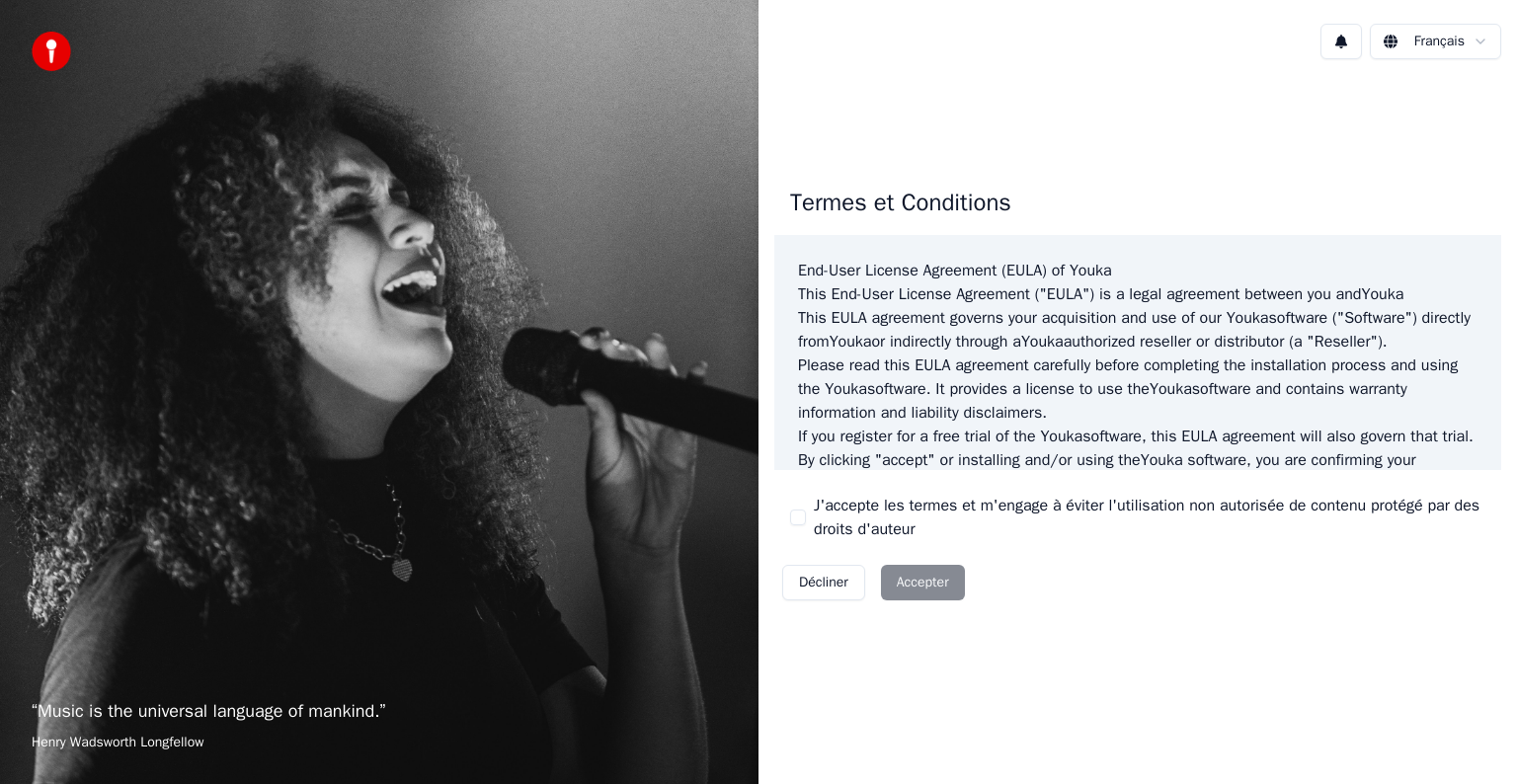 scroll, scrollTop: 0, scrollLeft: 0, axis: both 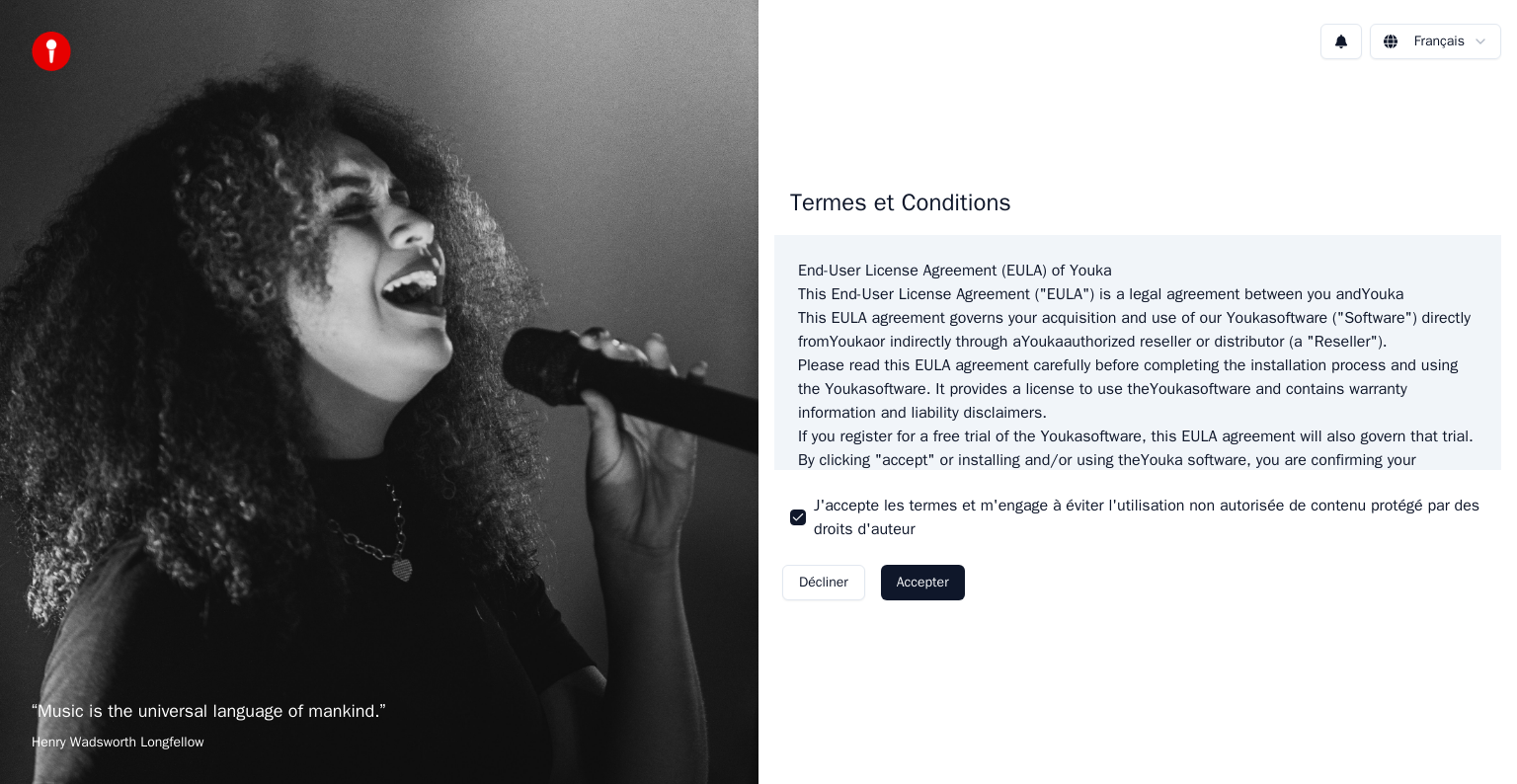 click on "Accepter" at bounding box center [922, 583] 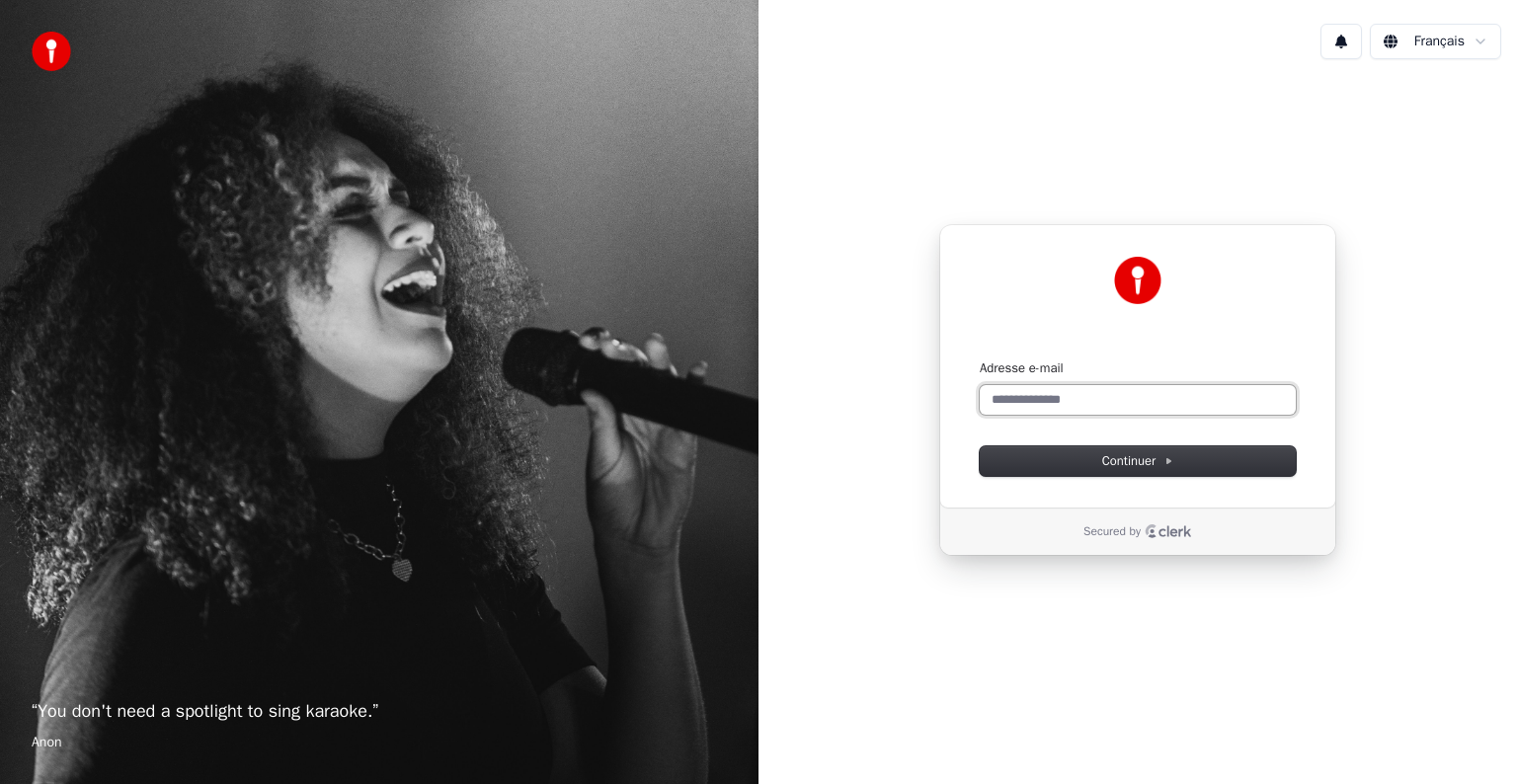 click on "Adresse e-mail" at bounding box center [1138, 400] 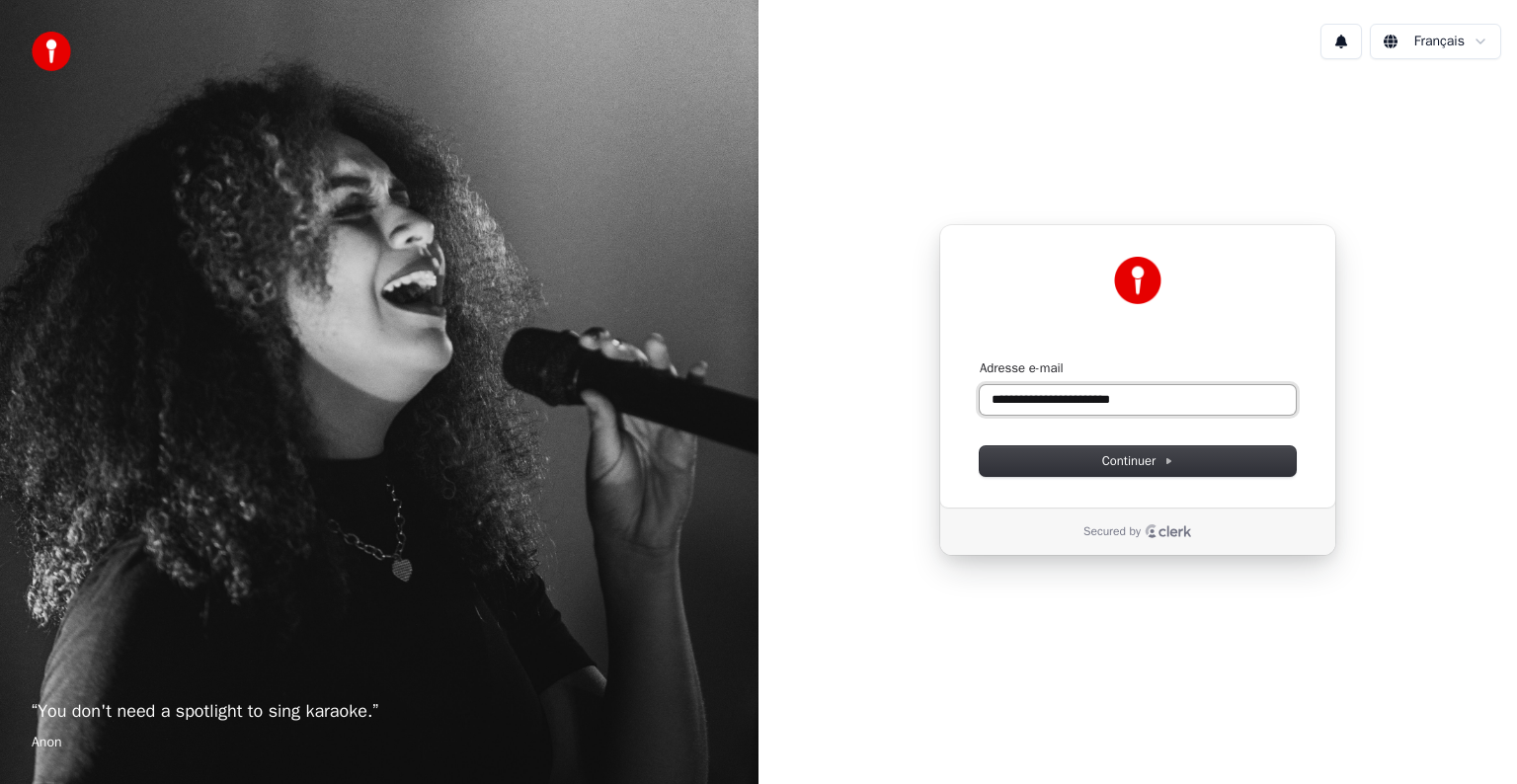 click at bounding box center [980, 359] 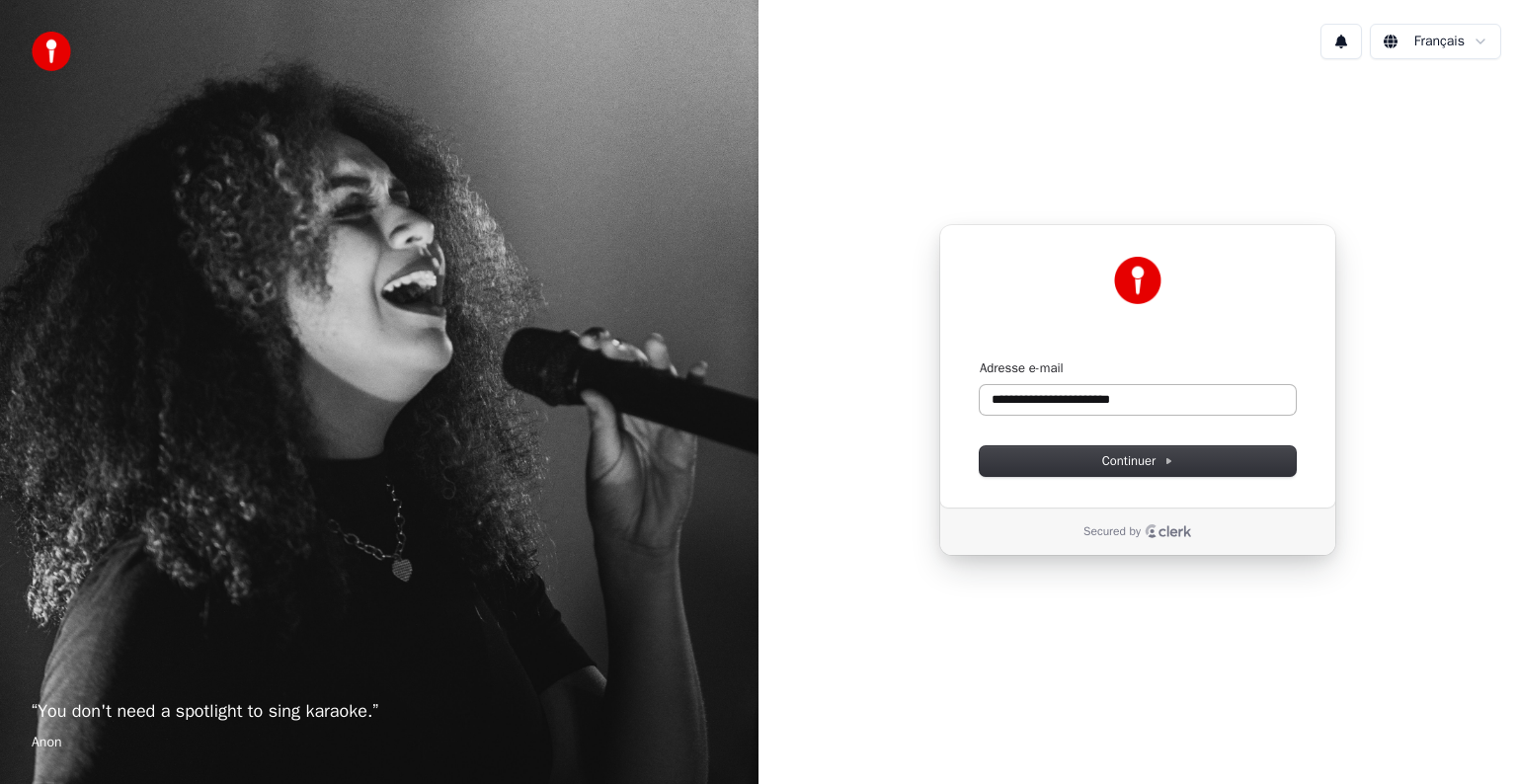 type on "**********" 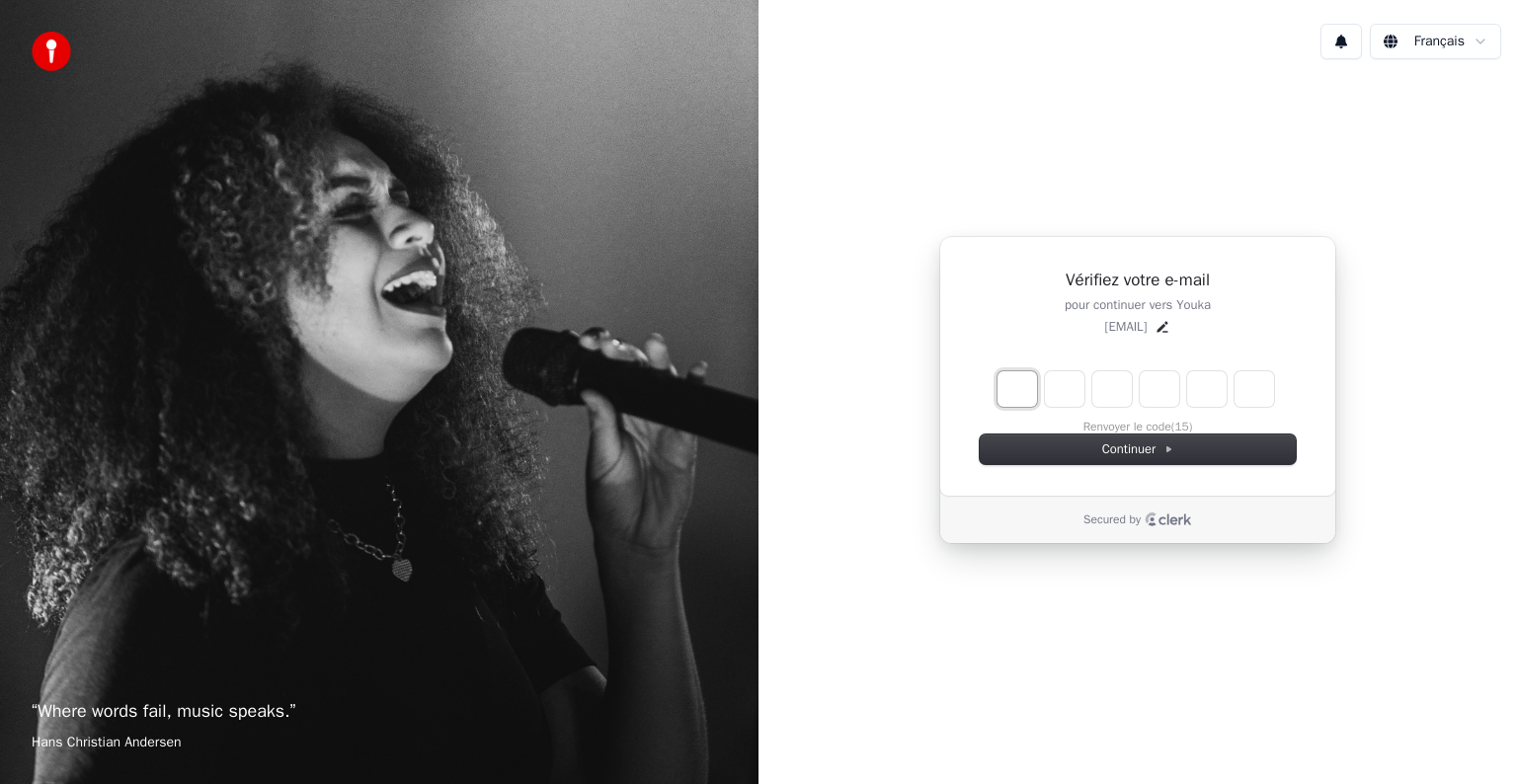 type on "*" 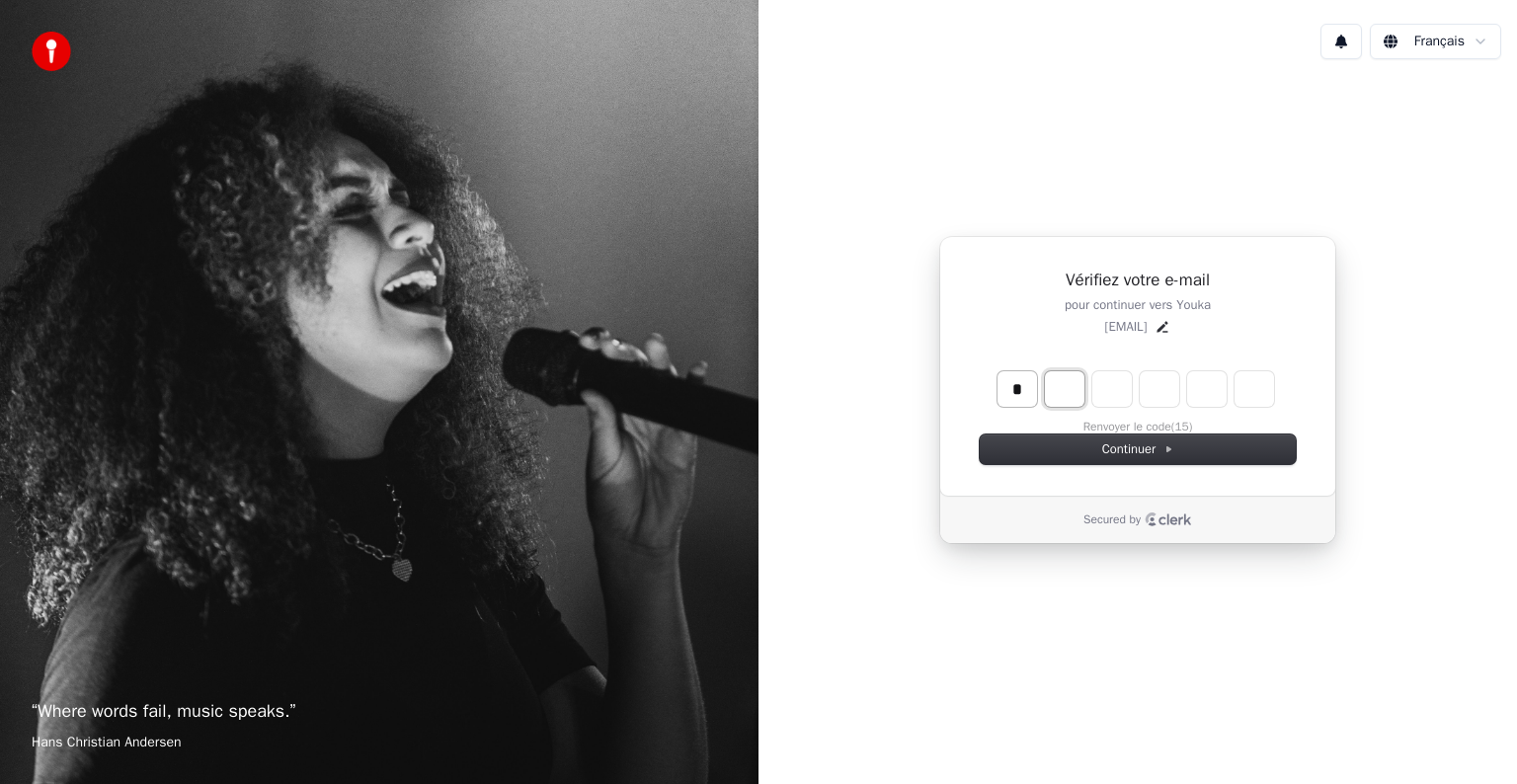 type on "*" 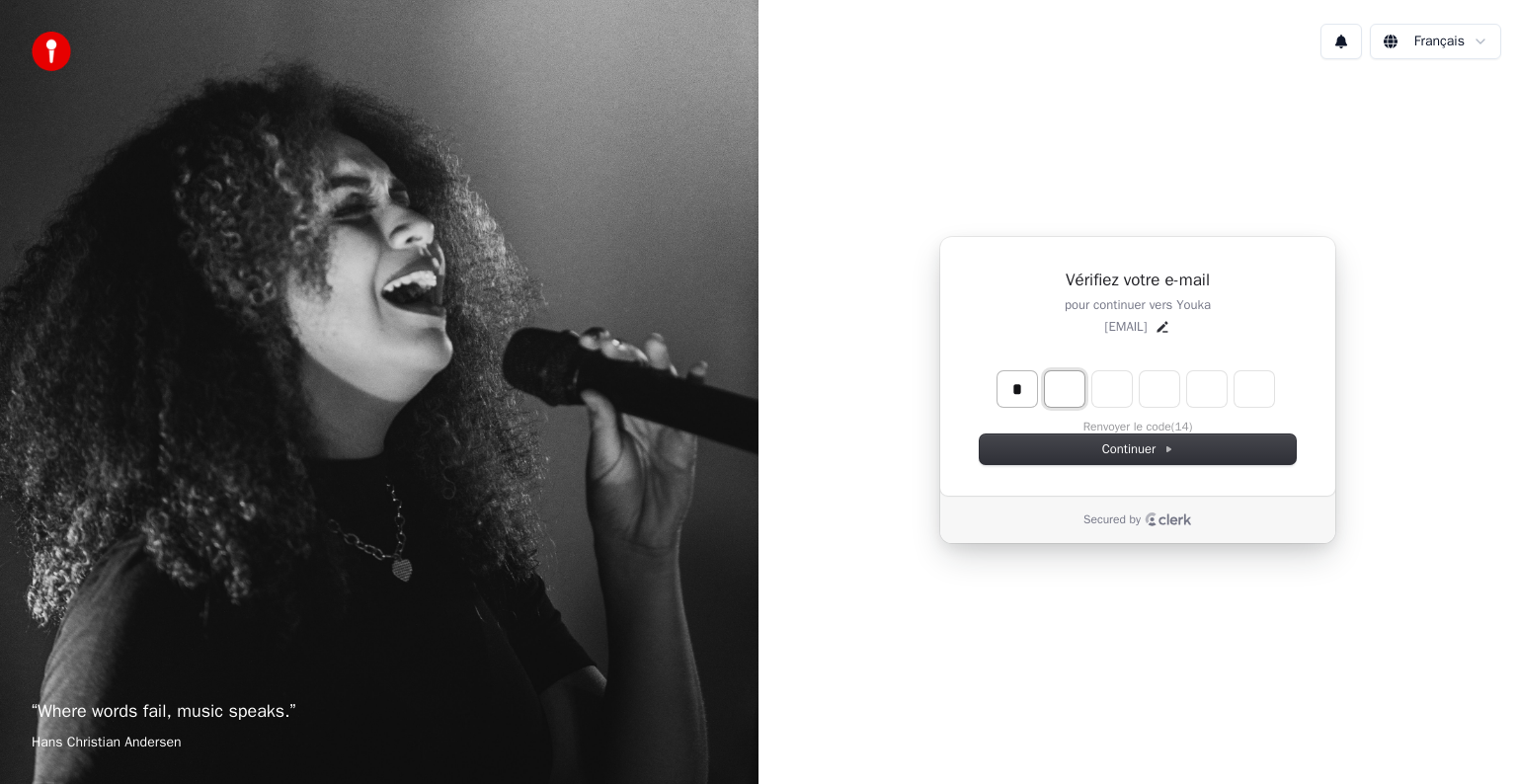type on "*" 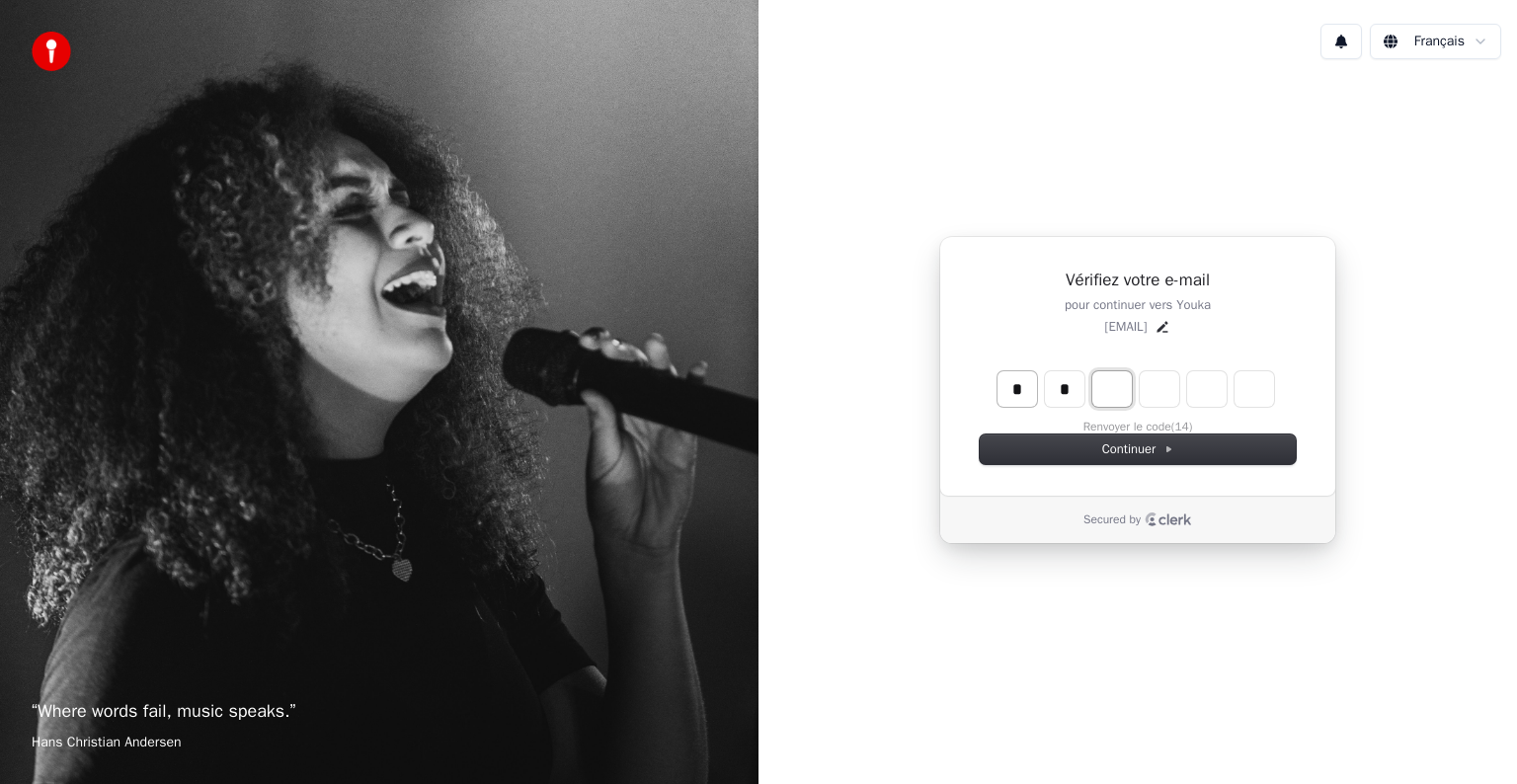 type on "**" 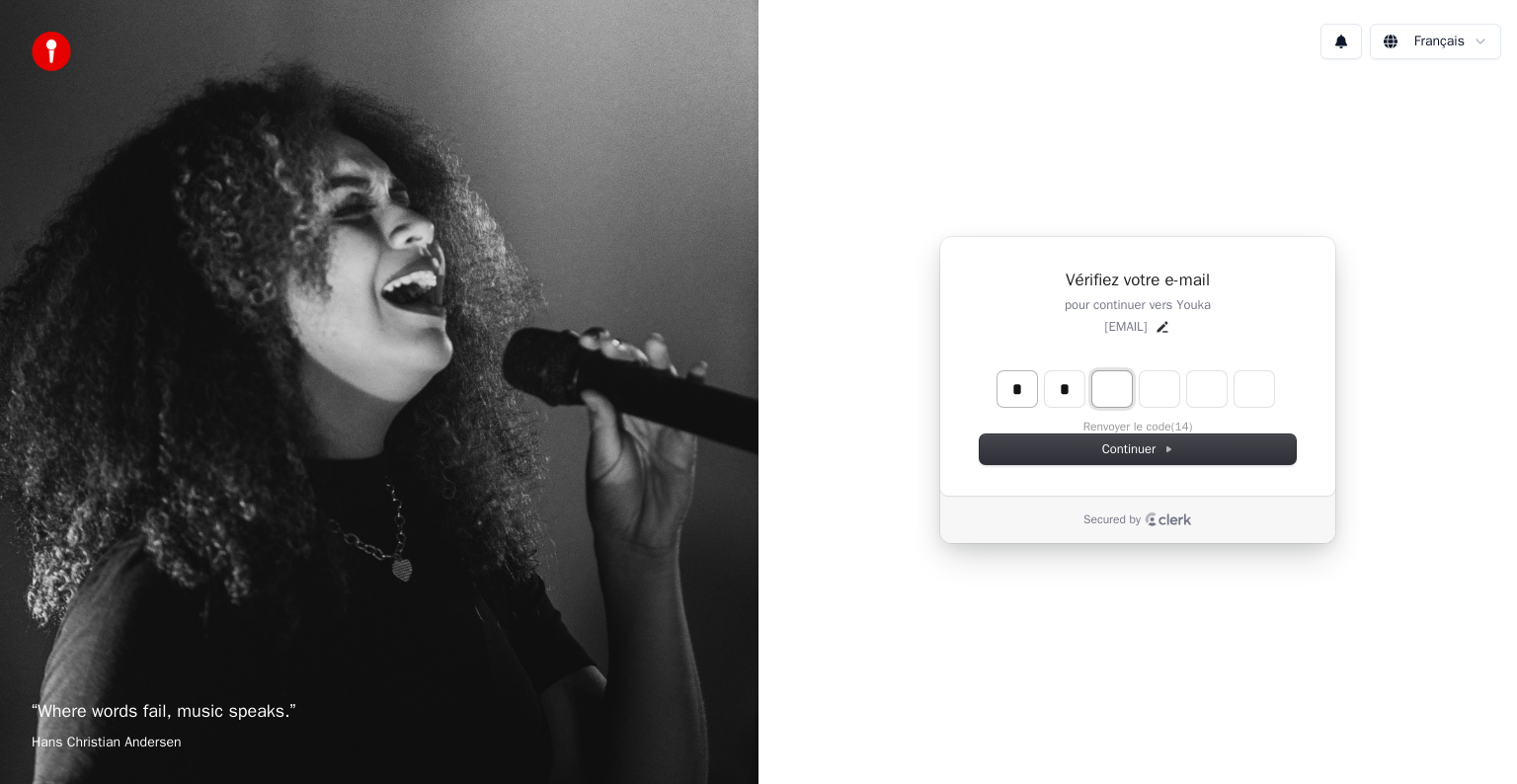 type on "*" 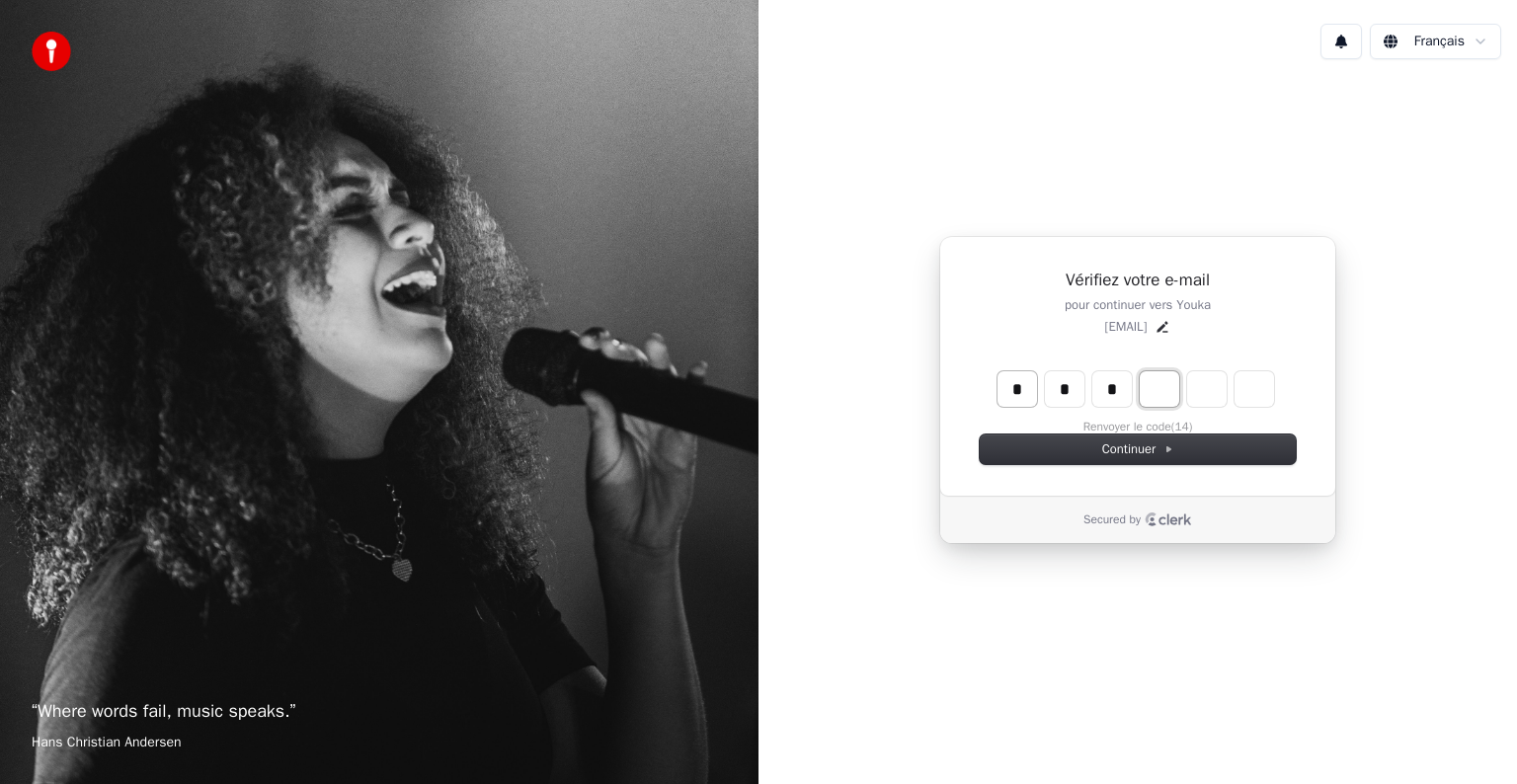 type on "***" 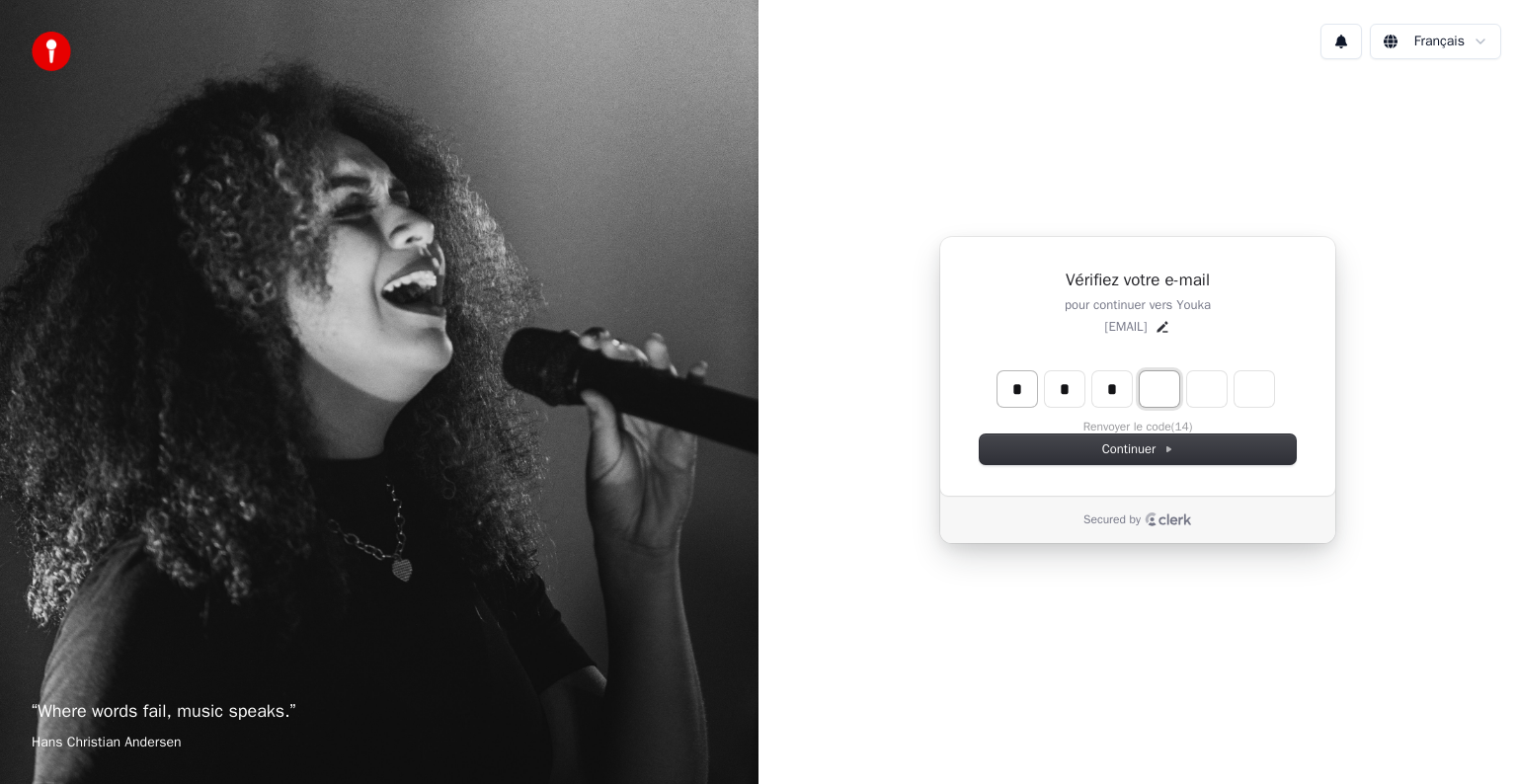 type on "*" 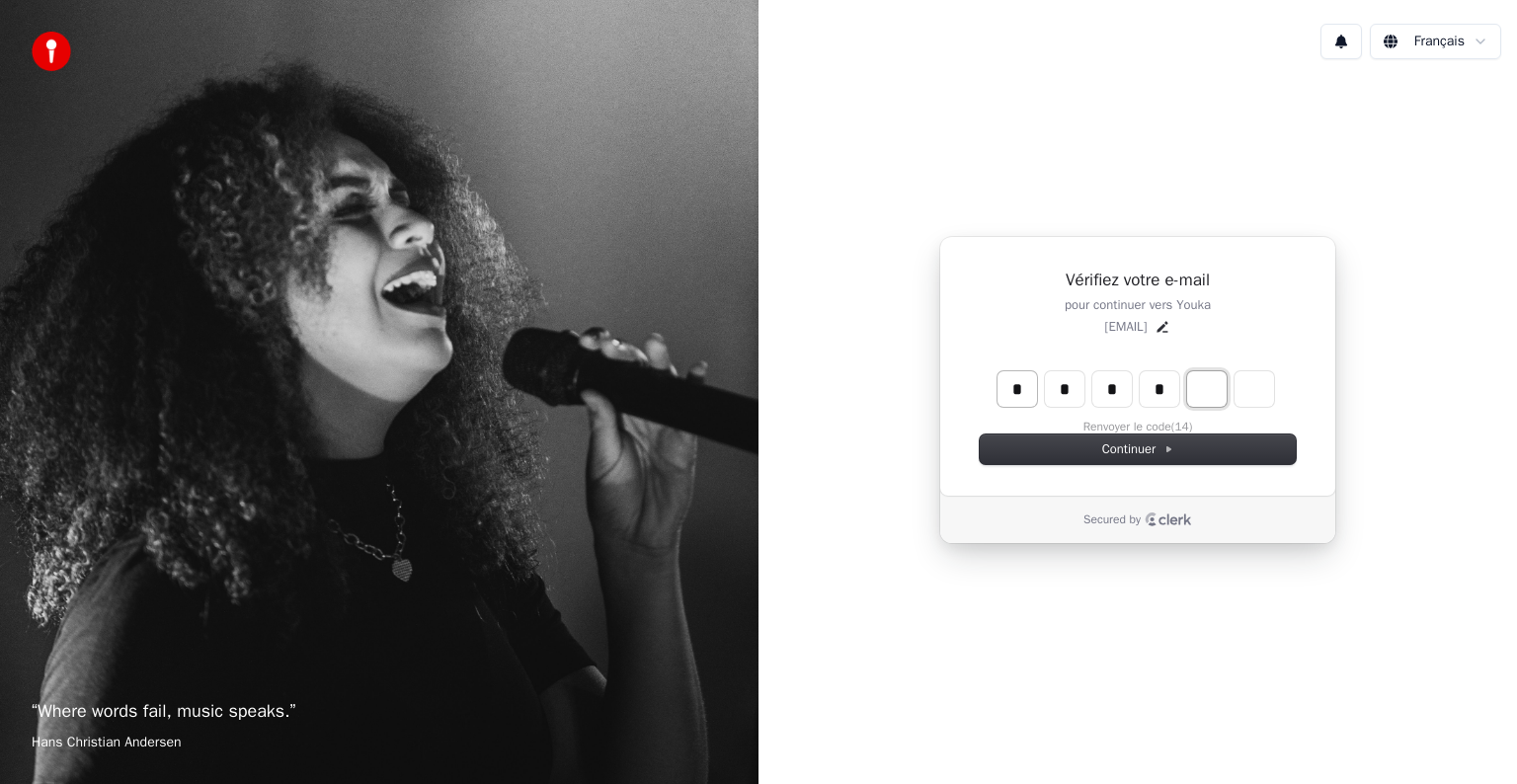 type on "****" 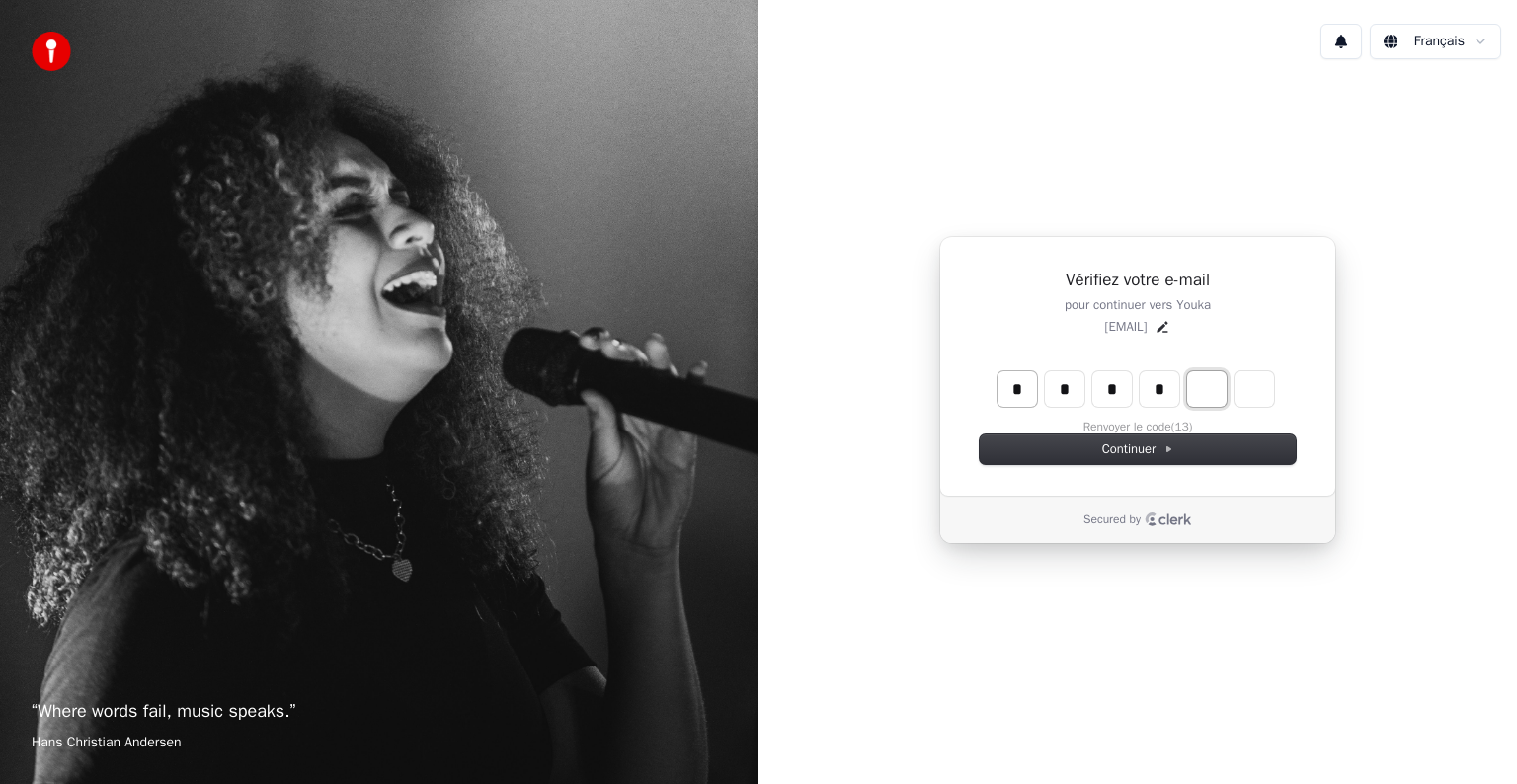type on "*" 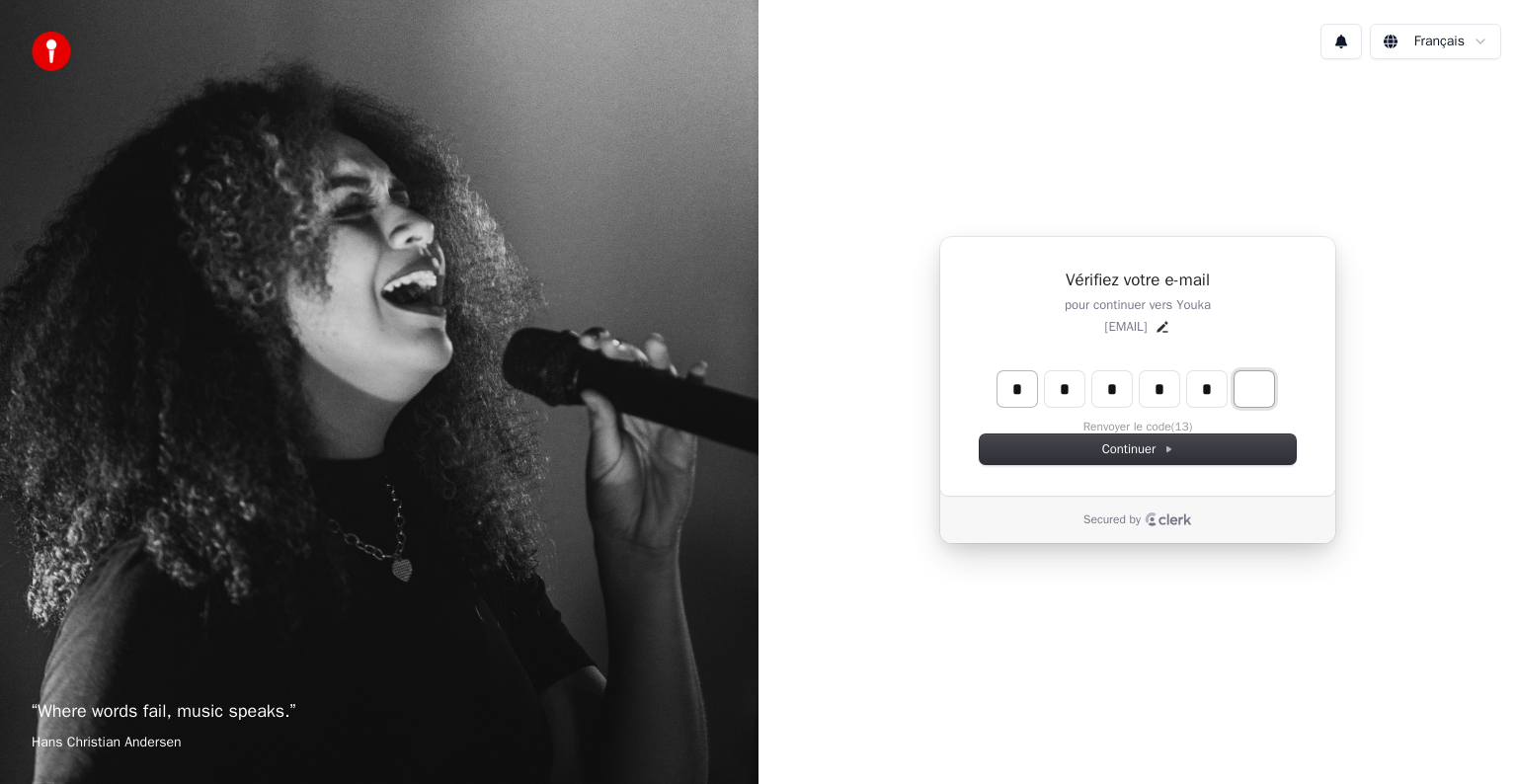 type on "*****" 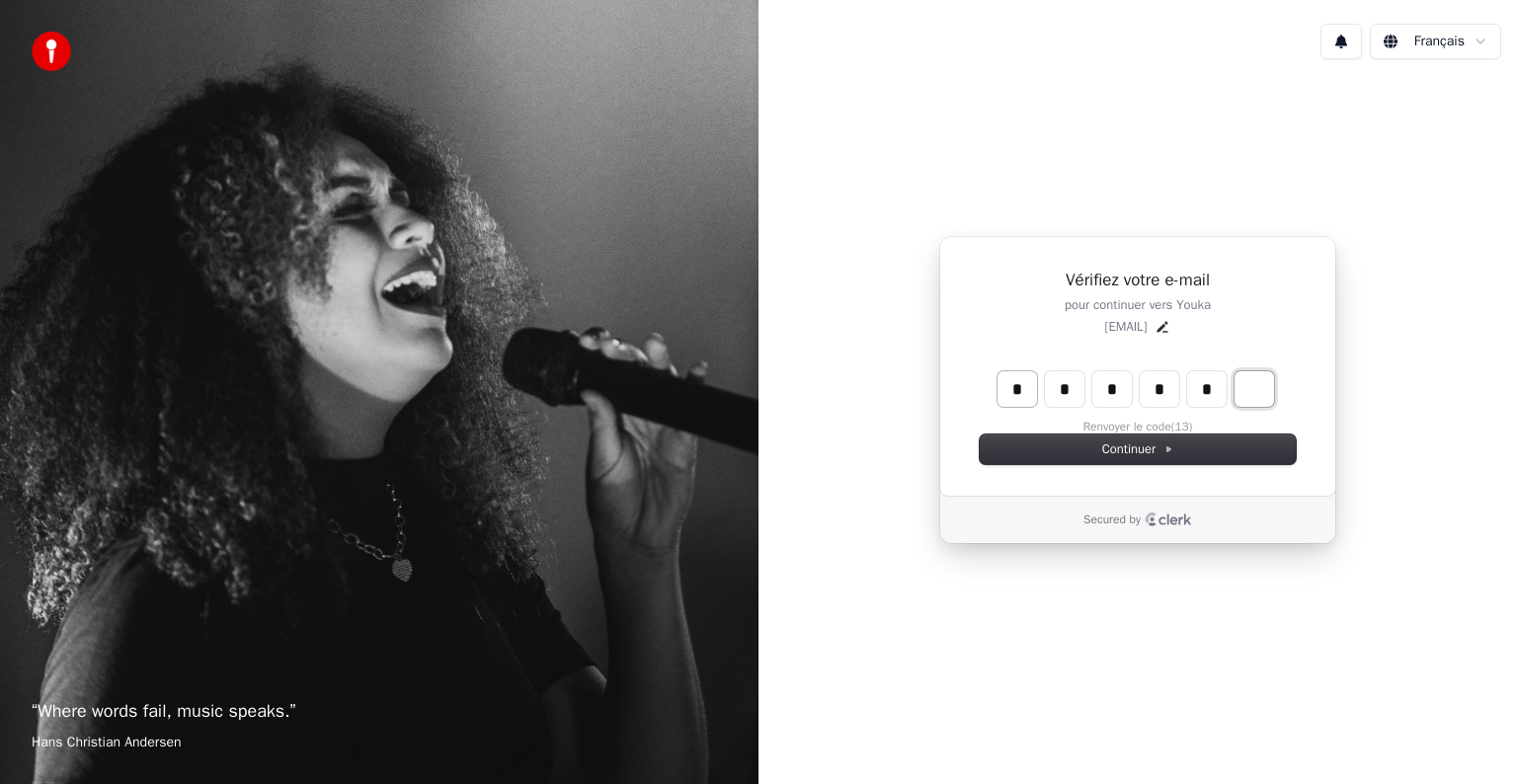 type on "*" 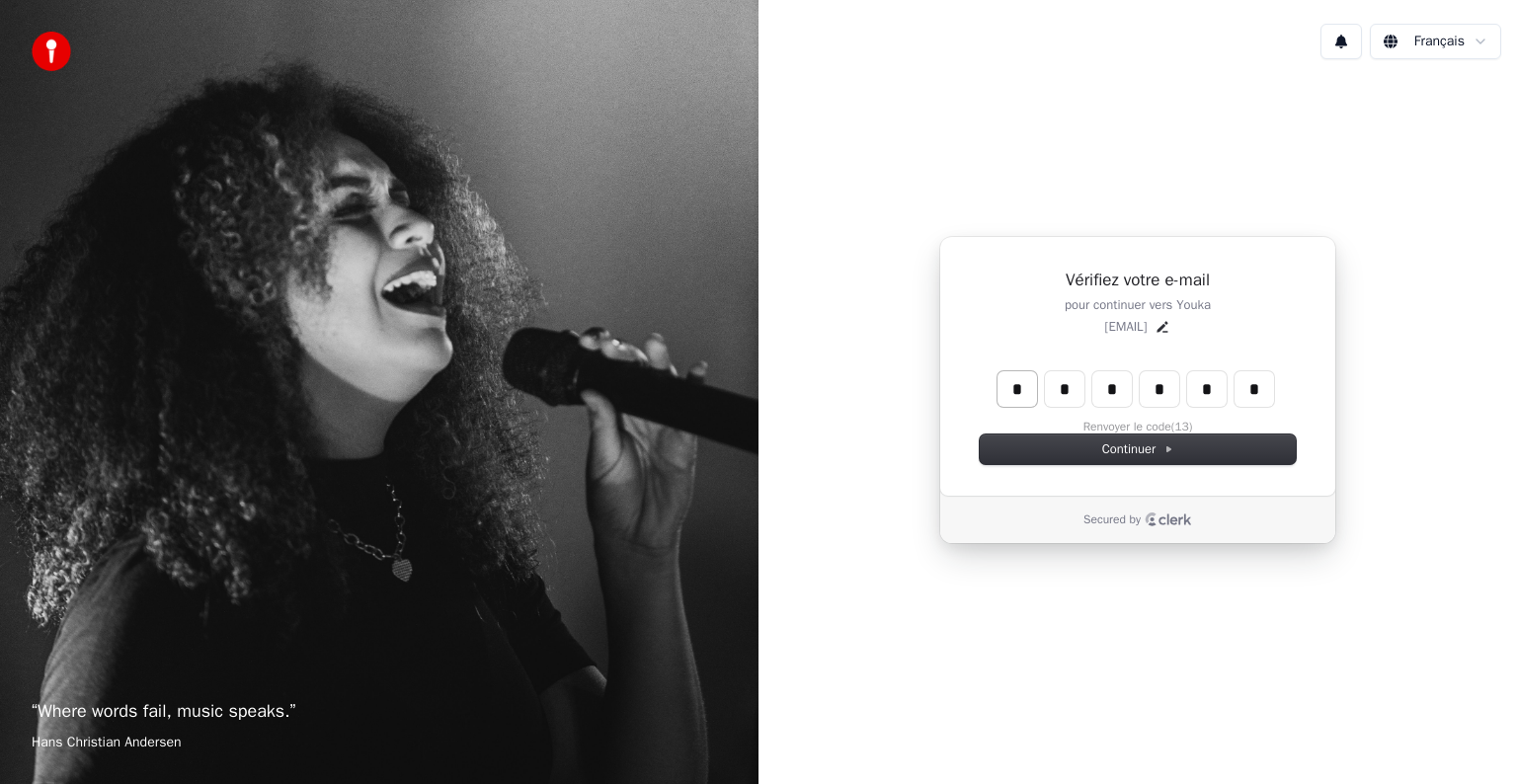 type on "******" 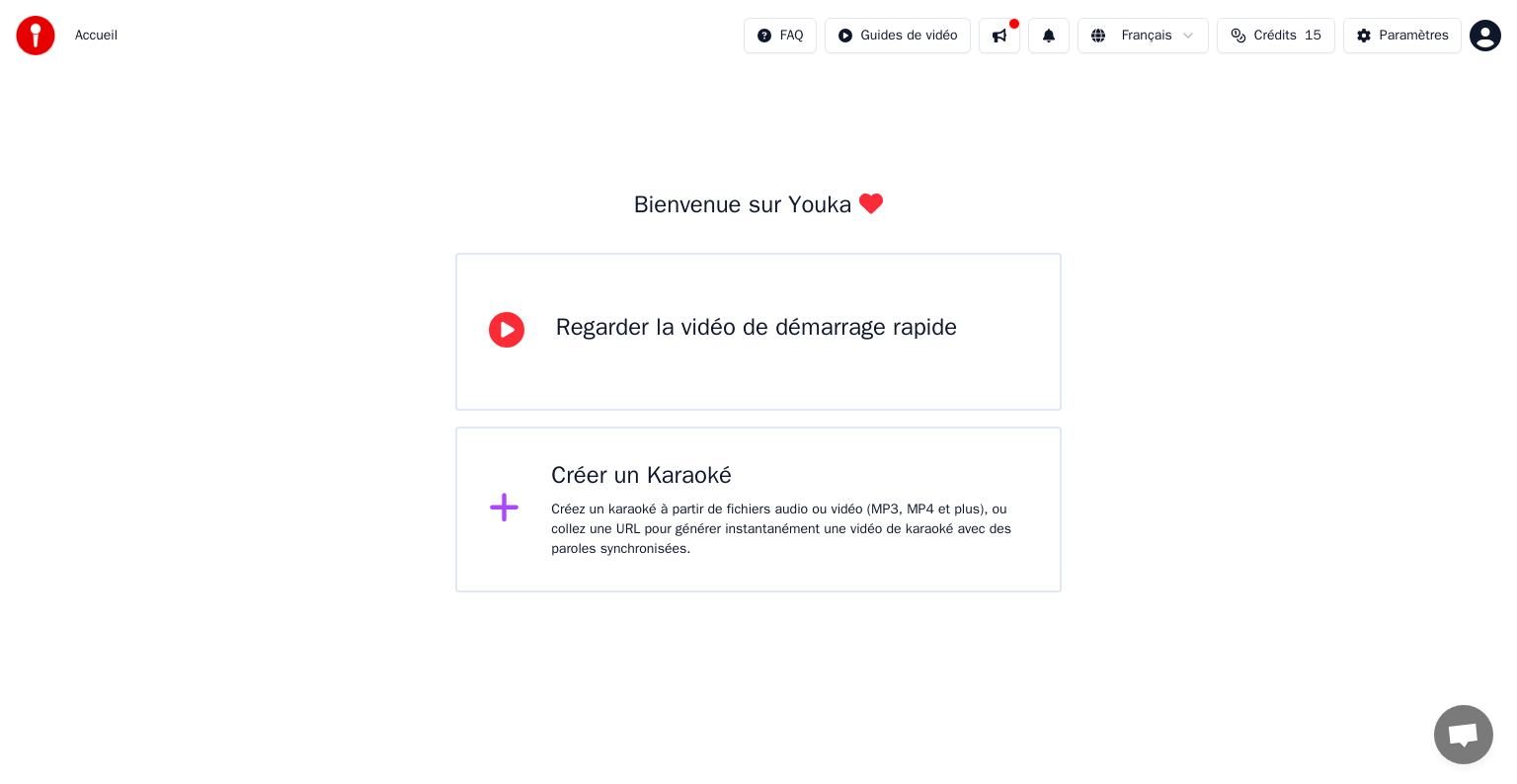 click on "Créez un karaoké à partir de fichiers audio ou vidéo (MP3, MP4 et plus), ou collez une URL pour générer instantanément une vidéo de karaoké avec des paroles synchronisées." at bounding box center [789, 529] 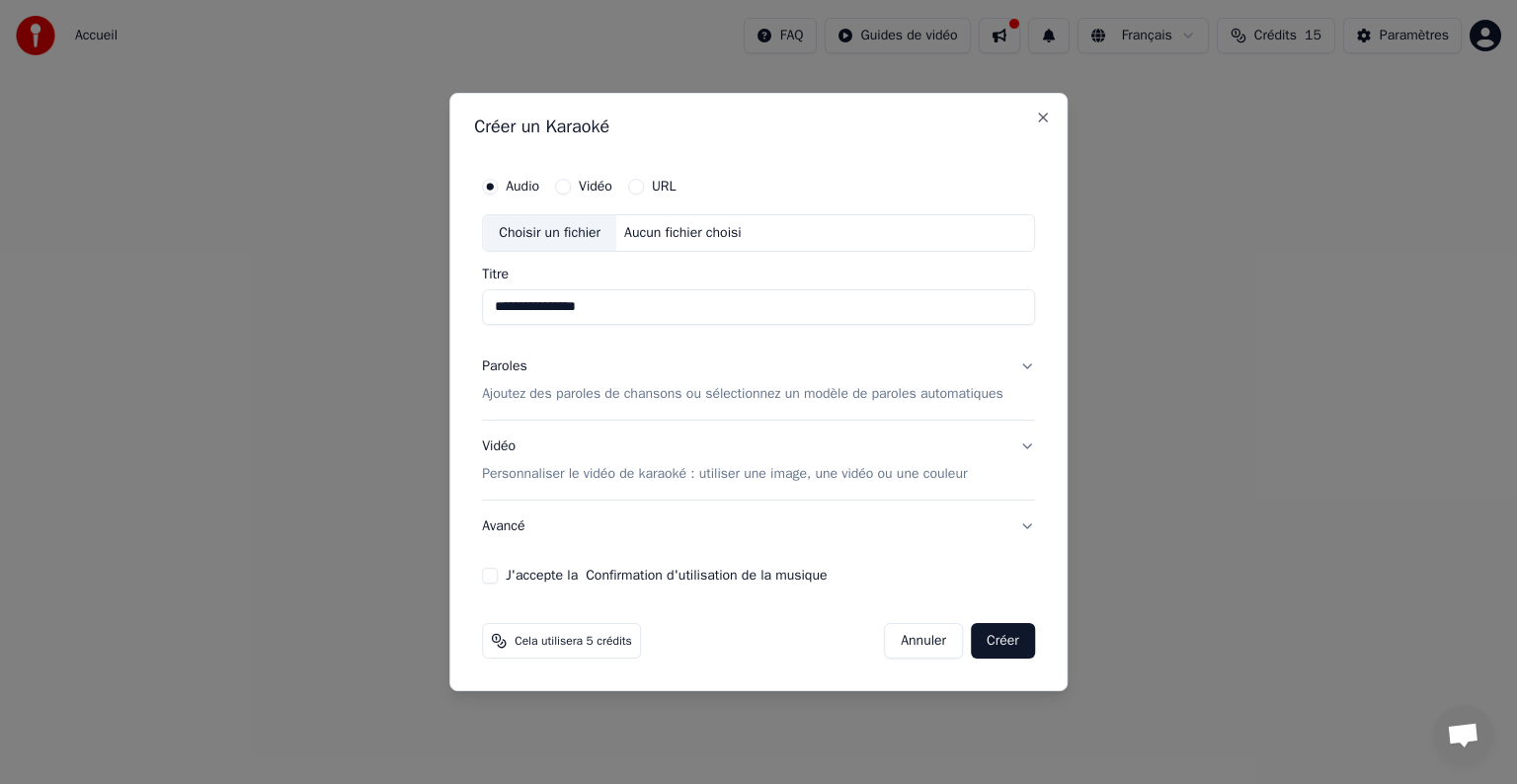 type on "**********" 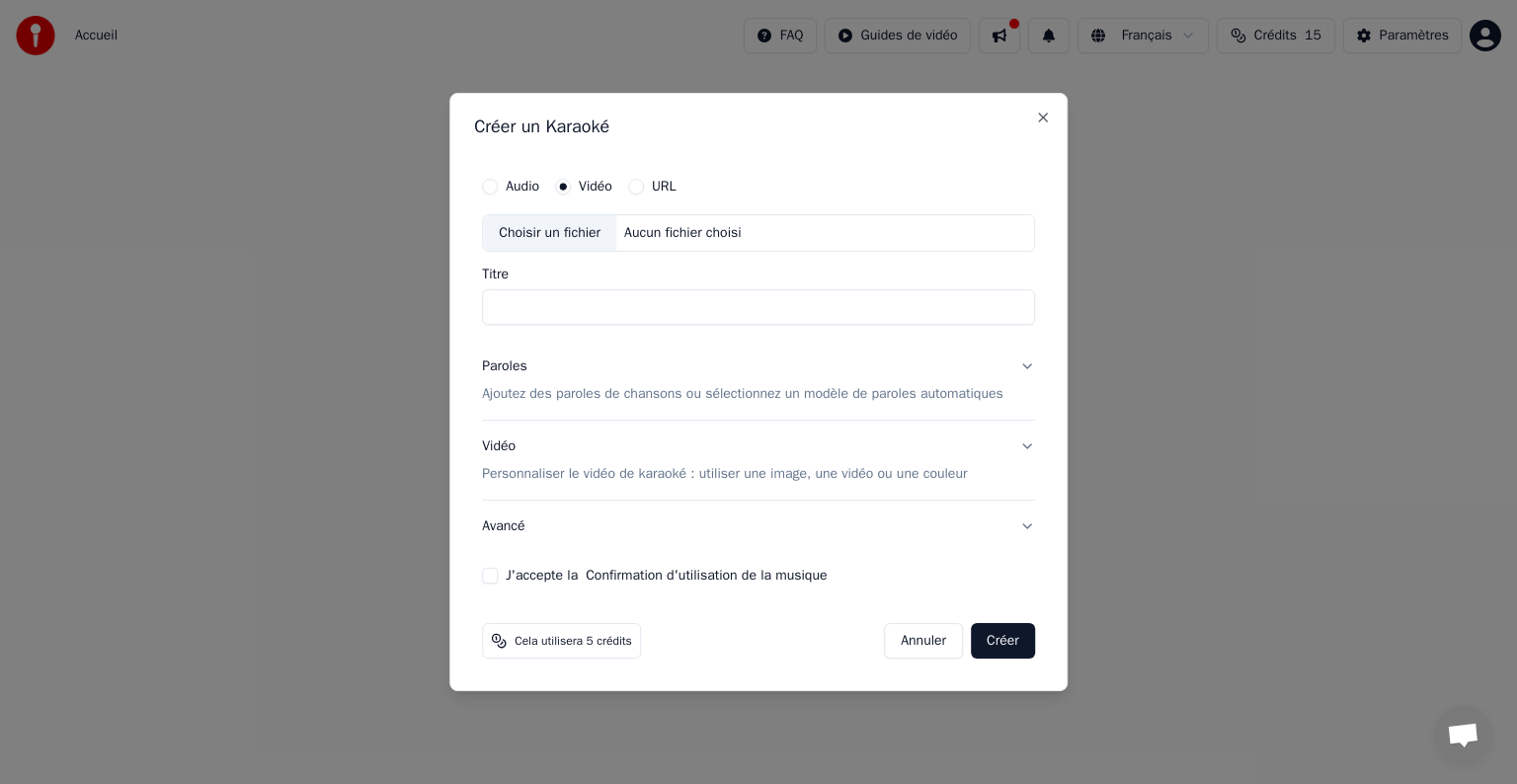 click on "Audio" at bounding box center (522, 187) 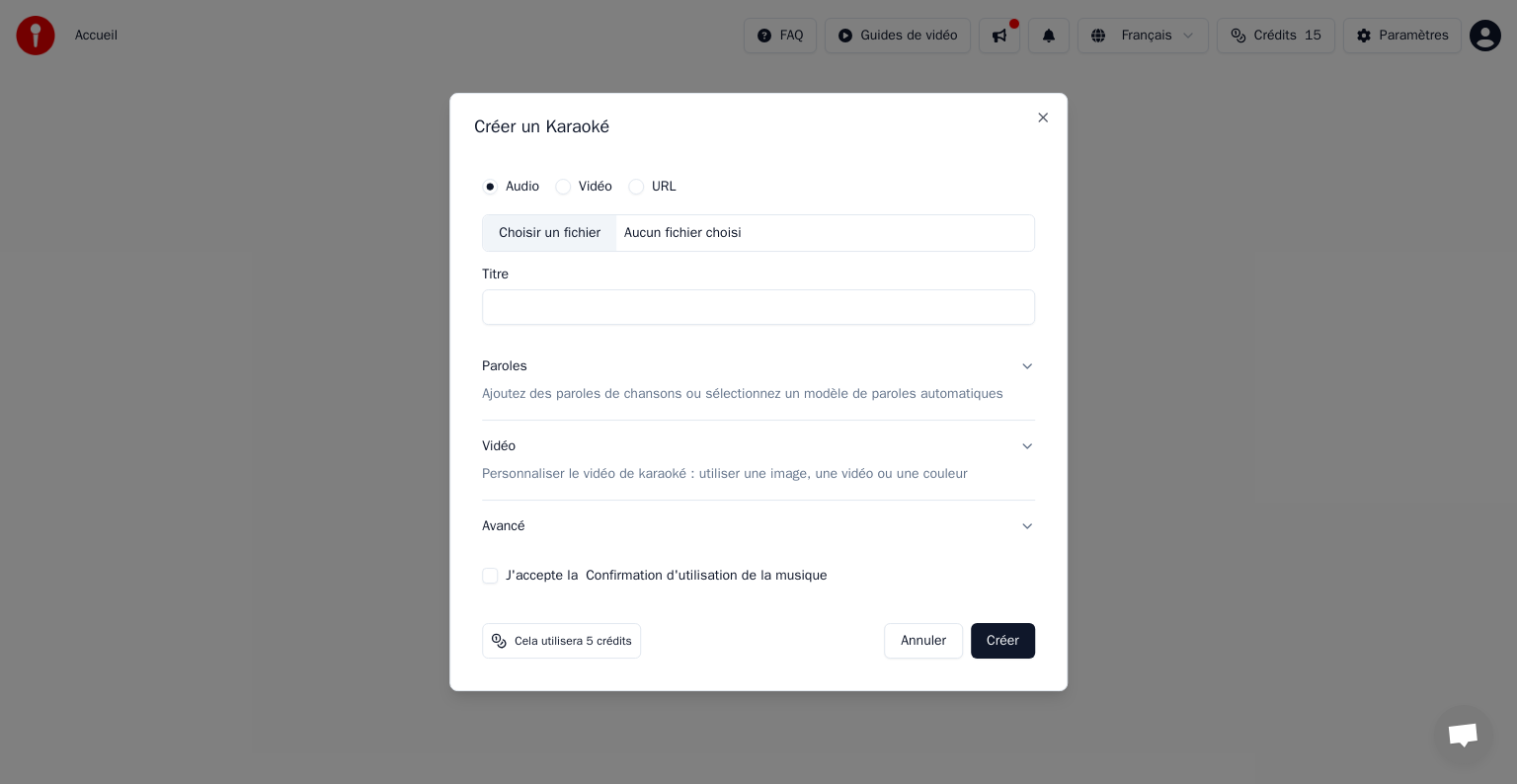 click on "Vidéo" at bounding box center (563, 187) 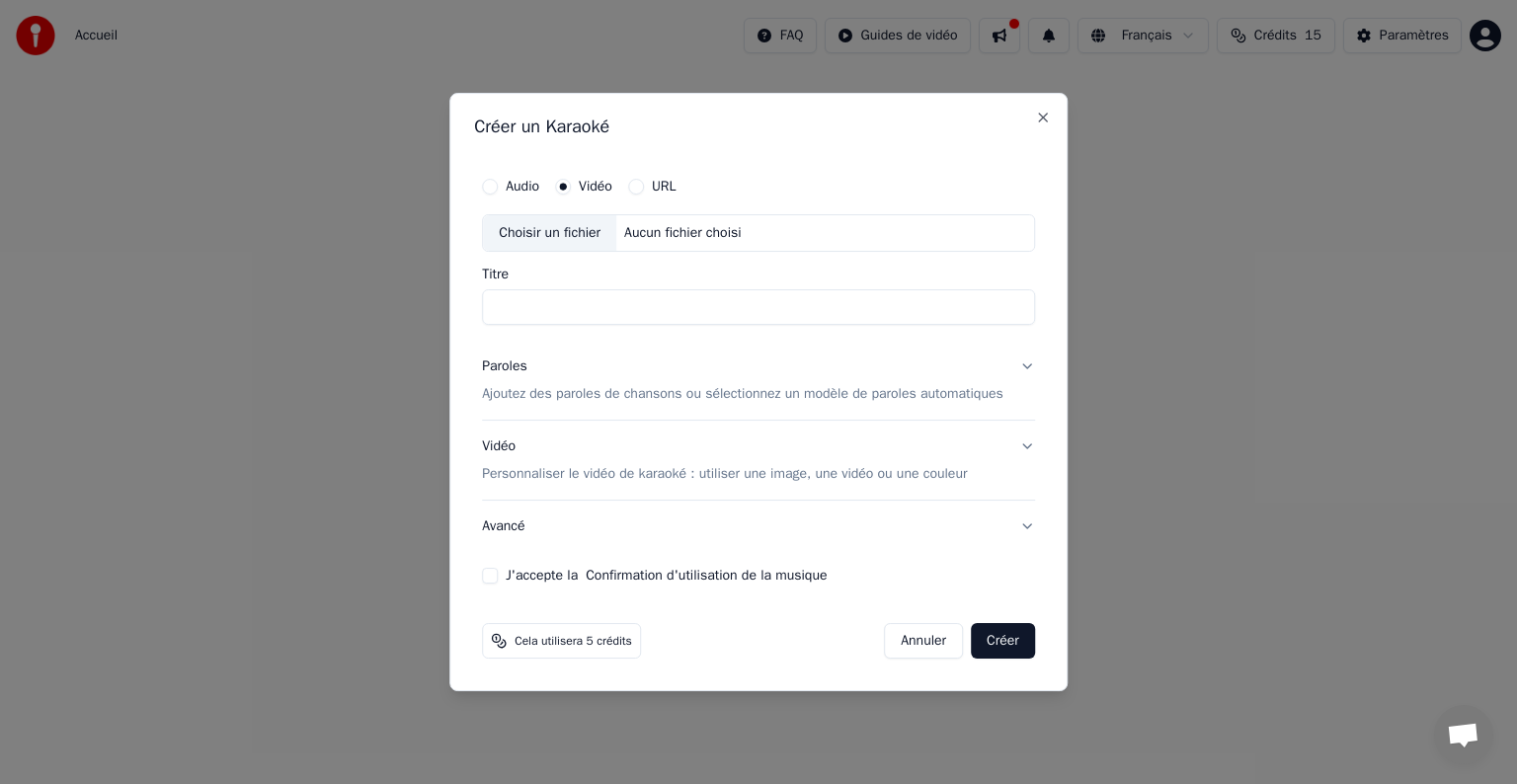 click on "Titre" at bounding box center [758, 307] 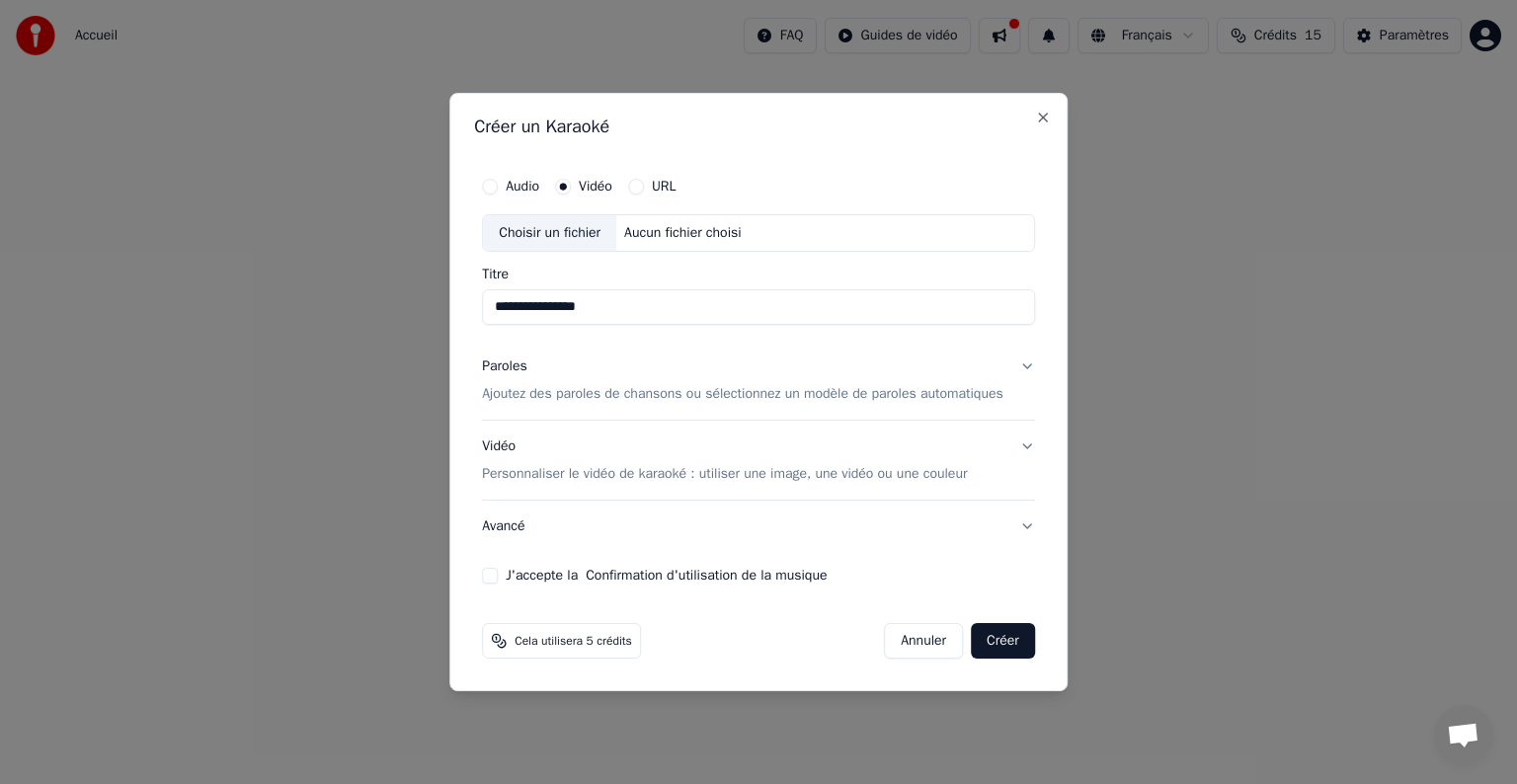 type on "**********" 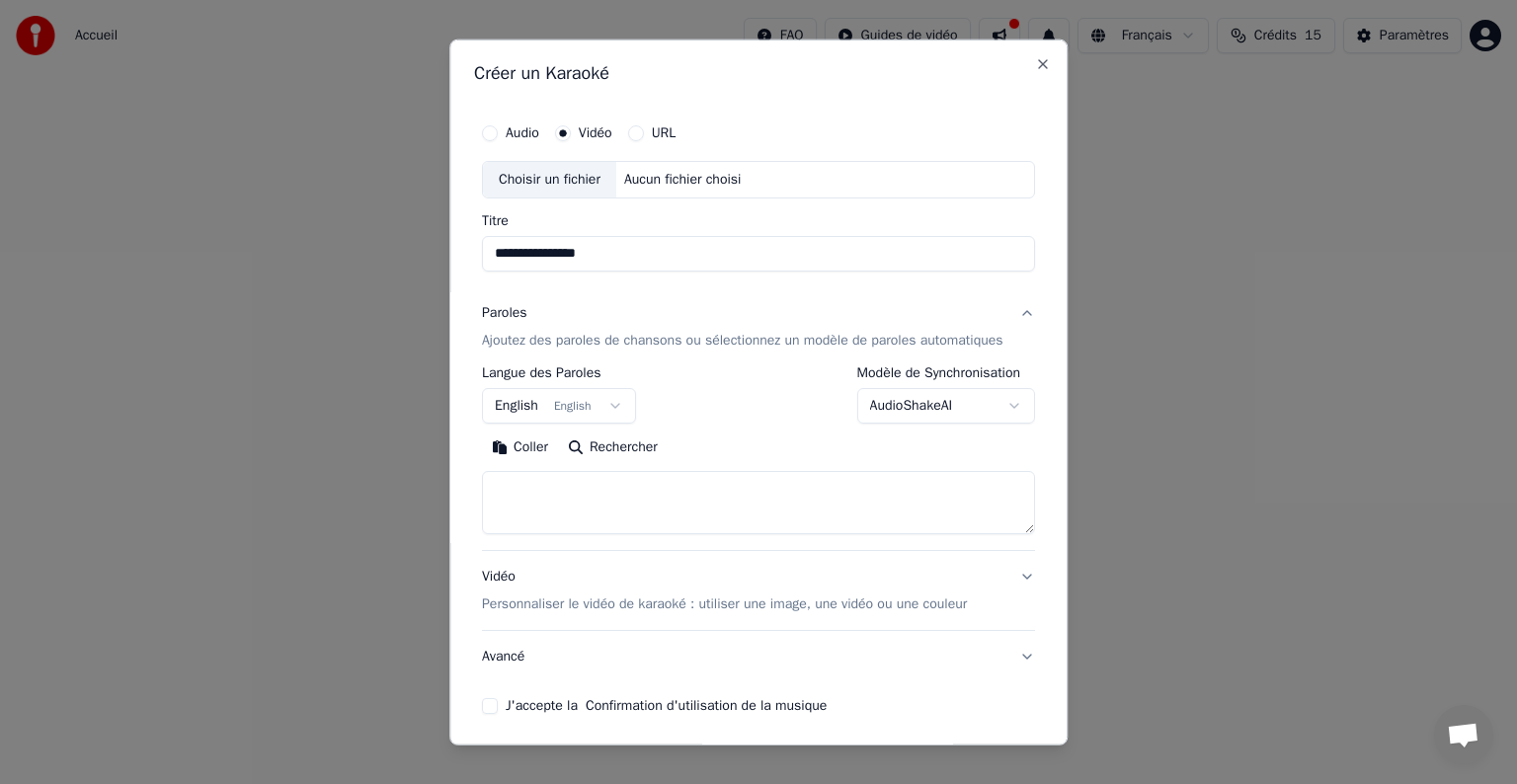 click at bounding box center (758, 503) 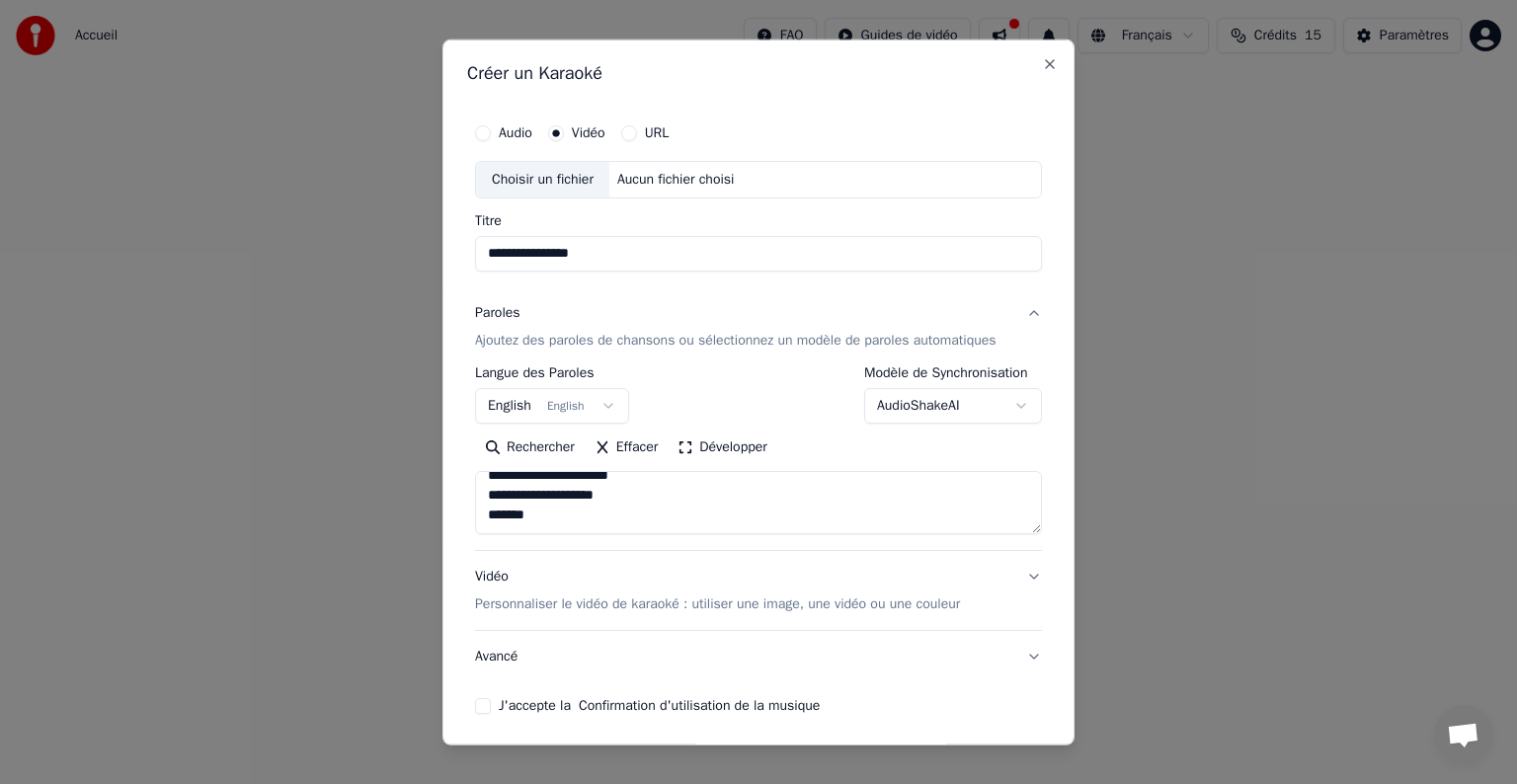 scroll, scrollTop: 822, scrollLeft: 0, axis: vertical 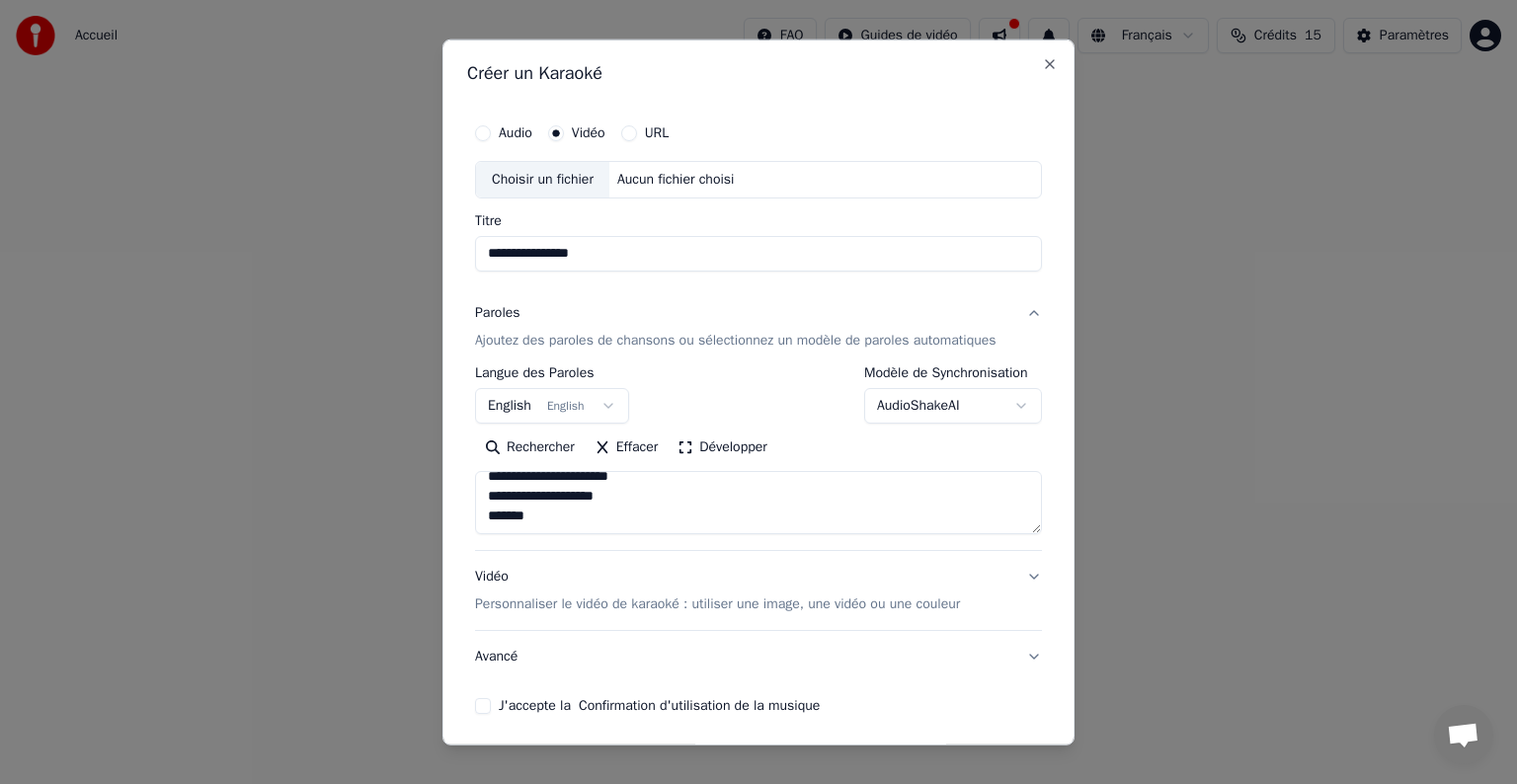 type on "**********" 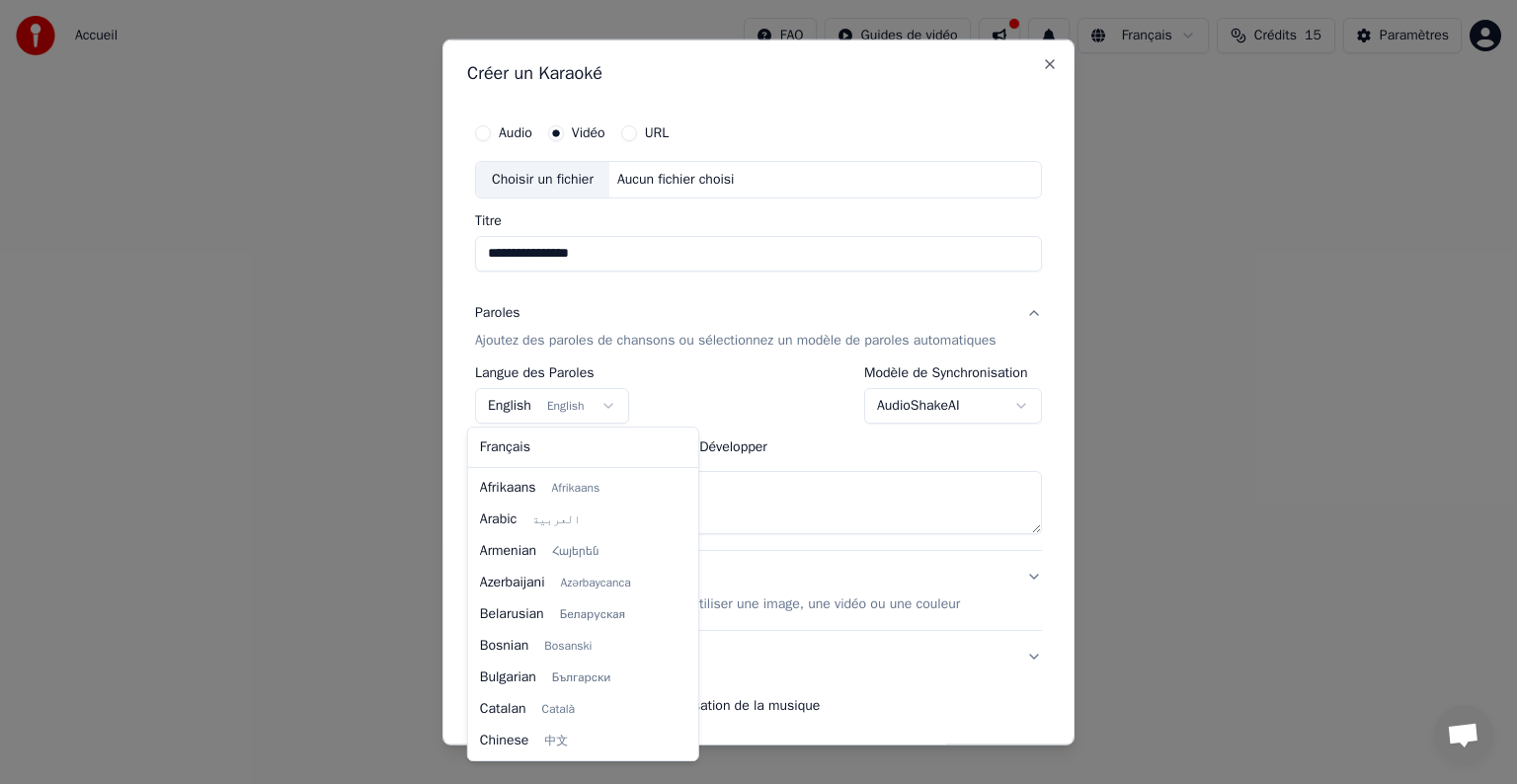 click on "**********" at bounding box center [758, 296] 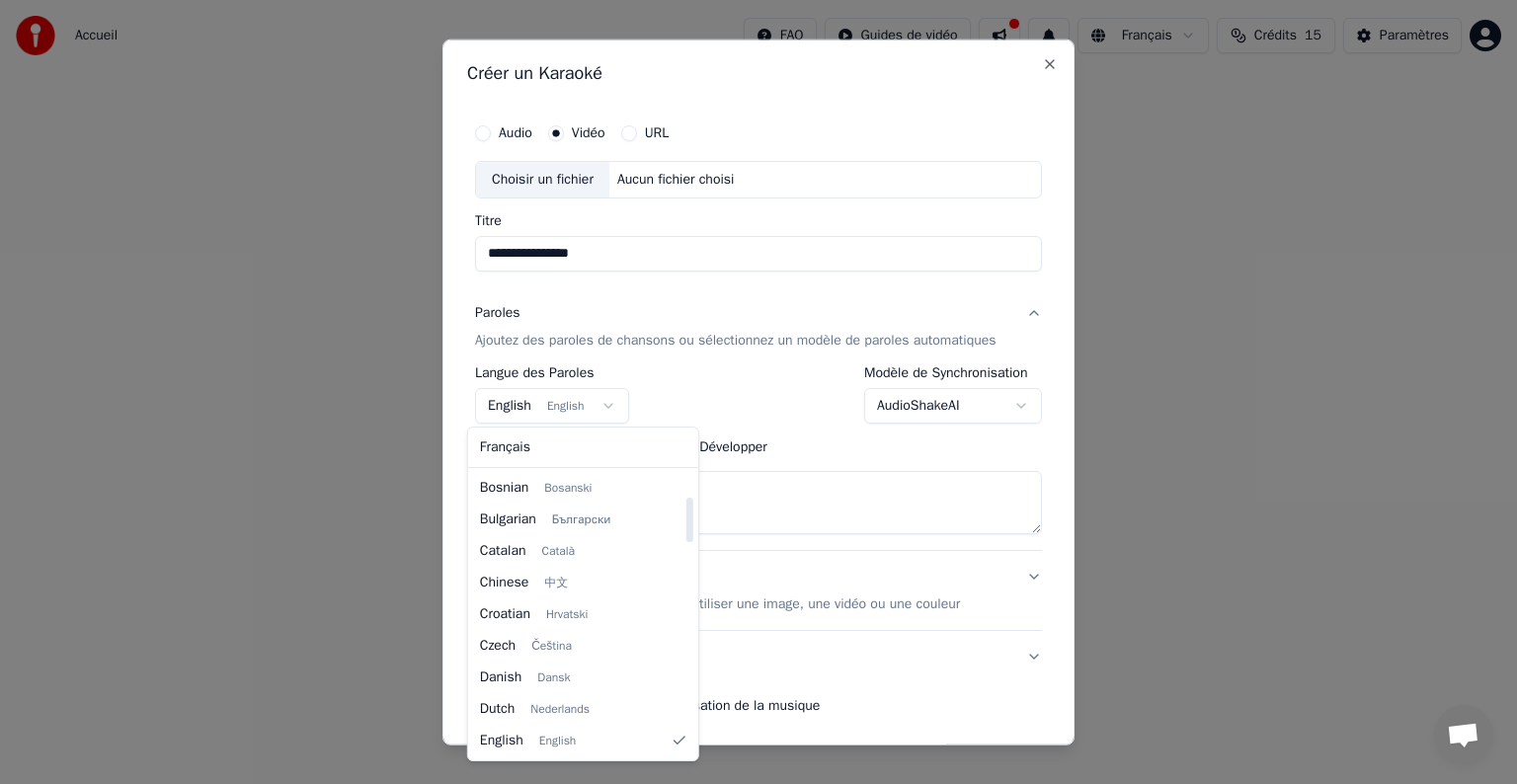 select on "**" 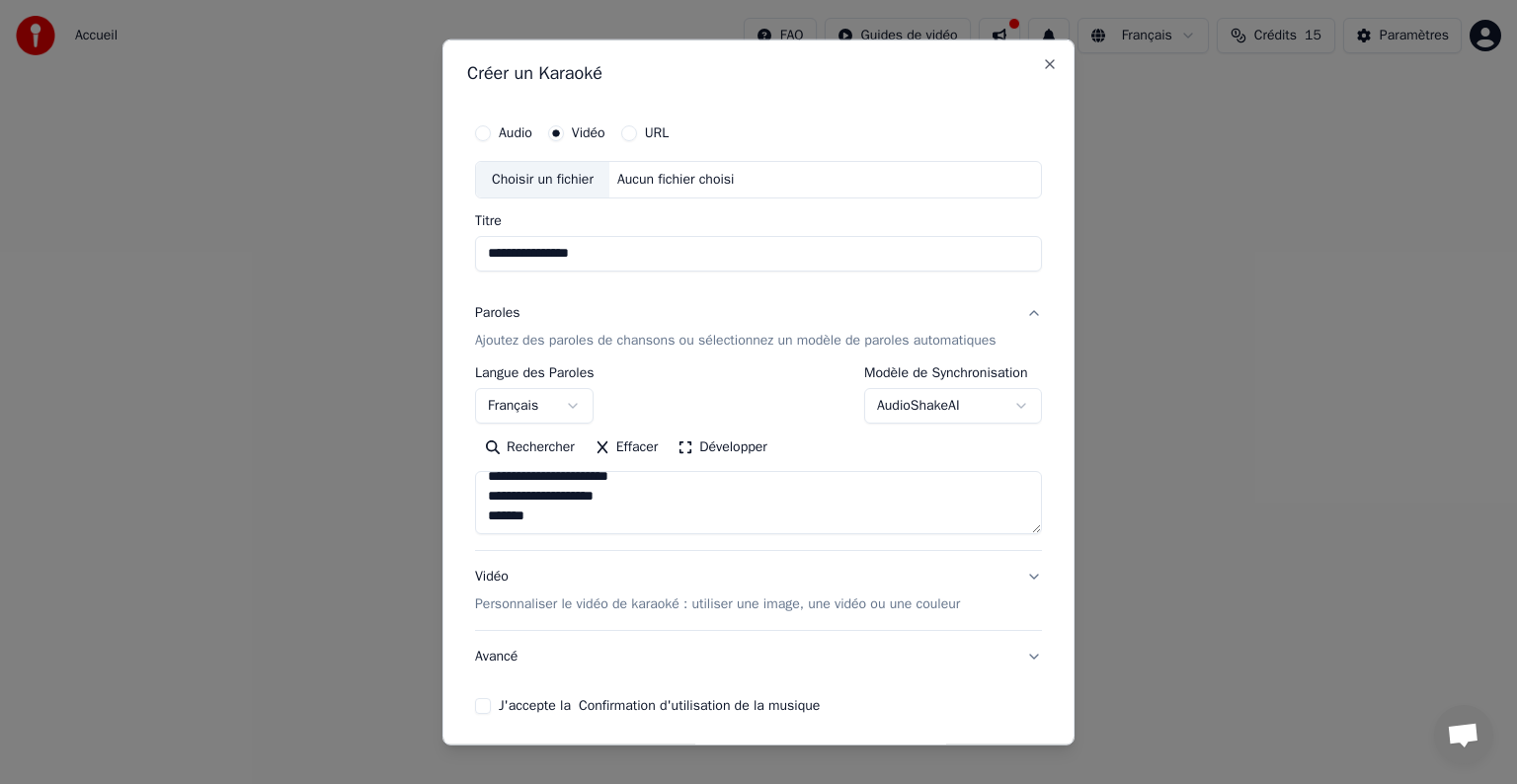 click on "Français" at bounding box center [534, 406] 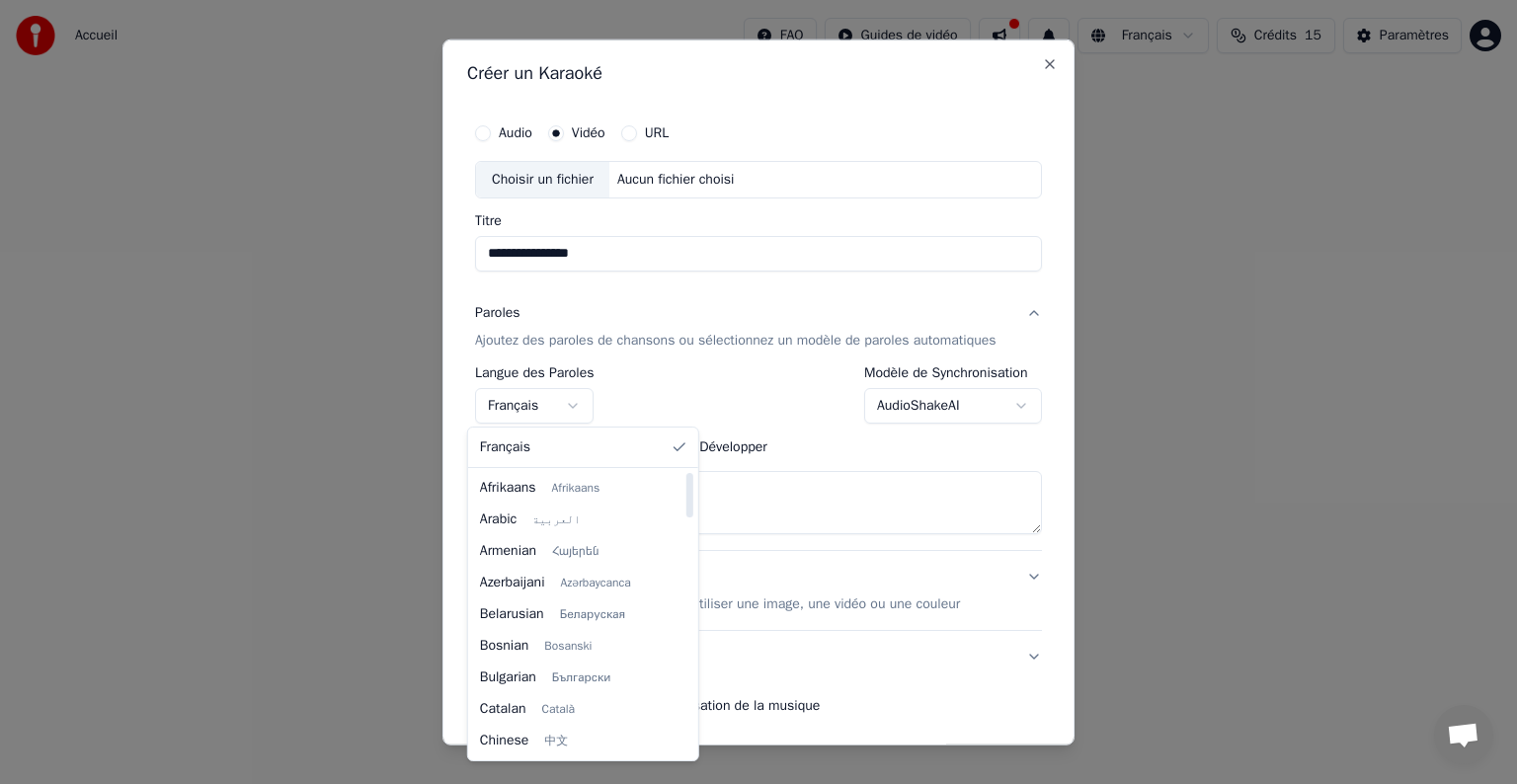 click on "**********" at bounding box center [758, 296] 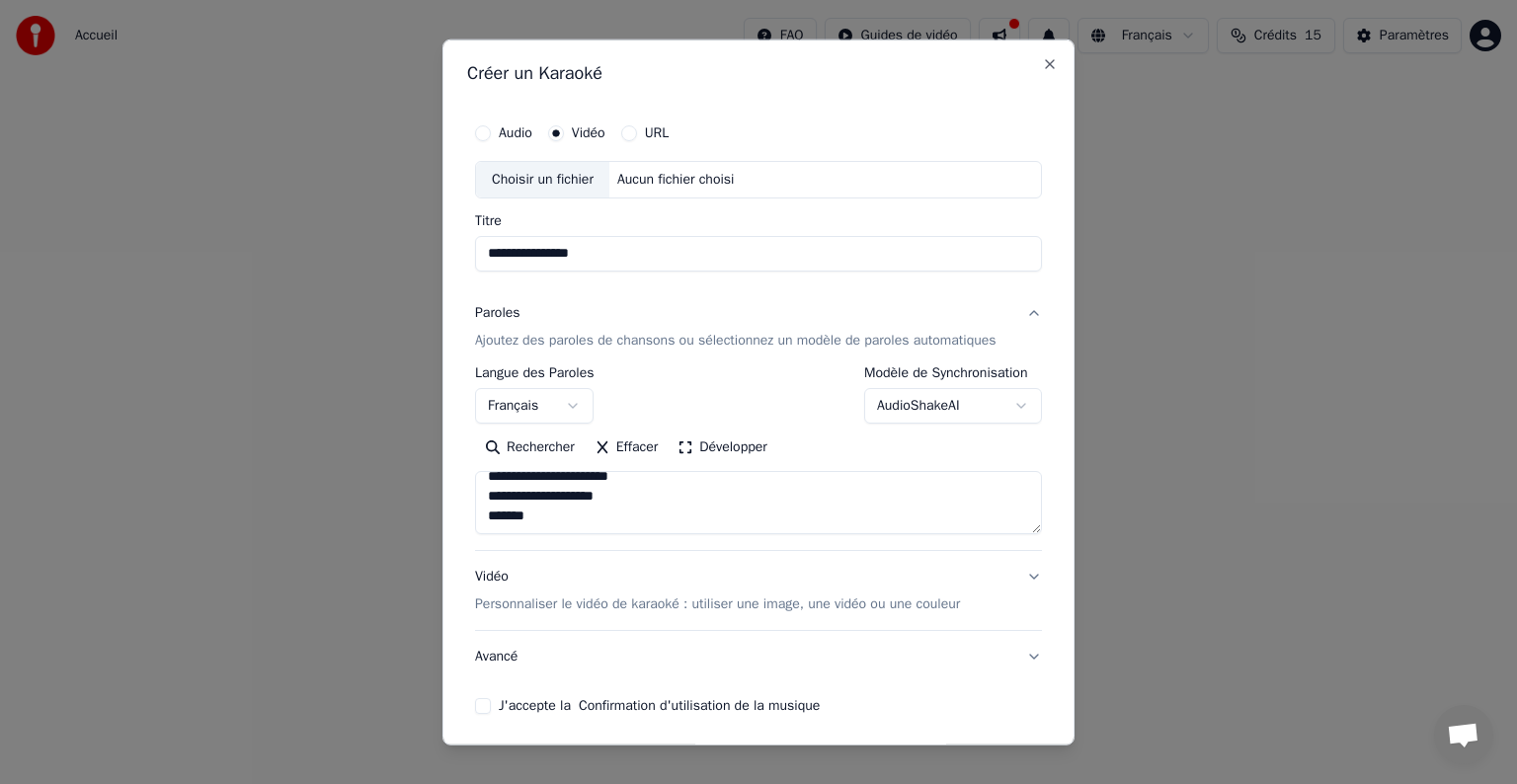 scroll, scrollTop: 75, scrollLeft: 0, axis: vertical 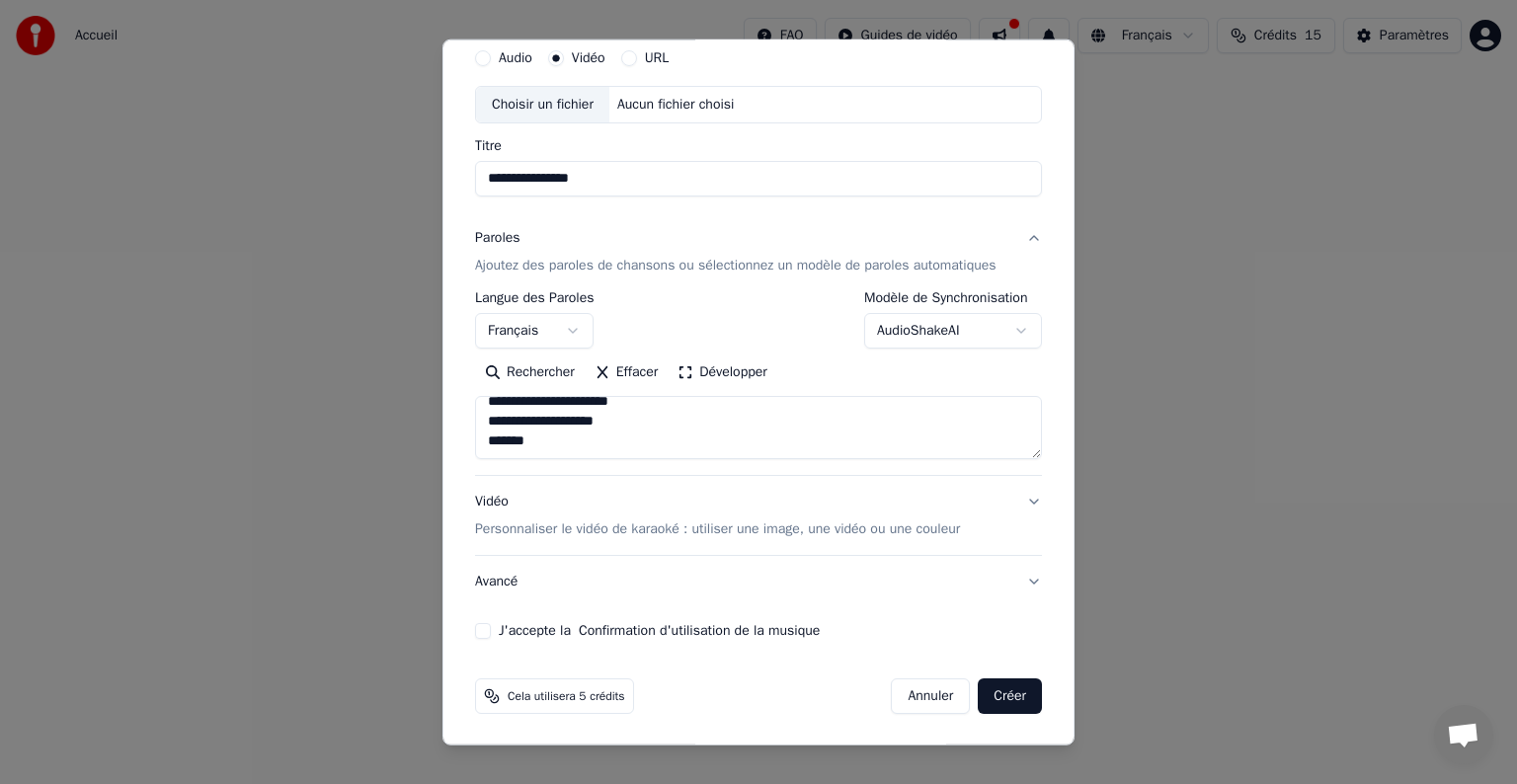 click on "J'accepte la   Confirmation d'utilisation de la musique" at bounding box center (483, 631) 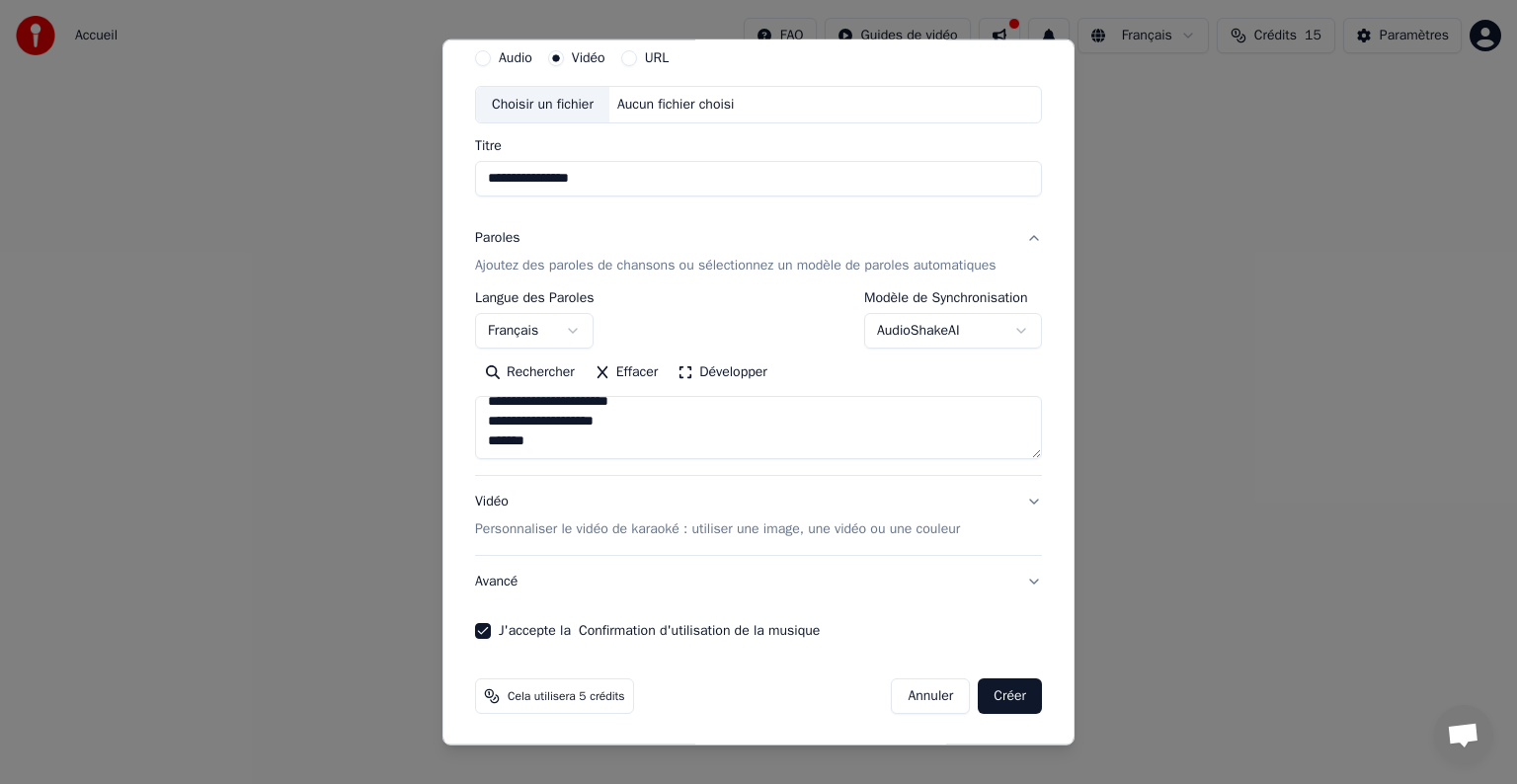 click on "Avancé" at bounding box center (758, 582) 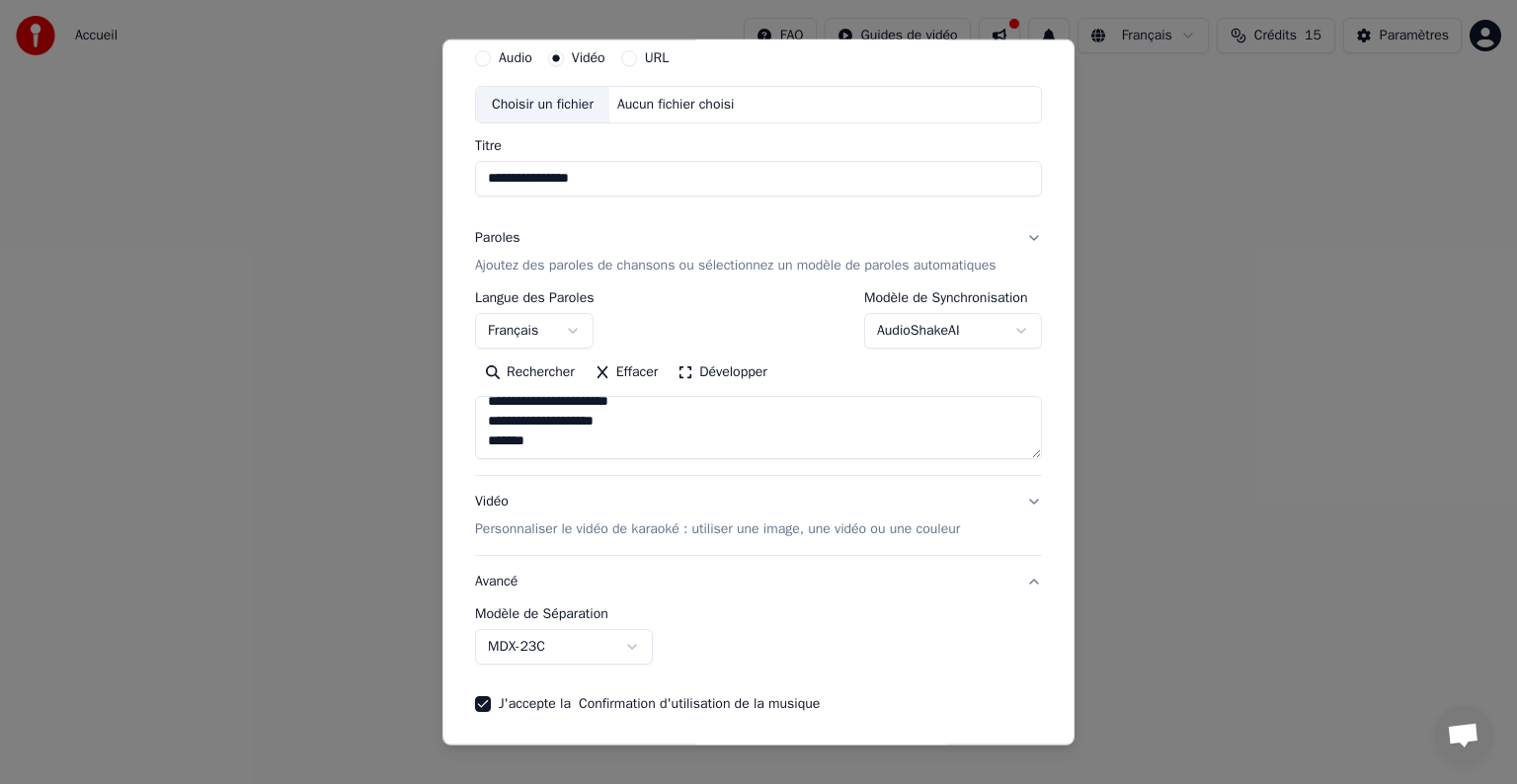 scroll, scrollTop: 0, scrollLeft: 0, axis: both 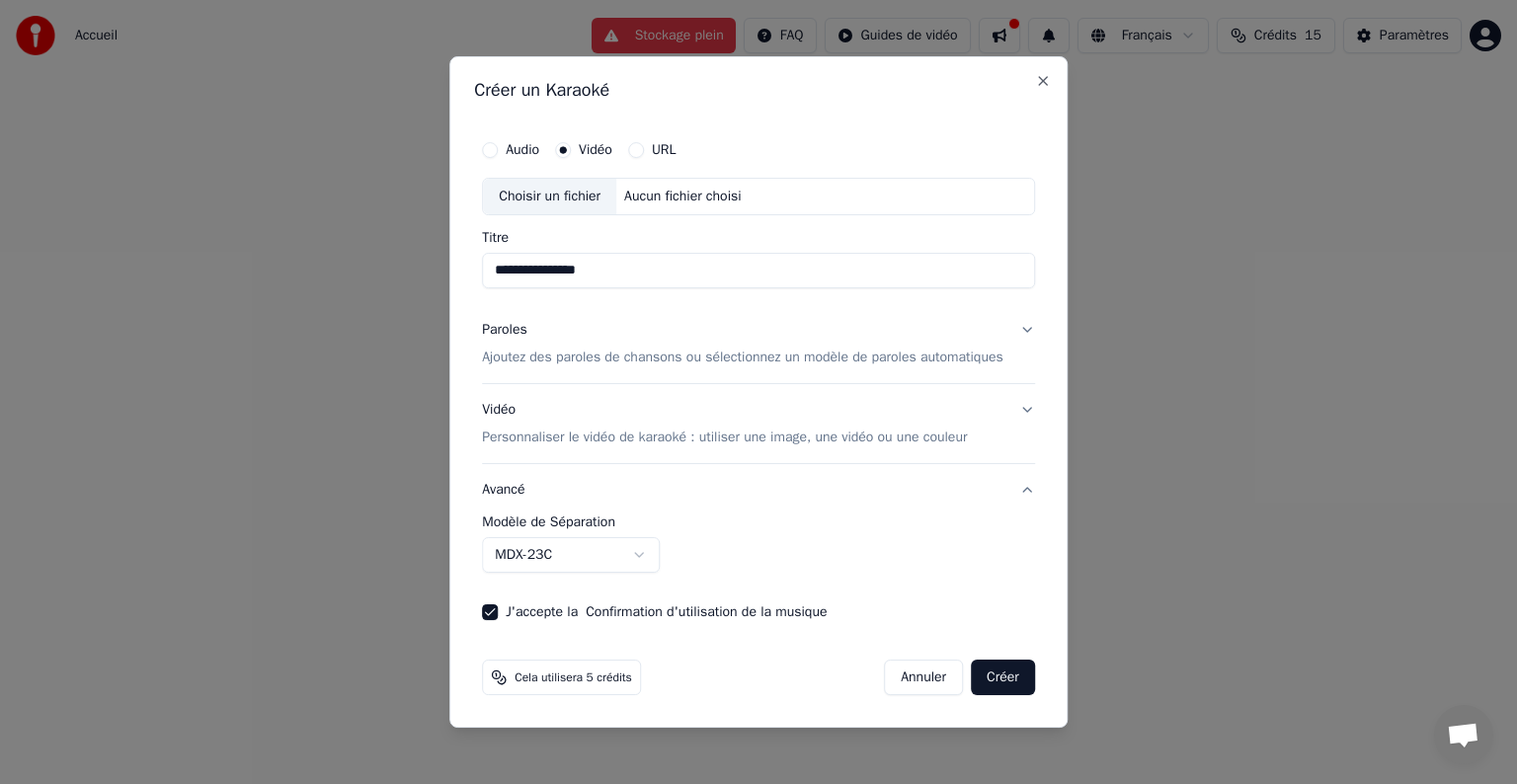 click on "Choisir un fichier" at bounding box center [549, 196] 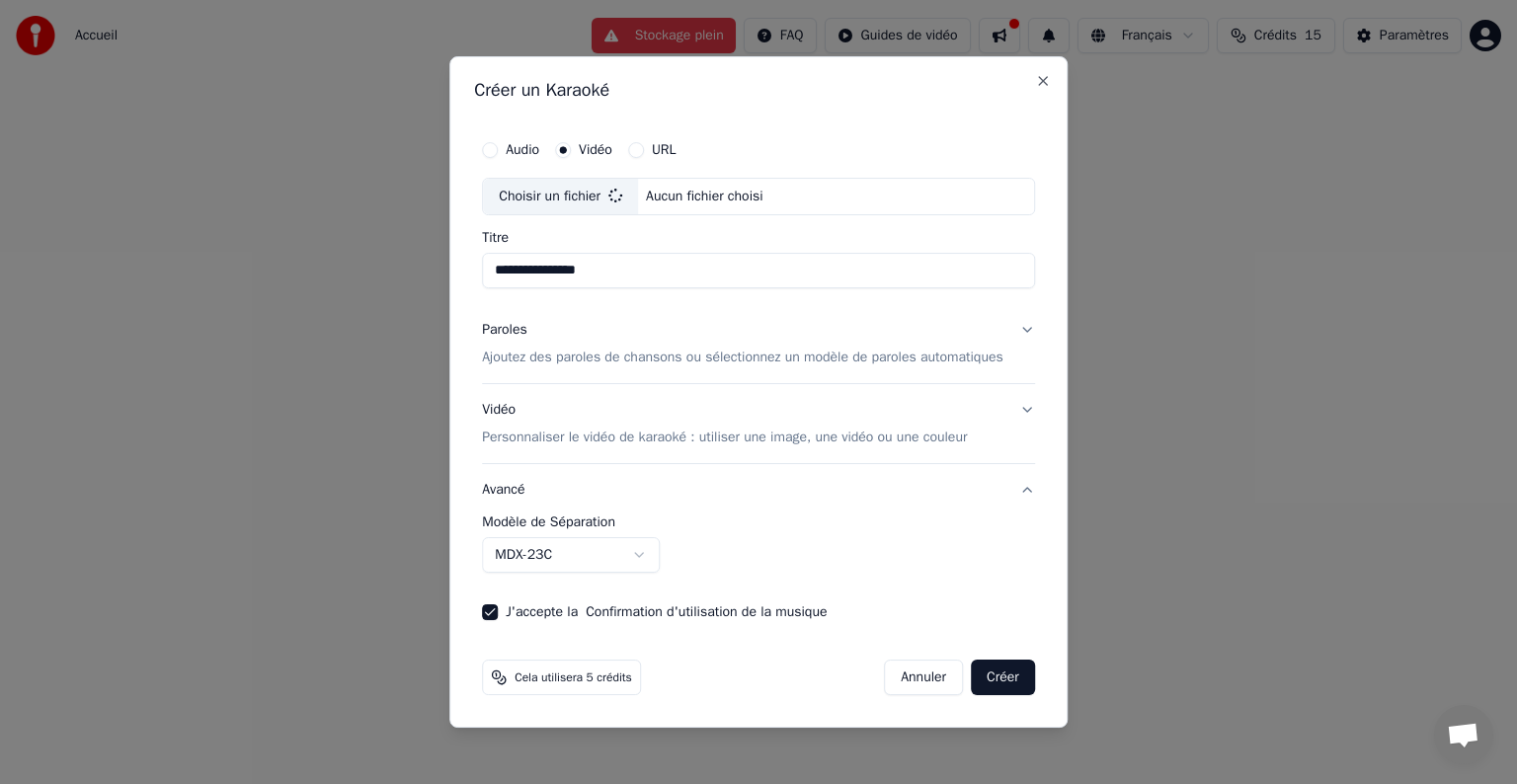 type on "**********" 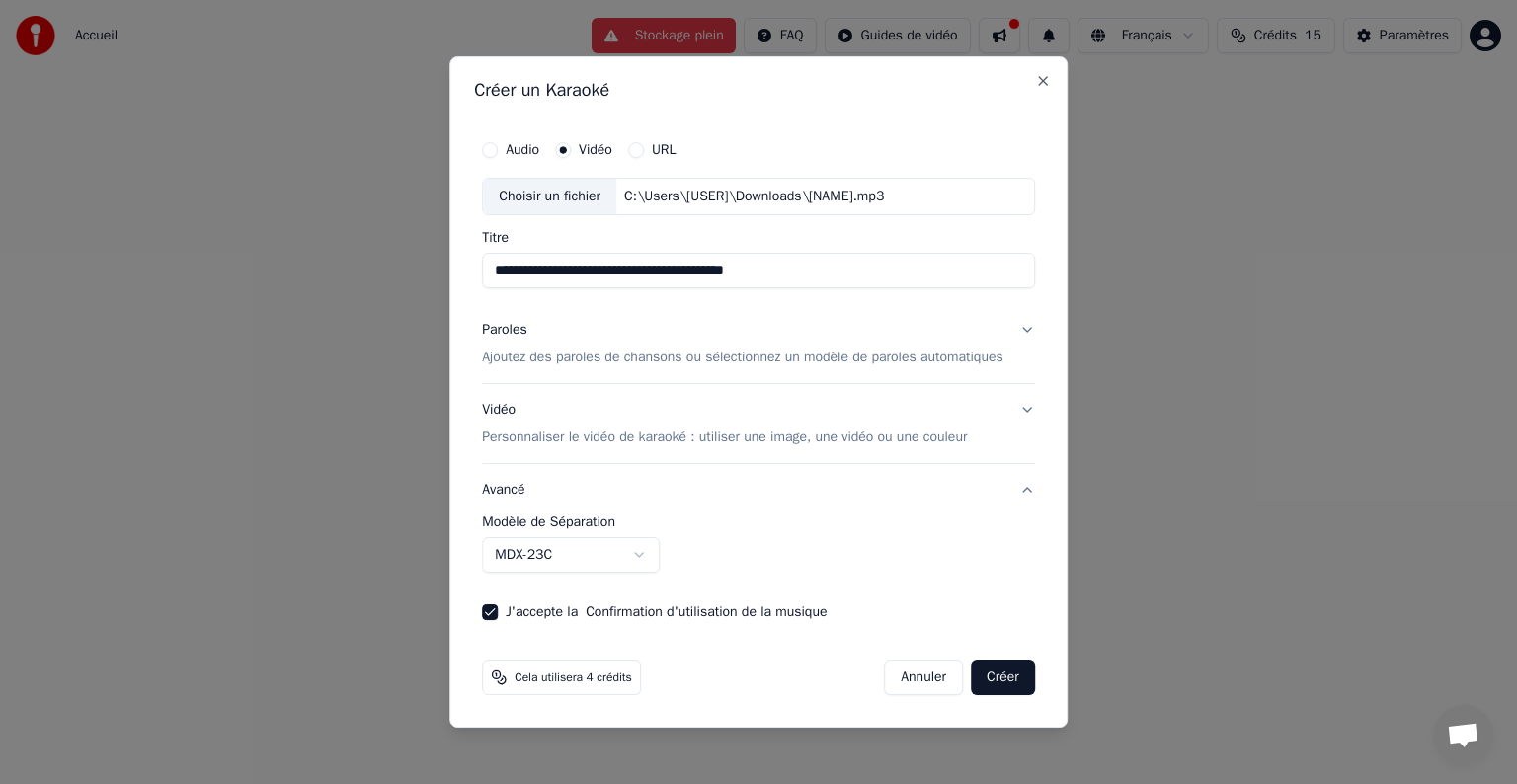 drag, startPoint x: 782, startPoint y: 275, endPoint x: 413, endPoint y: 274, distance: 369.00136 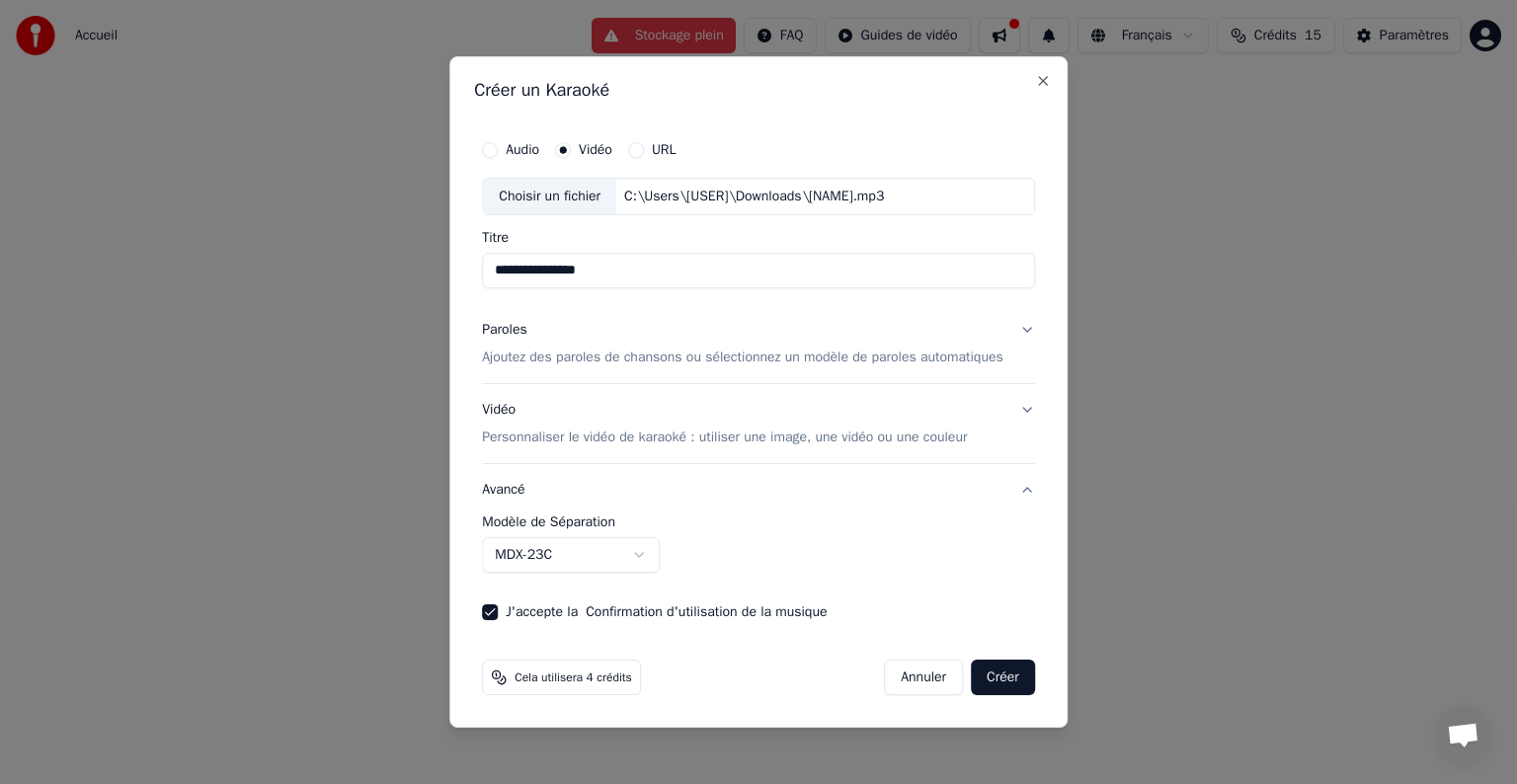 type on "**********" 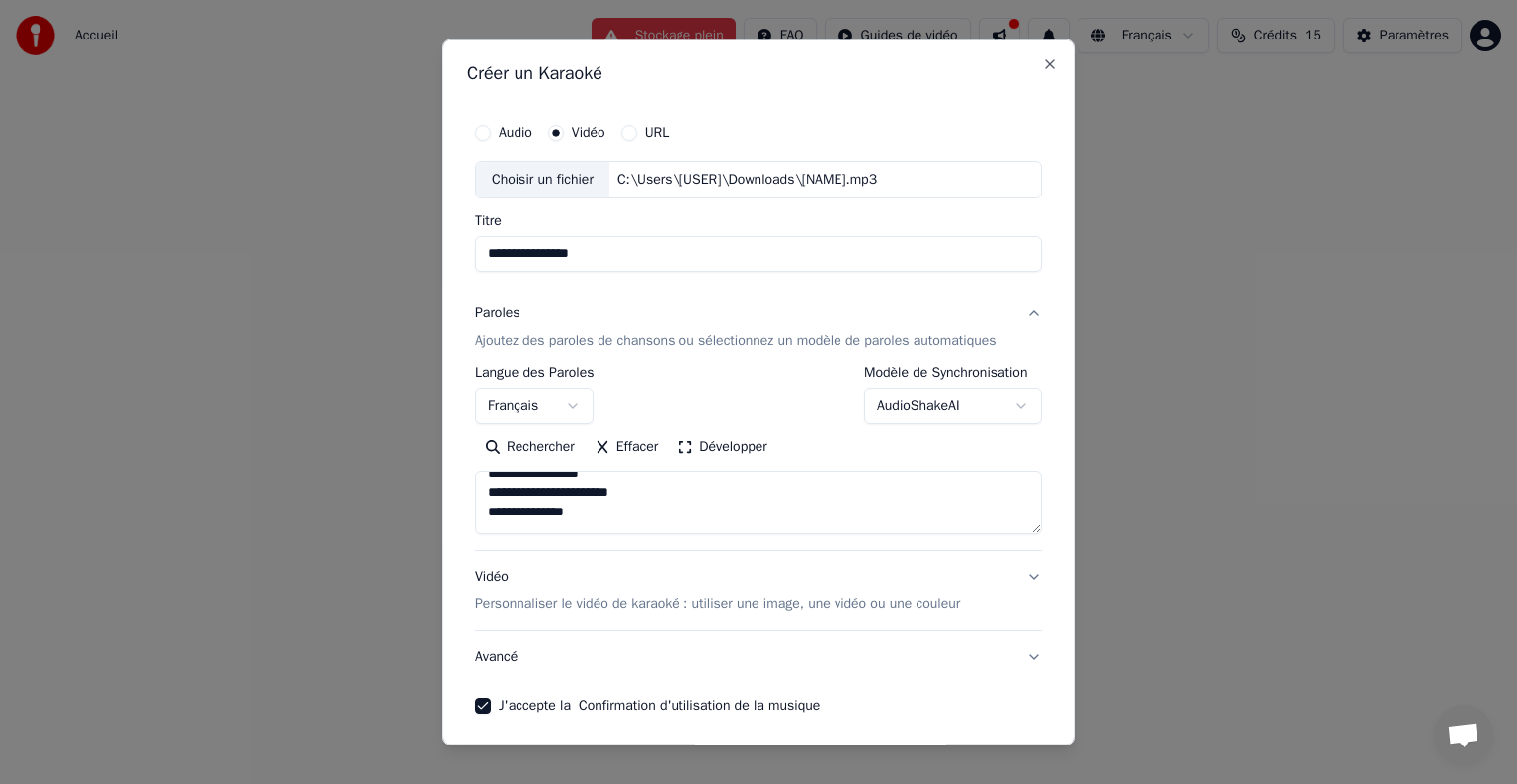 scroll, scrollTop: 592, scrollLeft: 0, axis: vertical 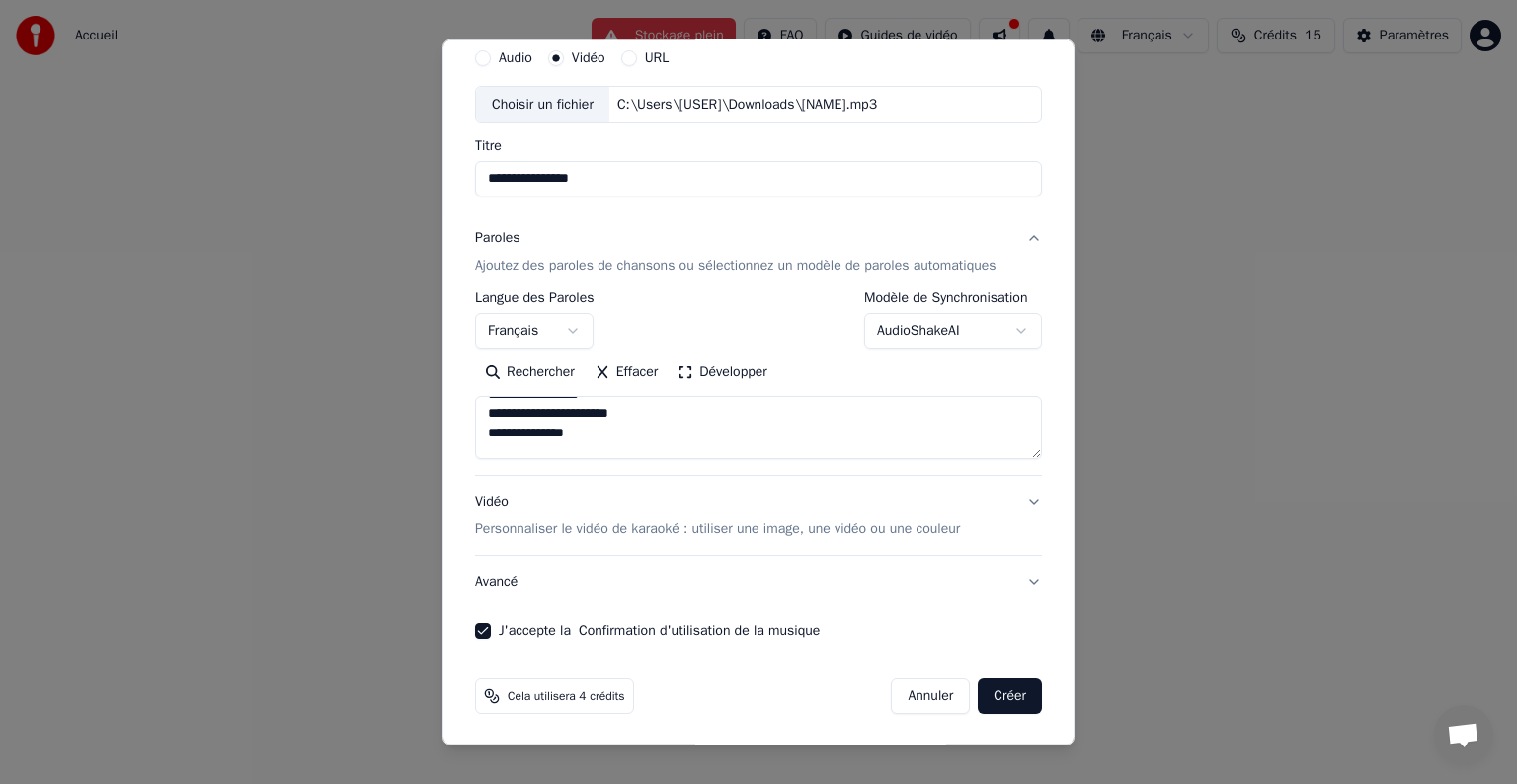 click on "Créer" at bounding box center (1009, 696) 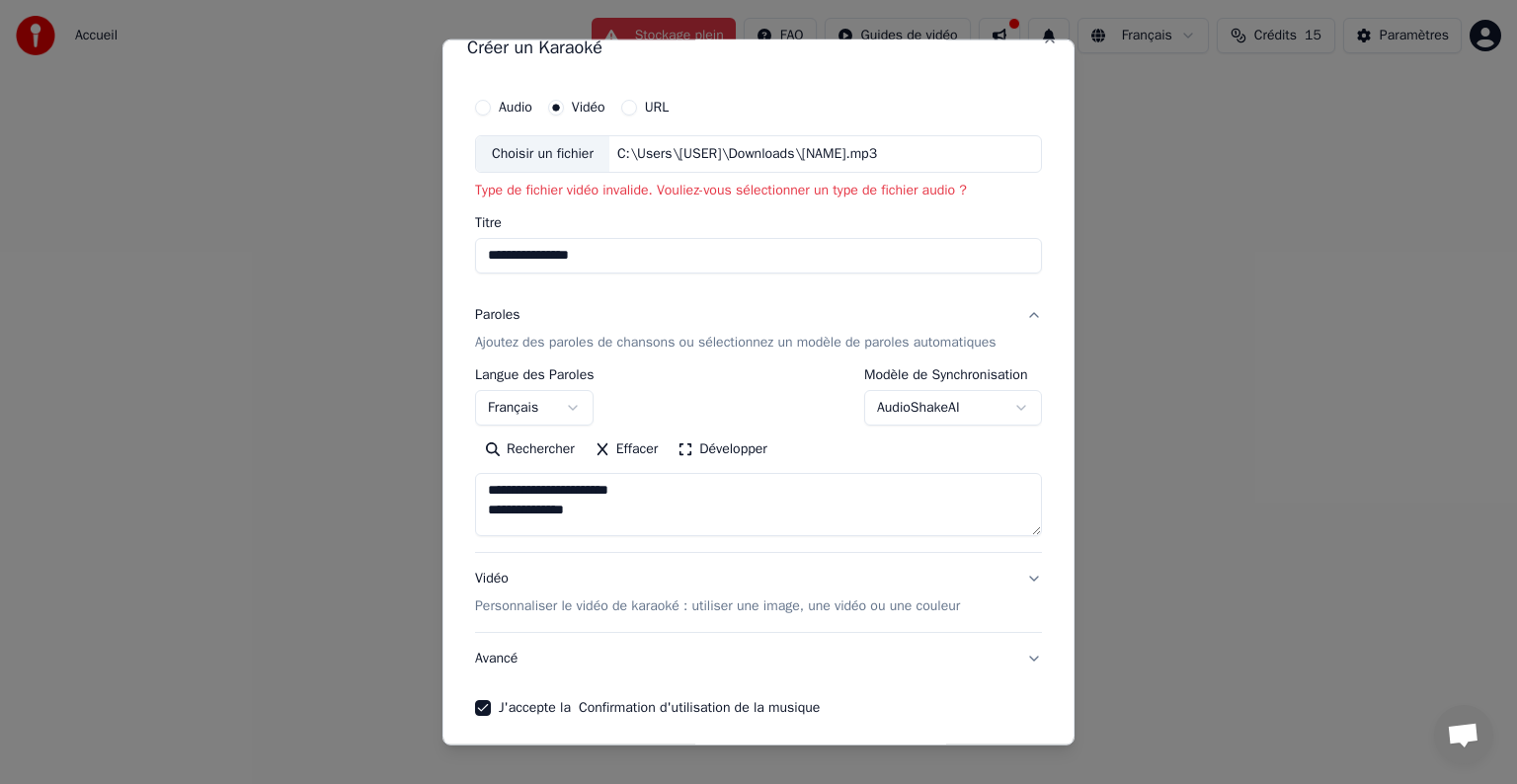 scroll, scrollTop: 0, scrollLeft: 0, axis: both 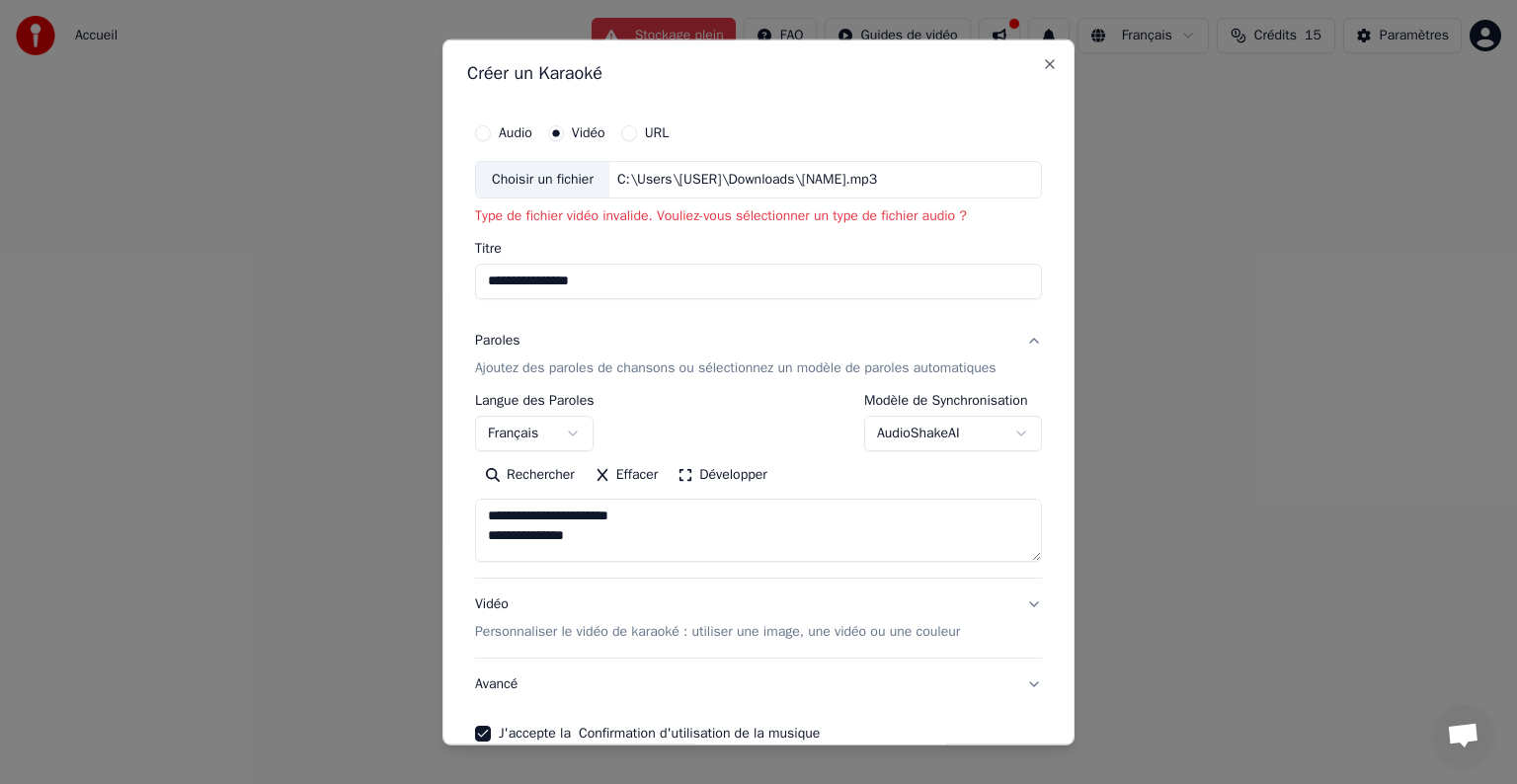 click on "Audio" at bounding box center [516, 133] 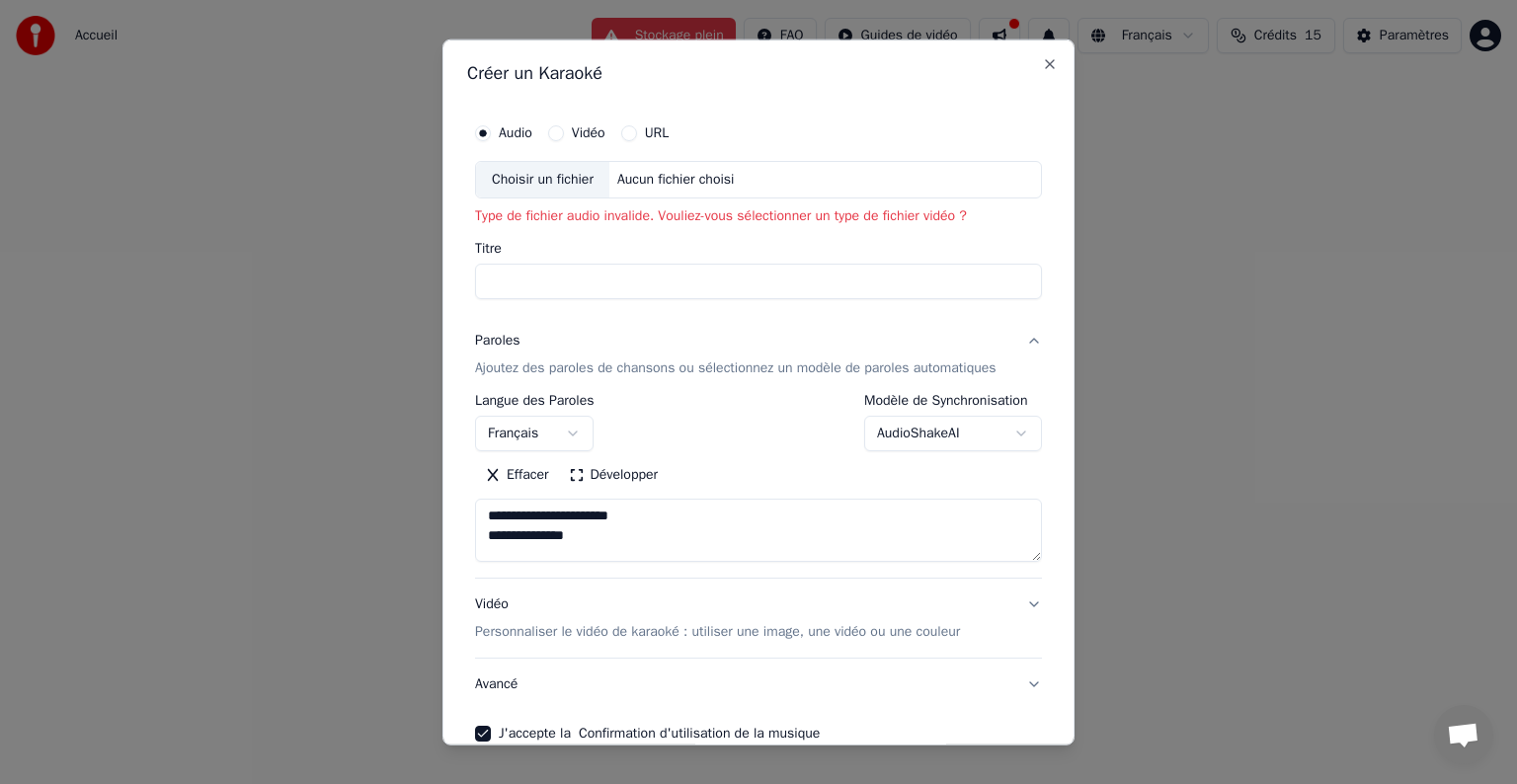 click on "Choisir un fichier" at bounding box center [542, 180] 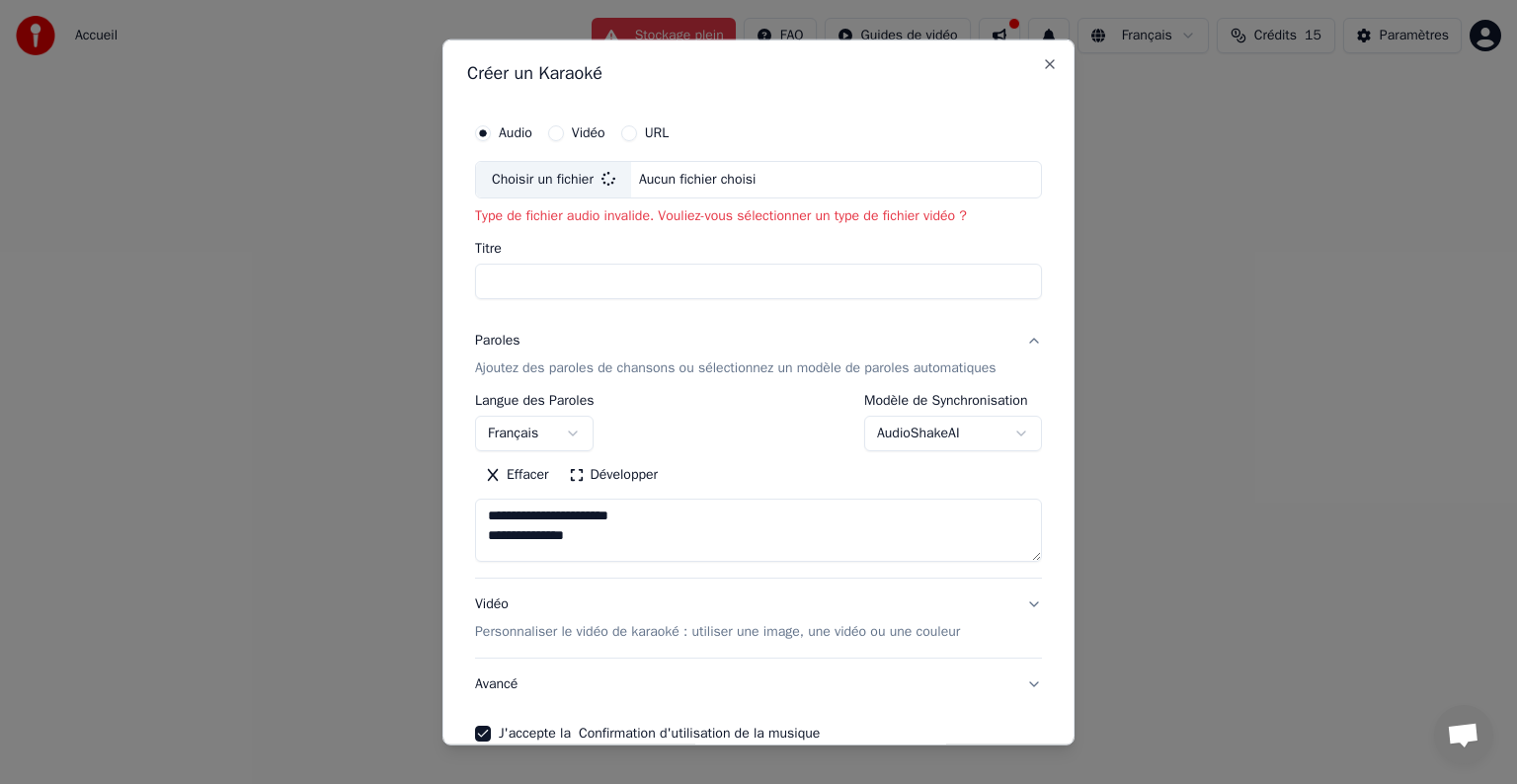 type on "**********" 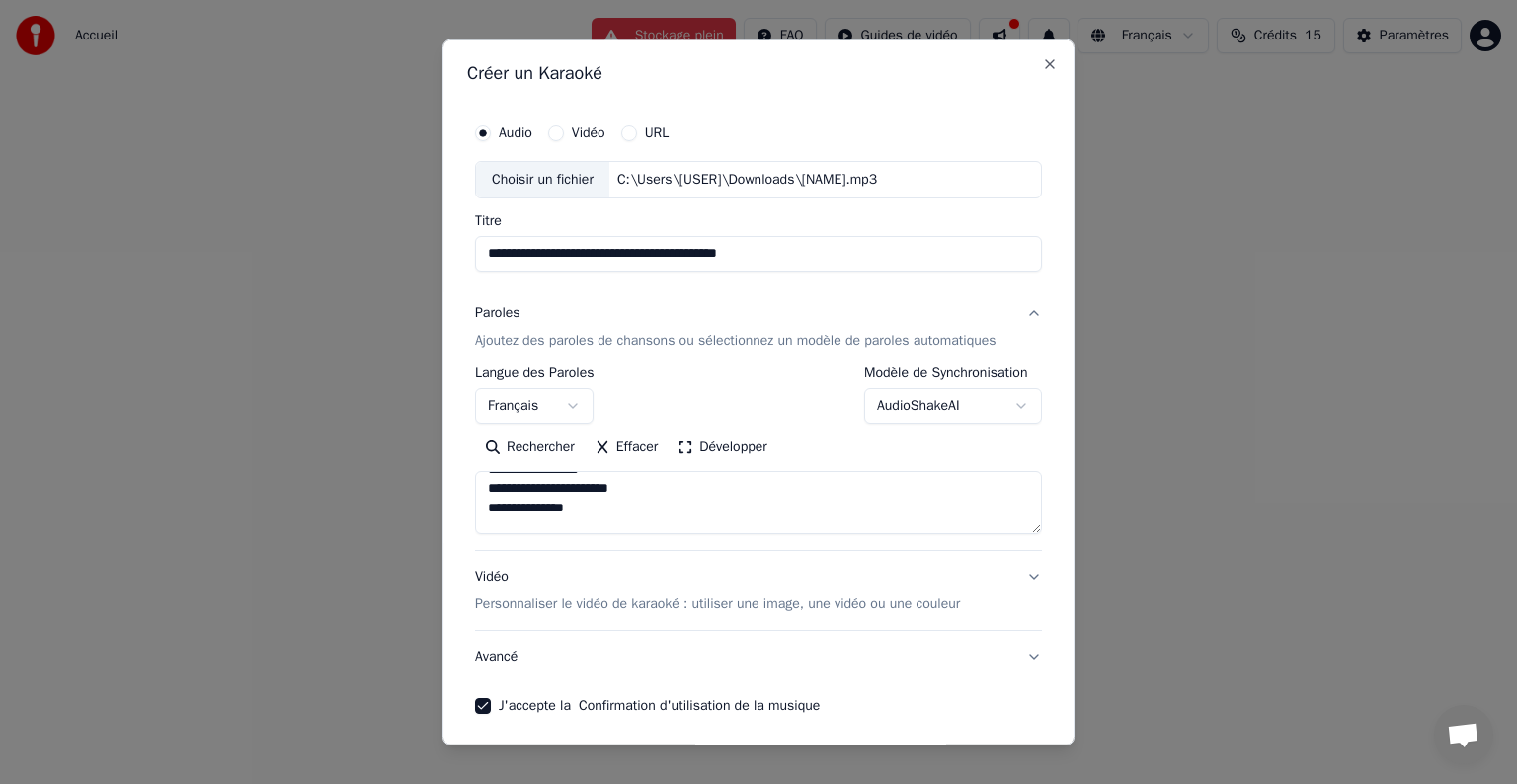 drag, startPoint x: 781, startPoint y: 259, endPoint x: 373, endPoint y: 254, distance: 408.03064 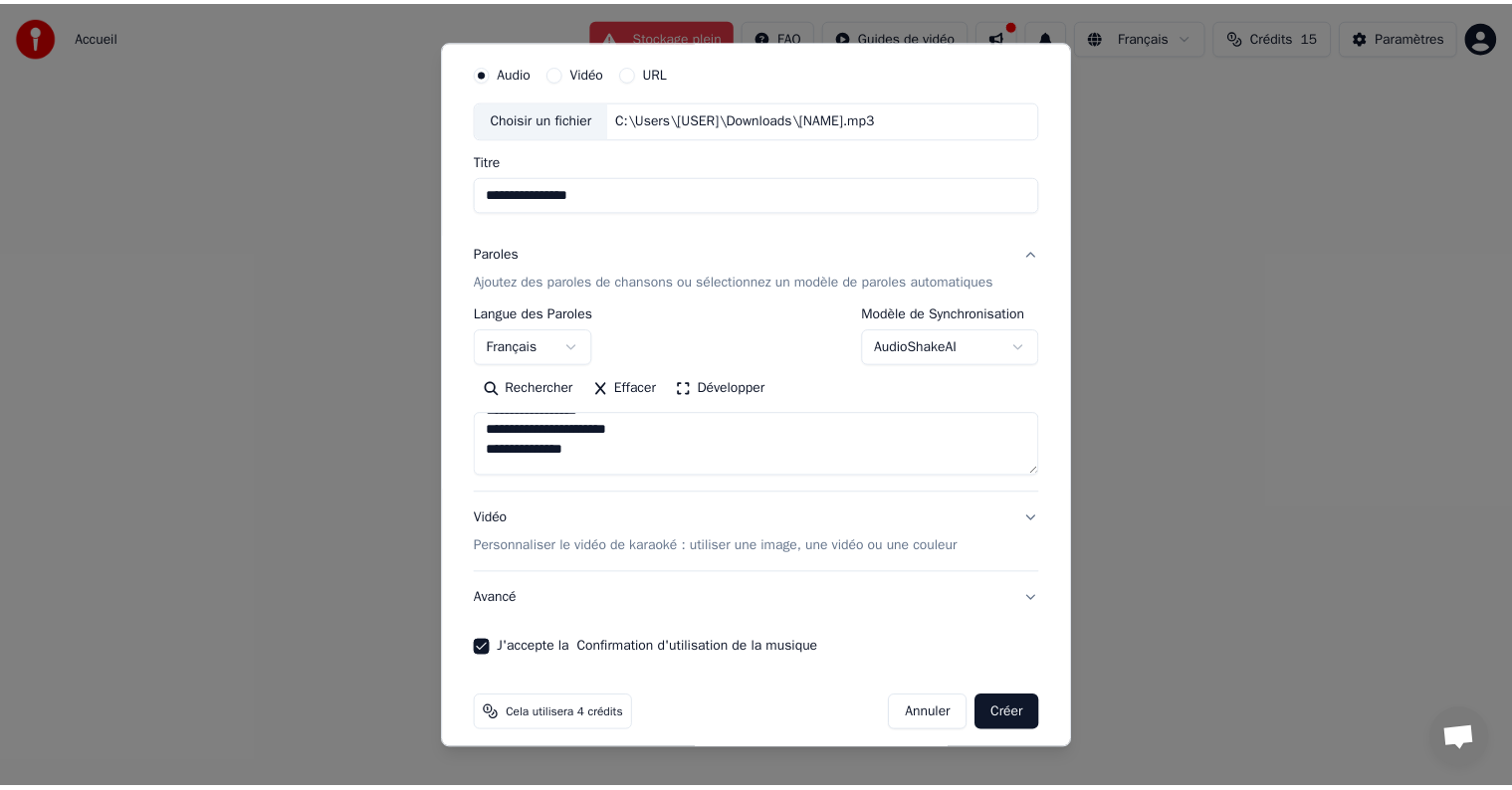 scroll, scrollTop: 76, scrollLeft: 0, axis: vertical 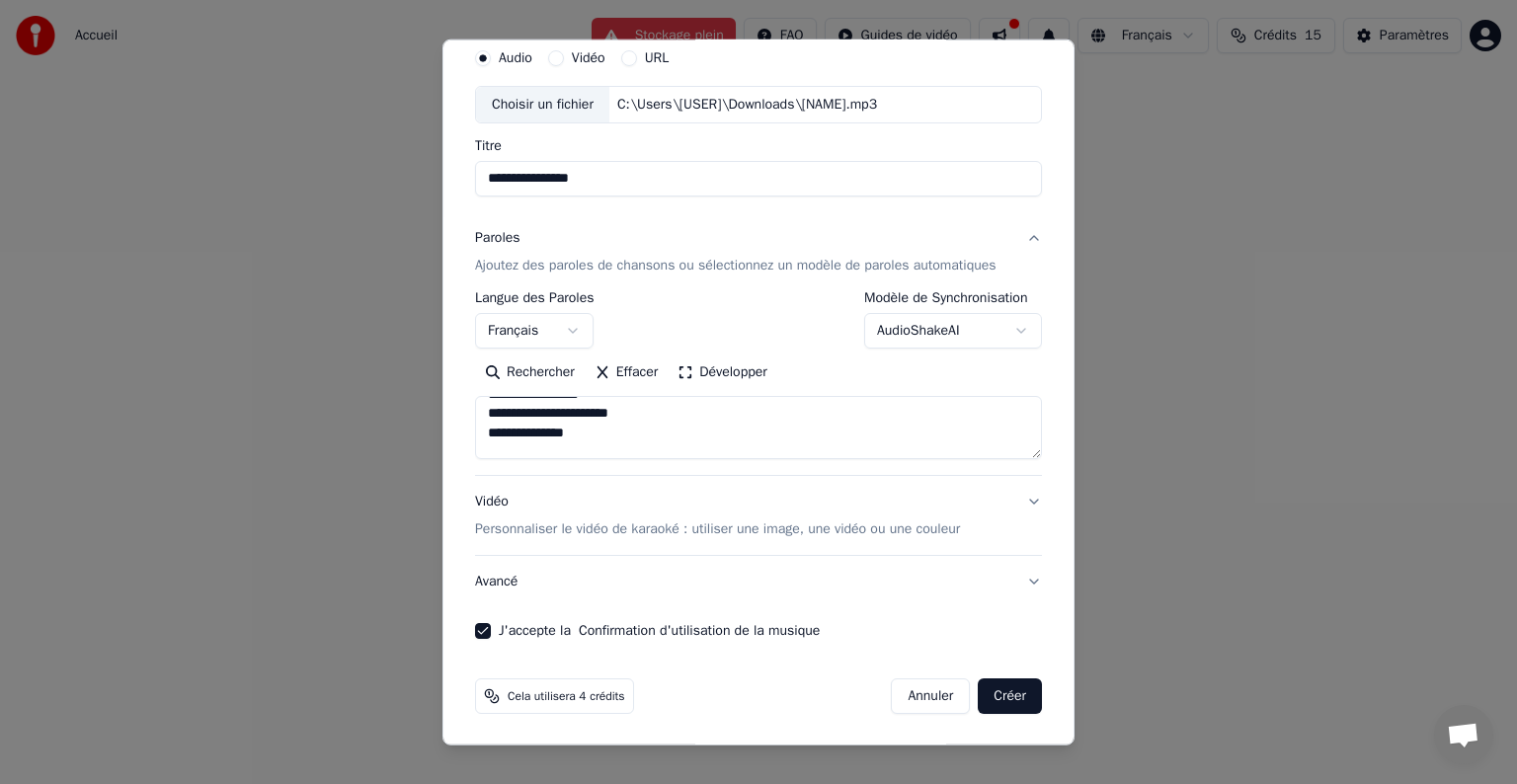 type on "**********" 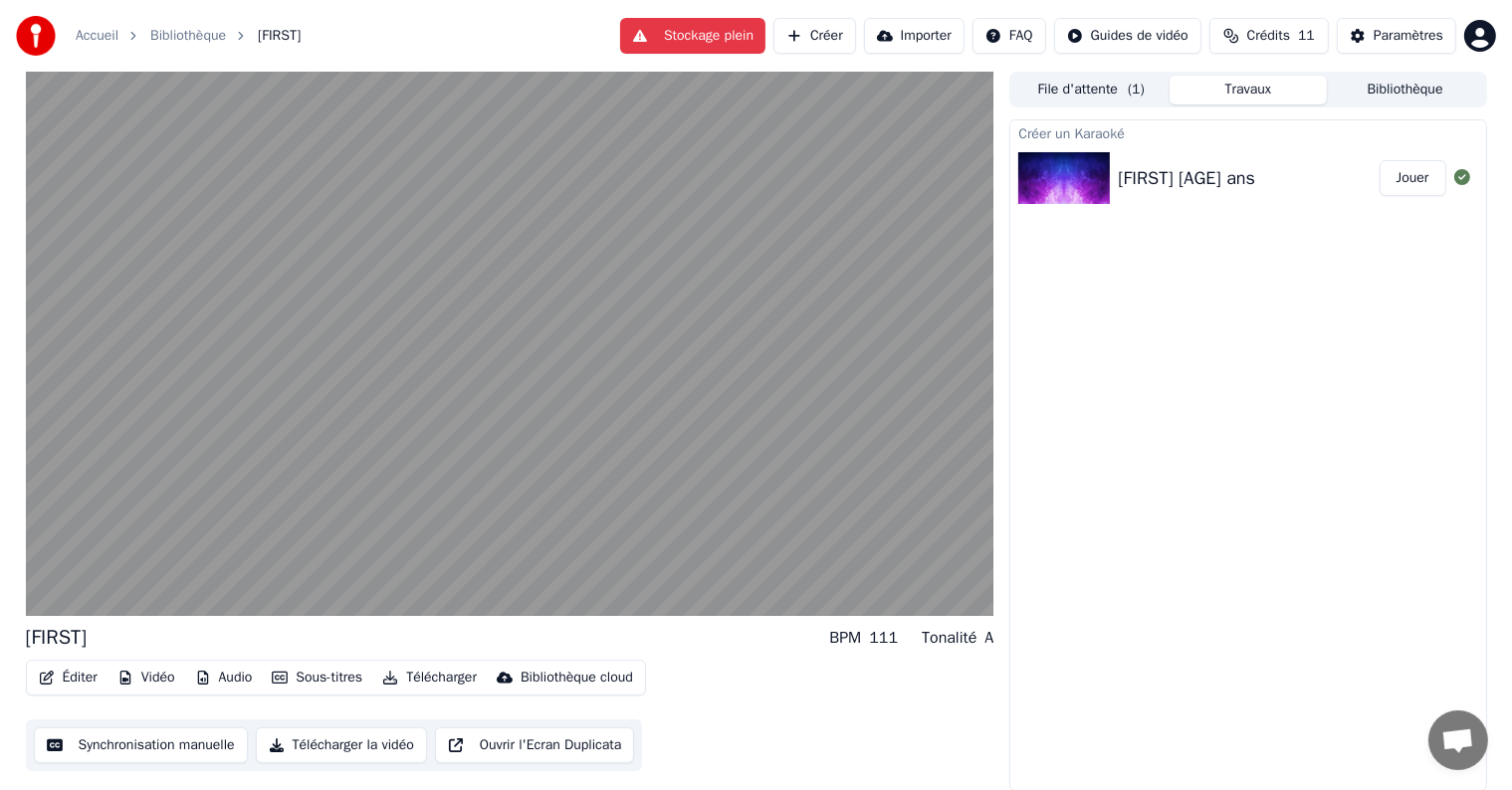 scroll, scrollTop: 0, scrollLeft: 0, axis: both 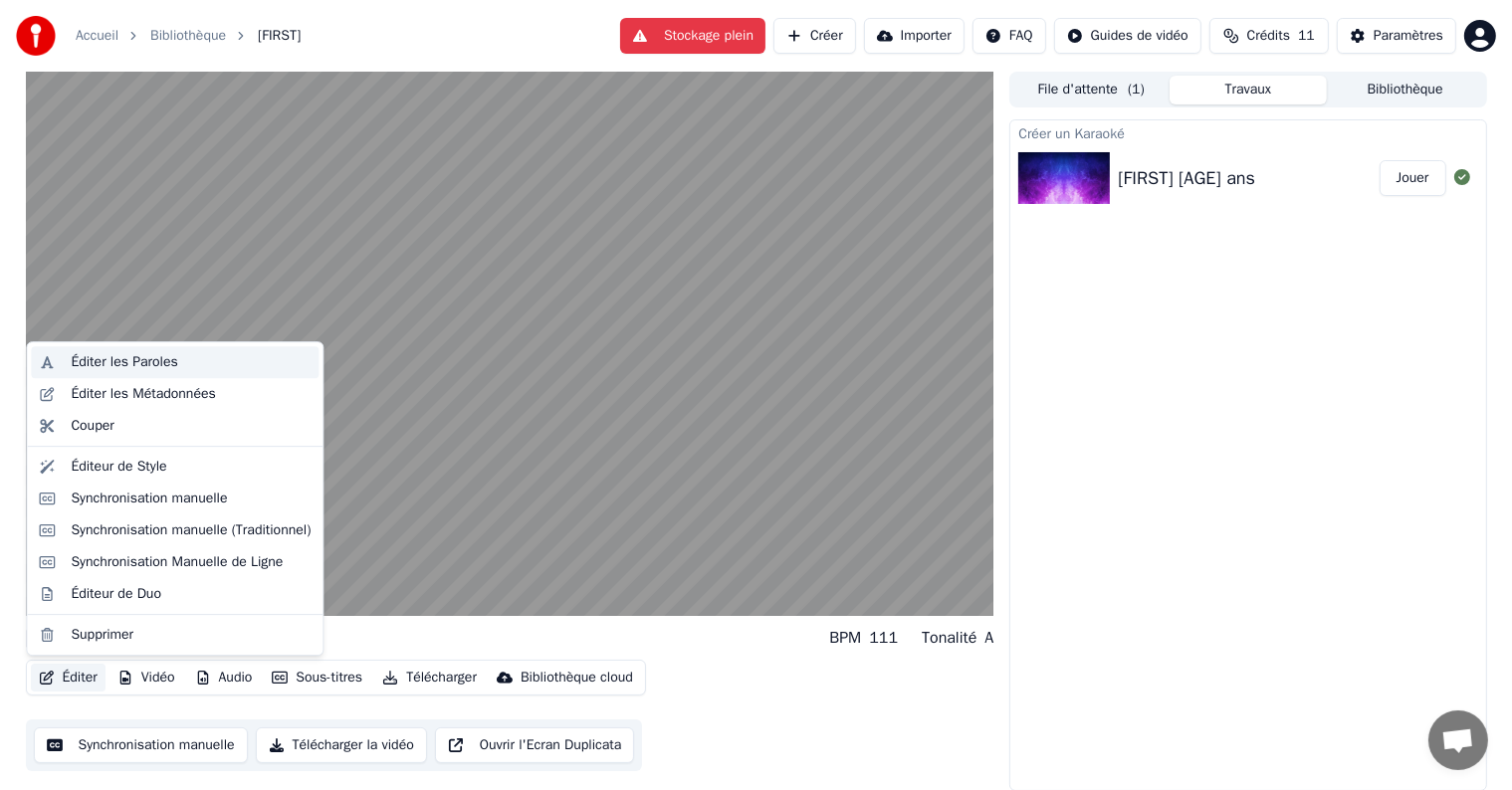 click on "Éditer les Paroles" at bounding box center (174, 362) 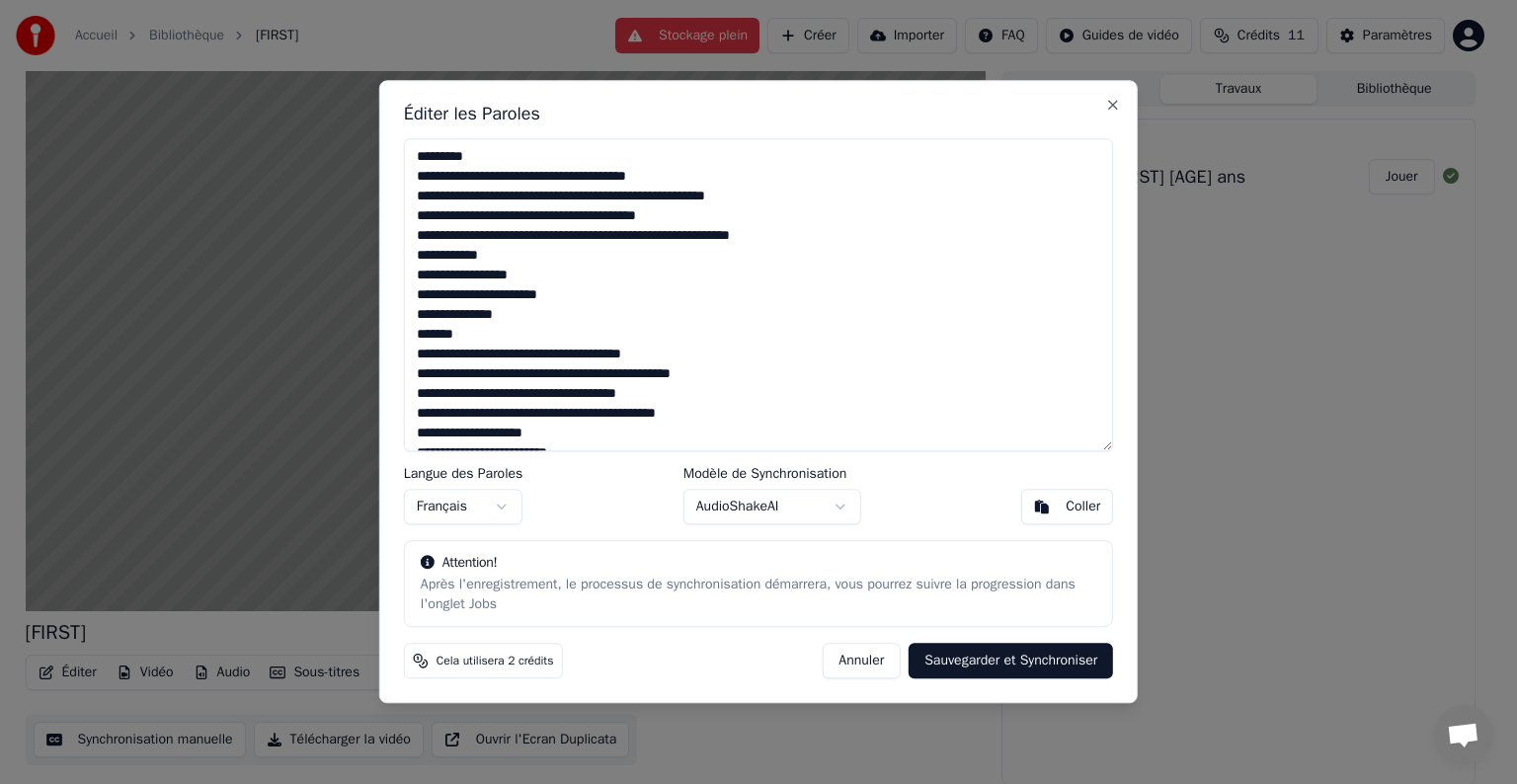 click on "Accueil Bibliothèque [FIRST] Stockage plein Créer Importer FAQ Guides de vidéo Crédits 11 Paramètres [FIRST] BPM 111 Tonalité A Éditer Vidéo Audio Sous-titres Télécharger Bibliothèque cloud Synchronisation manuelle Télécharger la vidéo Ouvrir l'Ecran Duplicata File d'attente ( 1 ) Travaux Bibliothèque Créer un Karaoké [FIRST] 50 ans Jouer
Éditer les Paroles Langue des Paroles Français Modèle de Synchronisation AudioShakeAI Coller Attention! Après l'enregistrement, le processus de synchronisation démarrera, vous pourrez suivre la progression dans l'onglet Jobs Cela utilisera 2 crédits Annuler Sauvegarder et Synchroniser Close" at bounding box center [750, 392] 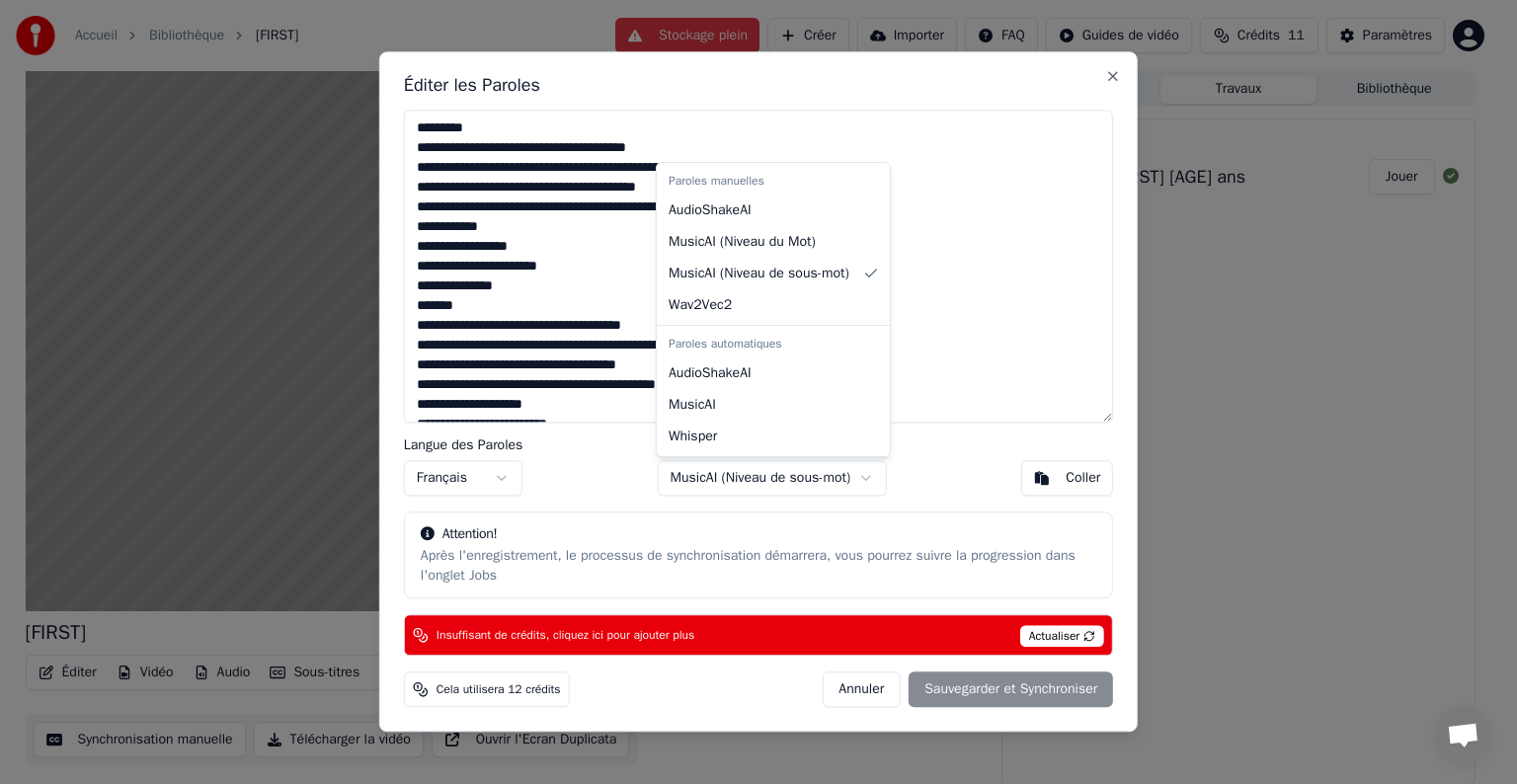 click on "Accueil Bibliothèque [FIRST] Stockage plein Créer Importer FAQ Guides de vidéo Crédits 11 Paramètres [FIRST] BPM 111 Tonalité A Éditer Vidéo Audio Sous-titres Télécharger Bibliothèque cloud Synchronisation manuelle Télécharger la vidéo Ouvrir l'Ecran Duplicata File d'attente ( 1 ) Travaux Bibliothèque Créer un Karaoké [FIRST] 50 ans Jouer
Éditer les Paroles Langue des Paroles Français Modèle de Synchronisation MusicAI ( Niveau de sous-mot ) Coller Attention! Après l'enregistrement, le processus de synchronisation démarrera, vous pourrez suivre la progression dans l'onglet Jobs Insuffisant de crédits, cliquez ici pour ajouter plus Actualiser Cela utilisera 12 crédits Annuler Sauvegarder et Synchroniser Close Paroles manuelles AudioShakeAI MusicAI ( Niveau du Mot ) MusicAI ( Niveau de sous-mot ) Wav2Vec2 Paroles automatiques AudioShakeAI MusicAI Whisper" at bounding box center [750, 392] 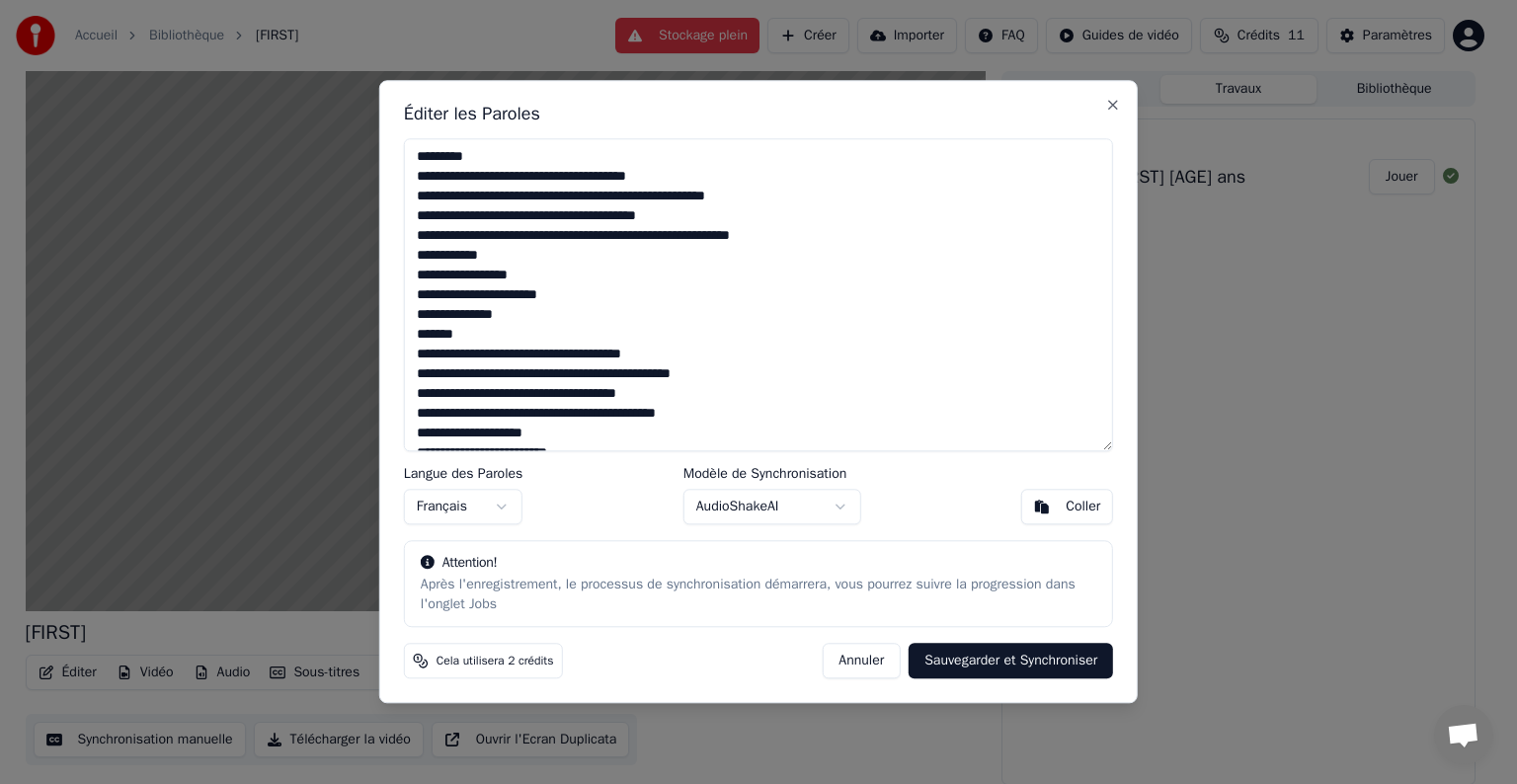 click on "Éditer les Paroles" at bounding box center [758, 114] 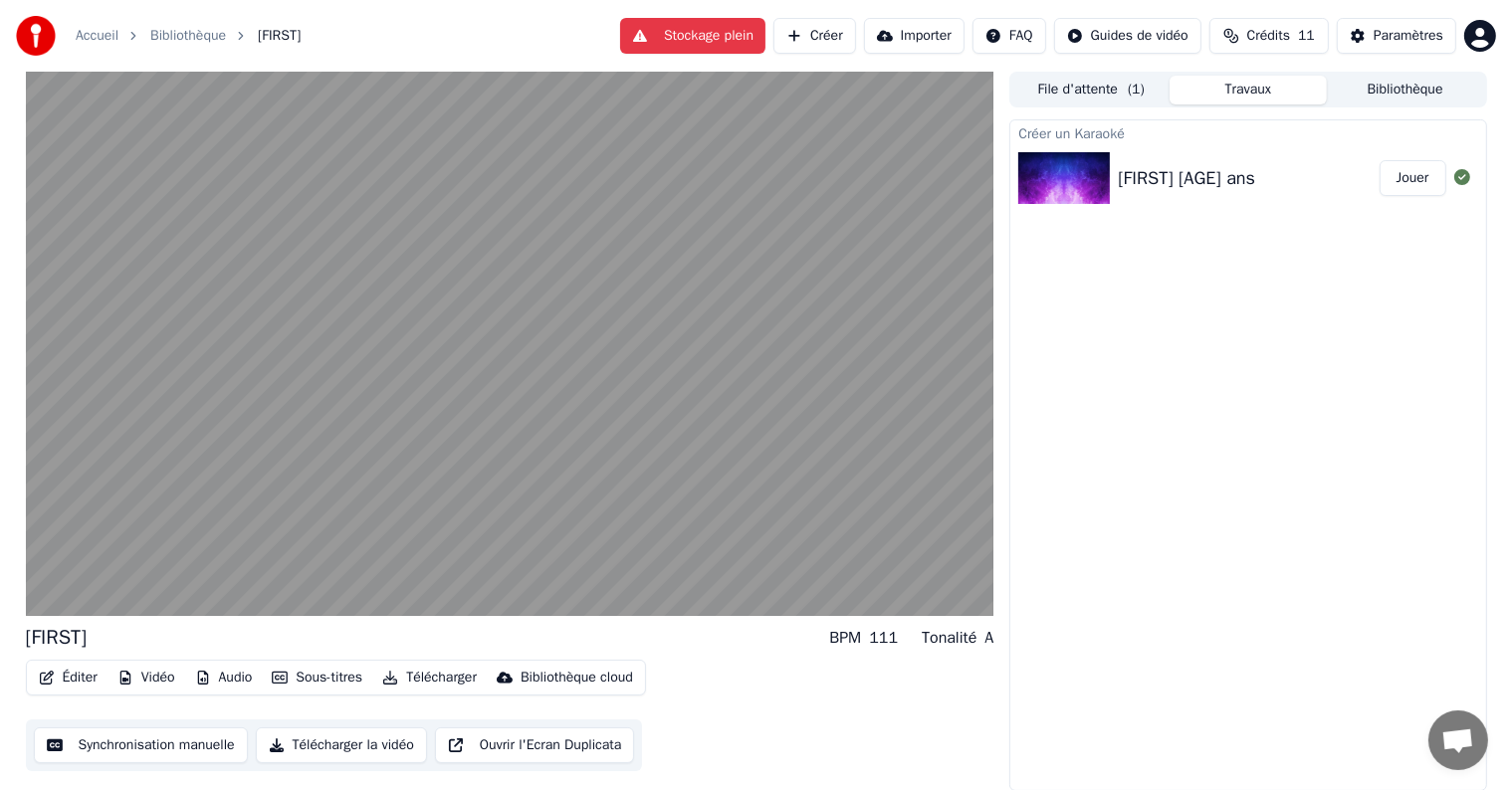 click on "Synchronisation manuelle" at bounding box center (140, 745) 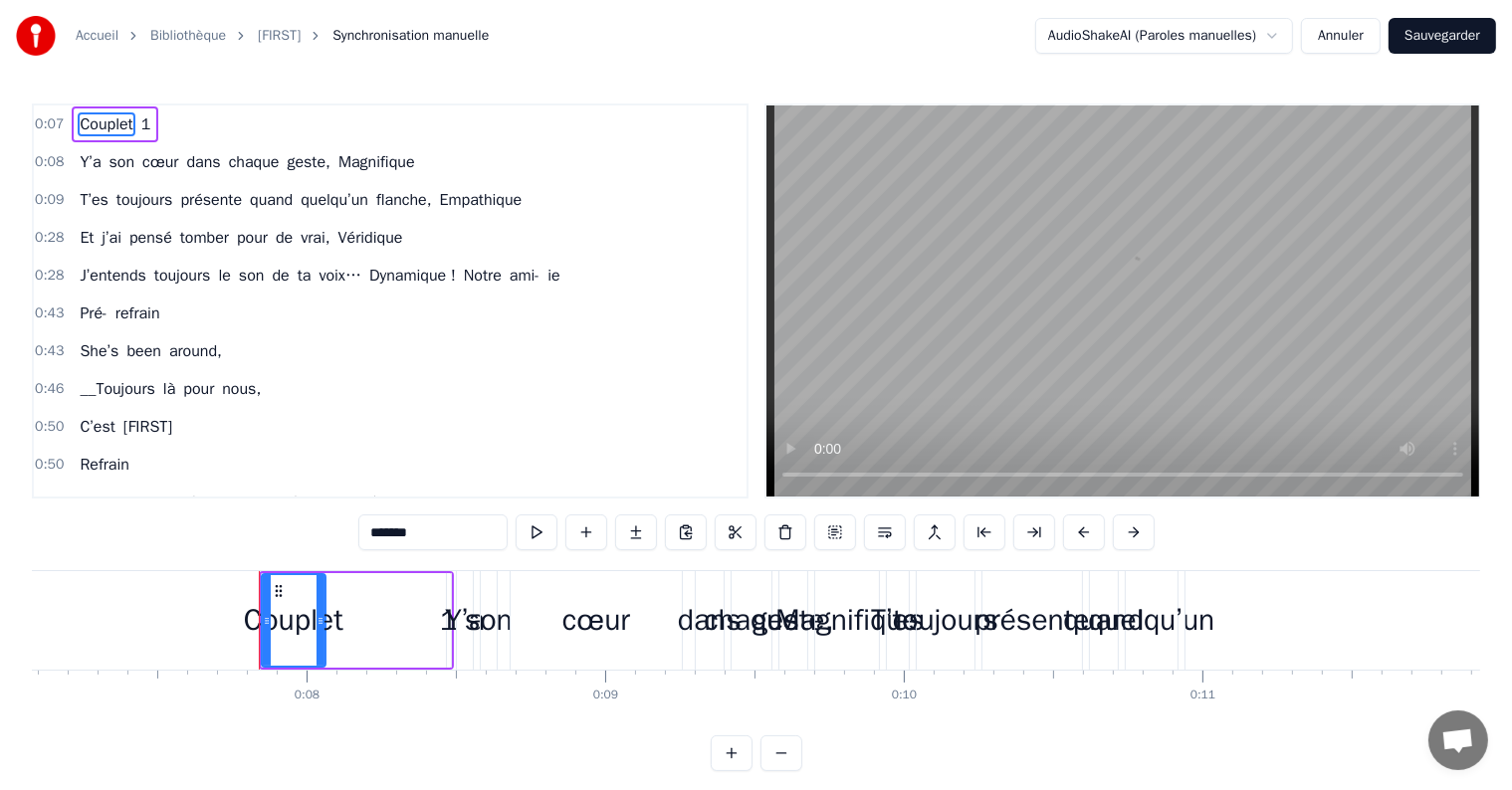 scroll, scrollTop: 0, scrollLeft: 2241, axis: horizontal 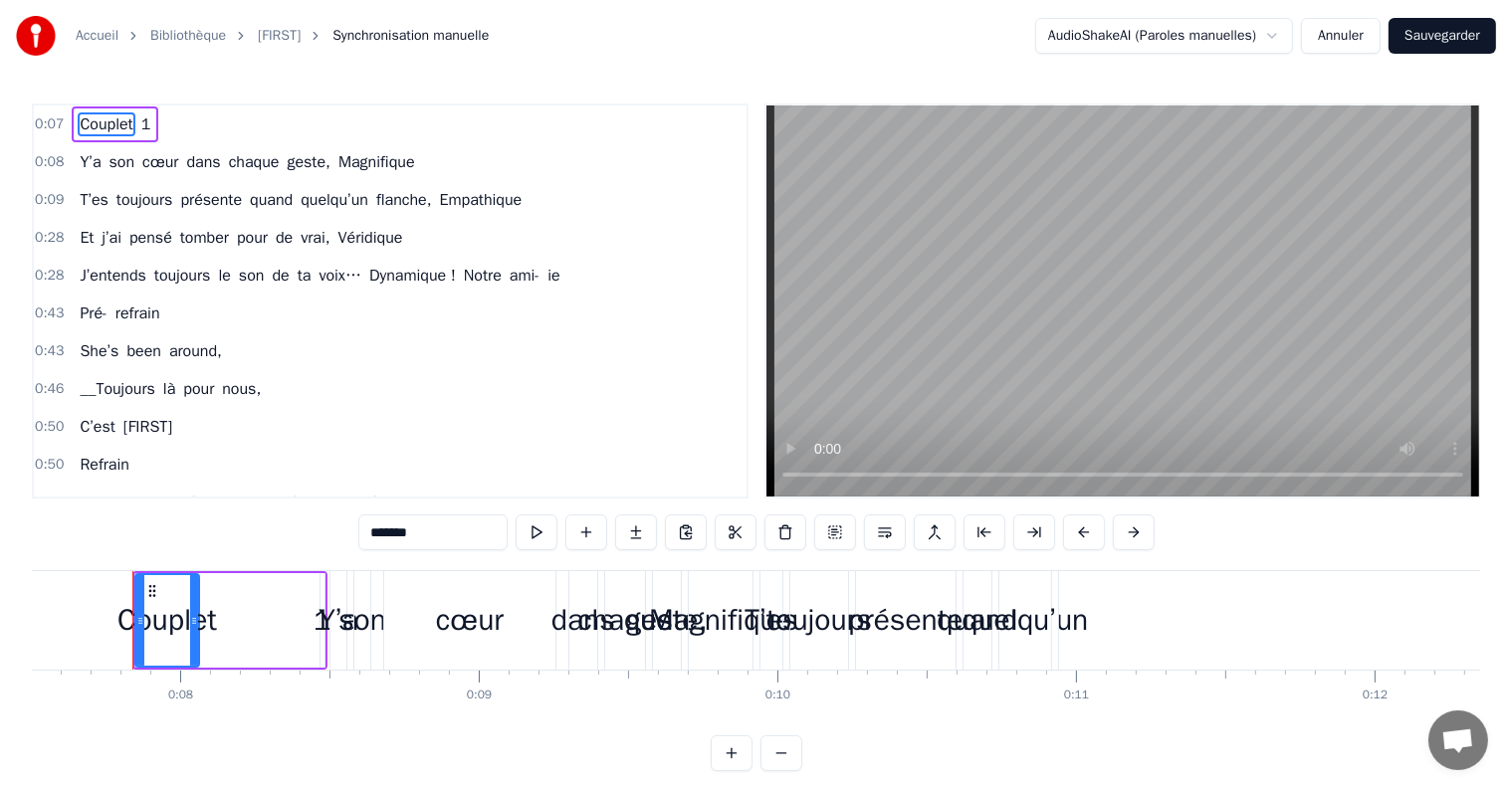 click on "0:07 Couplet 1" at bounding box center [390, 124] 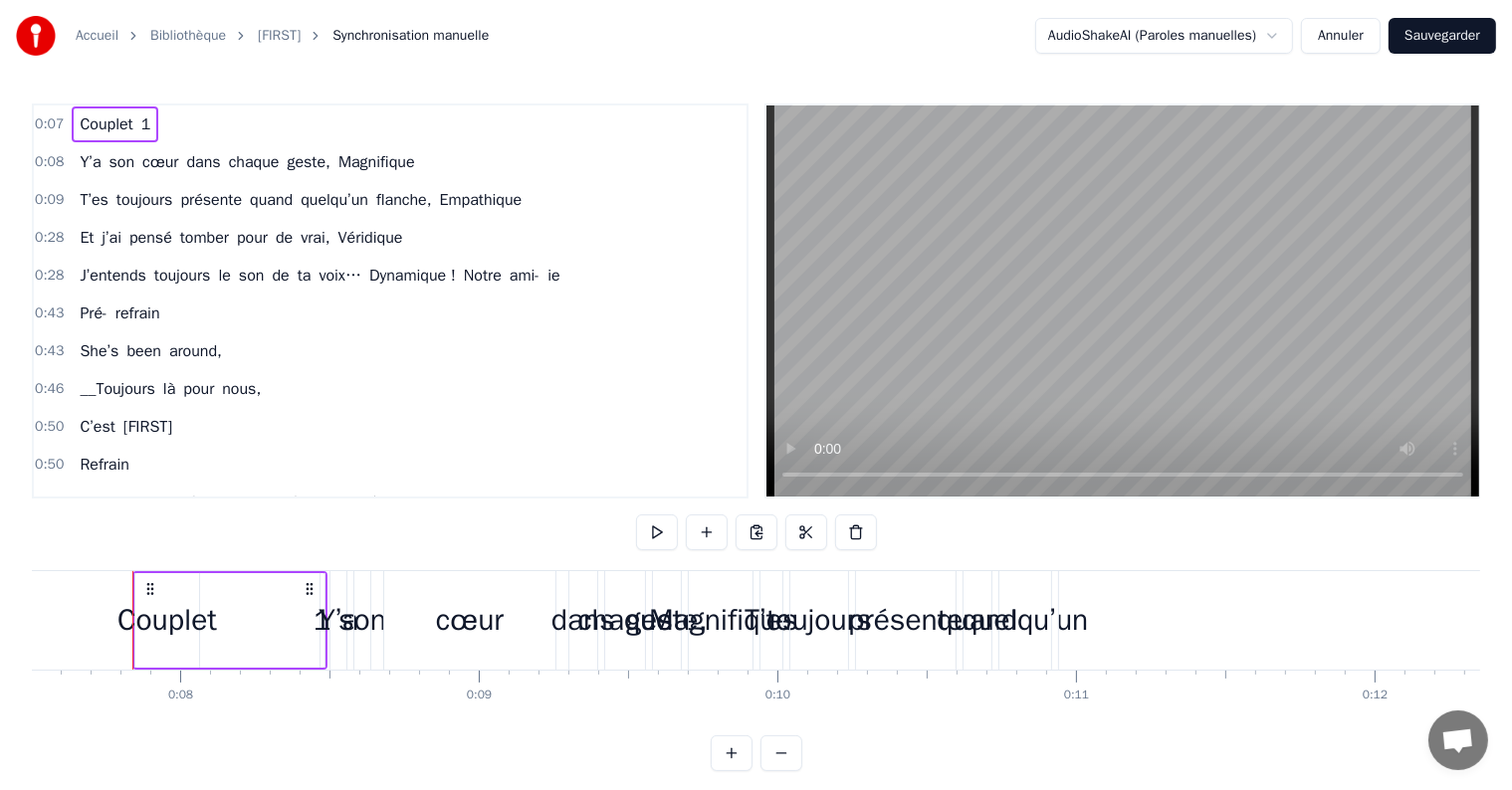 click on "Couplet" at bounding box center [106, 124] 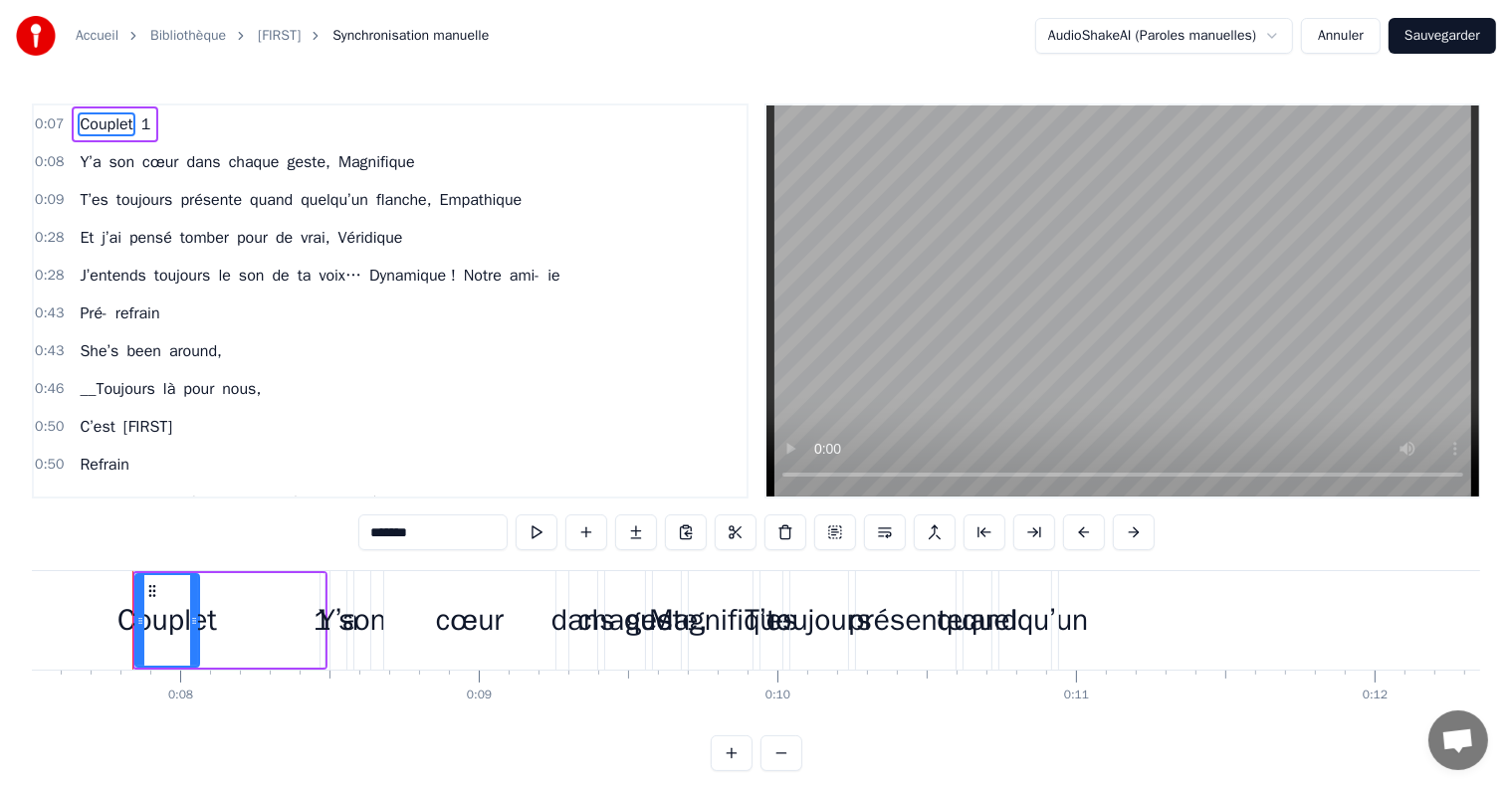 click on "1" at bounding box center (146, 124) 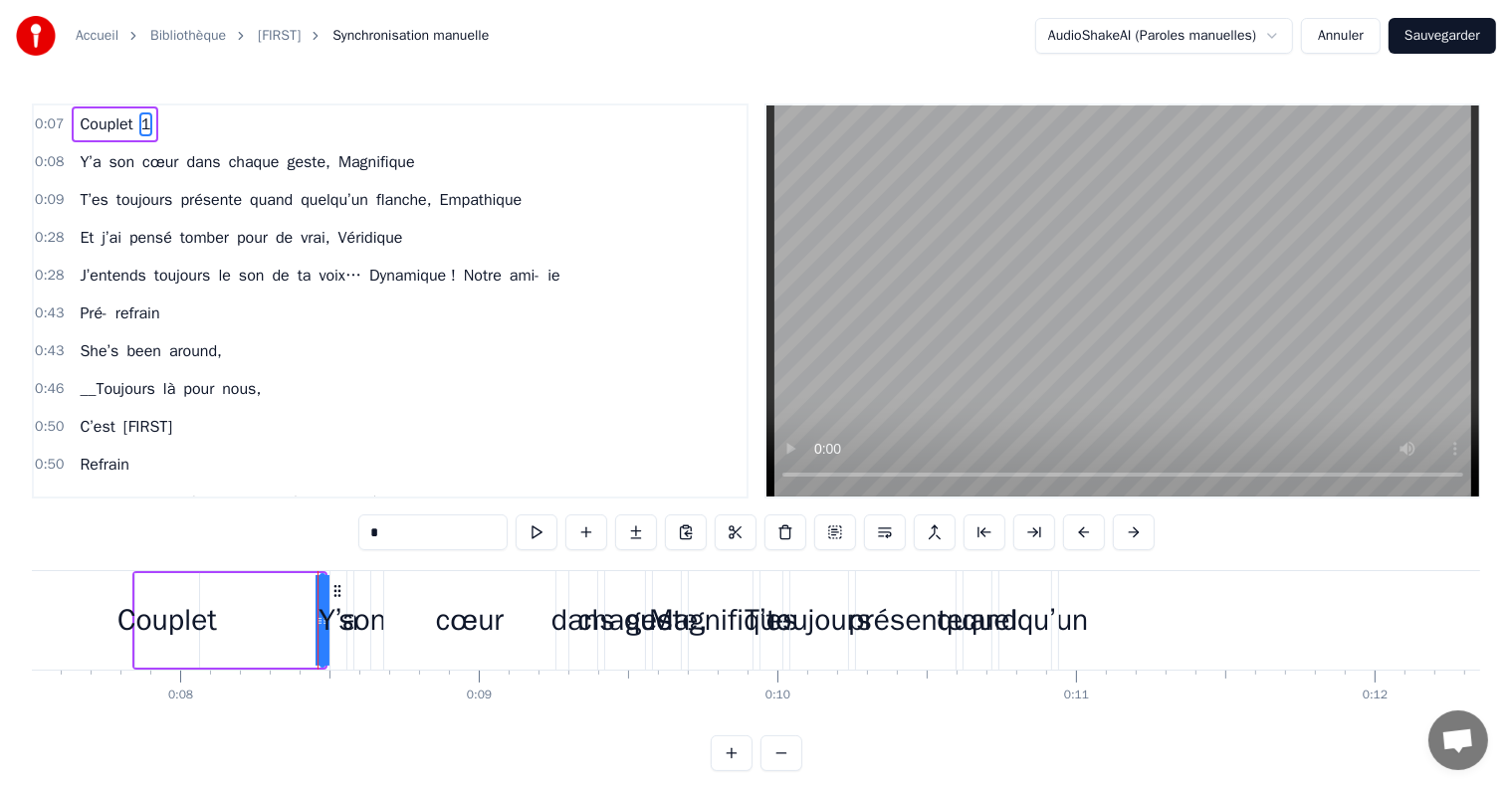 click on "0:07 Couplet 1 0:08 Y’a son cœur dans chaque geste, Magnifique 0:09 T’es toujours présente quand quelqu’un flanche, Empathique 0:28 Et j’ai pensé tomber pour de vrai, Véridique 0:28 J’entends toujours le son de ta voix… Dynamique ! Notre ami- ie 0:43 Pré- refrain 0:43 She’s been around, 0:46 __Toujours là pour nous, 0:50 C’est [FIRST] 0:50 Refrain 0:51 You make me feel good, ta force me régale 0:53 Ensemble- e dans le travail, on a toujours le moral 1:01 You make me feel nice, bonheur everytime 1:05 J’y ai pensé mille fois, ton amour, on le reçoit 1:11 You make me feel good 1:12 You make me feel good, aah 1:13 You make me feel goo- ood 1:13 You make me feel good, aah 1:14 Couplet 2 1:14 Elle grimpe les défis sans stress, Frénétique 1:15 Plus c’est dur, et plus elle s’illumine, Iconique 1:19 Toujours entière, sans aucun détour, Bonne éthique 1:28 T’assures dans tous tes projets grandioses, Dynamique! Notre ami- ie 1:44 Pré- refrain 1:44 She’s been around, 1:48 là e" at bounding box center (390, 300) 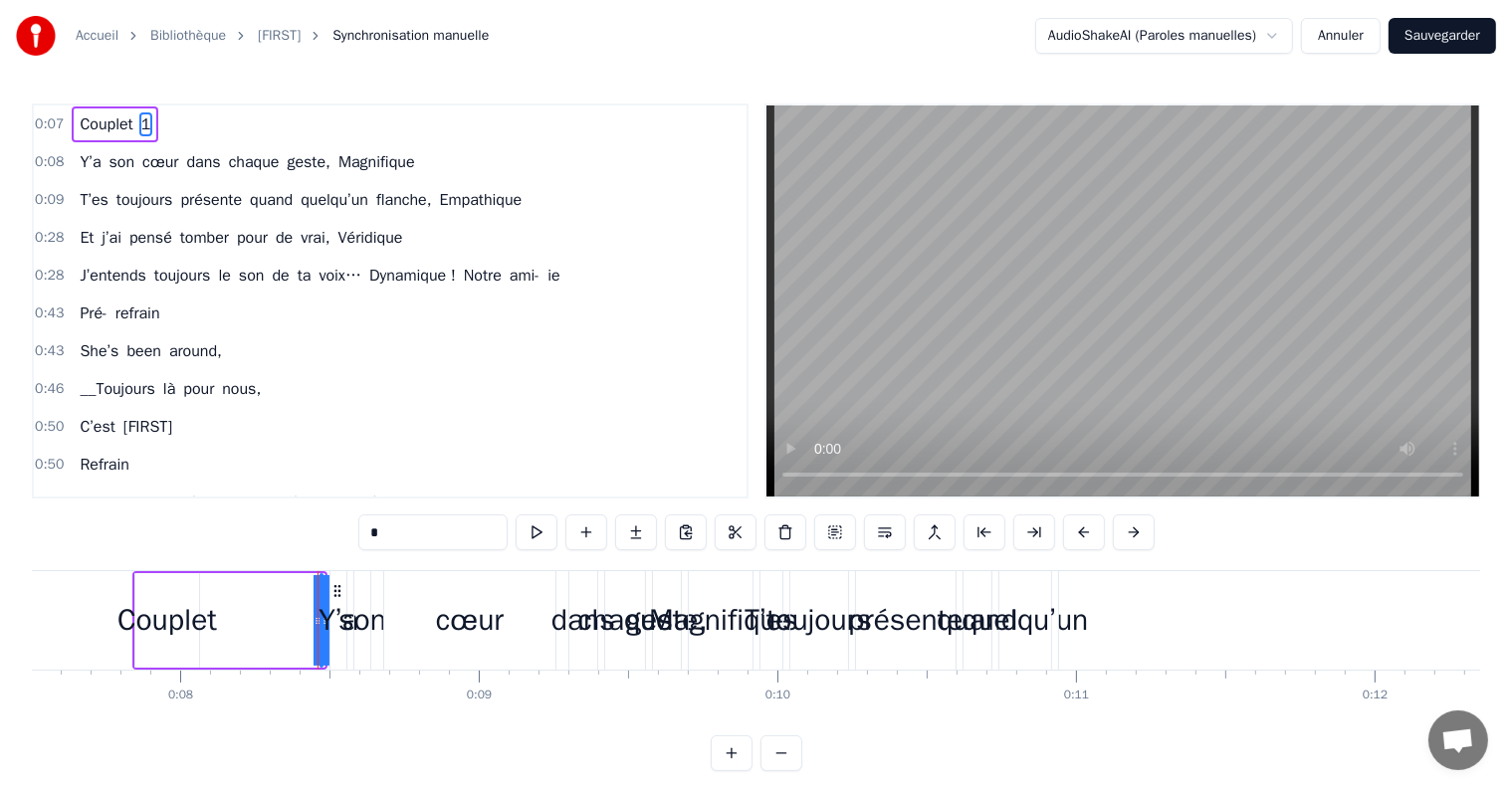drag, startPoint x: 315, startPoint y: 625, endPoint x: 290, endPoint y: 633, distance: 26.24881 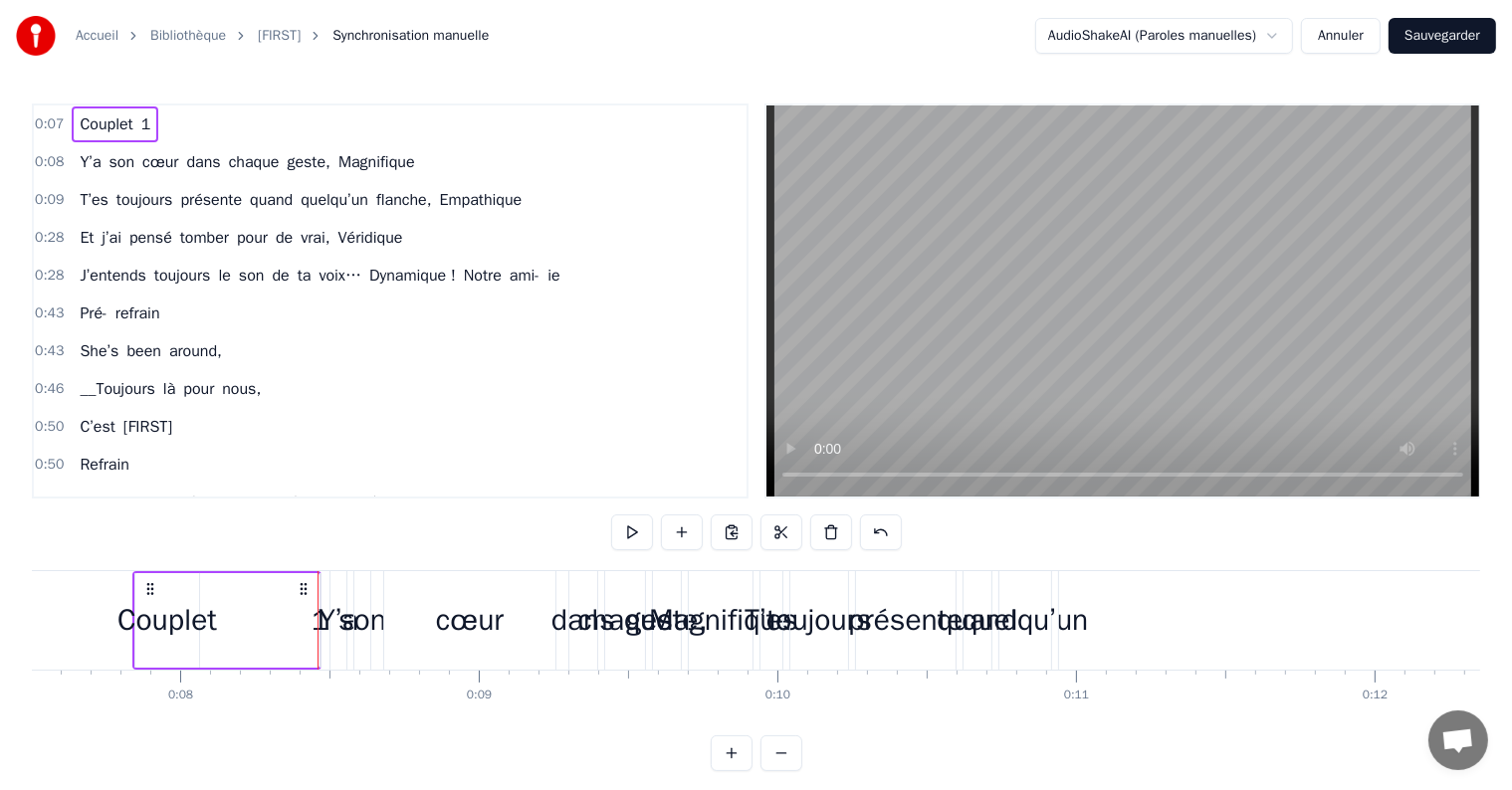 drag, startPoint x: 314, startPoint y: 618, endPoint x: 263, endPoint y: 613, distance: 51.24451 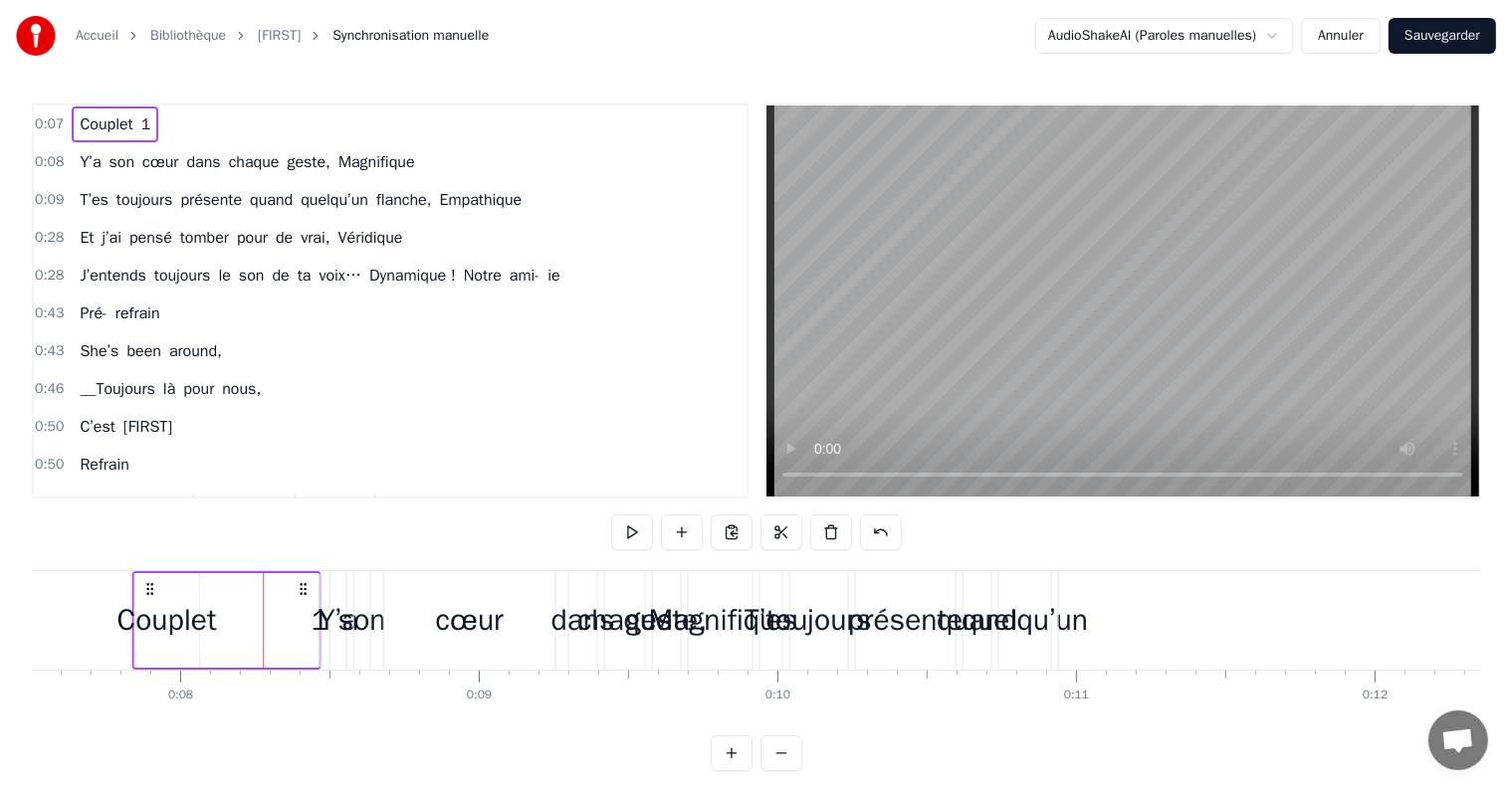click 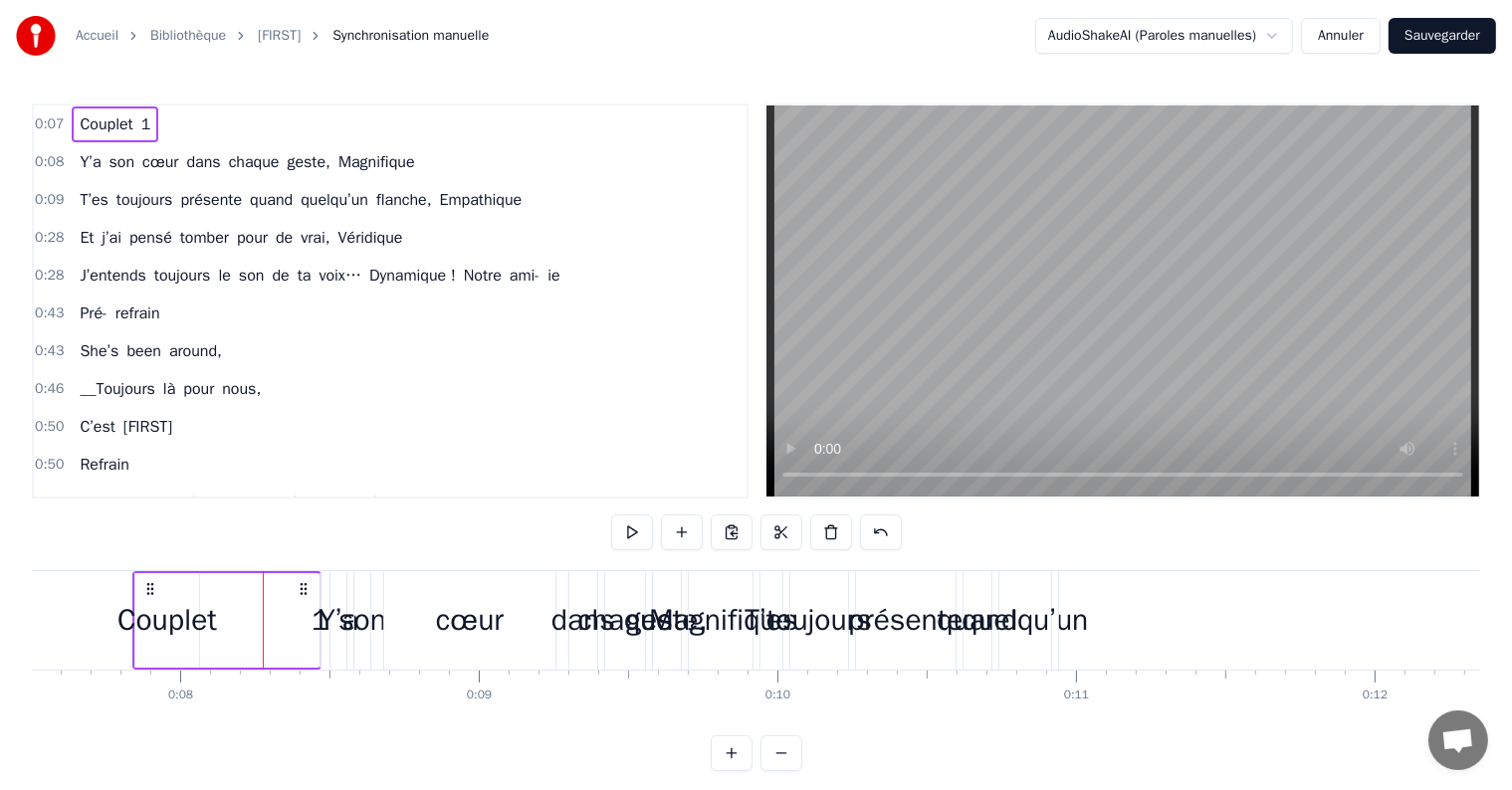 click on "Couplet 1" at bounding box center [227, 620] 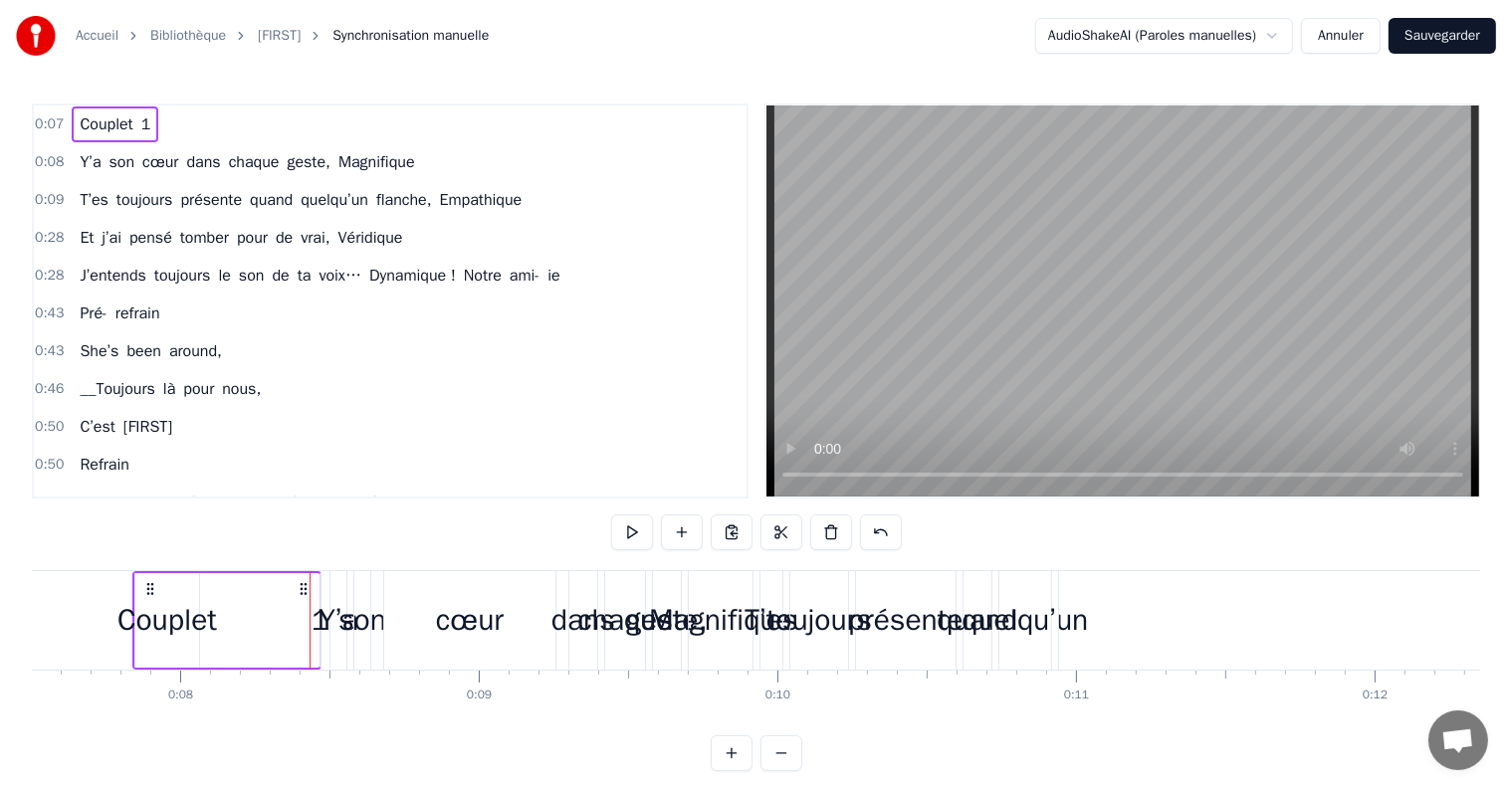 click on "0:07 Couplet 1" at bounding box center (390, 124) 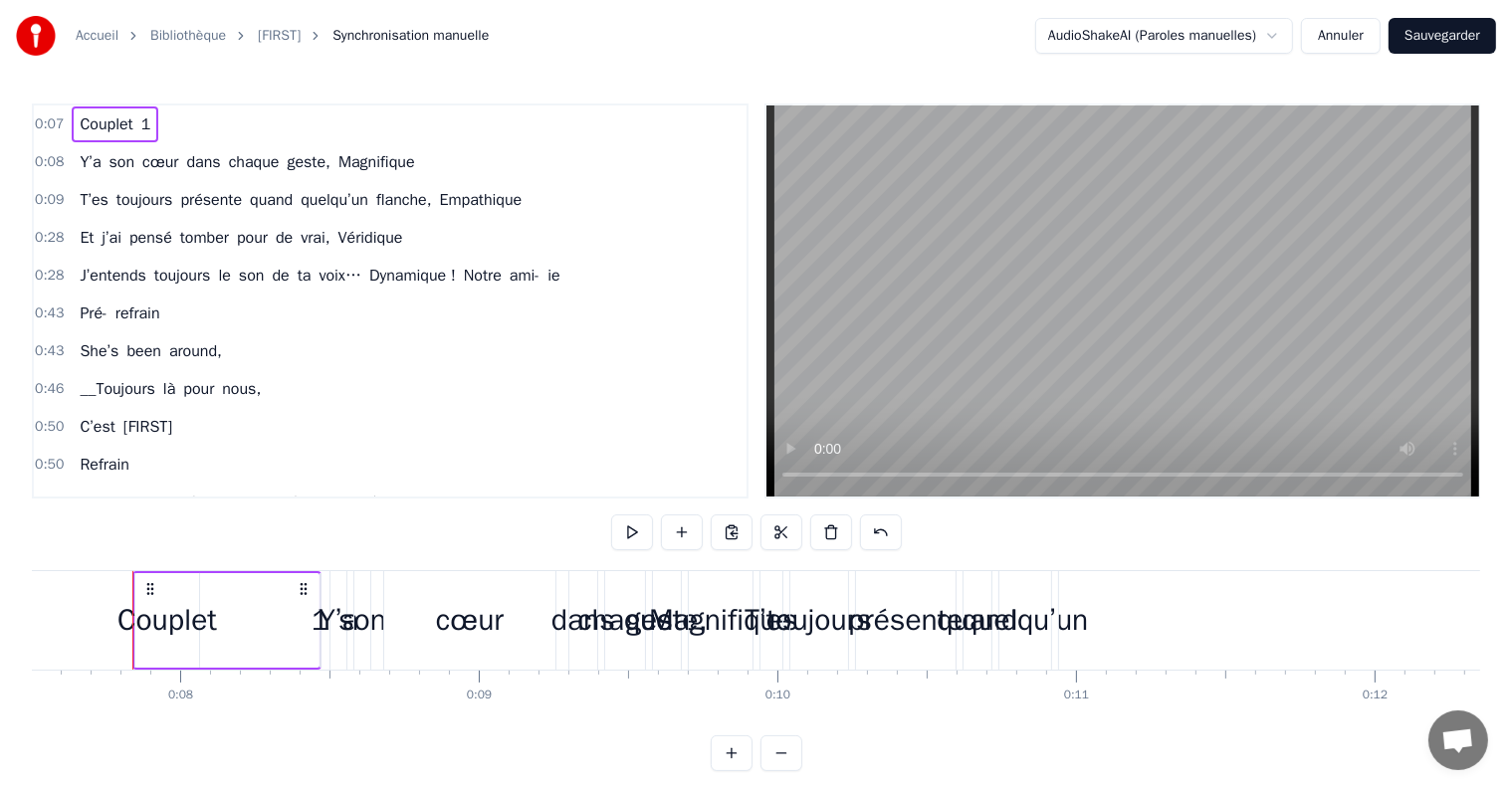 click on "1" at bounding box center [146, 124] 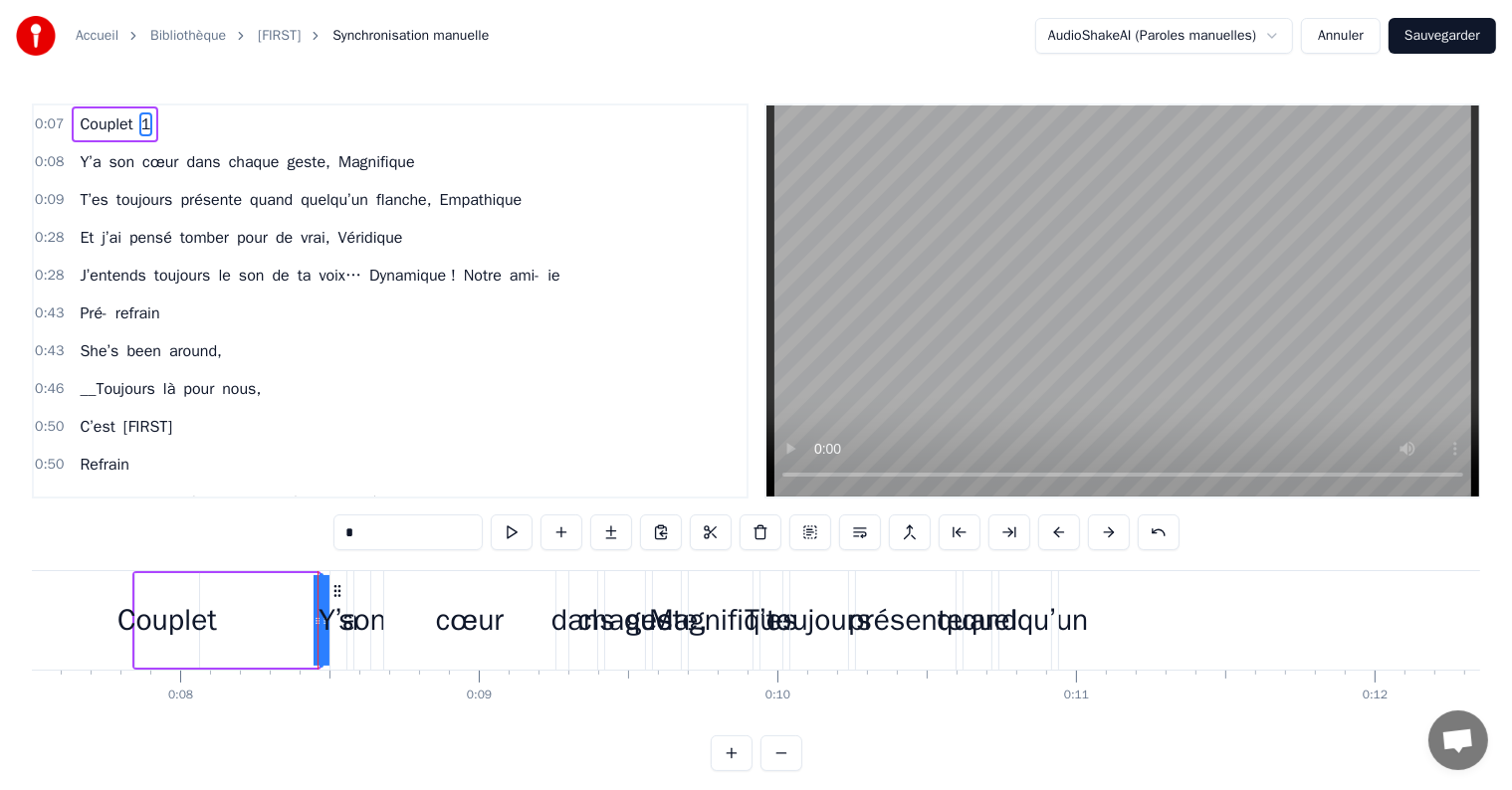 click on "0:07 Couplet 1" at bounding box center (390, 124) 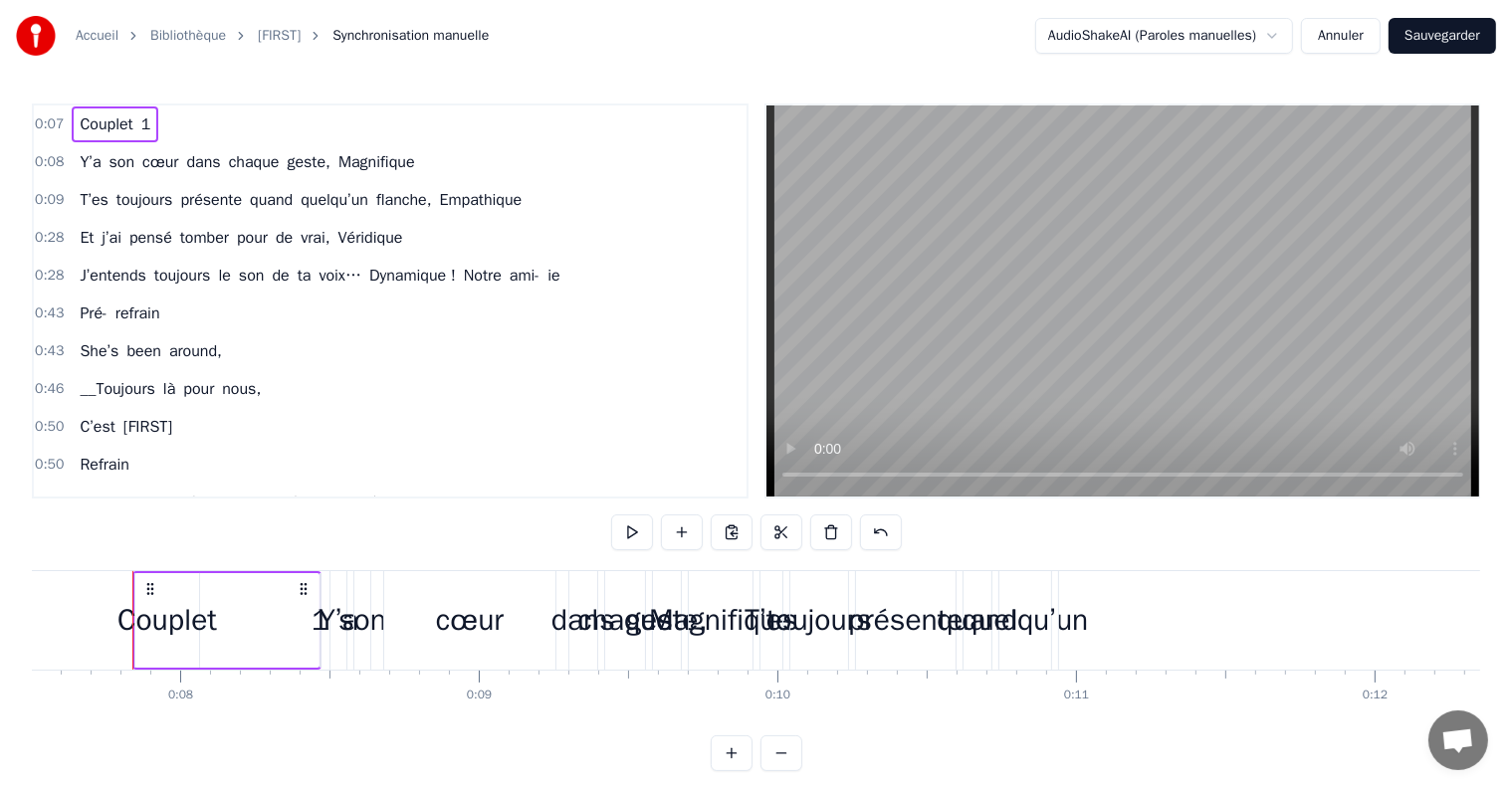 click on "refrain" at bounding box center (137, 313) 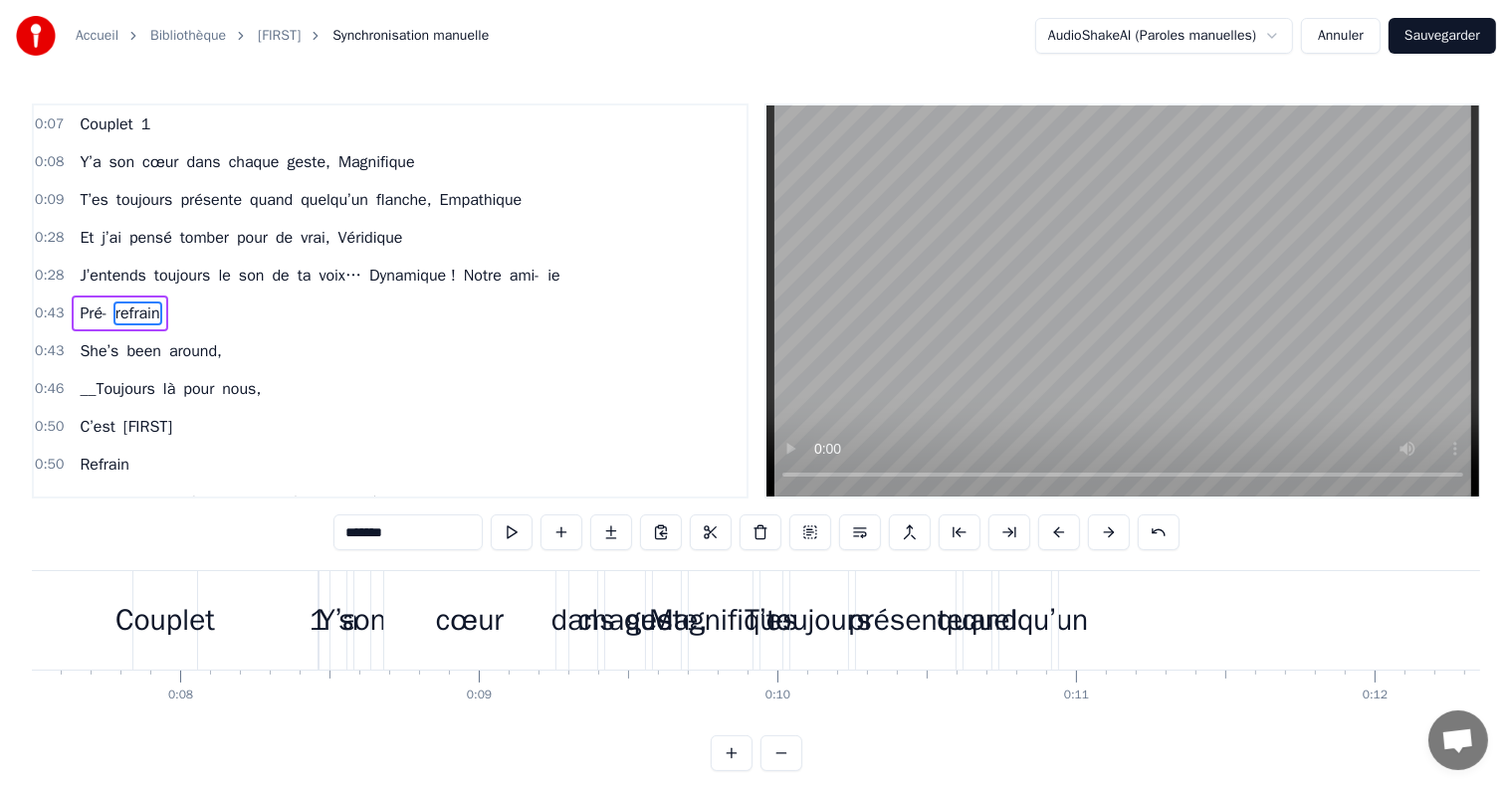scroll, scrollTop: 5, scrollLeft: 0, axis: vertical 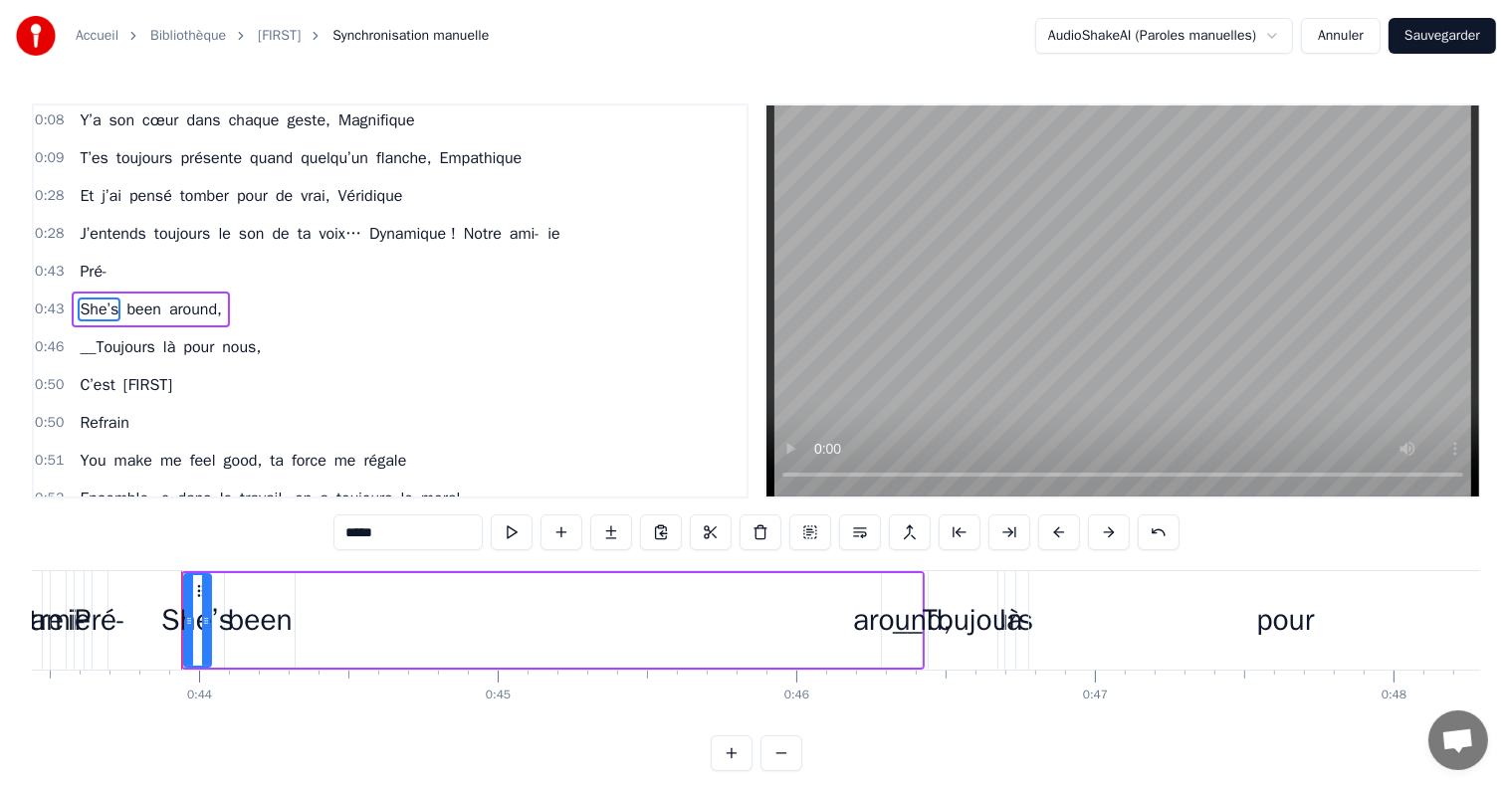 click on "Pré-" at bounding box center [93, 272] 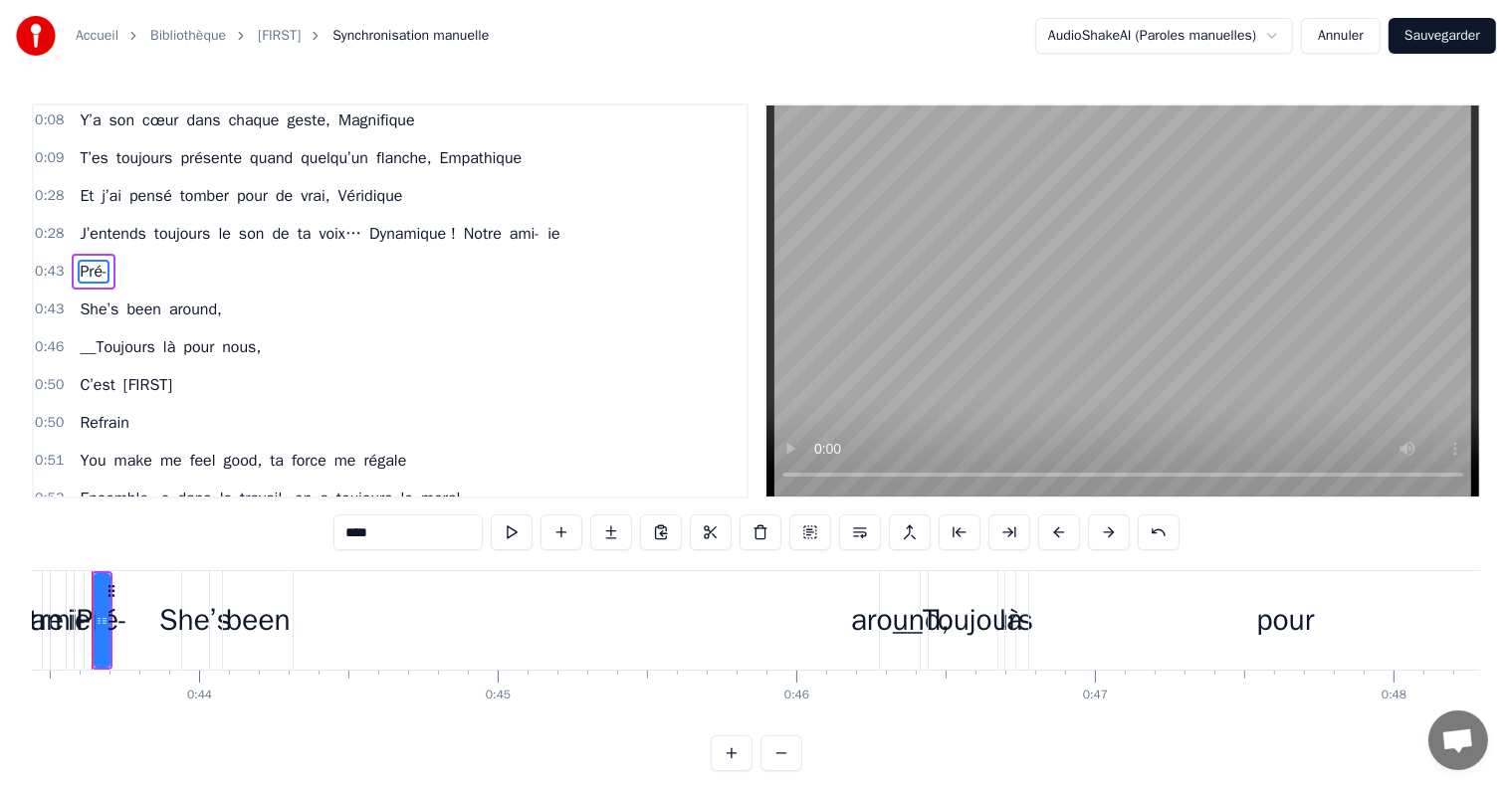 scroll, scrollTop: 5, scrollLeft: 0, axis: vertical 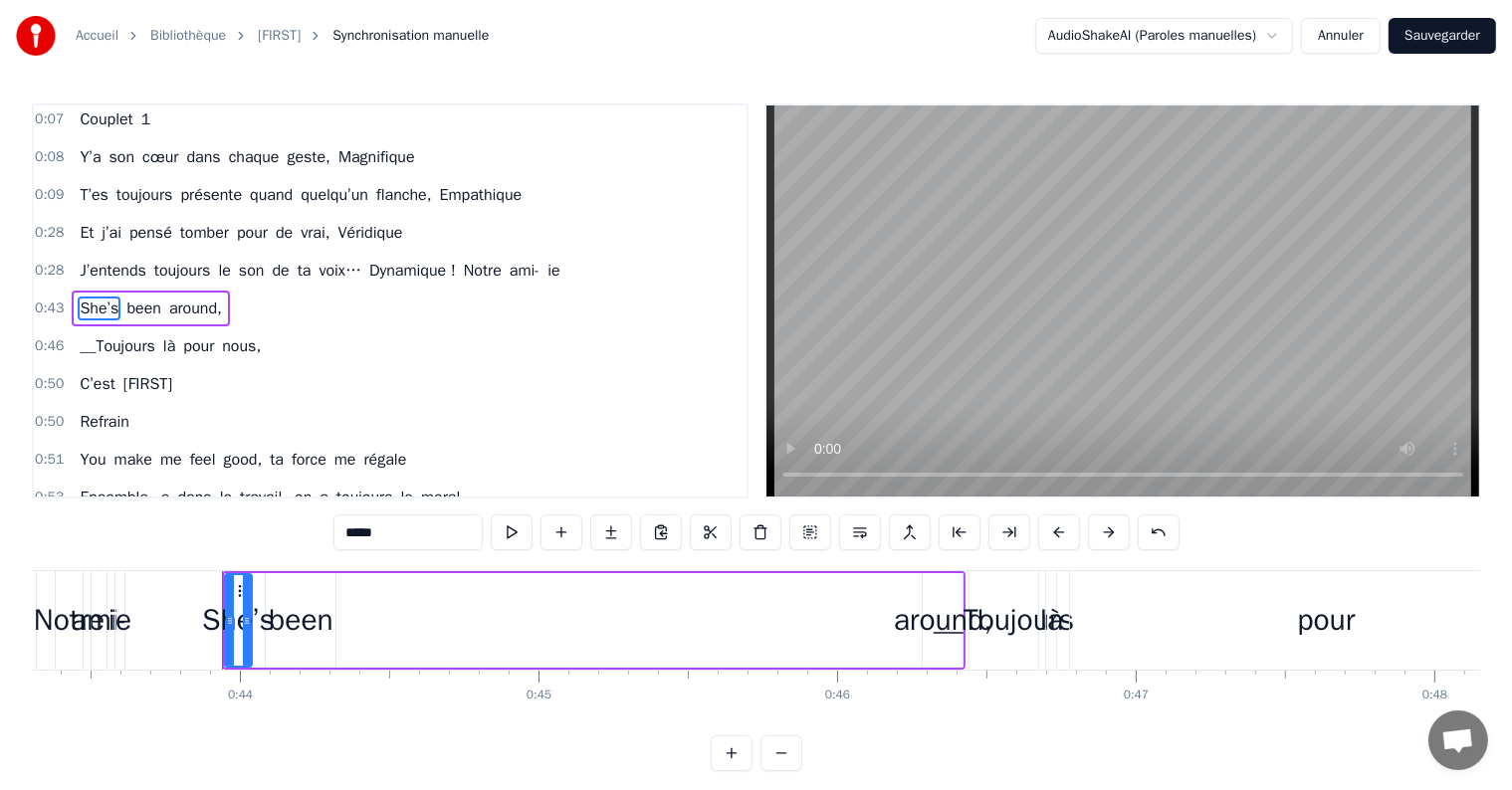 click on "Couplet" at bounding box center [106, 119] 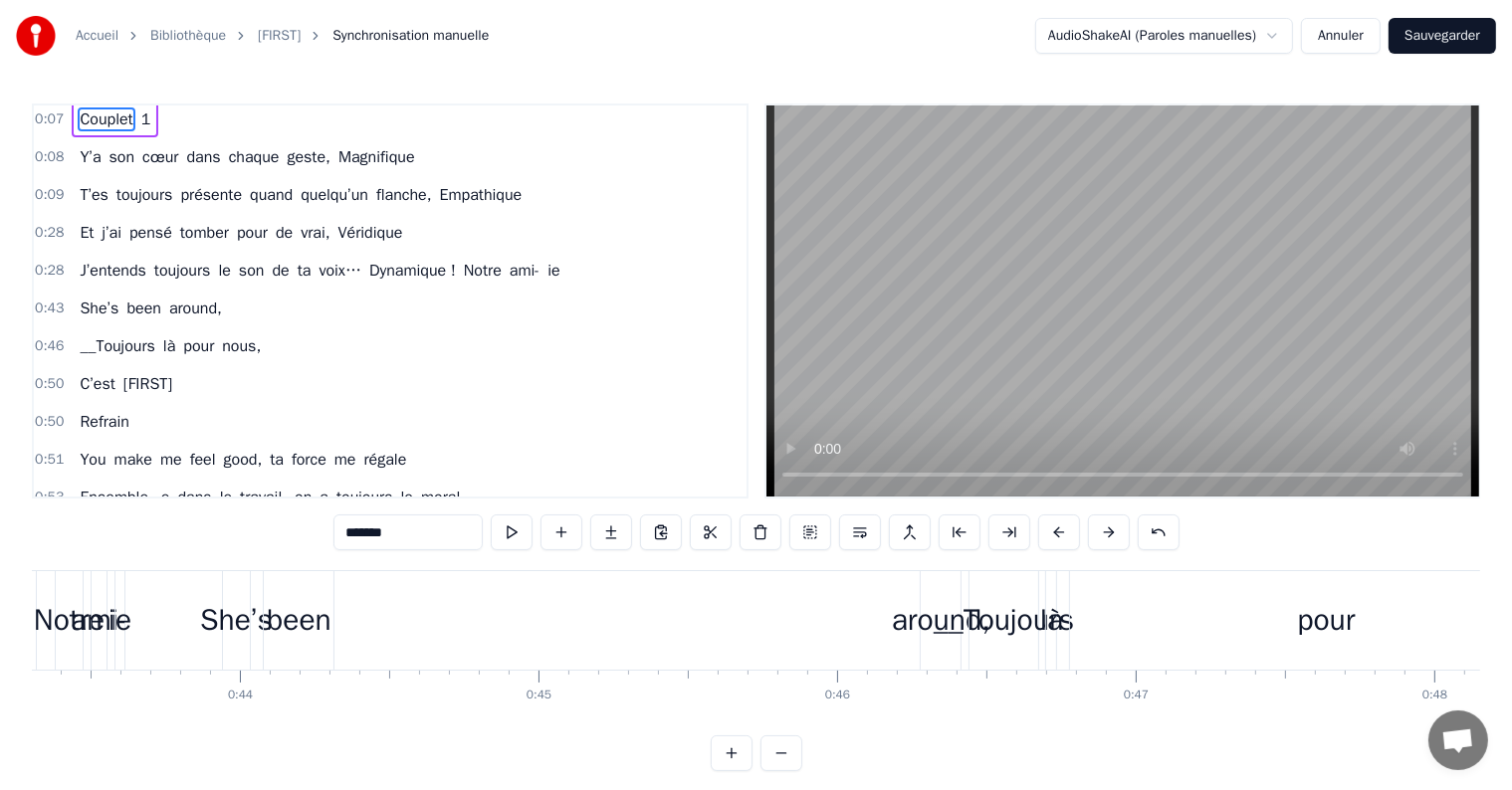 scroll, scrollTop: 0, scrollLeft: 0, axis: both 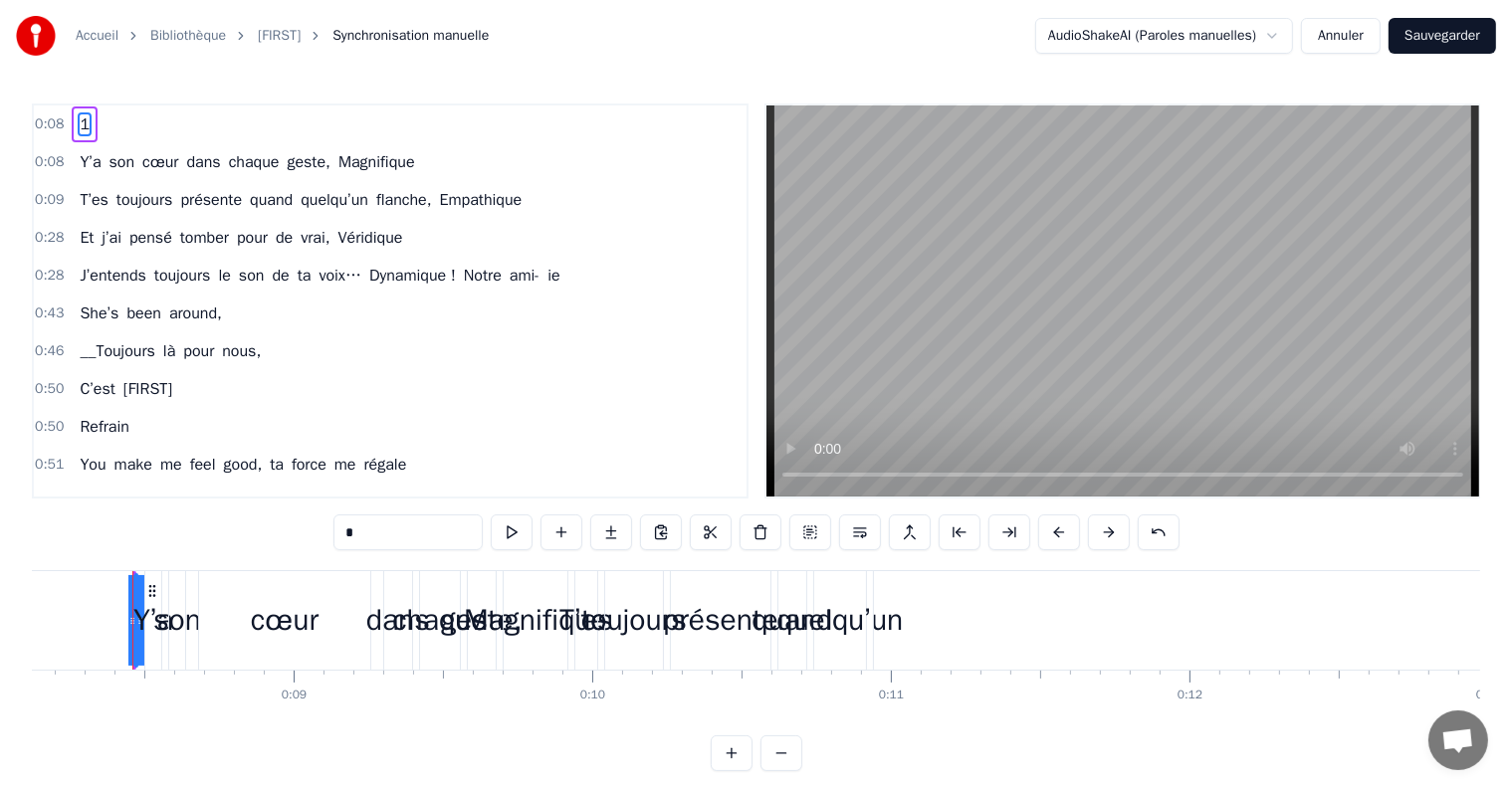 click on "1" at bounding box center [85, 124] 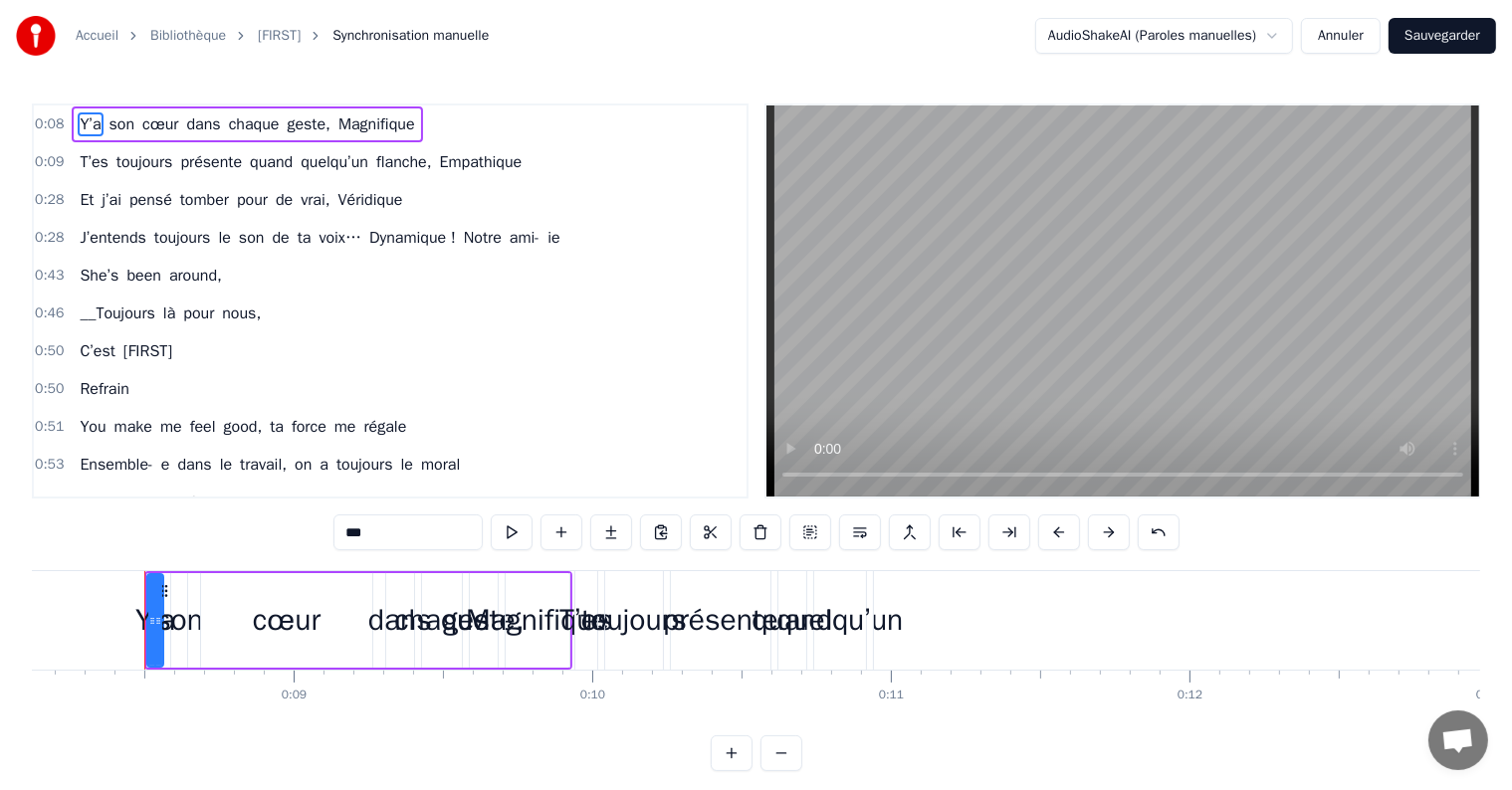 click on "Refrain" at bounding box center [105, 389] 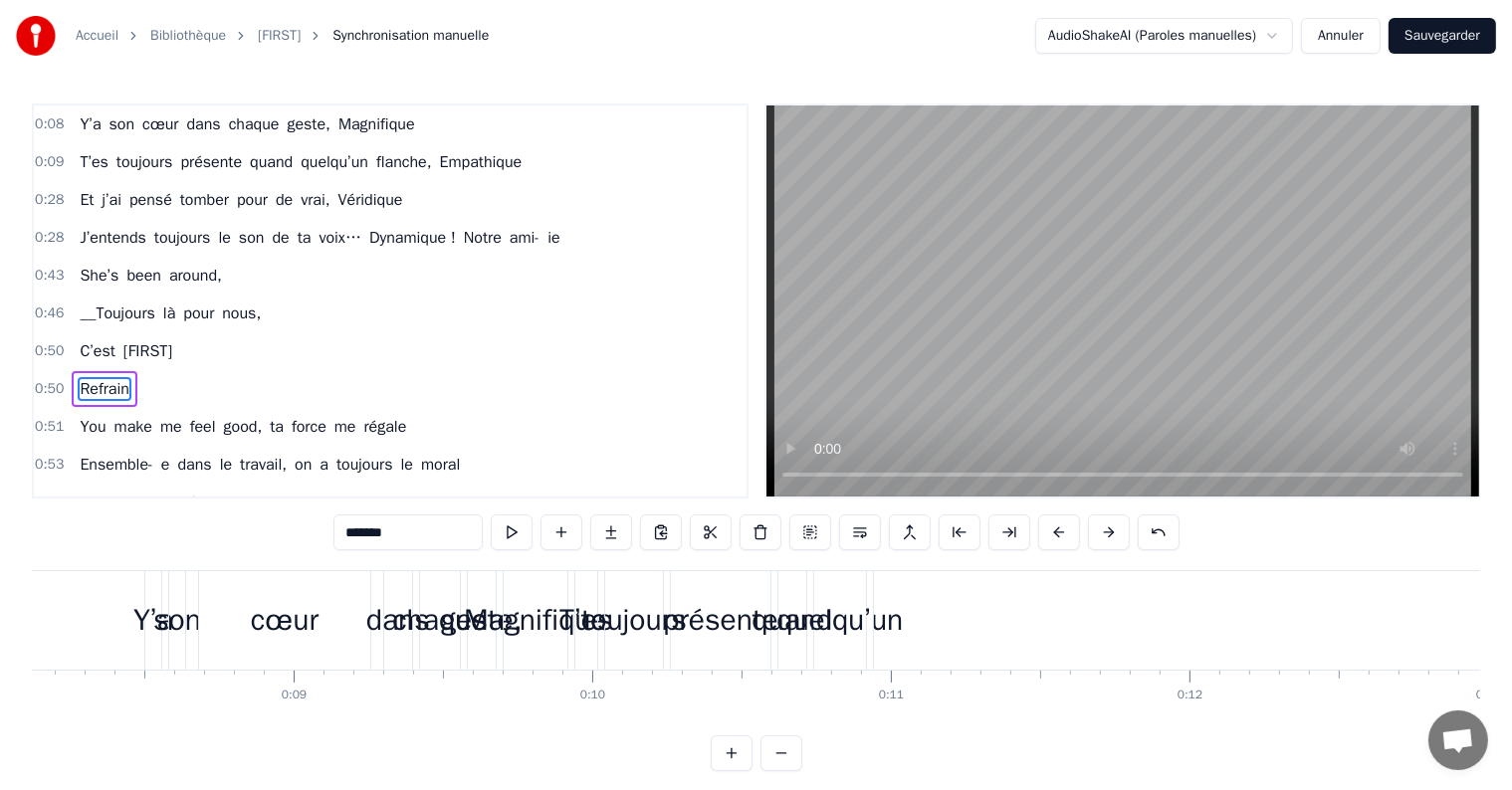 scroll, scrollTop: 26, scrollLeft: 0, axis: vertical 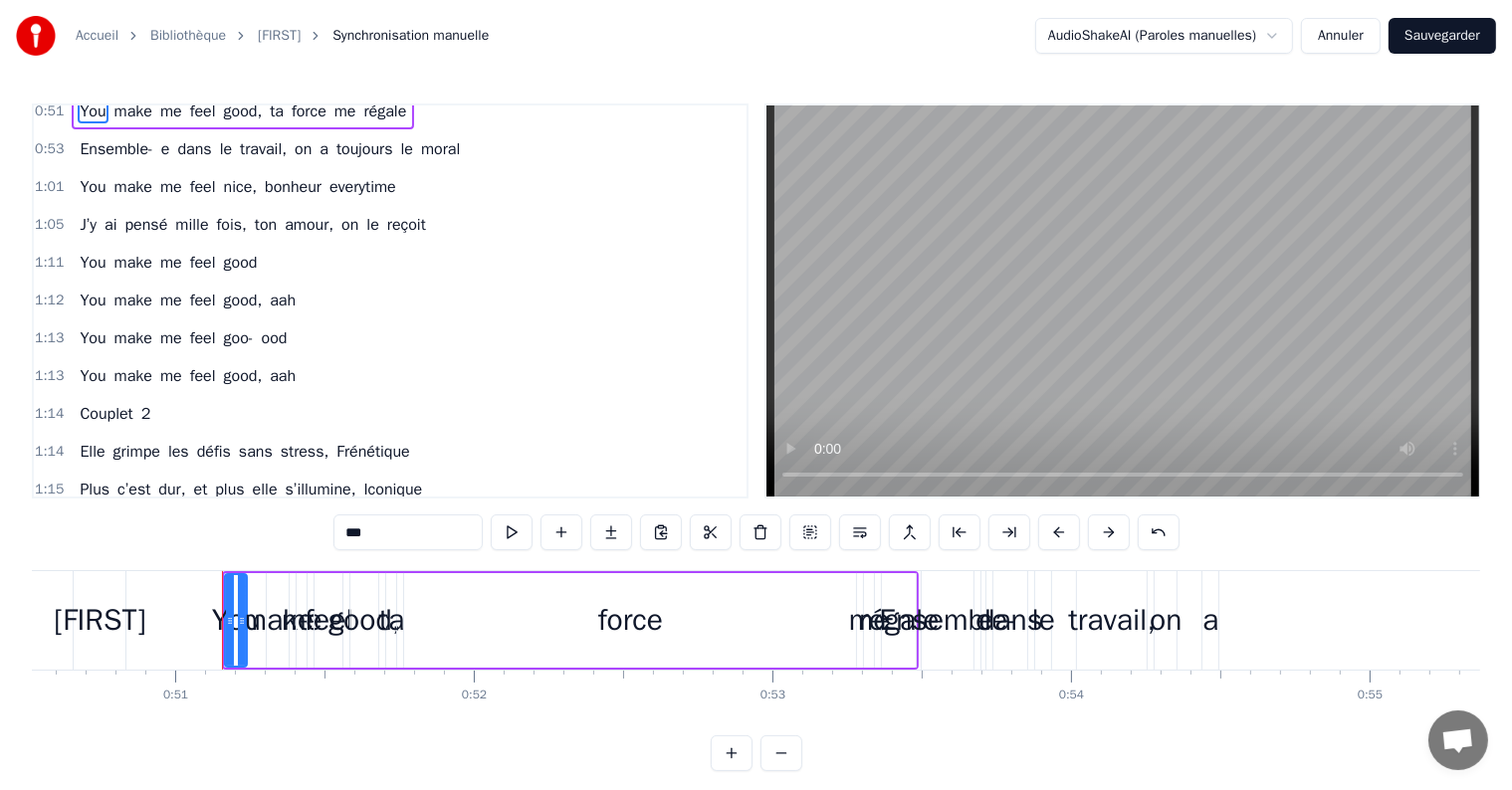 click on "2" at bounding box center [146, 414] 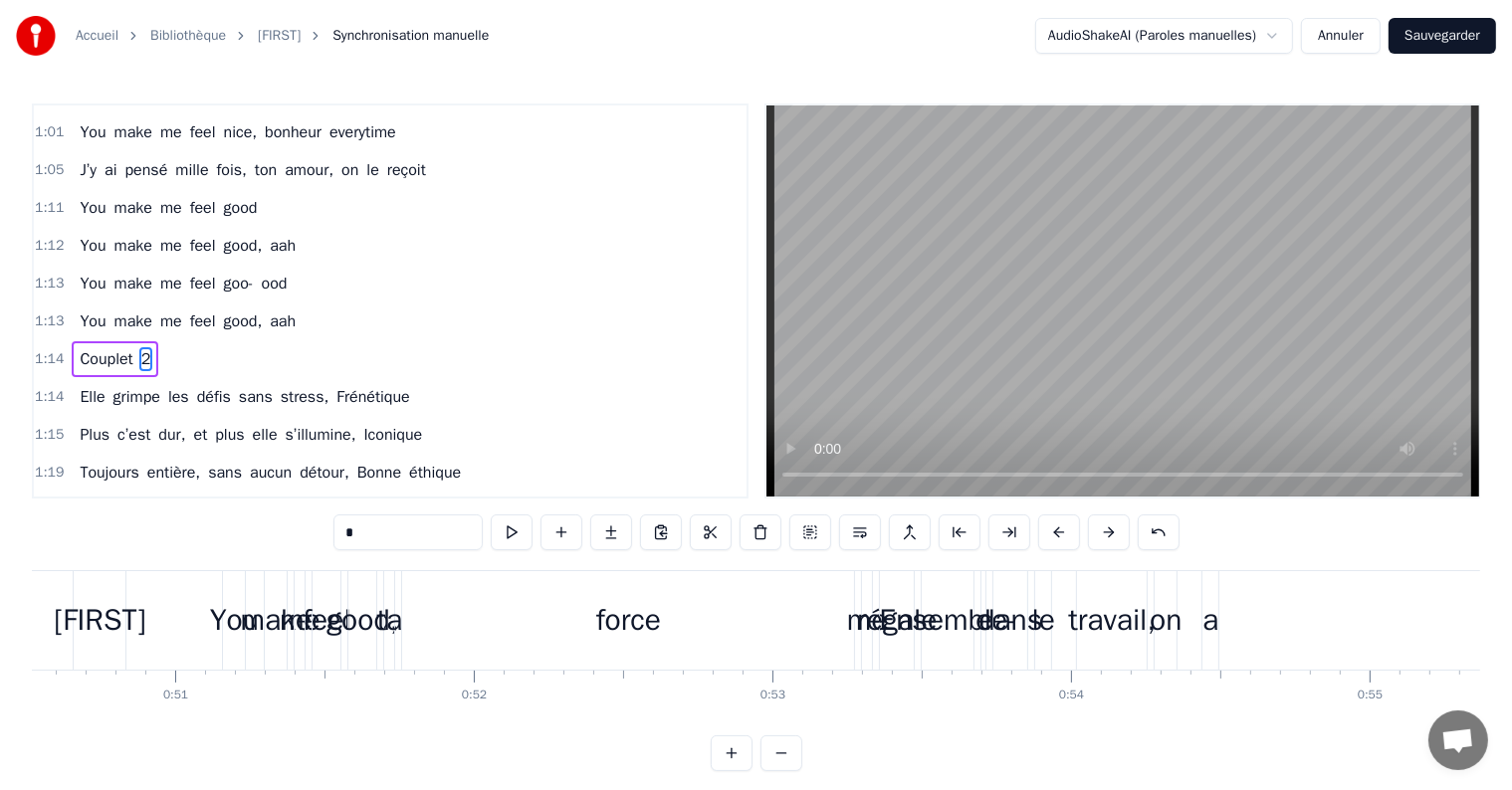 scroll, scrollTop: 371, scrollLeft: 0, axis: vertical 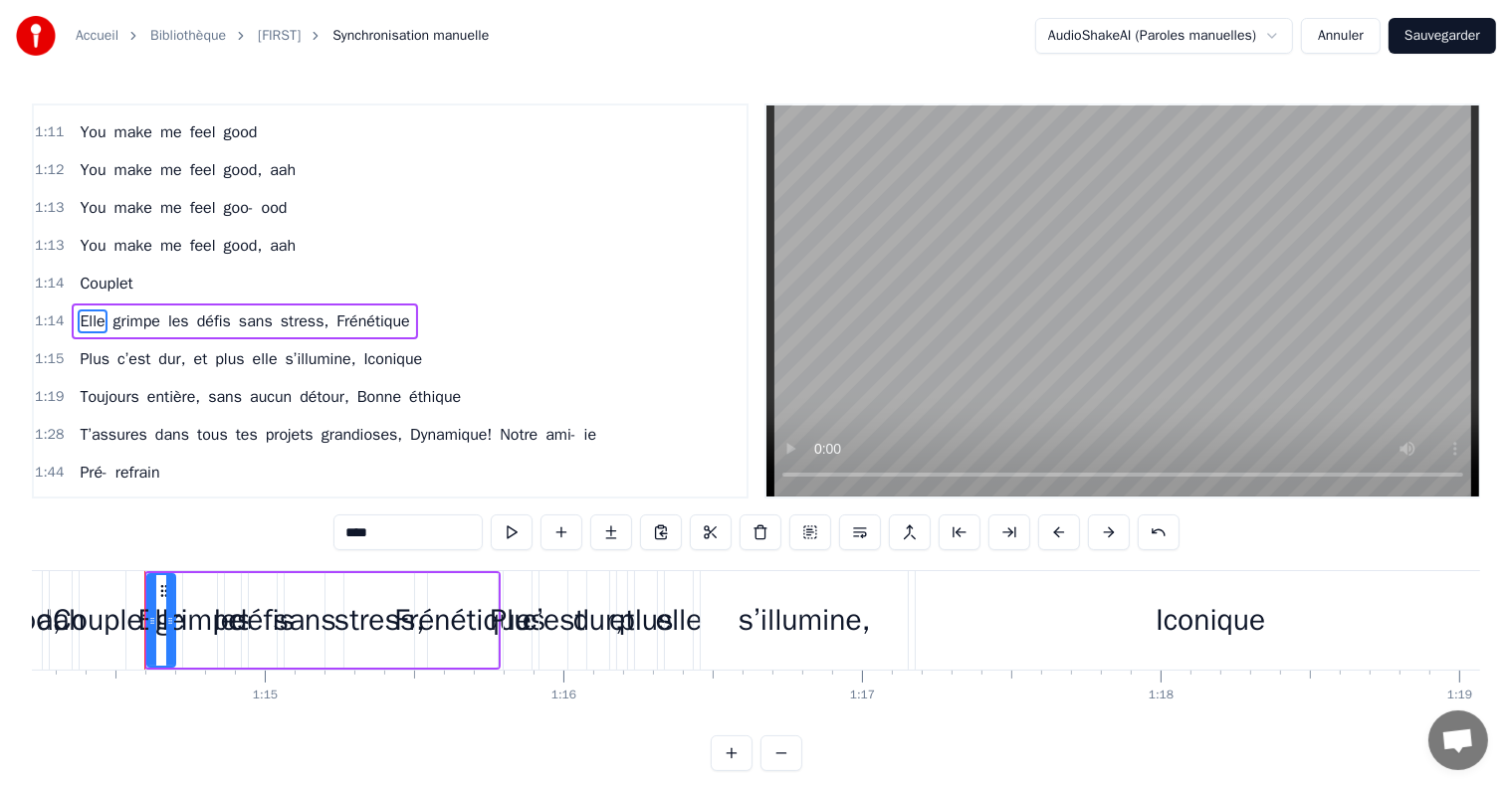click on "Couplet" at bounding box center [106, 284] 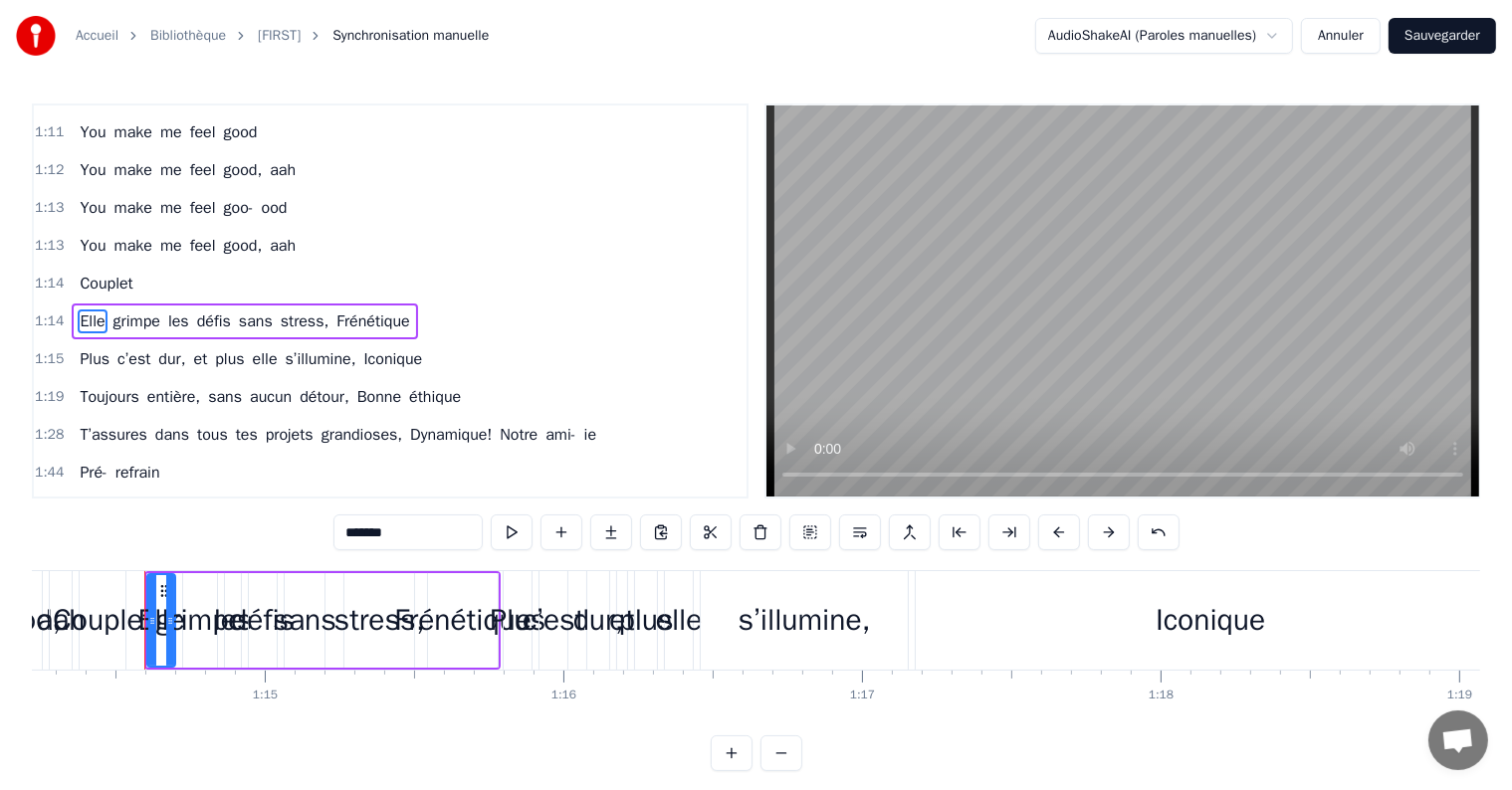 scroll, scrollTop: 371, scrollLeft: 0, axis: vertical 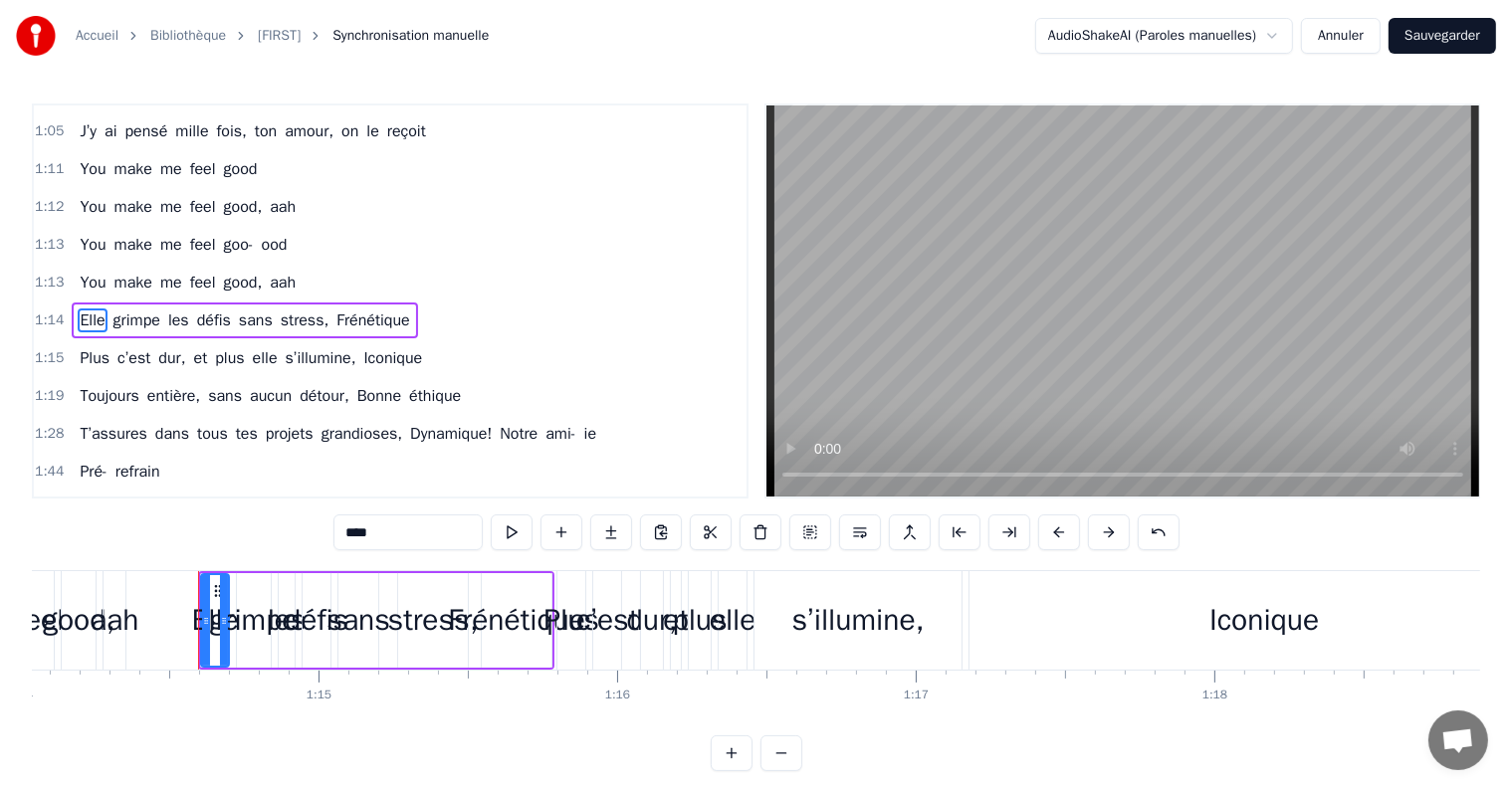 click on "refrain" at bounding box center (137, 472) 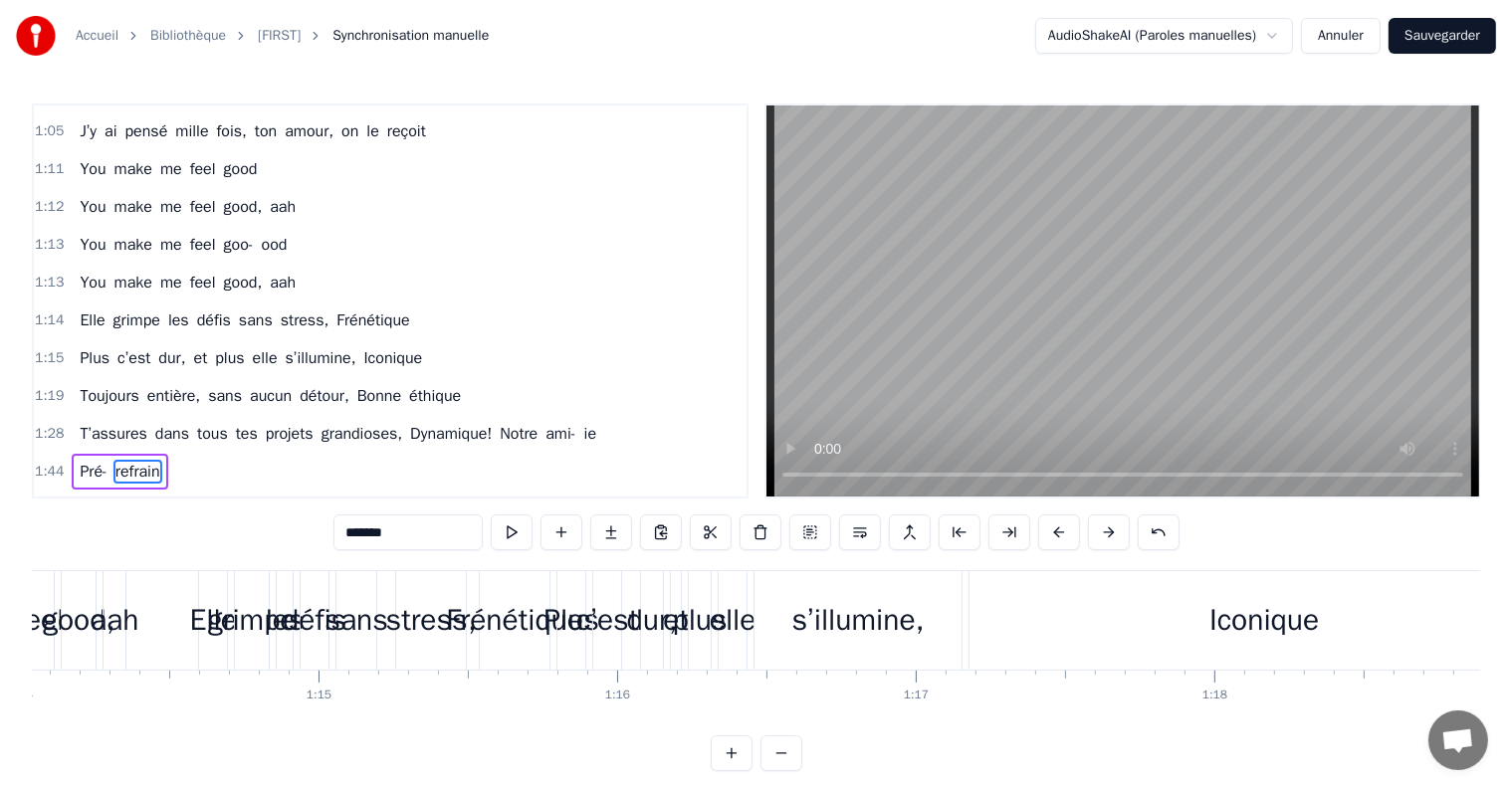 scroll, scrollTop: 378, scrollLeft: 0, axis: vertical 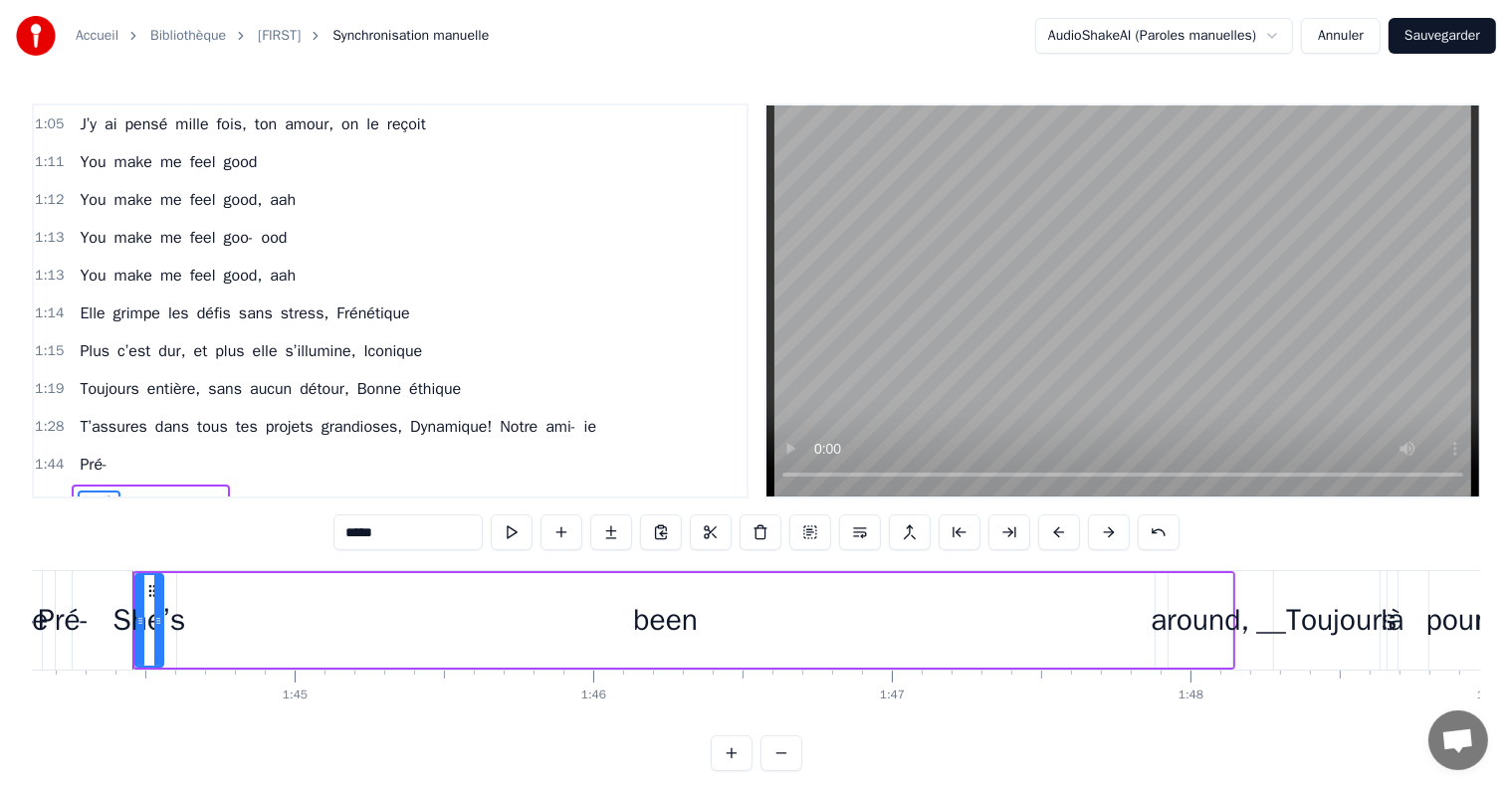 click on "Pré-" at bounding box center [93, 465] 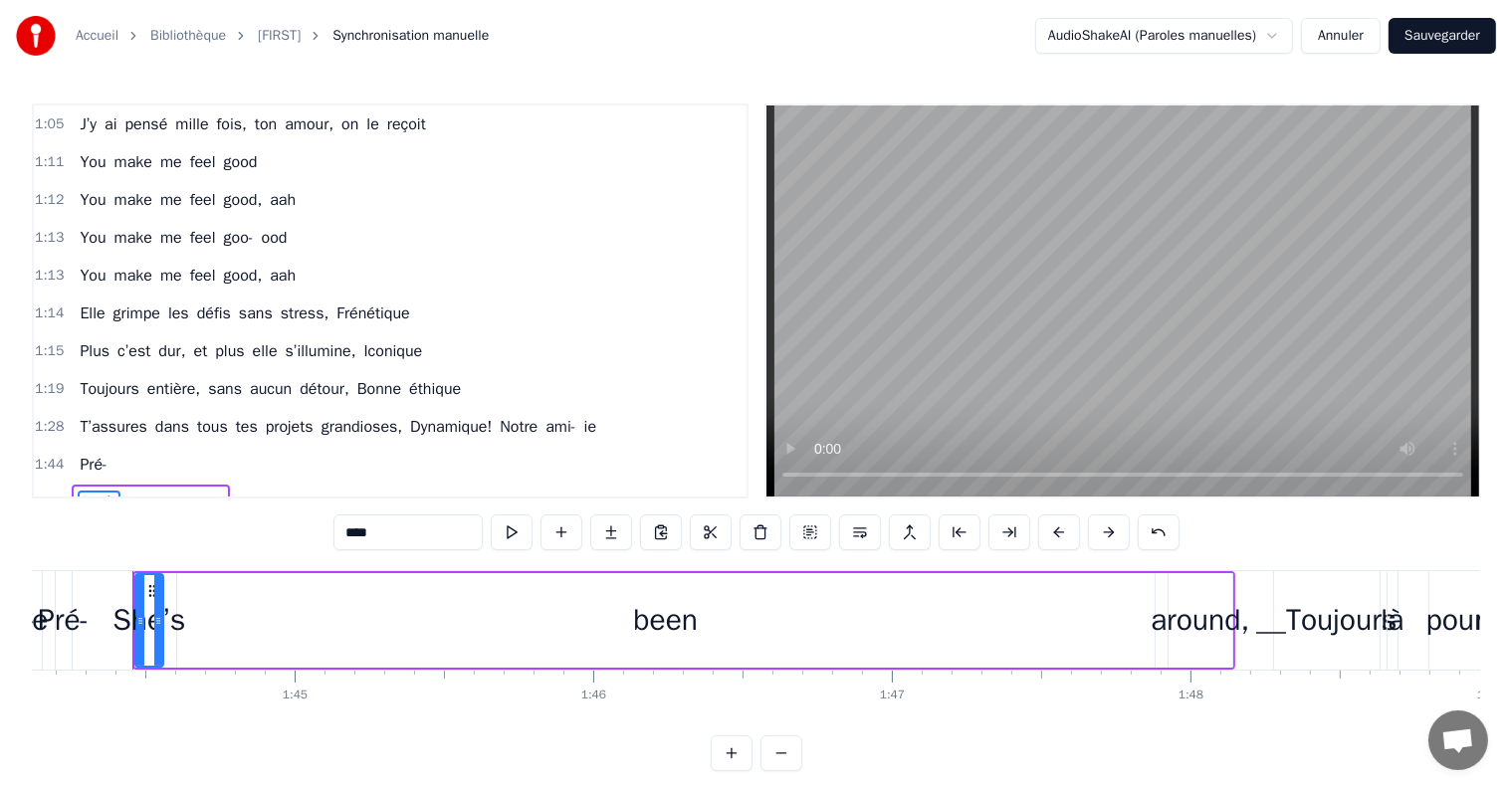 scroll, scrollTop: 379, scrollLeft: 0, axis: vertical 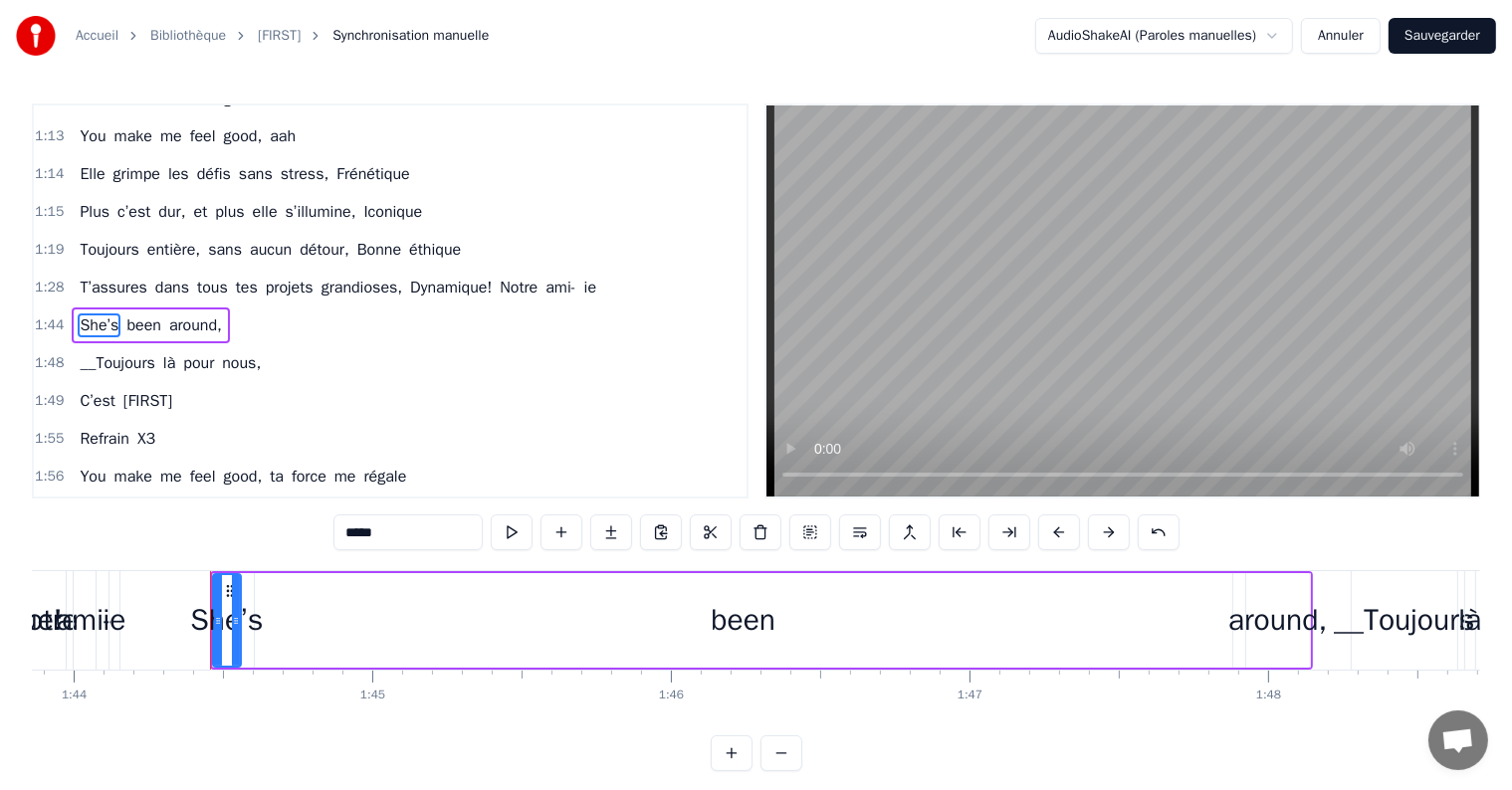 click on "X3" at bounding box center [146, 439] 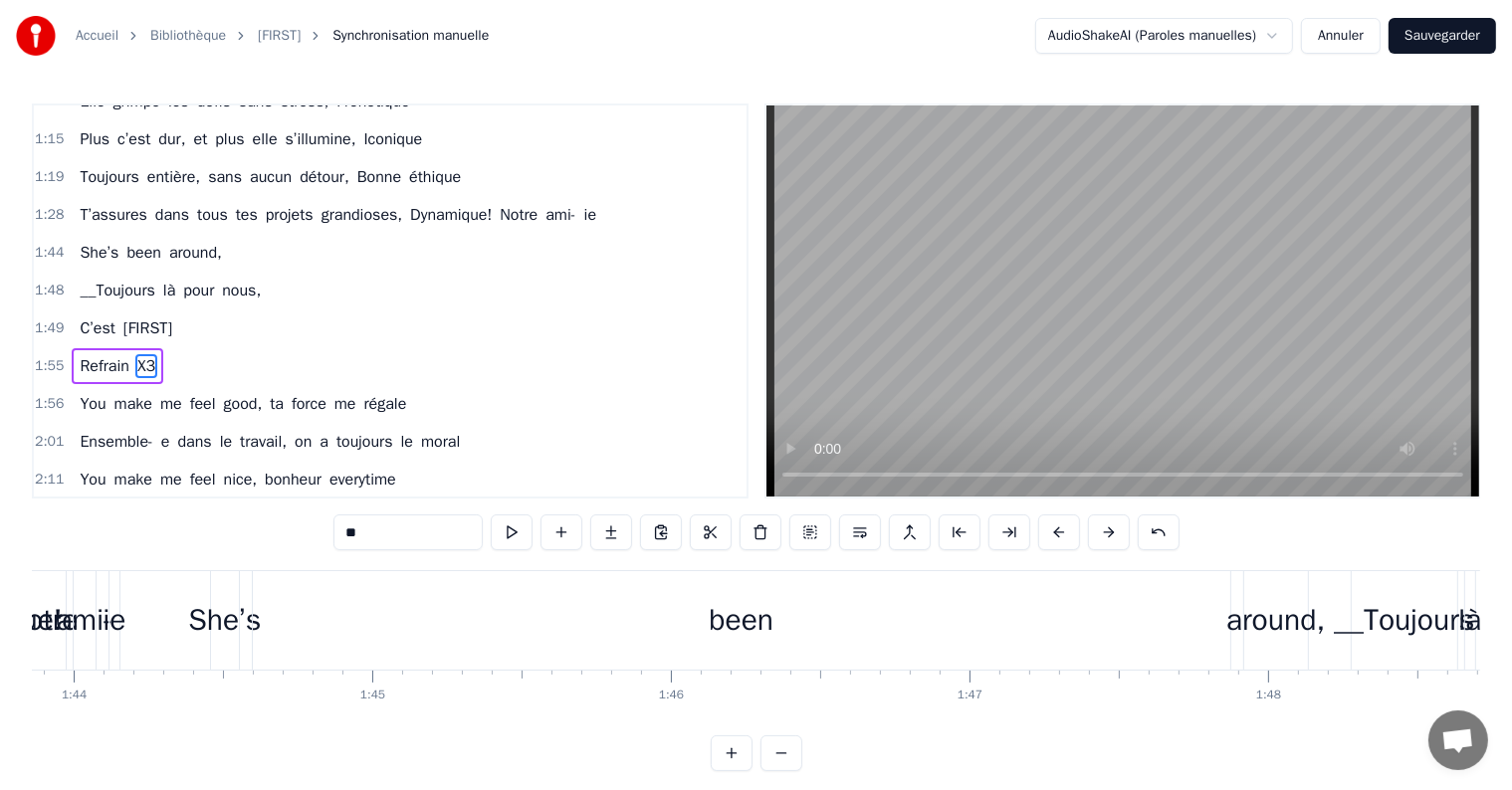 scroll, scrollTop: 628, scrollLeft: 0, axis: vertical 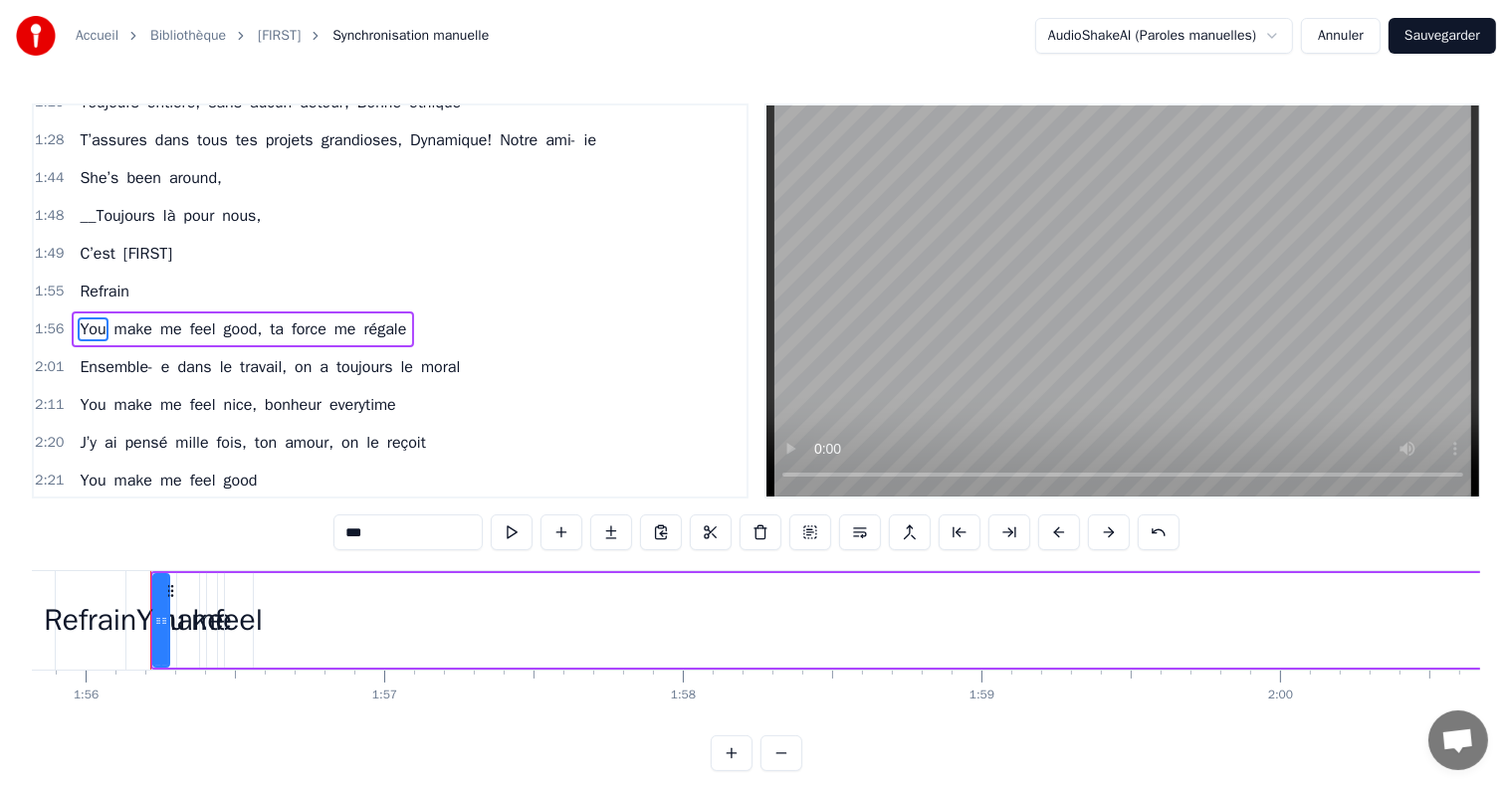 click on "Refrain" at bounding box center (105, 292) 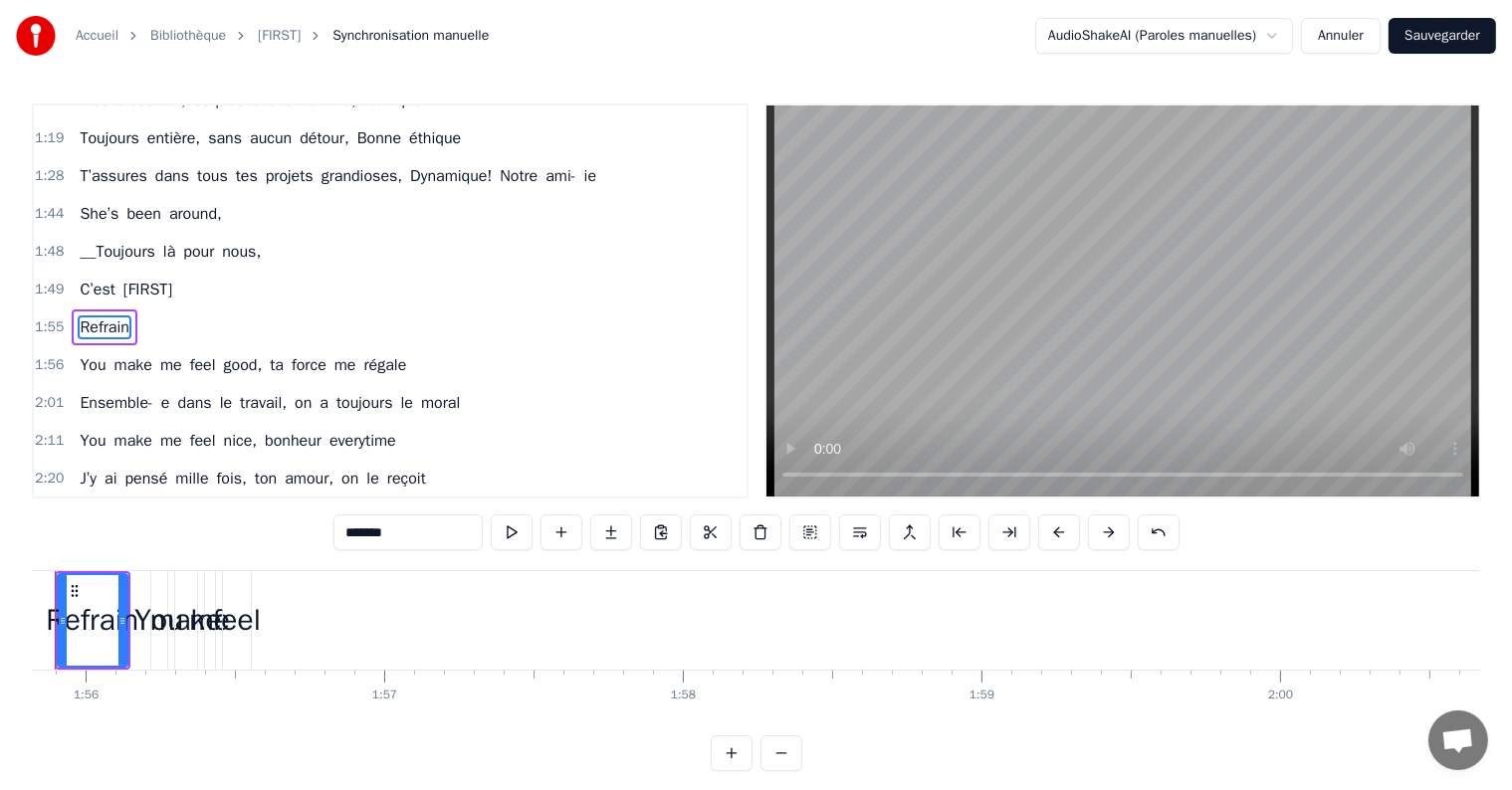 scroll, scrollTop: 628, scrollLeft: 0, axis: vertical 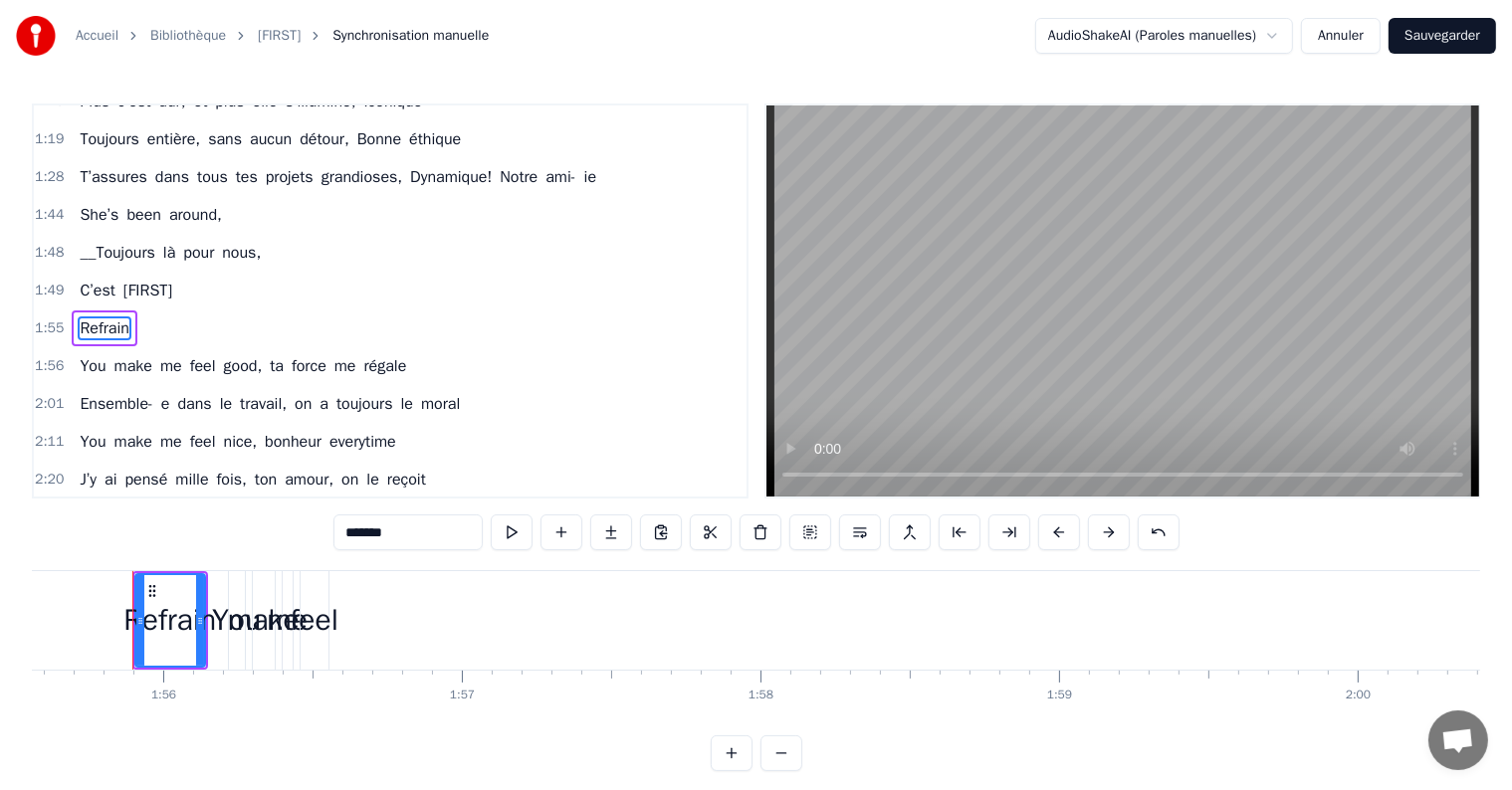 type on "***" 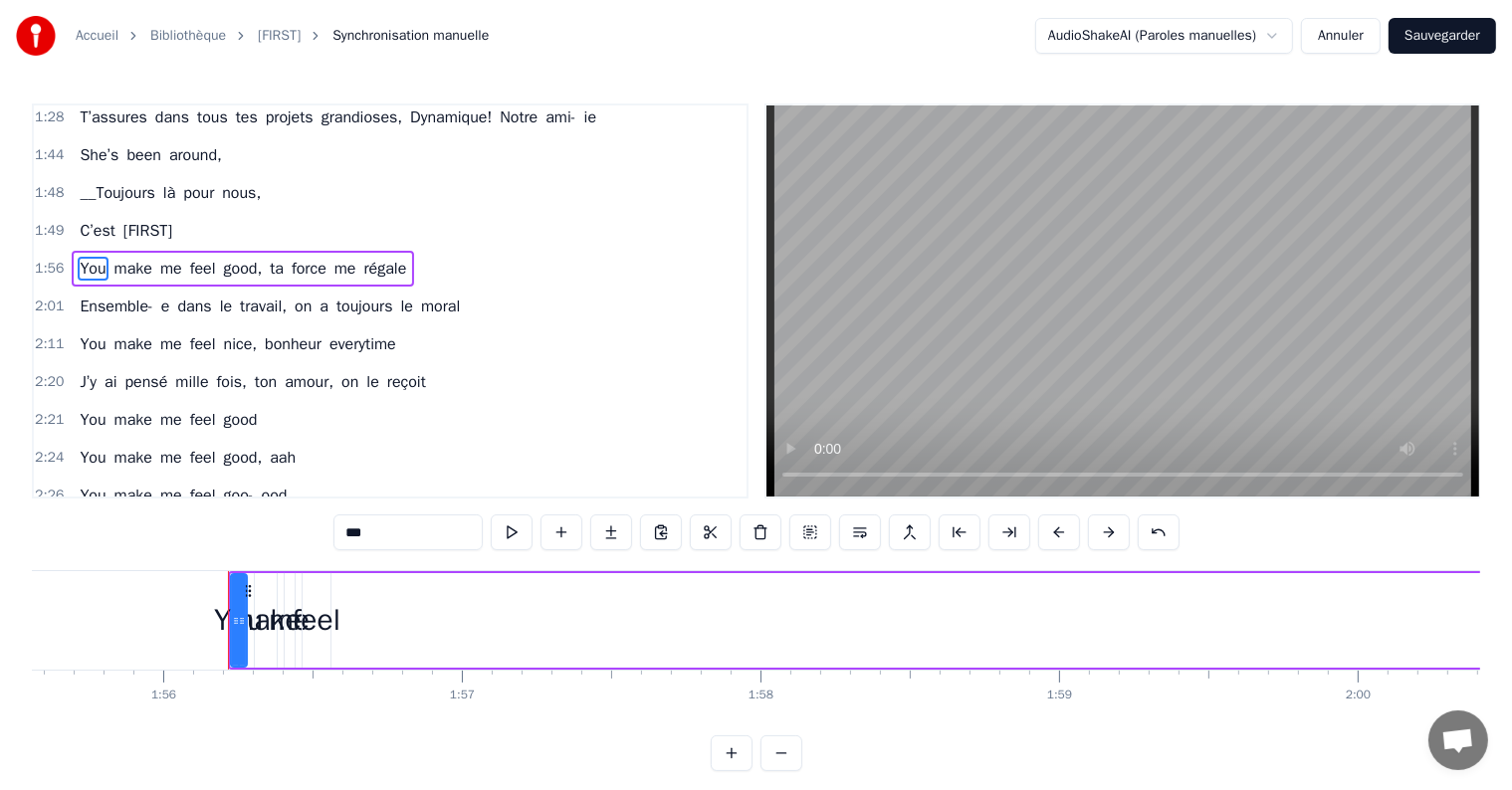 scroll, scrollTop: 743, scrollLeft: 0, axis: vertical 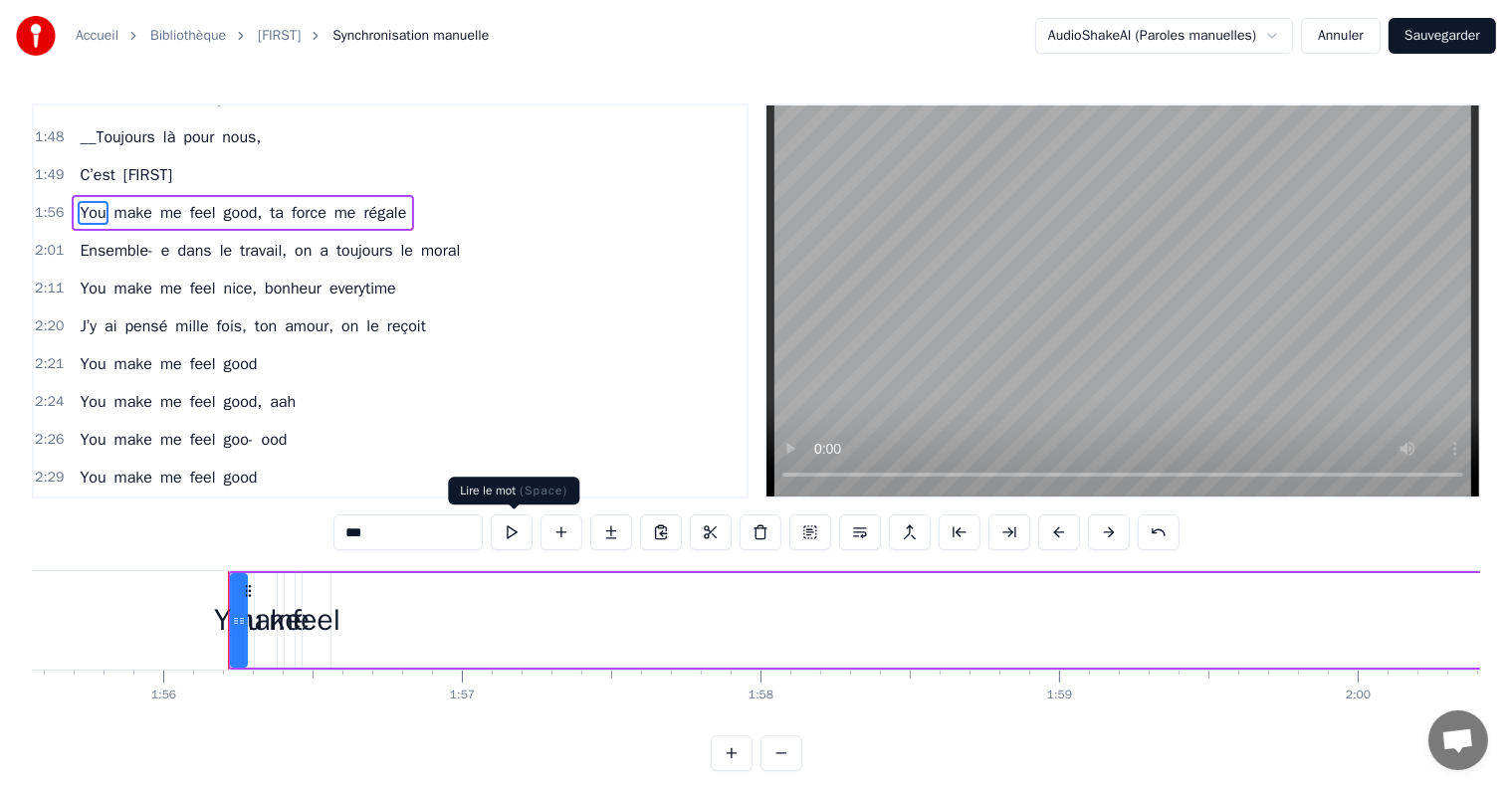 click at bounding box center (512, 532) 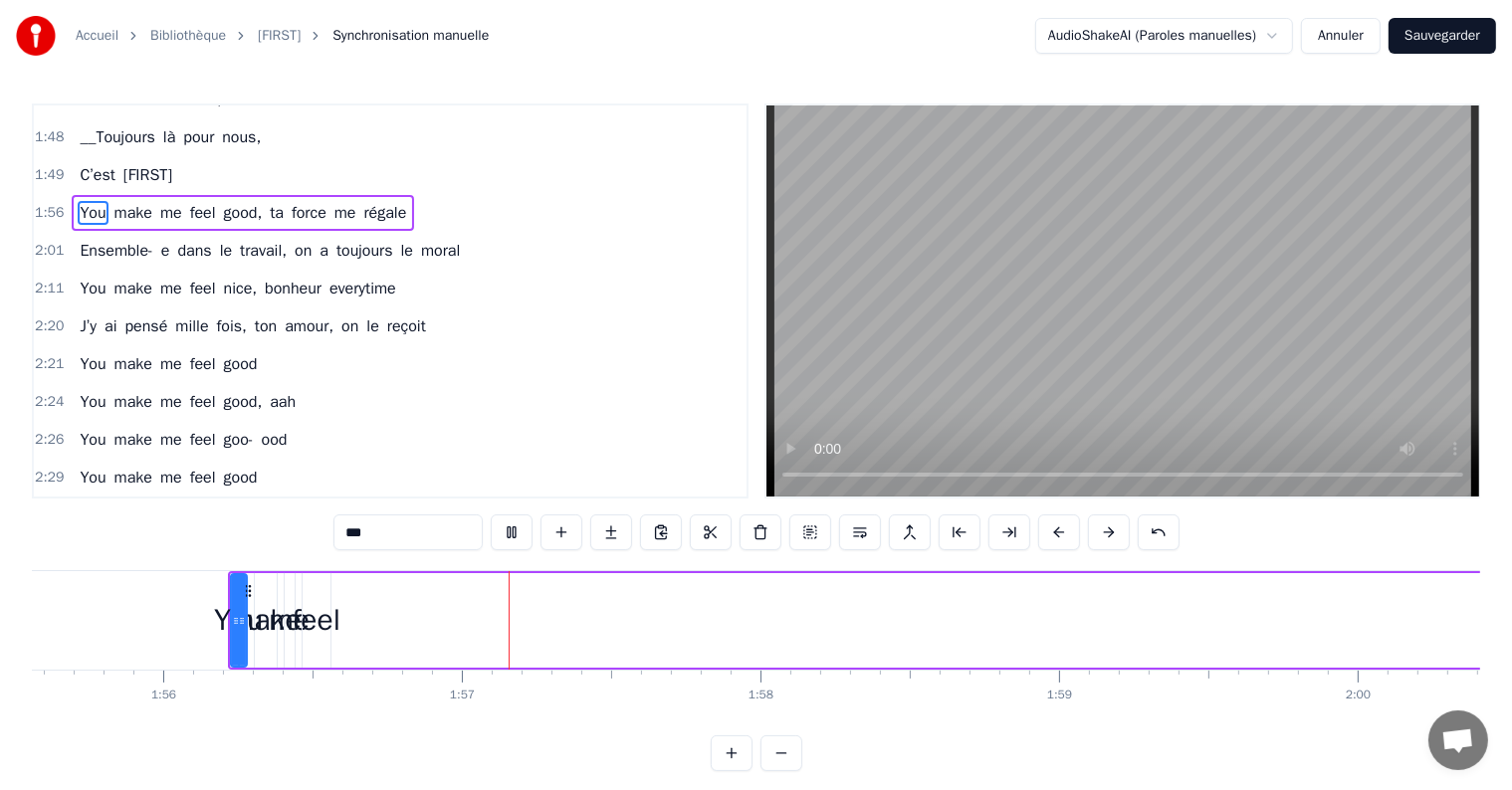 type 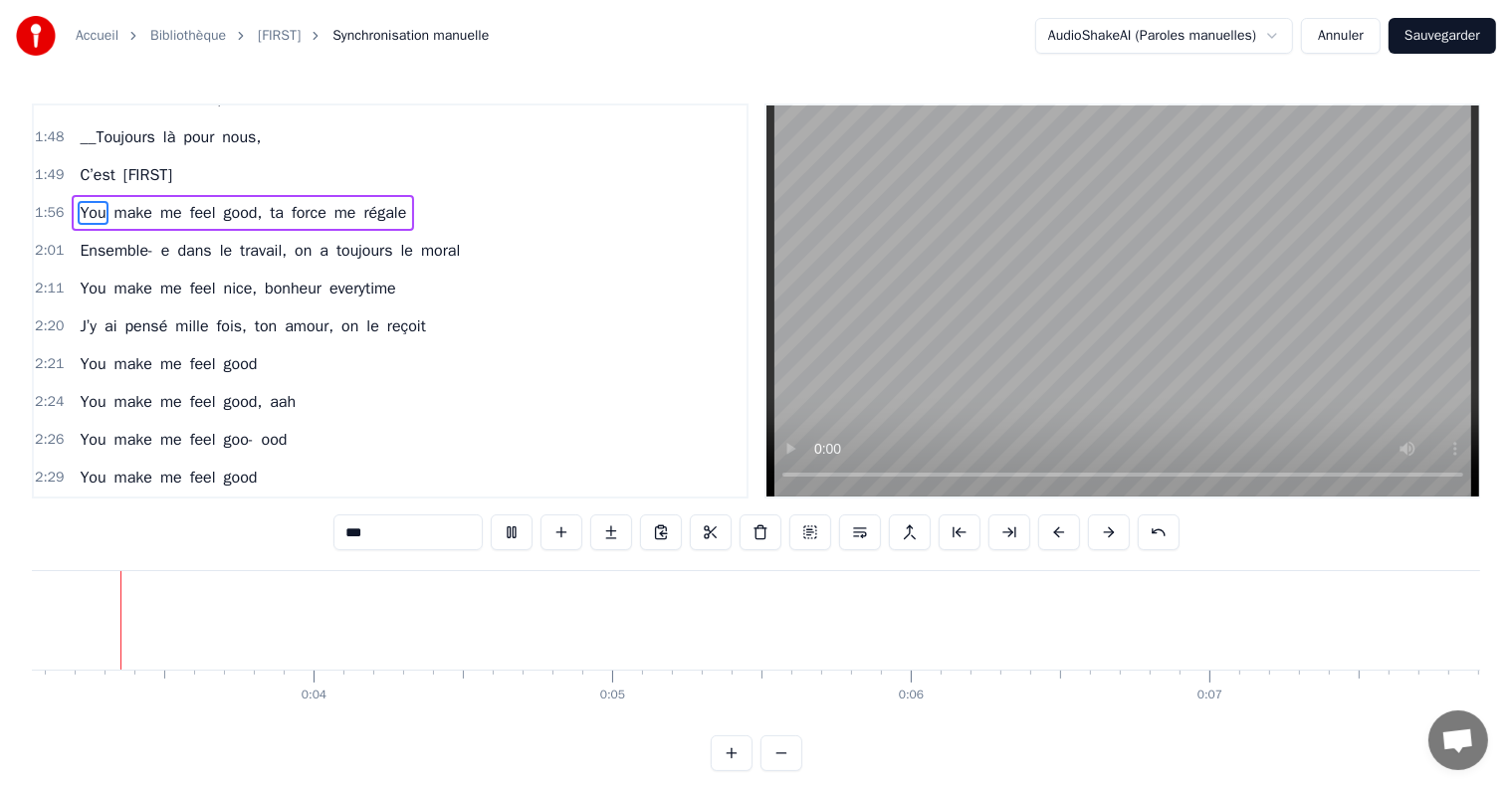 scroll, scrollTop: 0, scrollLeft: 914, axis: horizontal 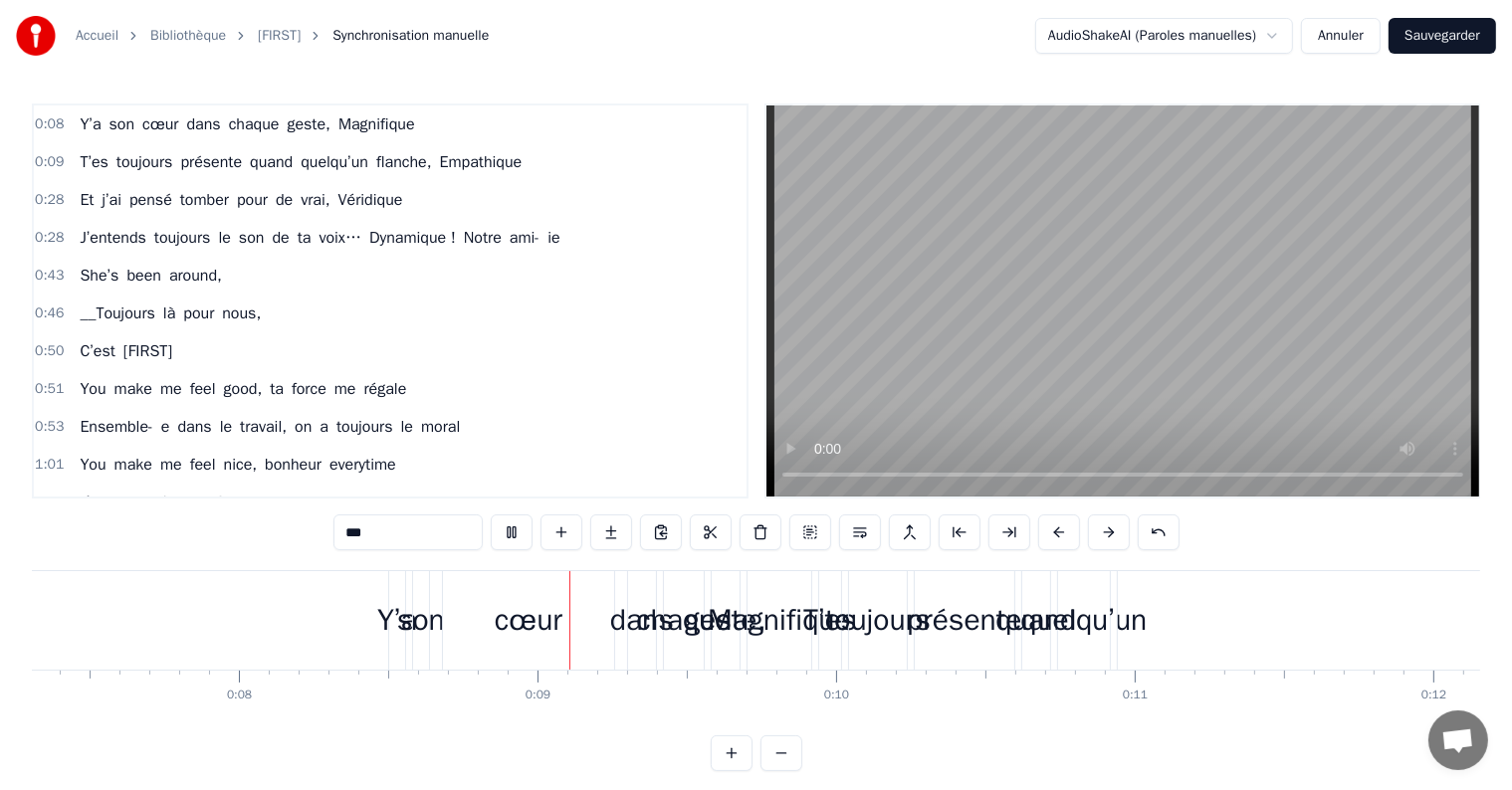 click on "0:08" at bounding box center [49, 124] 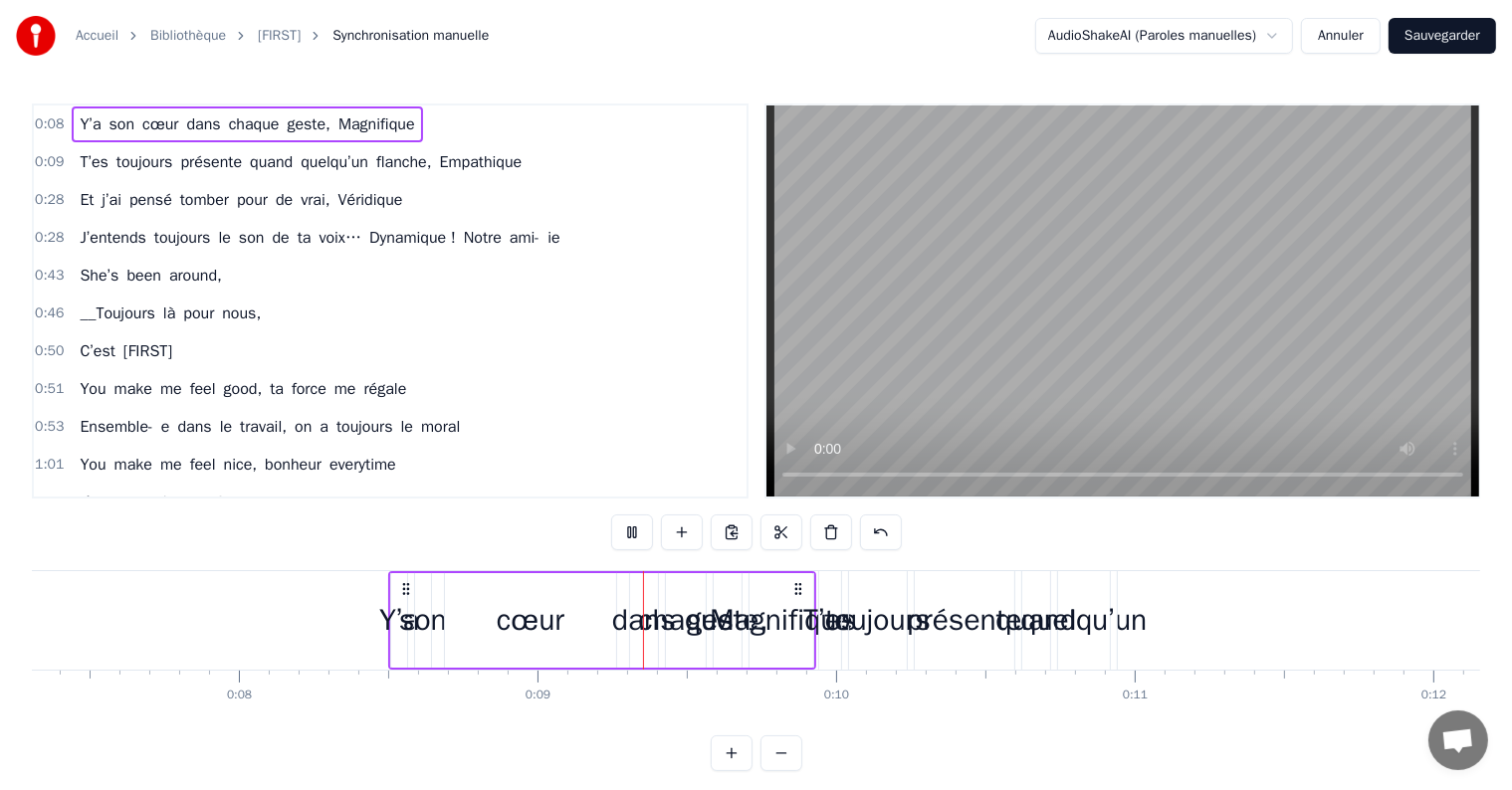 click on "0:08" at bounding box center [49, 124] 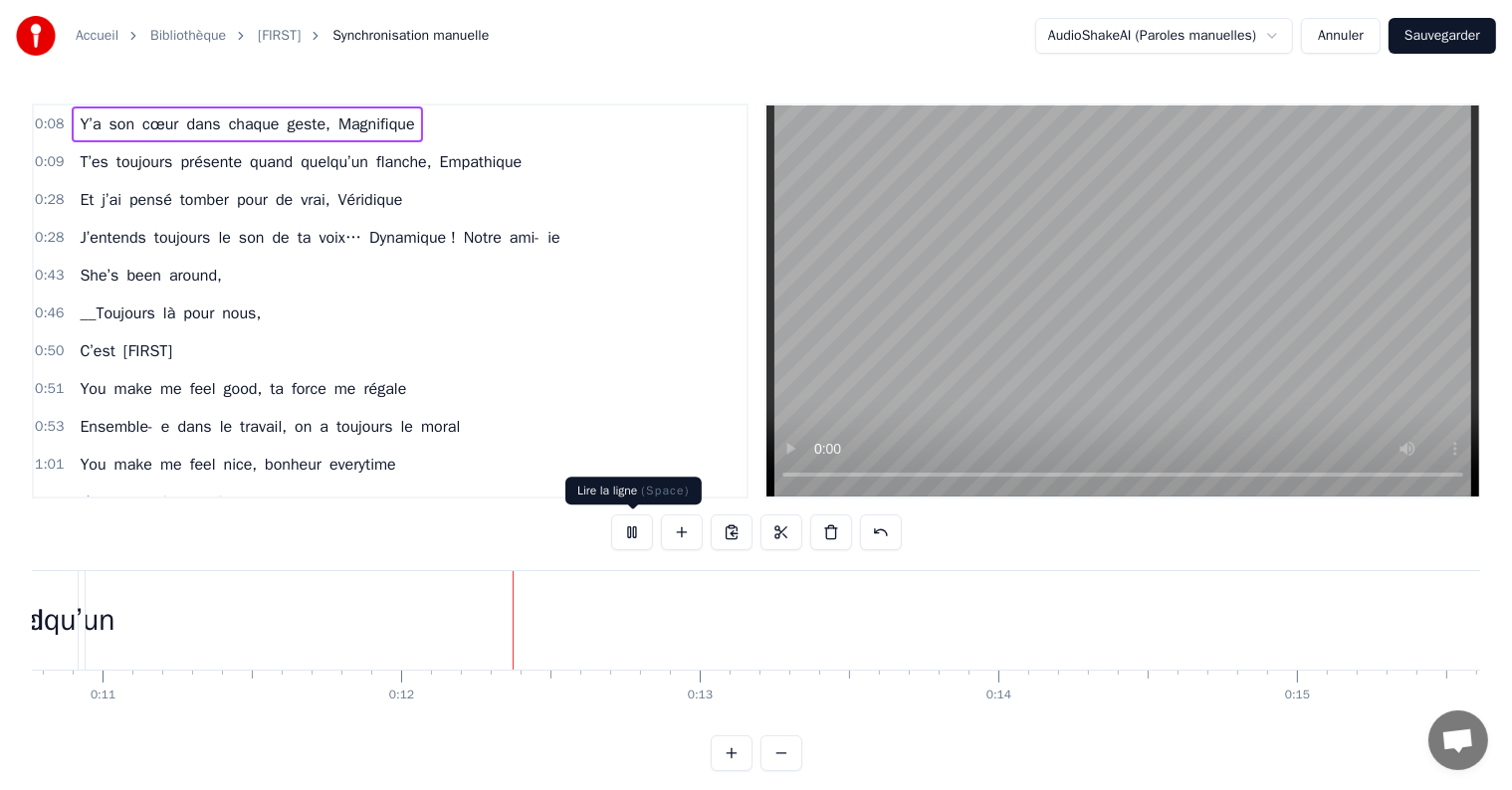 scroll, scrollTop: 0, scrollLeft: 3451, axis: horizontal 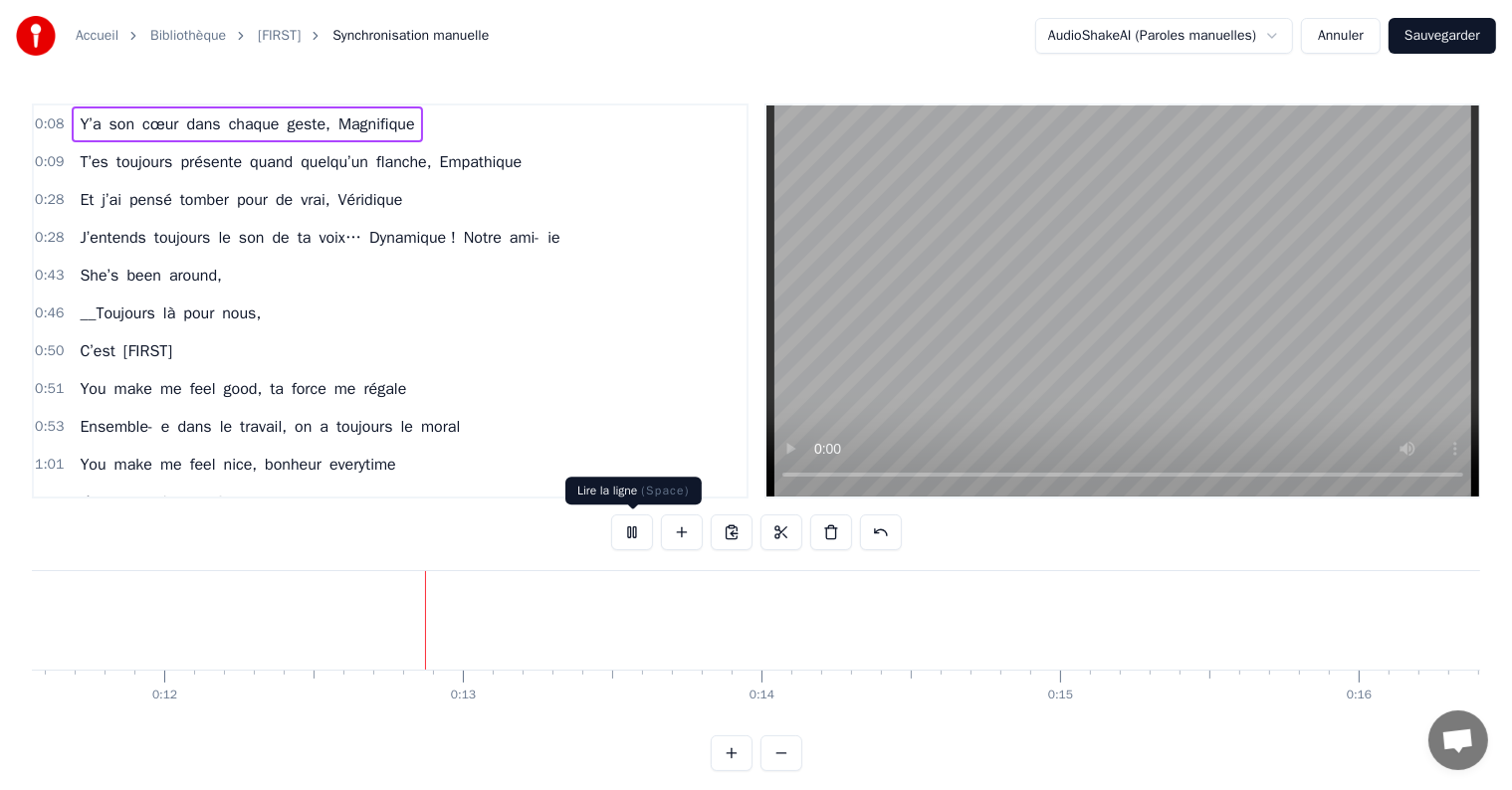 click at bounding box center [632, 532] 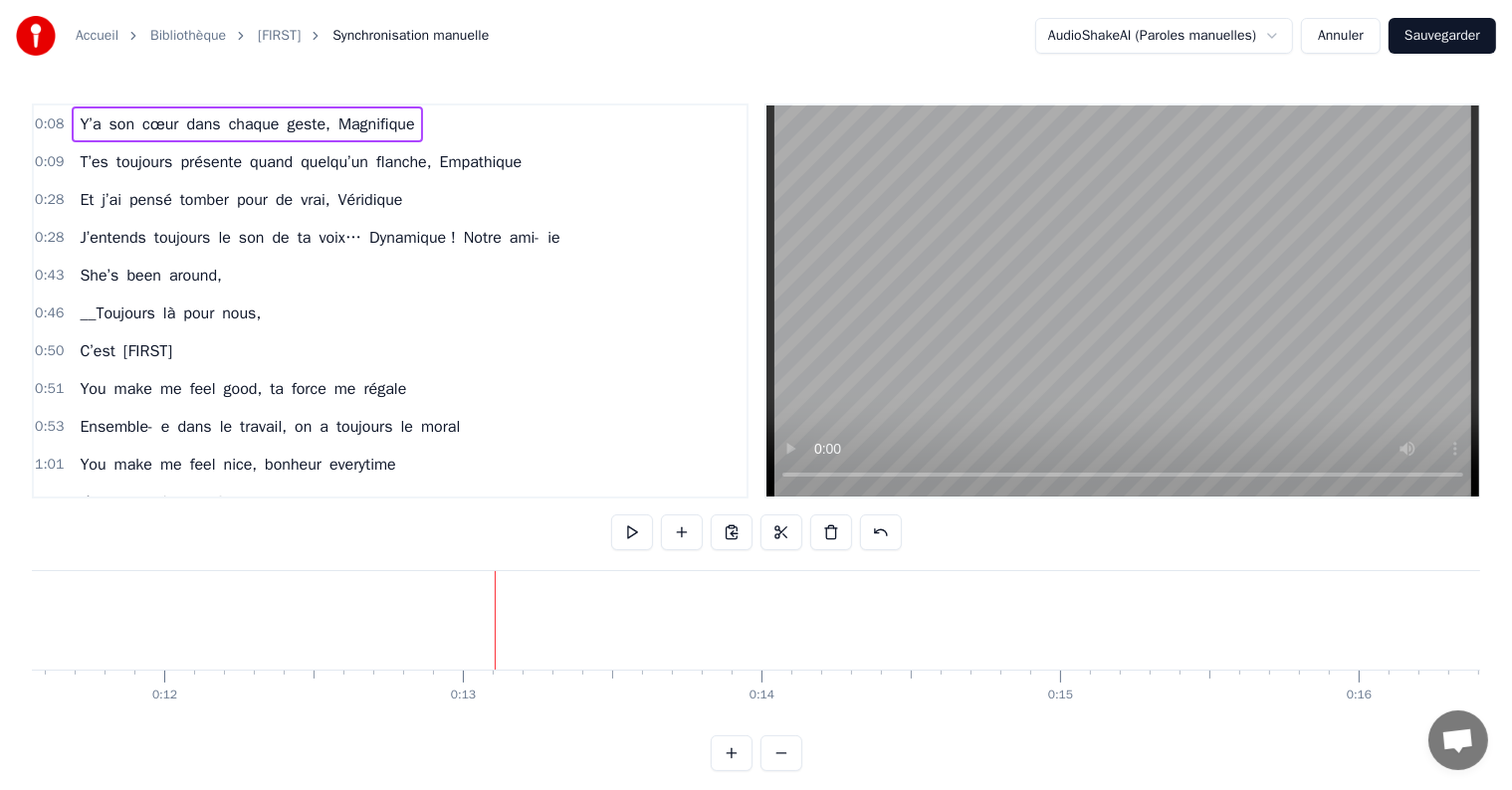 scroll 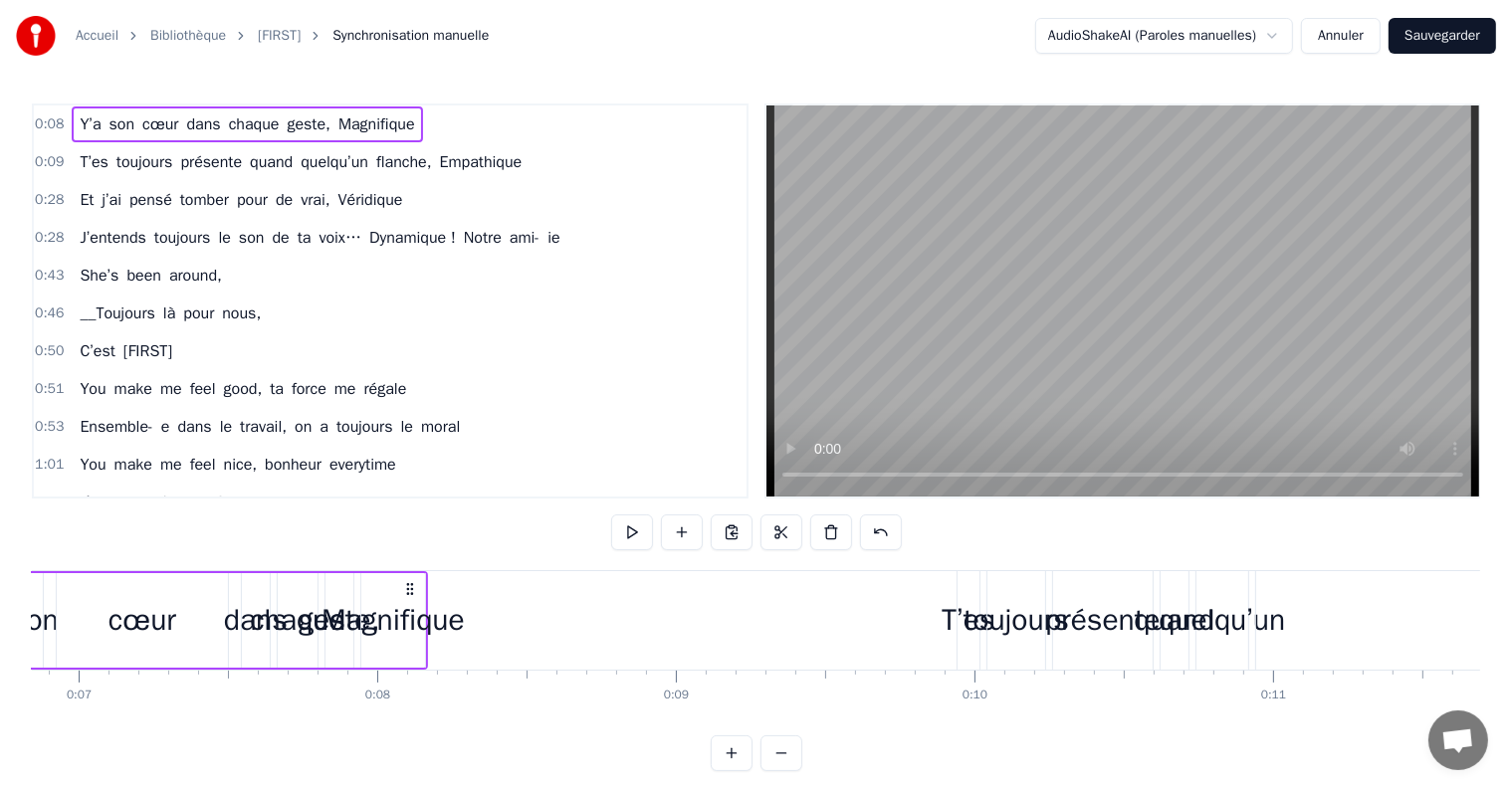 drag, startPoint x: 932, startPoint y: 585, endPoint x: 394, endPoint y: 554, distance: 538.8924 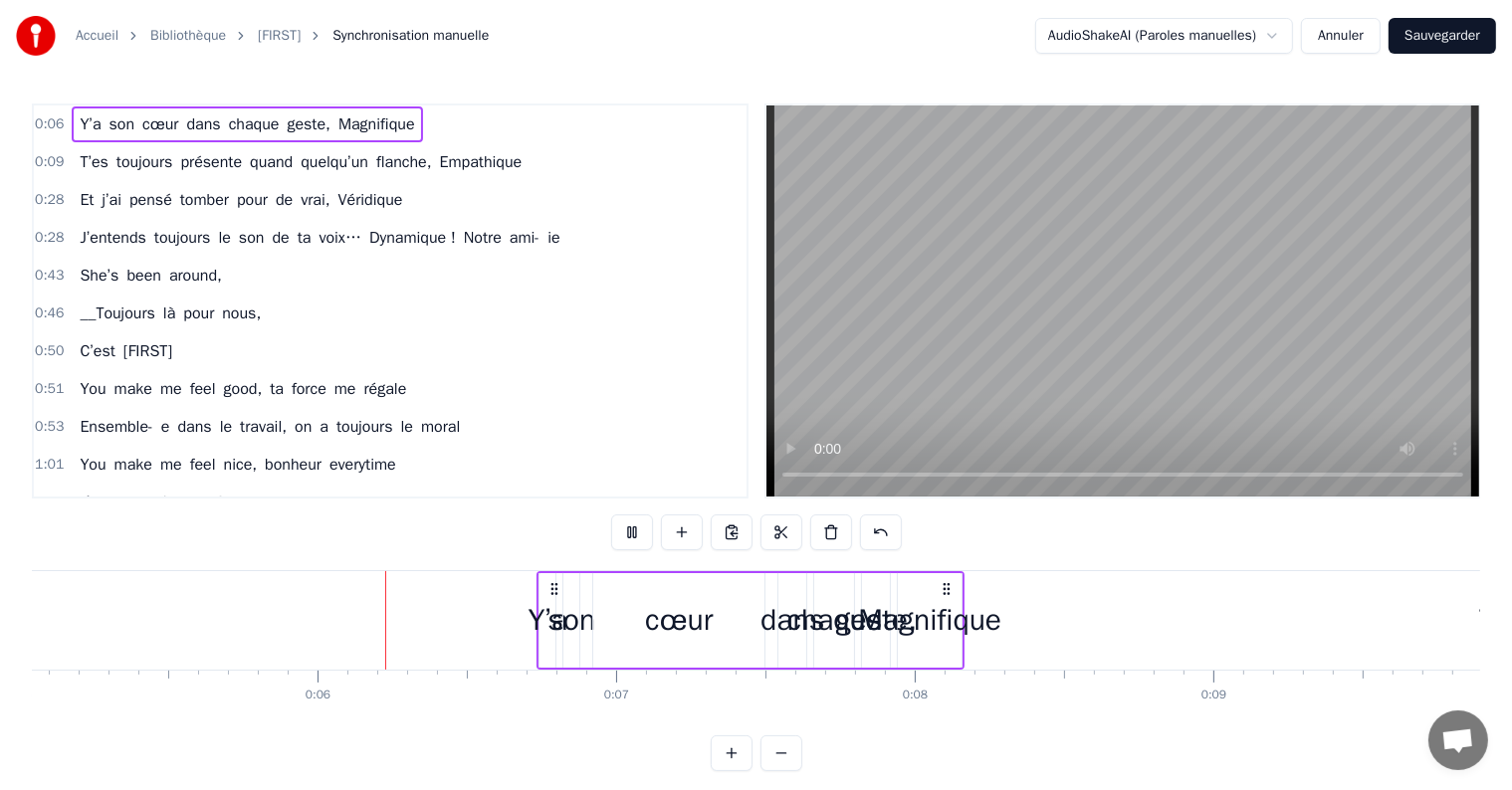 scroll, scrollTop: 0, scrollLeft: 1545, axis: horizontal 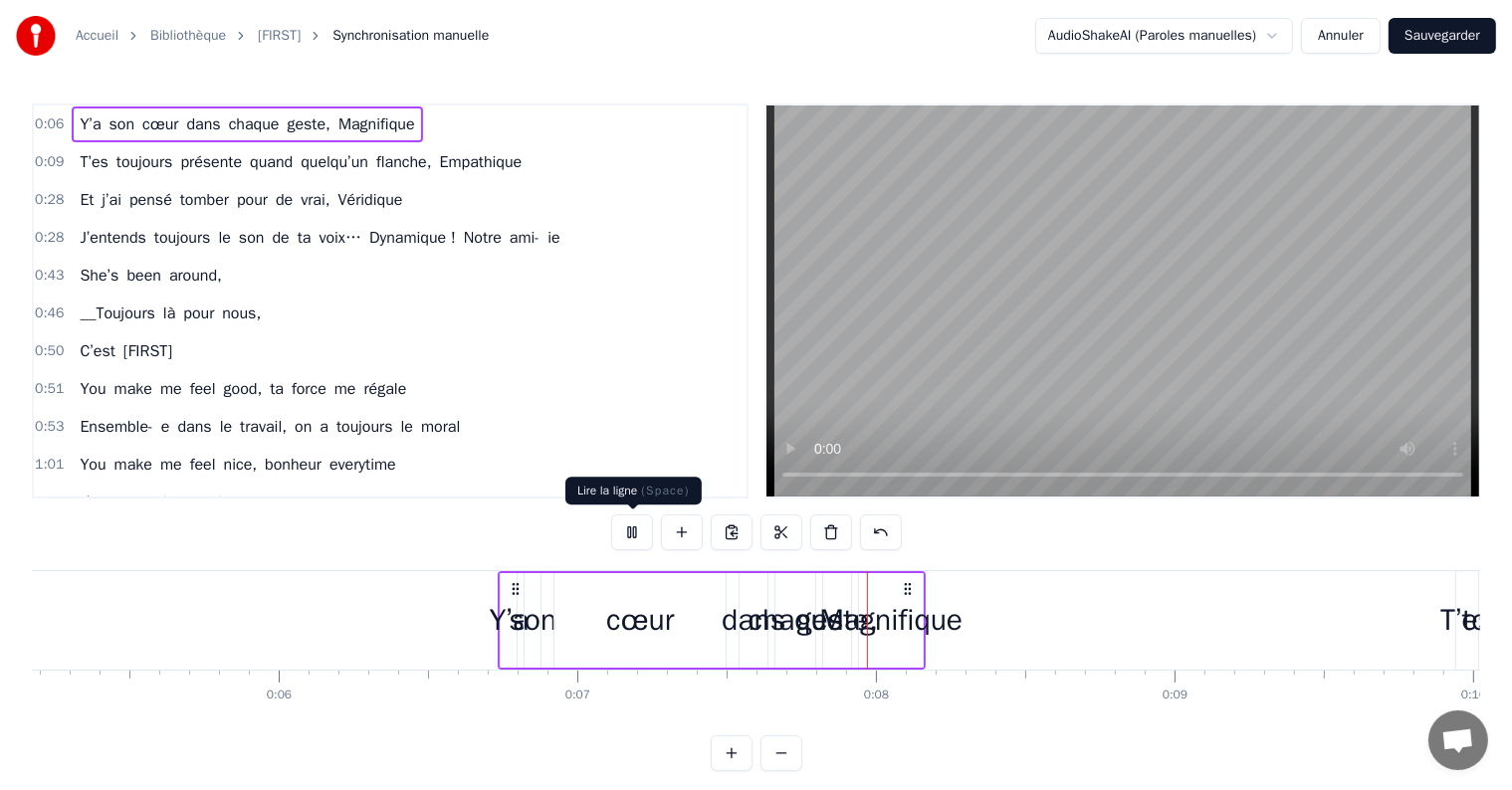 click at bounding box center (632, 532) 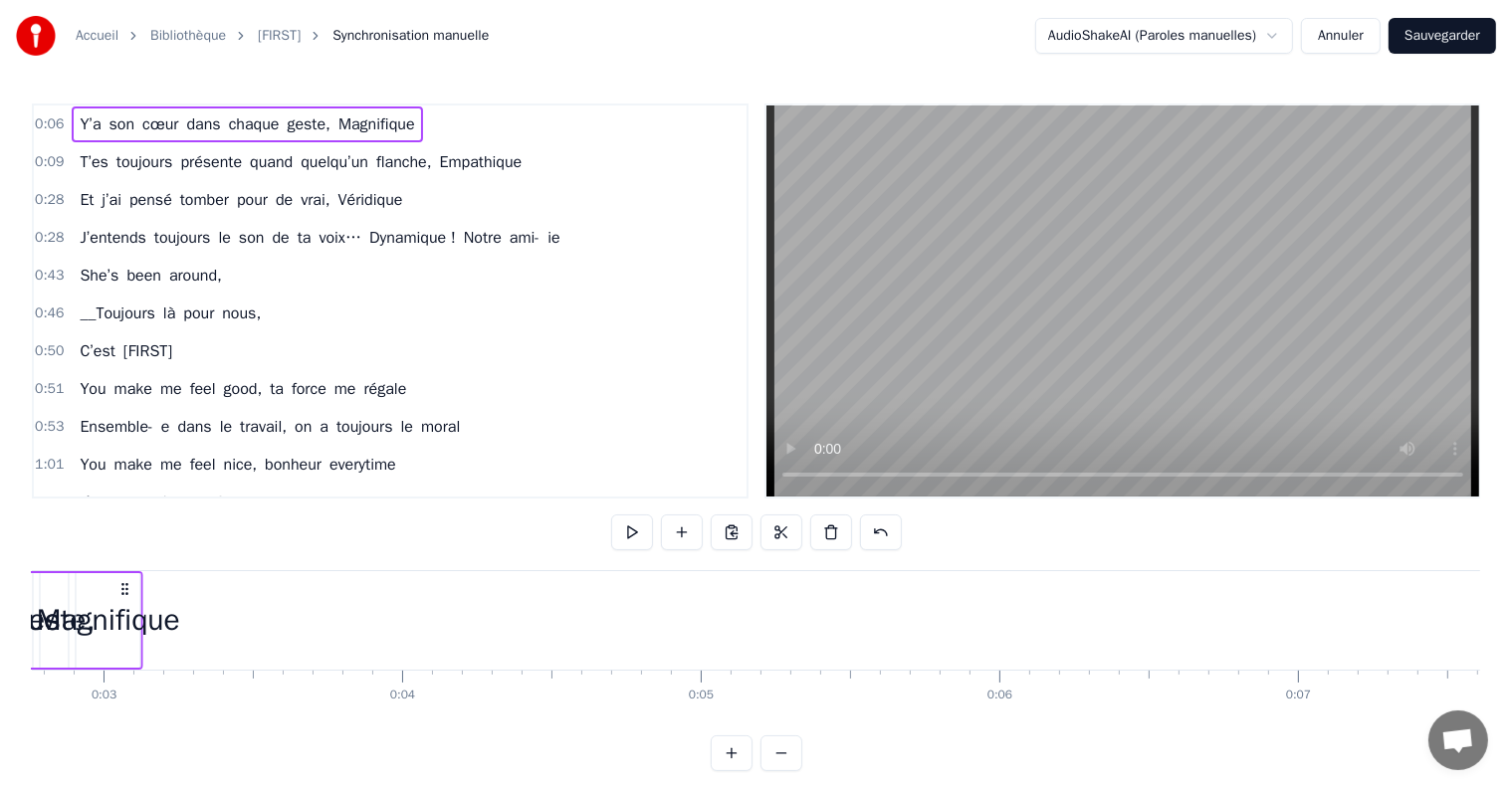 drag, startPoint x: 906, startPoint y: 589, endPoint x: 187, endPoint y: 605, distance: 719.178 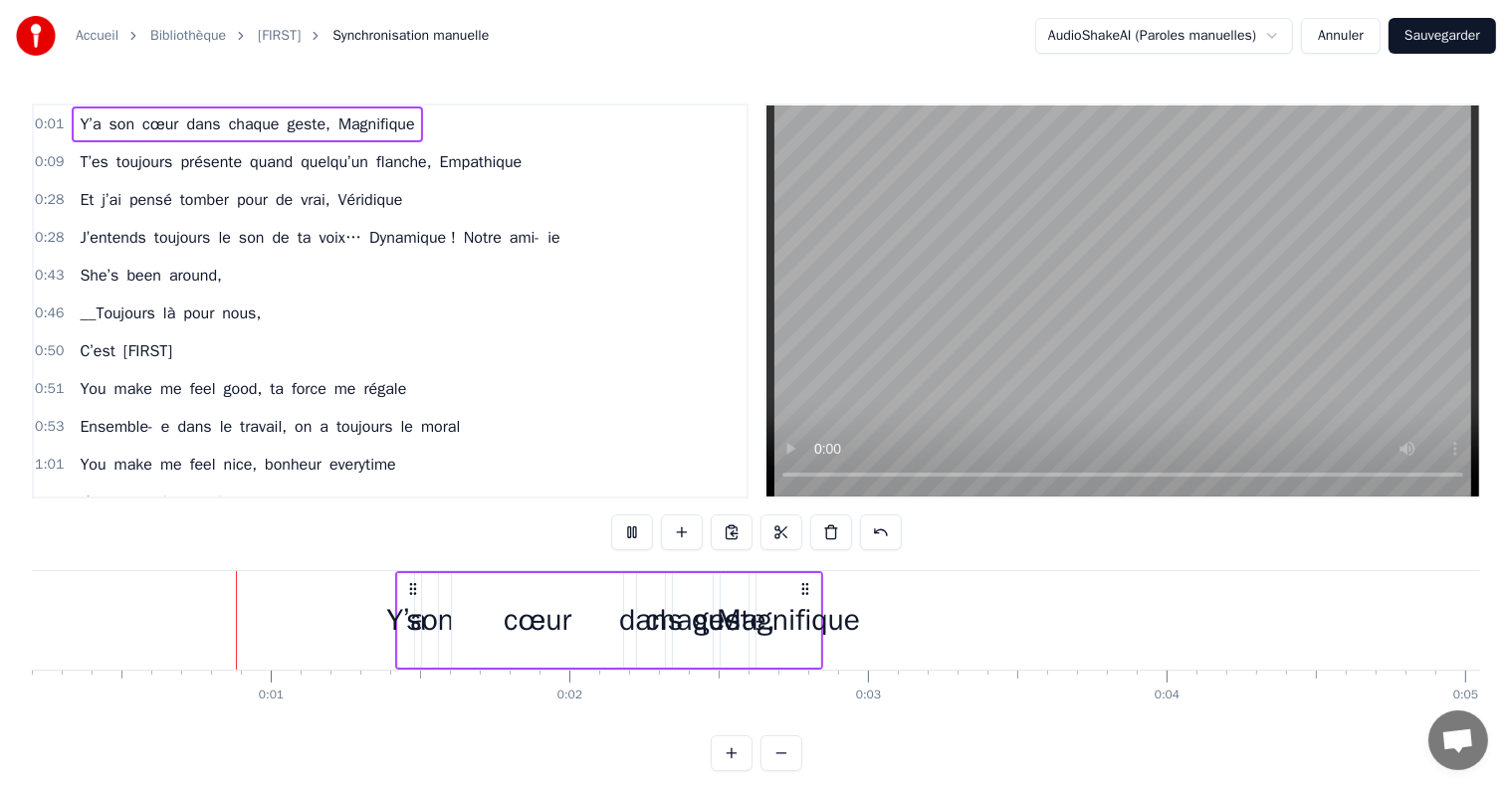 scroll, scrollTop: 0, scrollLeft: 40, axis: horizontal 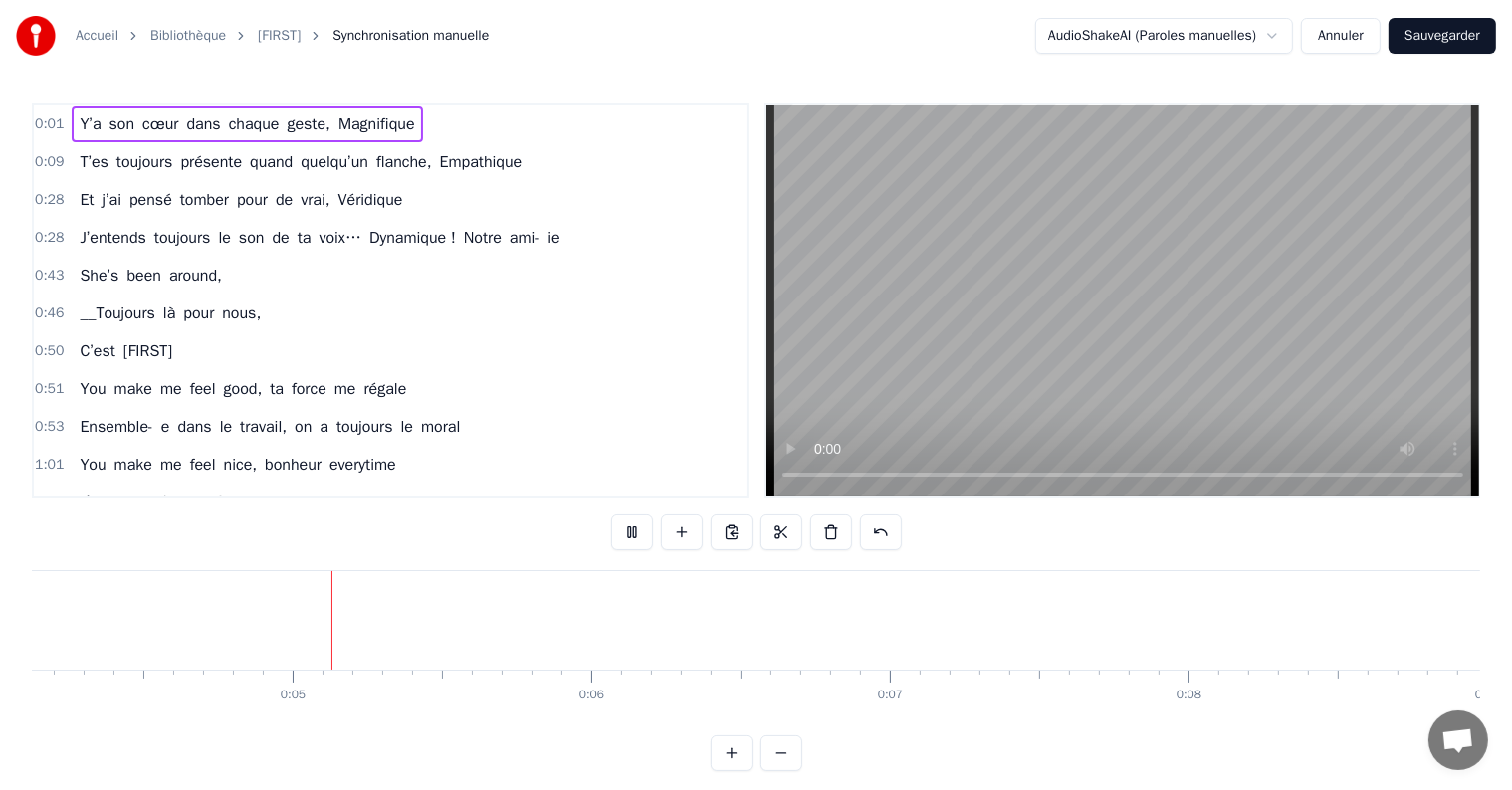click on "Y’a son cœur dans chaque geste, Magnifique T’es toujours présente quand quelqu’un flanche, Empathique Et j’ai pensé tomber pour de vrai, Véridique J’entends toujours le son de ta voix… Dynamique ! Notre ami- ie She’s been around, __Toujours là pour nous, C’est [PERSON] You make me feel good, ta force me régale Ensemble- e dans le travail, on a toujours le moral You make me feel nice, bonheur everytime J’y ai pensé mille fois, ton amour, on le reçoit You make me feel good You make me feel good, aah You make me feel goo- ood You make me feel good, aah Elle grimpe les défis sans stress, Frénétique Plus c’est dur, et plus elle s’illumine, Iconique Toujours entière, sans aucun détour, Bonne éthique T’assures dans tous tes projets grandioses, Dynamique! Notre ami- ie She’s been around, __Toujours là pour nous, C’est [PERSON] You make me feel good, ta force me régale Ensemble- e dans le travail, on a toujours le moral You make me feel nice, bonheur everytime J’y ai" at bounding box center (23017, 620) 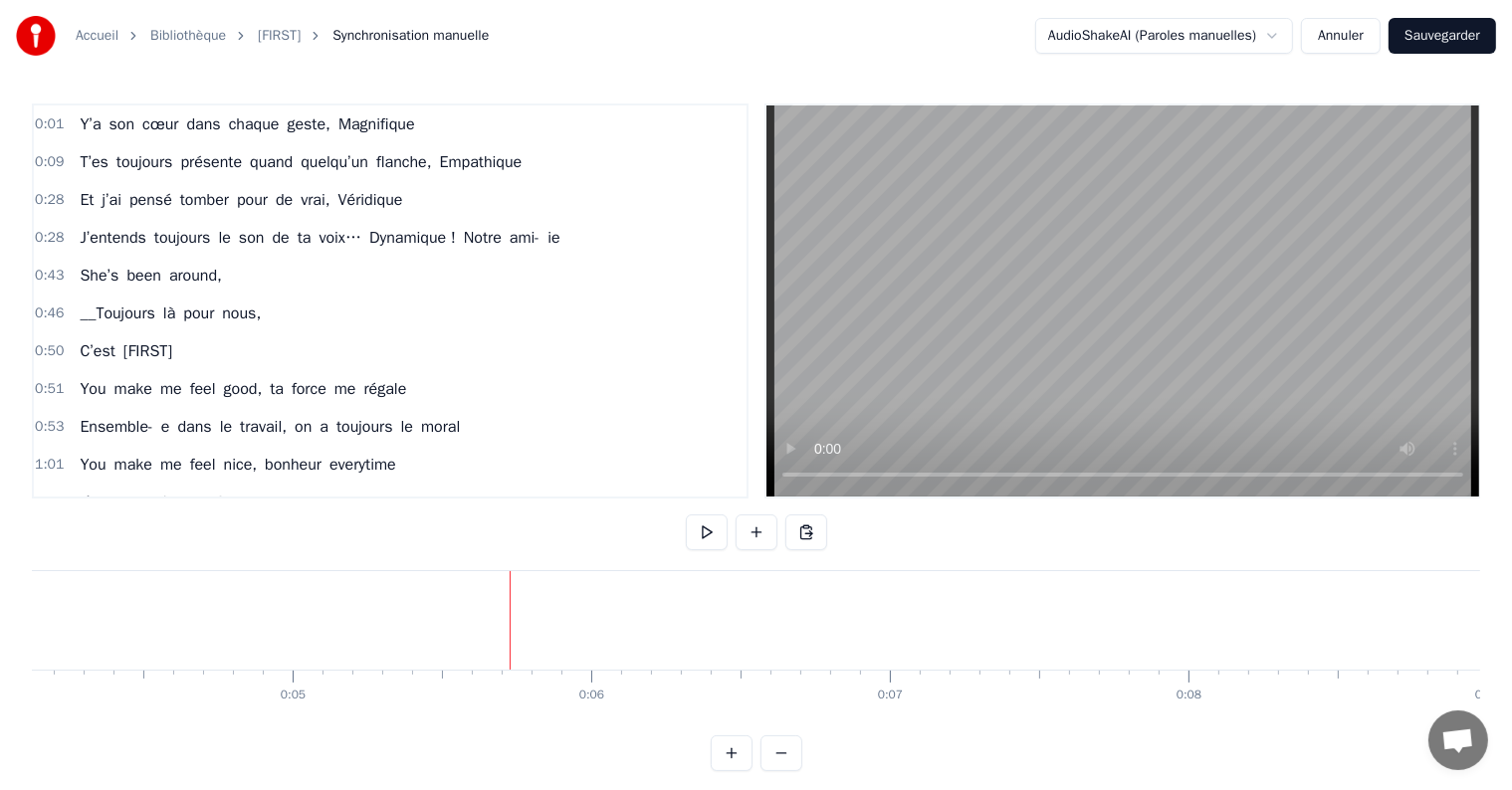 scroll, scrollTop: 0, scrollLeft: 1310, axis: horizontal 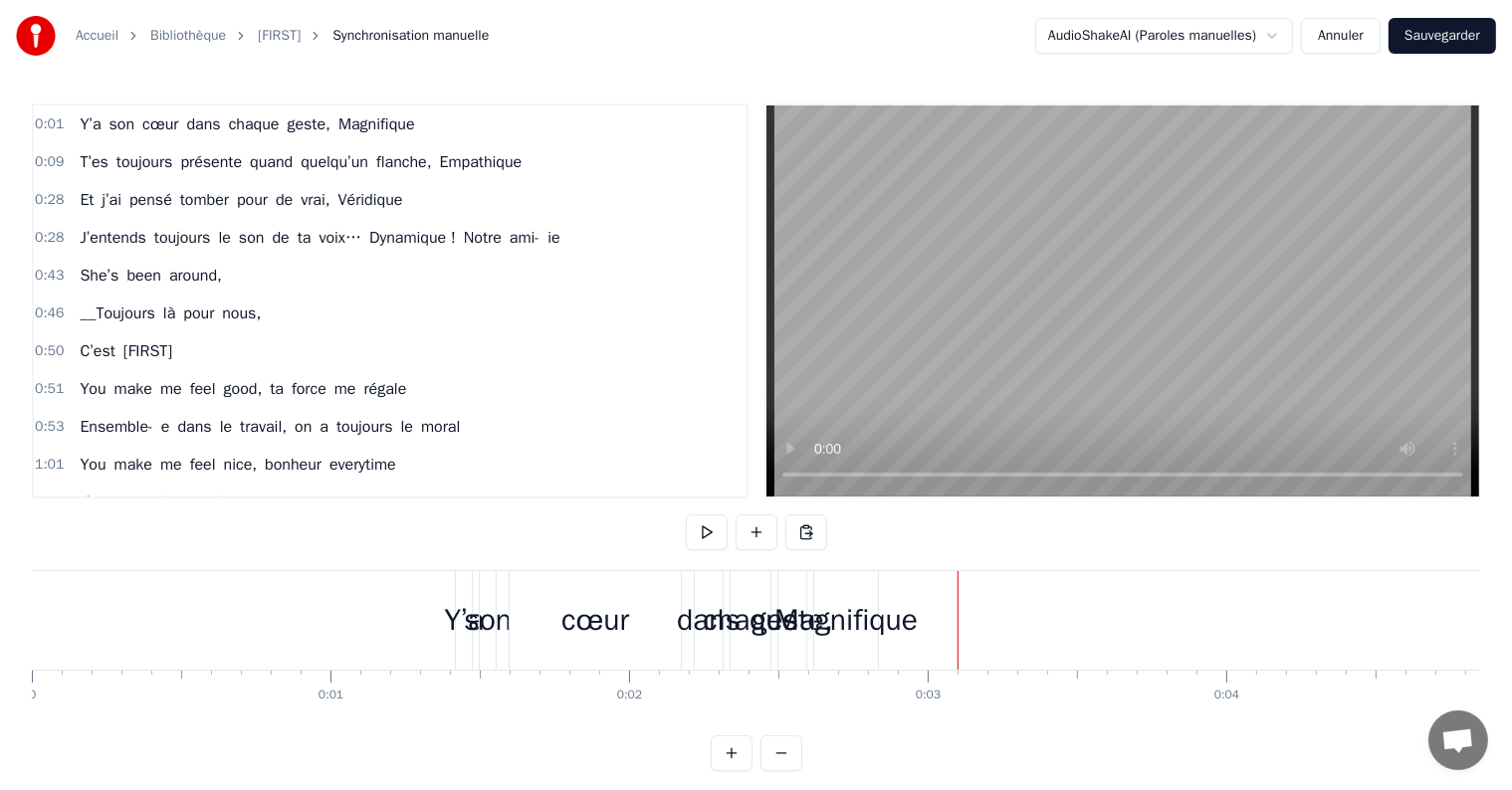 click at bounding box center [24250, 620] 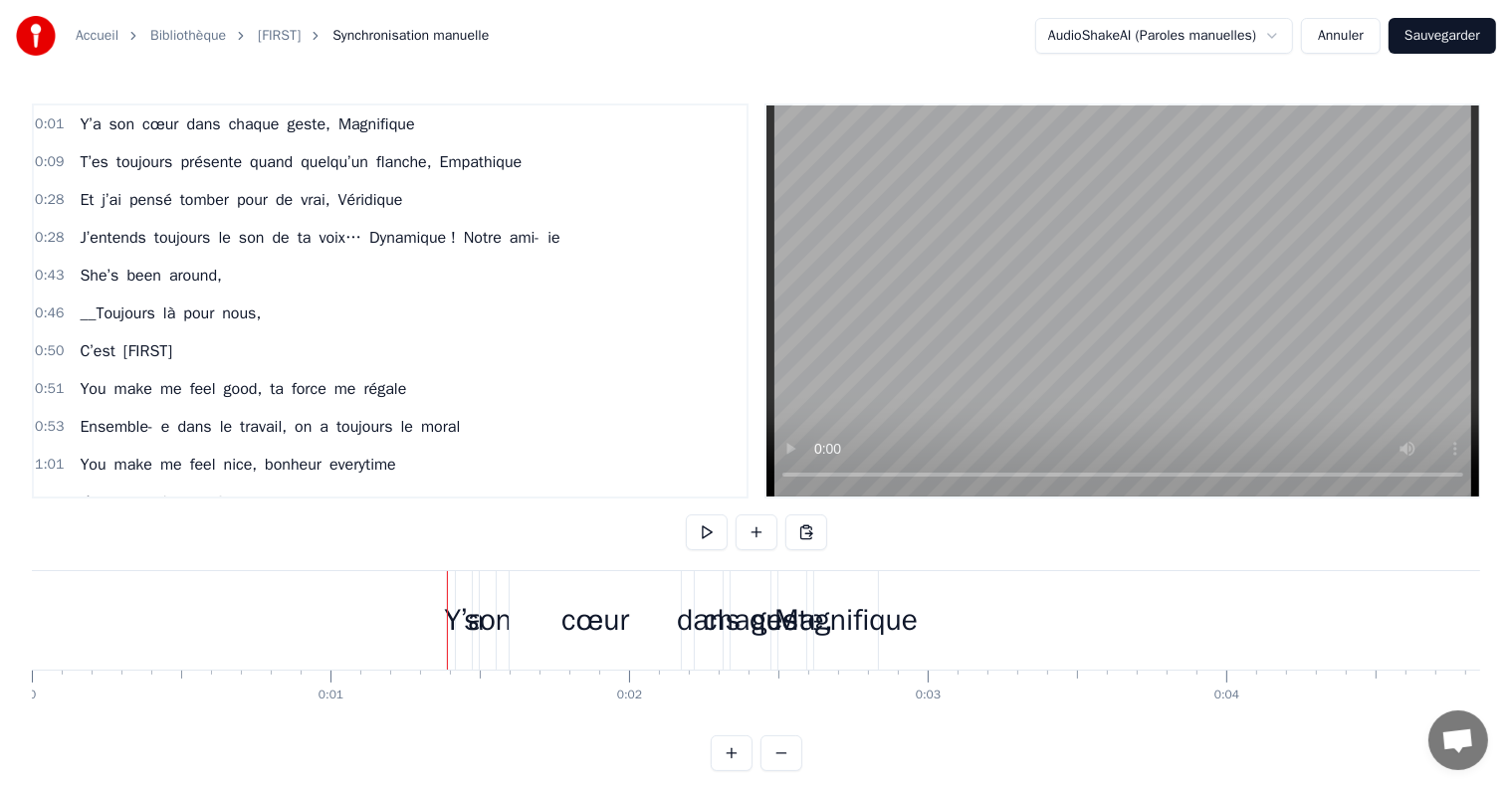click on "0:01 Y’a son cœur dans chaque geste, Magnifique" at bounding box center [390, 124] 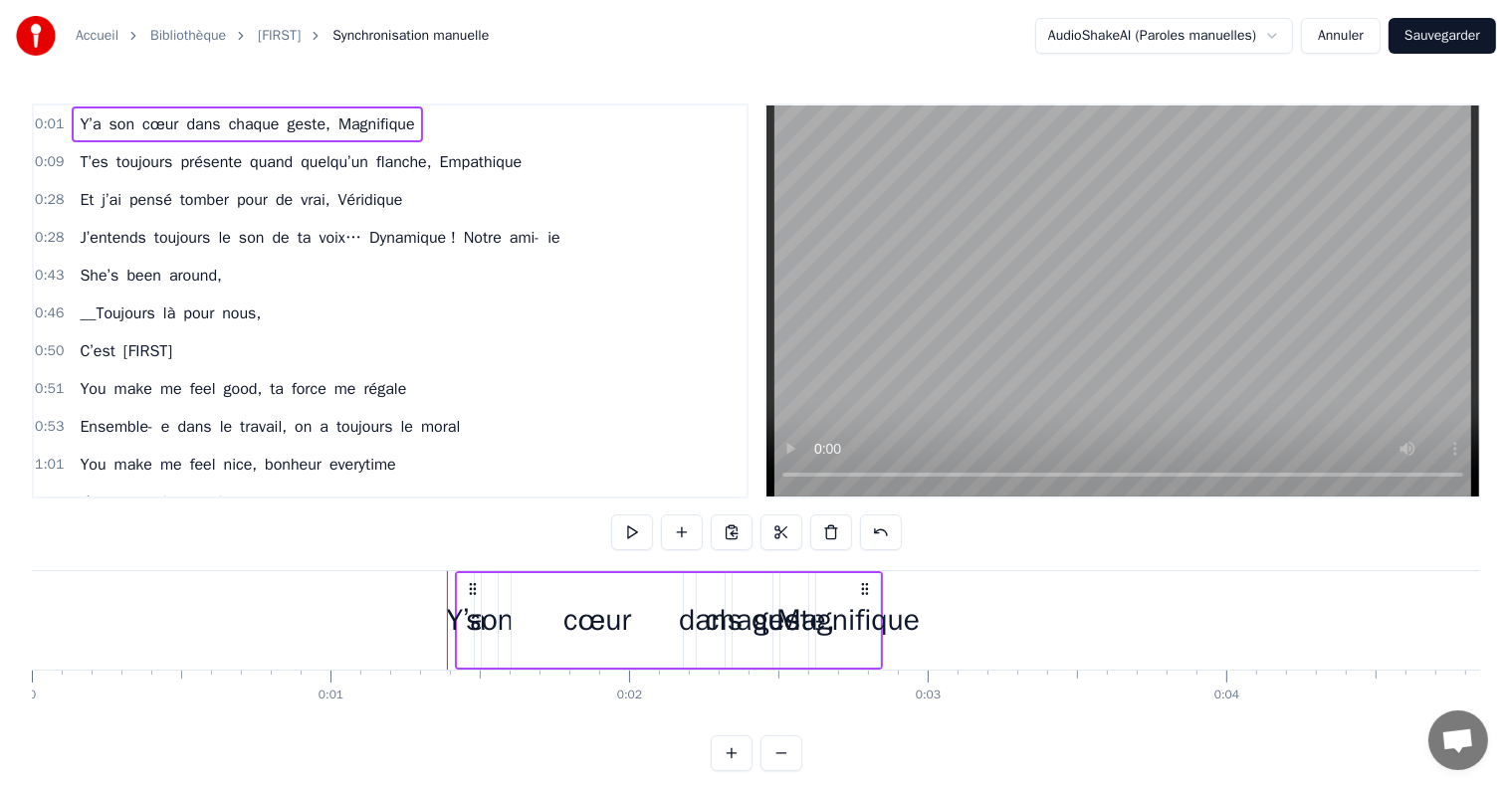 click on "0:01 Y’a son cœur dans chaque geste, Magnifique" at bounding box center [390, 124] 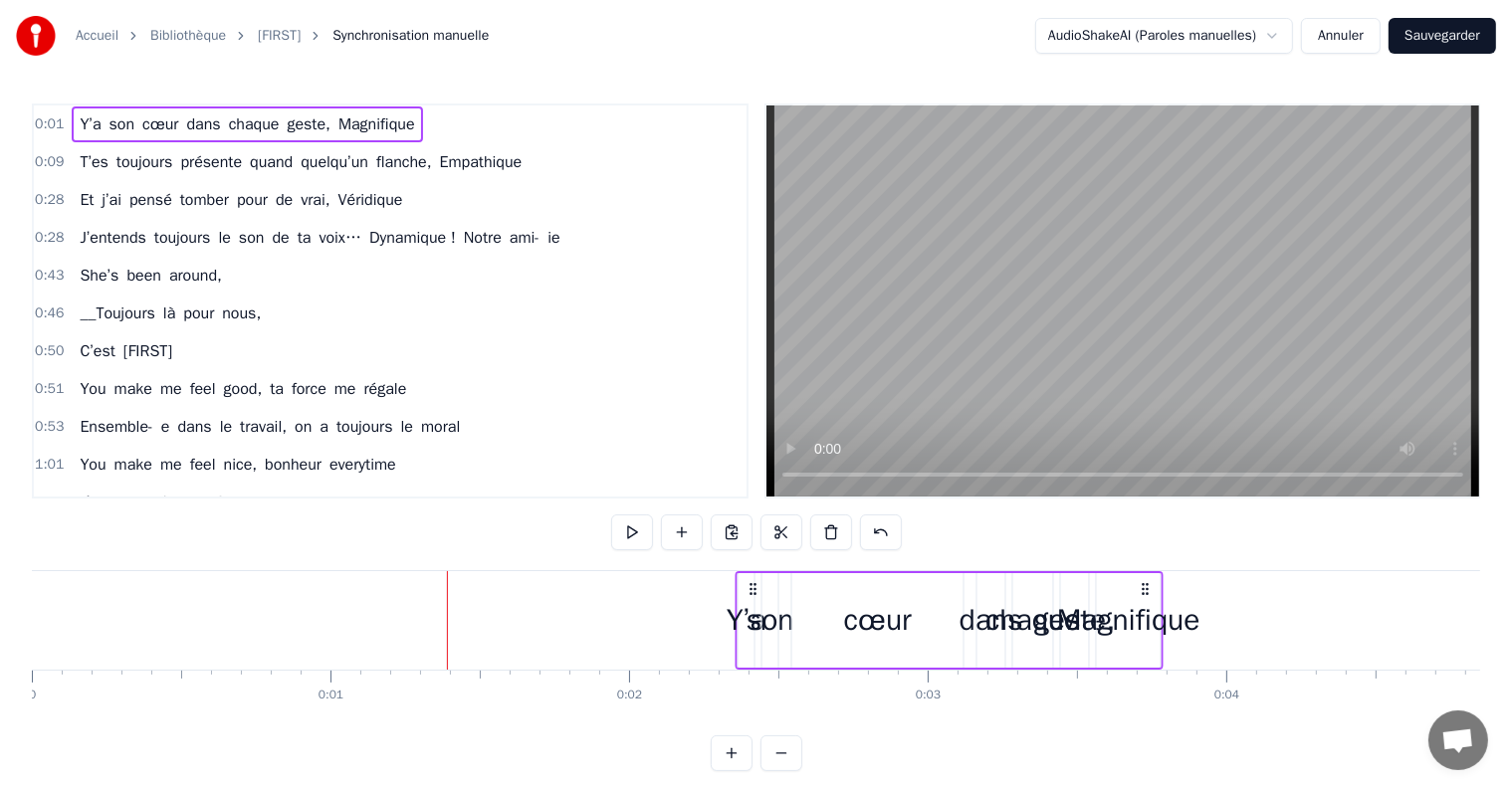 drag, startPoint x: 865, startPoint y: 587, endPoint x: 1146, endPoint y: 629, distance: 284.1215 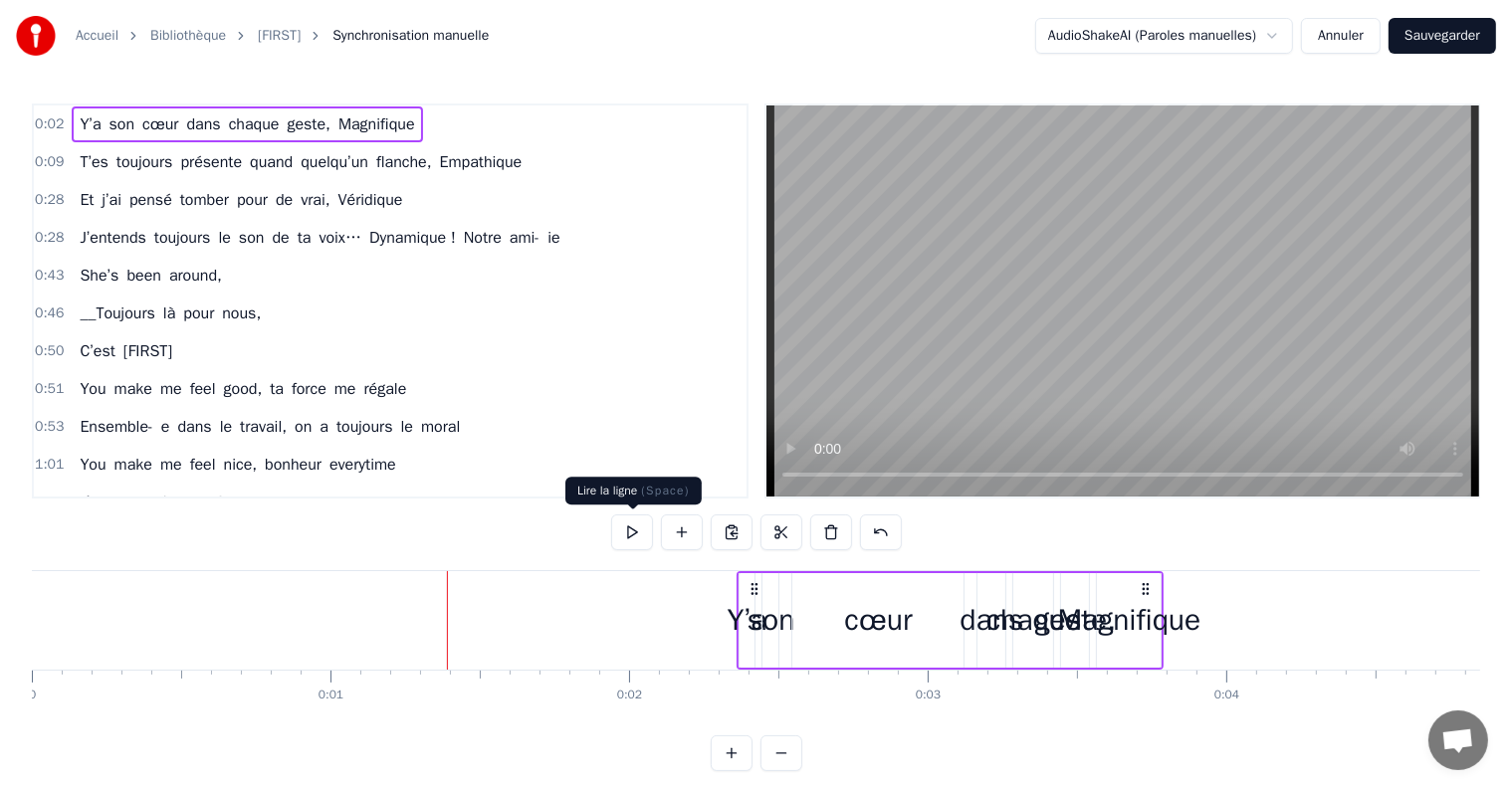 click at bounding box center [632, 532] 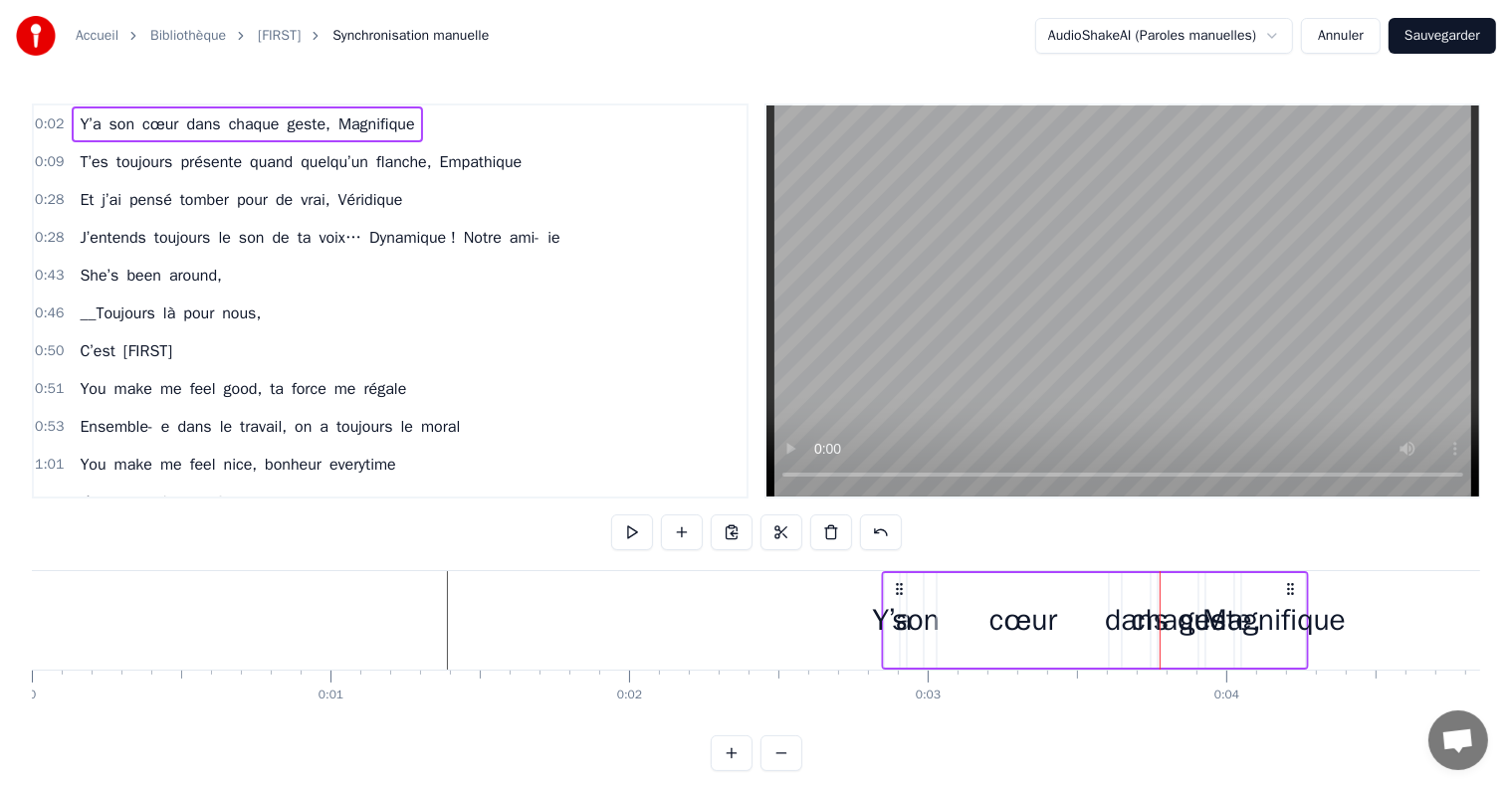 drag, startPoint x: 749, startPoint y: 591, endPoint x: 864, endPoint y: 588, distance: 115.03912 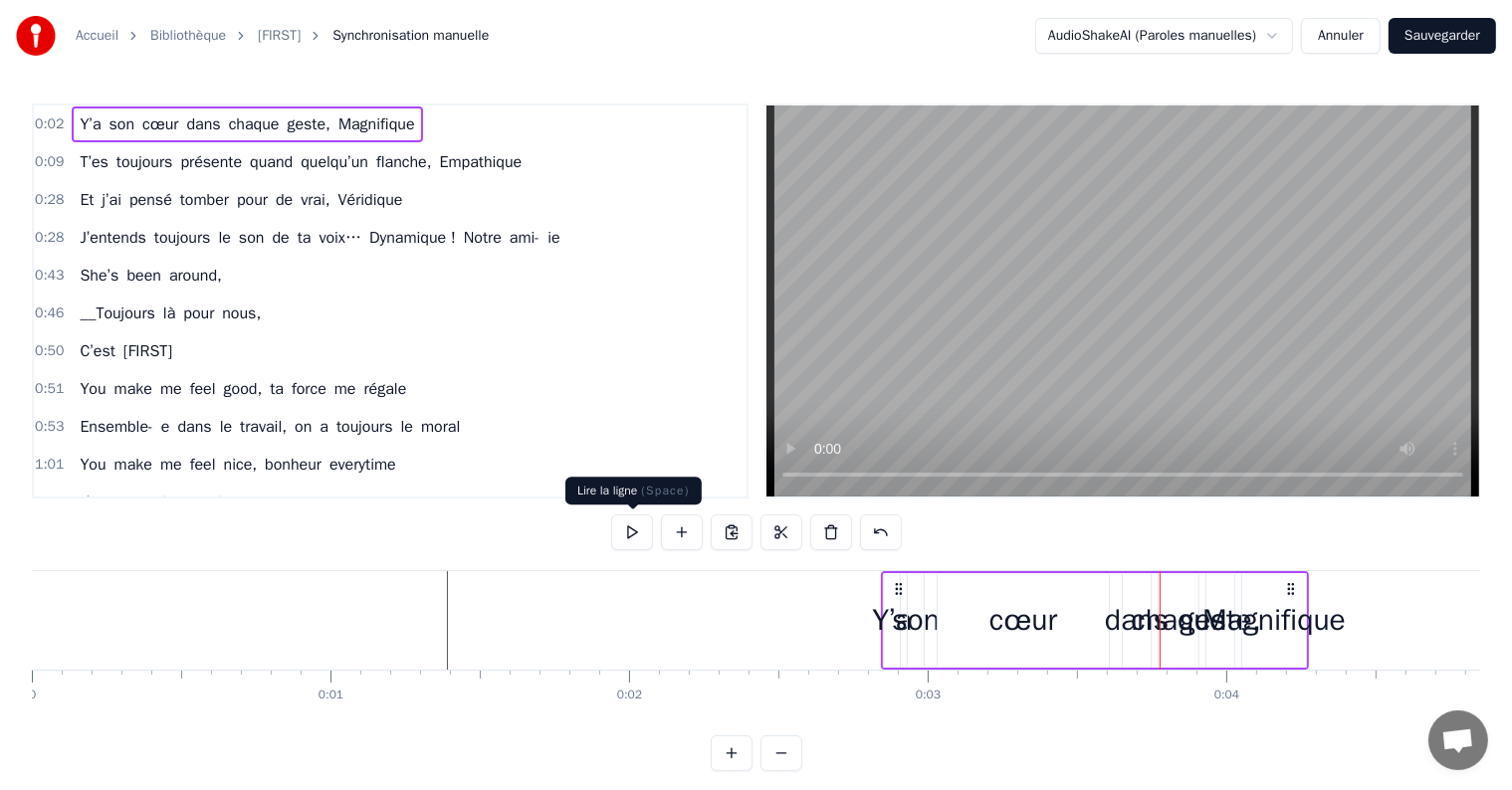 click at bounding box center (632, 532) 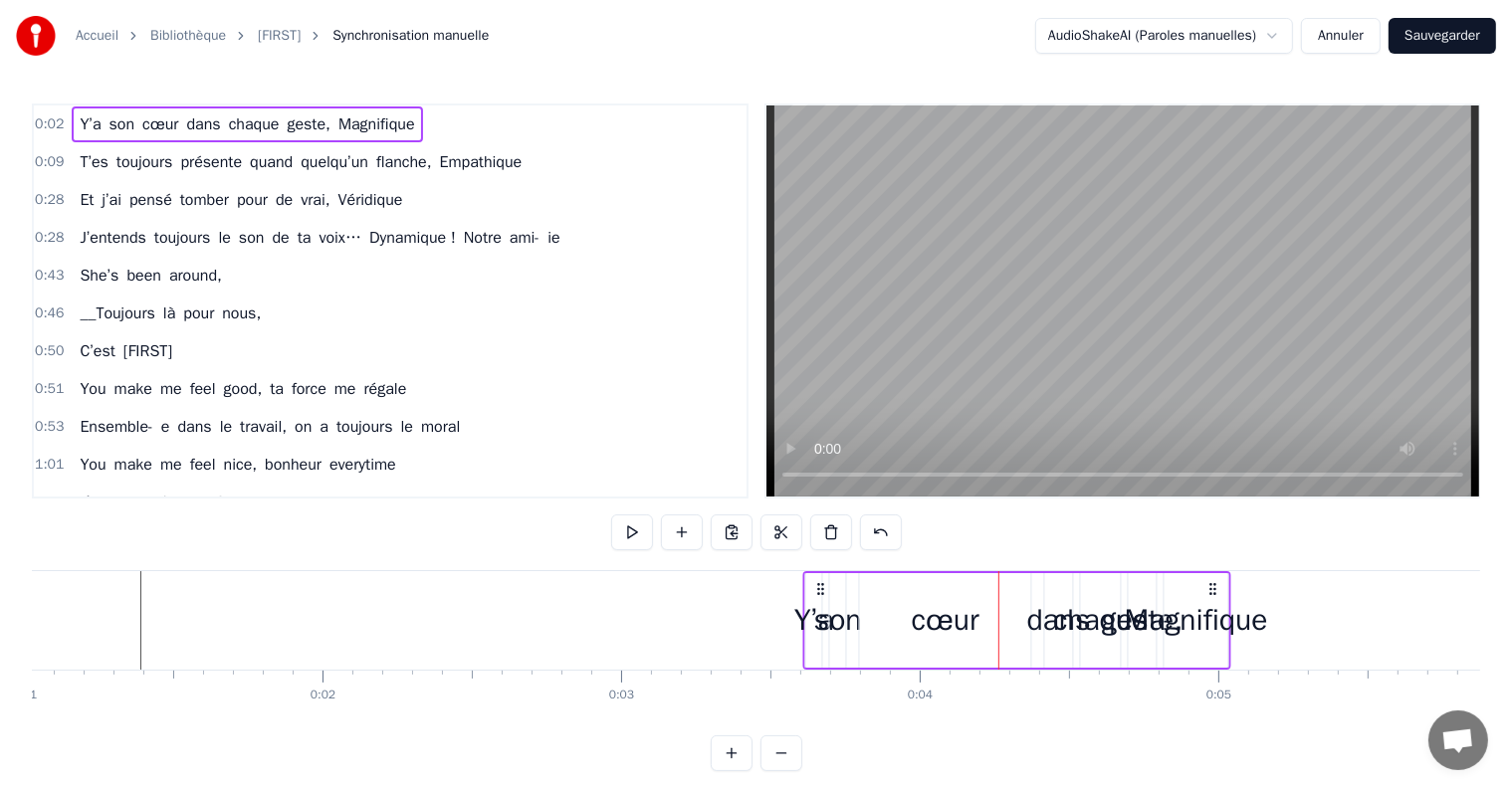 drag, startPoint x: 1294, startPoint y: 589, endPoint x: 1306, endPoint y: 589, distance: 12 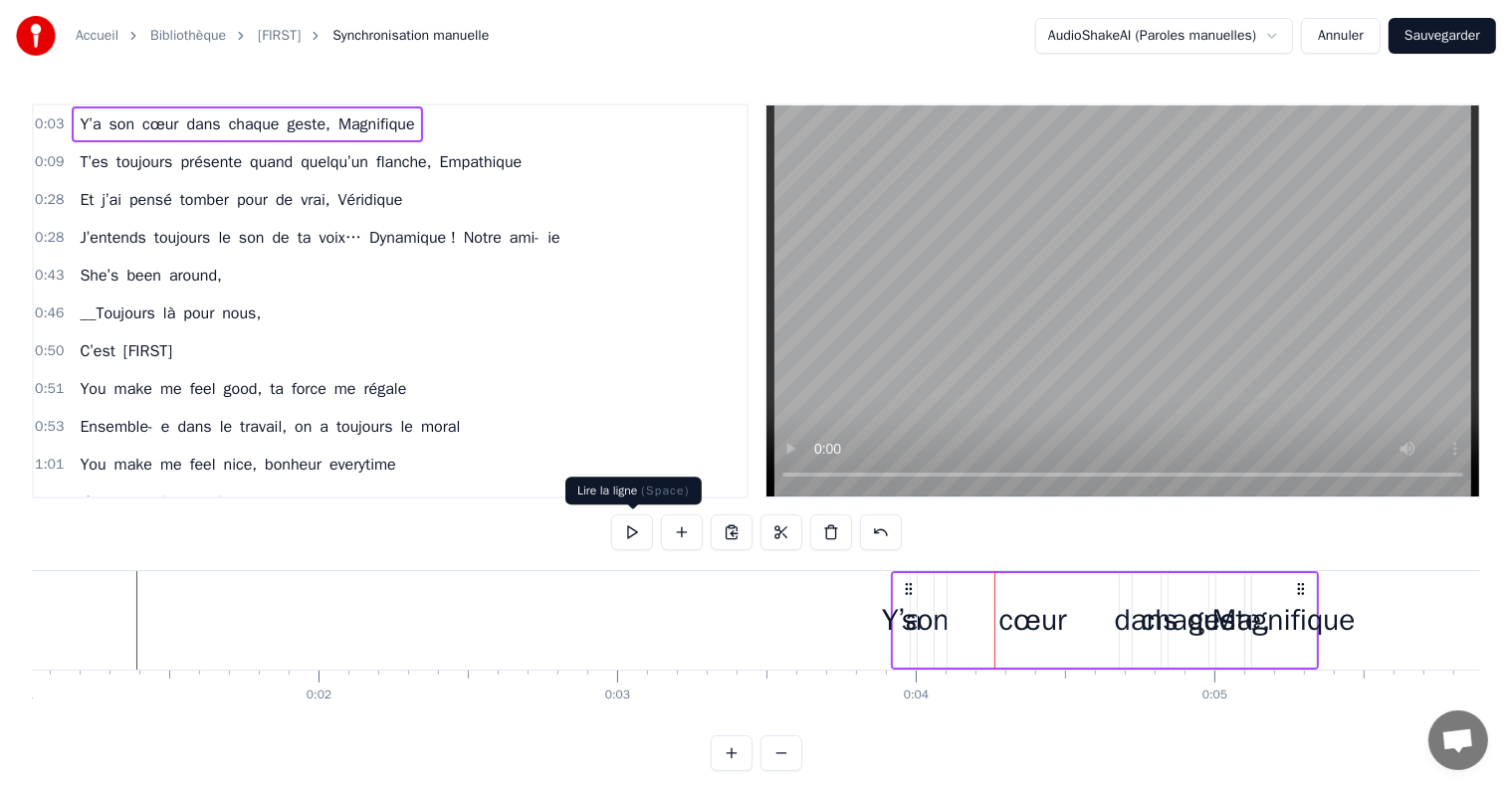 click at bounding box center (632, 532) 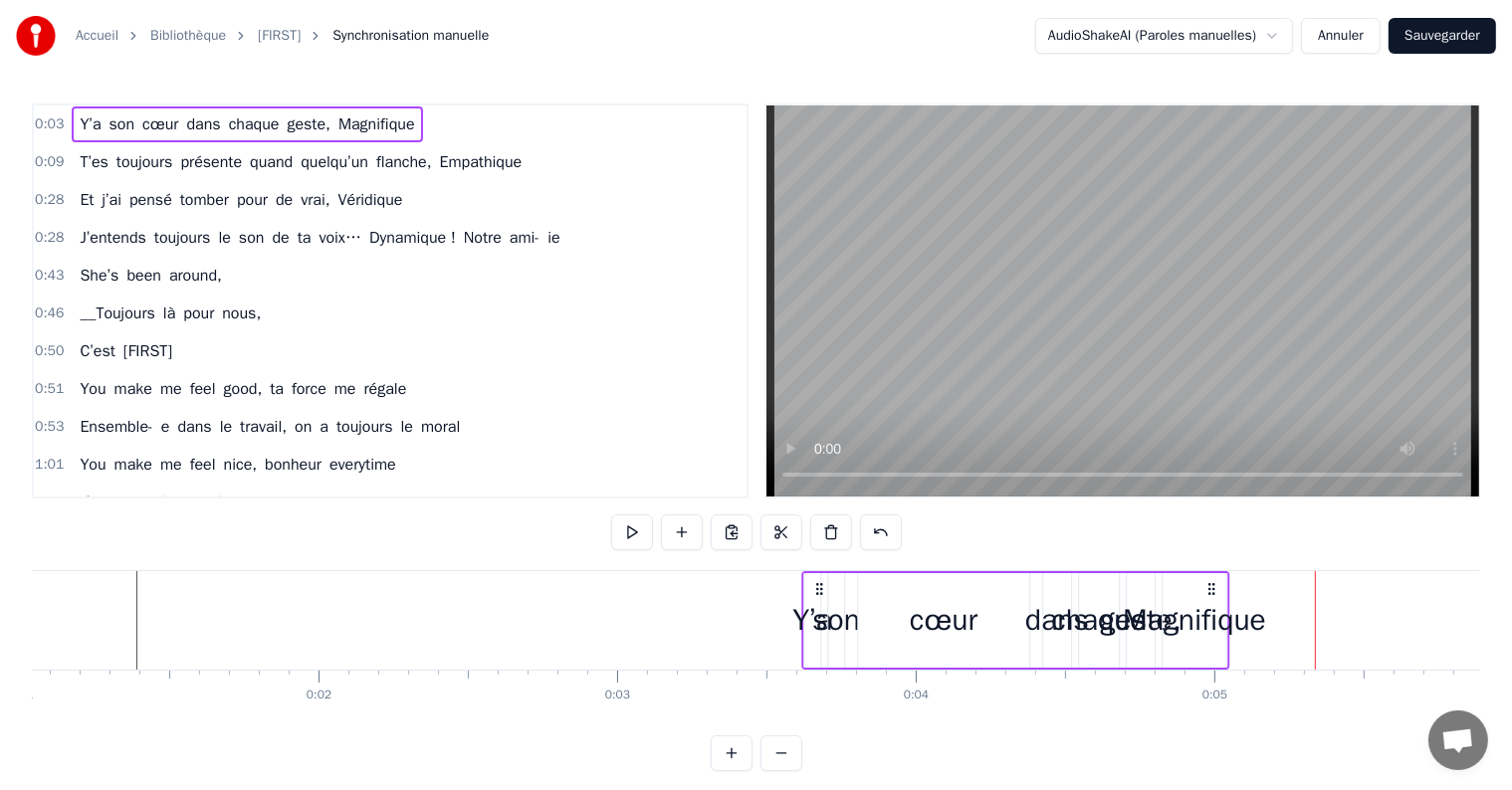drag, startPoint x: 906, startPoint y: 585, endPoint x: 816, endPoint y: 585, distance: 90 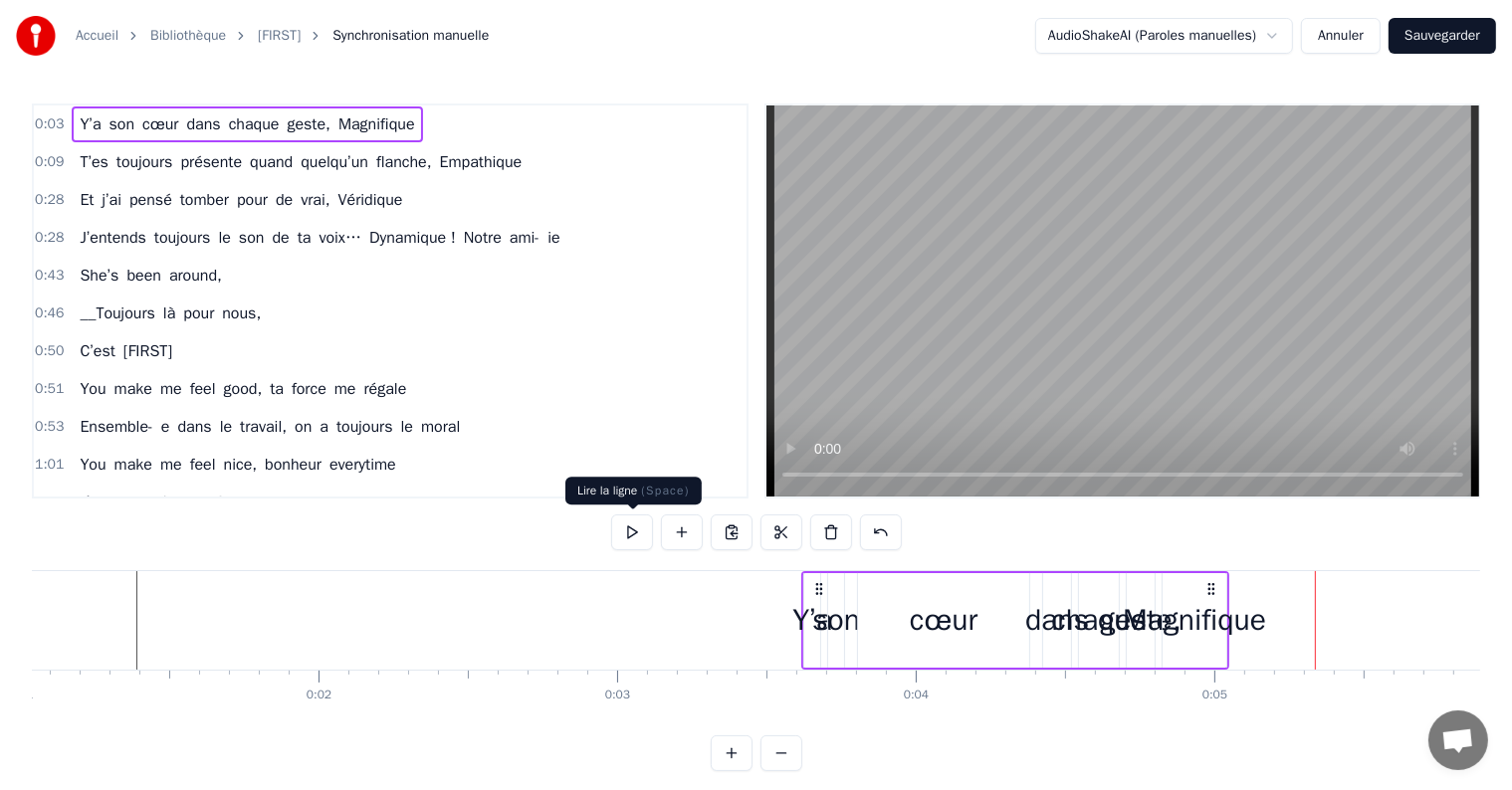 click at bounding box center (632, 532) 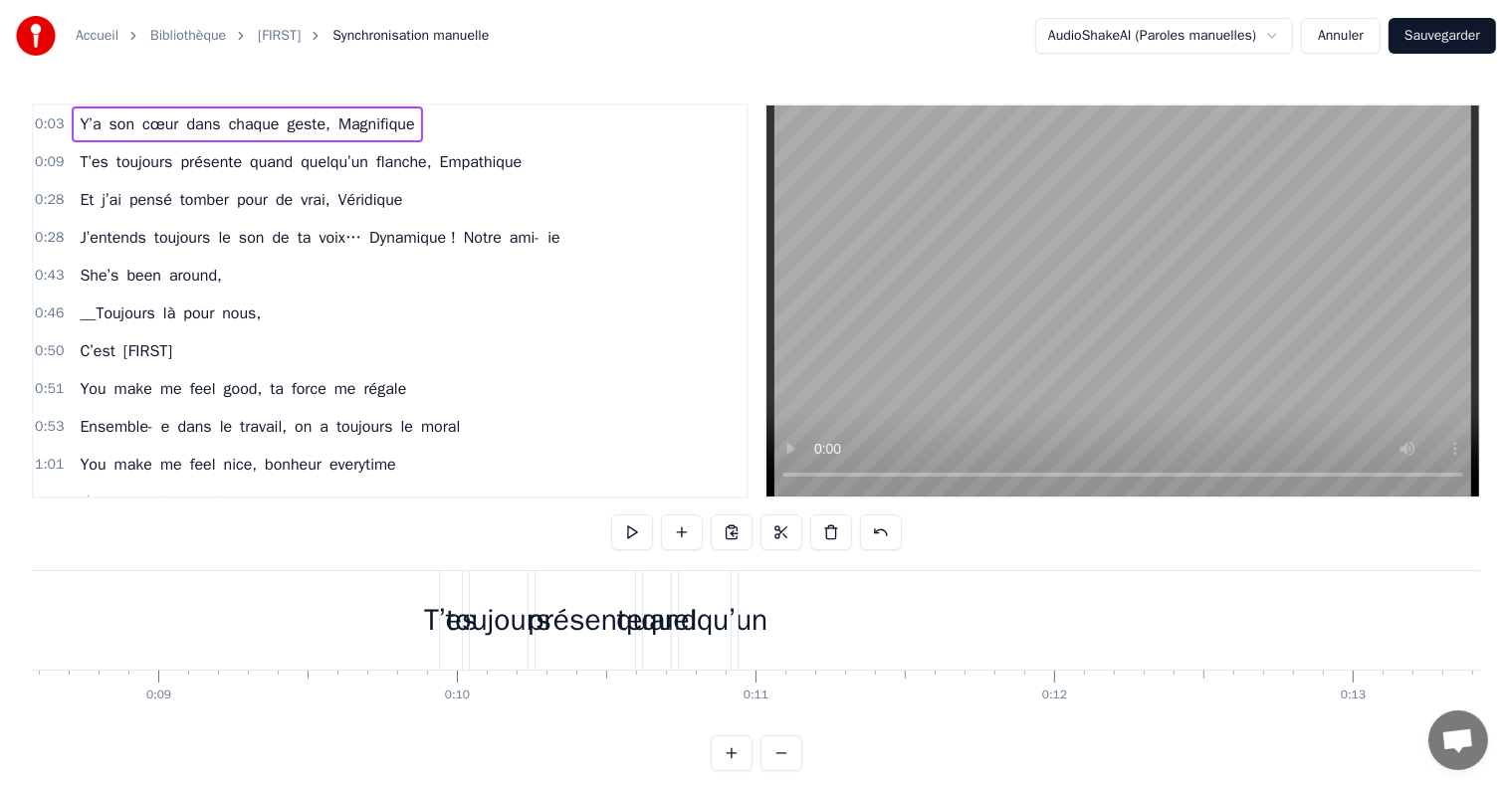 scroll, scrollTop: 0, scrollLeft: 2588, axis: horizontal 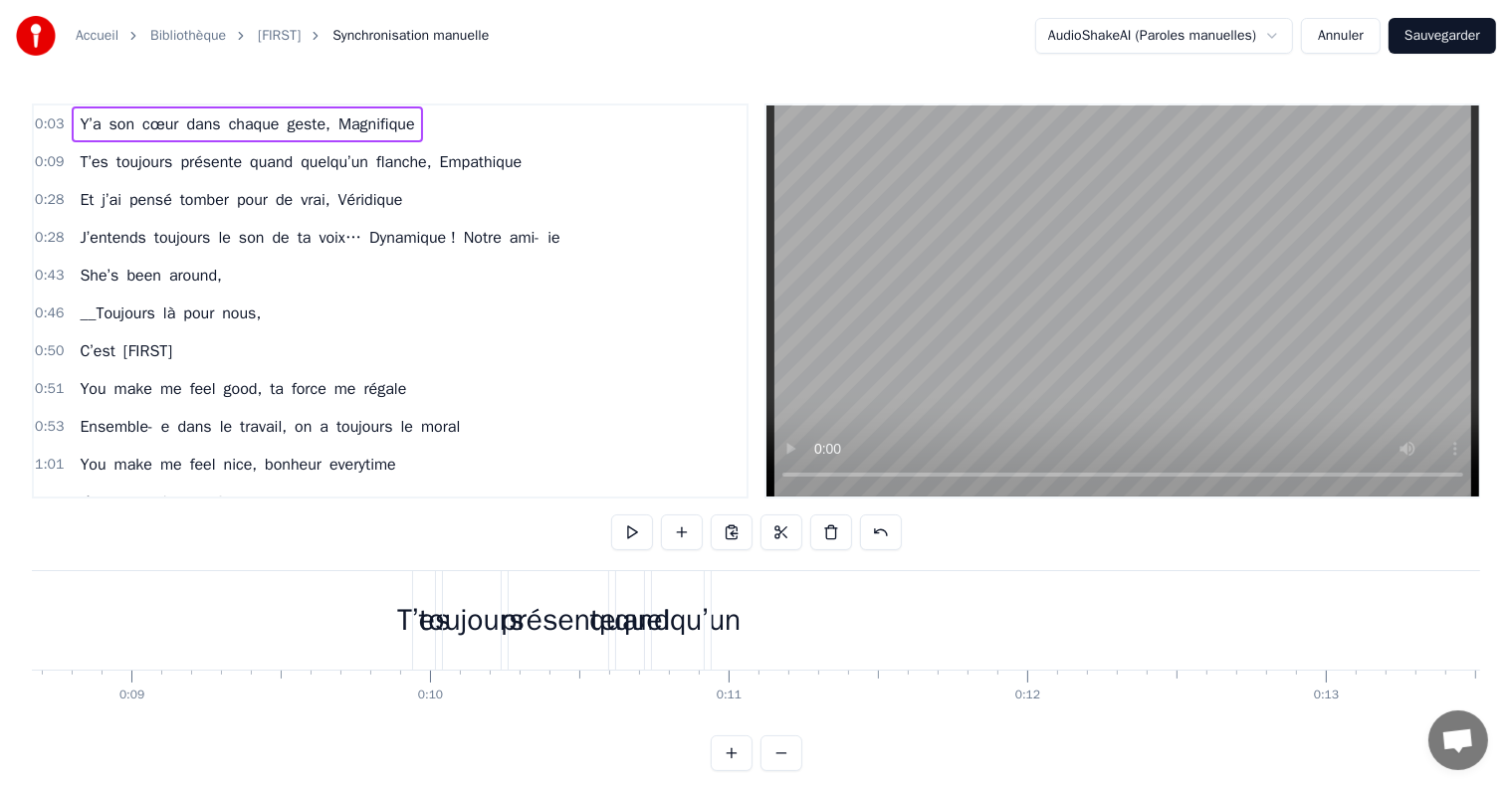 click on "T’es toujours présente quand quelqu’un flanche, Empathique" at bounding box center (301, 162) 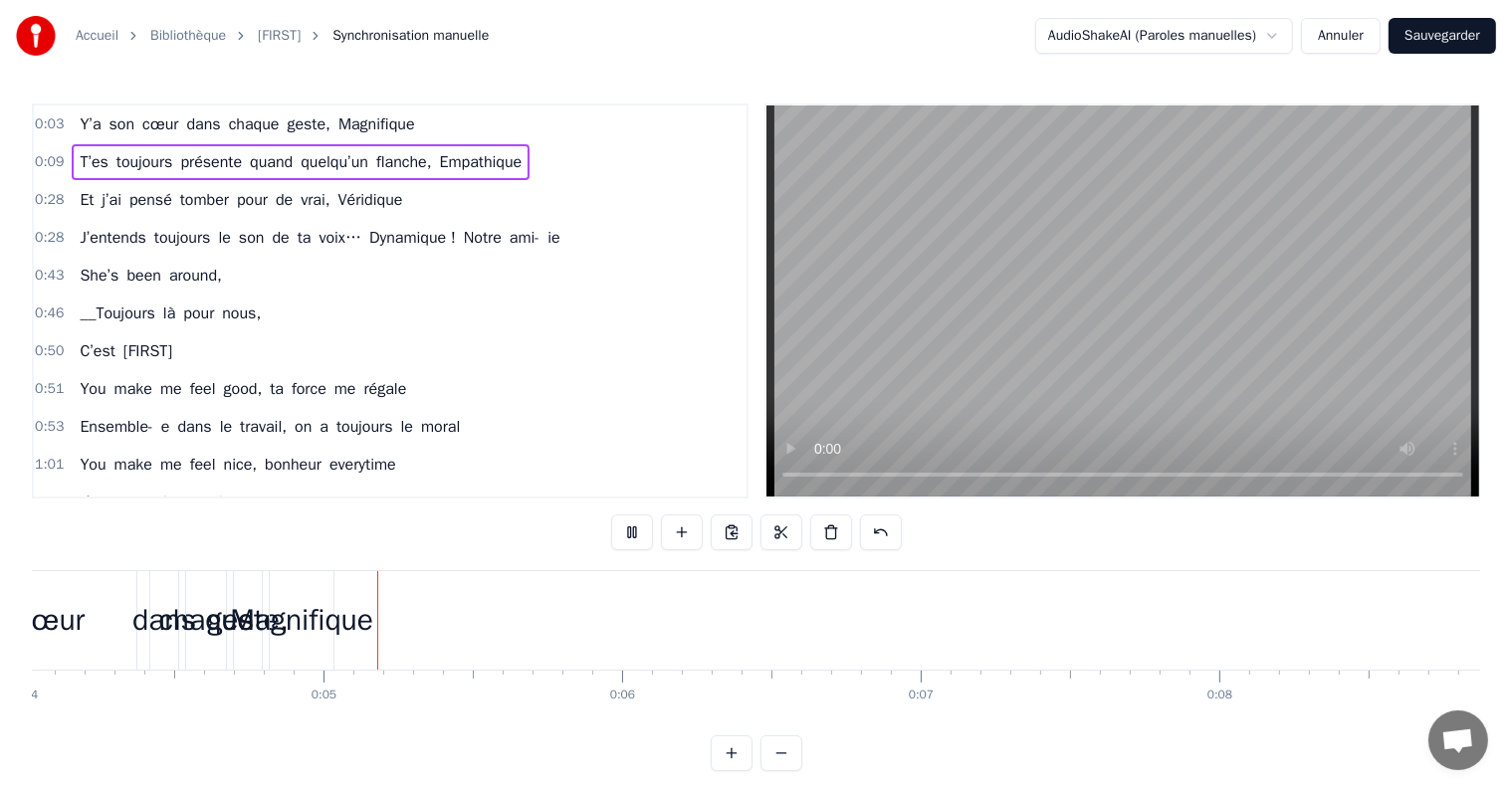 scroll, scrollTop: 0, scrollLeft: 1284, axis: horizontal 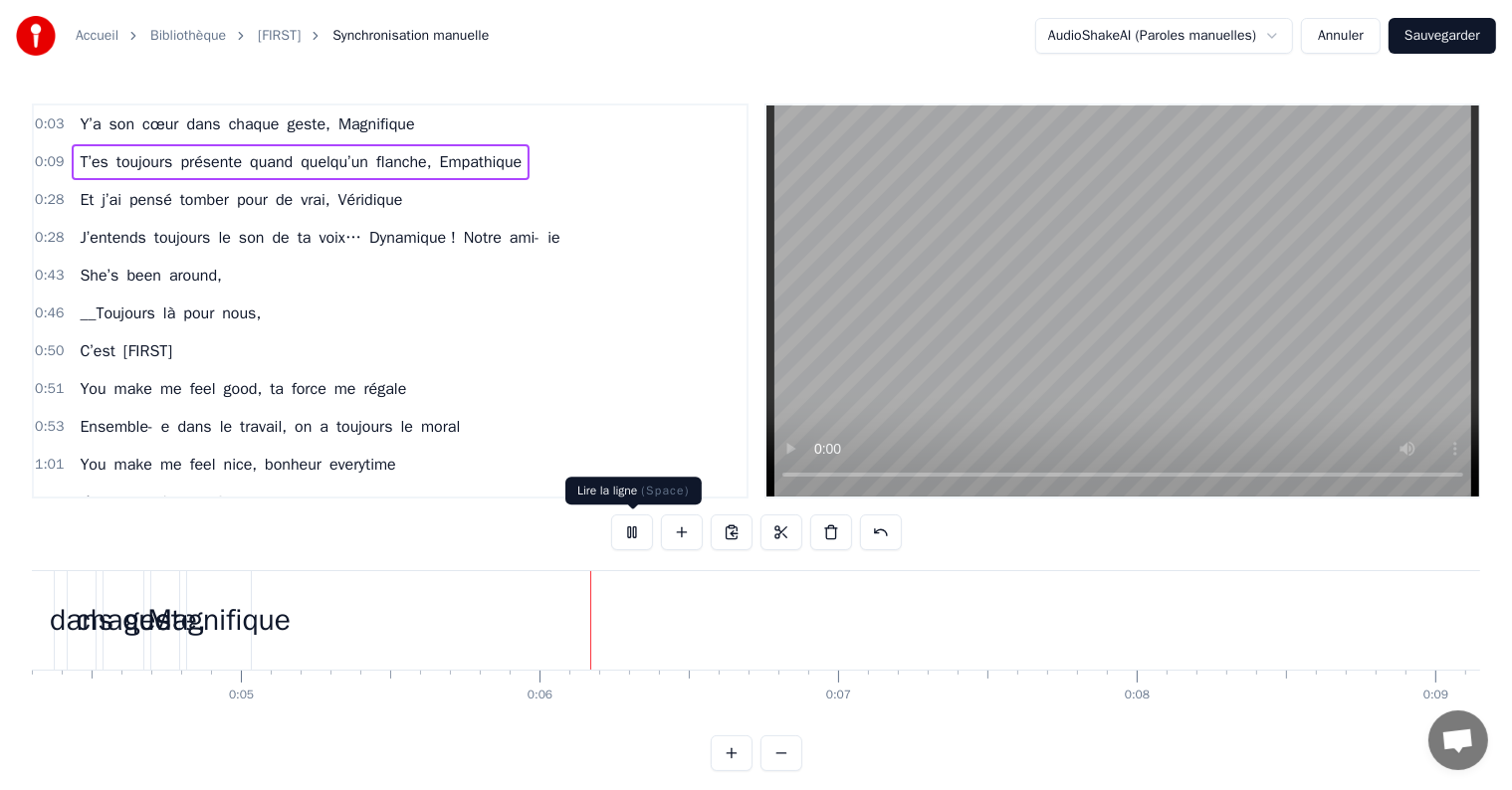 click at bounding box center [632, 532] 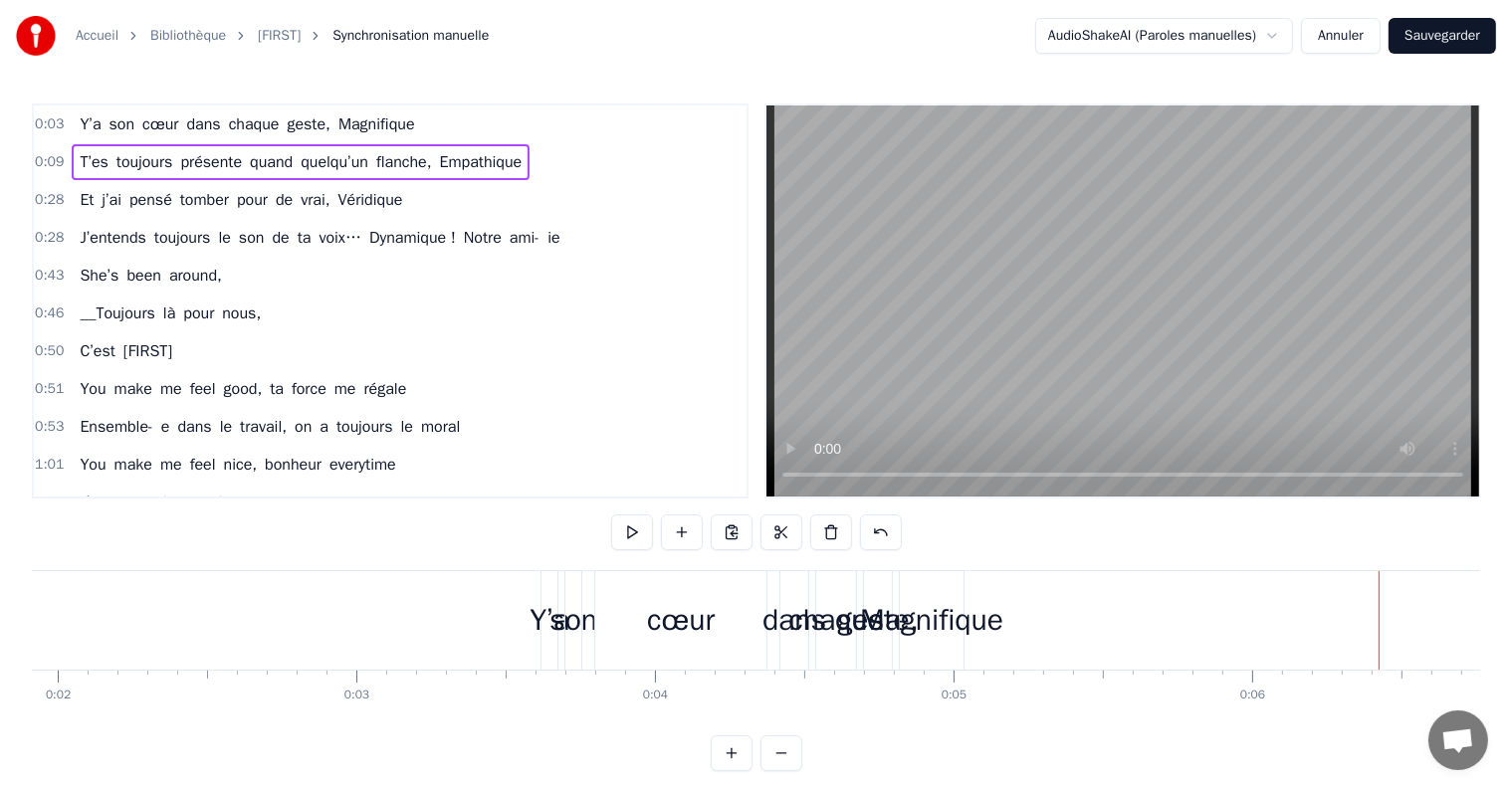 scroll, scrollTop: 0, scrollLeft: 709, axis: horizontal 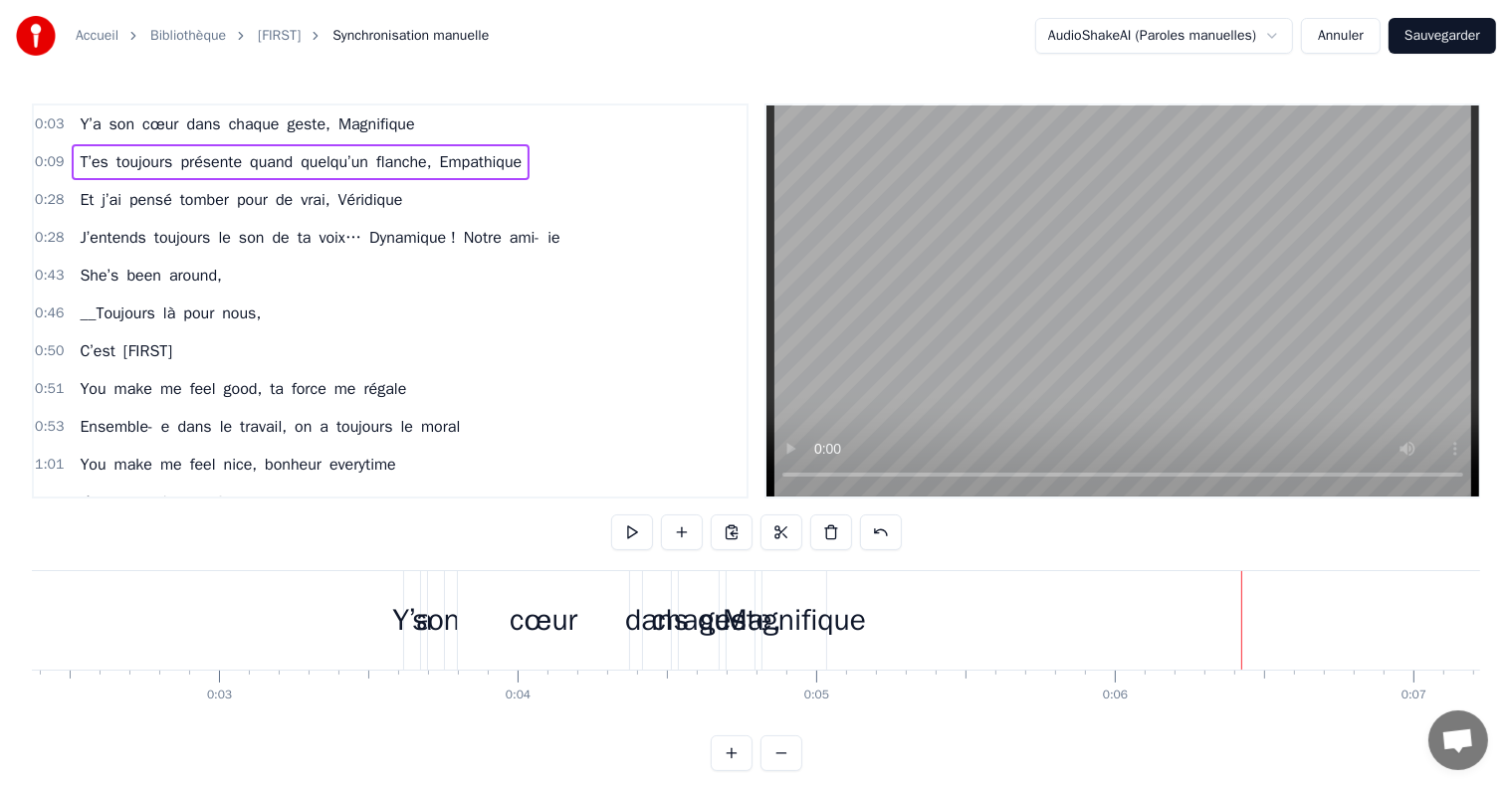 click on "Y’a son cœur dans chaque geste, Magnifique" at bounding box center (247, 124) 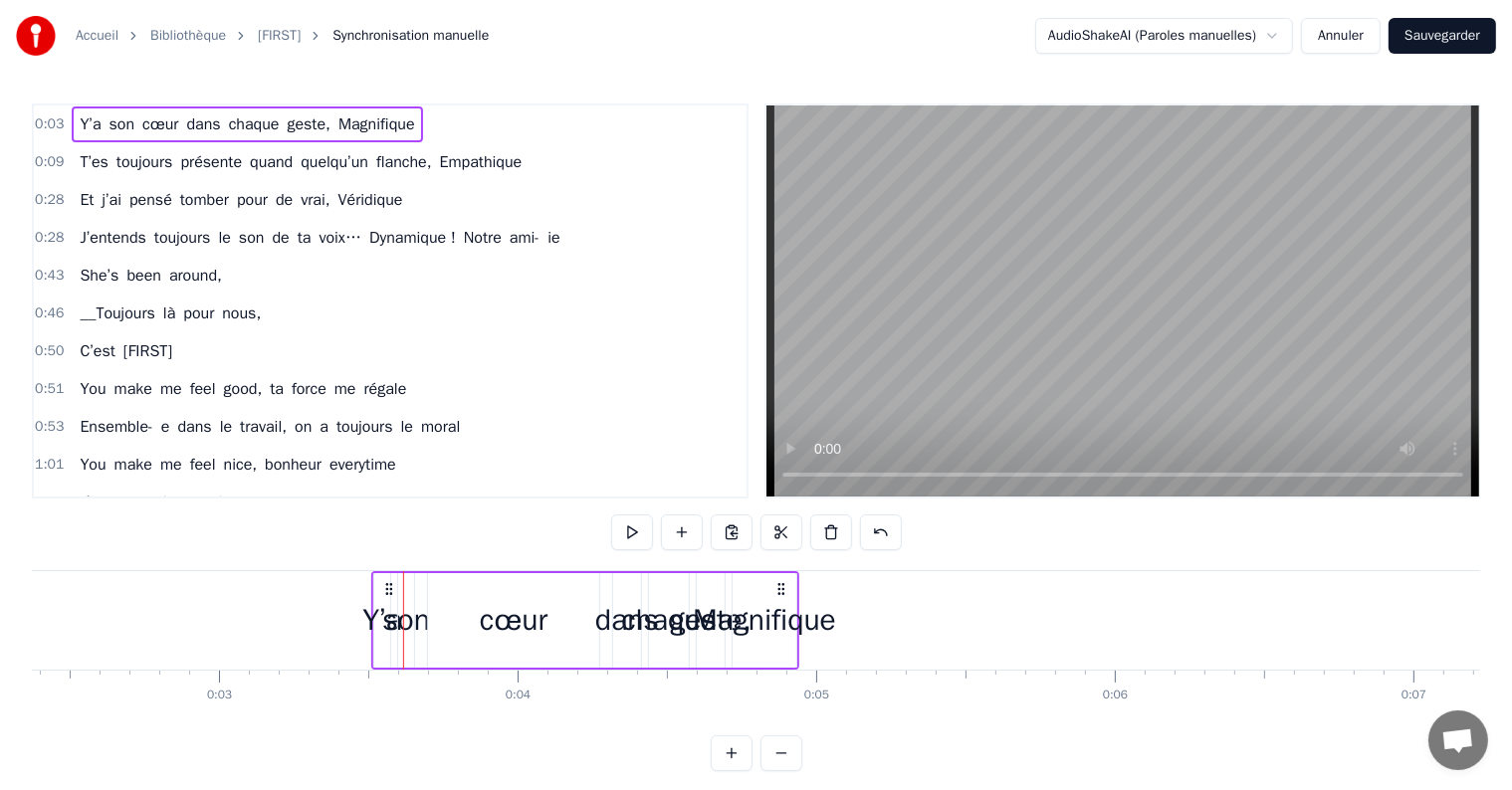 drag, startPoint x: 420, startPoint y: 581, endPoint x: 388, endPoint y: 584, distance: 32.140317 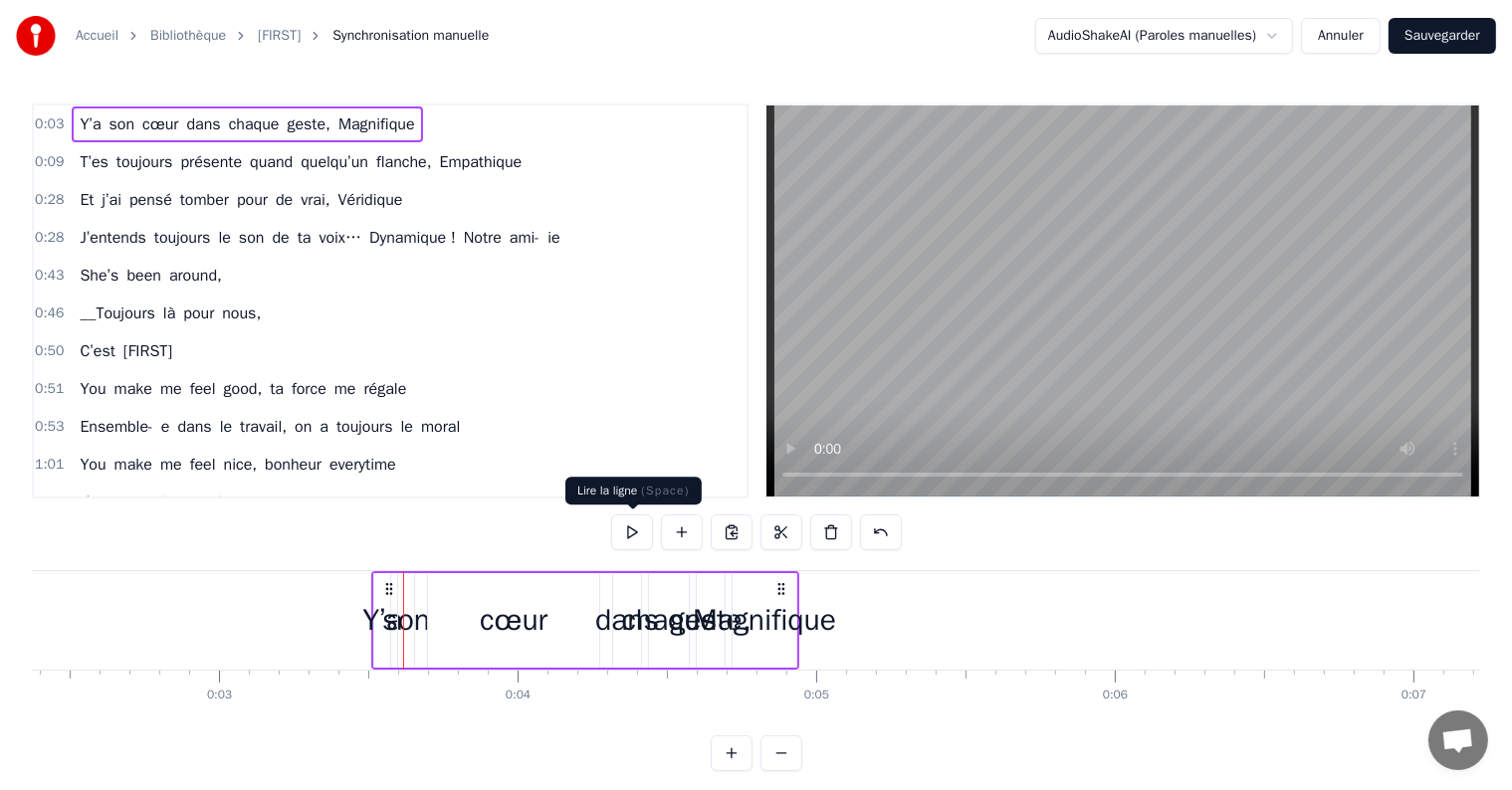click at bounding box center (632, 532) 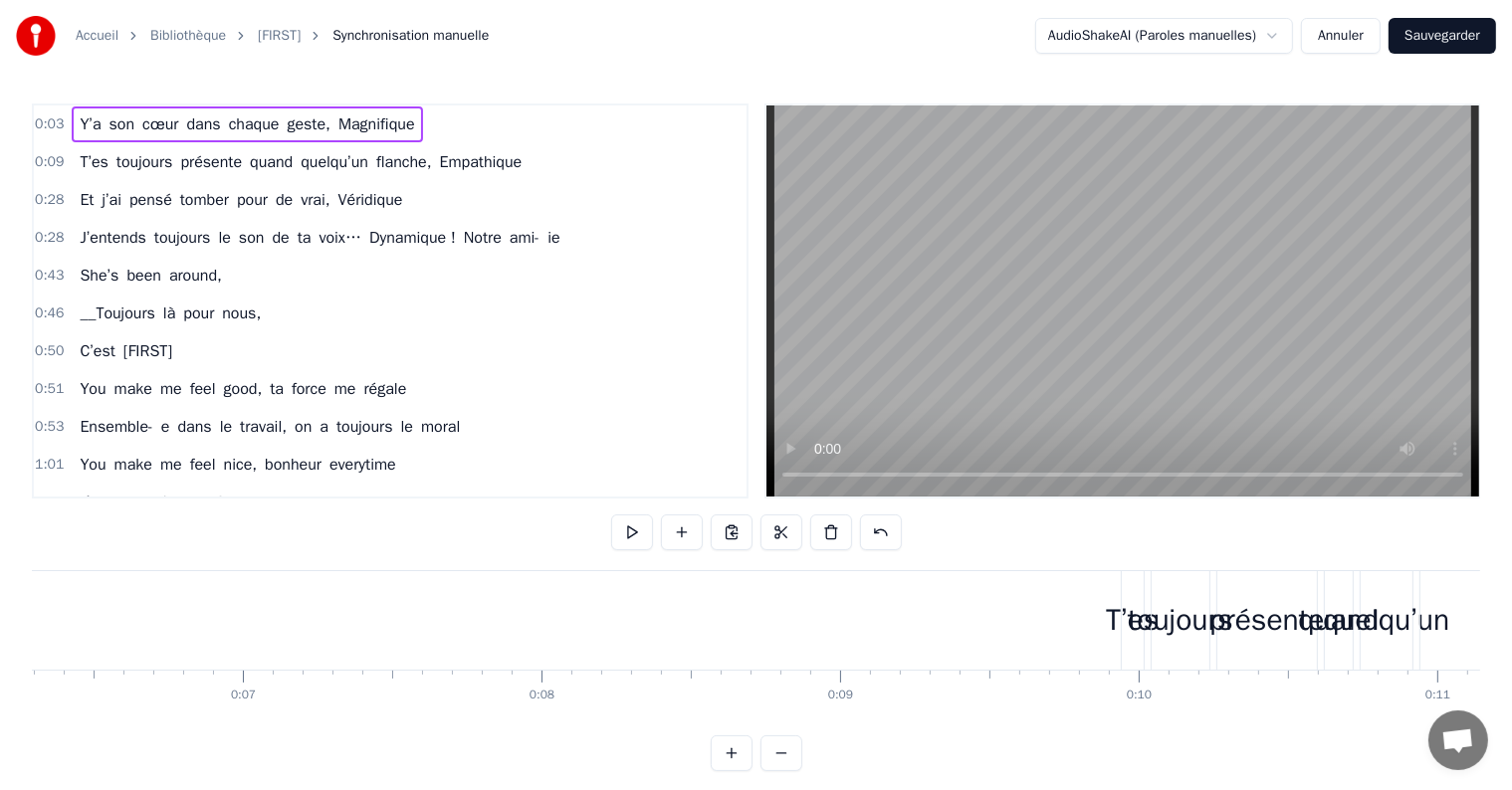 scroll, scrollTop: 0, scrollLeft: 1962, axis: horizontal 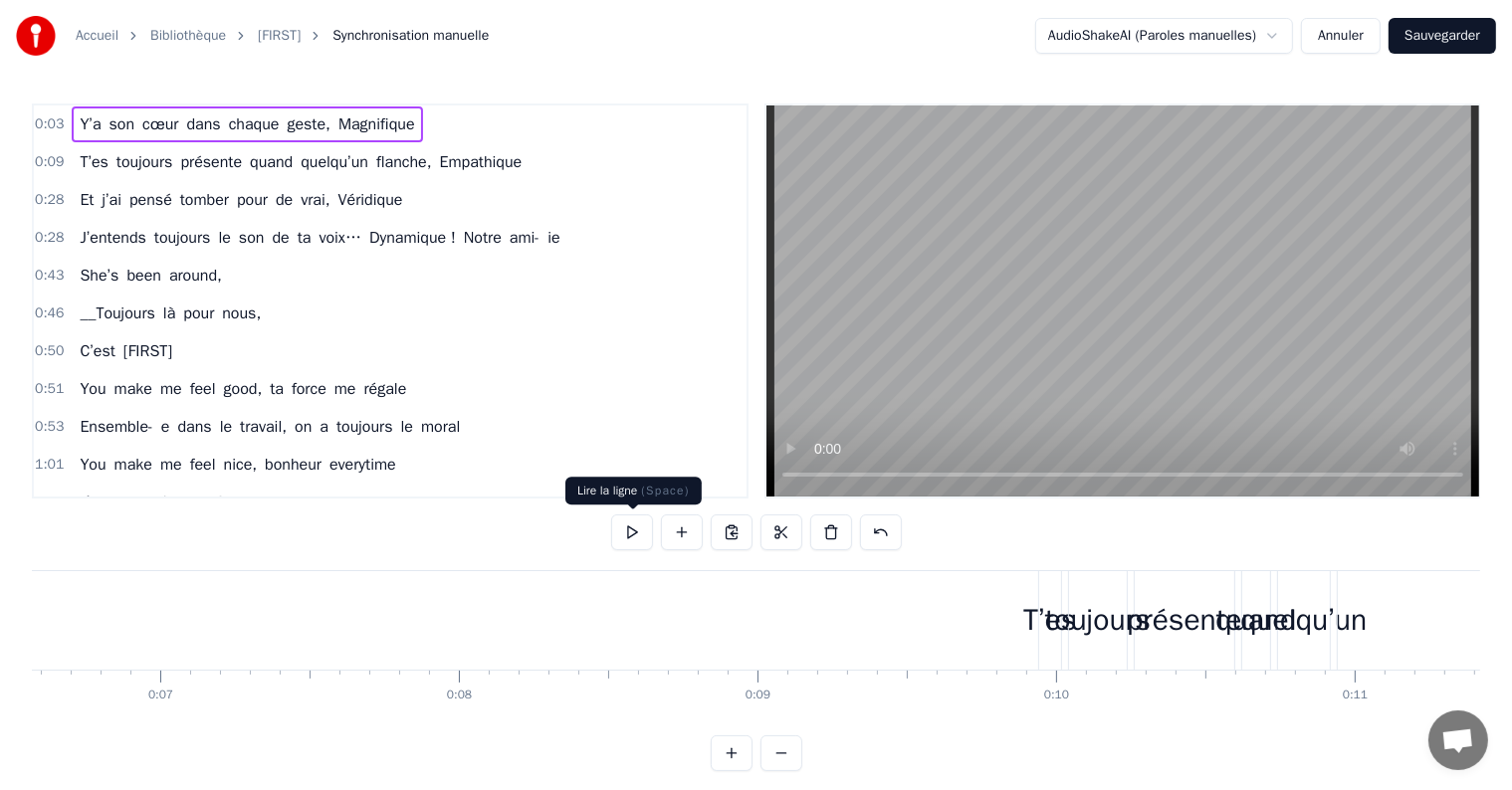 click at bounding box center [632, 532] 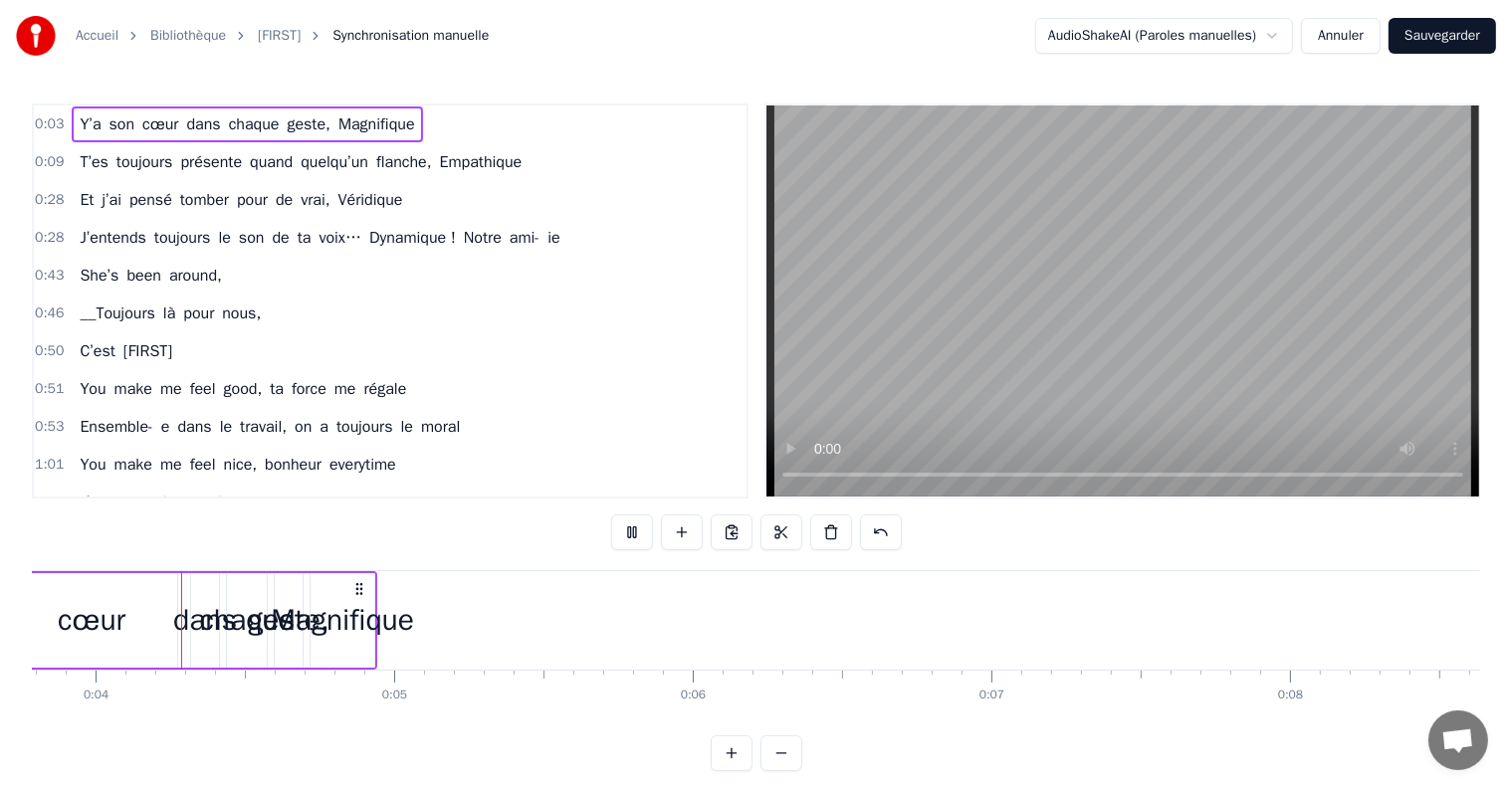 scroll, scrollTop: 0, scrollLeft: 1089, axis: horizontal 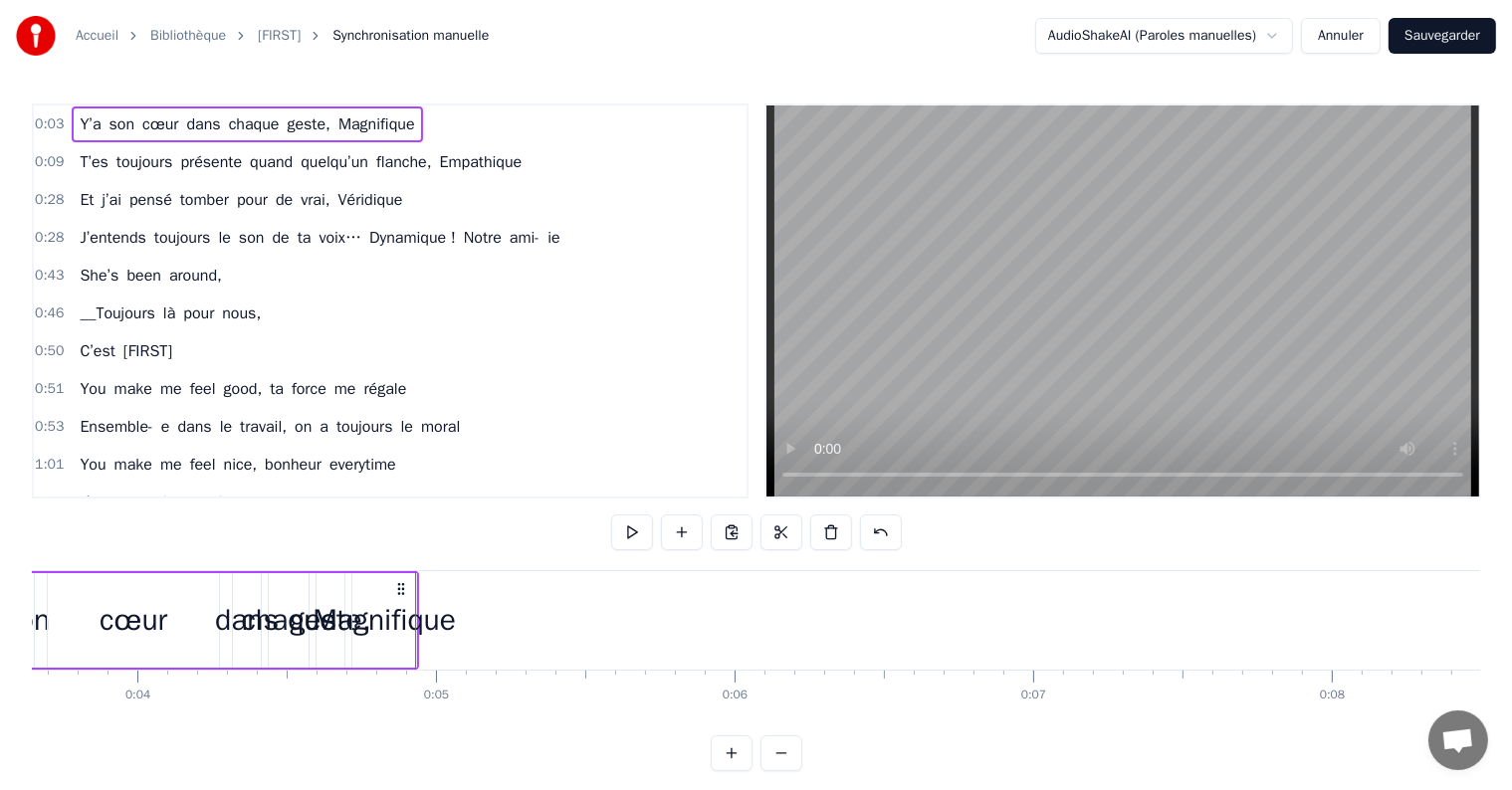 click on "0:03 Y’a son cœur dans chaque geste, Magnifique 0:09 T’es toujours présente quand quelqu’un flanche, Empathique 0:28 Et j’ai pensé tomber pour de vrai, Véridique 0:28 J’entends toujours le son de ta voix… Dynamique ! Notre ami- ie 0:43 She’s been around, 0:46 __Toujours là pour nous, 0:50 C’est [PERSON] 0:51 You make me feel good, ta force me régale 0:53 Ensemble- e dans le travail, on a toujours le moral 1:01 You make me feel nice, bonheur everytime 1:05 J’y ai pensé mille fois, ton amour, on le reçoit 1:11 You make me feel good 1:12 You make me feel good, aah 1:13 You make me feel goo- ood 1:13 You make me feel good, aah 1:14 Elle grimpe les défis sans stress, Frénétique 1:15 Plus c’est dur, et plus elle s’illumine, Iconique 1:19 Toujours entière, sans aucun détour, Bonne éthique 1:28 T’assures dans tous tes projets grandioses, Dynamique! Notre ami- ie 1:44 She’s been around, 1:48 __Toujours là pour nous, 1:49 C’est [PERSON] 1:56 You make me feel good, ta force" at bounding box center (756, 437) 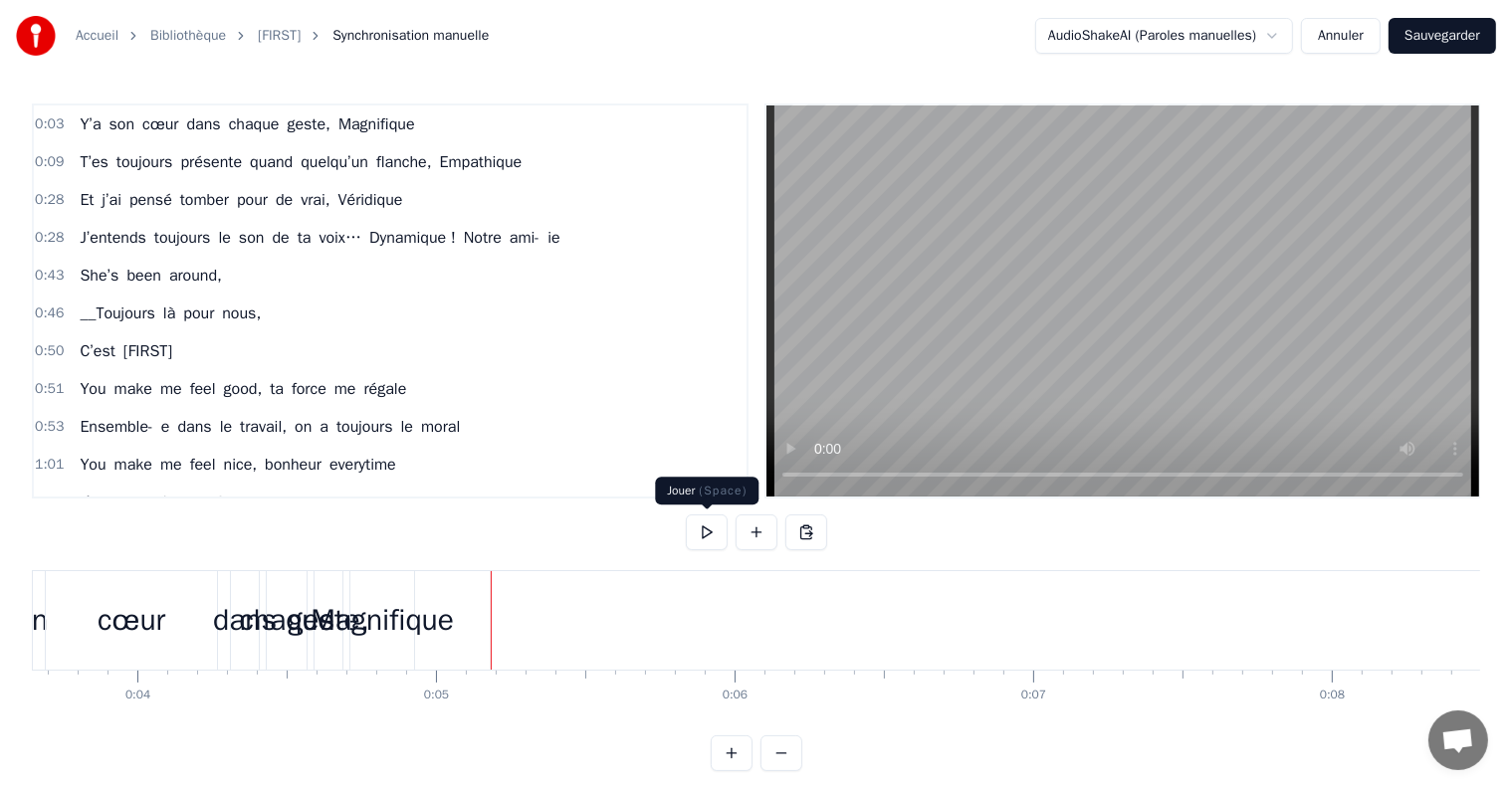 click at bounding box center (707, 532) 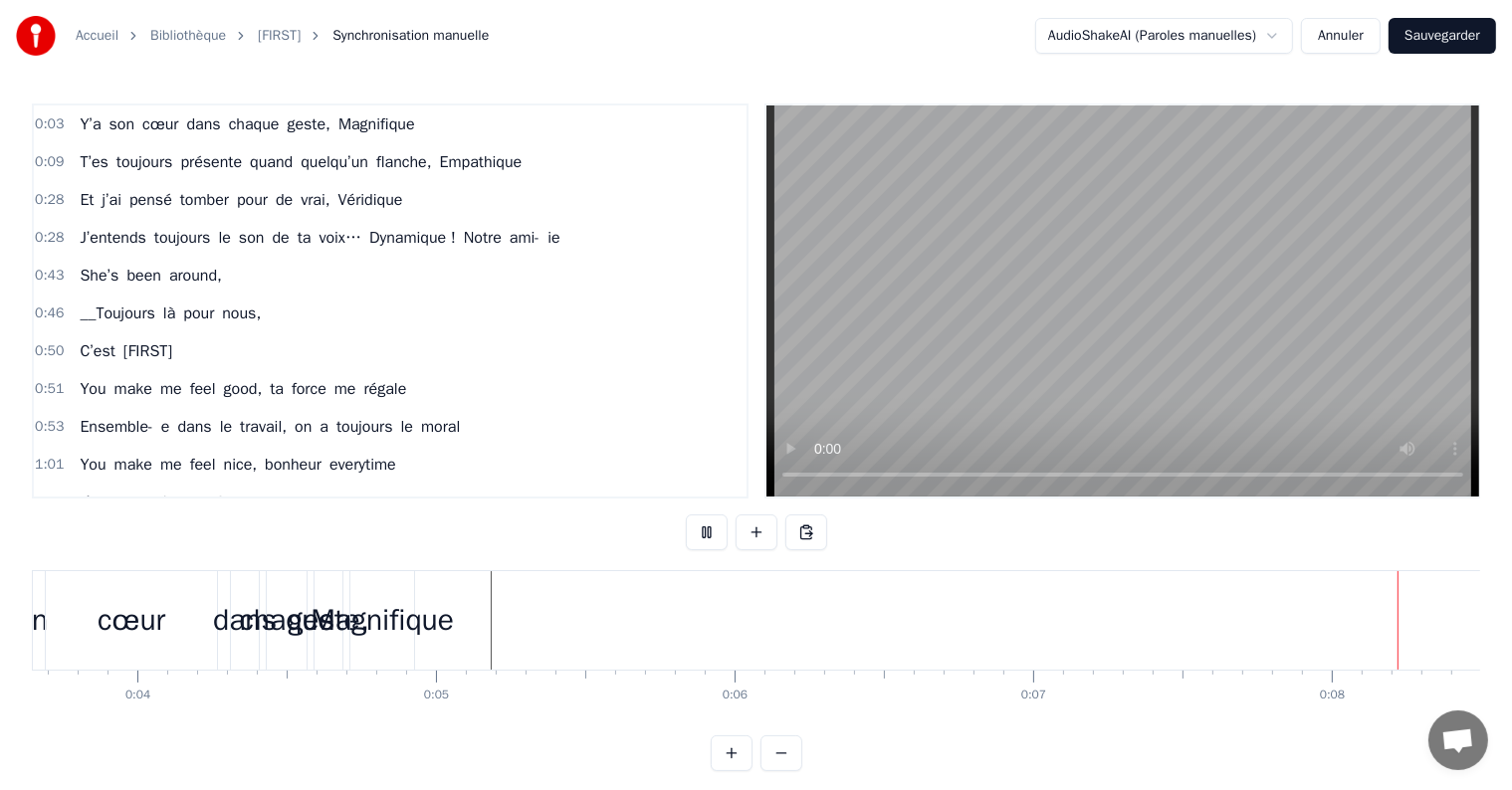 click at bounding box center (707, 532) 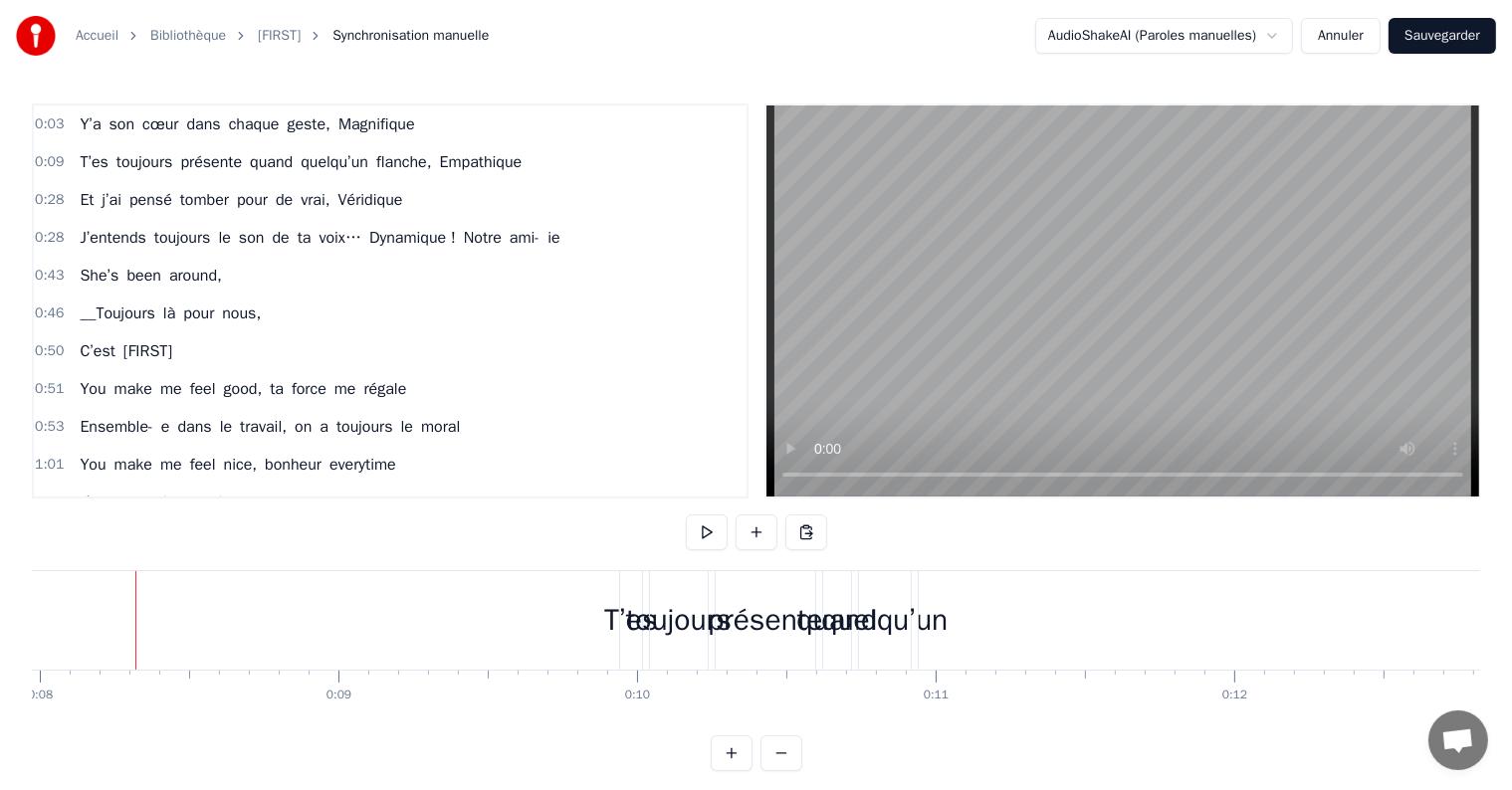 scroll, scrollTop: 0, scrollLeft: 2384, axis: horizontal 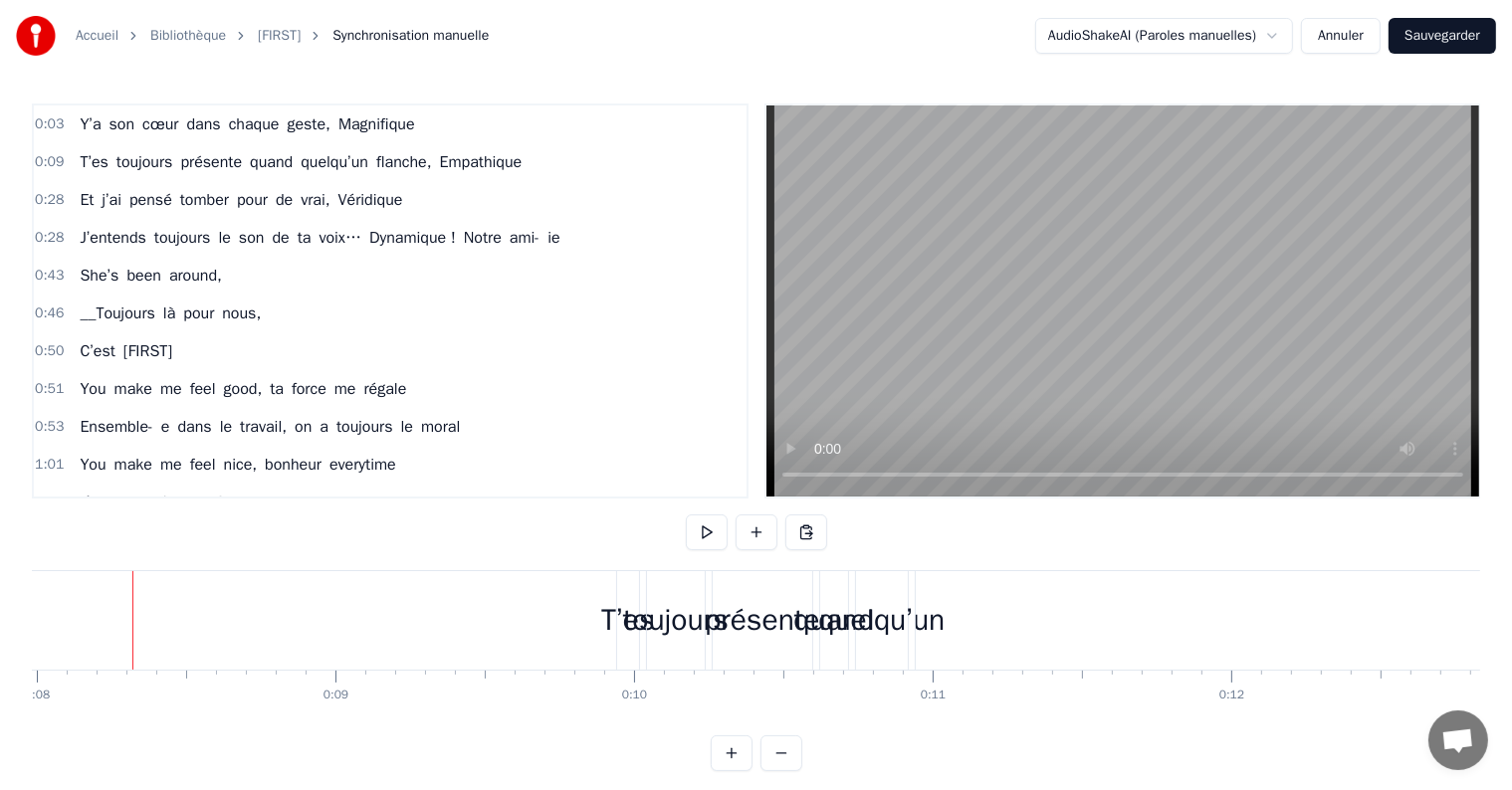 click on "T’es toujours présente quand quelqu’un flanche, Empathique" at bounding box center [301, 162] 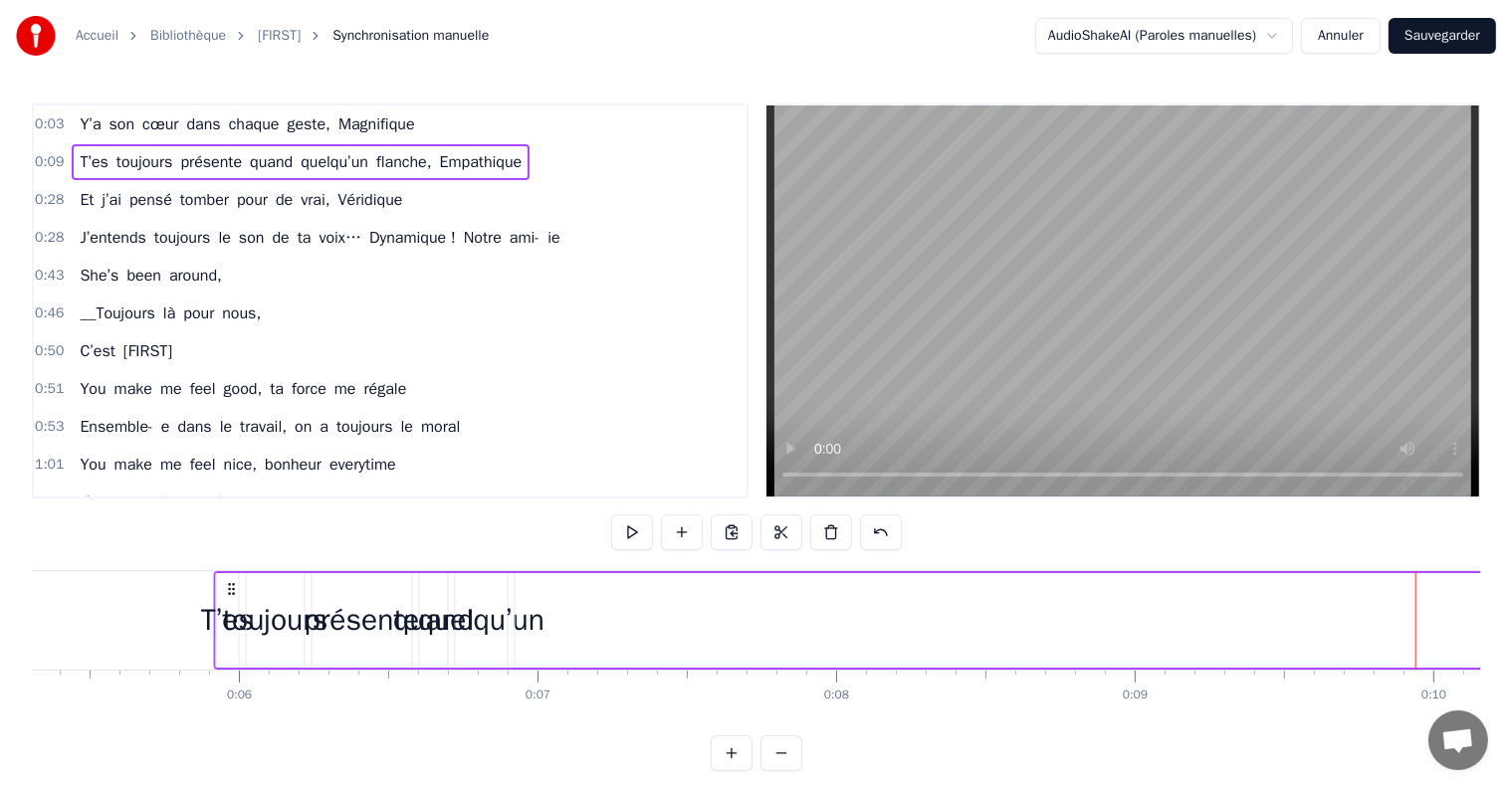 scroll, scrollTop: 0, scrollLeft: 1557, axis: horizontal 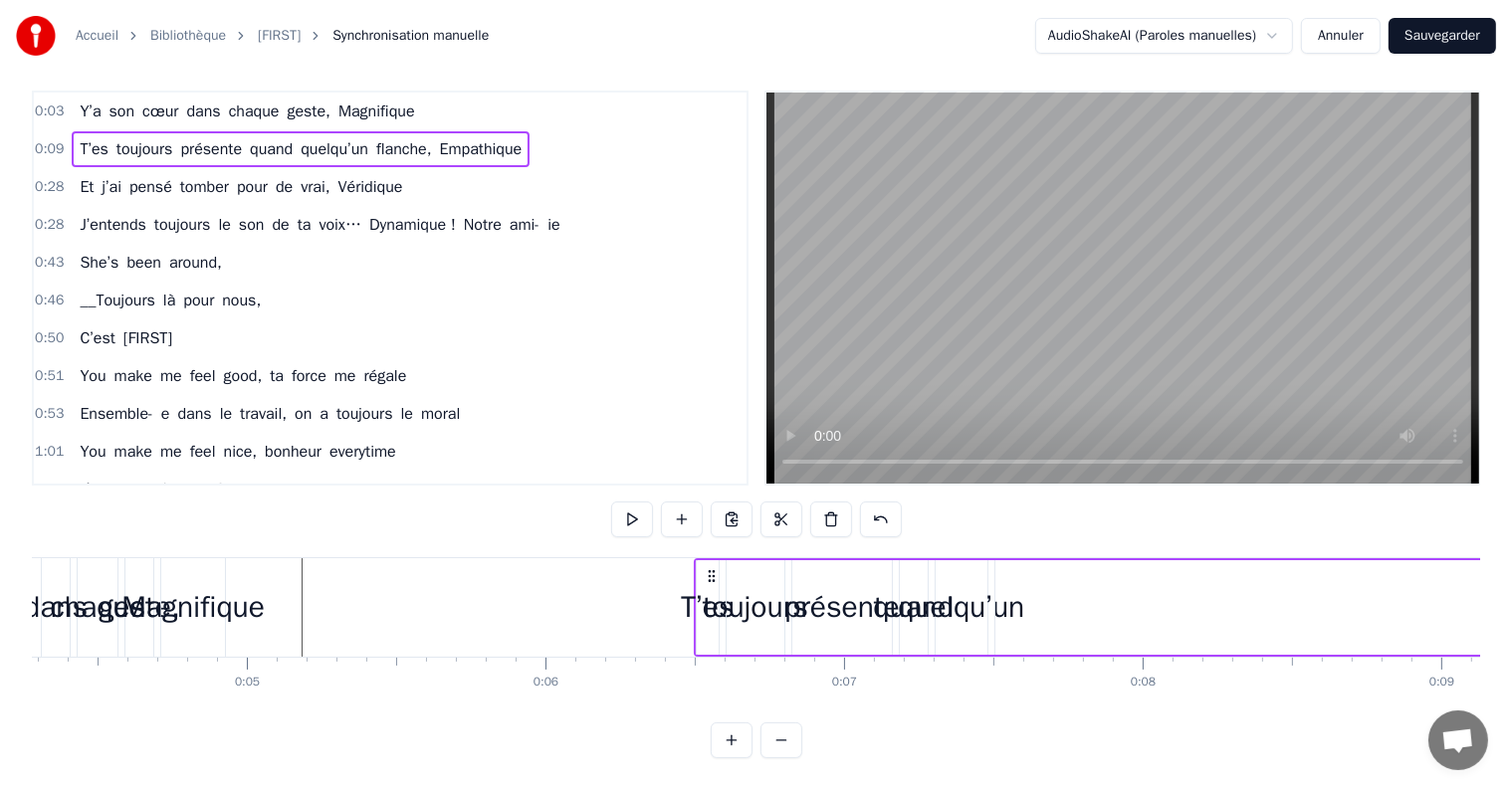 click on "Y’a son cœur dans chaque geste, Magnifique T’es toujours présente quand quelqu’un flanche, Empathique Et j’ai pensé tomber pour de vrai, Véridique J’entends toujours le son de ta voix… Dynamique ! Notre ami- ie She’s been around, __Toujours là pour nous, C’est [PERSON] You make me feel good, ta force me régale Ensemble- e dans le travail, on a toujours le moral You make me feel nice, bonheur everytime J’y ai pensé mille fois, ton amour, on le reçoit You make me feel good You make me feel good, aah You make me feel goo- ood You make me feel good, aah Elle grimpe les défis sans stress, Frénétique Plus c’est dur, et plus elle s’illumine, Iconique Toujours entière, sans aucun détour, Bonne éthique T’assures dans tous tes projets grandioses, Dynamique! Notre ami- ie She’s been around, __Toujours là pour nous, C’est [PERSON] You make me feel good, ta force me régale Ensemble- e dans le travail, on a toujours le moral You make me feel nice, bonheur everytime J’y ai" at bounding box center (22972, 607) 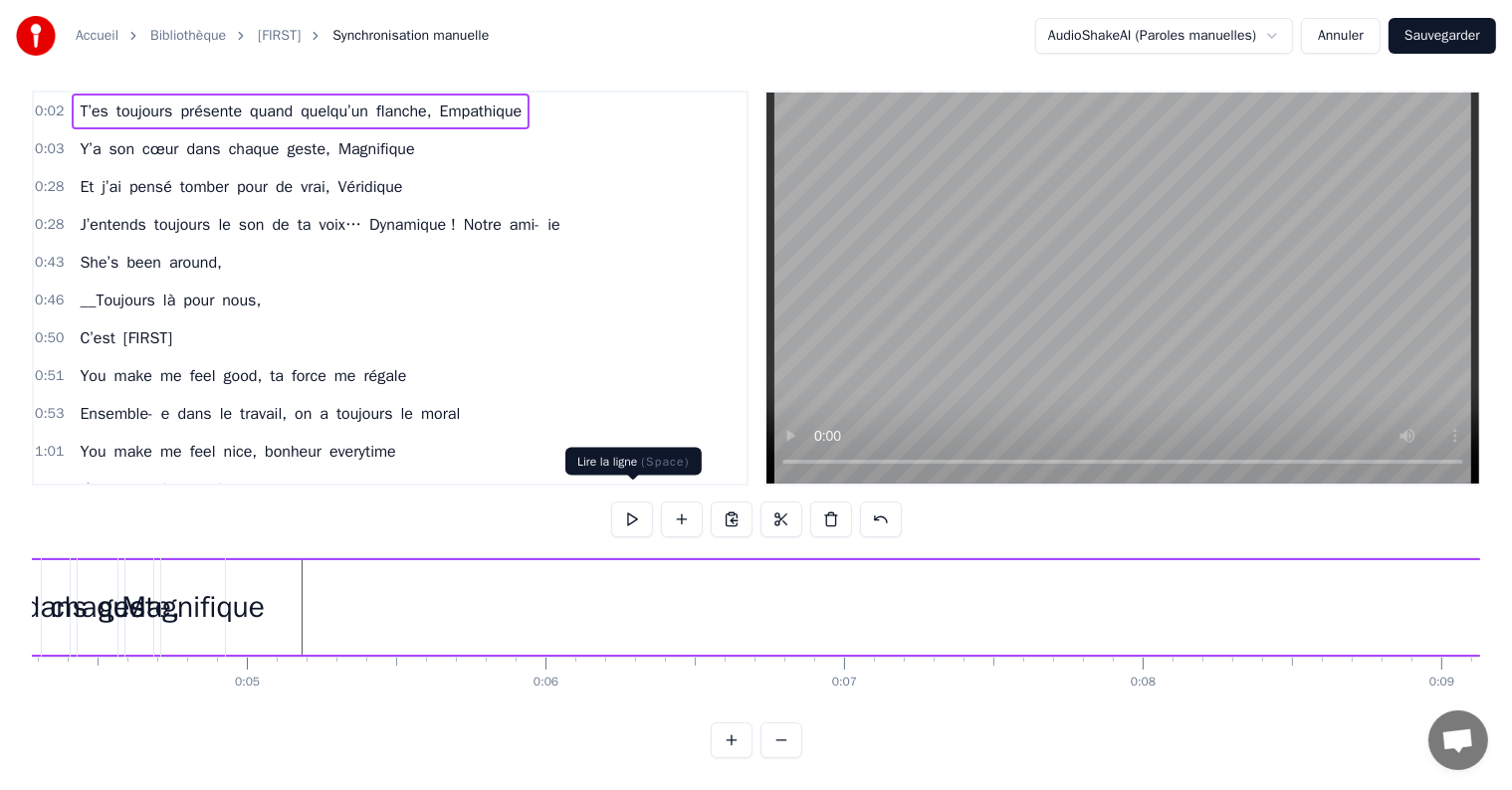 click at bounding box center [632, 519] 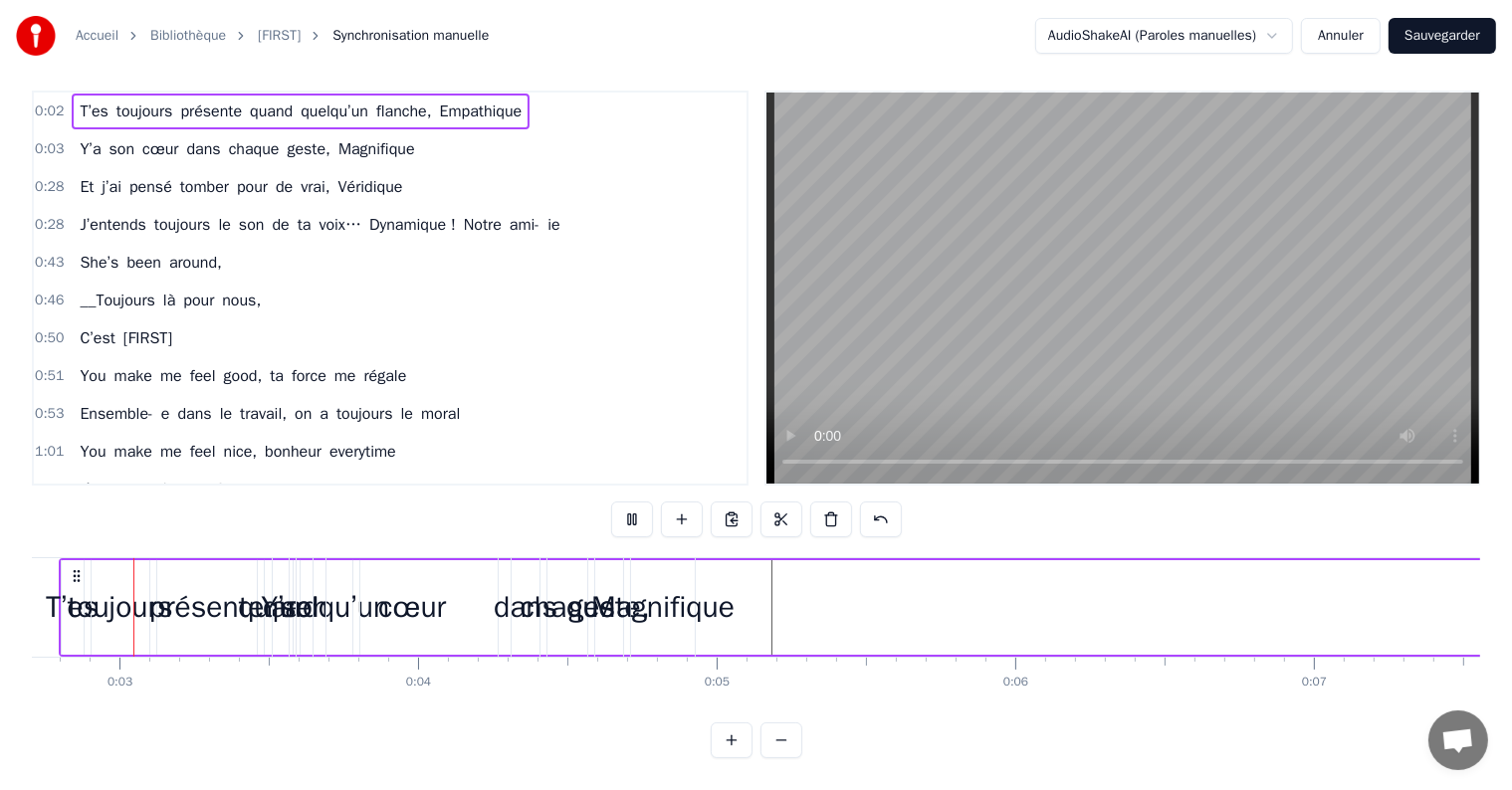 scroll, scrollTop: 0, scrollLeft: 763, axis: horizontal 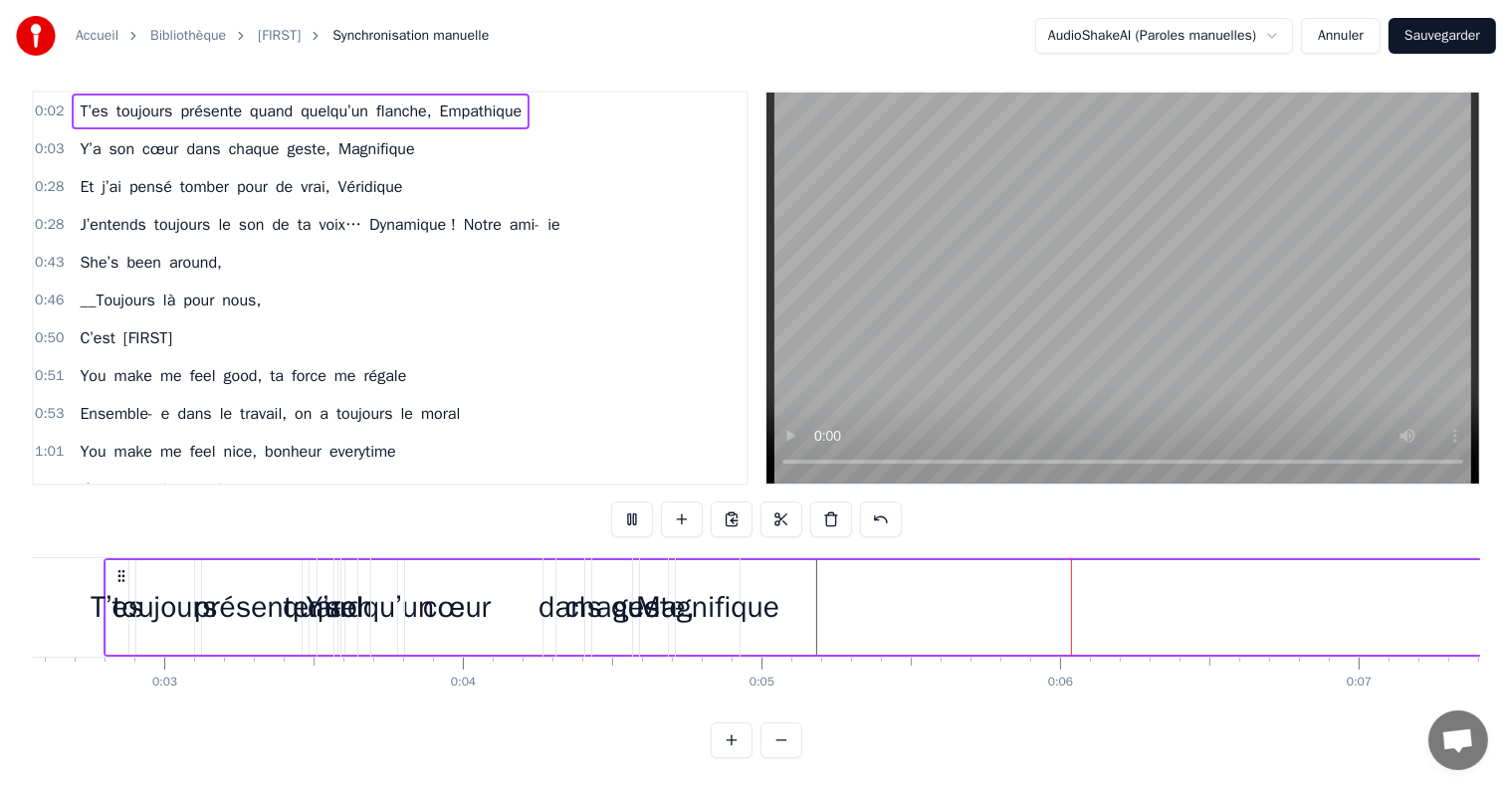 type 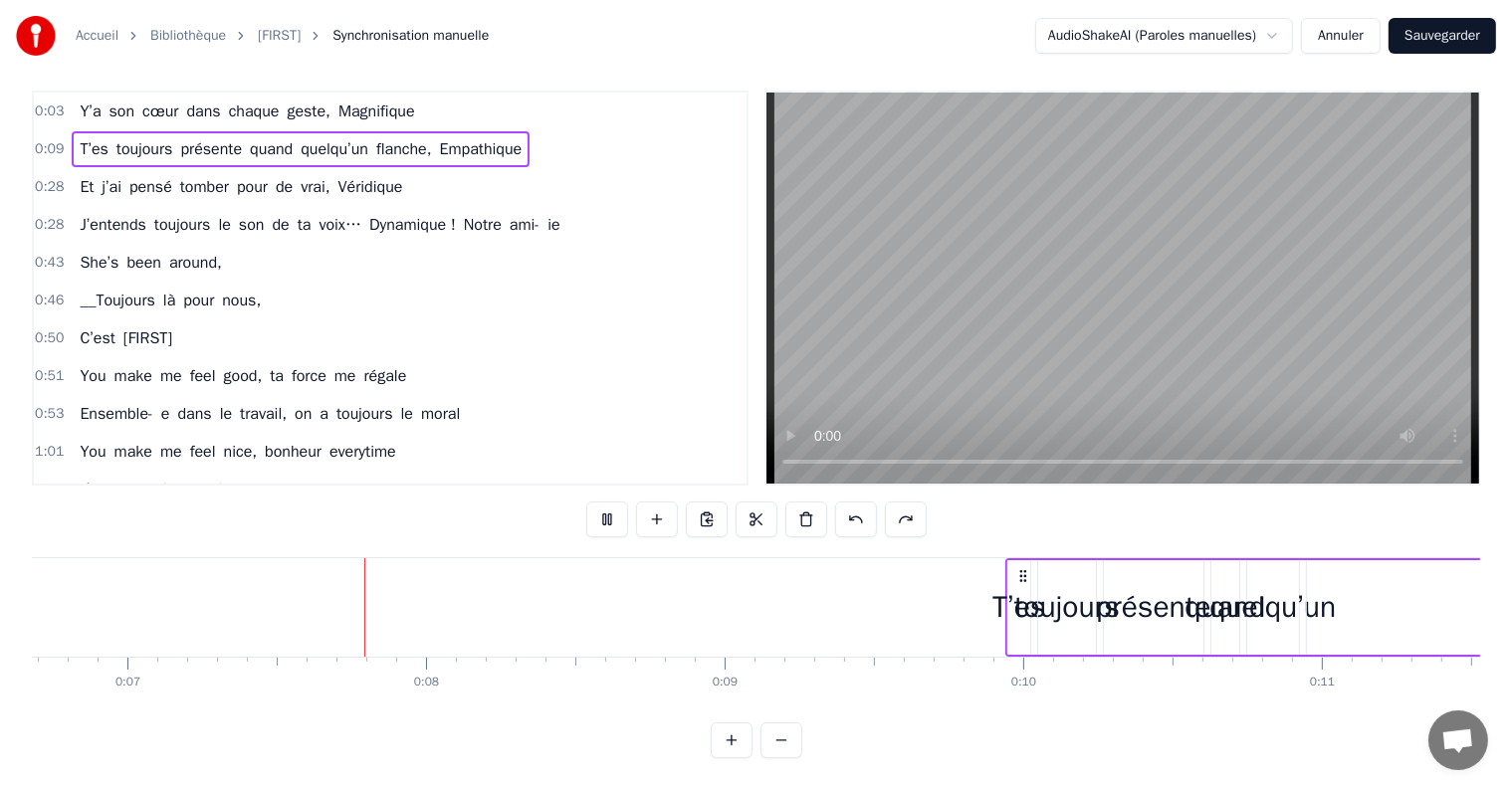 scroll, scrollTop: 0, scrollLeft: 2034, axis: horizontal 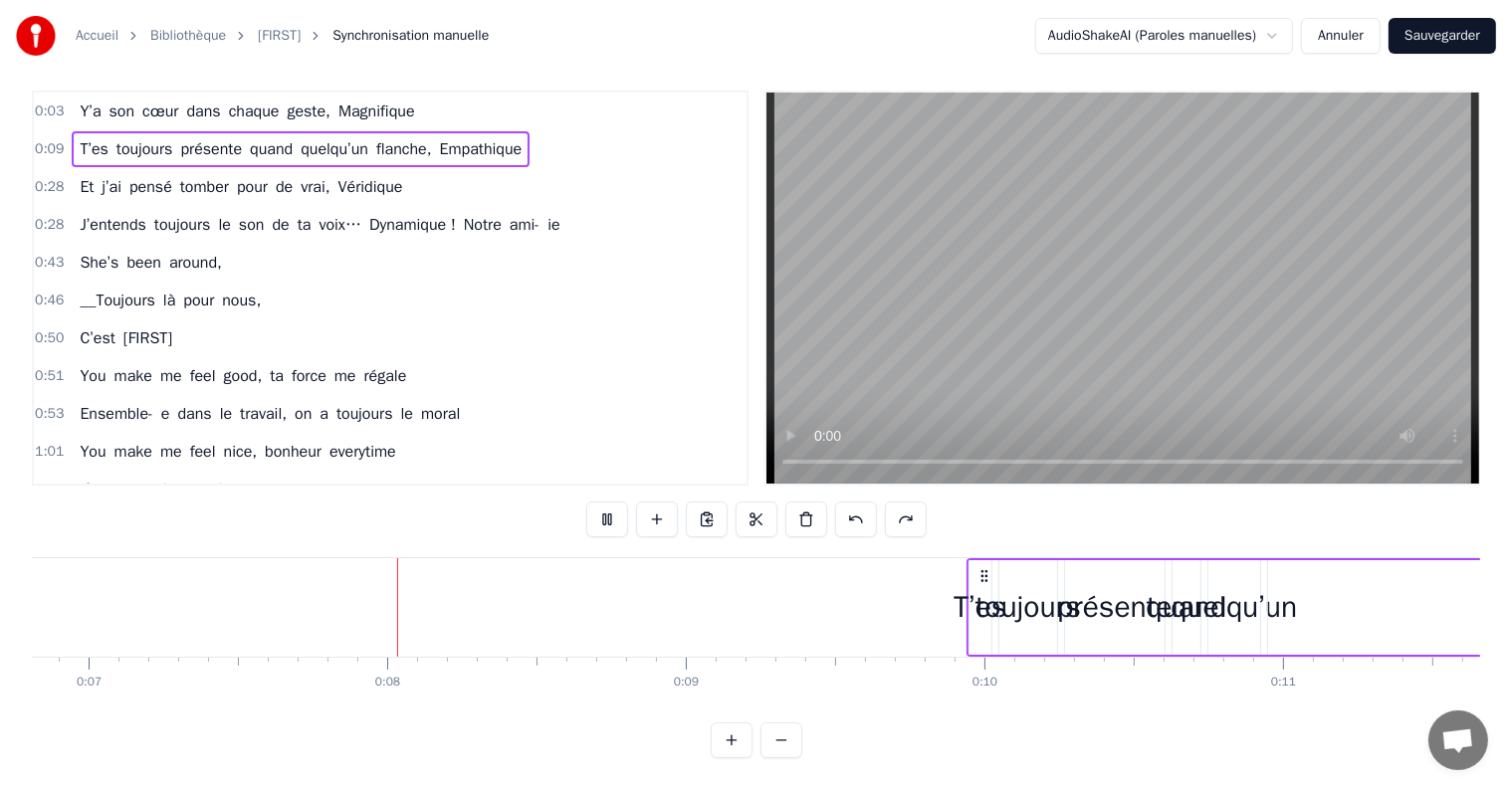 click on "1:01 You make me feel nice, bonheur everytime" at bounding box center (390, 452) 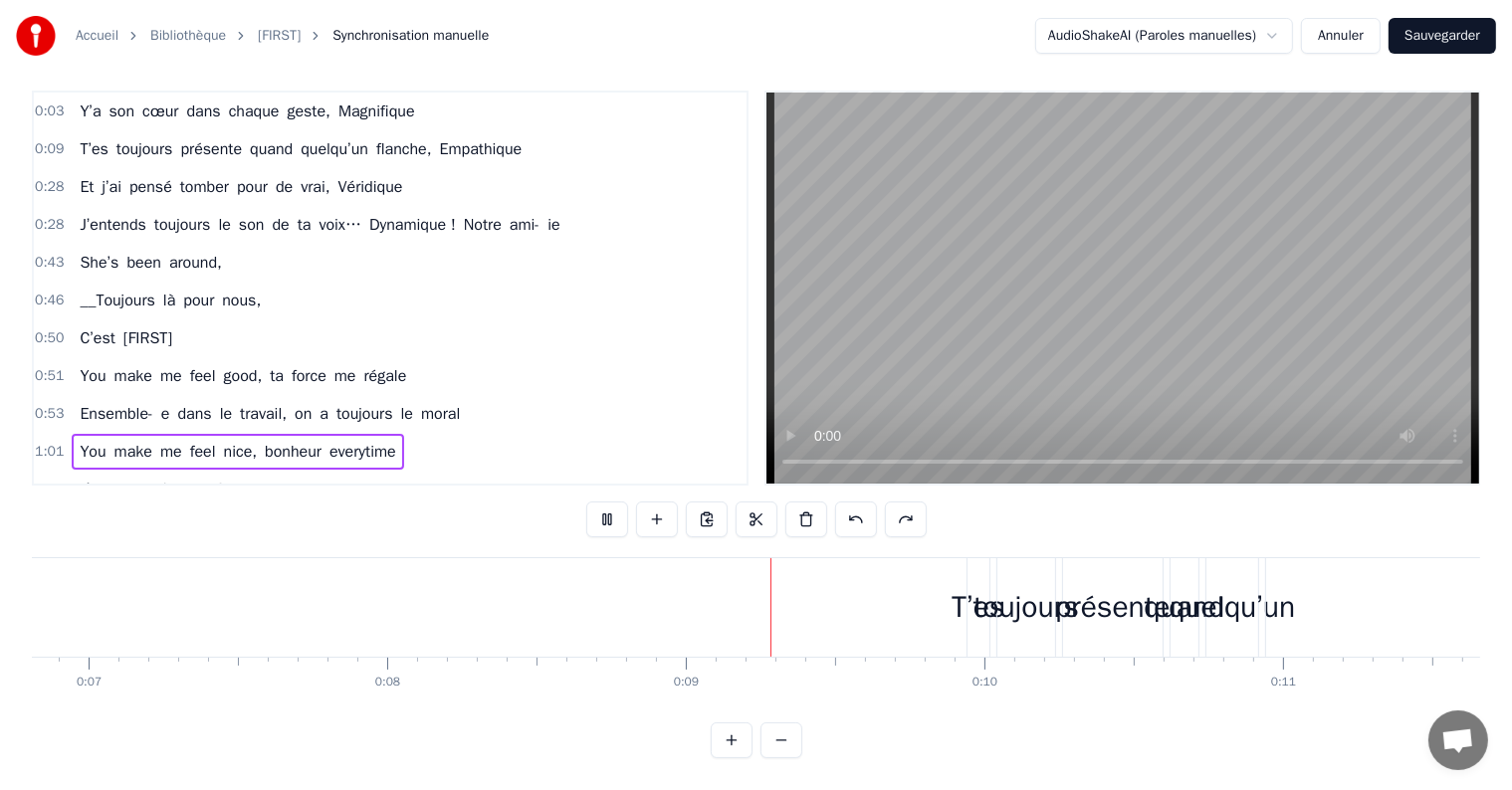 click on "T’es" at bounding box center (978, 607) 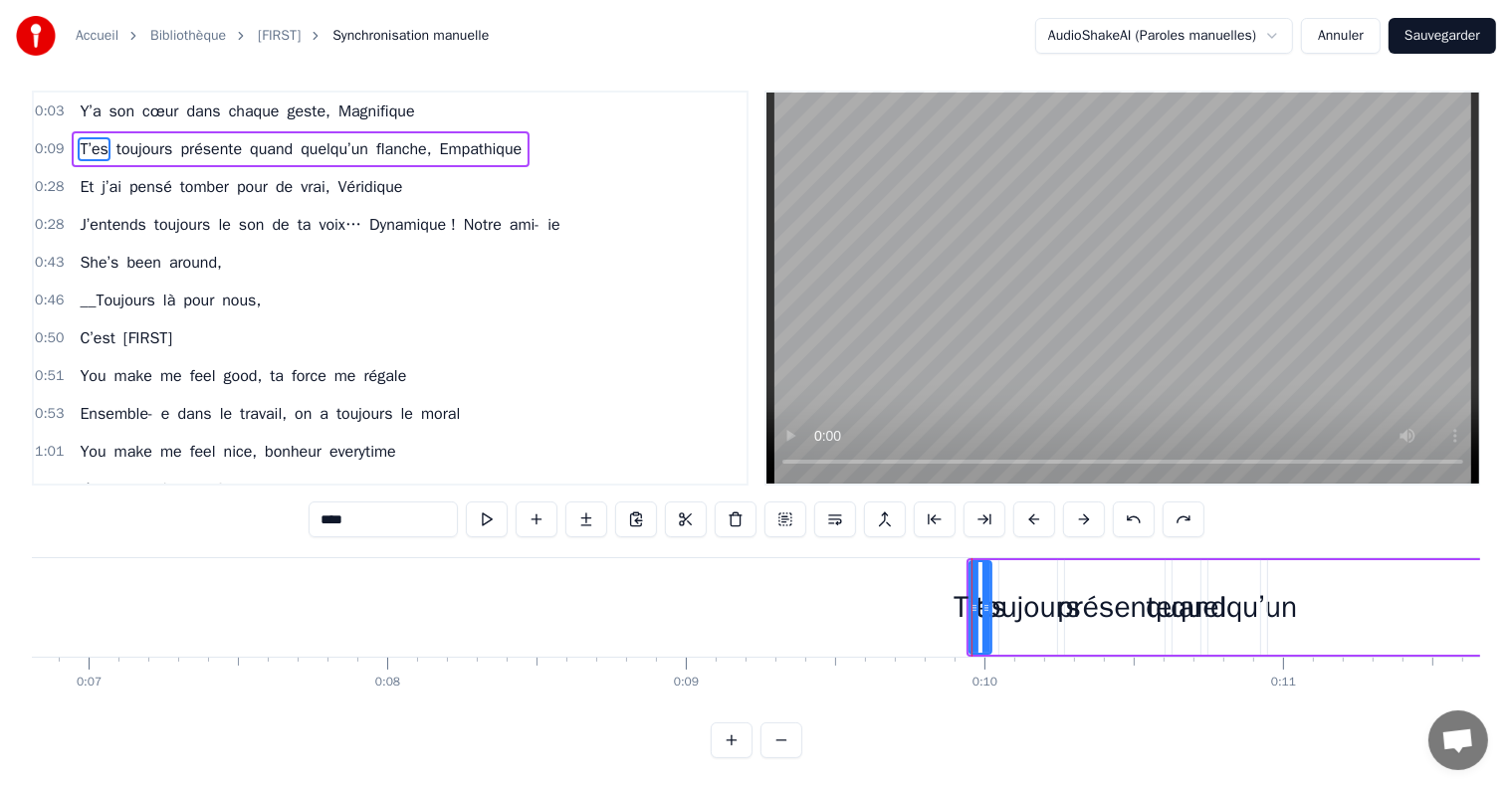 scroll, scrollTop: 0, scrollLeft: 0, axis: both 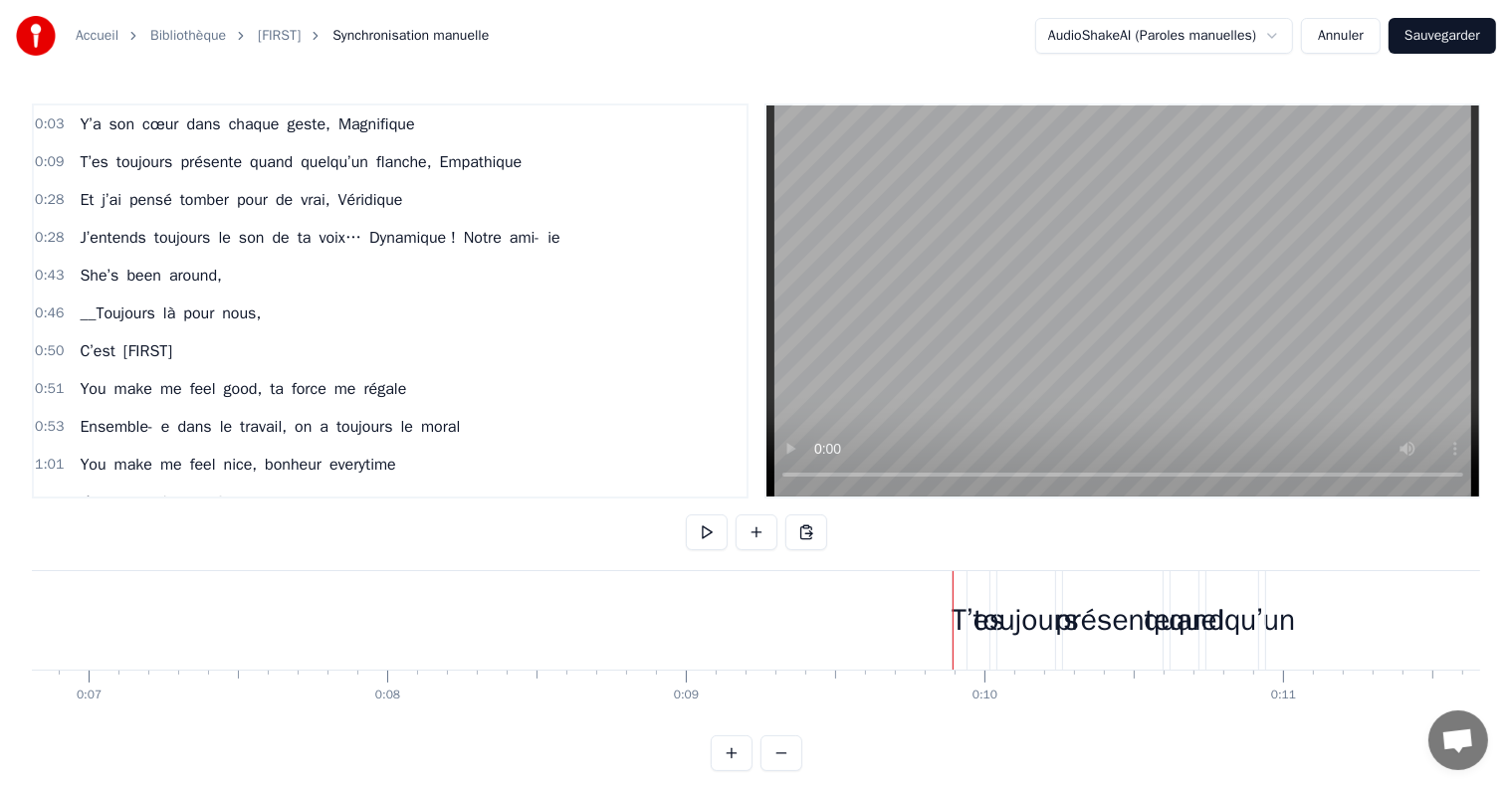click on "T’es toujours présente quand quelqu’un flanche, Empathique" at bounding box center [301, 162] 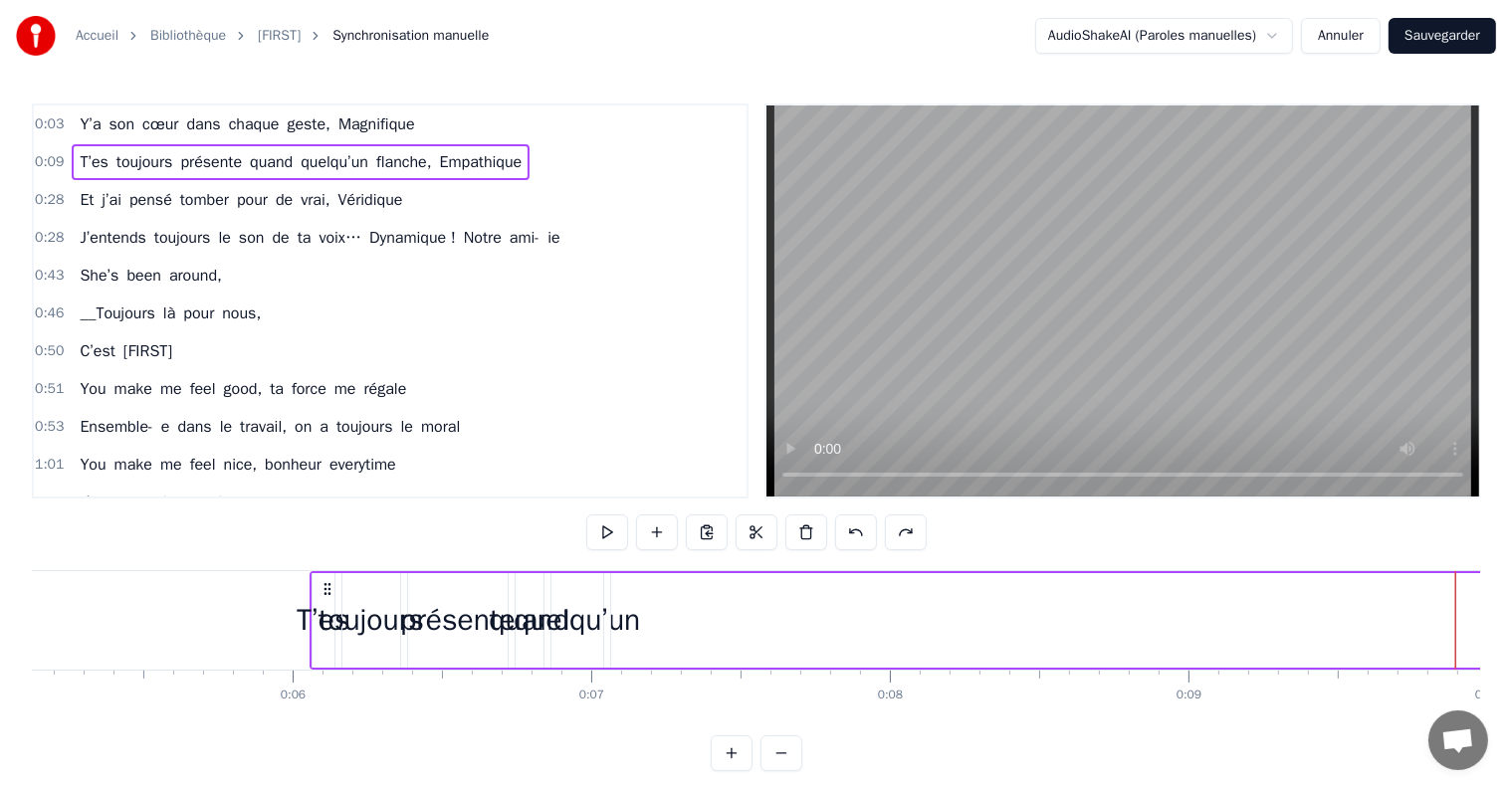 scroll, scrollTop: 0, scrollLeft: 1519, axis: horizontal 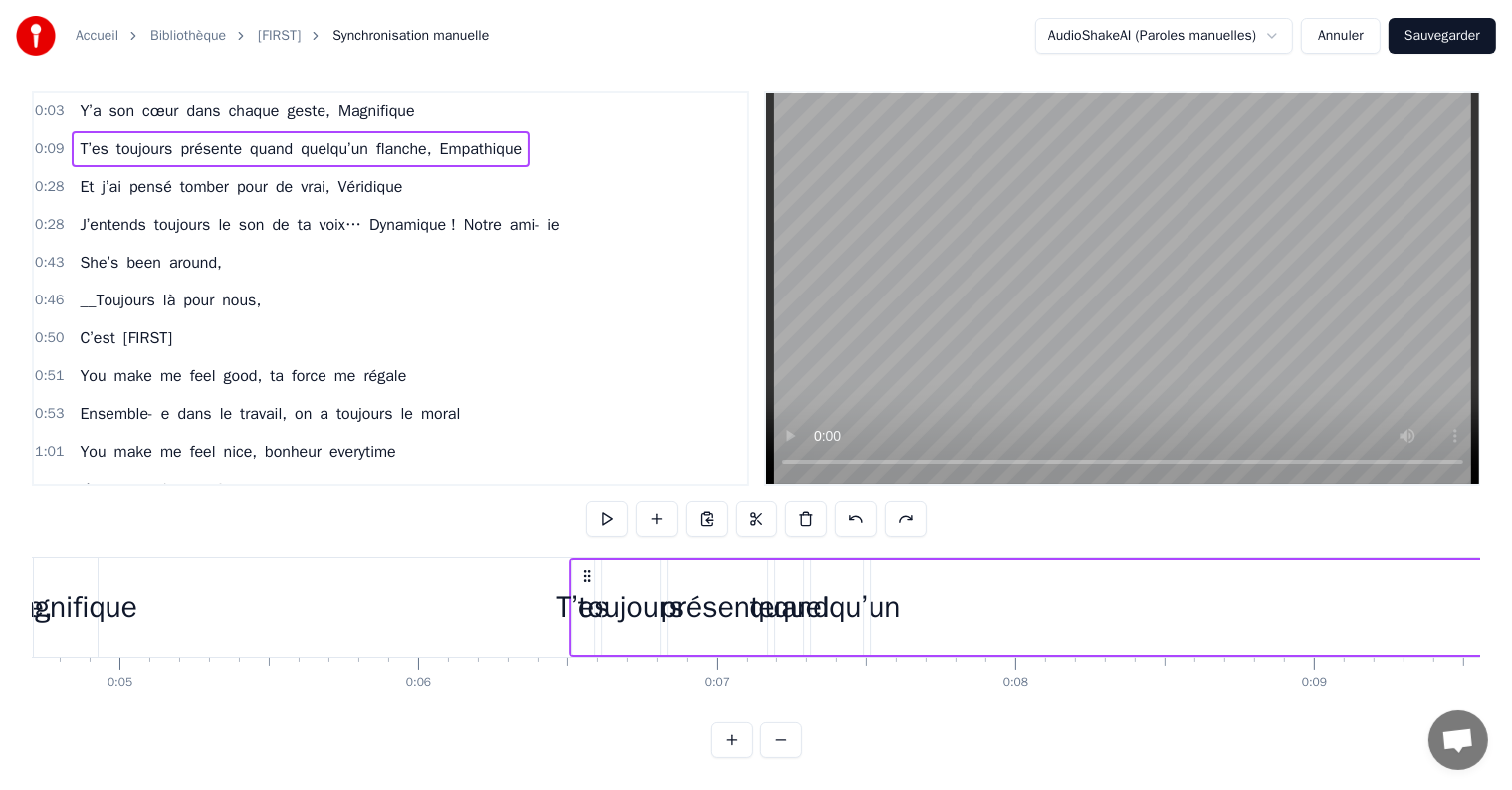 drag, startPoint x: 979, startPoint y: 586, endPoint x: 414, endPoint y: 570, distance: 565.2265 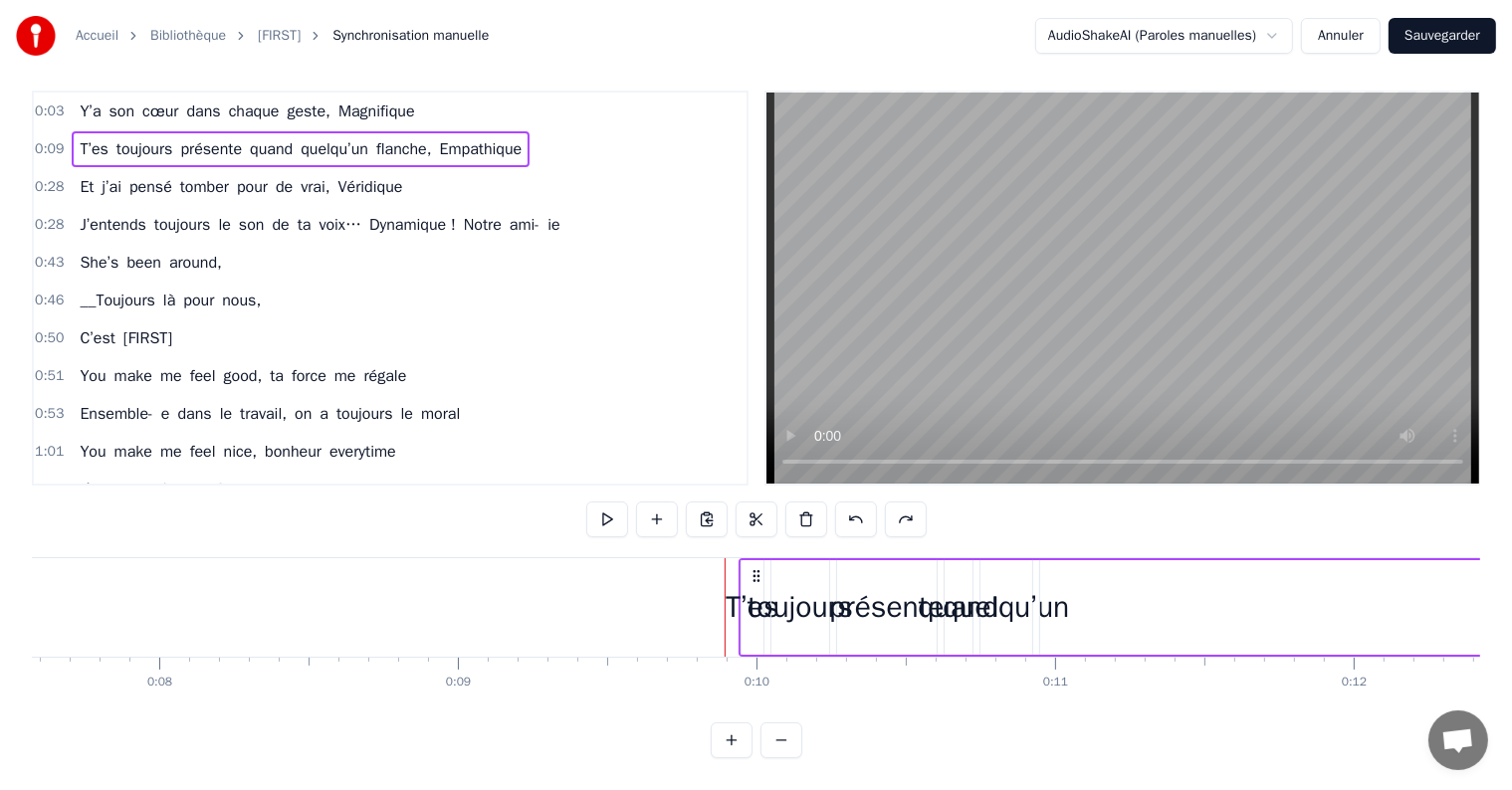 scroll, scrollTop: 0, scrollLeft: 2398, axis: horizontal 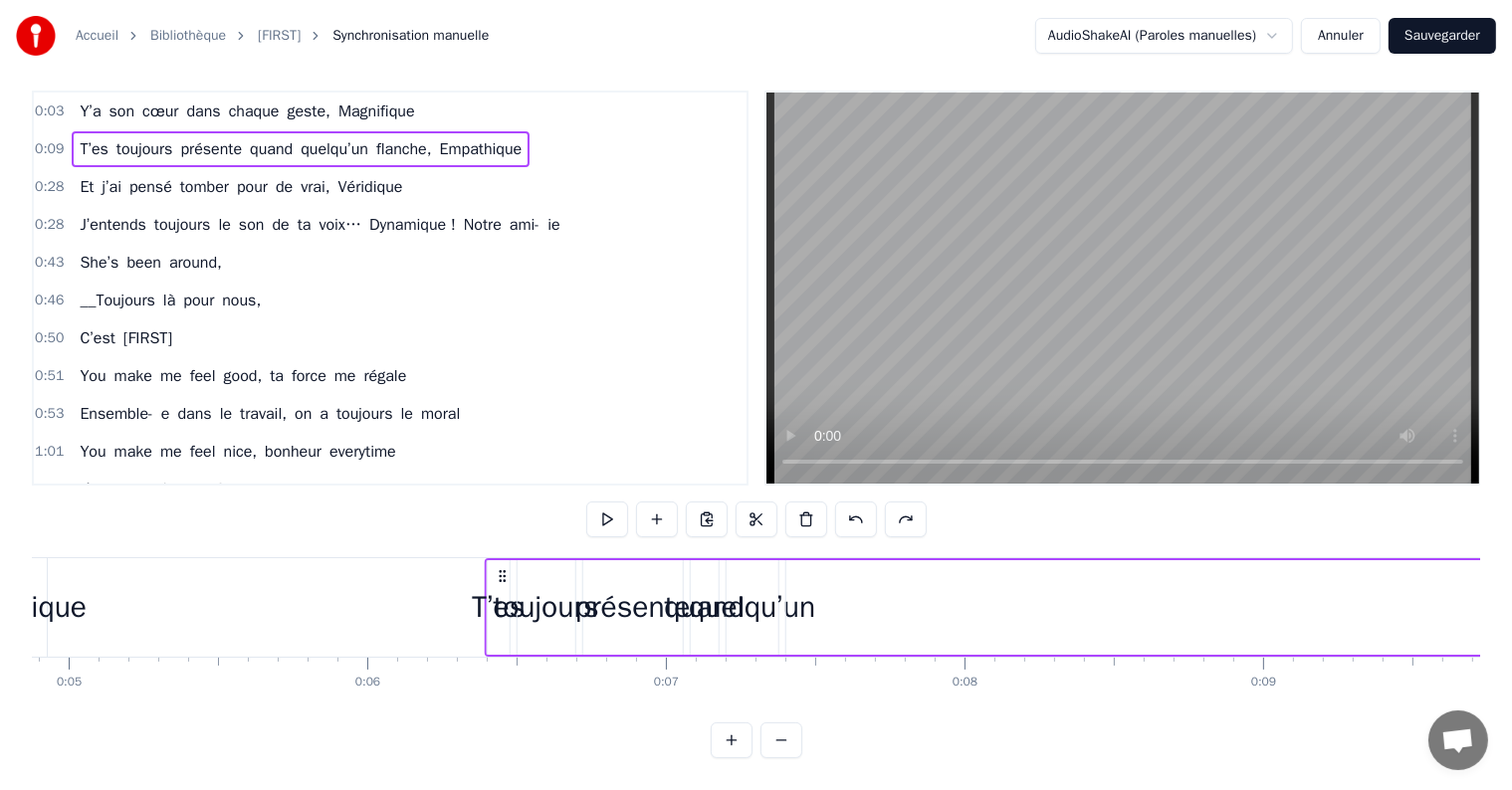 drag, startPoint x: 617, startPoint y: 553, endPoint x: 500, endPoint y: 563, distance: 117.42657 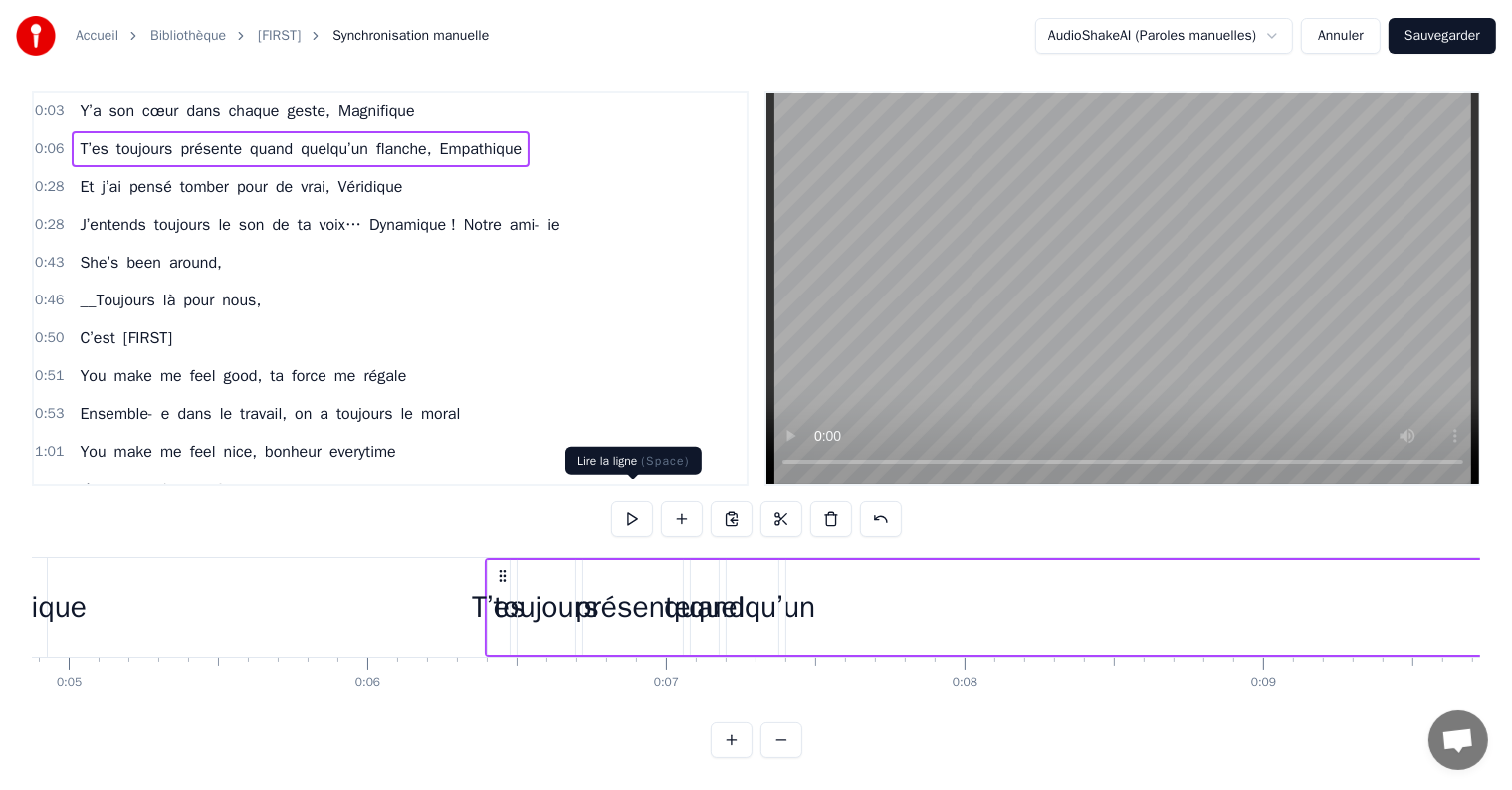 click at bounding box center [632, 519] 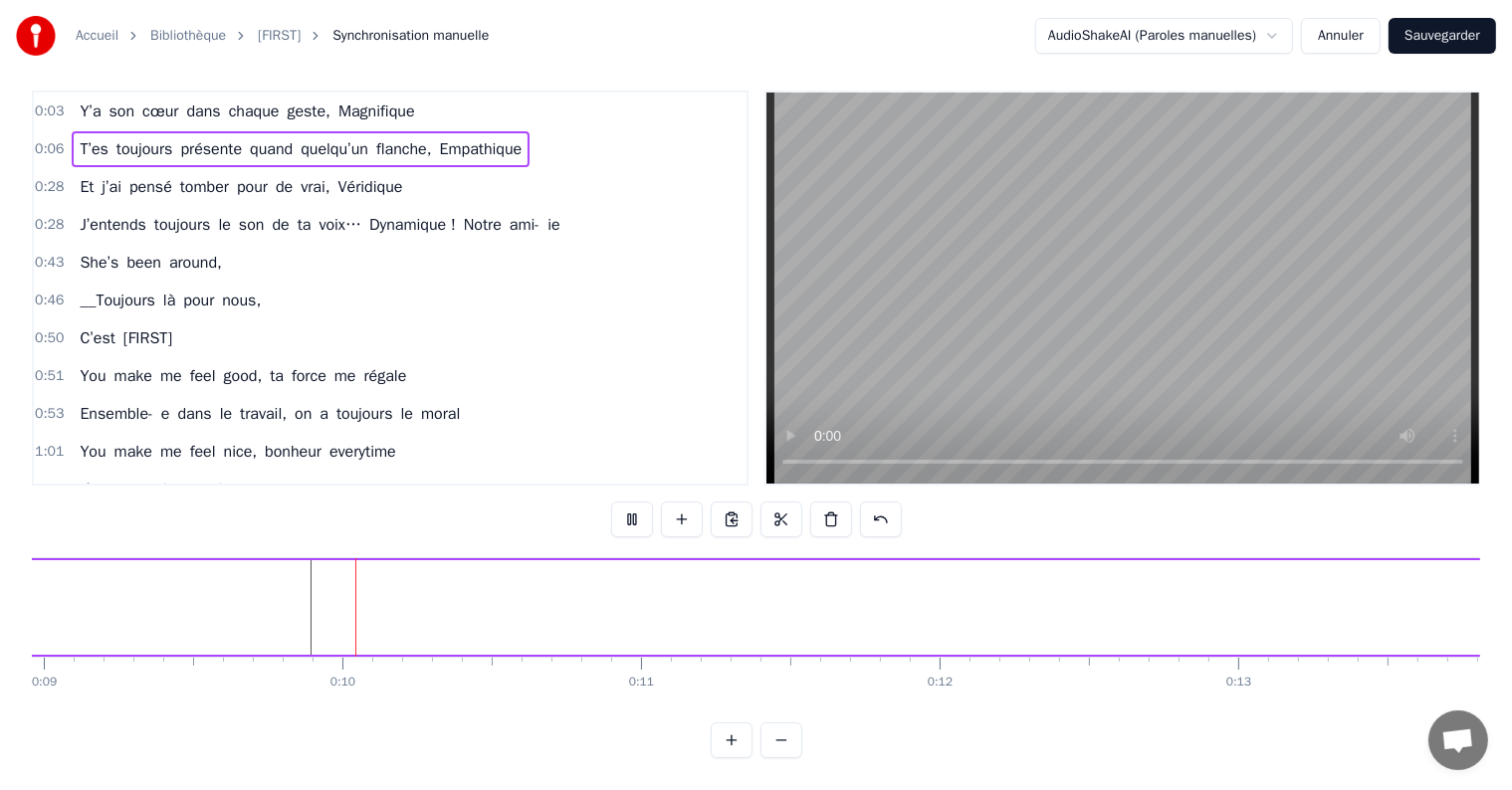 scroll, scrollTop: 0, scrollLeft: 2711, axis: horizontal 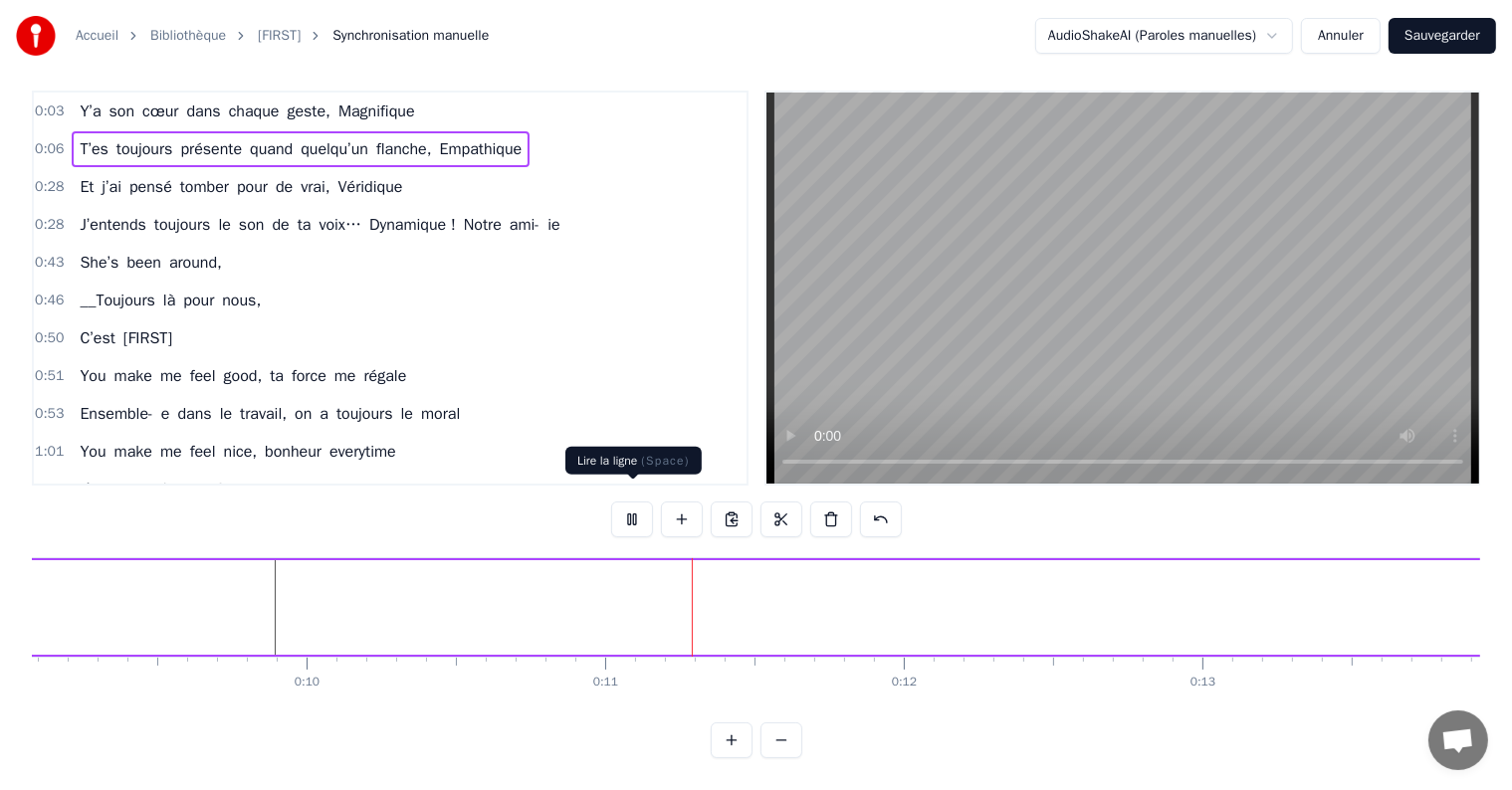 click at bounding box center [632, 519] 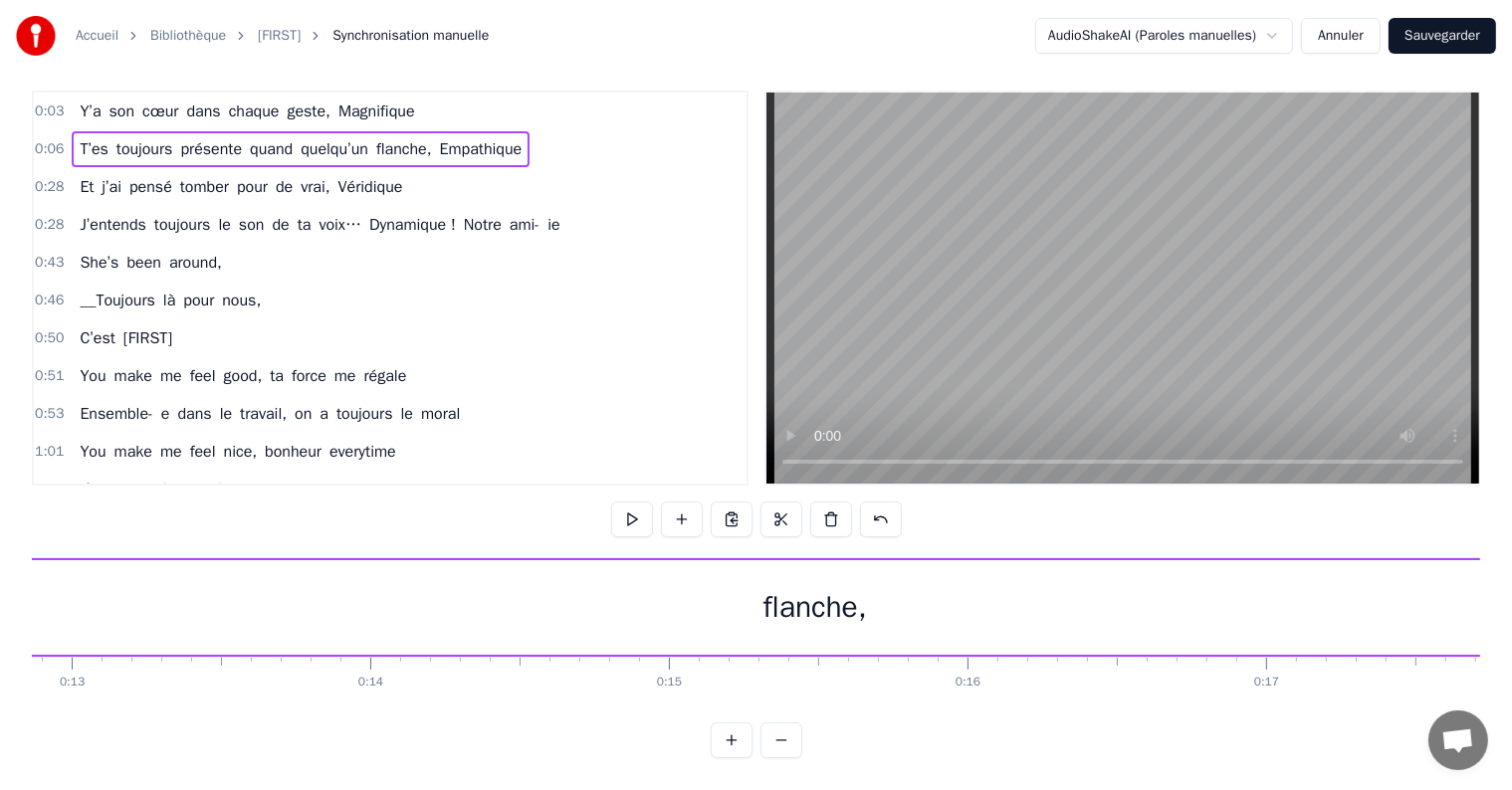 scroll, scrollTop: 0, scrollLeft: 3870, axis: horizontal 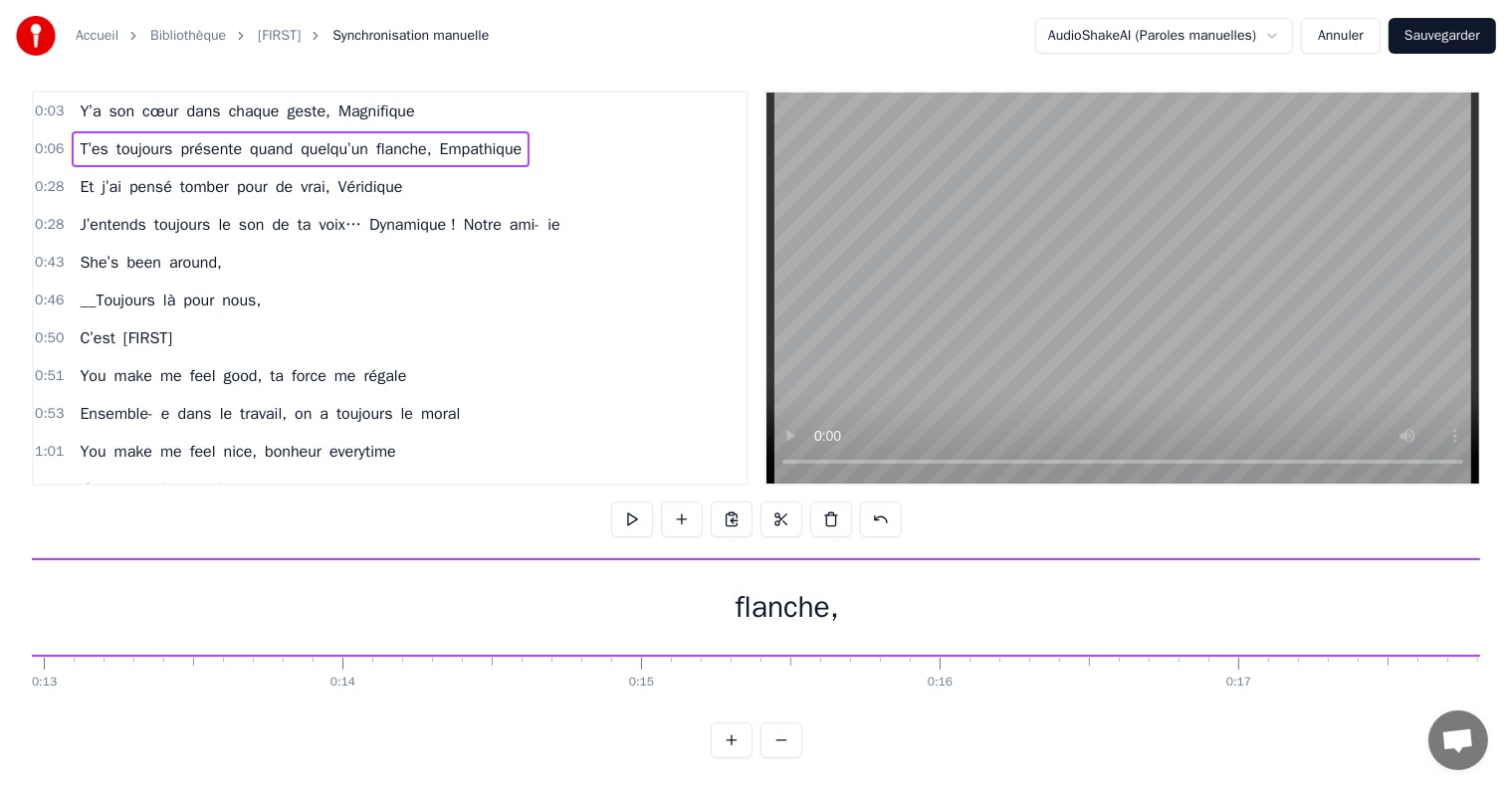 click on "flanche," at bounding box center (787, 607) 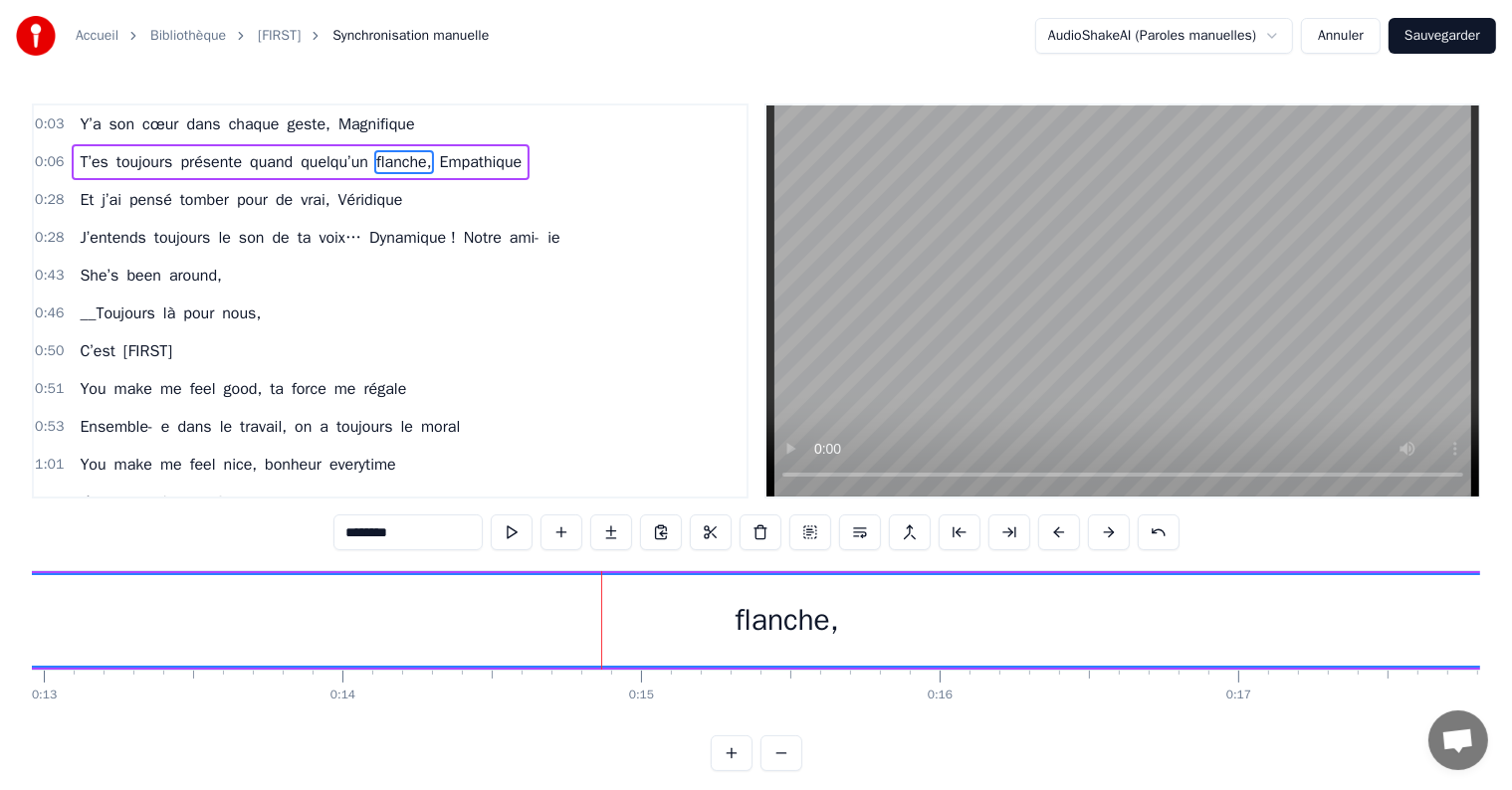 click on "flanche," at bounding box center [787, 620] 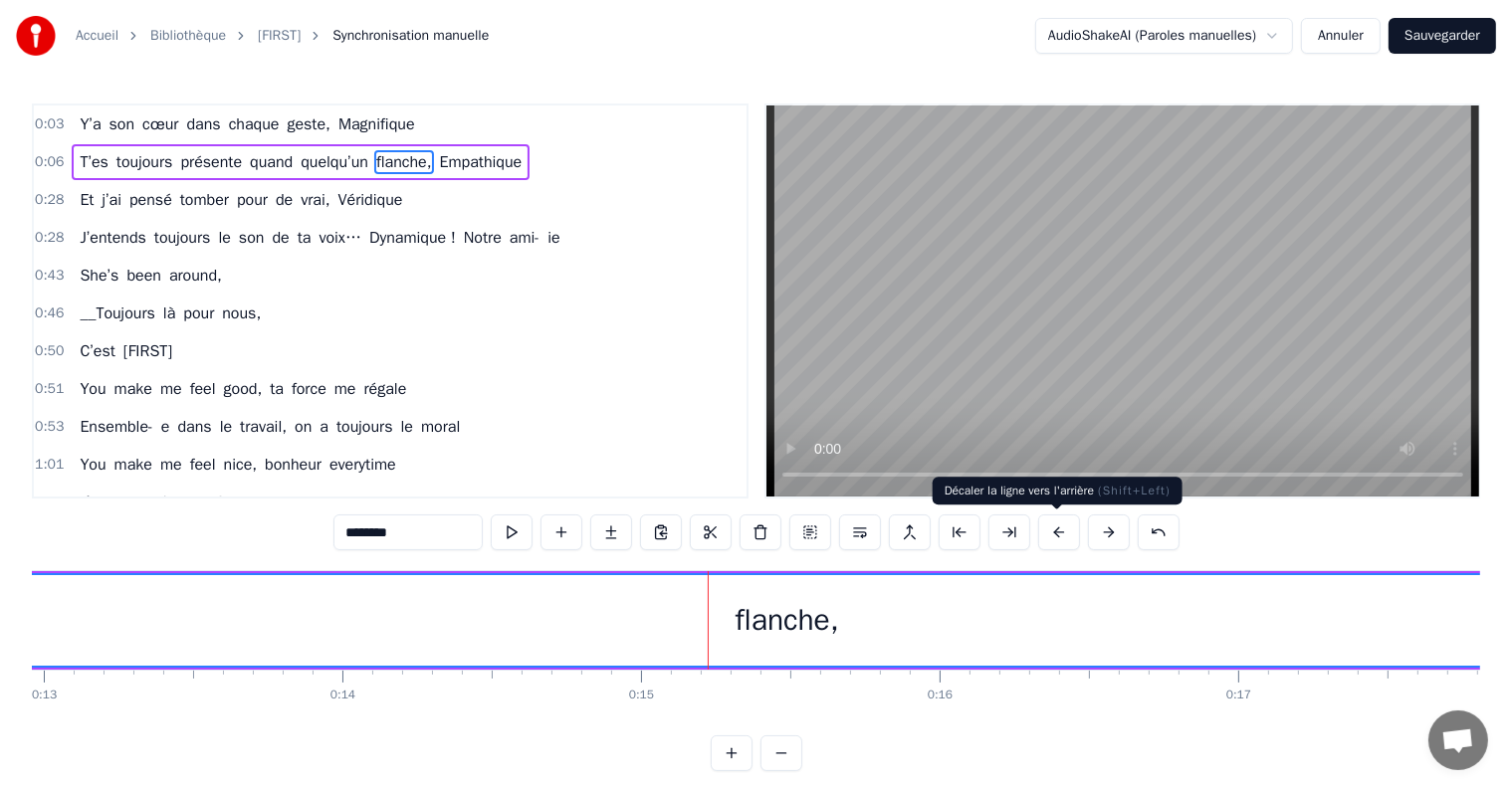 click at bounding box center (1059, 532) 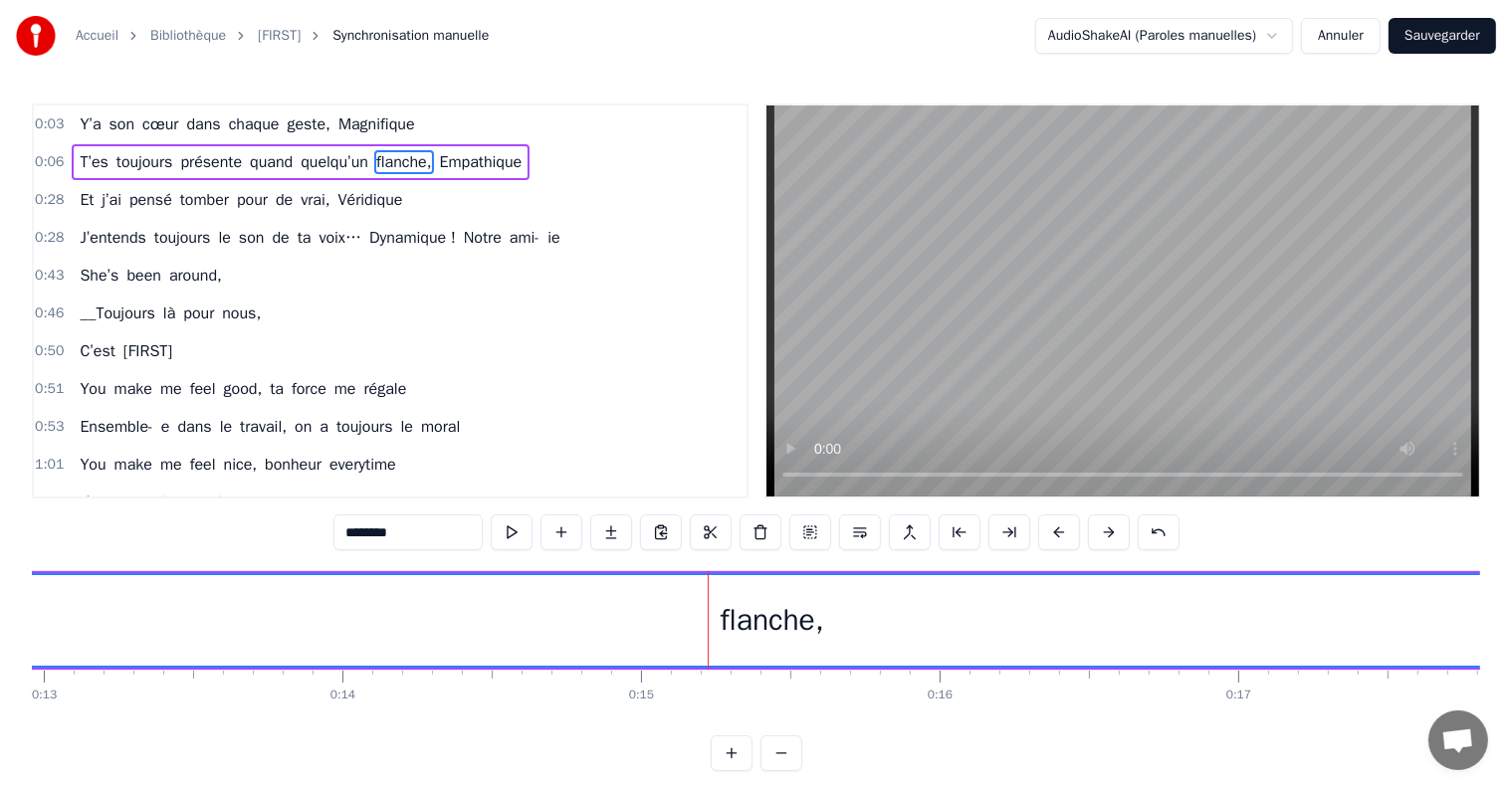 click at bounding box center [1059, 532] 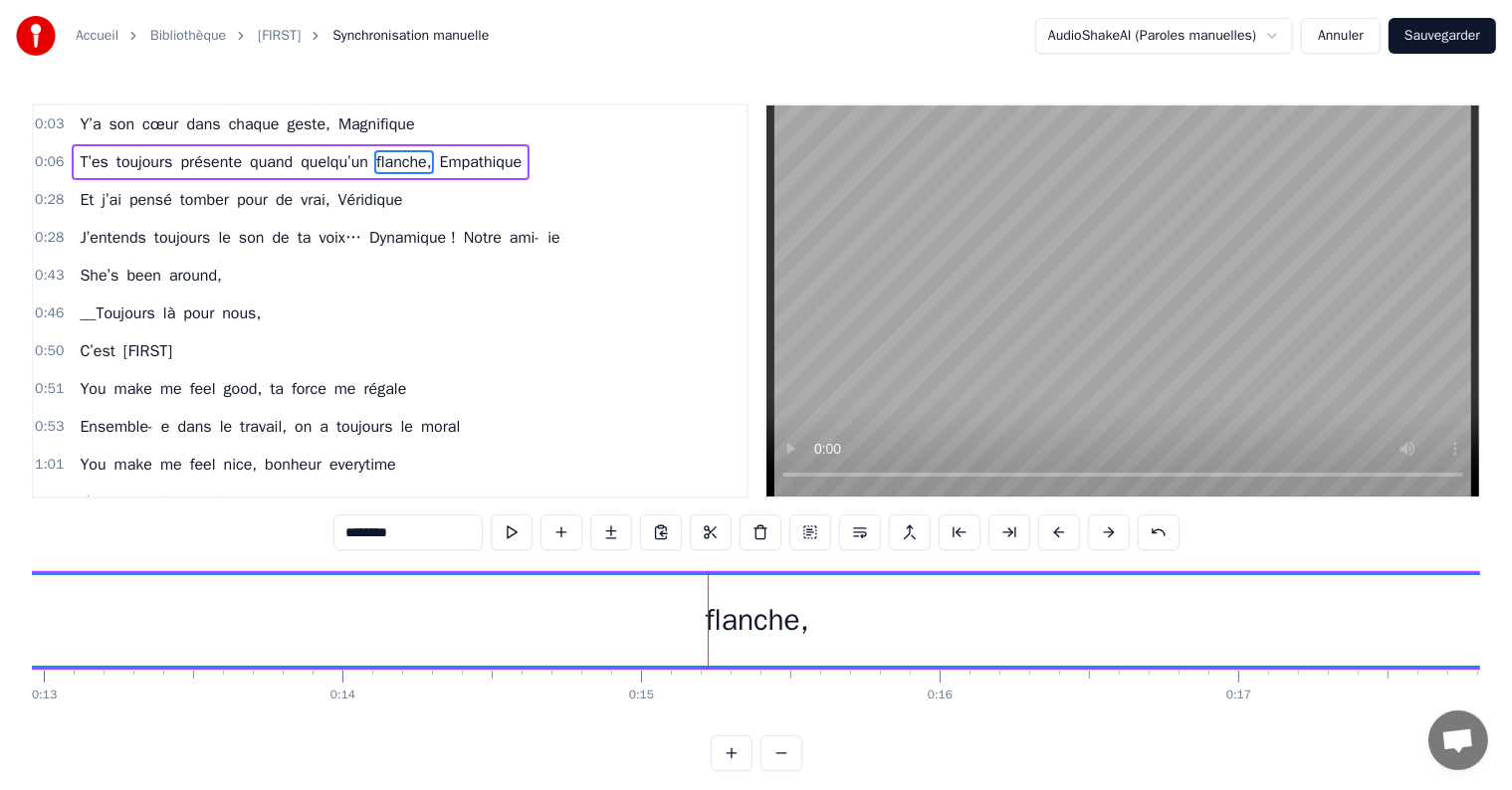 click at bounding box center (1059, 532) 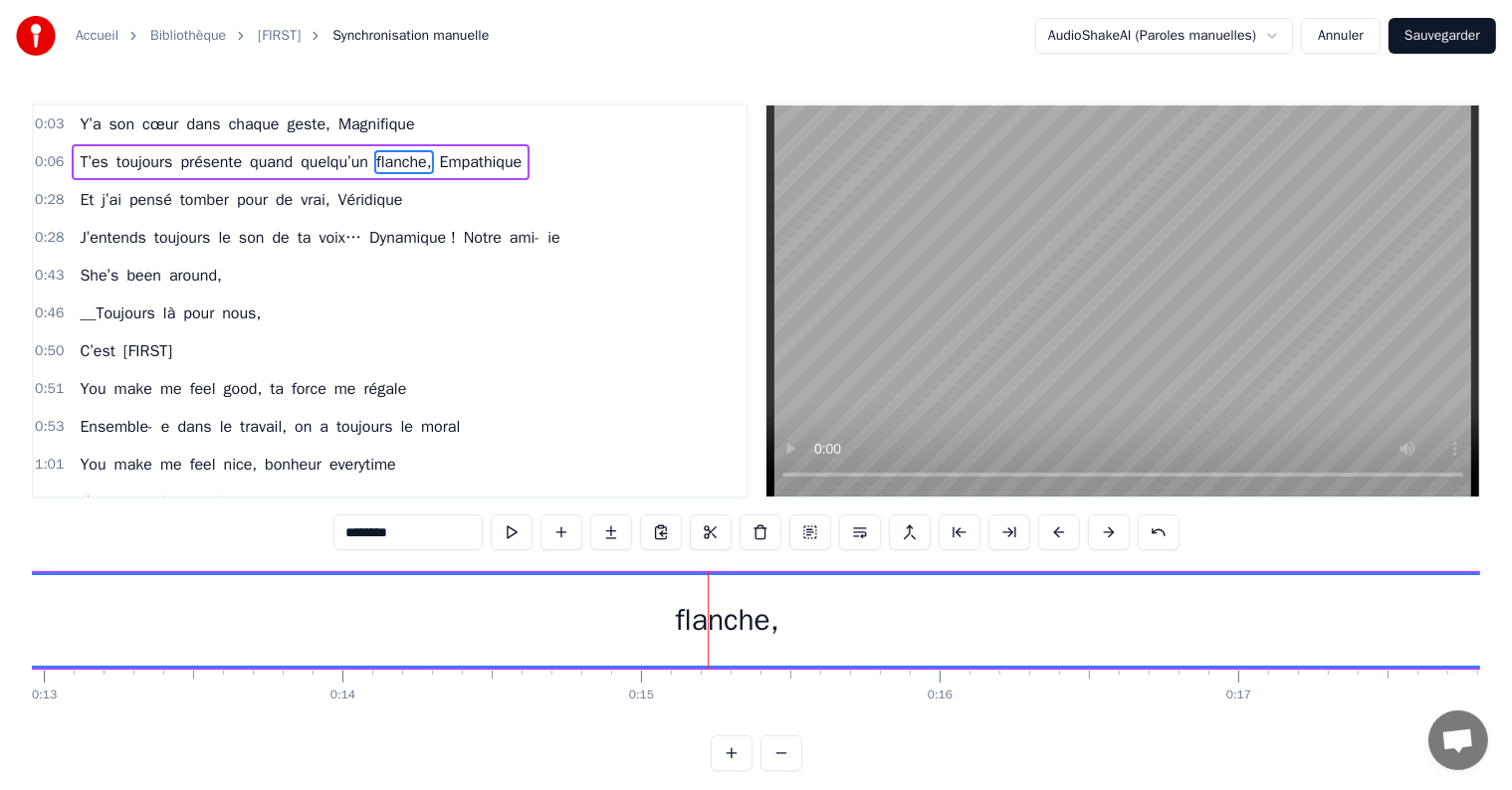 click at bounding box center [1059, 532] 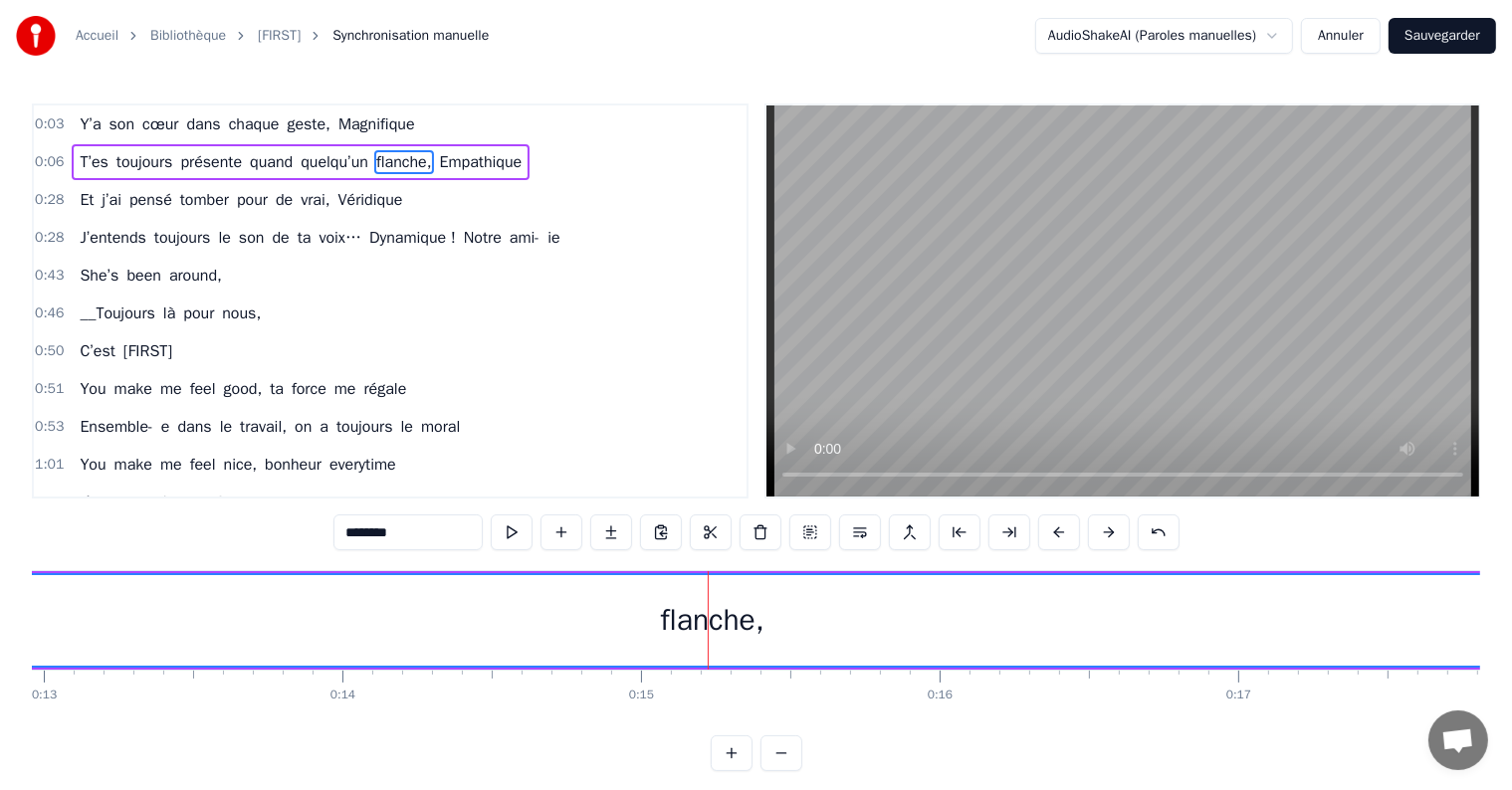 click at bounding box center (1059, 532) 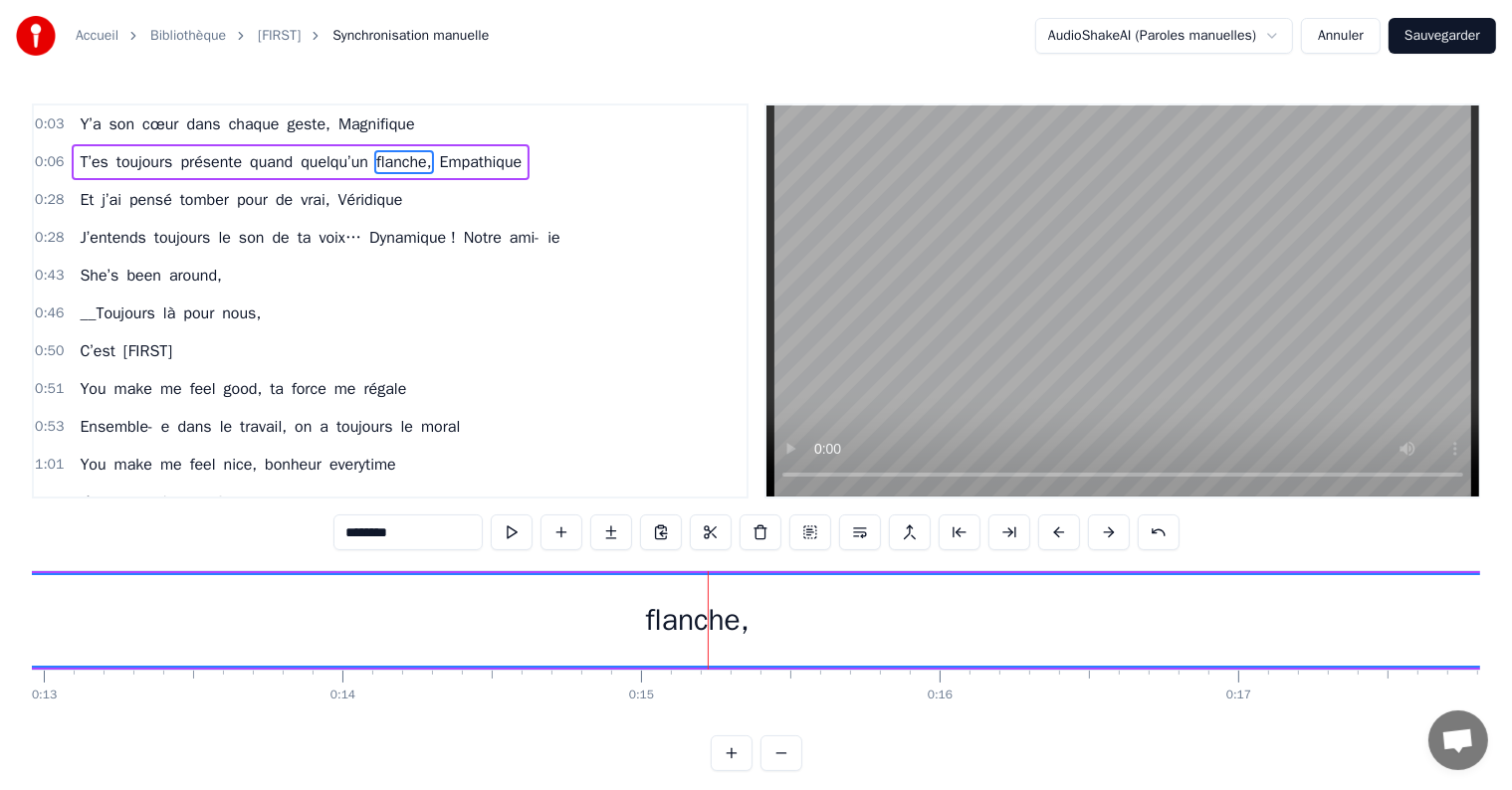 click at bounding box center [1059, 532] 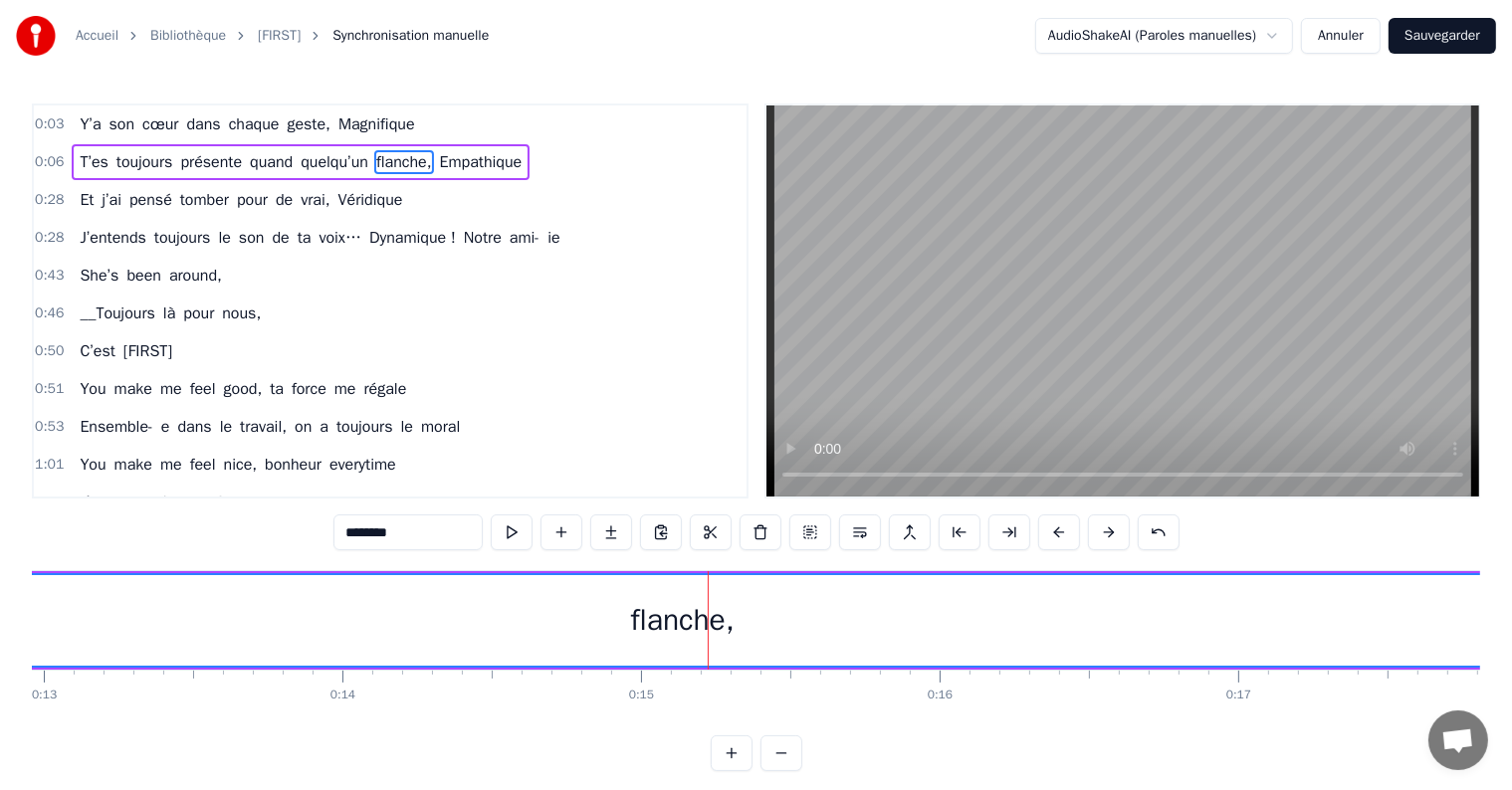 click at bounding box center [1059, 532] 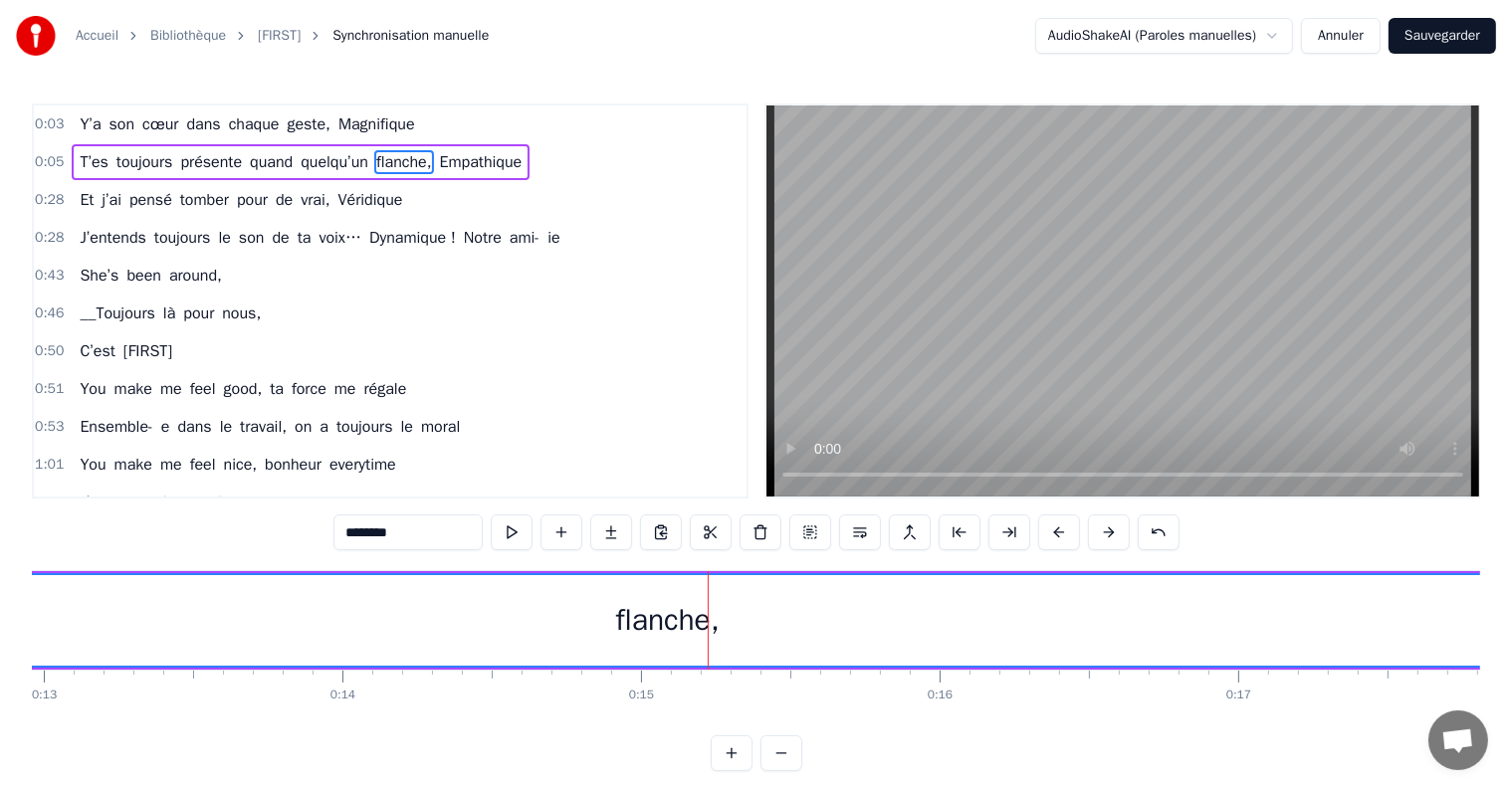 click at bounding box center (1059, 532) 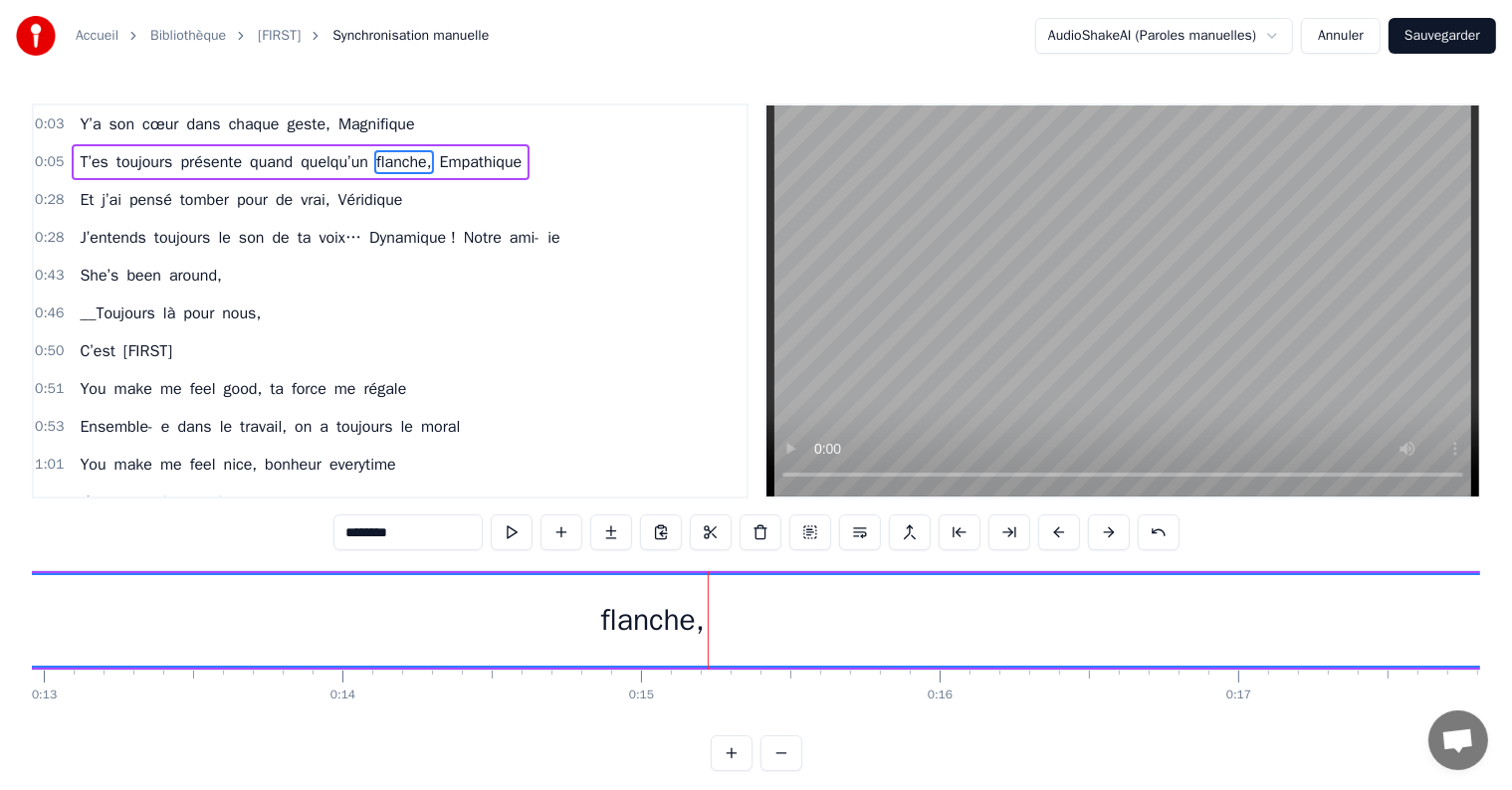 click at bounding box center [1059, 532] 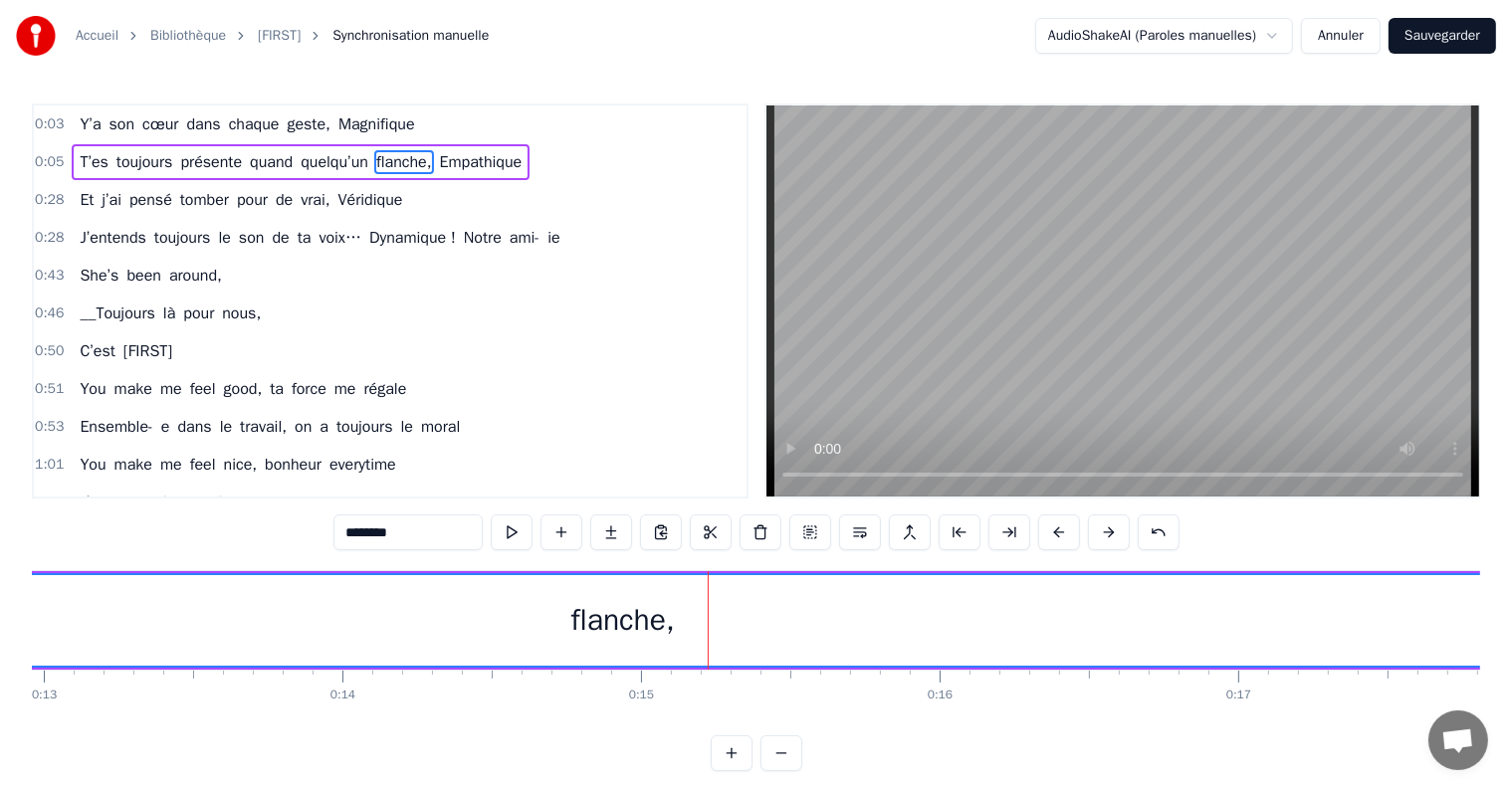 click at bounding box center [1059, 532] 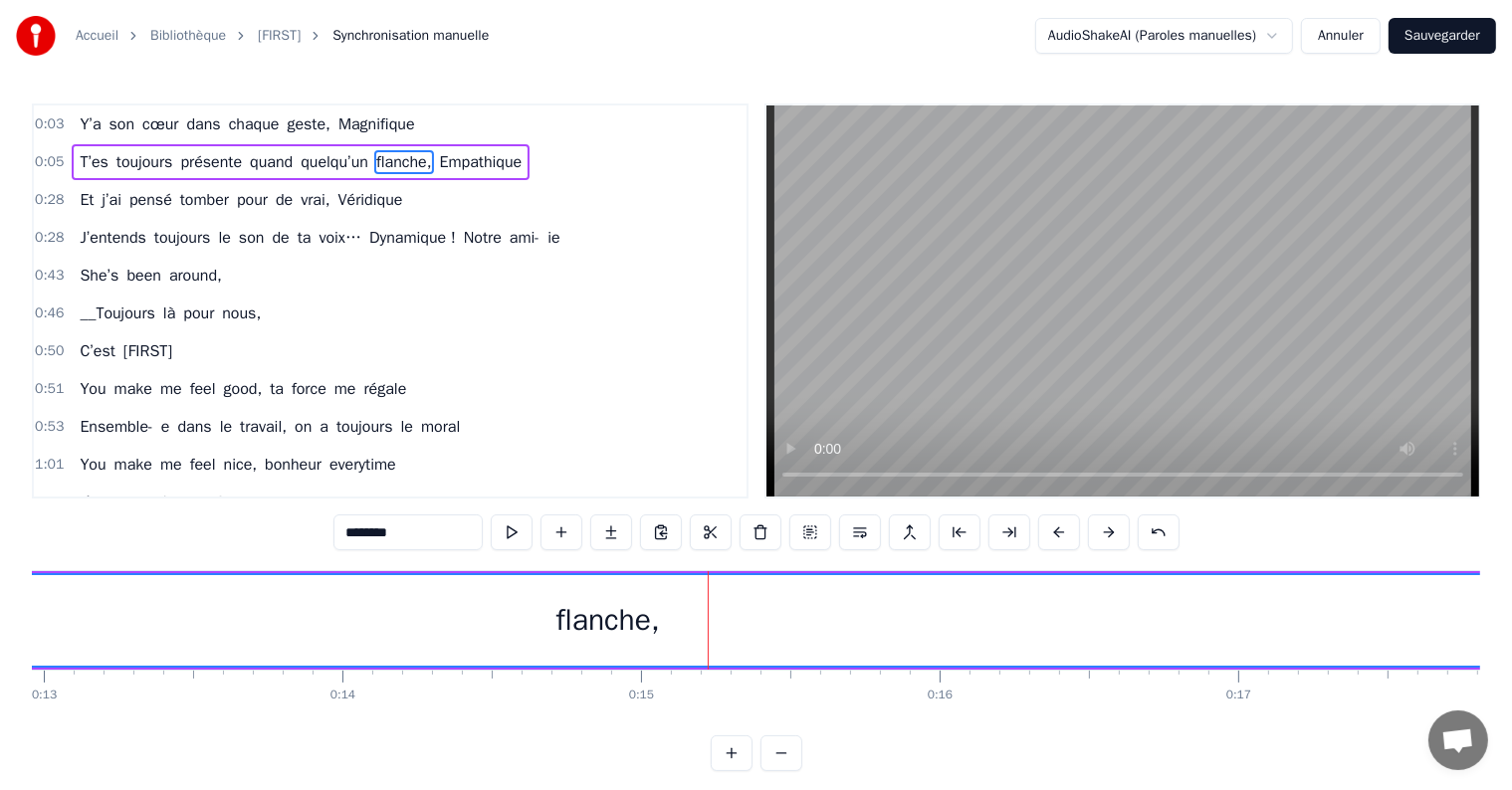 click at bounding box center [1059, 532] 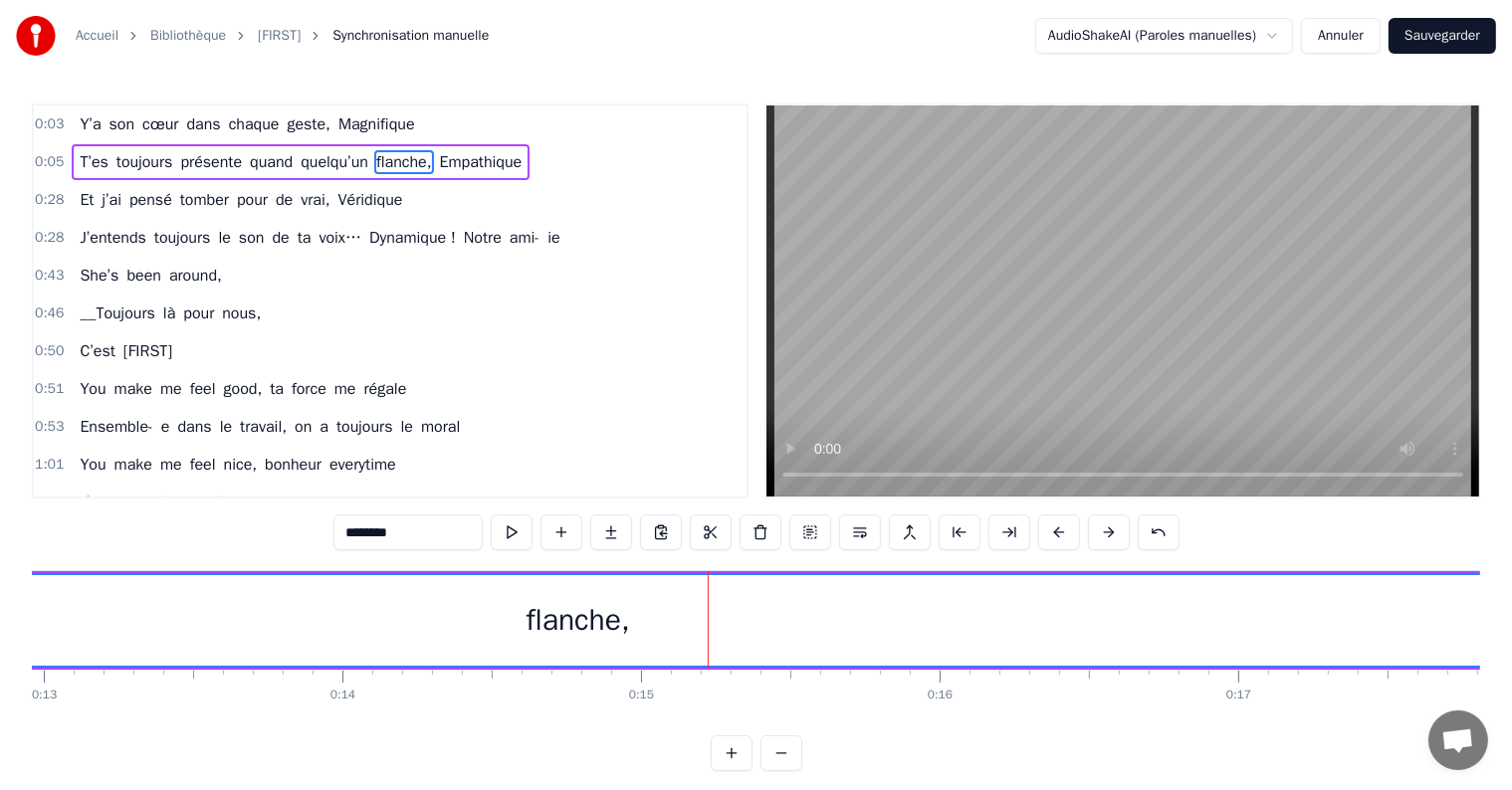 click at bounding box center [1059, 532] 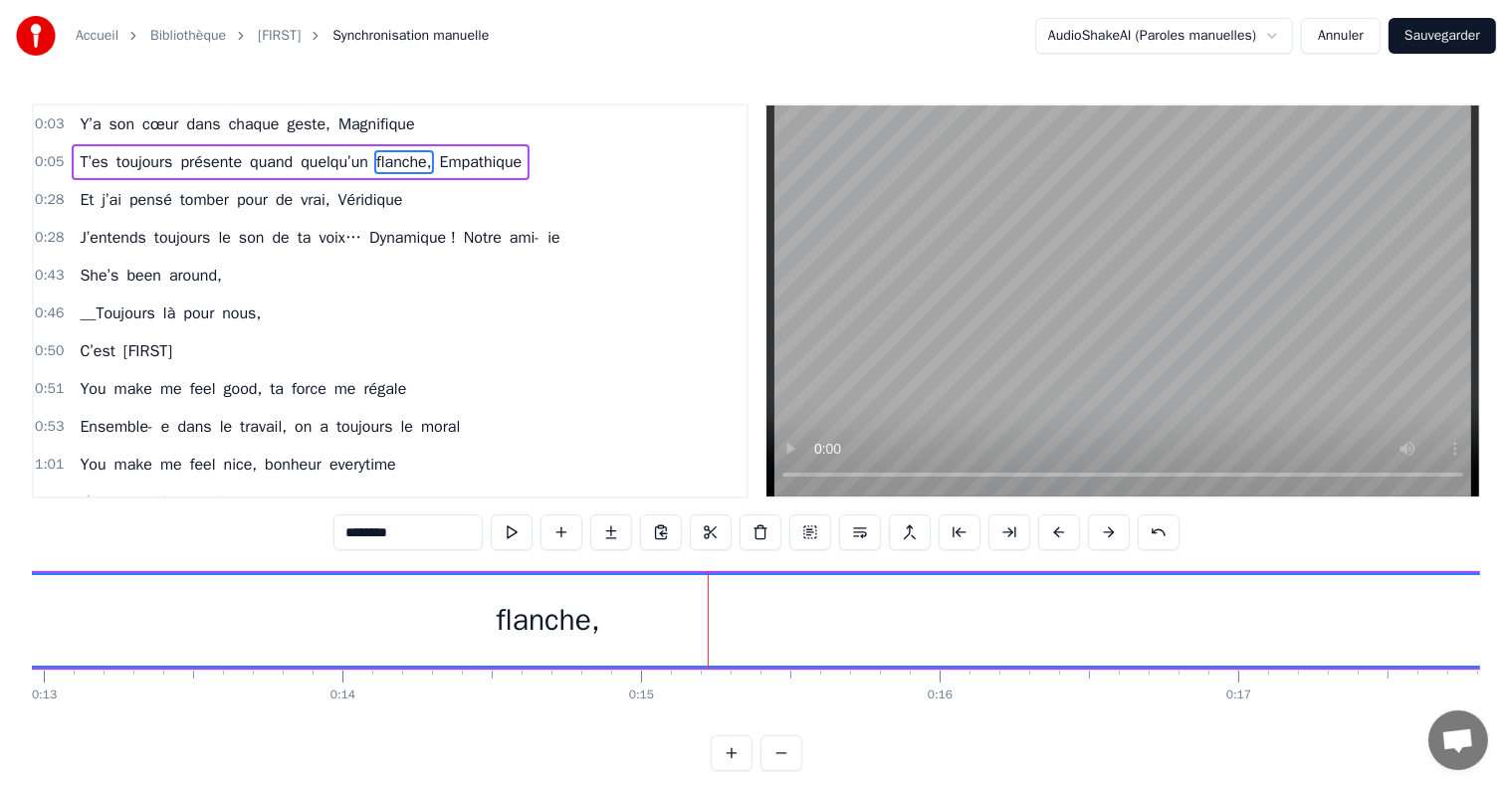 click at bounding box center [1059, 532] 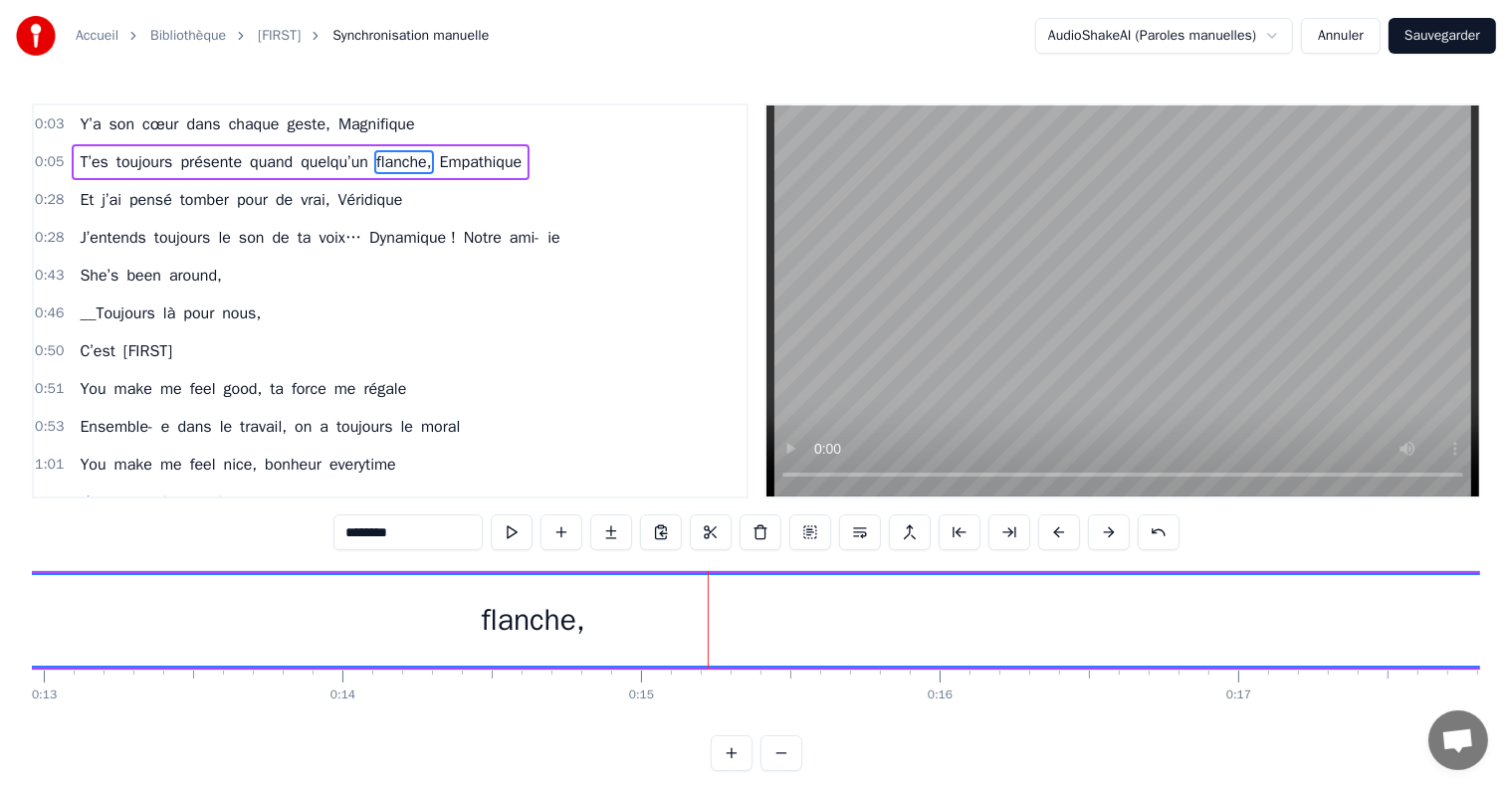 click at bounding box center (1059, 532) 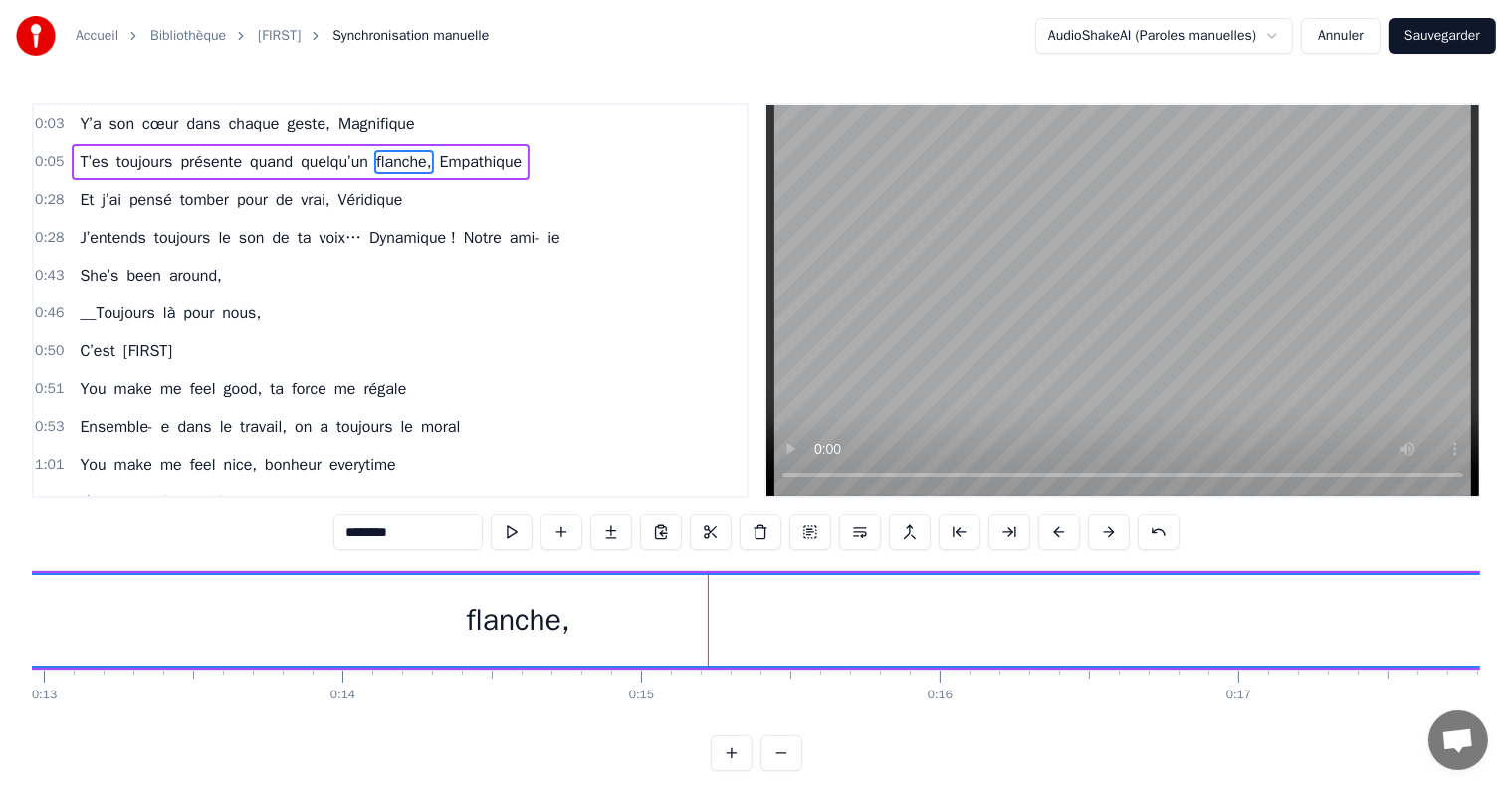 click at bounding box center [1059, 532] 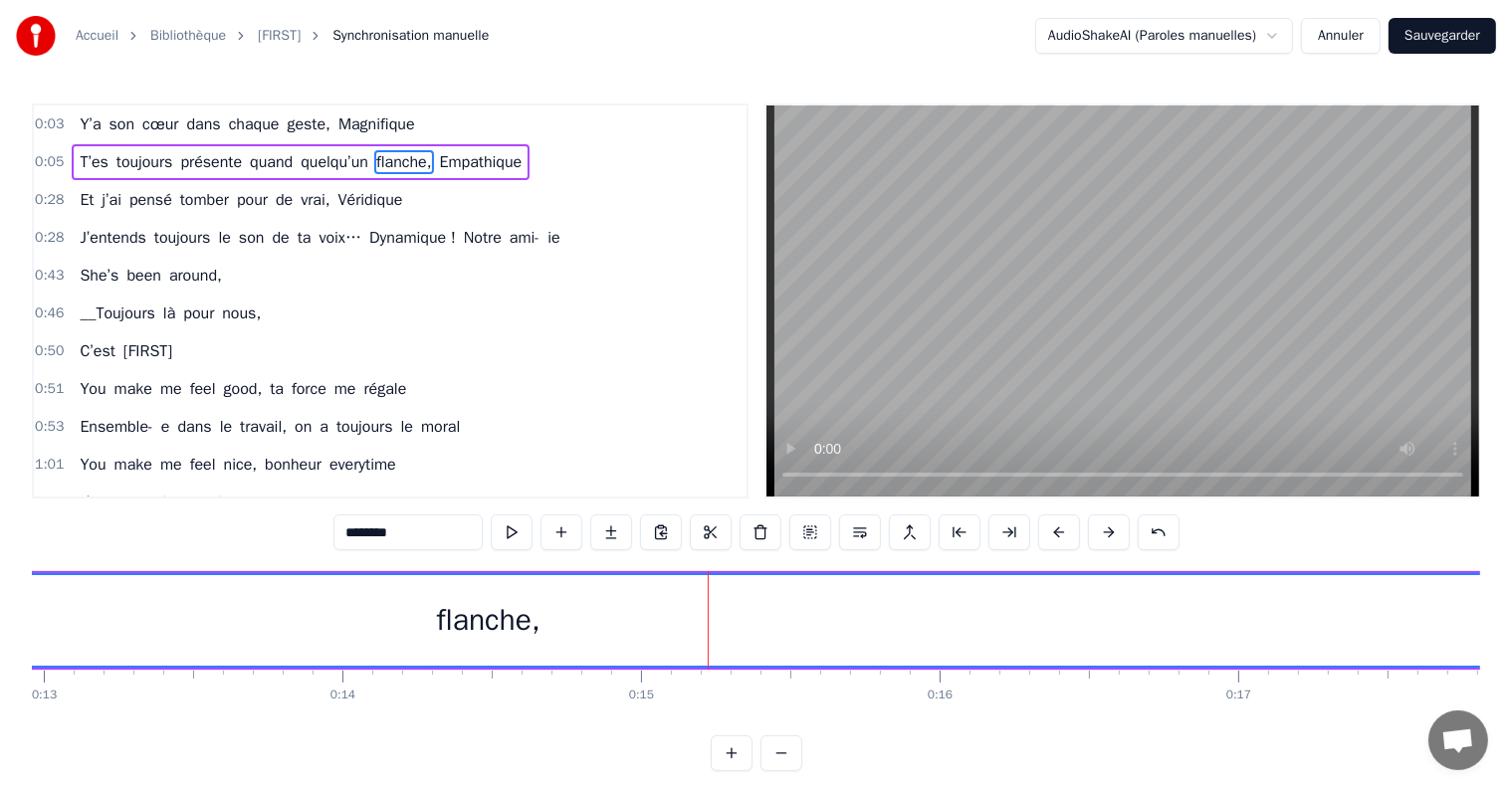 drag, startPoint x: 1059, startPoint y: 529, endPoint x: 1056, endPoint y: 542, distance: 13.341664 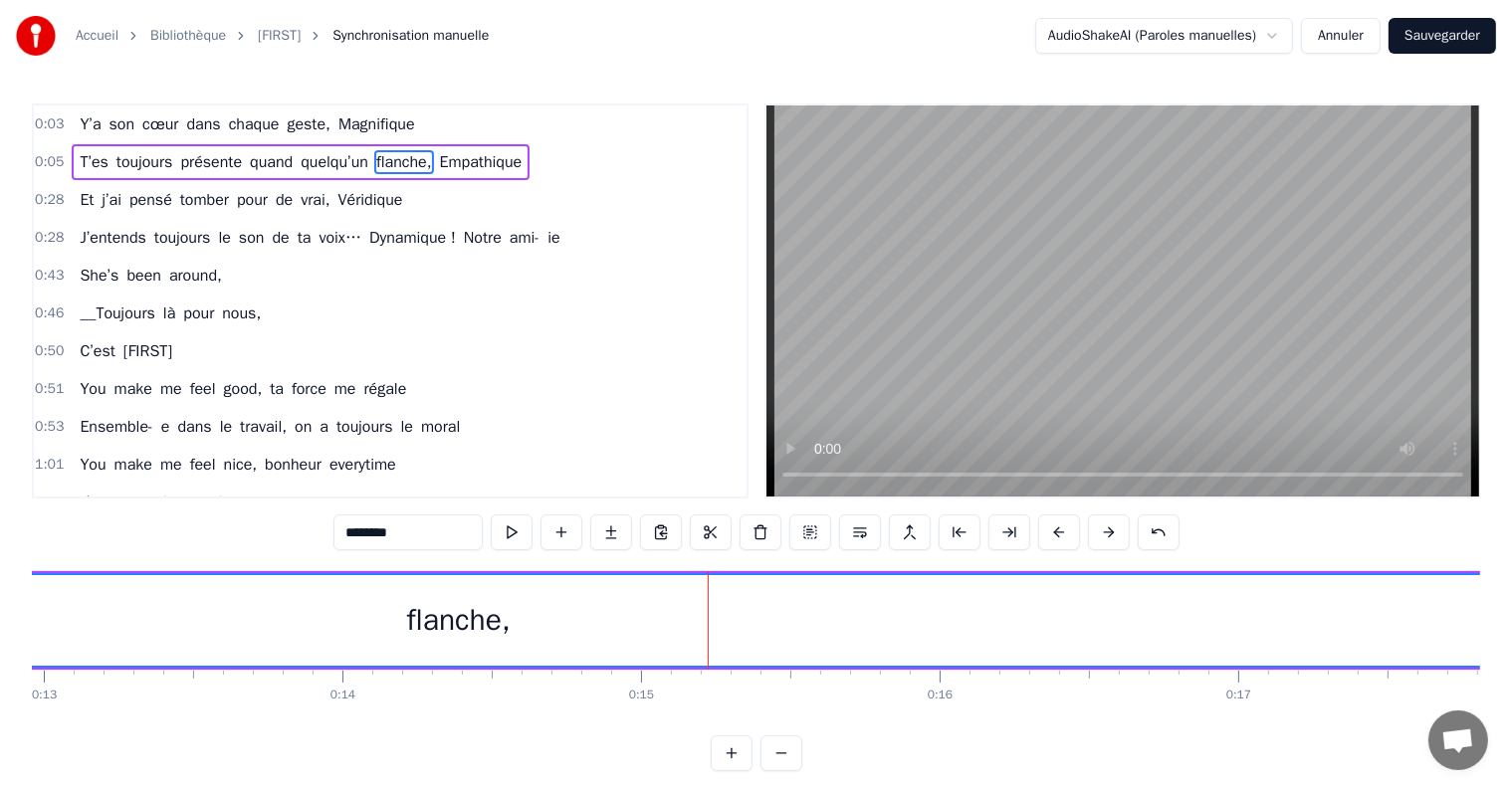 drag, startPoint x: 1056, startPoint y: 542, endPoint x: 1047, endPoint y: 592, distance: 50.803543 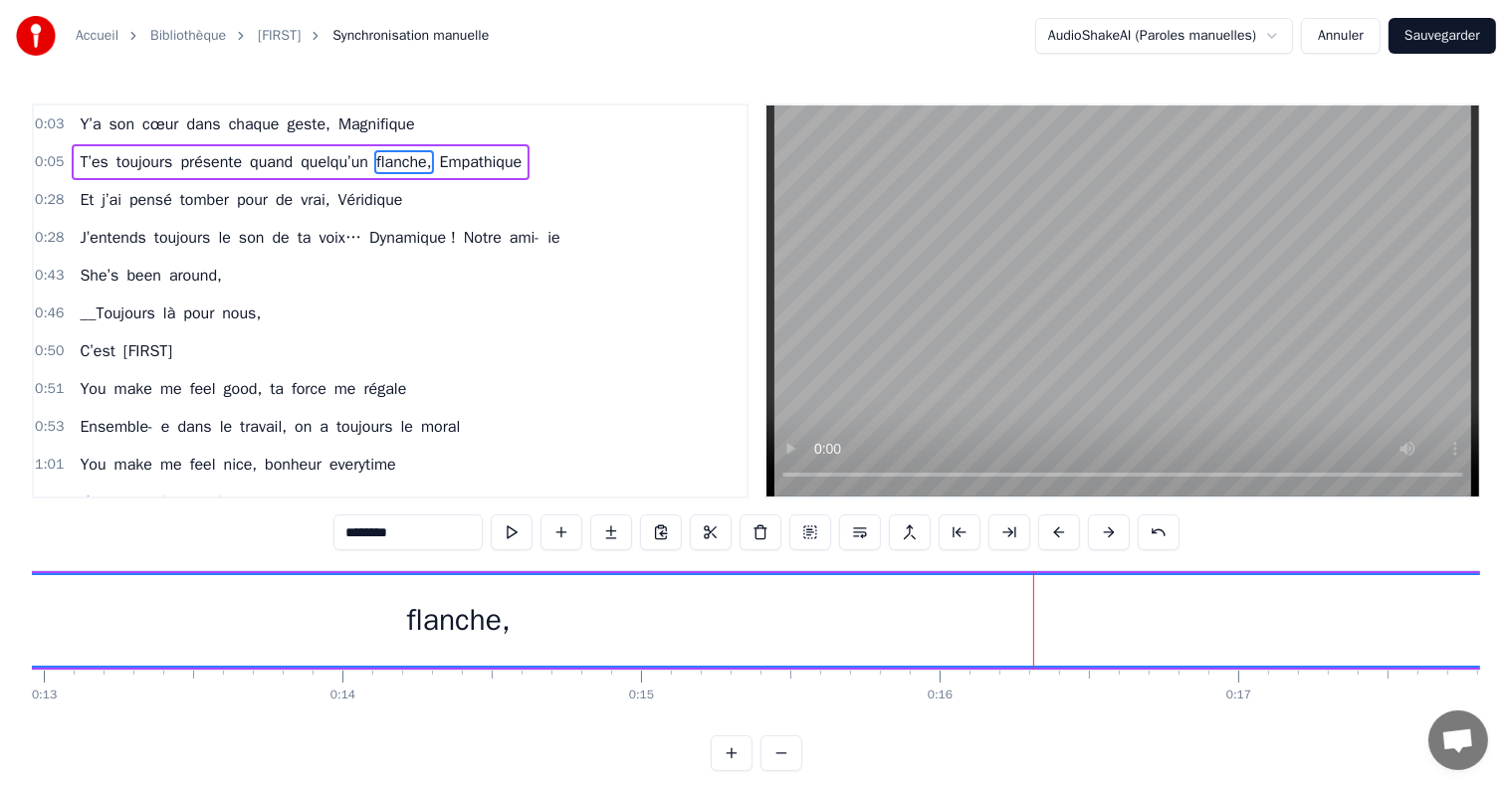 drag, startPoint x: 1028, startPoint y: 665, endPoint x: 1095, endPoint y: 625, distance: 78.03204 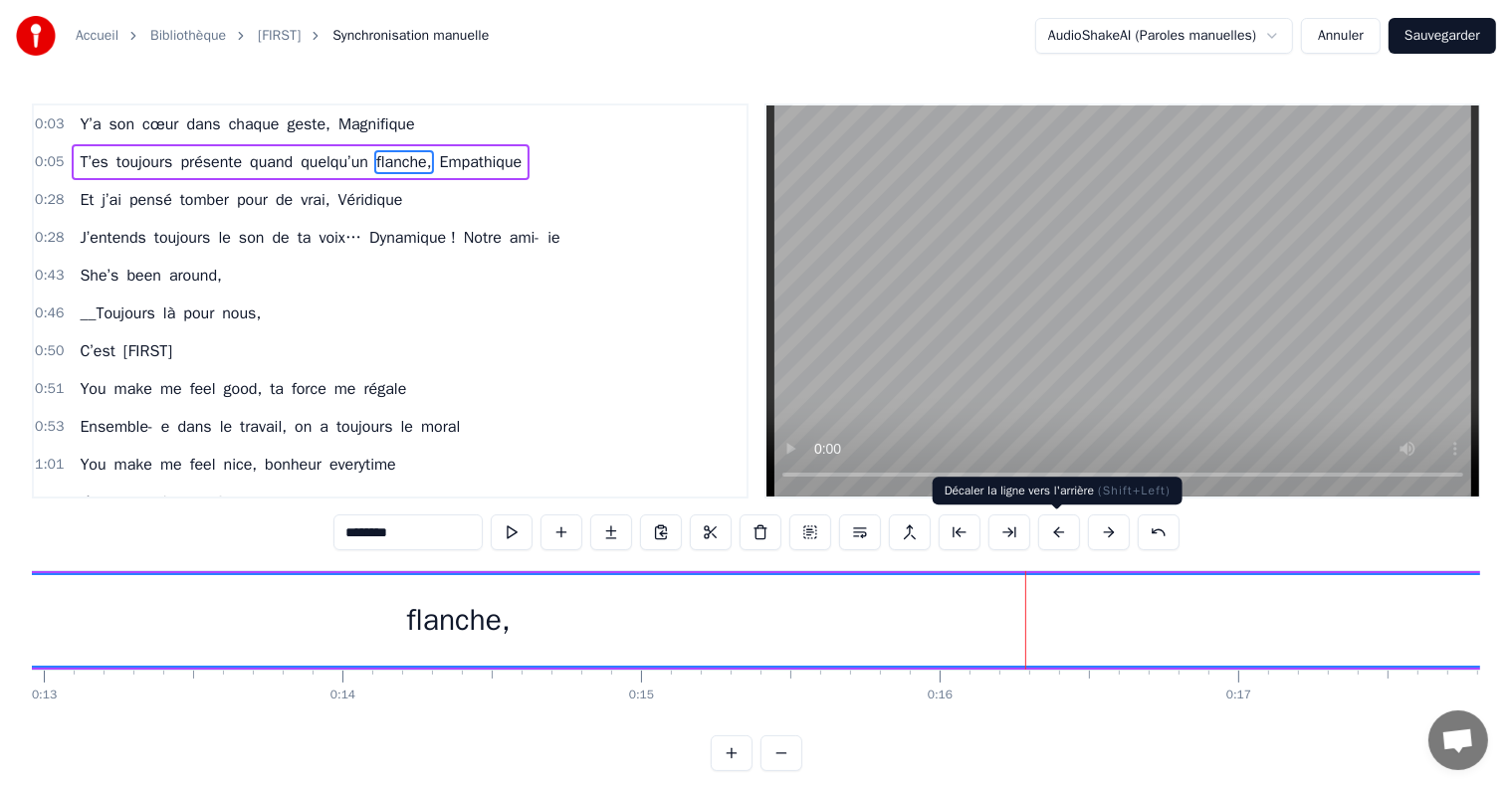 click at bounding box center [1059, 532] 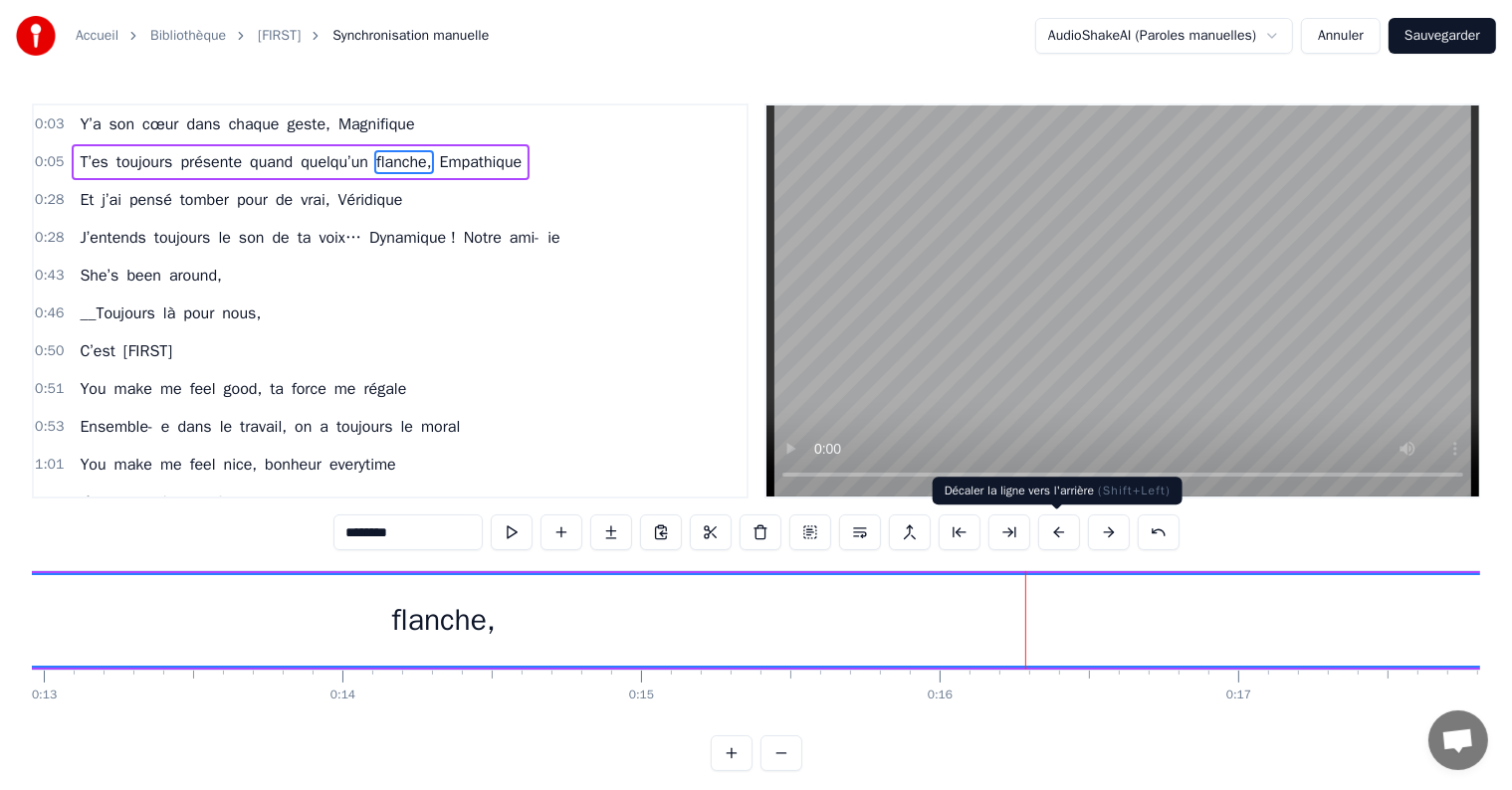 click at bounding box center (1059, 532) 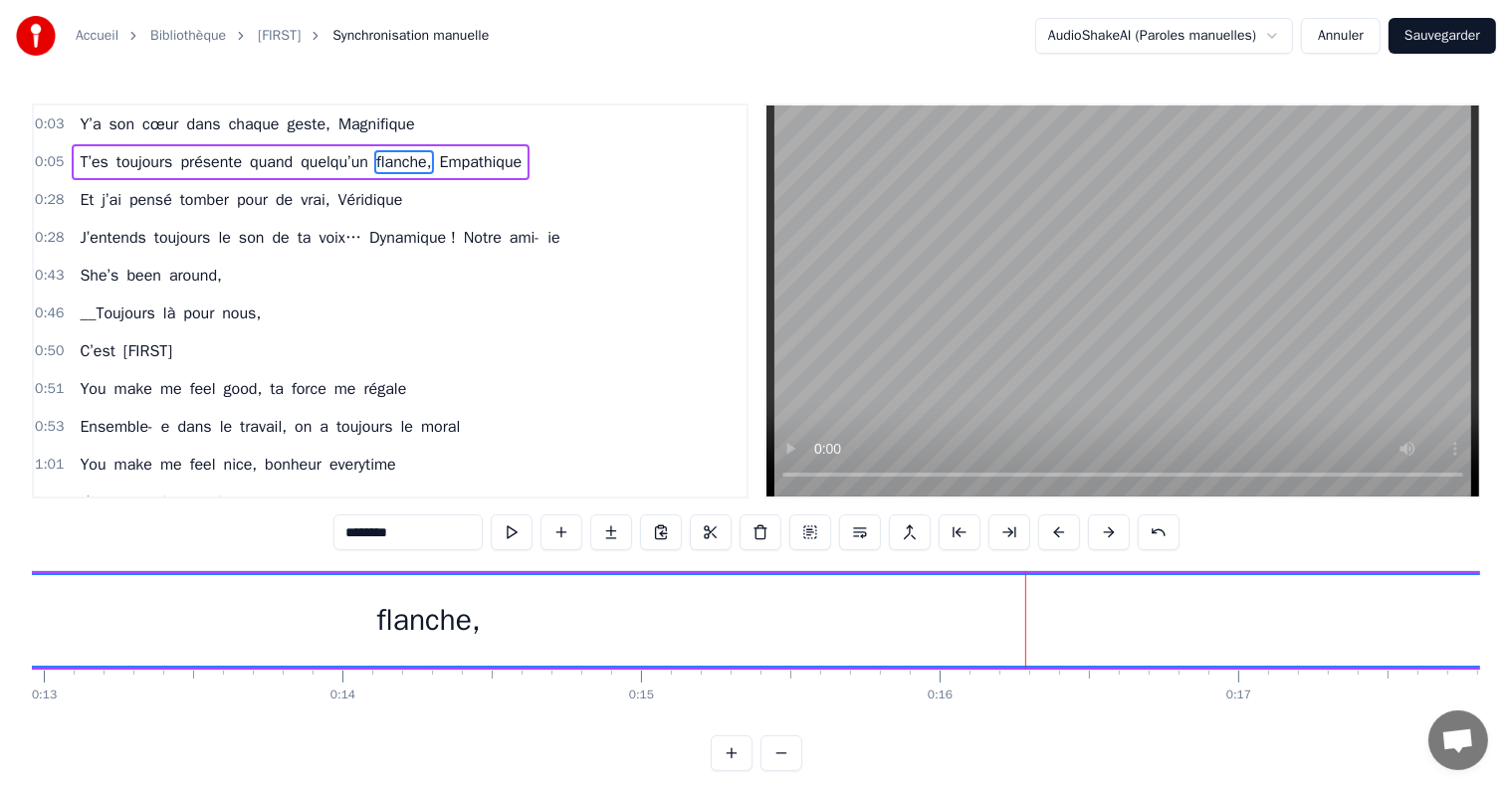 click at bounding box center (1059, 532) 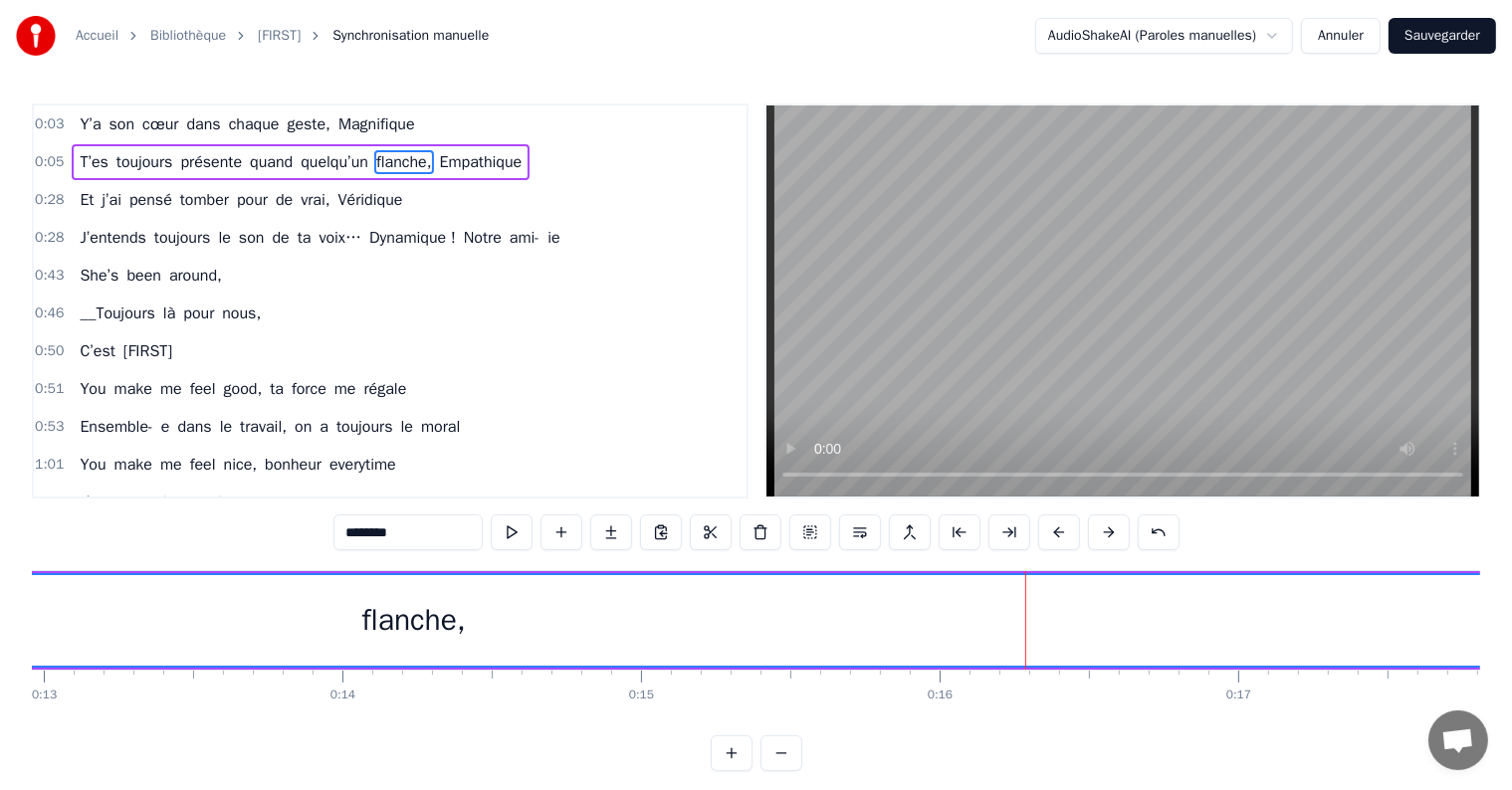 click at bounding box center (1059, 532) 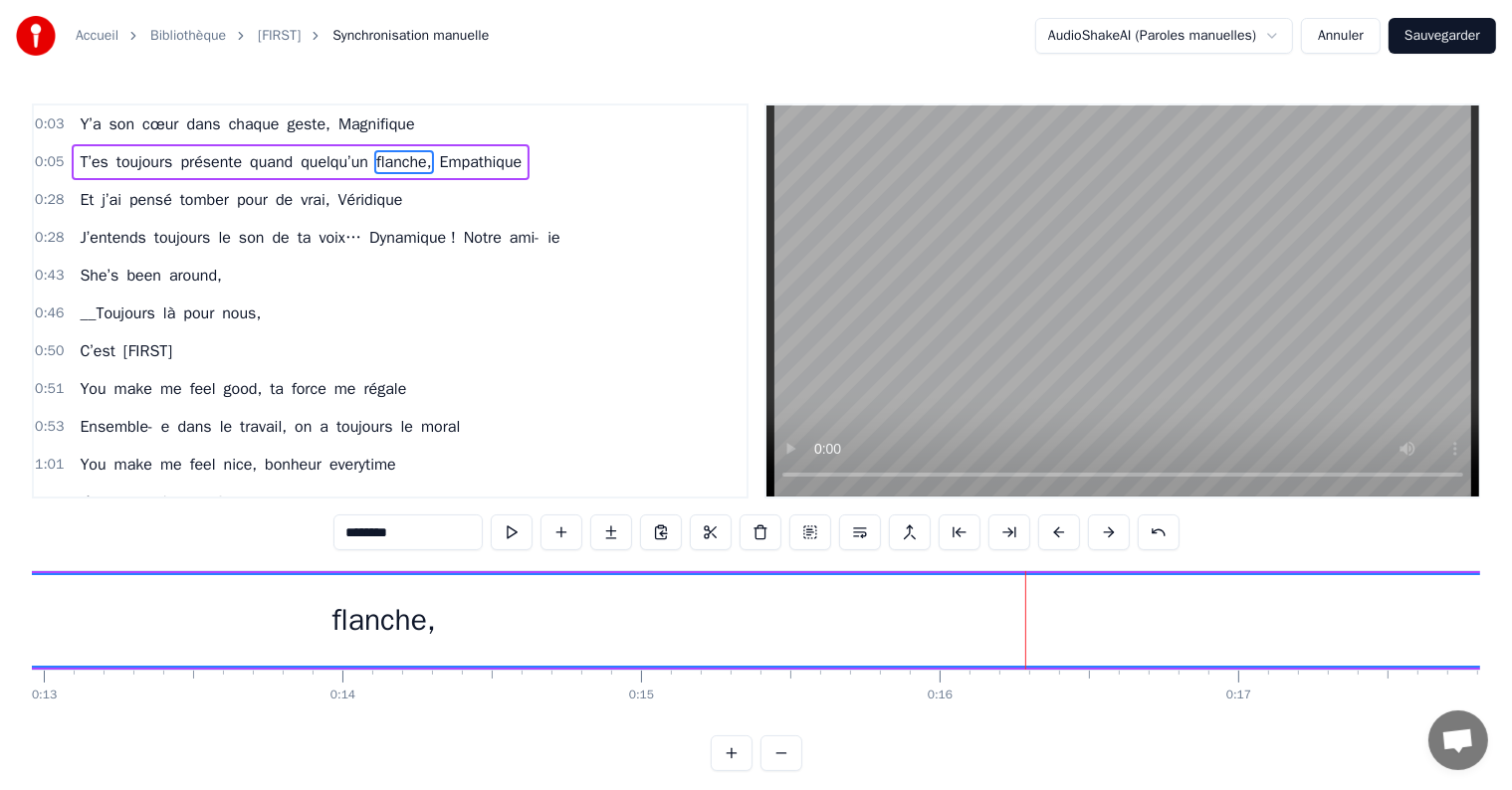 click at bounding box center [1059, 532] 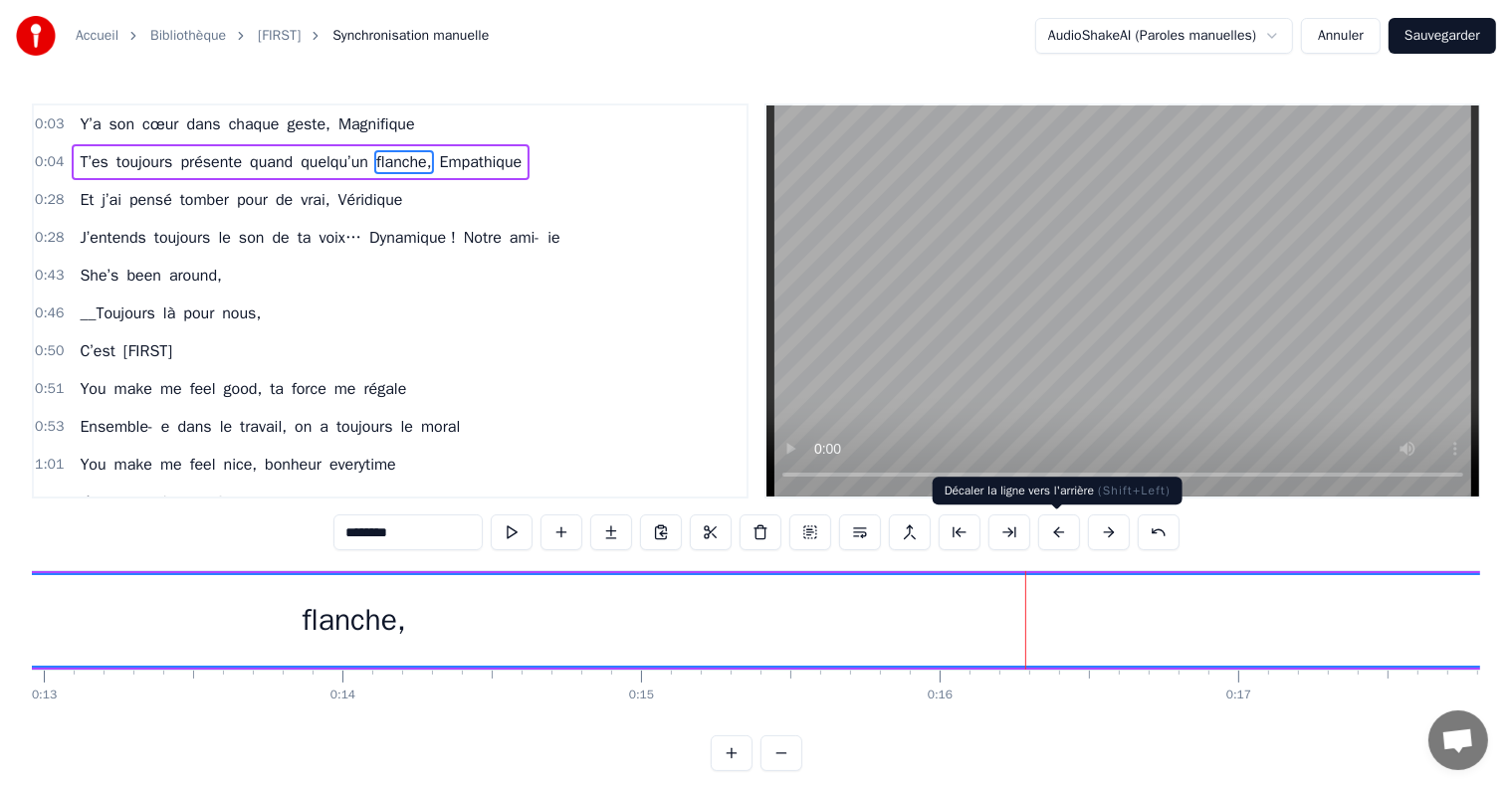 drag, startPoint x: 1057, startPoint y: 526, endPoint x: 1054, endPoint y: 538, distance: 12.369317 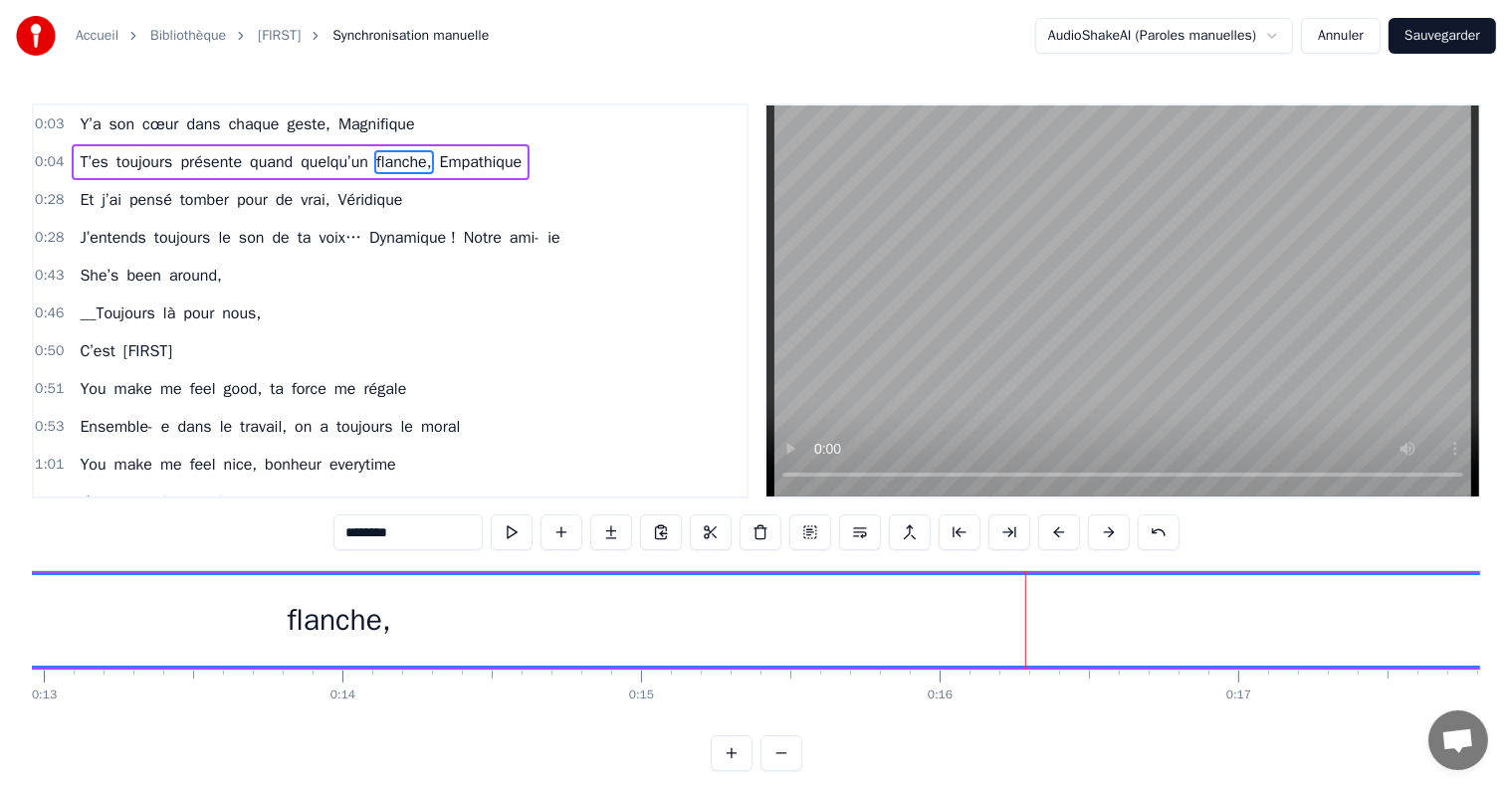 drag, startPoint x: 1054, startPoint y: 538, endPoint x: 1047, endPoint y: 555, distance: 18.384776 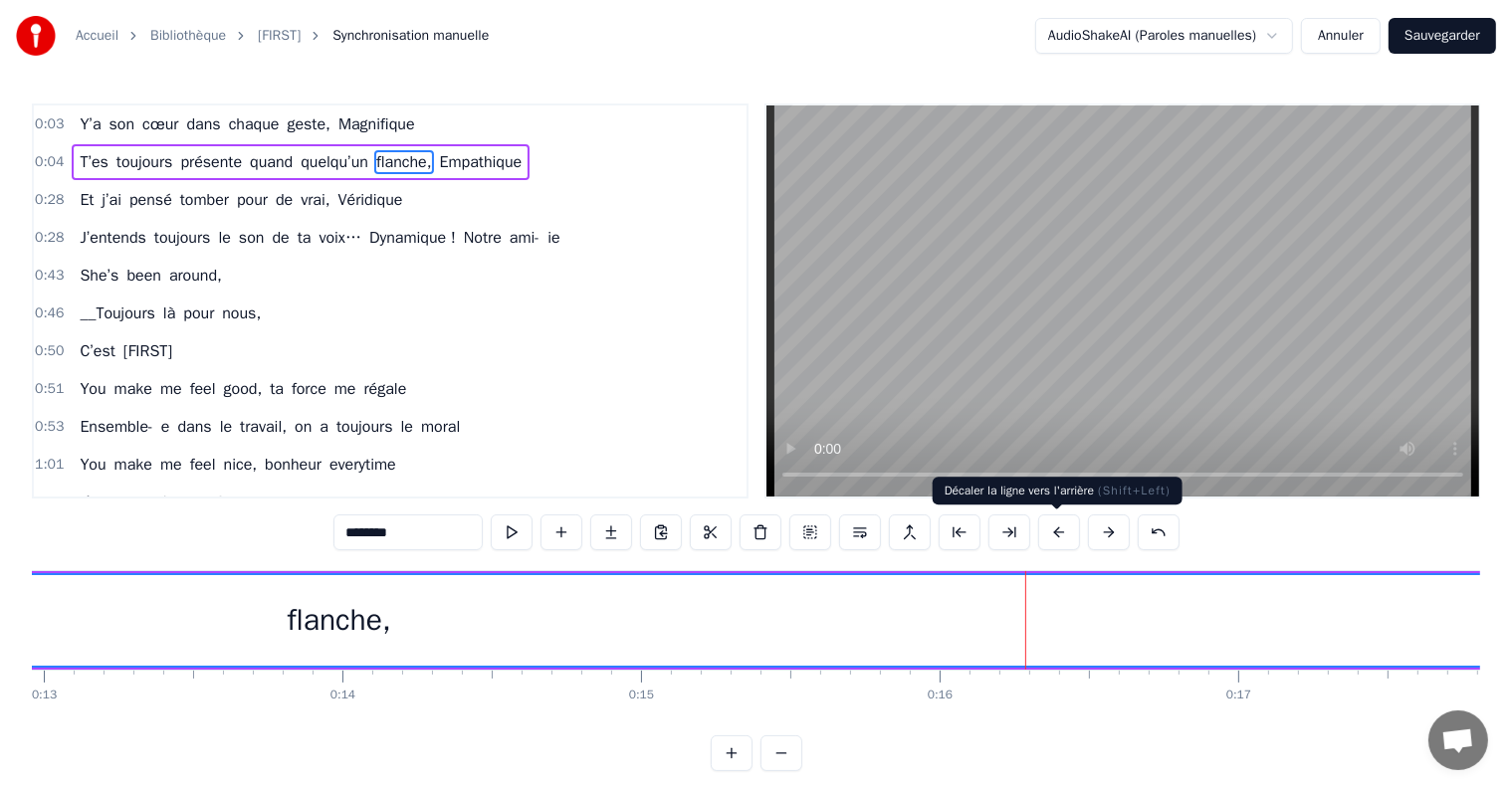 click at bounding box center [1059, 532] 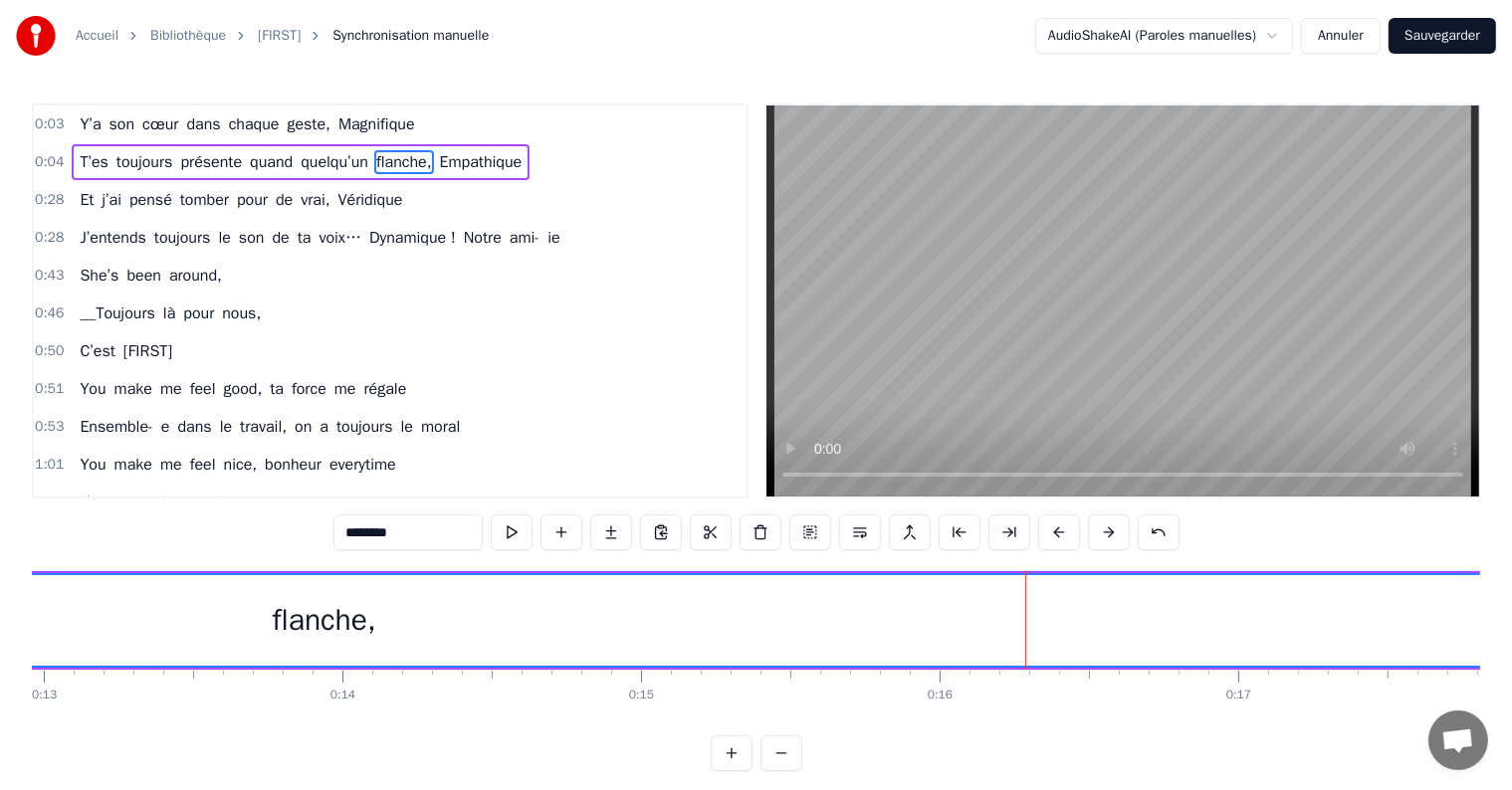click at bounding box center [1059, 532] 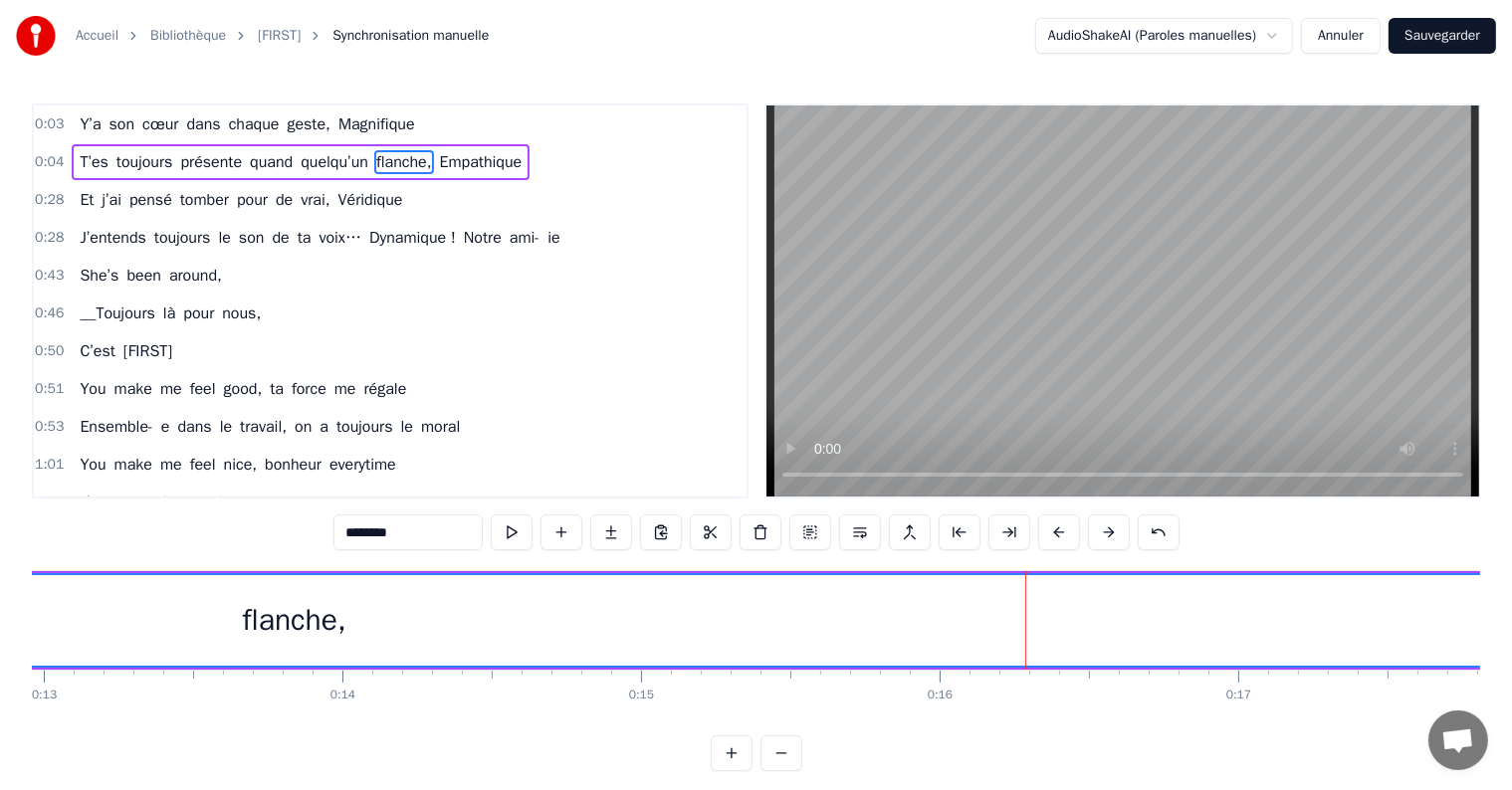 click at bounding box center (1059, 532) 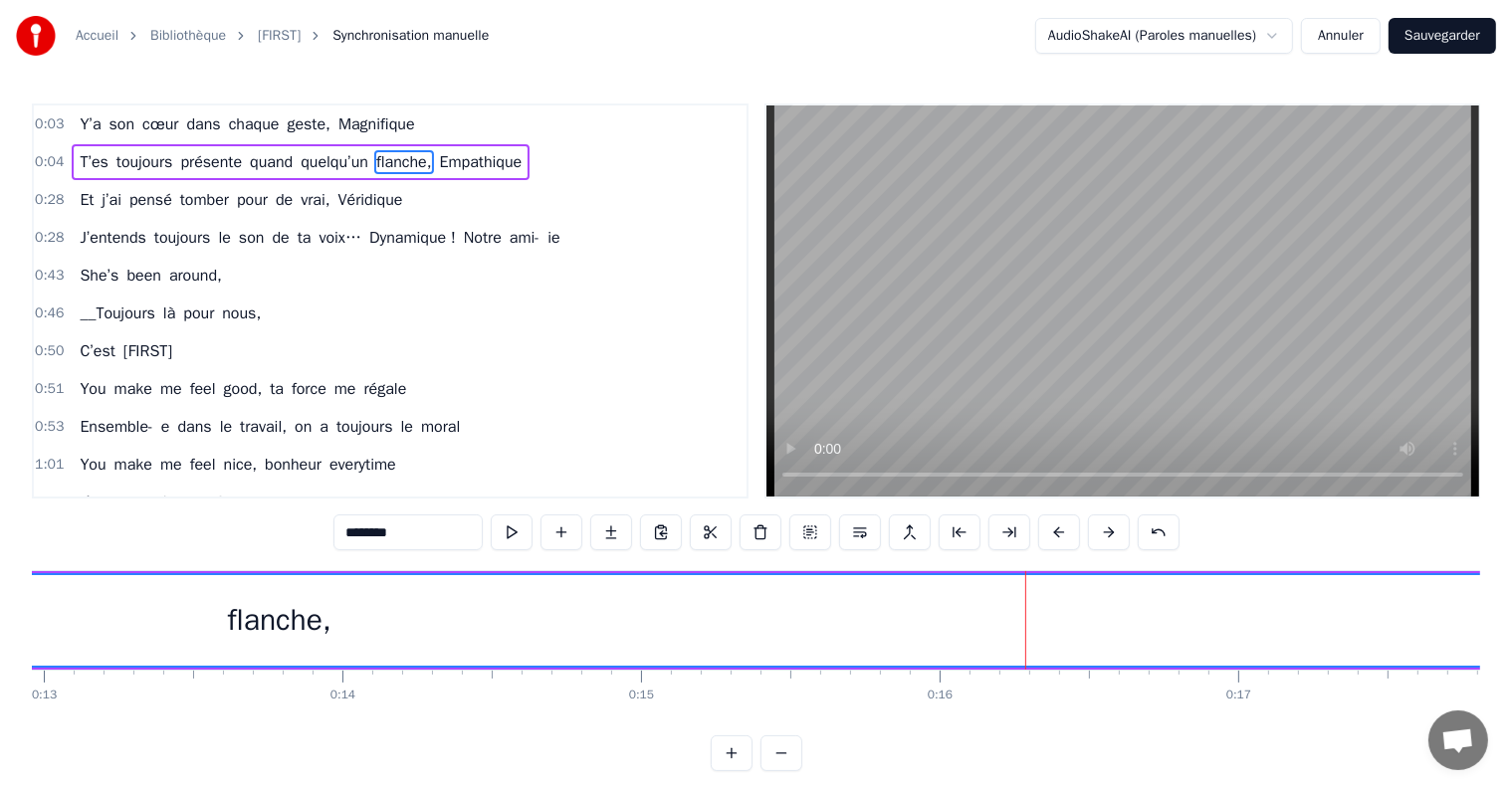 click at bounding box center (1059, 532) 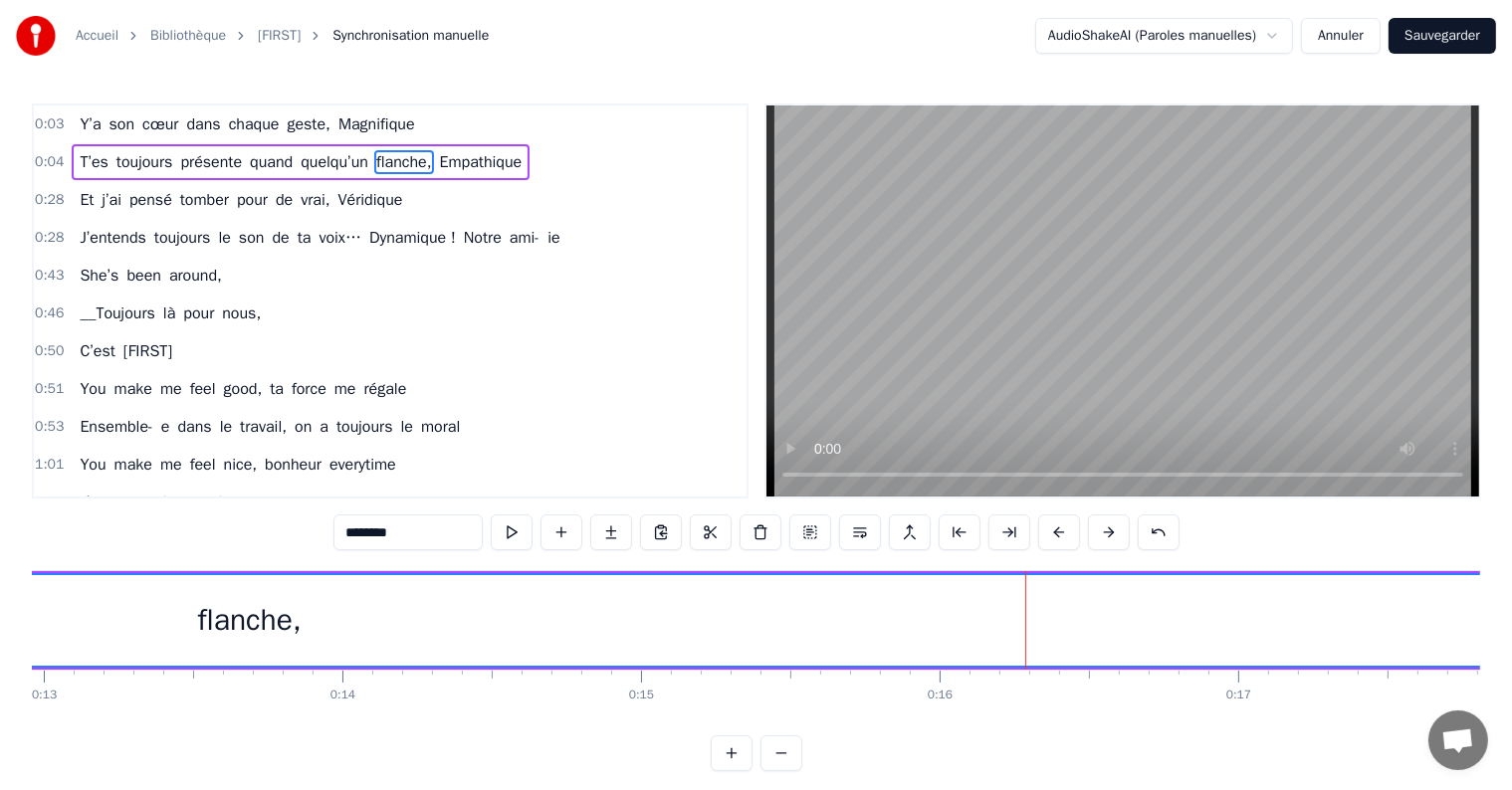 click at bounding box center [1059, 532] 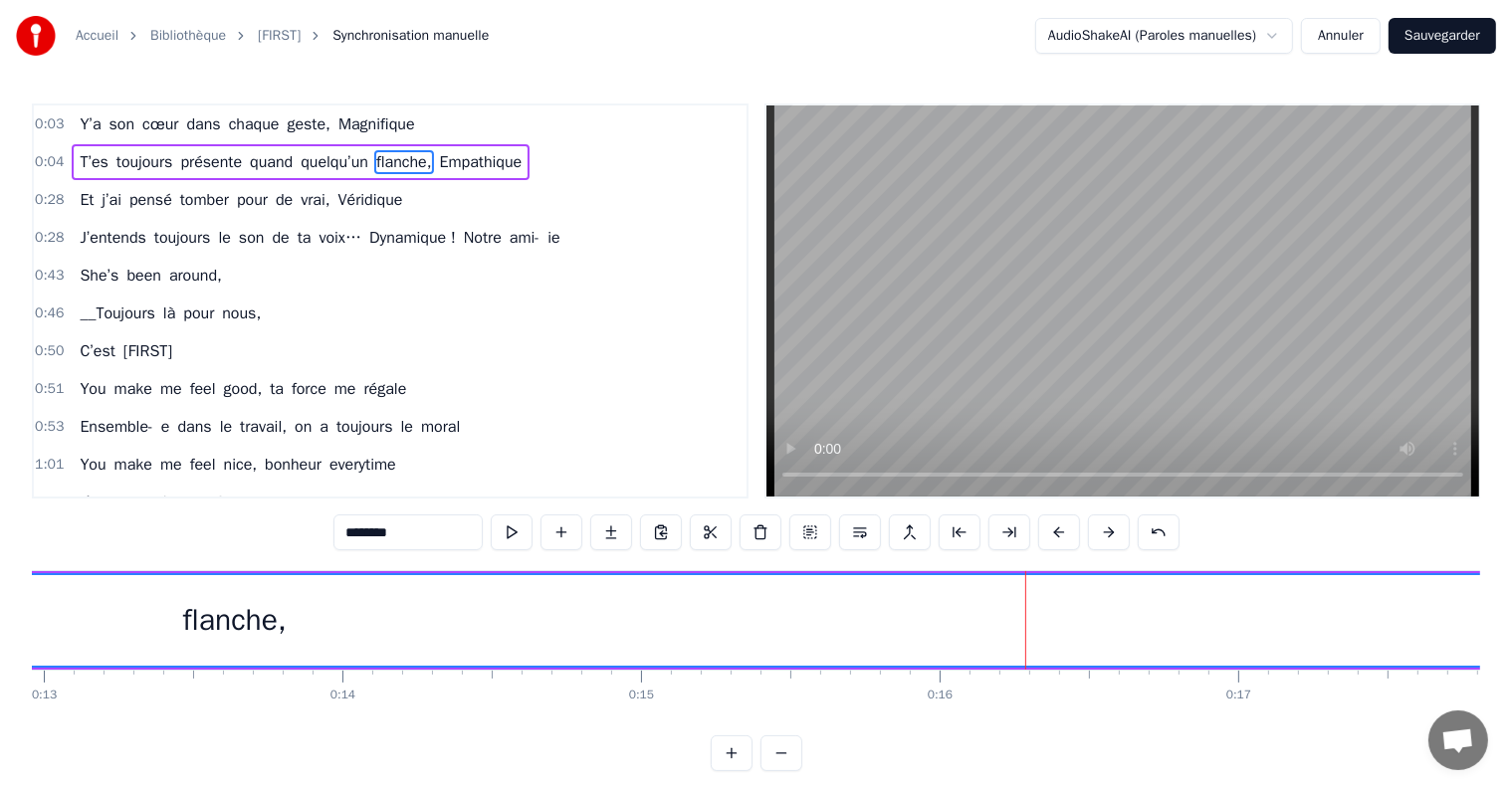click at bounding box center (1059, 532) 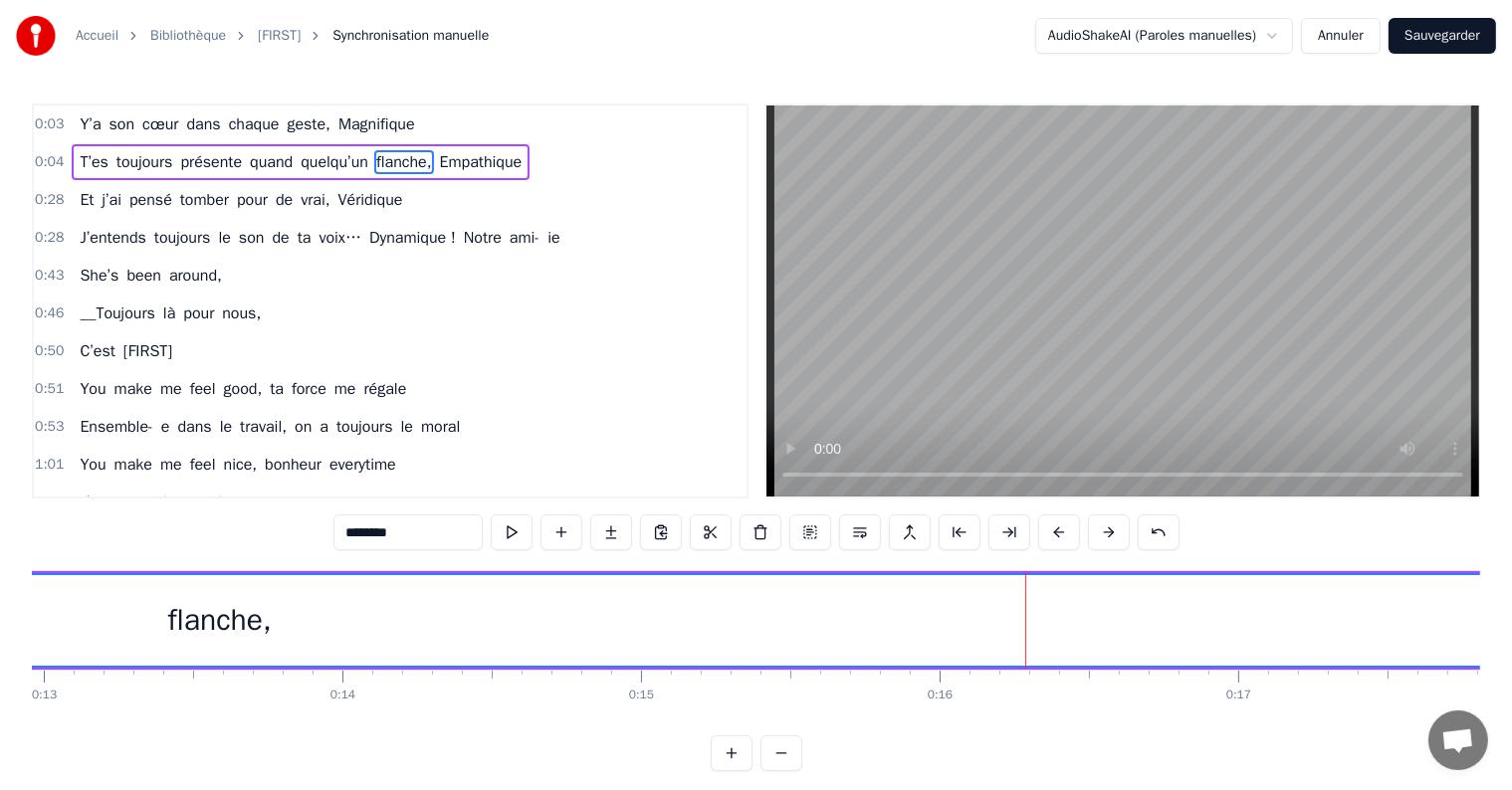 click at bounding box center (1059, 532) 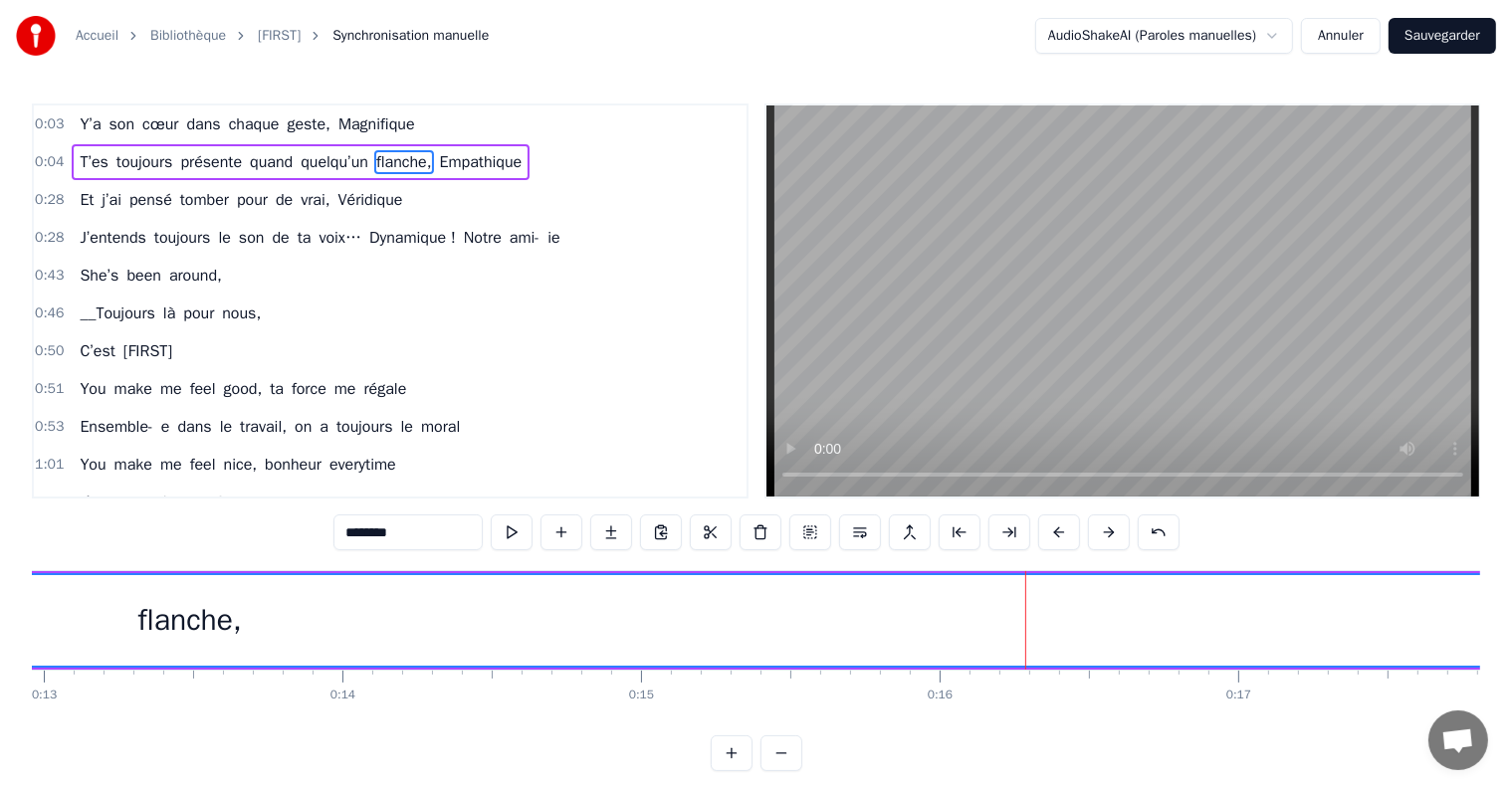 click at bounding box center (1059, 532) 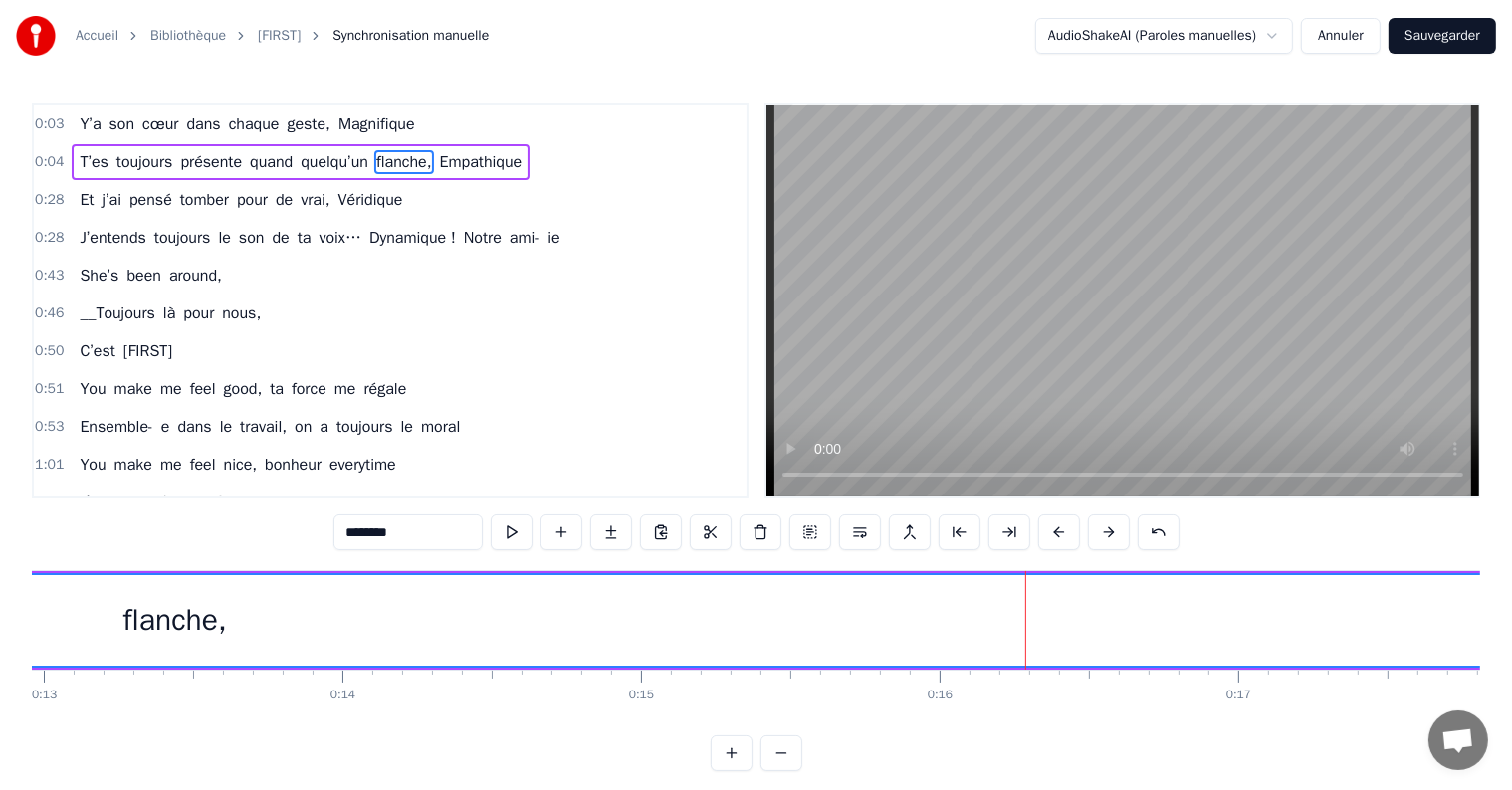 click at bounding box center (1059, 532) 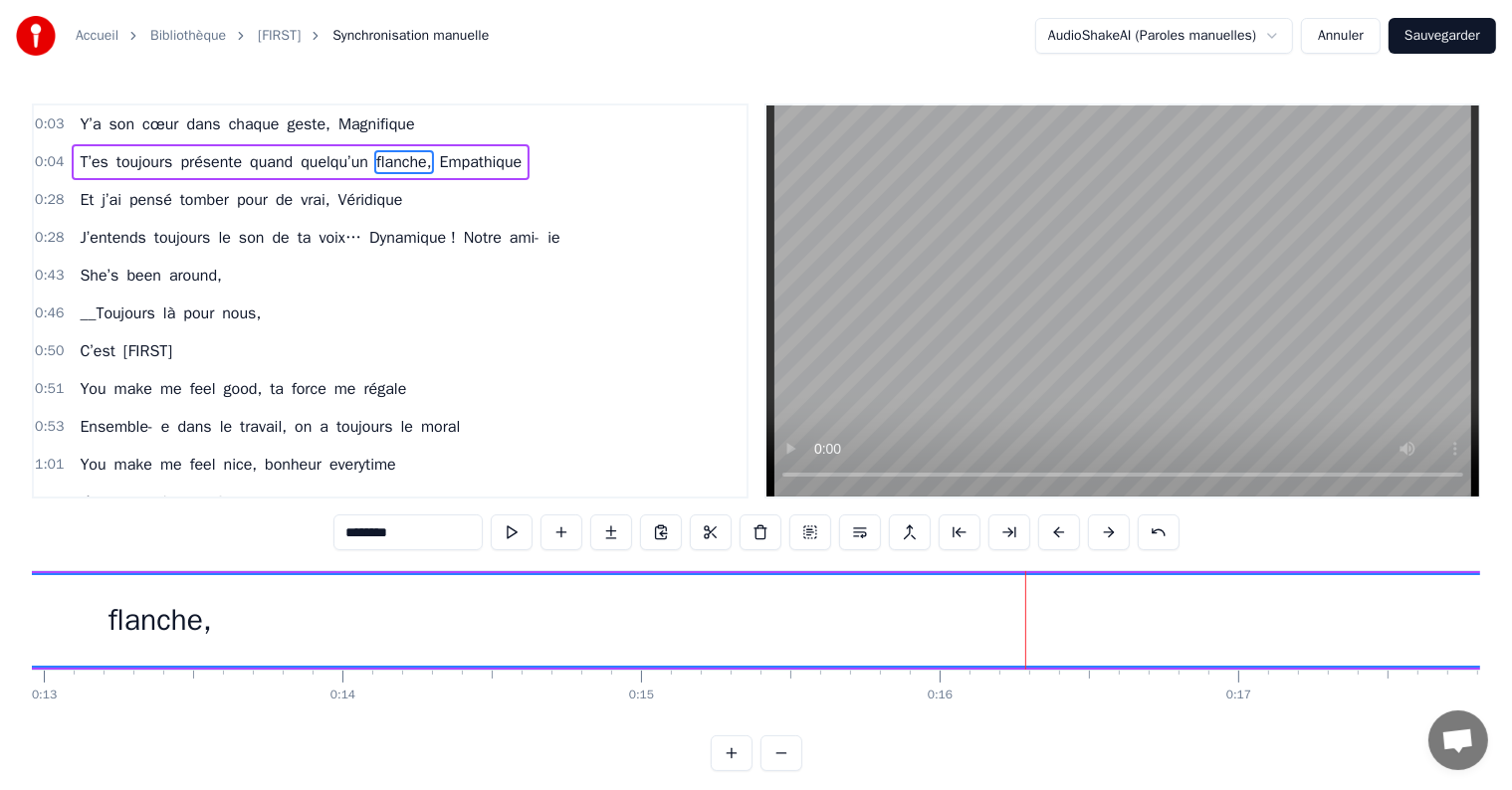 click at bounding box center (1059, 532) 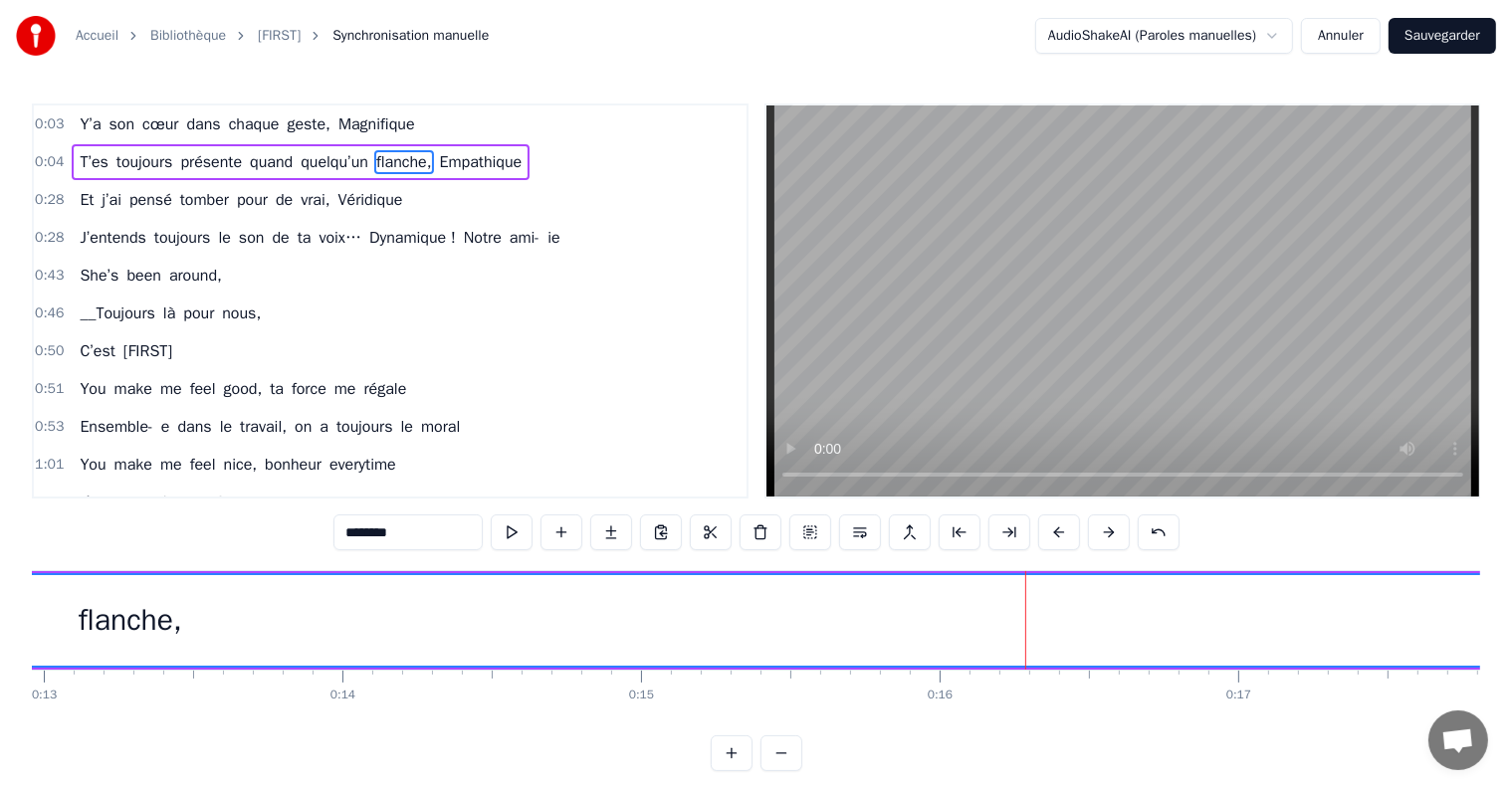 click at bounding box center (1059, 532) 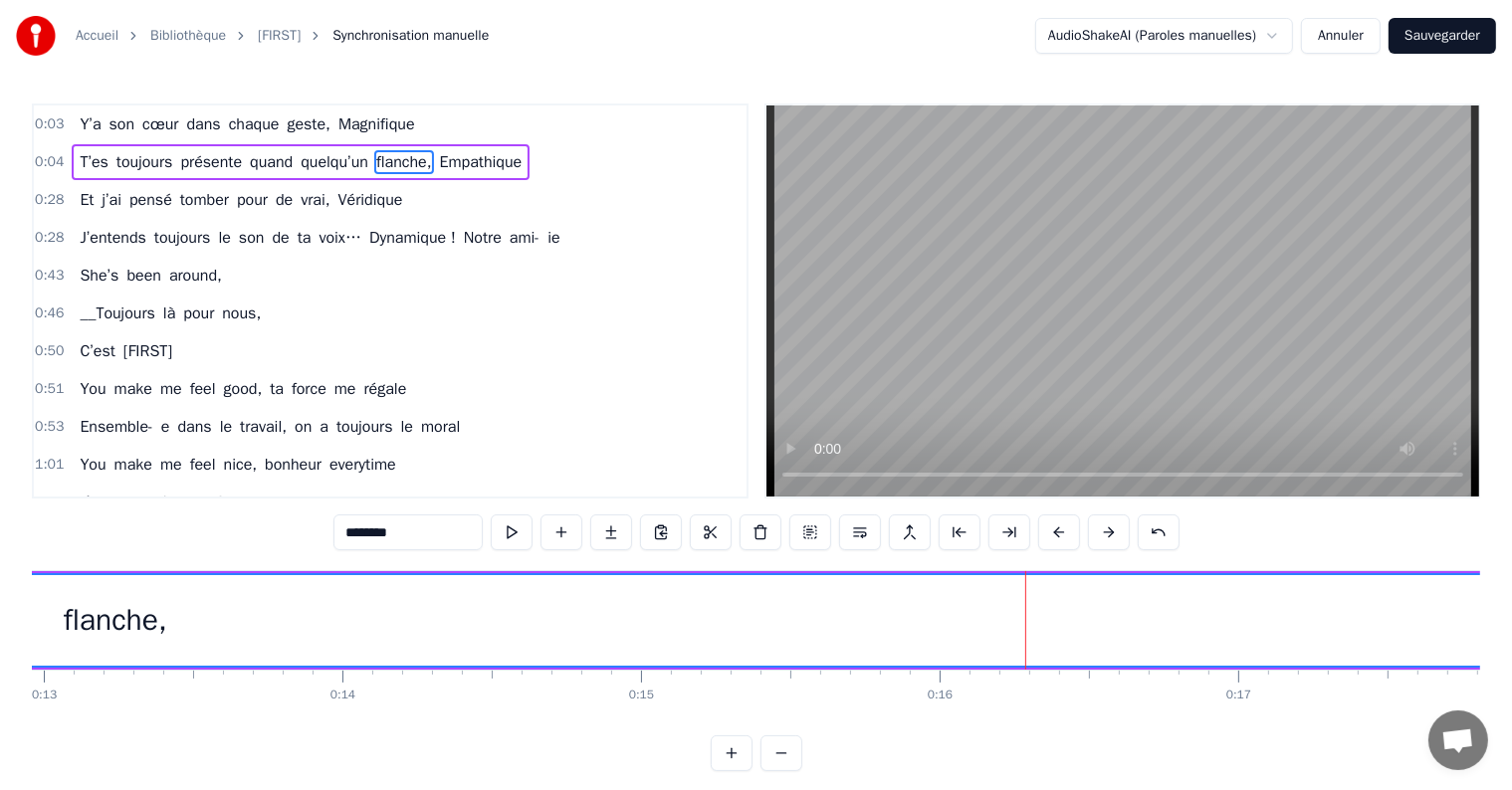 click at bounding box center (1059, 532) 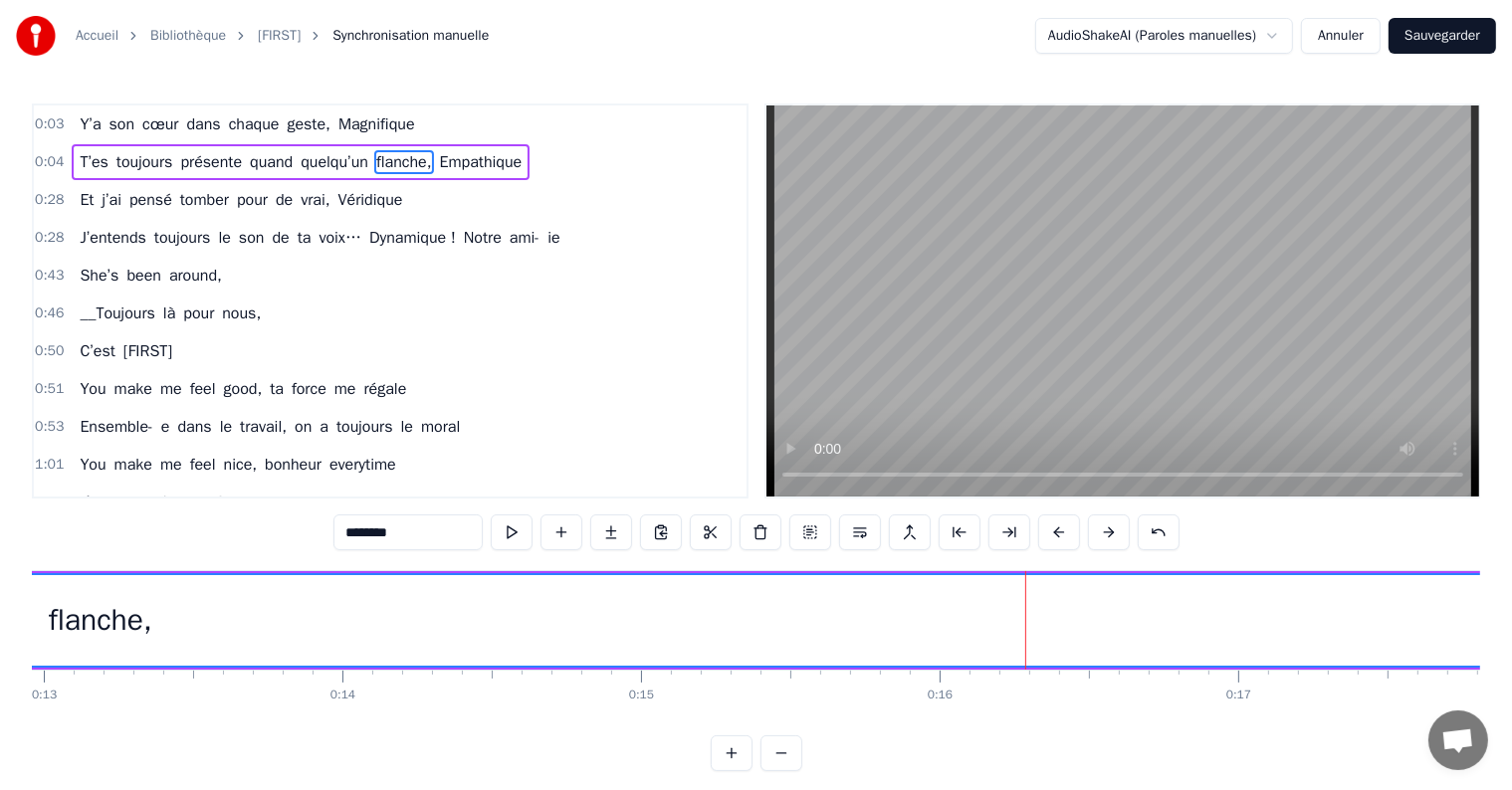 click on "********" at bounding box center (756, 532) 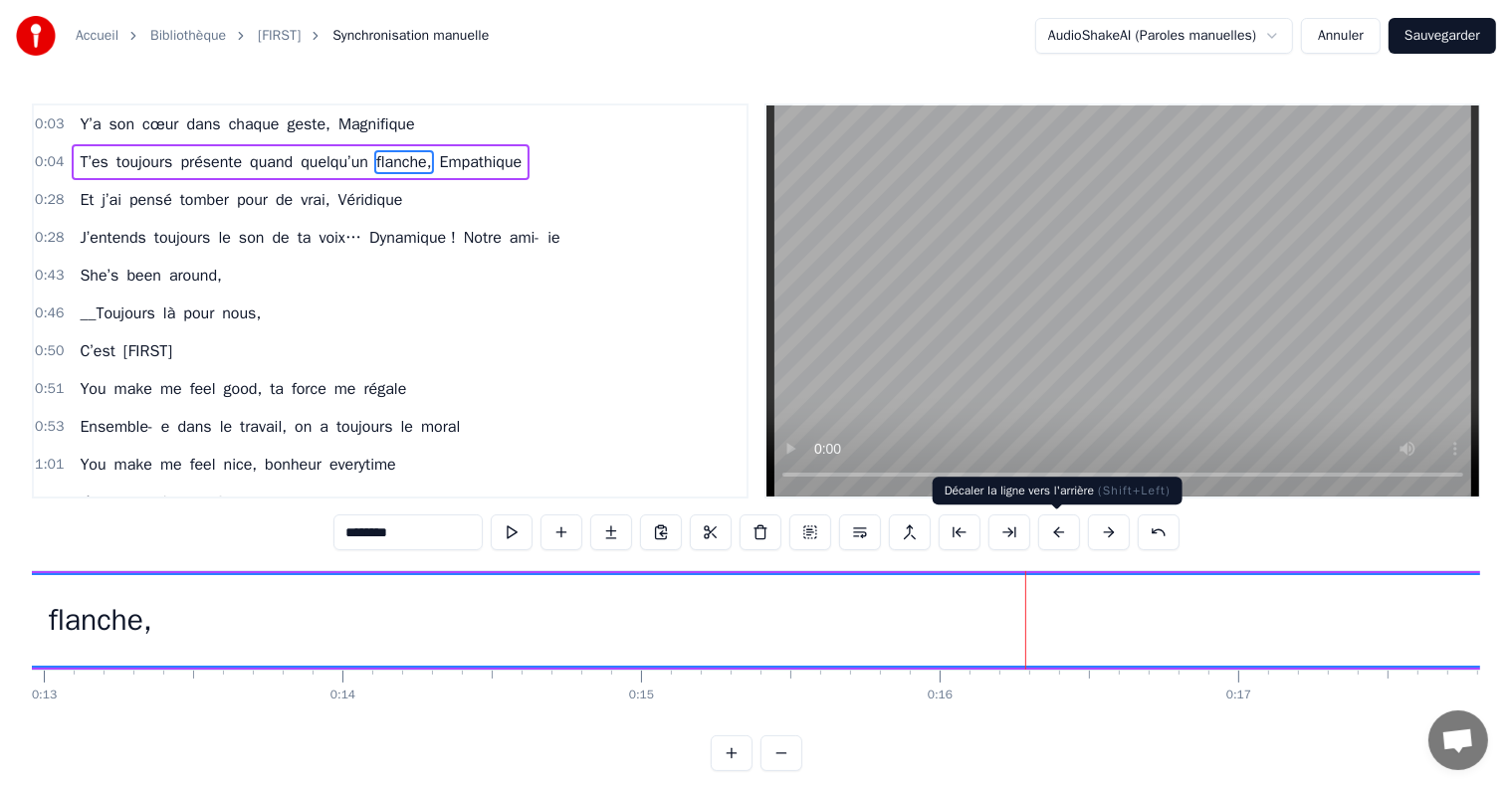 drag, startPoint x: 1035, startPoint y: 536, endPoint x: 570, endPoint y: 627, distance: 473.82064 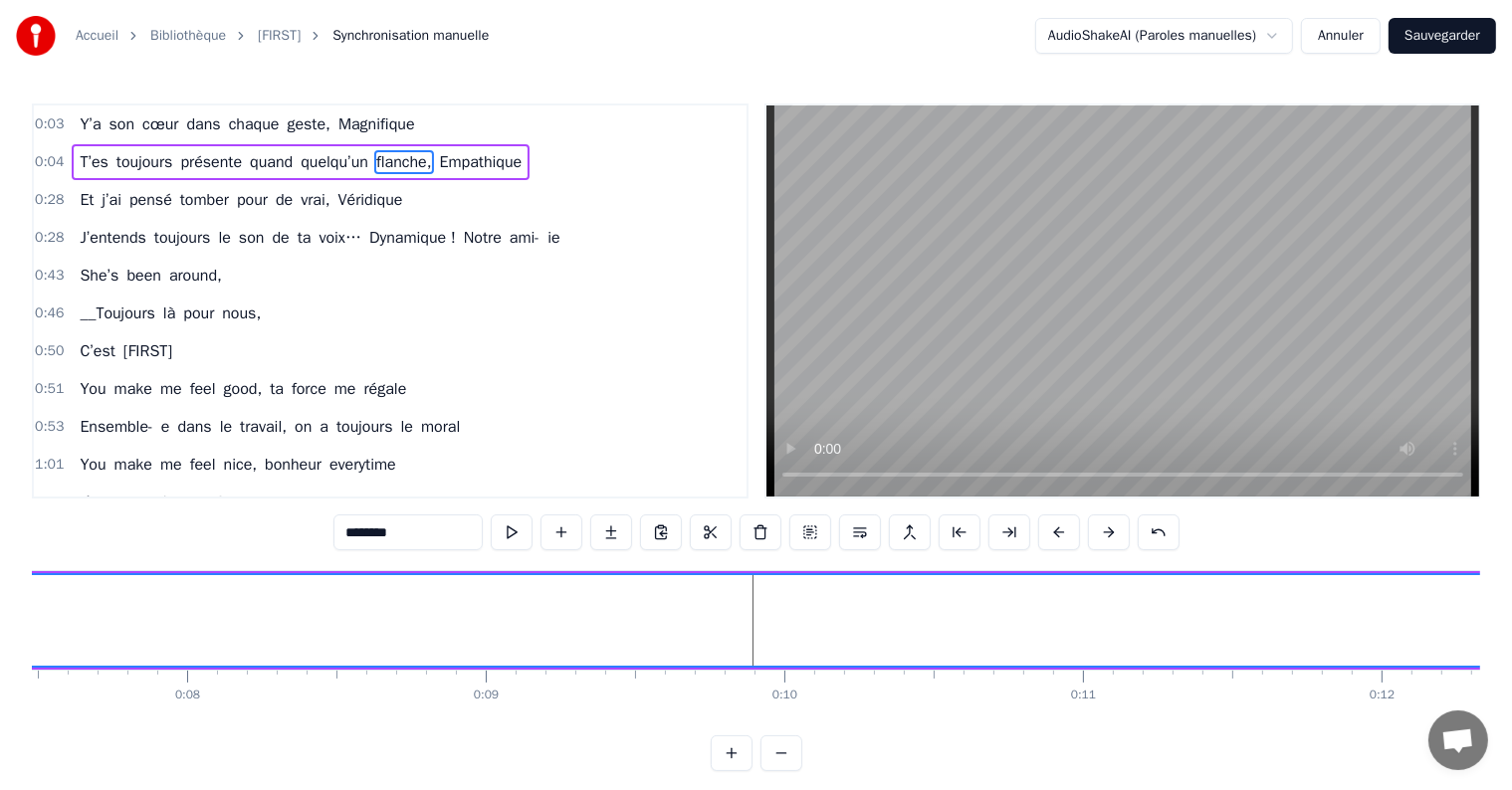 scroll, scrollTop: 0, scrollLeft: 3053, axis: horizontal 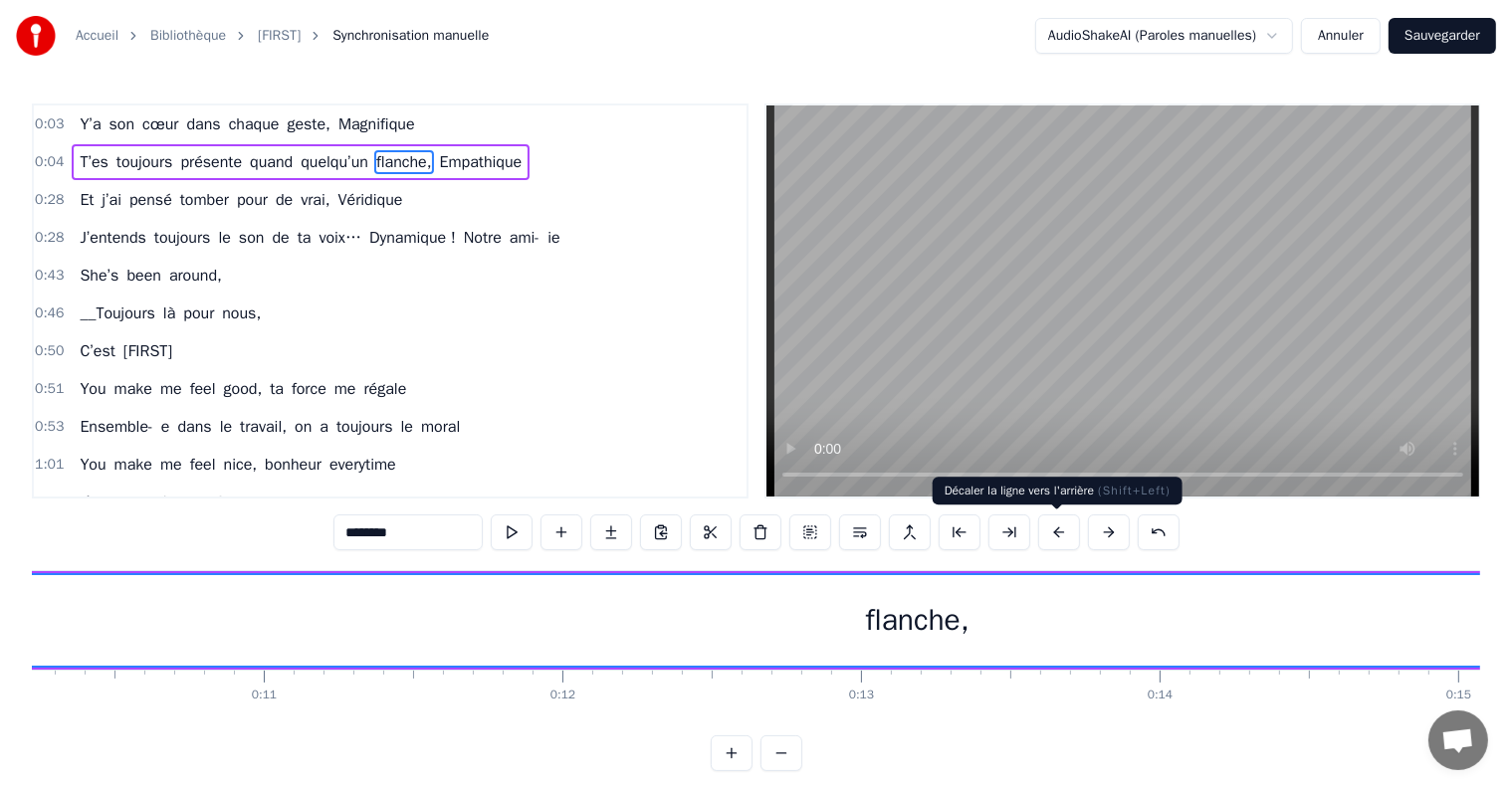 click at bounding box center (1059, 532) 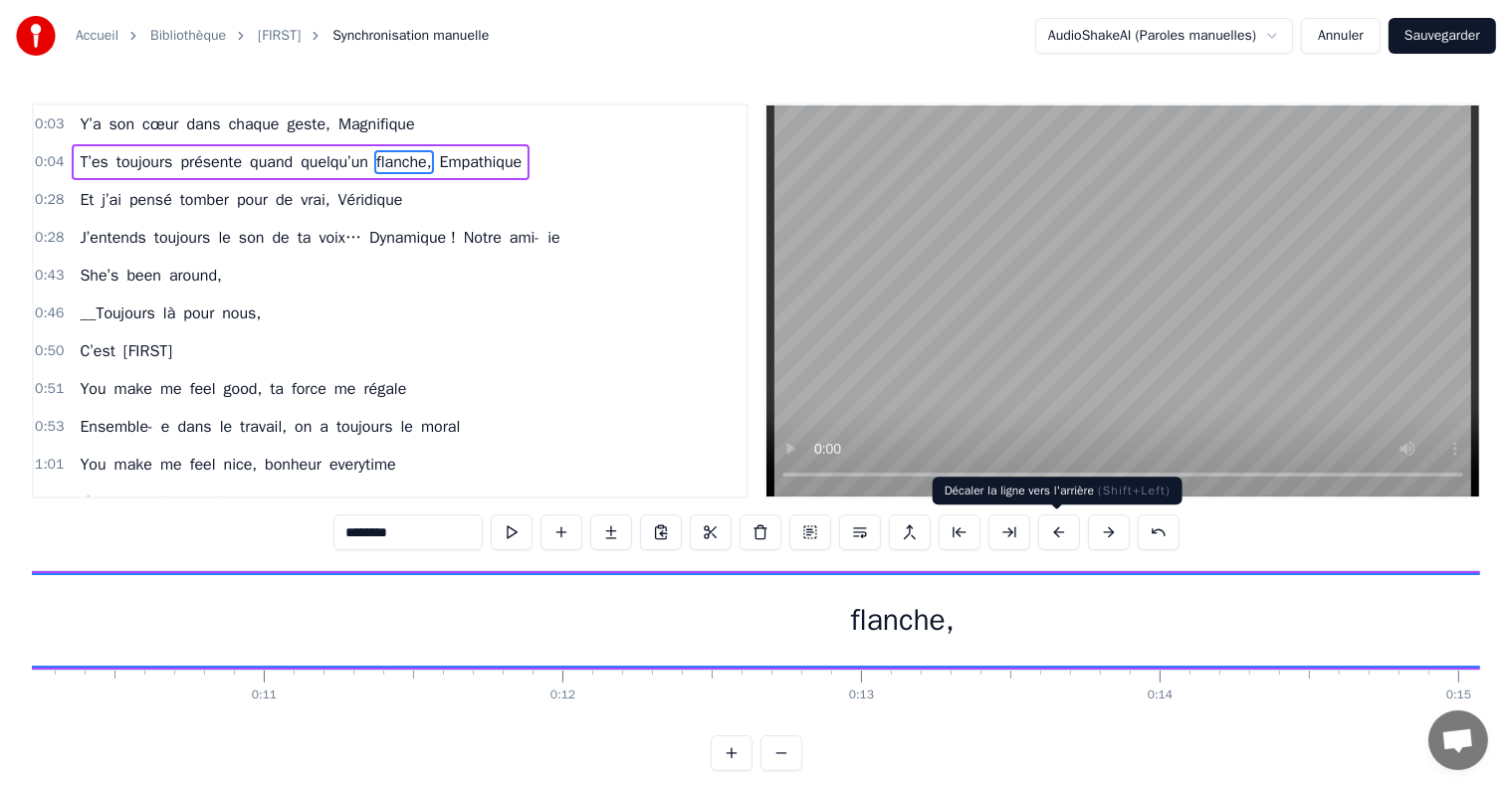 click at bounding box center (1059, 532) 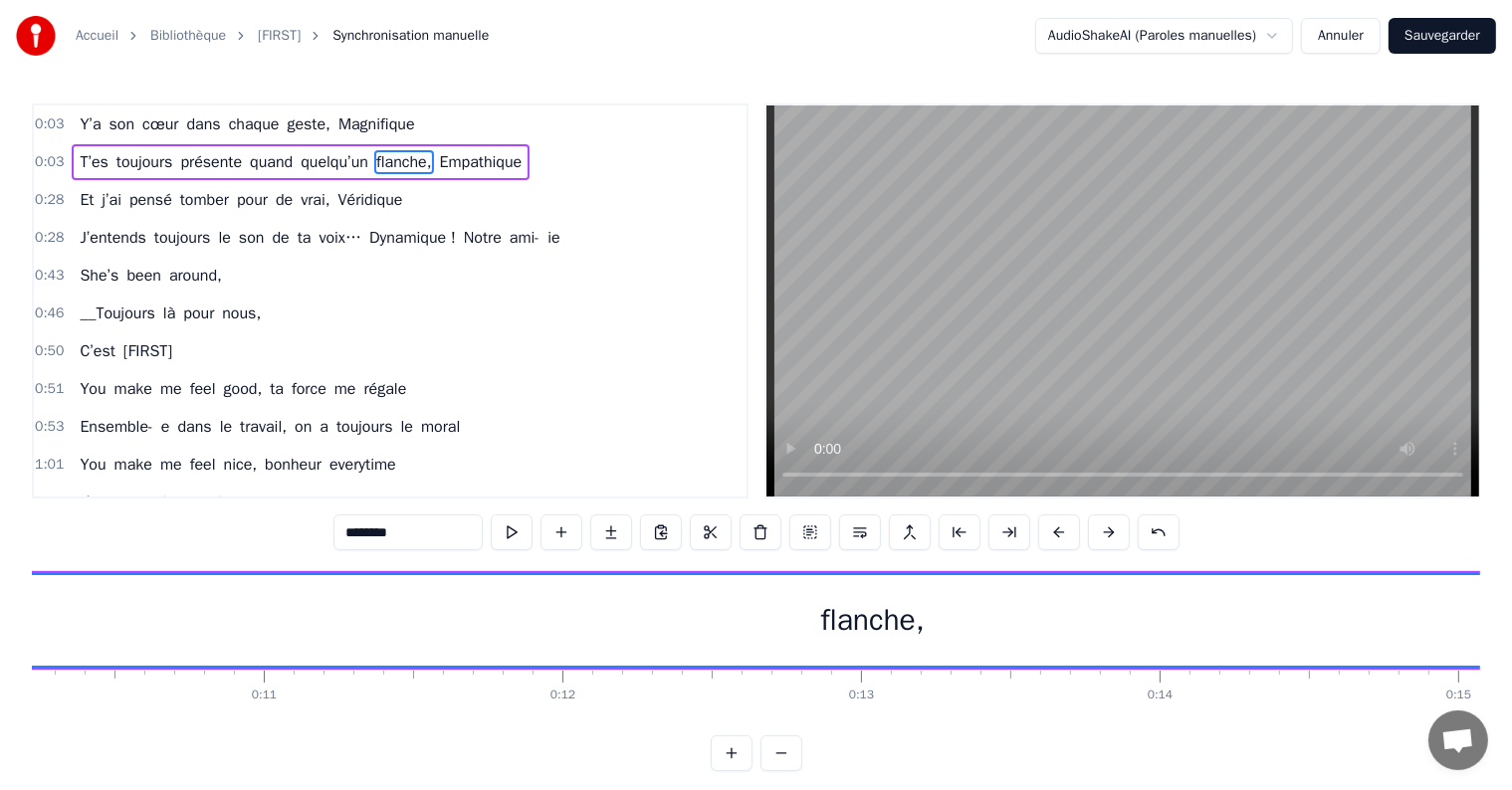 click at bounding box center (1059, 532) 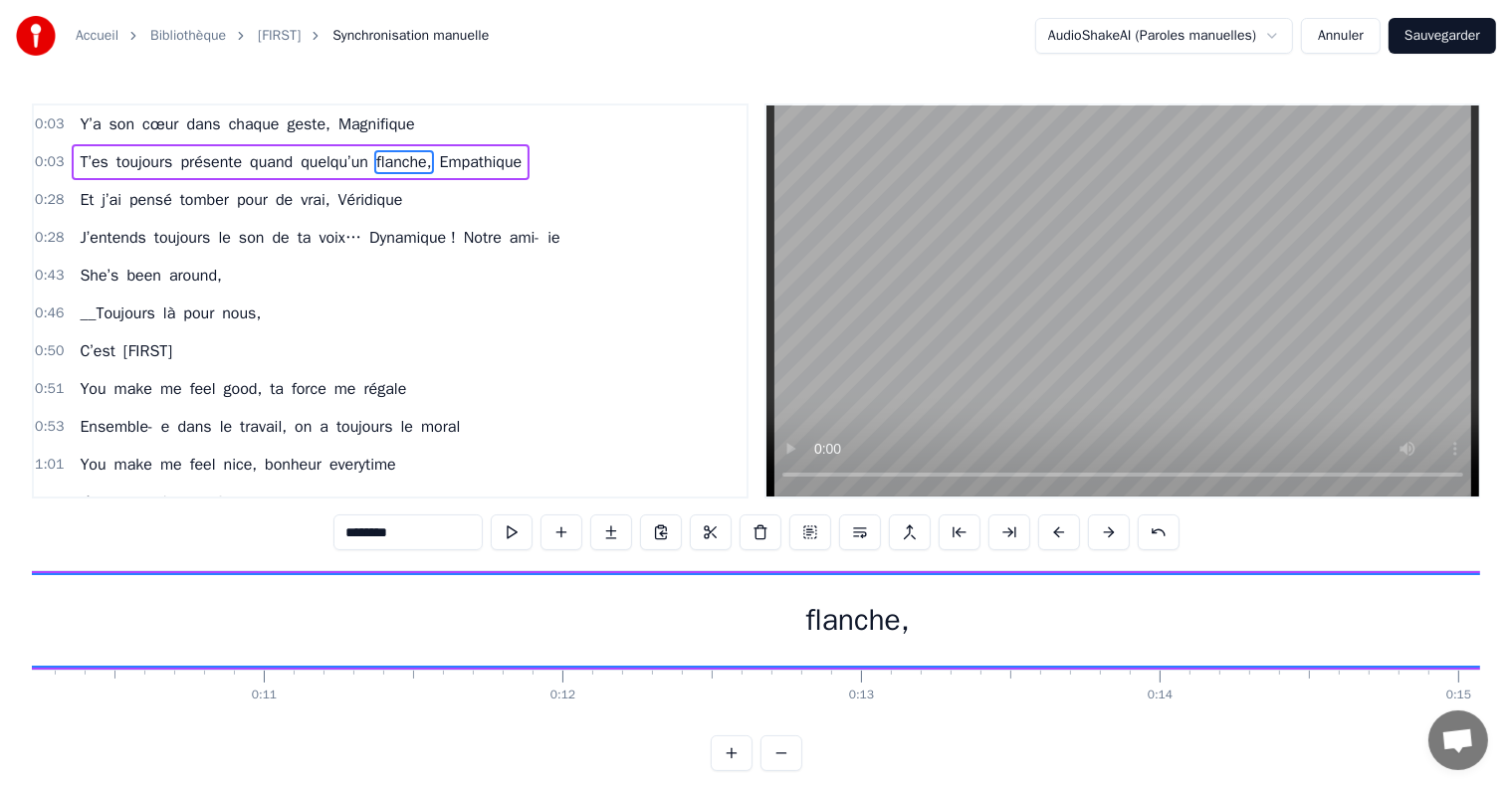 click at bounding box center [1059, 532] 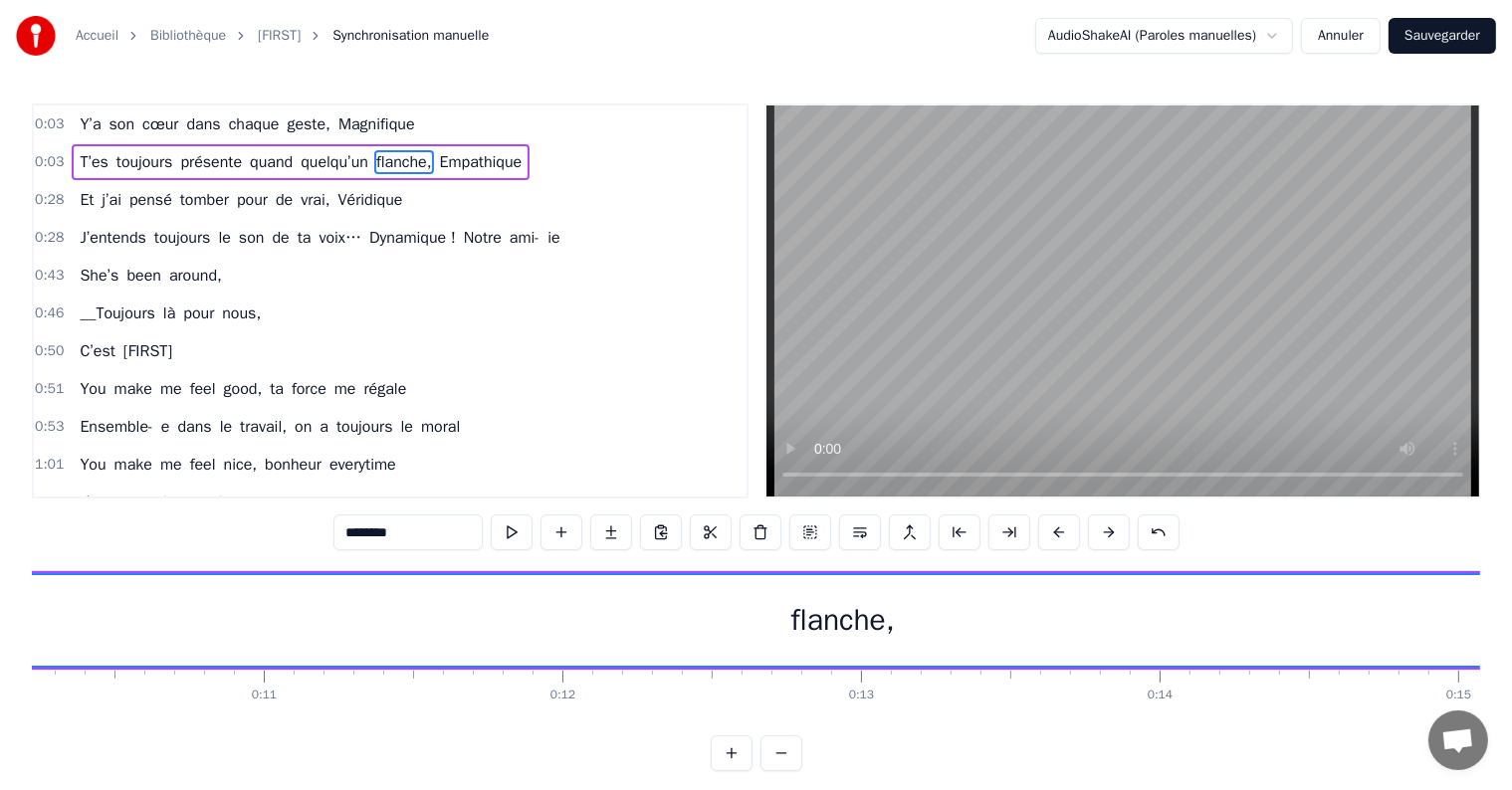 click at bounding box center (1059, 532) 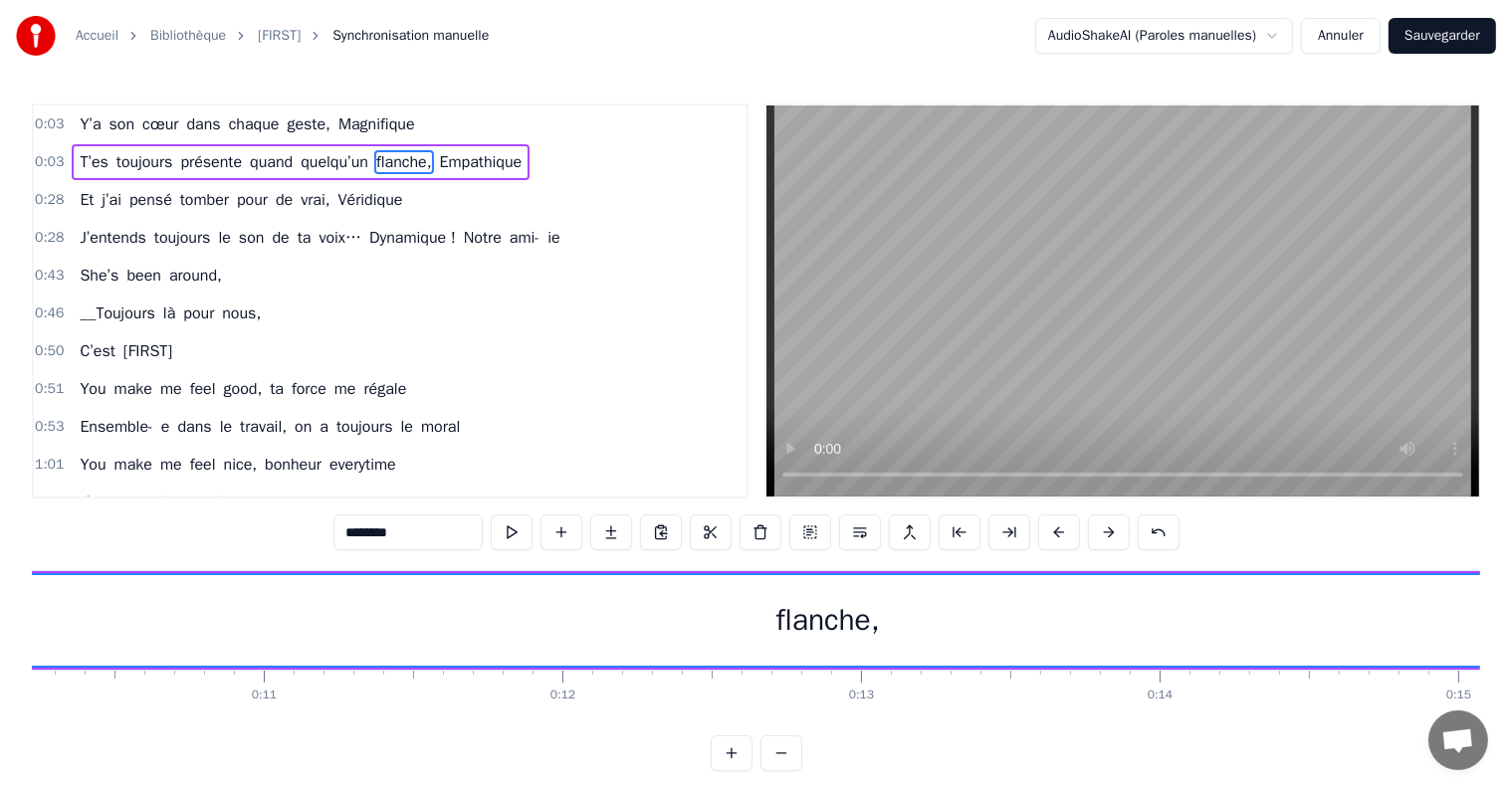 click at bounding box center (1059, 532) 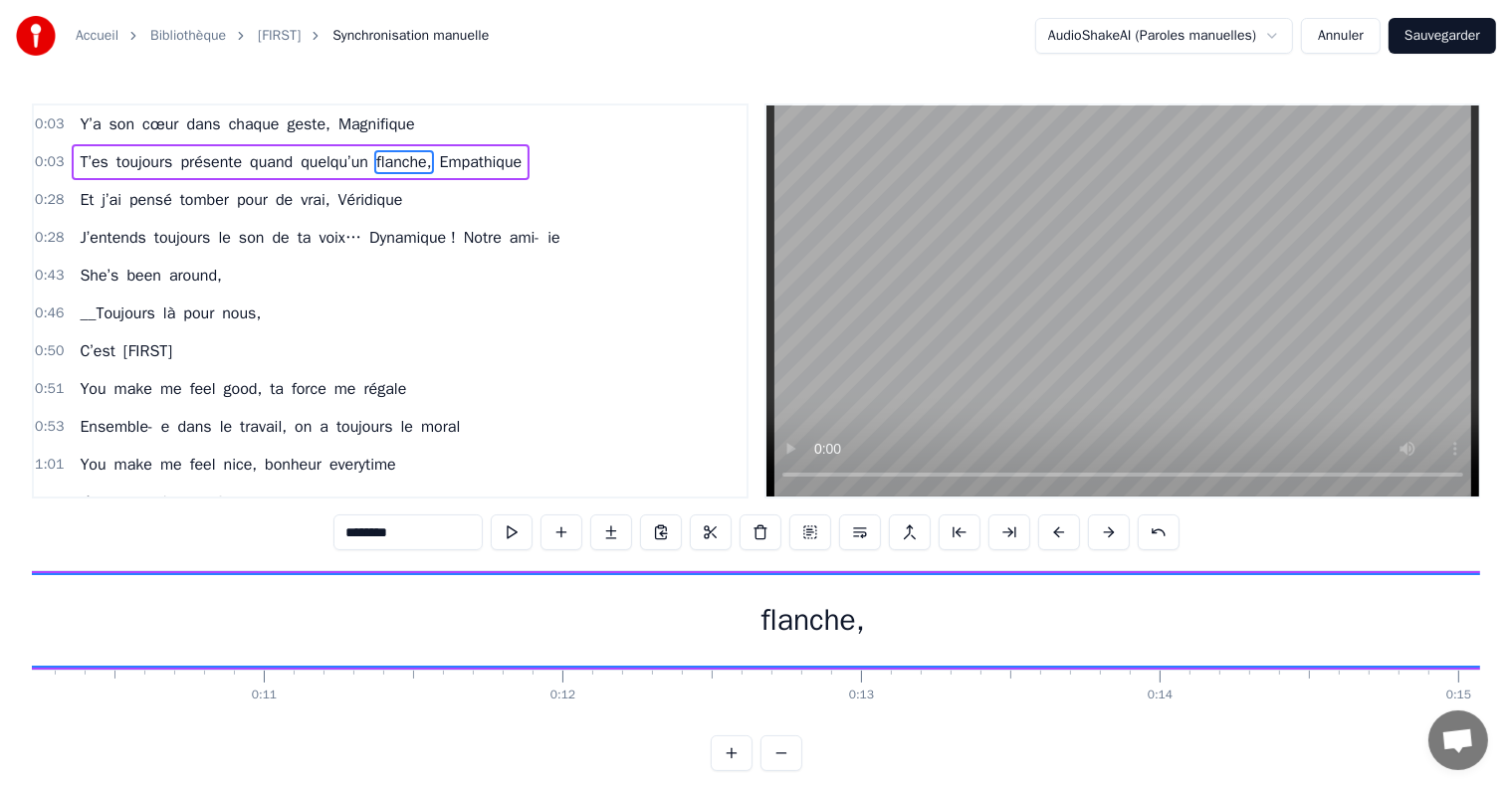 click at bounding box center [1059, 532] 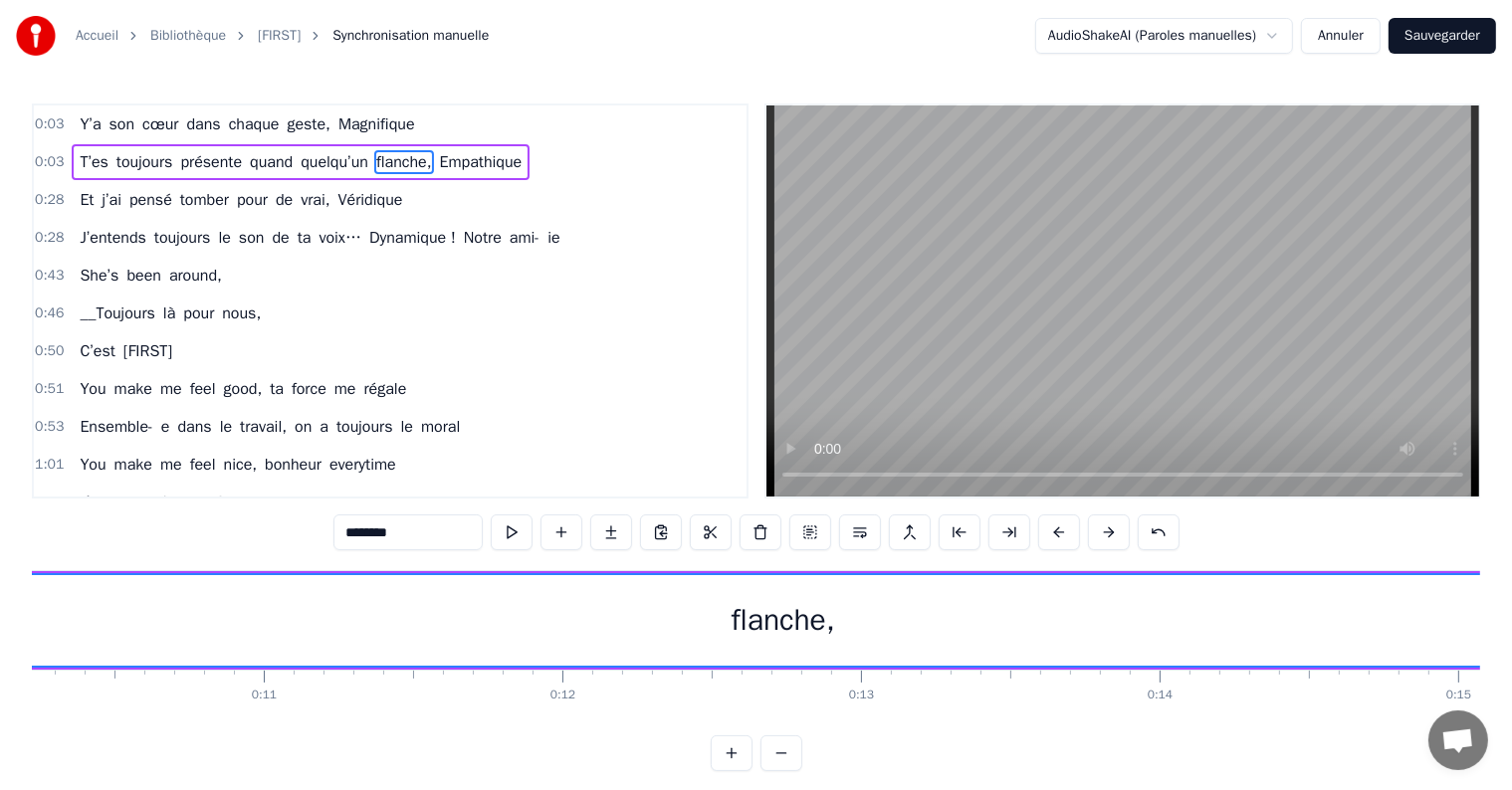 click at bounding box center [1059, 532] 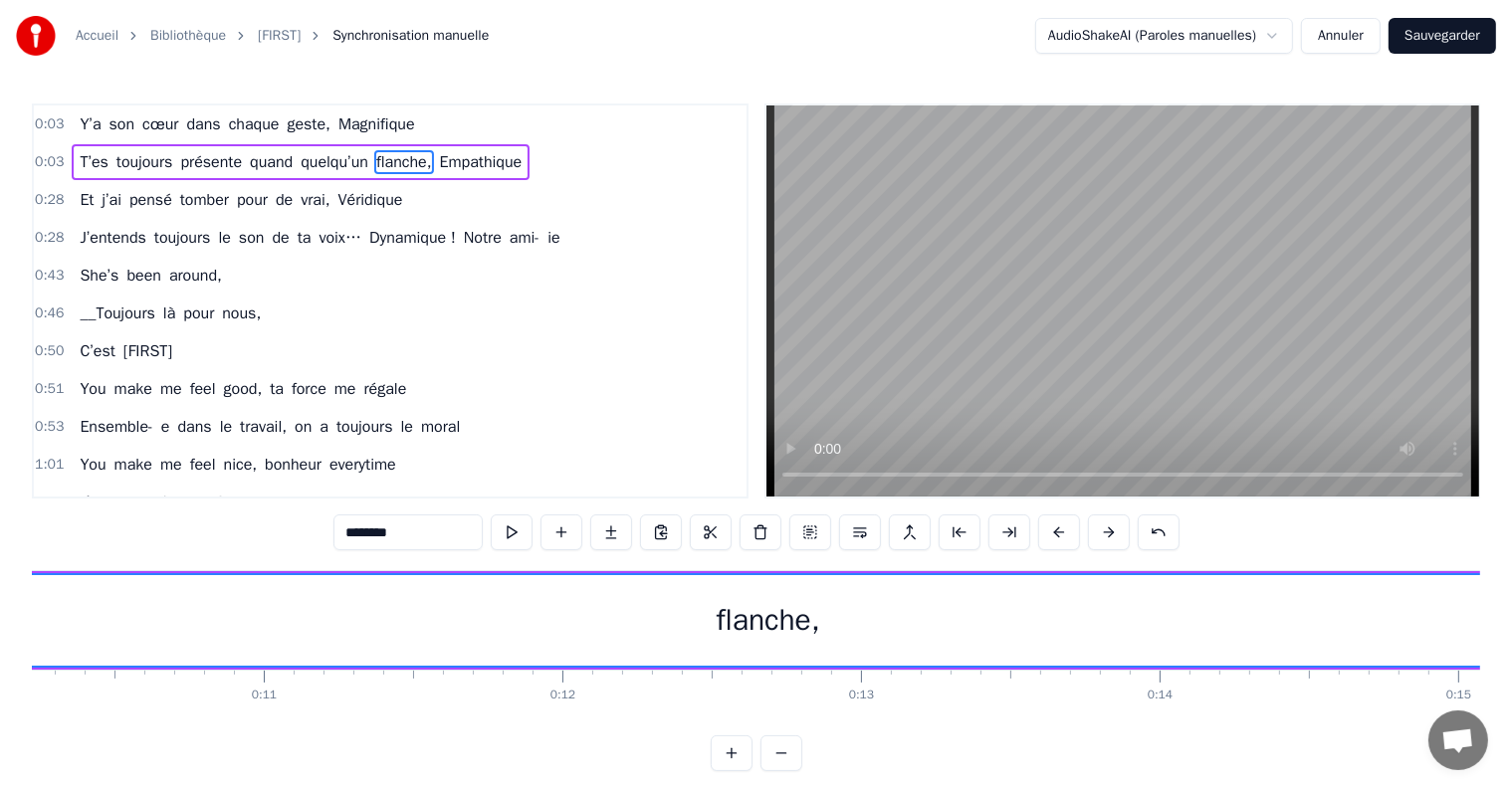 click at bounding box center [1059, 532] 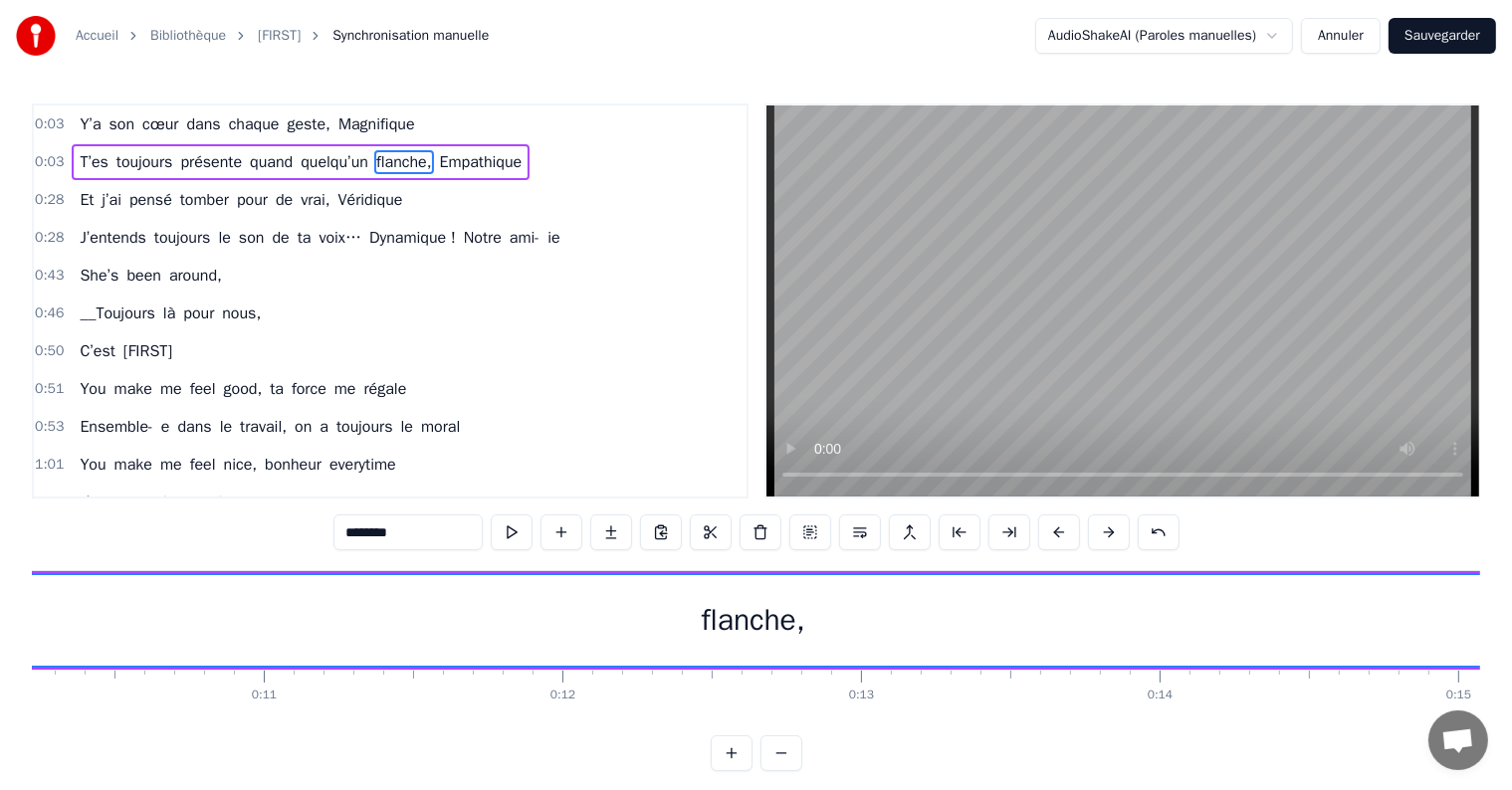 click at bounding box center (1059, 532) 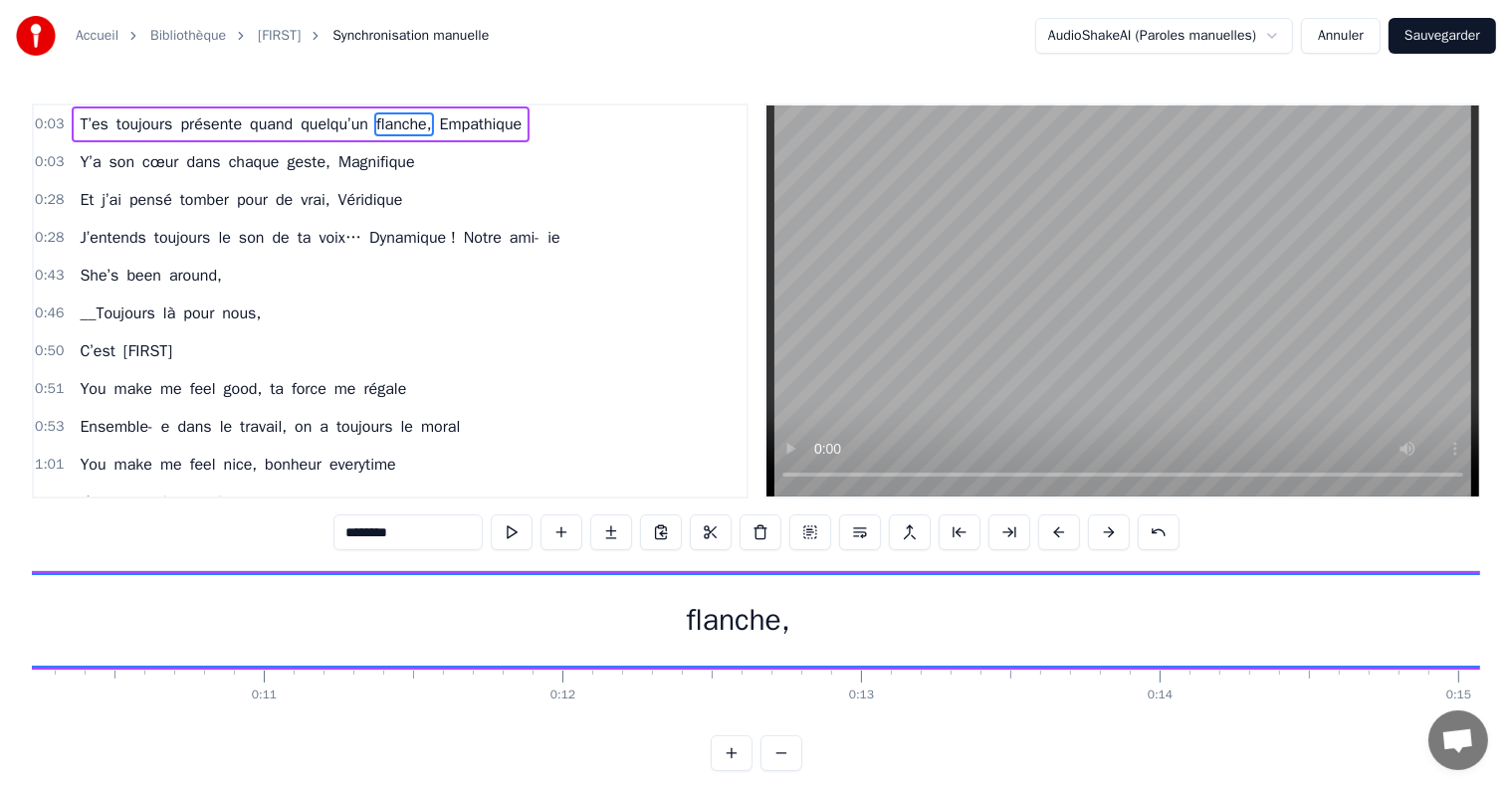click at bounding box center [1059, 532] 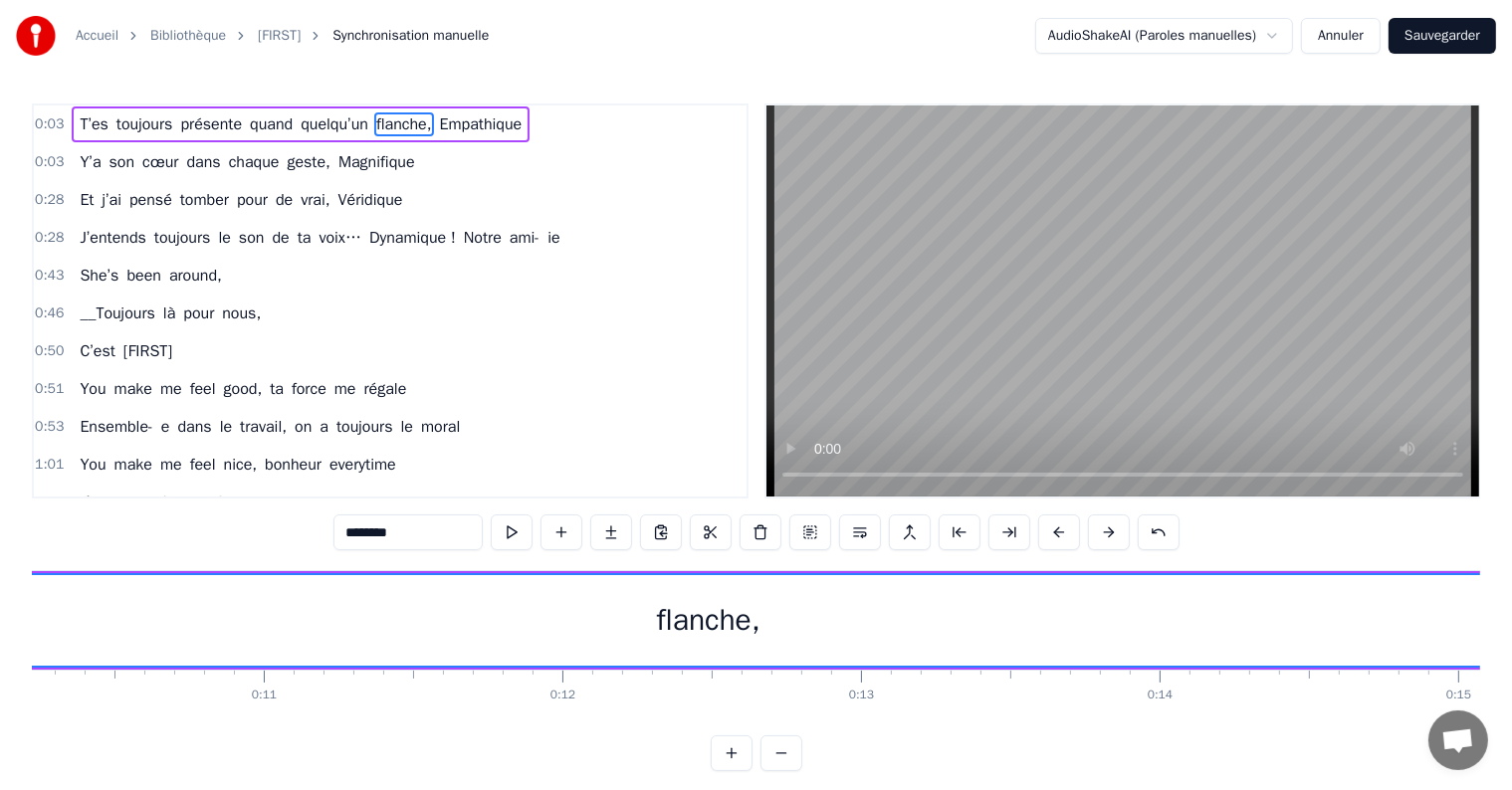 click at bounding box center (1059, 532) 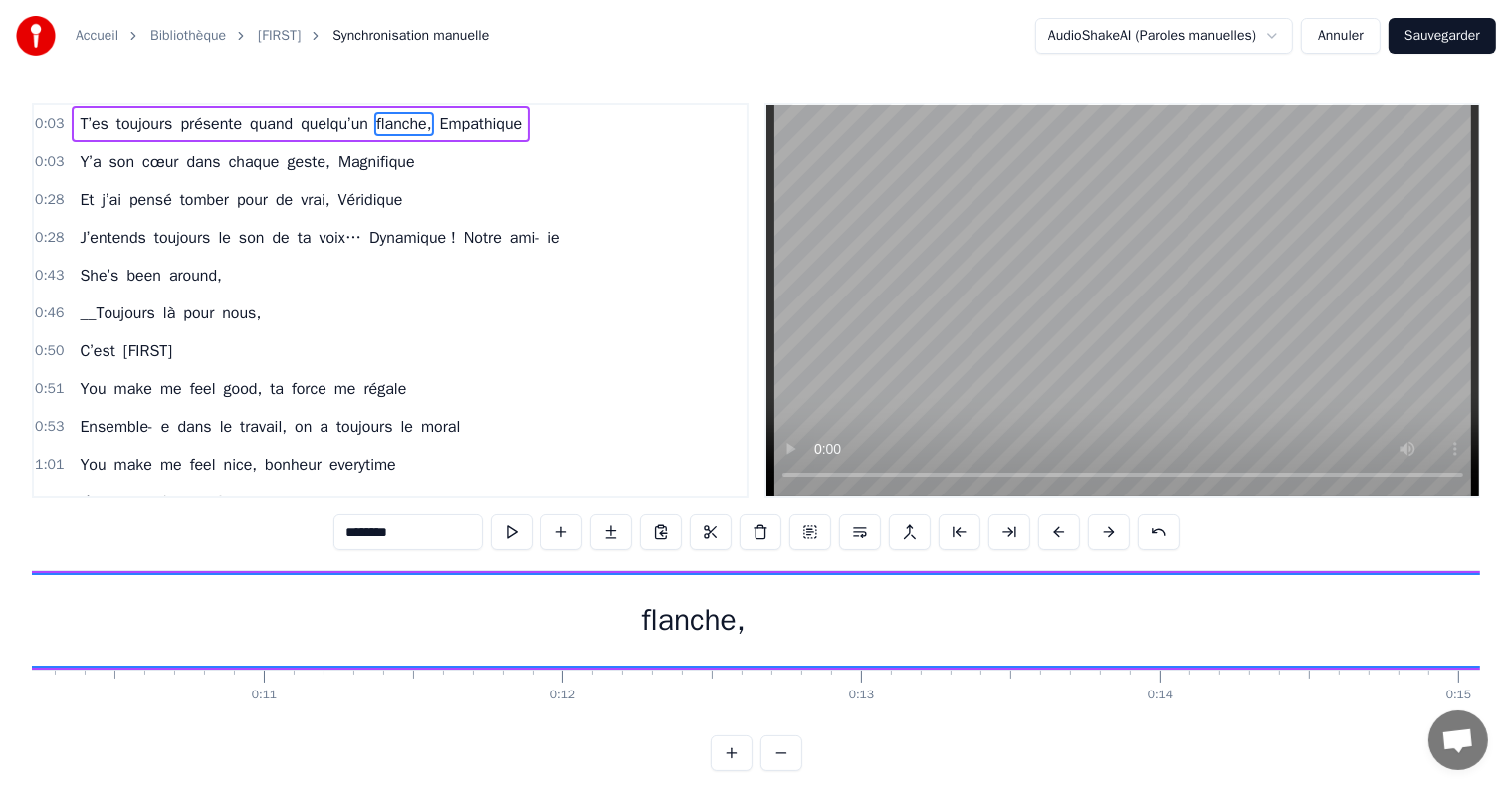 click at bounding box center [1059, 532] 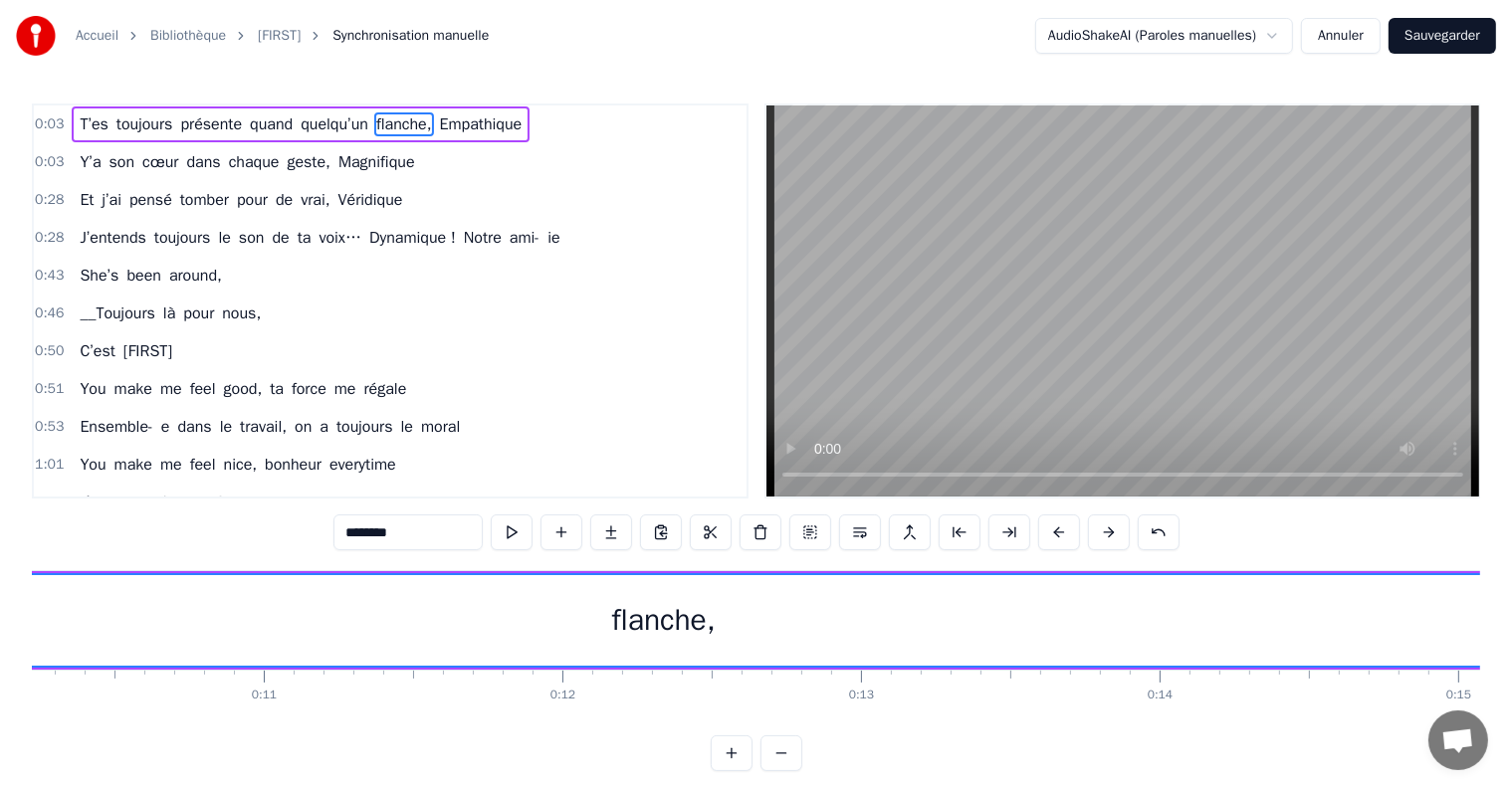 drag, startPoint x: 1054, startPoint y: 530, endPoint x: 1051, endPoint y: 543, distance: 13.341664 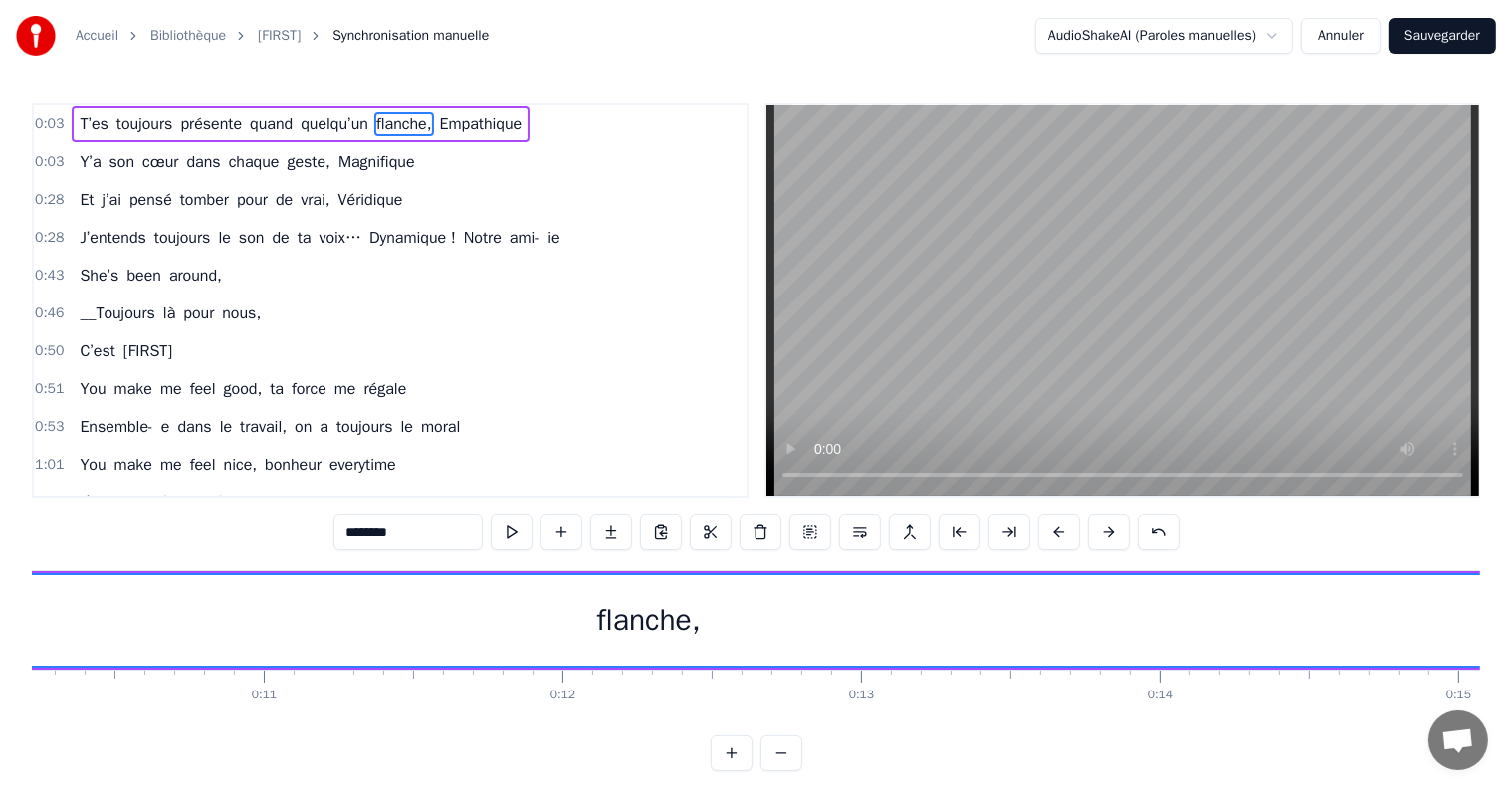 click on "********" at bounding box center (756, 534) 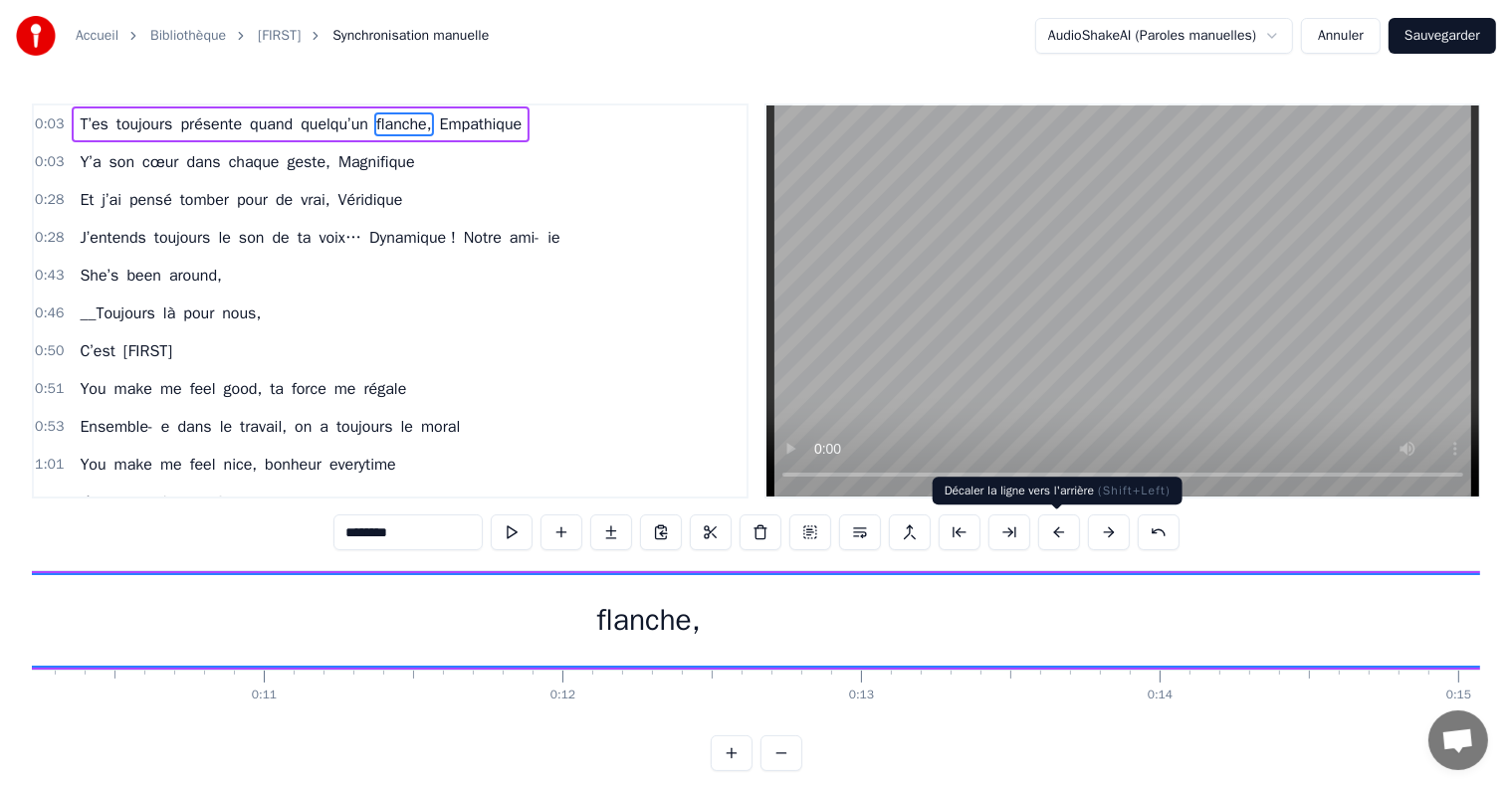 click at bounding box center [1059, 532] 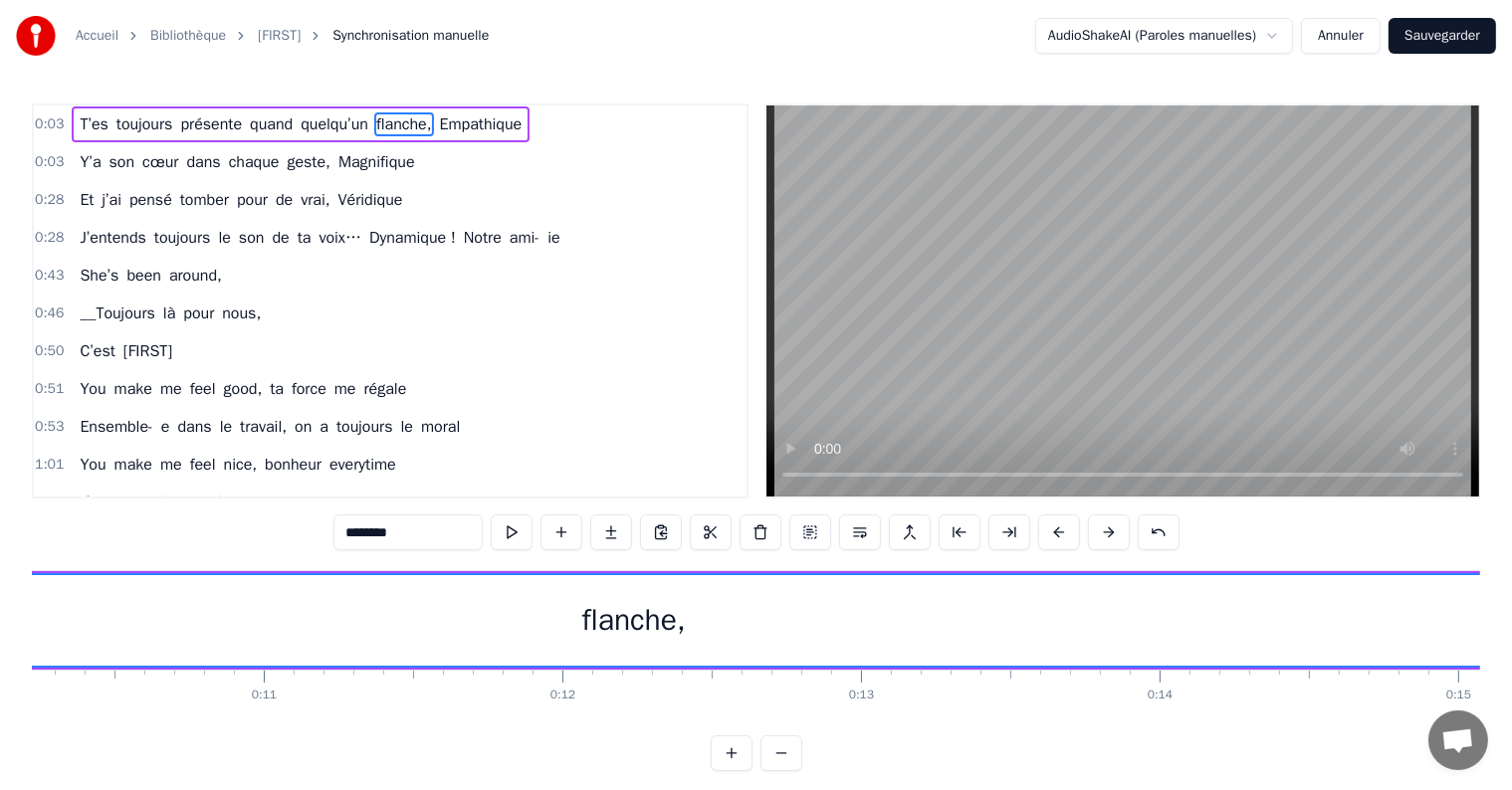 click at bounding box center [1059, 532] 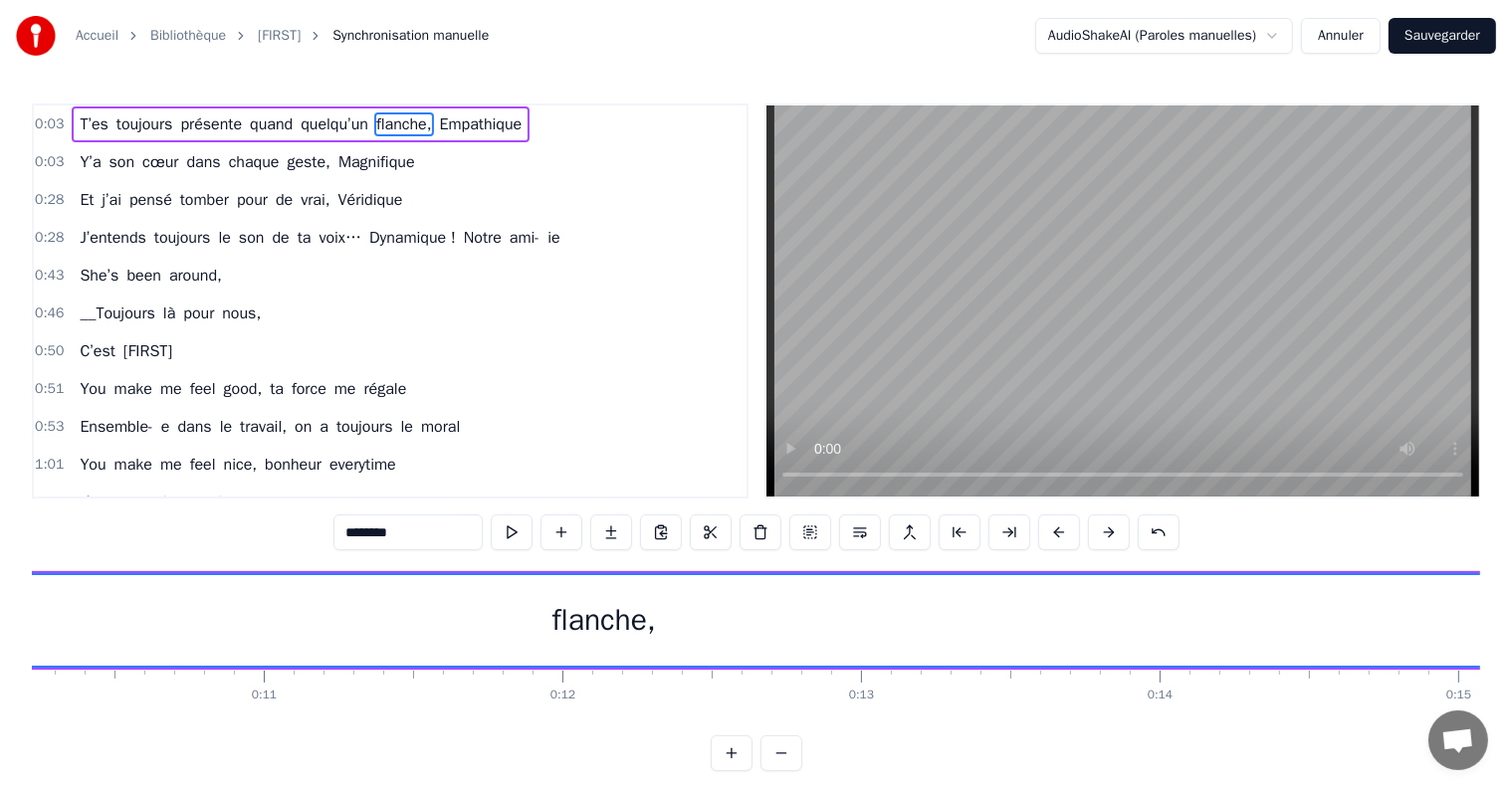 click at bounding box center (1059, 532) 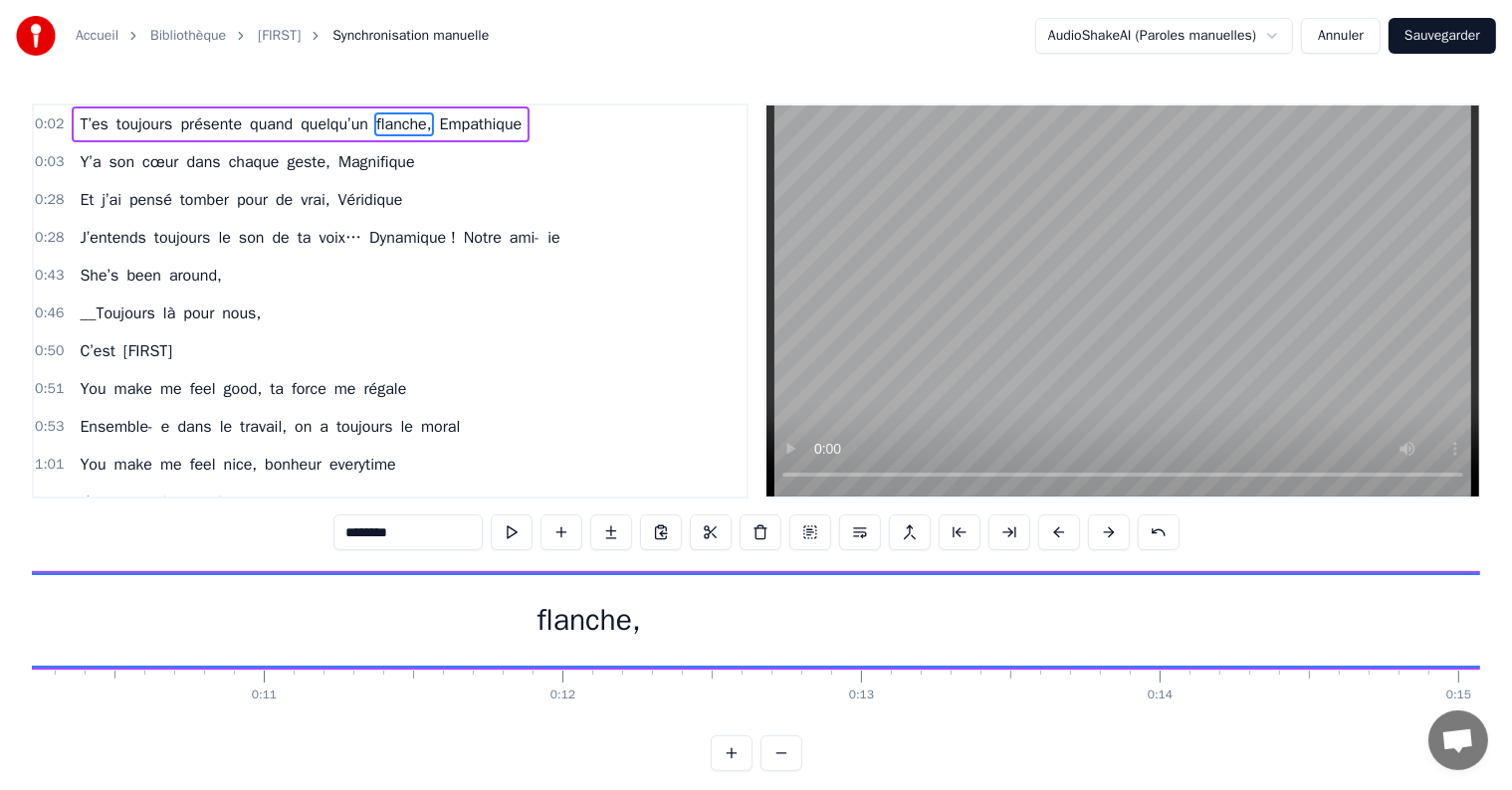 click at bounding box center [1059, 532] 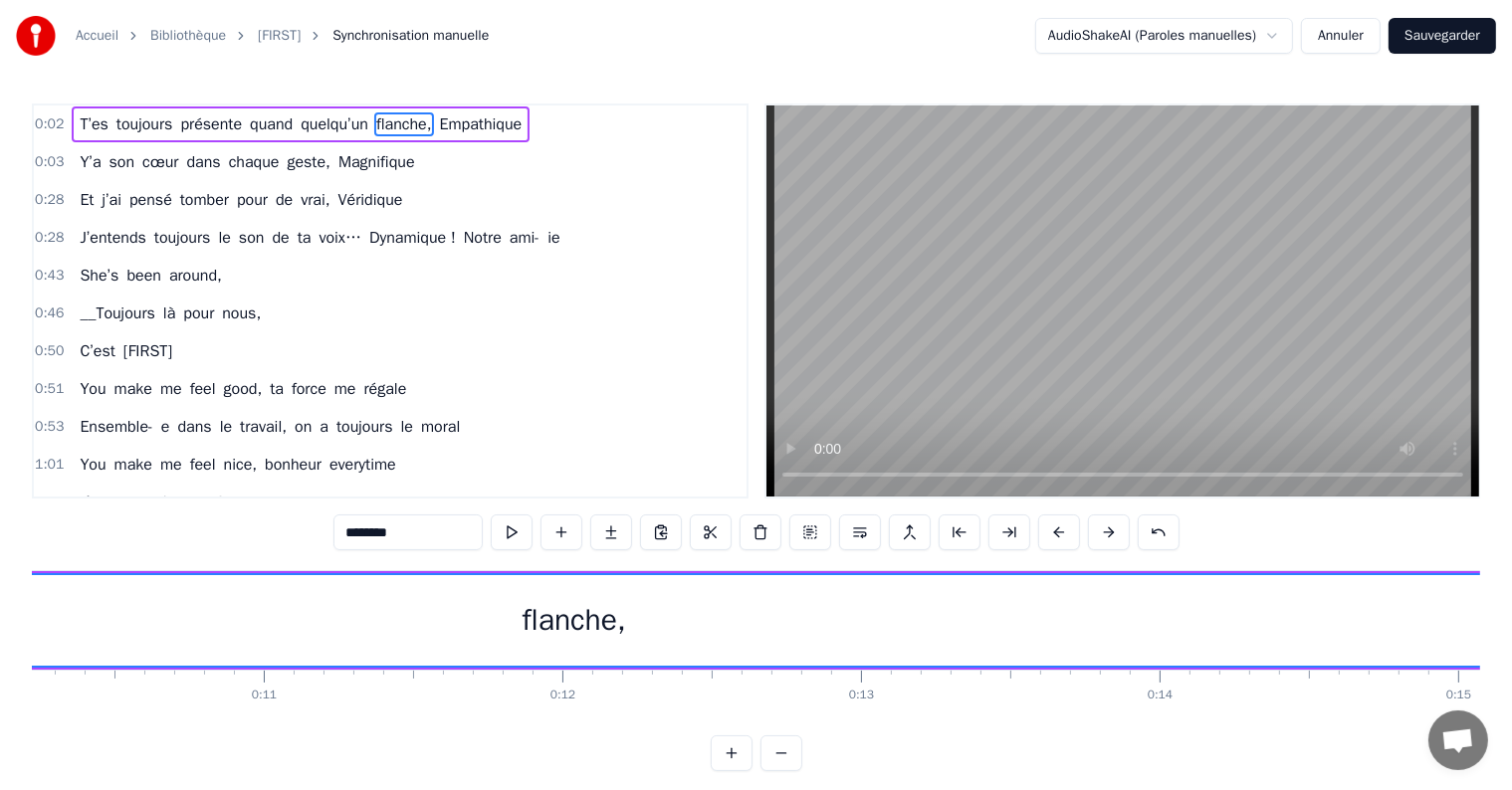 click at bounding box center (1059, 532) 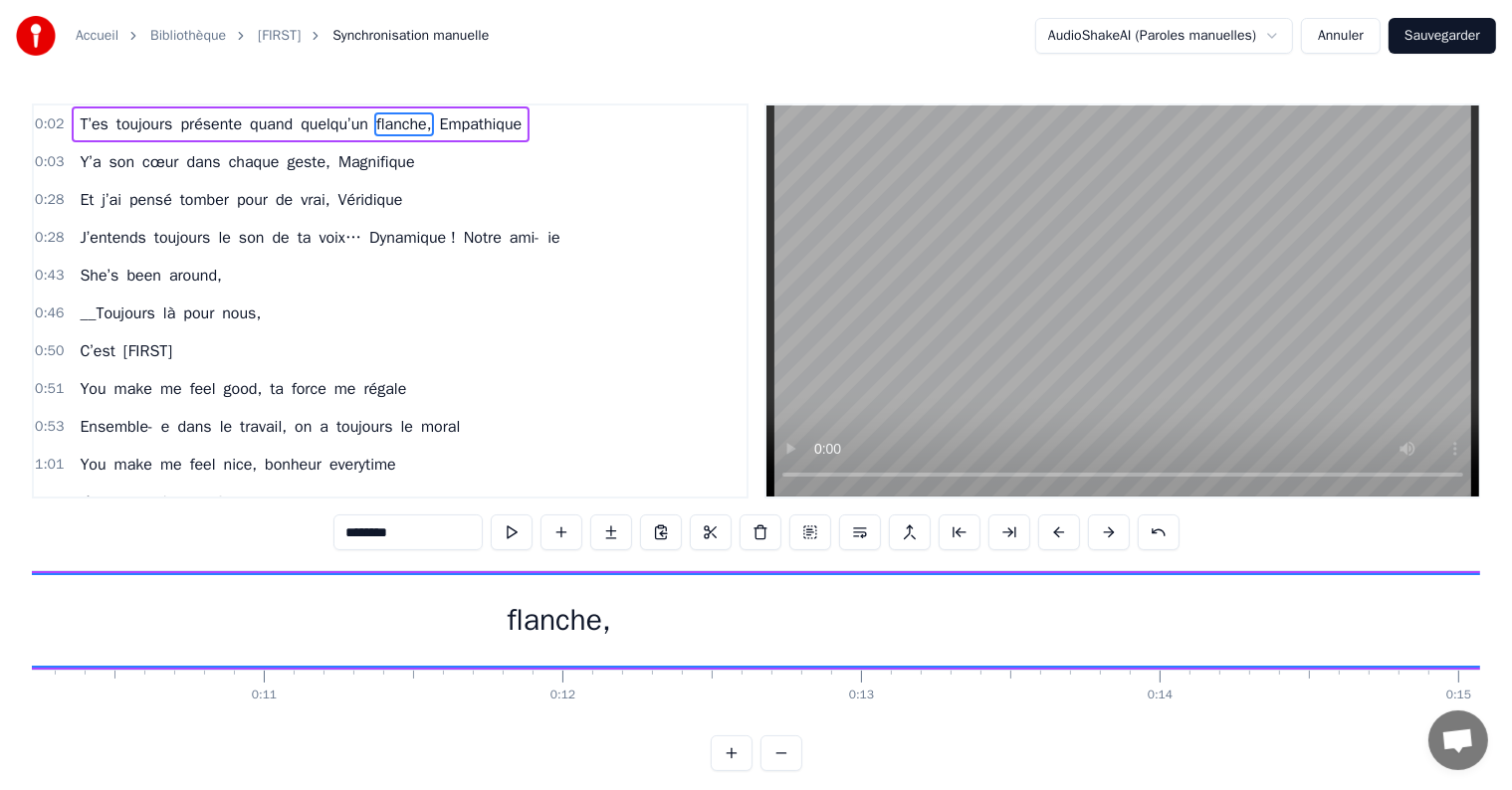 click at bounding box center (1059, 532) 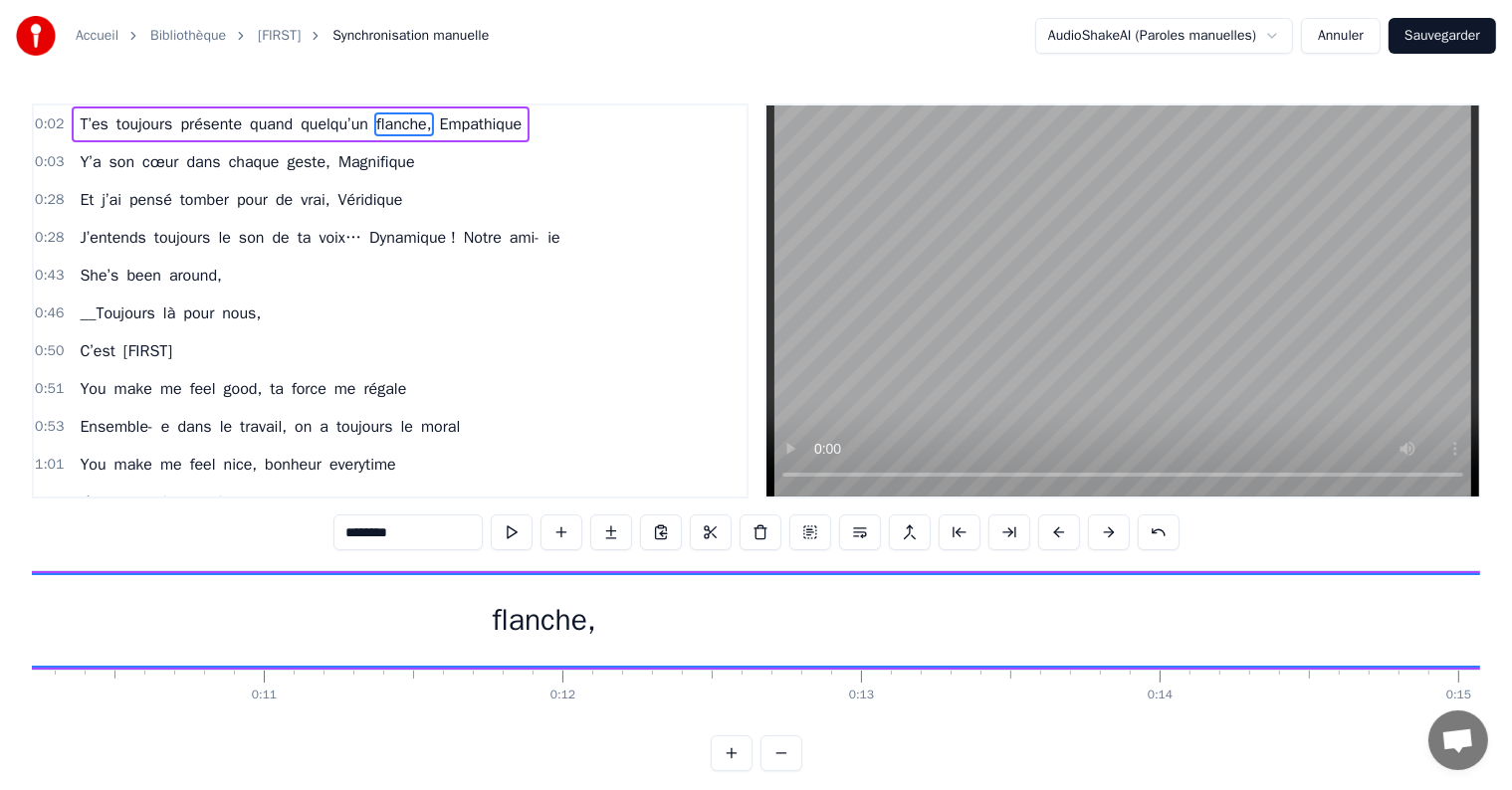 click at bounding box center (1059, 532) 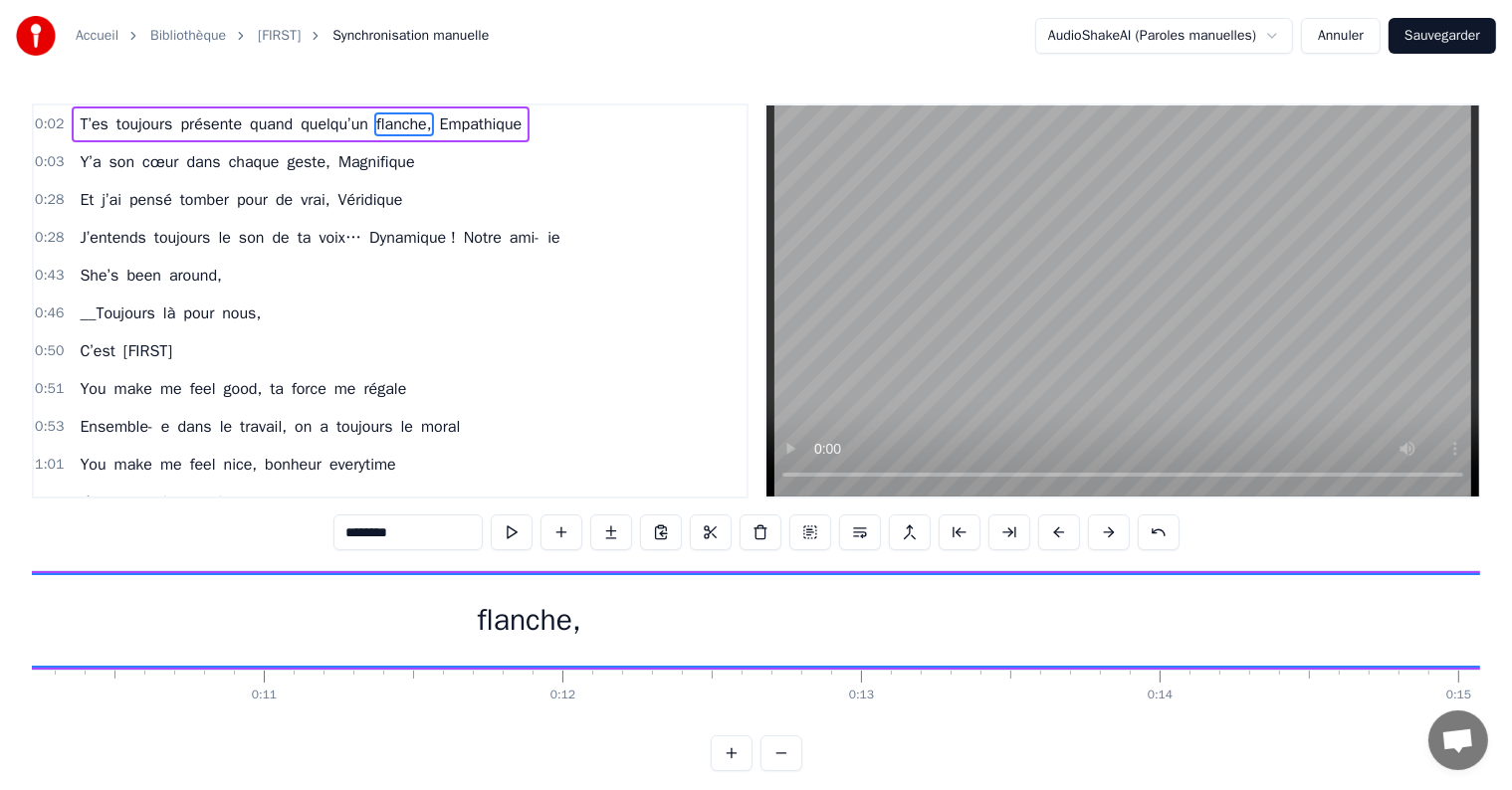 click at bounding box center (1059, 532) 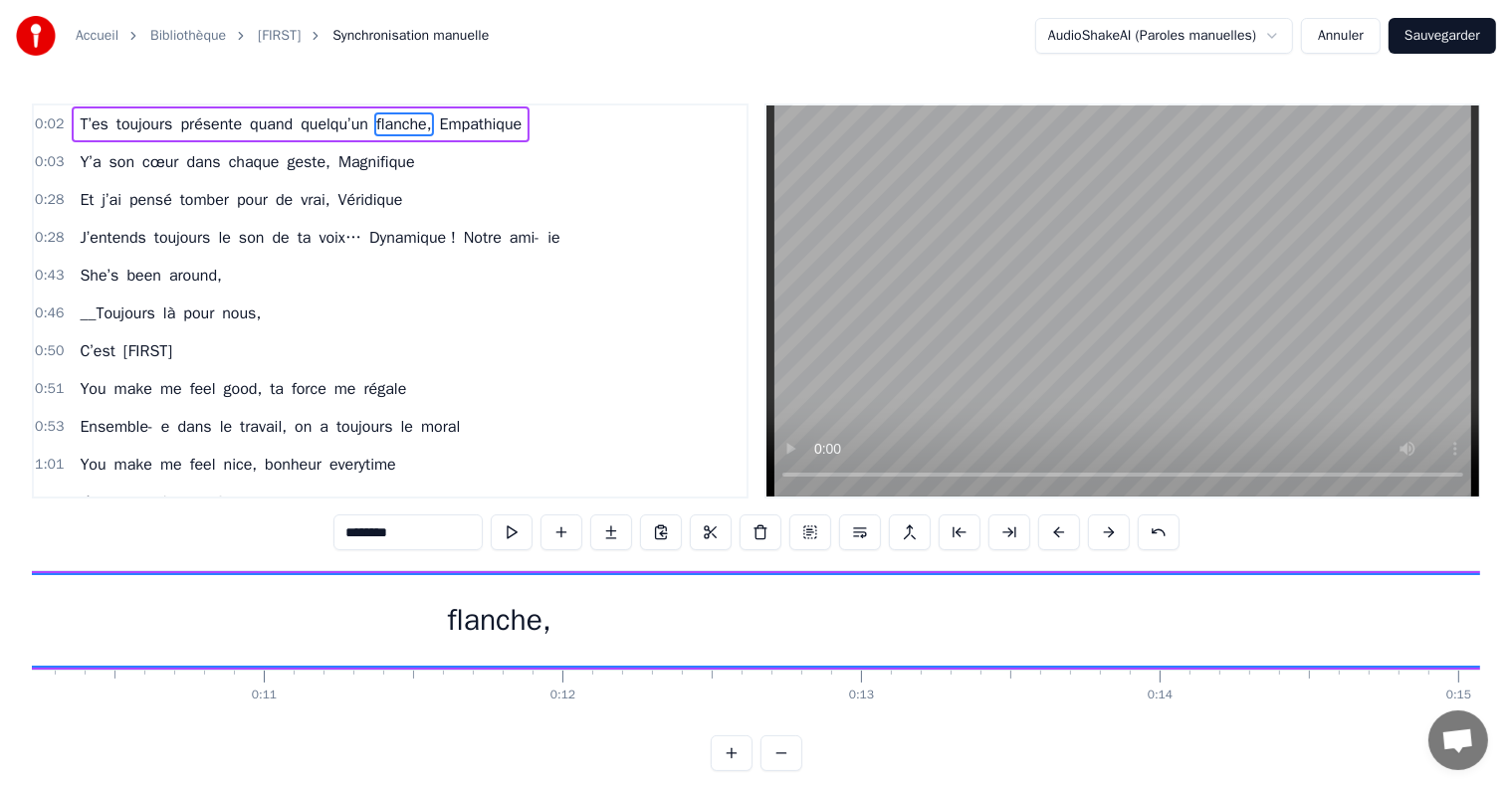click at bounding box center [1059, 532] 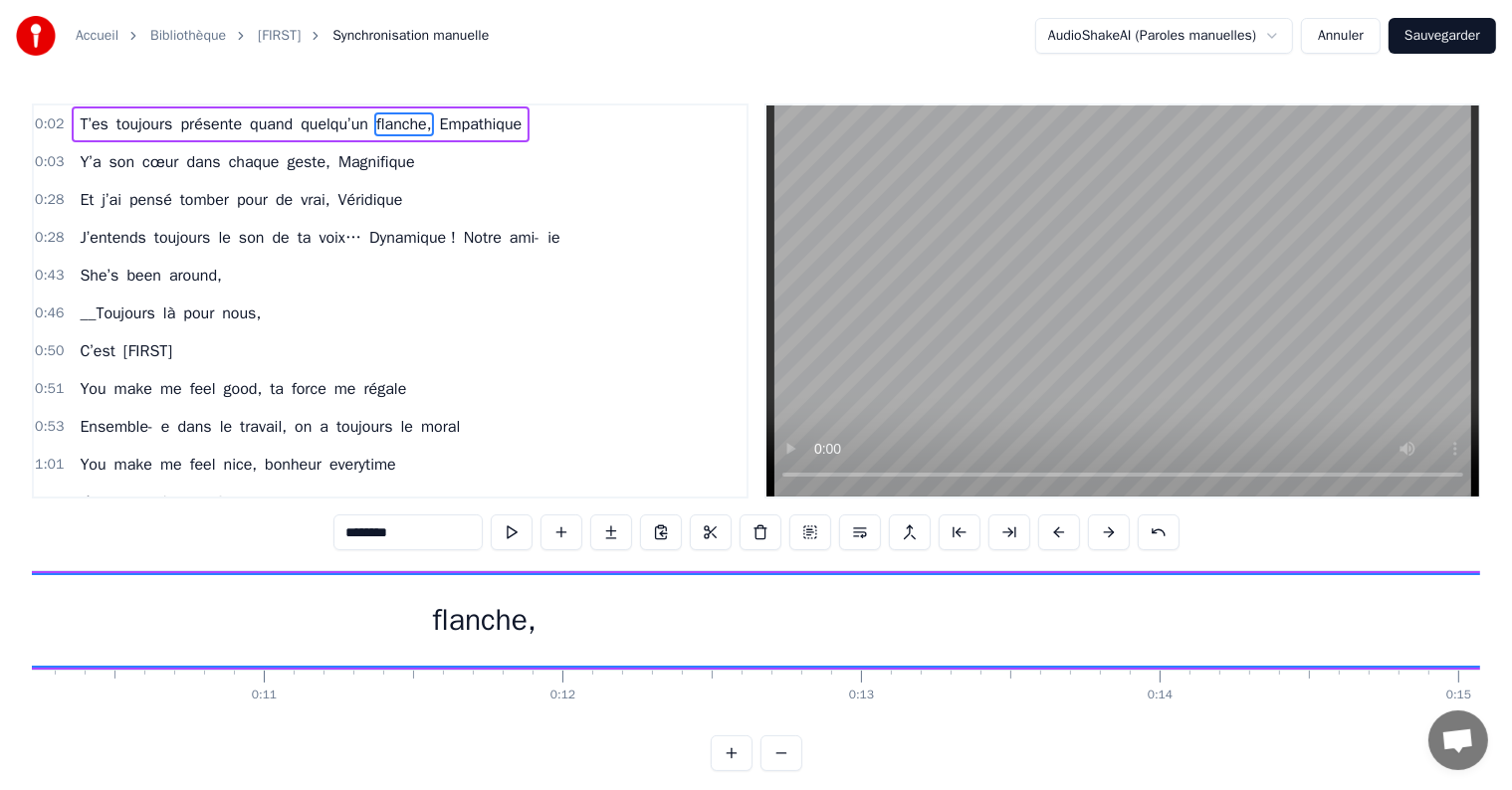 click at bounding box center [1059, 532] 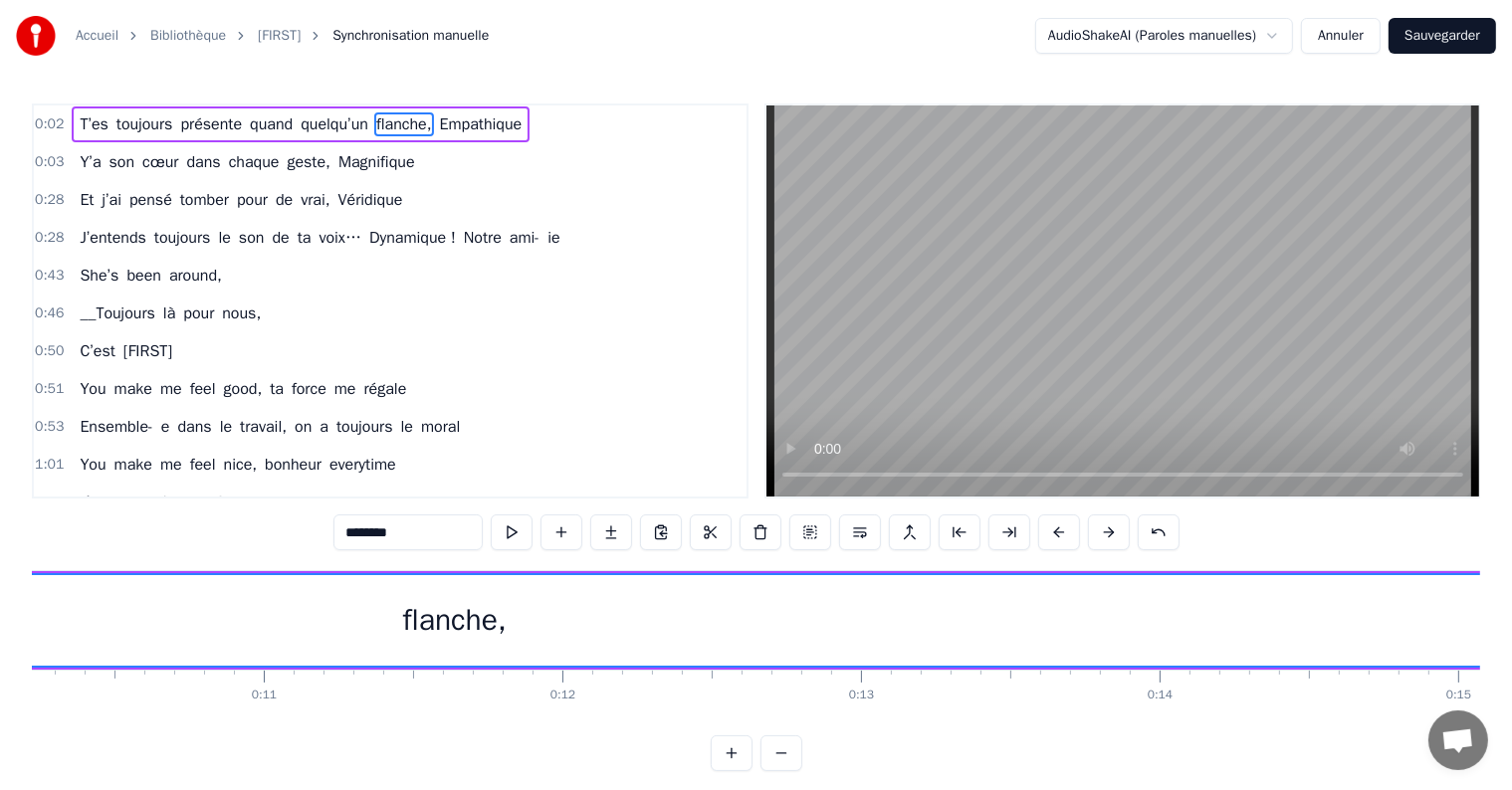 click at bounding box center [1059, 532] 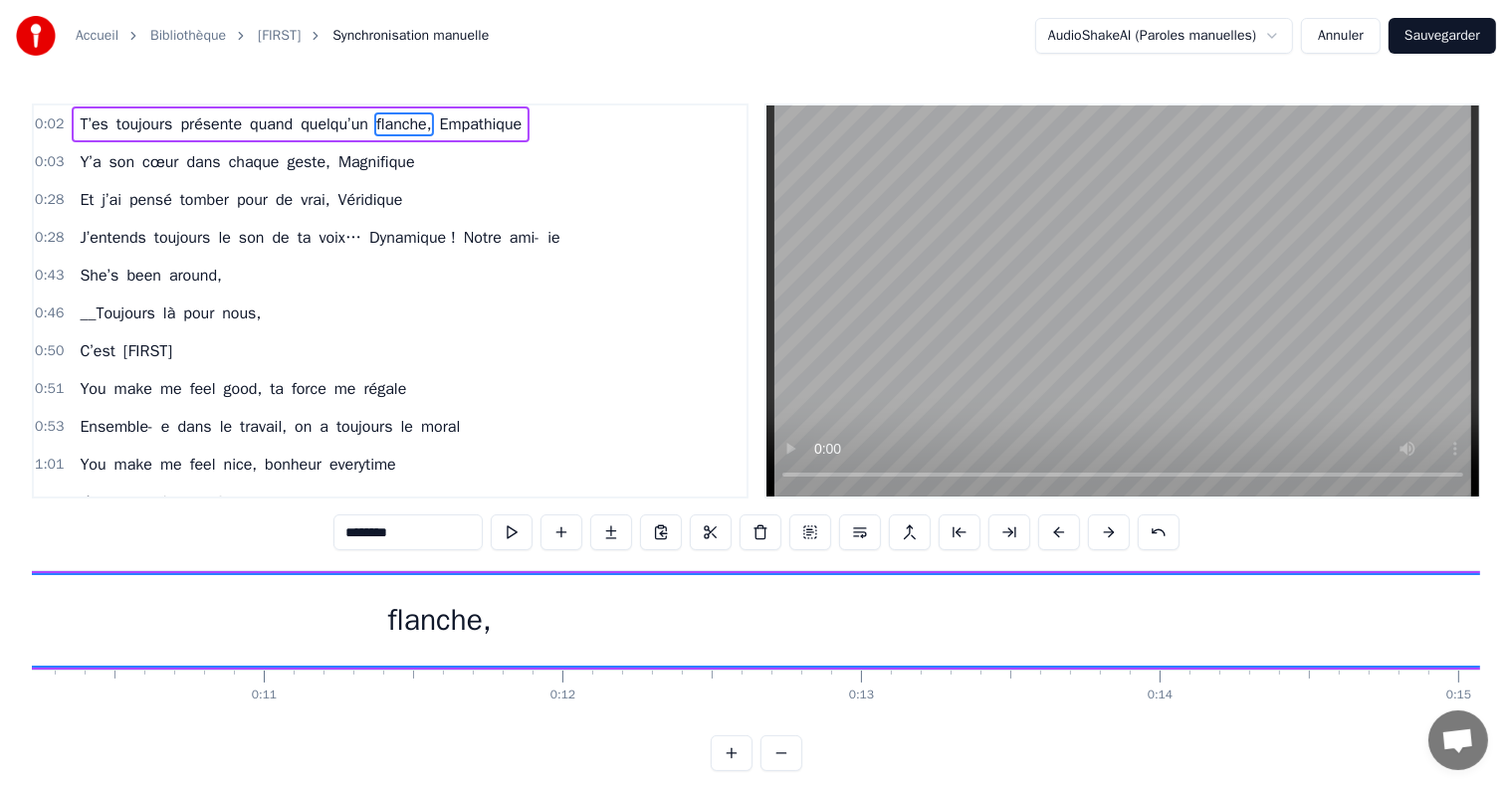 click at bounding box center [1059, 532] 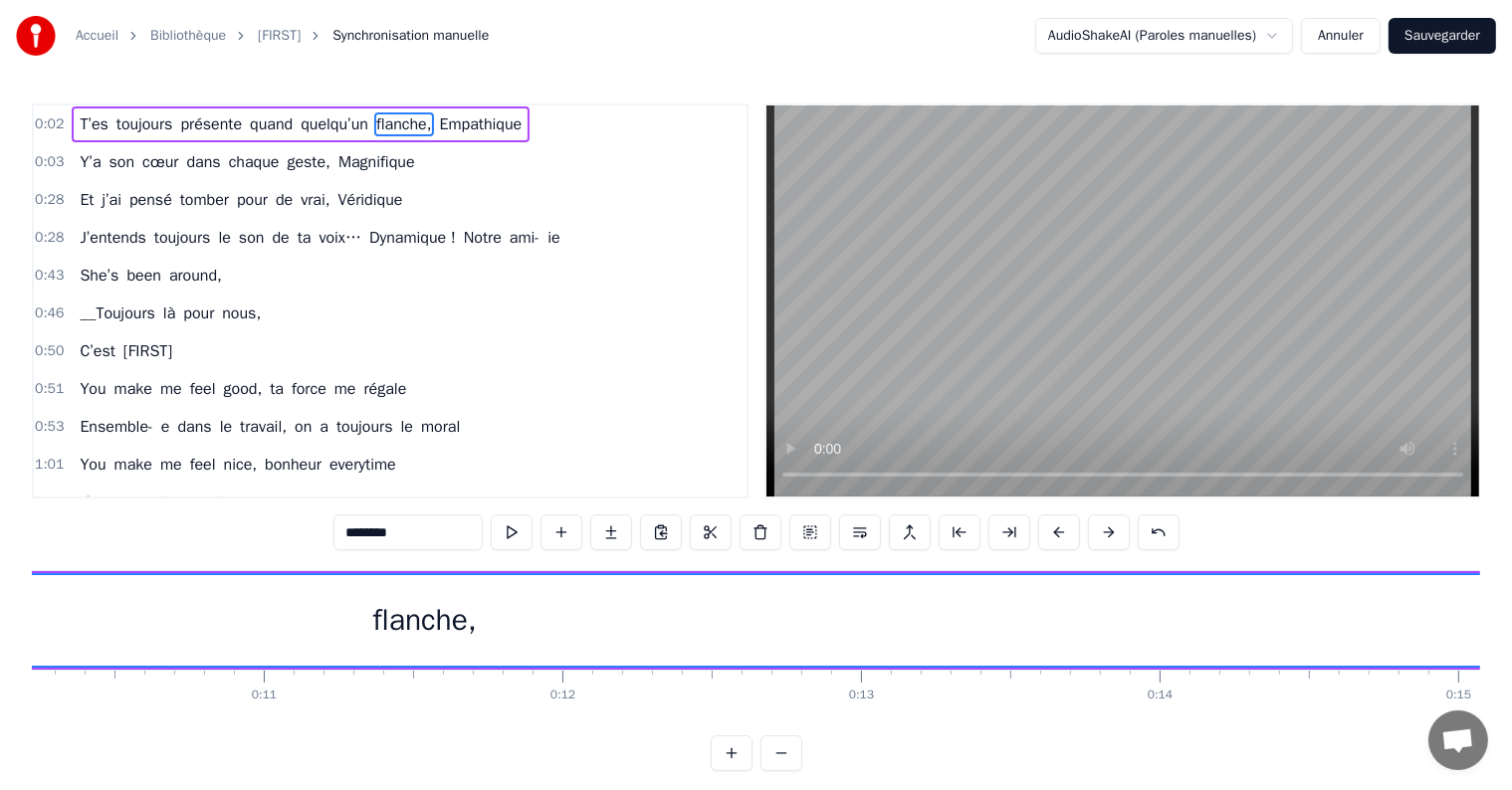 click at bounding box center (1059, 532) 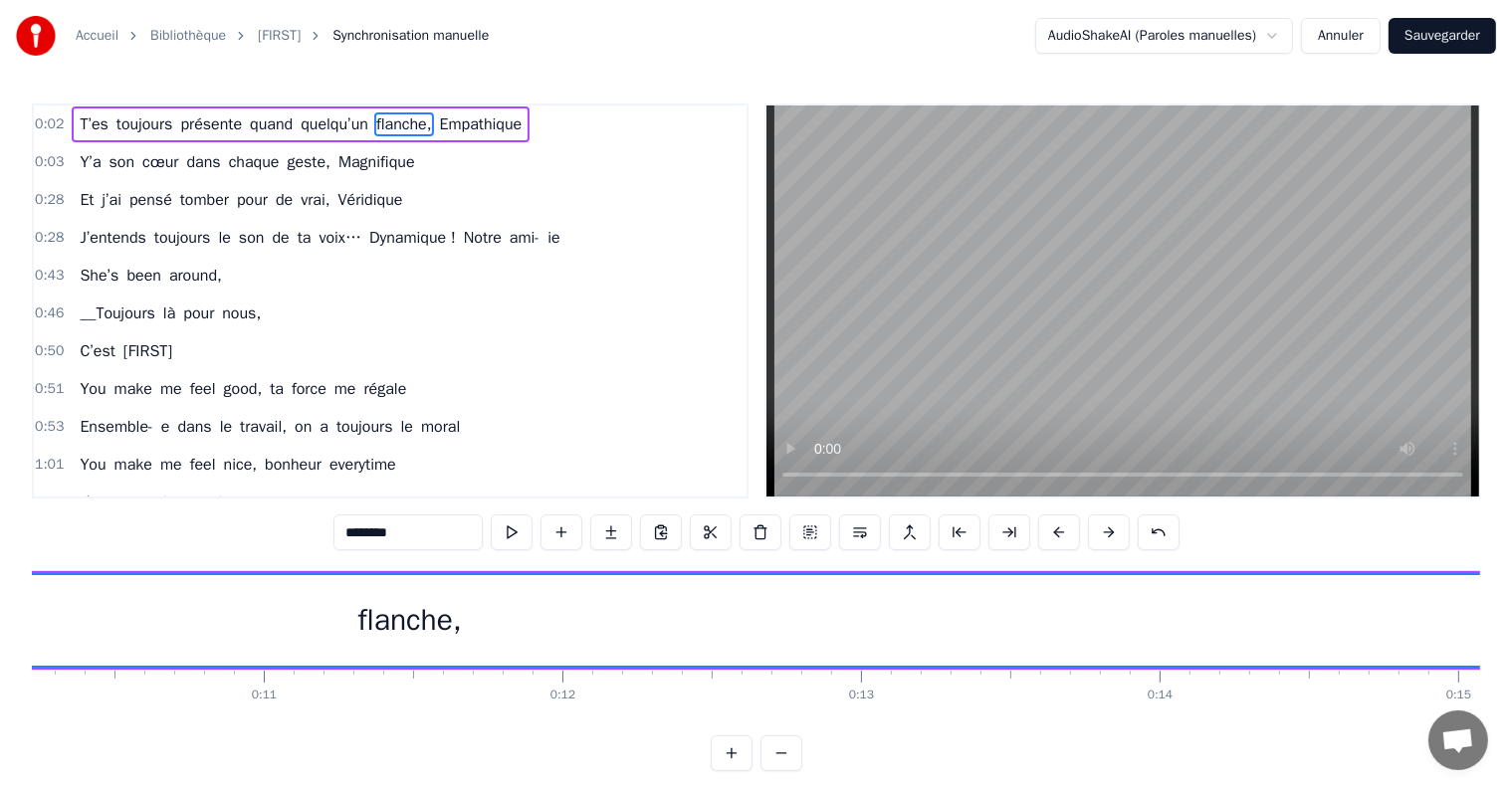 click at bounding box center [1059, 532] 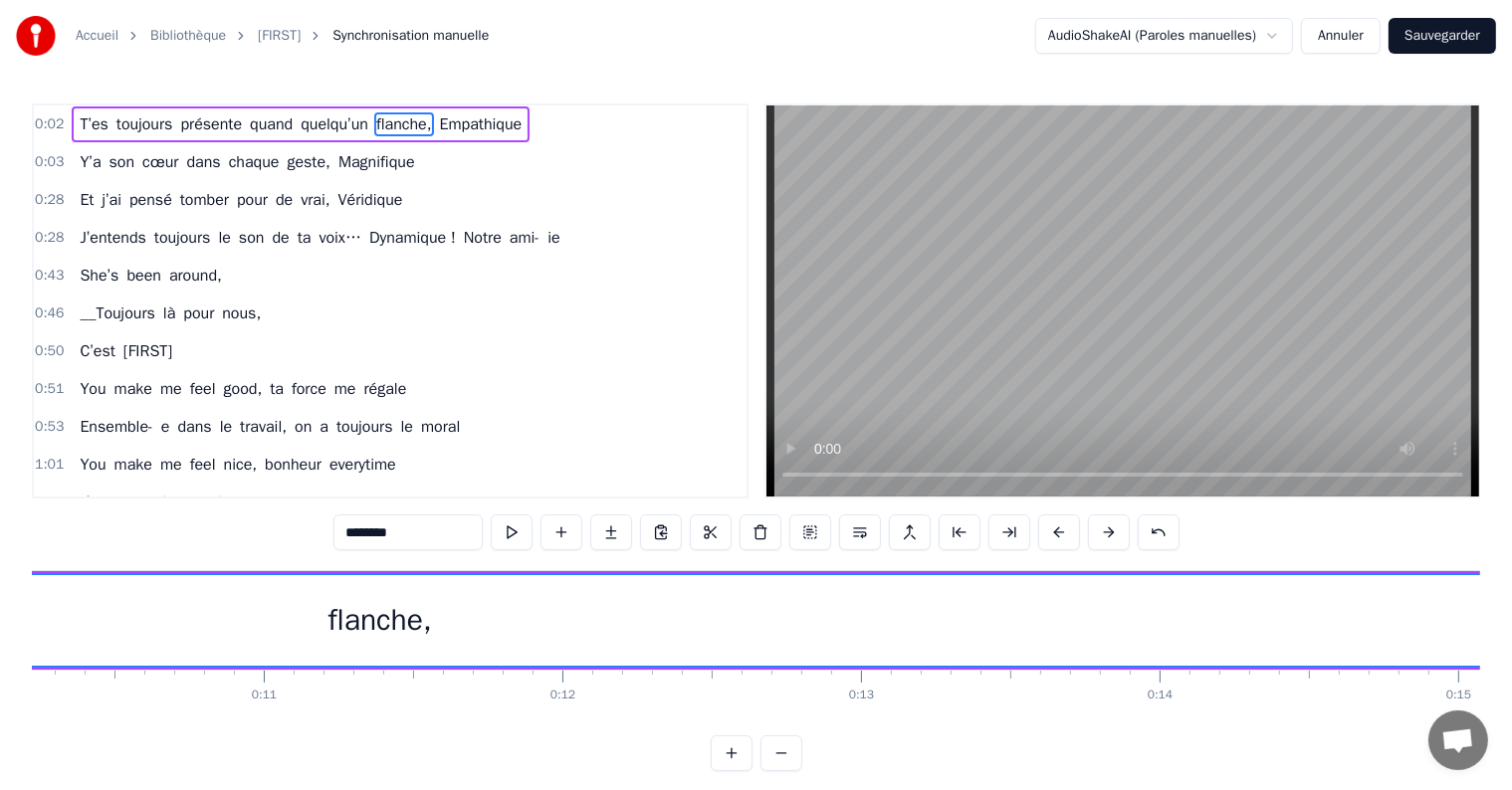 click at bounding box center [1059, 532] 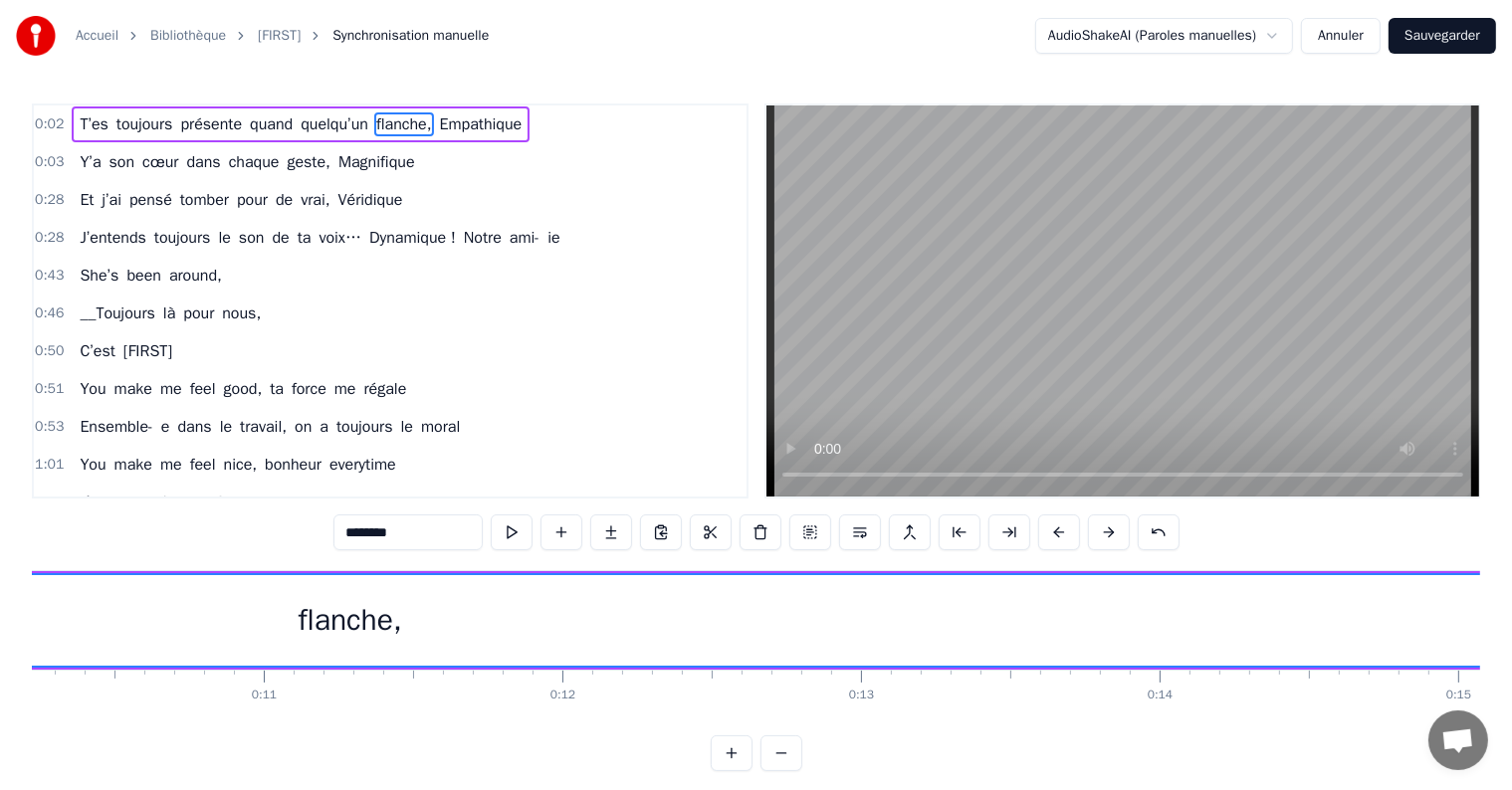 click at bounding box center (1059, 532) 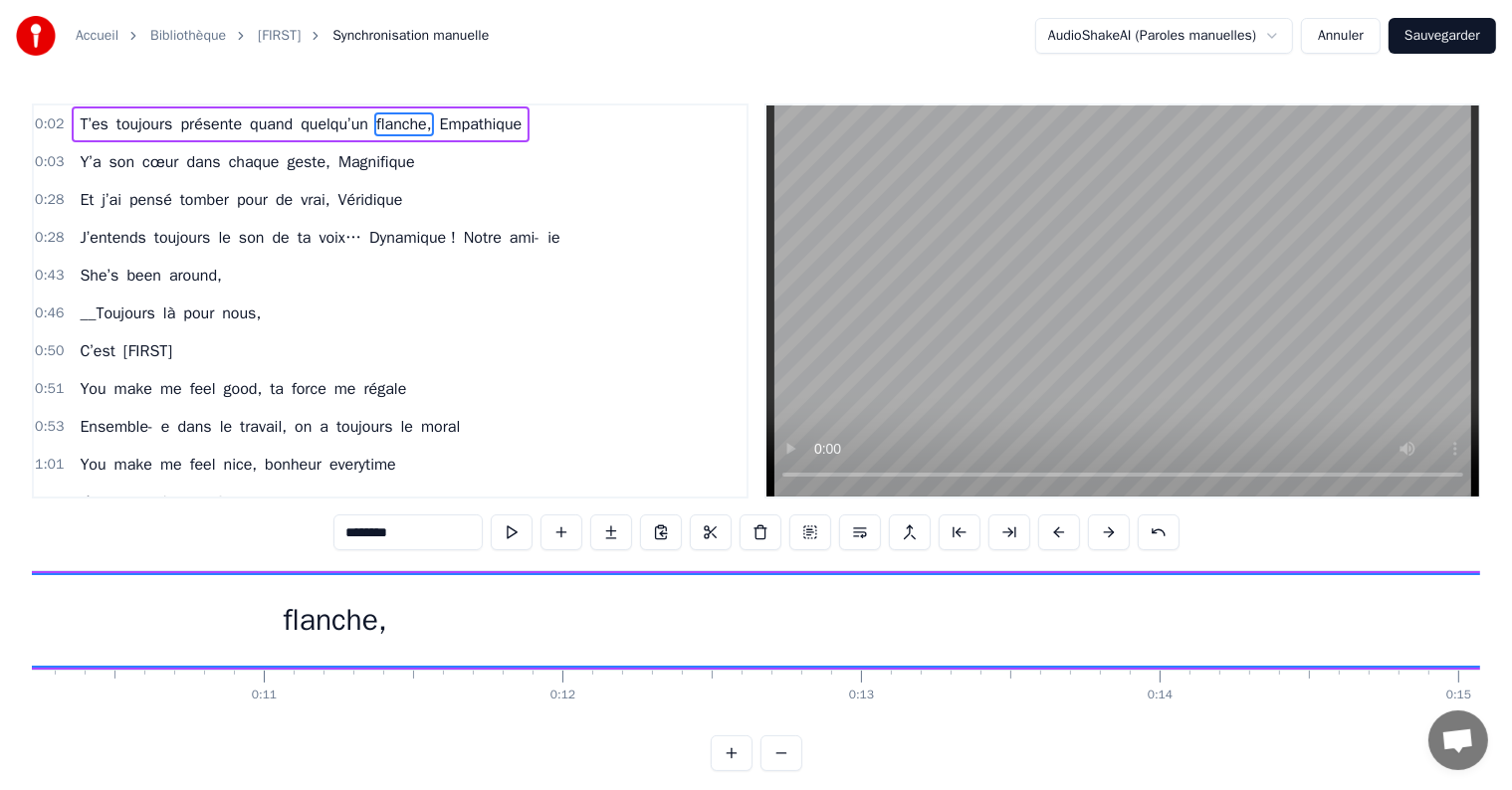 click at bounding box center (1059, 532) 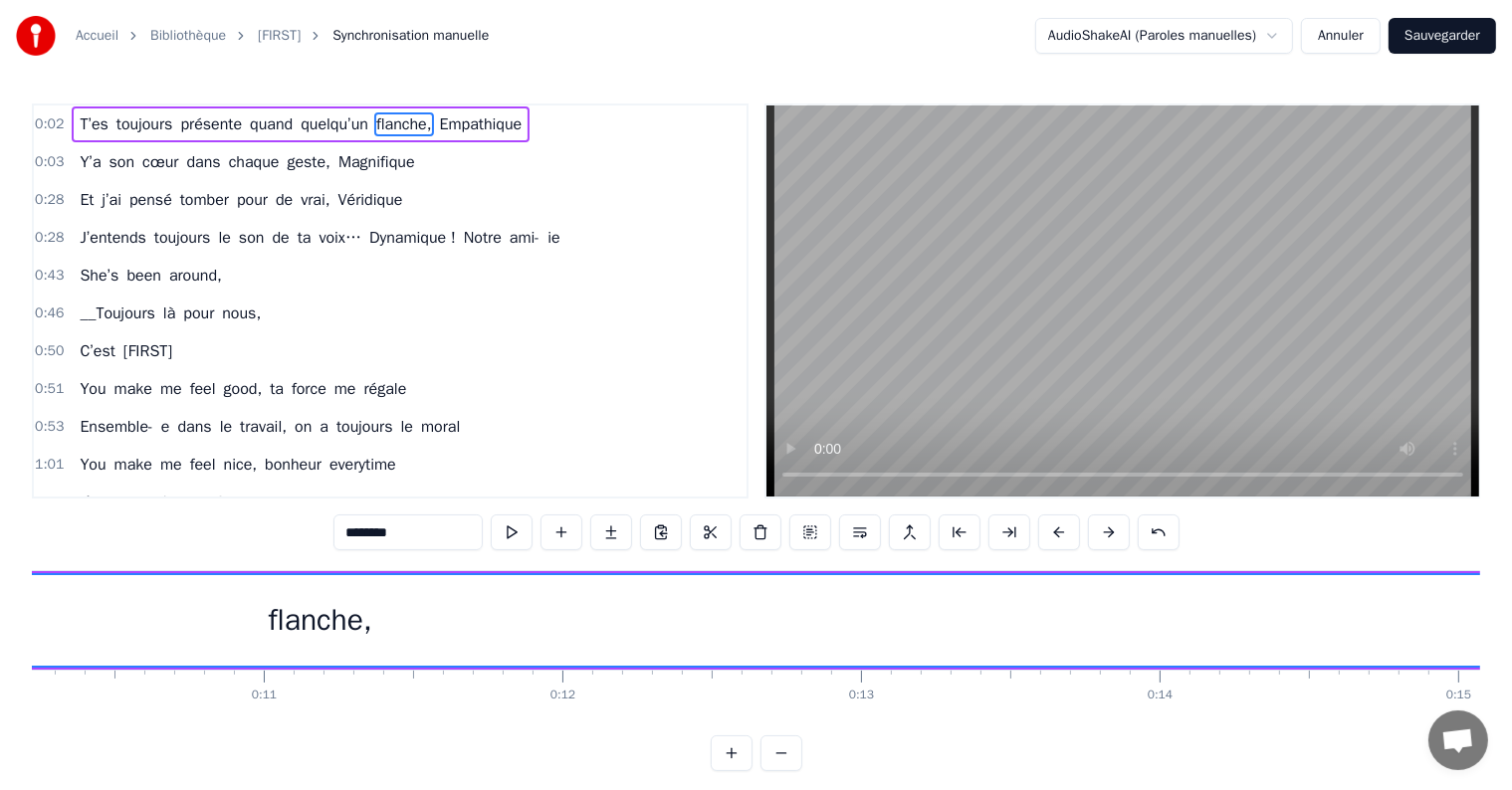 click at bounding box center (1059, 532) 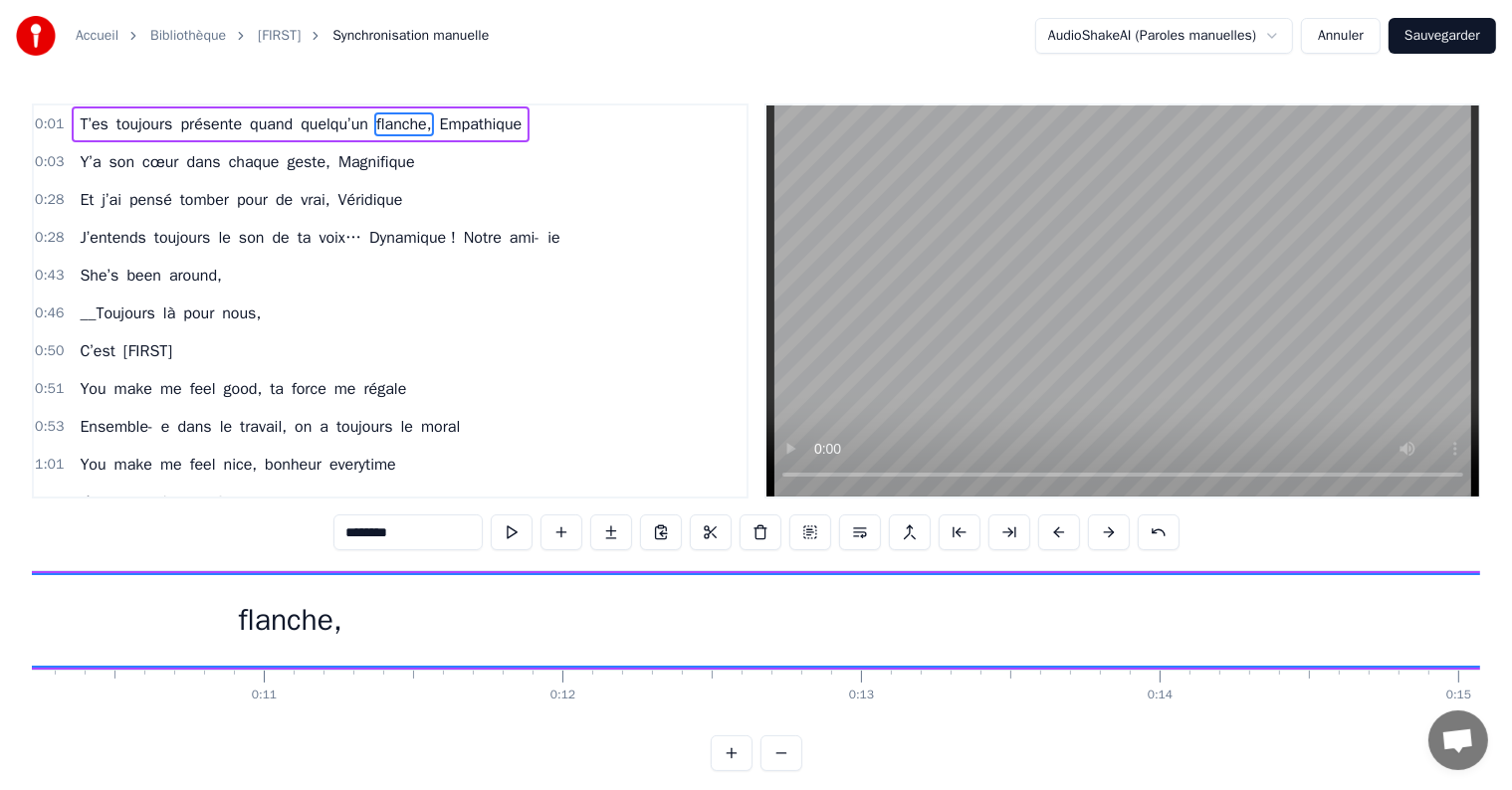 click at bounding box center [1059, 532] 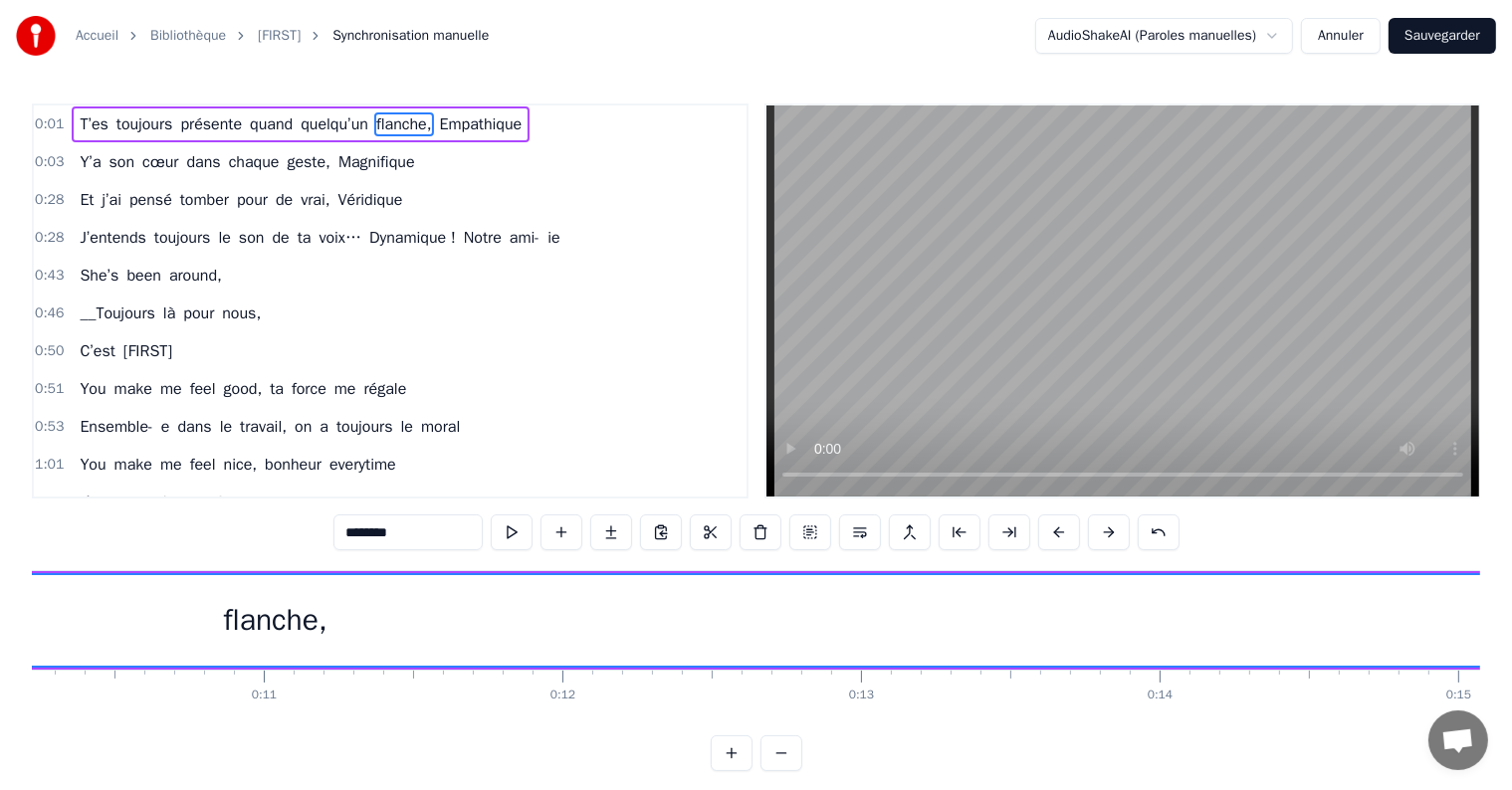click at bounding box center (1059, 532) 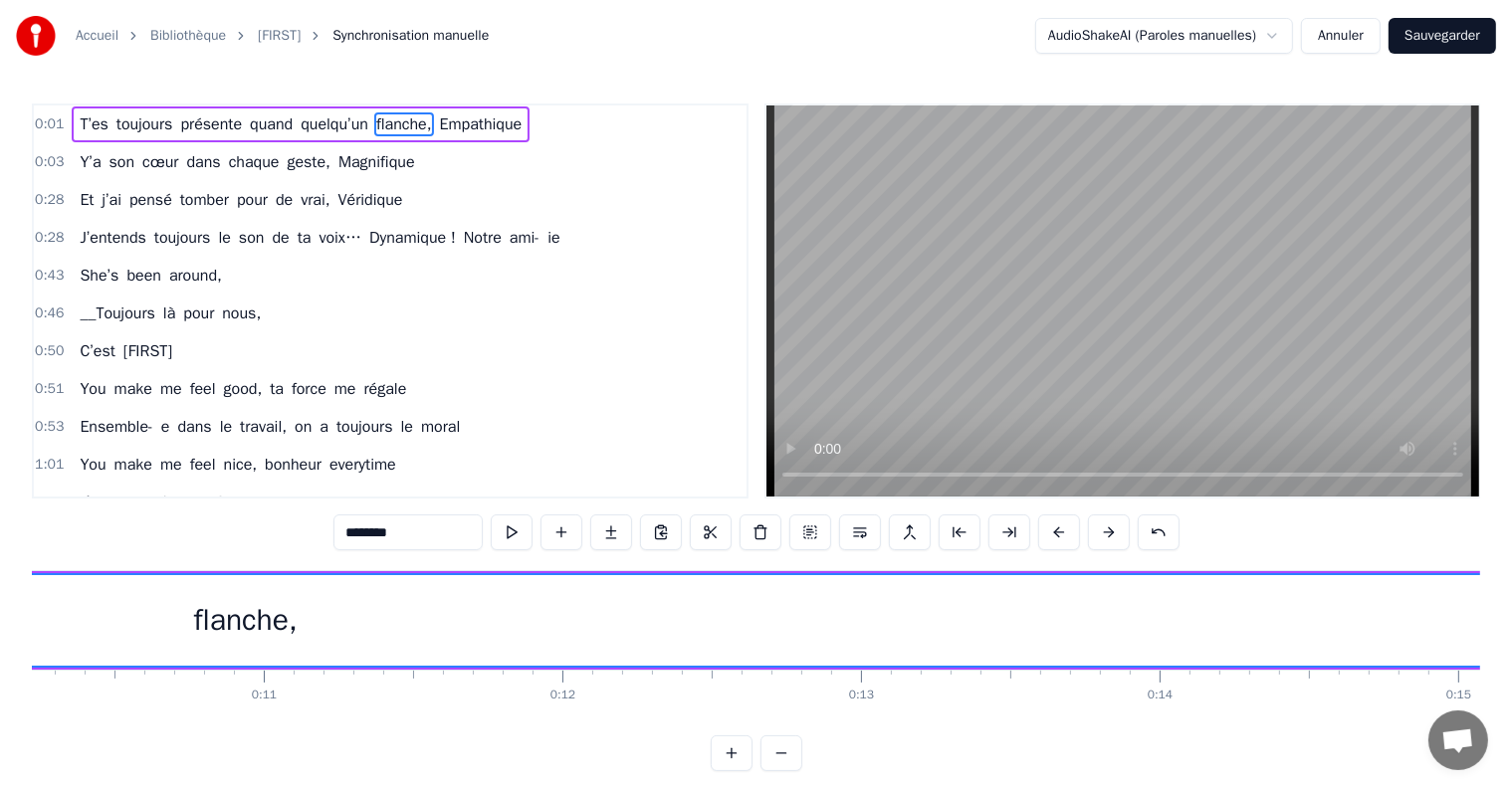 click at bounding box center [1059, 532] 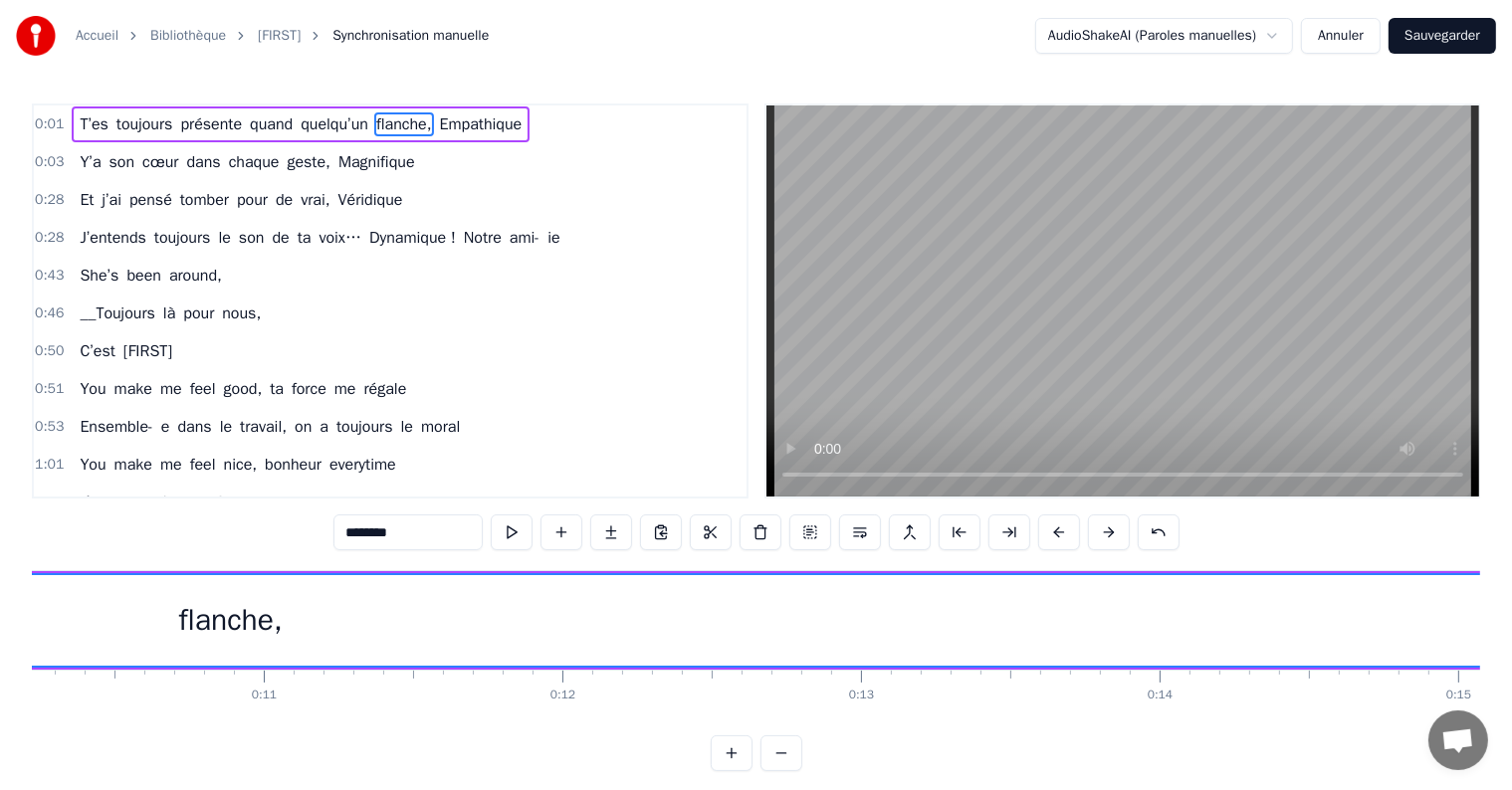 click at bounding box center (1059, 532) 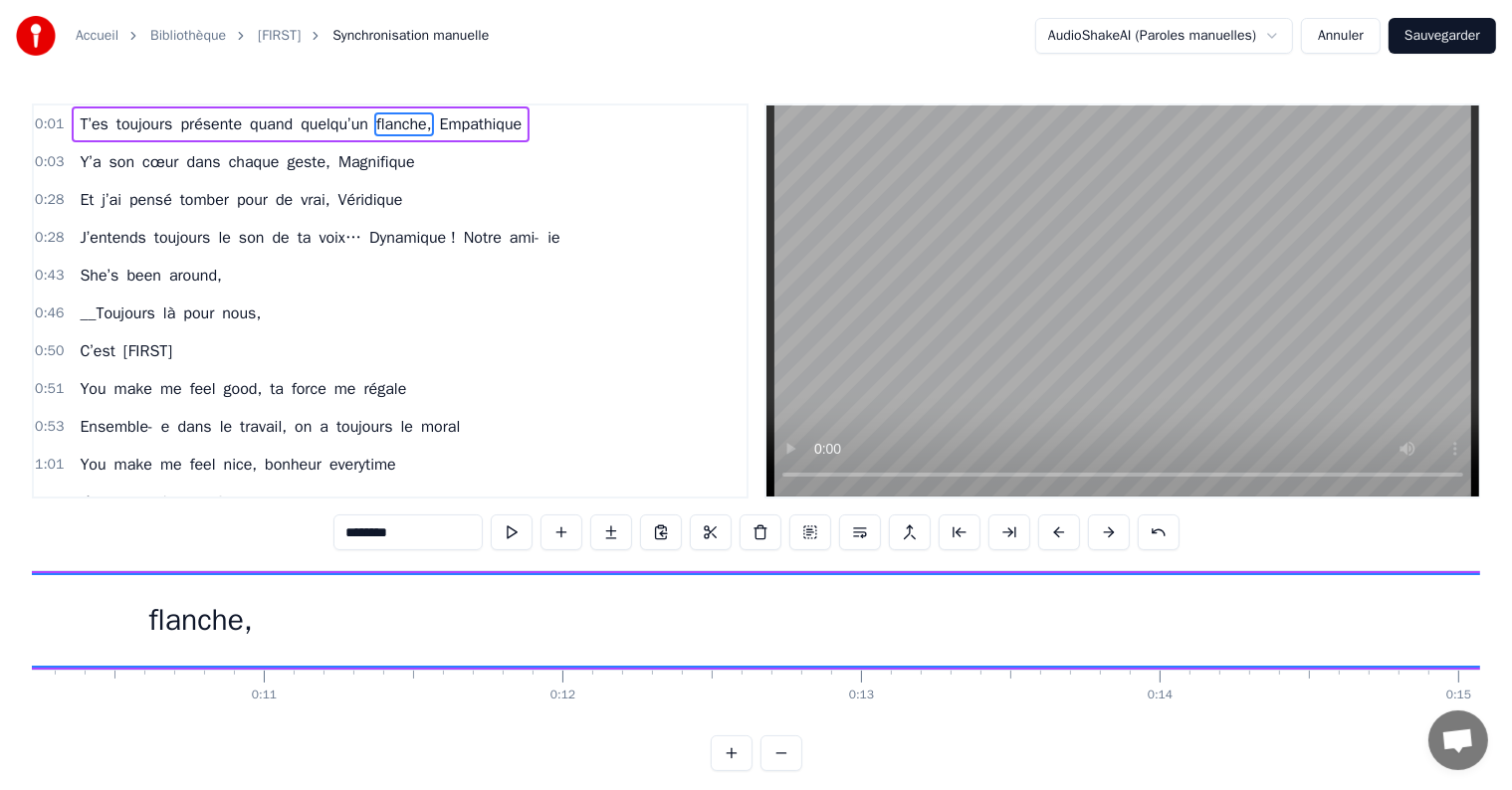 click at bounding box center [1059, 532] 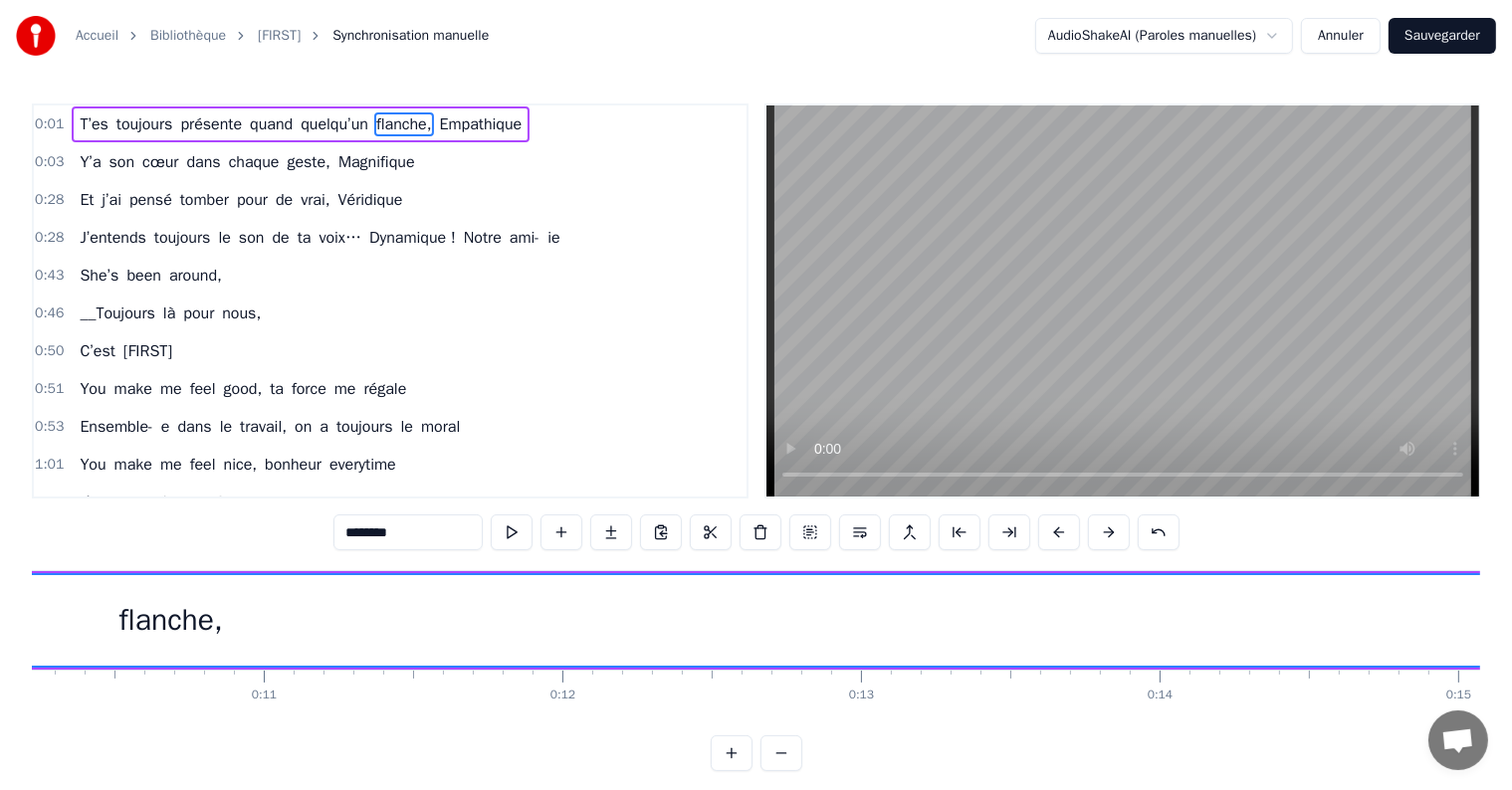 click at bounding box center [1059, 532] 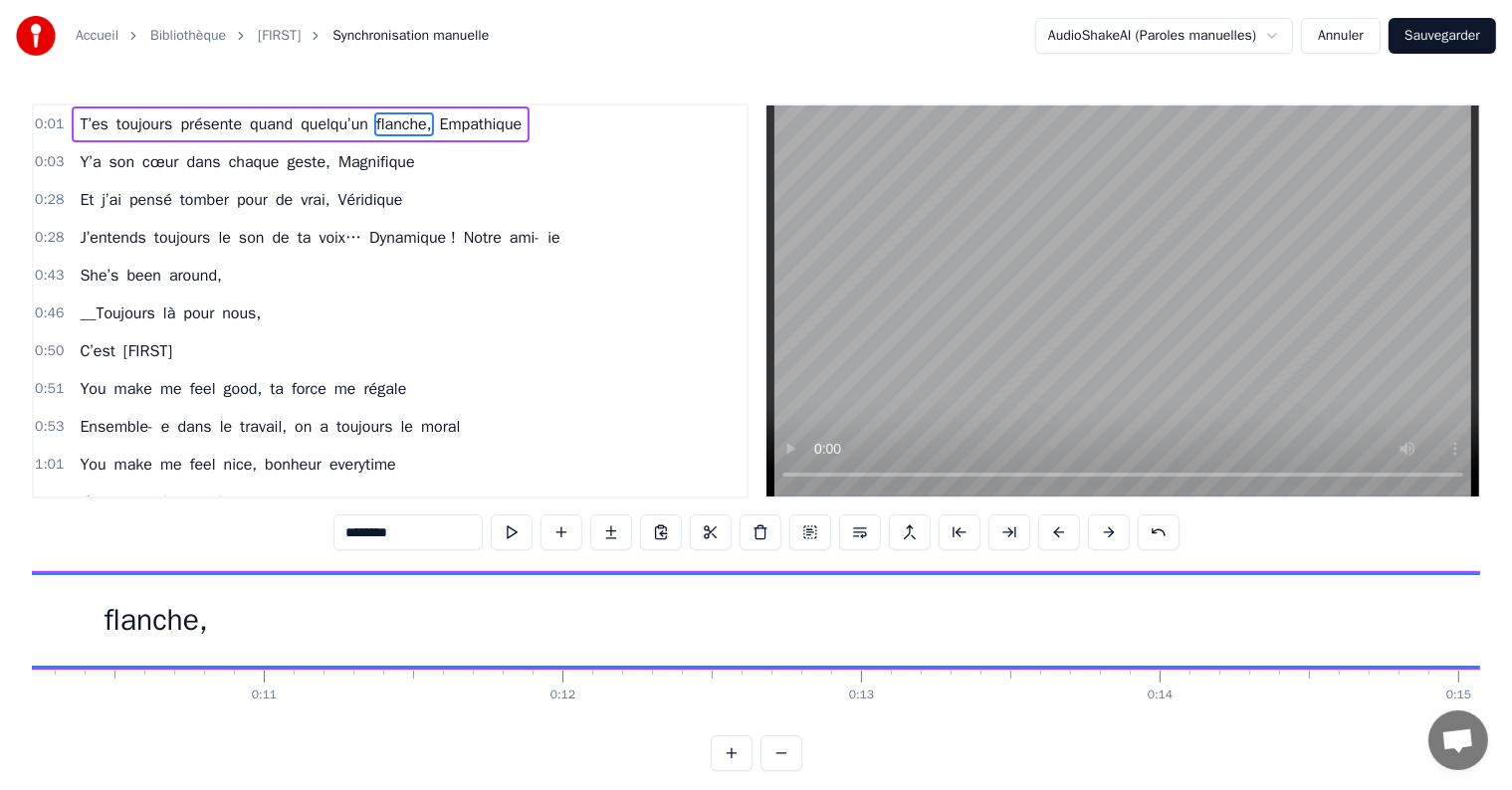 click at bounding box center [1059, 532] 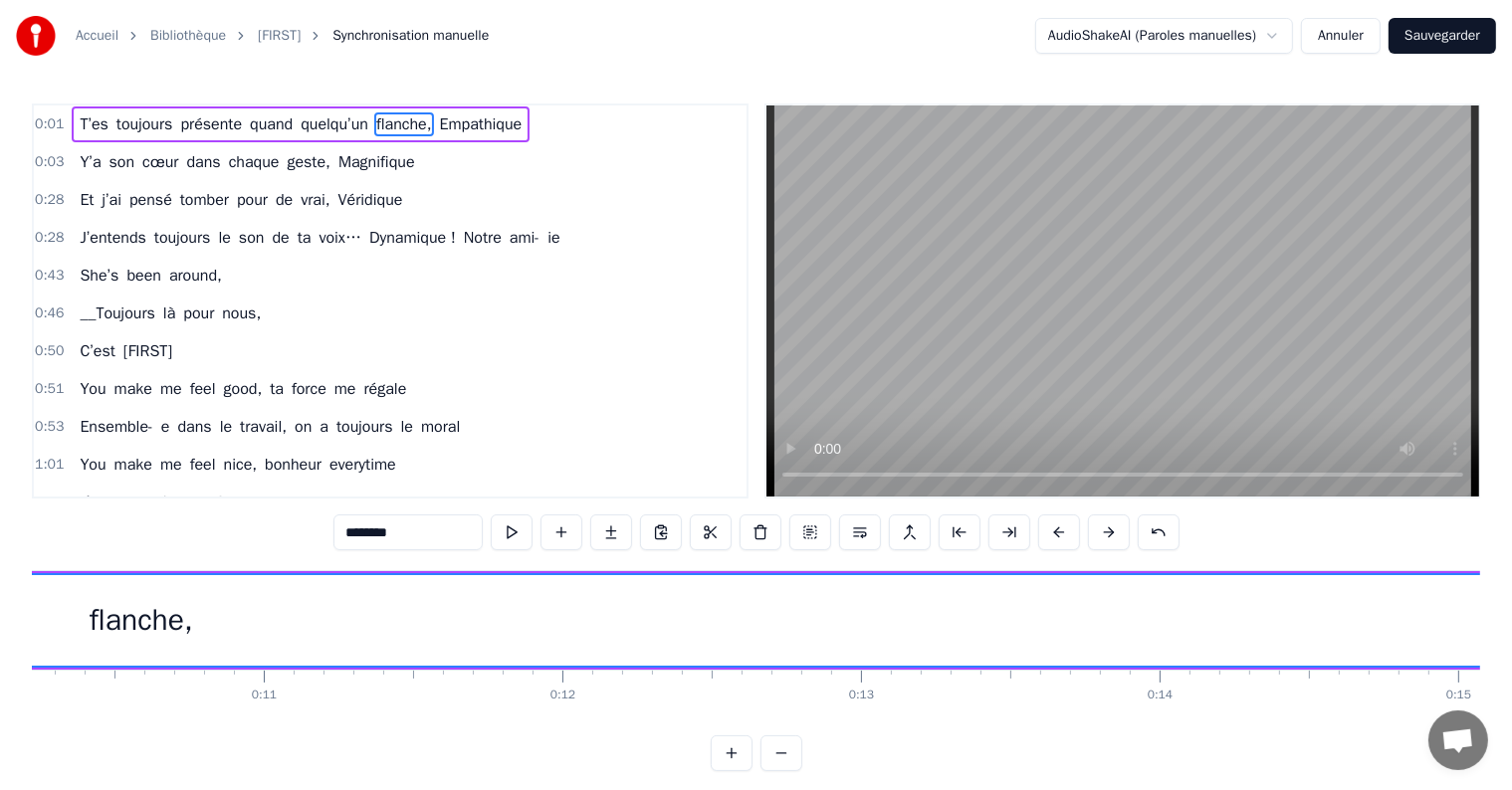 click at bounding box center [1059, 532] 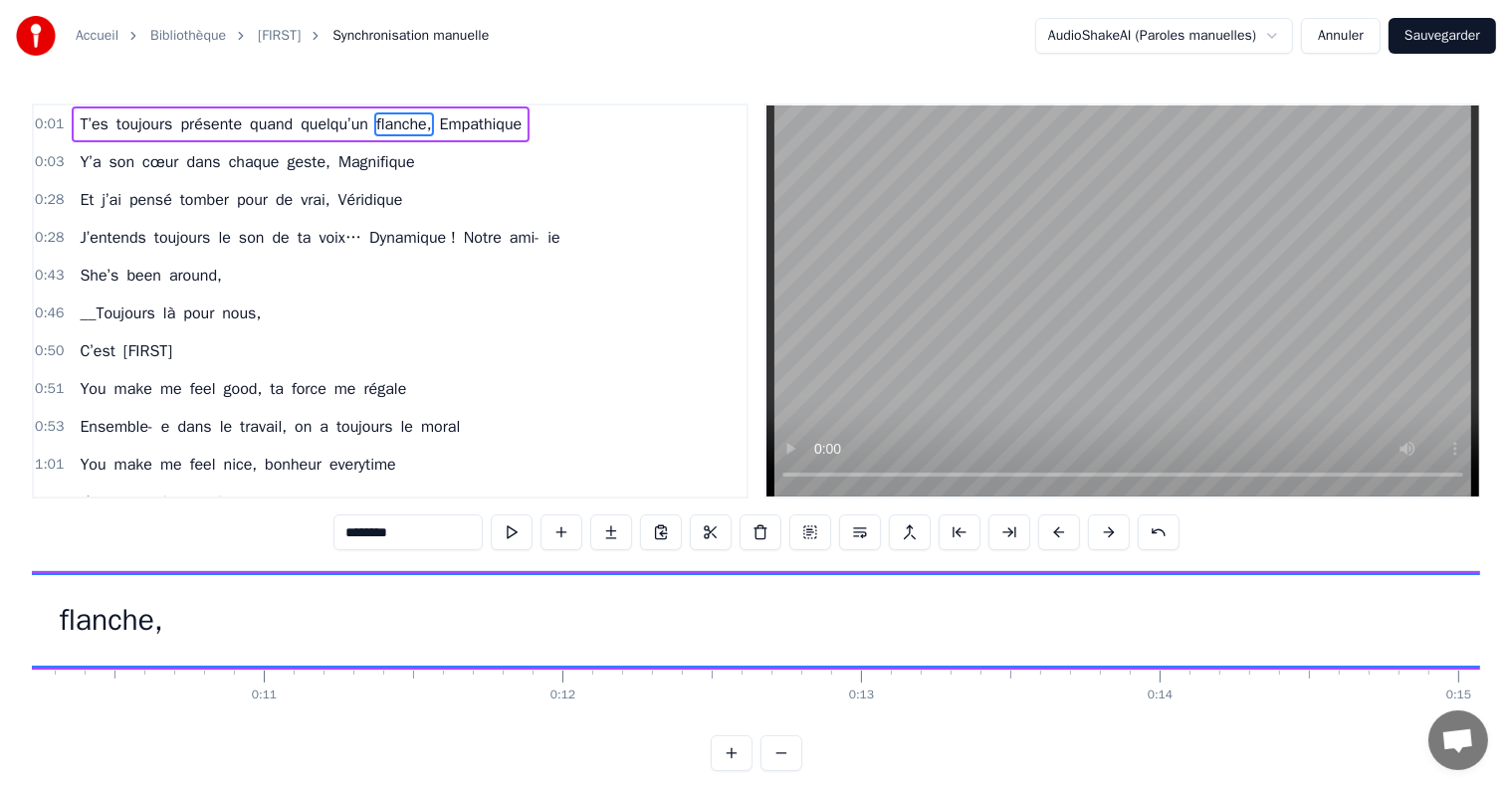 click at bounding box center (1059, 532) 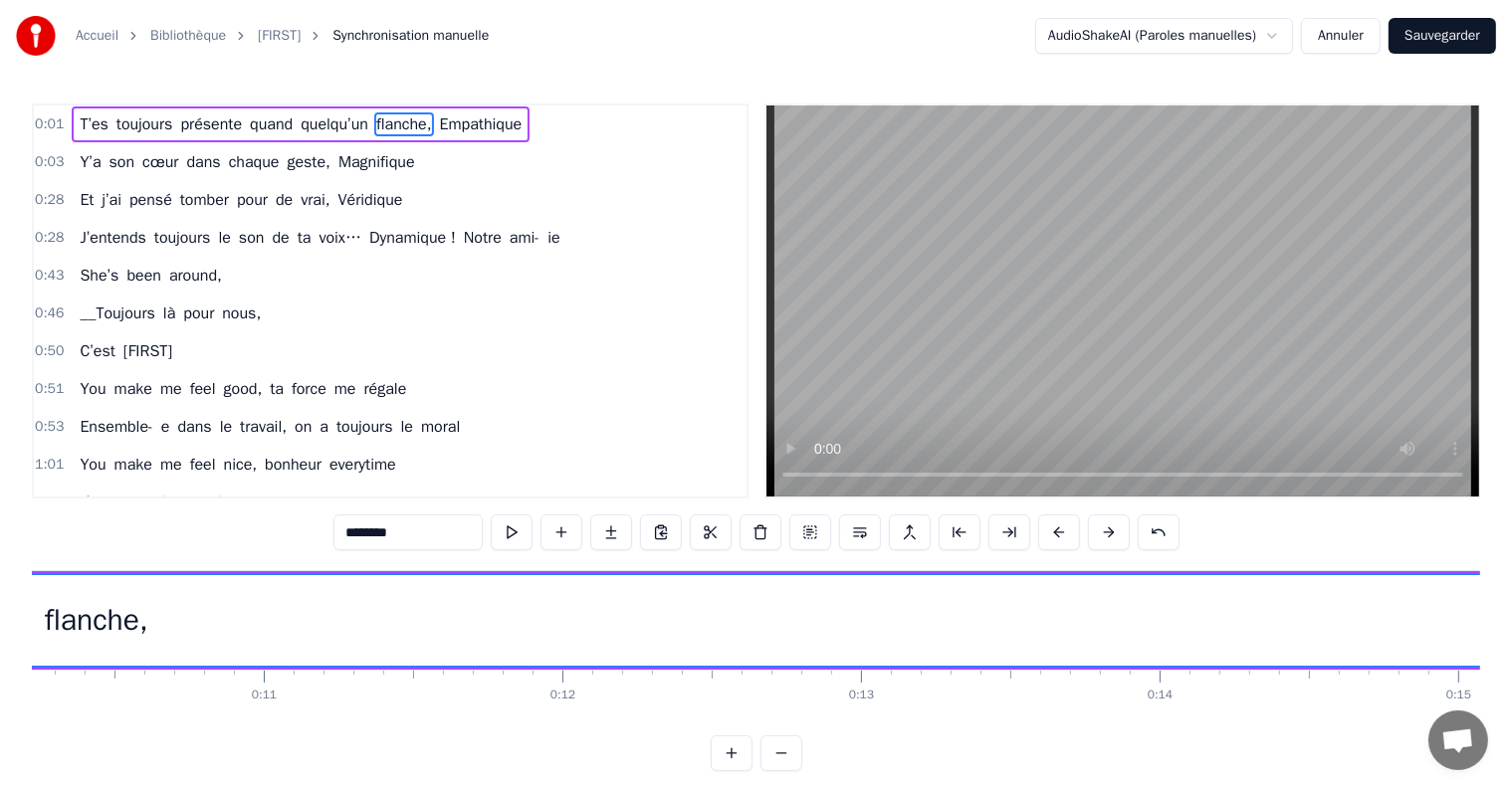 click at bounding box center (1059, 532) 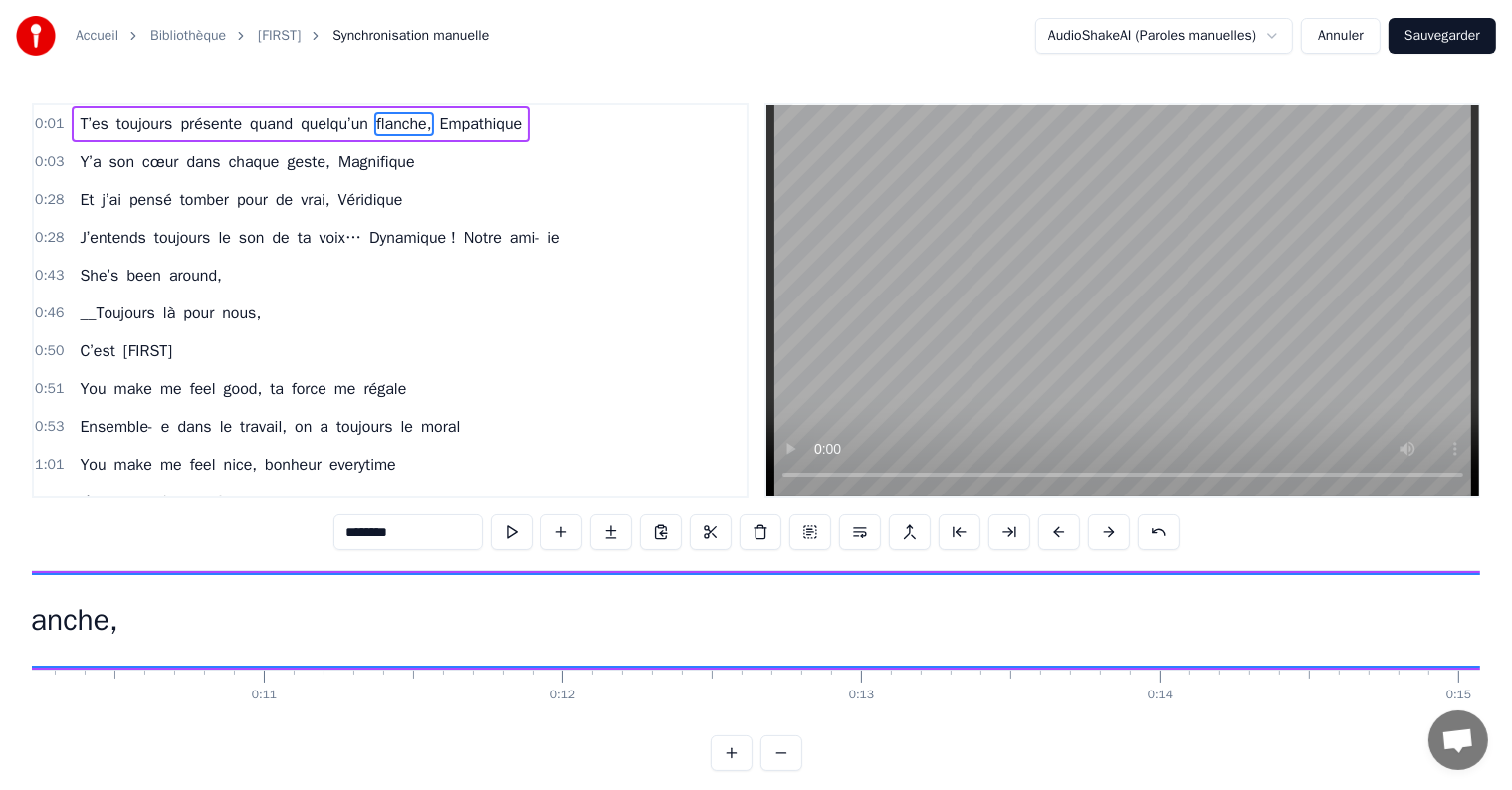 click at bounding box center [1059, 532] 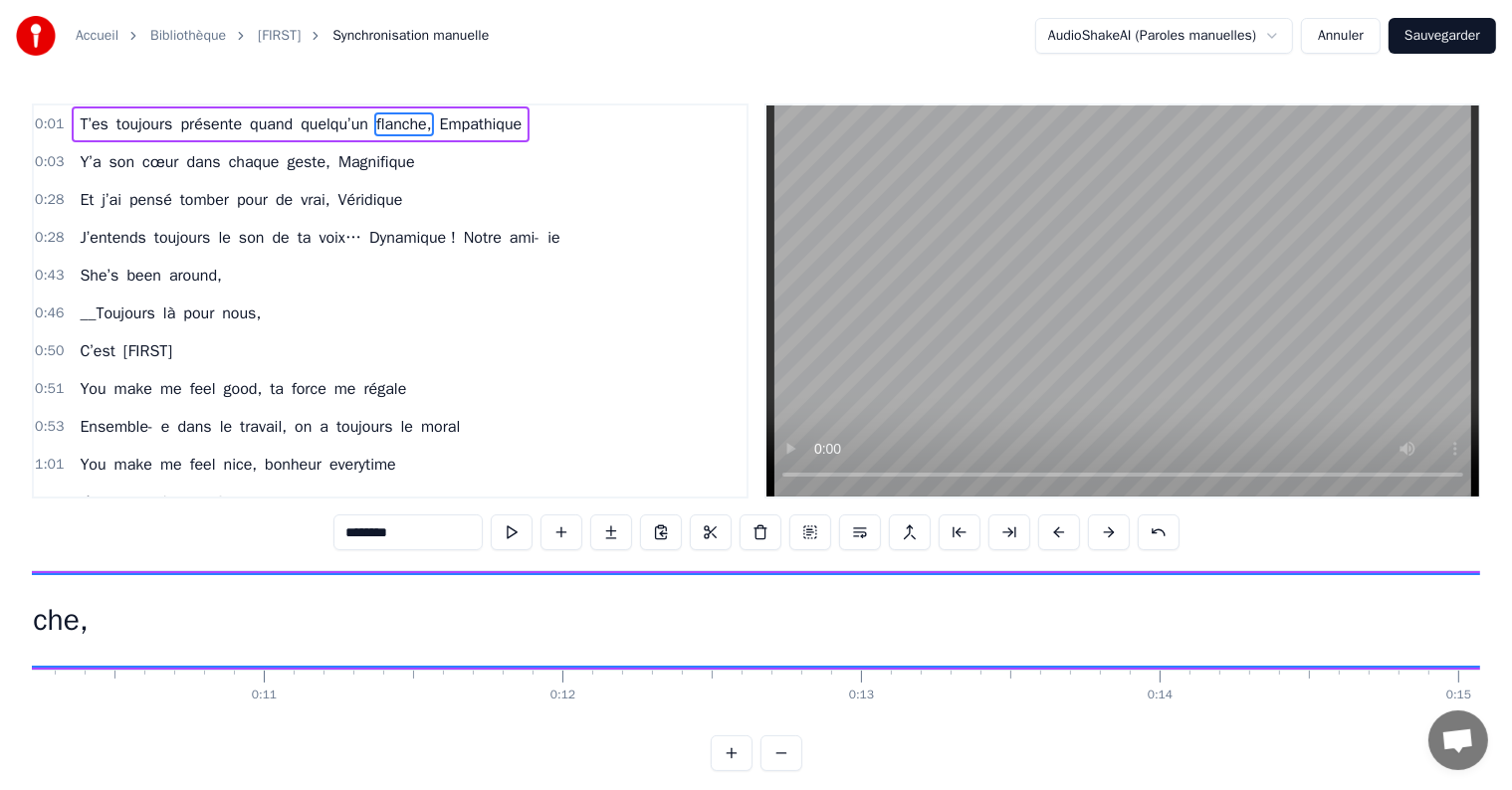 click at bounding box center [1059, 532] 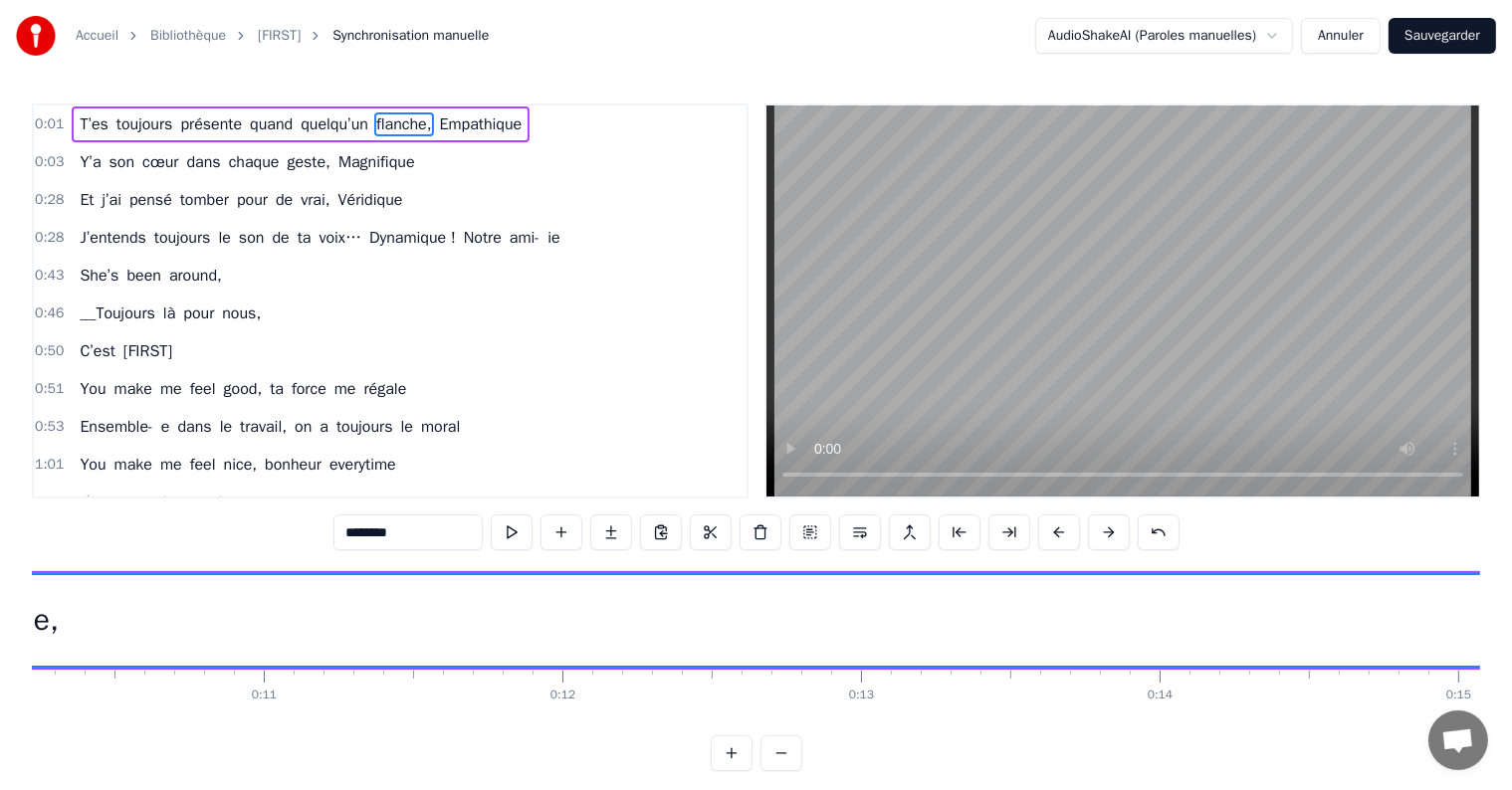 click at bounding box center (1059, 532) 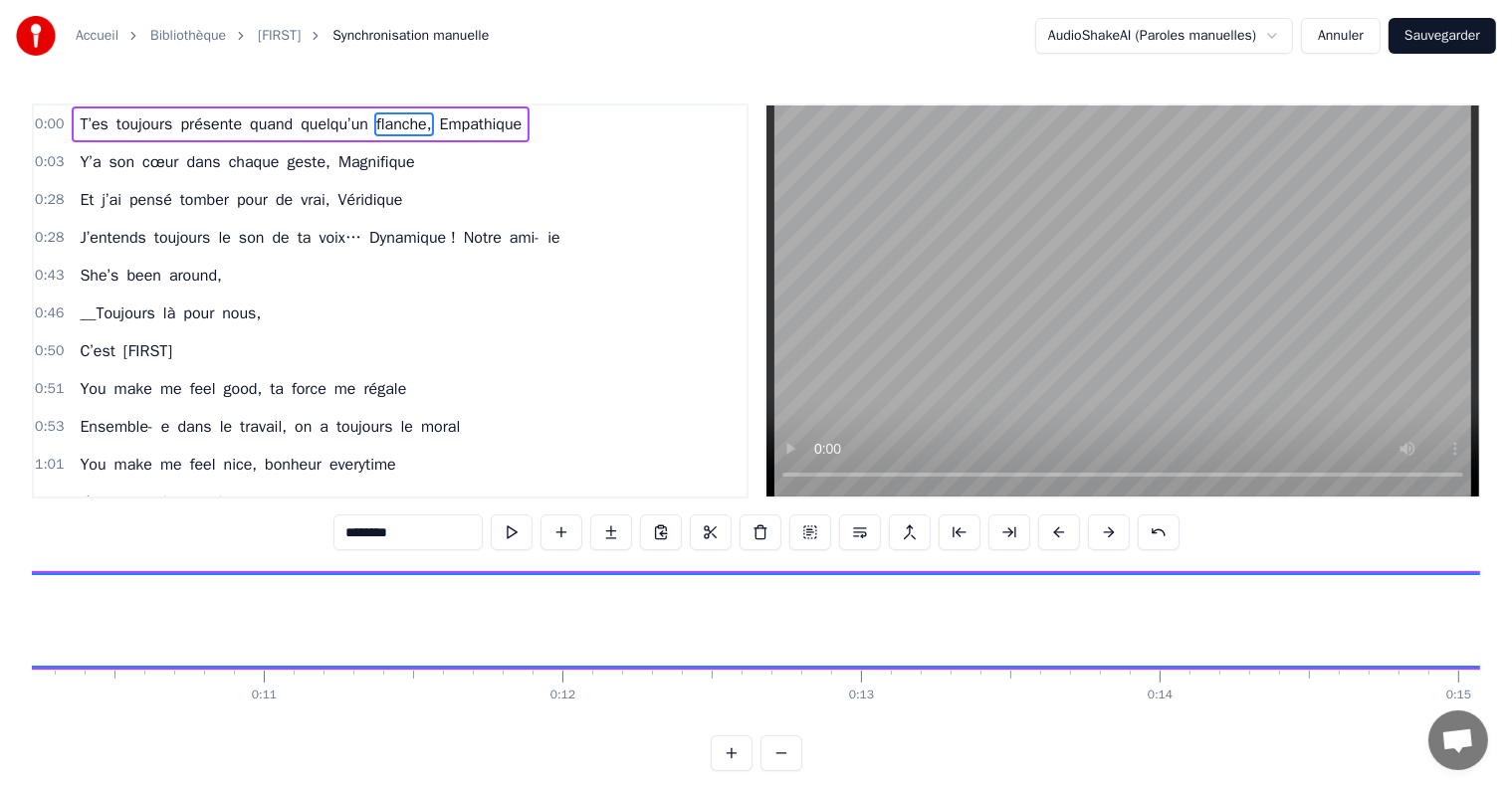 click at bounding box center [1059, 532] 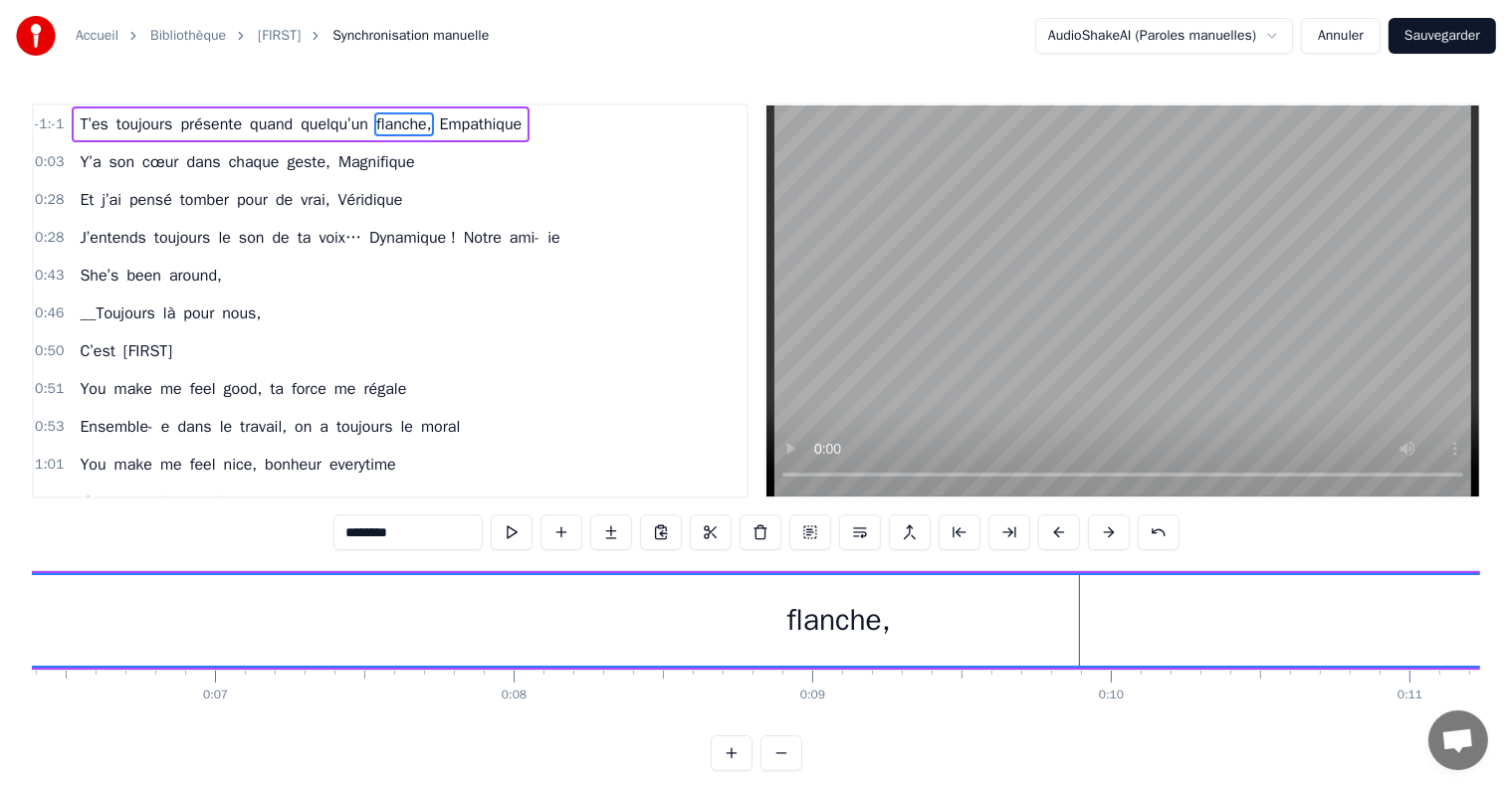 scroll, scrollTop: 0, scrollLeft: 1880, axis: horizontal 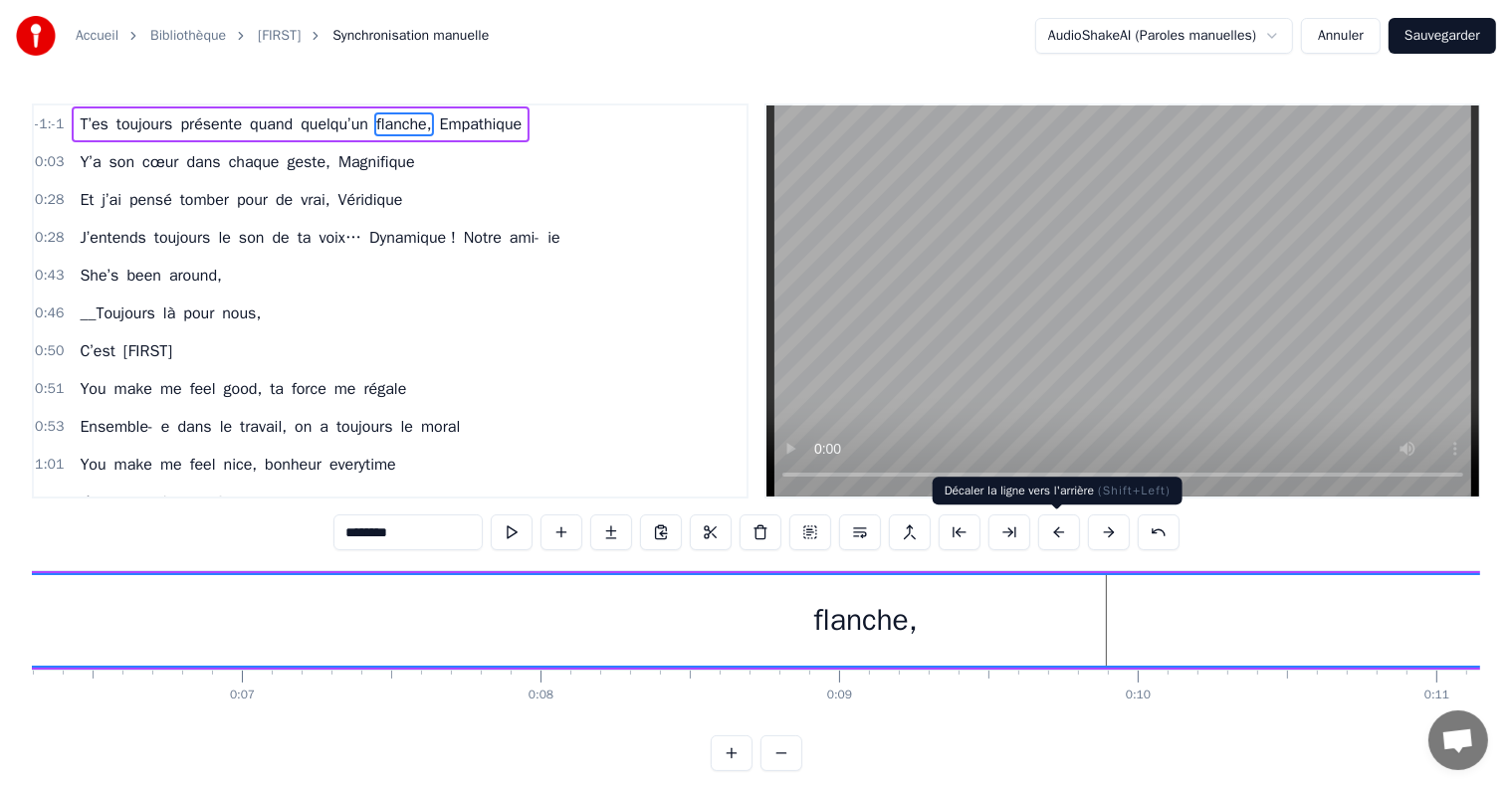 click at bounding box center (1059, 532) 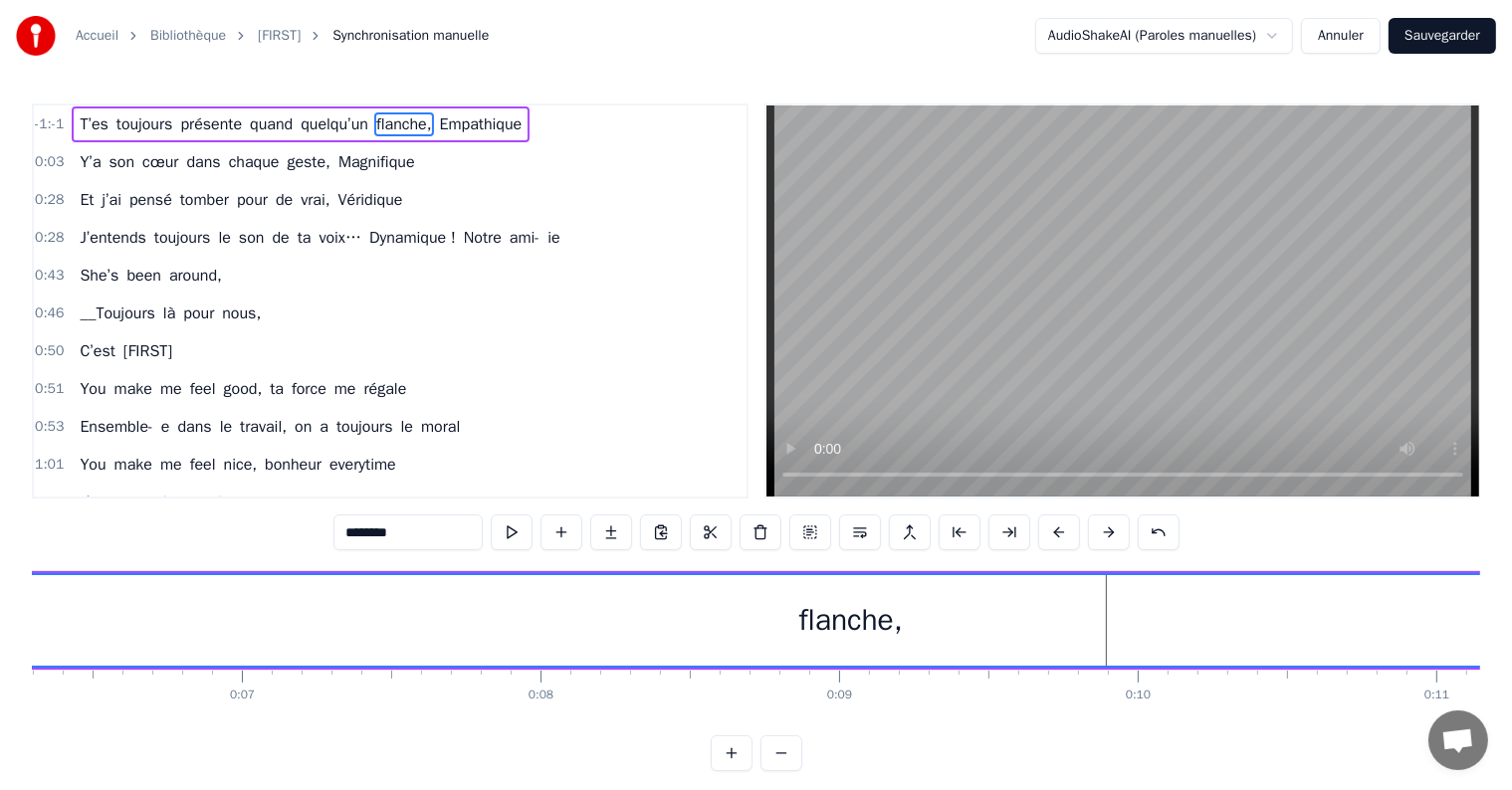 click at bounding box center [1059, 532] 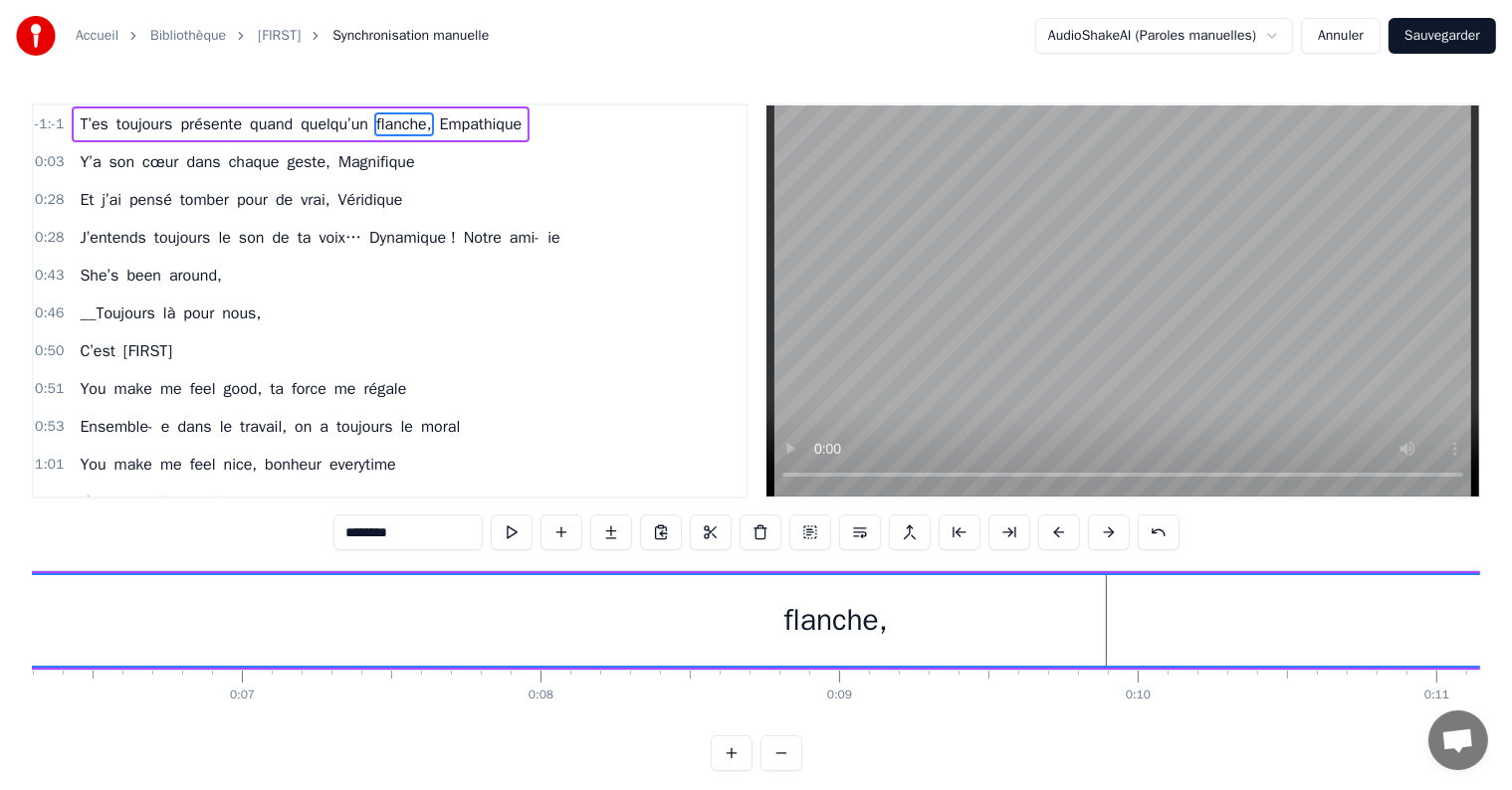 click at bounding box center [1059, 532] 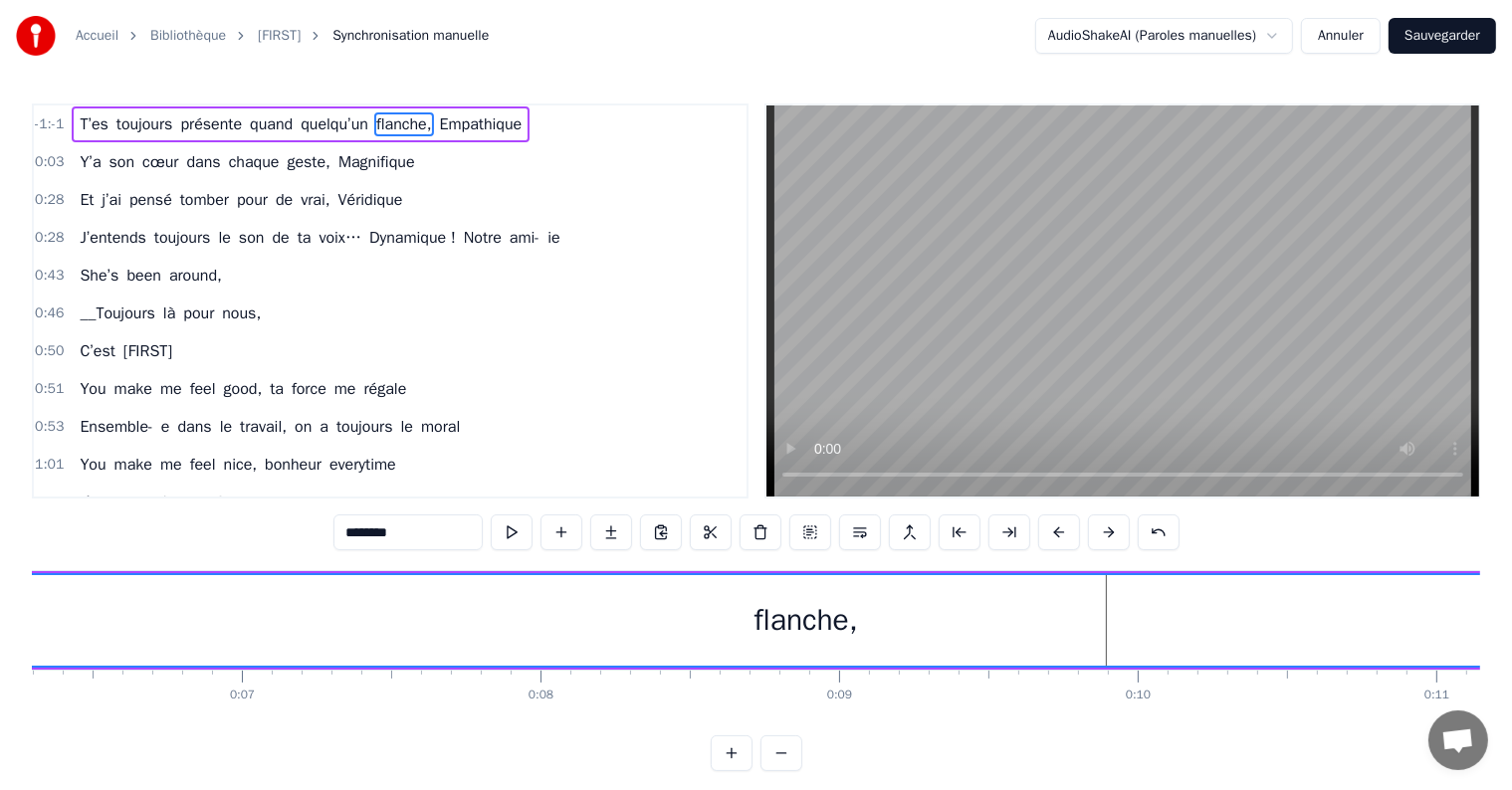 click at bounding box center (1059, 532) 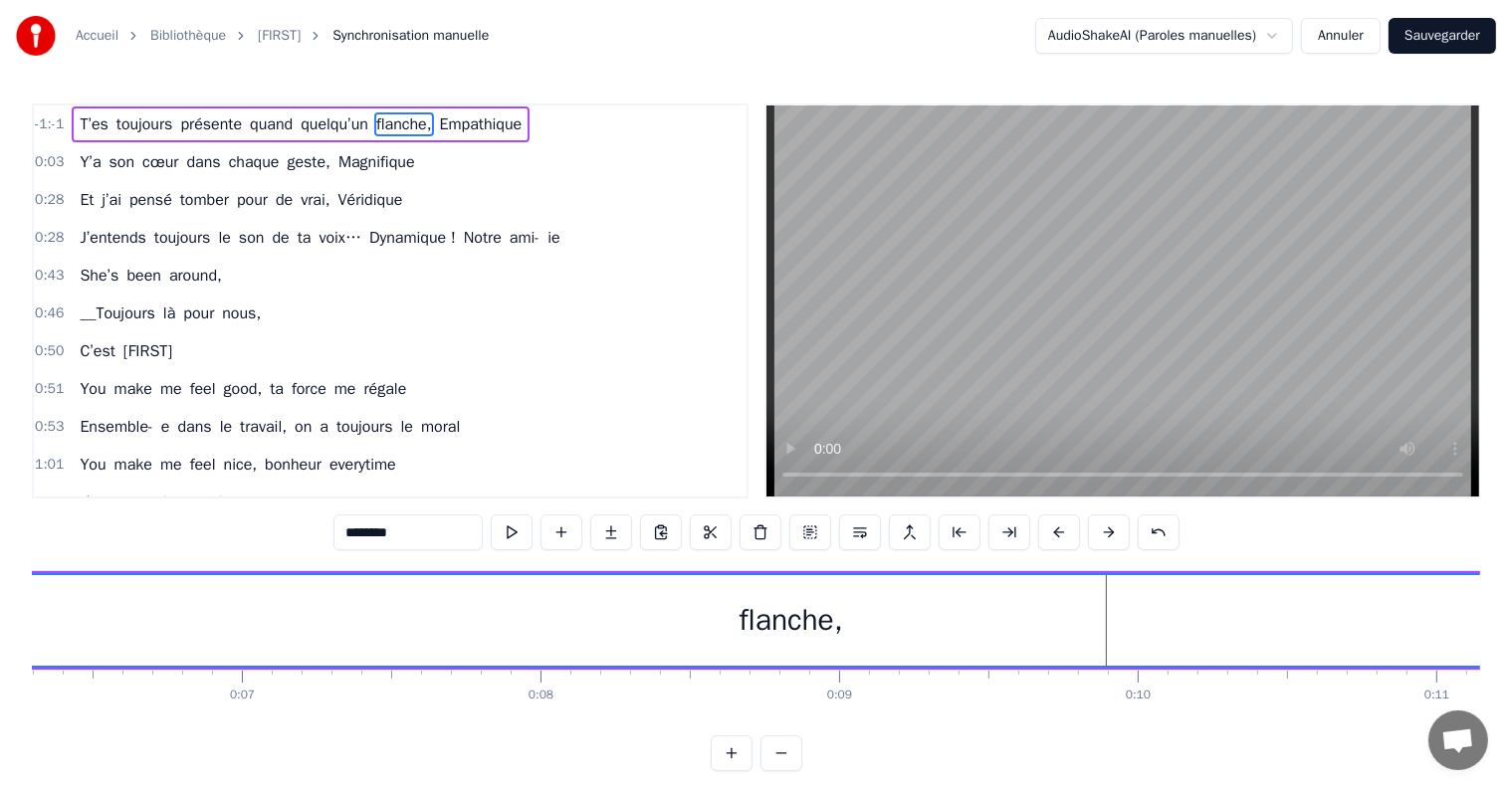 click at bounding box center [1059, 532] 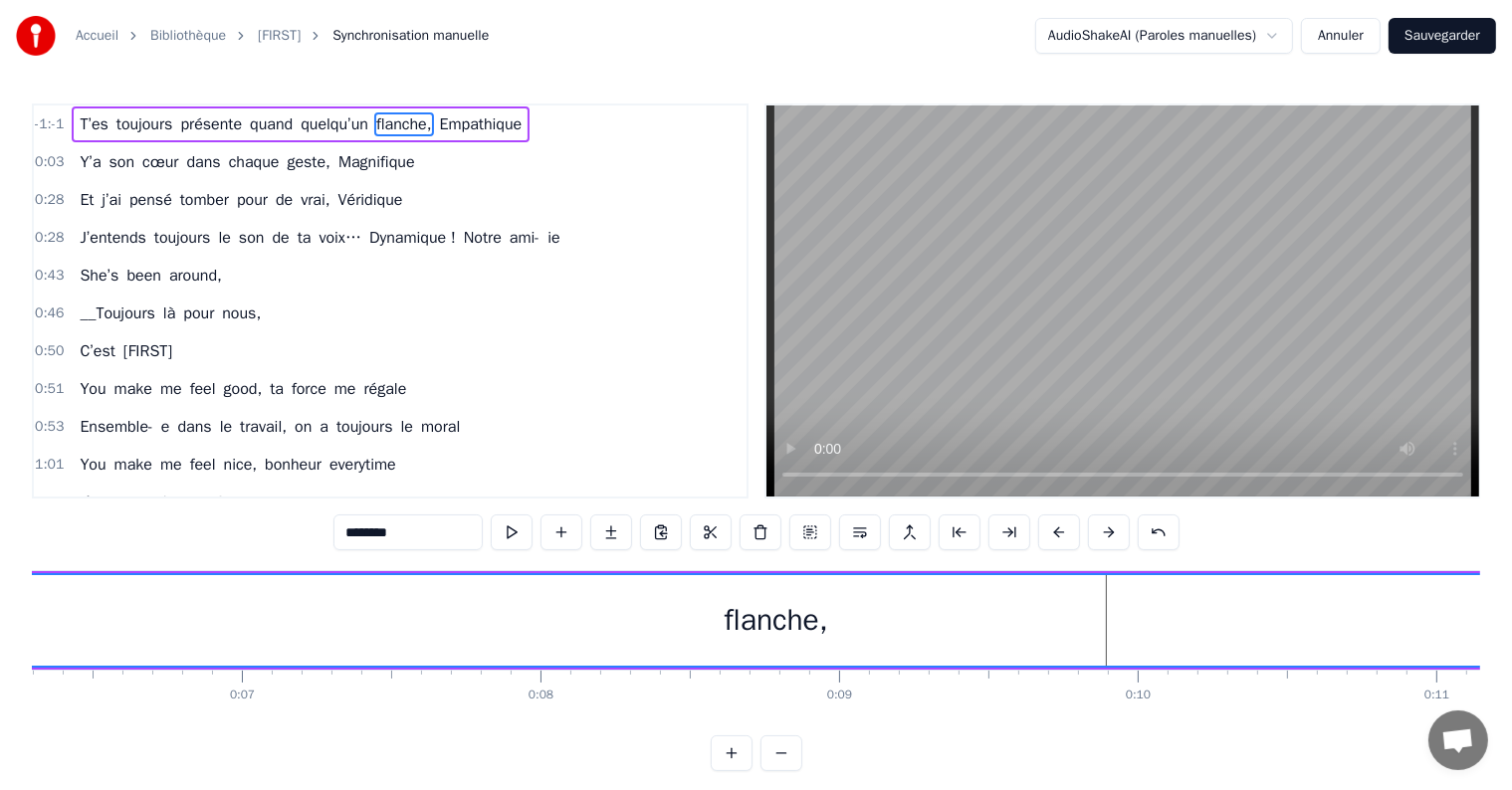 click at bounding box center (1059, 532) 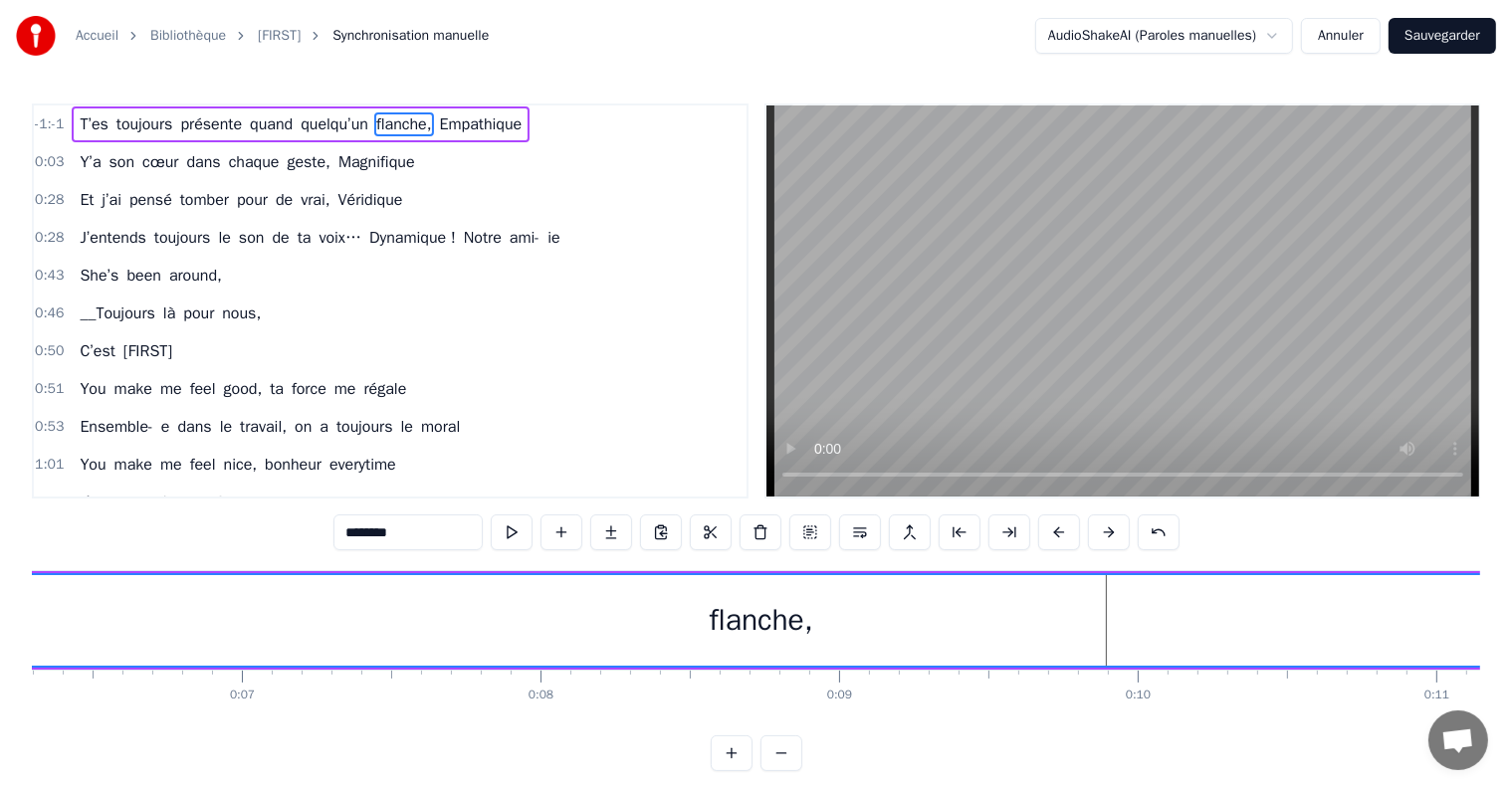 click at bounding box center [1059, 532] 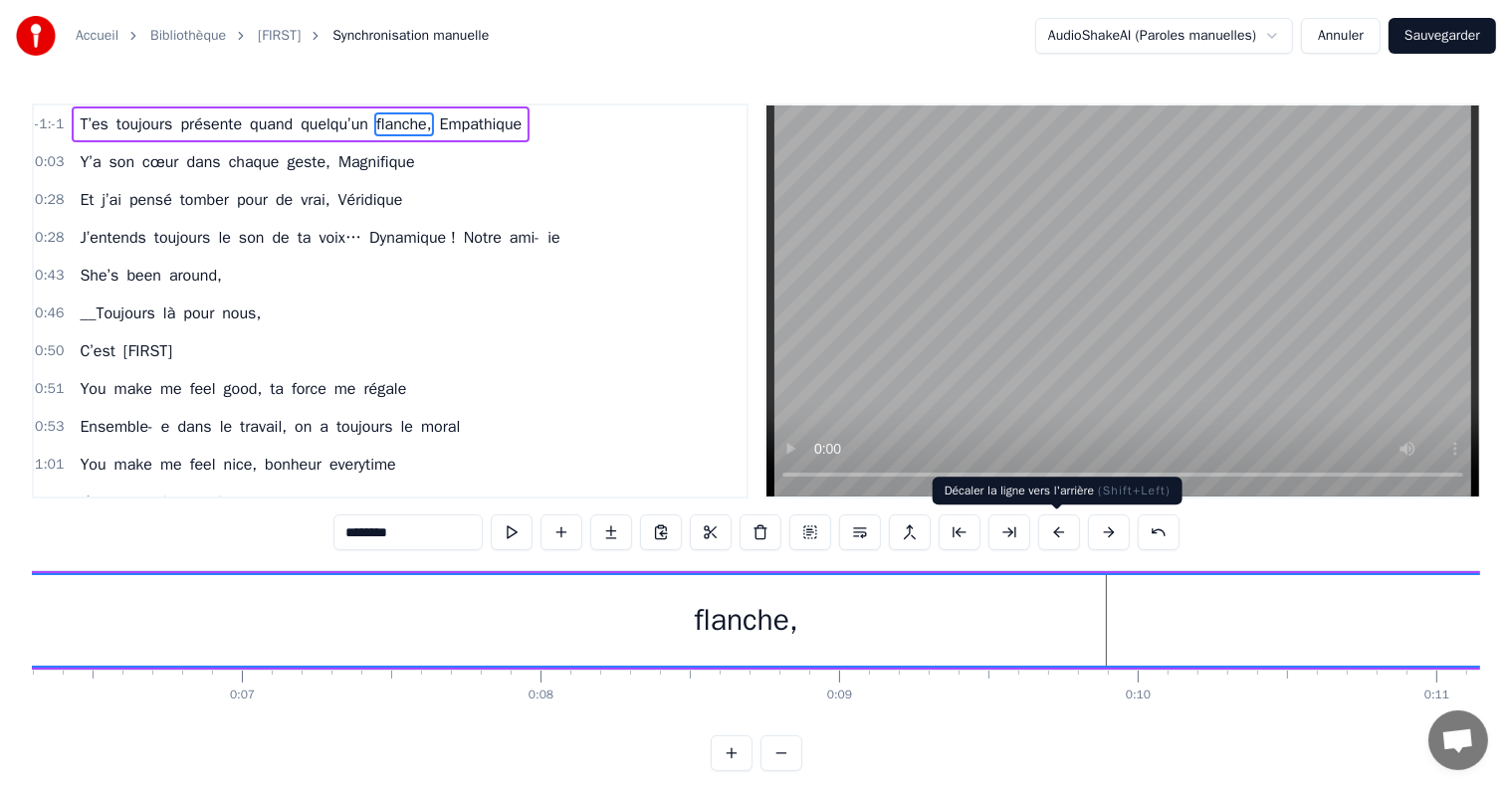 click at bounding box center [1059, 532] 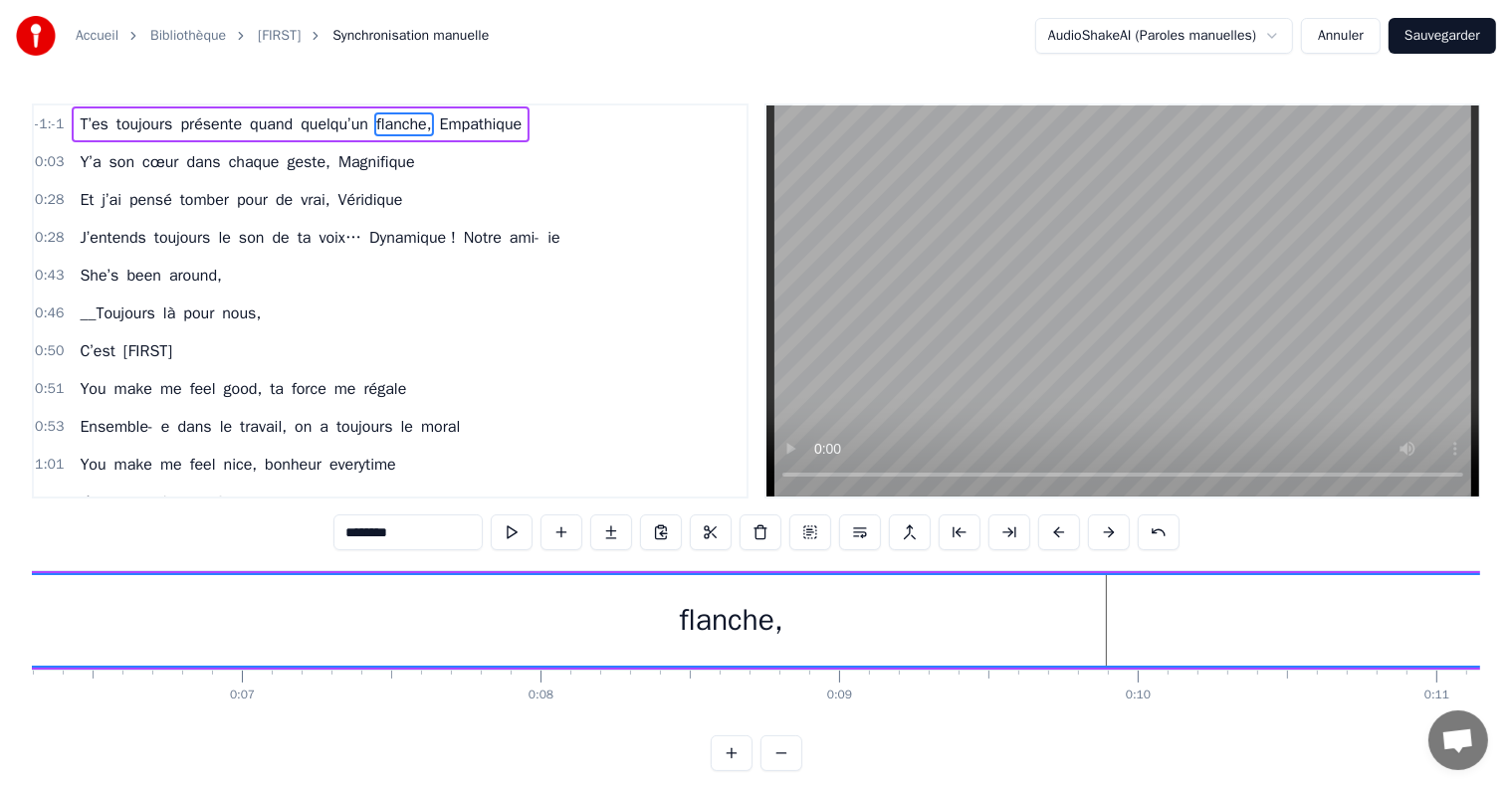 click at bounding box center [1059, 532] 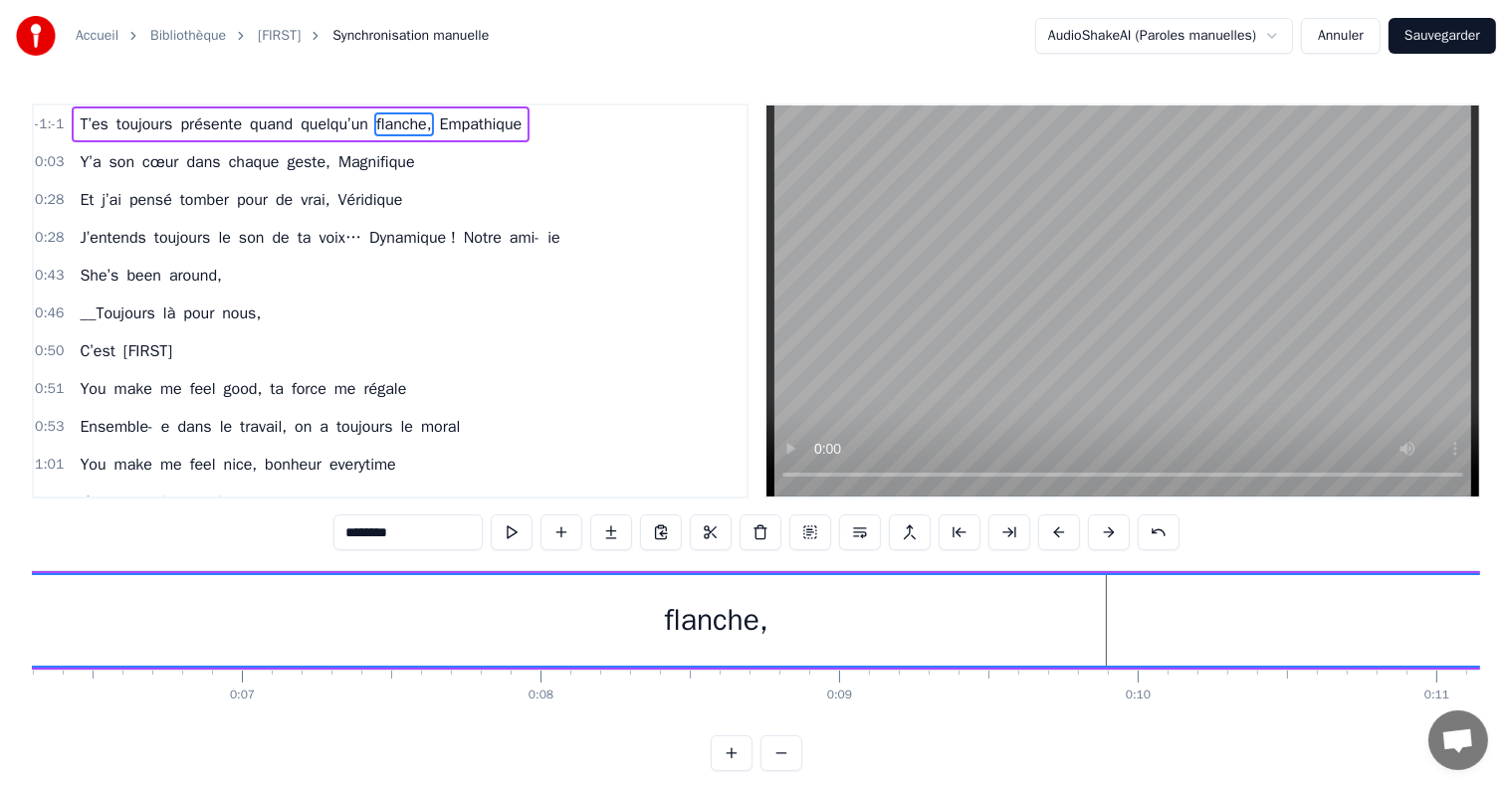 click at bounding box center (1059, 532) 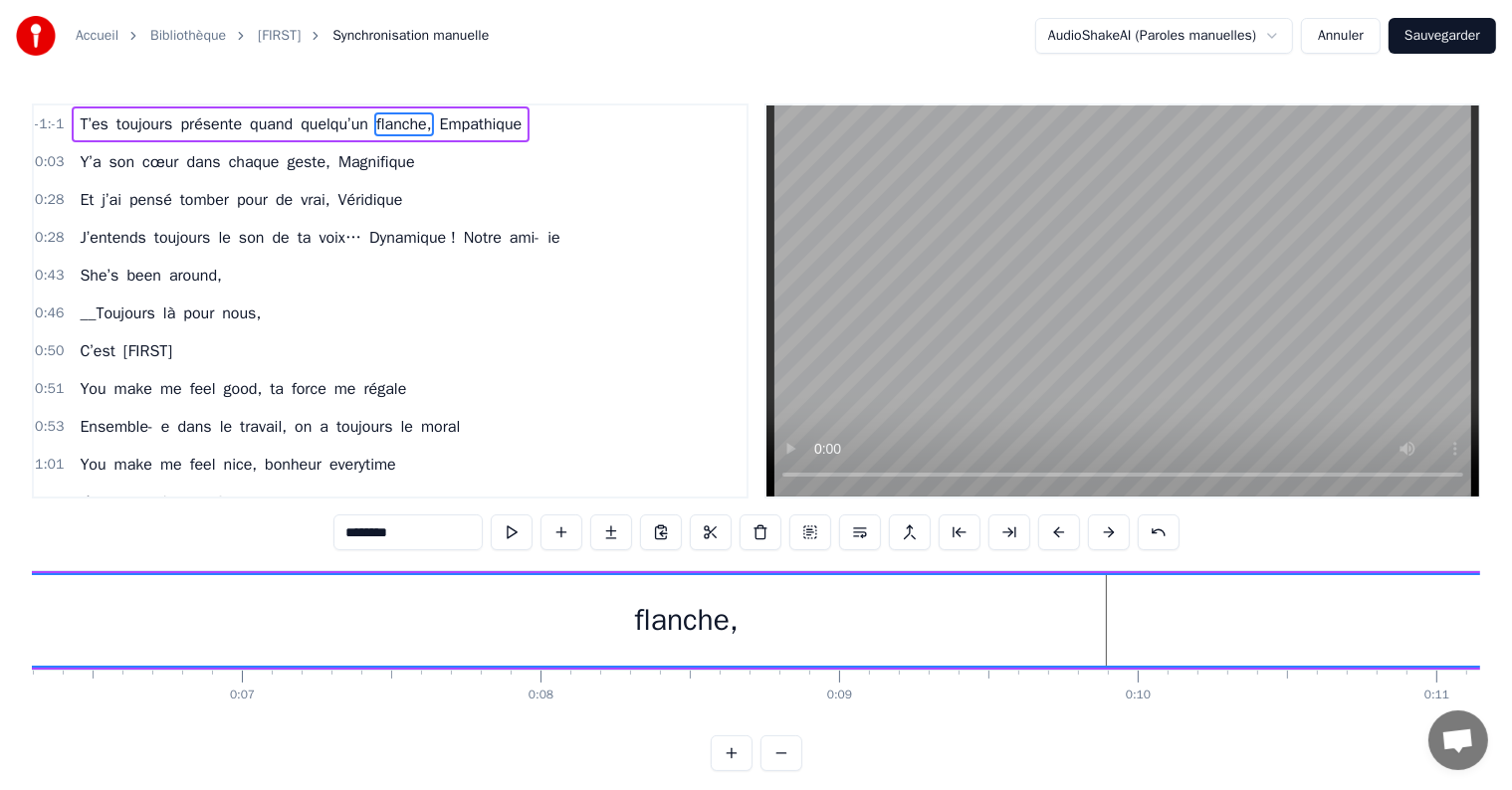 click at bounding box center (1059, 532) 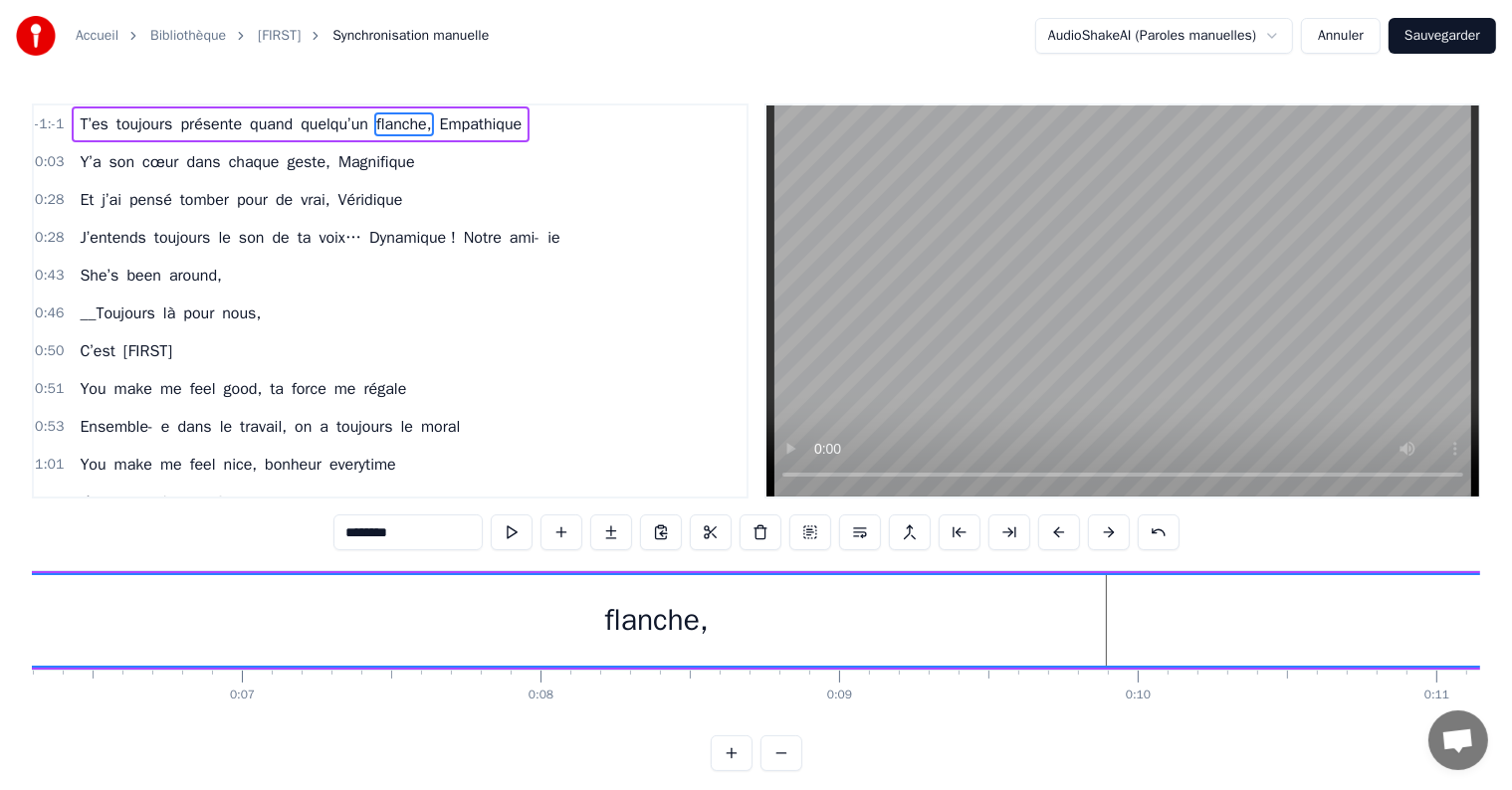 click at bounding box center [1059, 532] 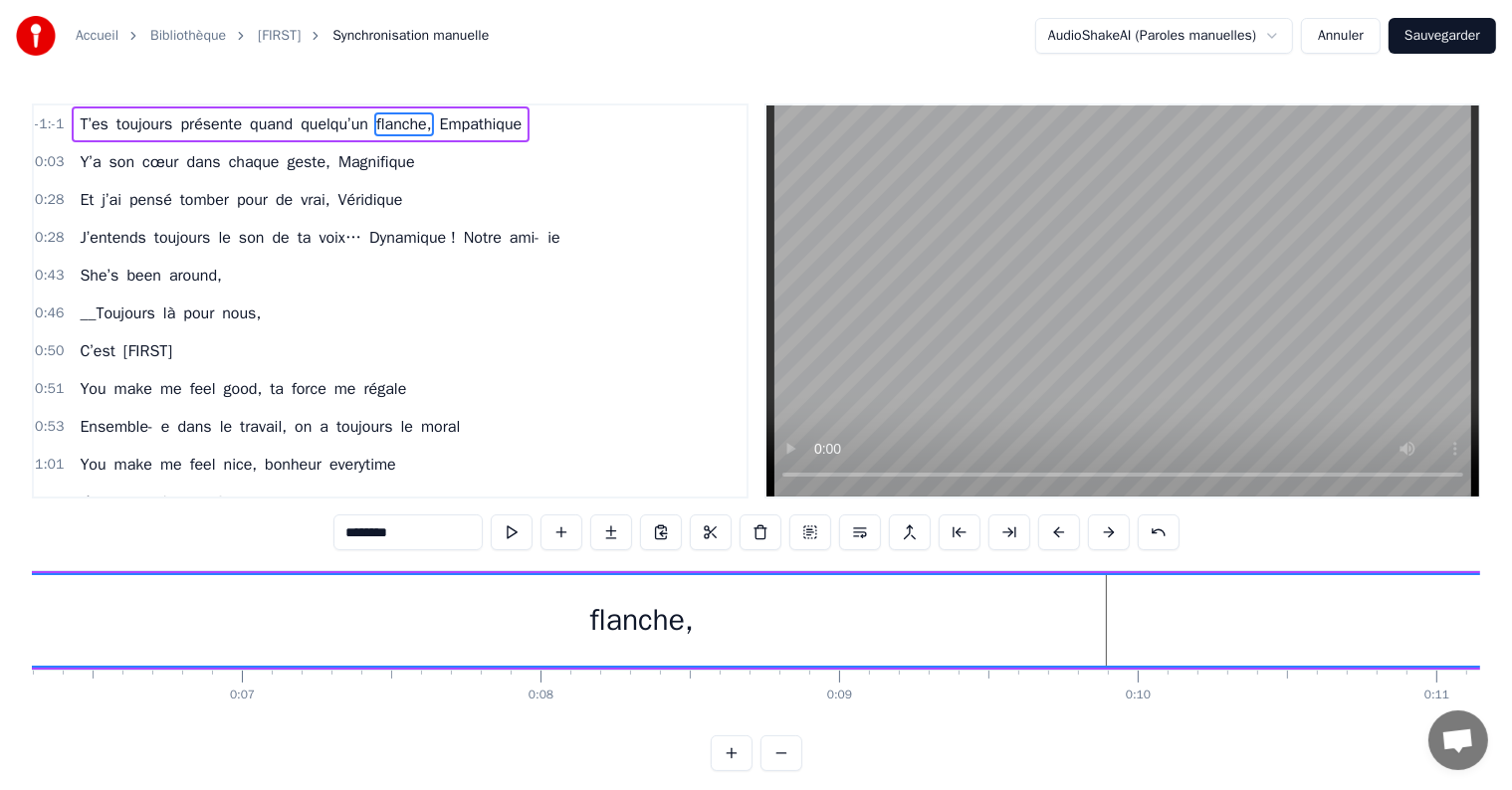click at bounding box center [1059, 532] 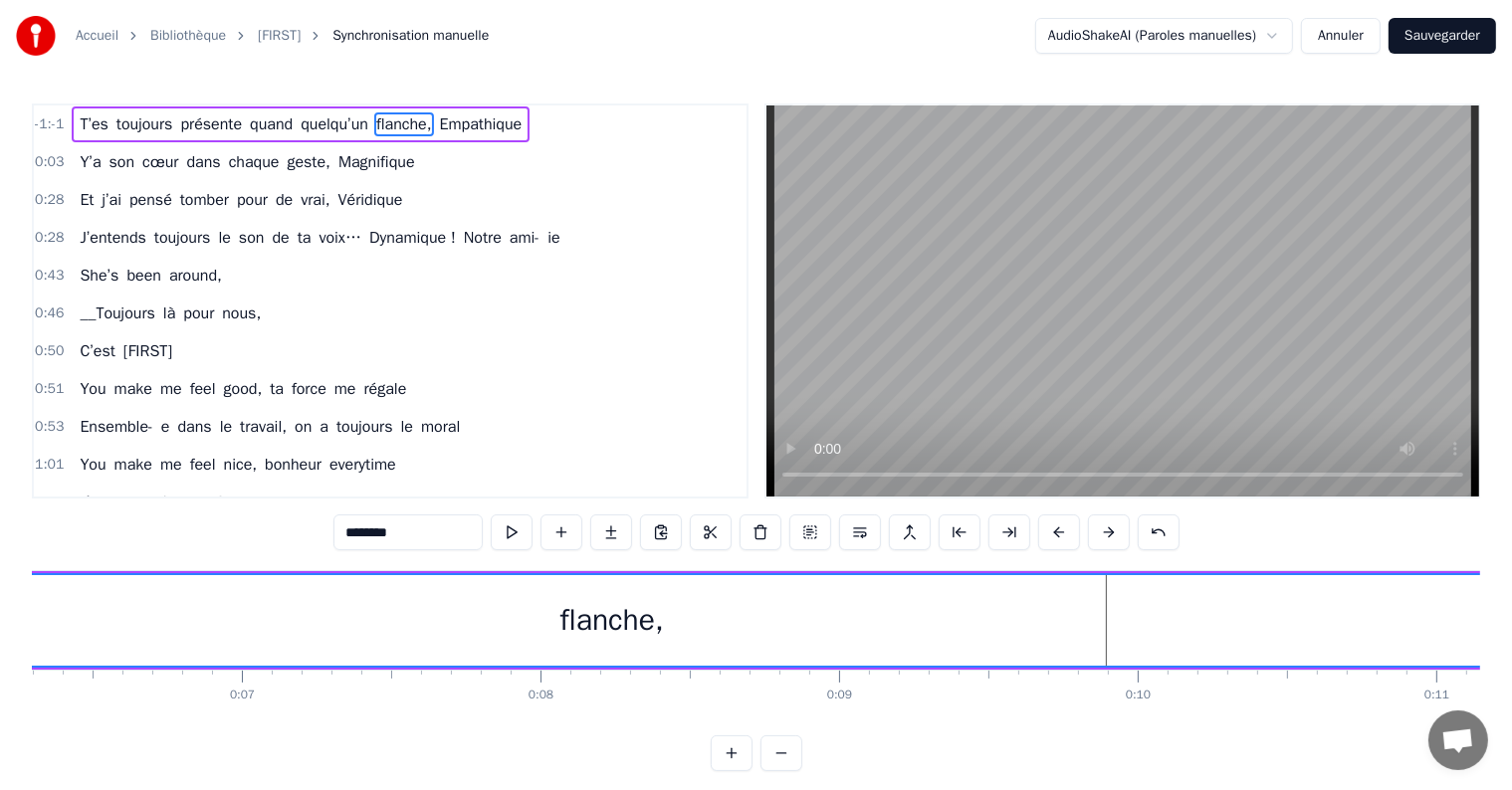 click at bounding box center (1059, 532) 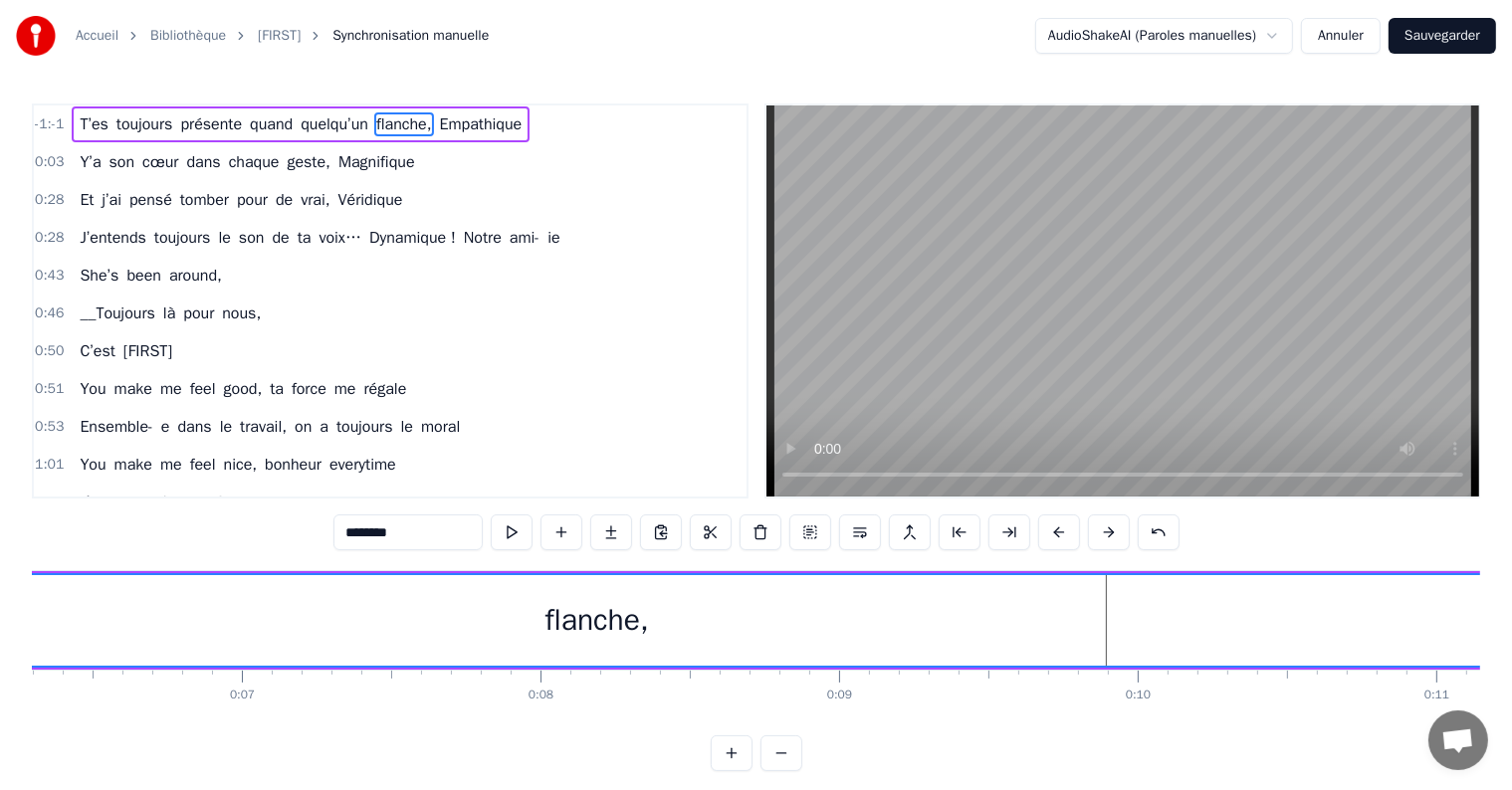 click at bounding box center (1059, 532) 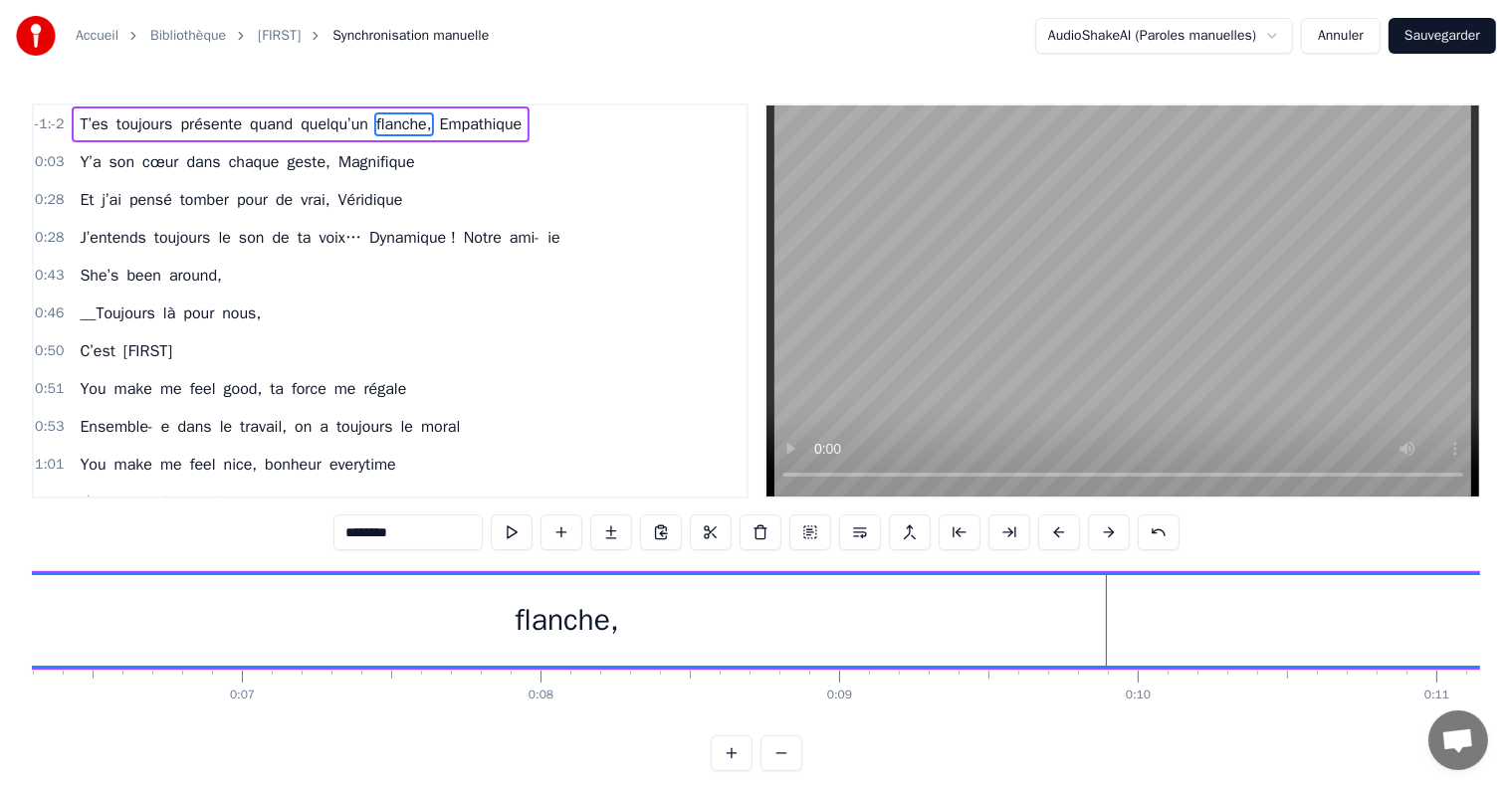 click at bounding box center [1059, 532] 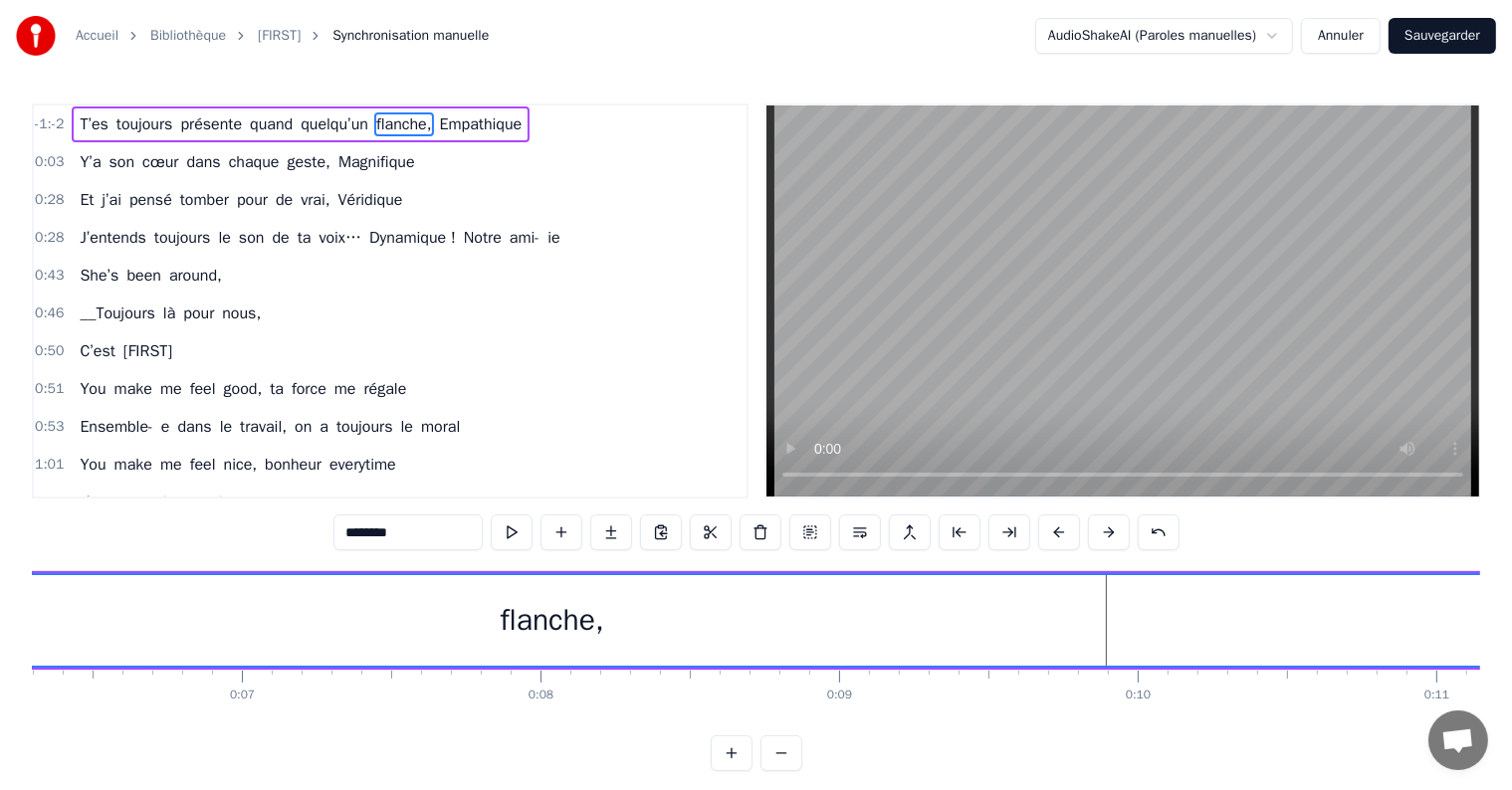 click at bounding box center [1059, 532] 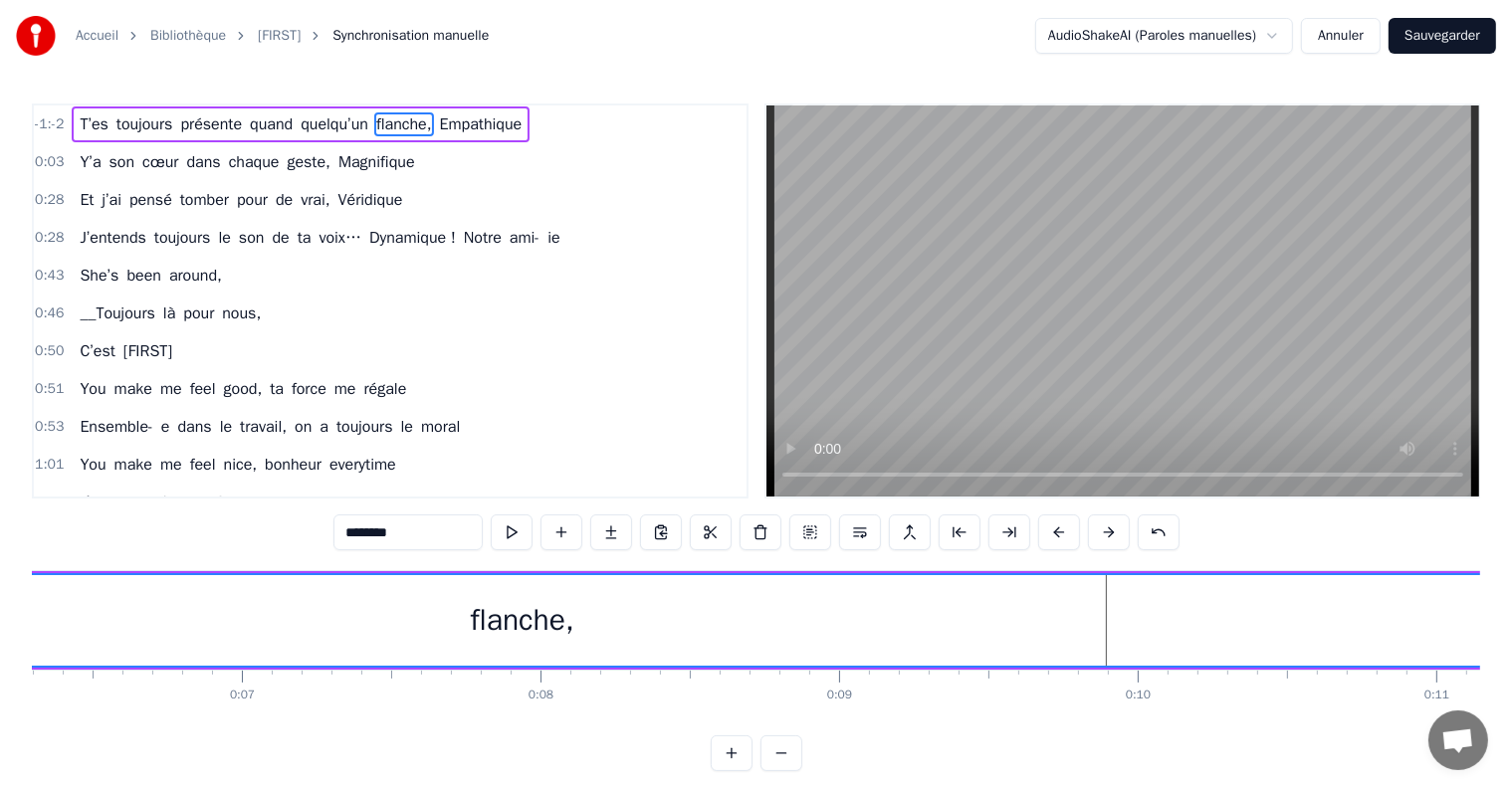 click at bounding box center (1059, 532) 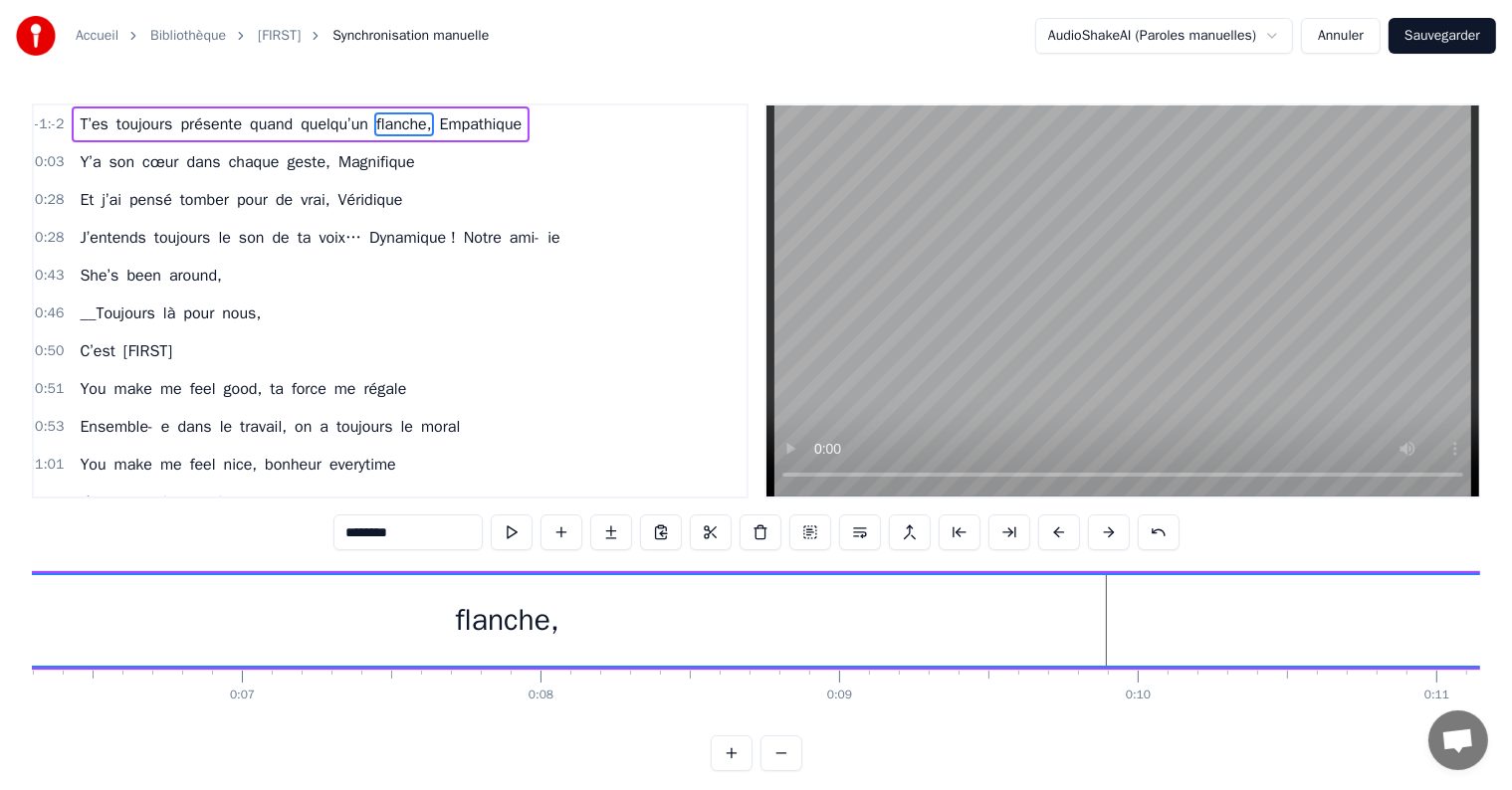 click at bounding box center (1059, 532) 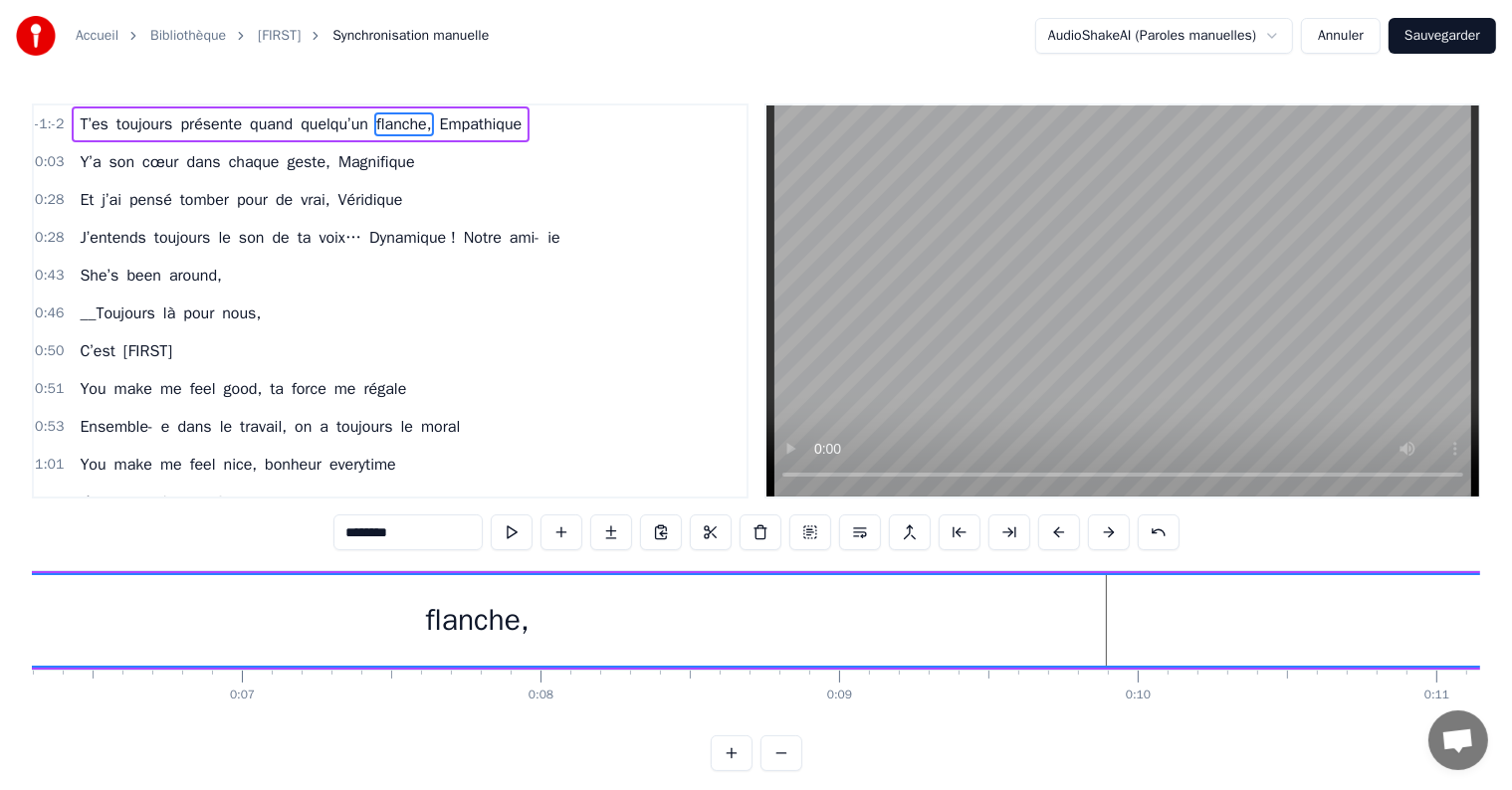 click at bounding box center (1059, 532) 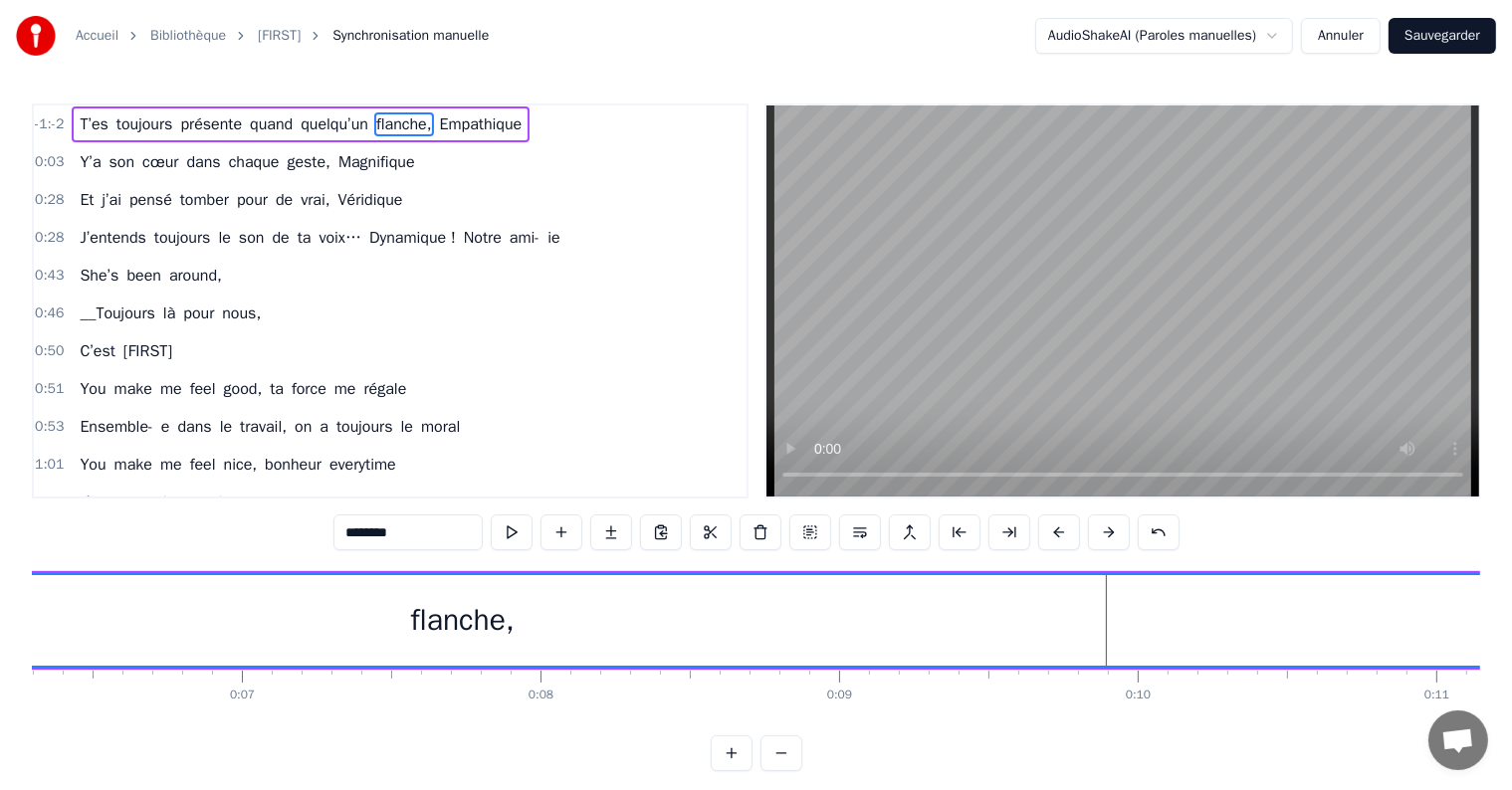 click at bounding box center [1059, 532] 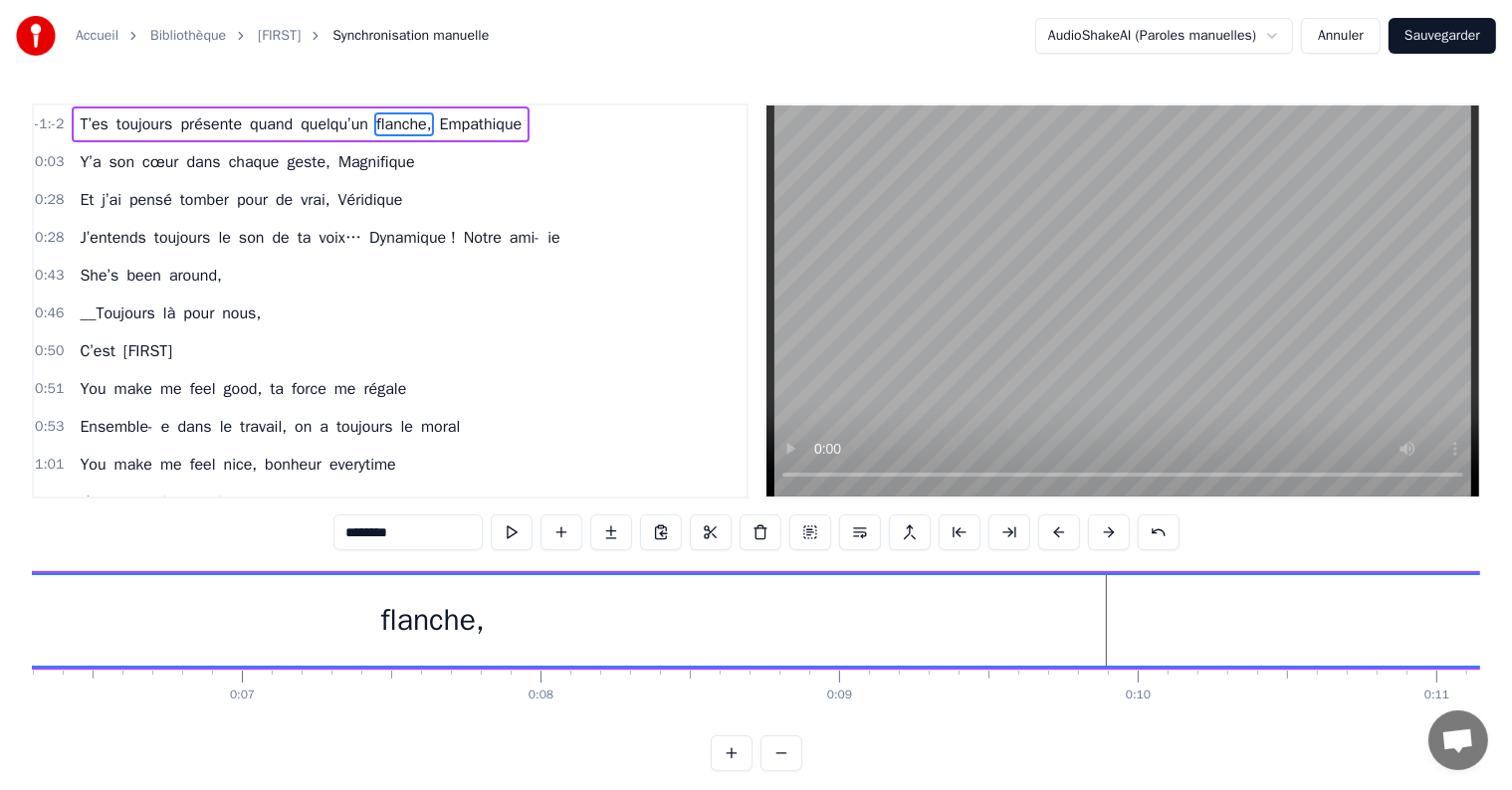 click at bounding box center (1059, 532) 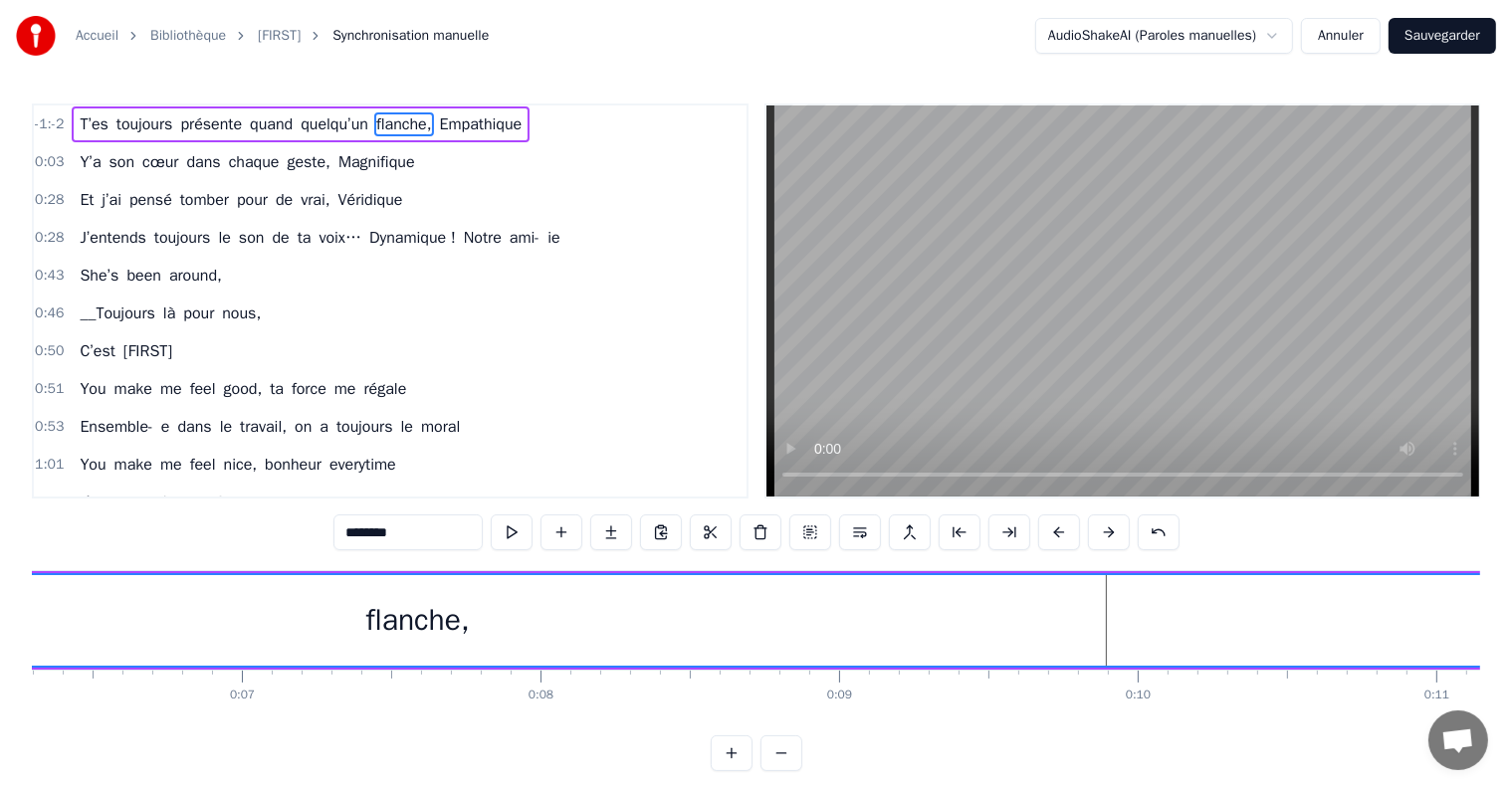 click at bounding box center (1059, 532) 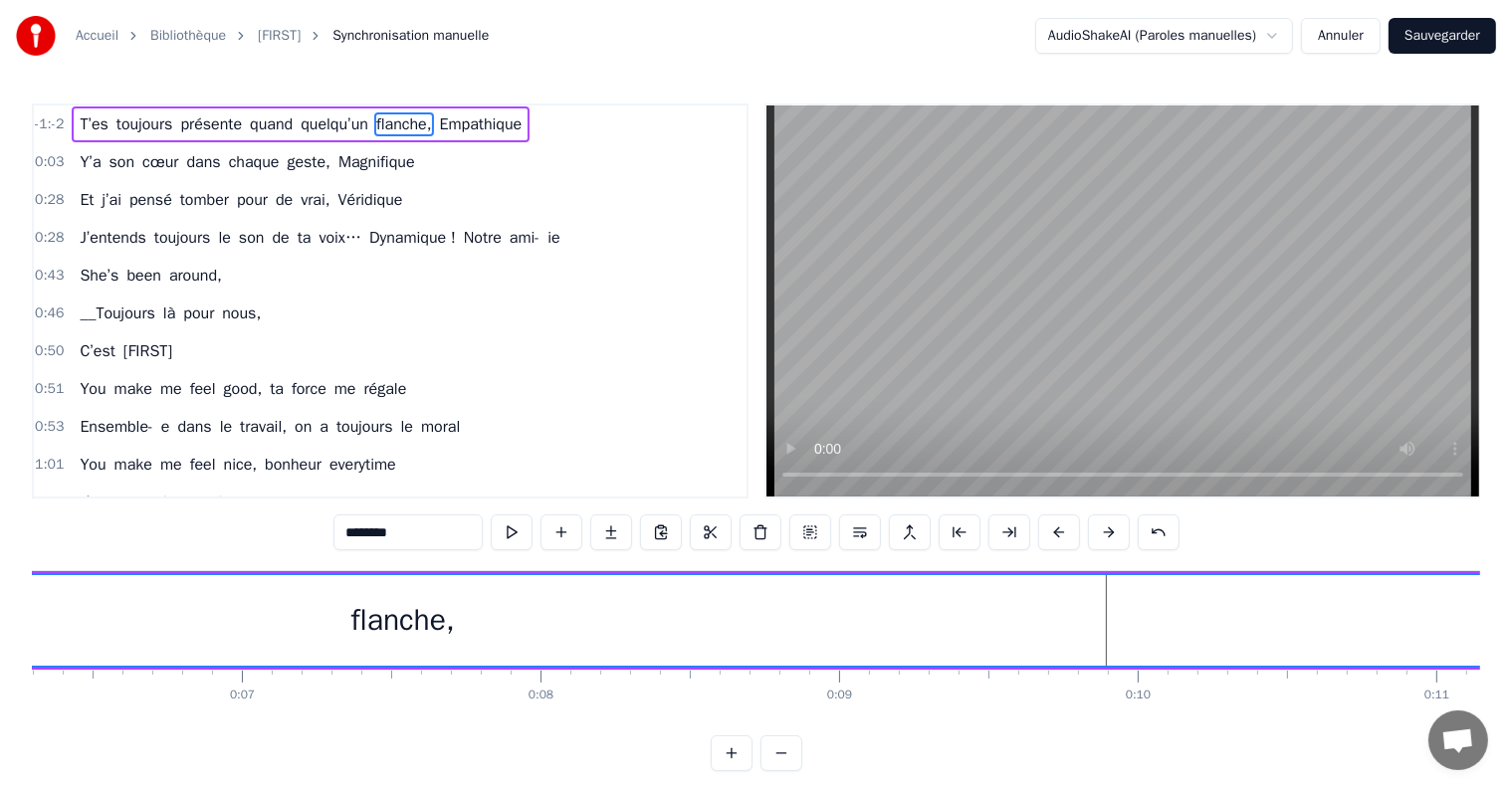 click at bounding box center [1059, 532] 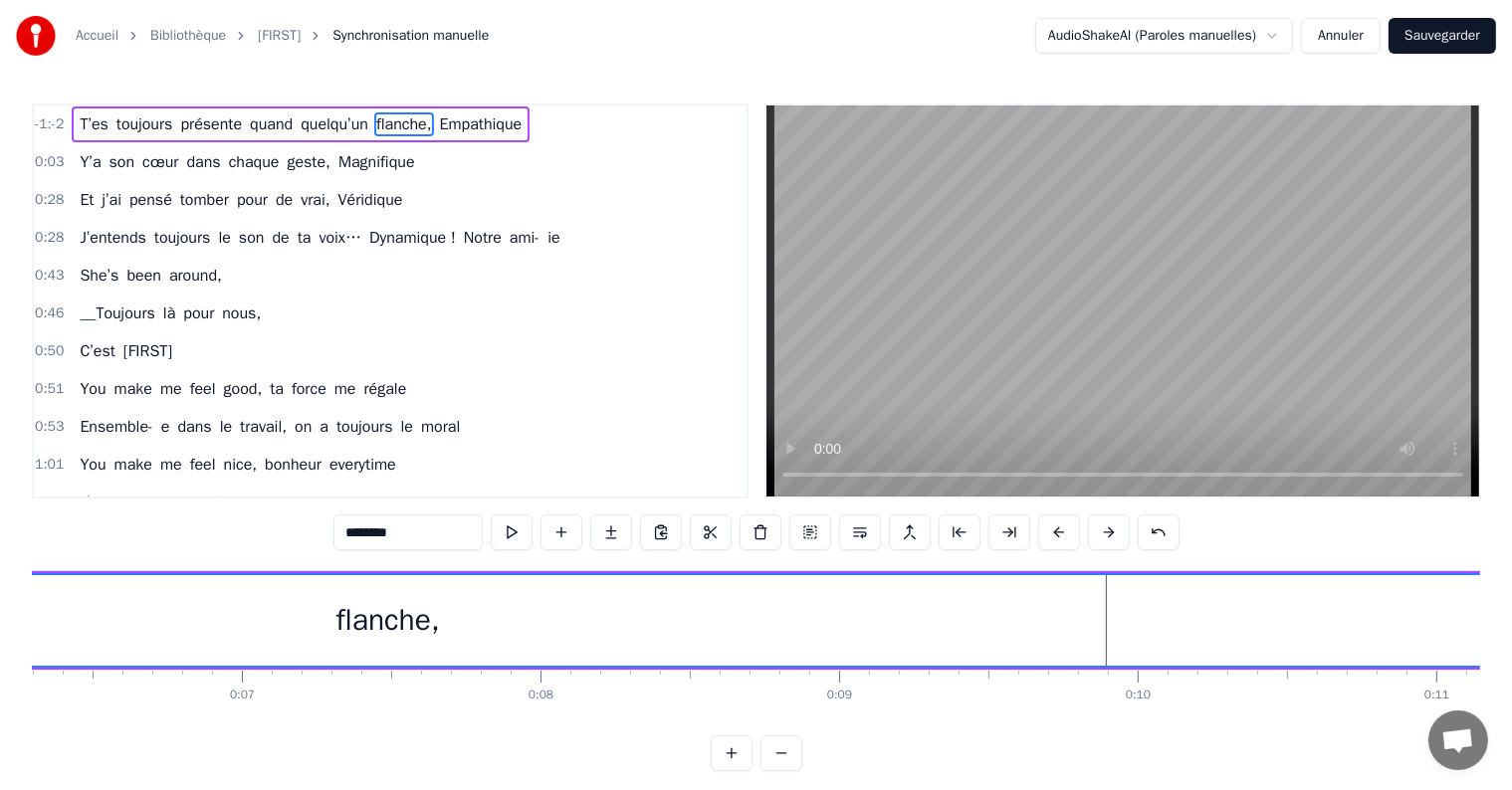 click at bounding box center [1059, 532] 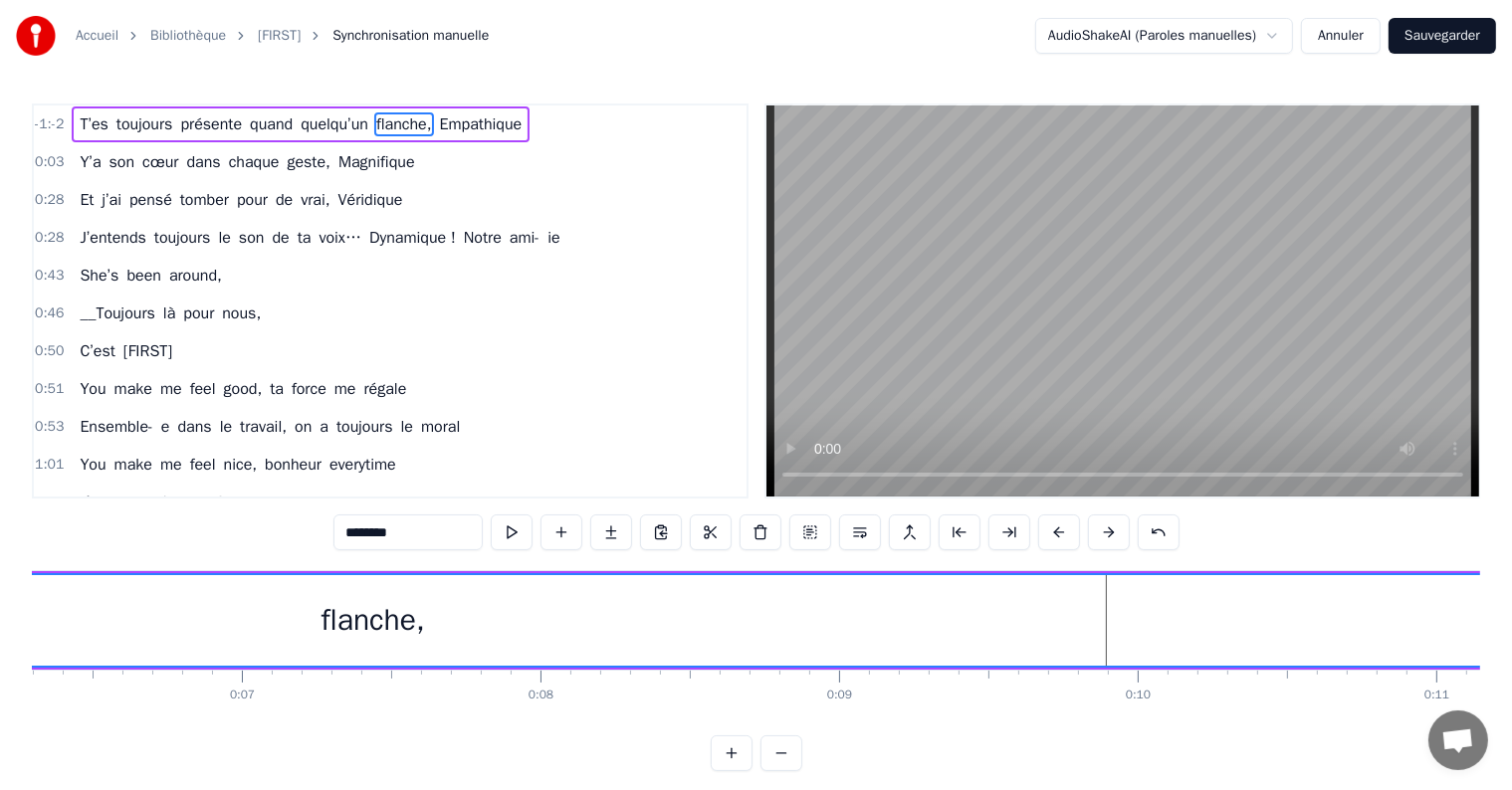 click at bounding box center (1059, 532) 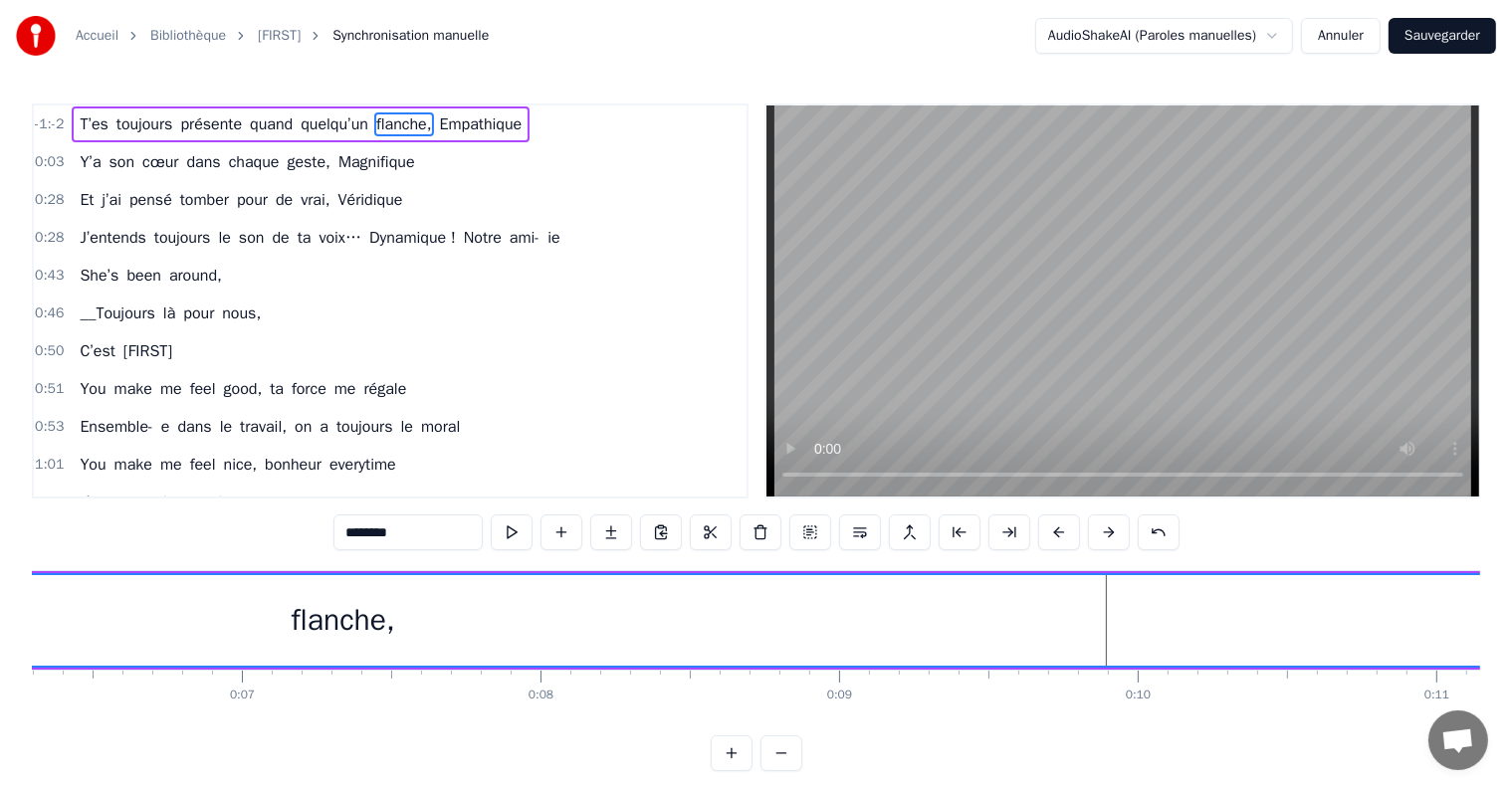 click at bounding box center (1059, 532) 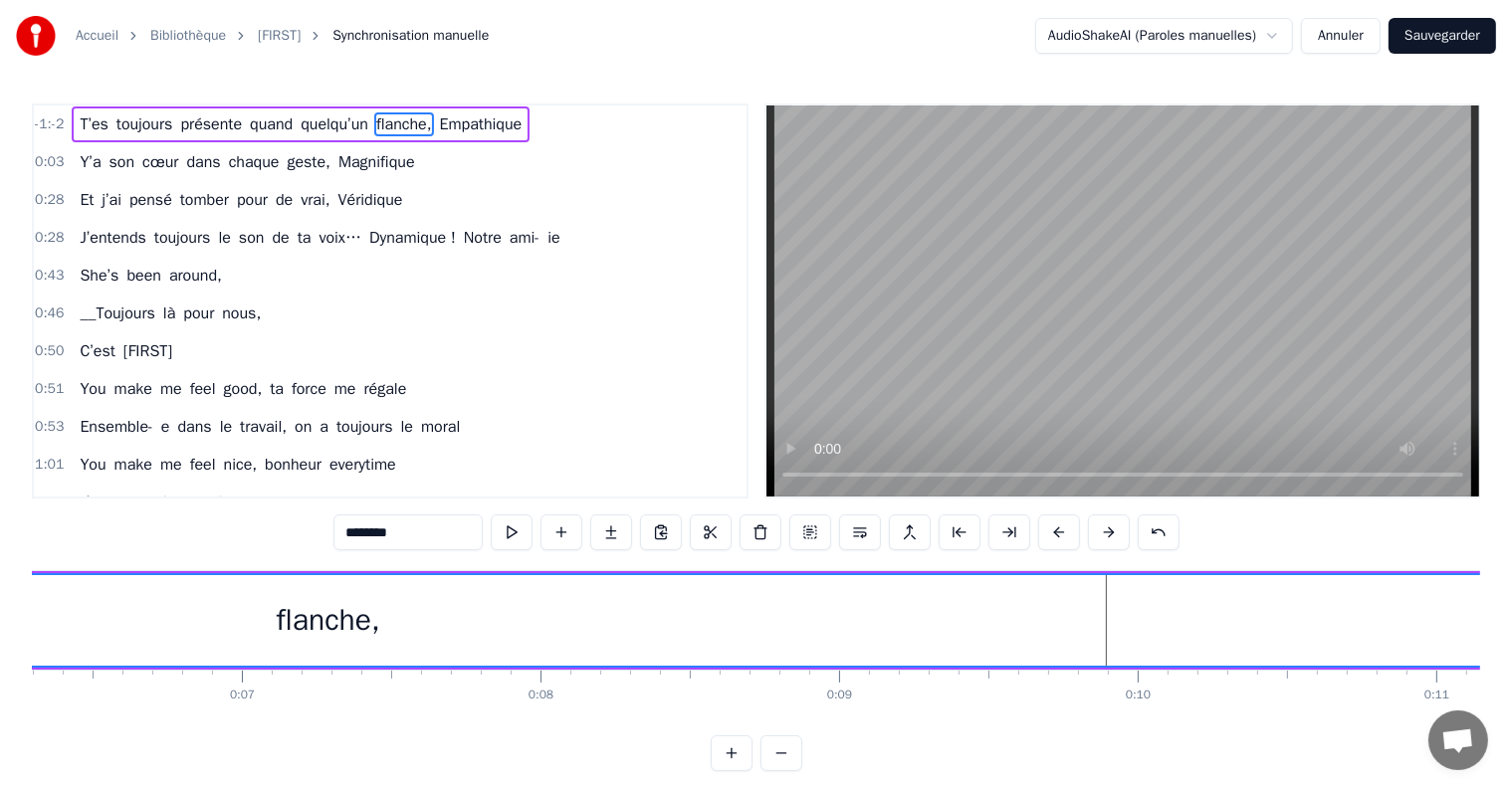 click at bounding box center [1059, 532] 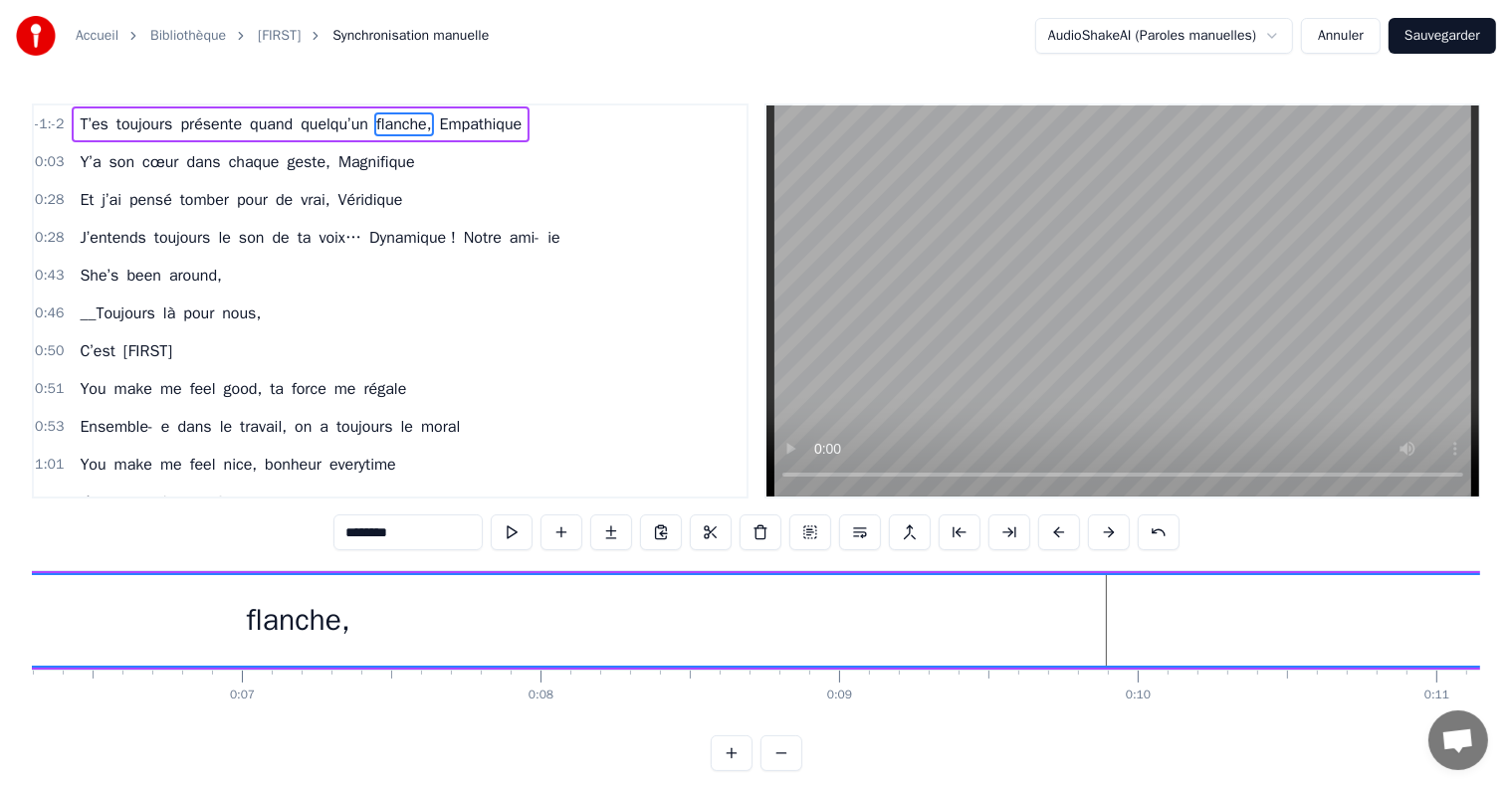 click at bounding box center [1059, 532] 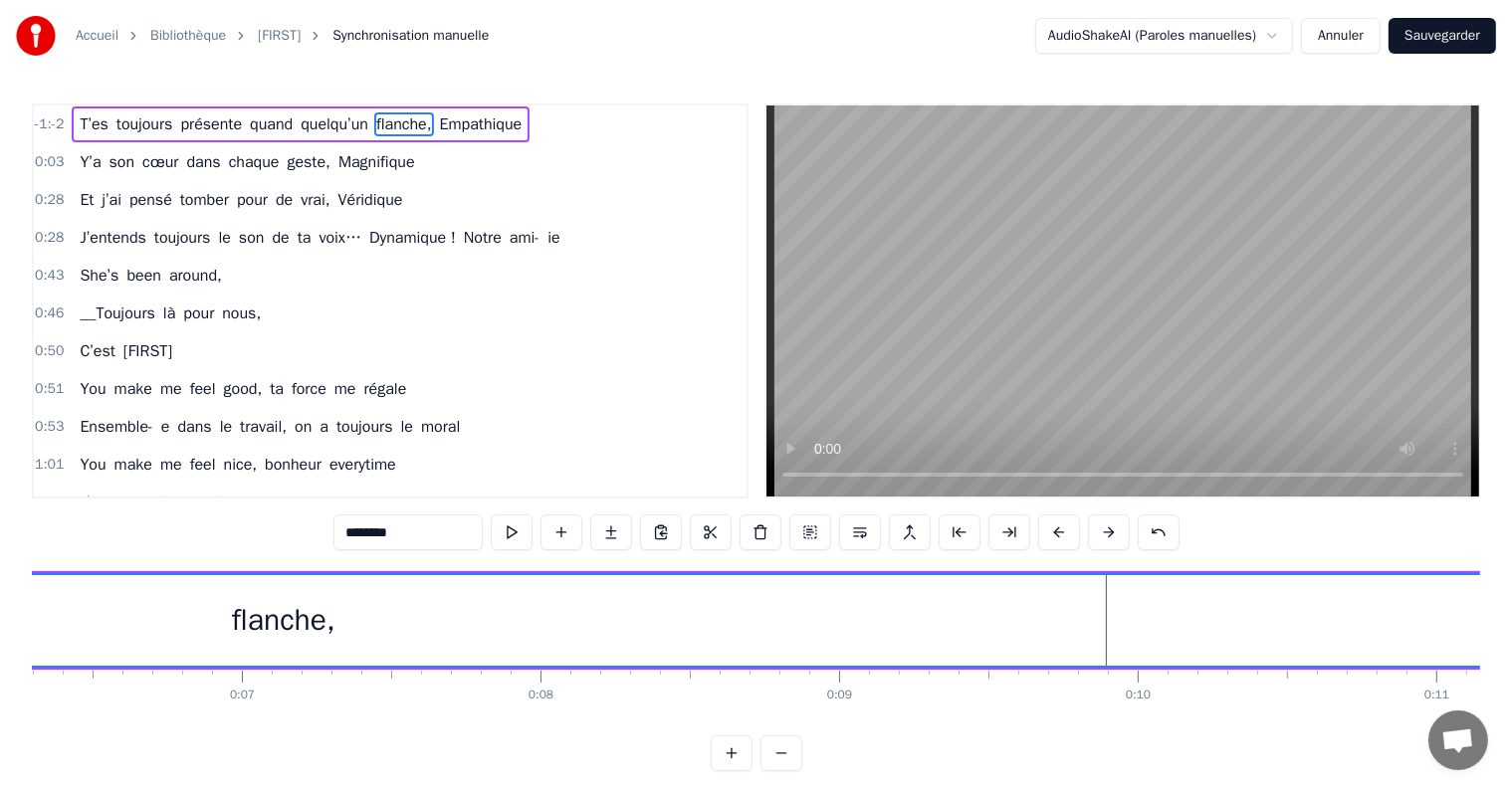 click at bounding box center [1059, 532] 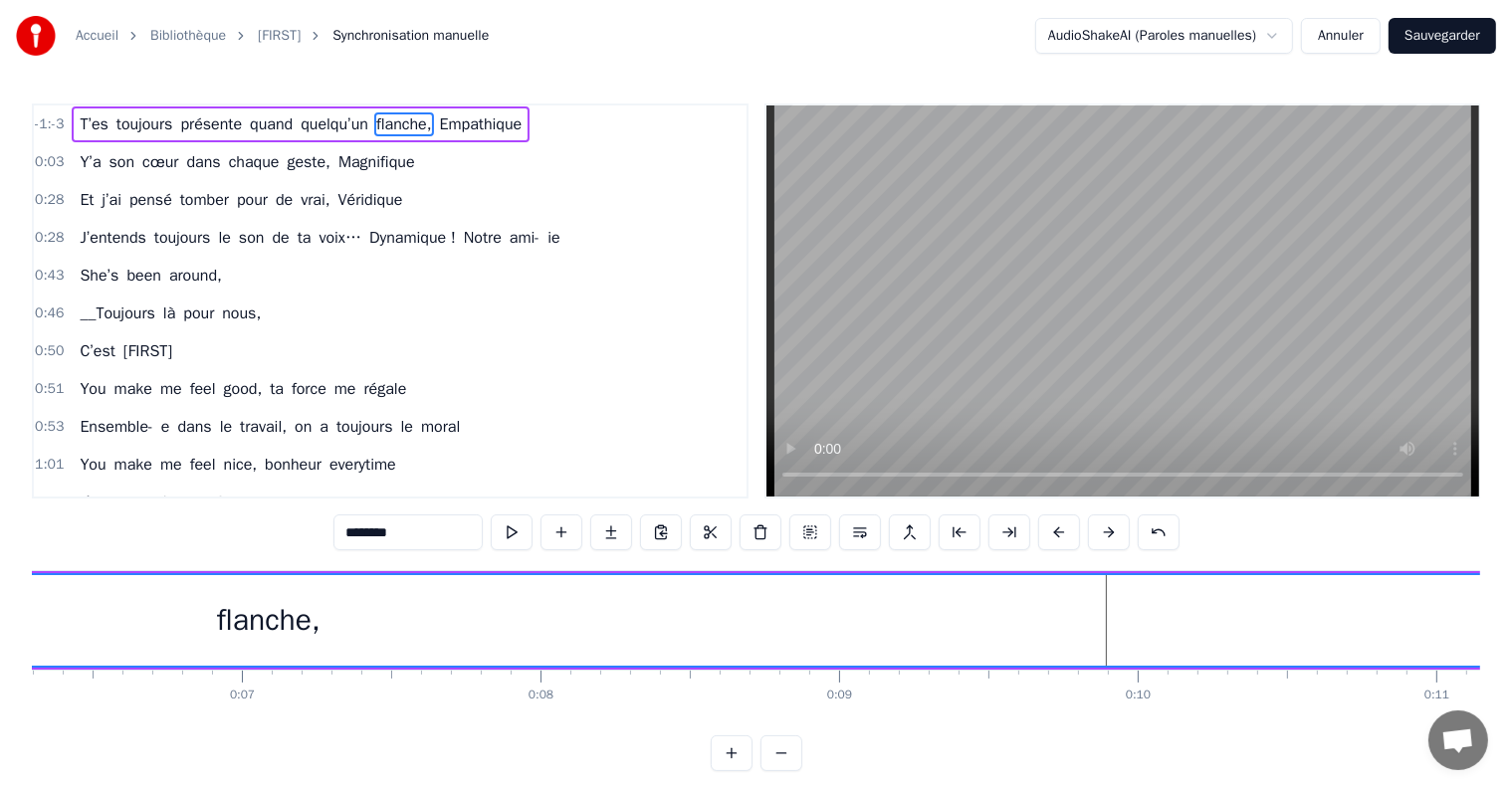 click at bounding box center [1059, 532] 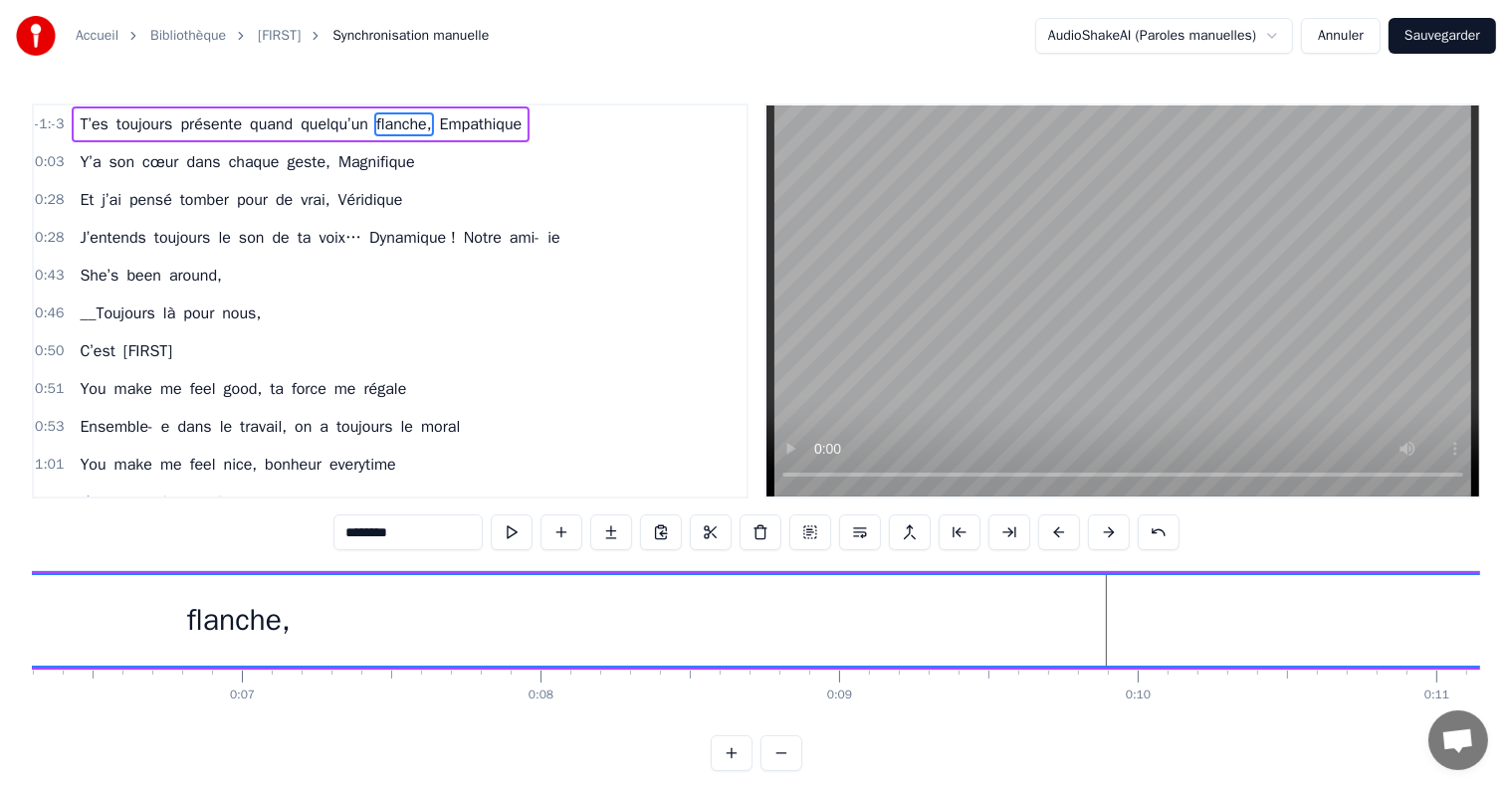 click at bounding box center [1059, 532] 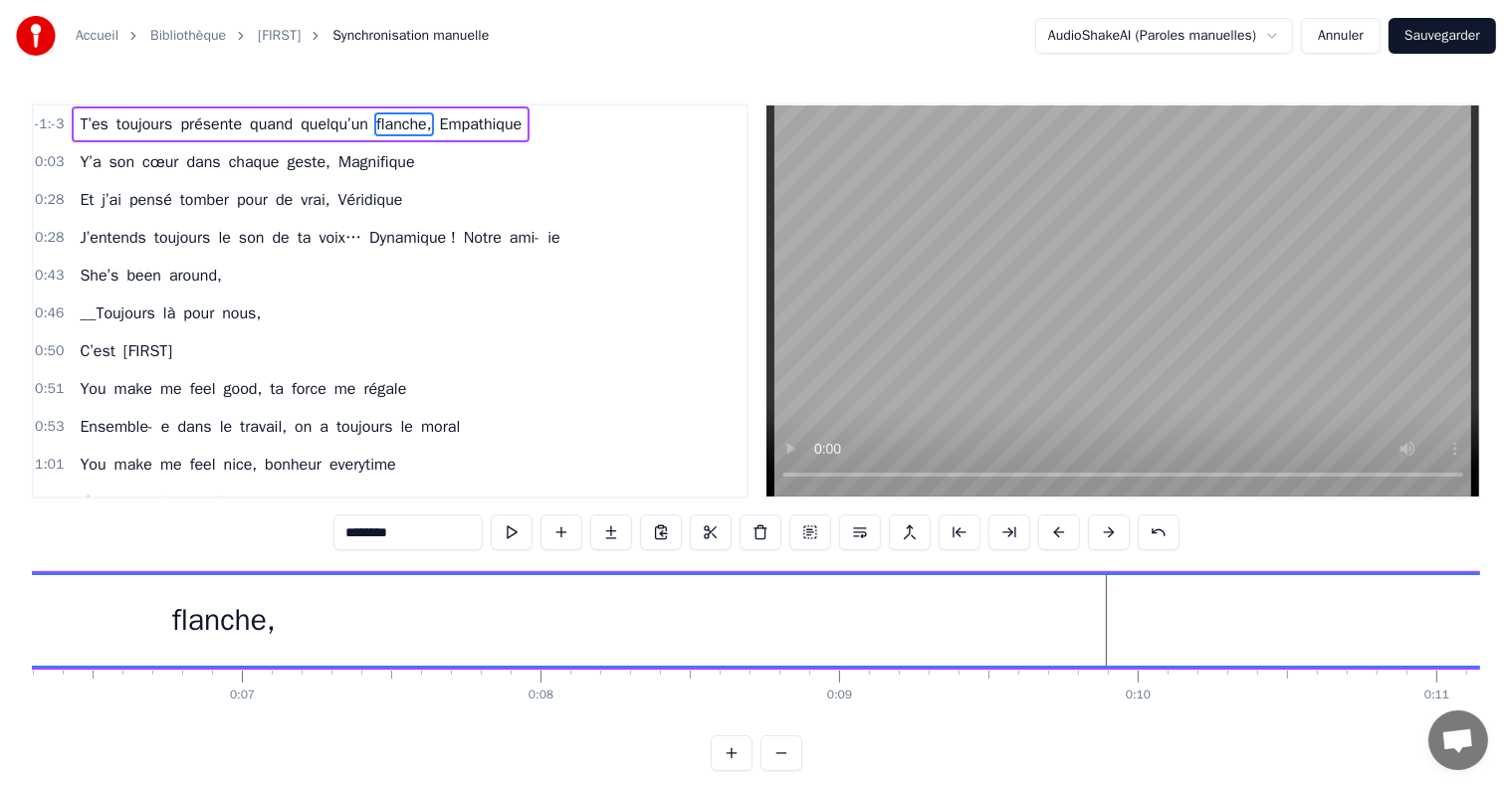 click at bounding box center (1059, 532) 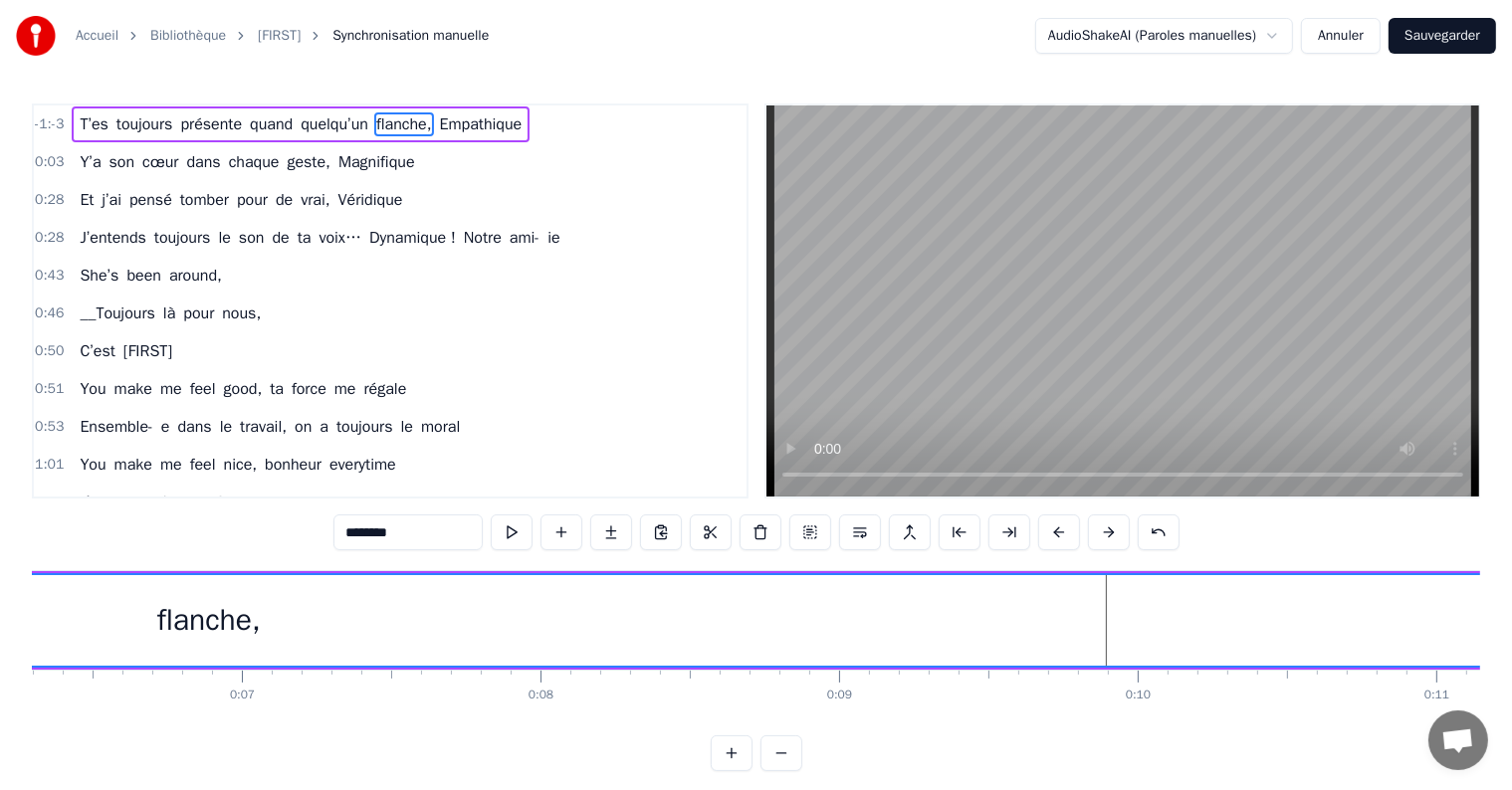 click at bounding box center (1059, 532) 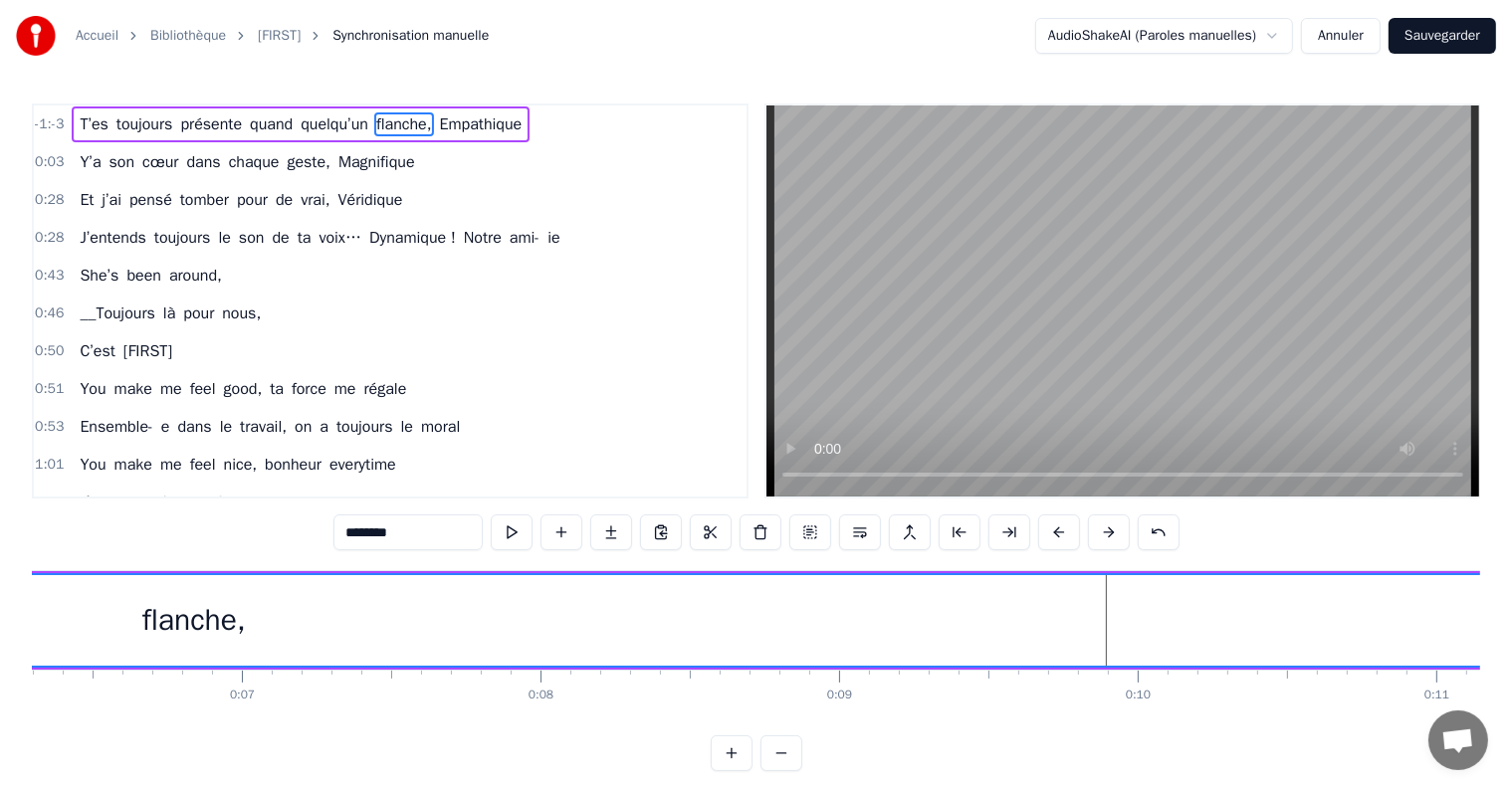click at bounding box center (1059, 532) 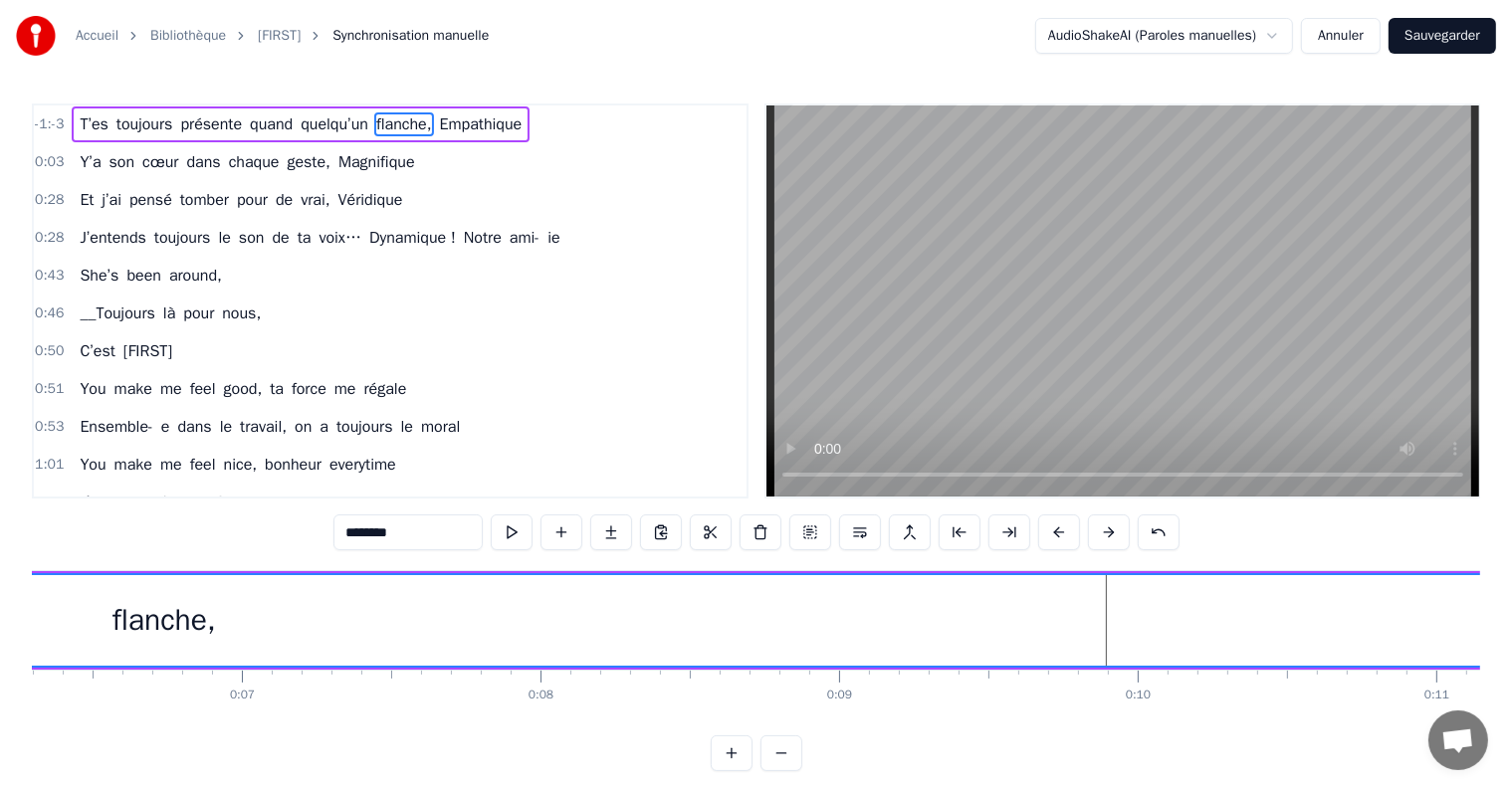 click at bounding box center [1059, 532] 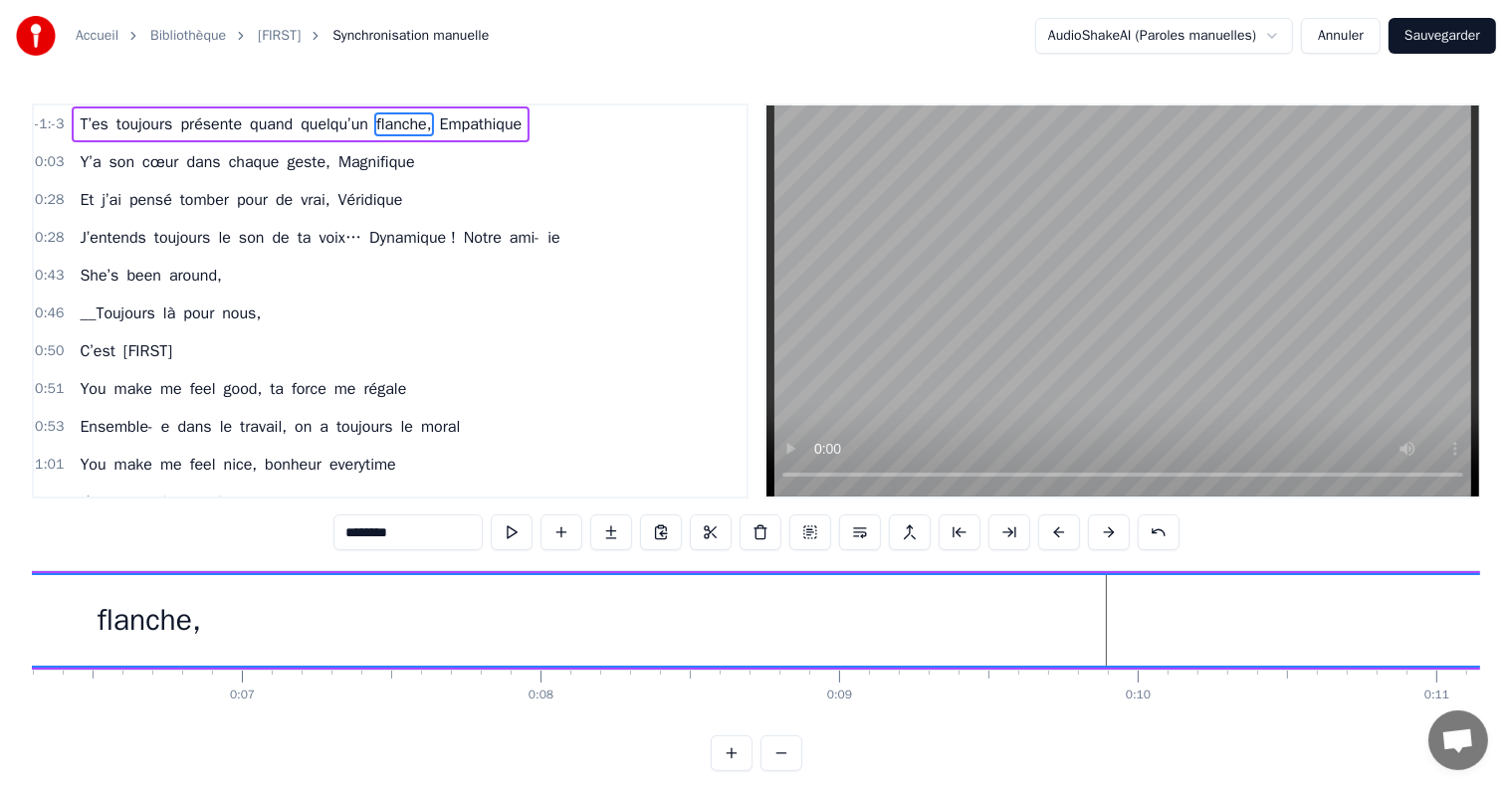 click at bounding box center [1059, 532] 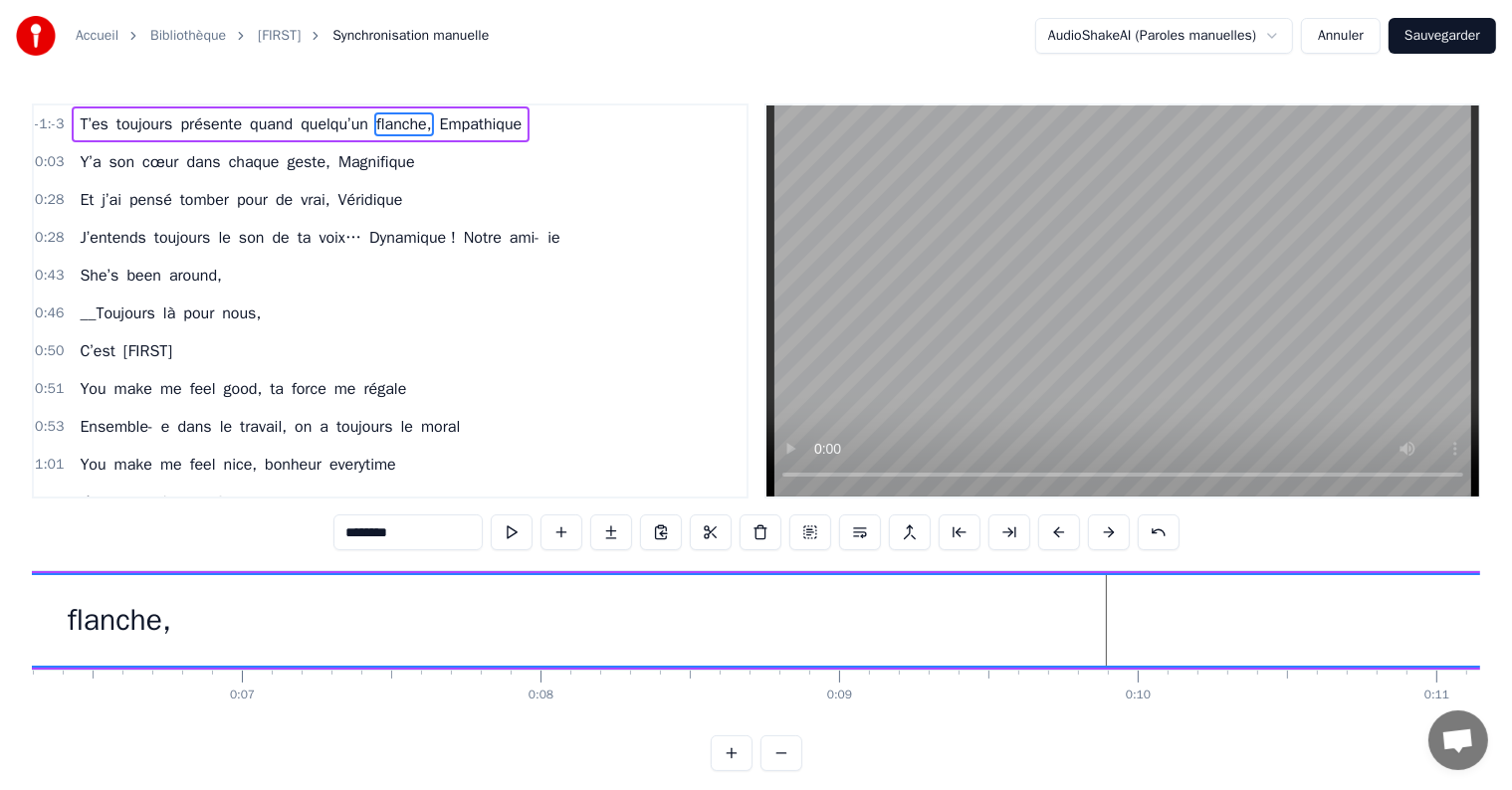 click at bounding box center [1059, 532] 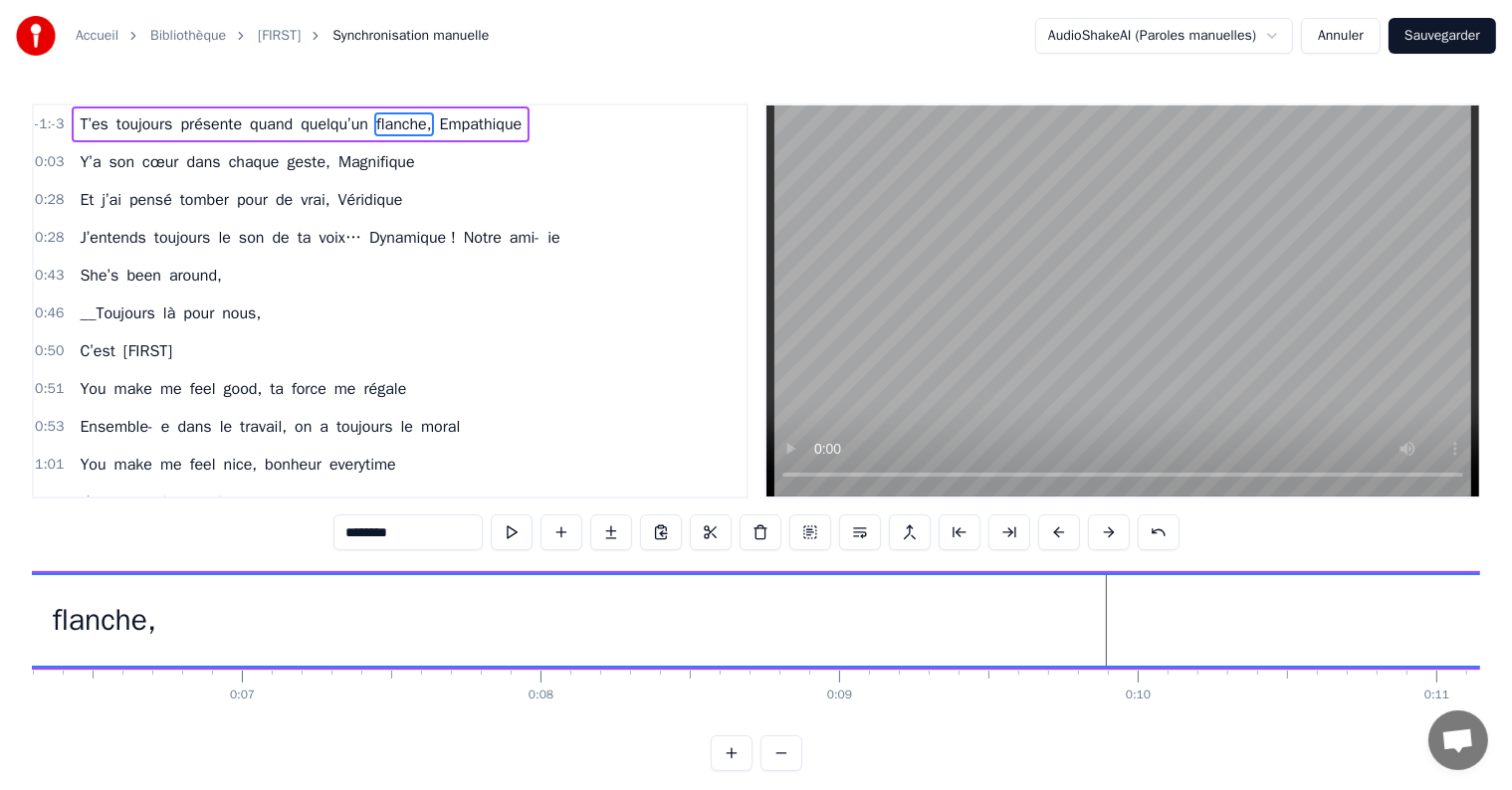 click at bounding box center [1059, 532] 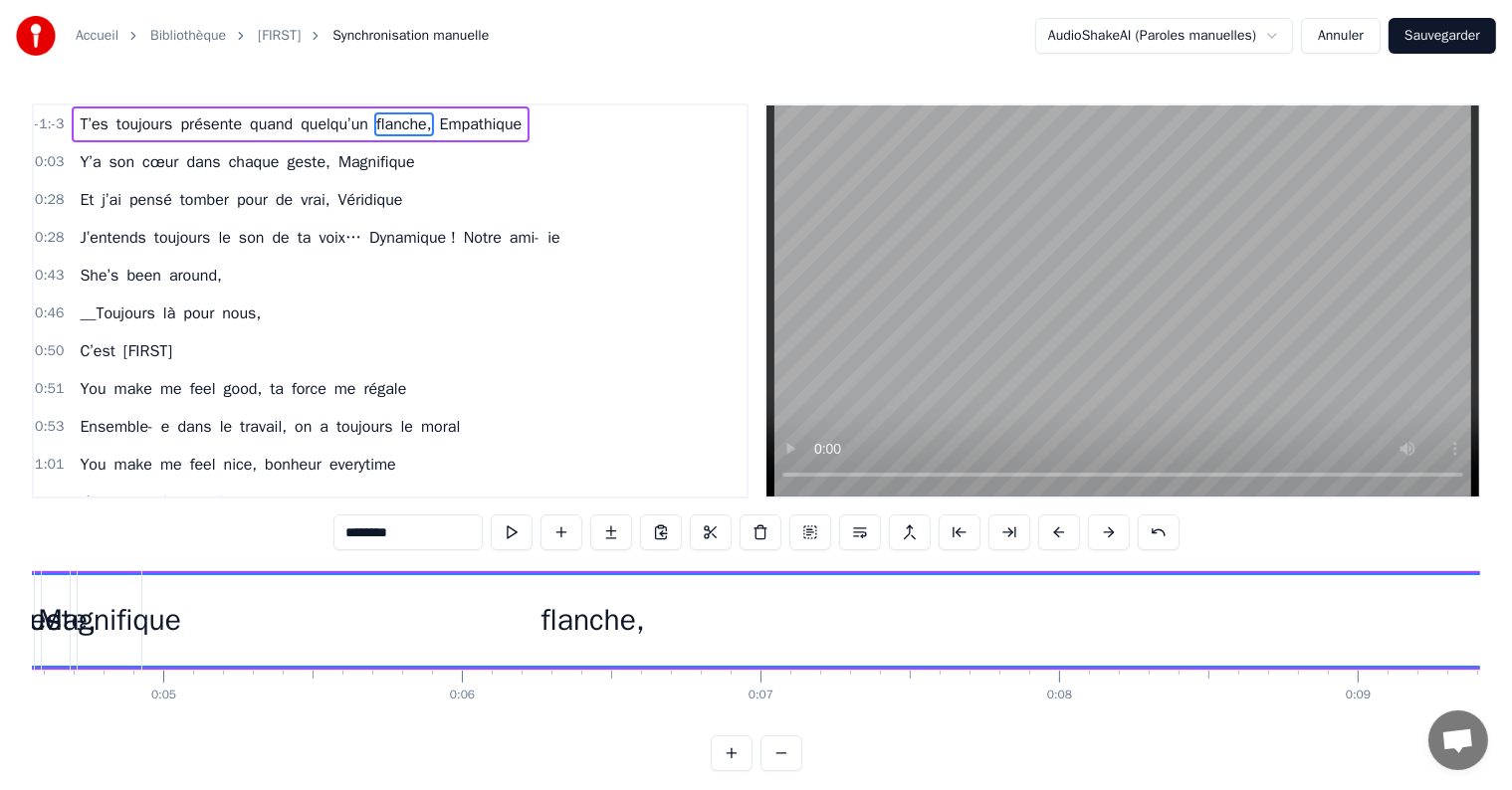 scroll, scrollTop: 0, scrollLeft: 1253, axis: horizontal 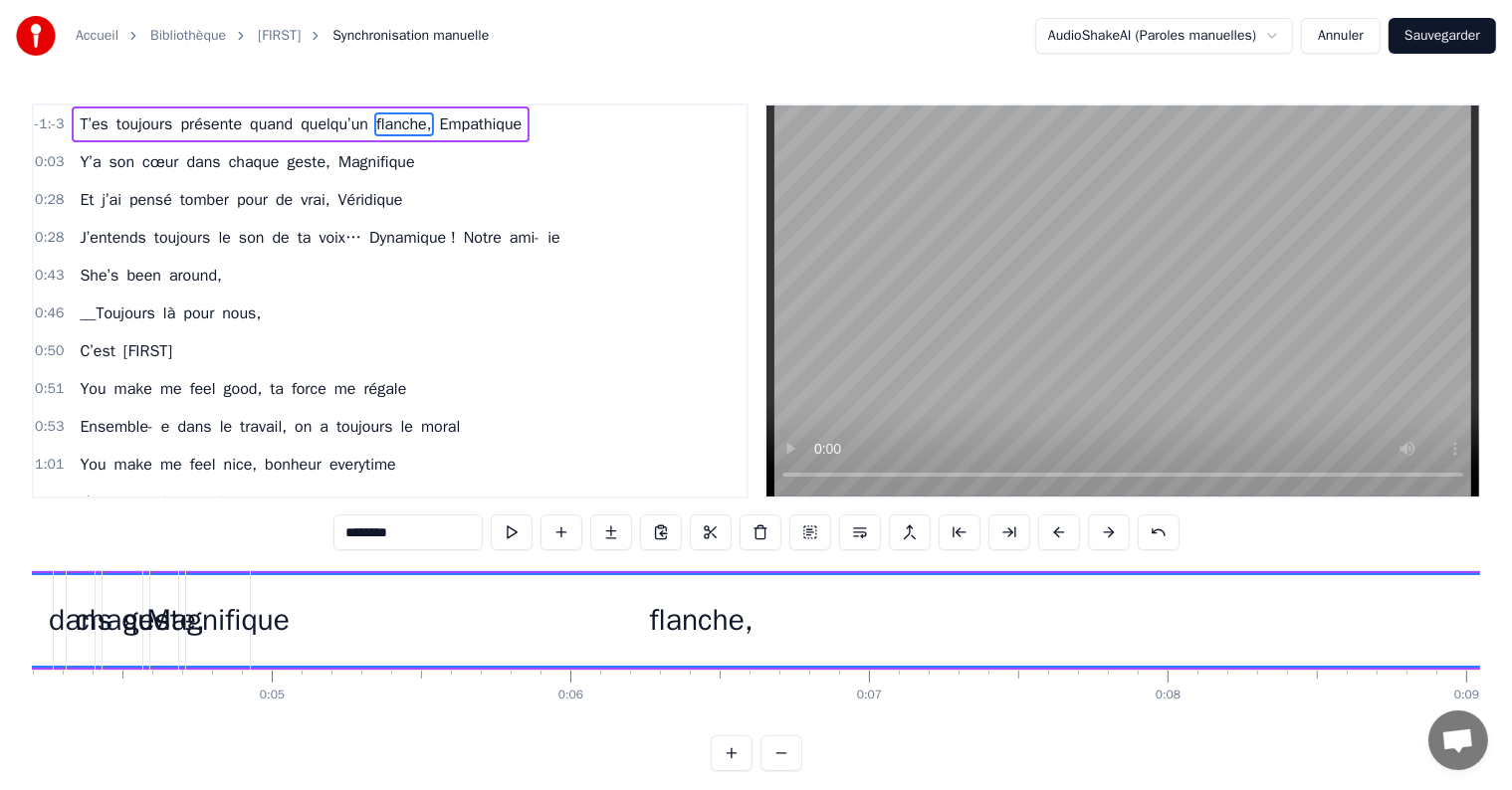 click at bounding box center (1059, 532) 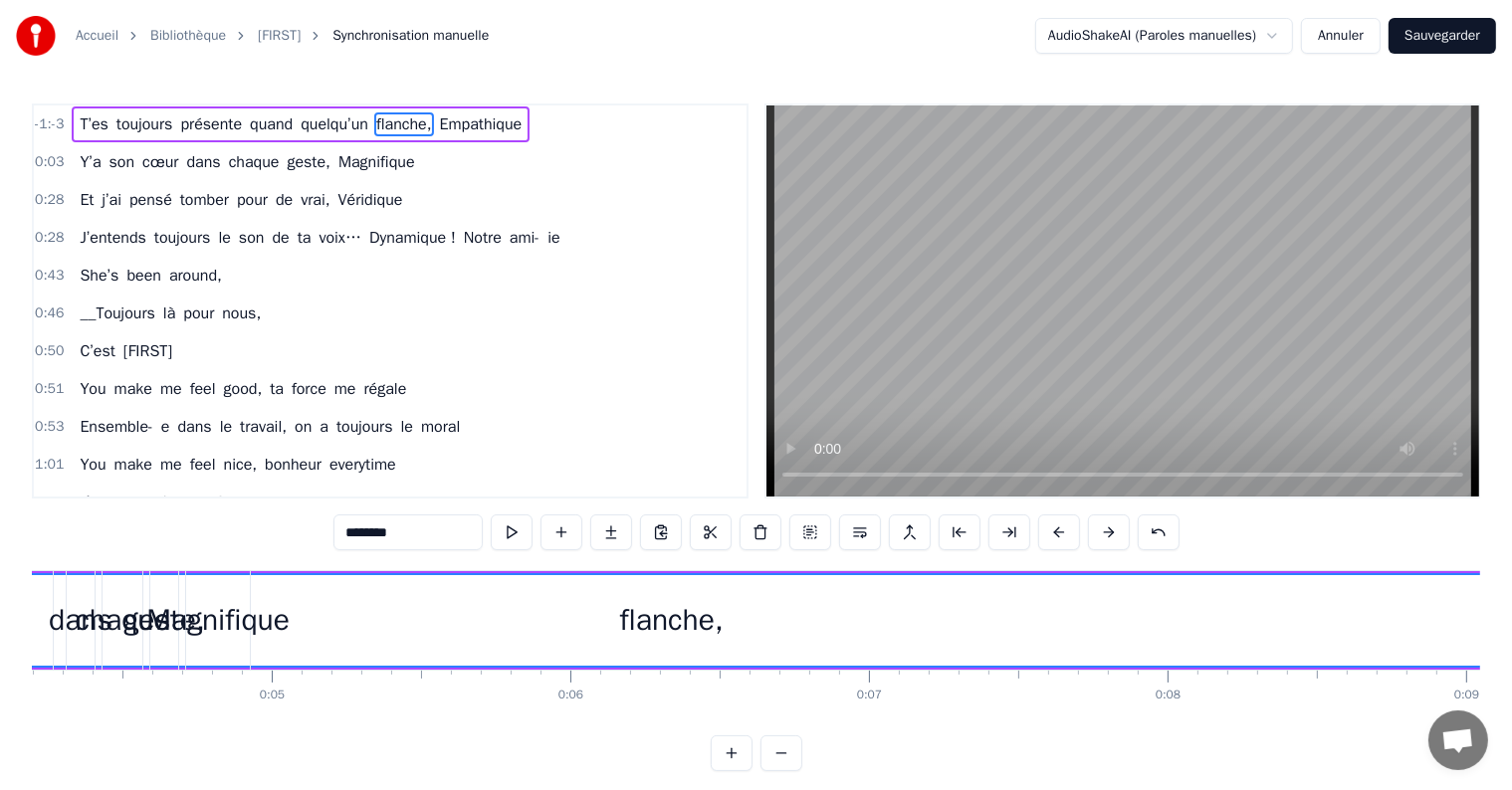 click at bounding box center (1059, 532) 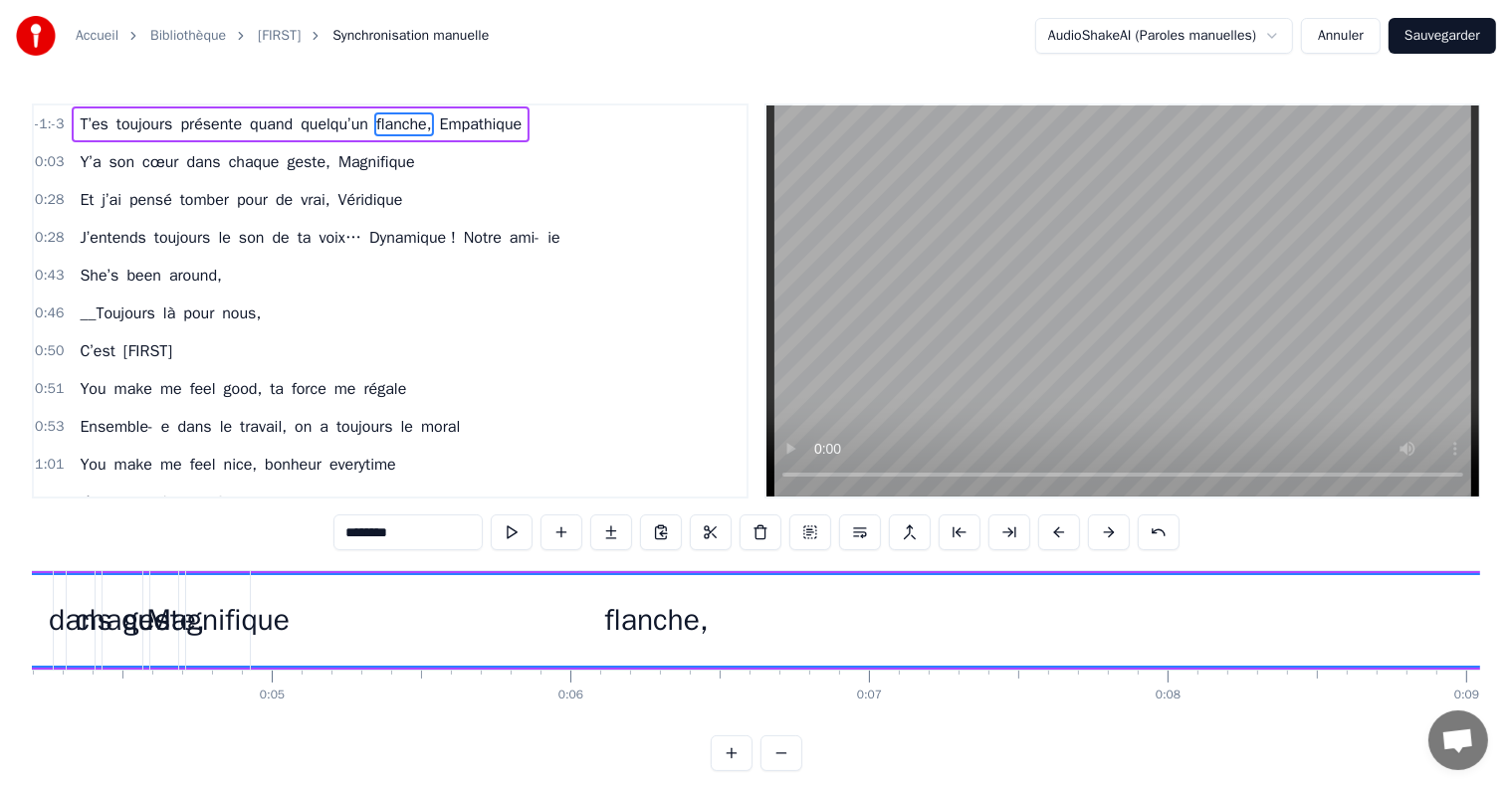 click at bounding box center [1059, 532] 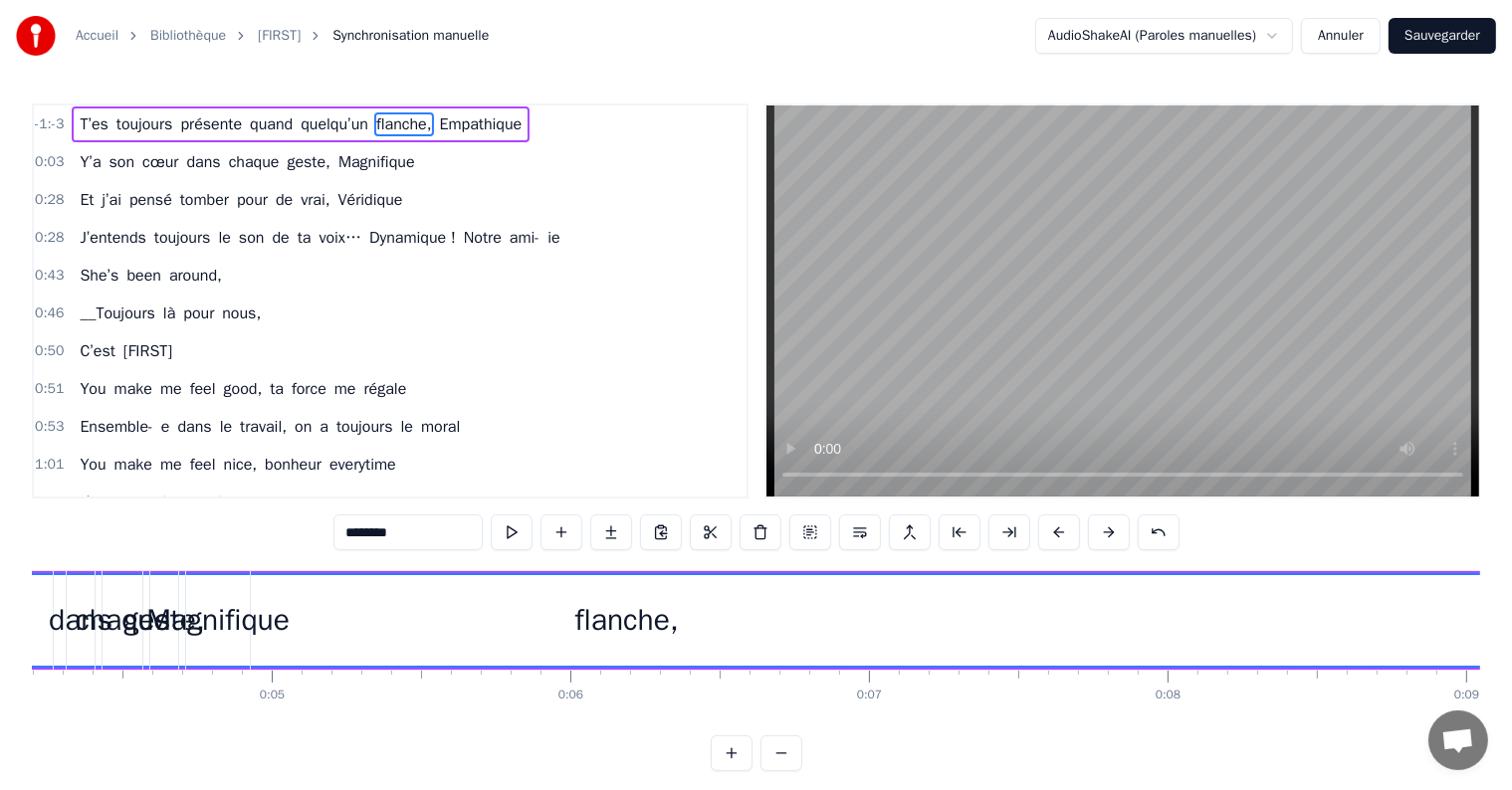 click at bounding box center (1059, 532) 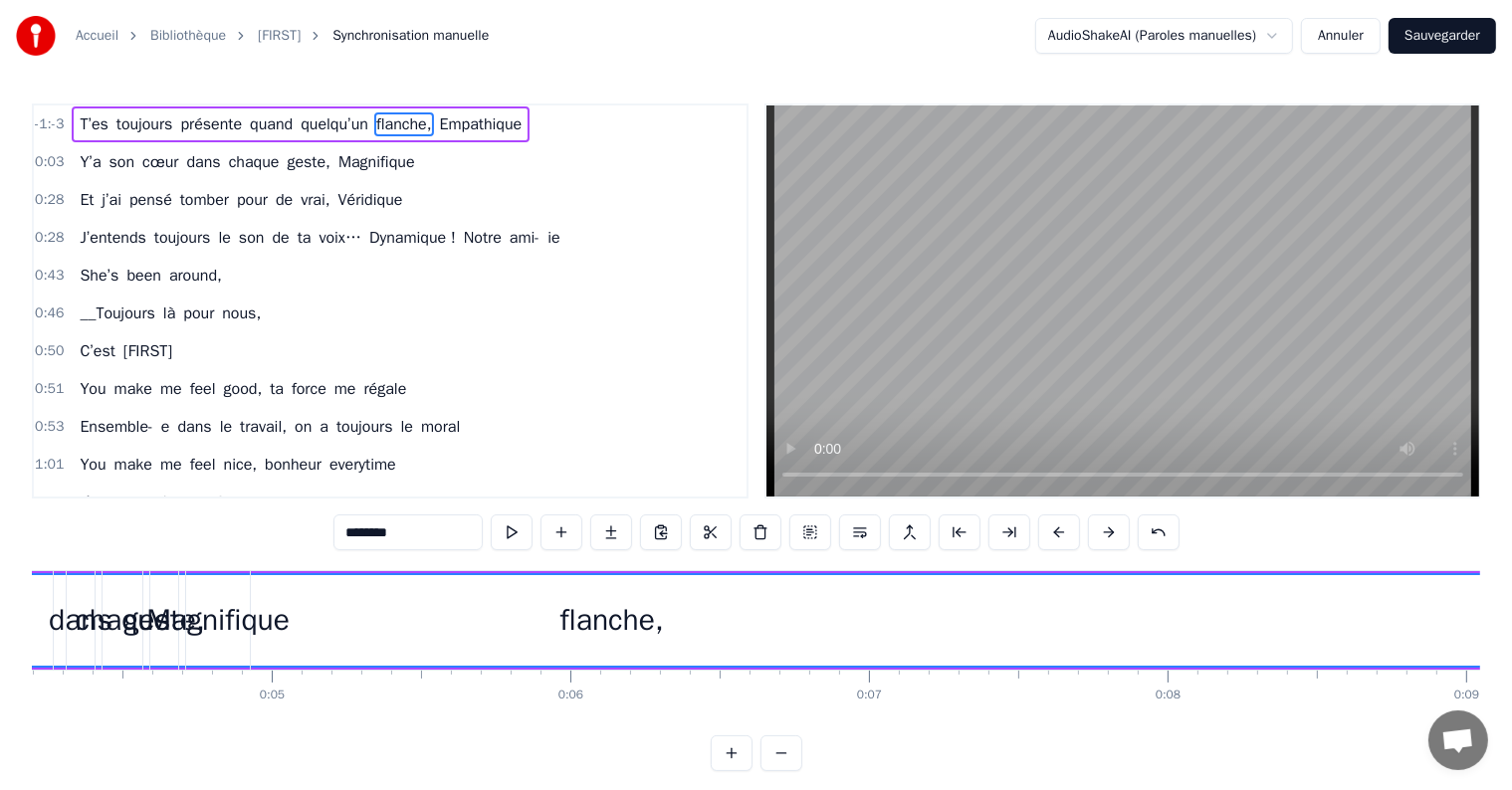 click at bounding box center (1059, 532) 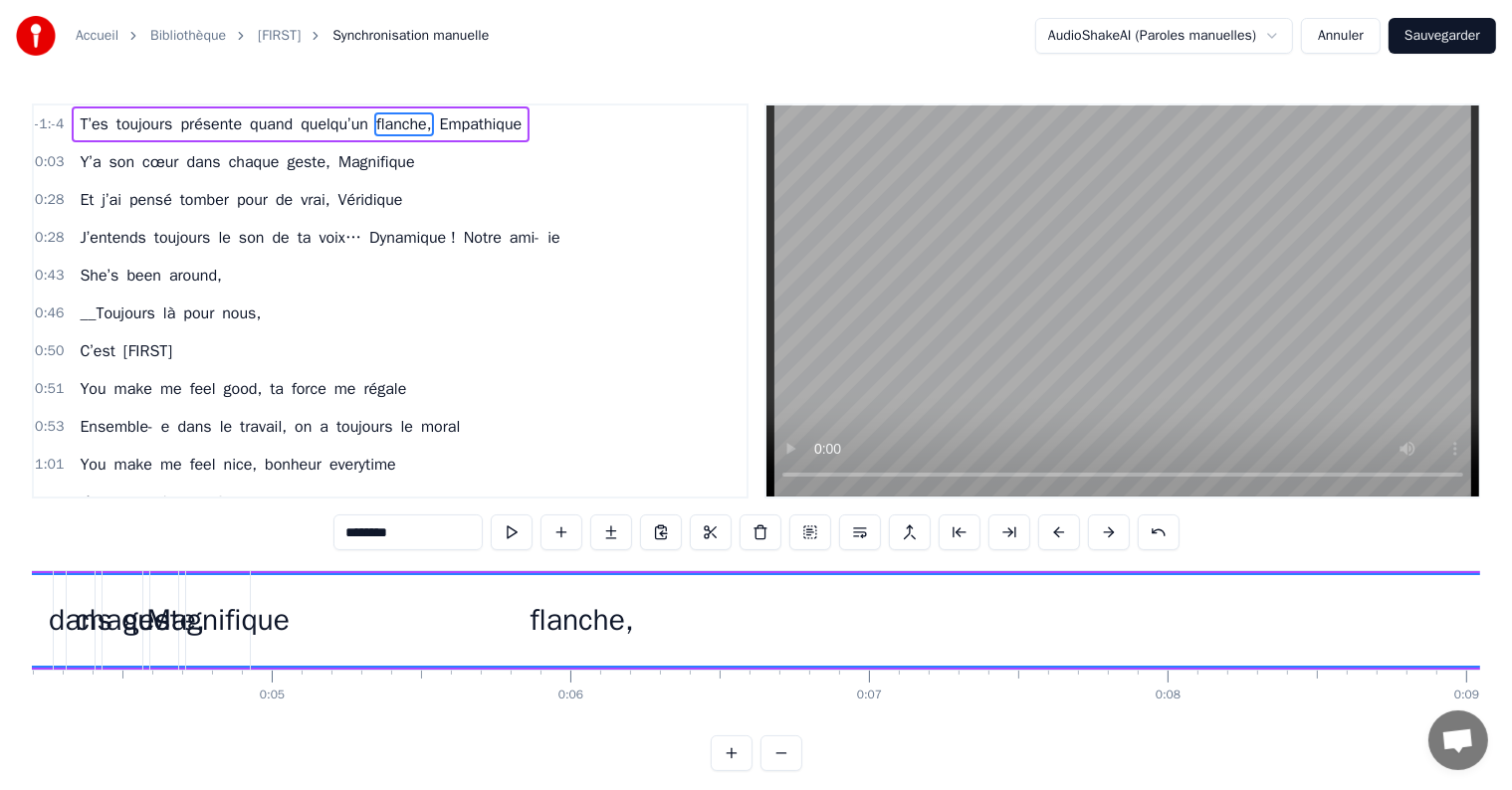 click at bounding box center (1059, 532) 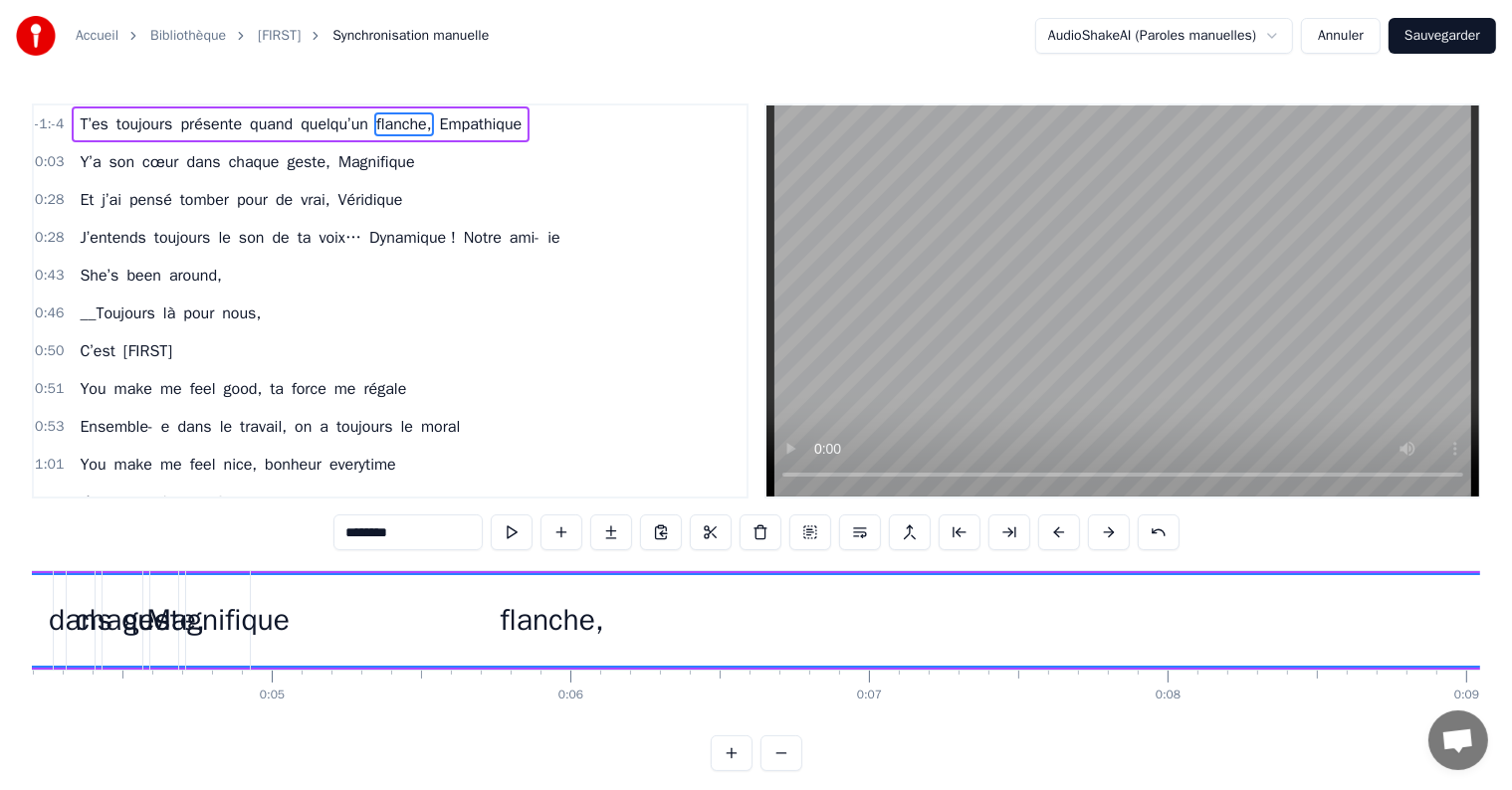 click at bounding box center [1059, 532] 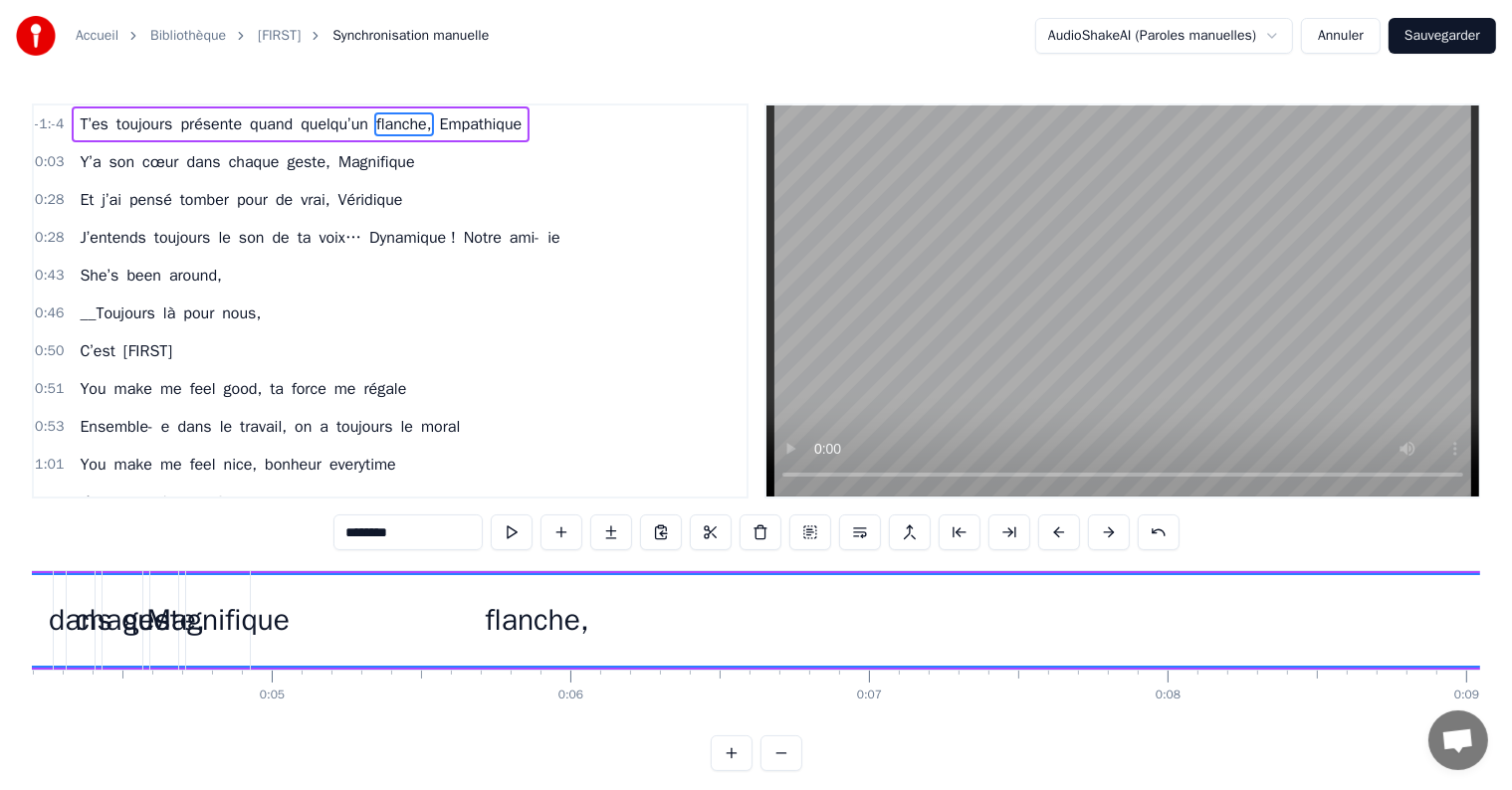 click at bounding box center [1059, 532] 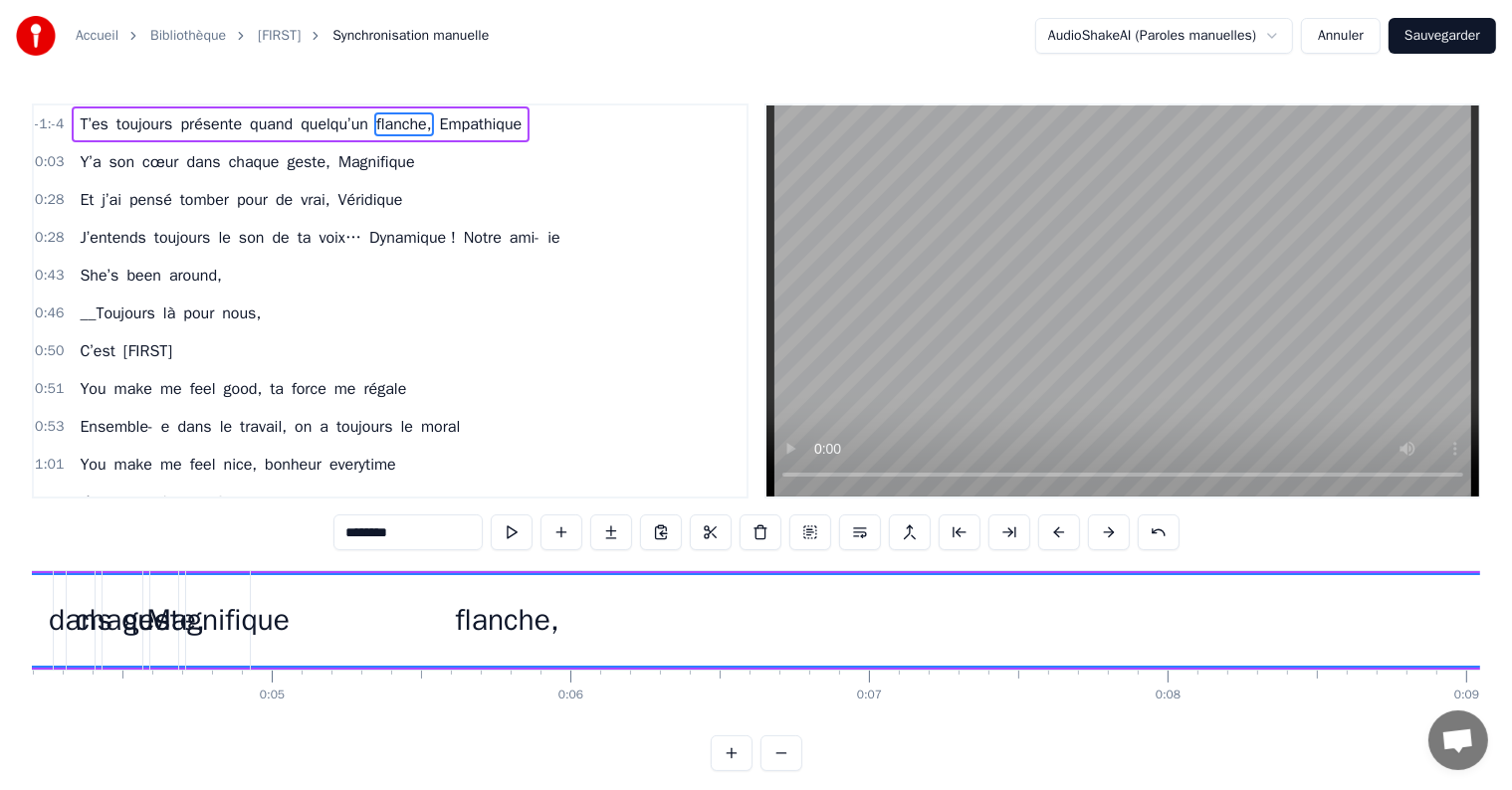 click at bounding box center [1059, 532] 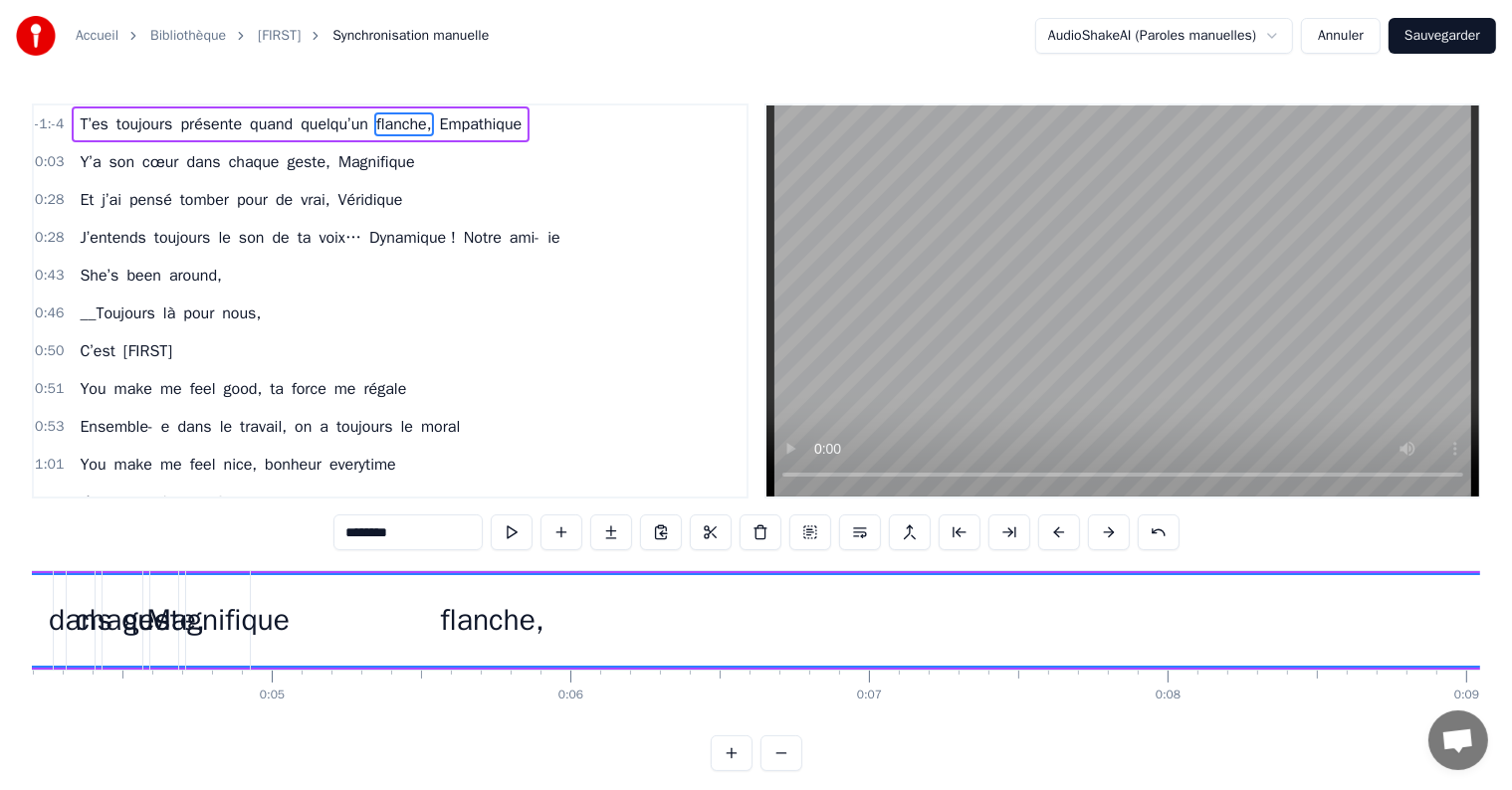 click at bounding box center (1059, 532) 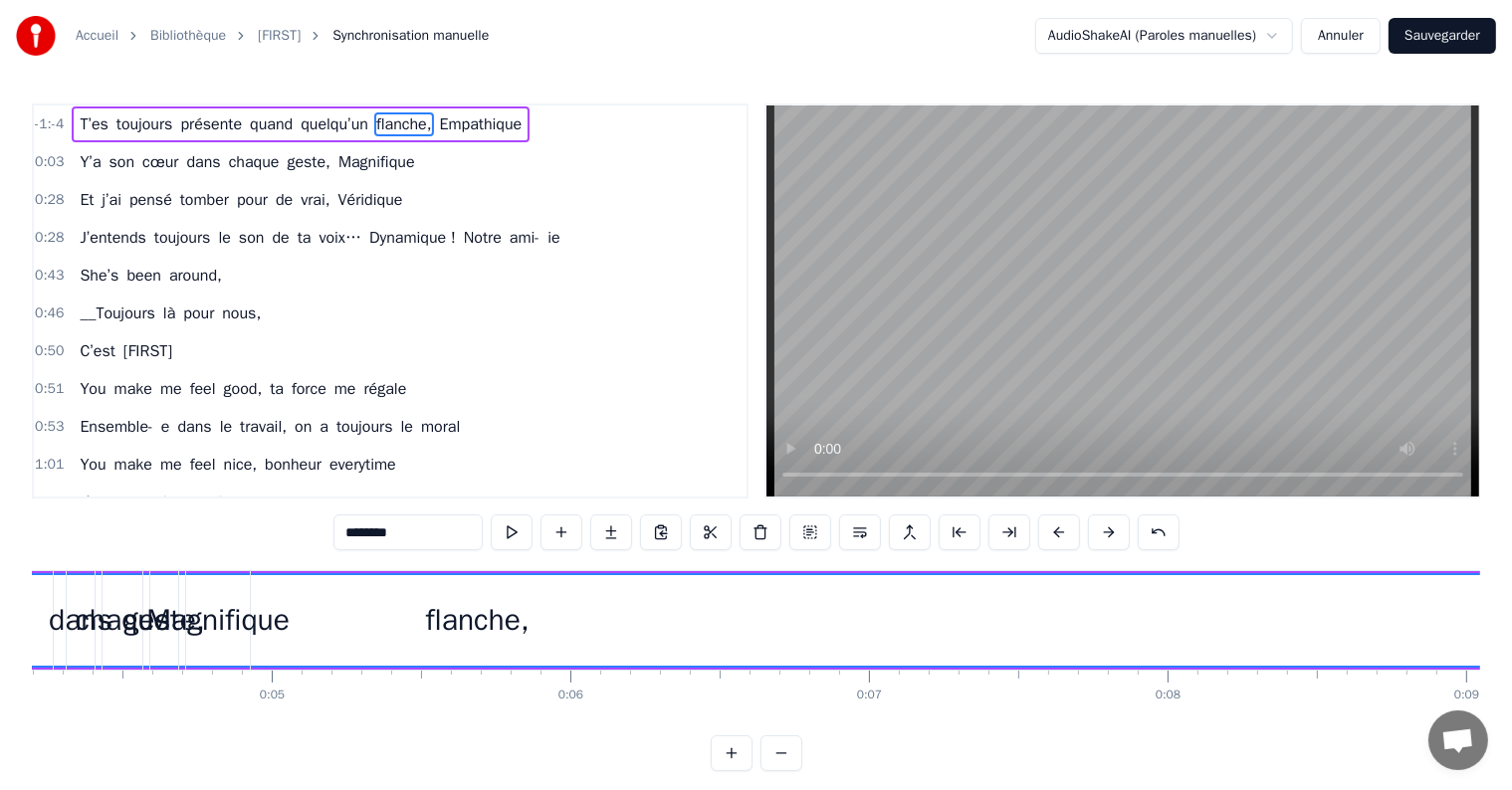 click at bounding box center (1059, 532) 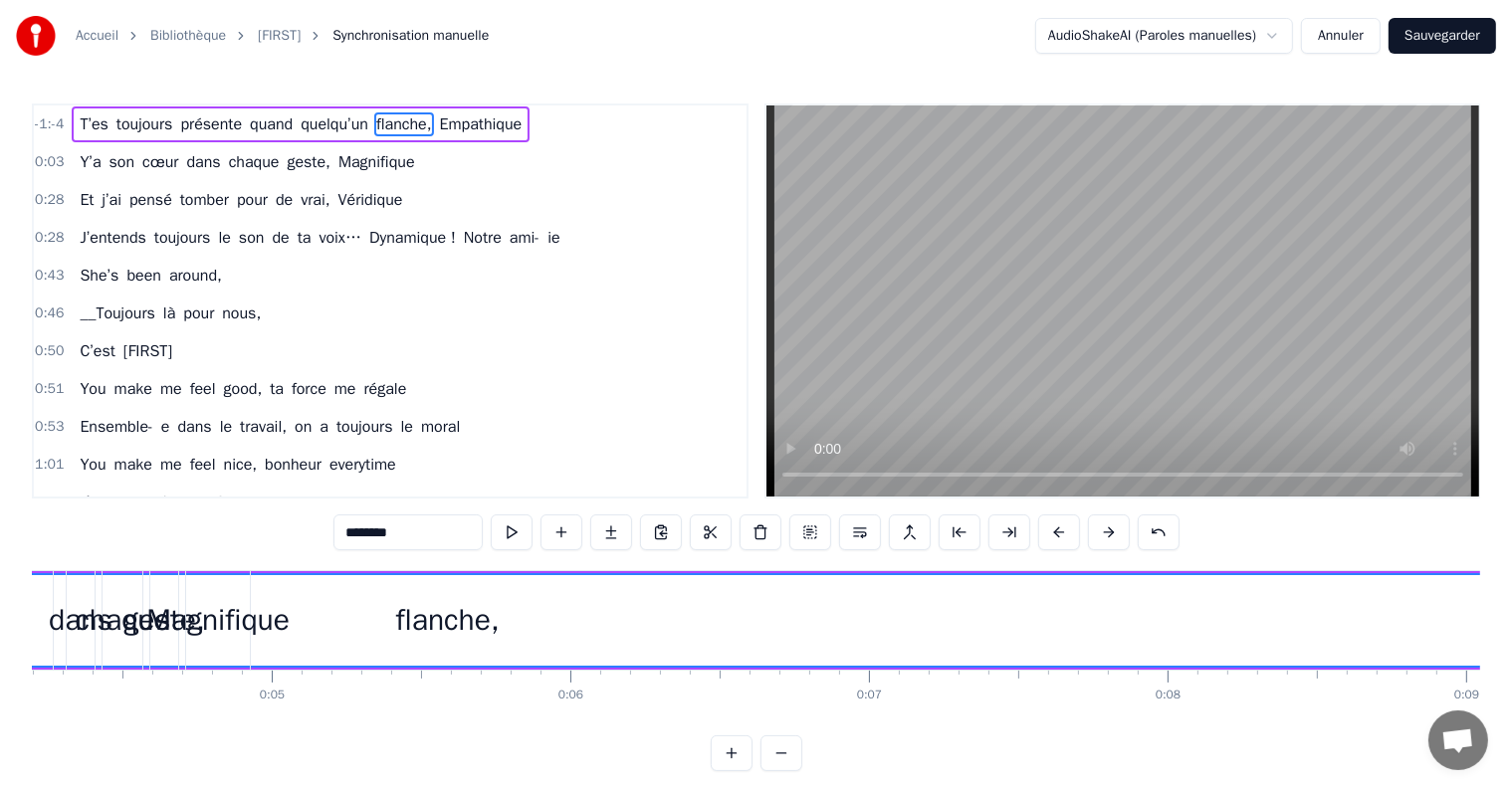 click at bounding box center [1059, 532] 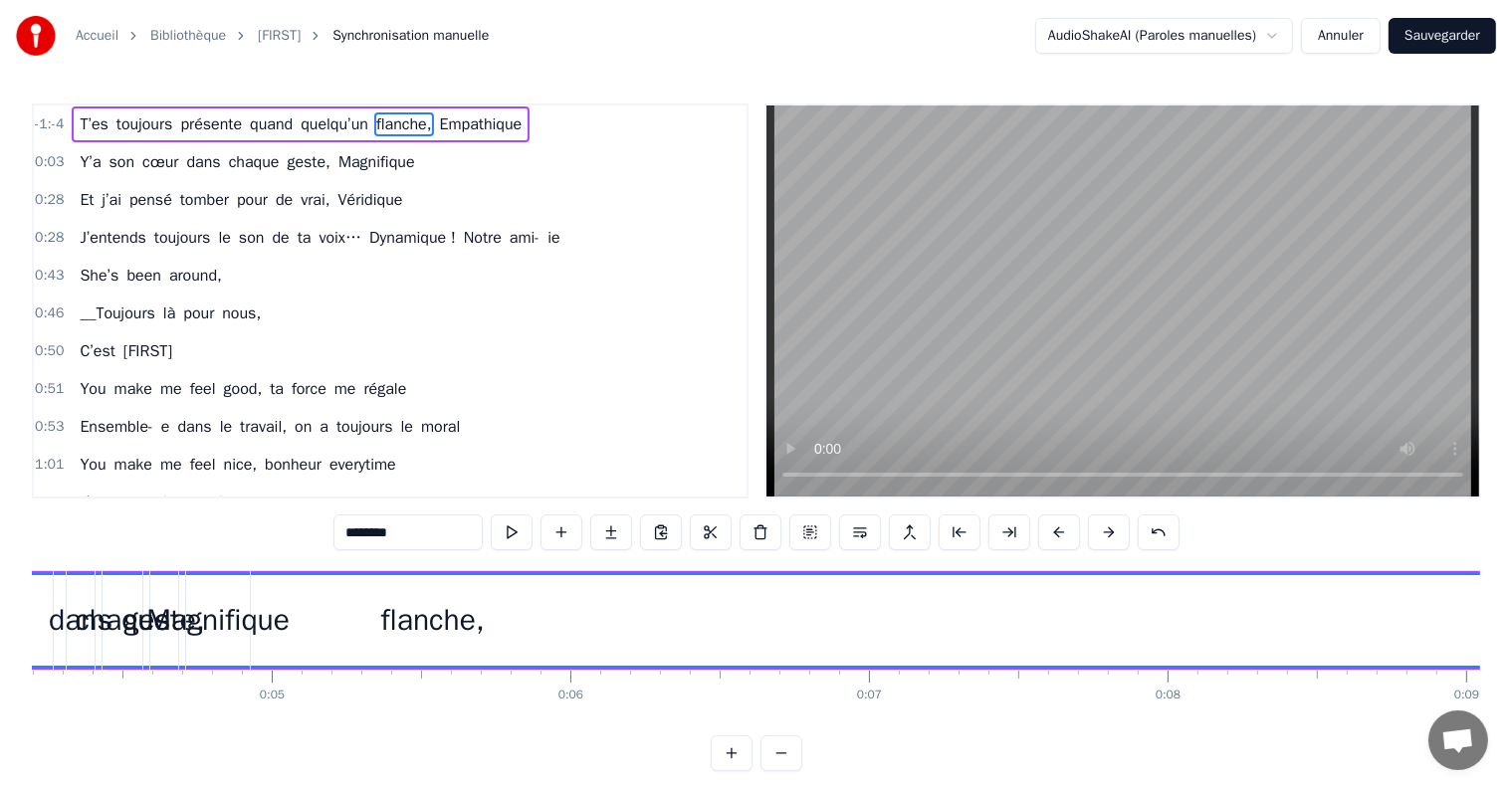 click at bounding box center [1059, 532] 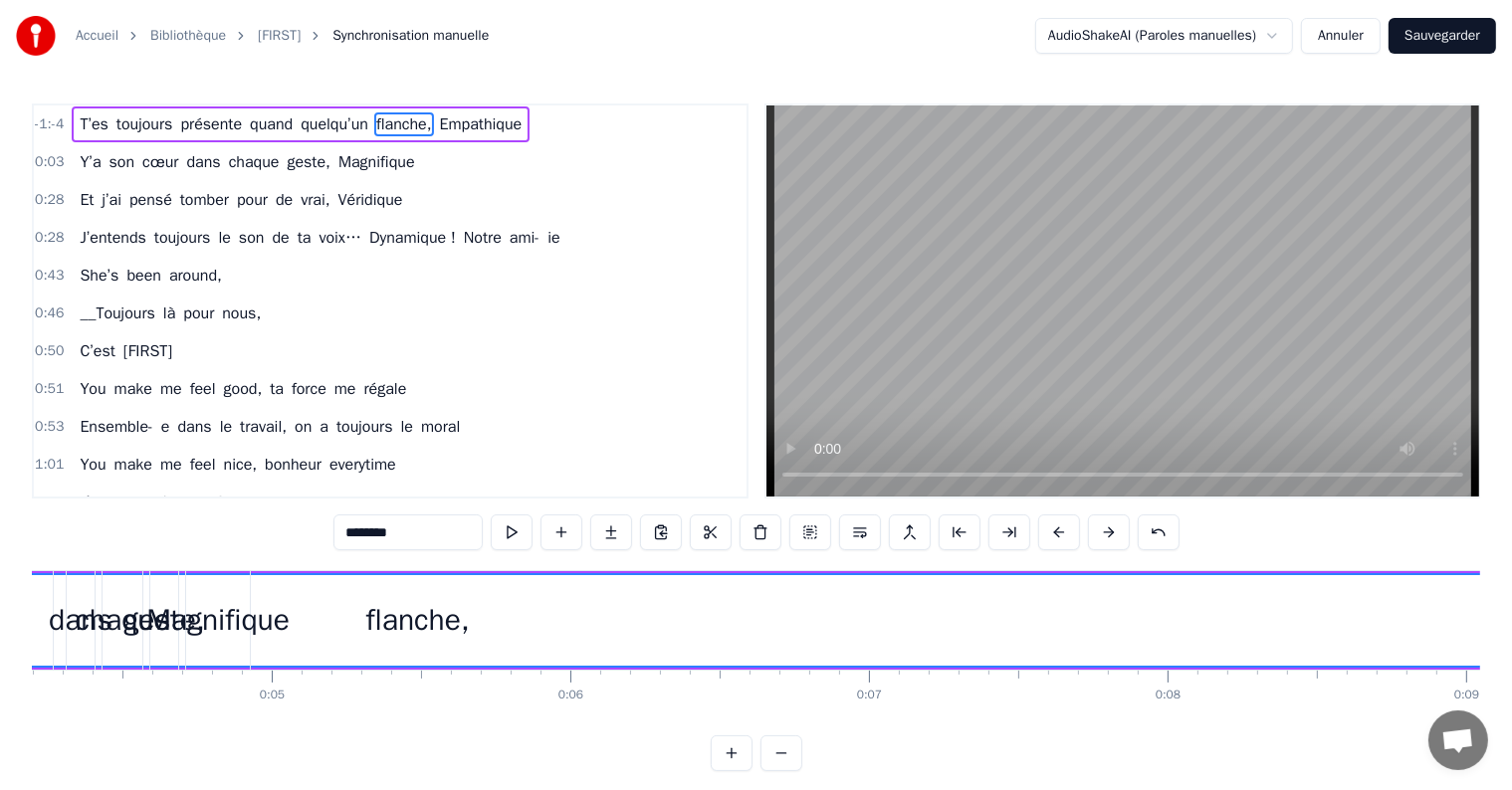 click at bounding box center [1059, 532] 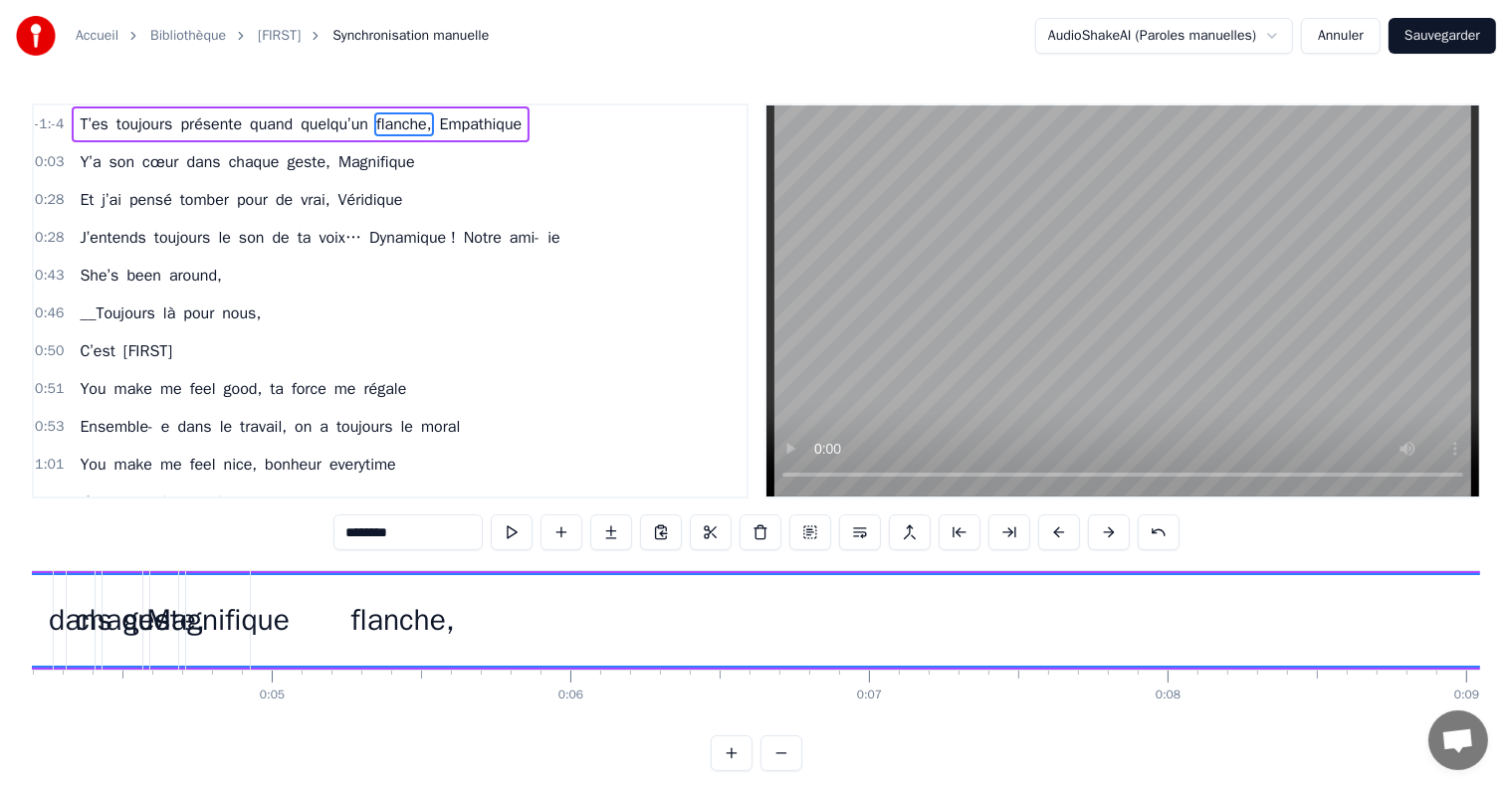 click at bounding box center (1059, 532) 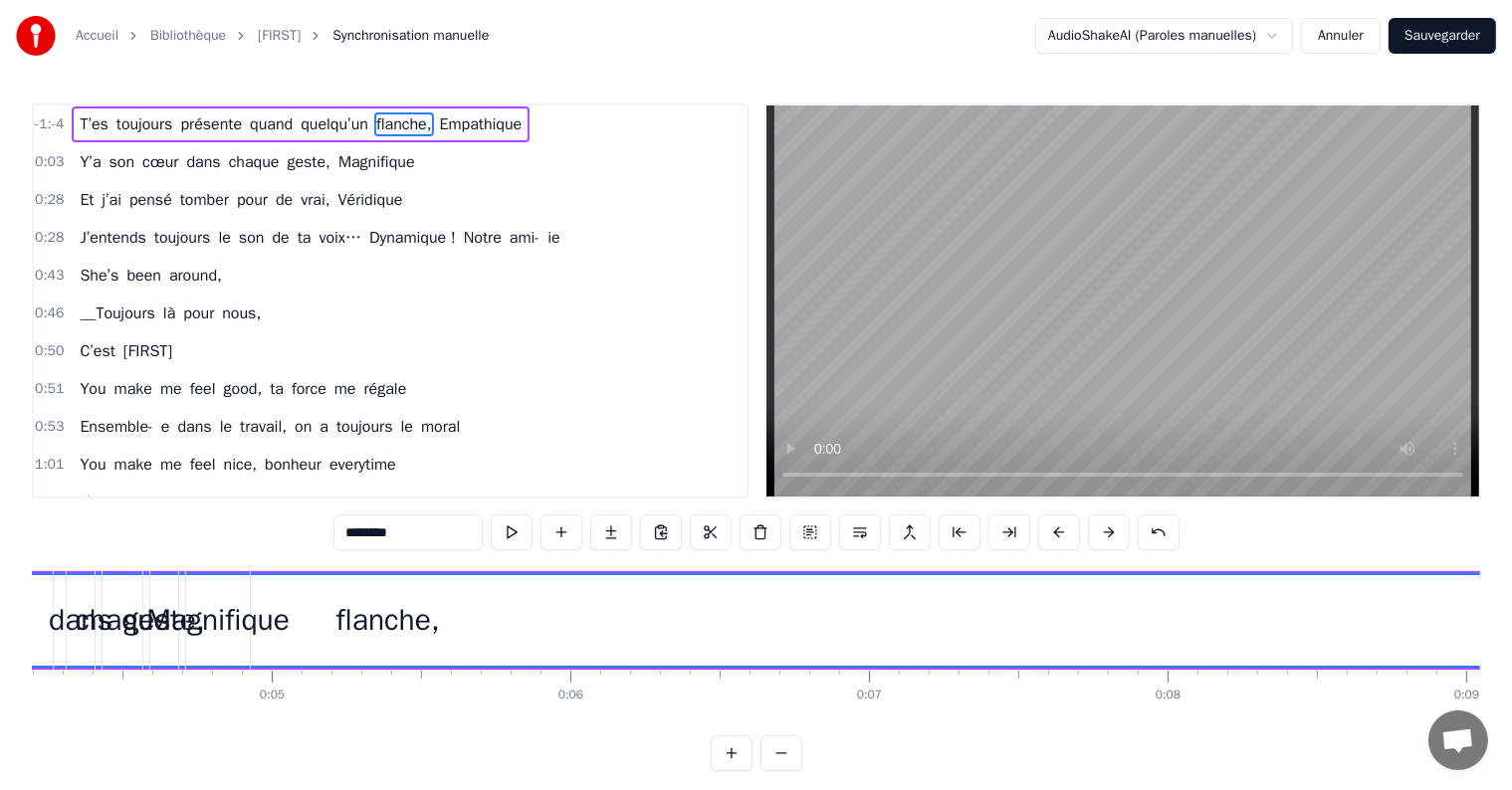 click at bounding box center (1059, 532) 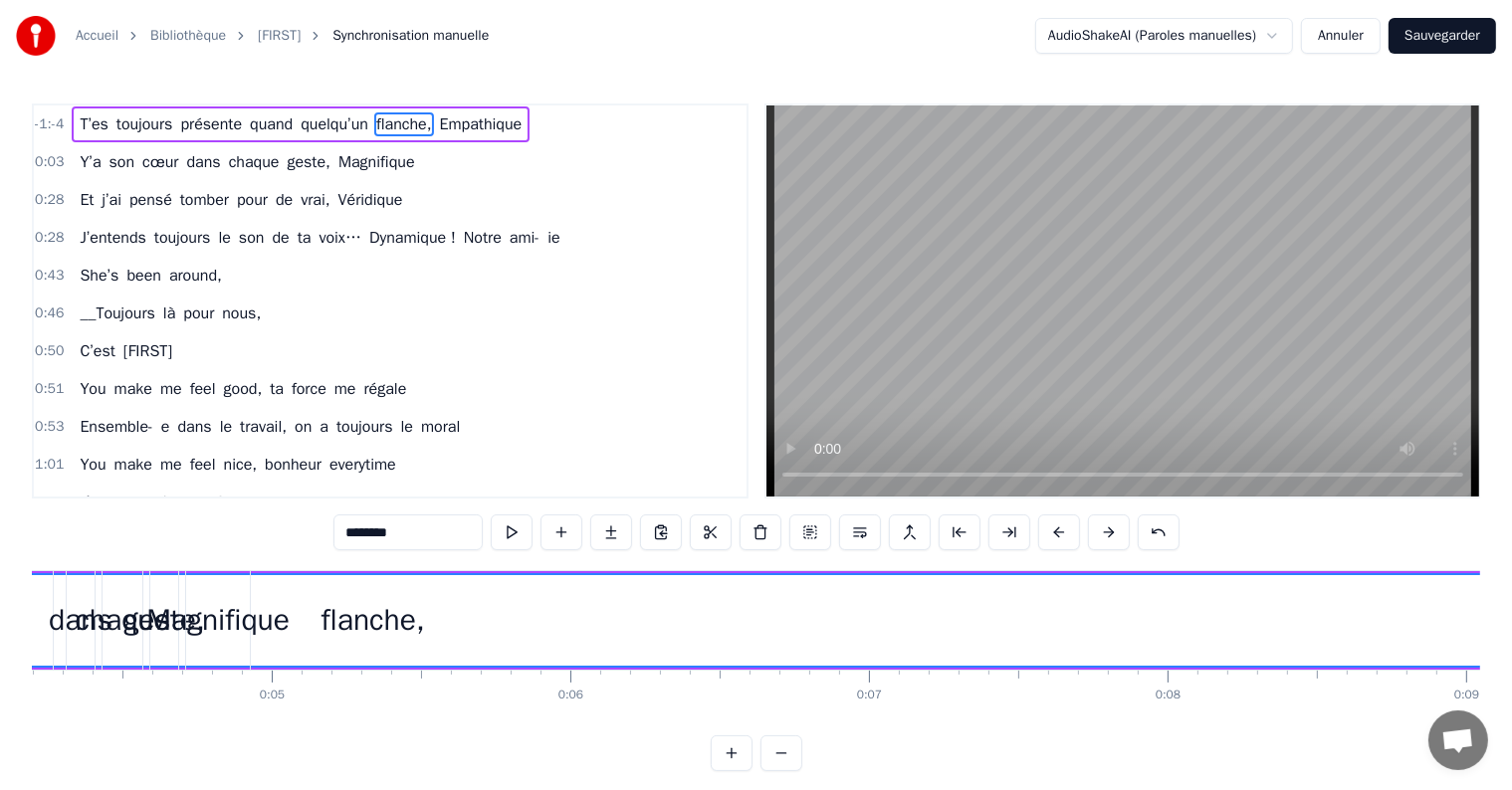 click at bounding box center (1059, 532) 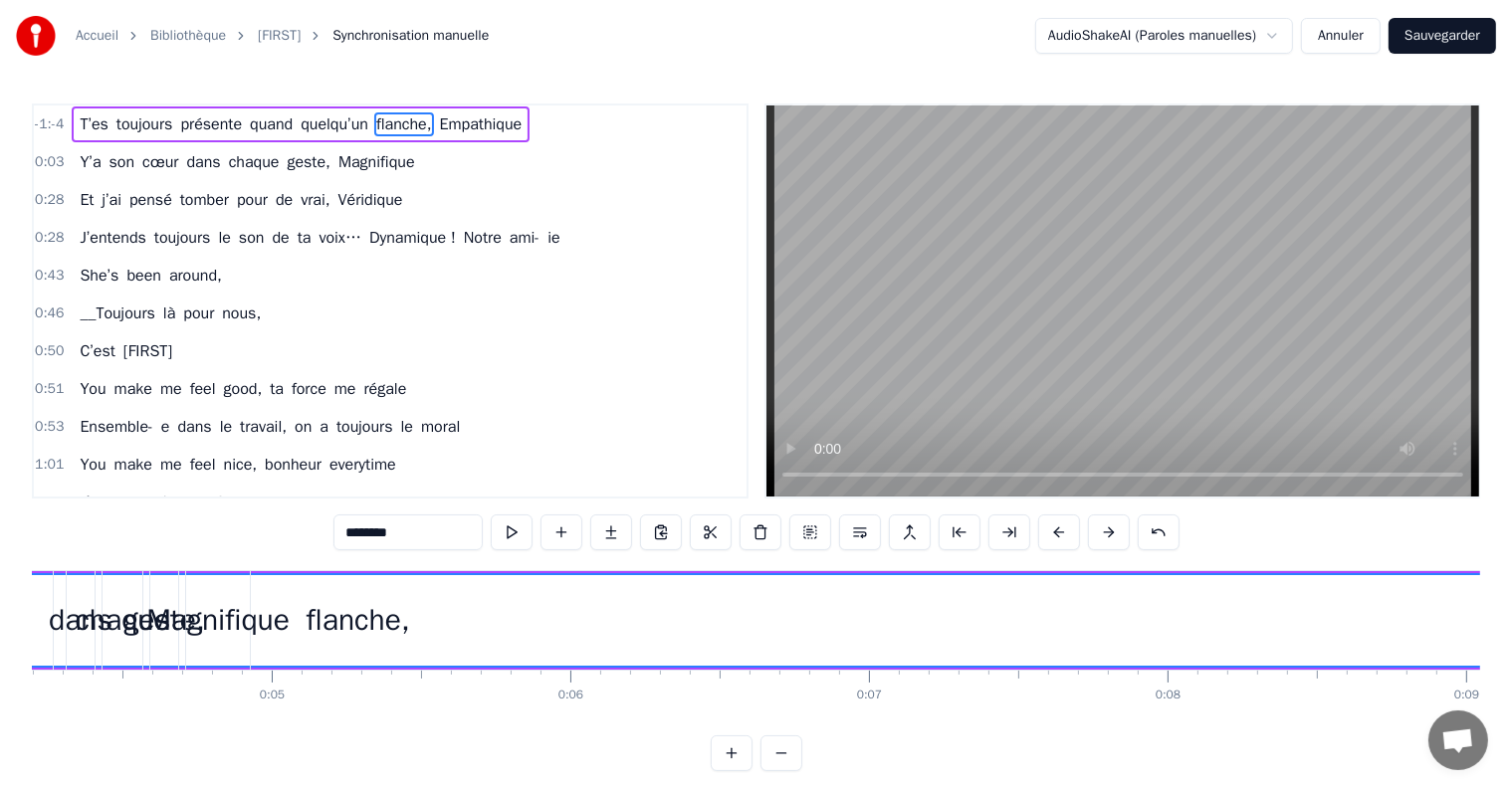 click at bounding box center (1059, 532) 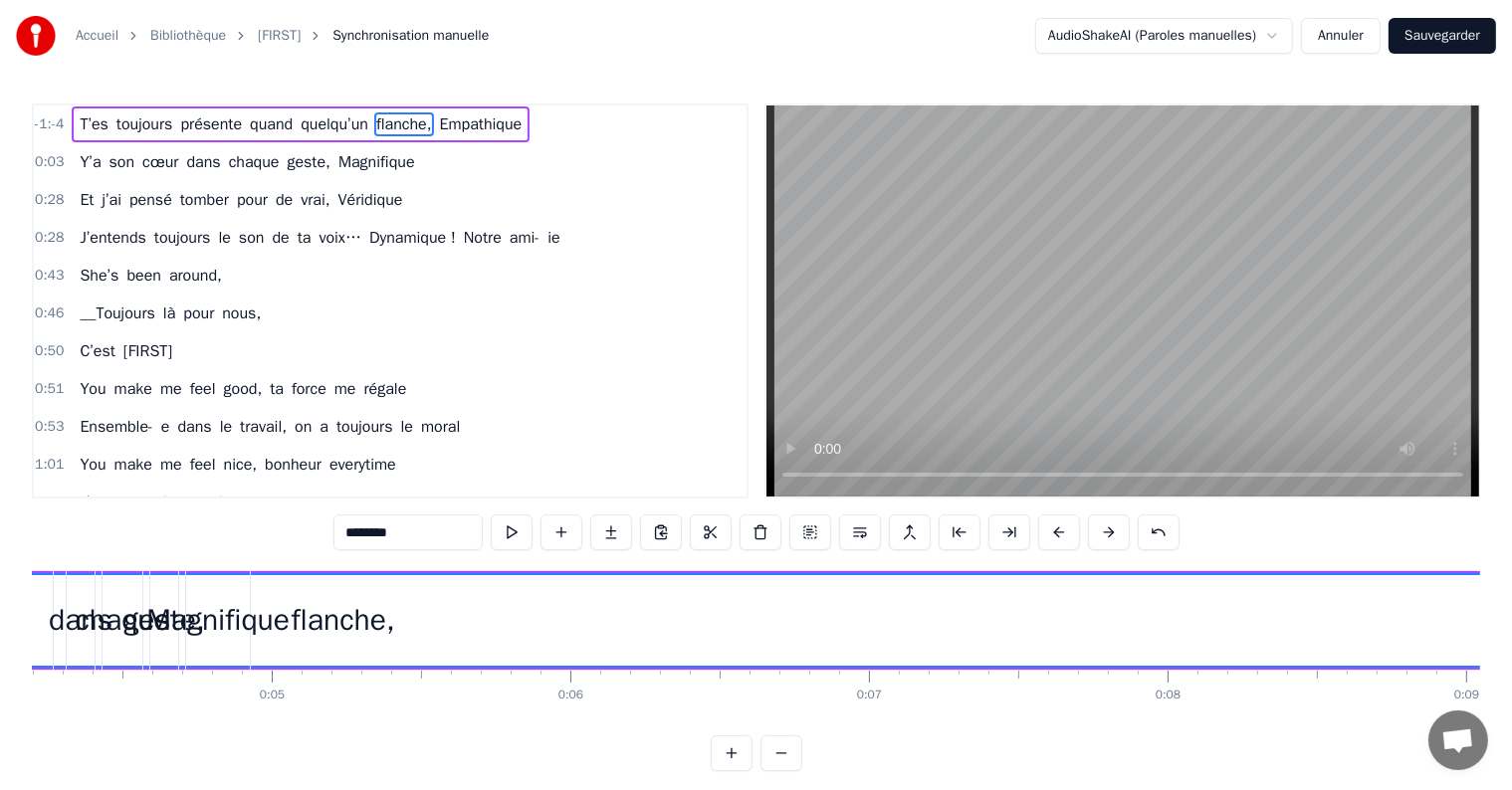 click at bounding box center [1059, 532] 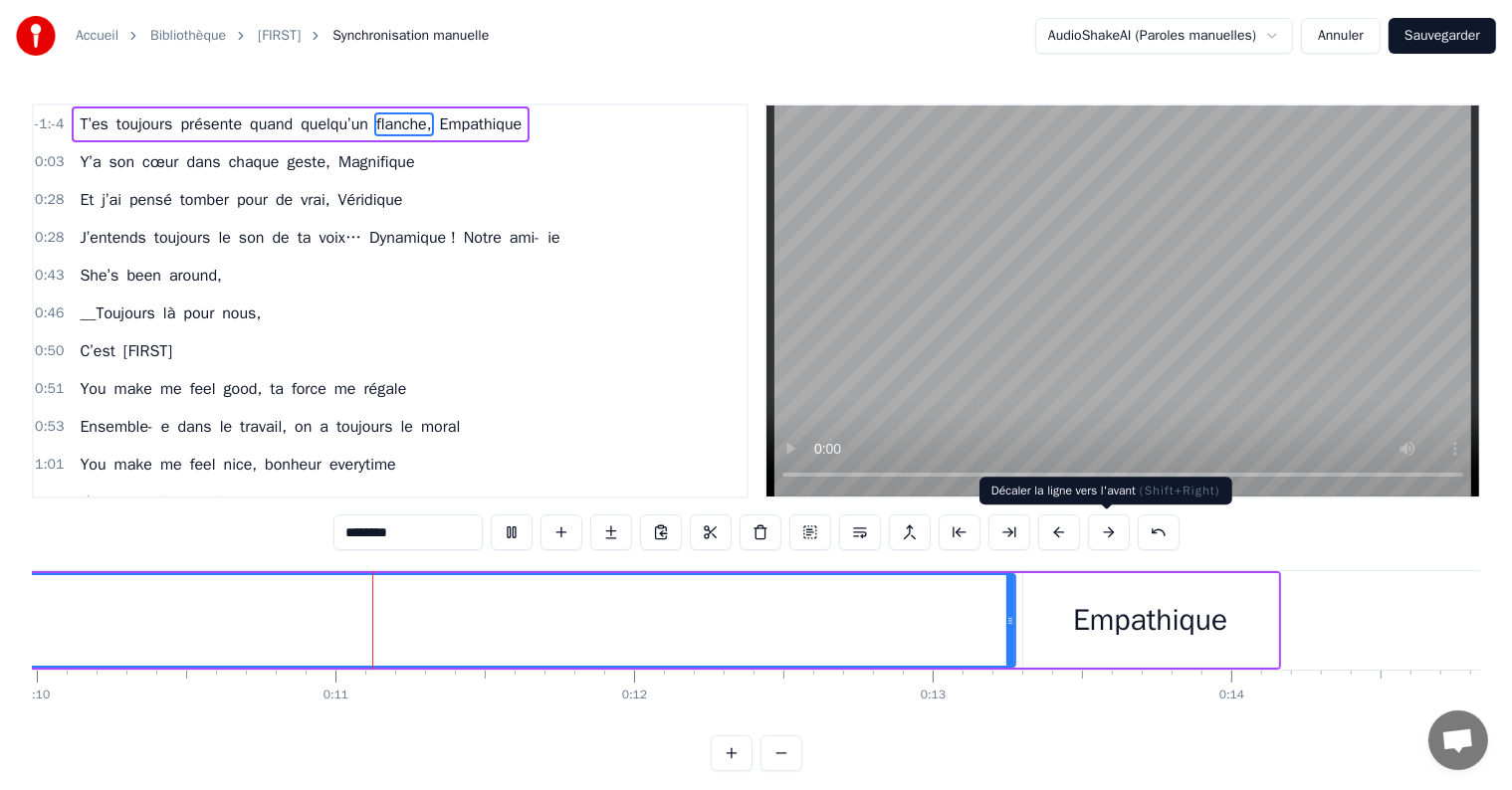 scroll, scrollTop: 0, scrollLeft: 3063, axis: horizontal 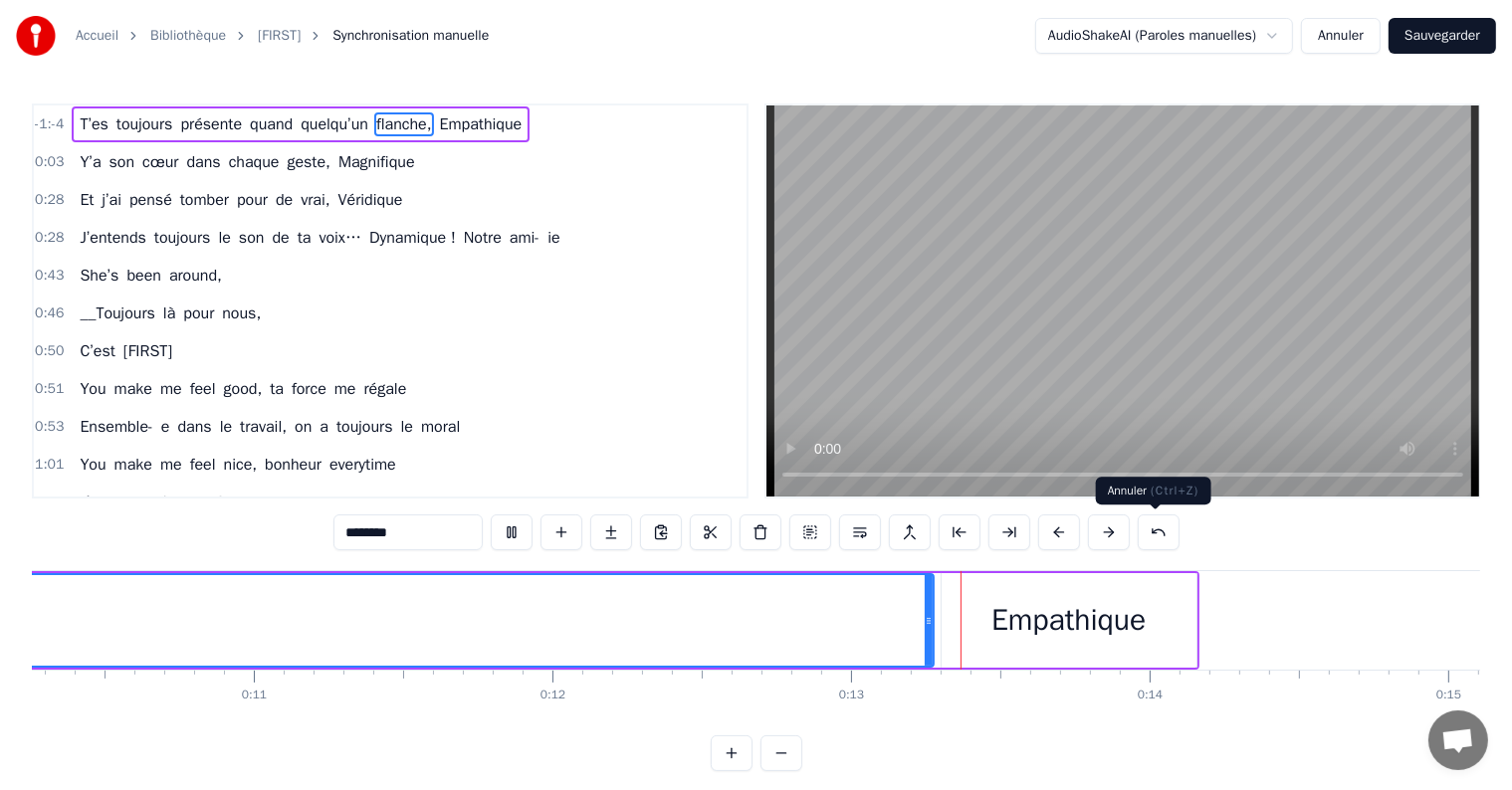 click at bounding box center (1159, 532) 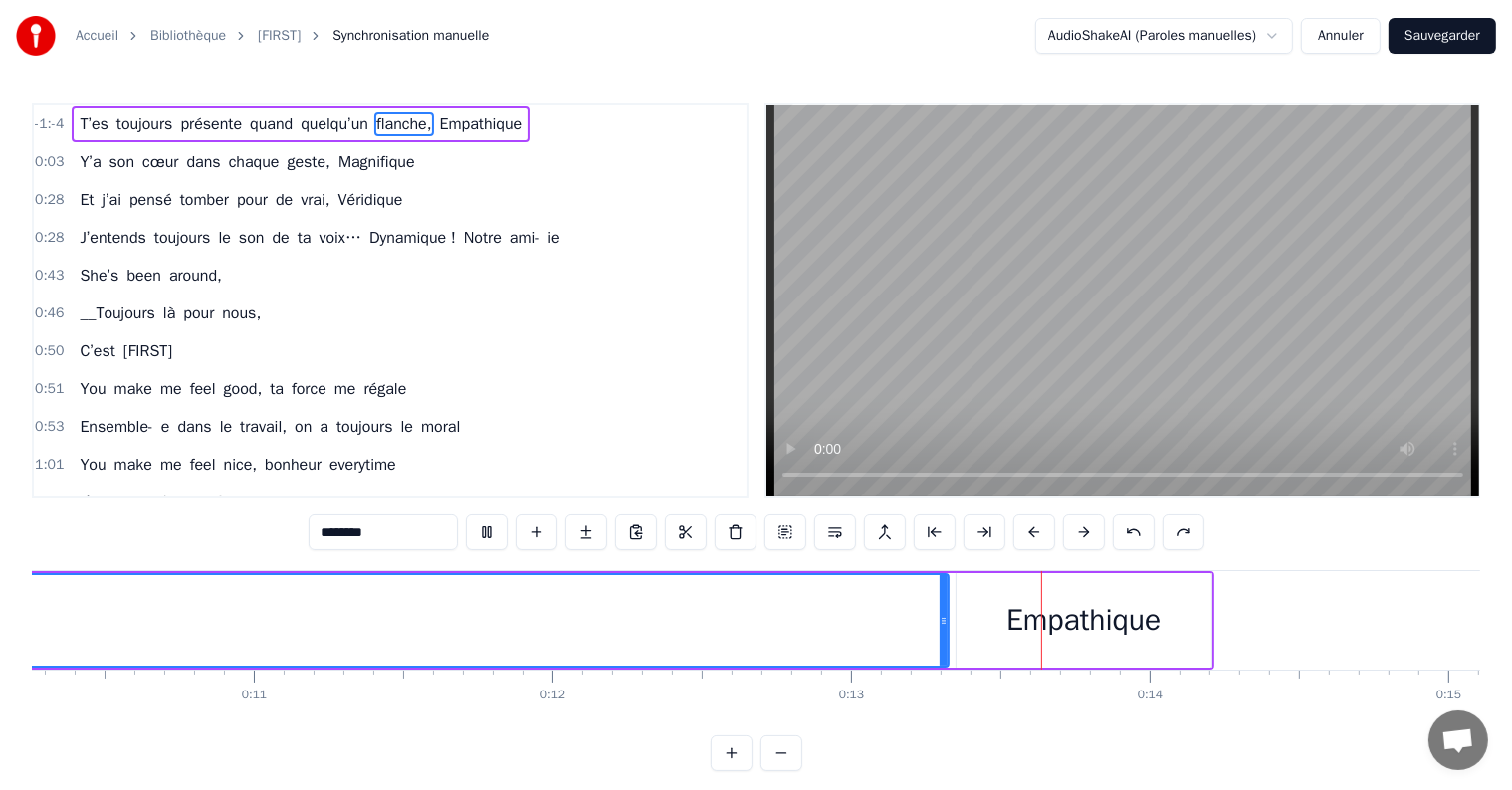 click on "********" at bounding box center (756, 532) 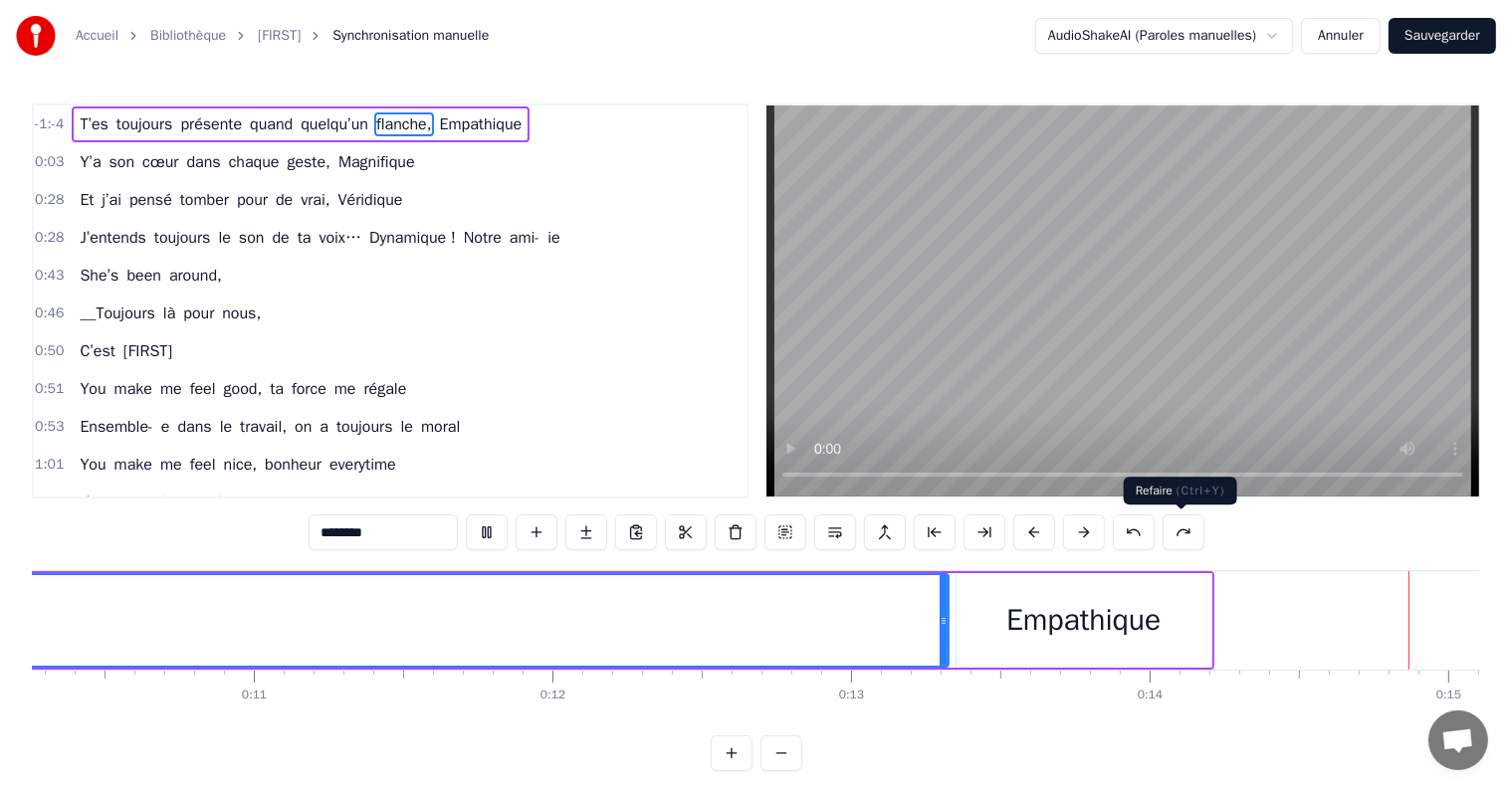 click at bounding box center [1184, 532] 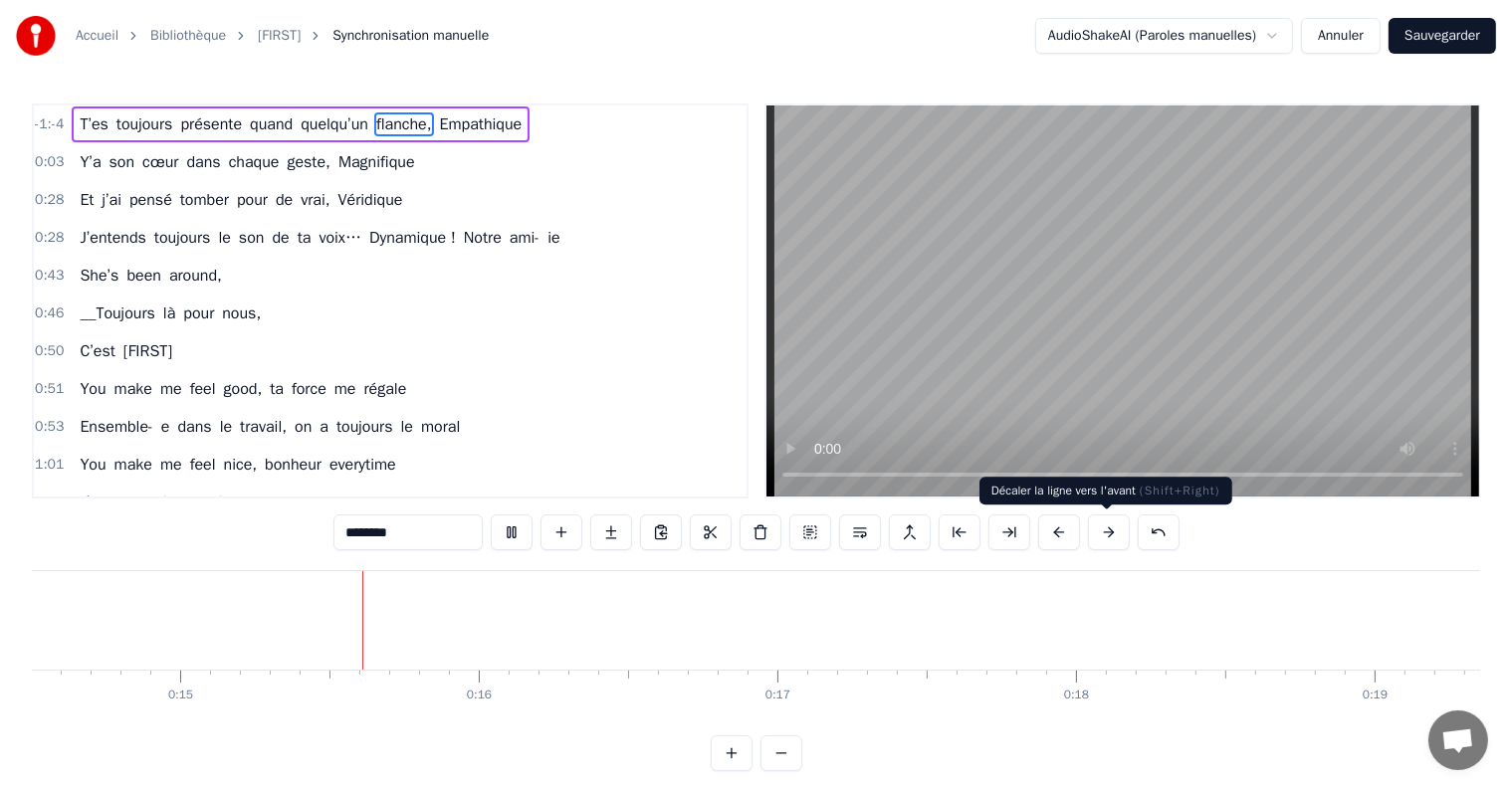 scroll, scrollTop: 0, scrollLeft: 4337, axis: horizontal 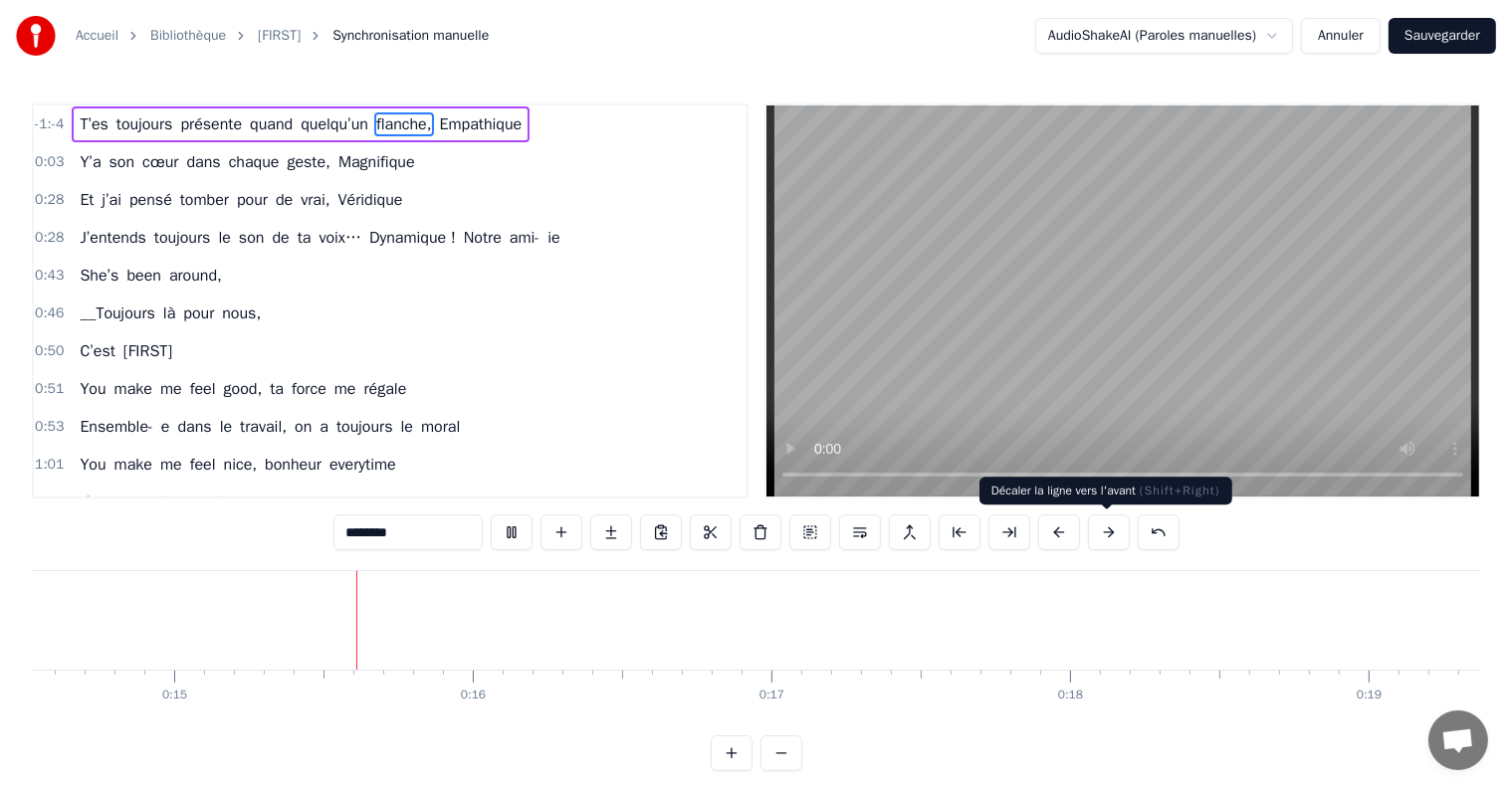 click at bounding box center (1109, 532) 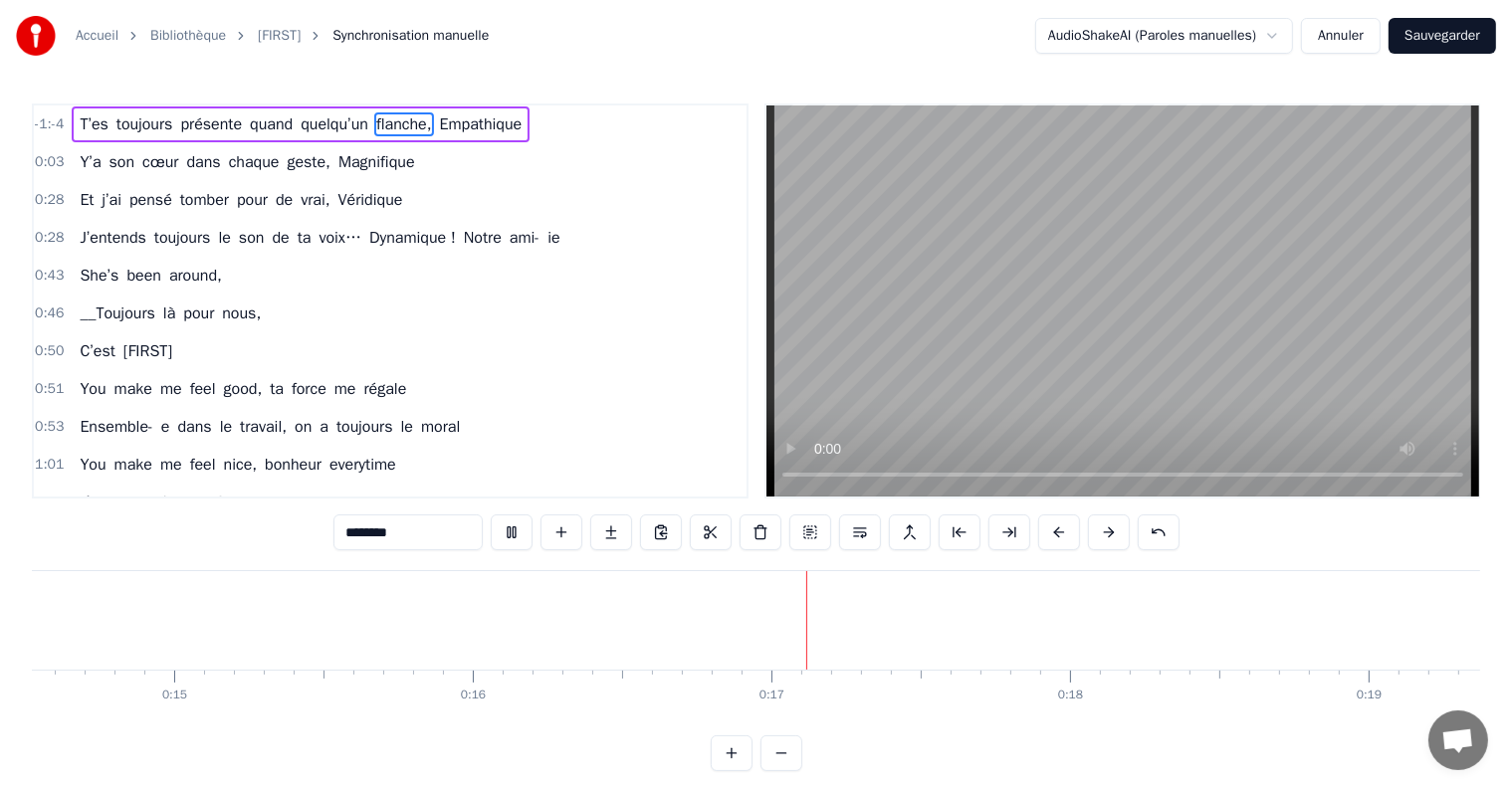 click at bounding box center [1159, 532] 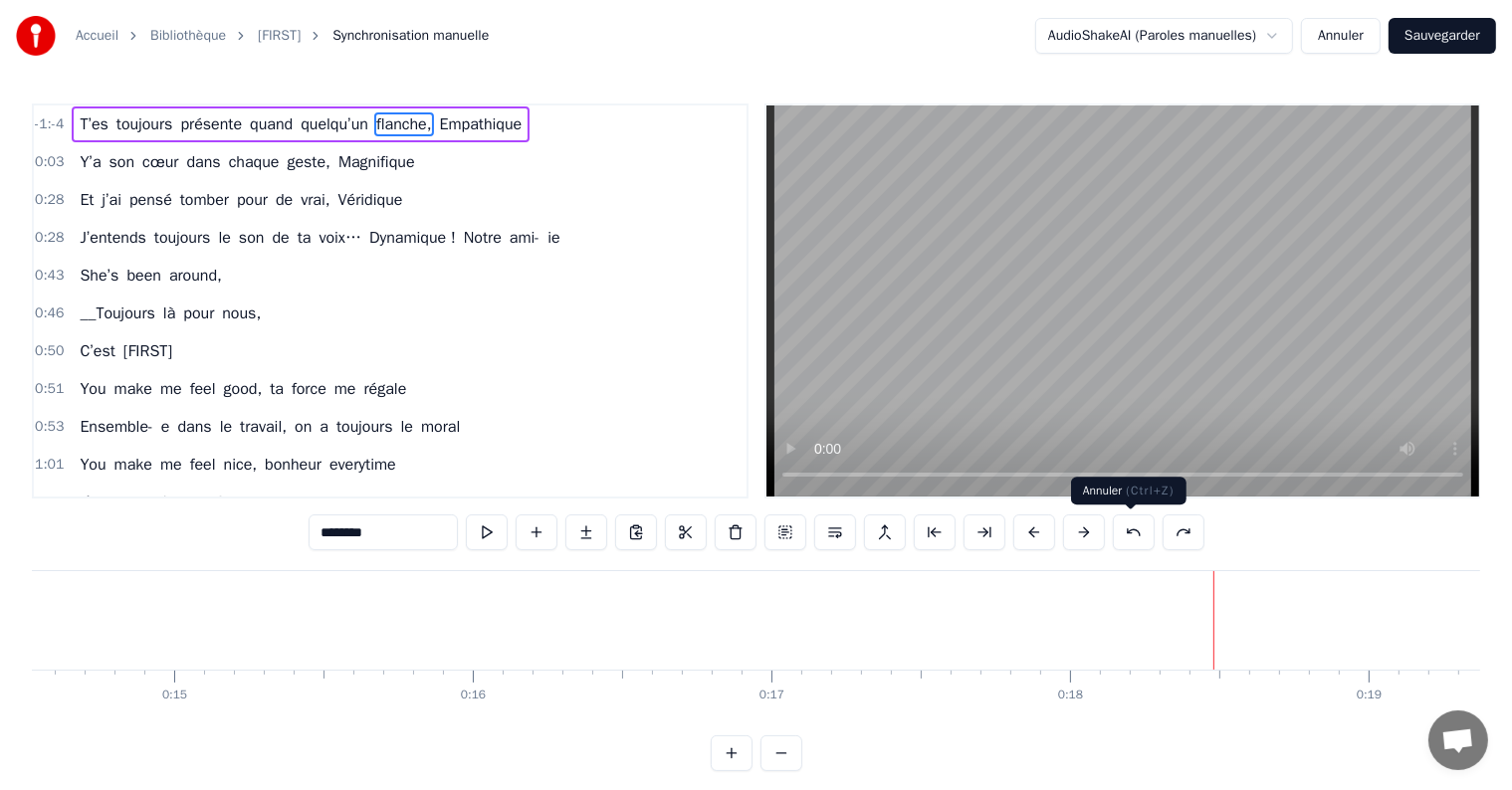 click at bounding box center [1134, 532] 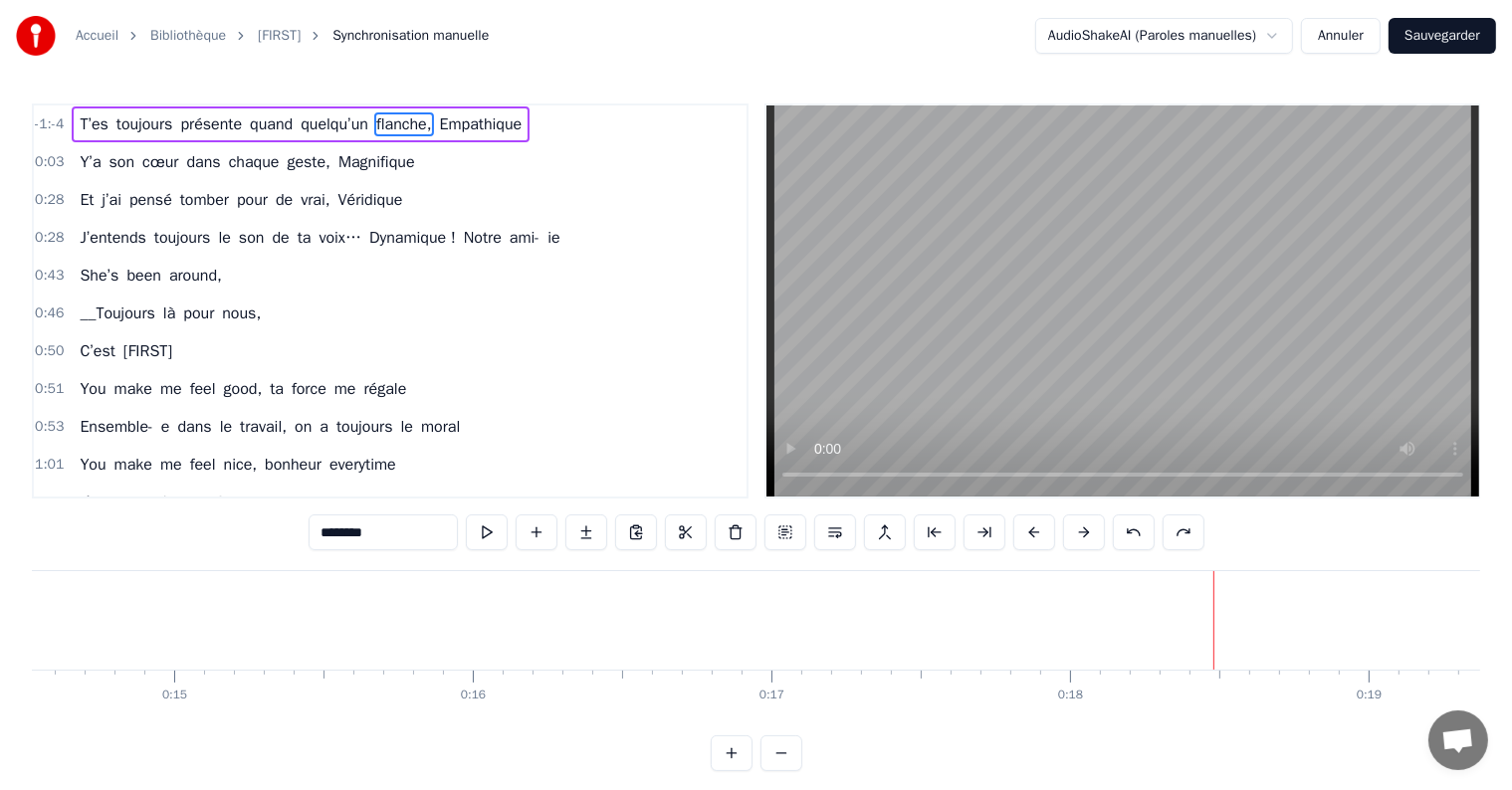 click at bounding box center [1134, 532] 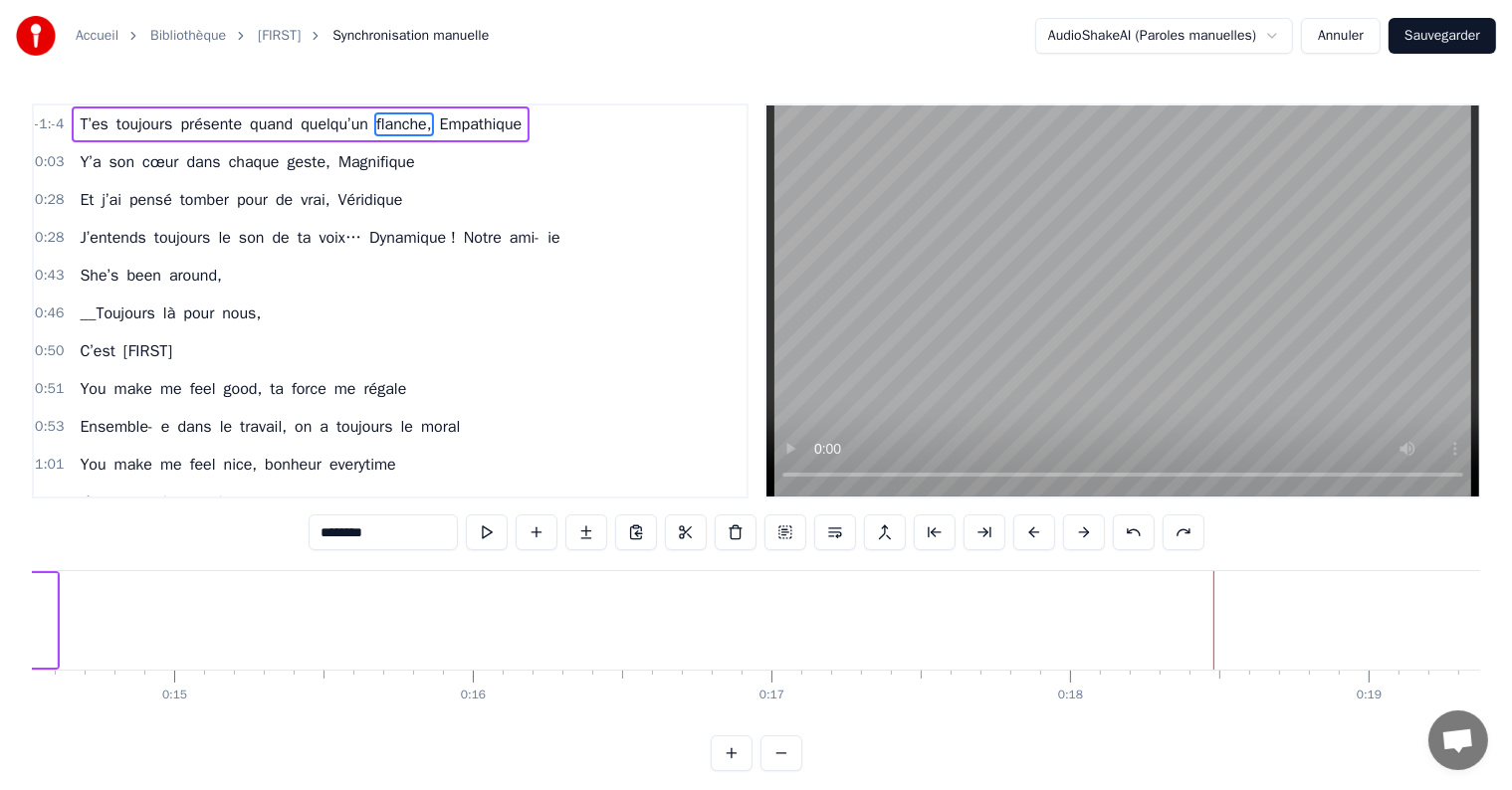 click at bounding box center [1134, 532] 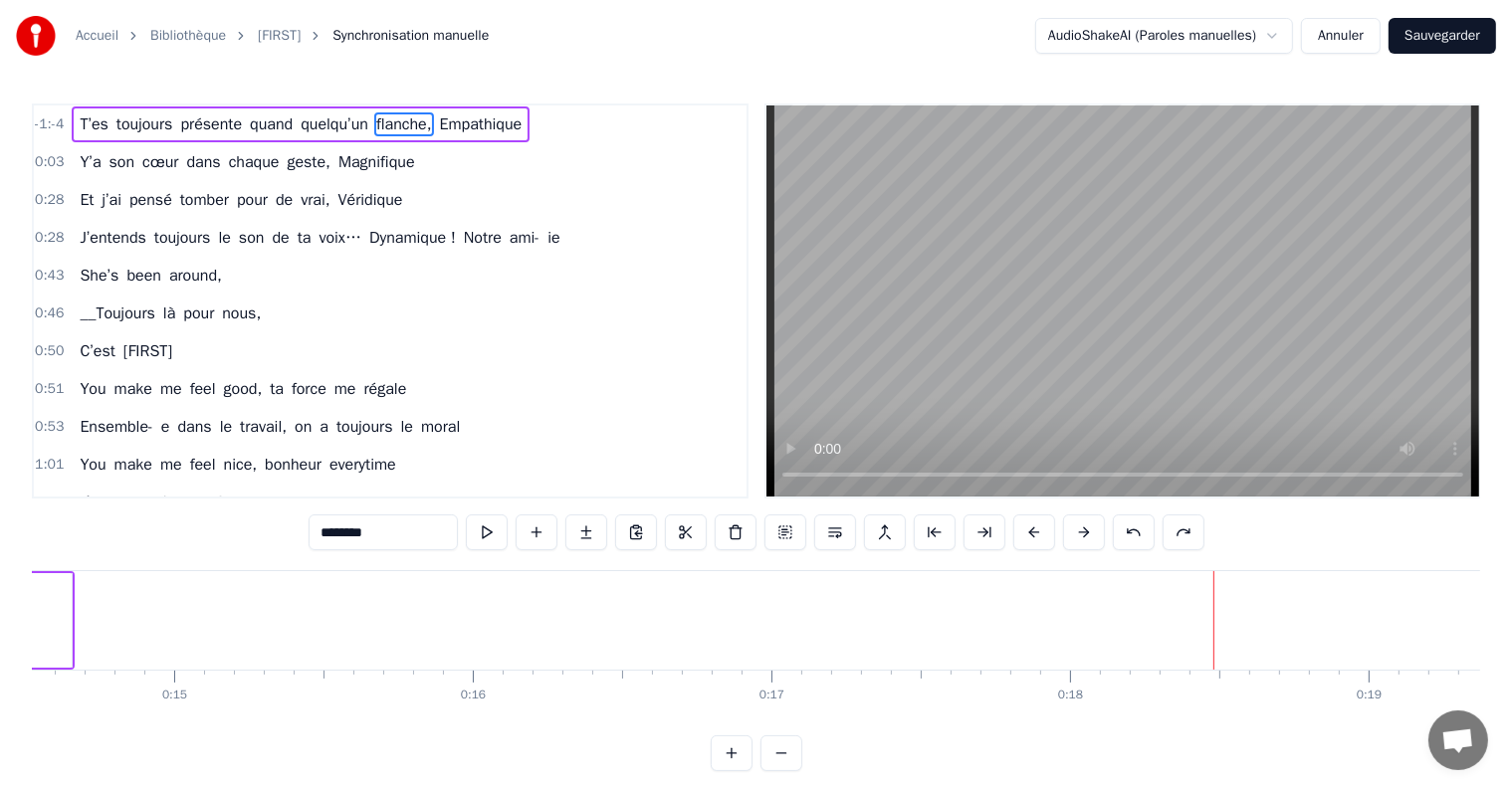 click at bounding box center (1134, 532) 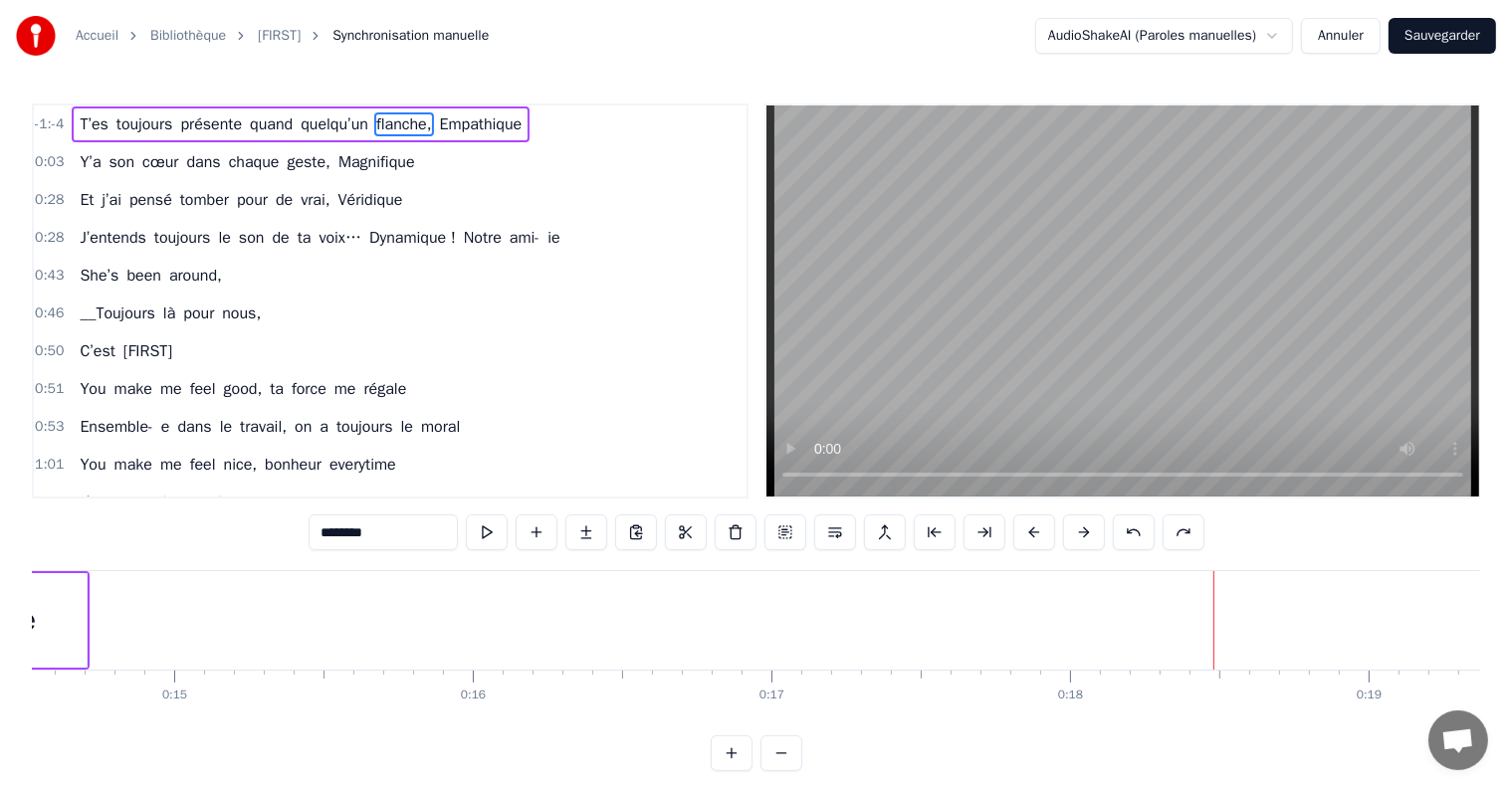 click at bounding box center (1134, 532) 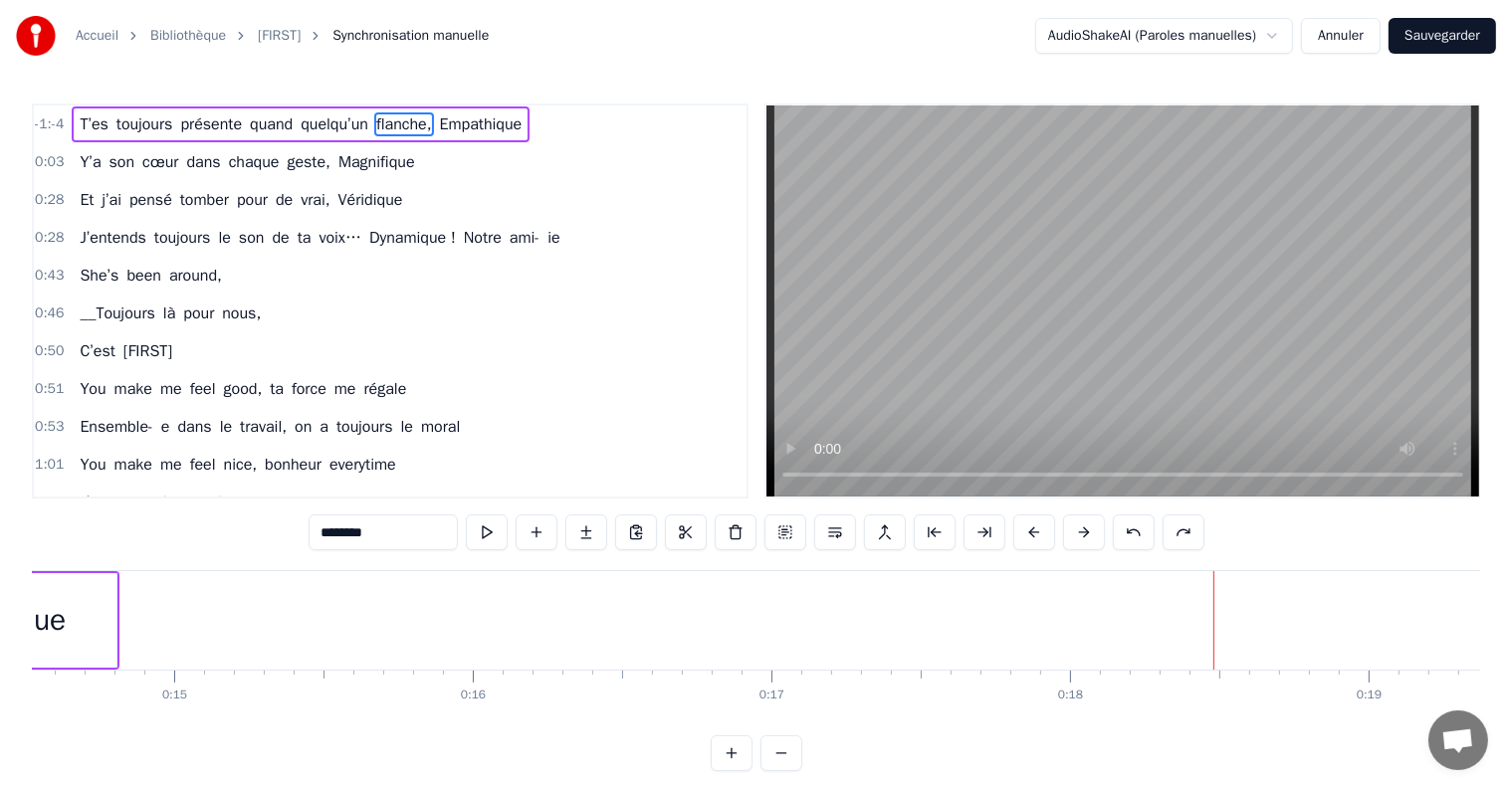 click at bounding box center [1134, 532] 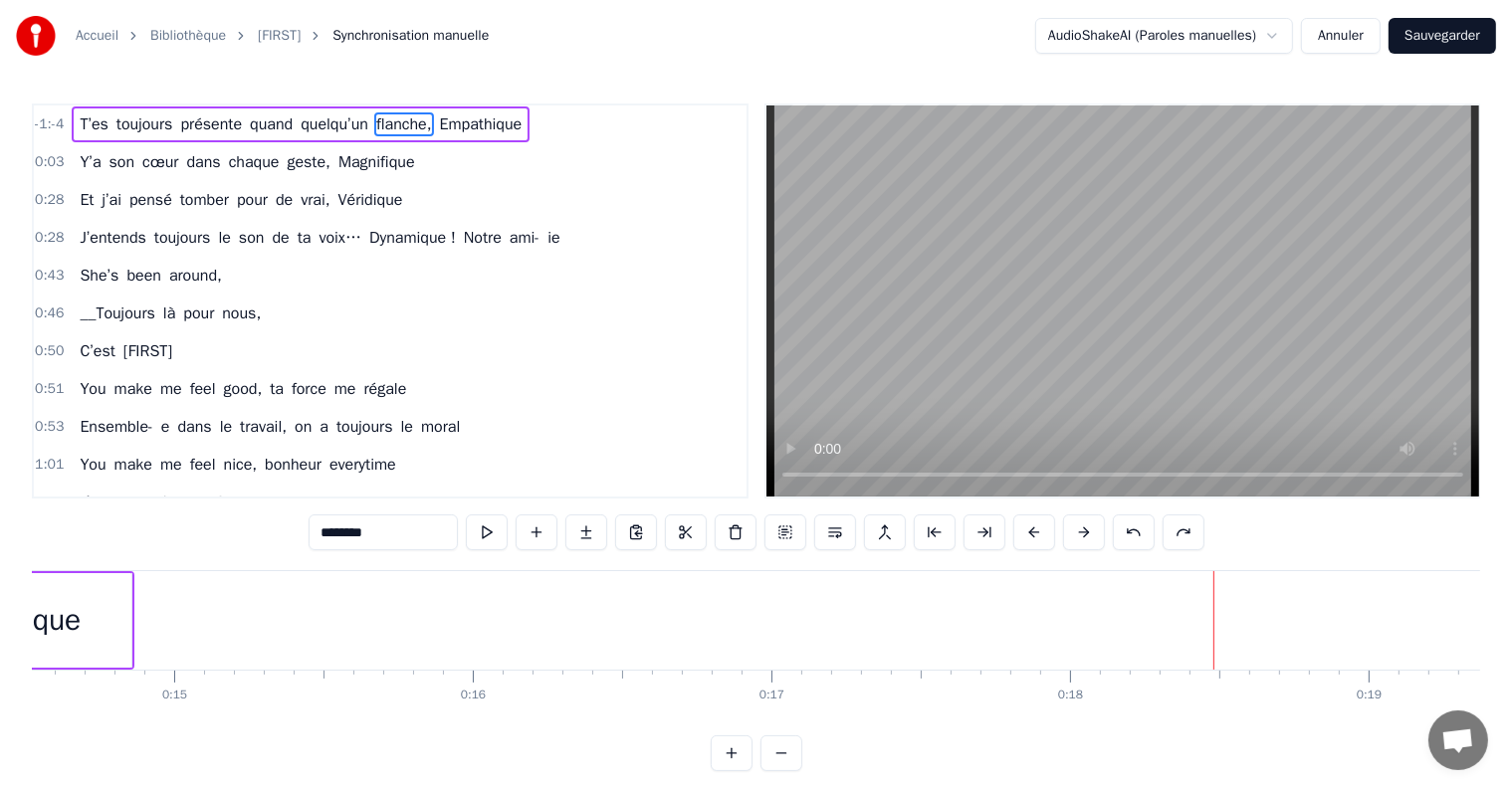 click at bounding box center [1134, 532] 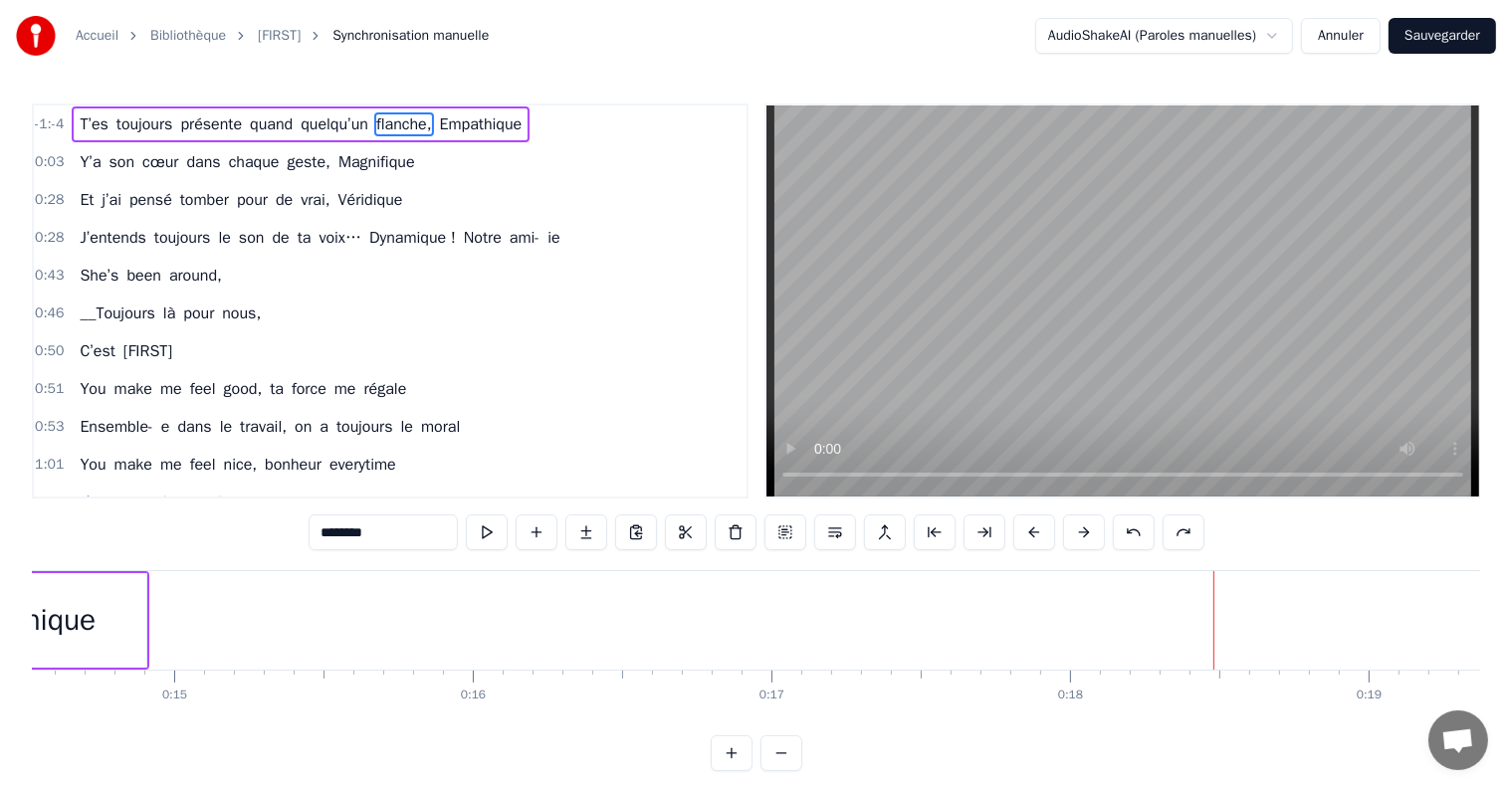 click at bounding box center (1134, 532) 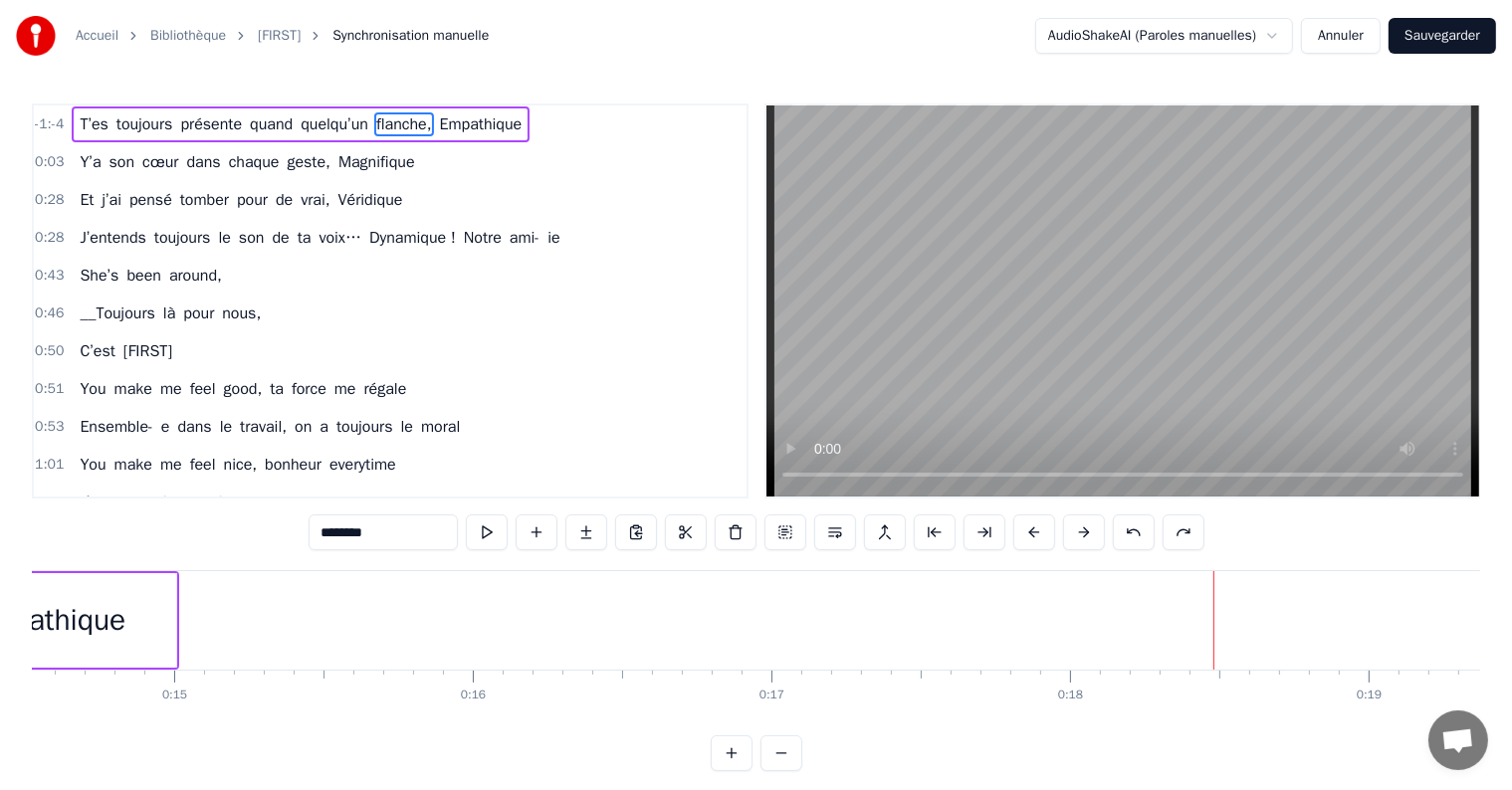 click at bounding box center [1134, 532] 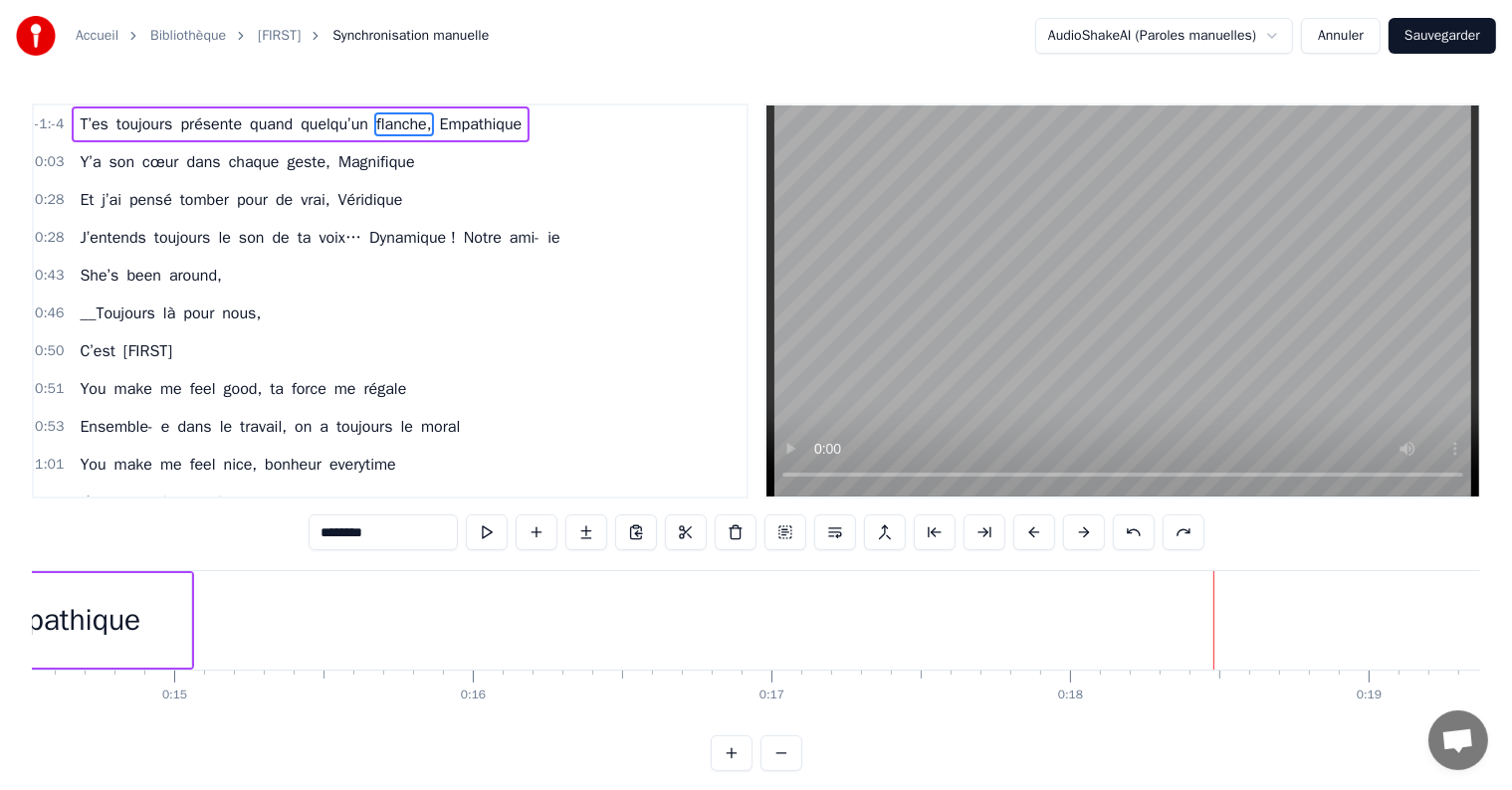 click at bounding box center (1134, 532) 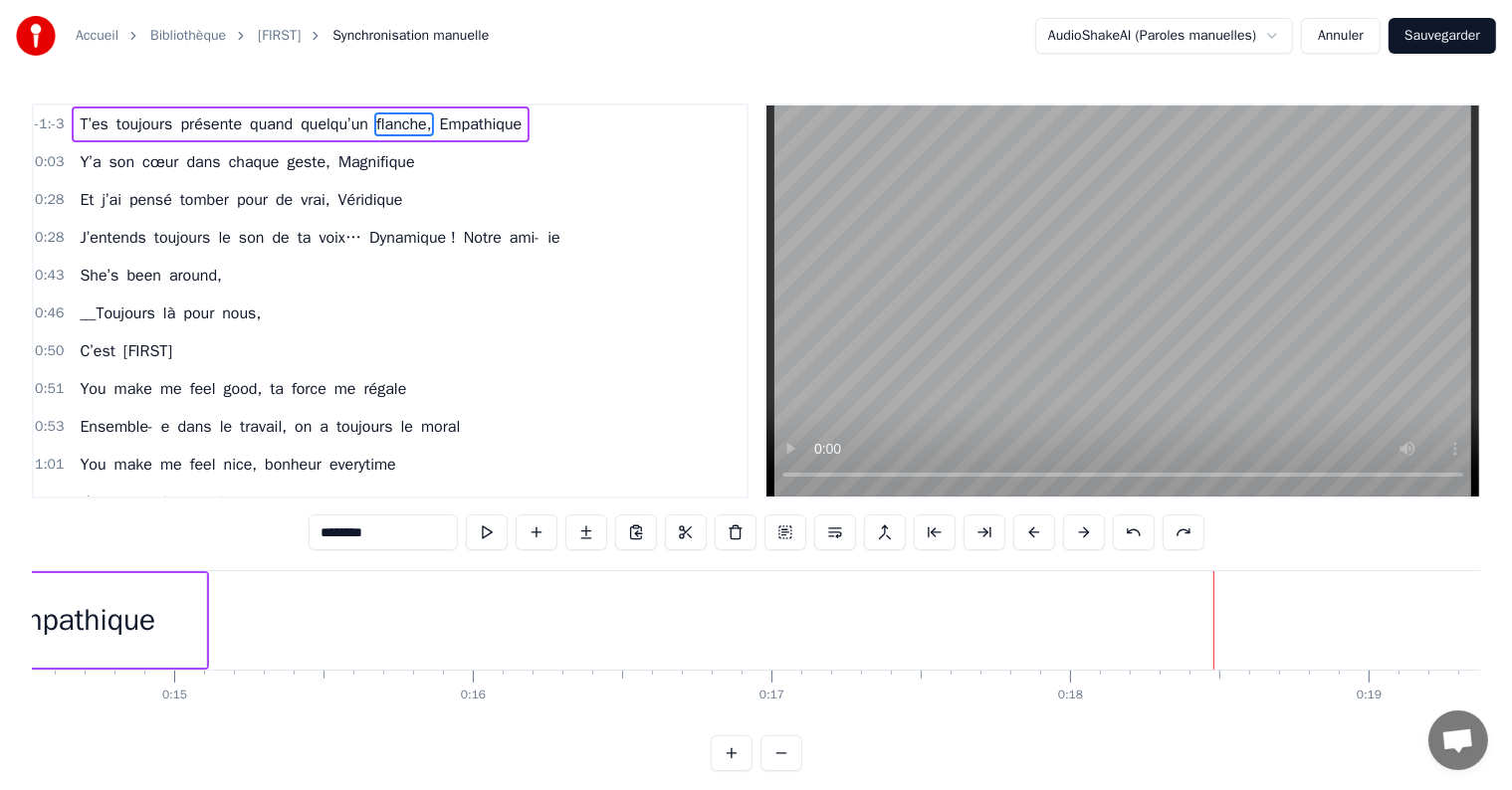 click at bounding box center [1134, 532] 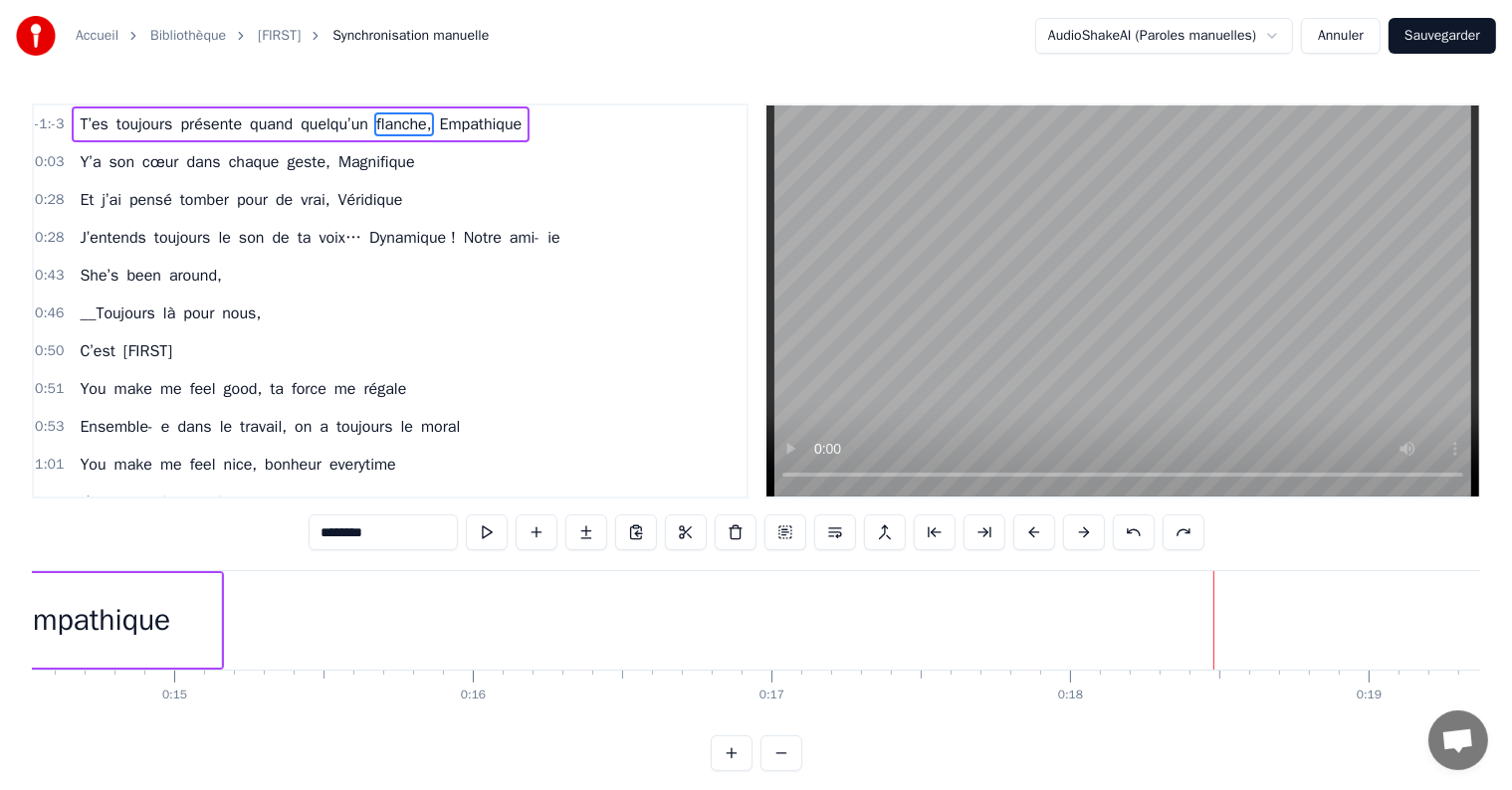 click at bounding box center [1134, 532] 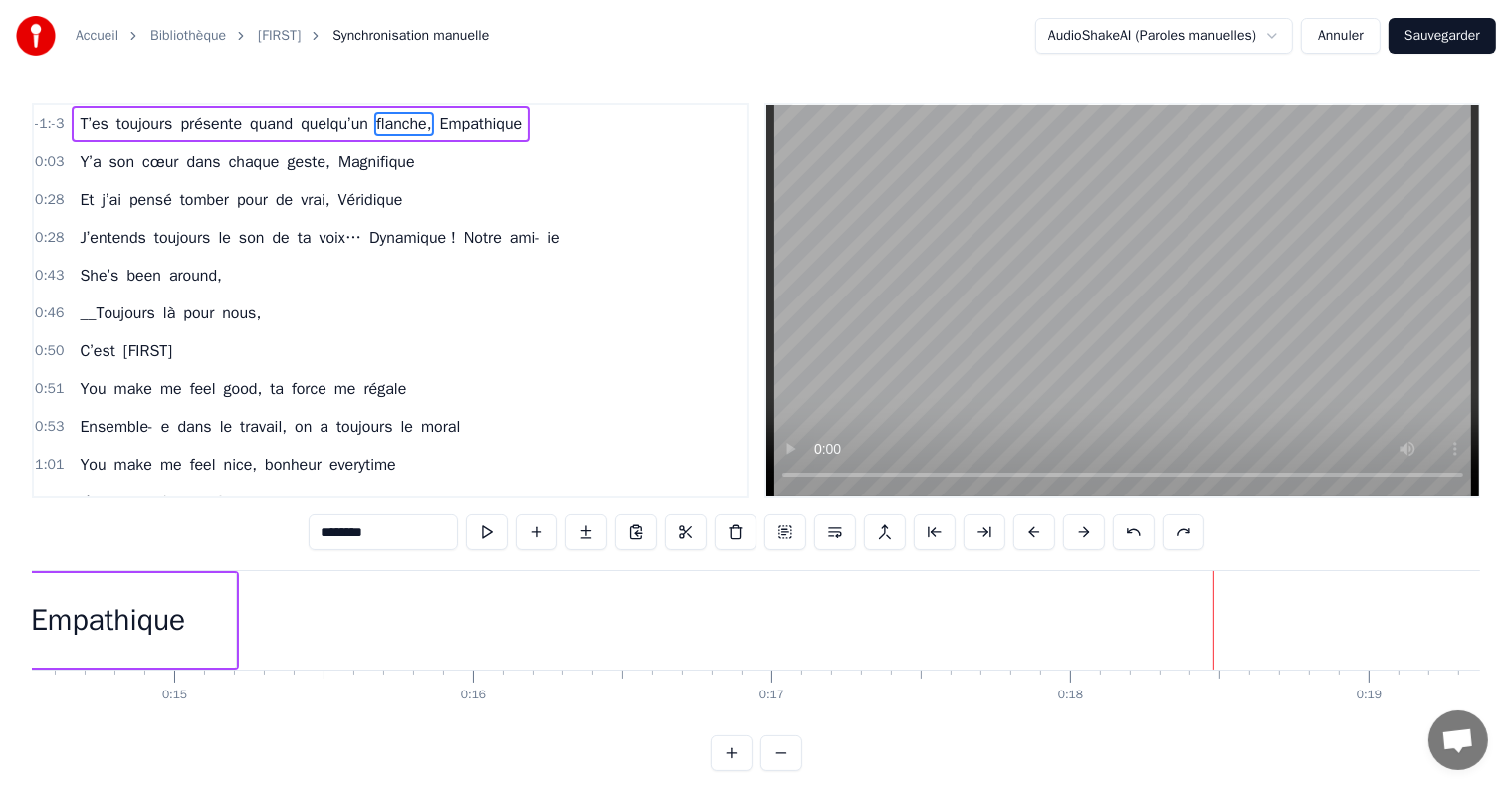 click at bounding box center (1134, 532) 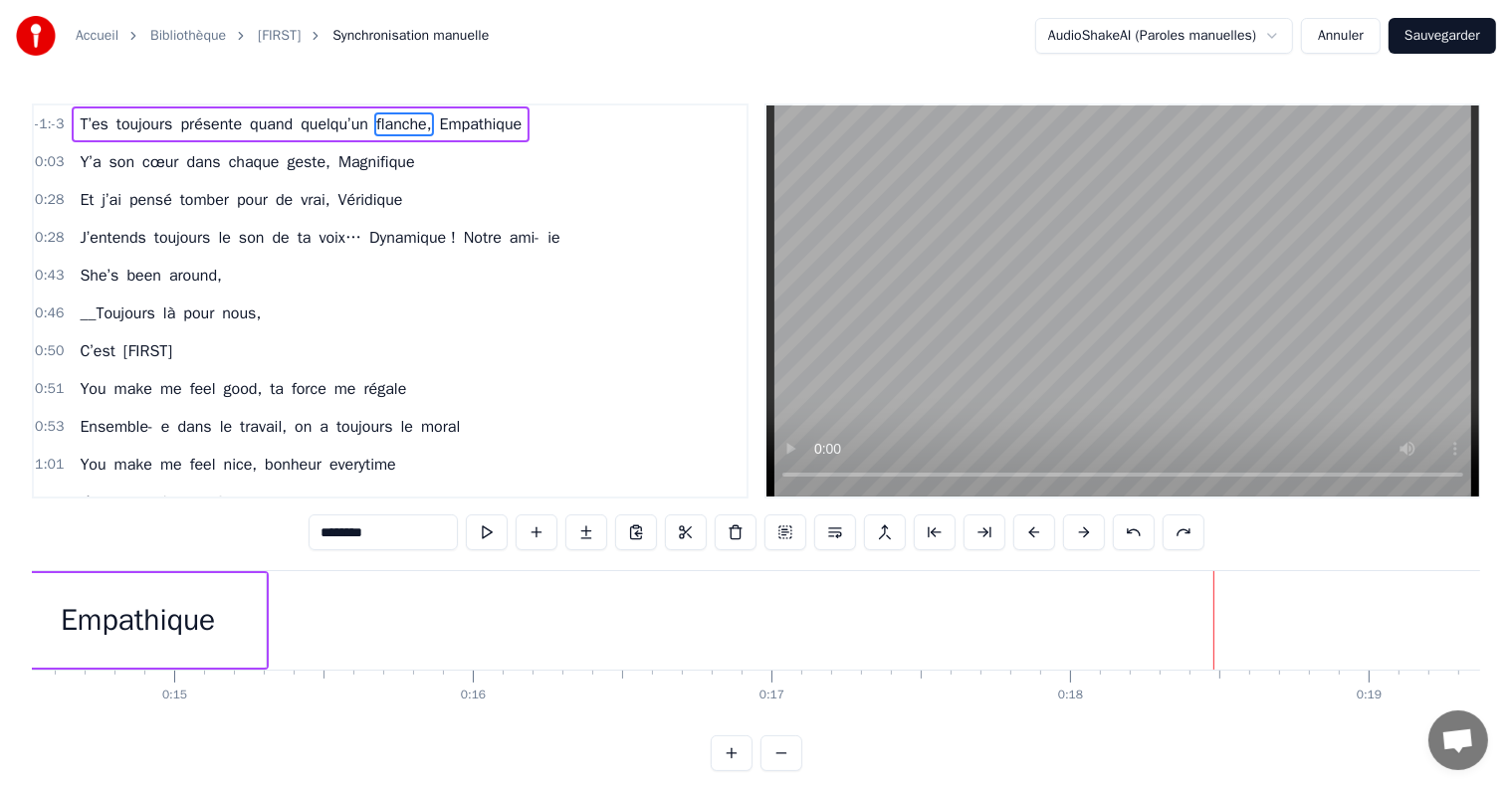 click at bounding box center [1134, 532] 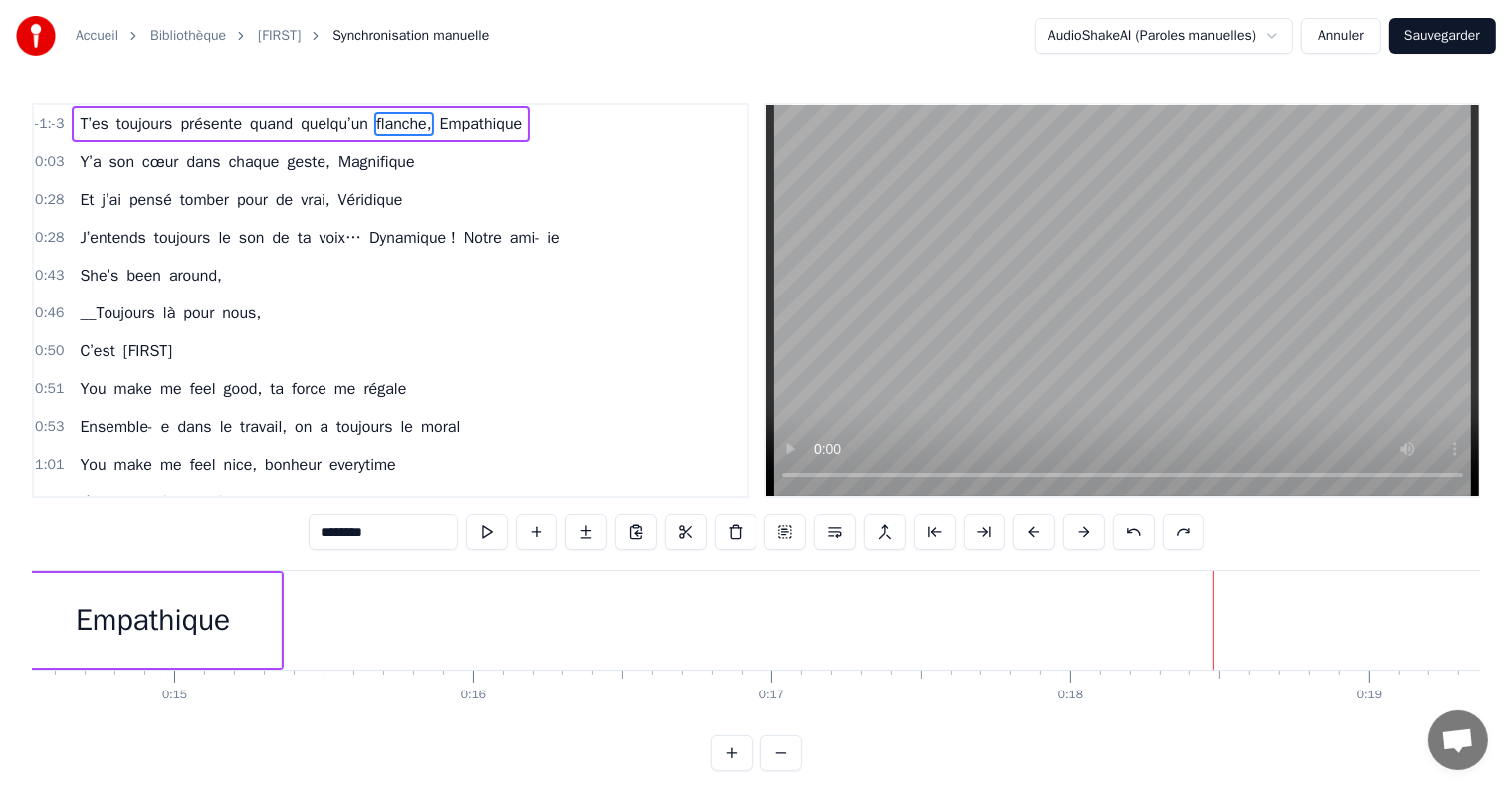 click at bounding box center [1134, 532] 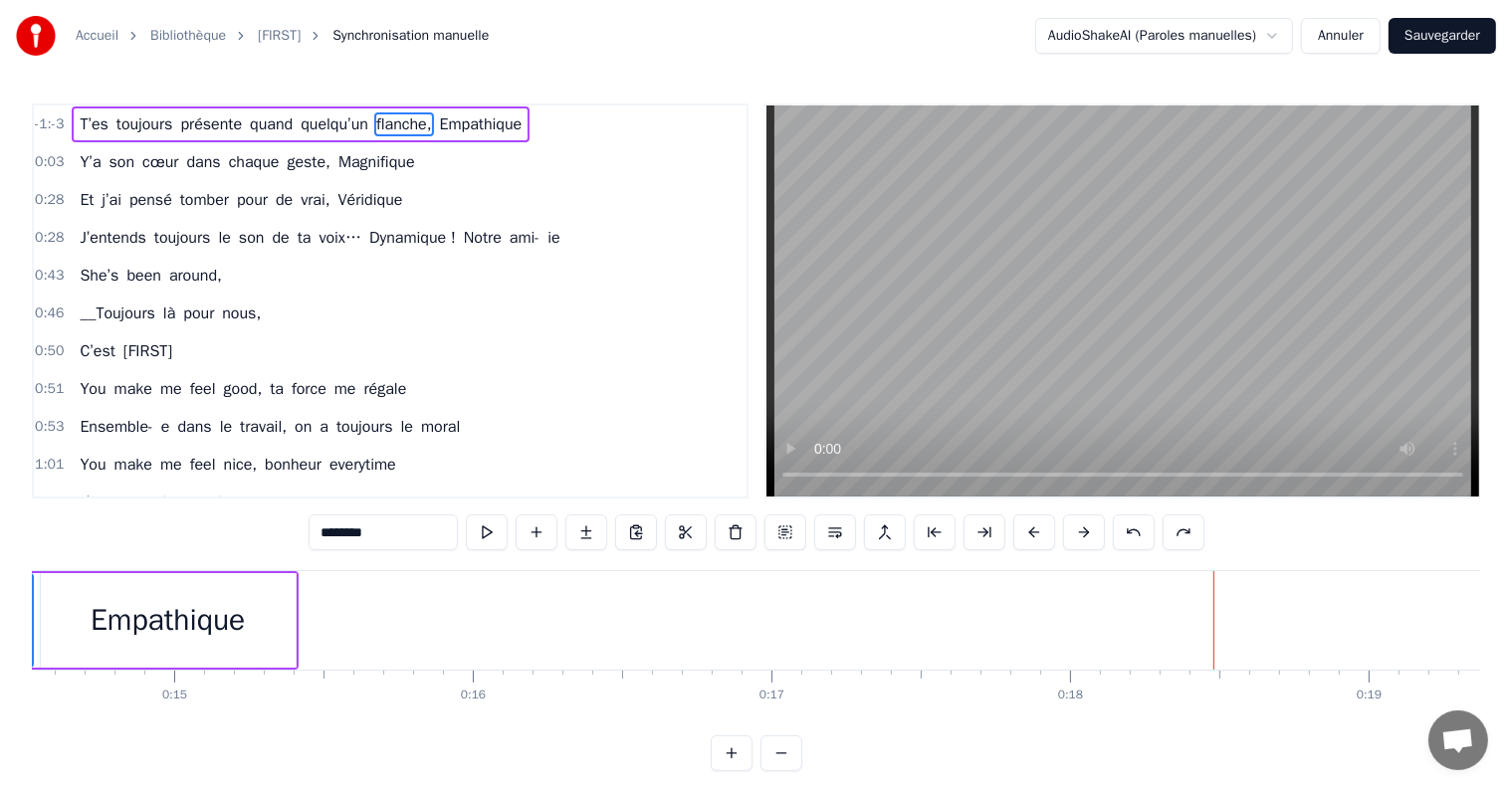 click at bounding box center (1134, 532) 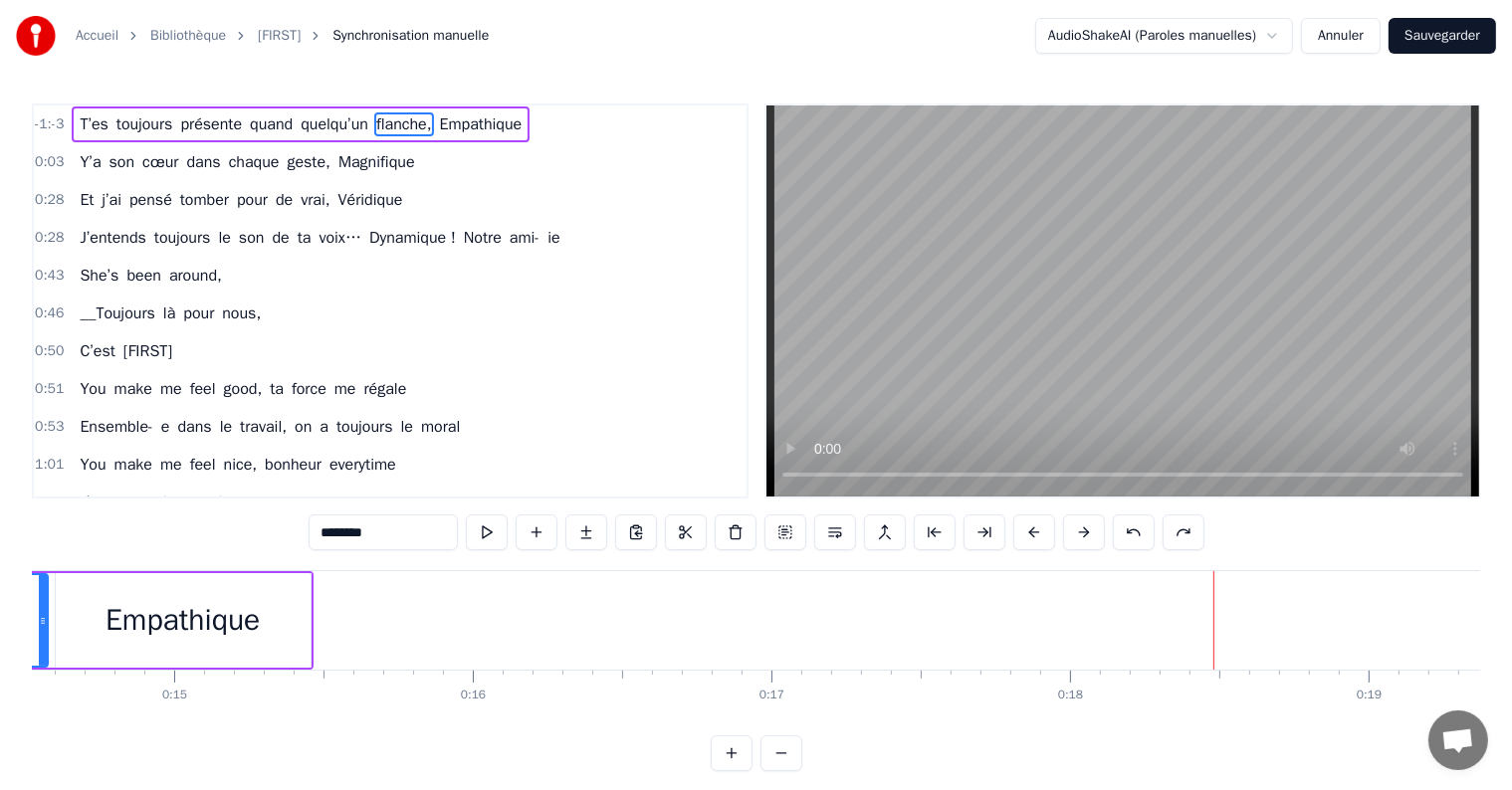click at bounding box center (1134, 532) 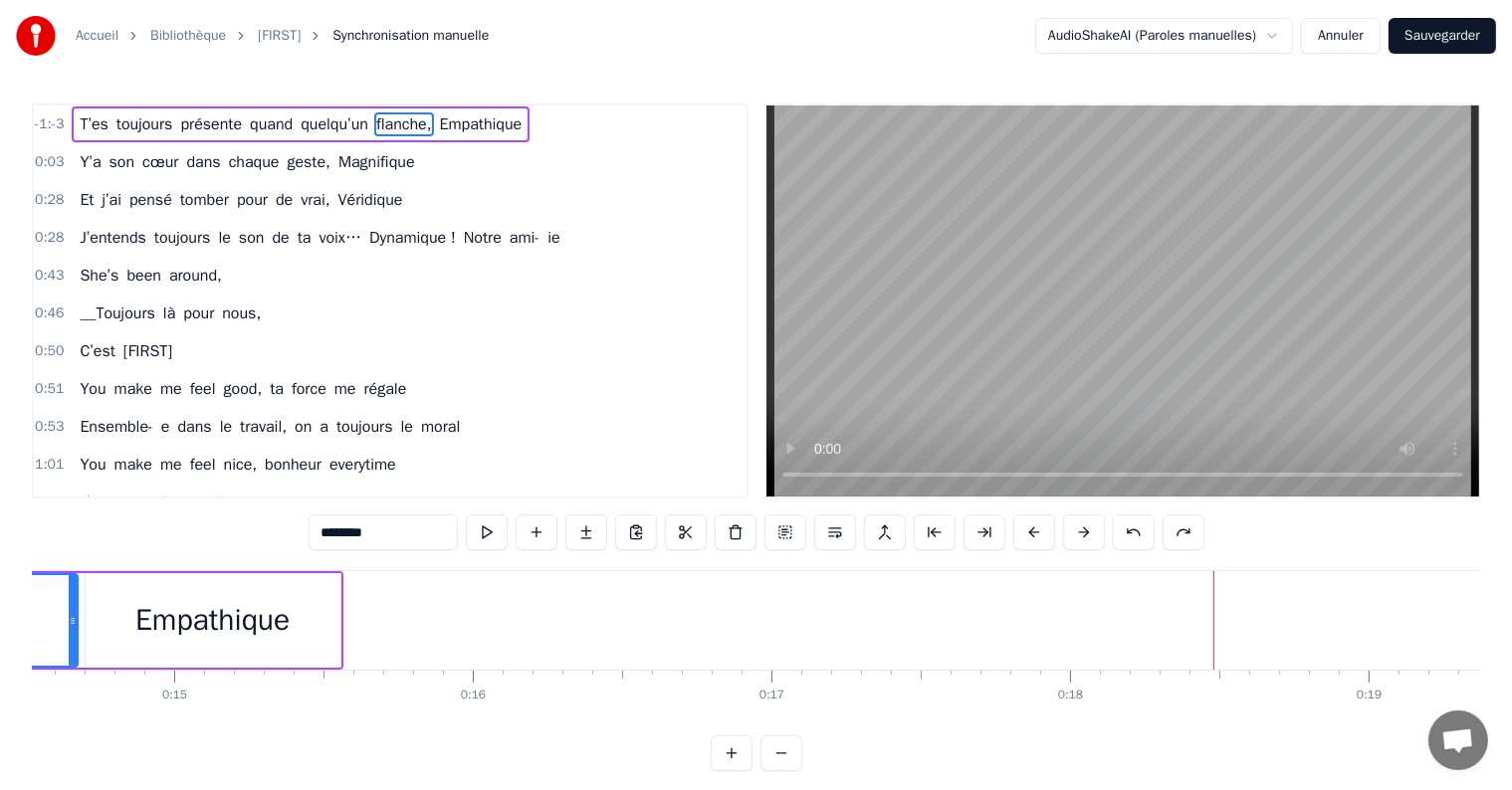 click at bounding box center (1134, 532) 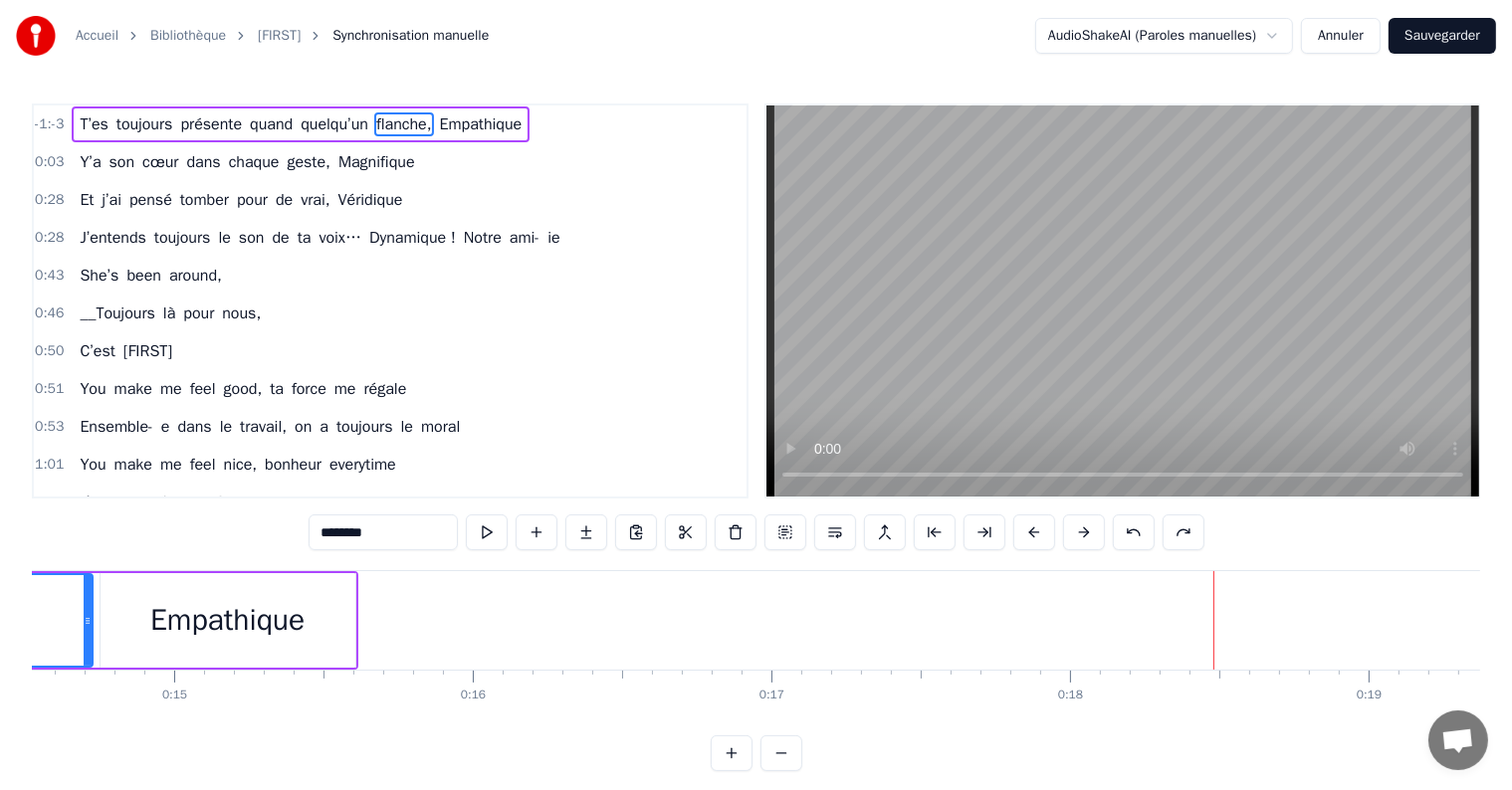 click at bounding box center (1134, 532) 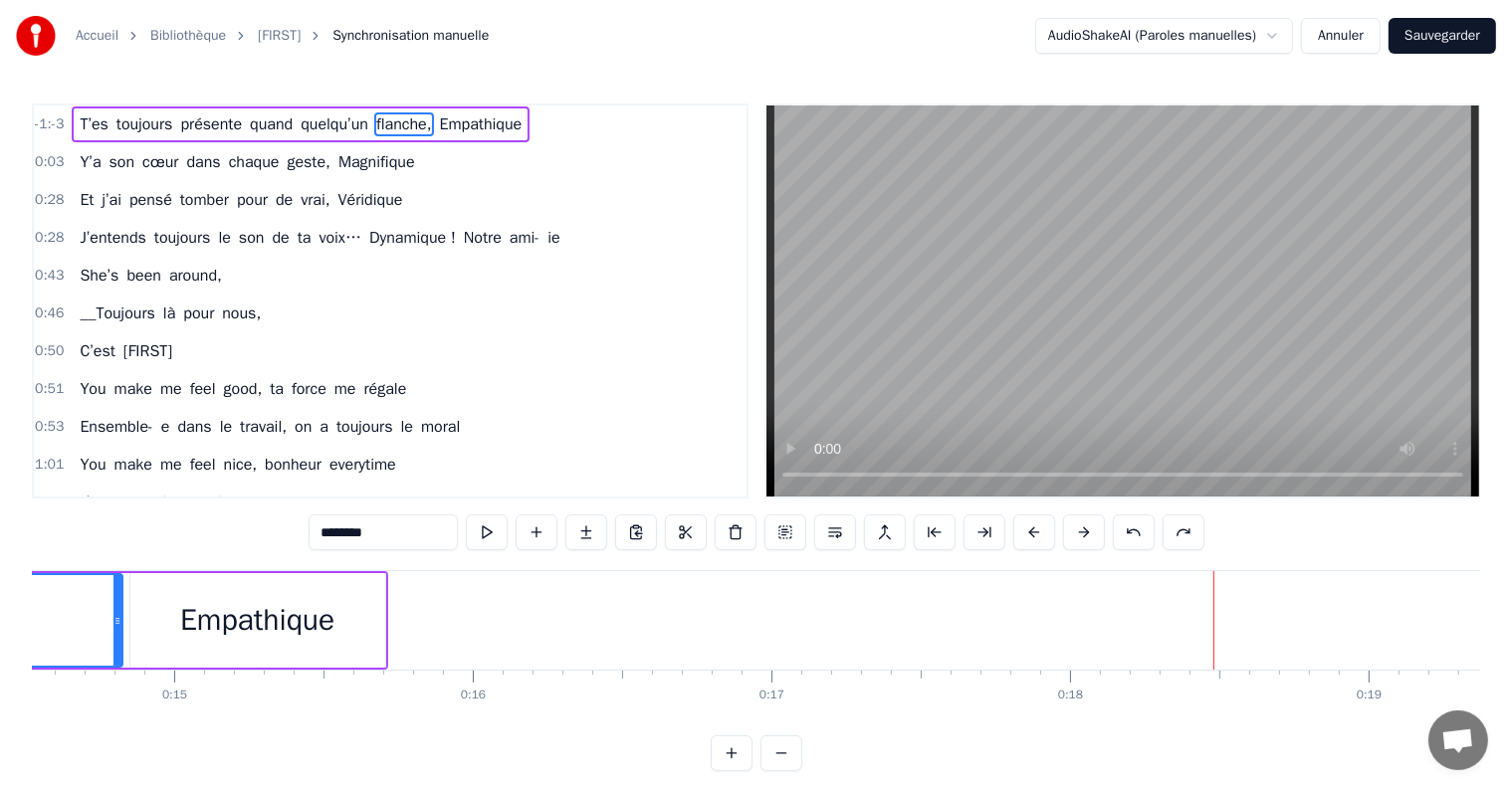 click at bounding box center [1134, 532] 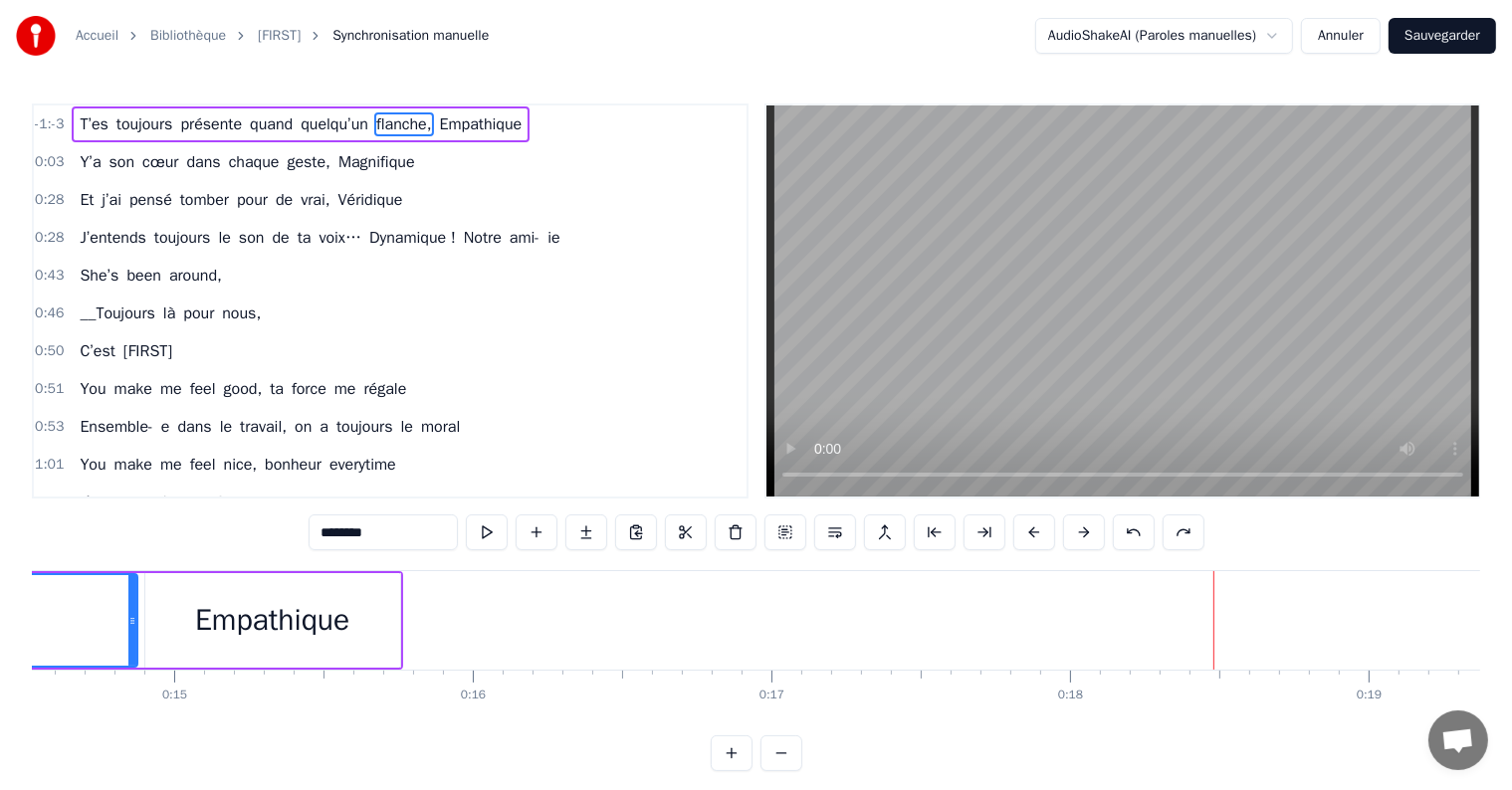 click at bounding box center [1134, 532] 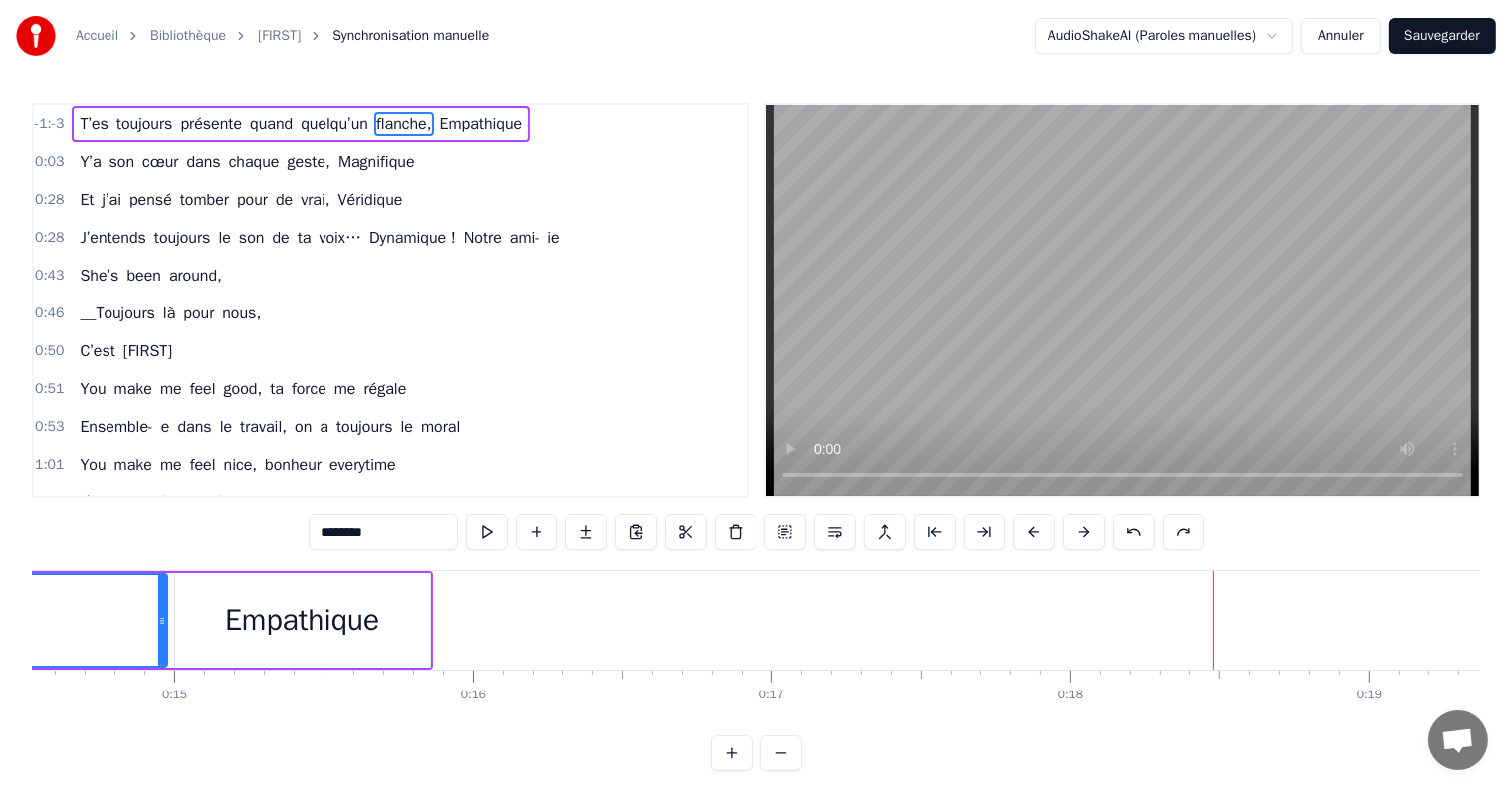 click at bounding box center [1134, 532] 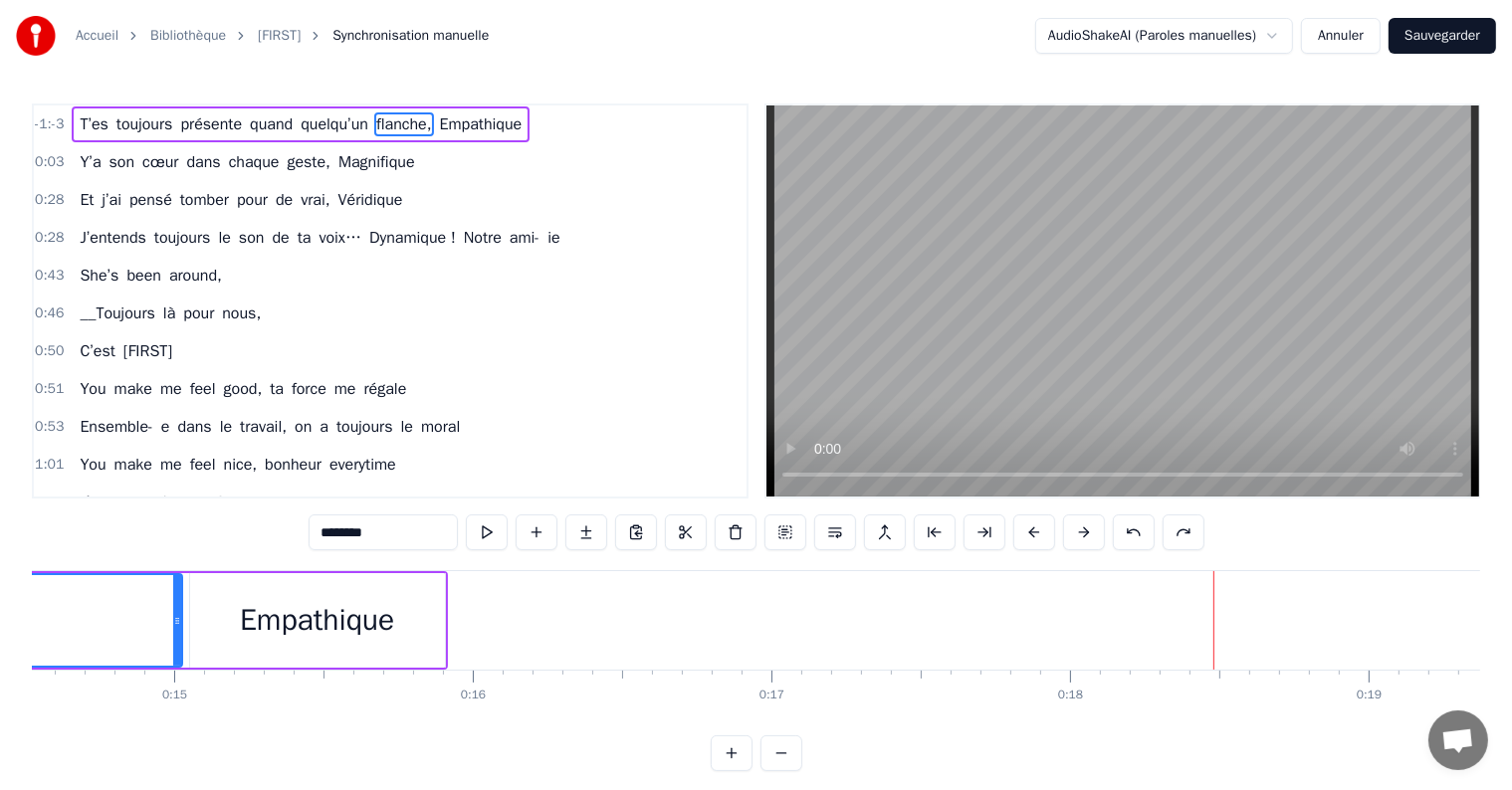 click at bounding box center (1134, 532) 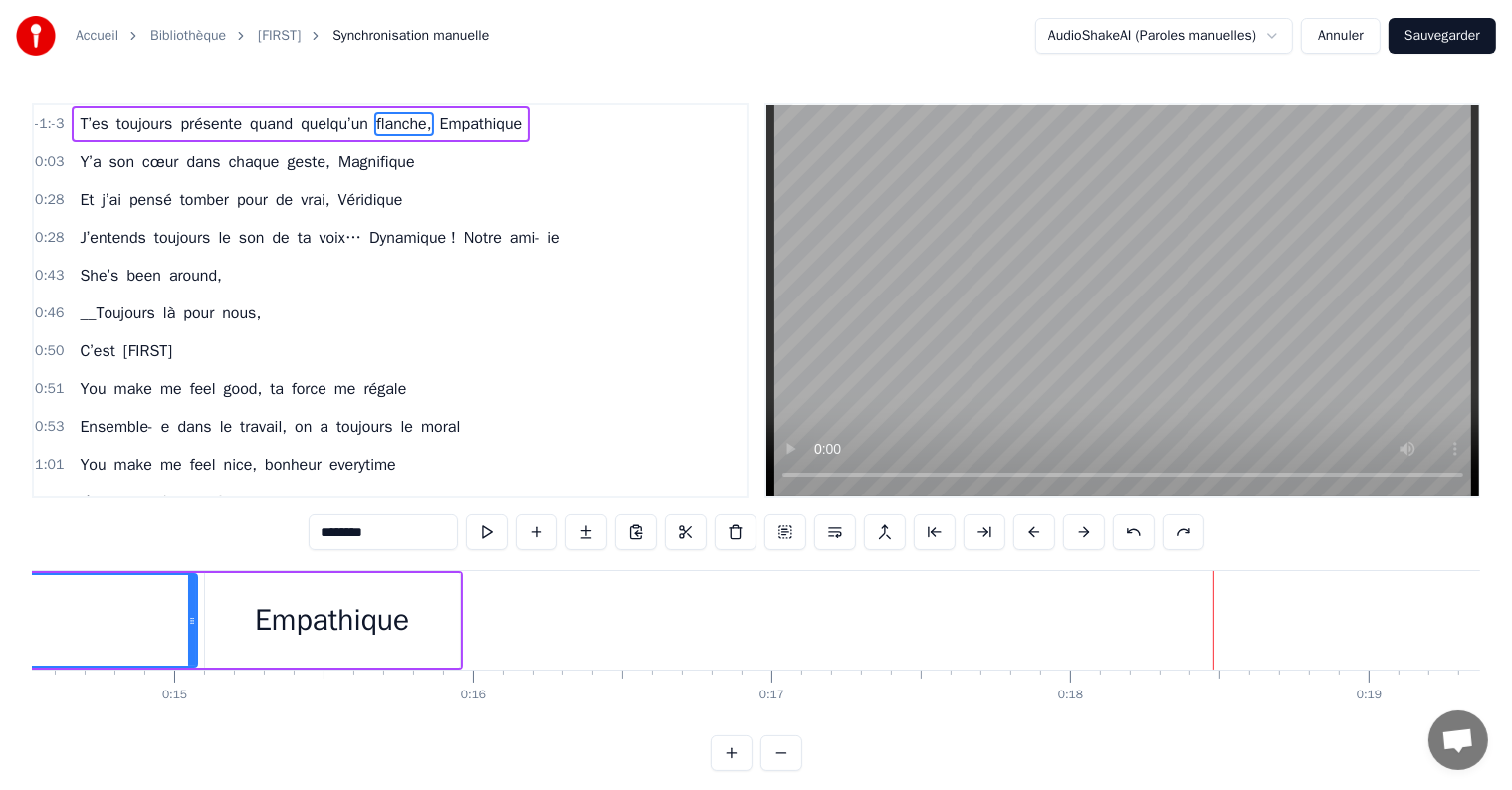 click at bounding box center (1134, 532) 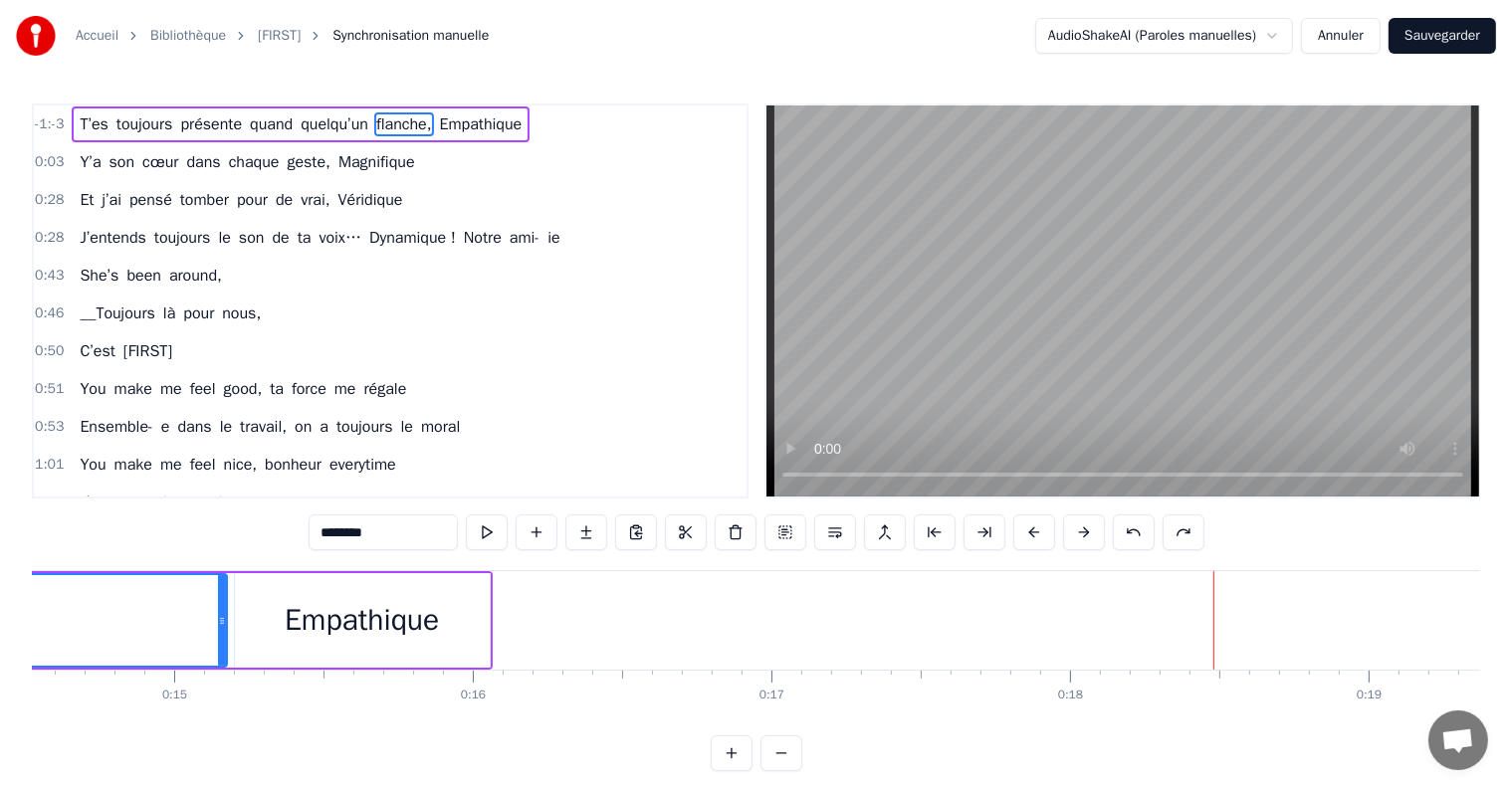 click at bounding box center (1134, 532) 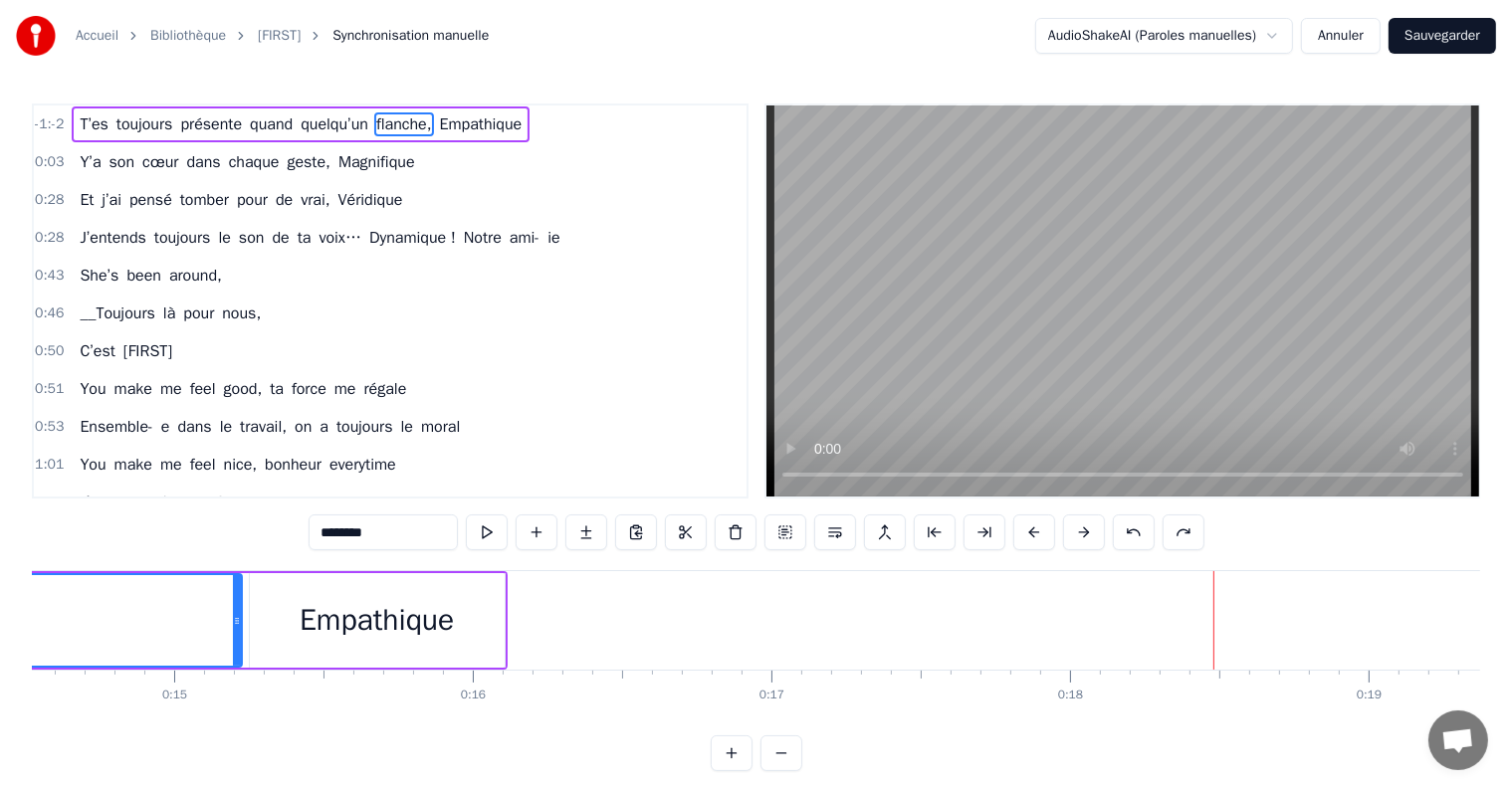 click at bounding box center [1134, 532] 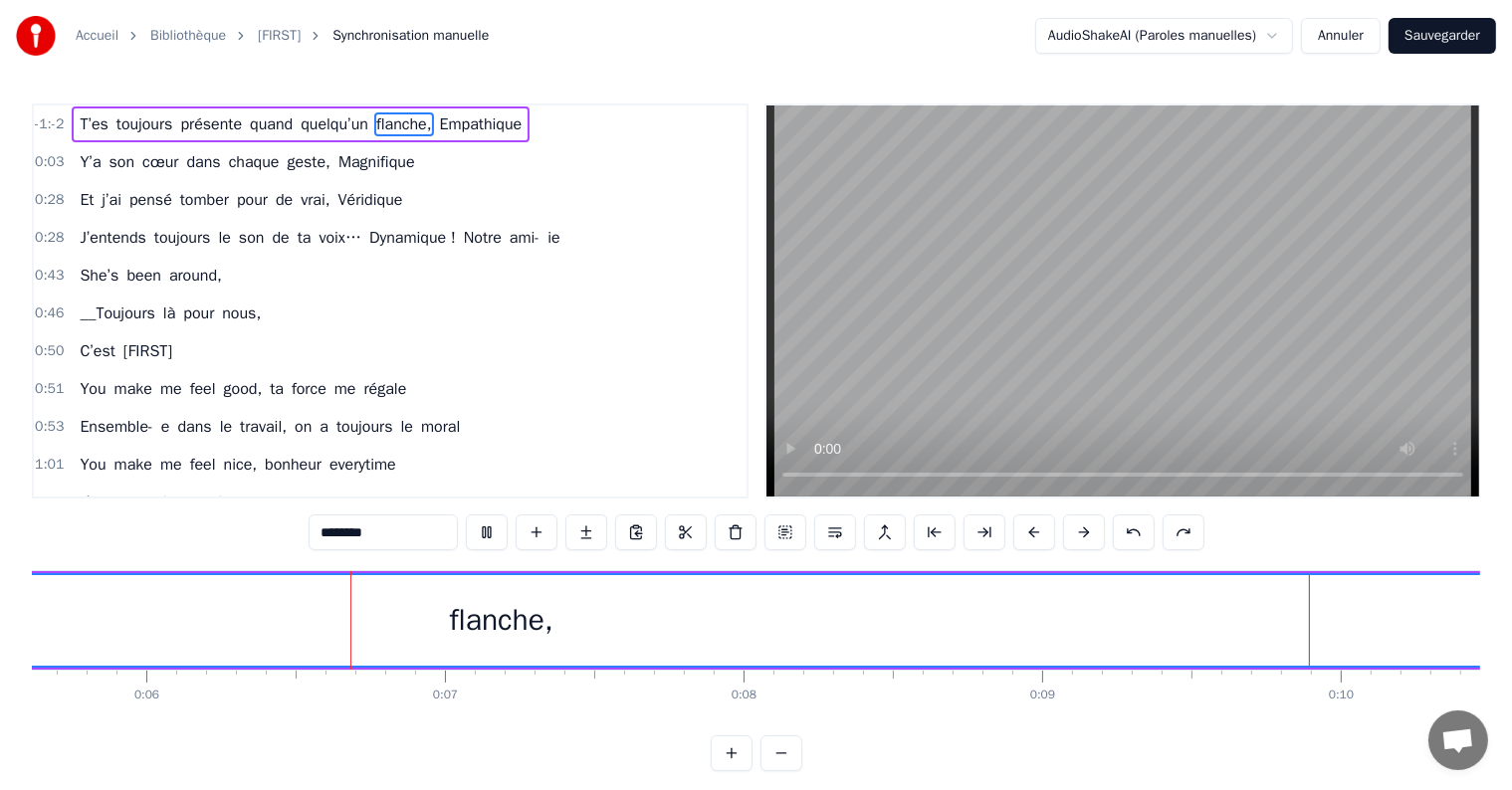 scroll, scrollTop: 0, scrollLeft: 1718, axis: horizontal 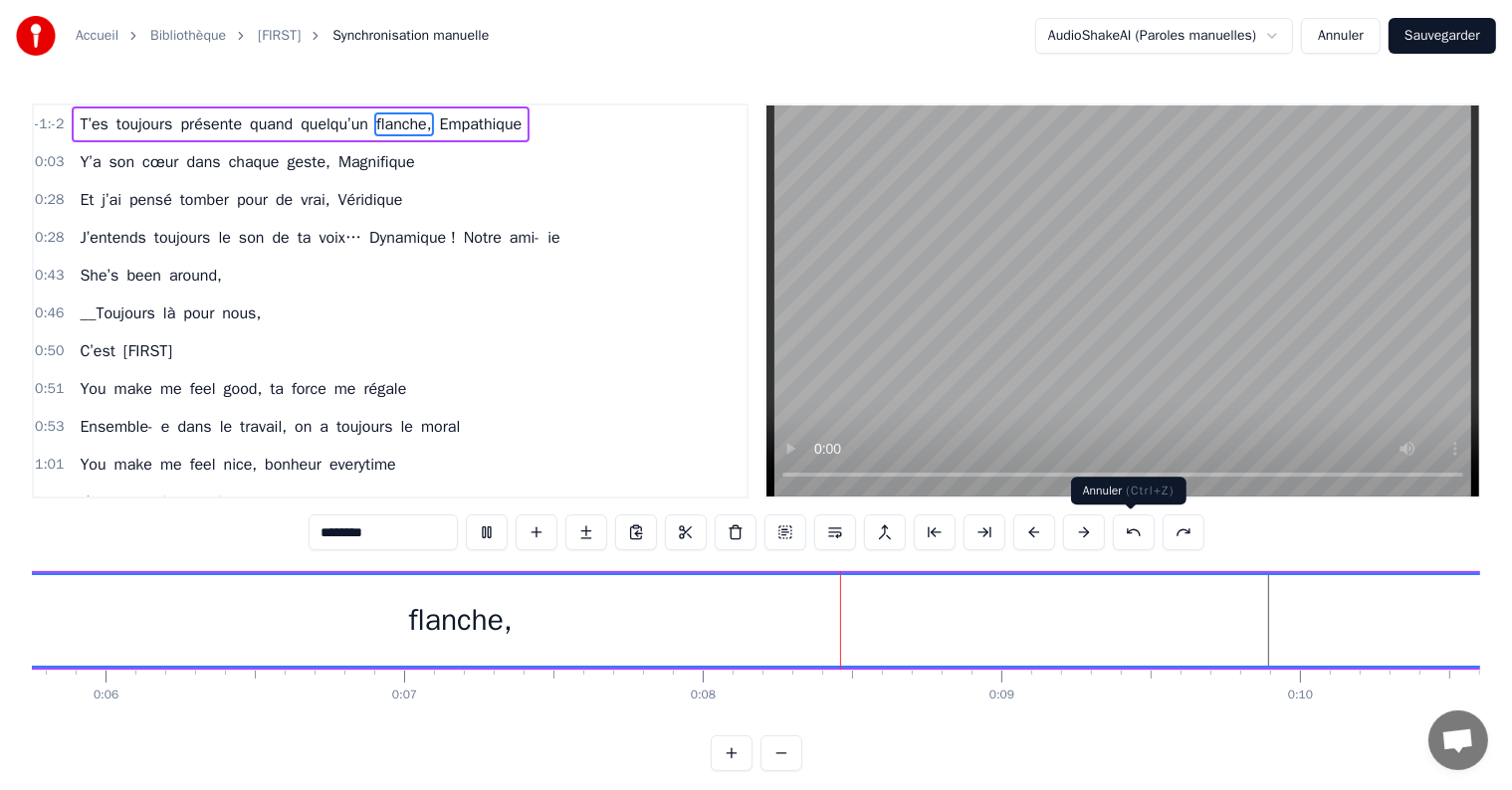 click at bounding box center (1134, 532) 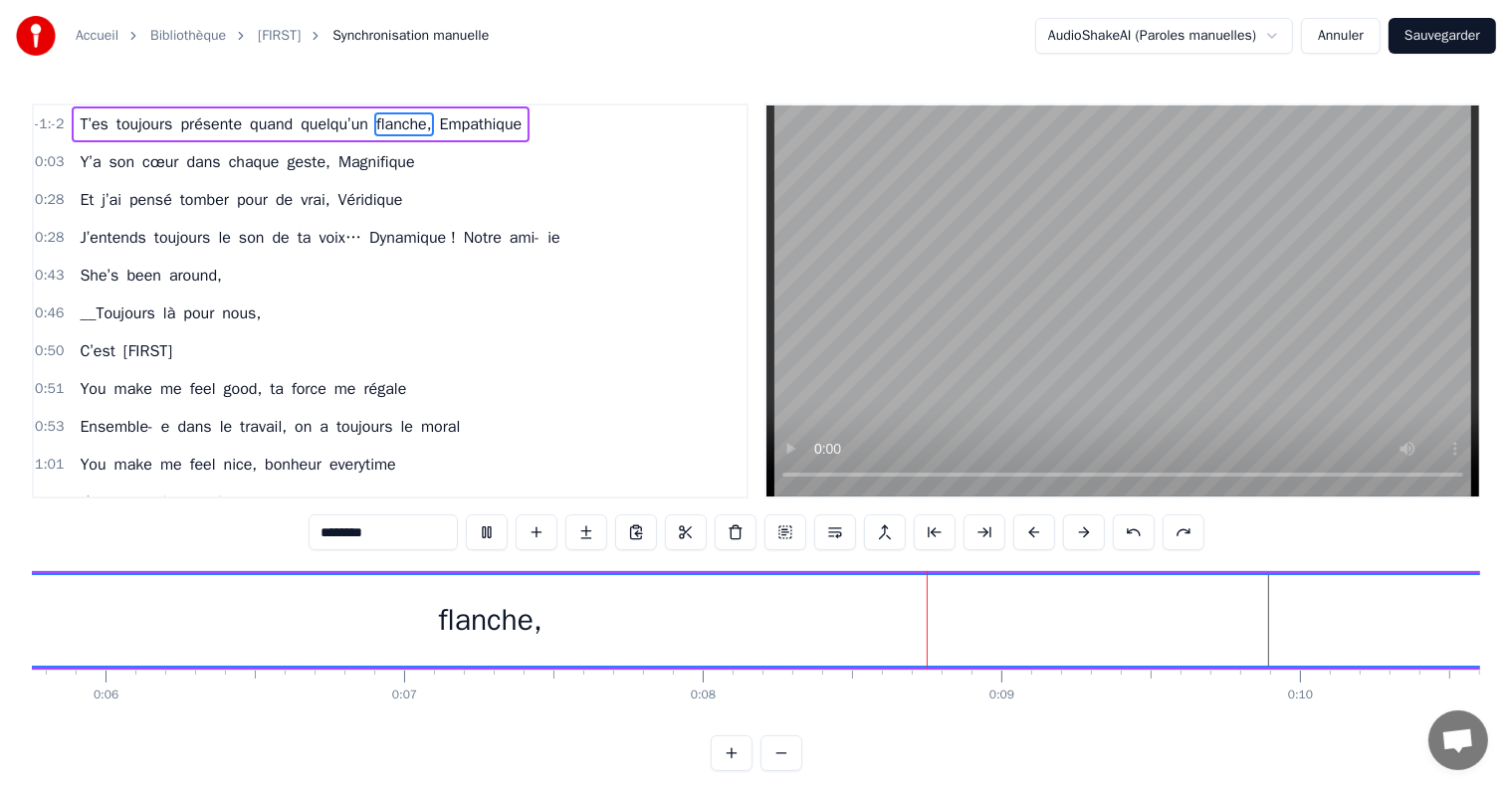 click at bounding box center (1134, 532) 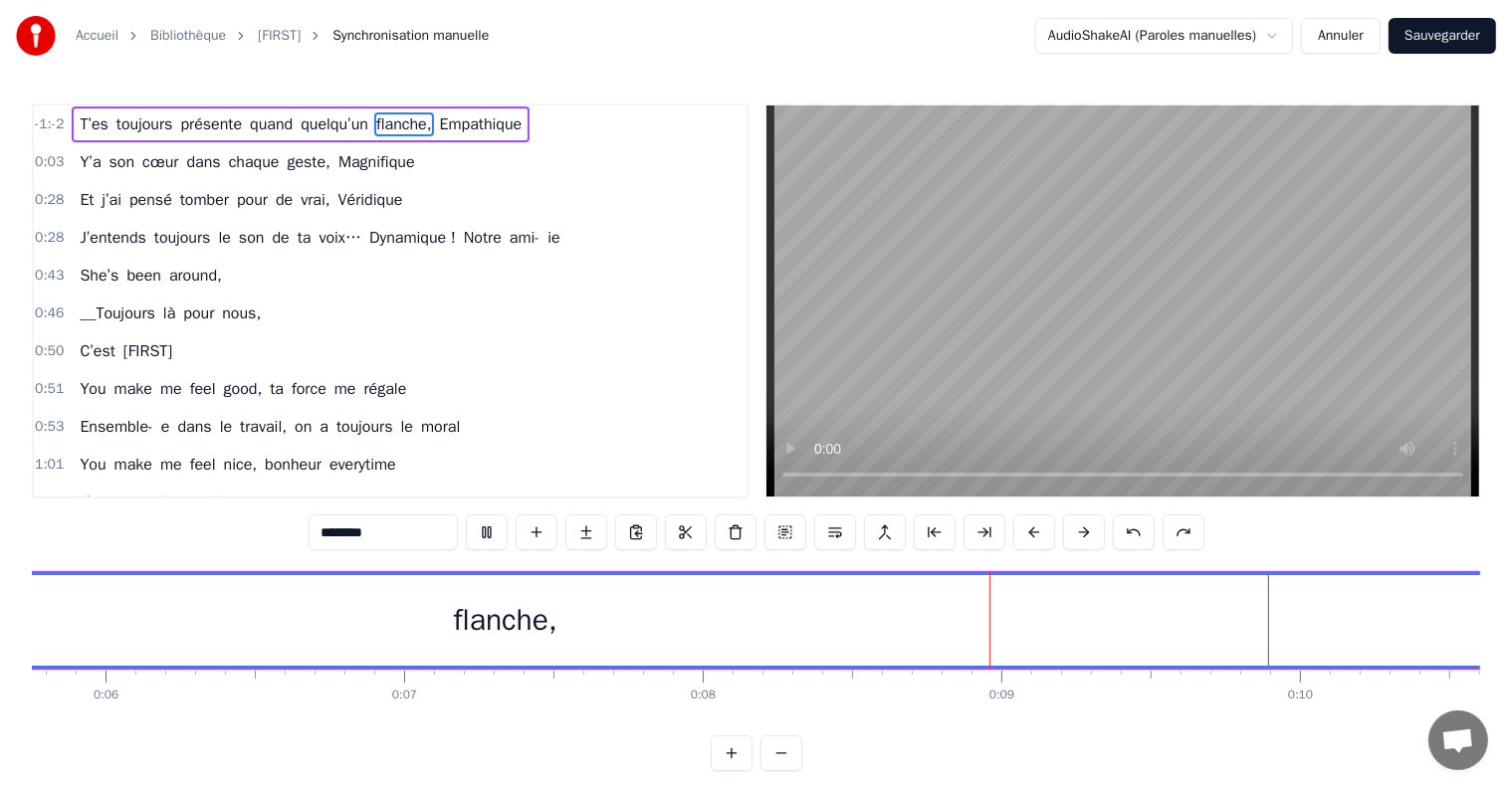 click at bounding box center (1134, 532) 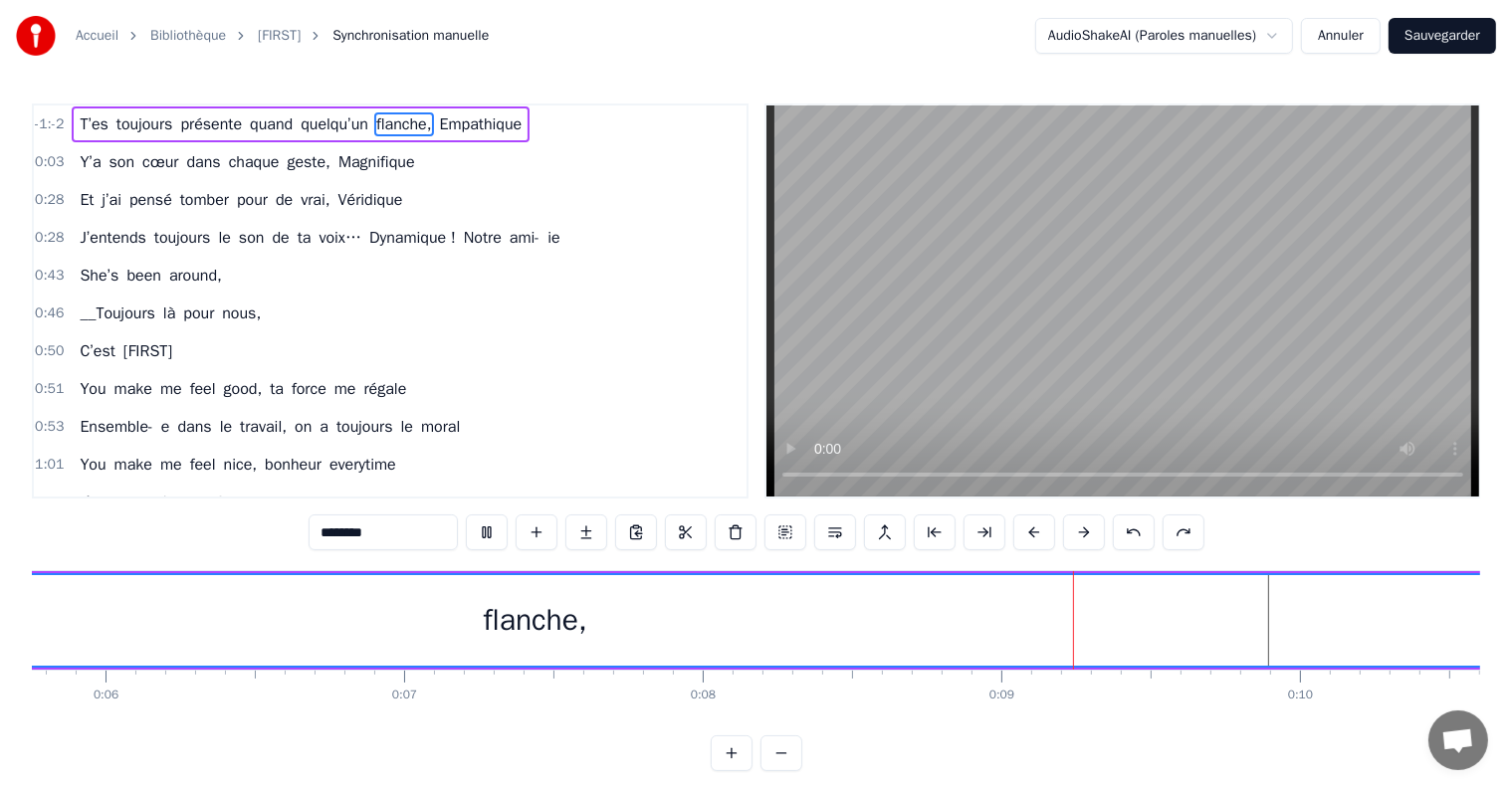click at bounding box center (1134, 532) 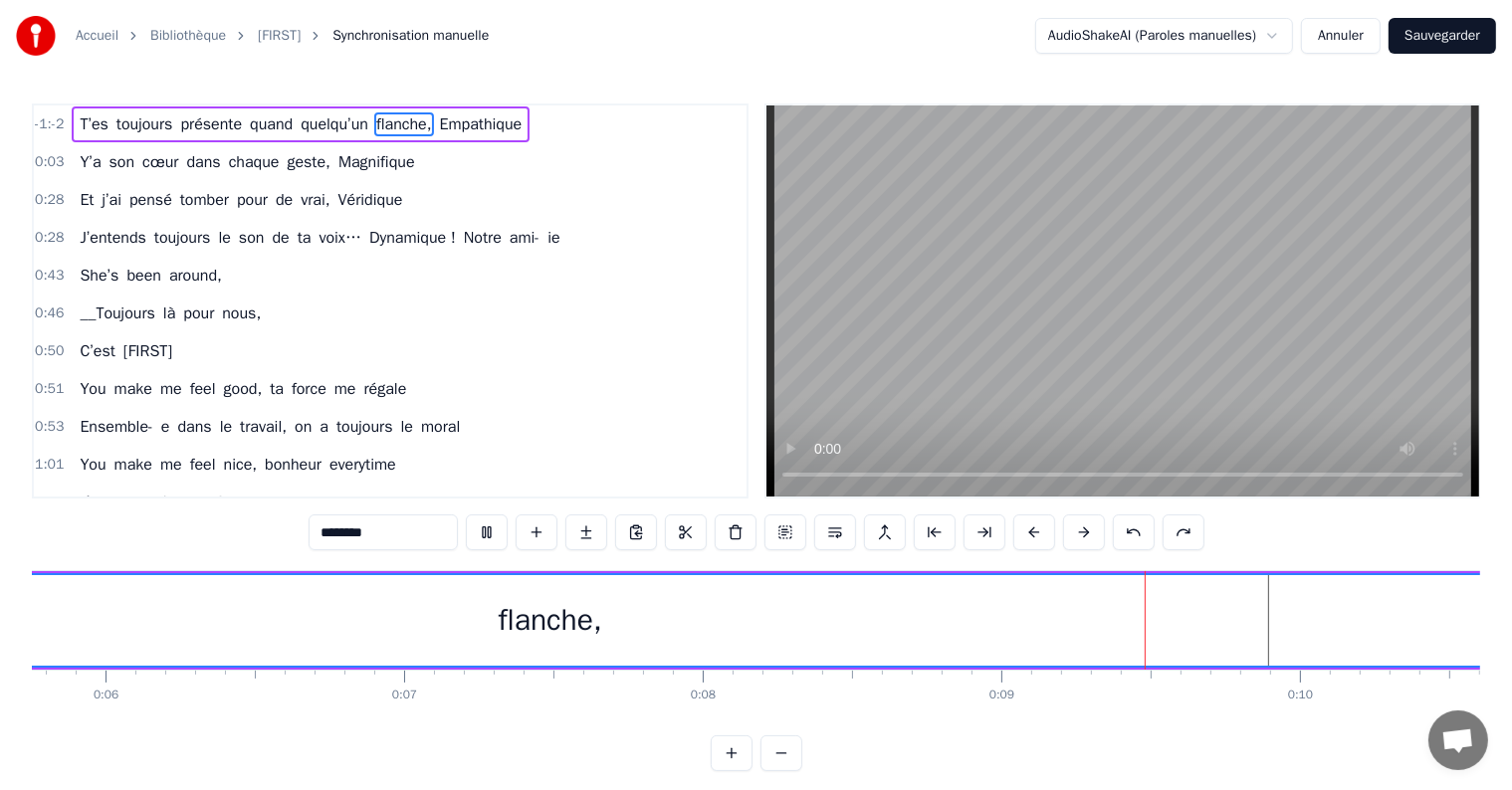 click at bounding box center (1134, 532) 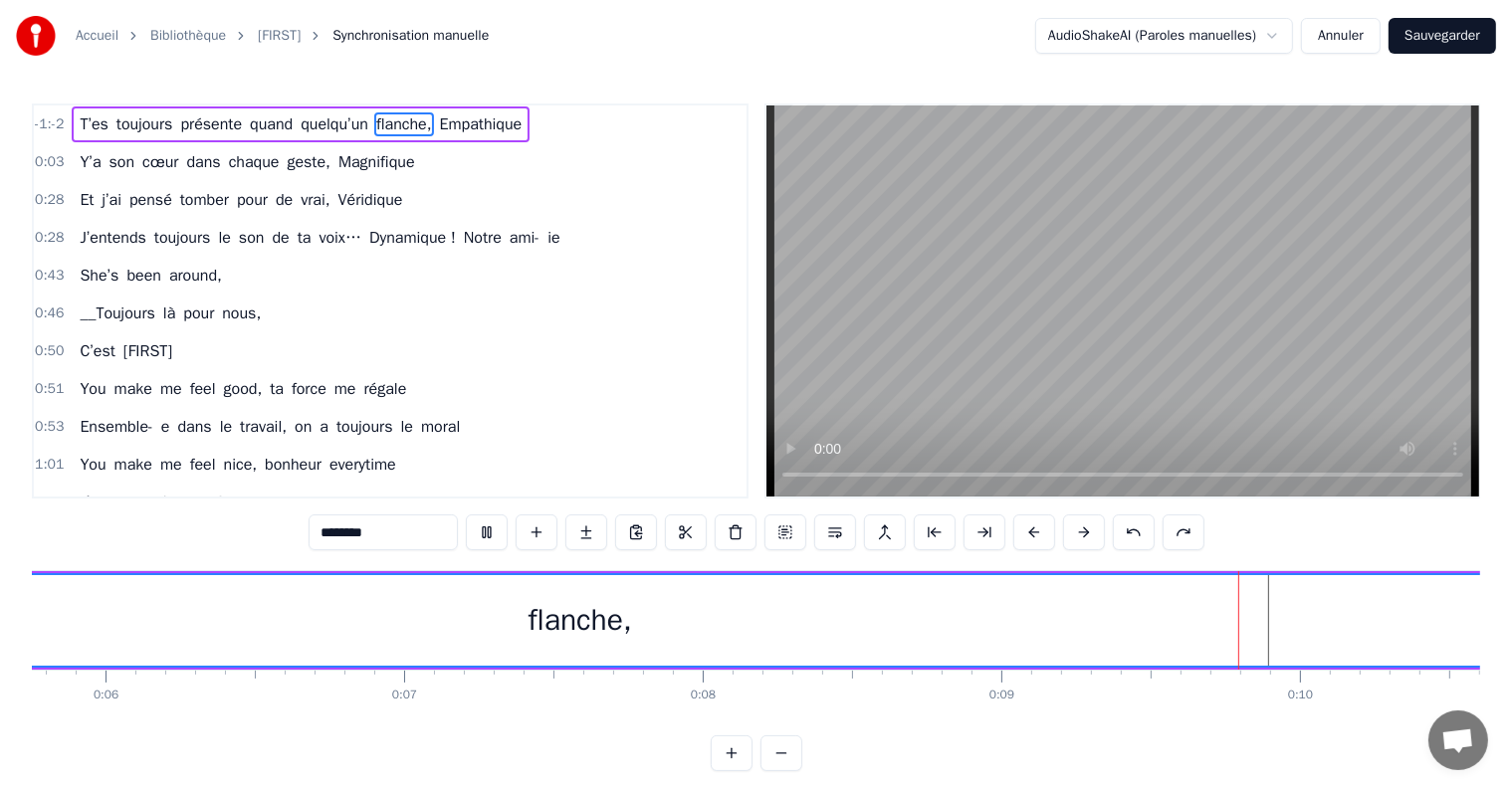 click at bounding box center [1134, 532] 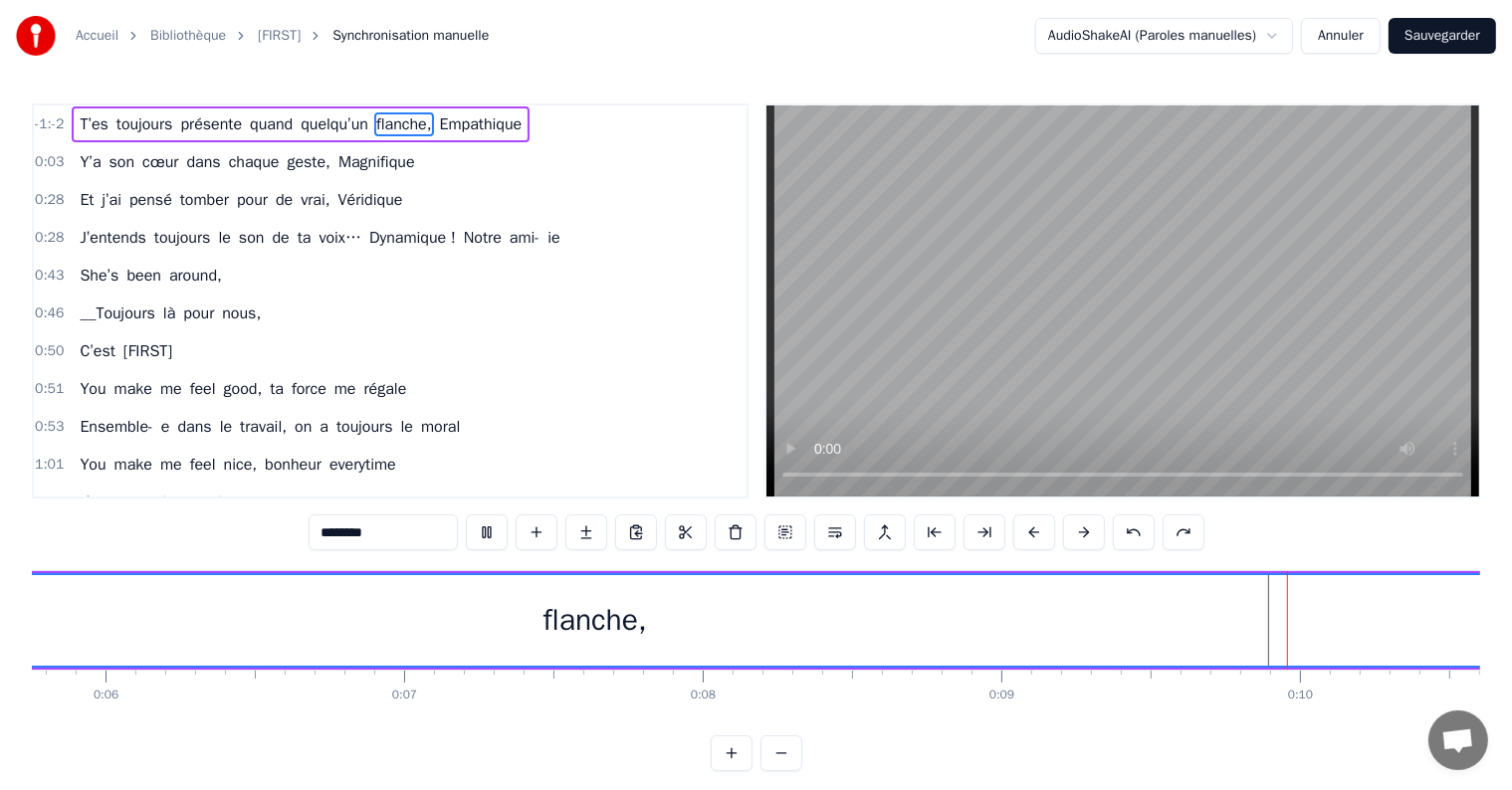 click at bounding box center (1134, 532) 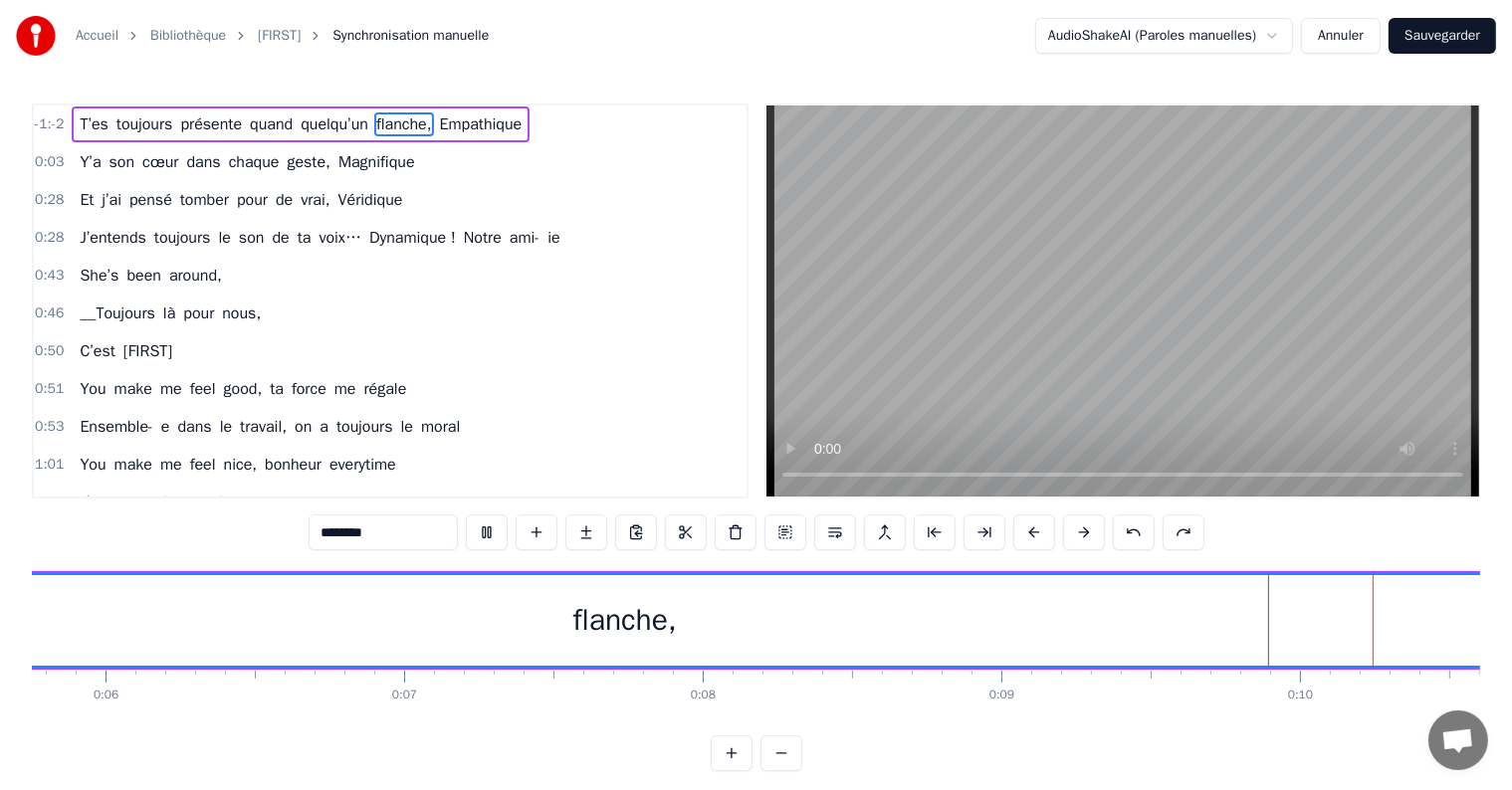 click at bounding box center (1134, 532) 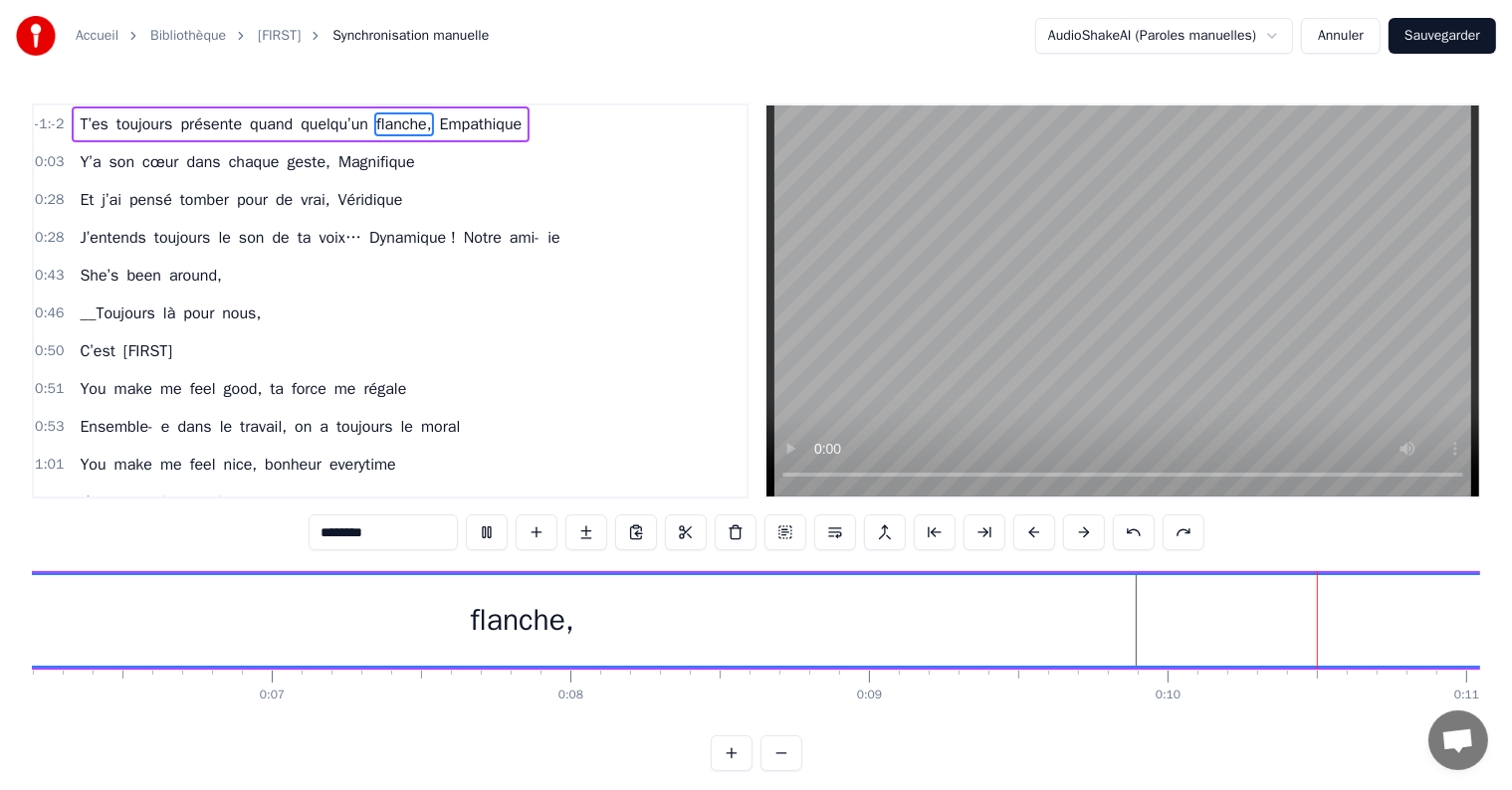 click at bounding box center [1134, 532] 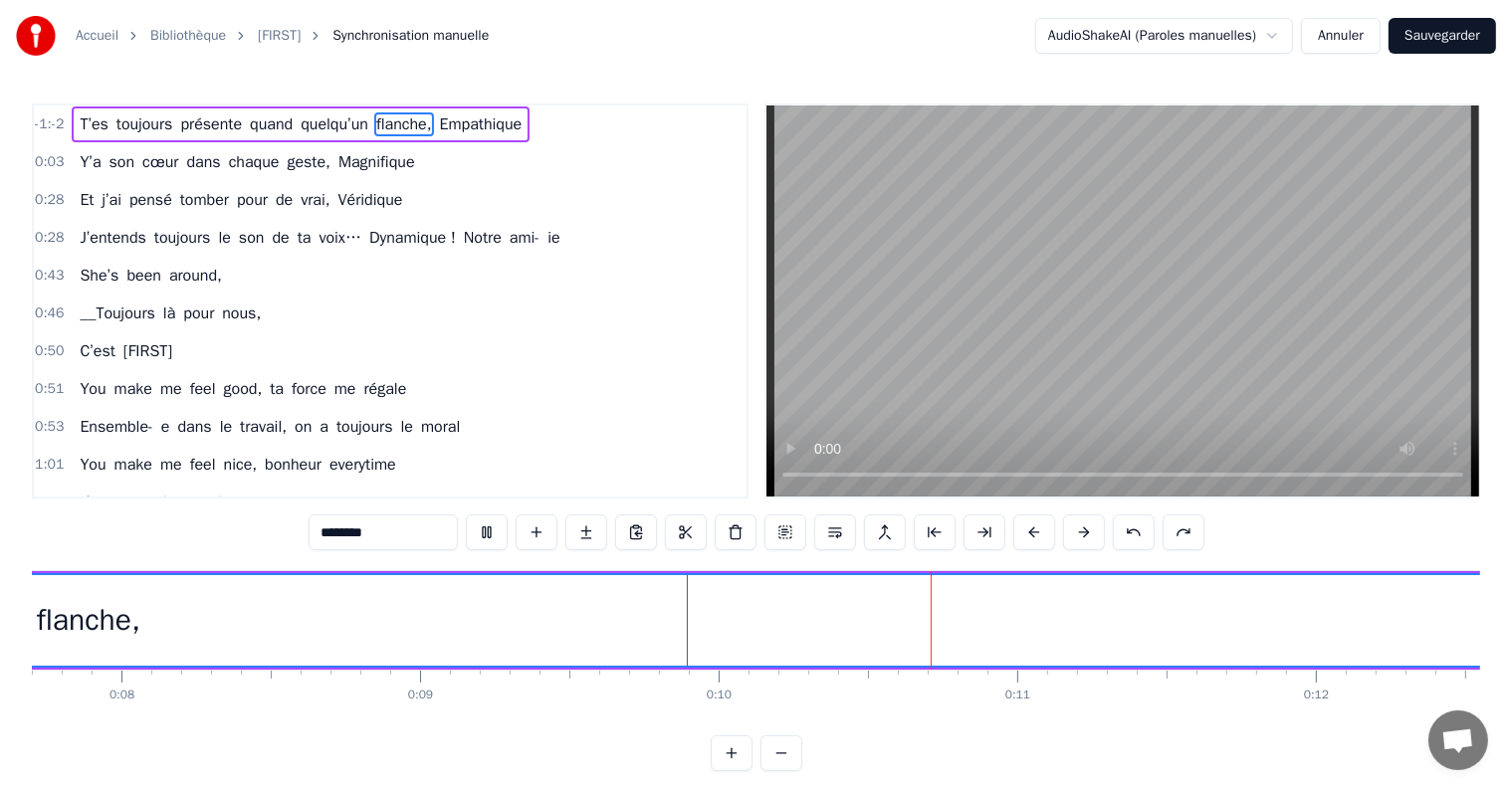 click at bounding box center (1134, 532) 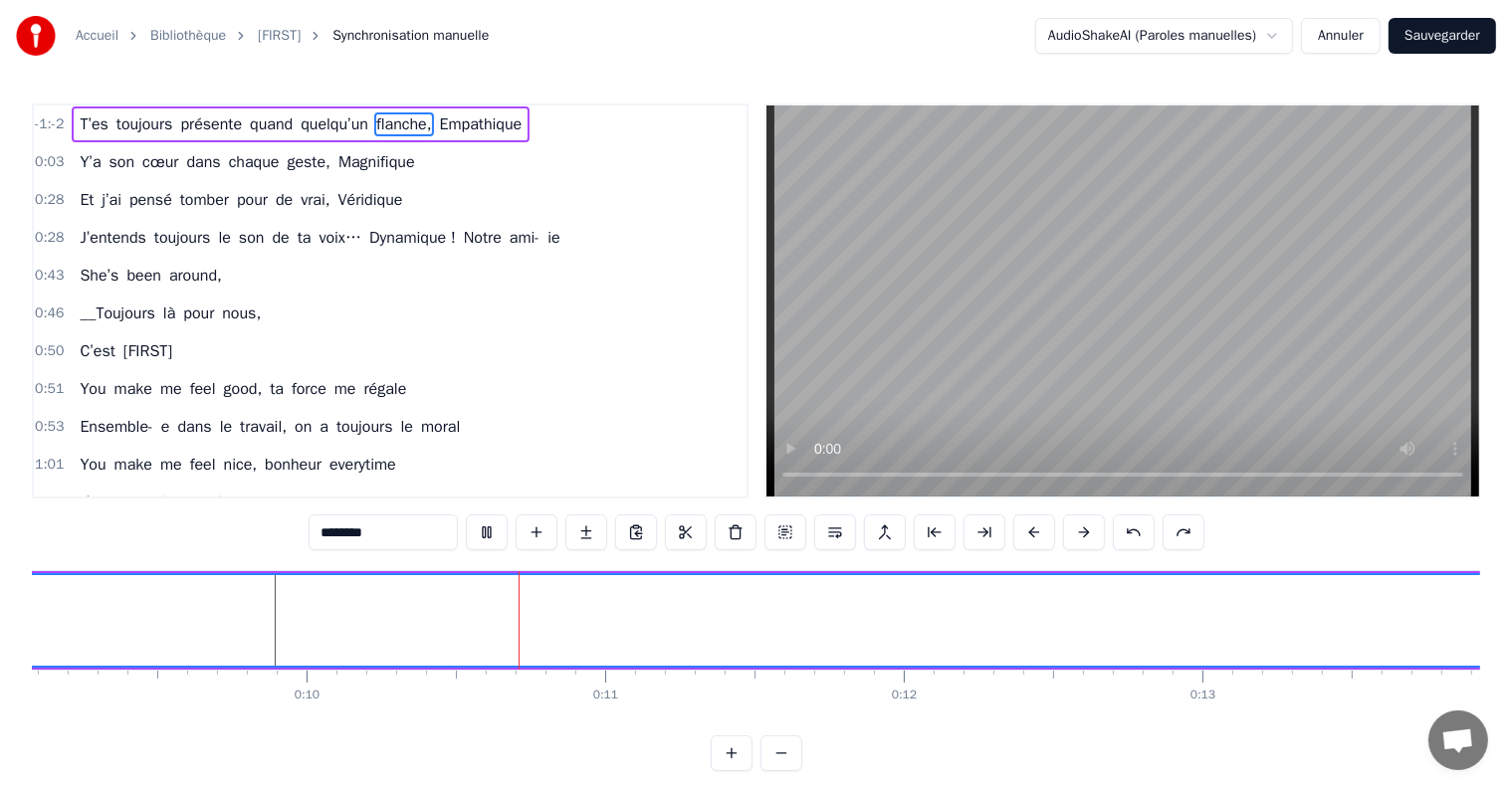 click at bounding box center [1134, 532] 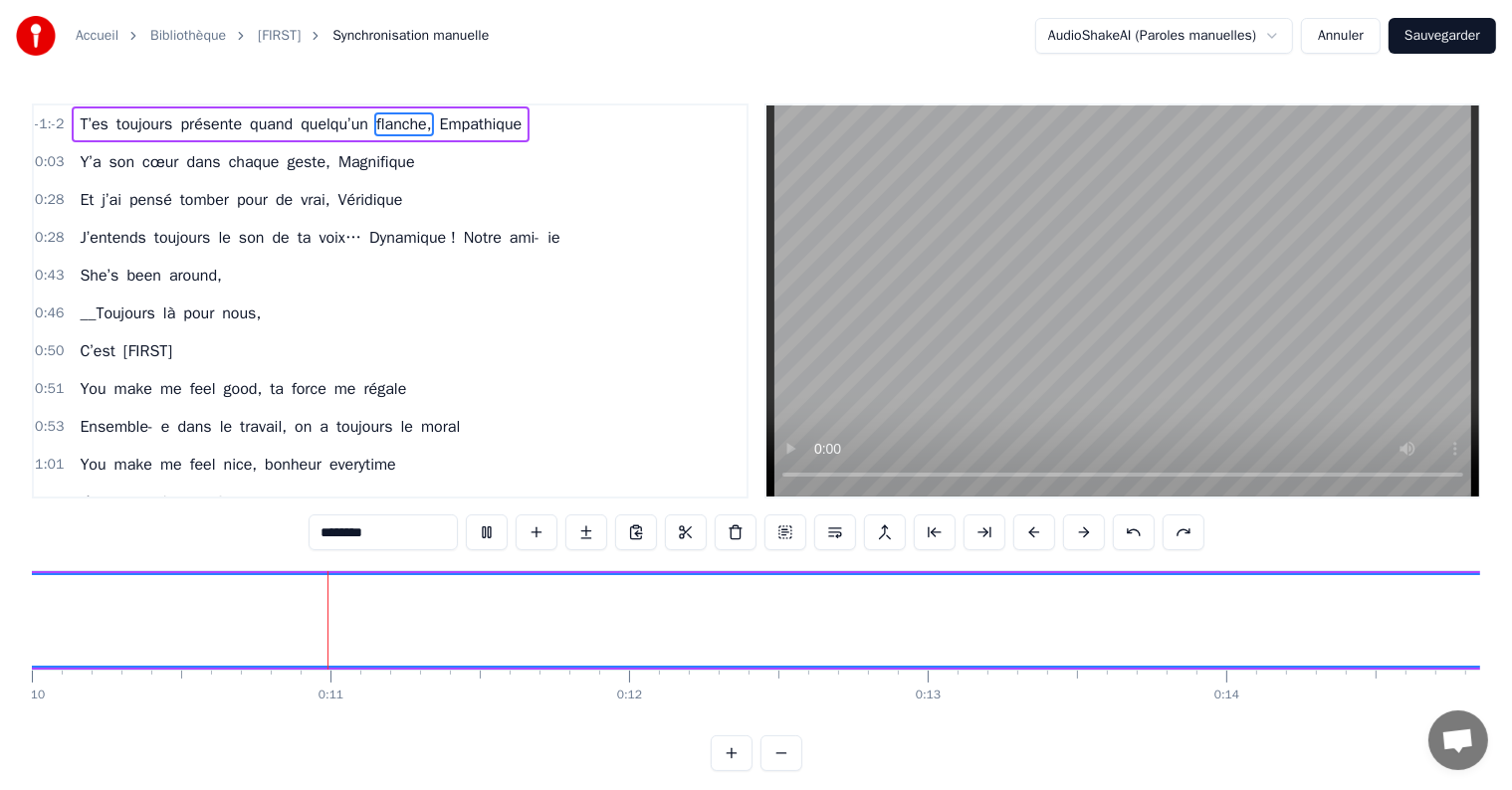 click at bounding box center (1134, 532) 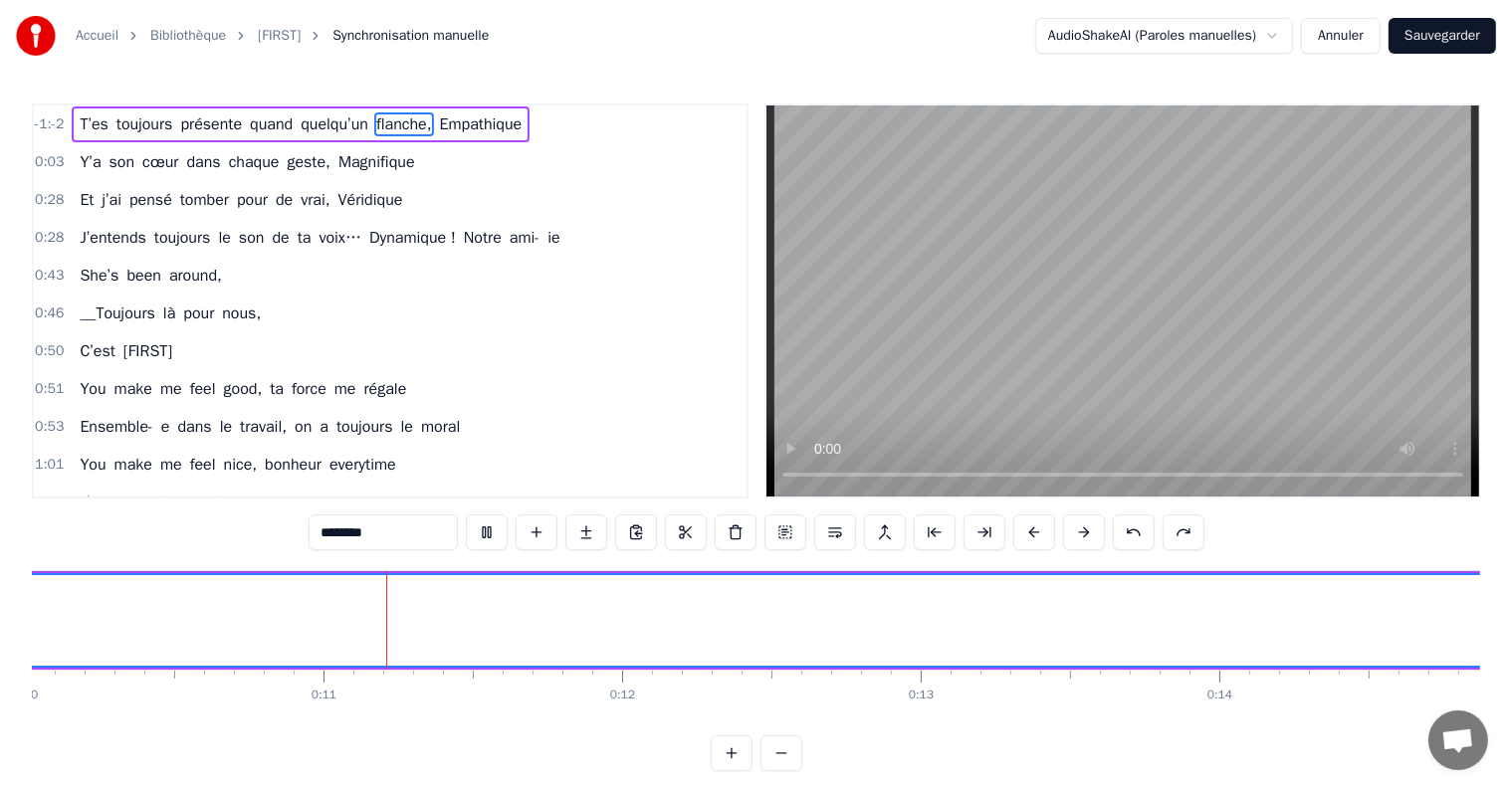 click at bounding box center (1134, 532) 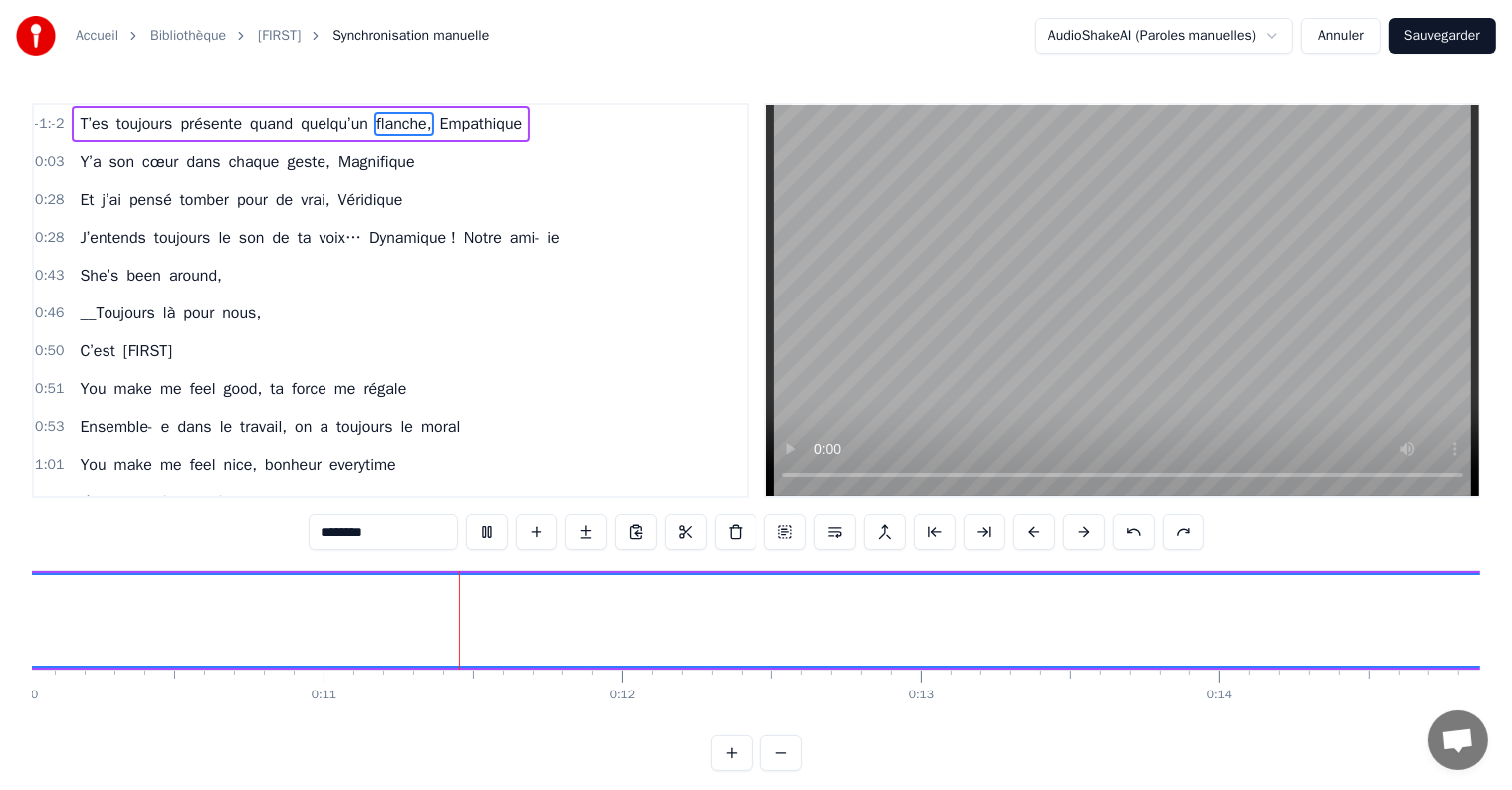 click at bounding box center (1134, 532) 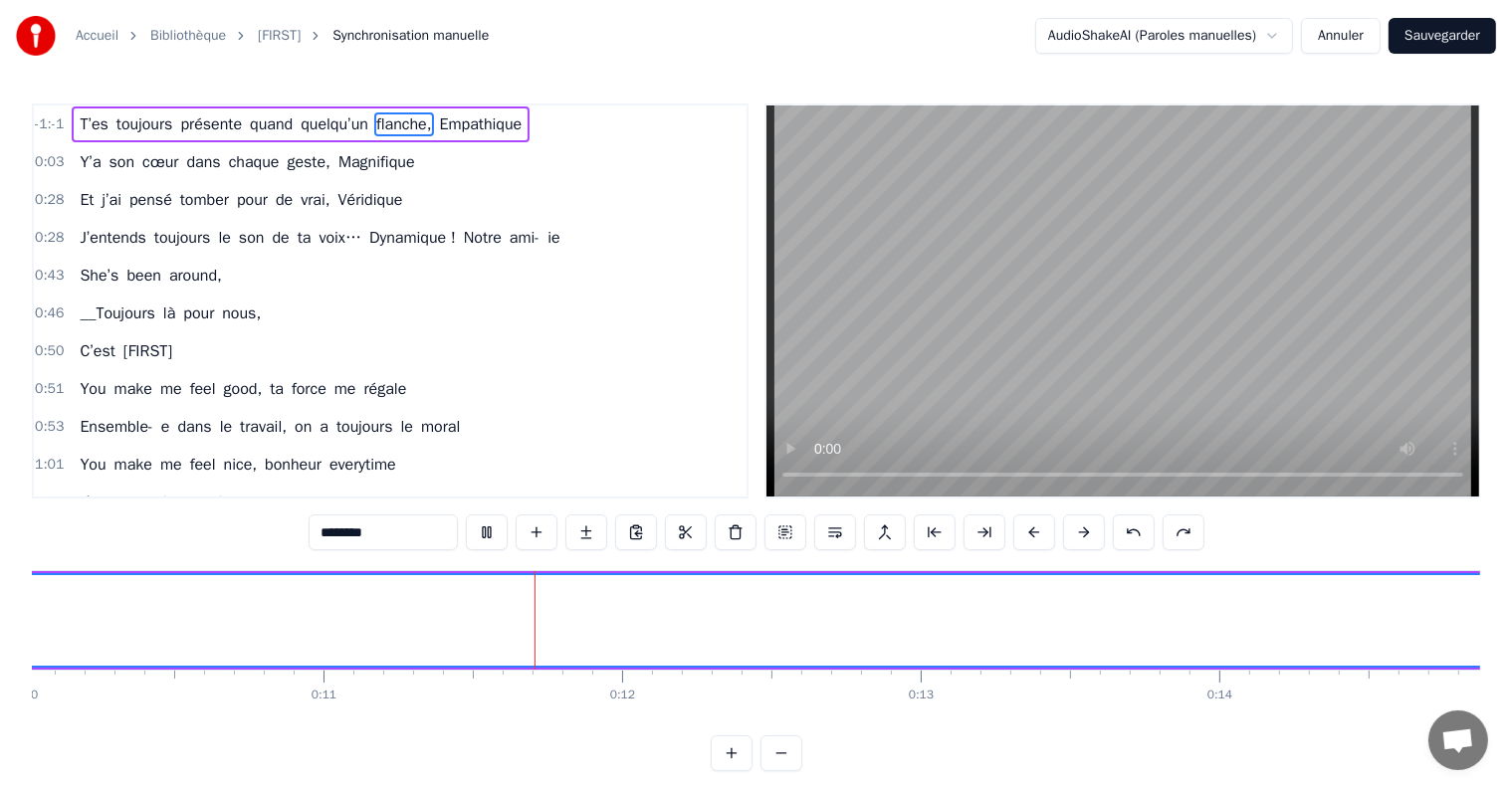 click at bounding box center [1134, 532] 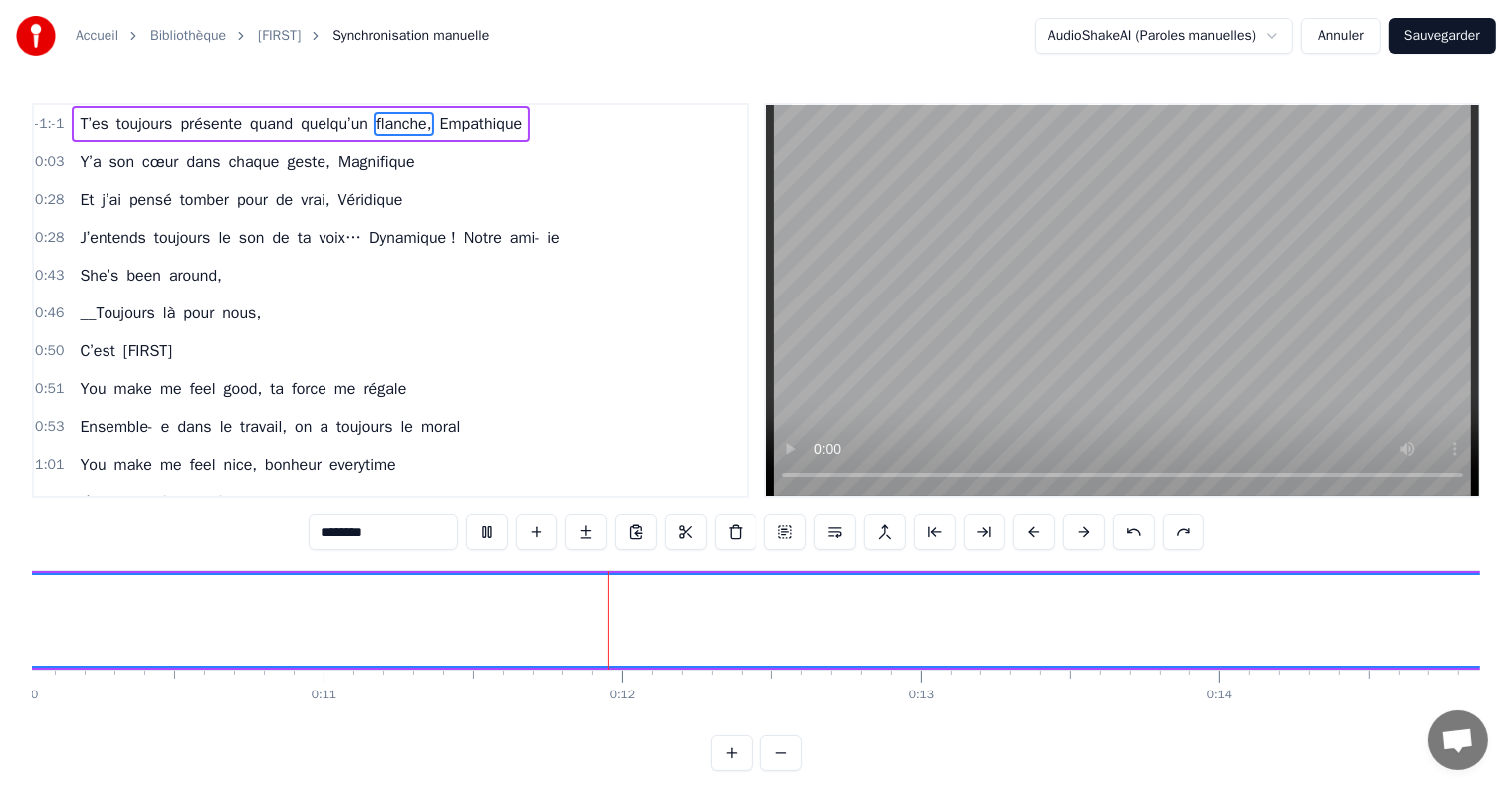 type 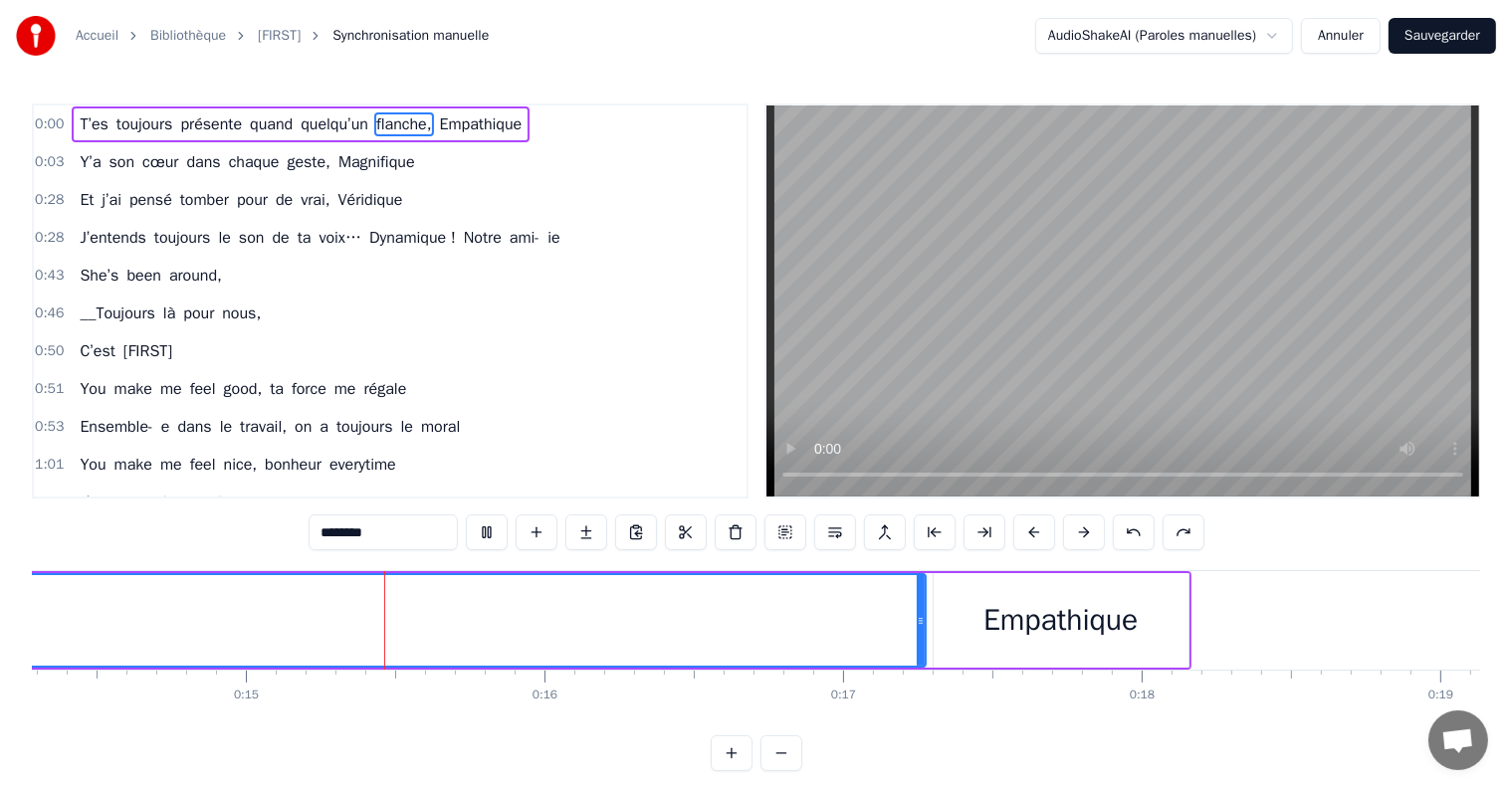 scroll, scrollTop: 0, scrollLeft: 4282, axis: horizontal 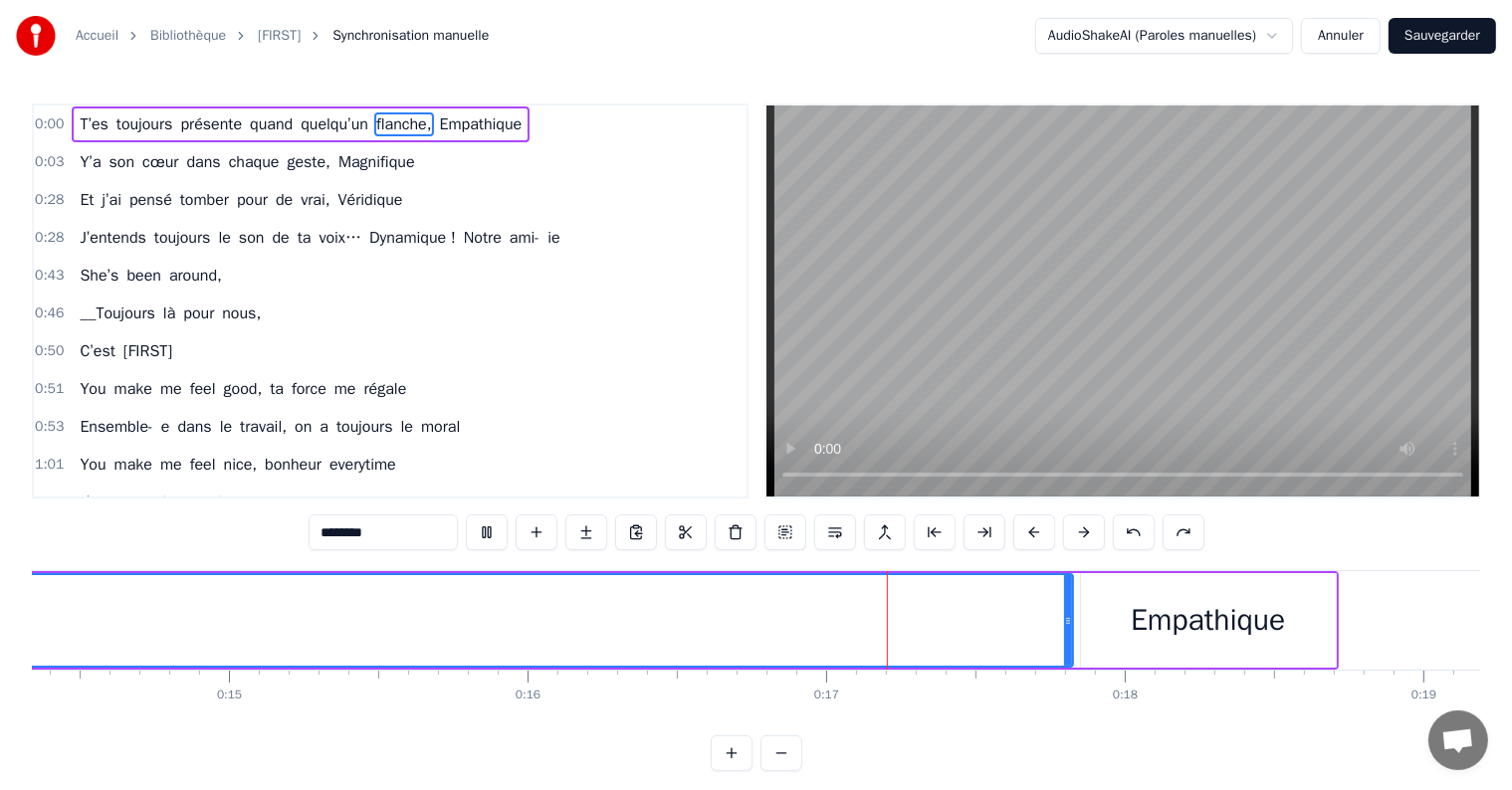 click at bounding box center (1134, 532) 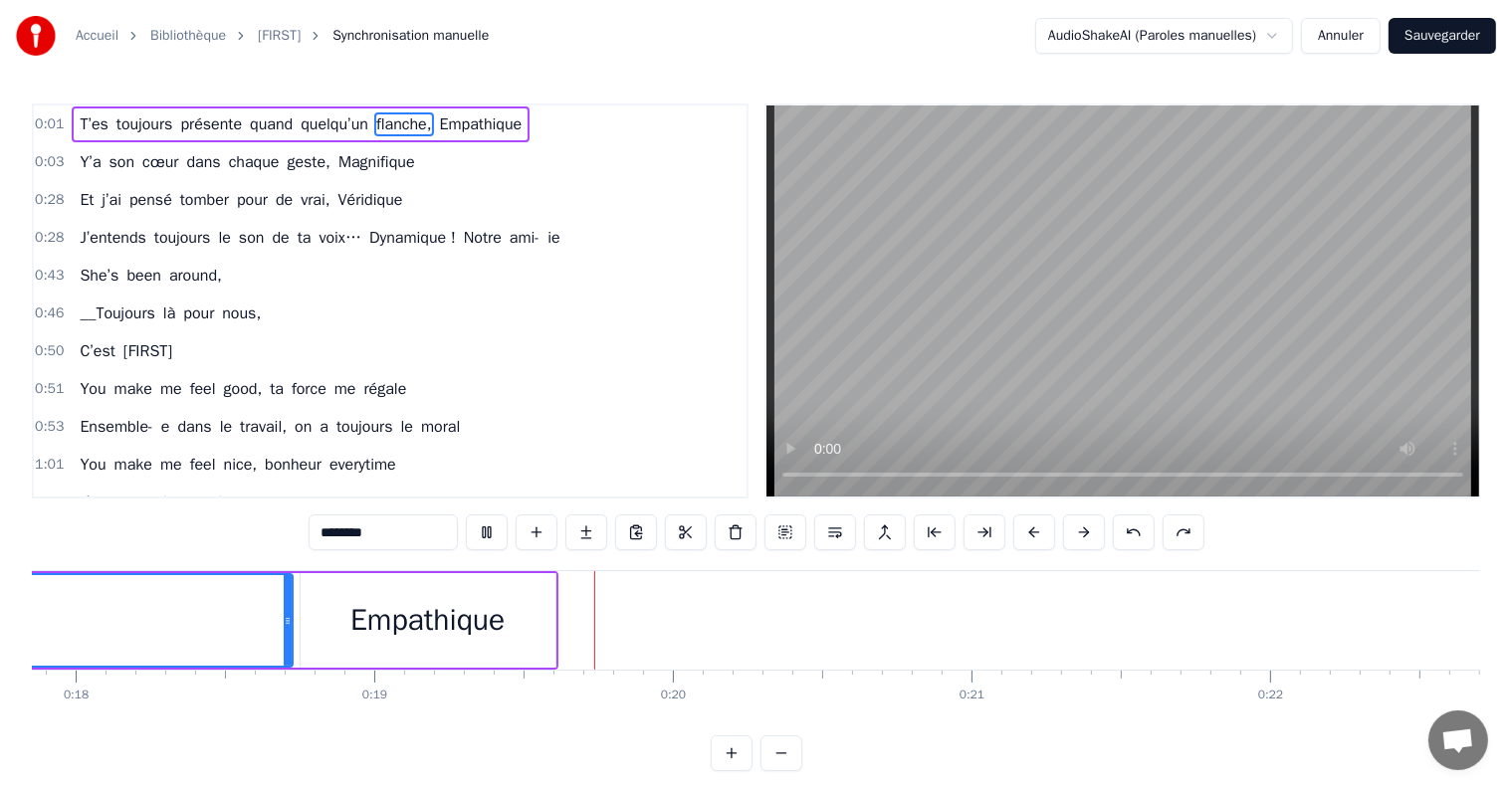 scroll, scrollTop: 0, scrollLeft: 5596, axis: horizontal 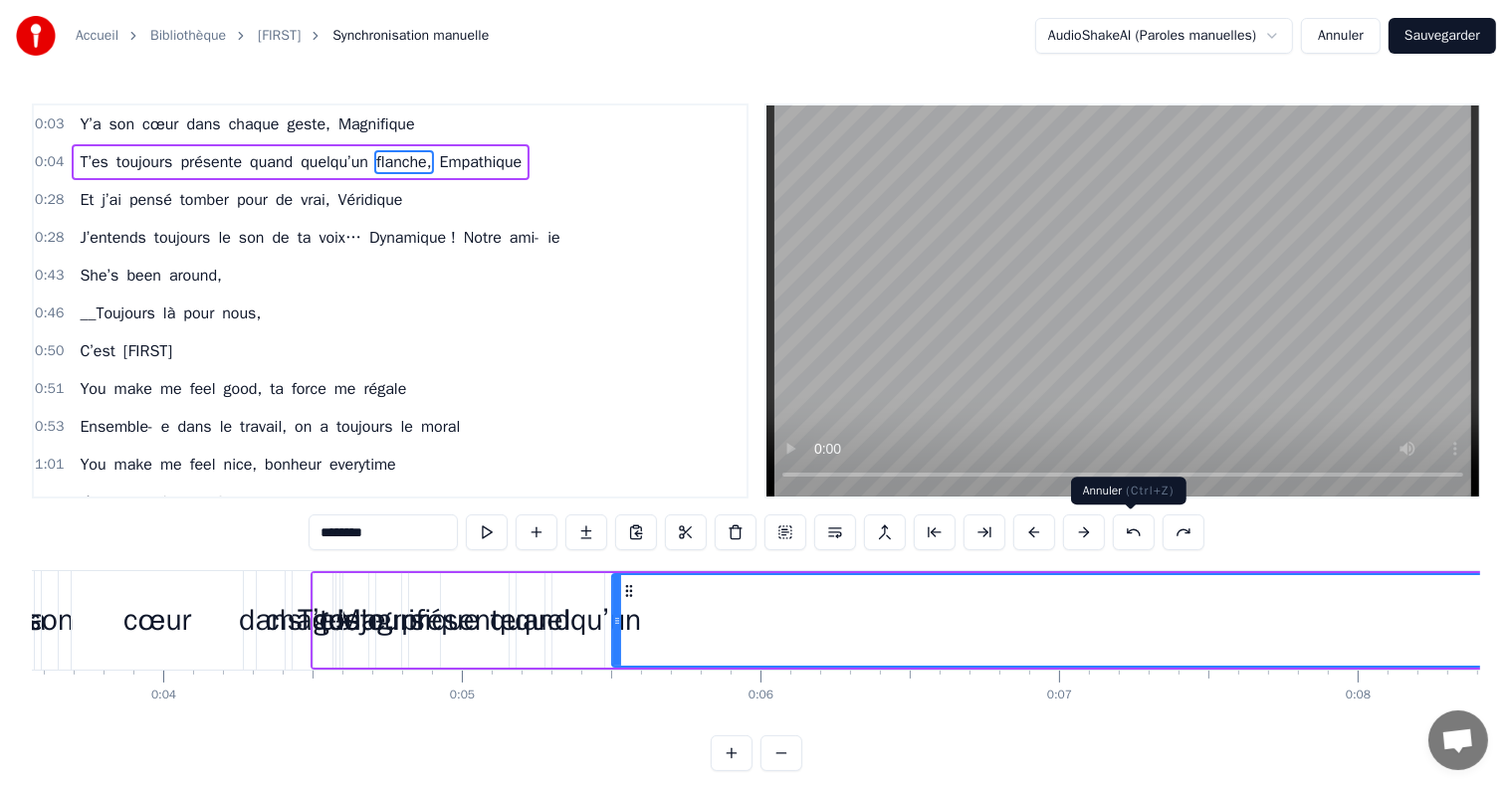 click at bounding box center [1134, 532] 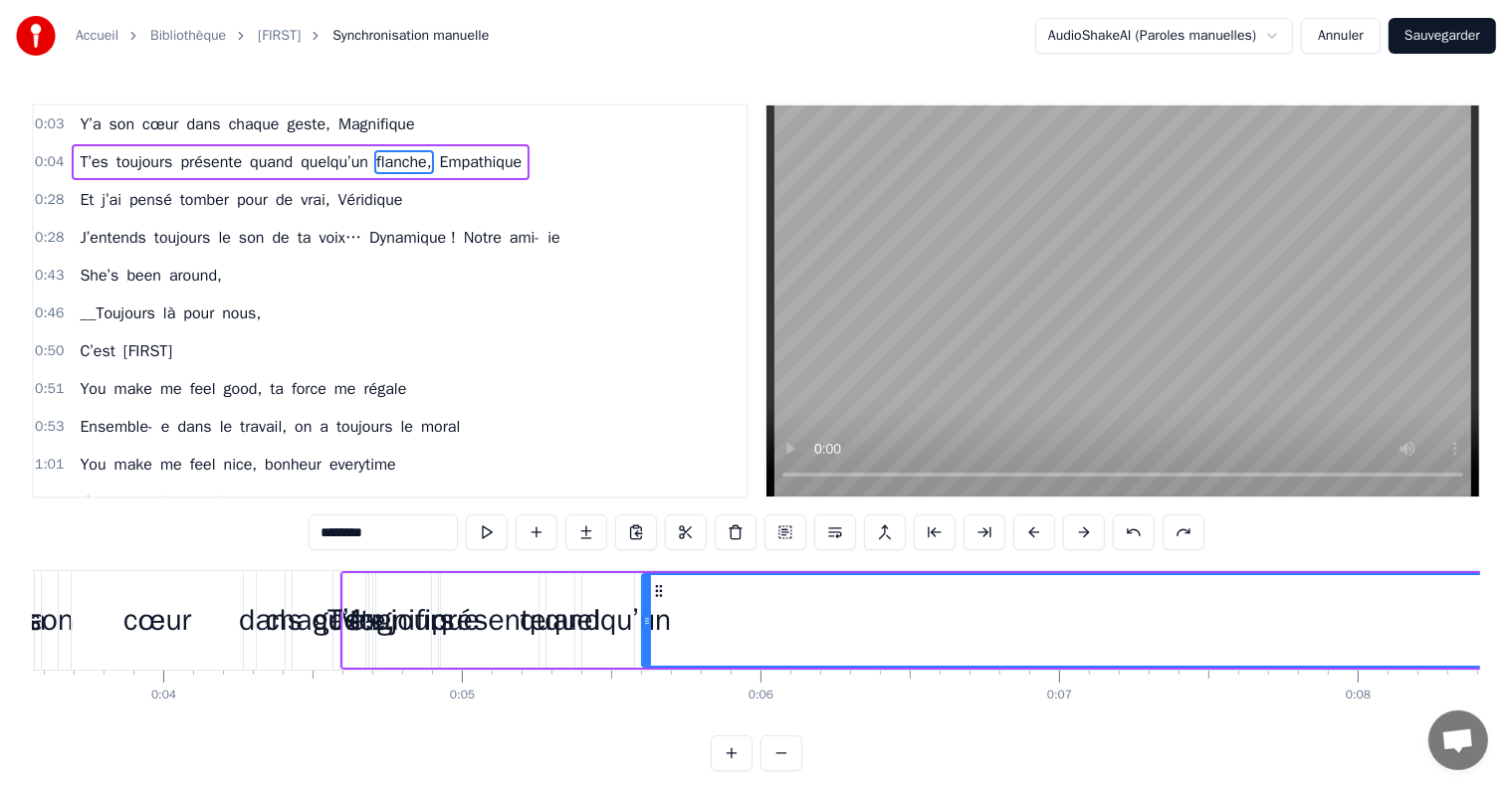 click at bounding box center (1134, 532) 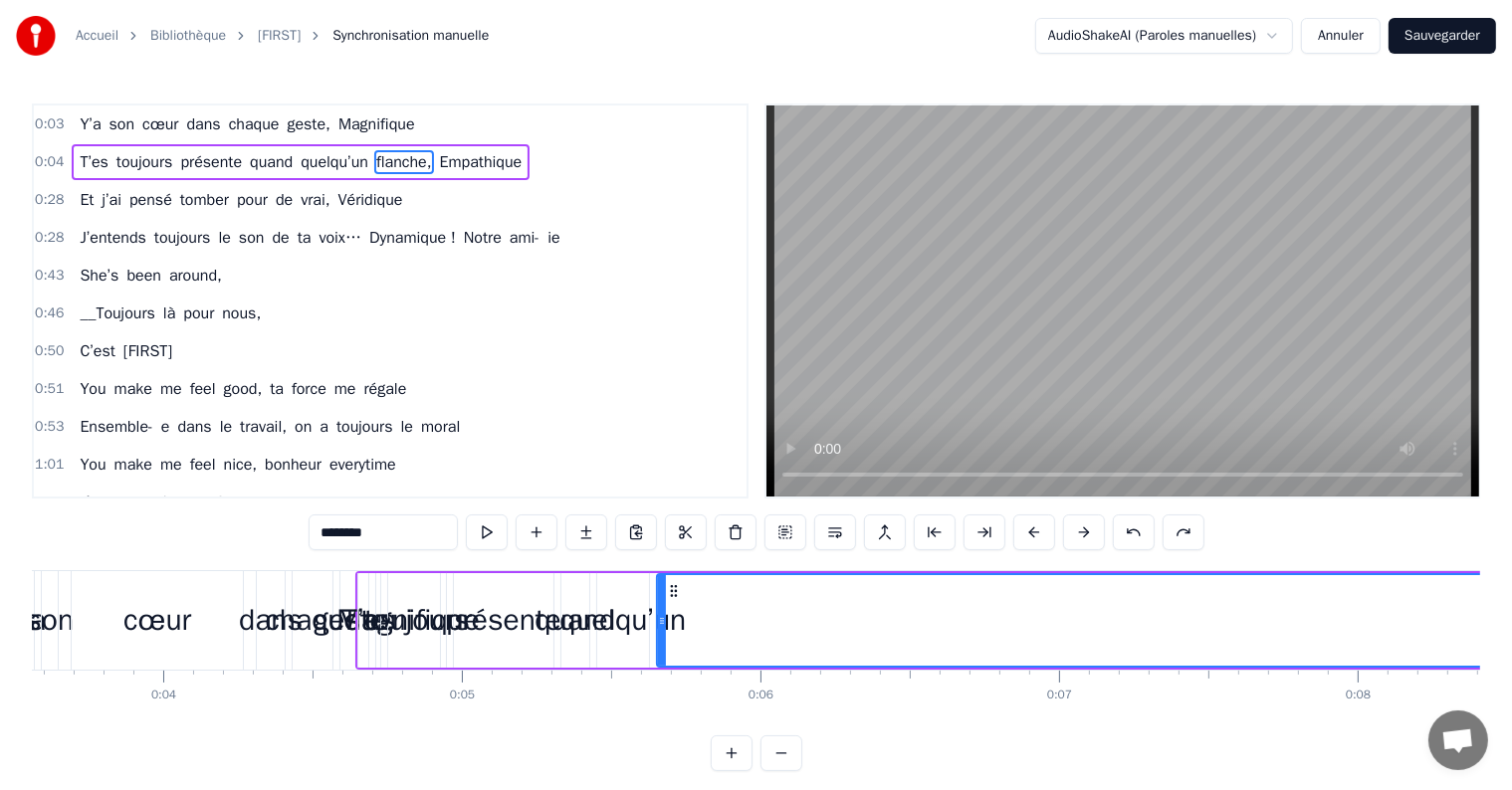 click at bounding box center (1134, 532) 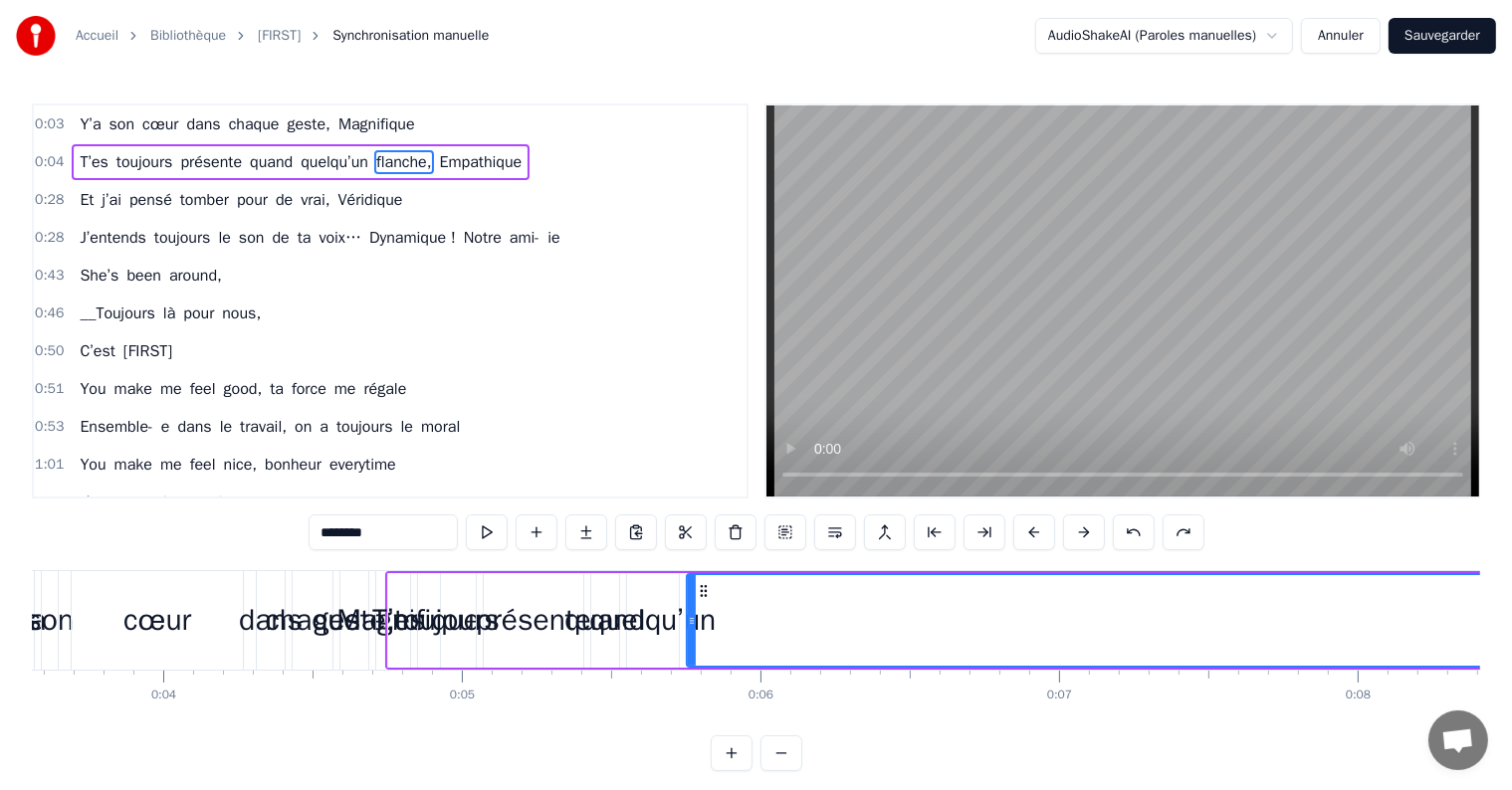click at bounding box center (1134, 532) 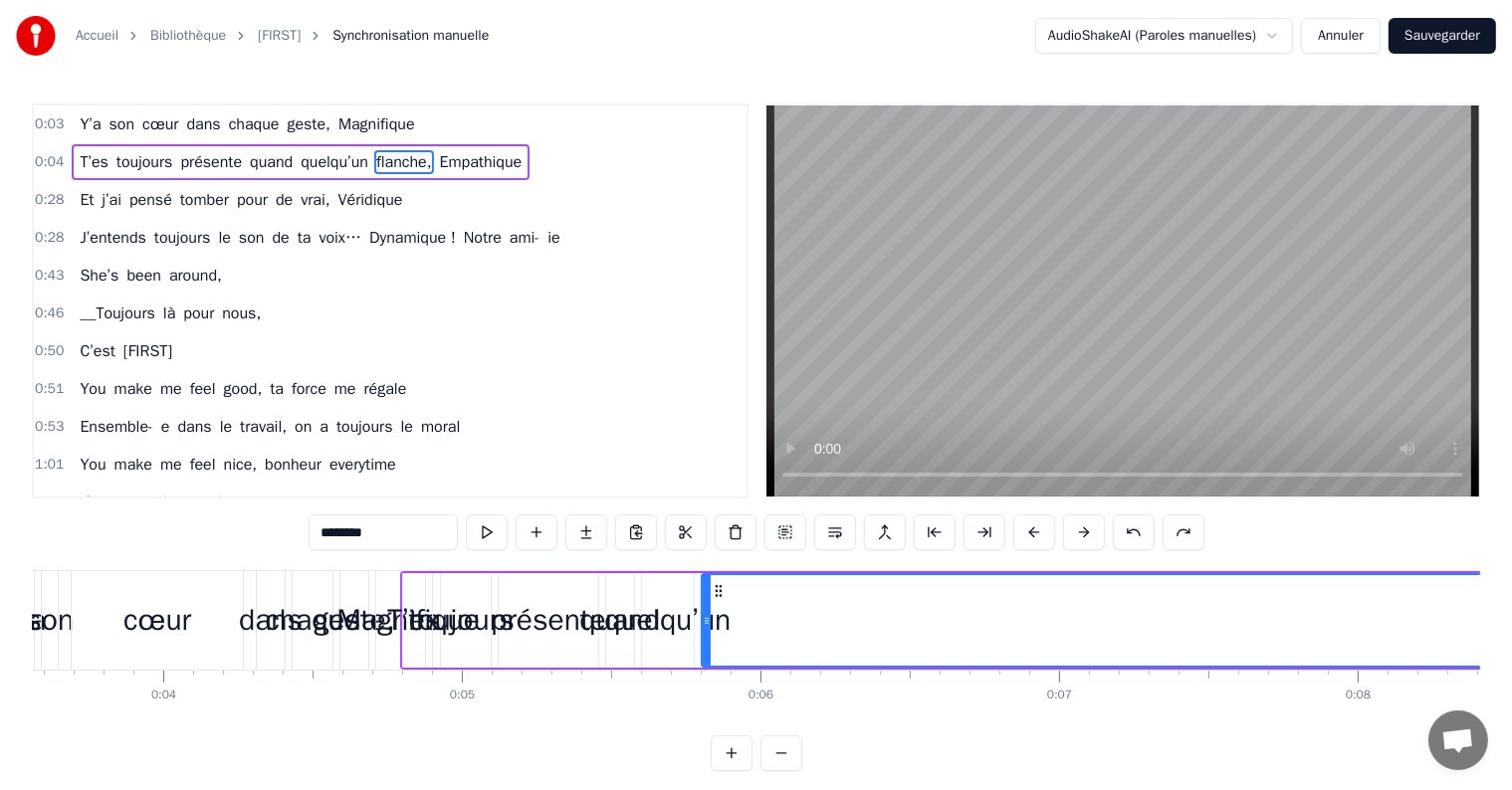 click at bounding box center [1134, 532] 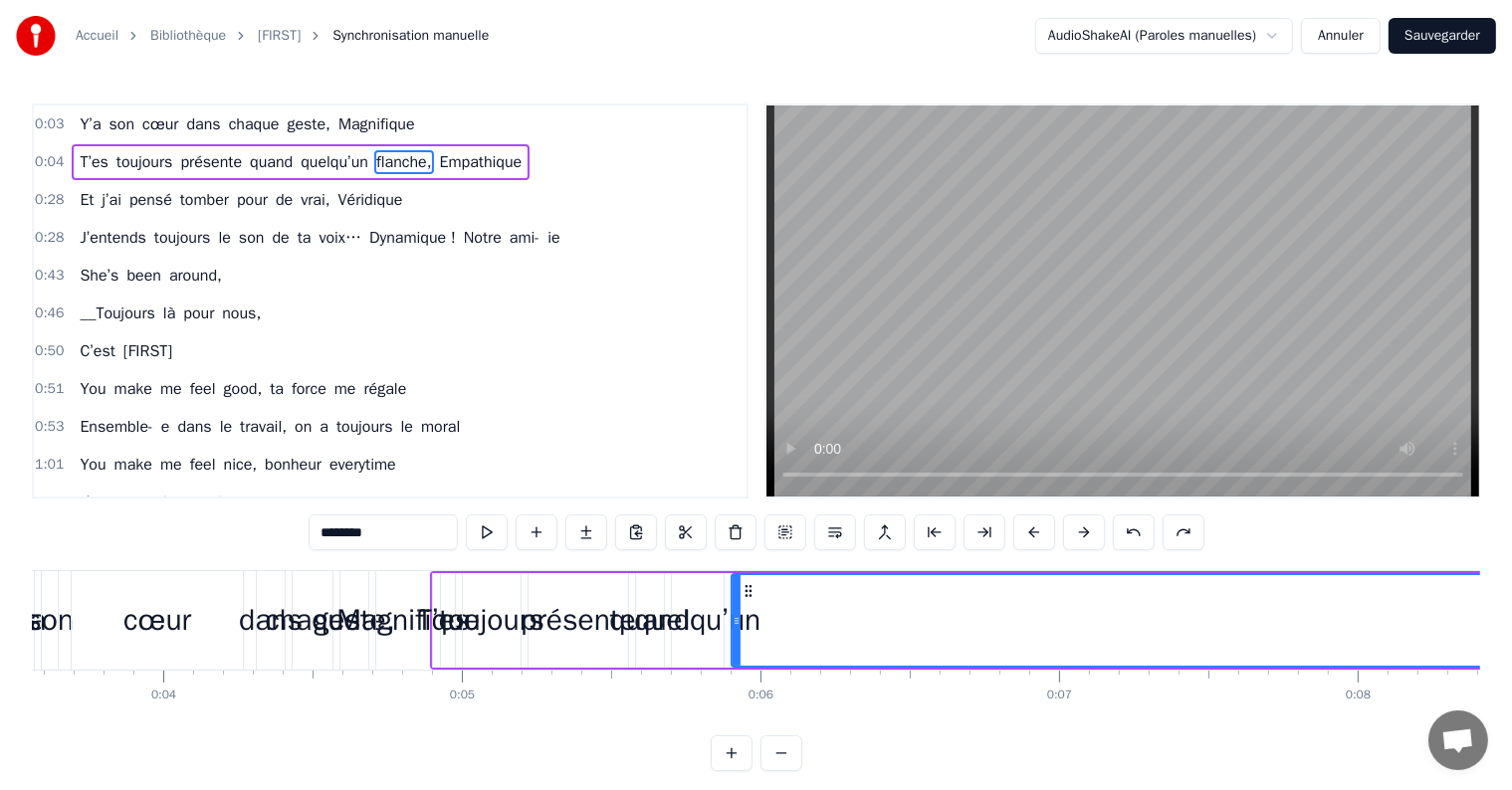 click at bounding box center [1134, 532] 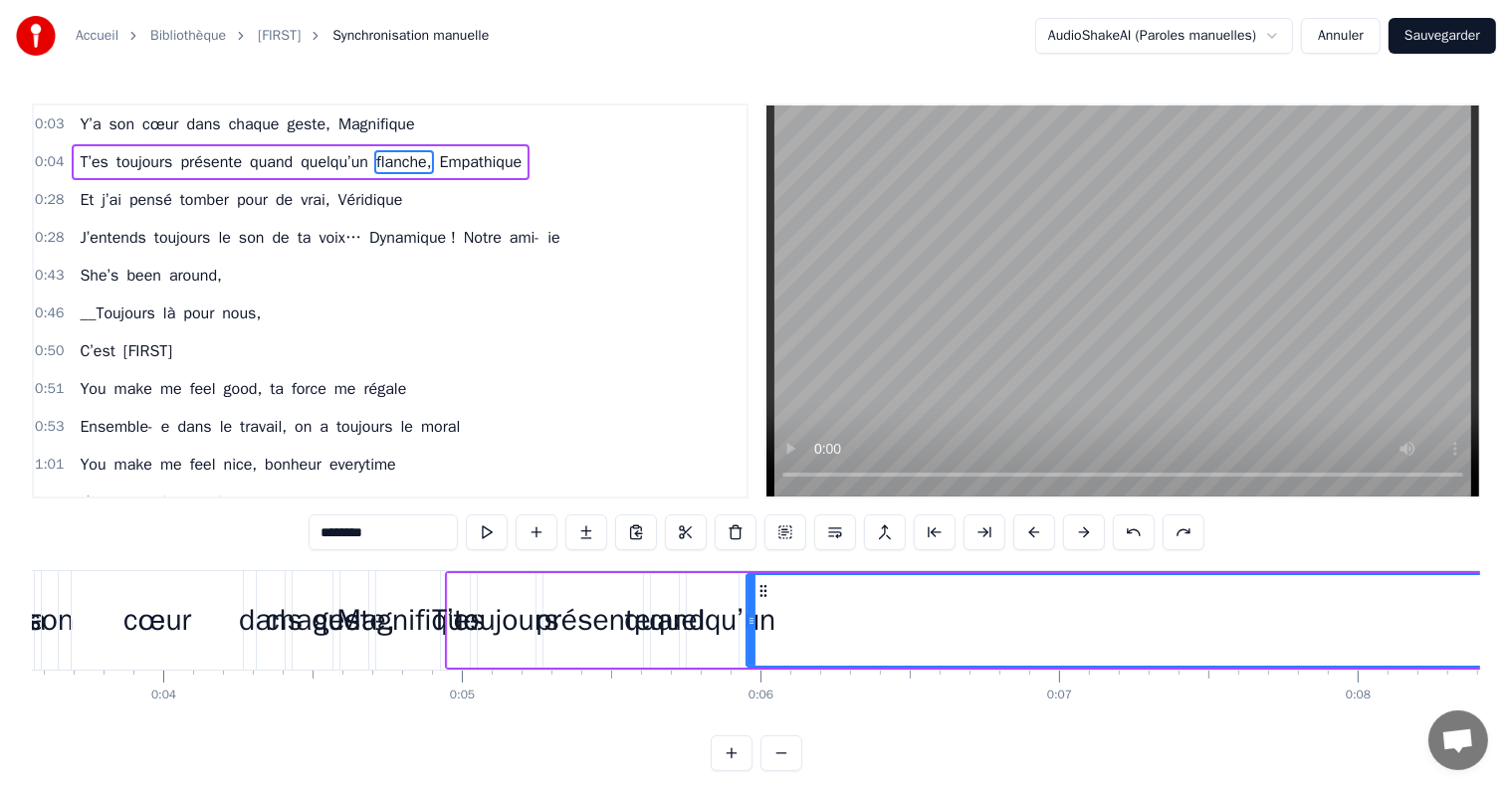 click at bounding box center (1134, 532) 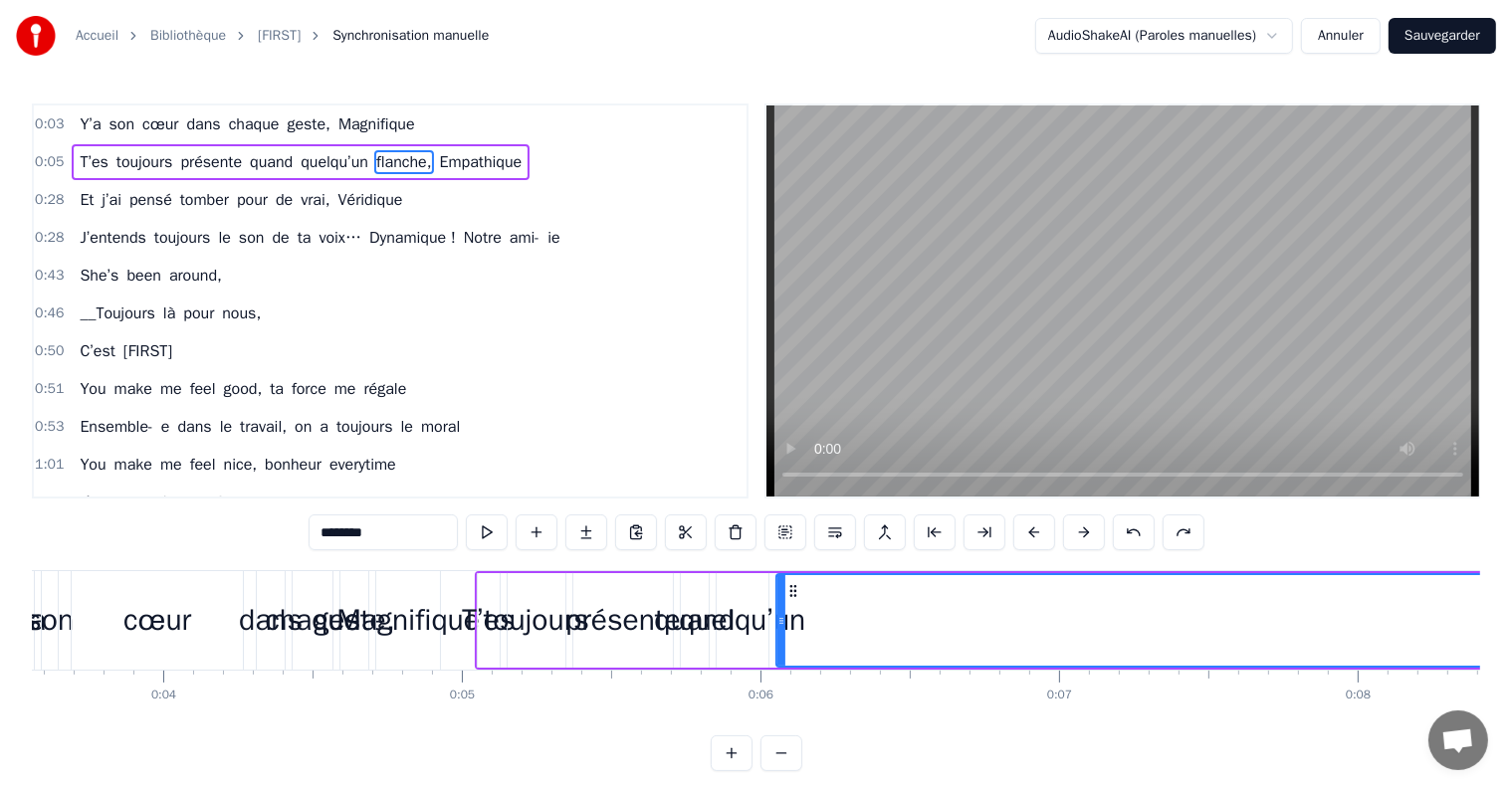 click at bounding box center (1134, 532) 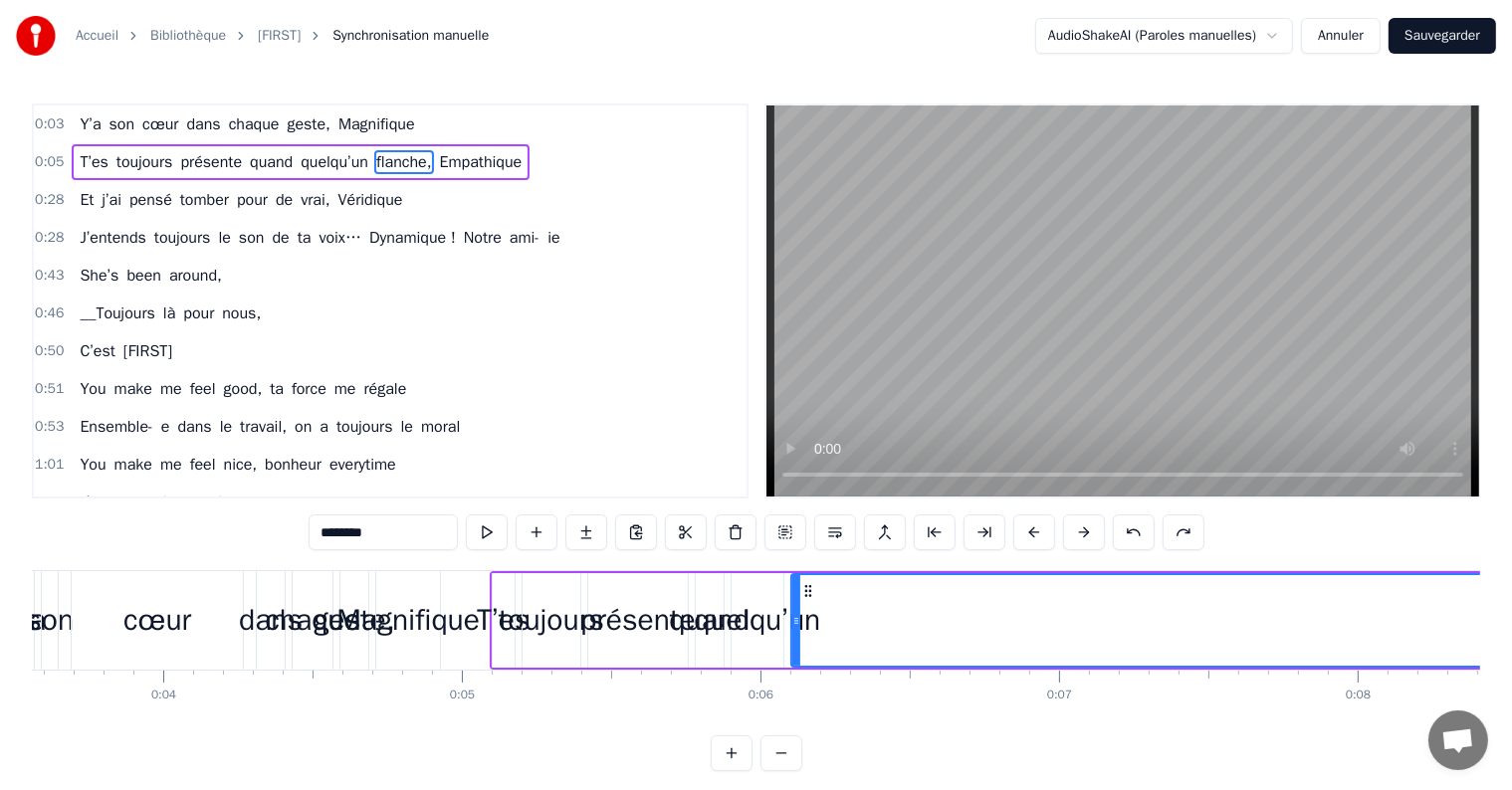 click at bounding box center [1134, 532] 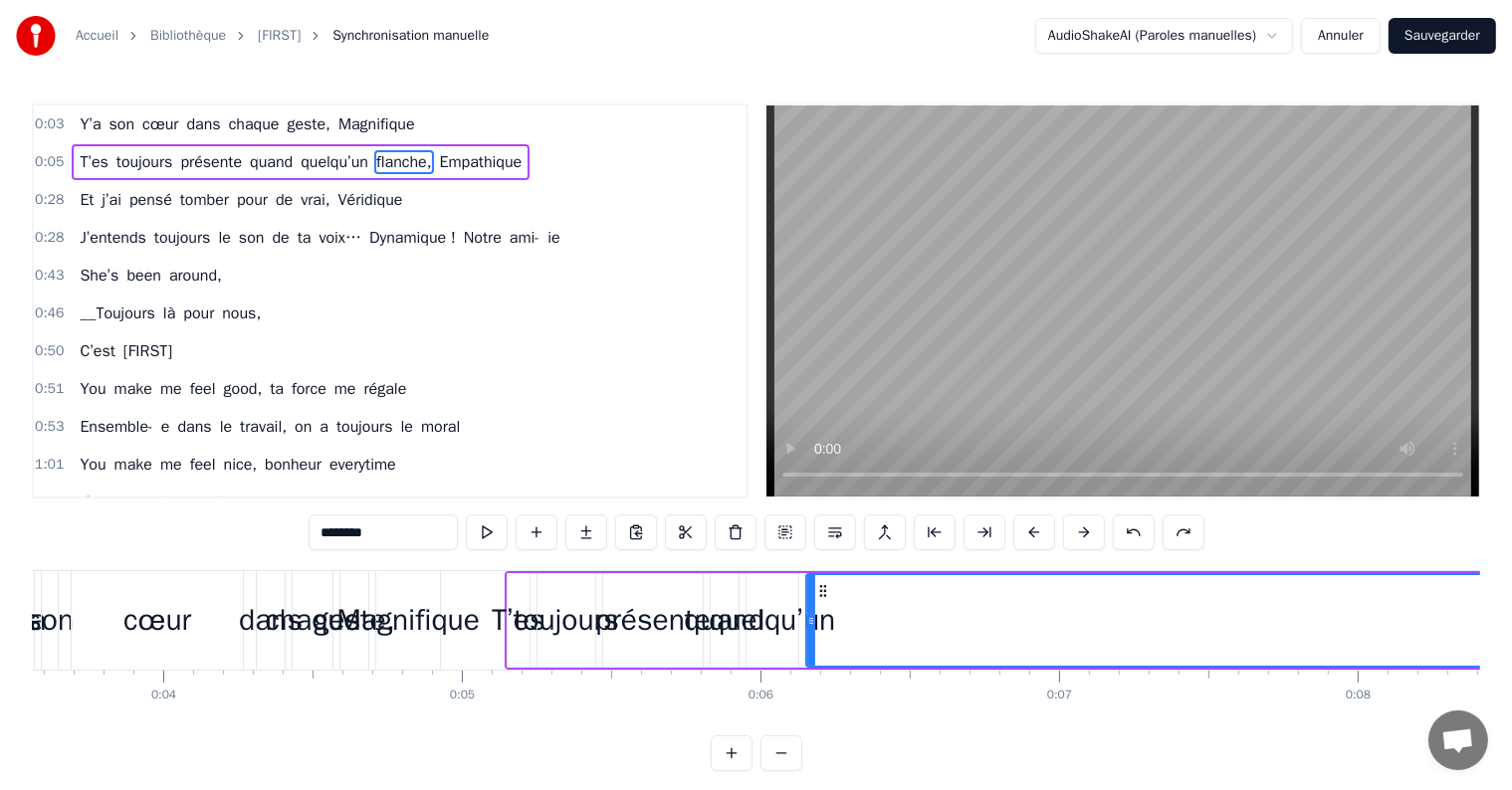 click at bounding box center [1134, 532] 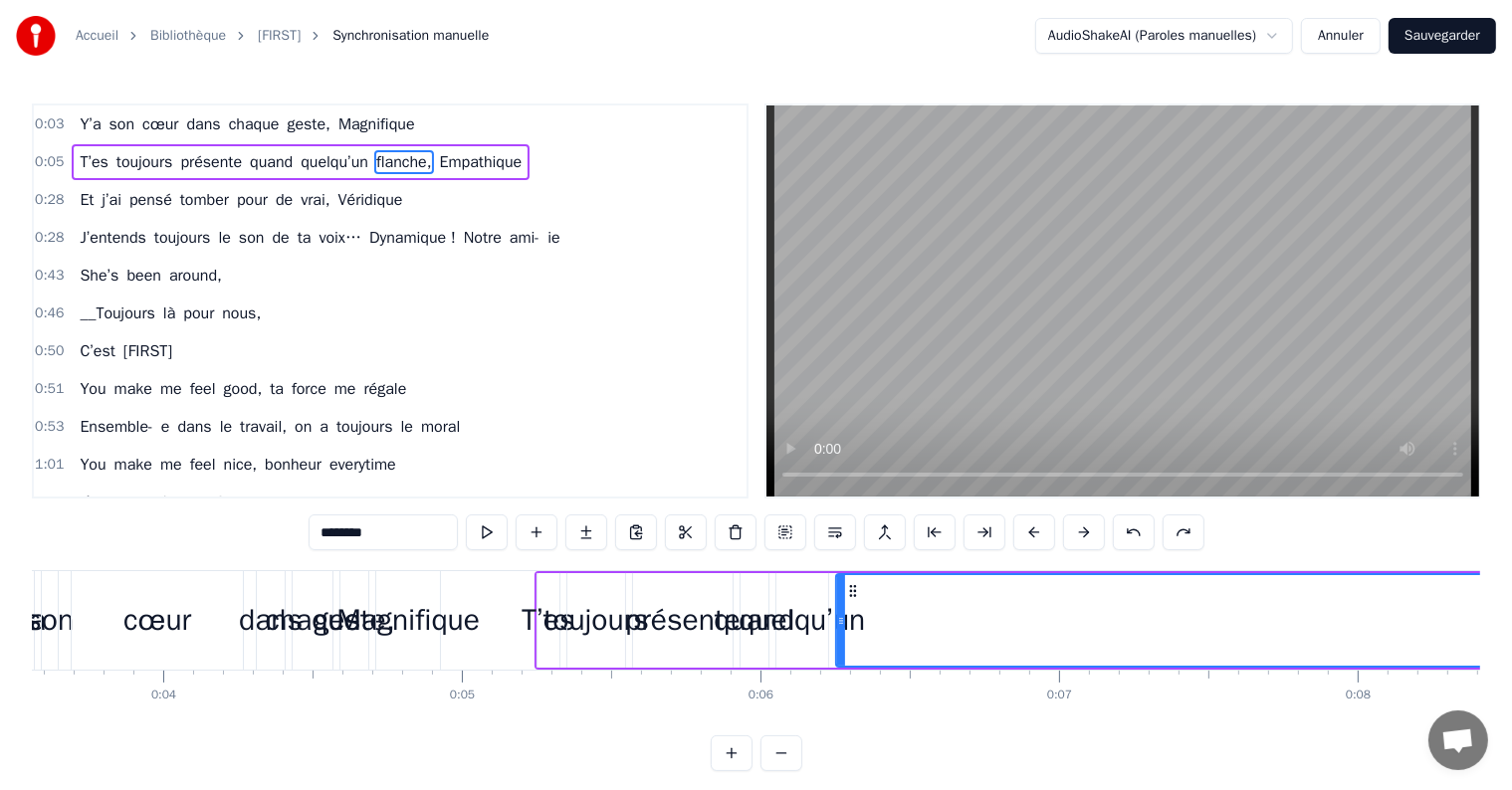 click at bounding box center (1134, 532) 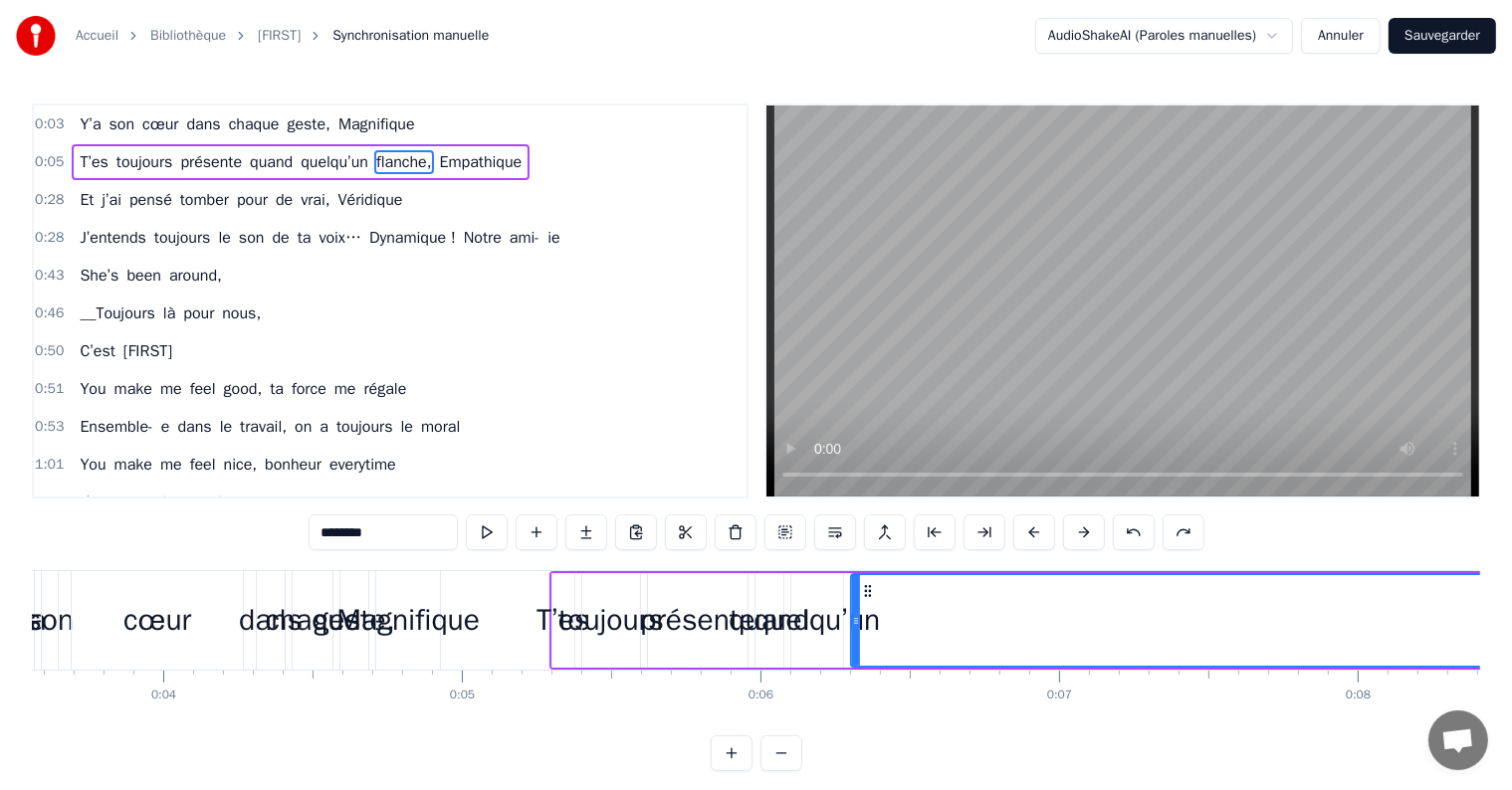 click at bounding box center (1134, 532) 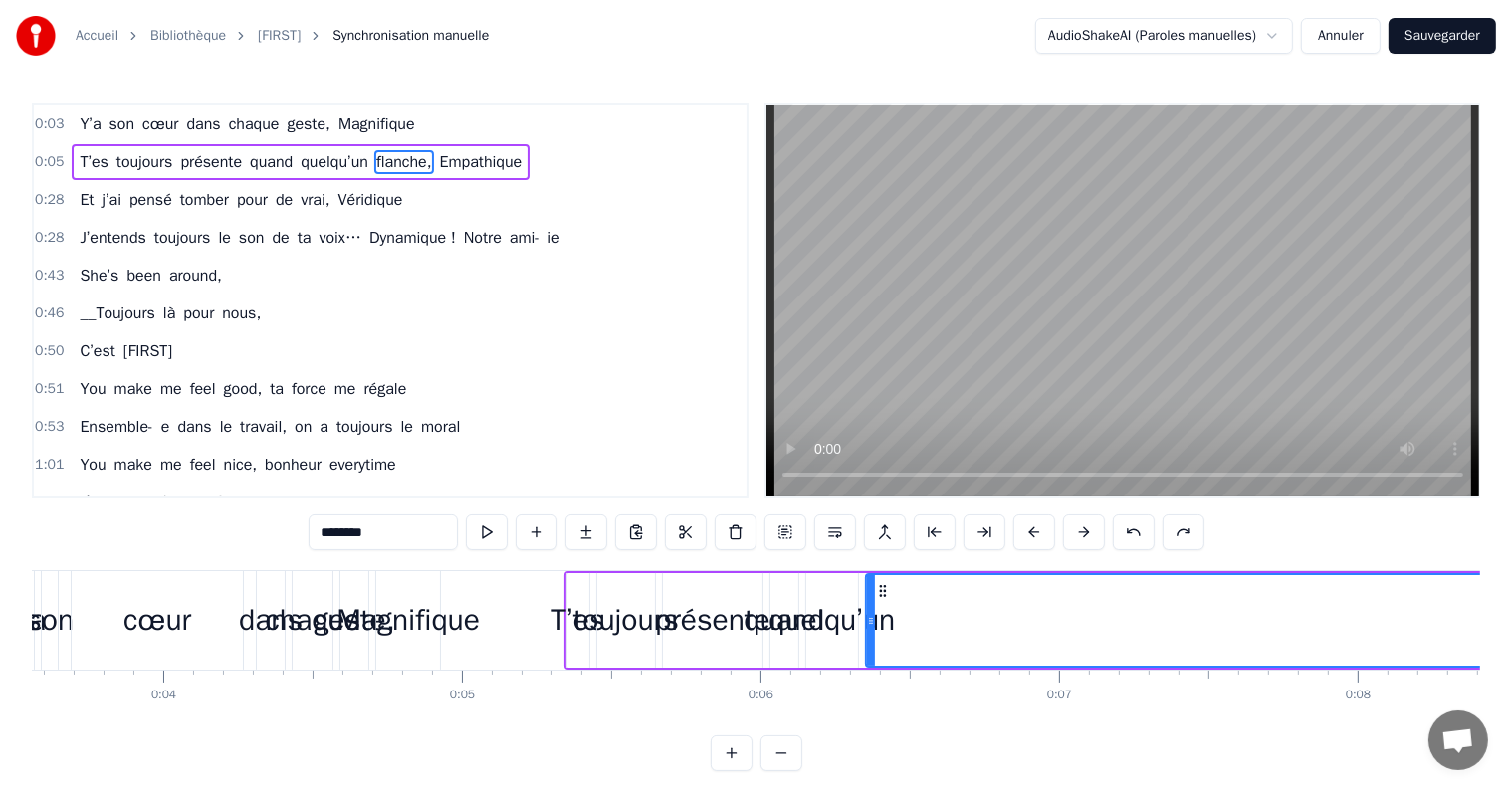 click at bounding box center [1134, 532] 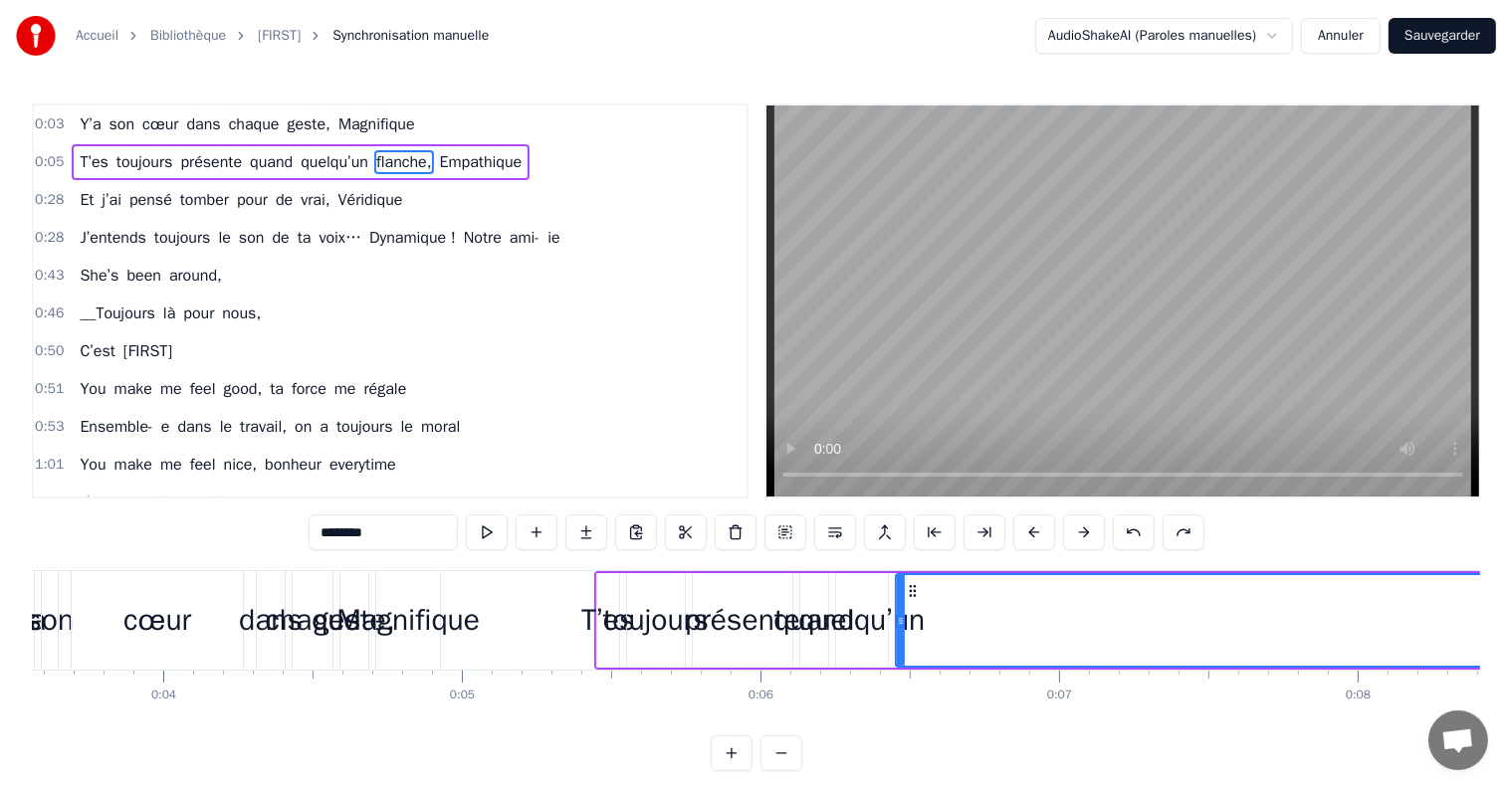 click at bounding box center [1134, 532] 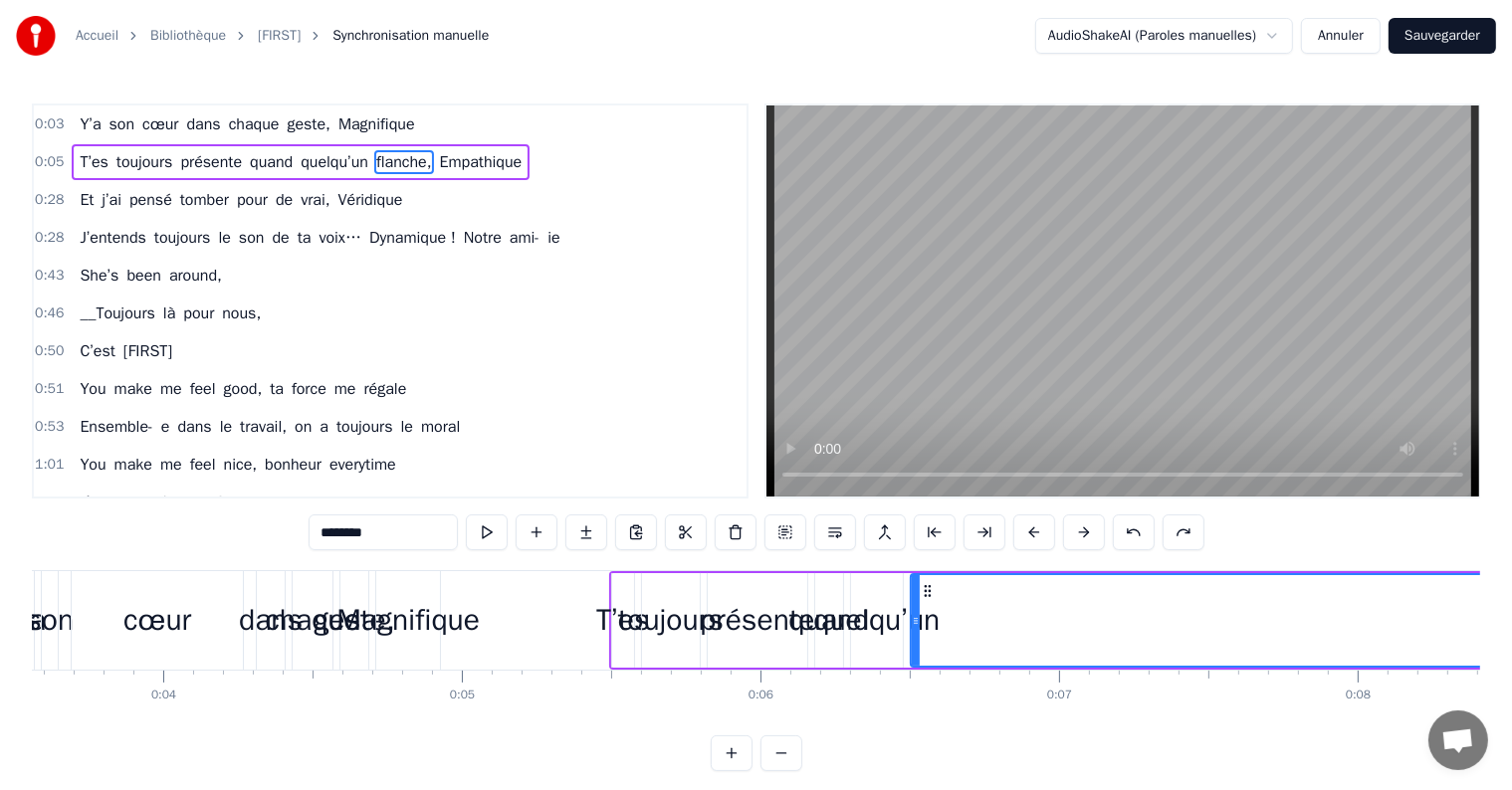 click at bounding box center (1134, 532) 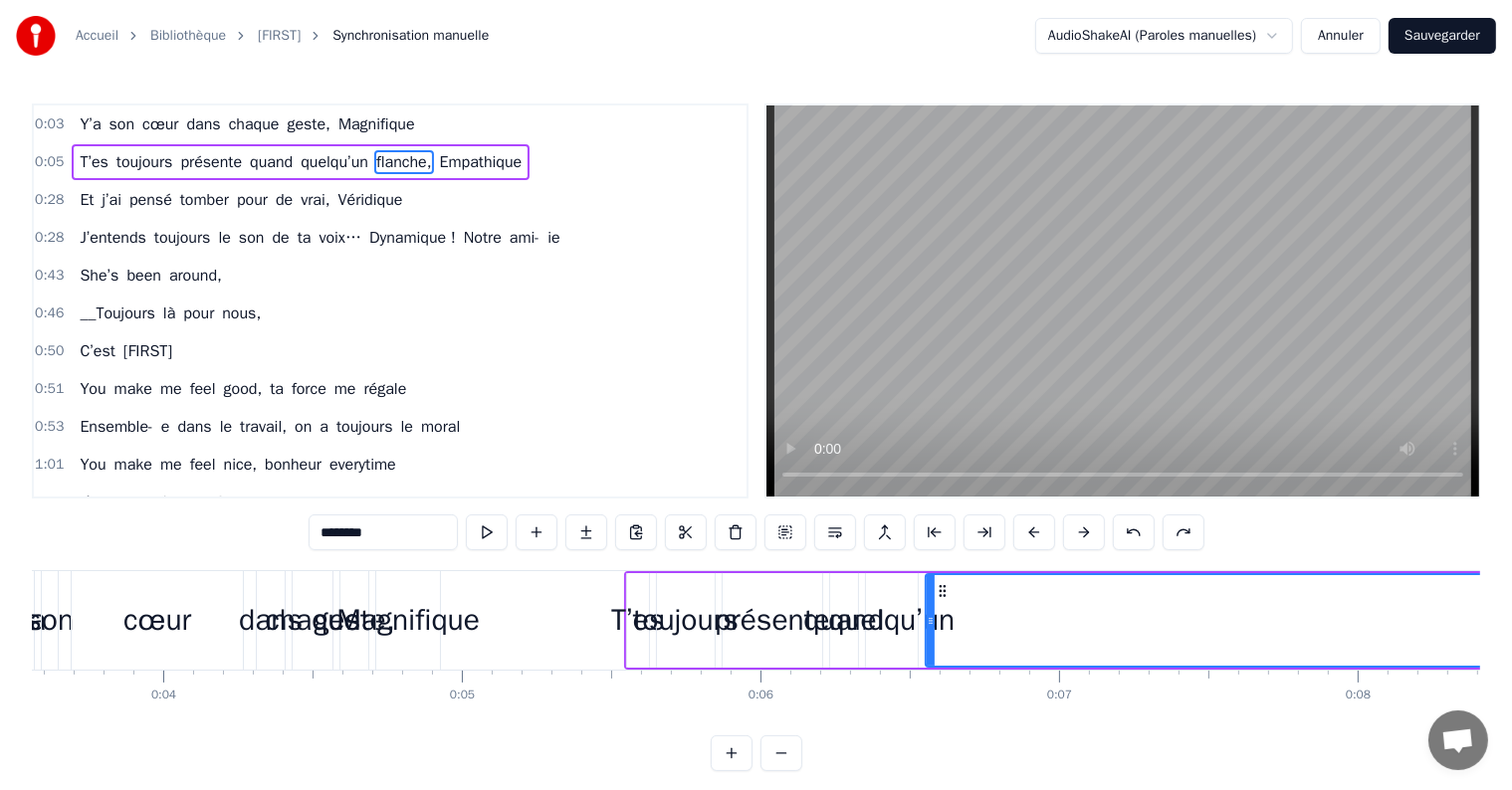 click at bounding box center (1134, 532) 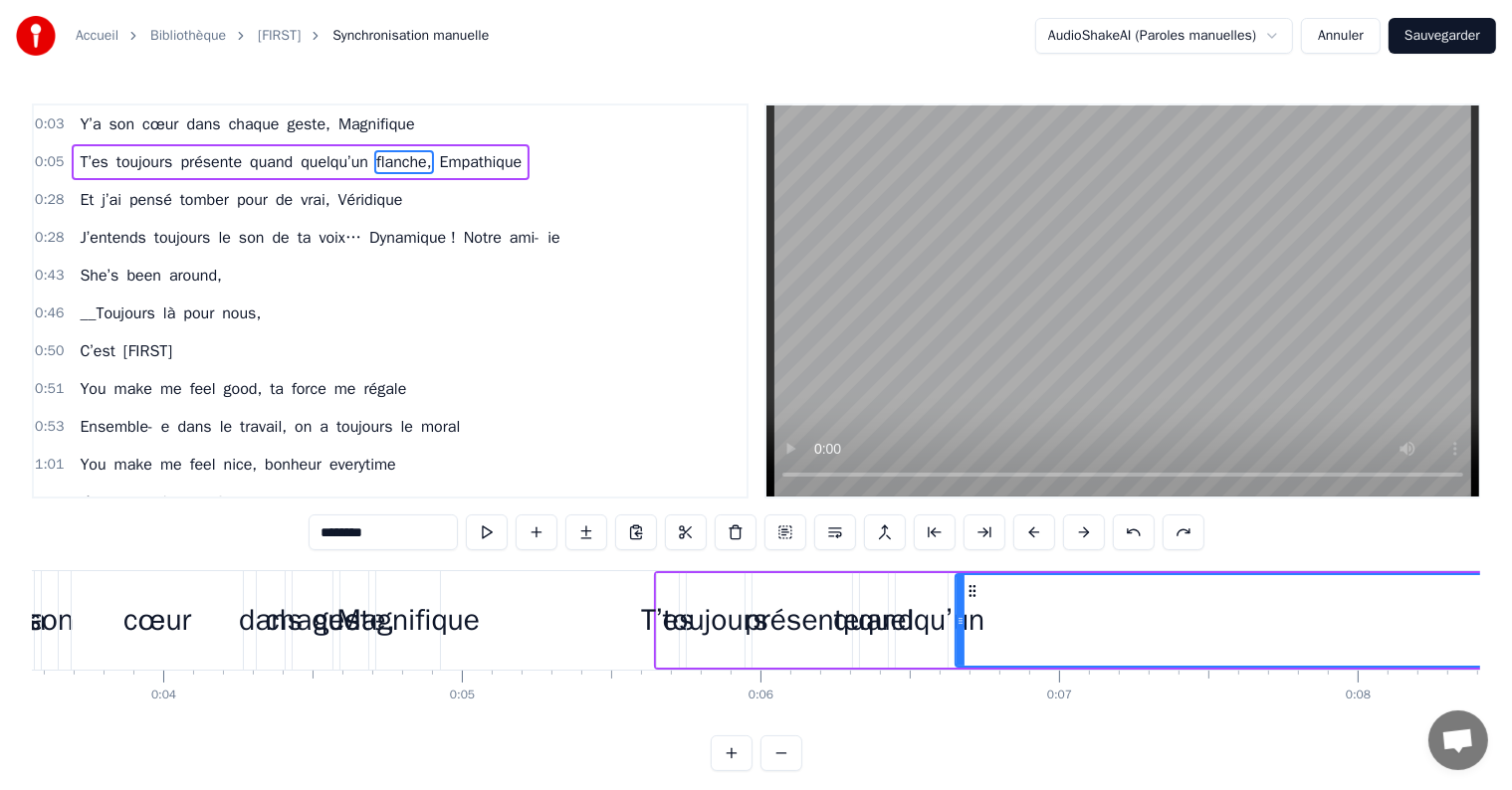 click at bounding box center (1134, 532) 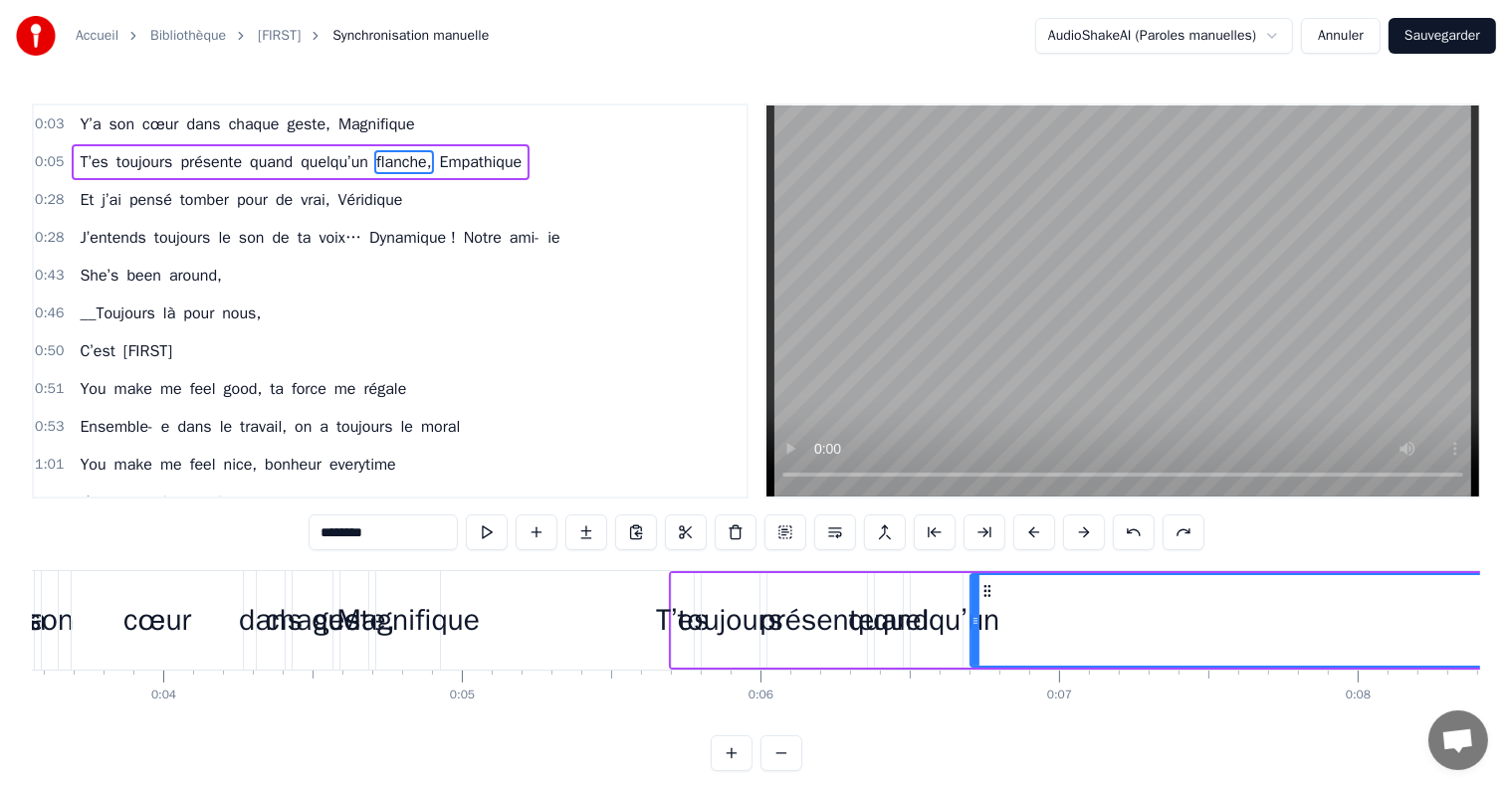 click at bounding box center (1134, 532) 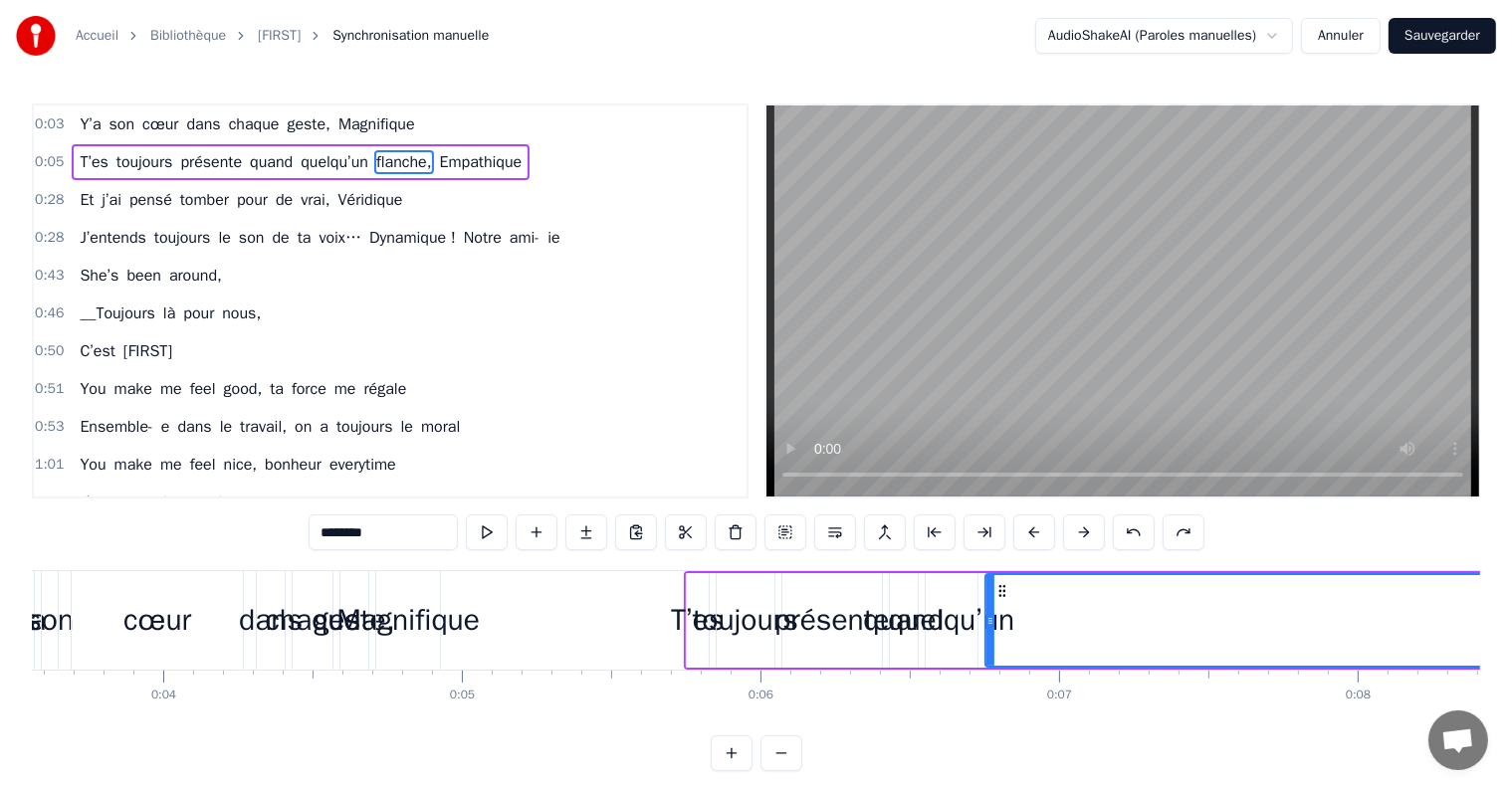 click at bounding box center (1134, 532) 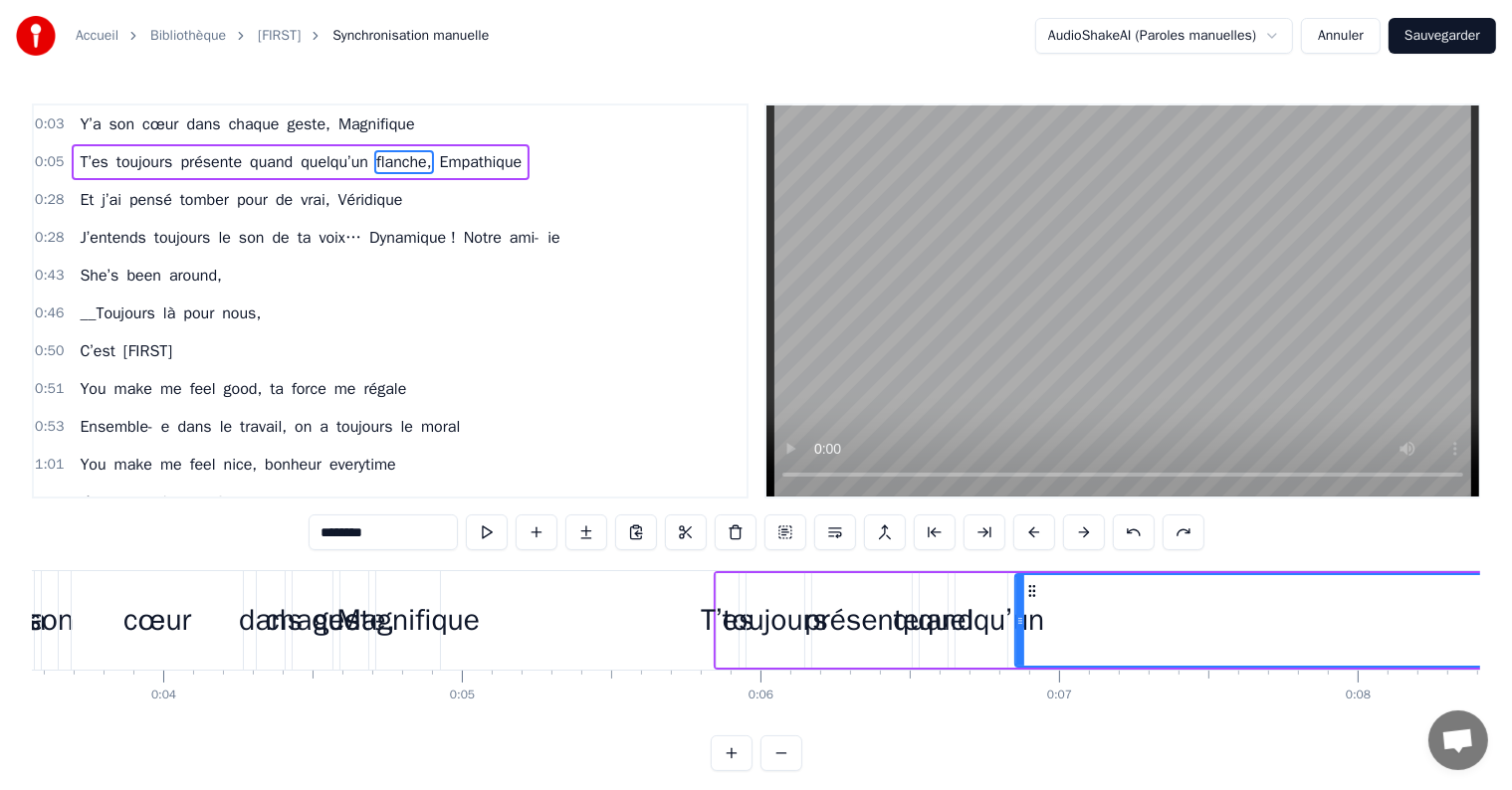 click at bounding box center [1134, 532] 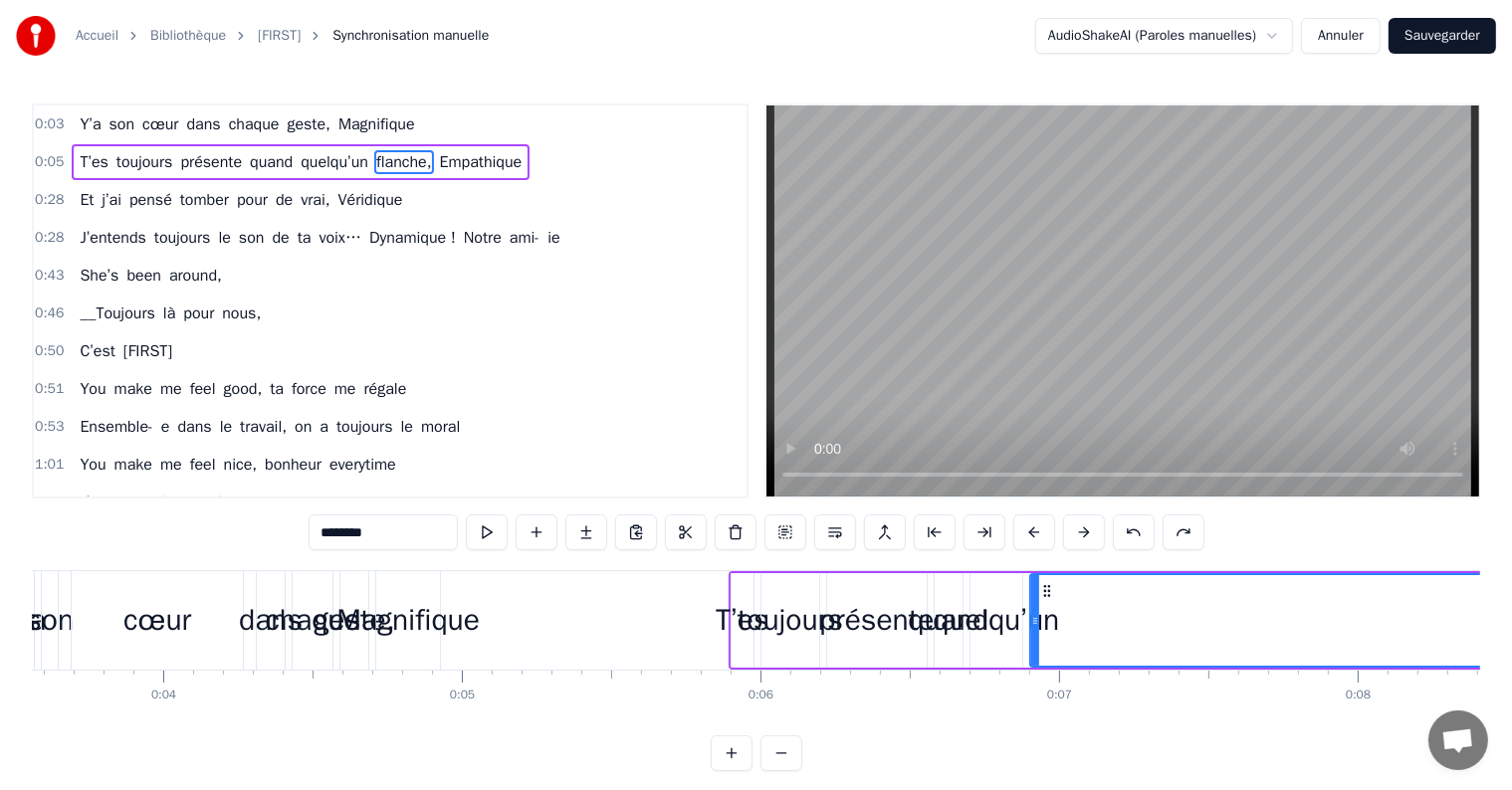 click at bounding box center [1134, 532] 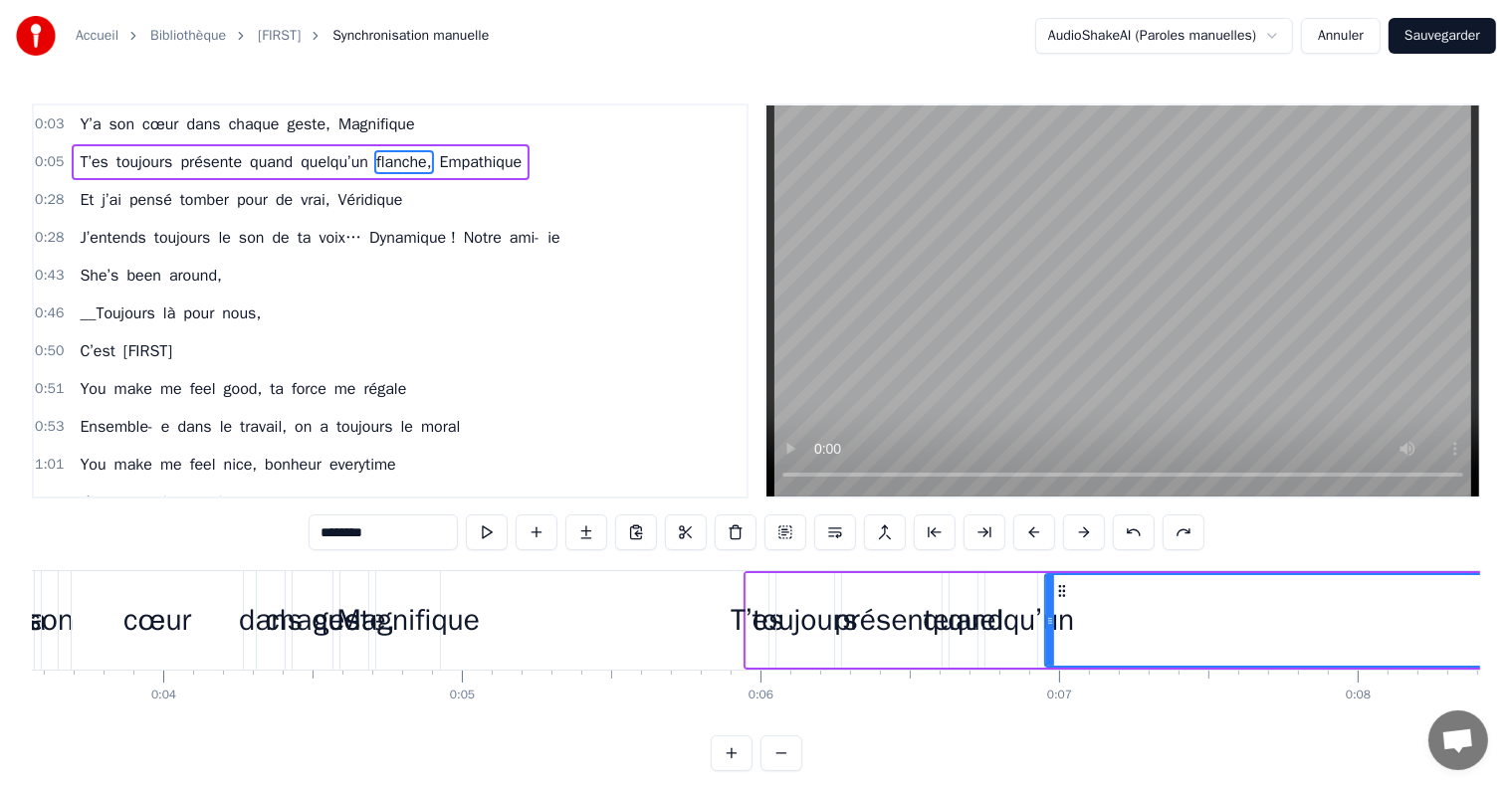 click at bounding box center (1134, 532) 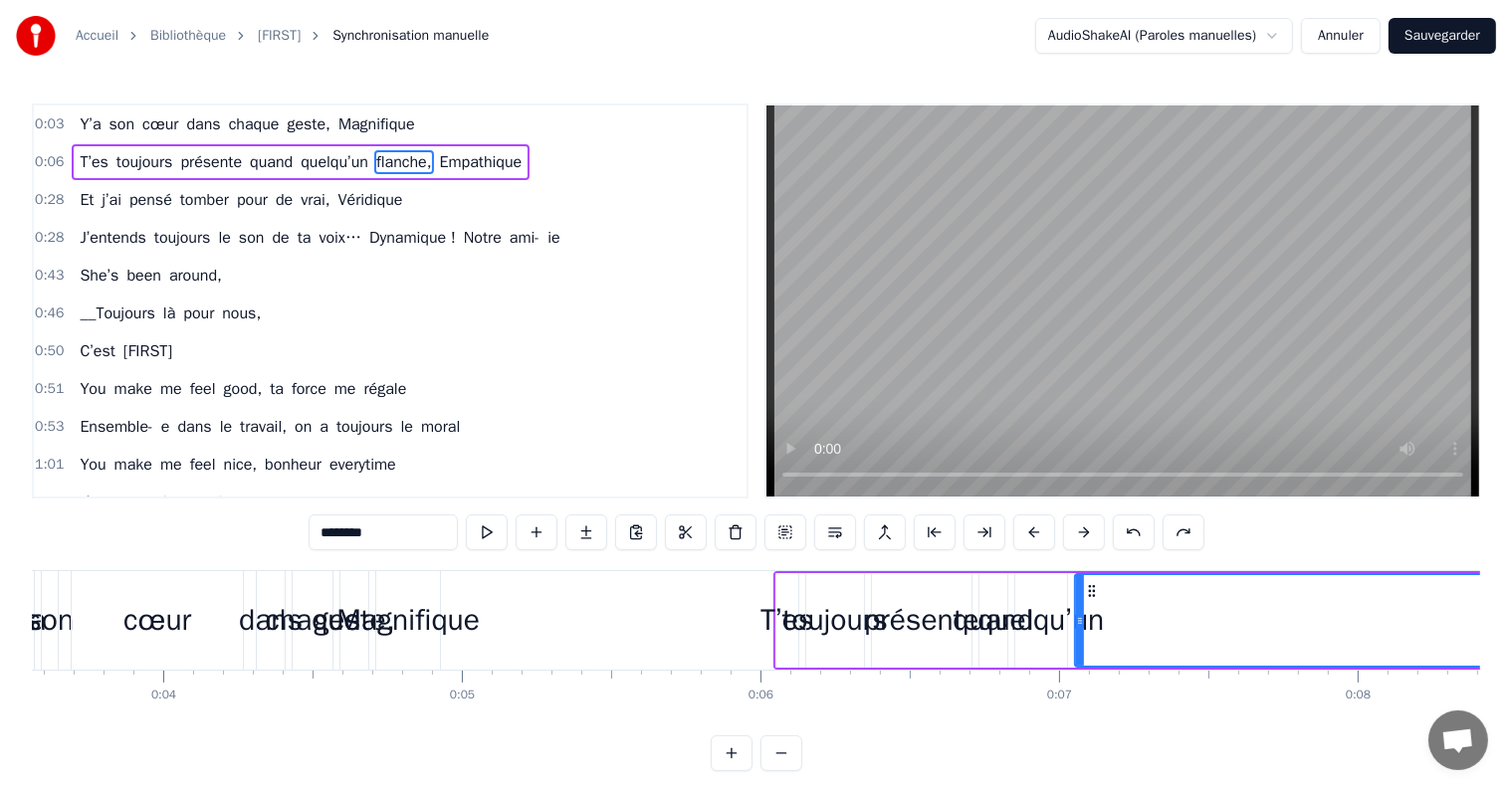 click at bounding box center (1134, 532) 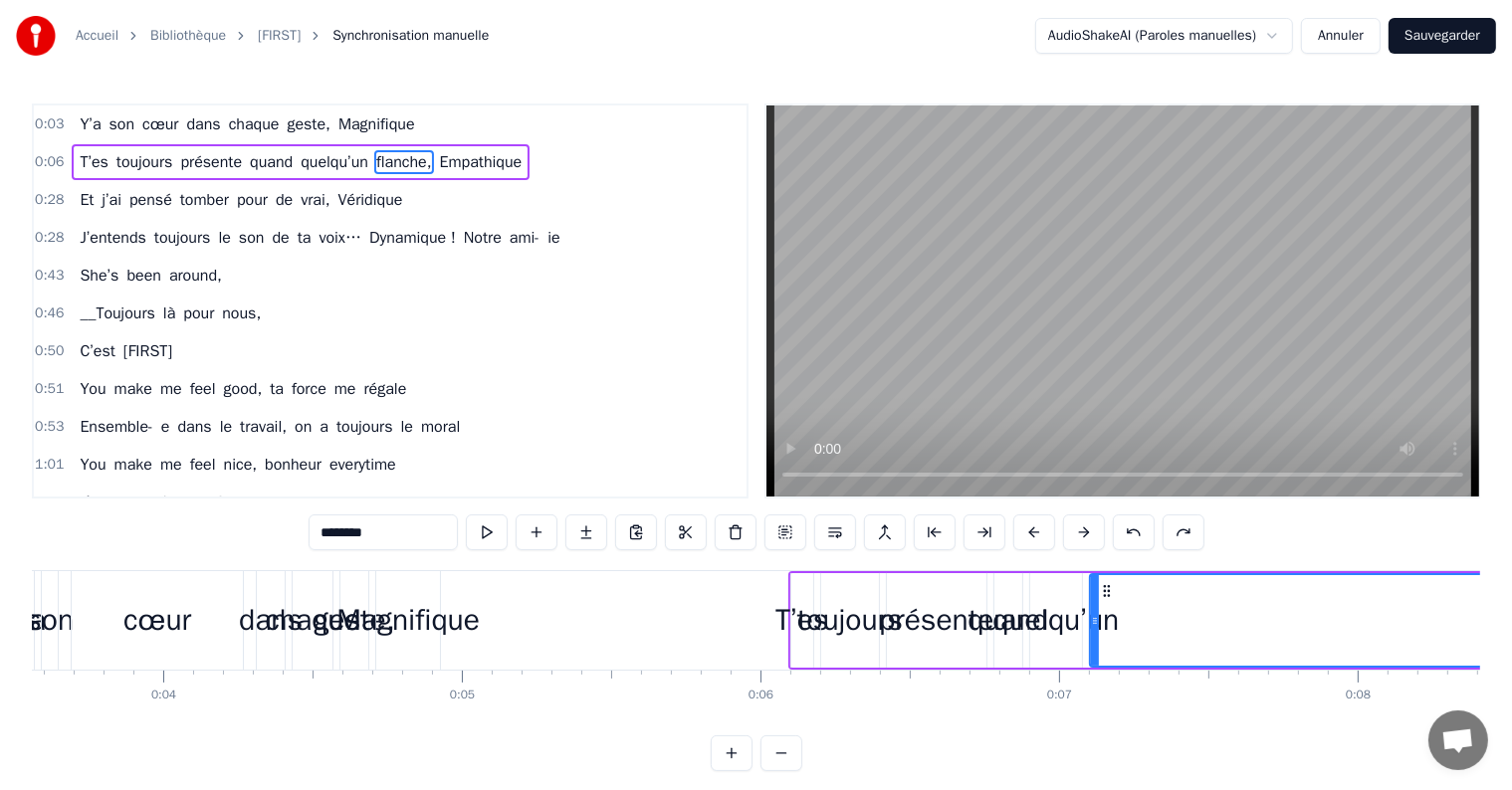 click at bounding box center (1134, 532) 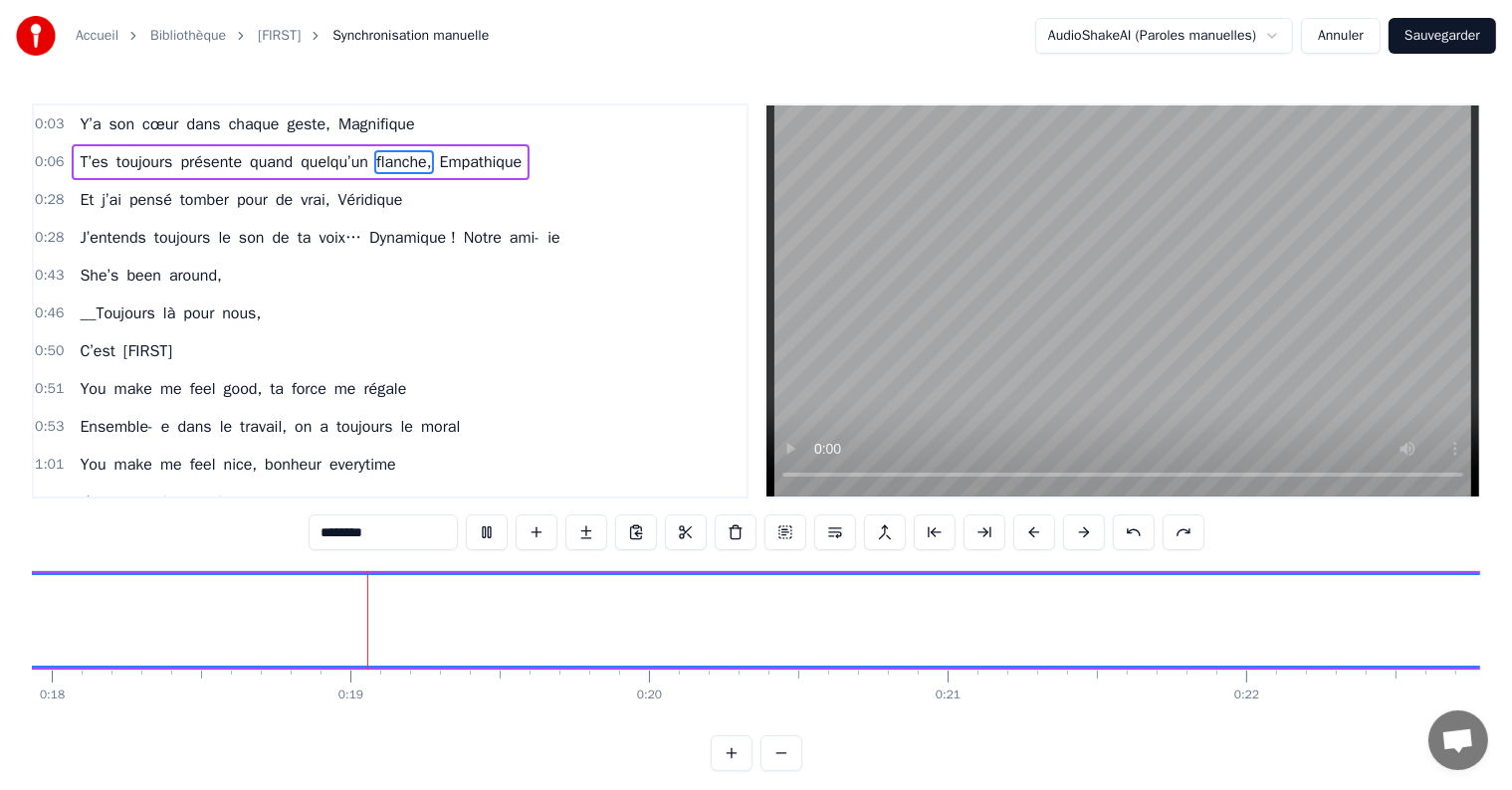 scroll, scrollTop: 0, scrollLeft: 5435, axis: horizontal 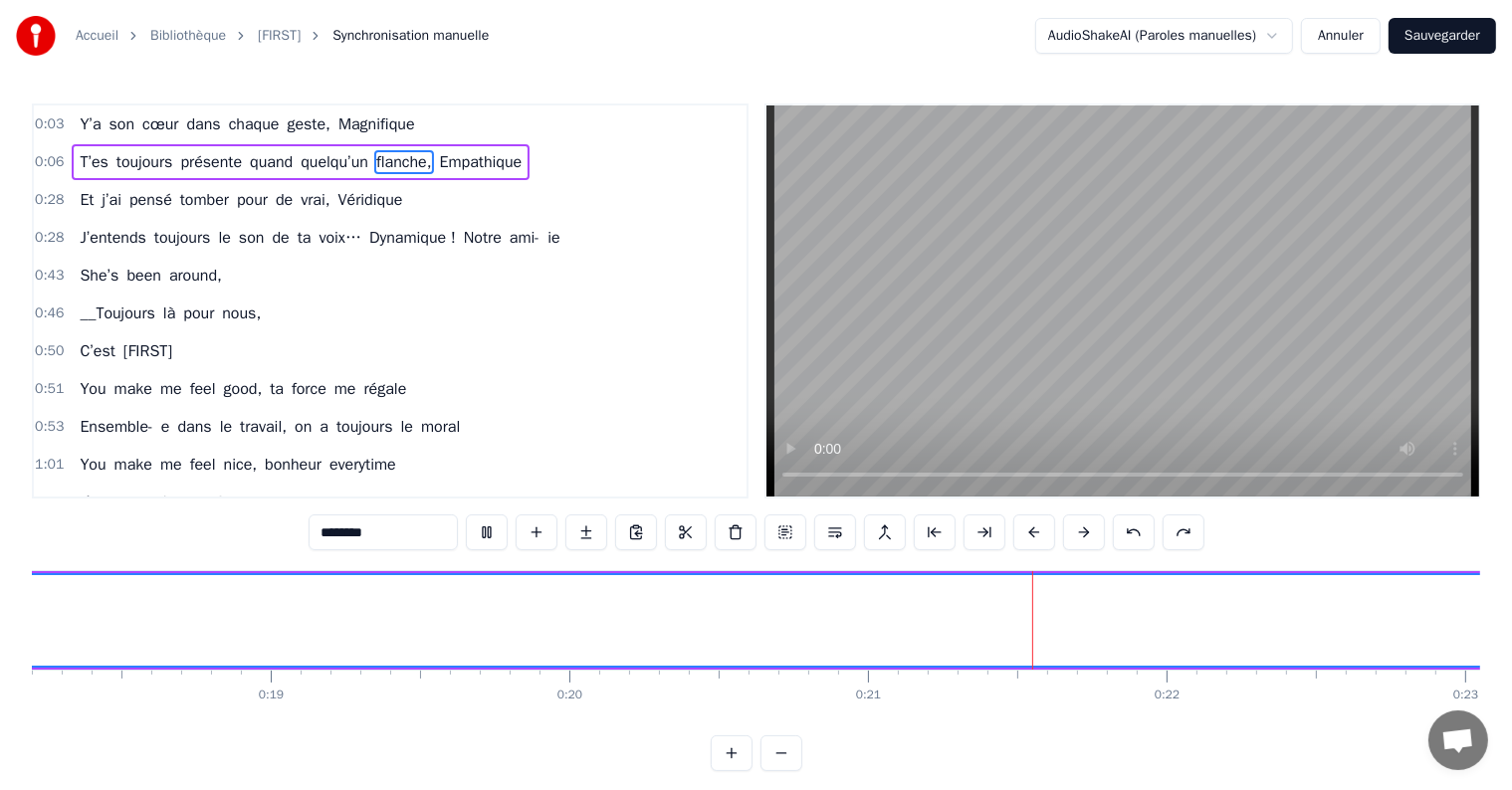 click on "AudioShakeAI (Paroles manuelles) Annuler Sauvegarder" at bounding box center [1265, 36] 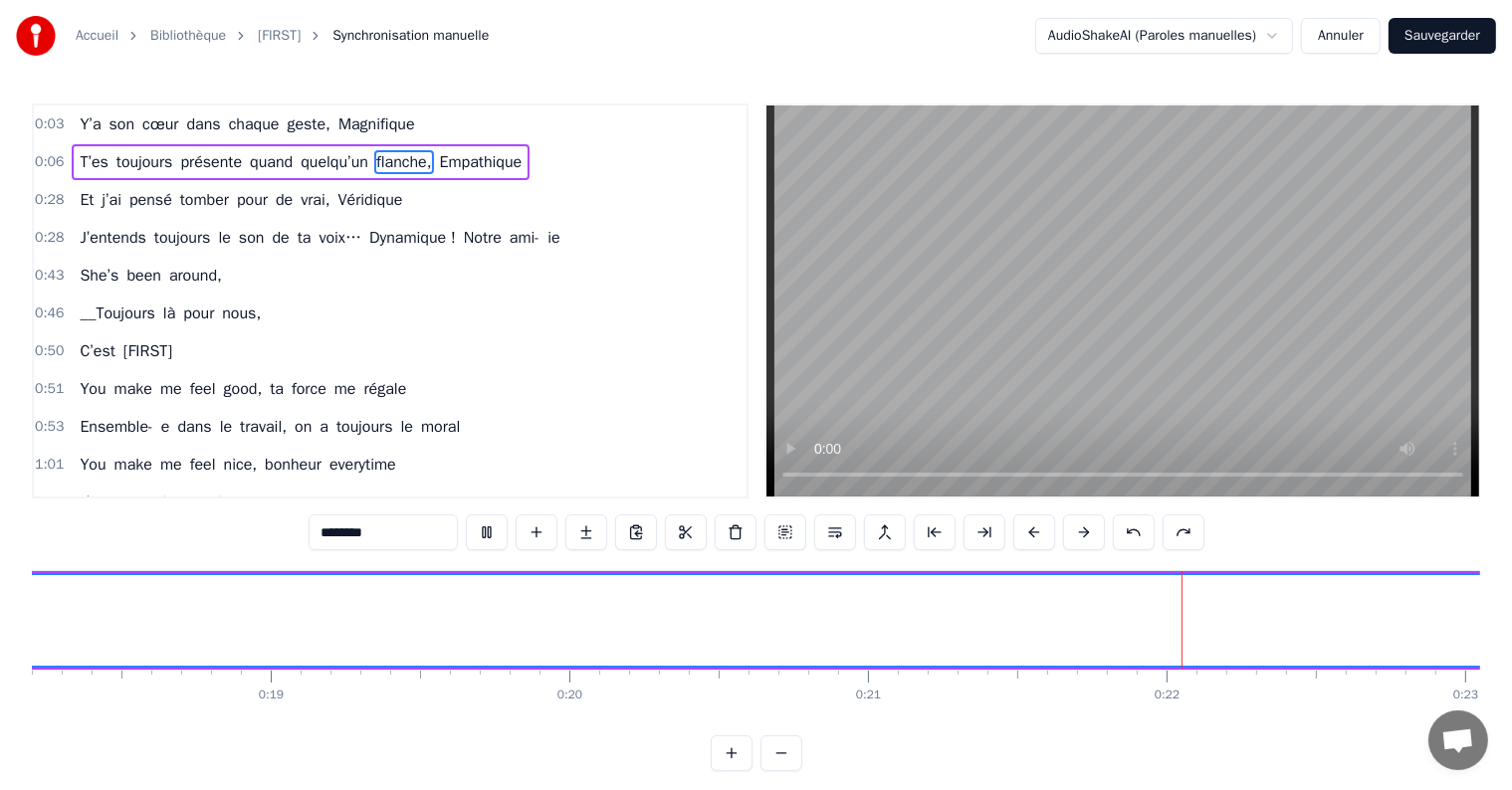 click on "Sauvegarder" at bounding box center (1442, 36) 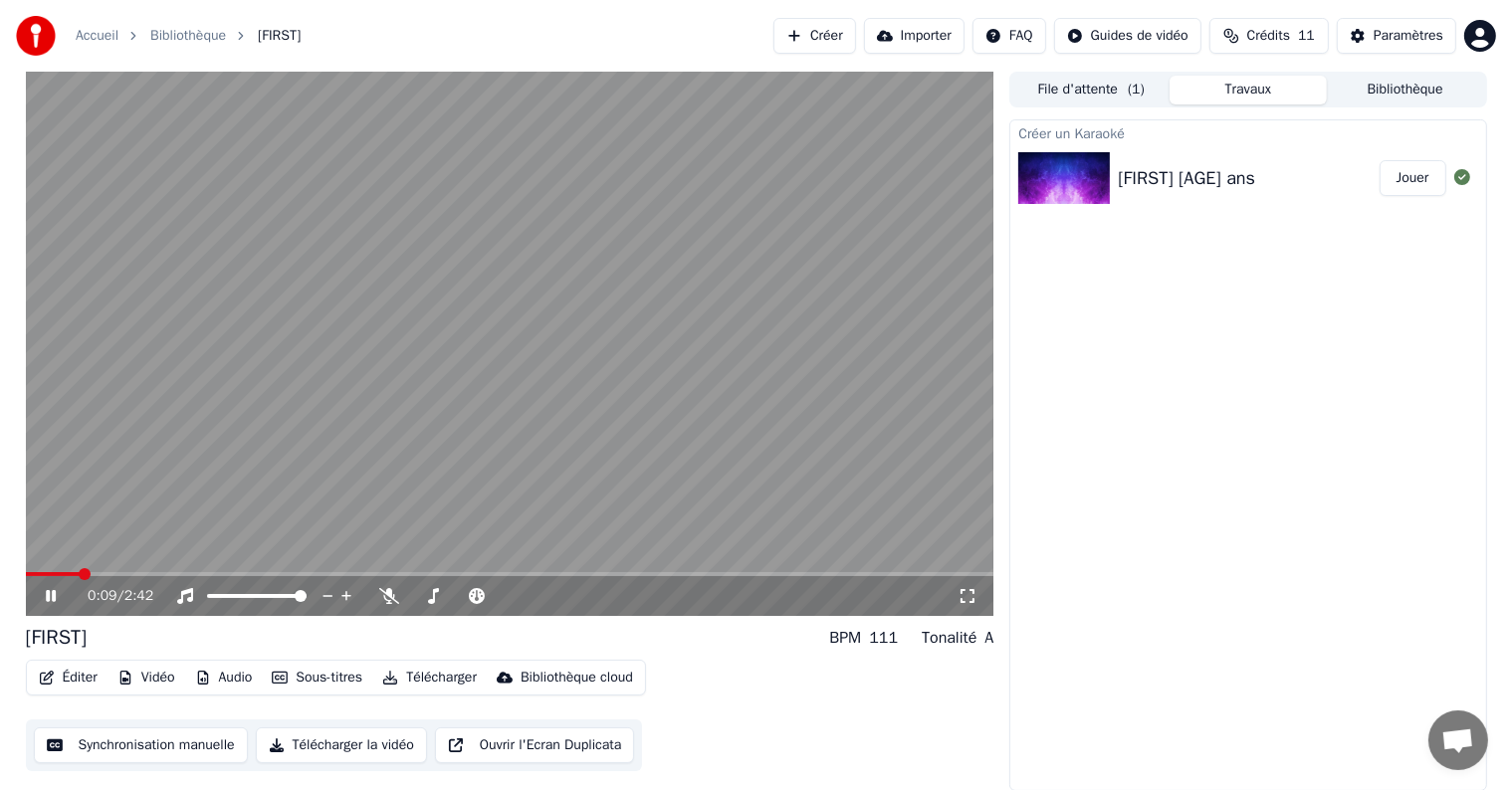 scroll, scrollTop: 0, scrollLeft: 0, axis: both 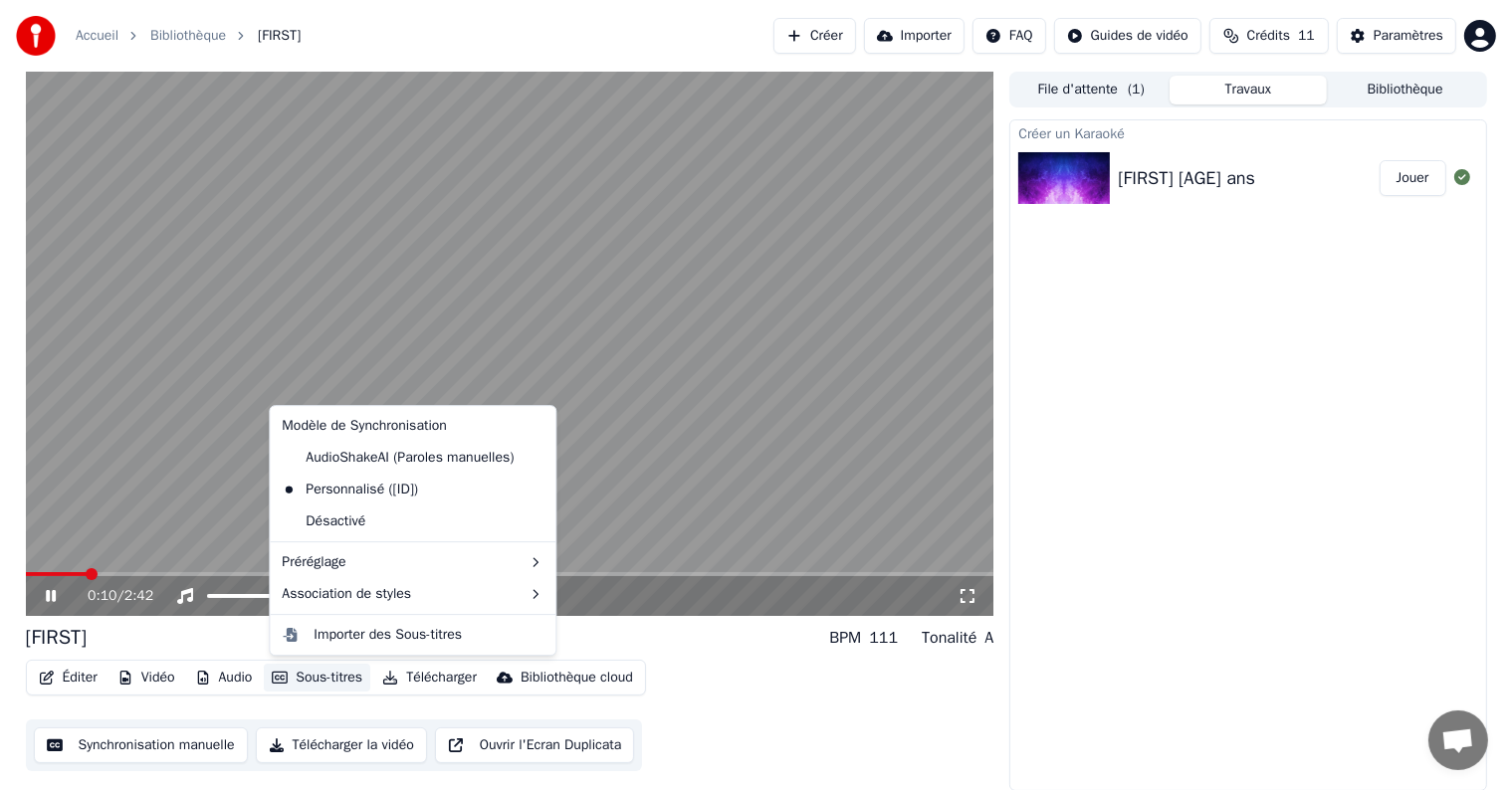 click on "Sous-titres" at bounding box center (317, 678) 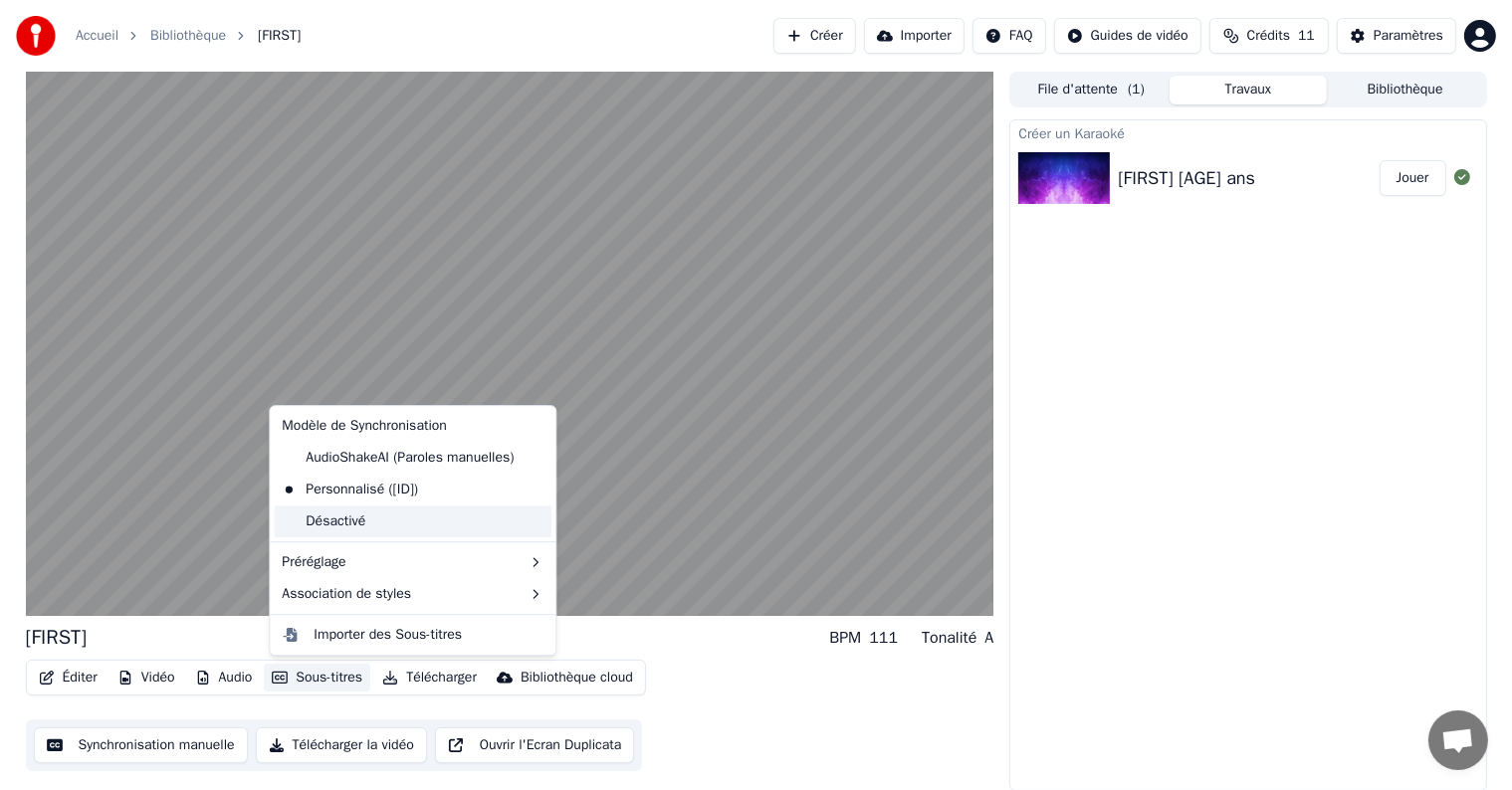 click on "Désactivé" at bounding box center [412, 521] 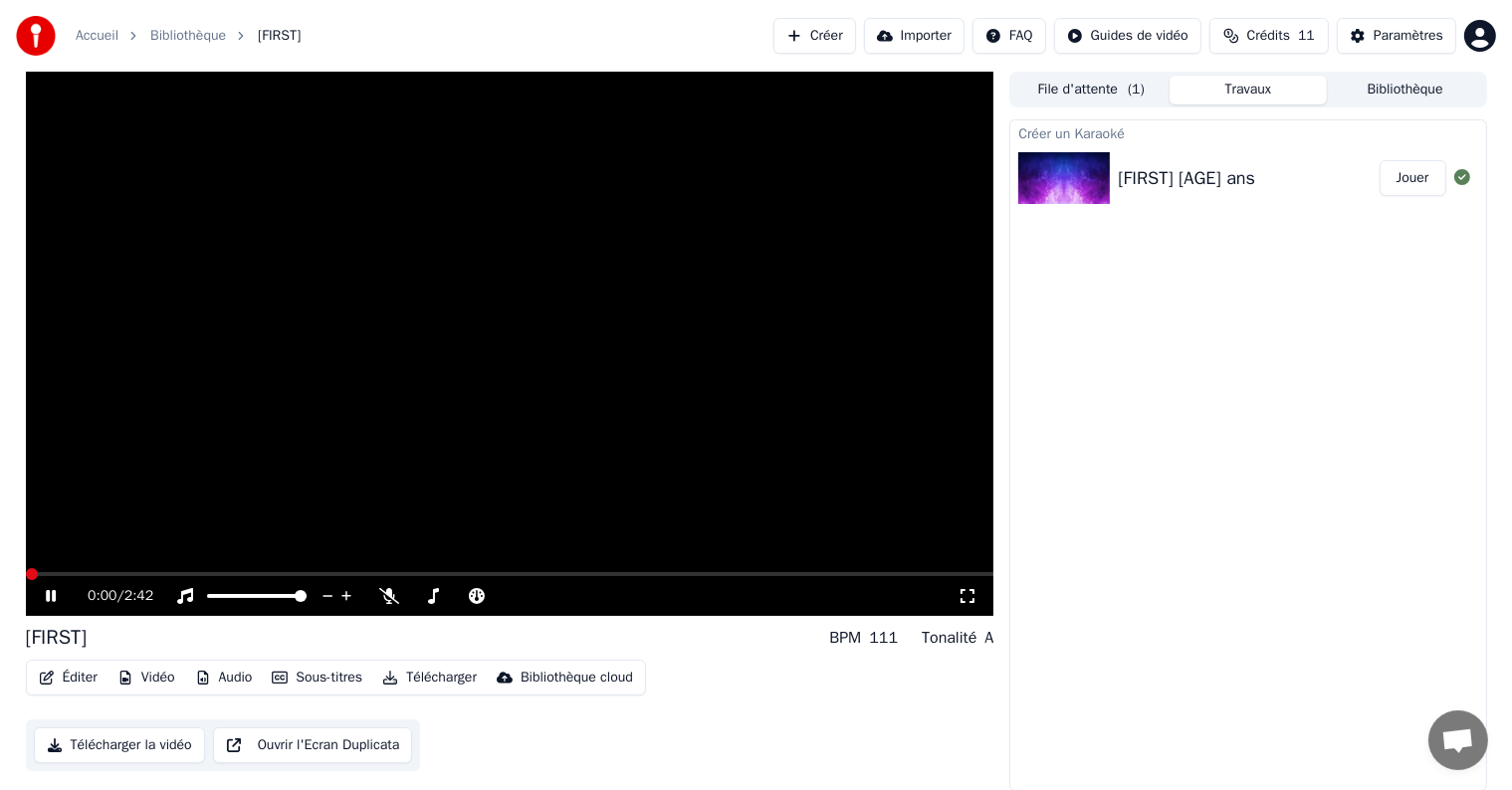 click at bounding box center [32, 574] 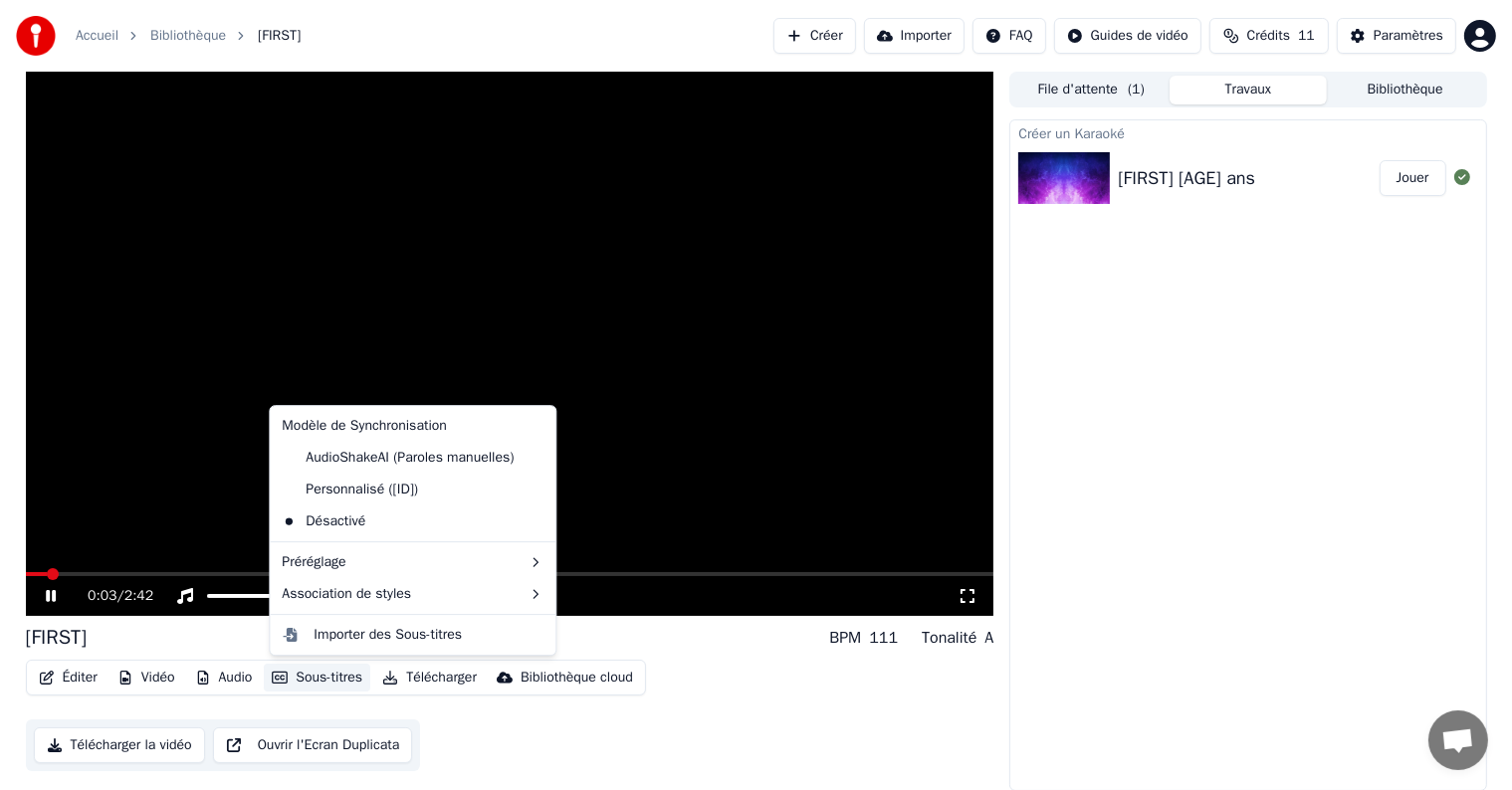 click on "Sous-titres" at bounding box center [317, 678] 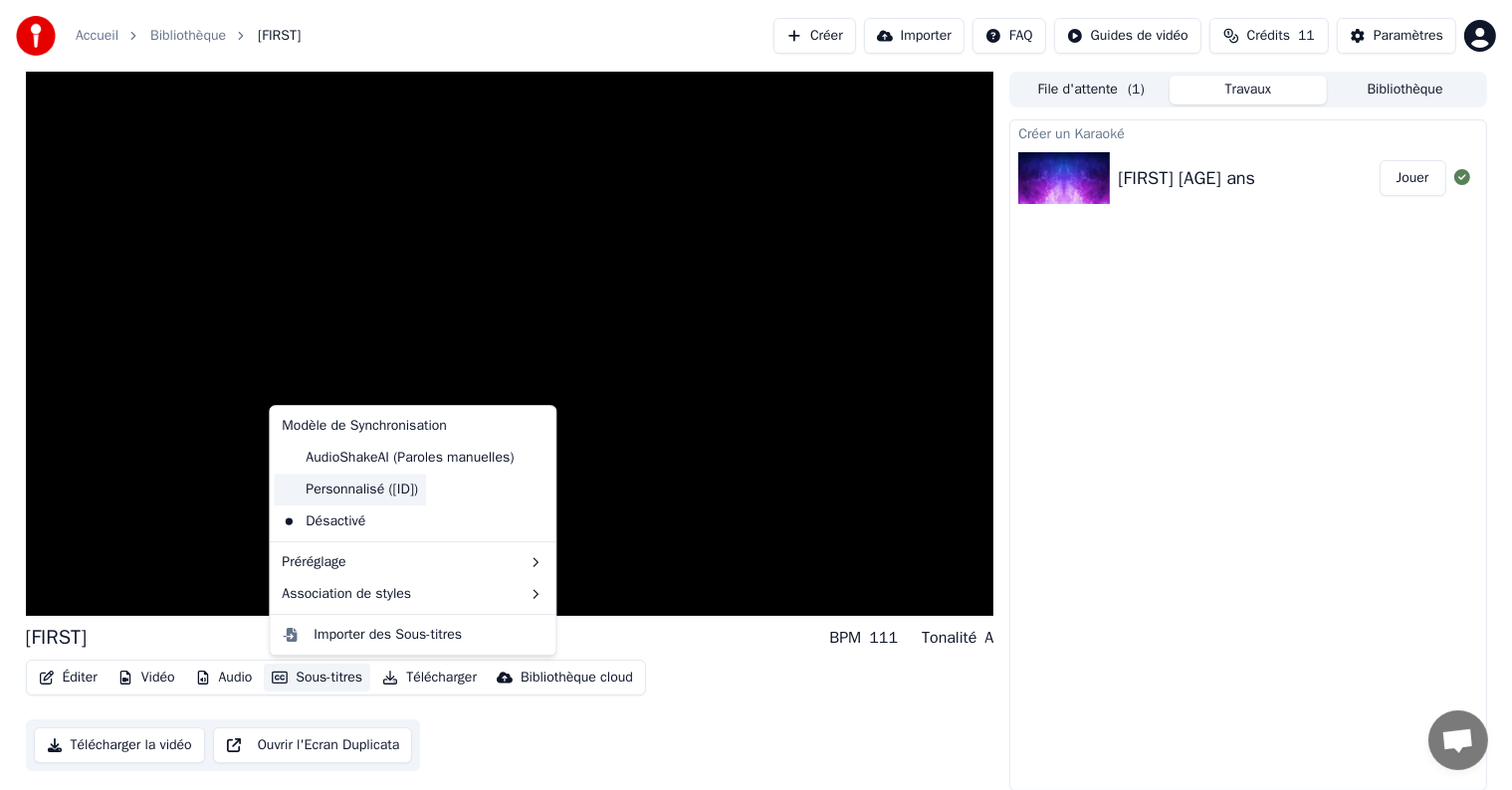 click on "Personnalisé ([ID])" at bounding box center (349, 490) 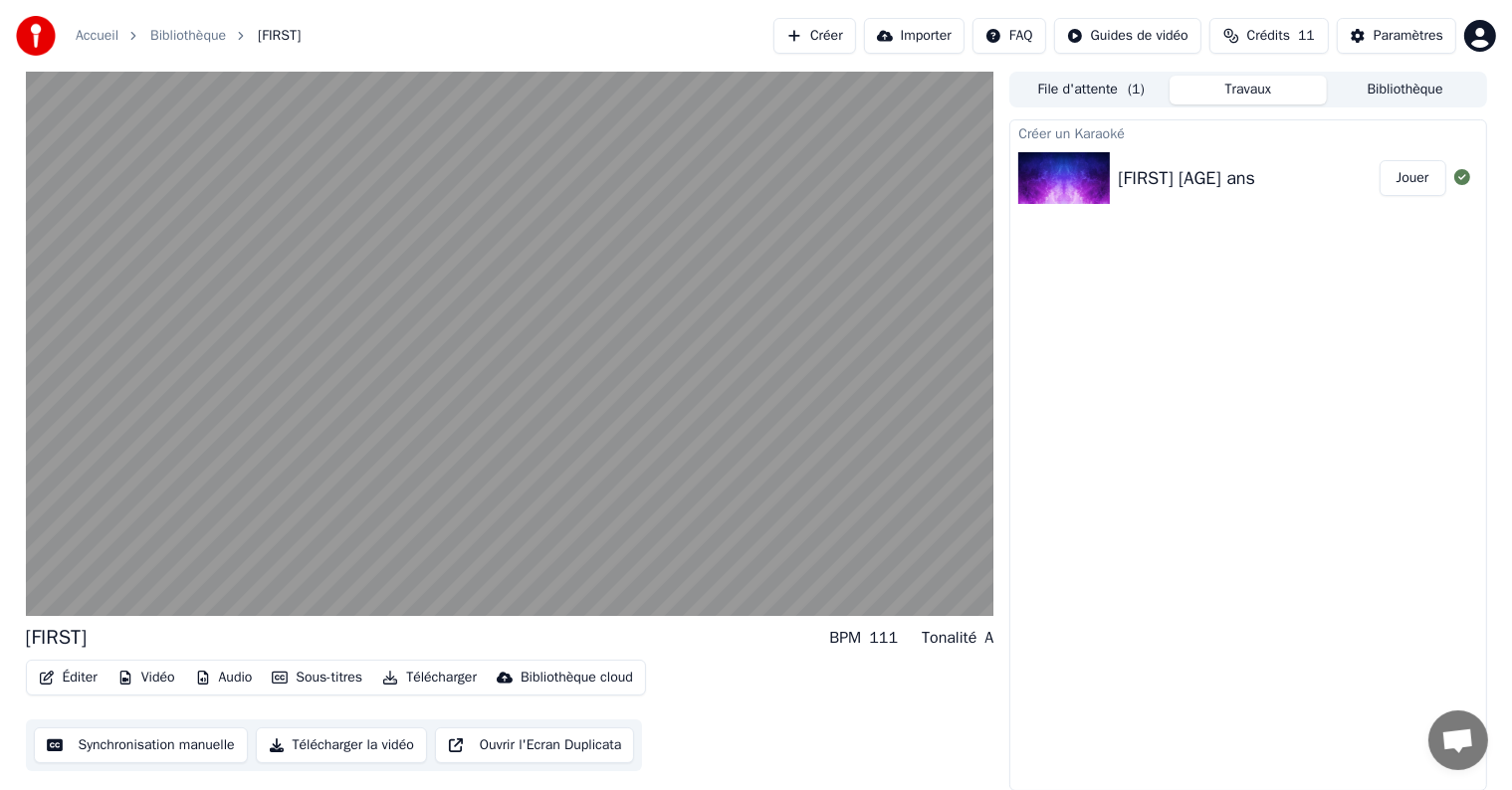 click on "Synchronisation manuelle" at bounding box center (140, 745) 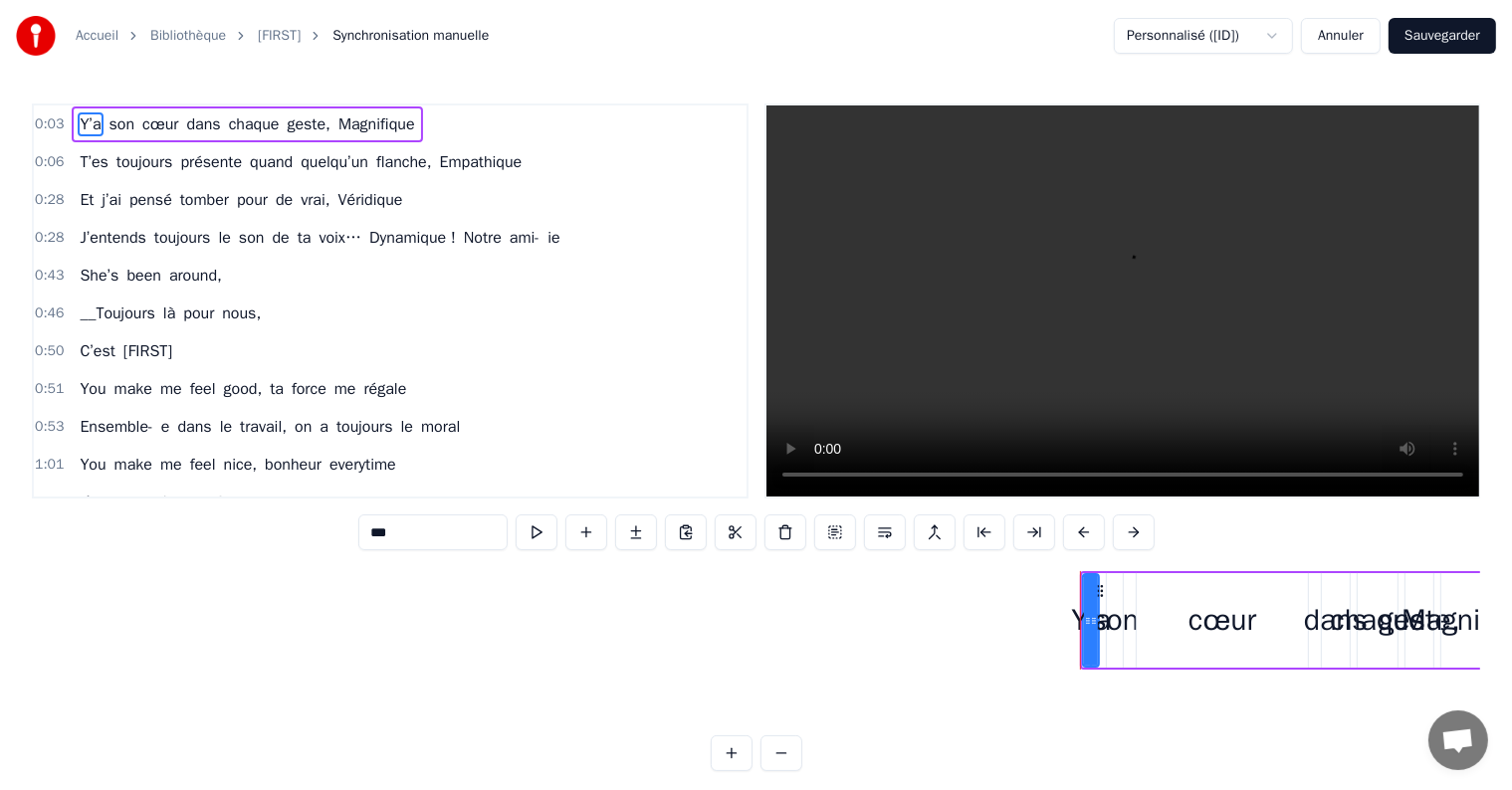 scroll, scrollTop: 0, scrollLeft: 0, axis: both 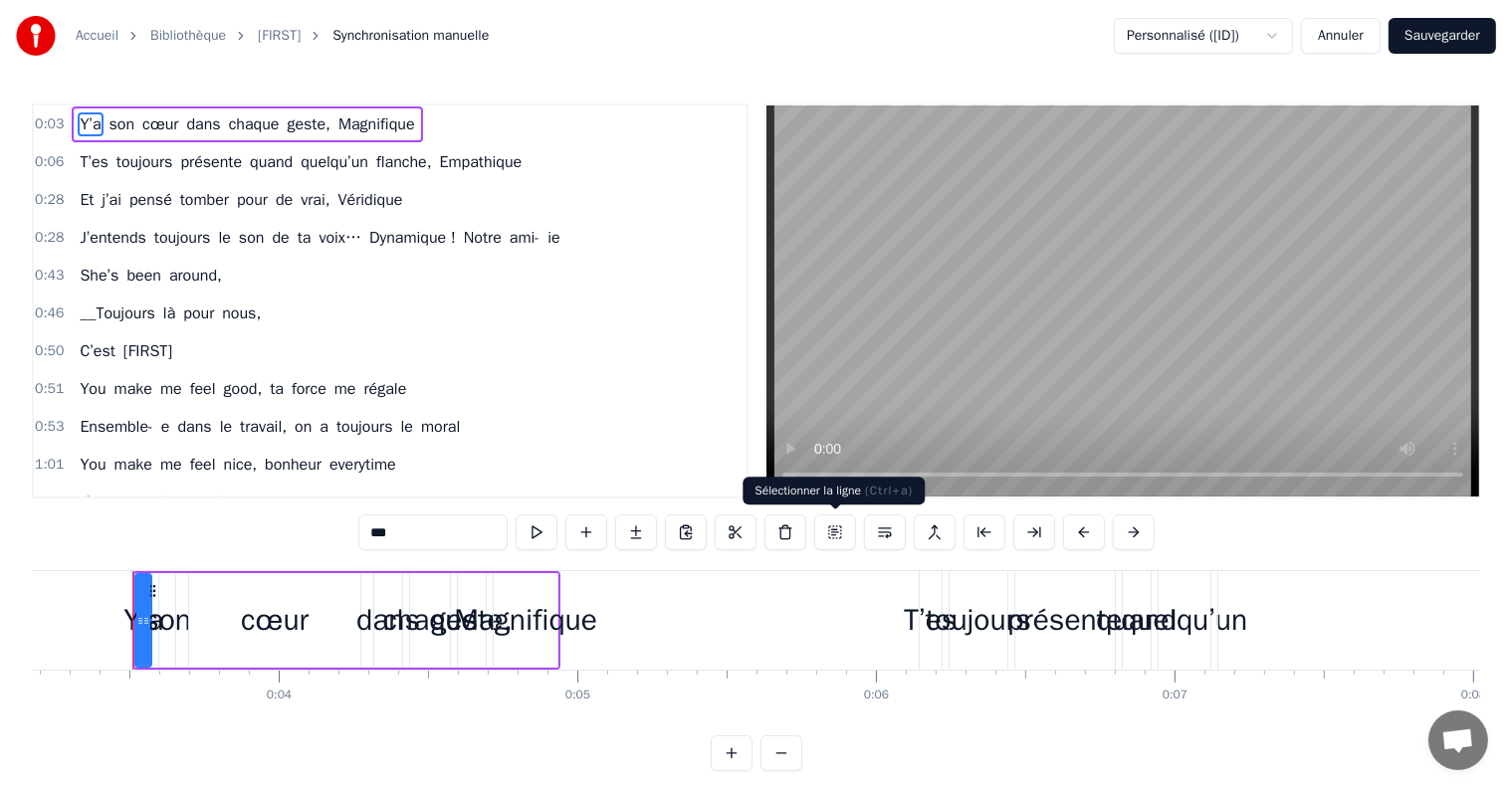click at bounding box center [835, 532] 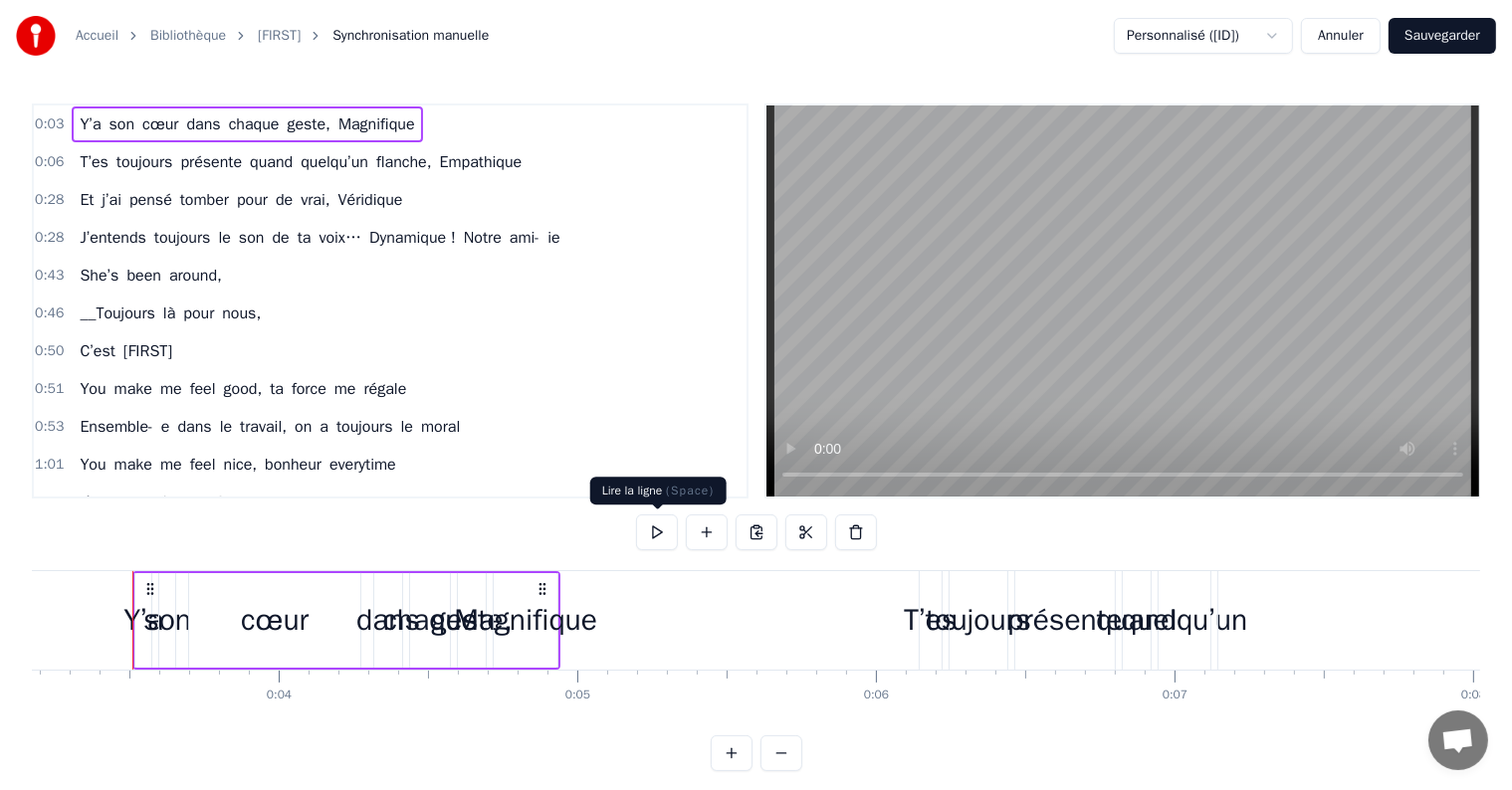 click at bounding box center (657, 532) 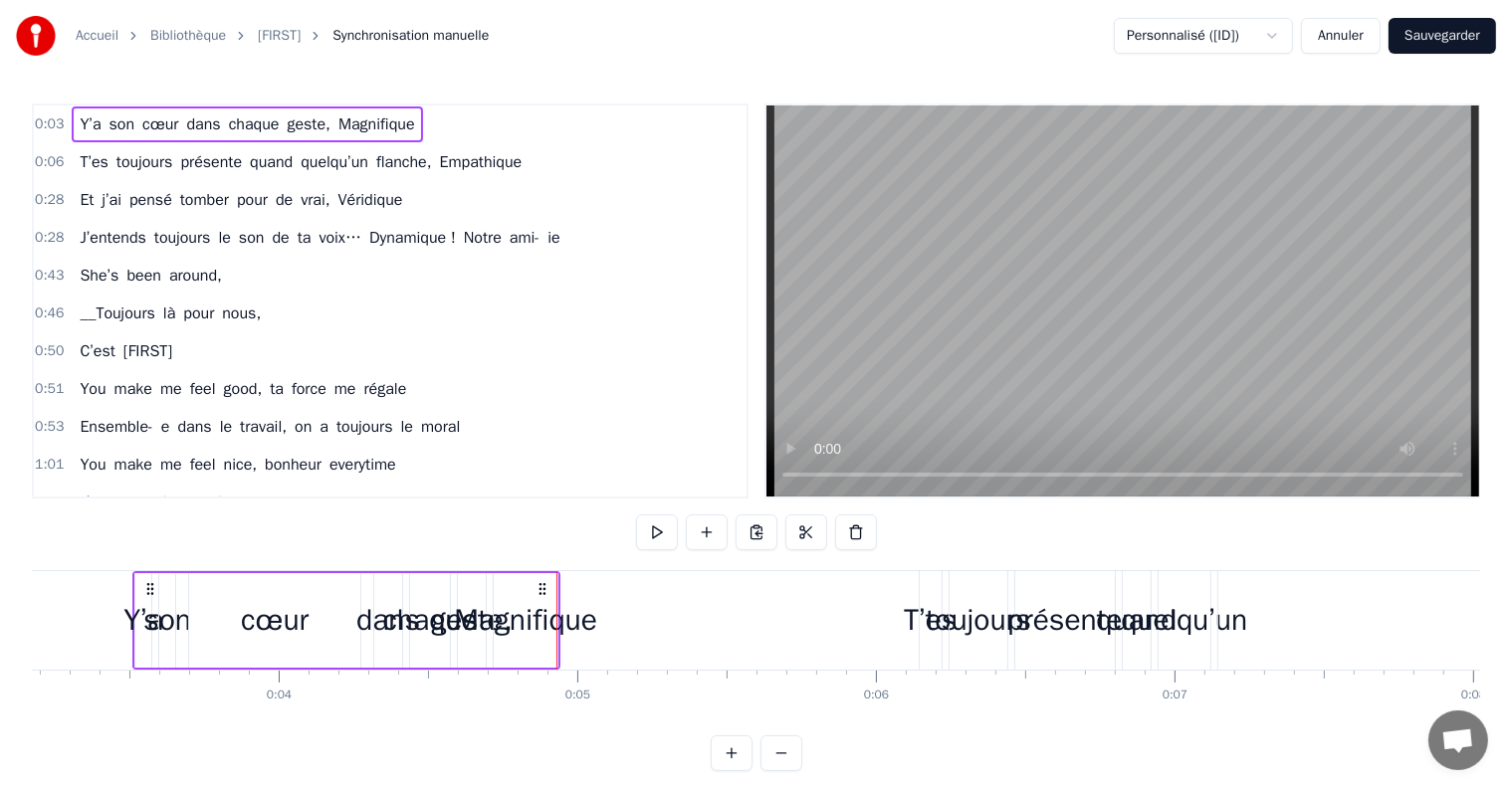 click on "1:01 You make me feel nice, bonheur everytime" at bounding box center (390, 465) 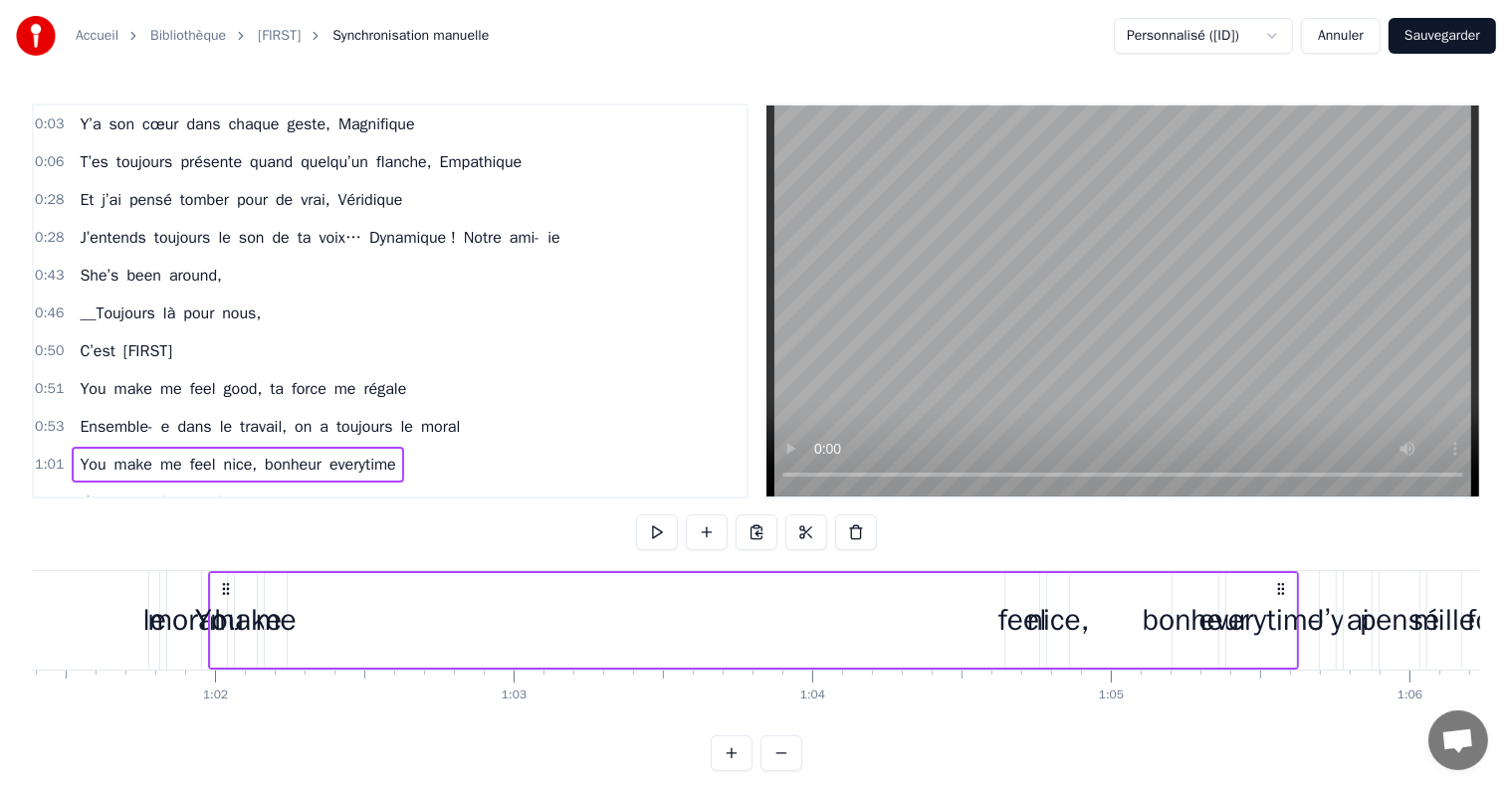 scroll, scrollTop: 0, scrollLeft: 18407, axis: horizontal 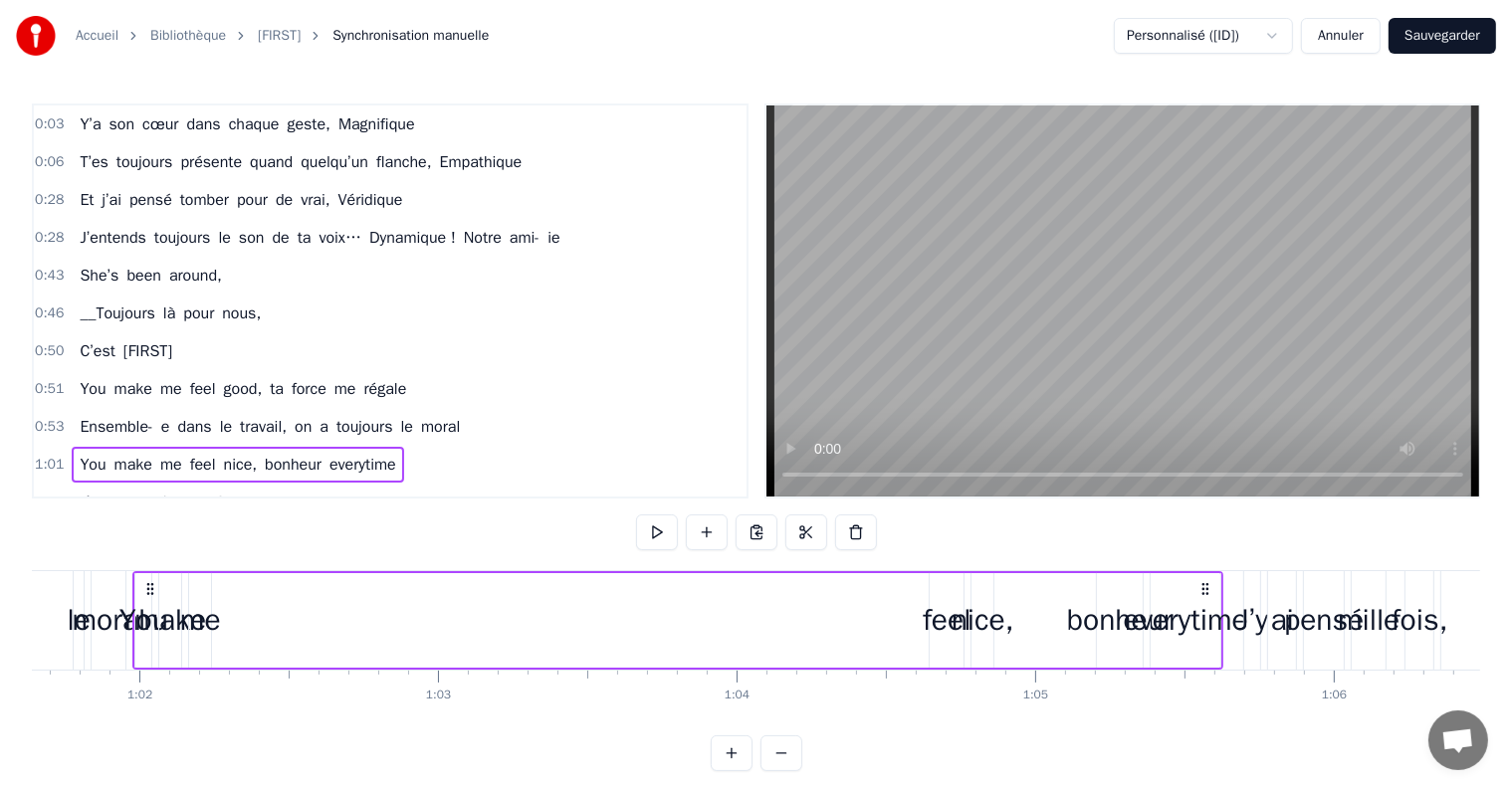 click on "0:03 Y’a son cœur dans chaque geste, Magnifique 0:06 T’es toujours présente quand quelqu’un flanche, Empathique 0:28 Et j’ai pensé tomber pour de vrai, Véridique 0:28 J’entends toujours le son de ta voix… Dynamique ! Notre ami- ie 0:43 She’s been around, 0:46 __Toujours là pour nous, 0:50 C’est [FIRST] 0:51 You make me feel good, ta force me régale 0:53 Ensemble- e dans le travail, on a toujours le moral 1:01 You make me feel nice, bonheur everytime 1:05 J’y ai pensé mille fois, ton amour, on le reçoit 1:11 You make me feel good 1:12 You make me feel good, aah 1:13 You make me feel goo- ood 1:13 You make me feel good, aah 1:14 Elle grimpe les défis sans stress, Frénétique 1:15 Plus c’est dur, et plus elle s’illumine, Iconique 1:19 Toujours entière, sans aucun détour, Bonne éthique 1:28 T’assures dans tous tes projets grandioses, Dynamique! Notre ami- ie 1:44 She’s been around, 1:48 __Toujours là pour nous, 1:49 C’est [FIRST] 1:56 You make me feel good, ta force" at bounding box center [756, 437] 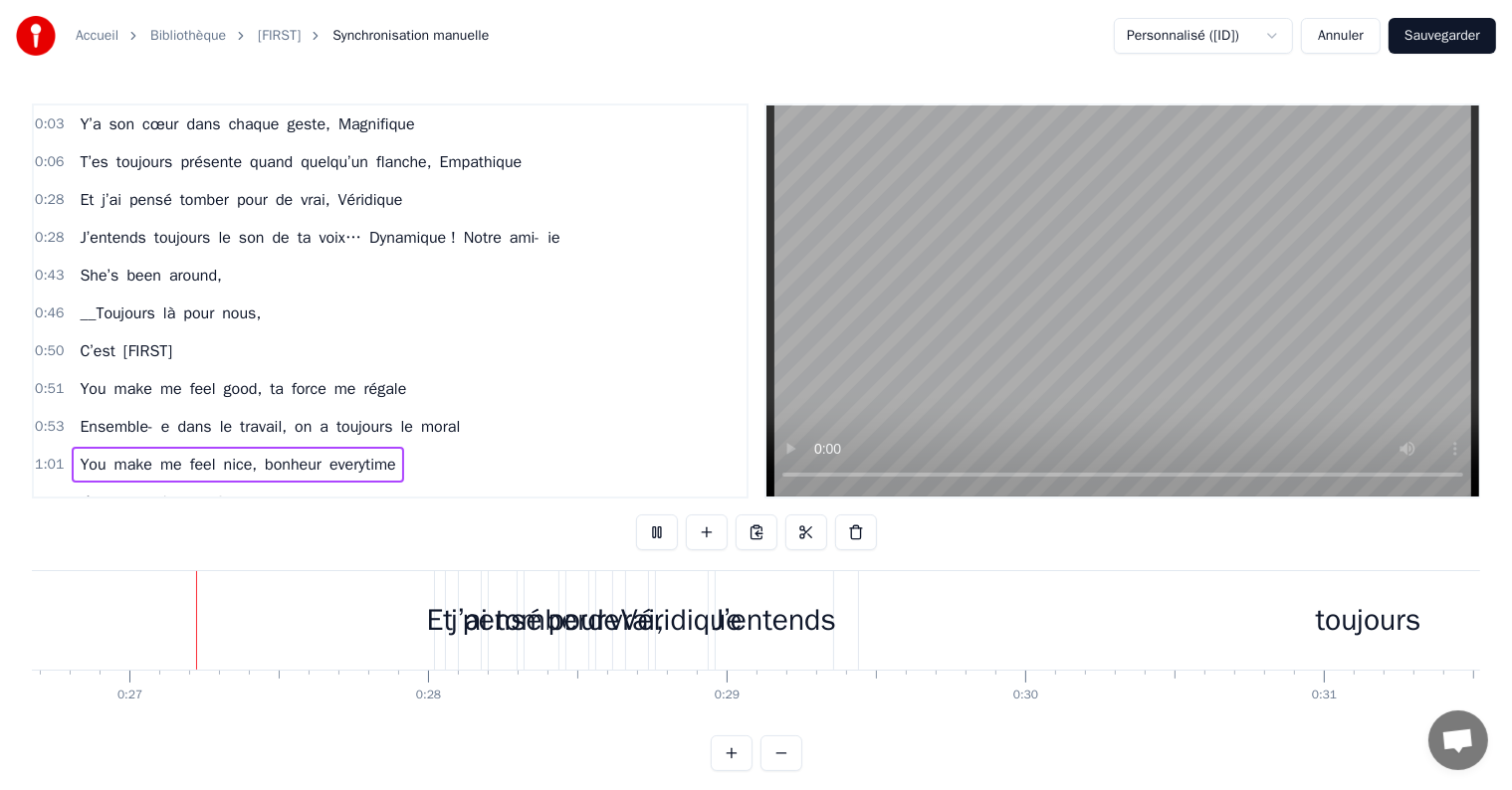 scroll, scrollTop: 0, scrollLeft: 7962, axis: horizontal 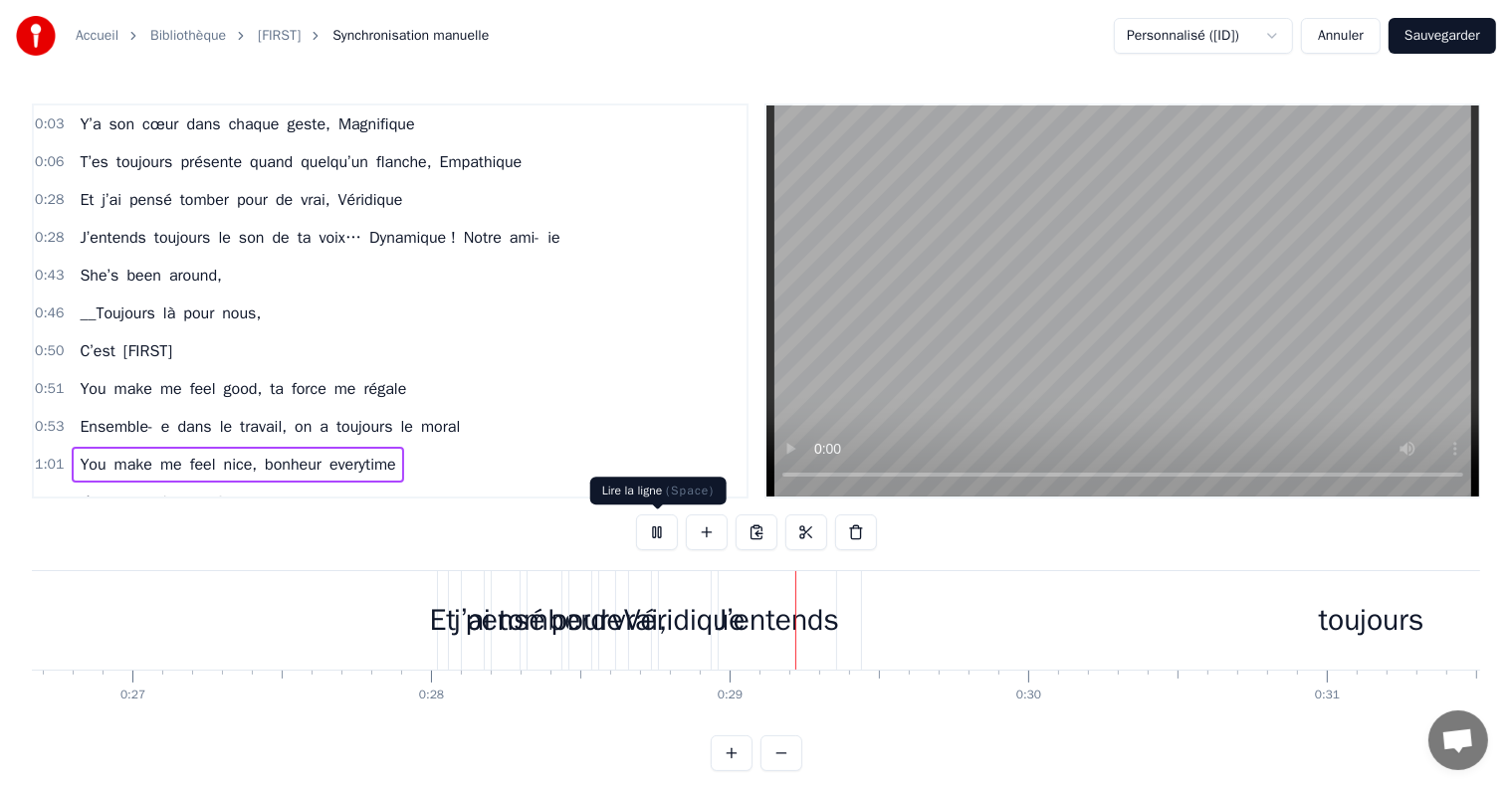 click at bounding box center [657, 532] 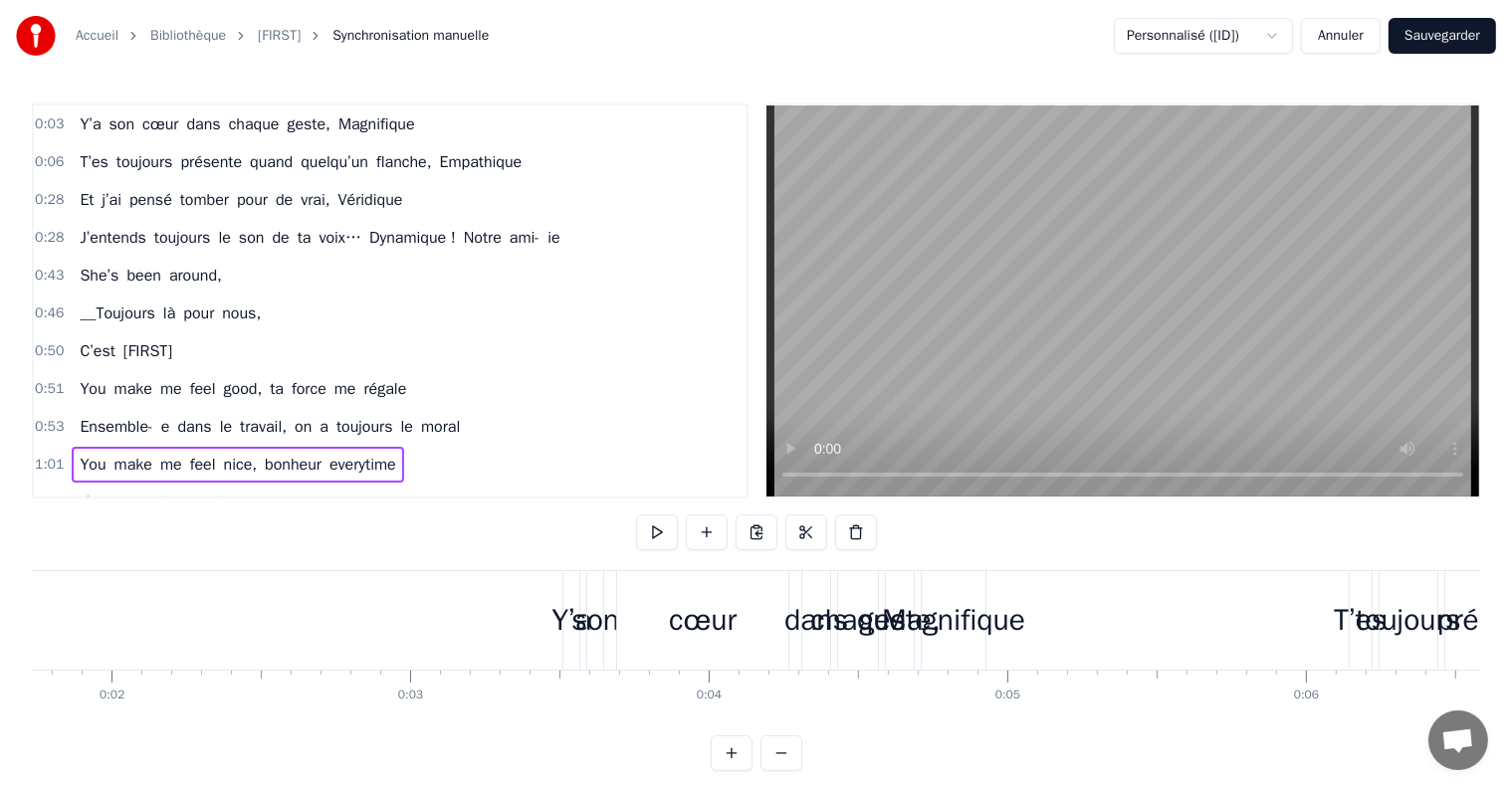 scroll, scrollTop: 0, scrollLeft: 0, axis: both 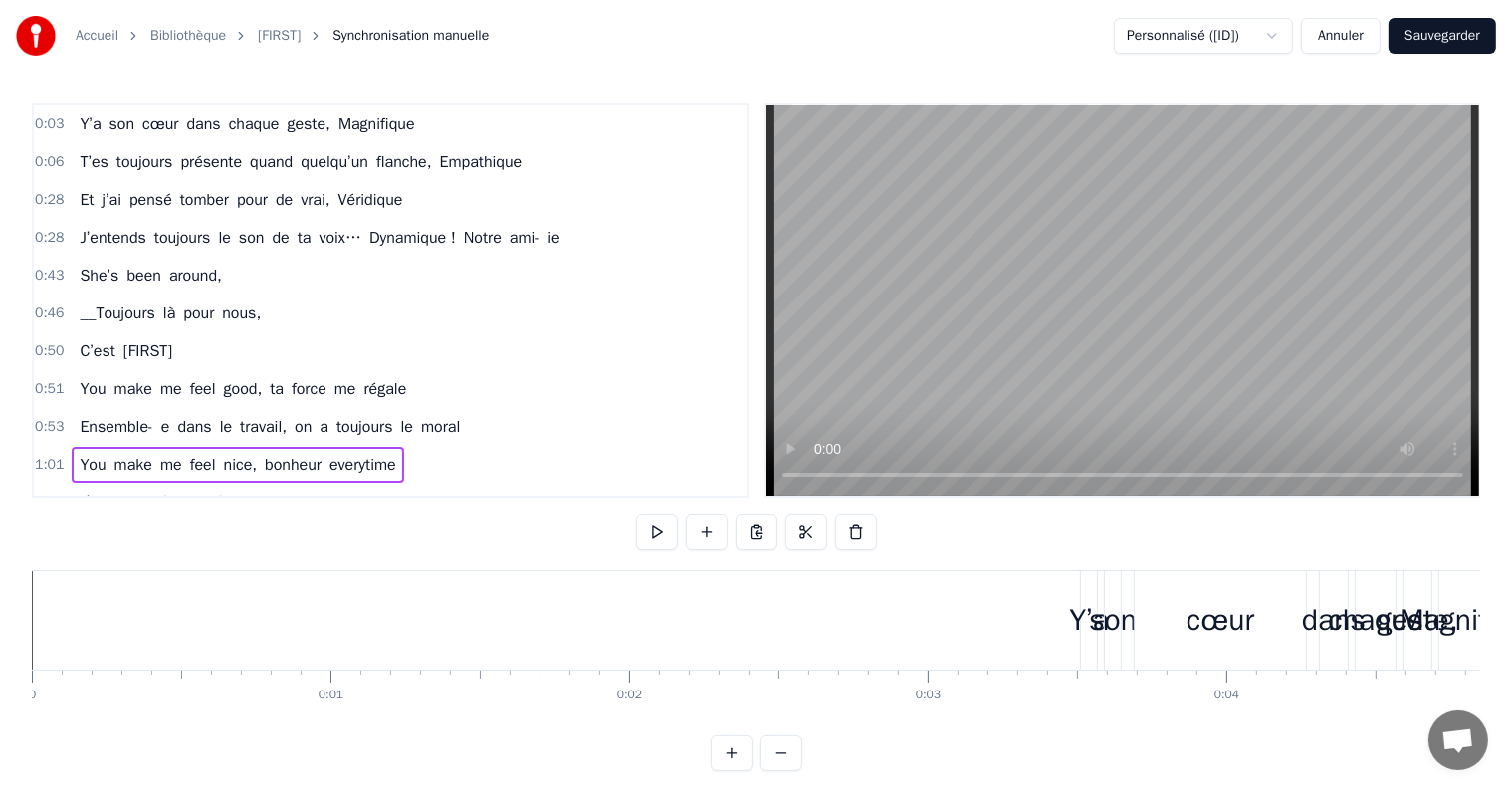 click on "[FIRST]" at bounding box center [279, 36] 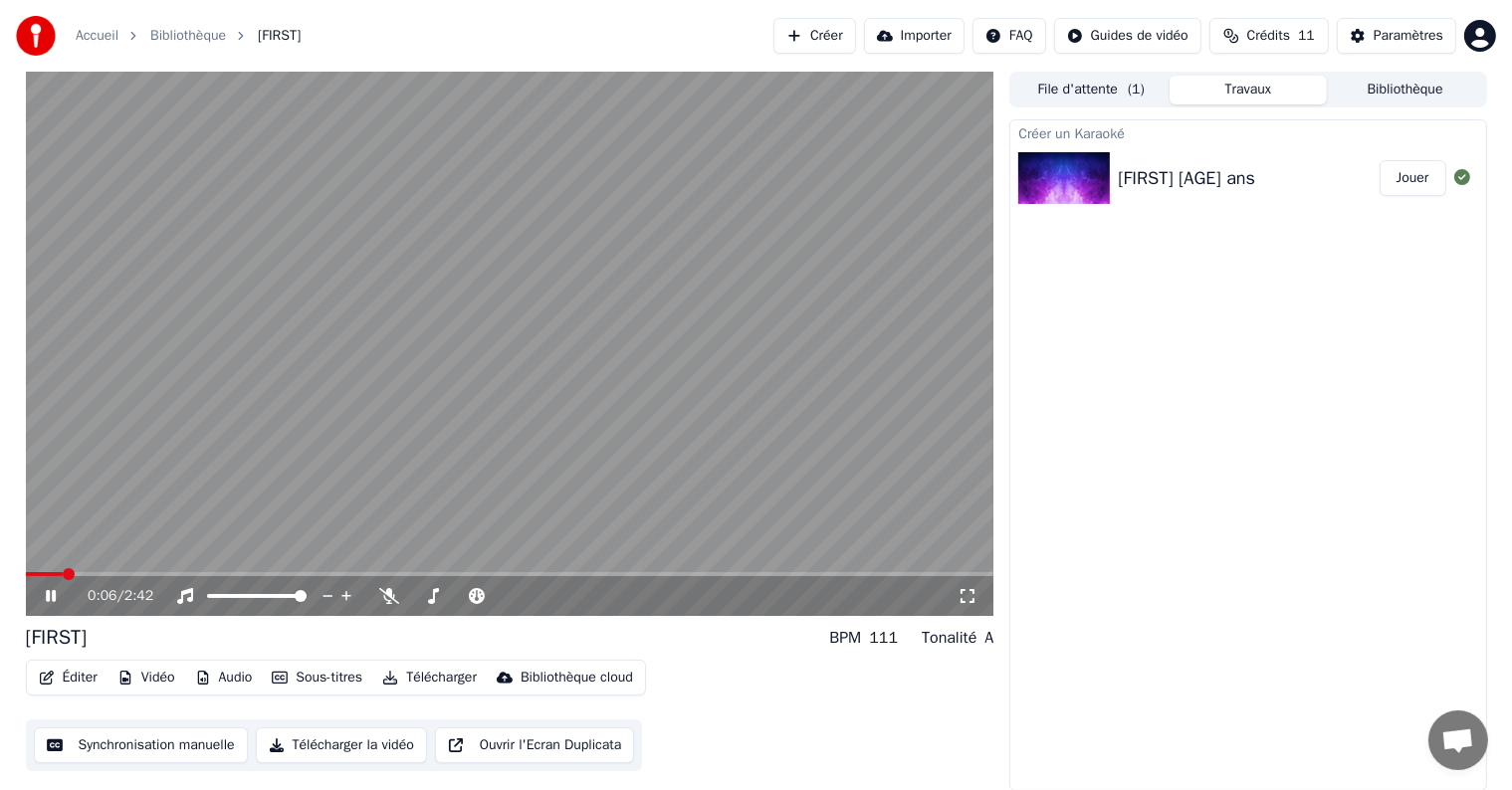 scroll, scrollTop: 0, scrollLeft: 0, axis: both 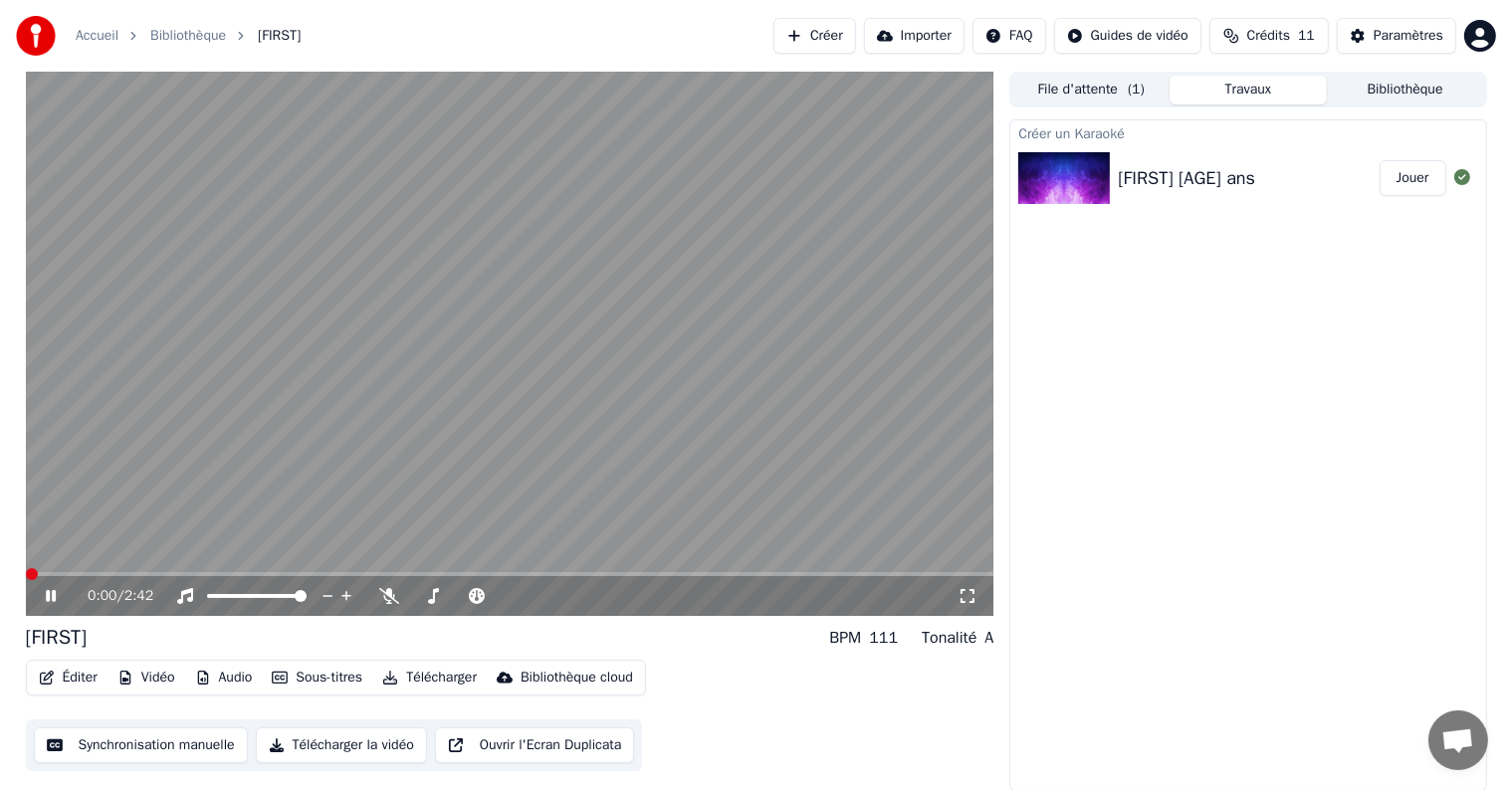 click at bounding box center (32, 574) 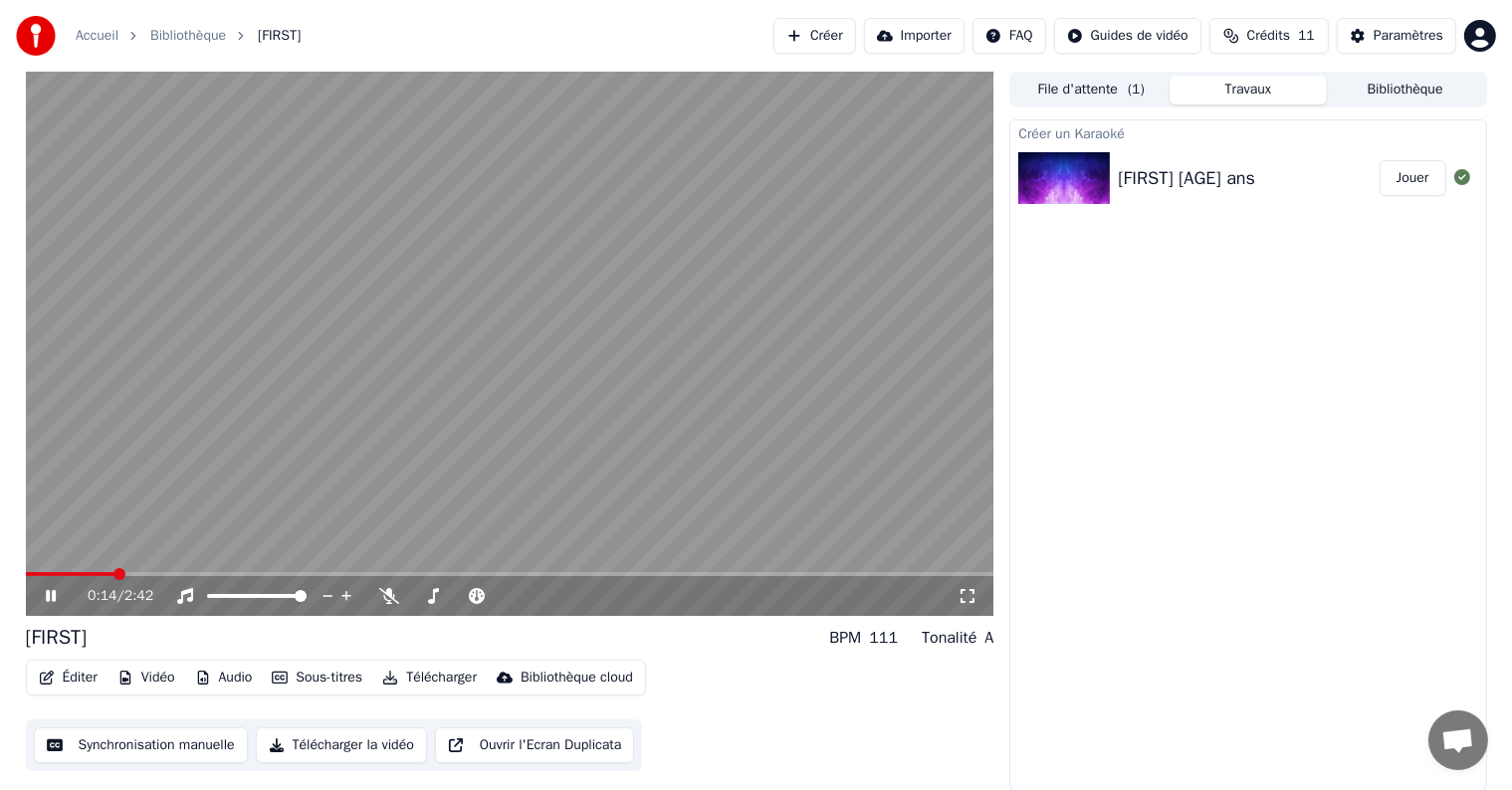click on "Synchronisation manuelle" at bounding box center [140, 745] 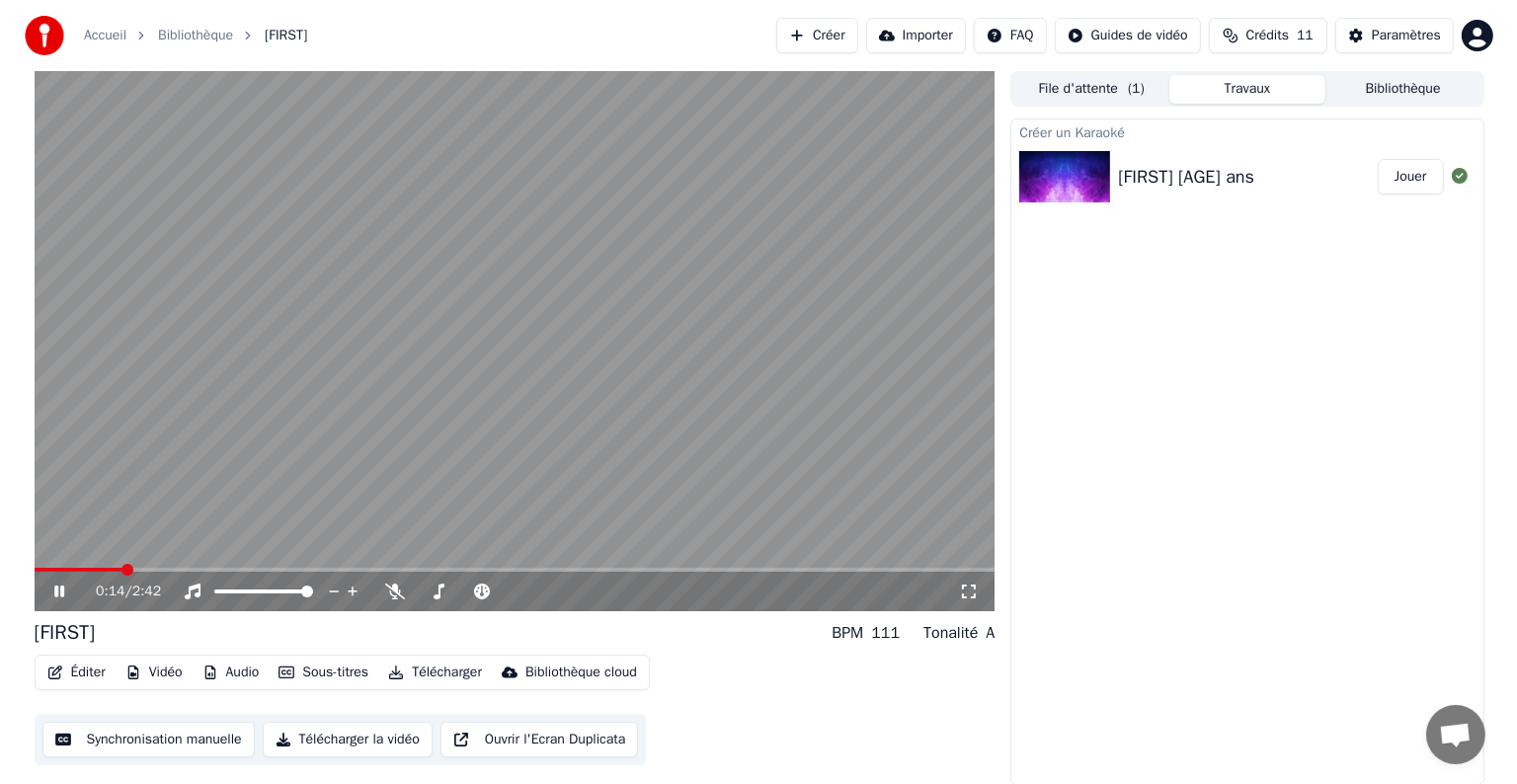 scroll, scrollTop: 0, scrollLeft: 0, axis: both 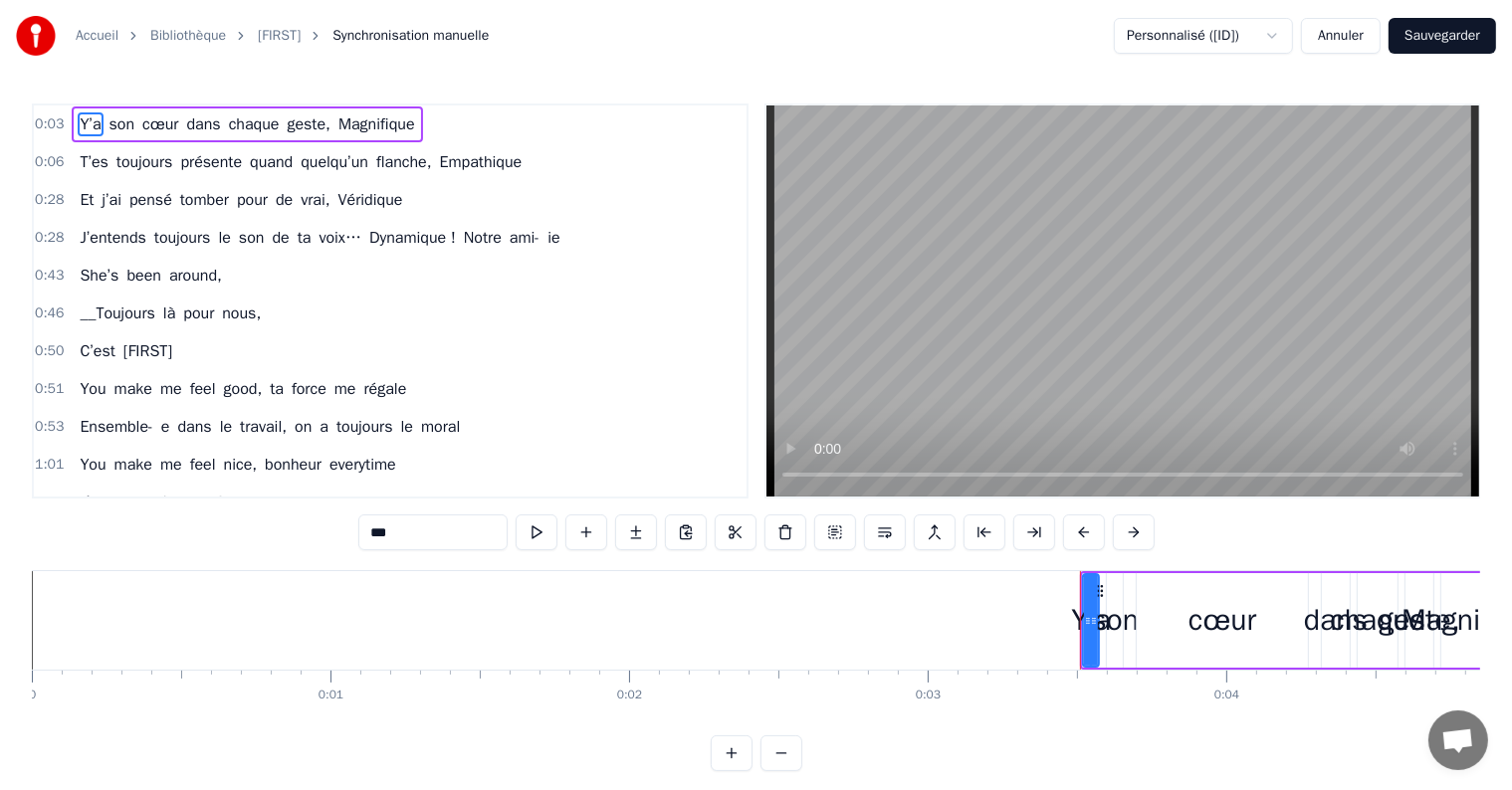 click on "[FIRST]" at bounding box center [279, 36] 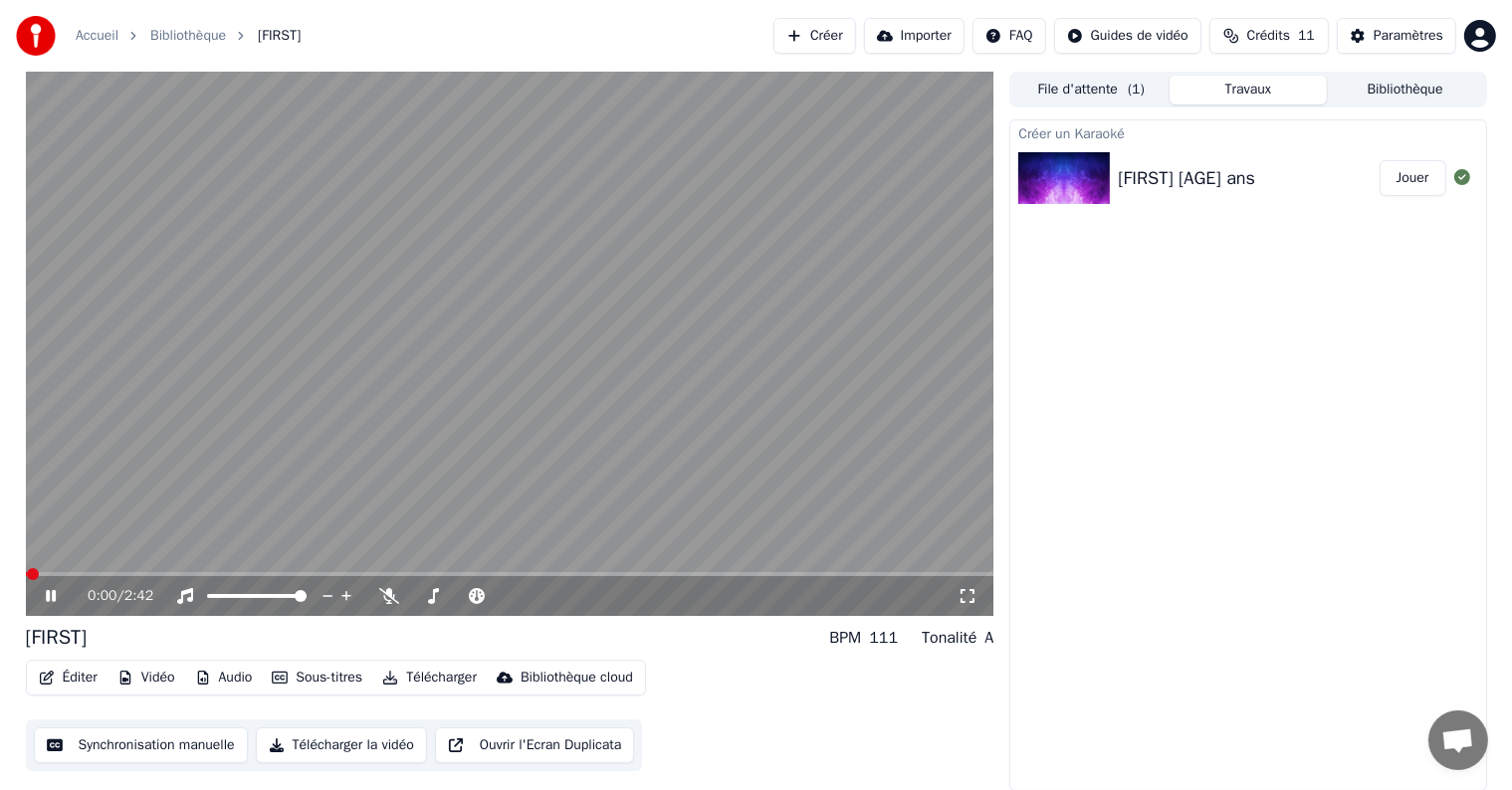 click on "Éditer" at bounding box center (68, 678) 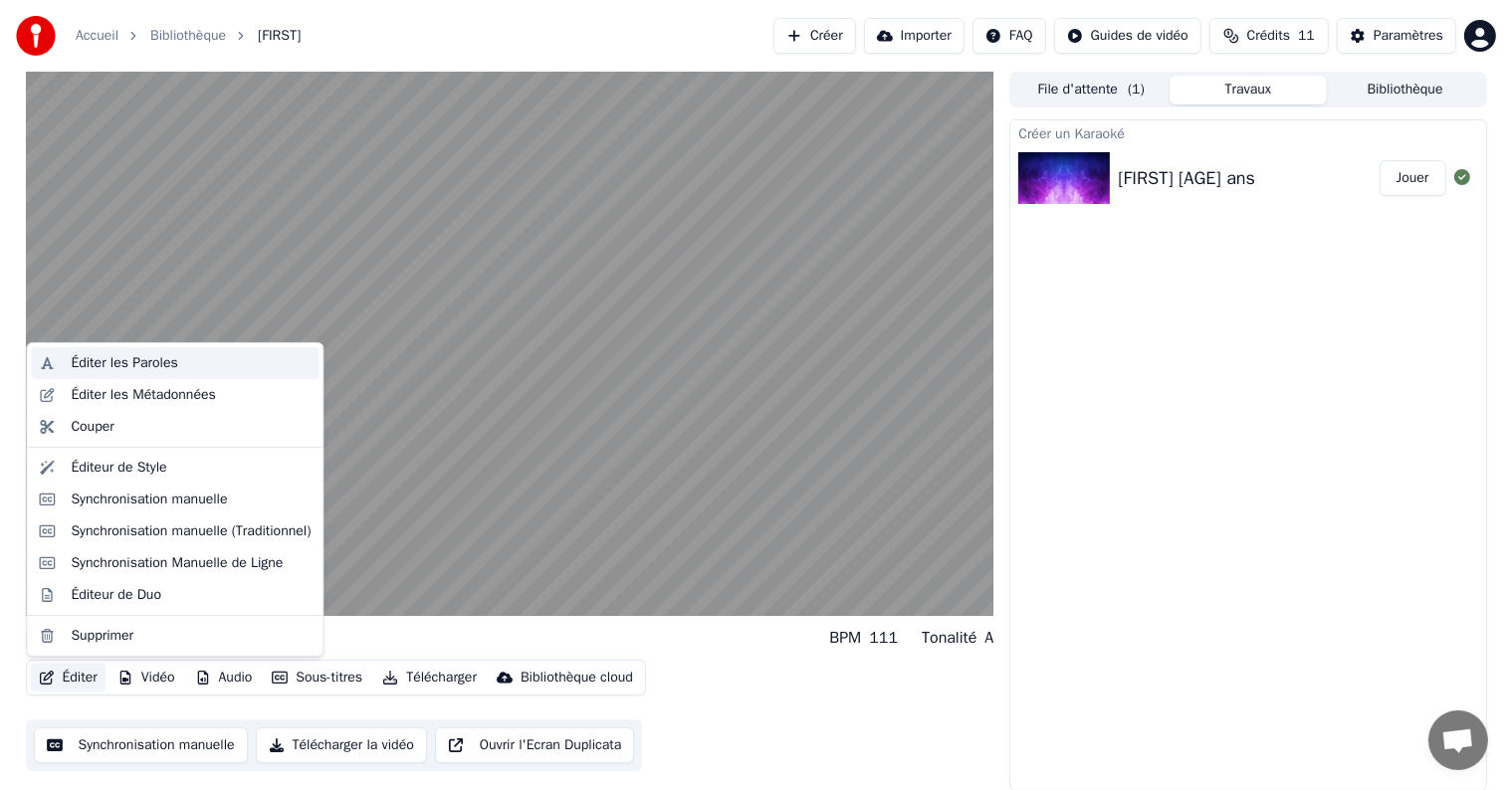 click on "Éditer les Paroles" at bounding box center (123, 363) 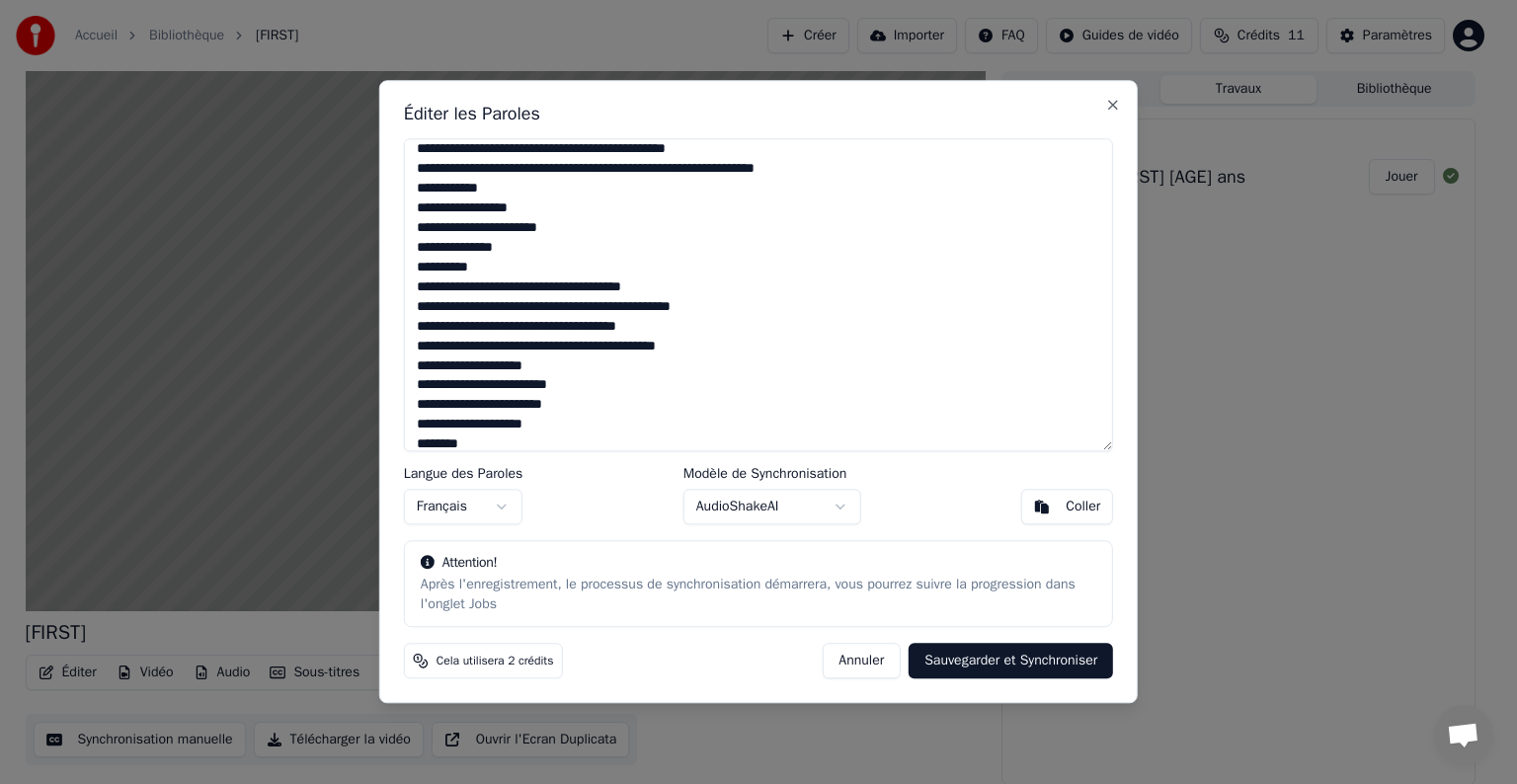 scroll, scrollTop: 433, scrollLeft: 0, axis: vertical 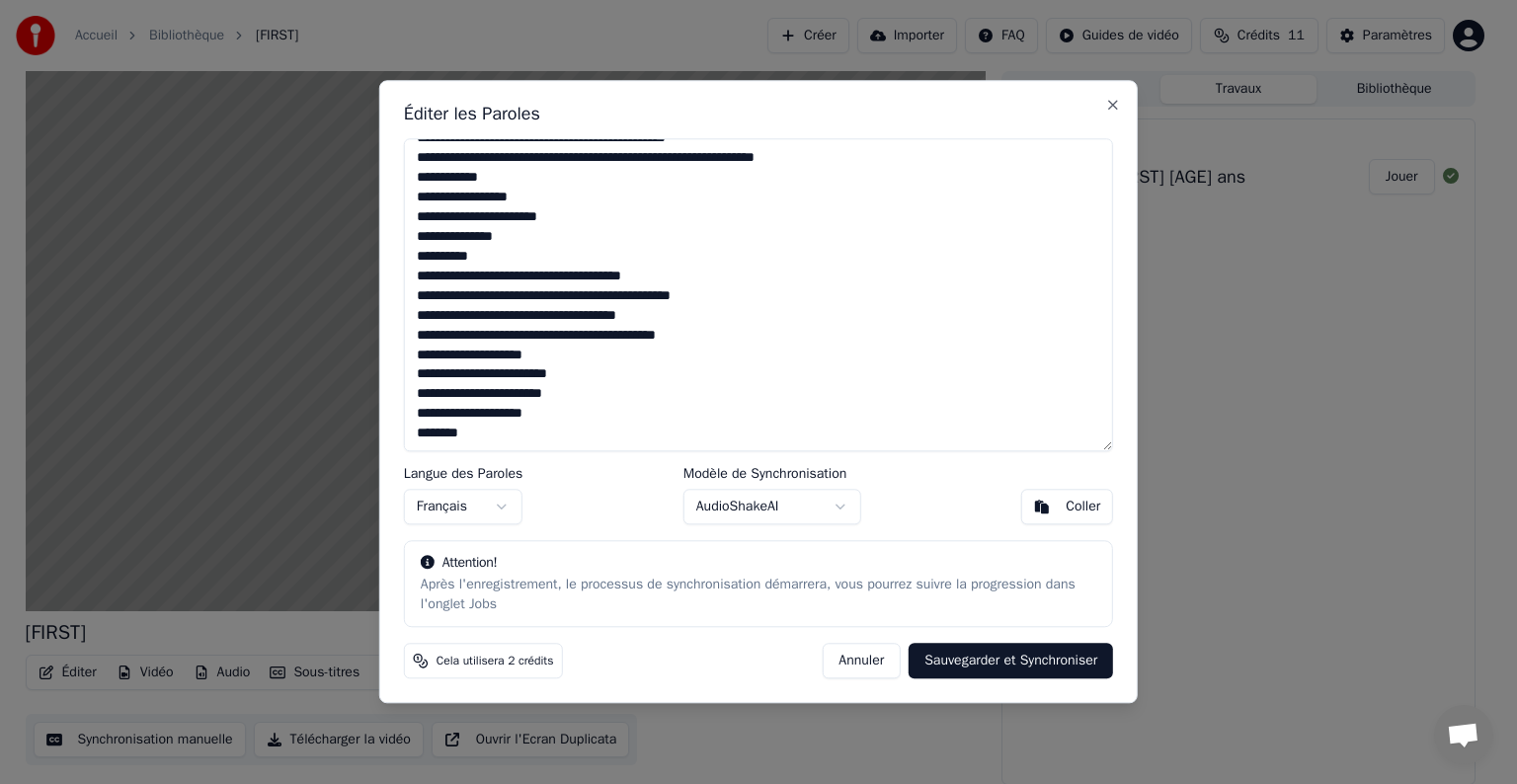 click on "Accueil Bibliothèque [PERSON] Créer Importer FAQ Guides de vidéo Crédits 11 Paramètres [PERSON] BPM 111 Tonalité A Éditer Vidéo Audio Sous-titres Télécharger Bibliothèque cloud Synchronisation manuelle Télécharger la vidéo Ouvrir l'Ecran Duplicata File d'attente ( 1 ) Travaux Bibliothèque Créer un Karaoké [PERSON] 50 ans Jouer
Éditer les Paroles Langue des Paroles Français Modèle de Synchronisation AudioShakeAI Coller Attention! Après l'enregistrement, le processus de synchronisation démarrera, vous pourrez suivre la progression dans l'onglet Jobs Cela utilisera 2 crédits Annuler Sauvegarder et Synchroniser Close" at bounding box center [750, 392] 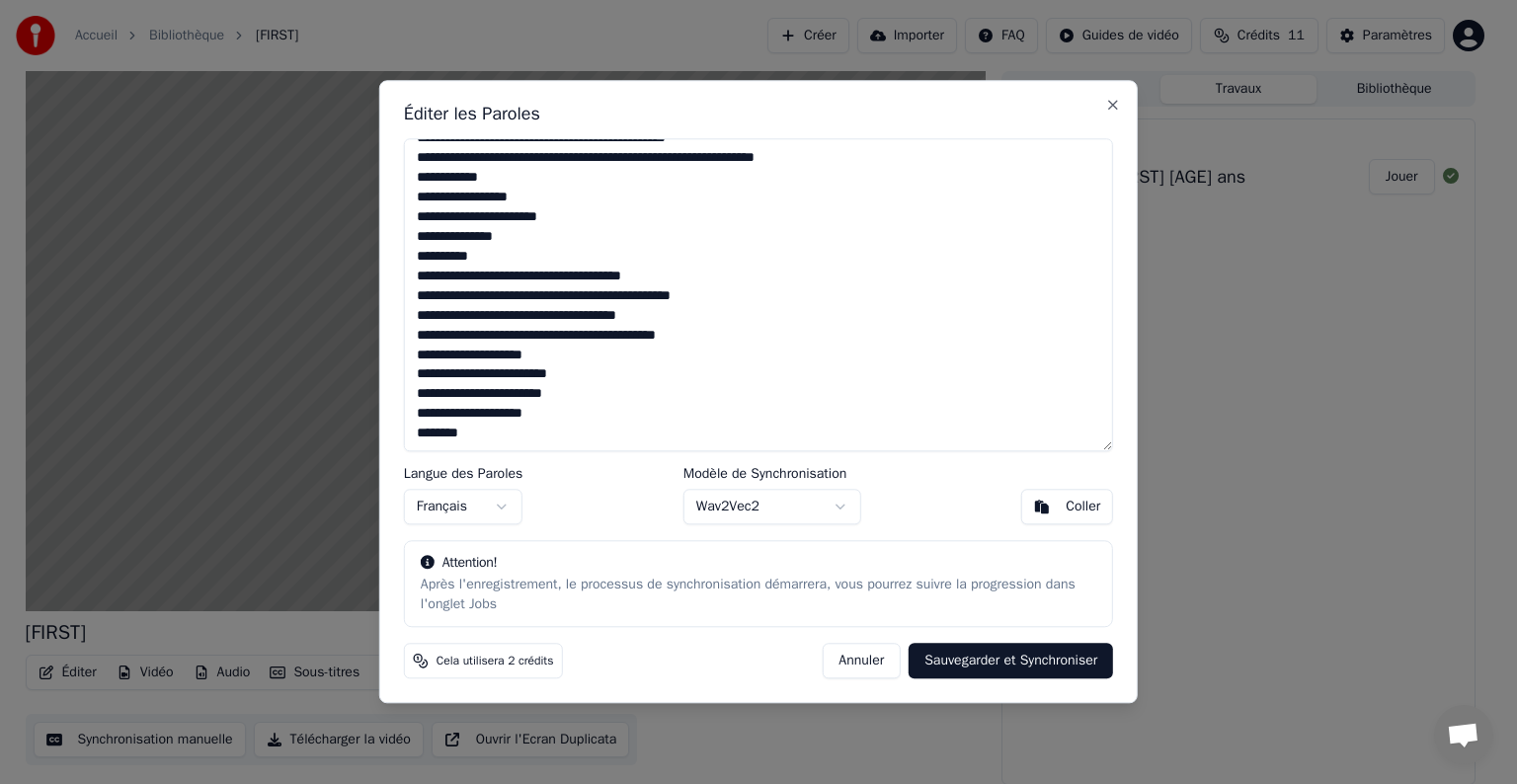 click on "Sauvegarder et Synchroniser" at bounding box center (1010, 662) 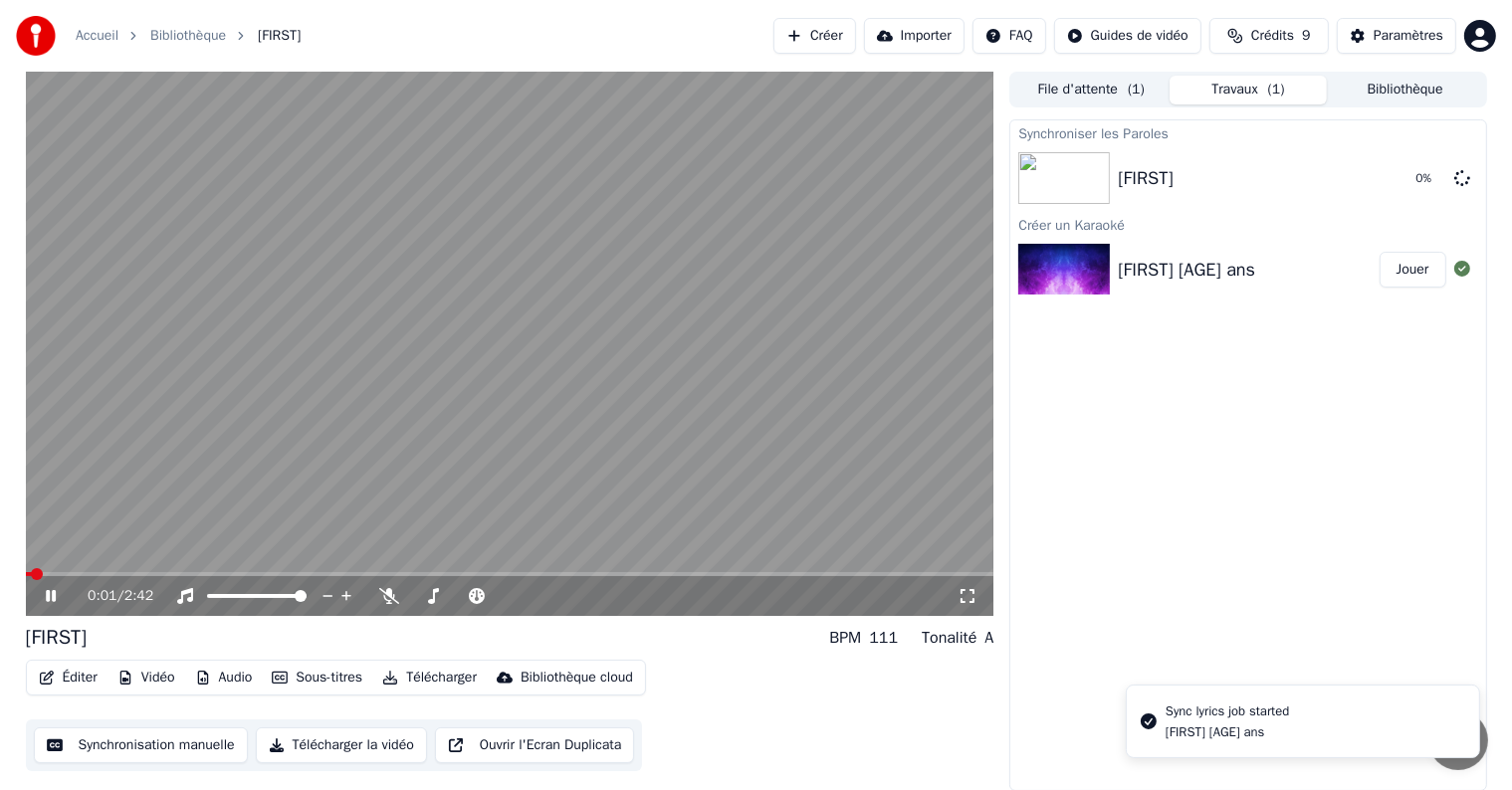 click at bounding box center (37, 574) 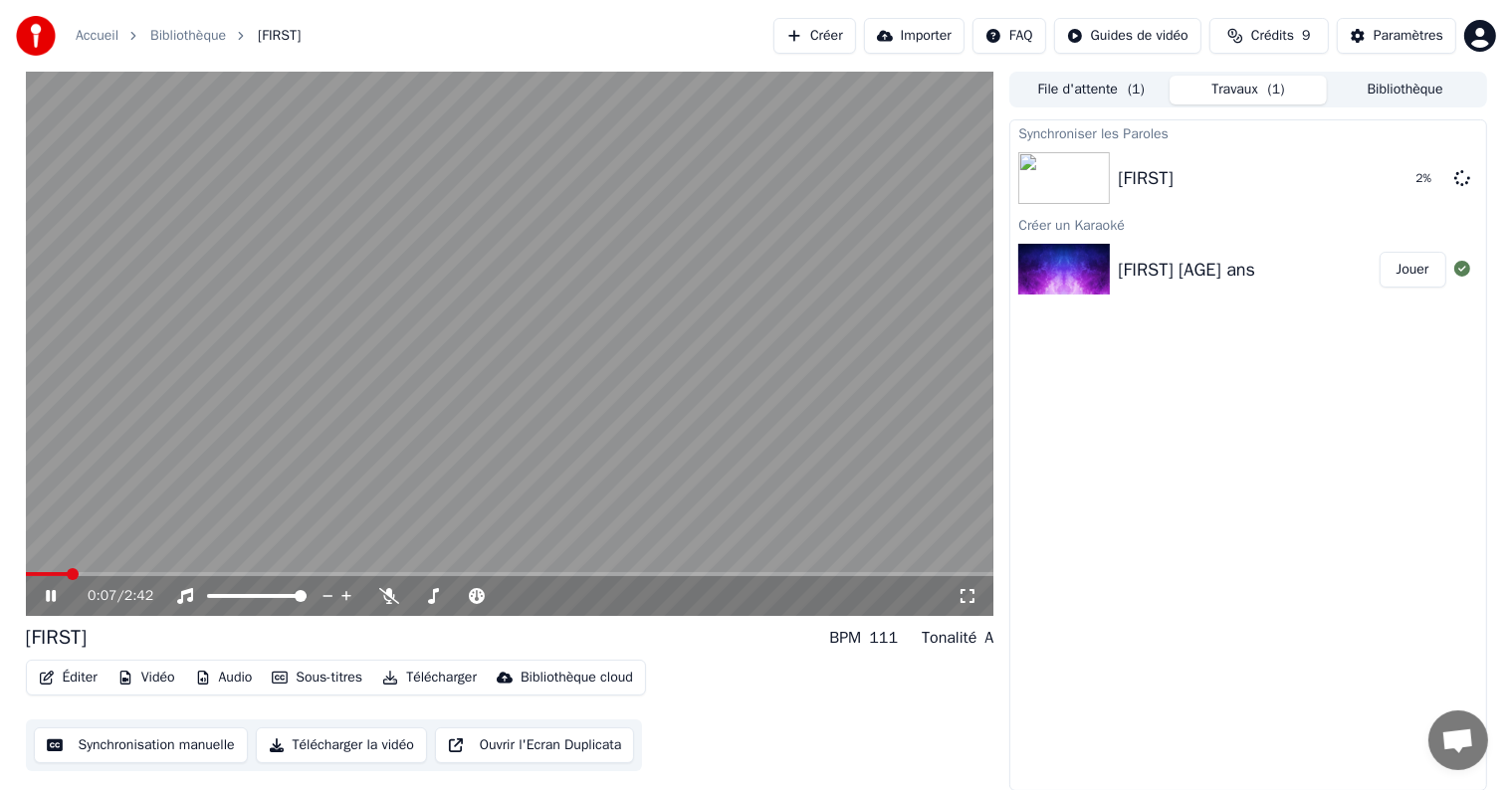 click on "Synchronisation manuelle" at bounding box center (140, 745) 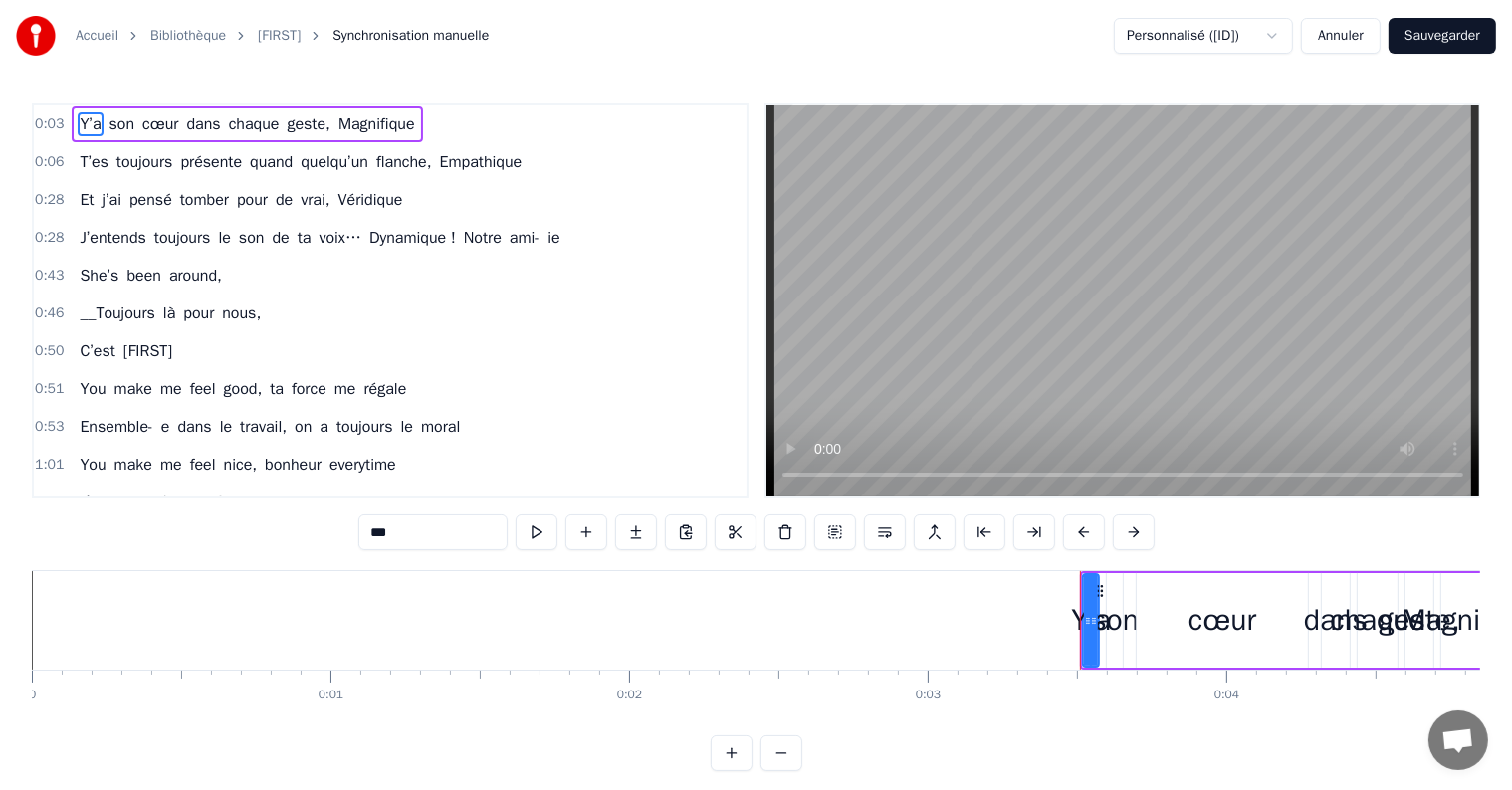 click on "[FIRST]" at bounding box center [279, 36] 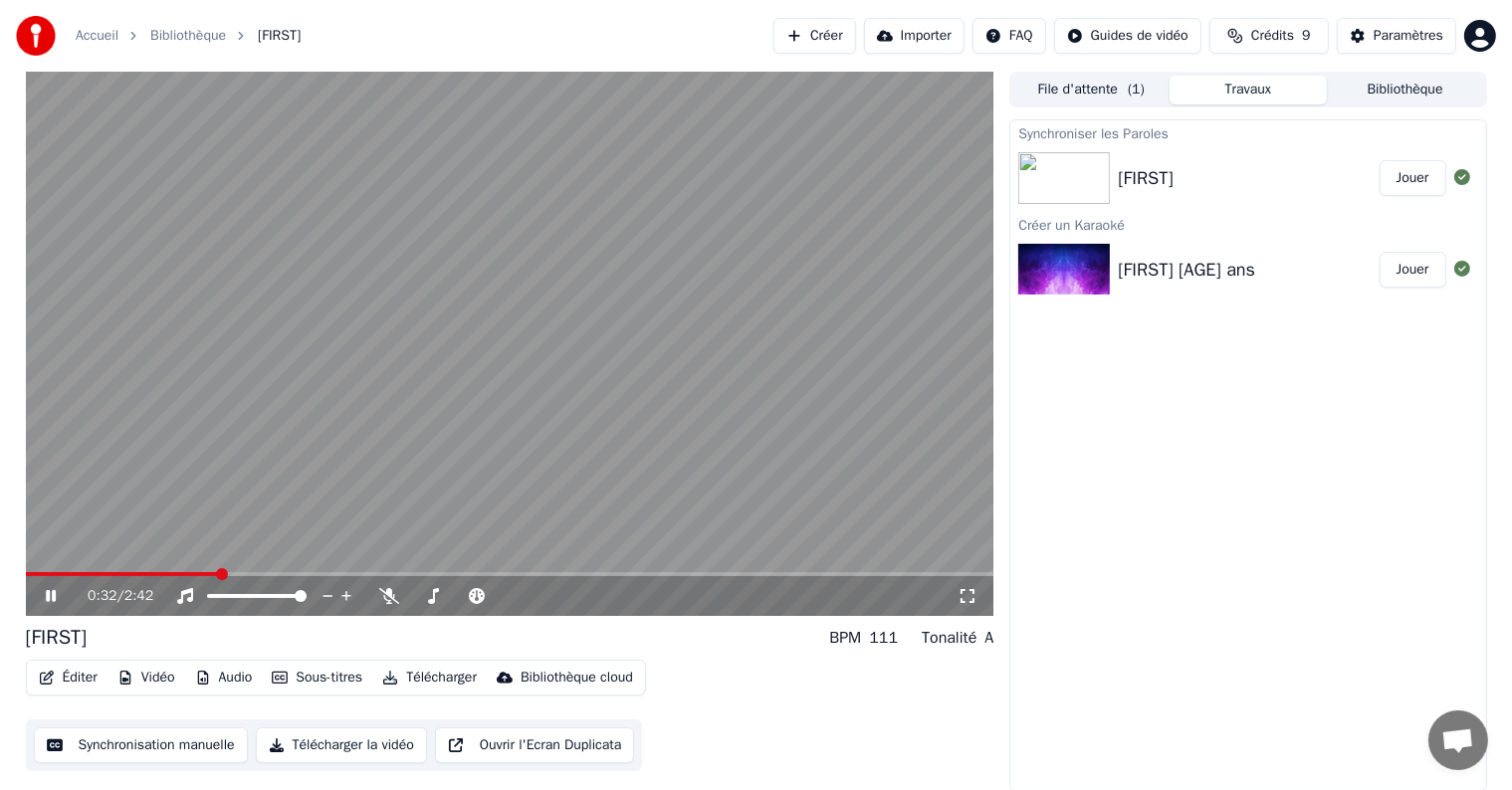 click on "Audio" at bounding box center [224, 678] 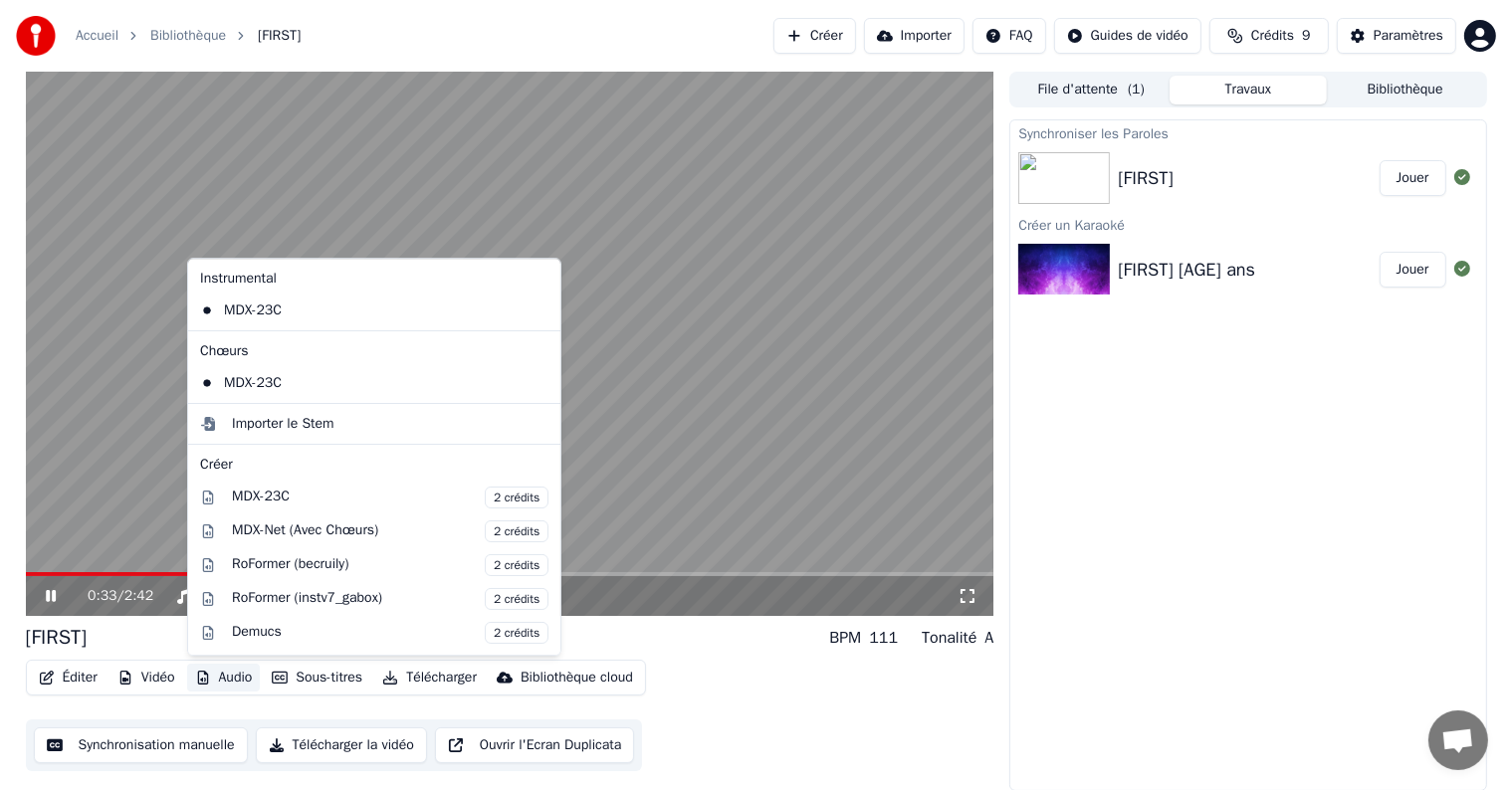 click on "Audio" at bounding box center [224, 678] 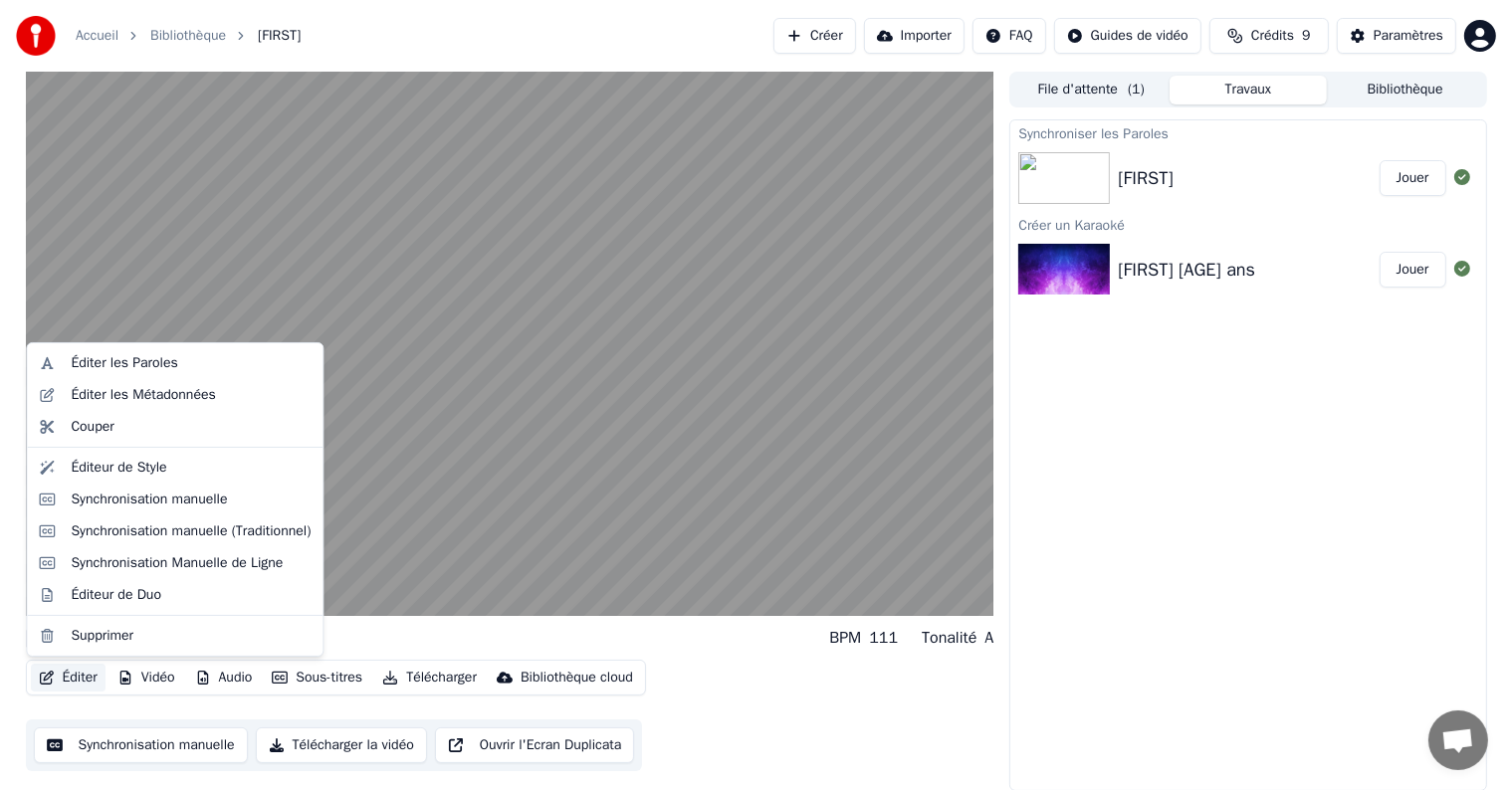 click on "Éditer" at bounding box center [68, 678] 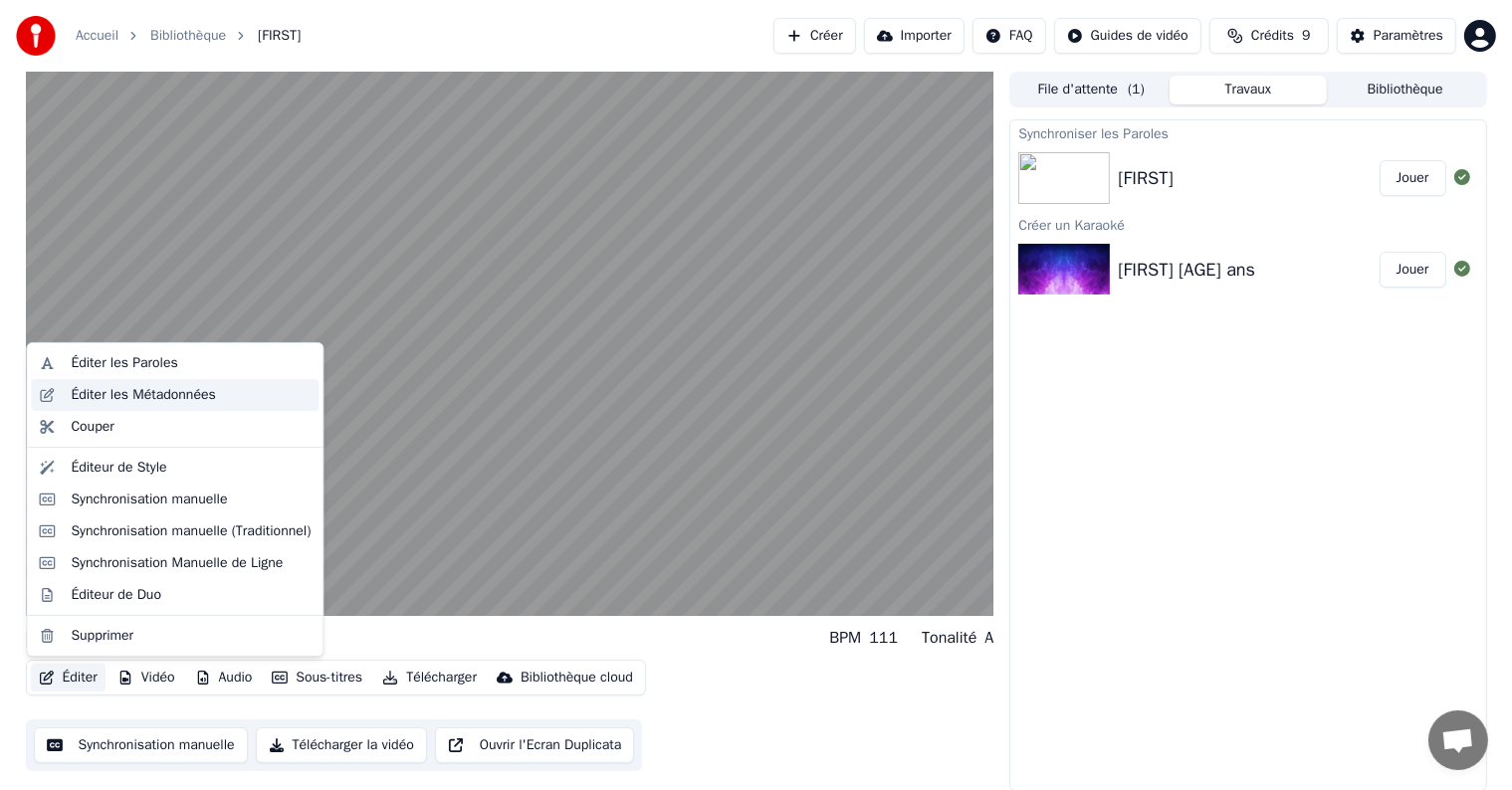 click on "Éditer les Métadonnées" at bounding box center [174, 395] 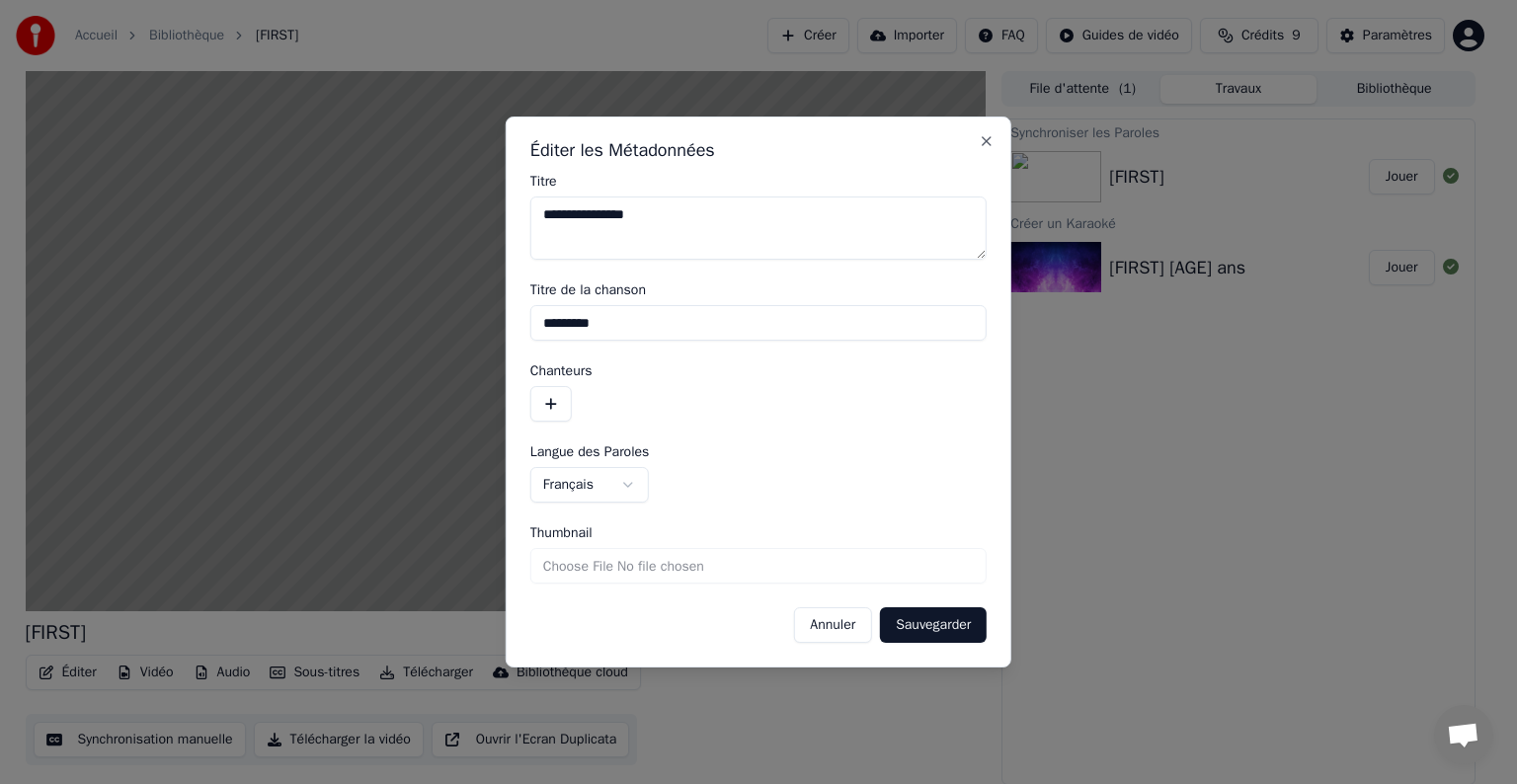 click on "**********" at bounding box center [758, 392] 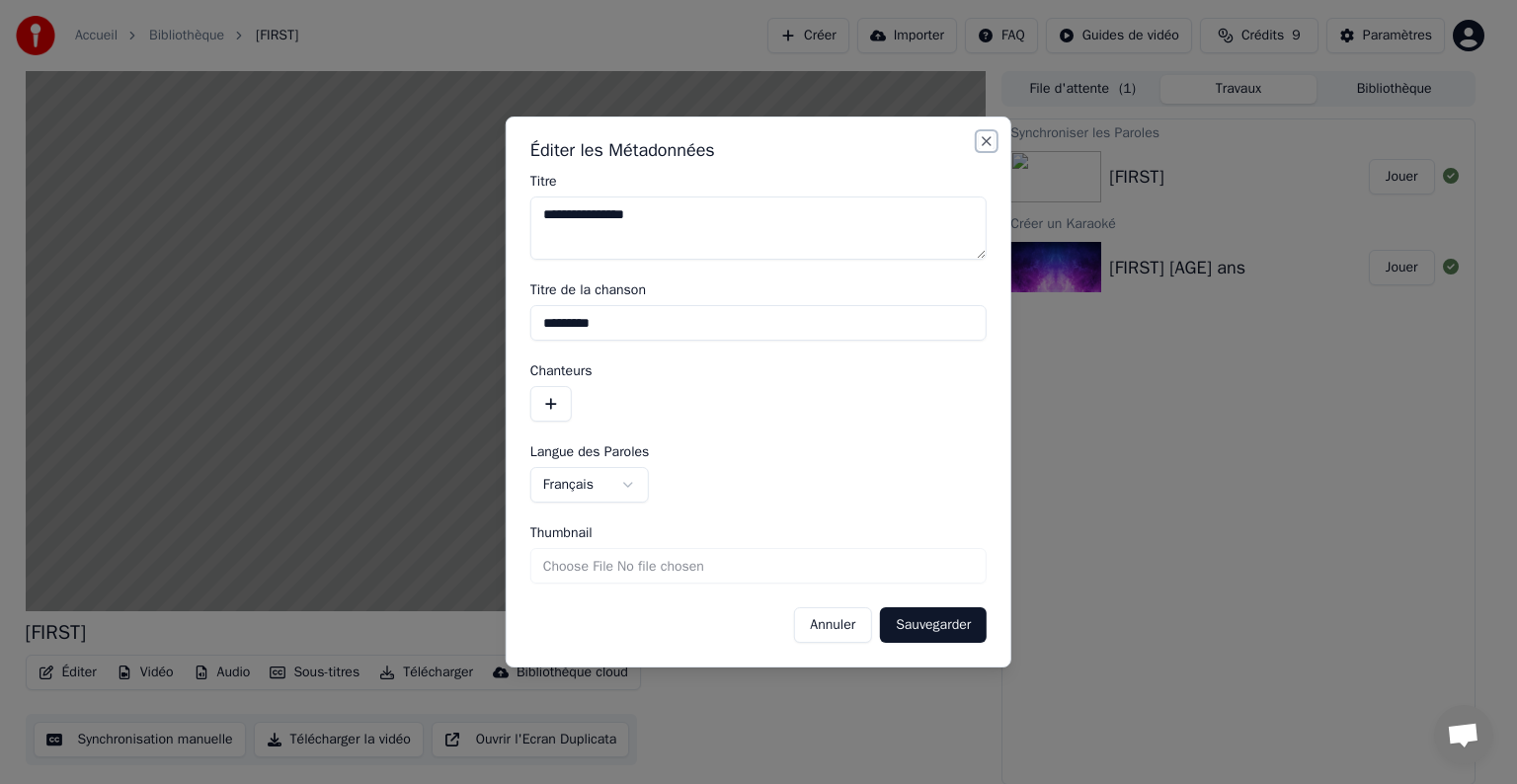 click on "Close" at bounding box center (987, 141) 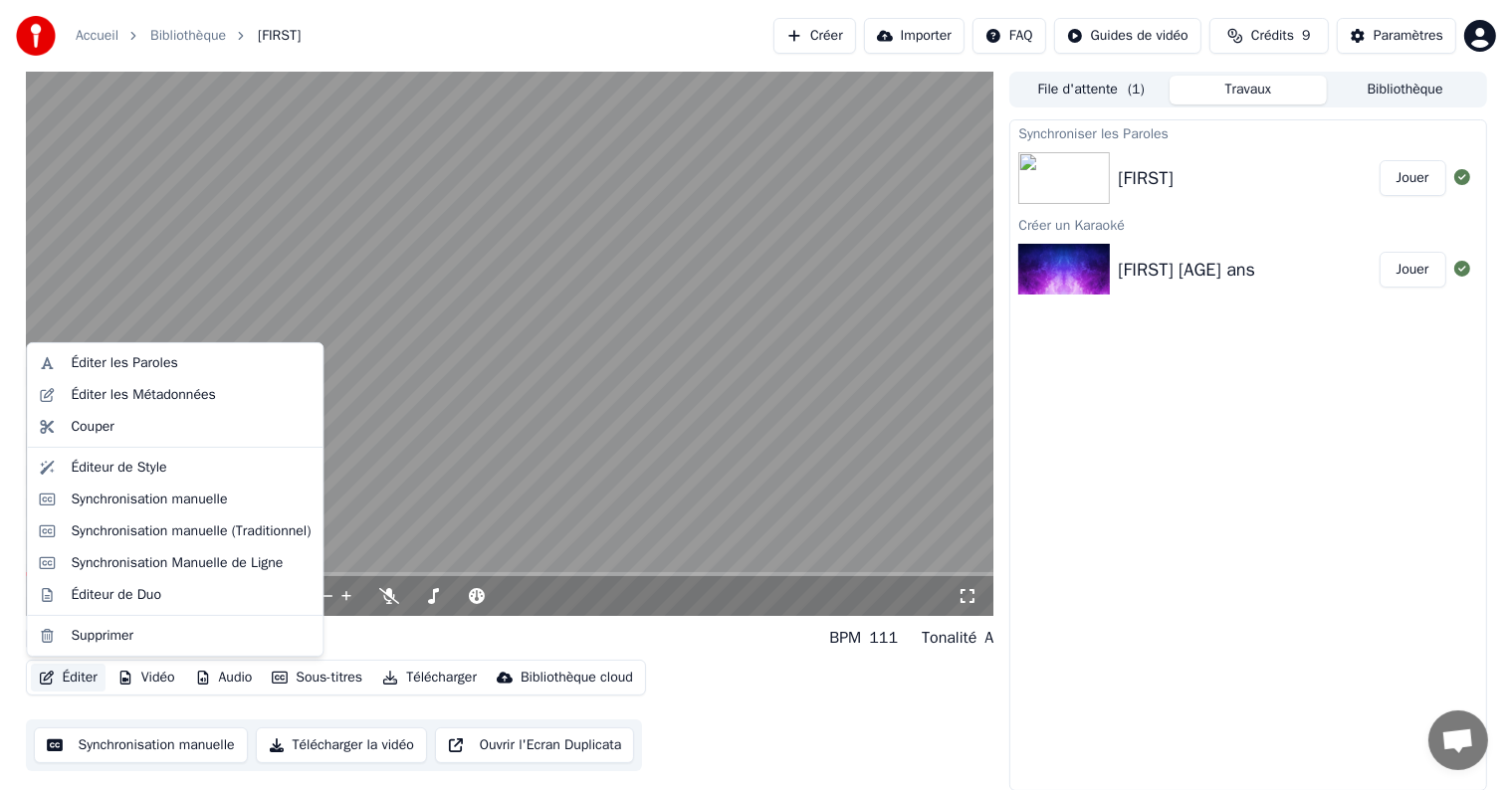 click on "Éditer" at bounding box center (68, 678) 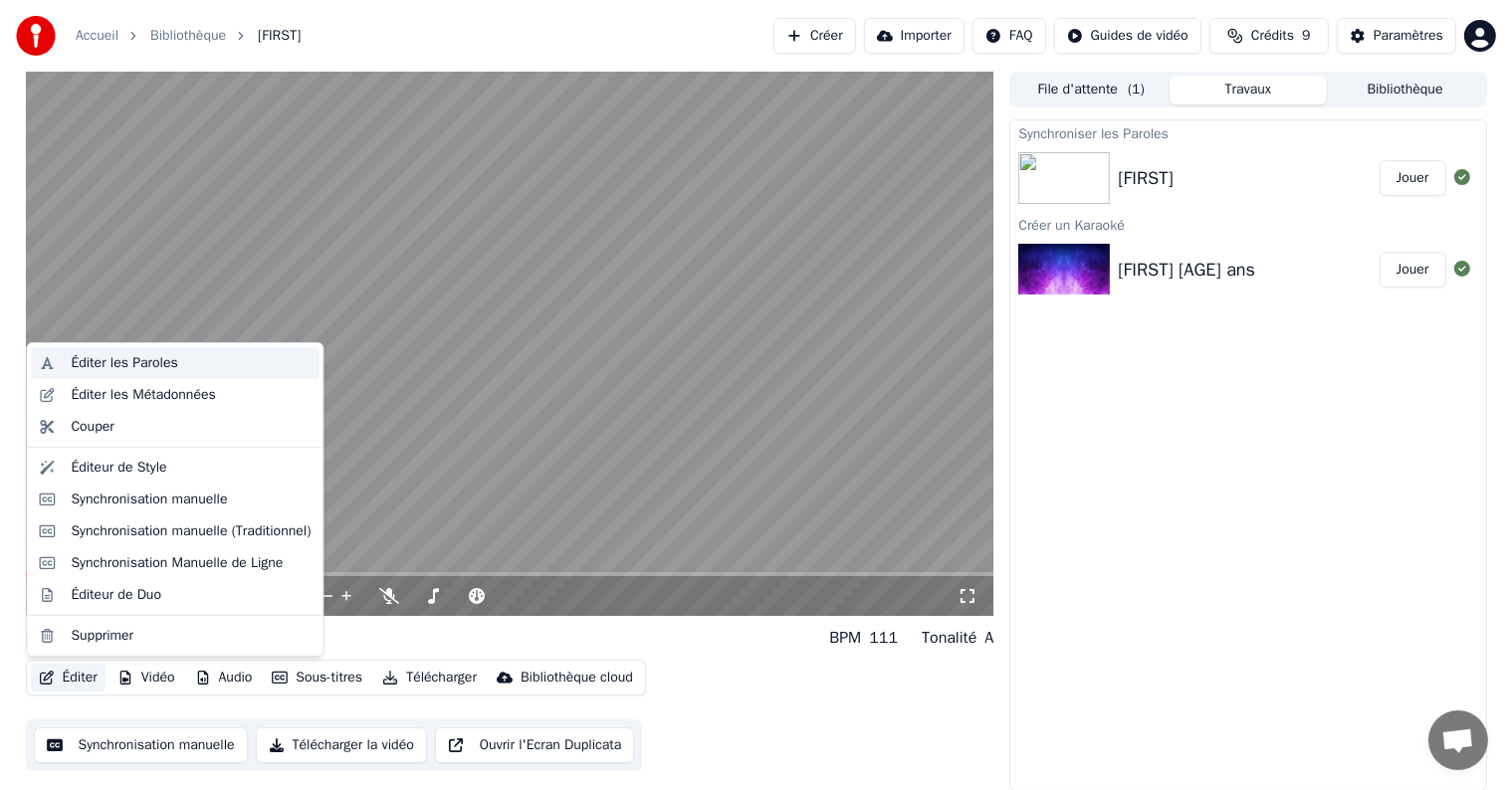 click on "Éditer les Paroles" at bounding box center [190, 363] 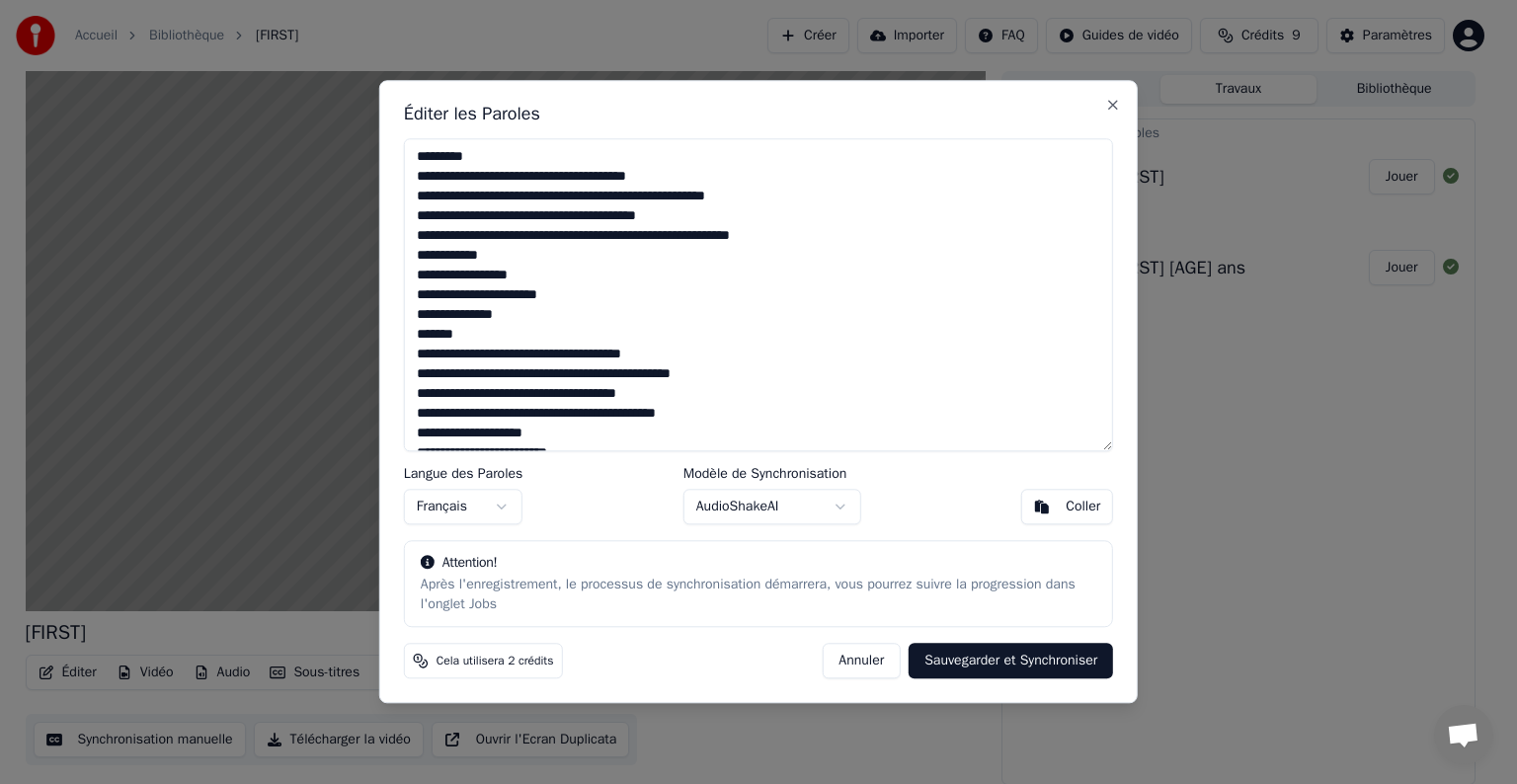 click at bounding box center (758, 294) 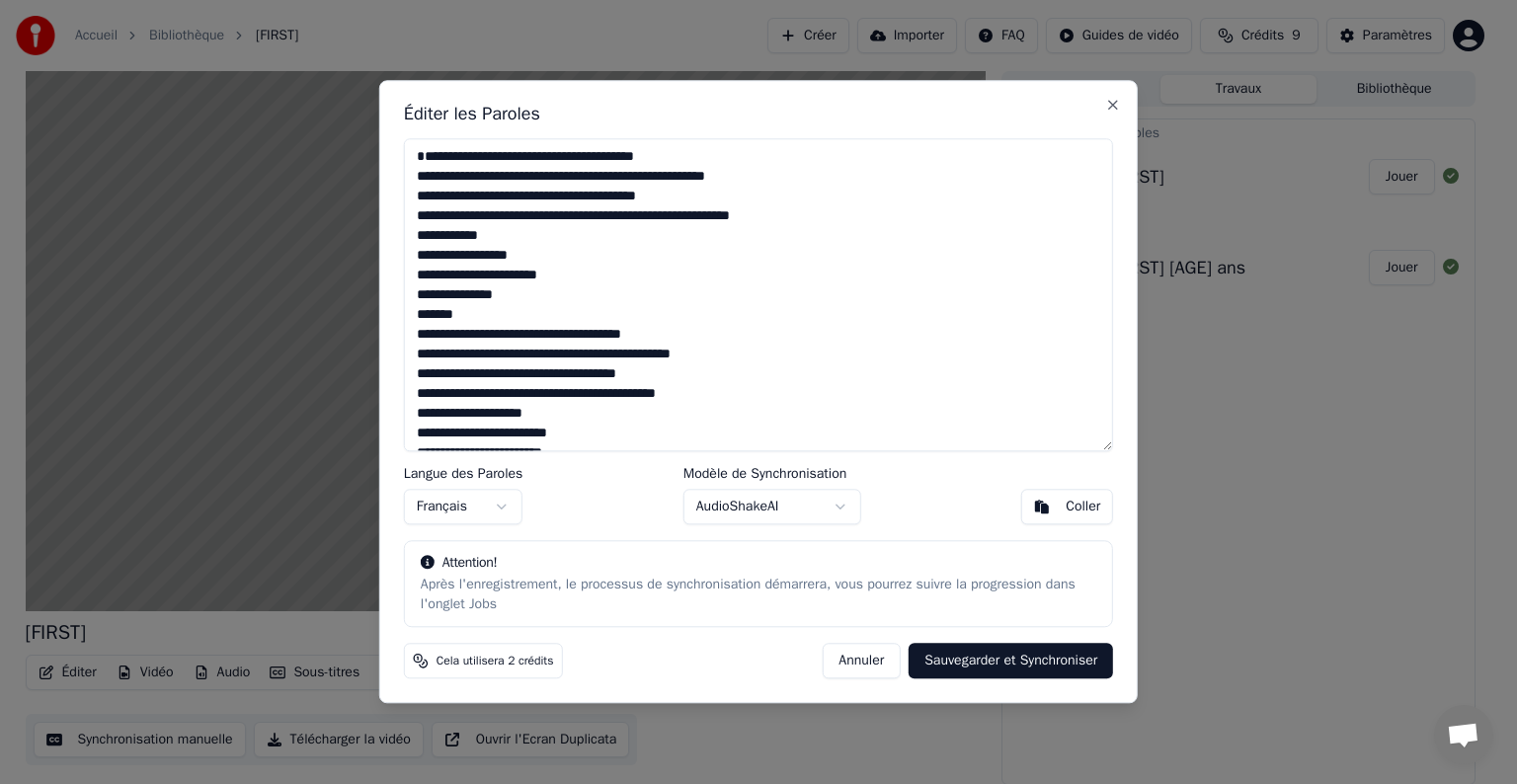 click at bounding box center (758, 294) 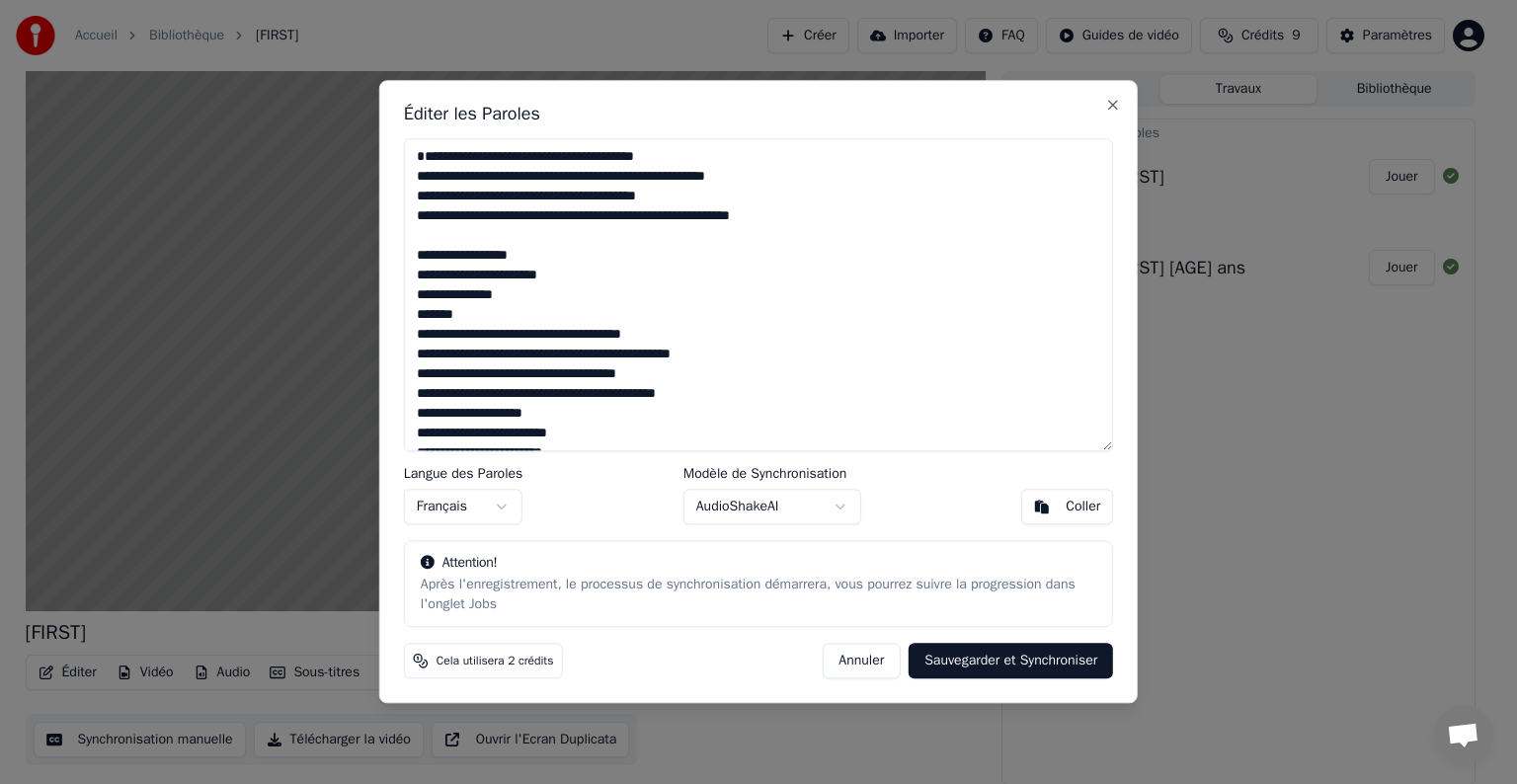 drag, startPoint x: 466, startPoint y: 336, endPoint x: 456, endPoint y: 329, distance: 12.206556 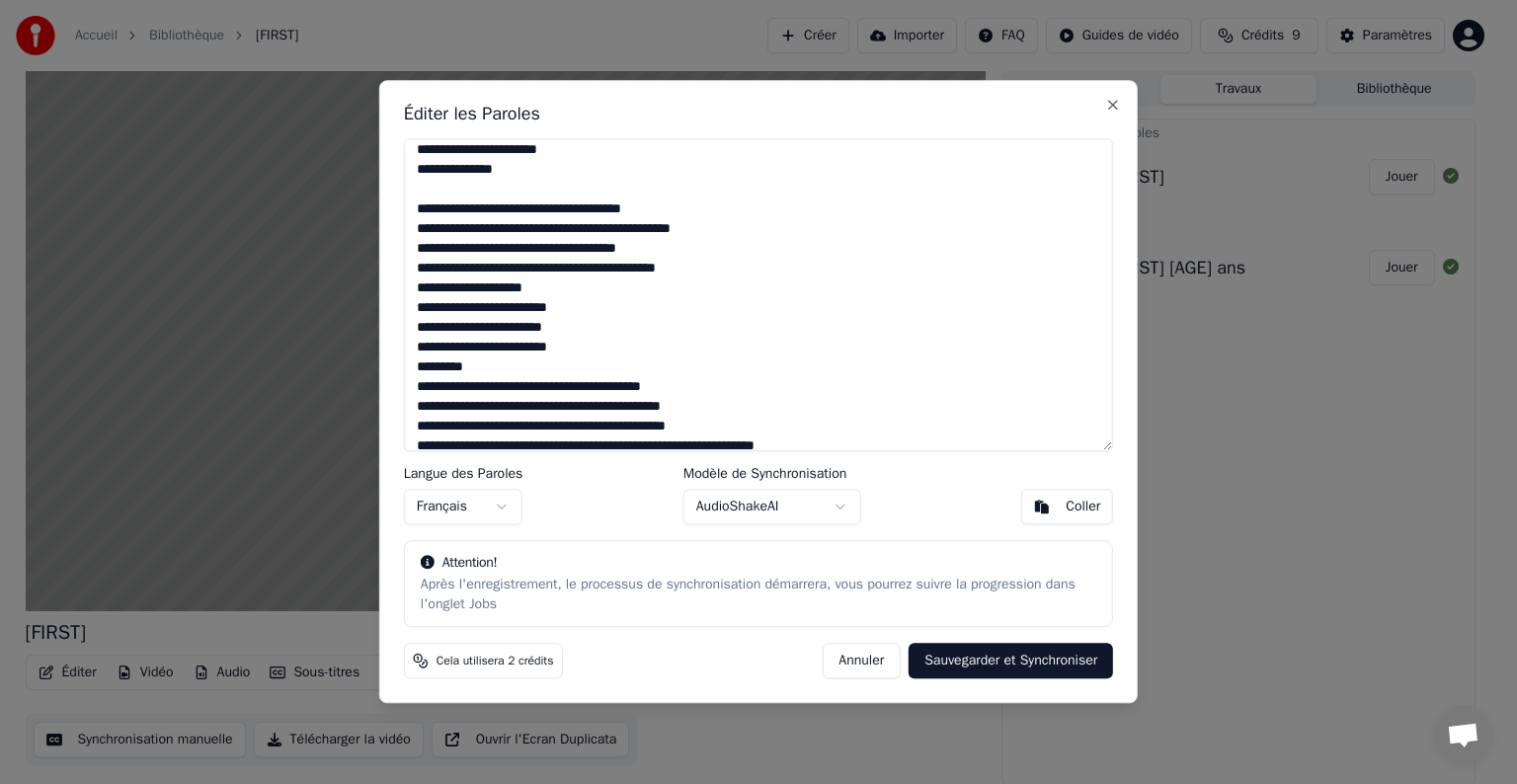 scroll, scrollTop: 197, scrollLeft: 0, axis: vertical 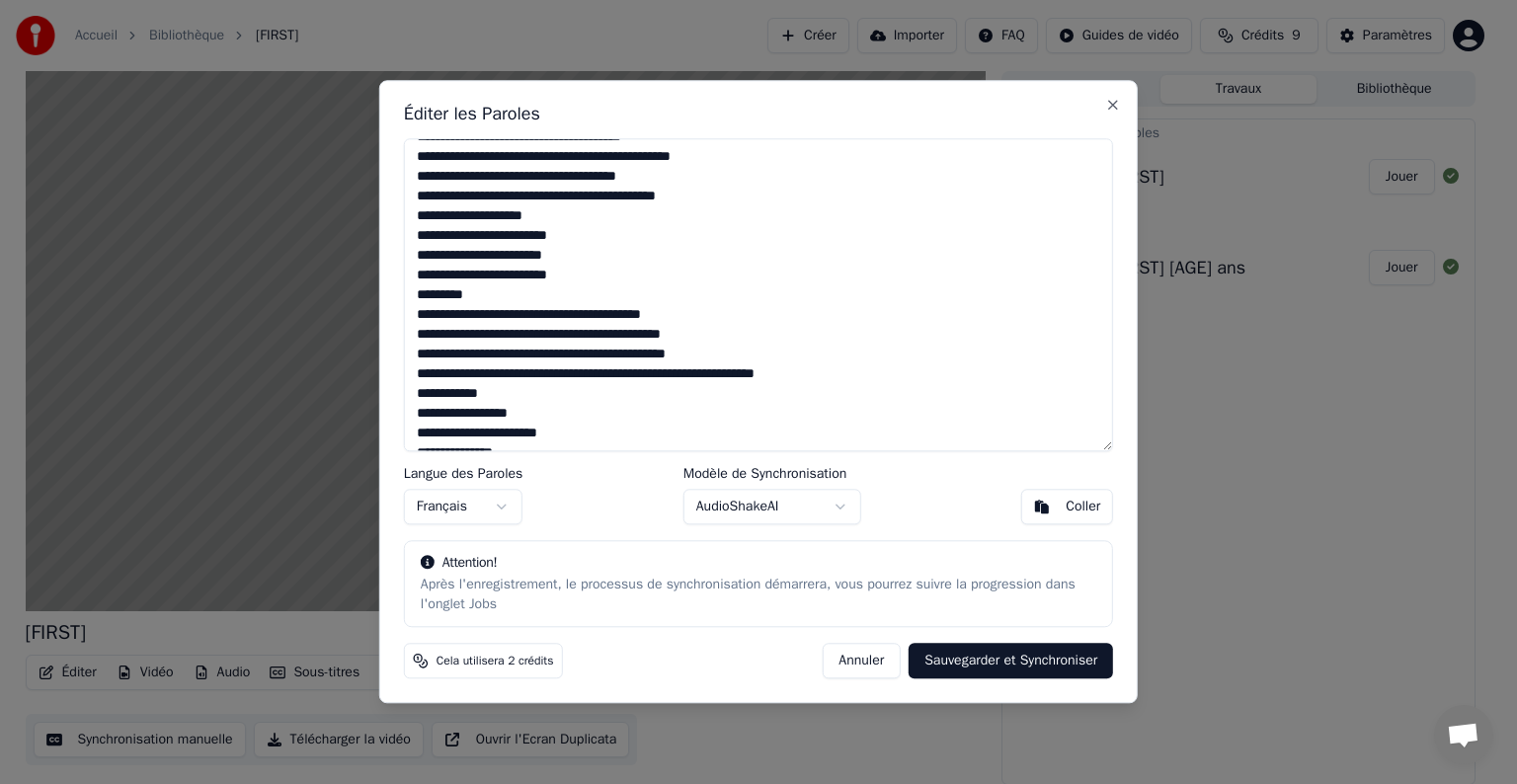 click at bounding box center [758, 294] 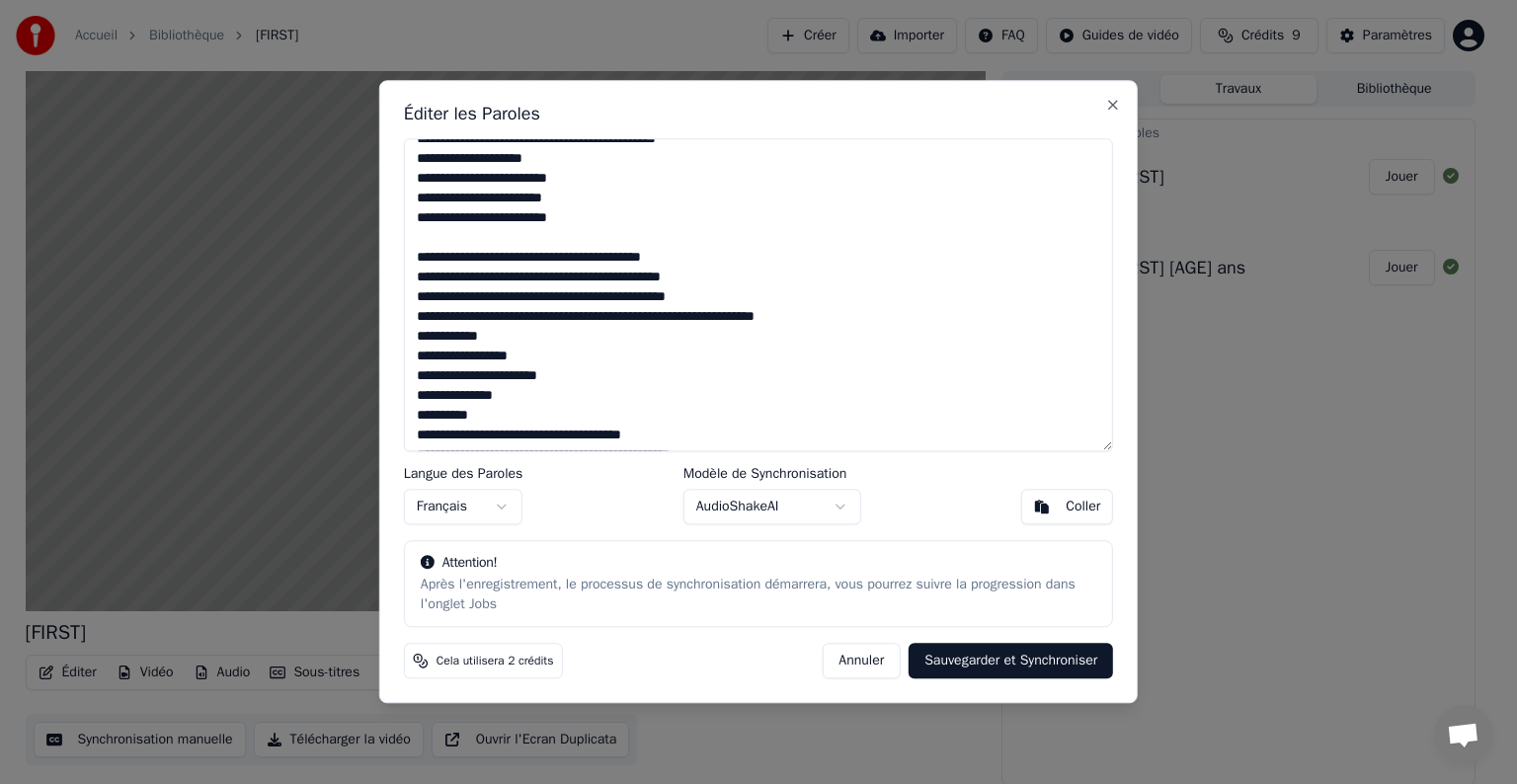 scroll, scrollTop: 296, scrollLeft: 0, axis: vertical 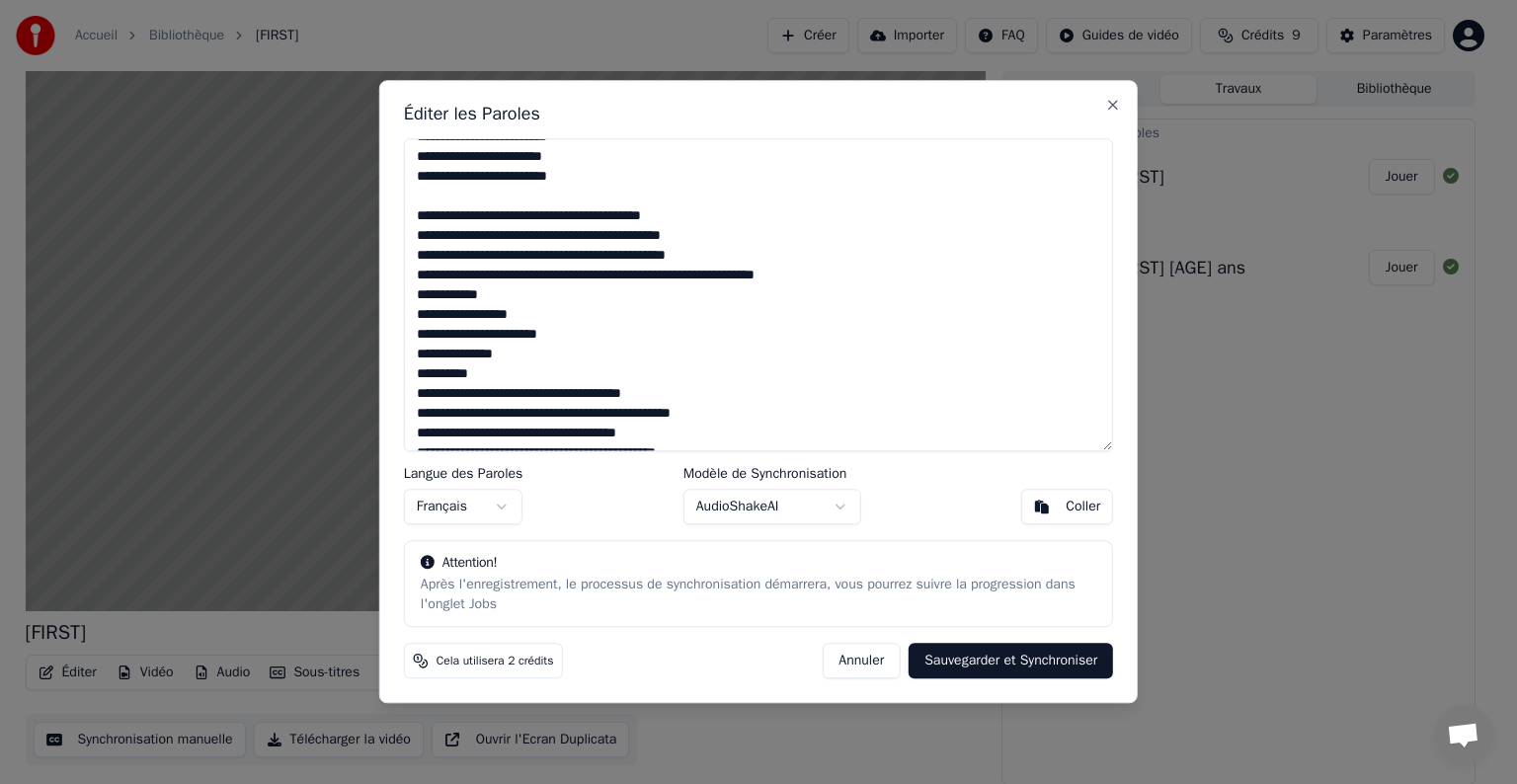 click at bounding box center (758, 294) 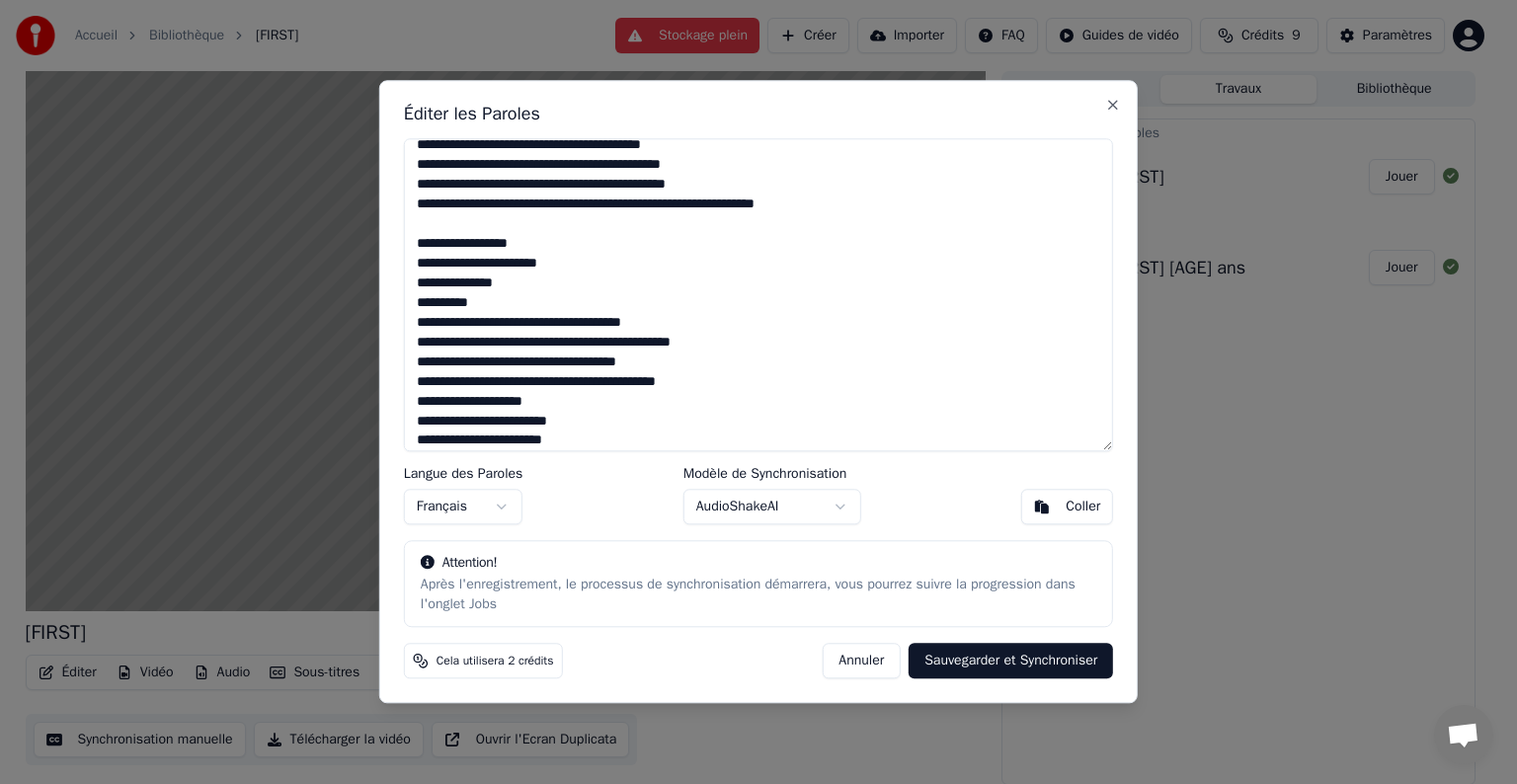 scroll, scrollTop: 395, scrollLeft: 0, axis: vertical 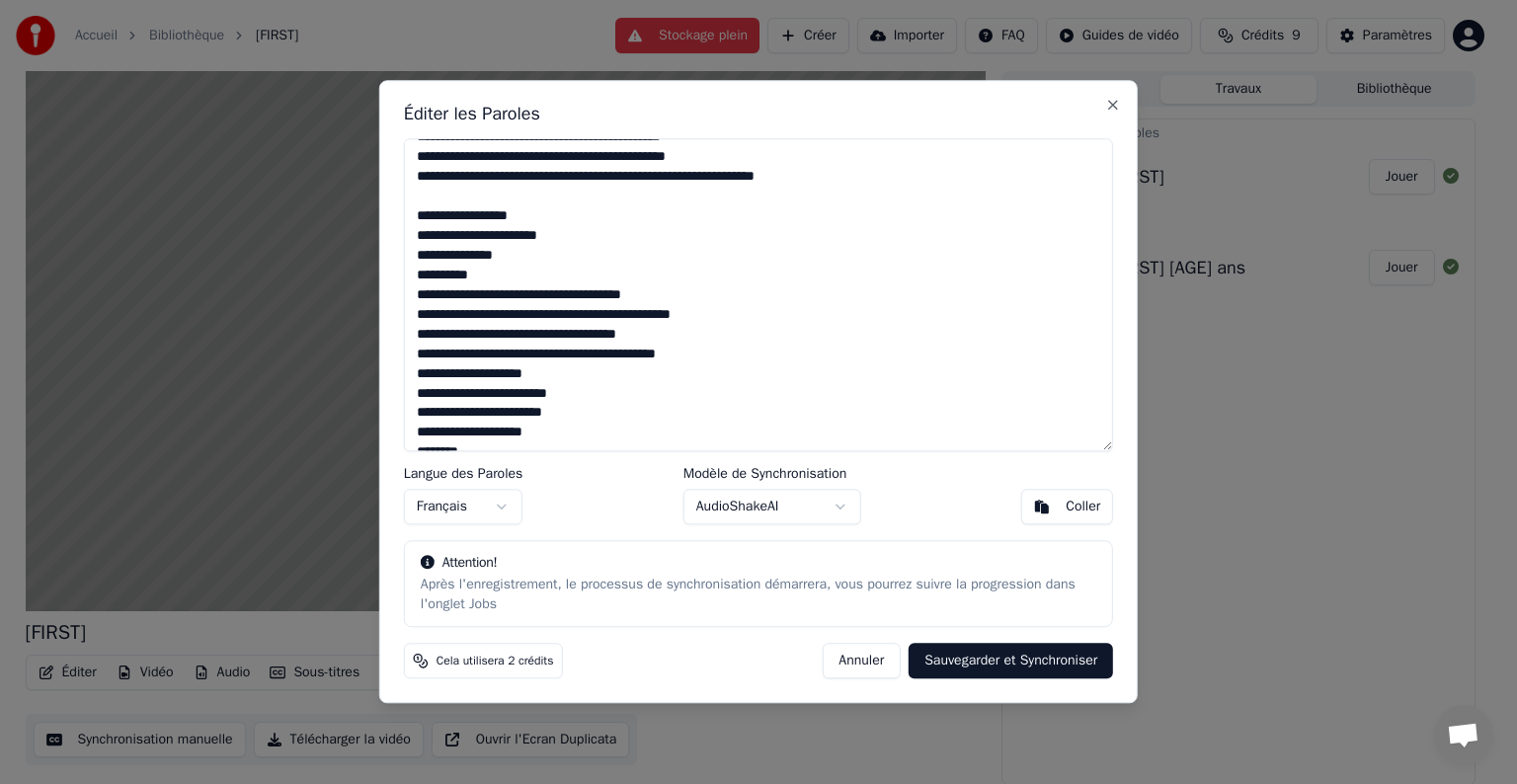click at bounding box center [758, 294] 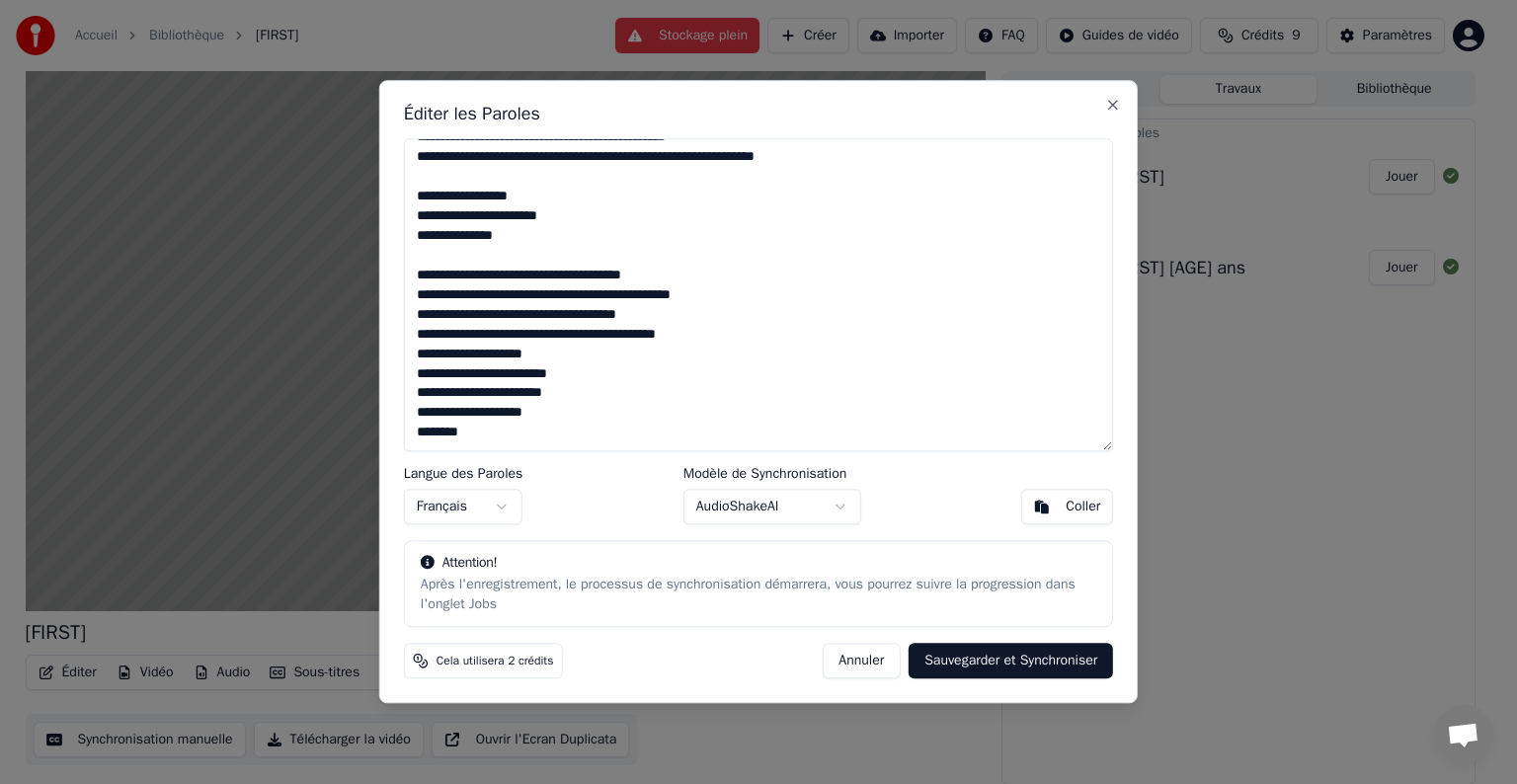 scroll, scrollTop: 433, scrollLeft: 0, axis: vertical 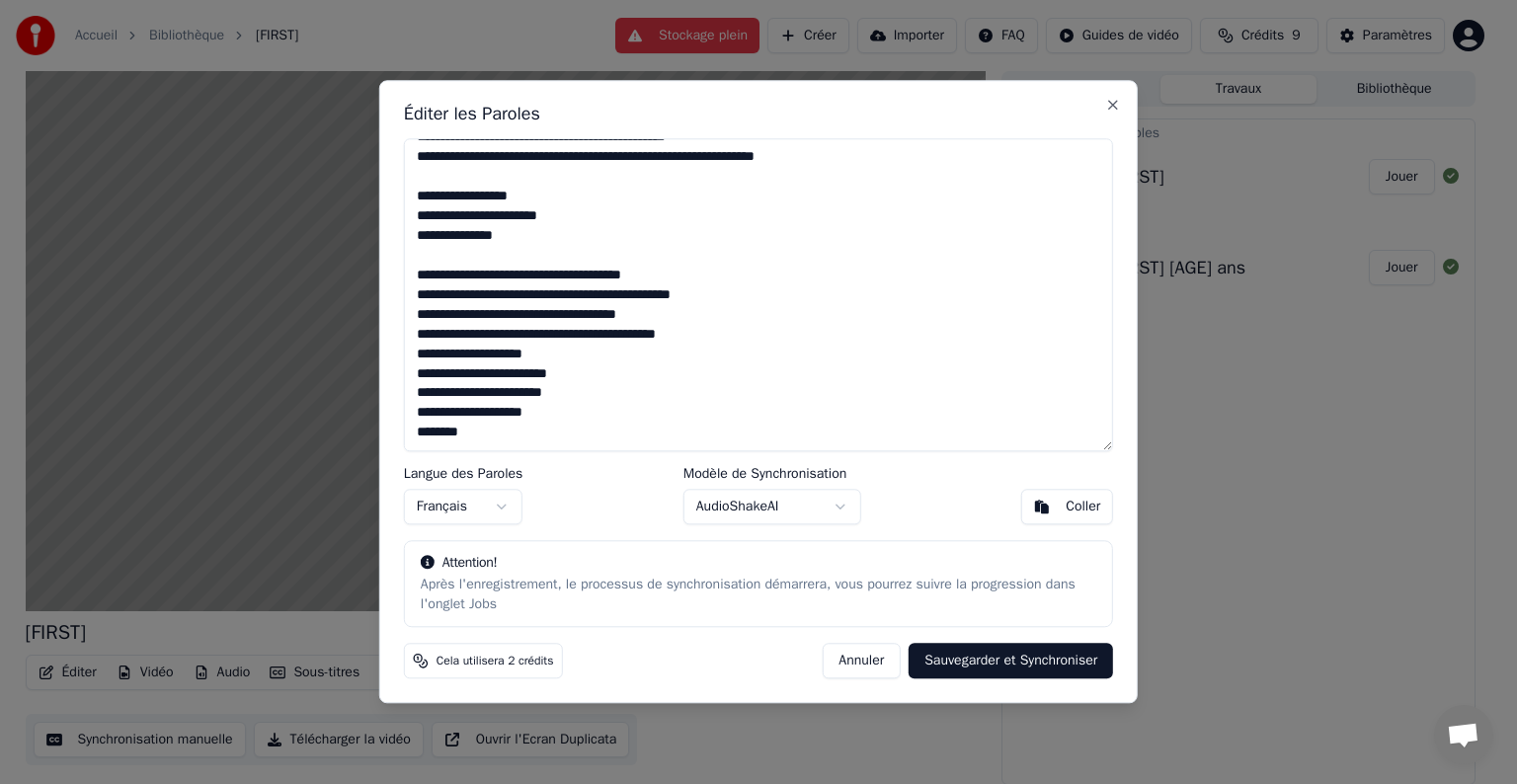 click on "Sauvegarder et Synchroniser" at bounding box center [1010, 662] 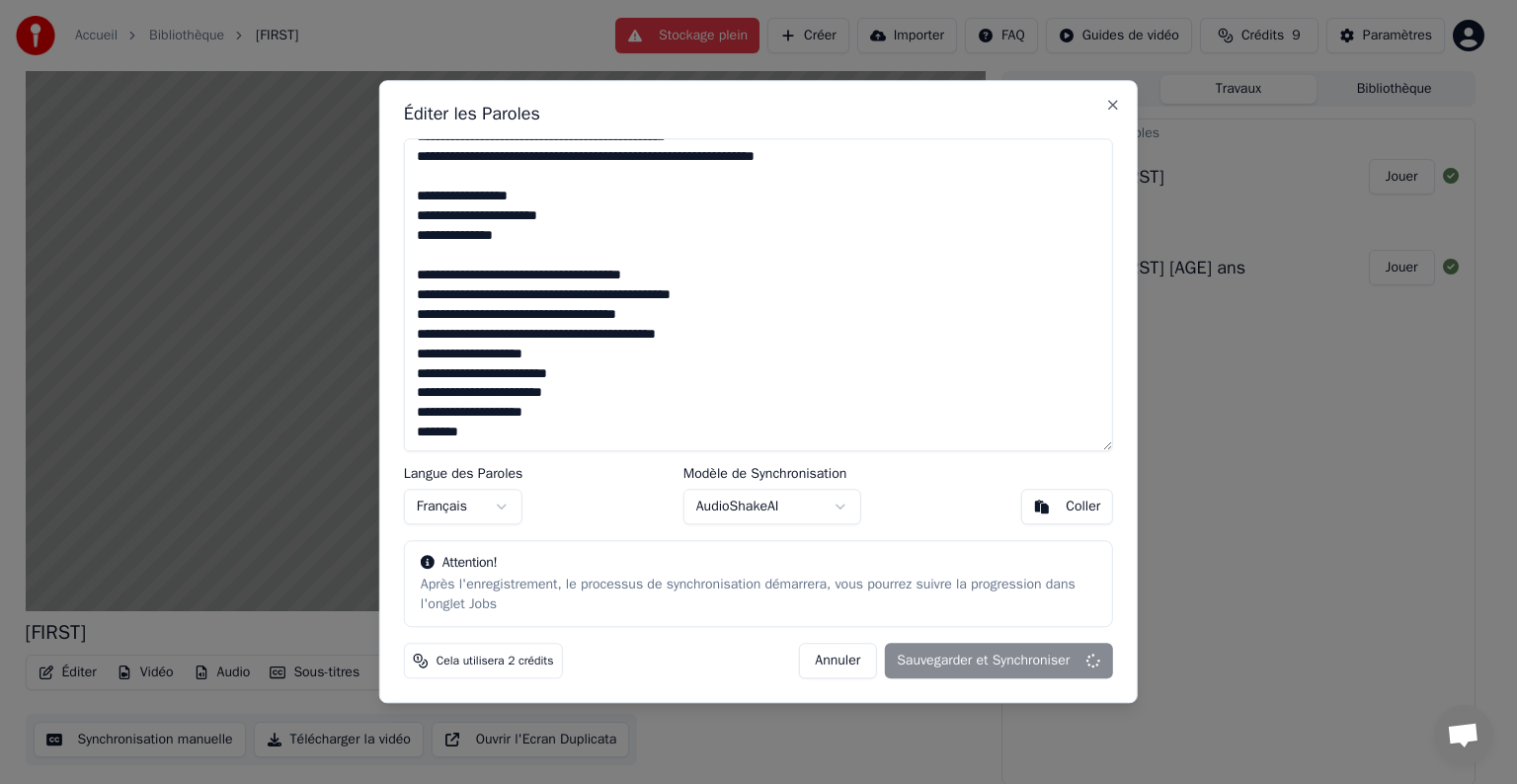 type on "**********" 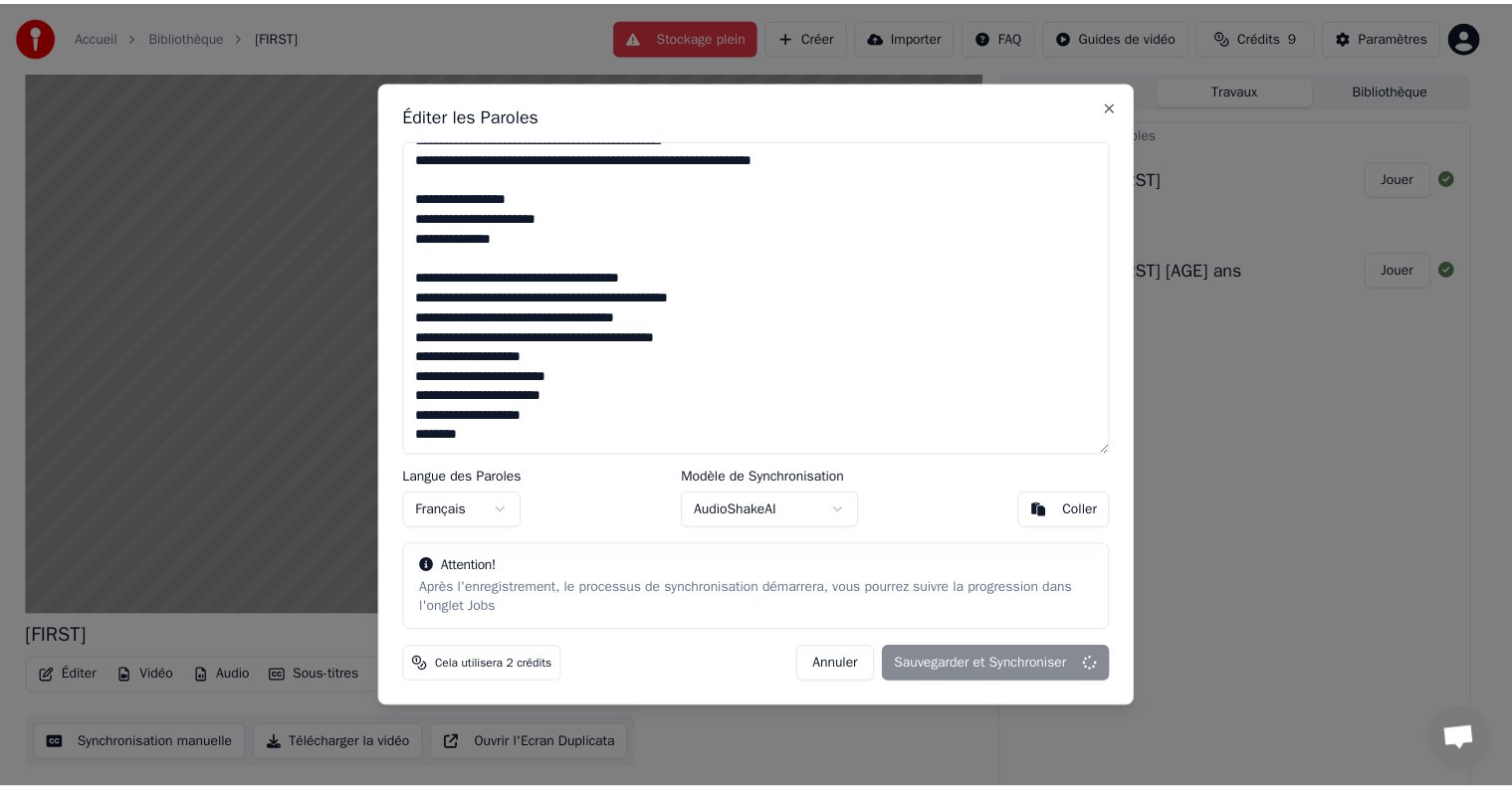scroll, scrollTop: 437, scrollLeft: 0, axis: vertical 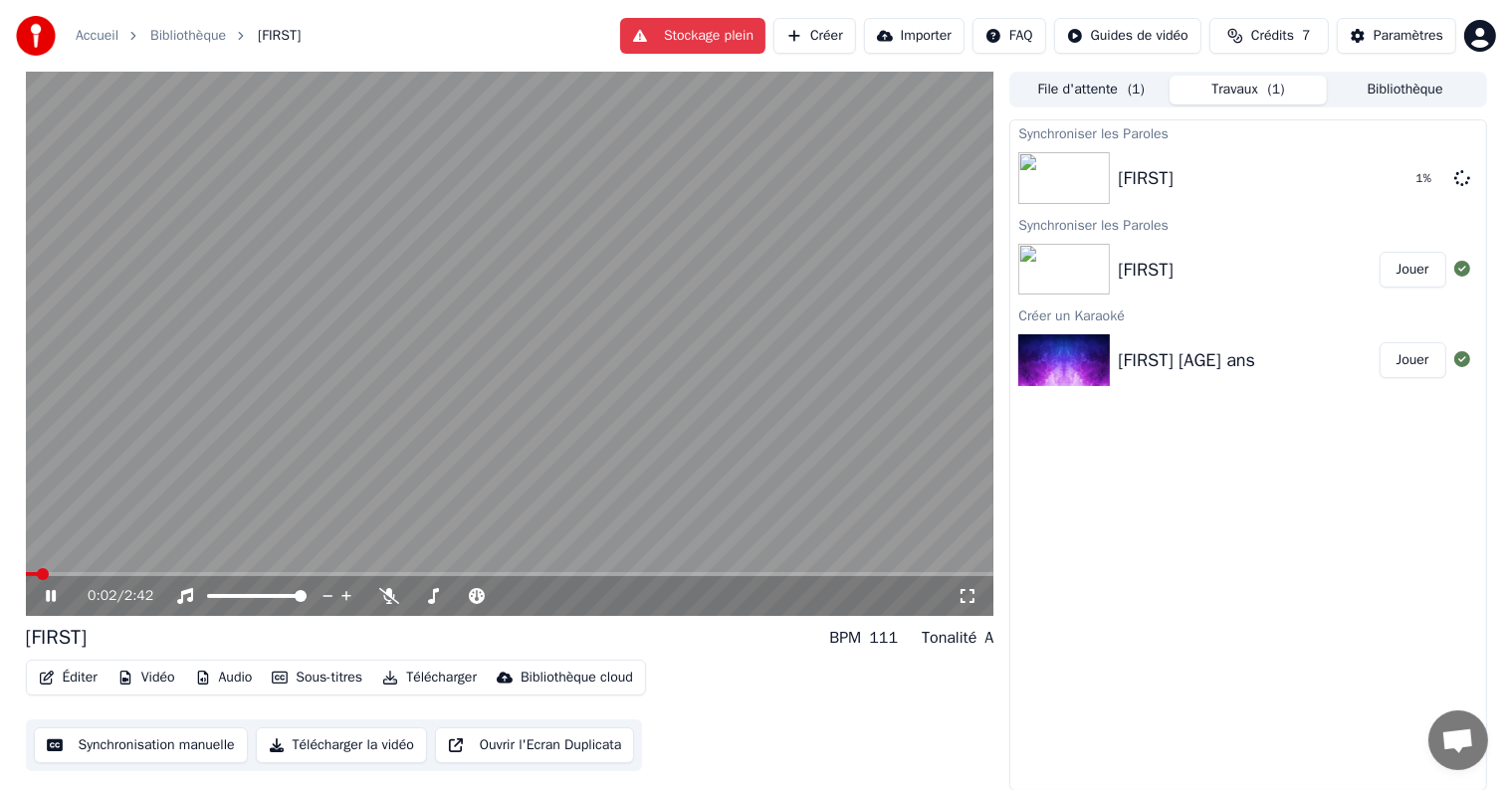 click at bounding box center [43, 574] 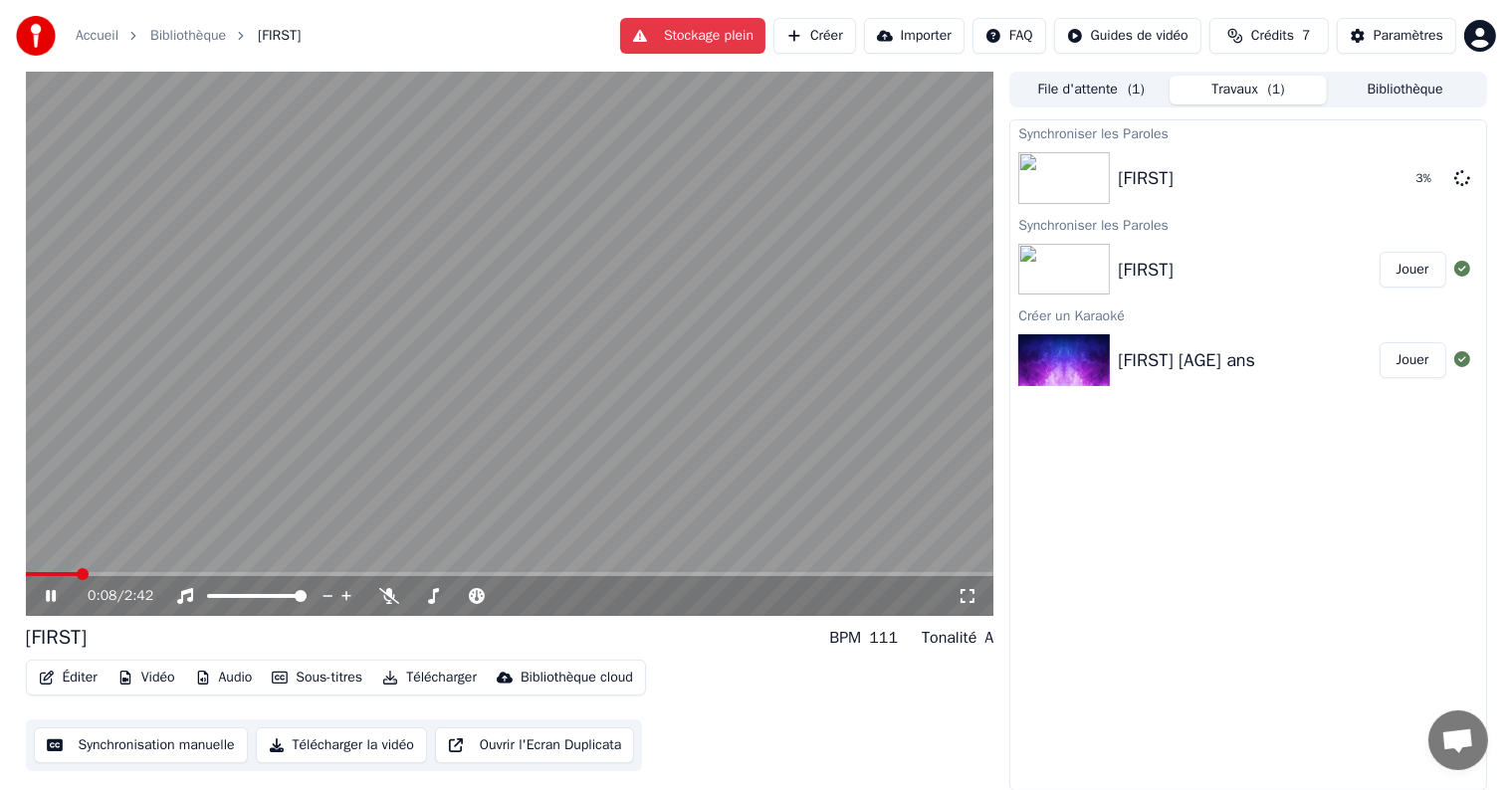 click on "Ouvrir l'Ecran Duplicata" at bounding box center (535, 745) 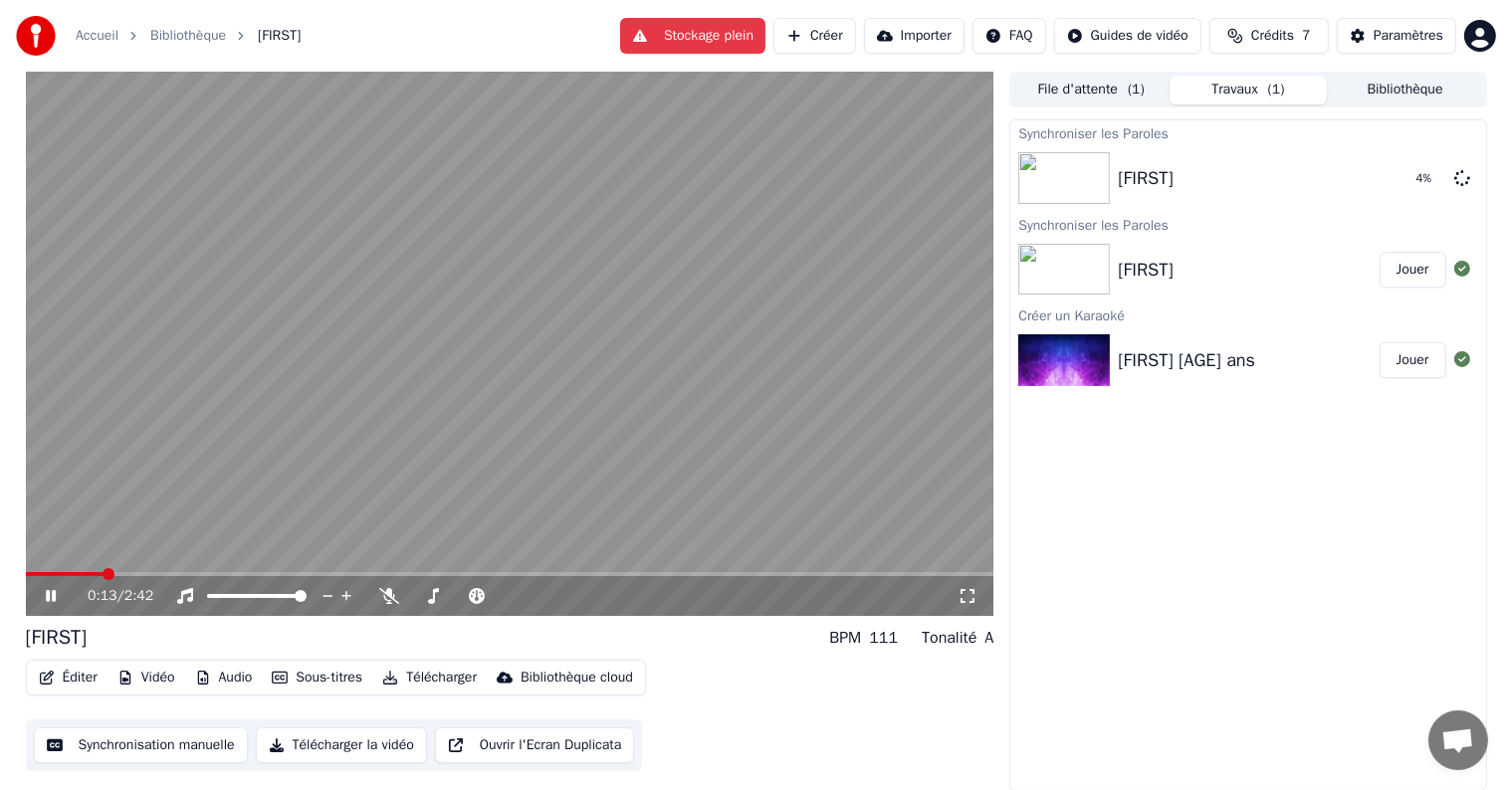 click at bounding box center [510, 343] 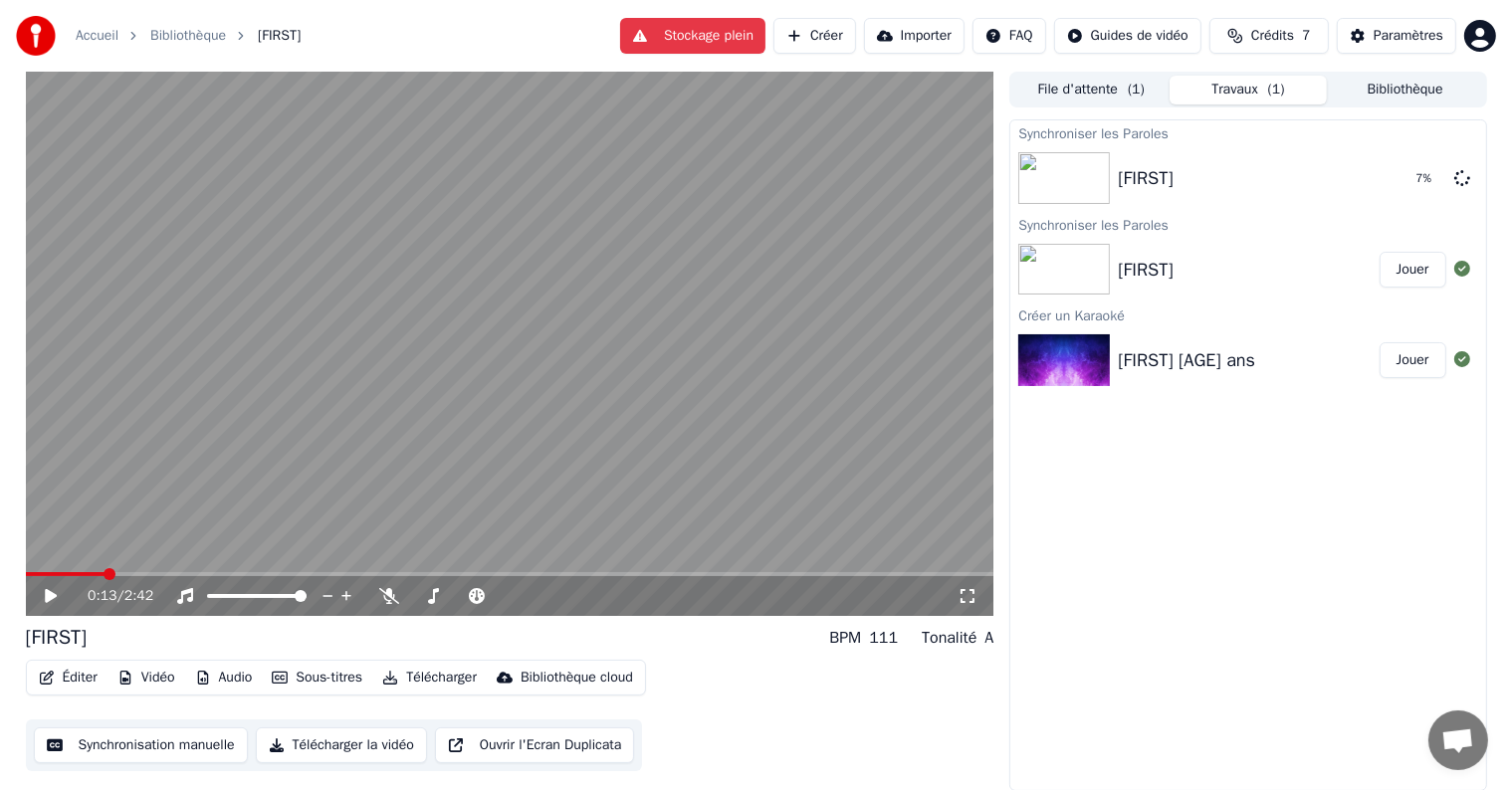 click 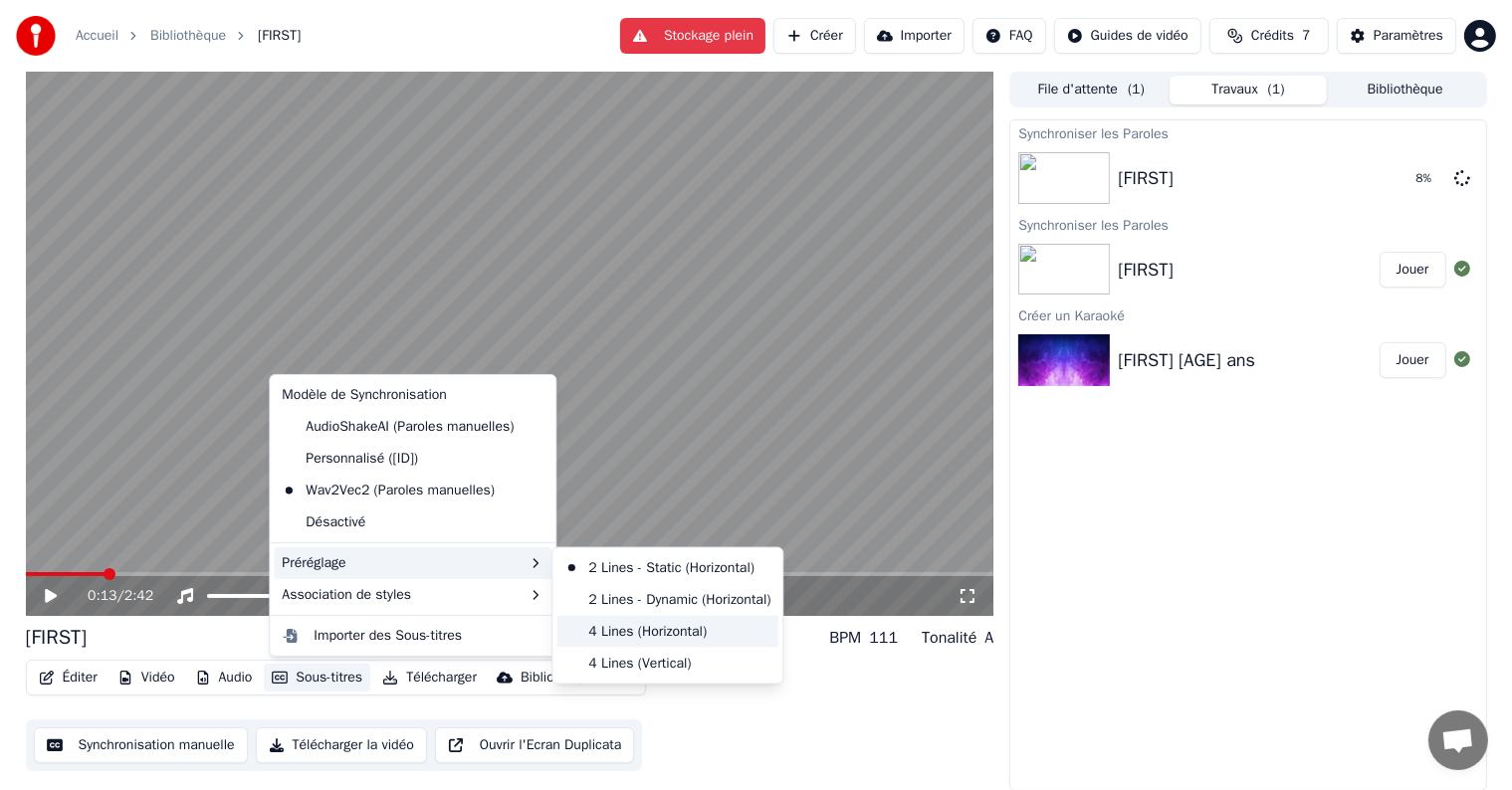 click on "4 Lines (Horizontal)" at bounding box center (667, 632) 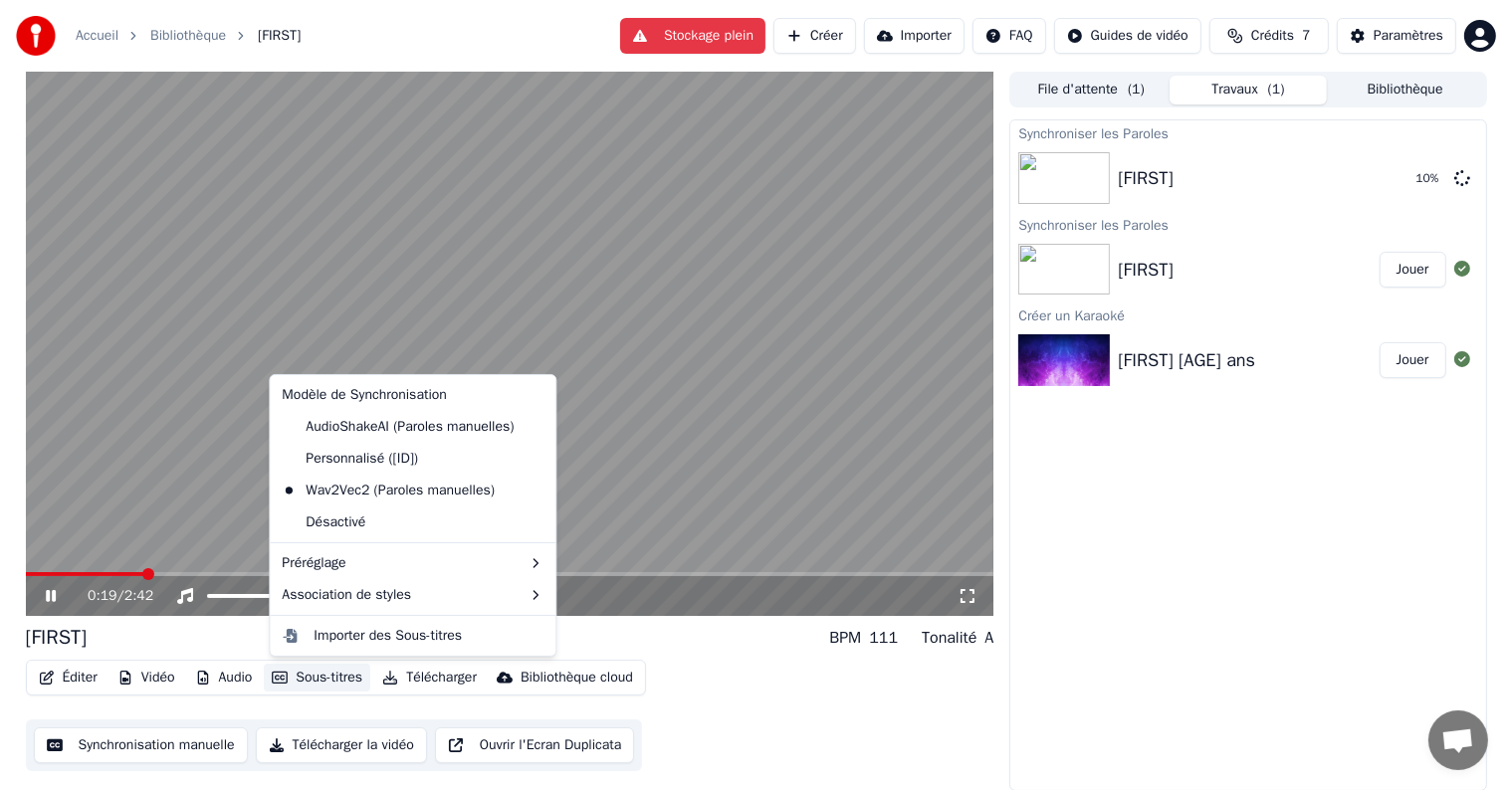 click on "Sous-titres" at bounding box center [317, 678] 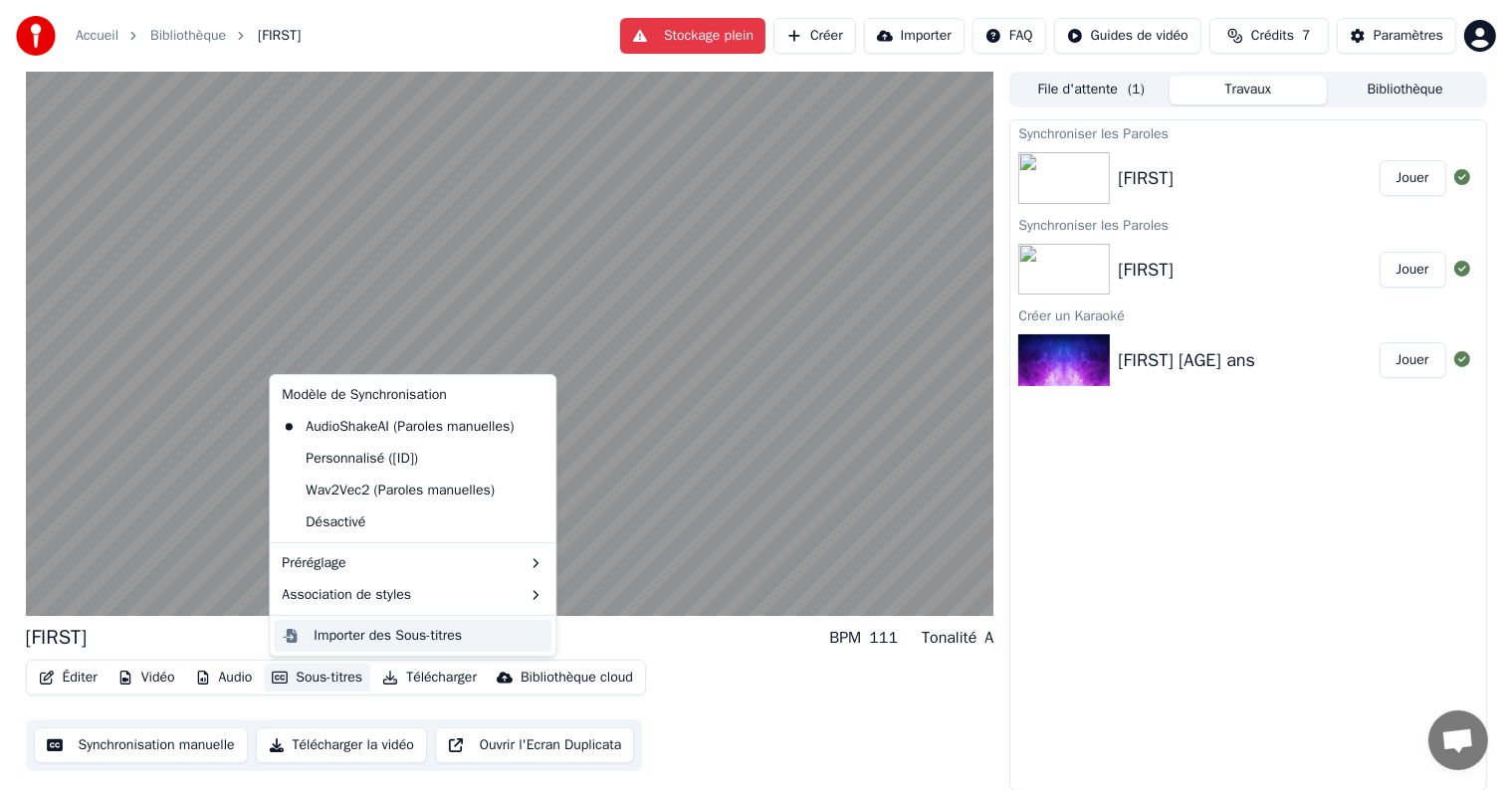 click on "Importer des Sous-titres" at bounding box center (387, 636) 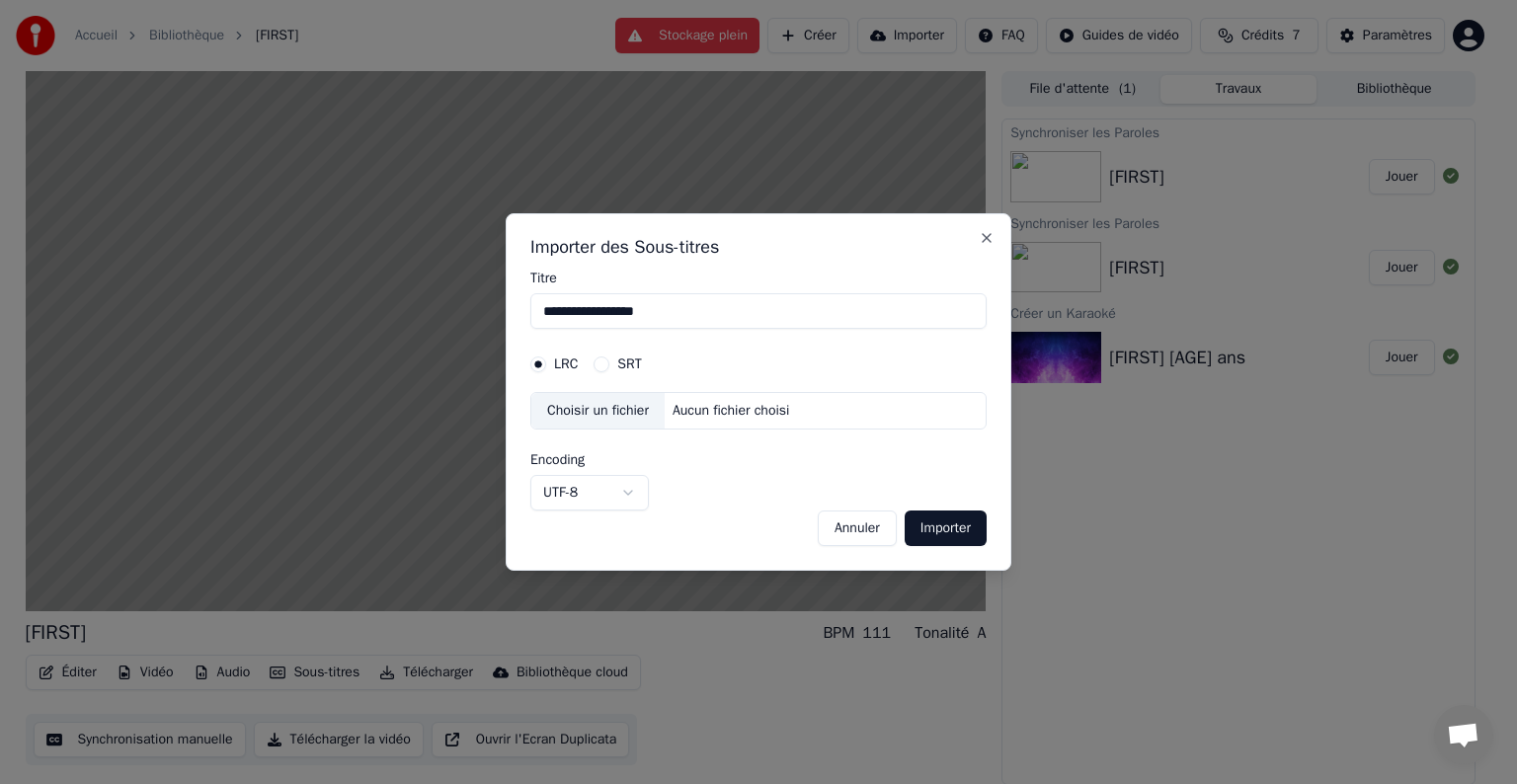 click on "SRT" at bounding box center [617, 364] 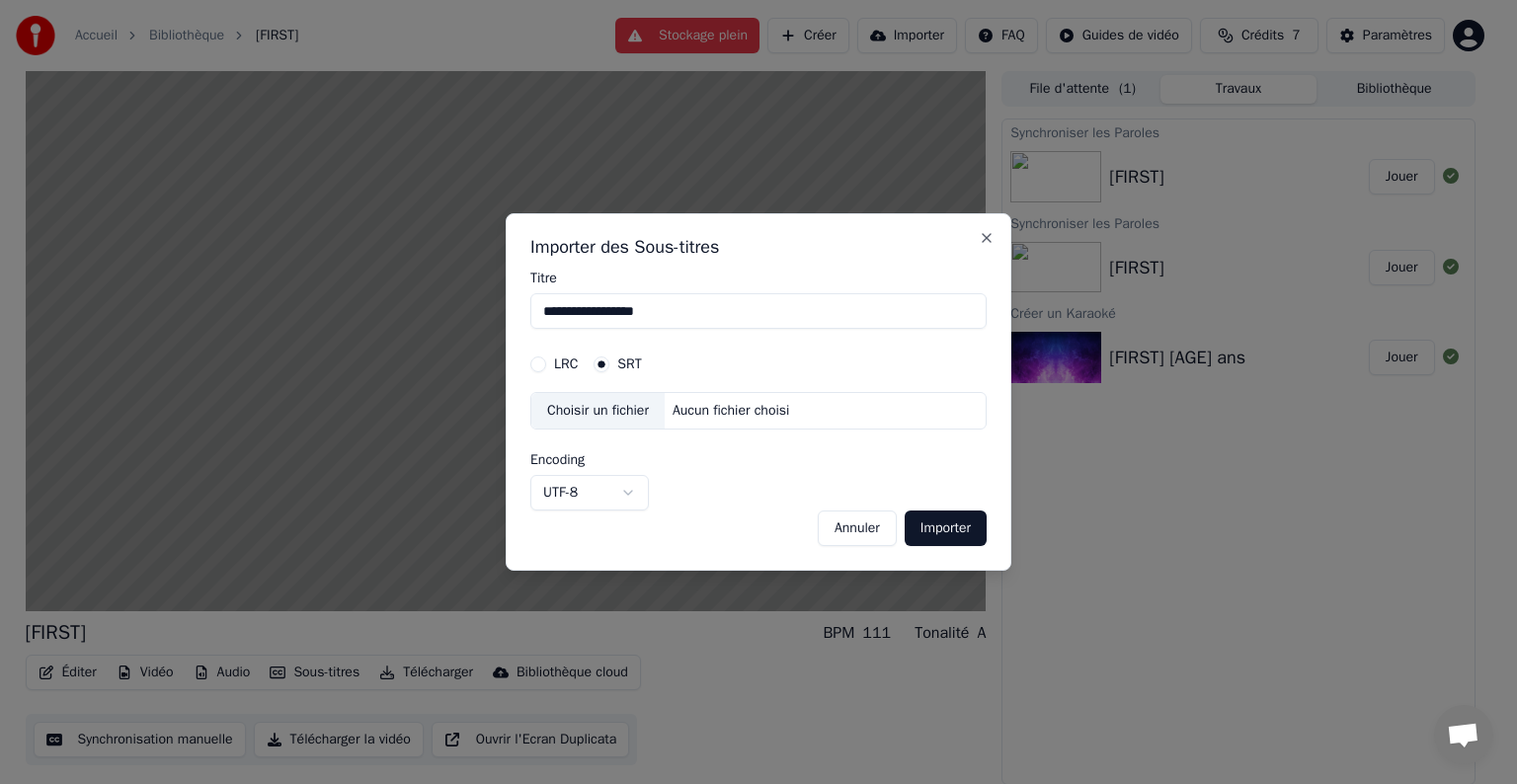 click on "Choisir un fichier" at bounding box center (598, 411) 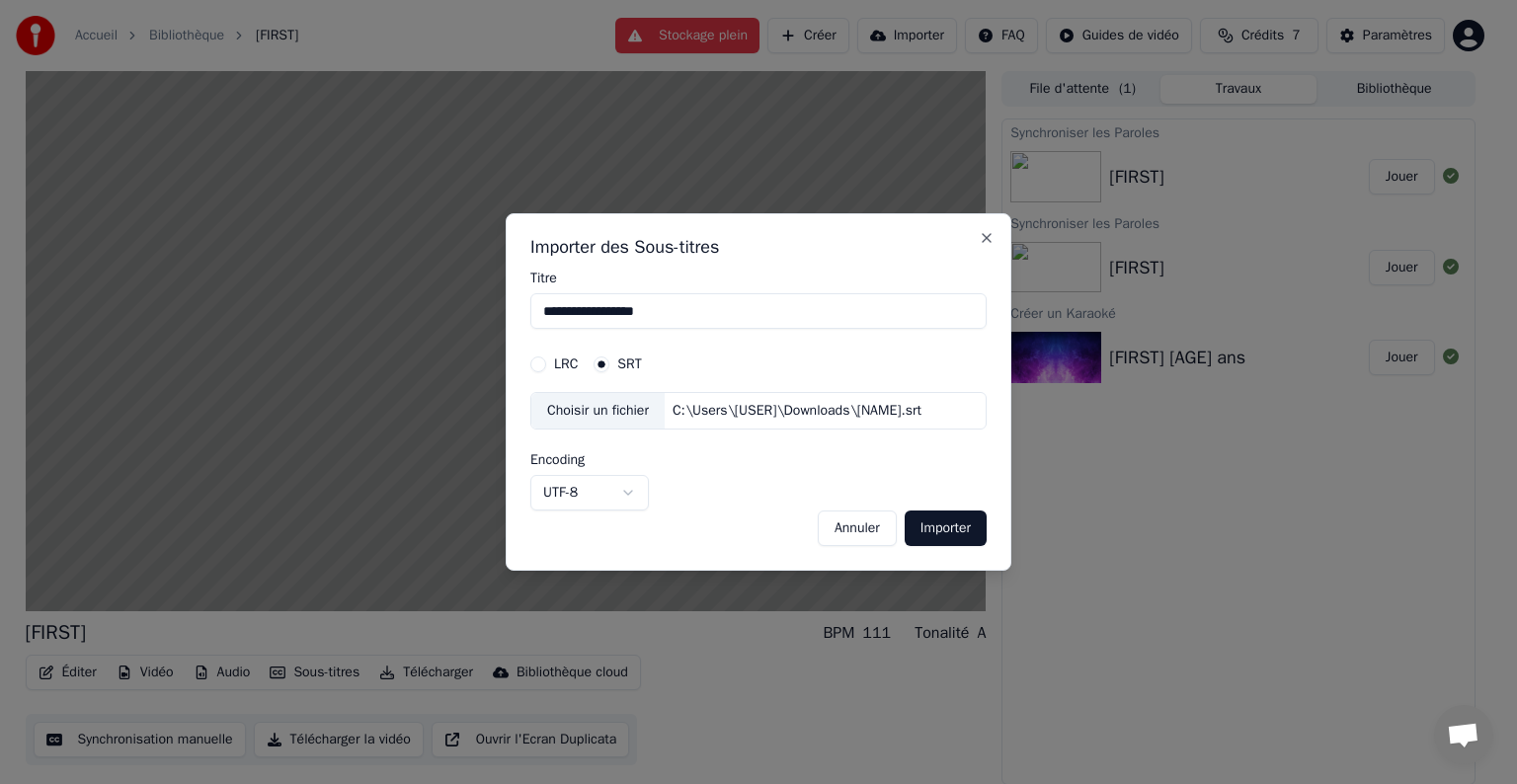 click on "Importer" at bounding box center (945, 528) 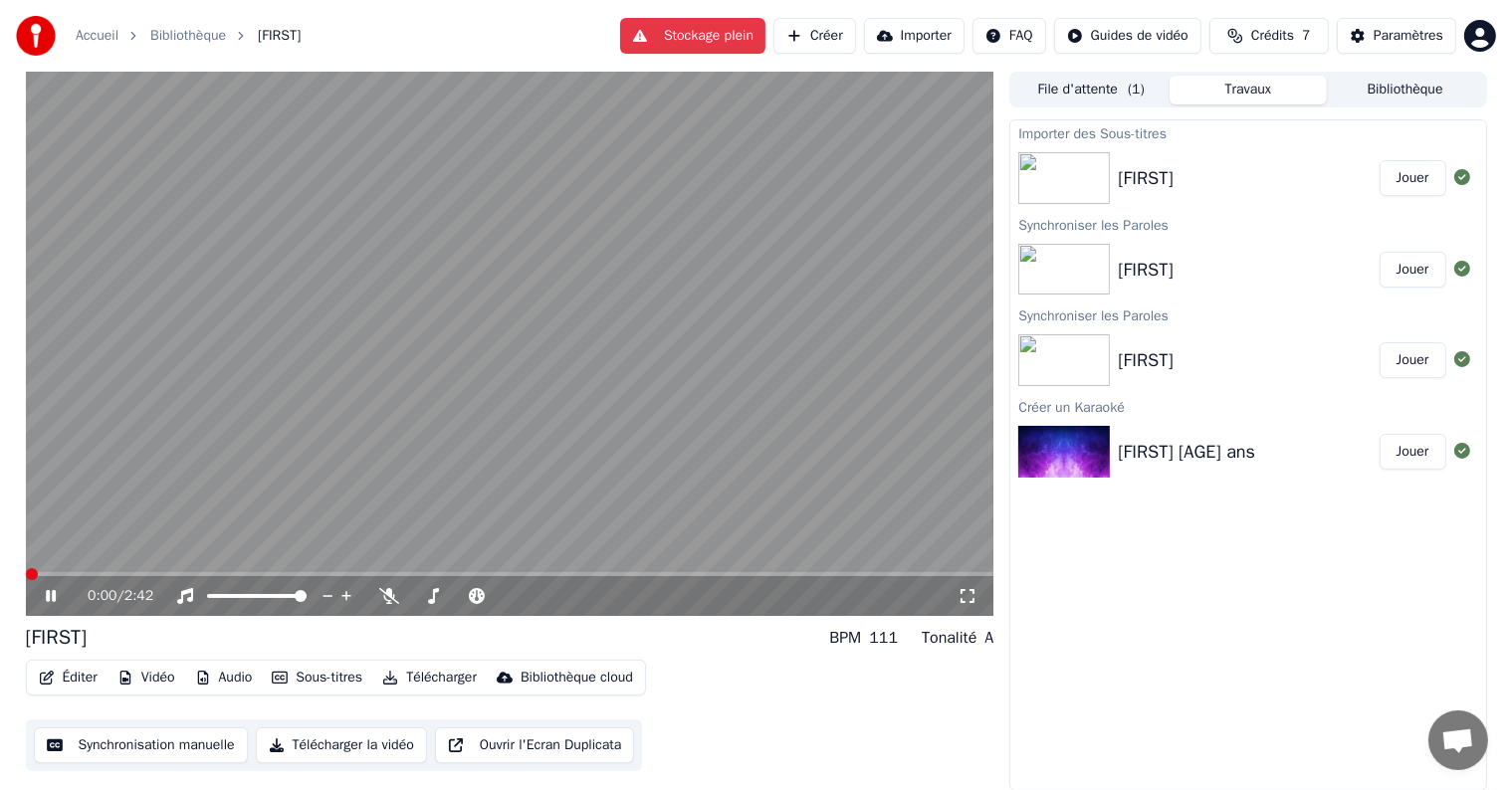 click at bounding box center (32, 574) 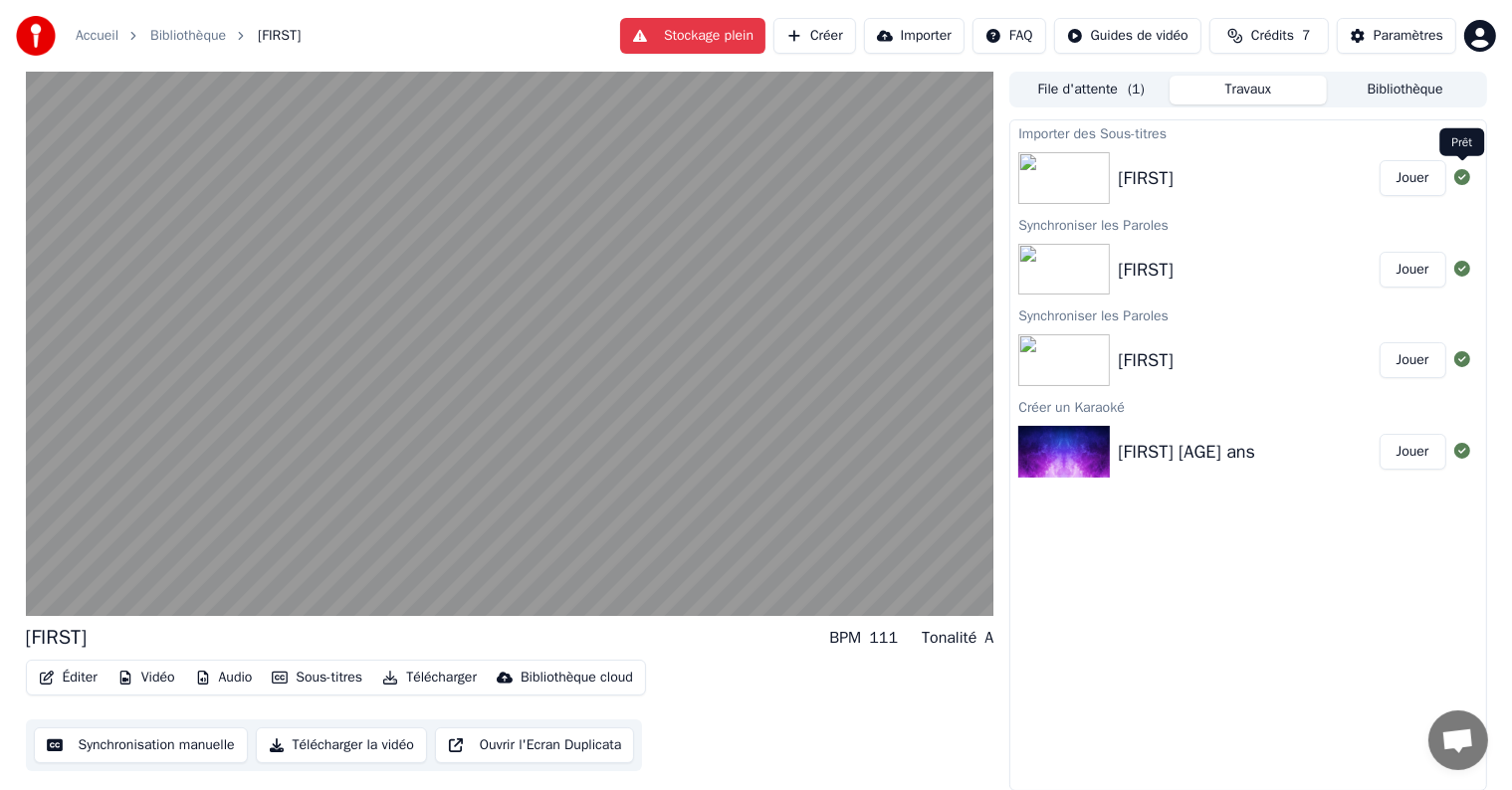 click 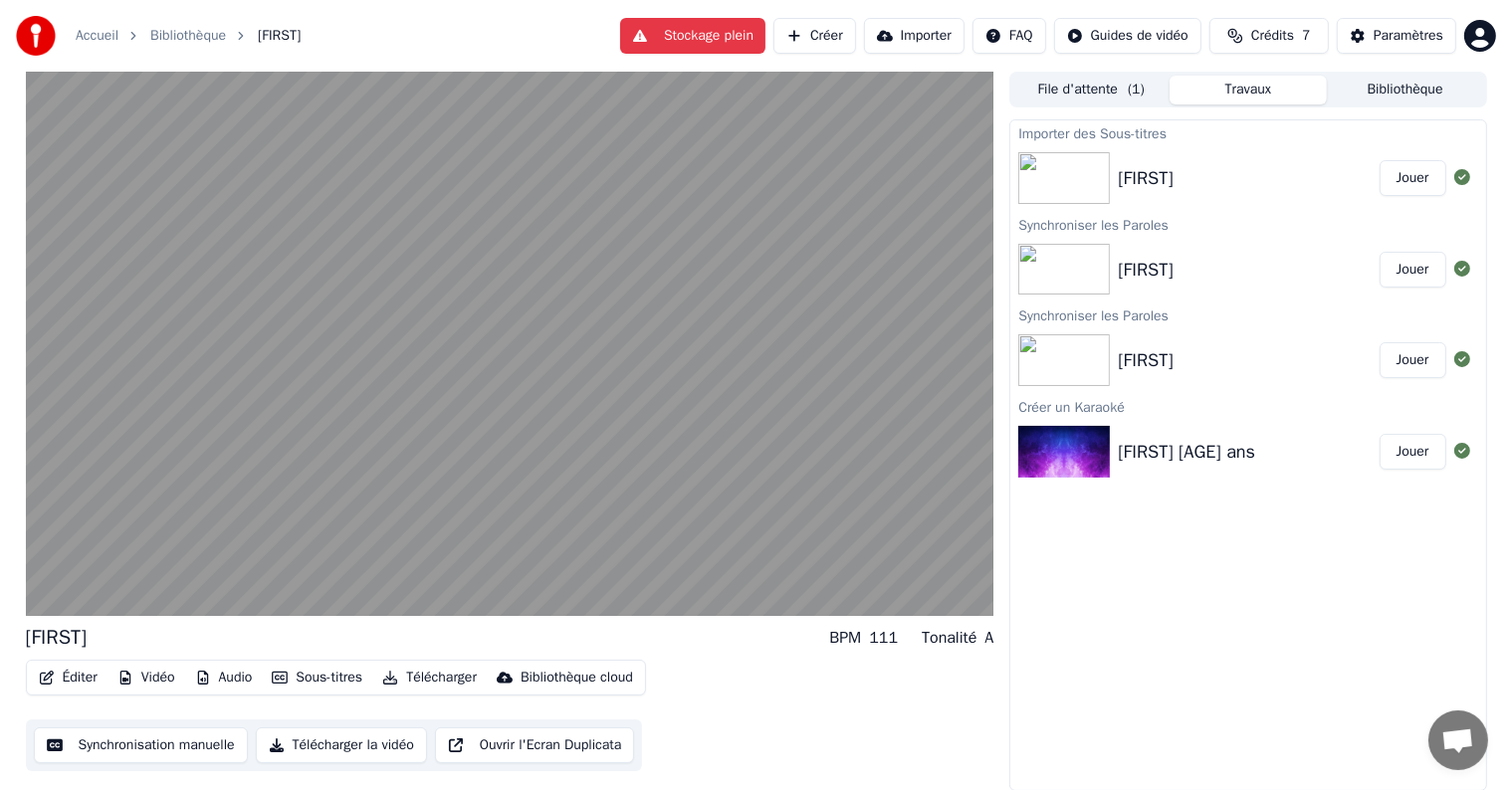 drag, startPoint x: 1463, startPoint y: 179, endPoint x: 1441, endPoint y: 179, distance: 22 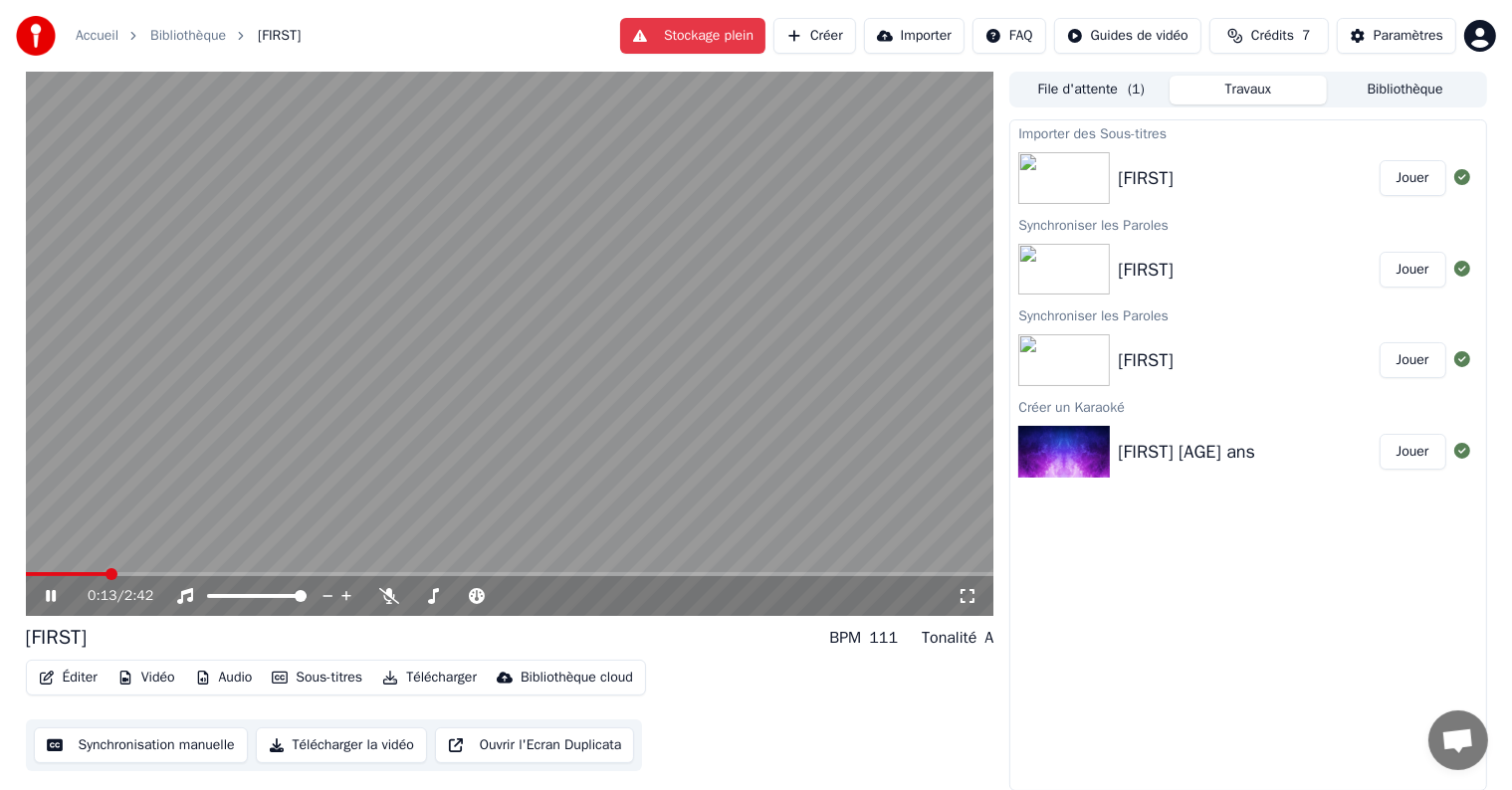 click on "Jouer" at bounding box center [1412, 270] 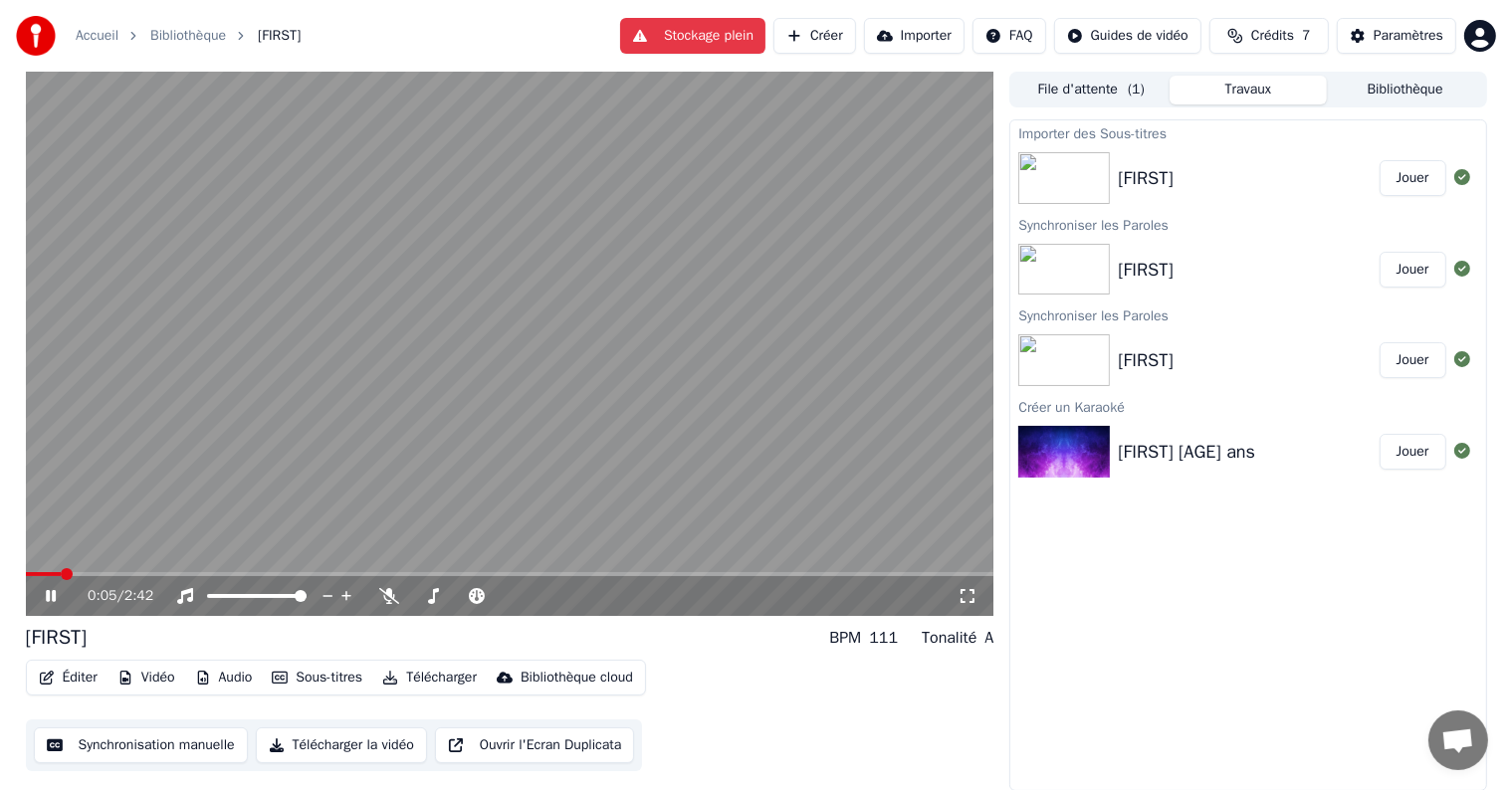 click on "Synchronisation manuelle" at bounding box center (140, 745) 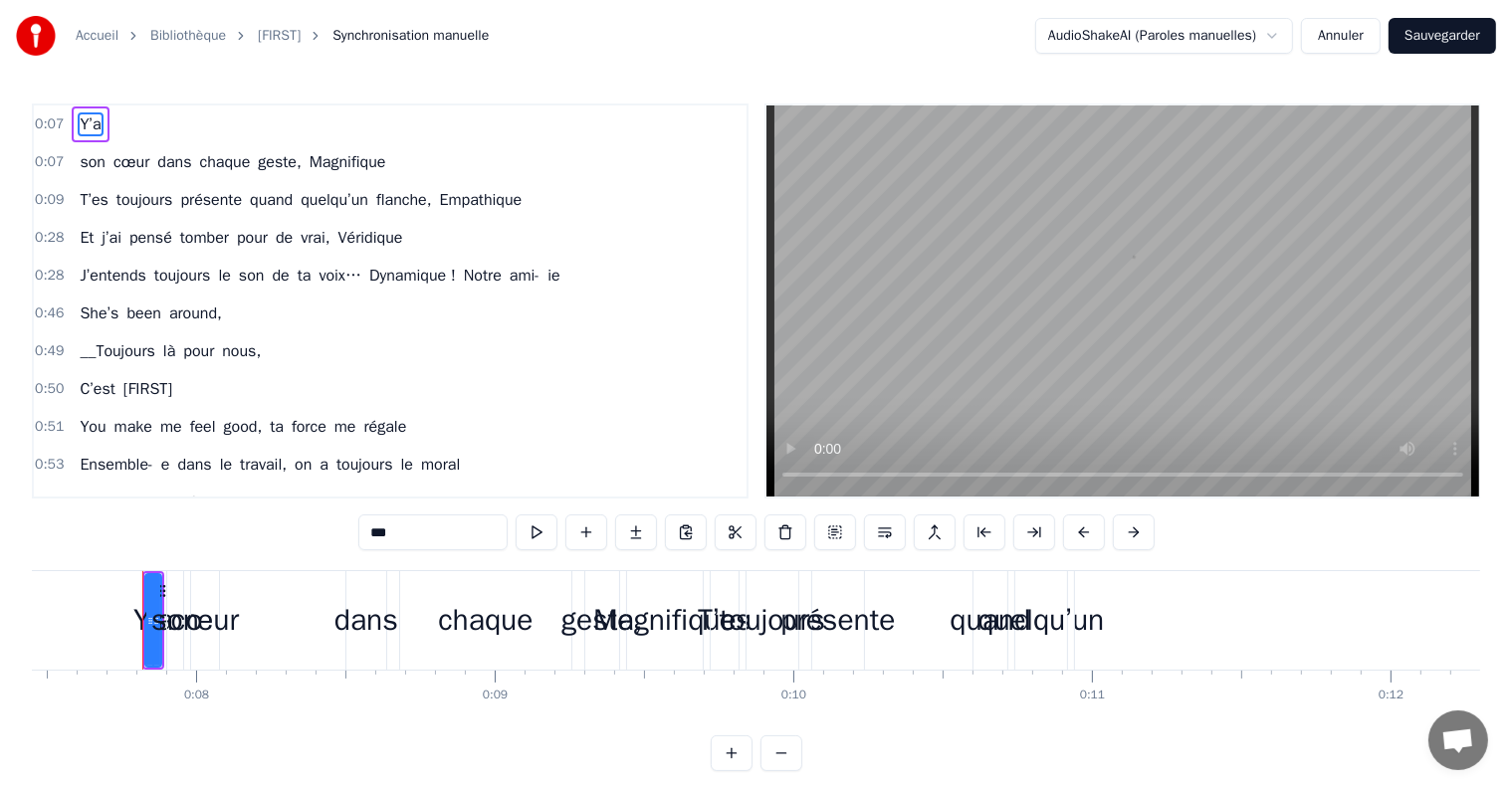 scroll, scrollTop: 0, scrollLeft: 2235, axis: horizontal 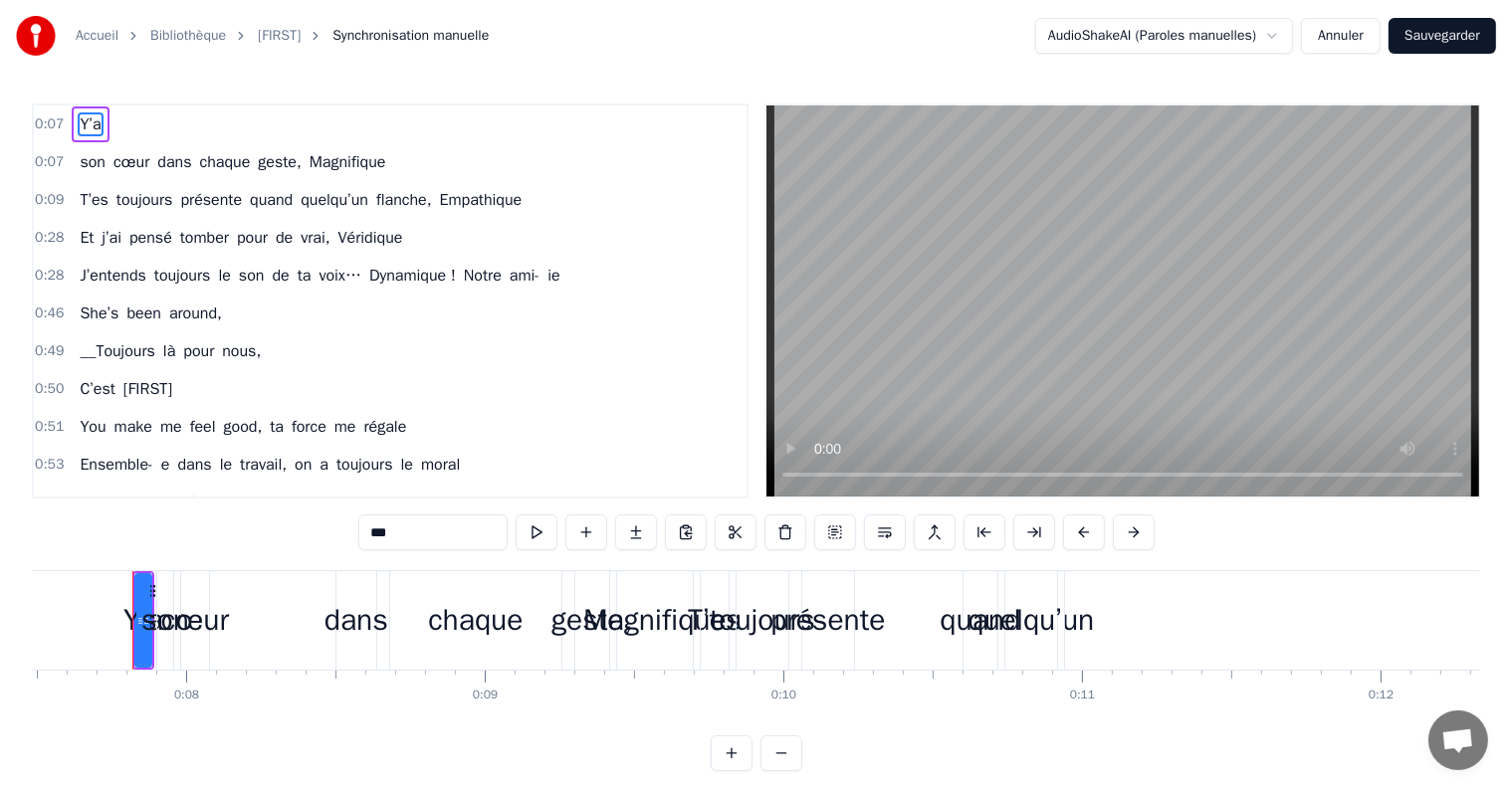 click on "son cœur dans chaque geste, Magnifique" at bounding box center [232, 162] 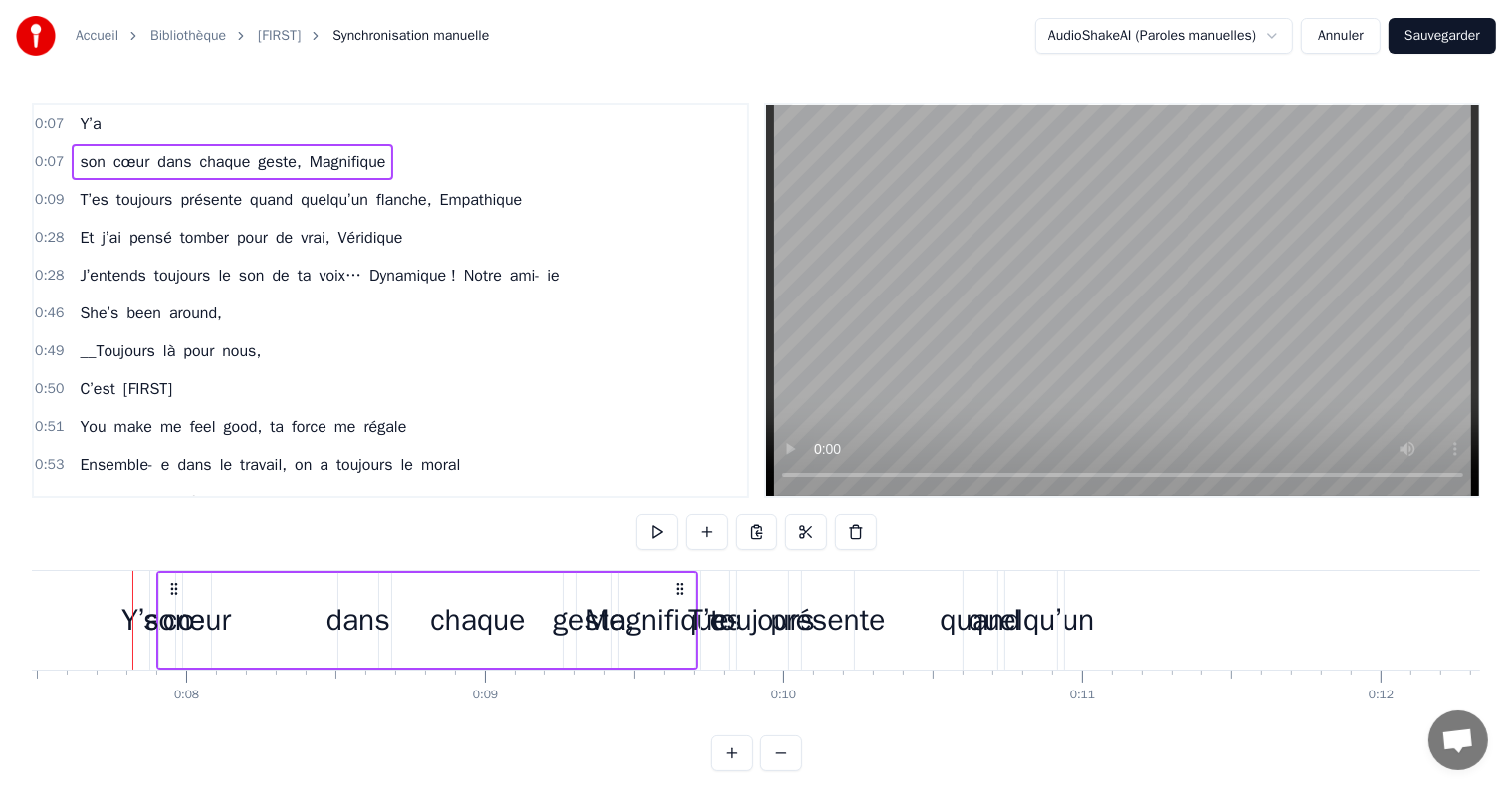 click on "son" at bounding box center [93, 162] 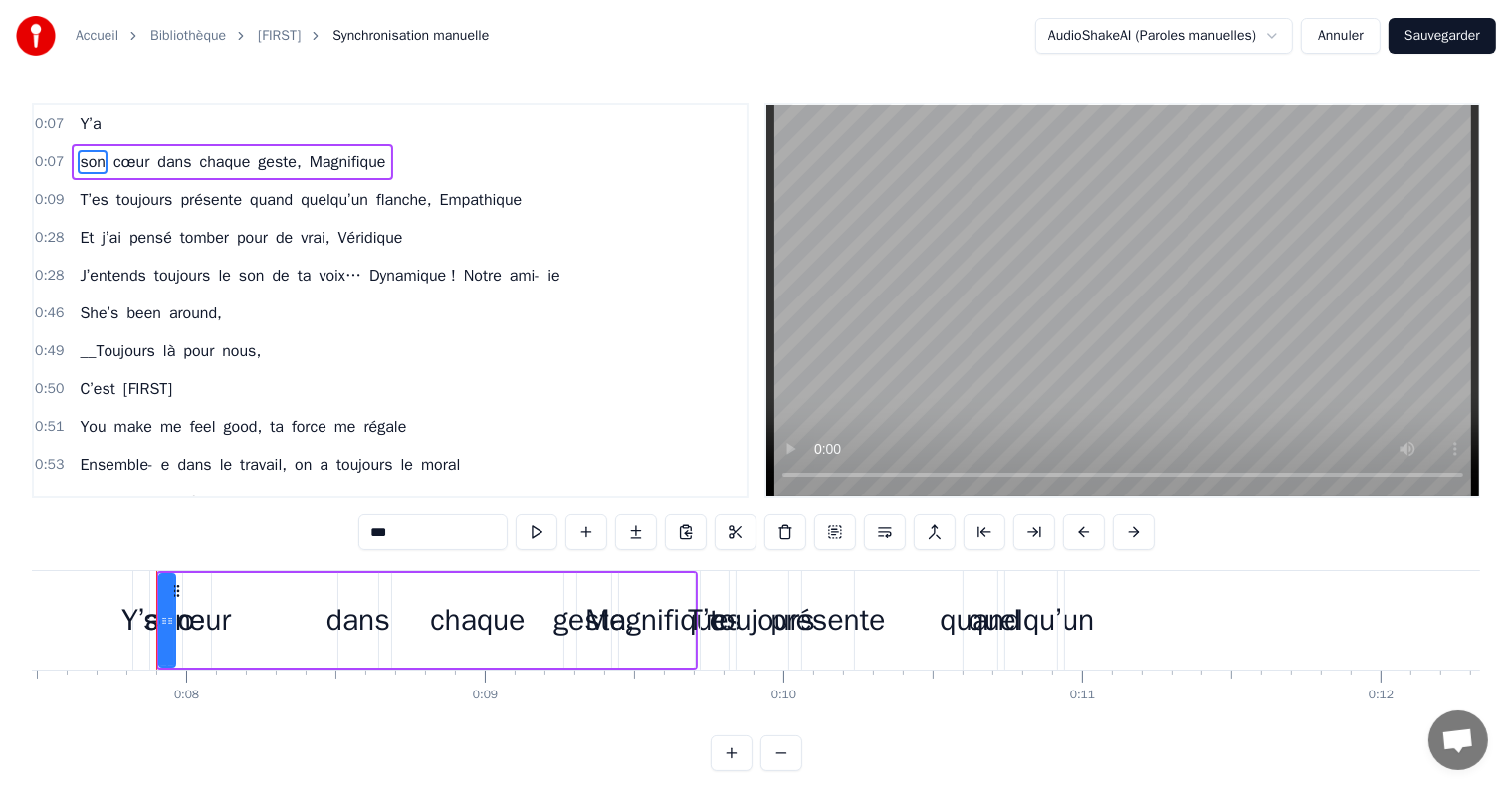 click on "son cœur dans chaque geste, Magnifique" at bounding box center (232, 162) 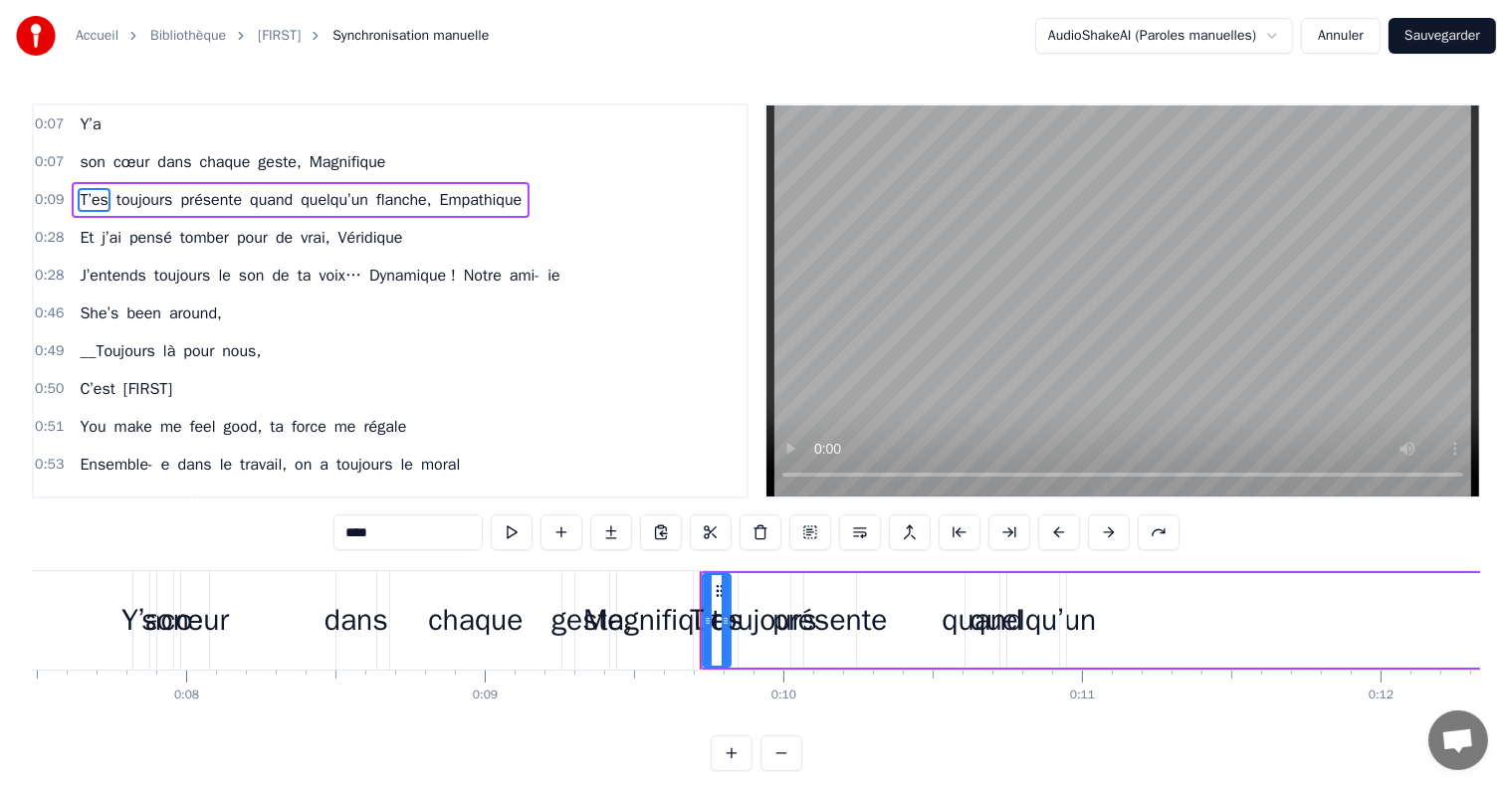 click on "0:07 Y’a" at bounding box center [390, 124] 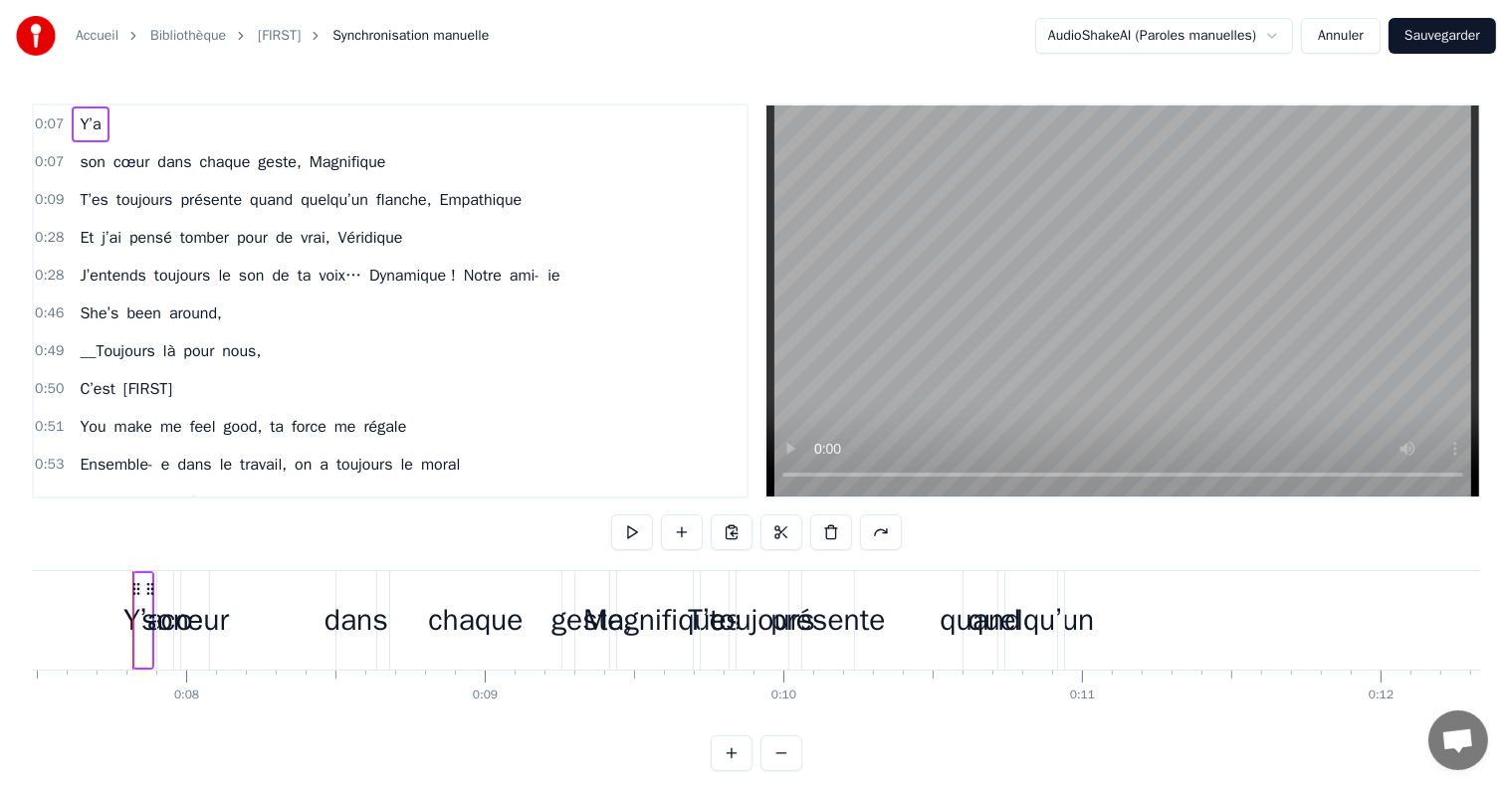 click on "0:07 Y’a" at bounding box center (390, 124) 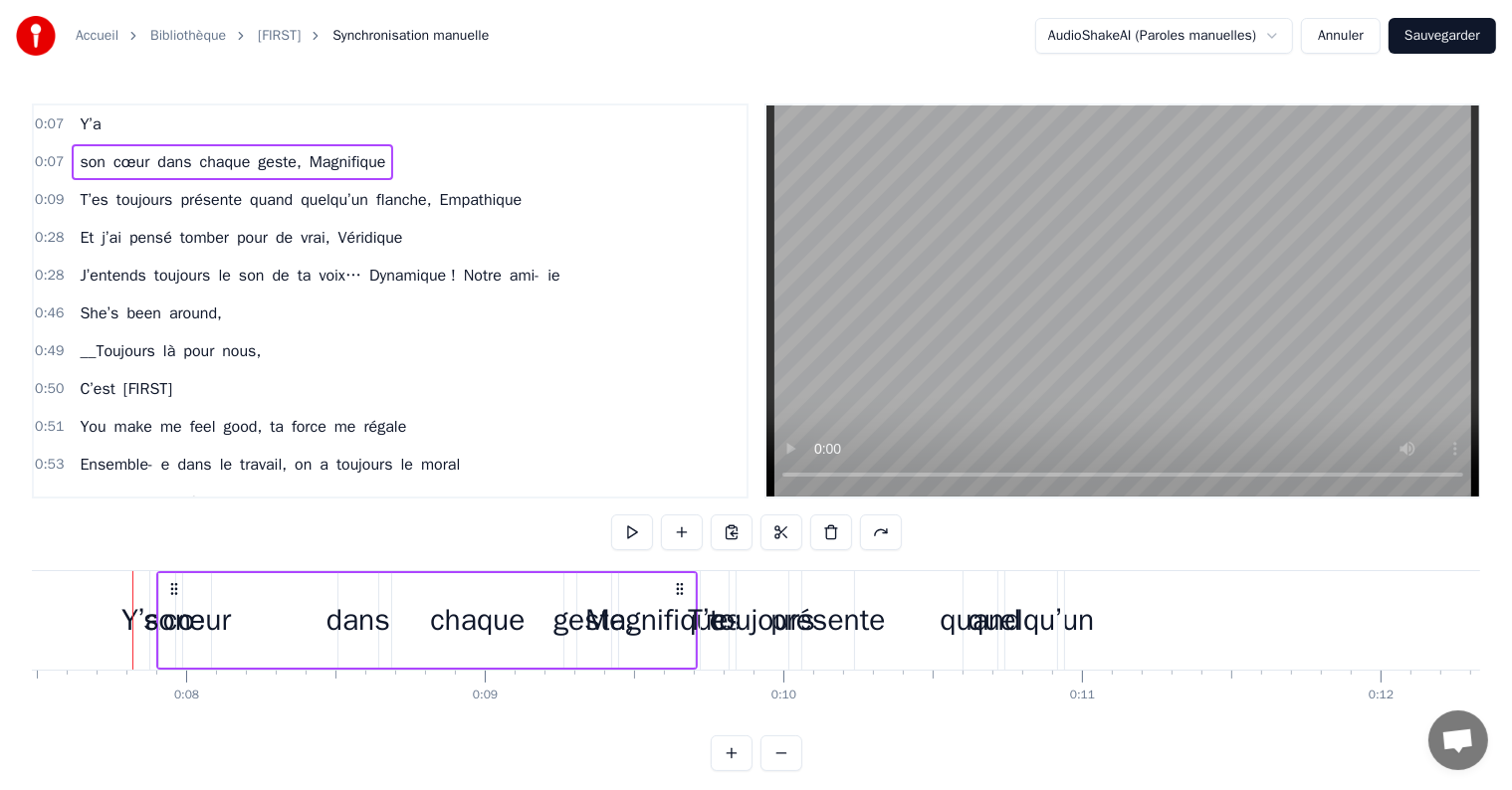 click on "son" at bounding box center [93, 162] 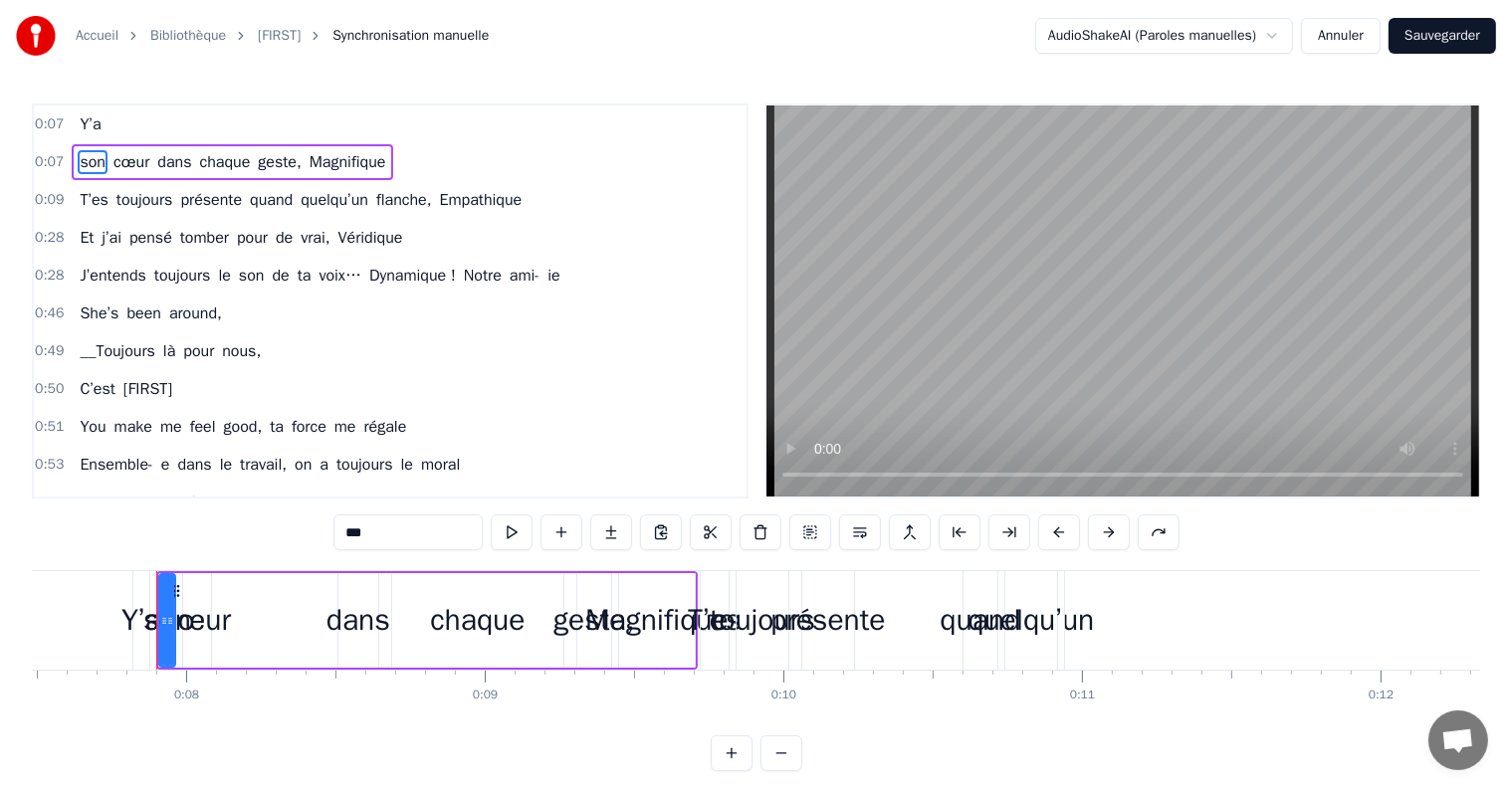 click on "son" at bounding box center (93, 162) 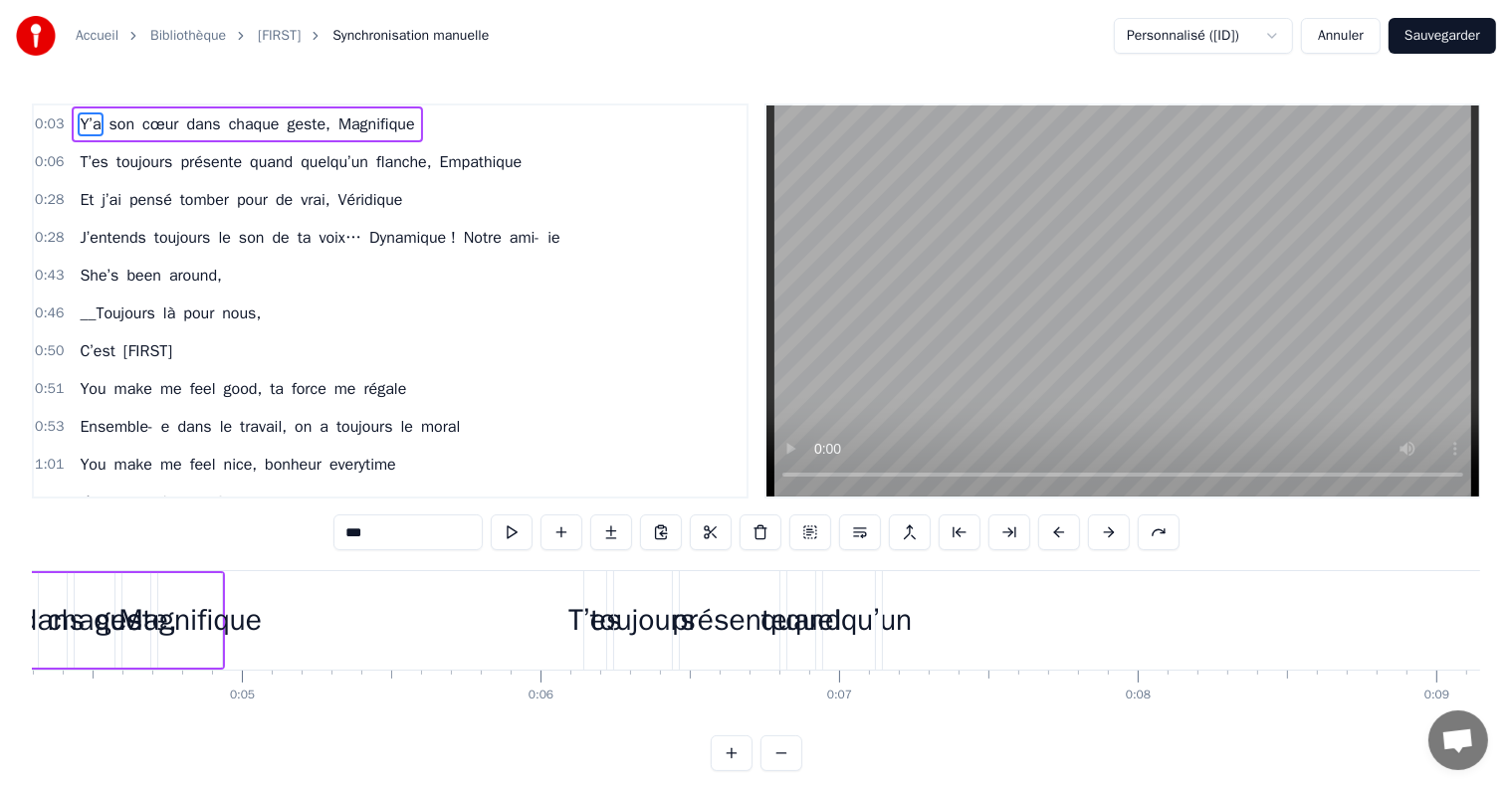 scroll, scrollTop: 0, scrollLeft: 948, axis: horizontal 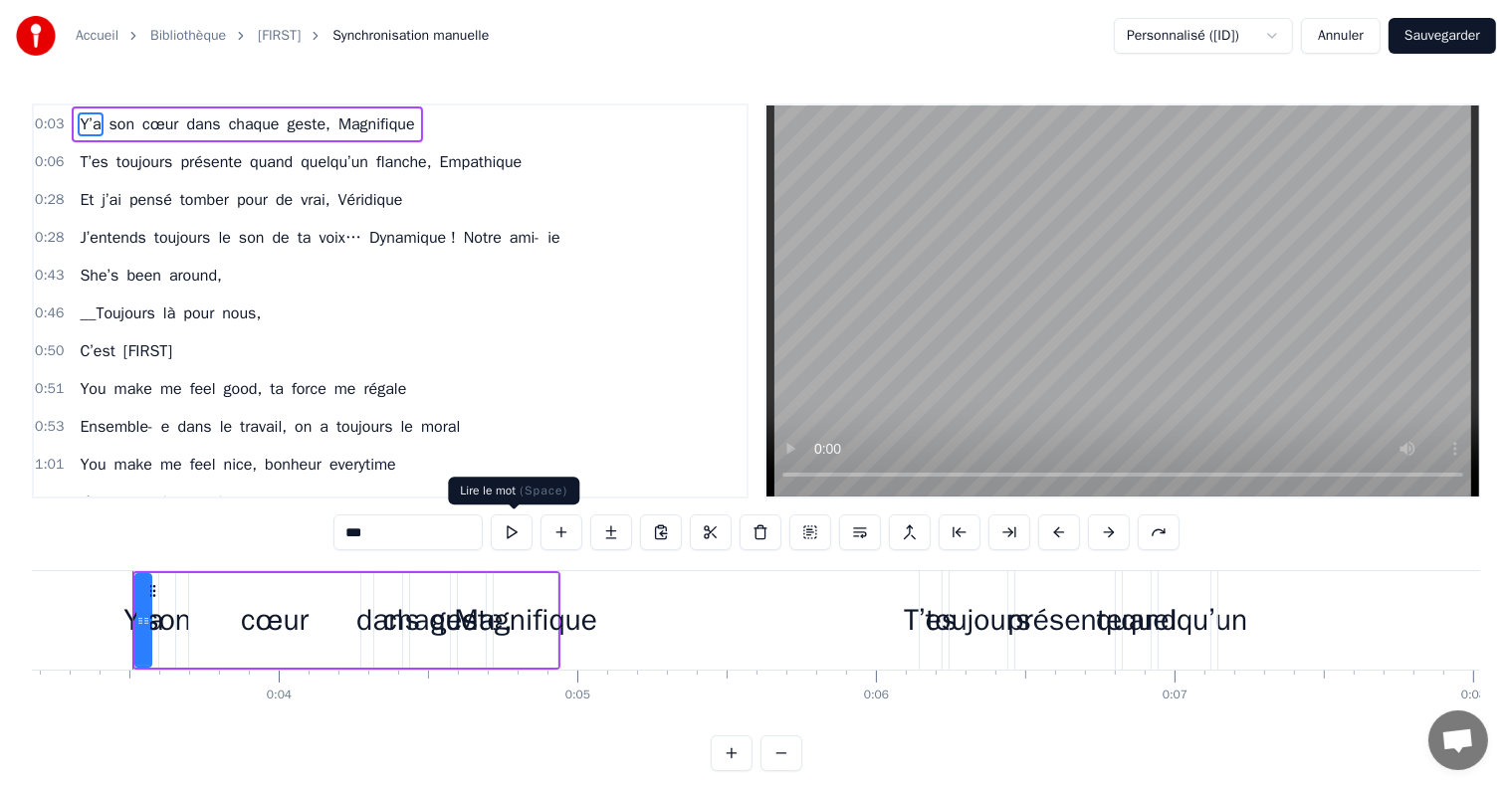 click at bounding box center (512, 532) 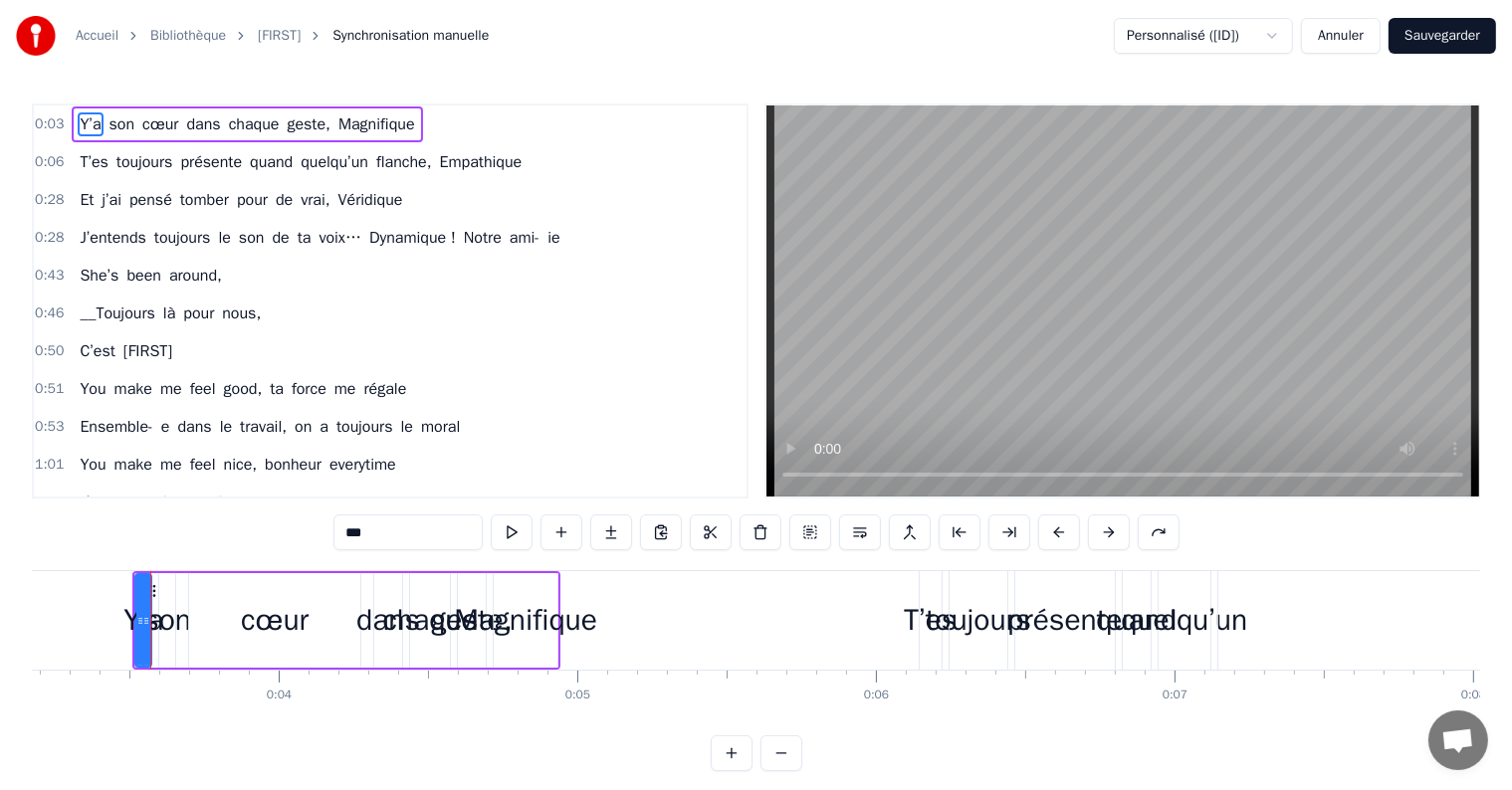 type 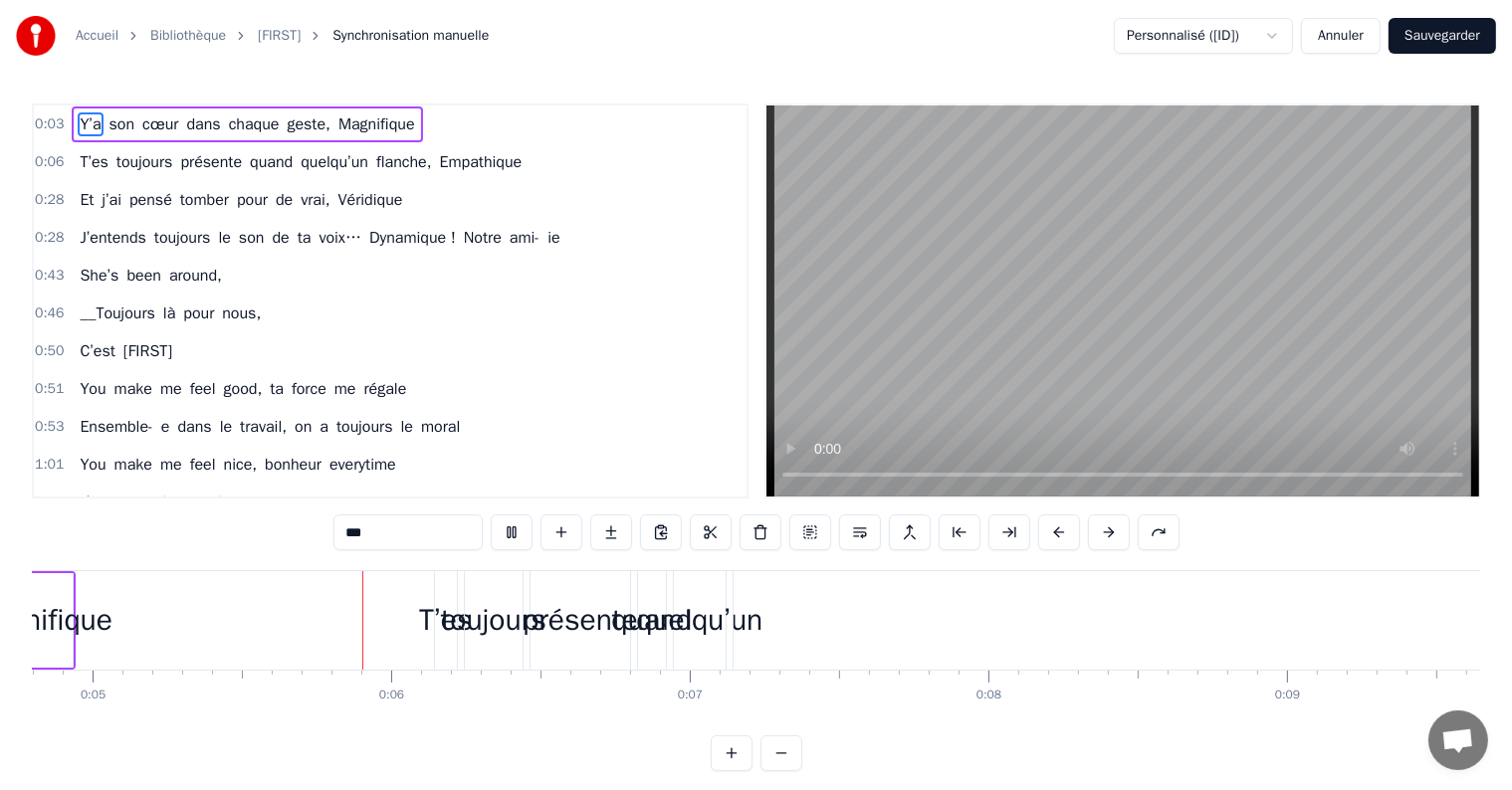 scroll, scrollTop: 0, scrollLeft: 1433, axis: horizontal 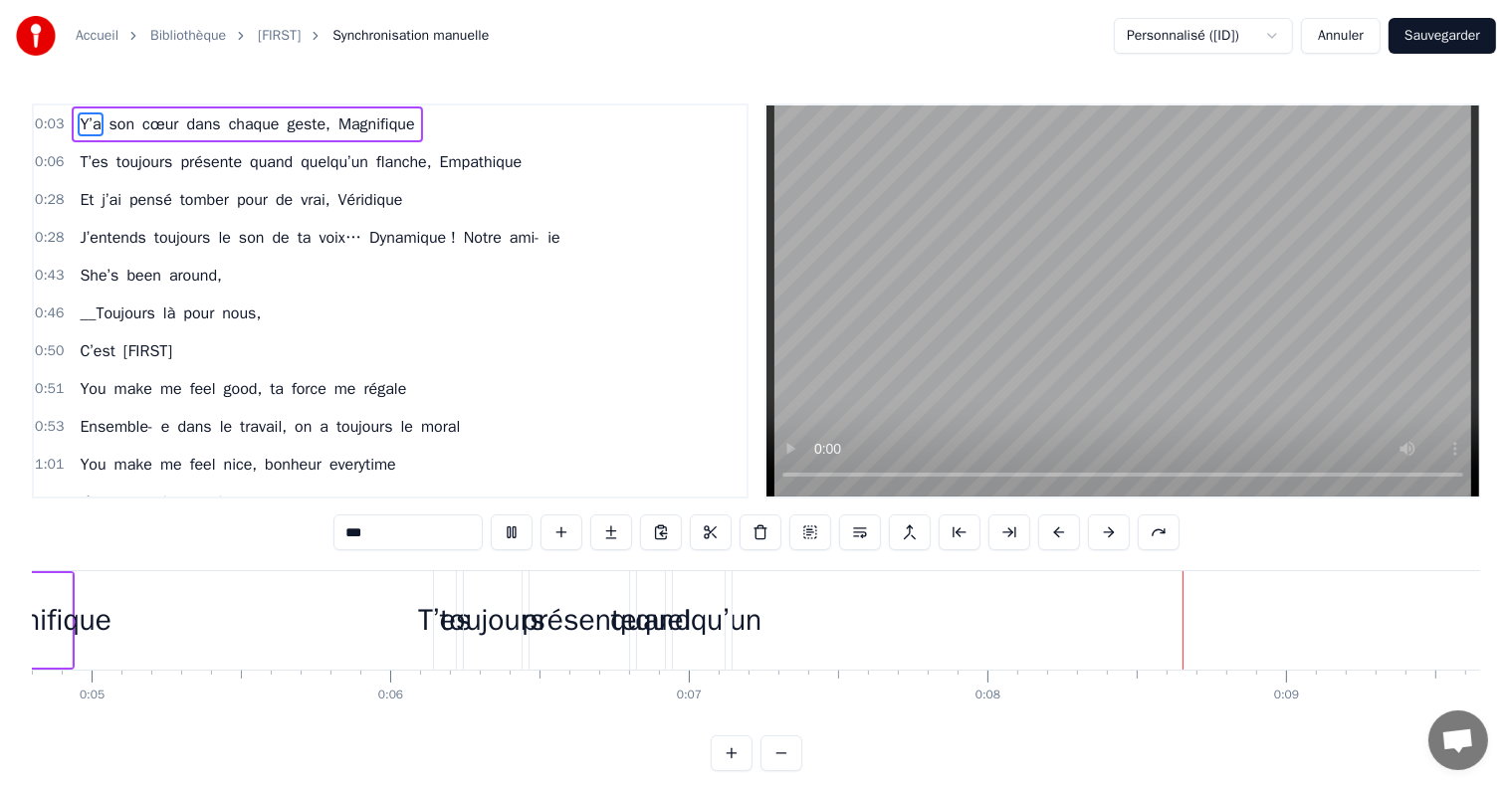 click on "Sauvegarder" at bounding box center (1442, 36) 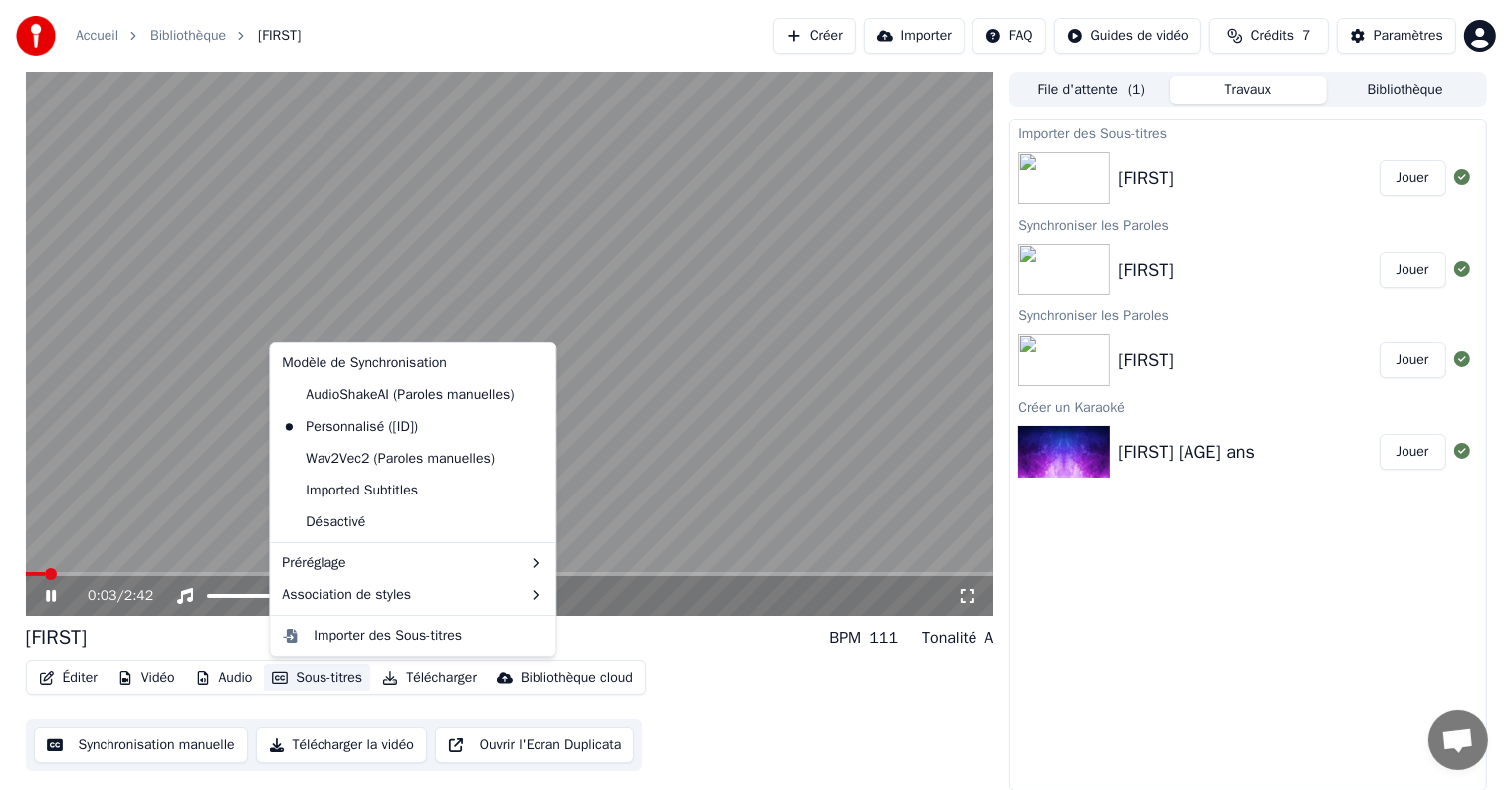 click on "Sous-titres" at bounding box center [317, 678] 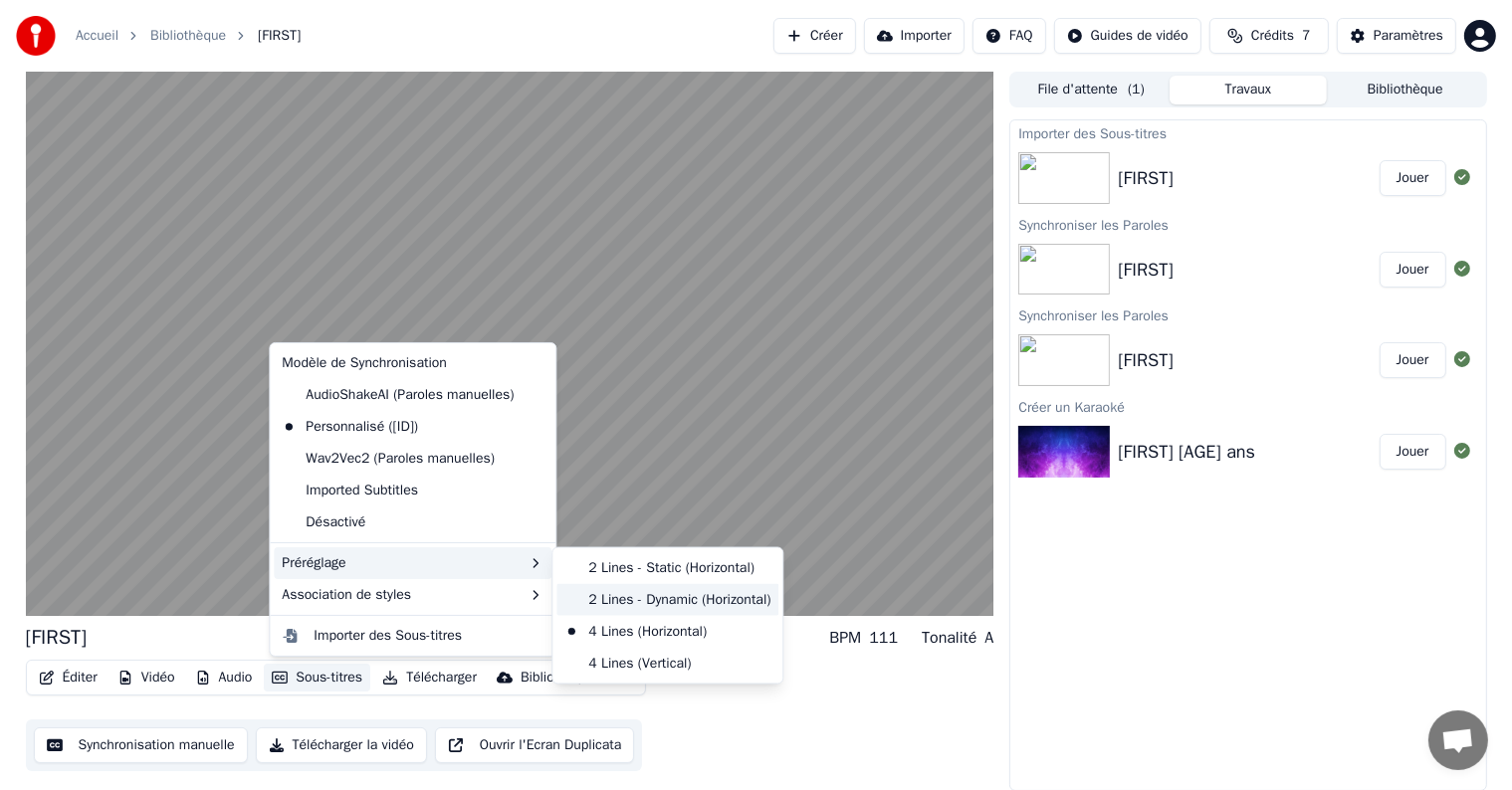 click on "2 Lines - Dynamic (Horizontal)" at bounding box center [667, 600] 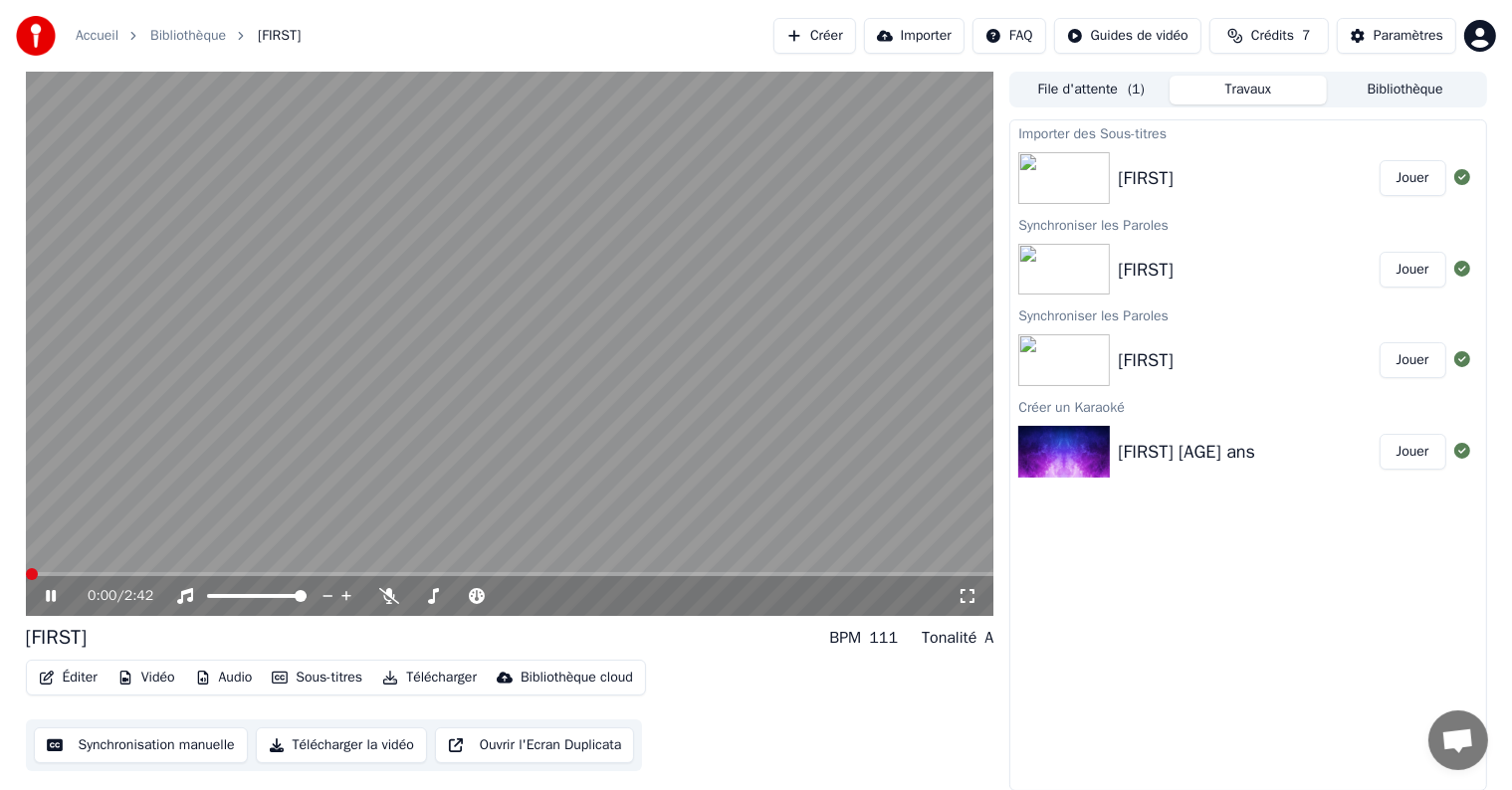 click at bounding box center [32, 574] 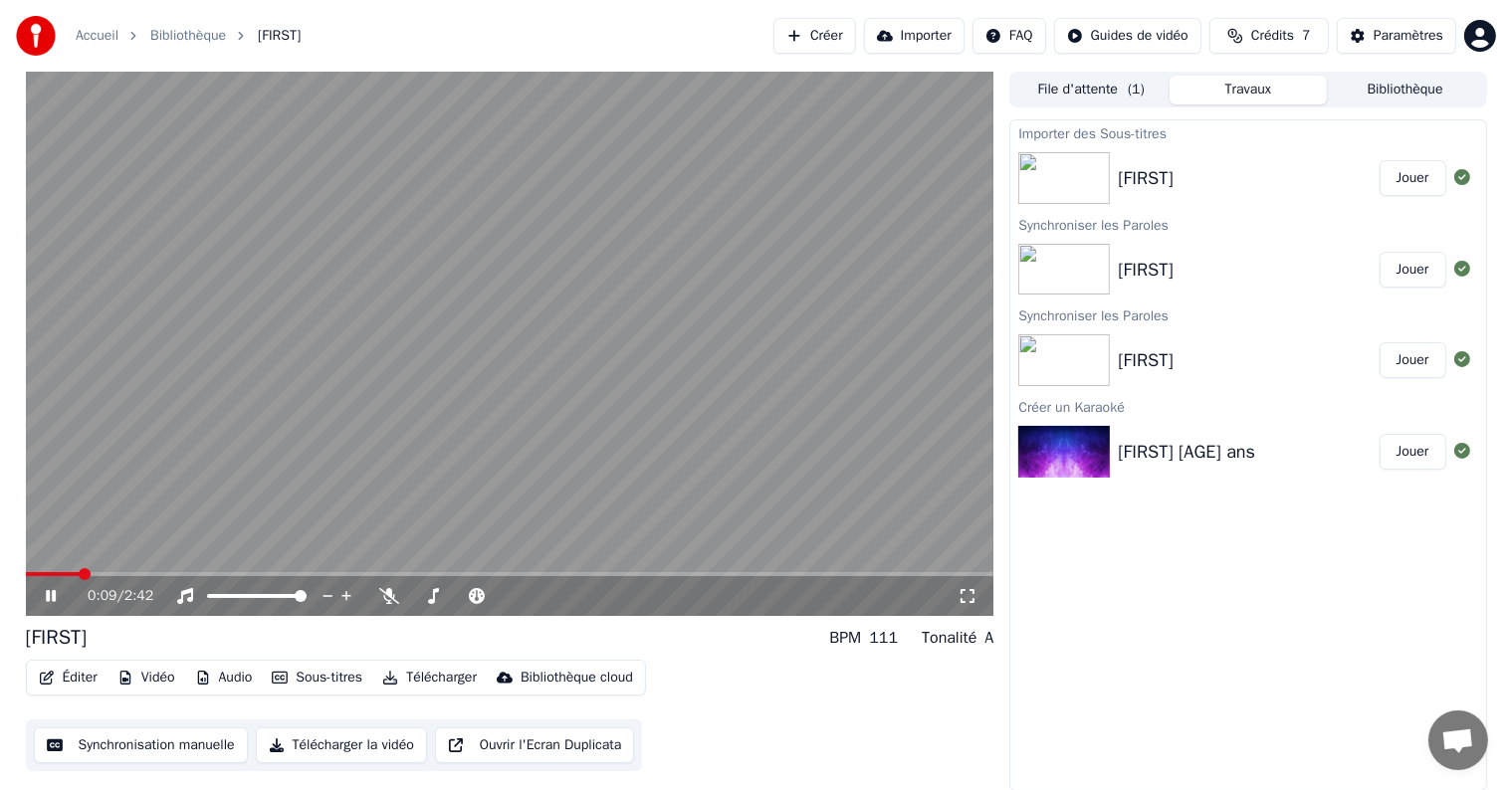 click on "Sous-titres" at bounding box center (317, 678) 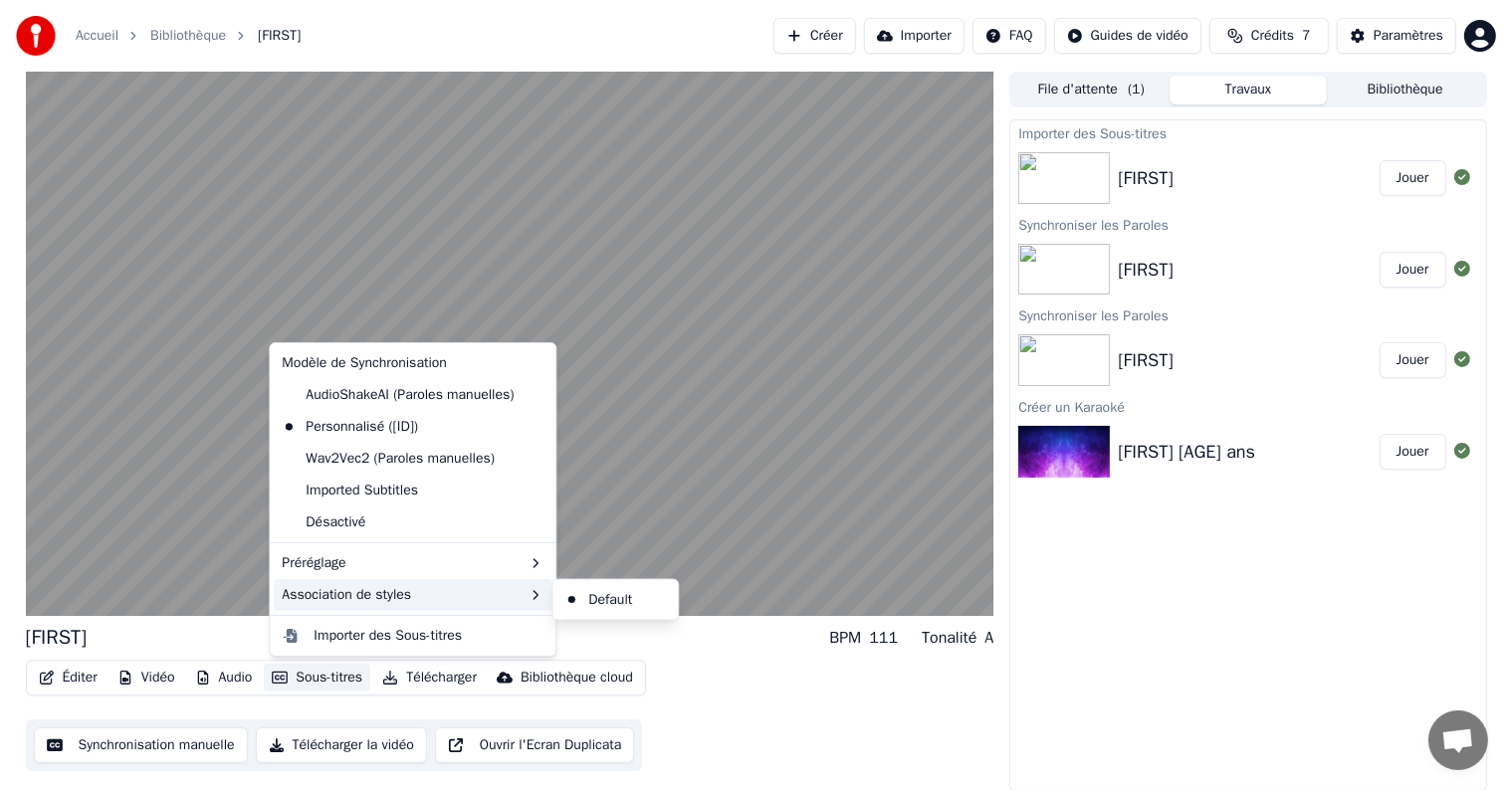 click 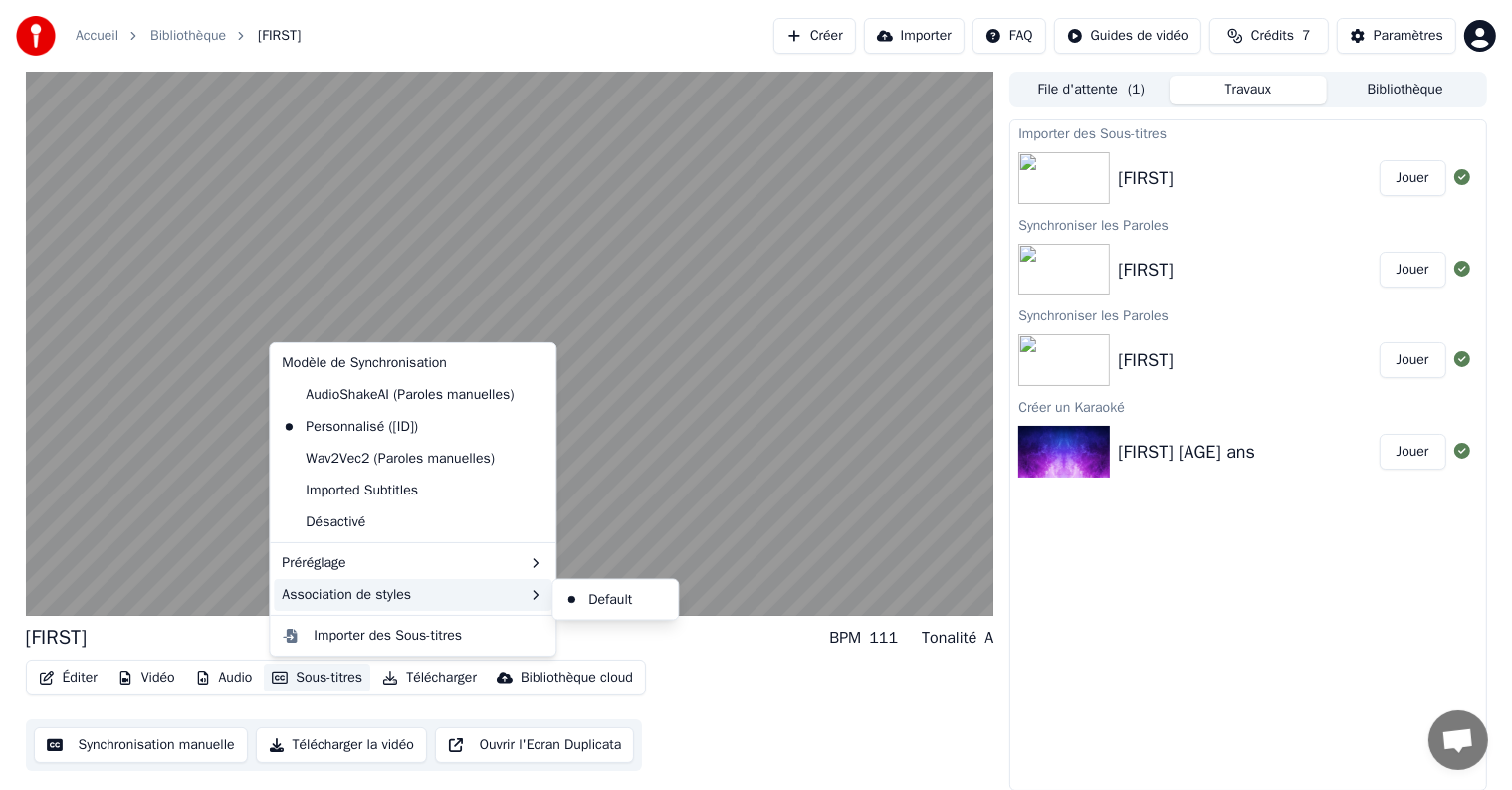 click on "Association de styles" at bounding box center (412, 595) 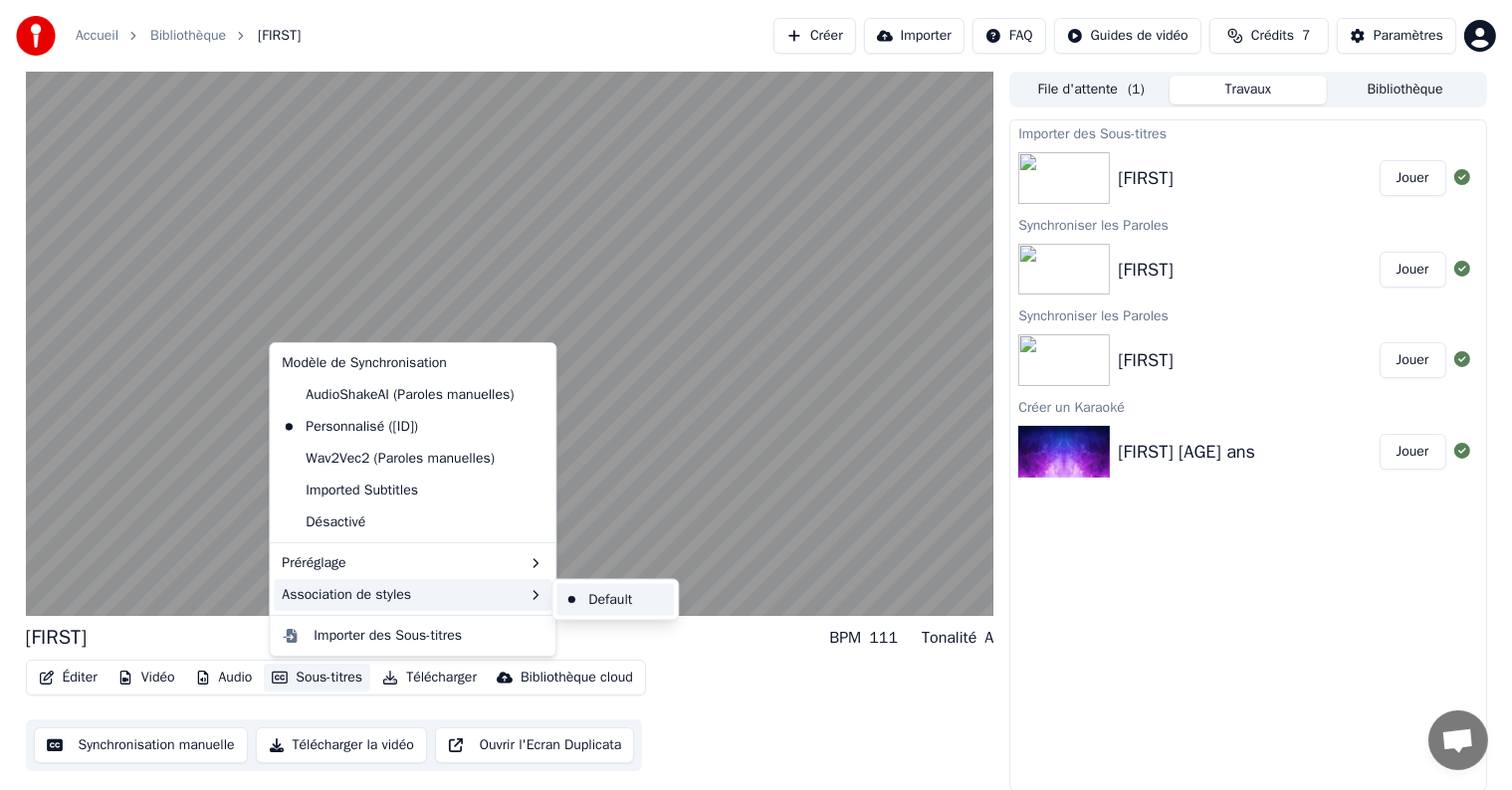 click on "Default" at bounding box center (615, 600) 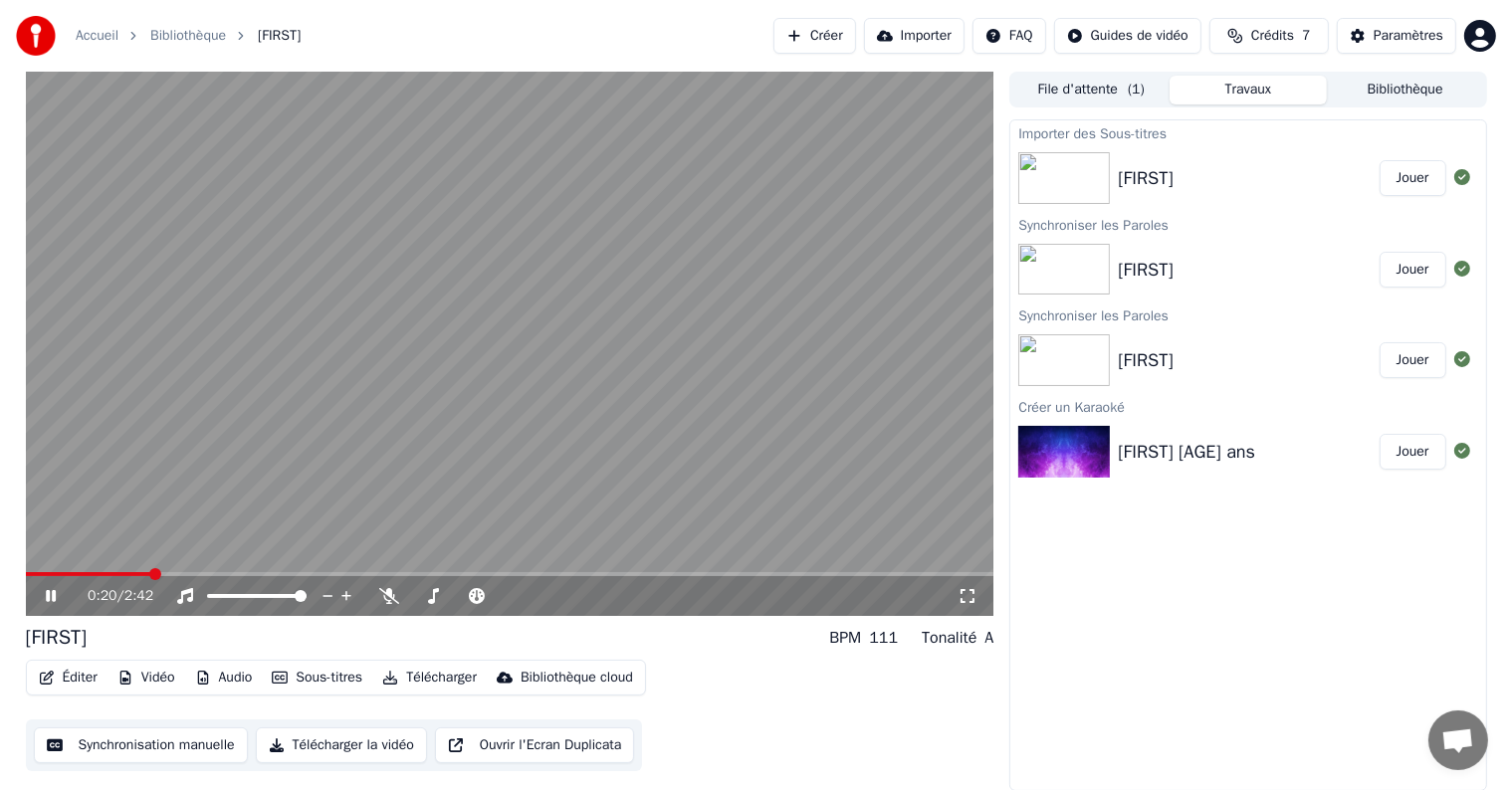 click on "Audio" at bounding box center [224, 678] 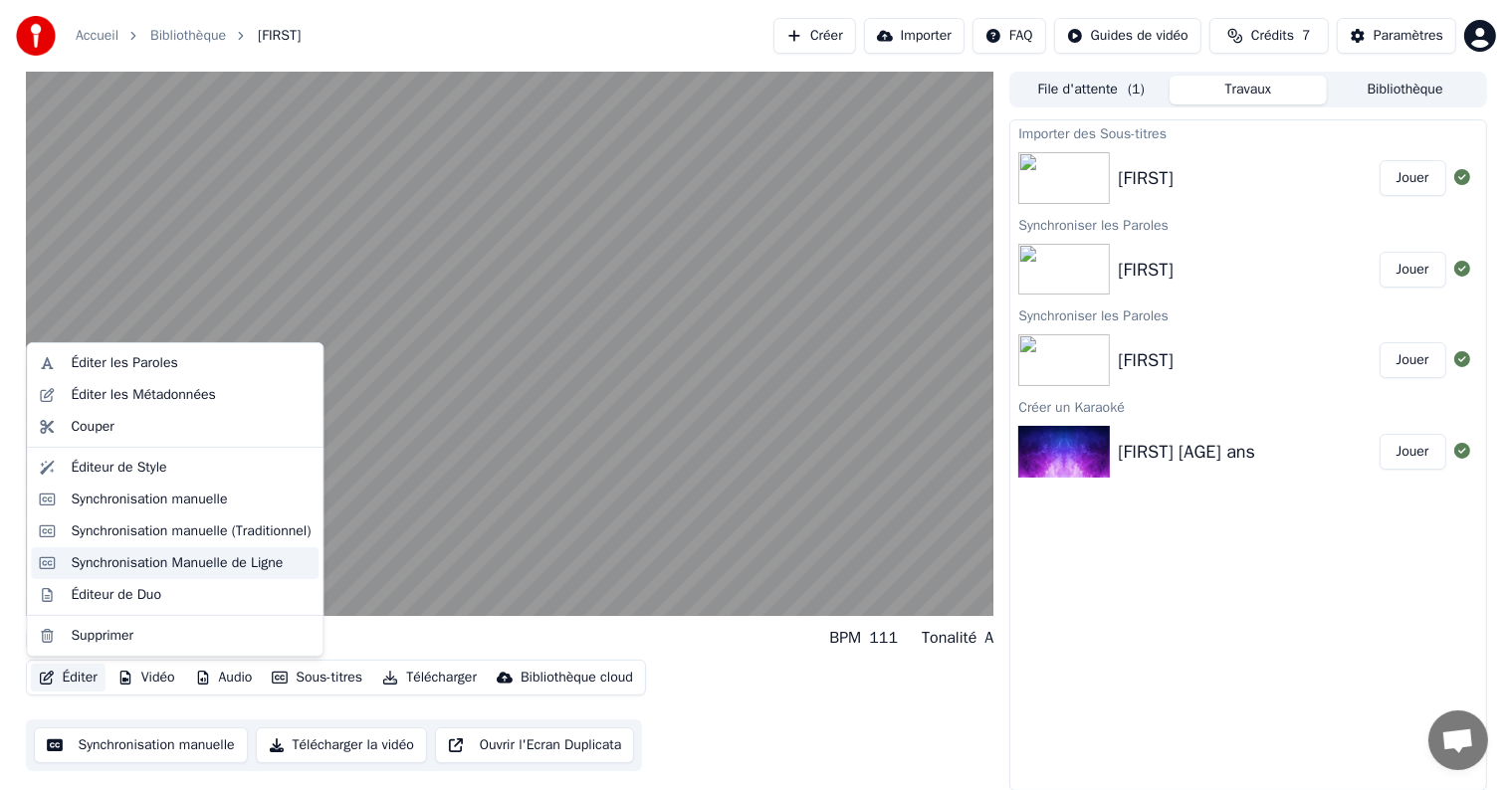 click on "Synchronisation Manuelle de Ligne" at bounding box center [176, 563] 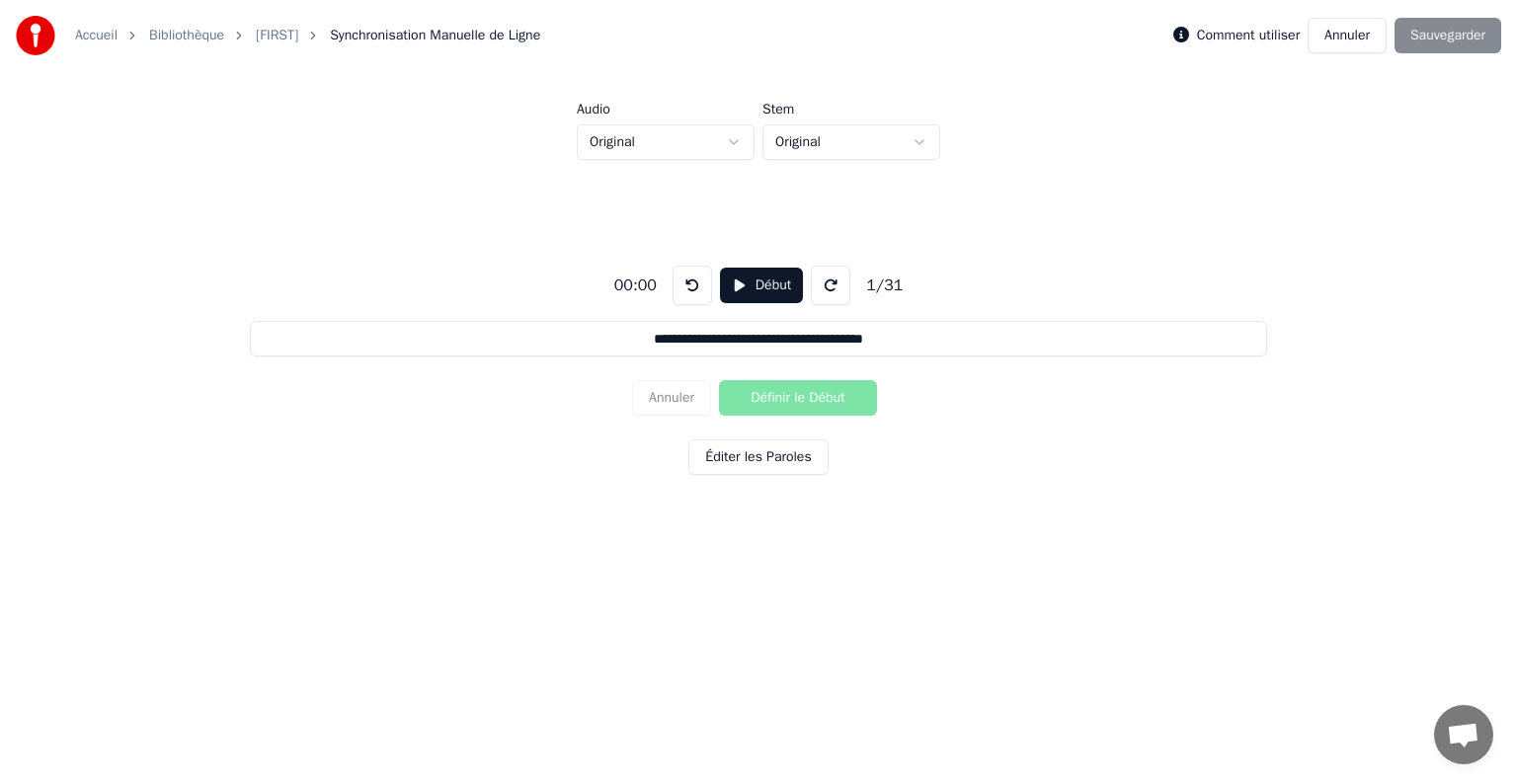 click on "**********" at bounding box center [758, 339] 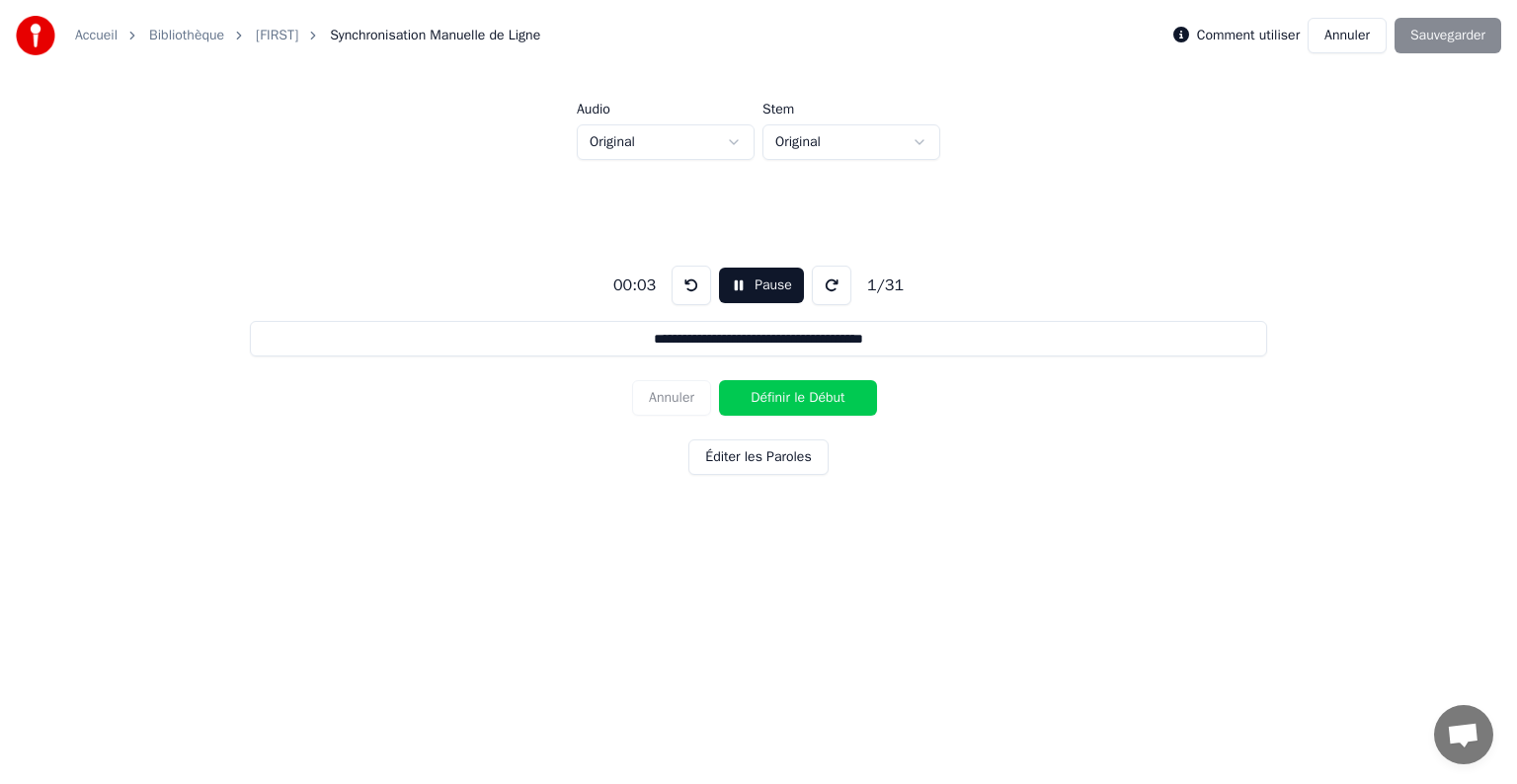 click on "Pause" at bounding box center (761, 285) 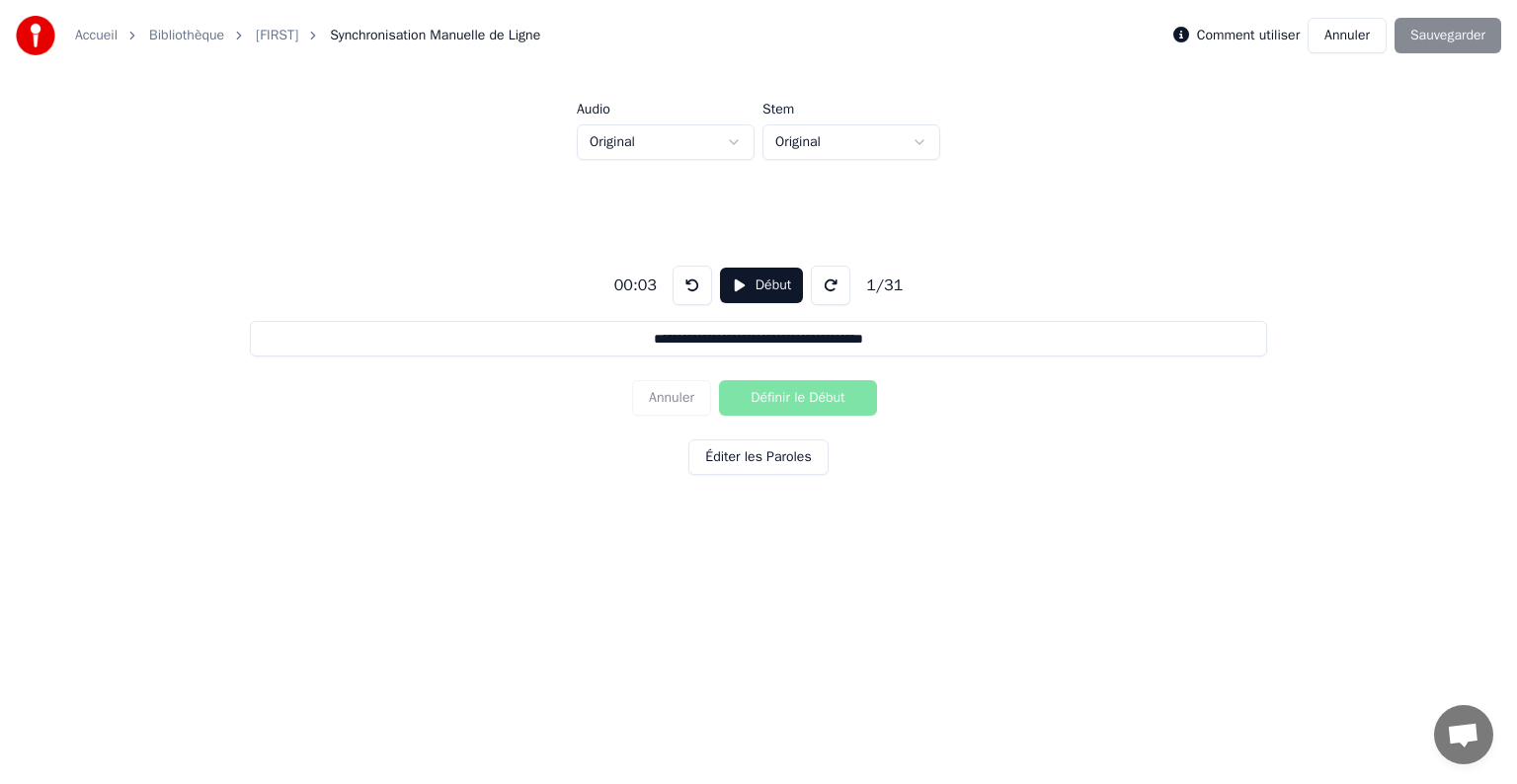 click on "Annuler Définir le Début" at bounding box center [758, 398] 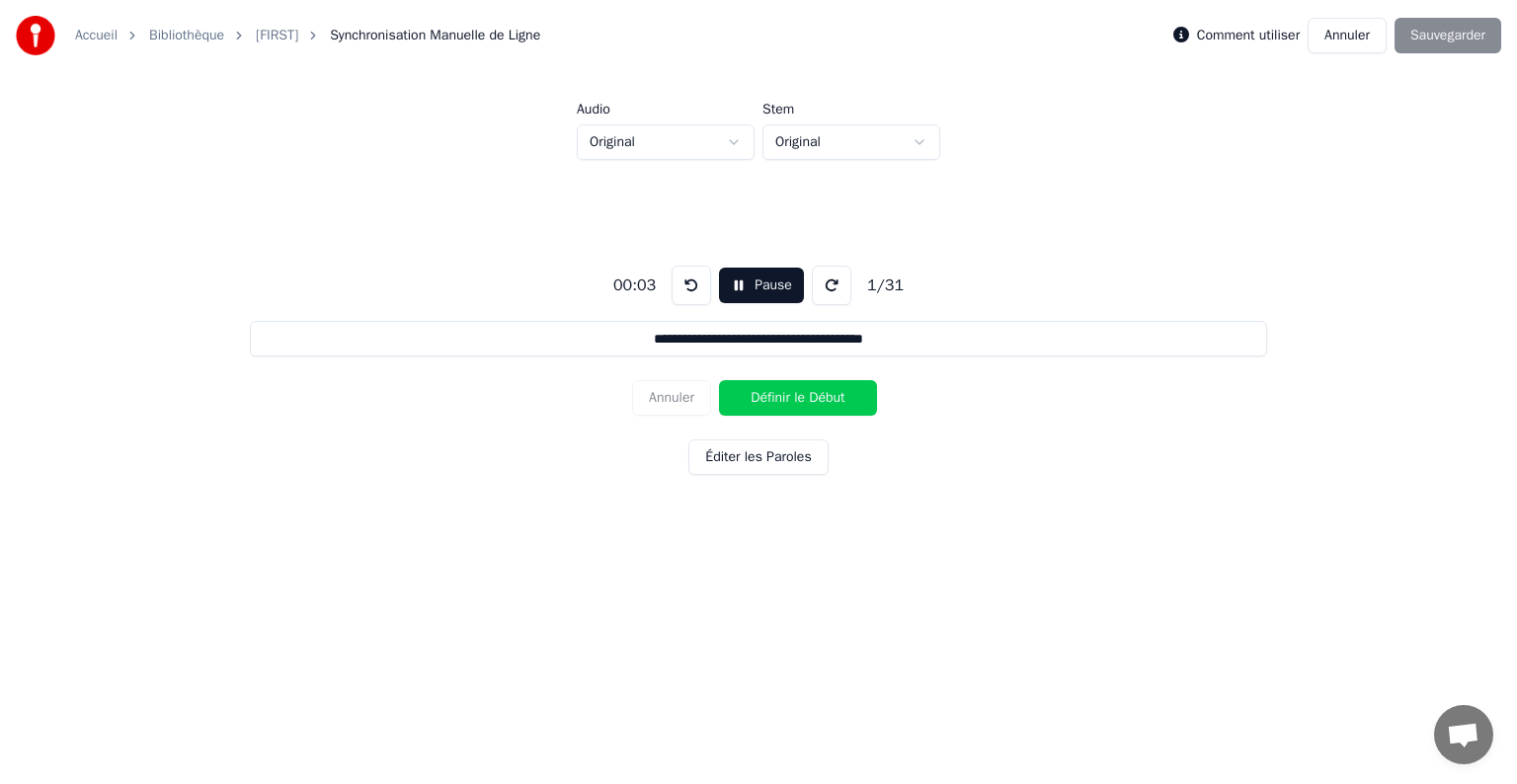 click on "Pause" at bounding box center [761, 285] 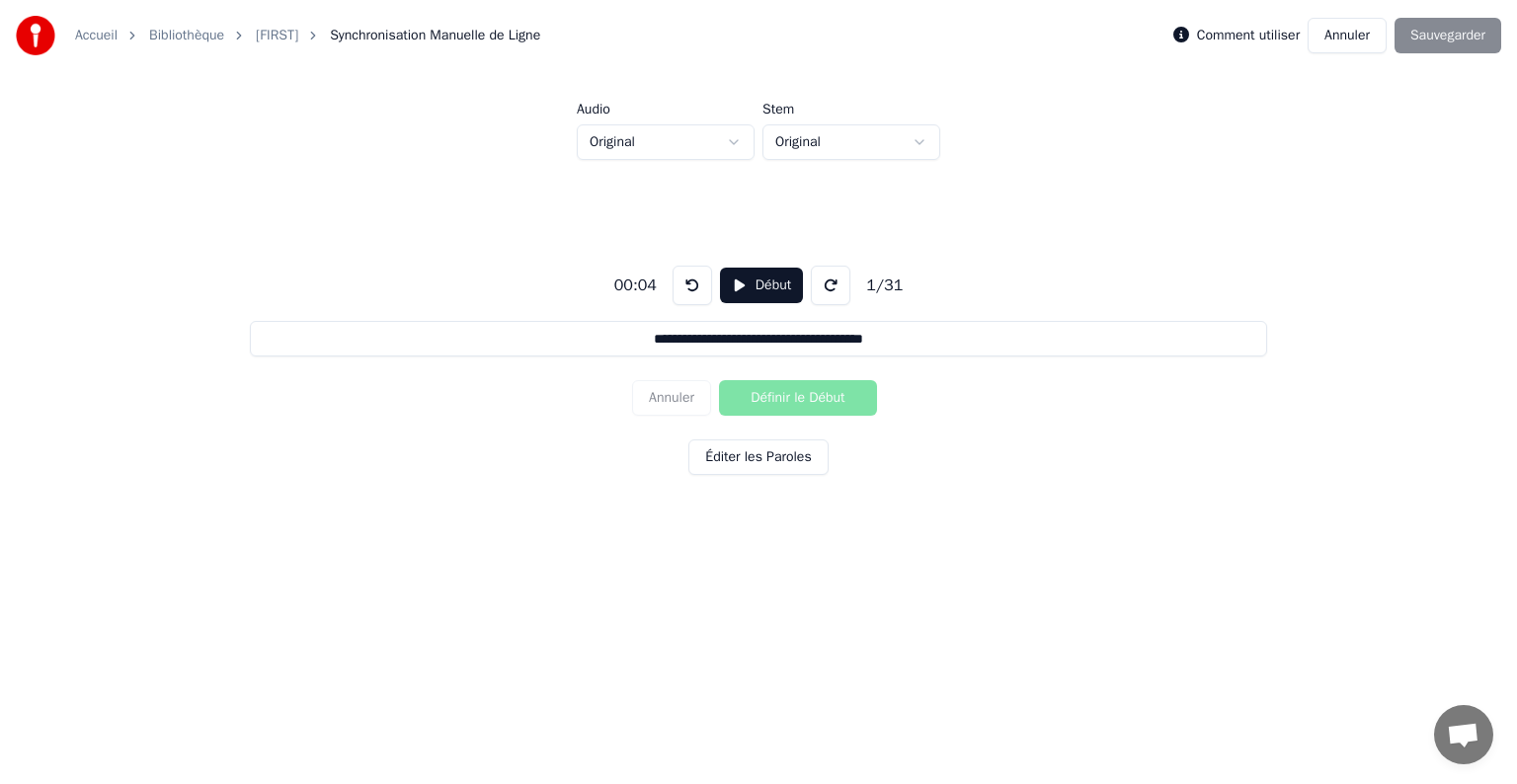 click on "Éditer les Paroles" at bounding box center [758, 457] 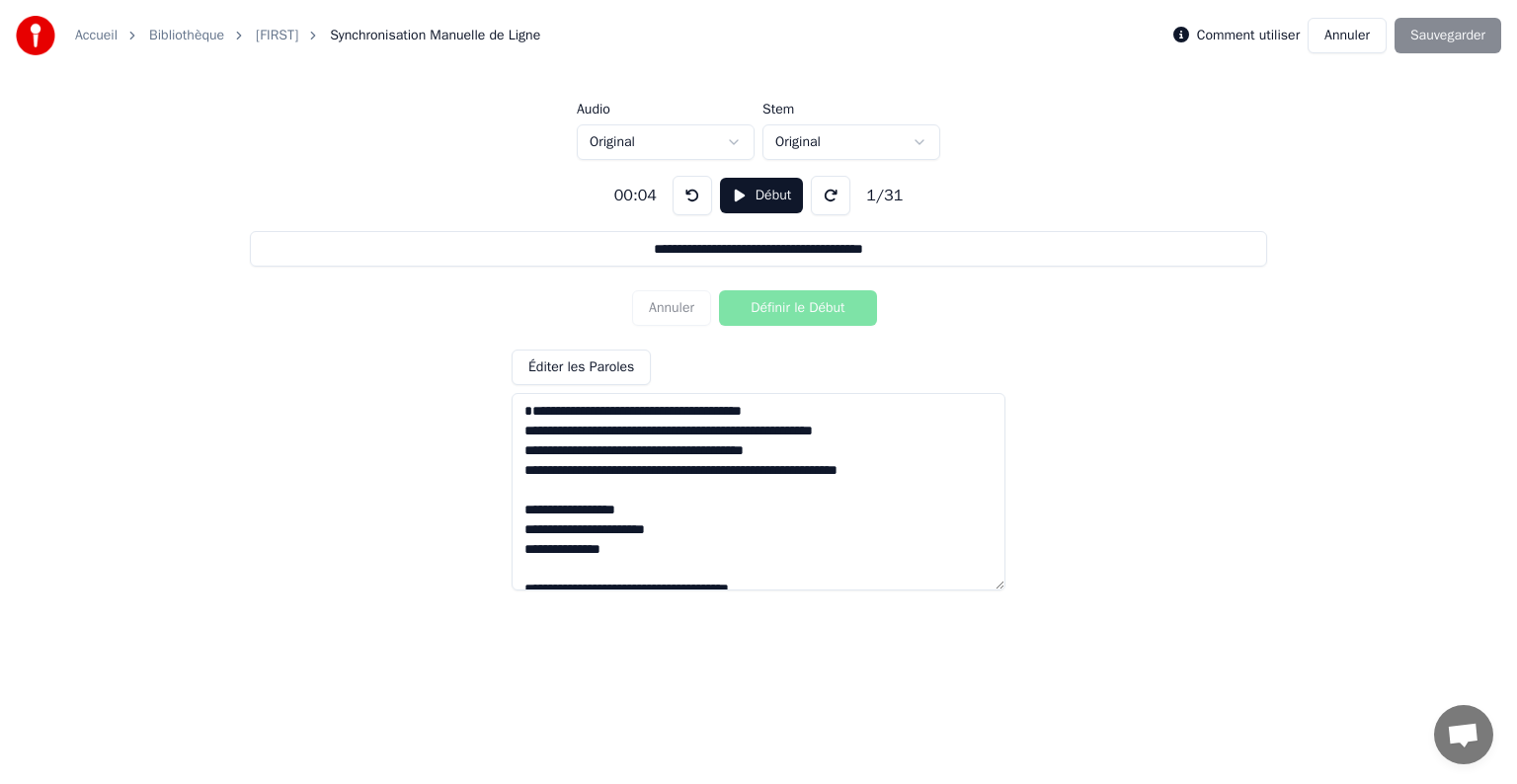 click at bounding box center [831, 196] 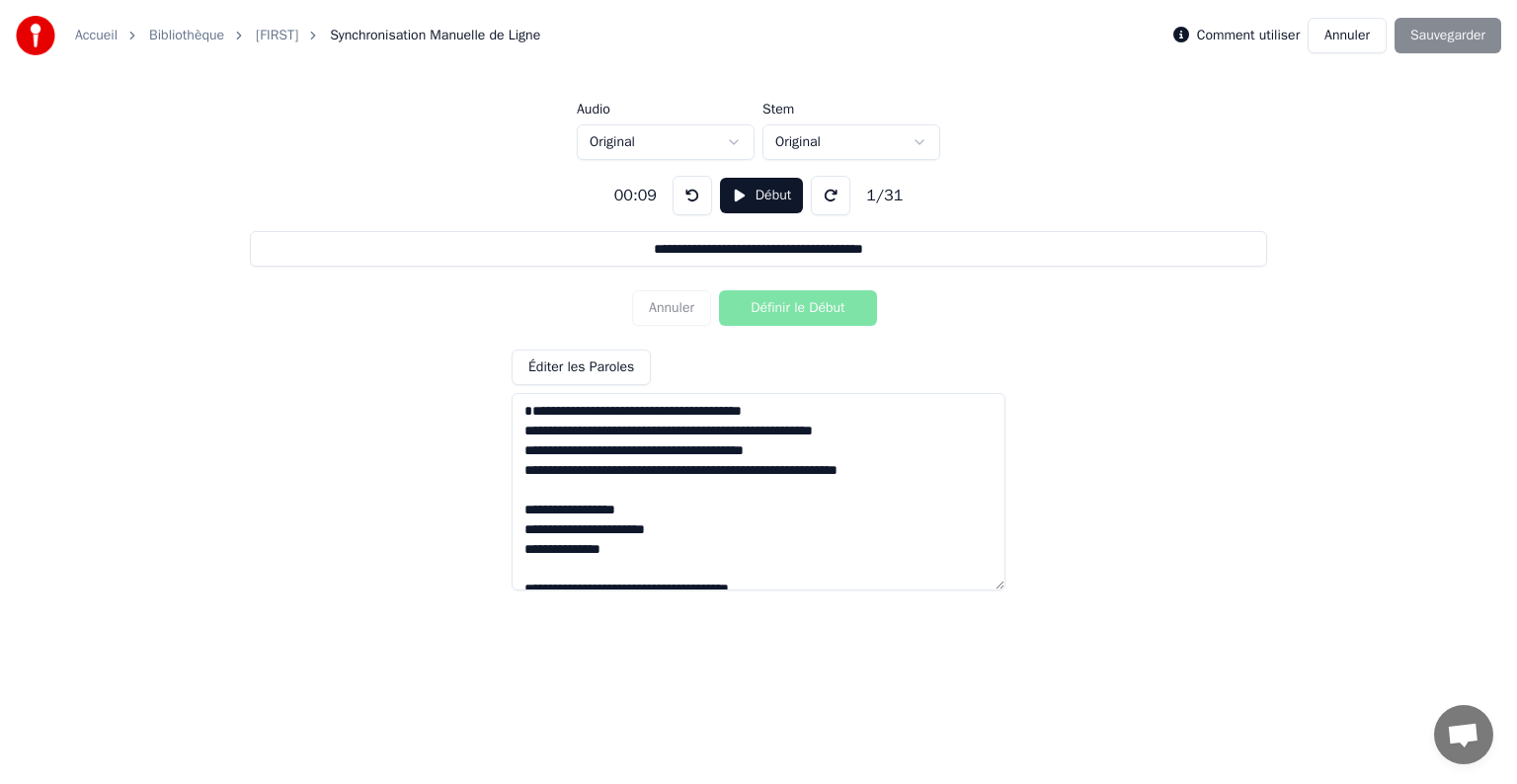 click at bounding box center (831, 196) 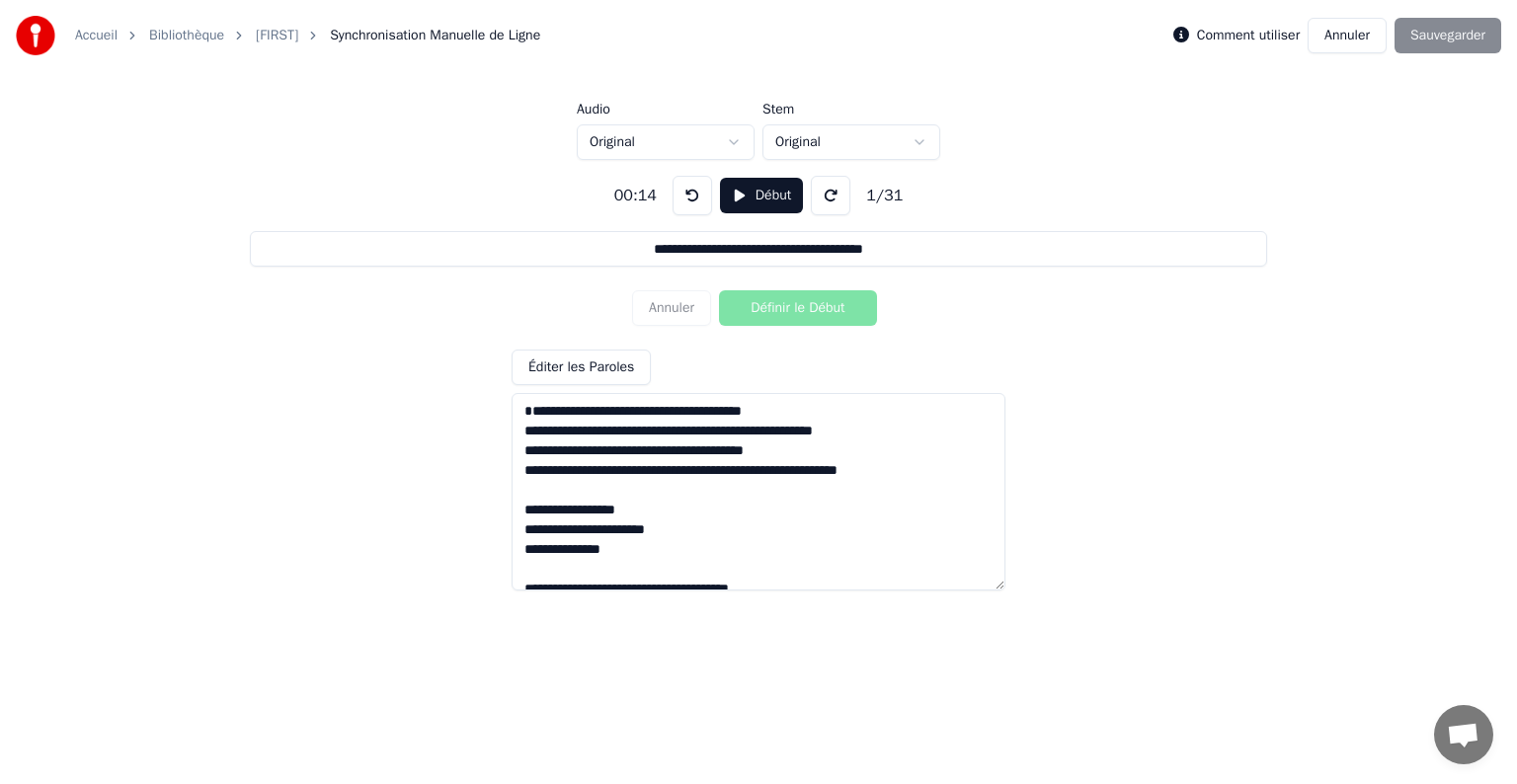 click at bounding box center [692, 196] 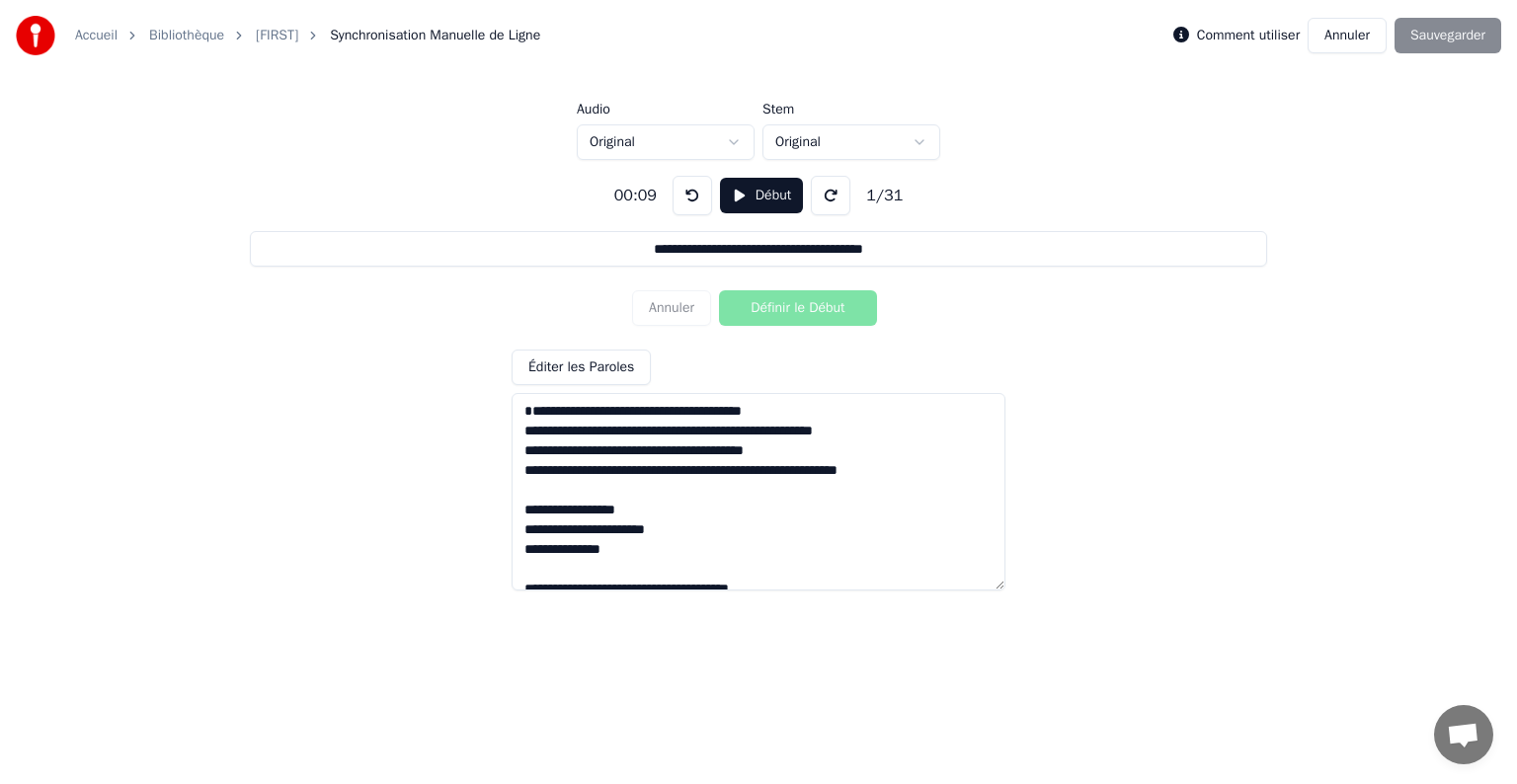 click at bounding box center (692, 196) 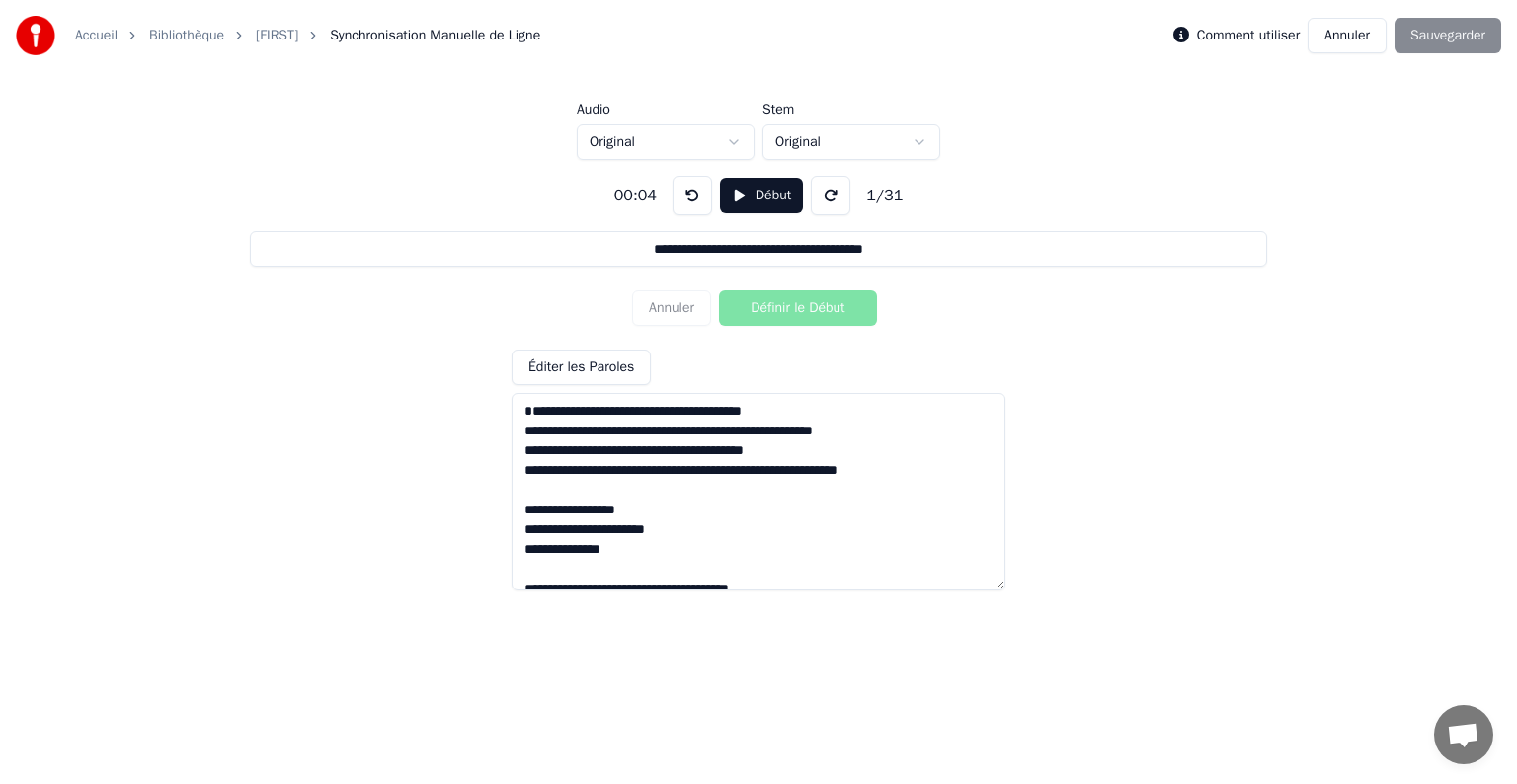 click on "Début" at bounding box center (761, 196) 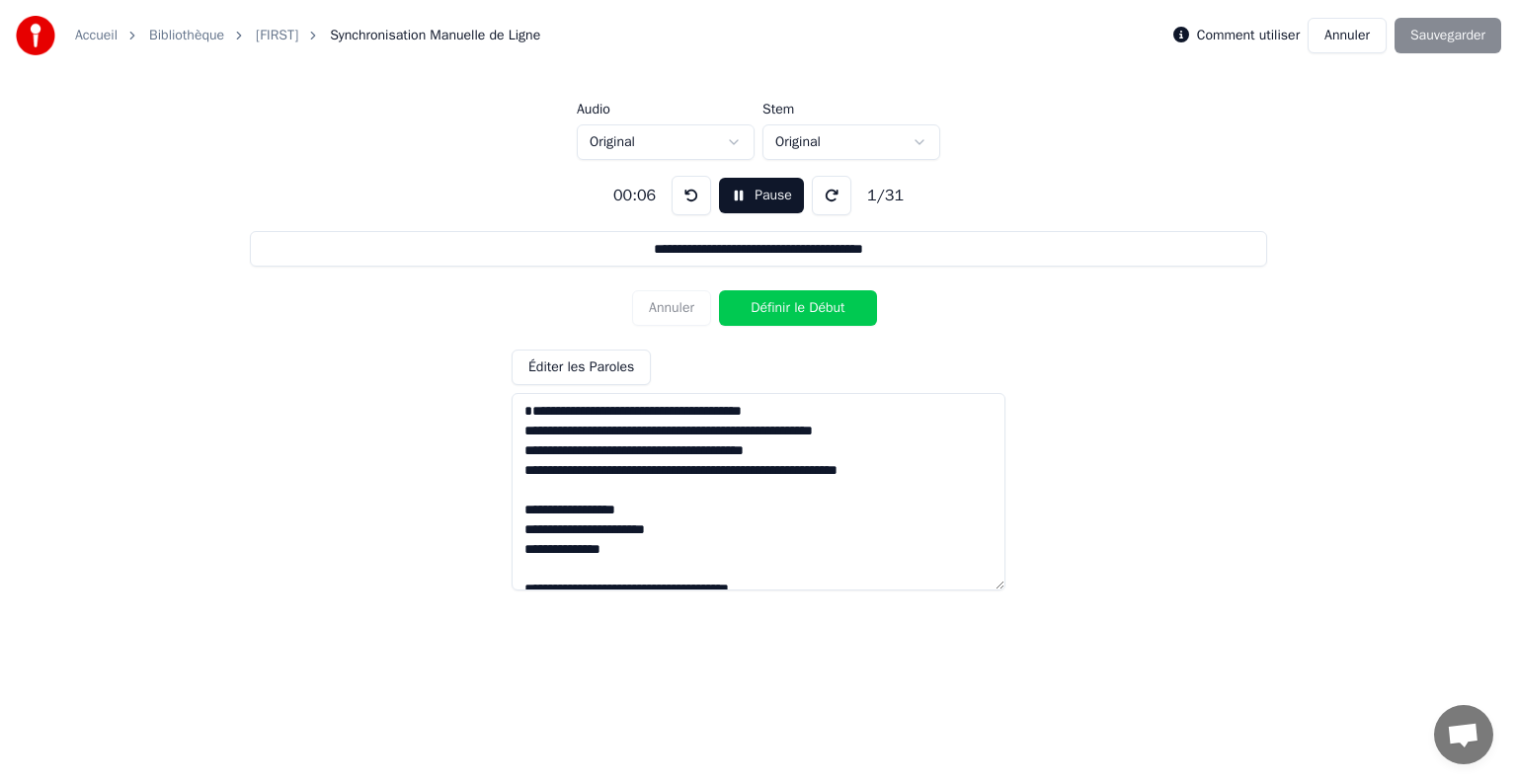 click on "Pause" at bounding box center (761, 196) 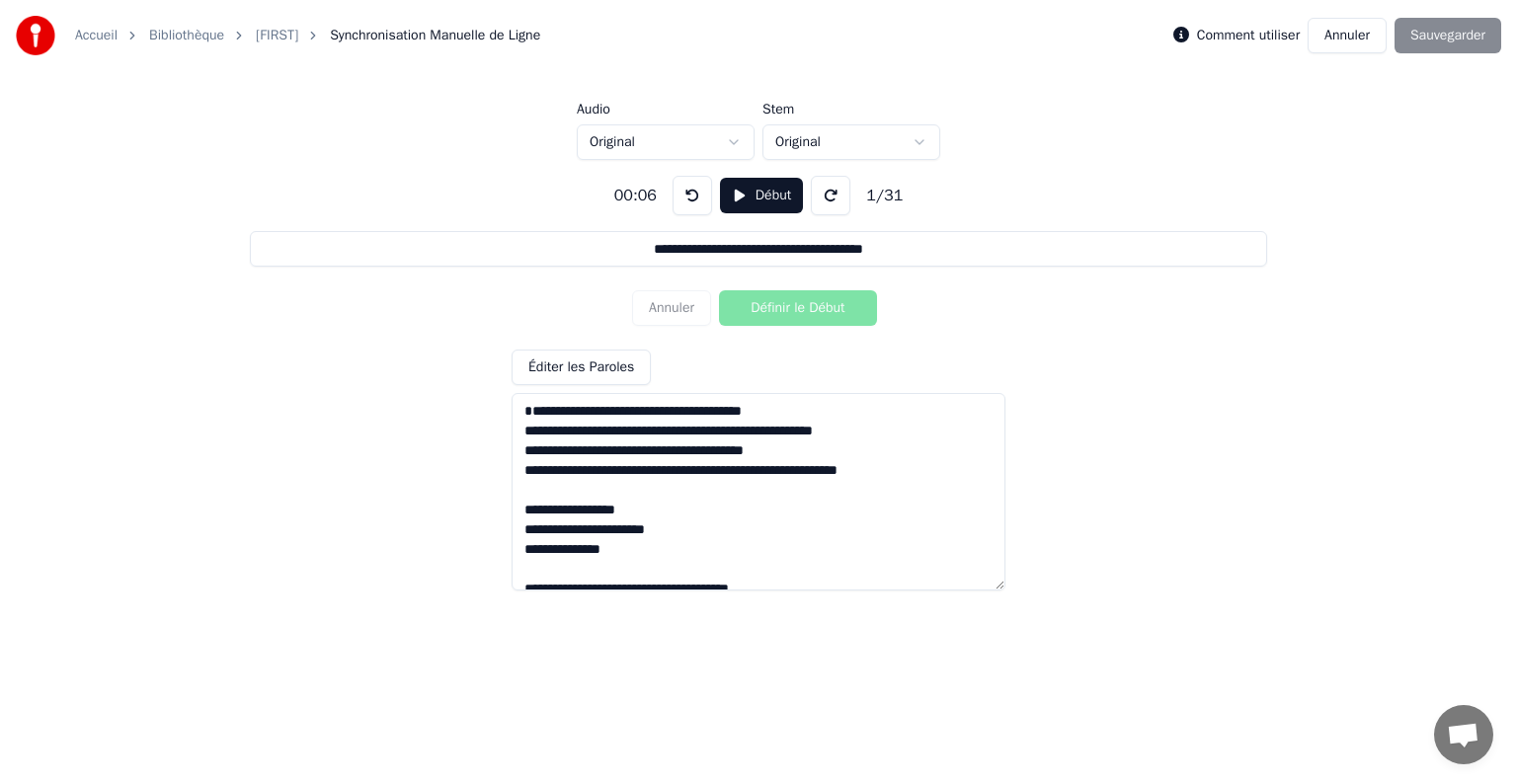 click on "Début" at bounding box center (761, 196) 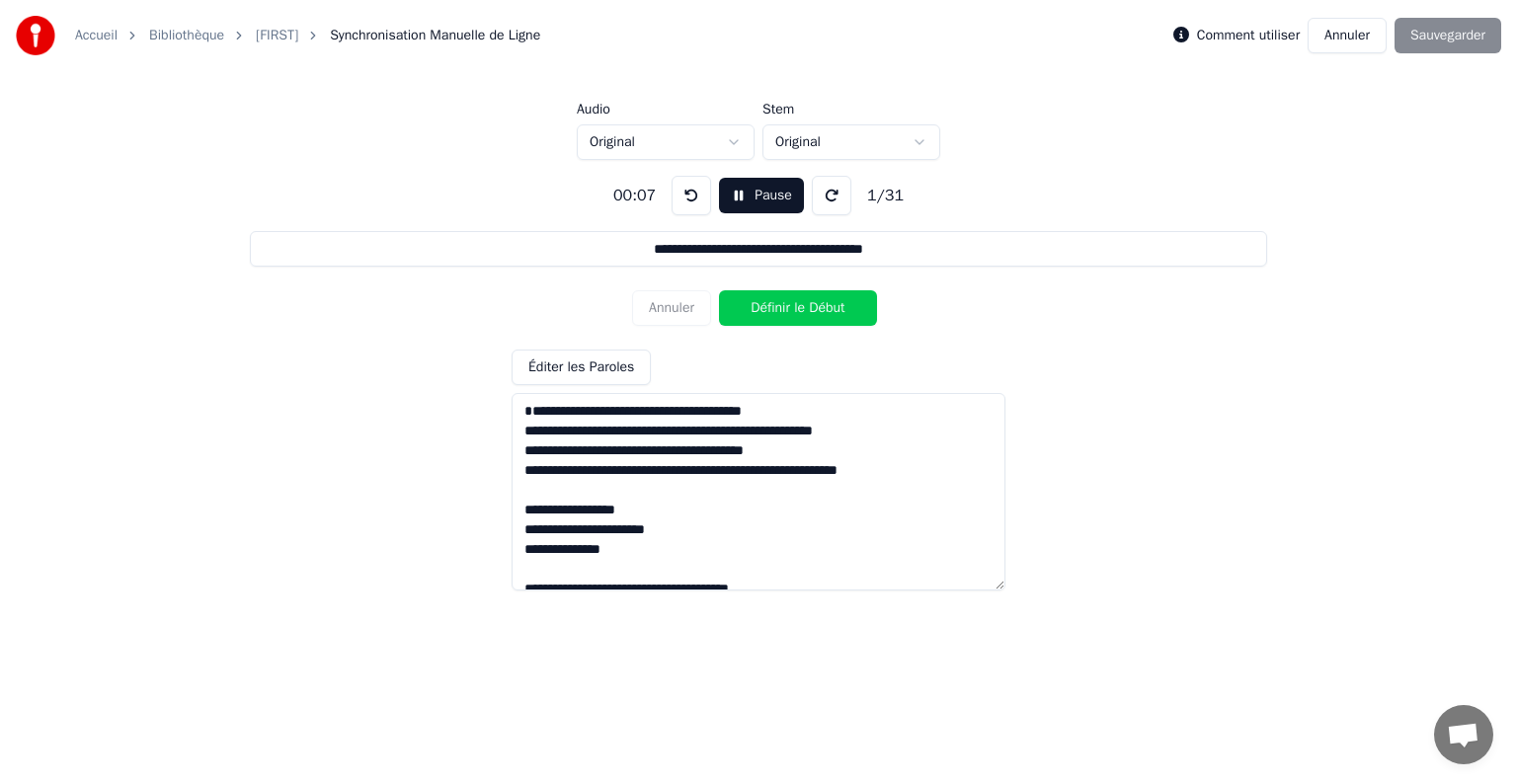 click at bounding box center (691, 196) 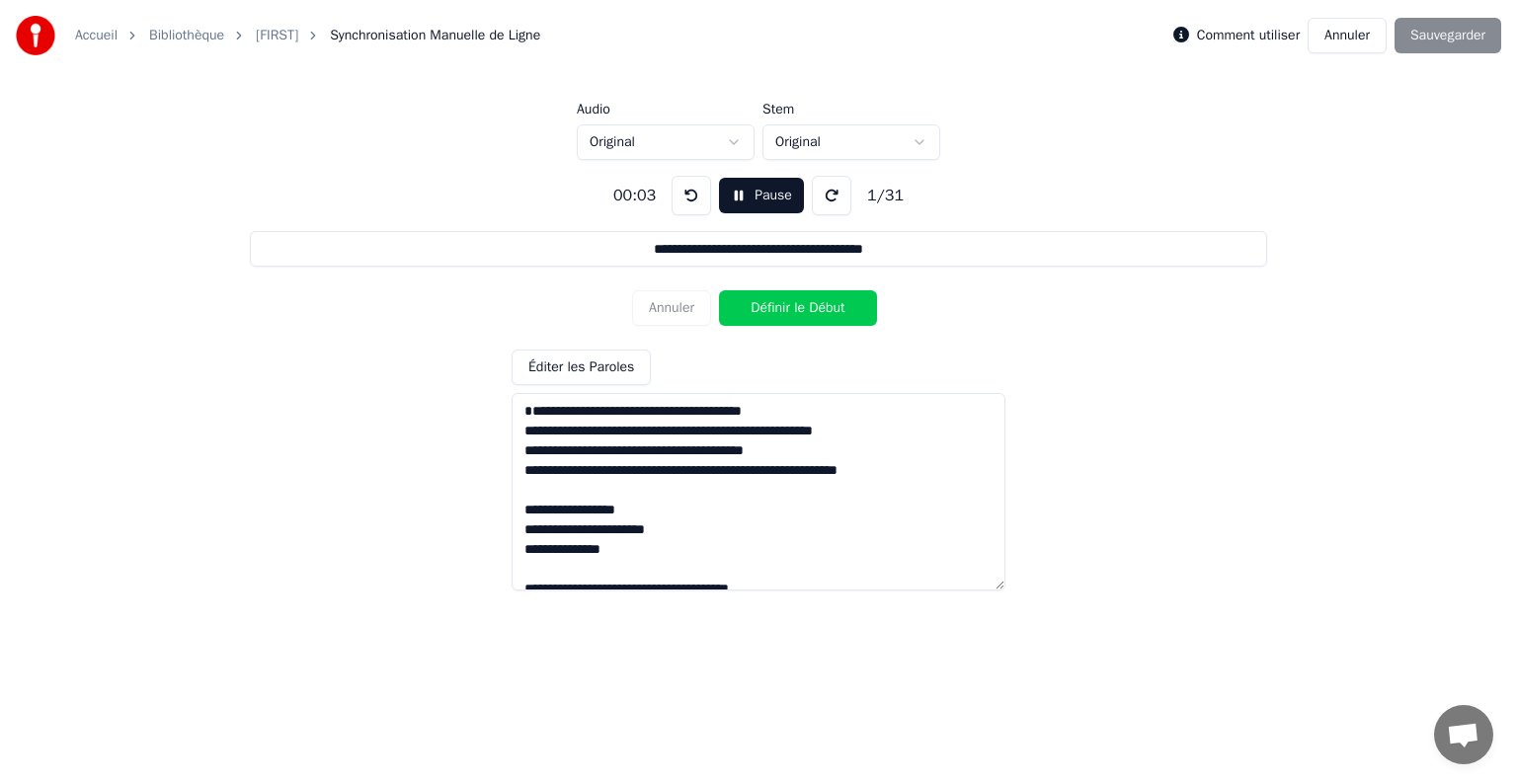 click on "Définir le Début" at bounding box center (798, 308) 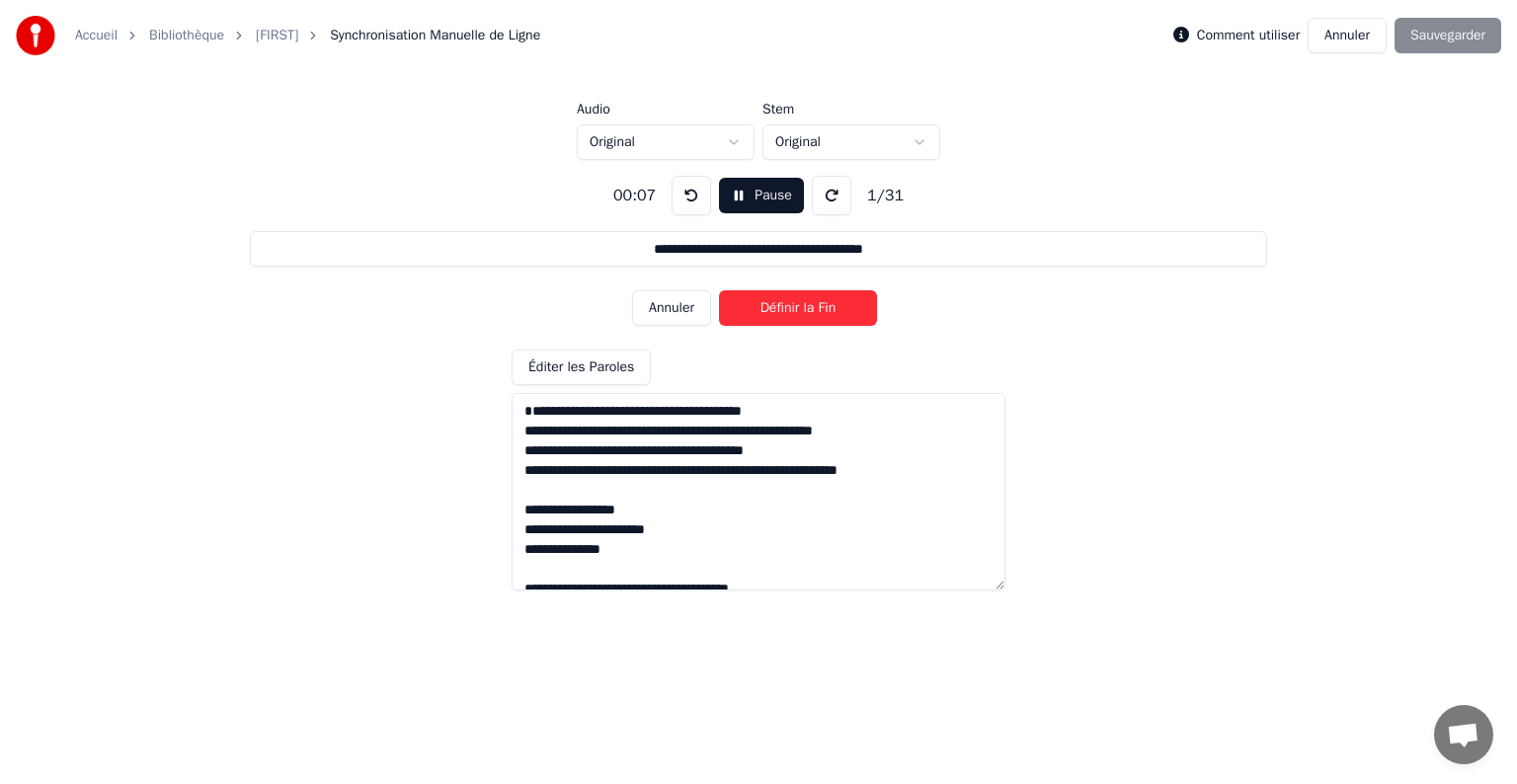 click on "Définir la Fin" at bounding box center [798, 308] 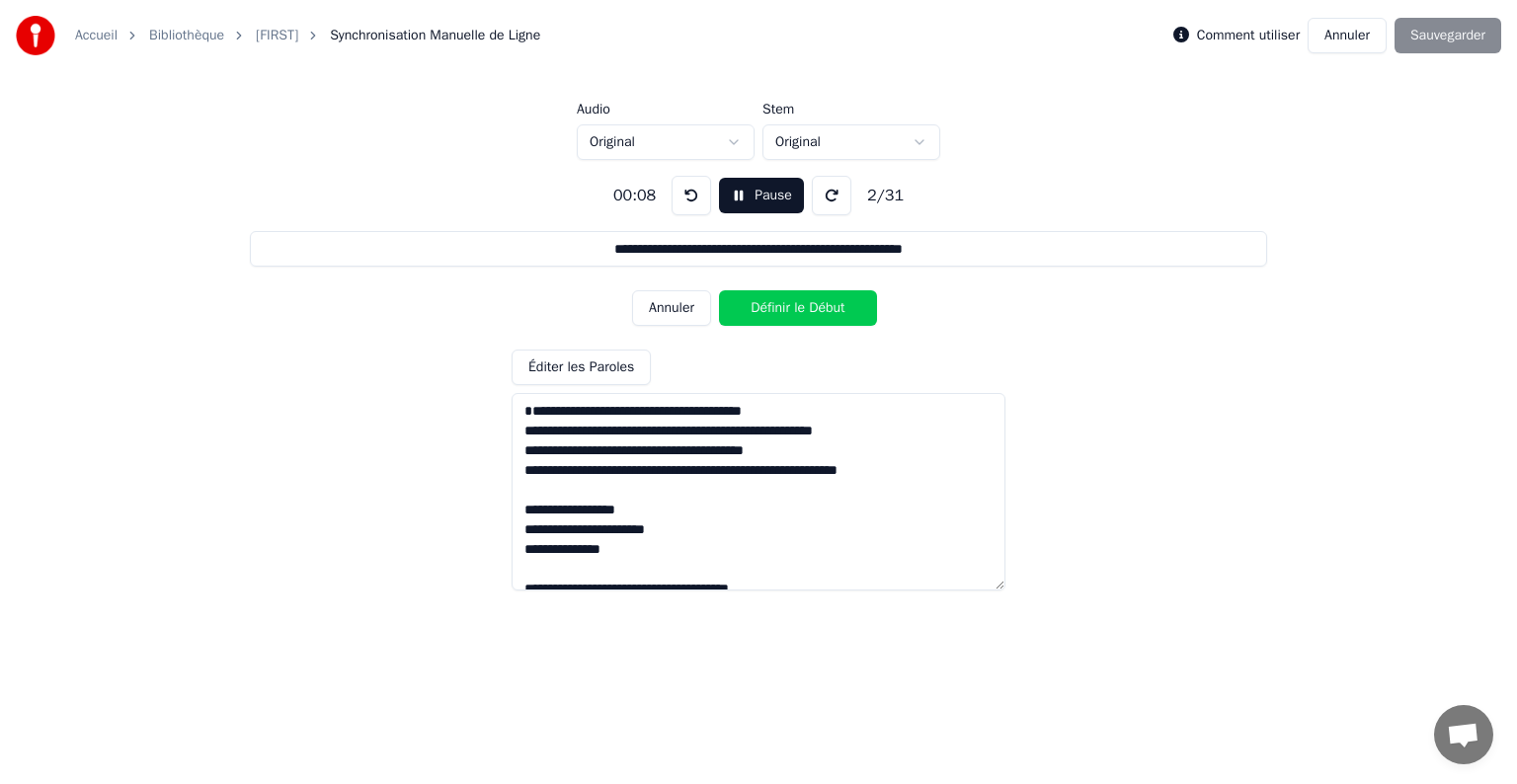 click on "Définir le Début" at bounding box center (798, 308) 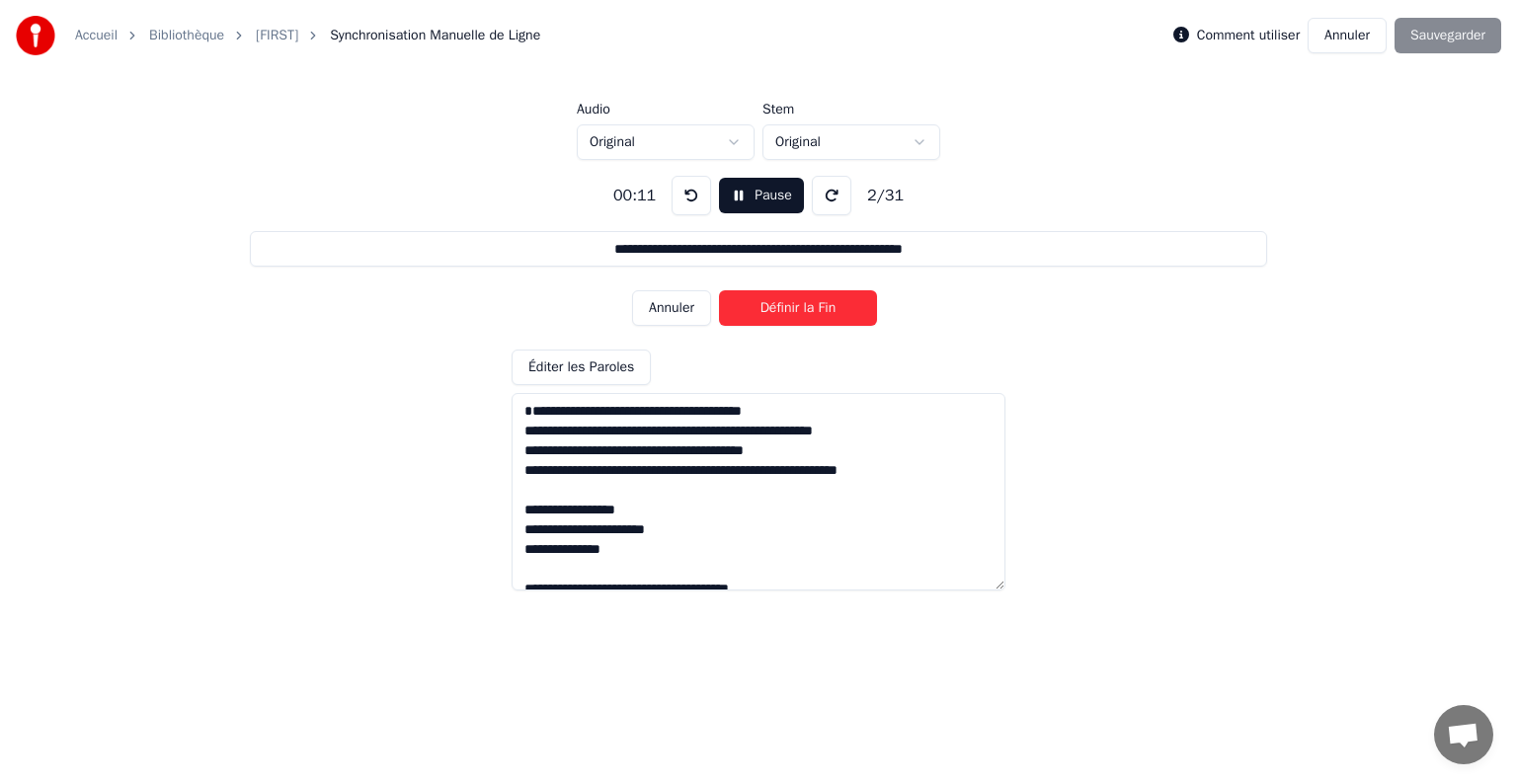 click on "Définir la Fin" at bounding box center (798, 308) 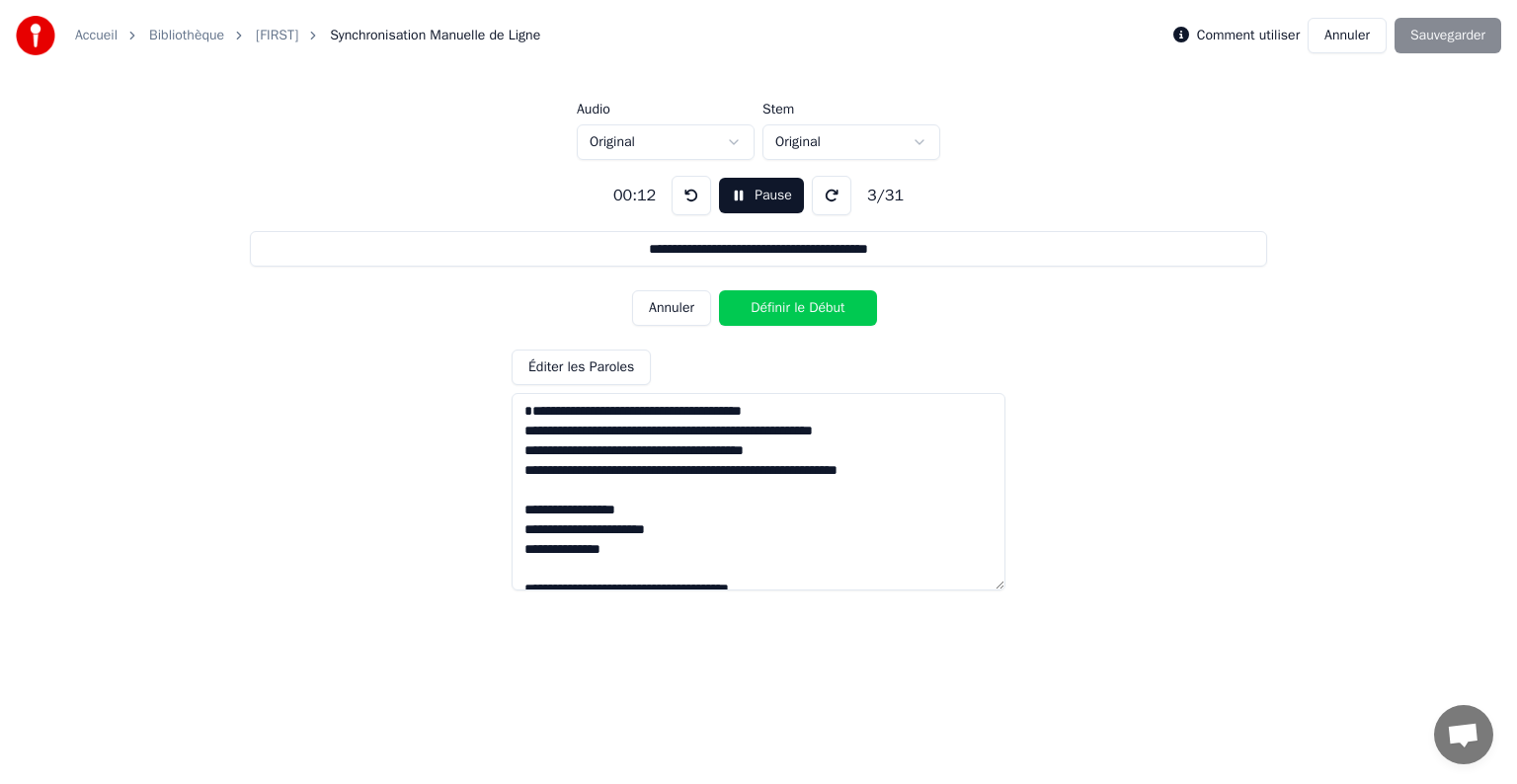 click on "Définir le Début" at bounding box center (798, 308) 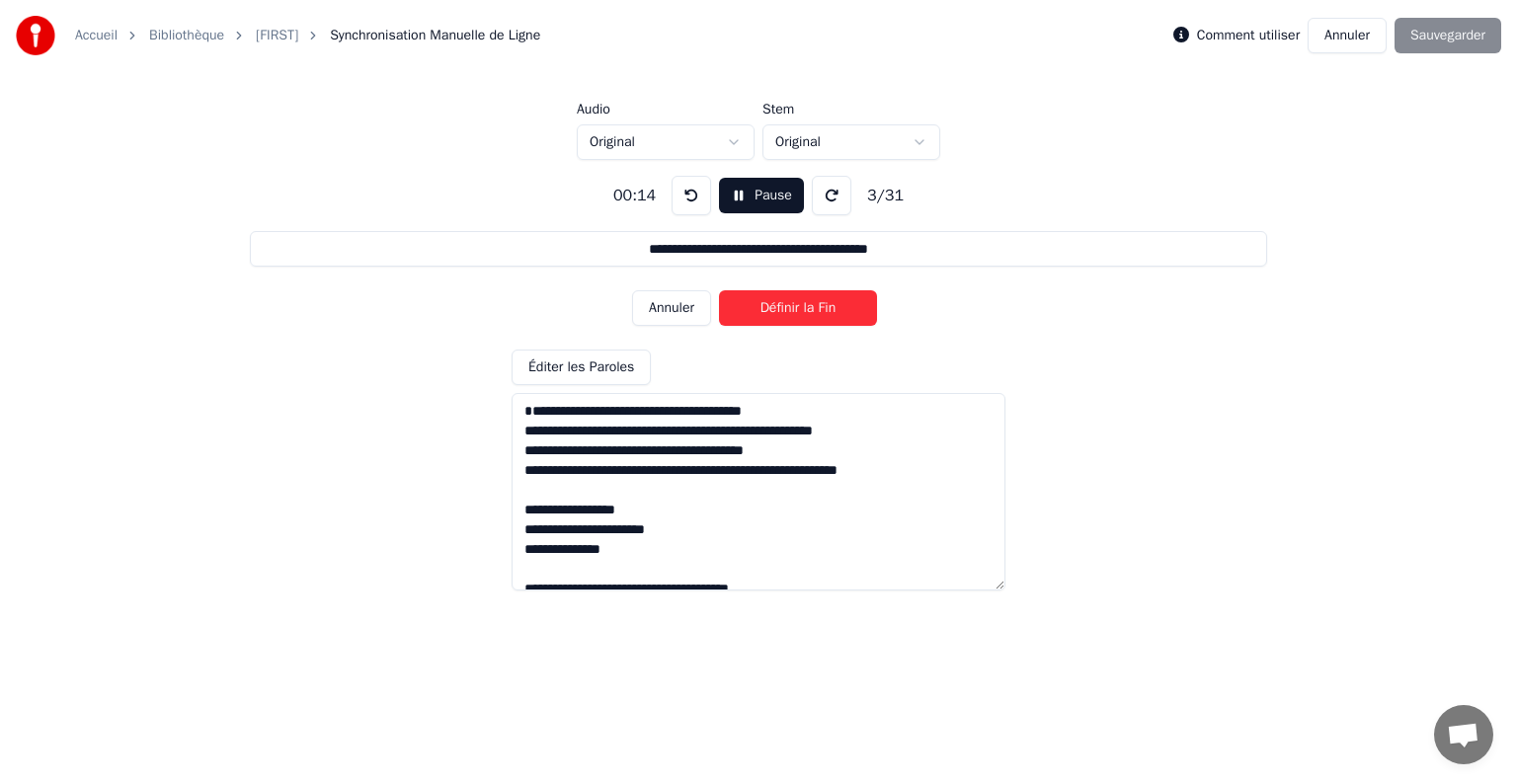 click on "Définir la Fin" at bounding box center [798, 308] 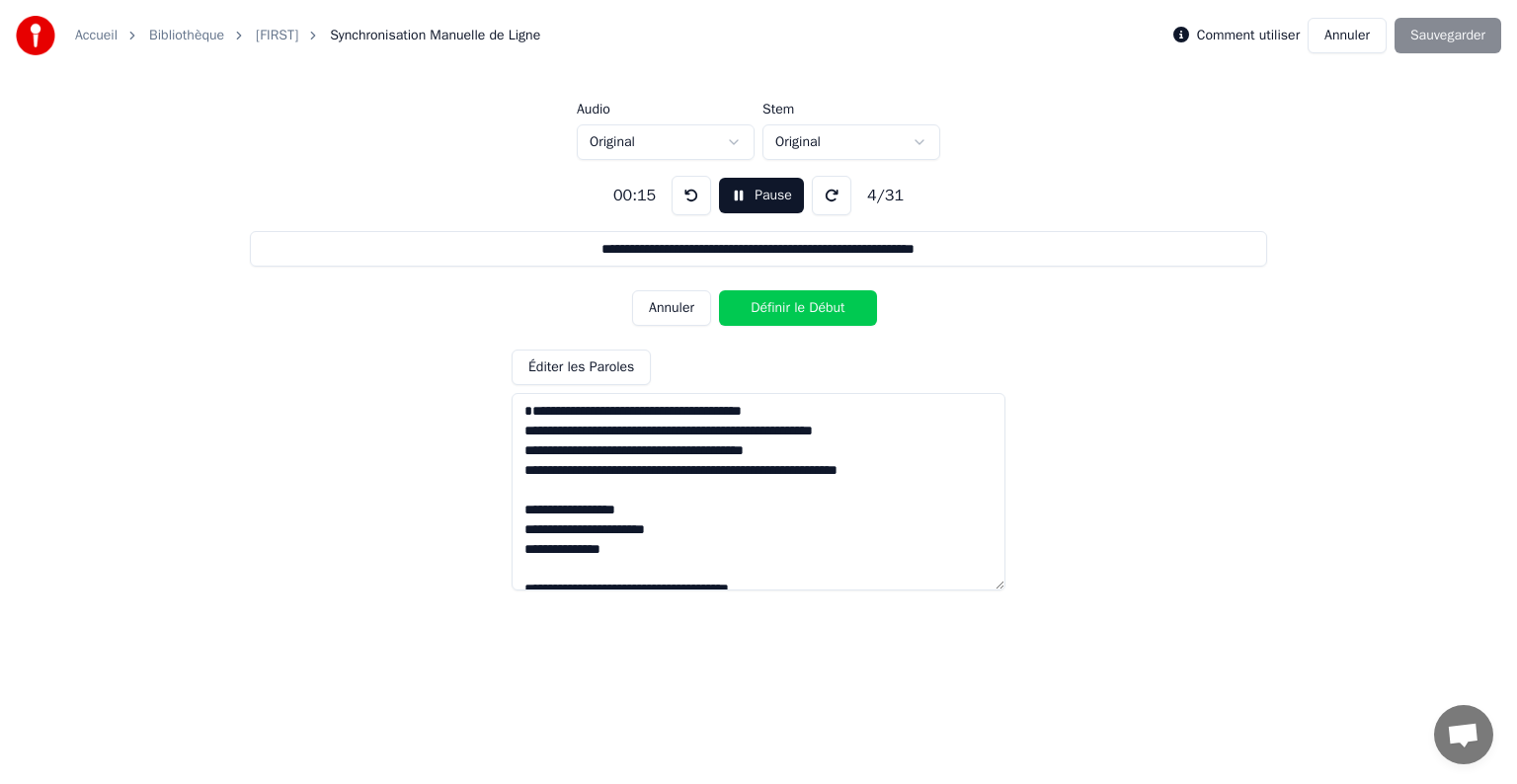 click on "Définir le Début" at bounding box center [798, 308] 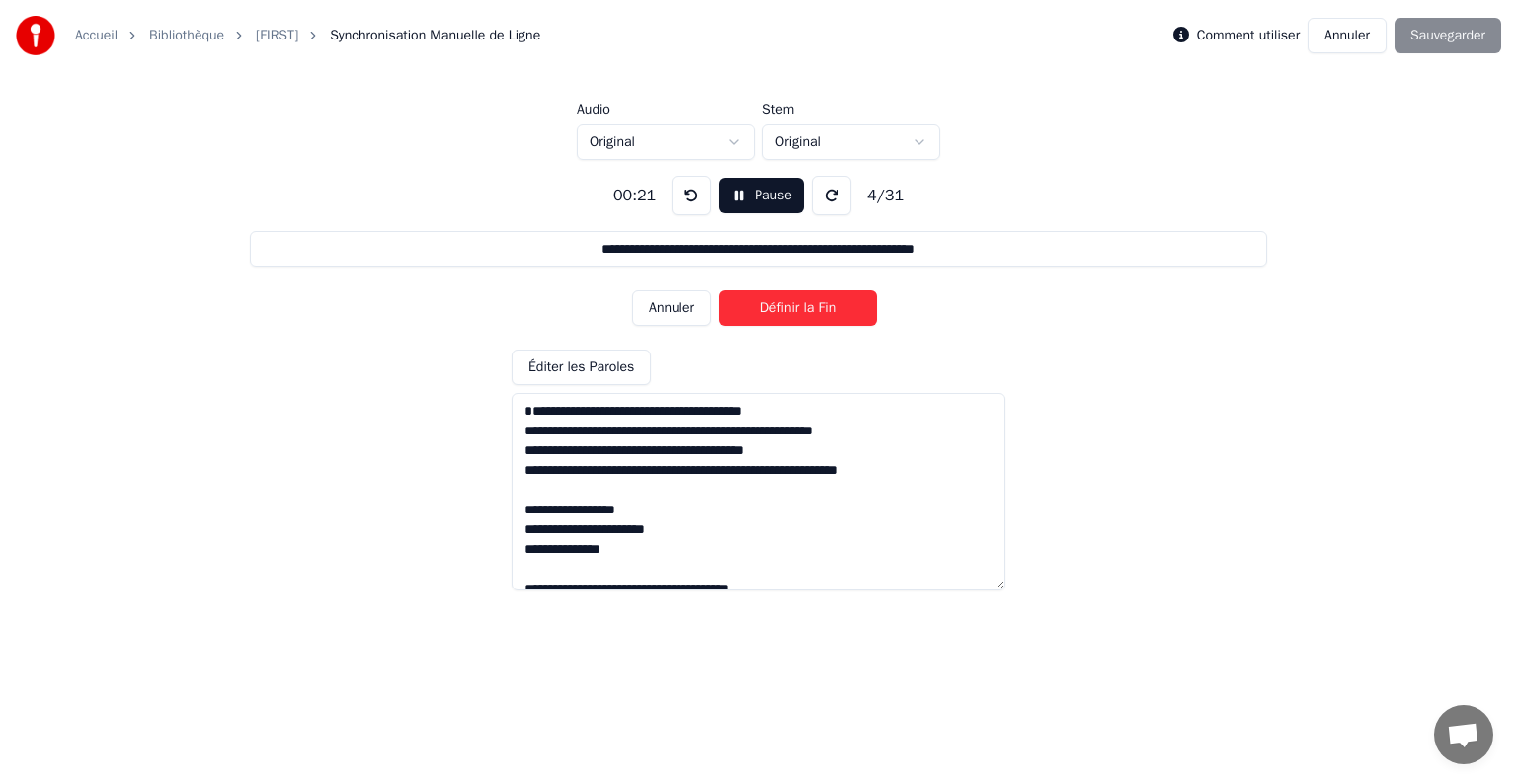 click on "Définir la Fin" at bounding box center [798, 308] 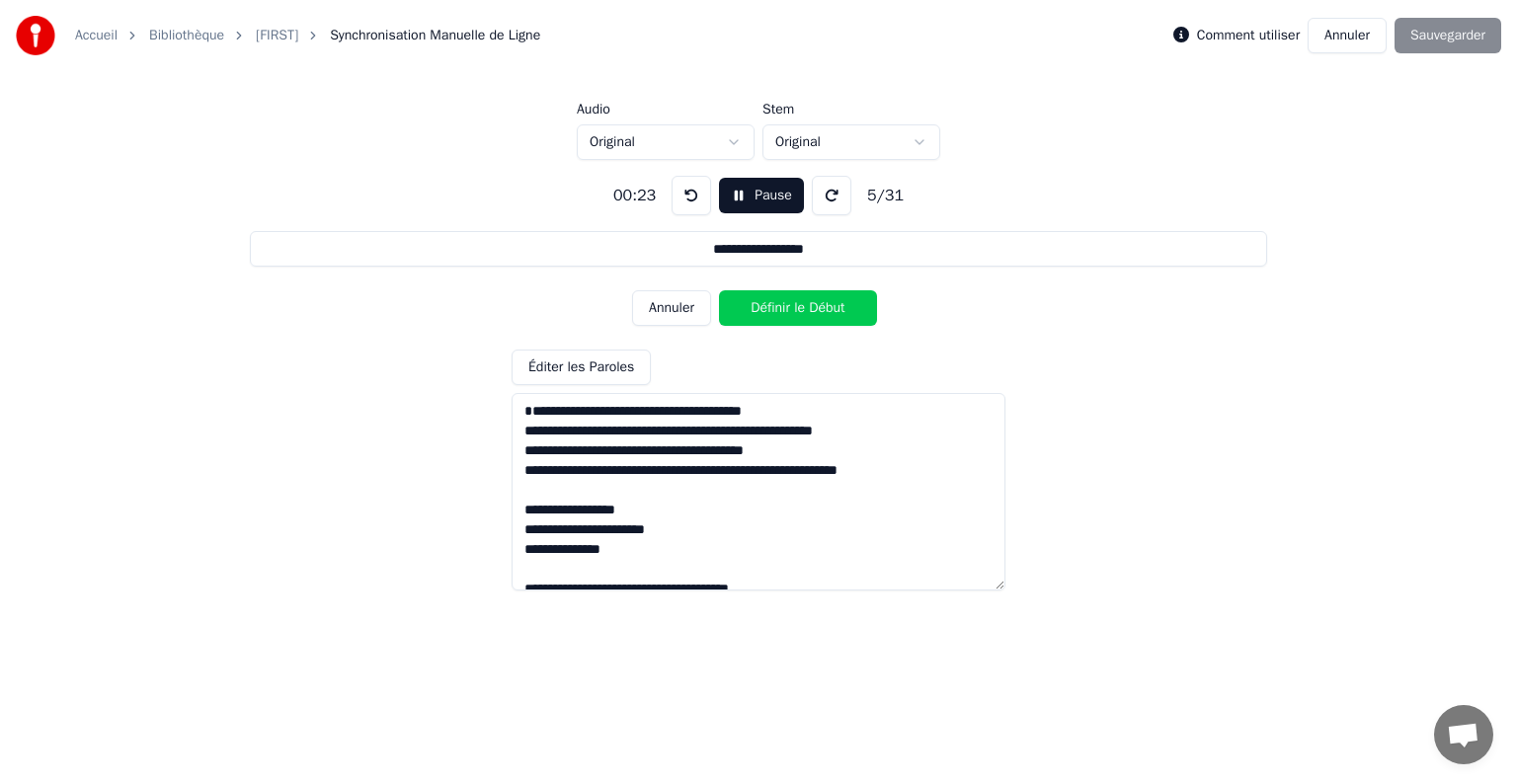 click on "Définir le Début" at bounding box center (798, 308) 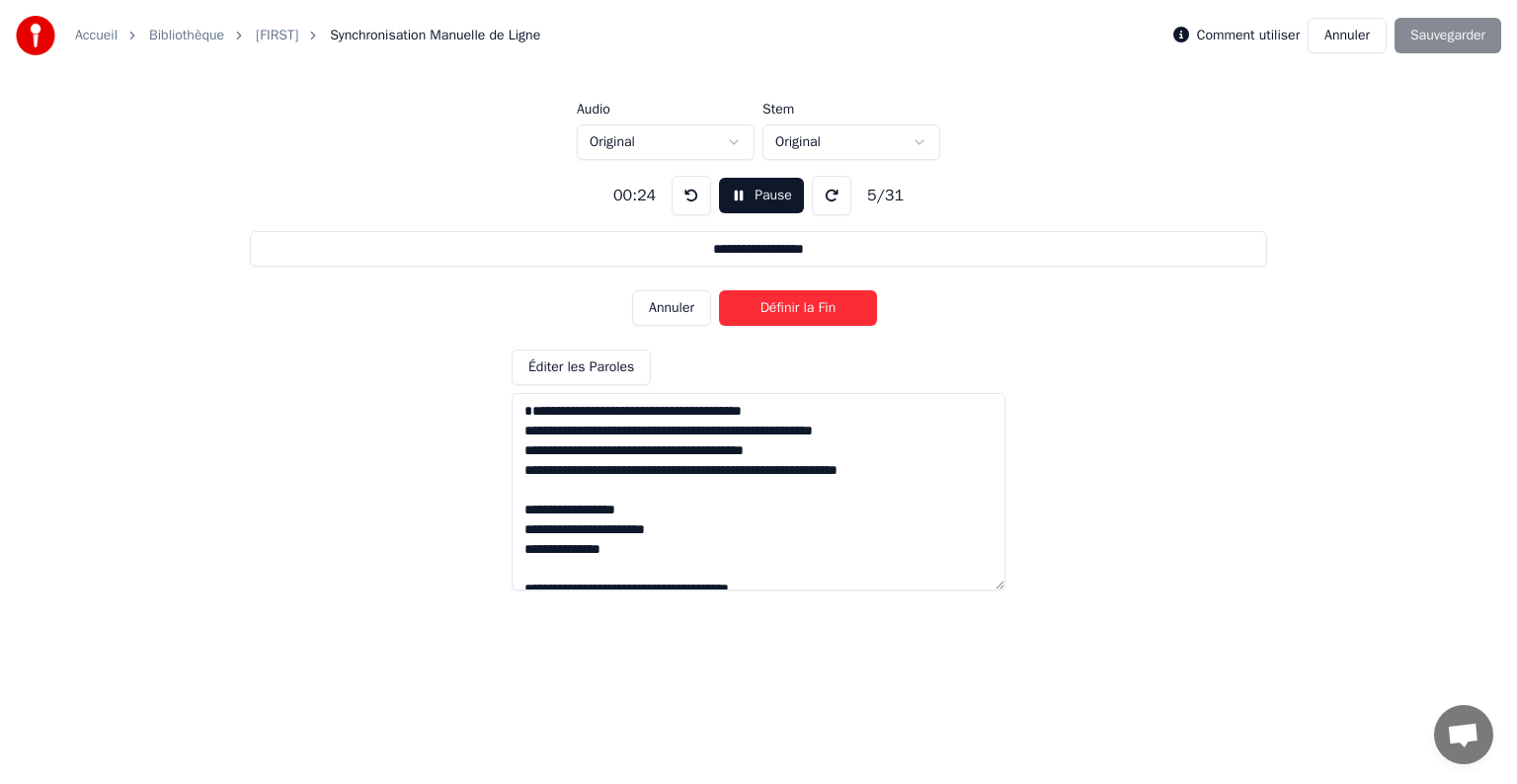 click on "Définir la Fin" at bounding box center (798, 308) 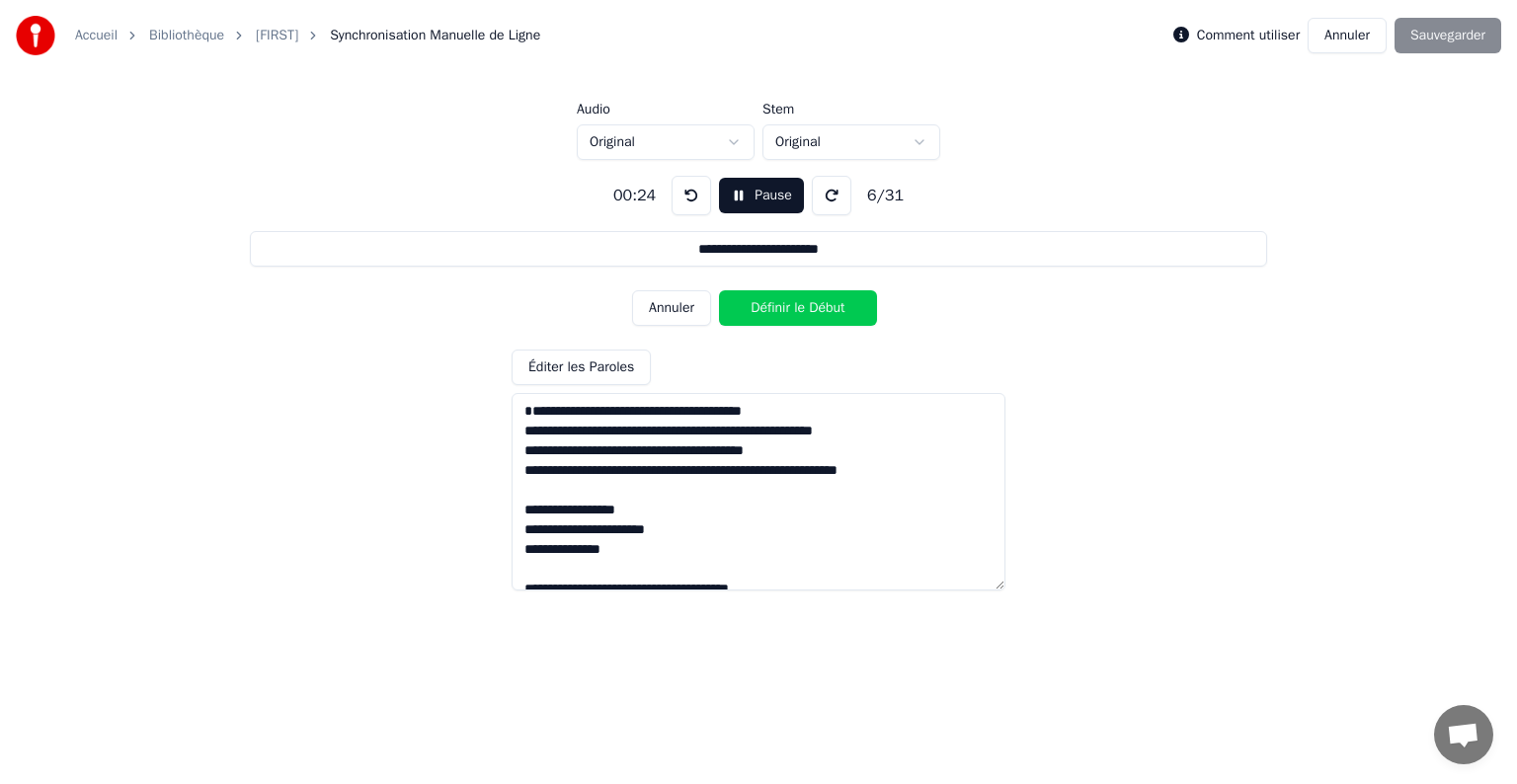 click on "Définir le Début" at bounding box center [798, 308] 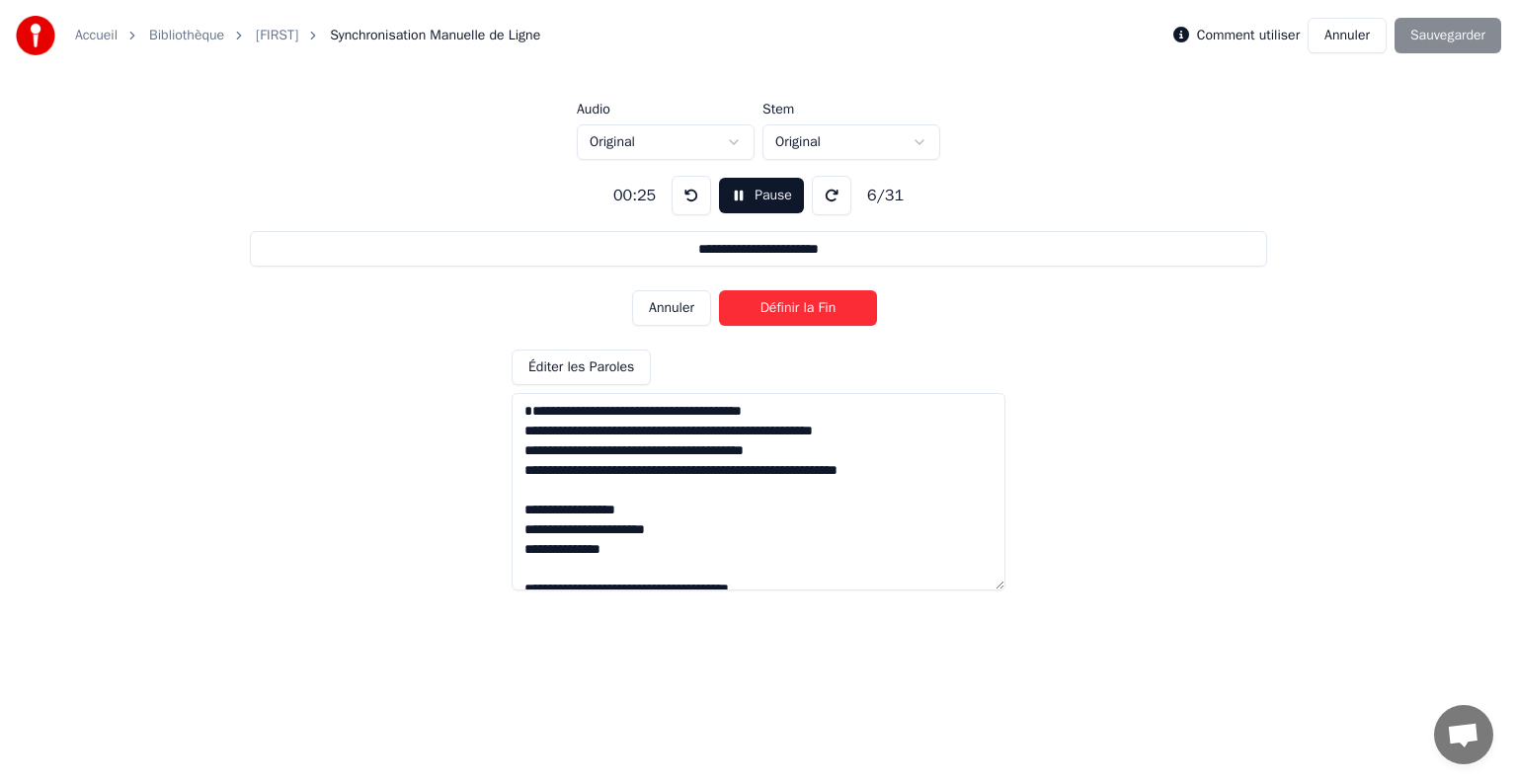 click on "Définir la Fin" at bounding box center (798, 308) 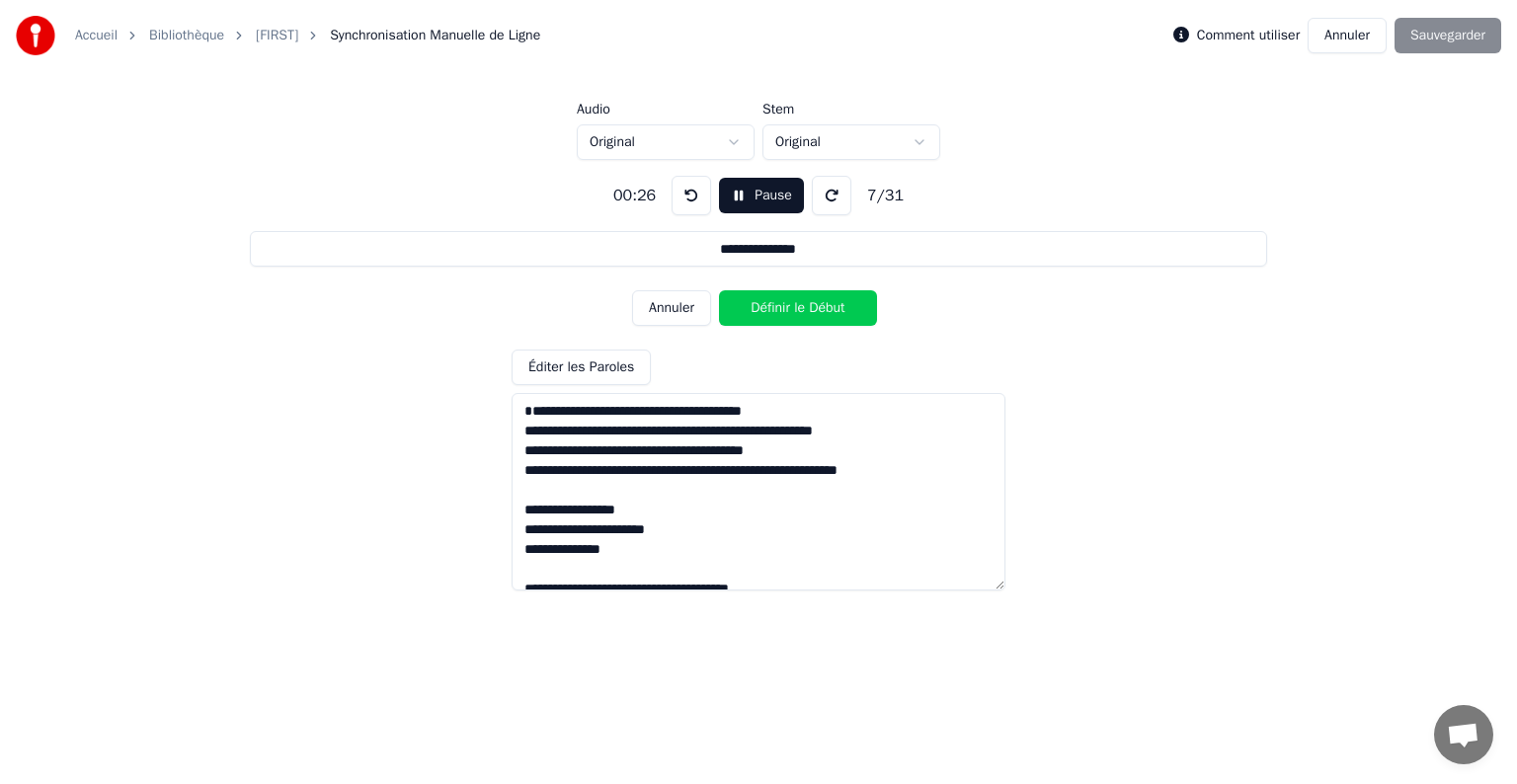 click on "Définir le Début" at bounding box center (798, 308) 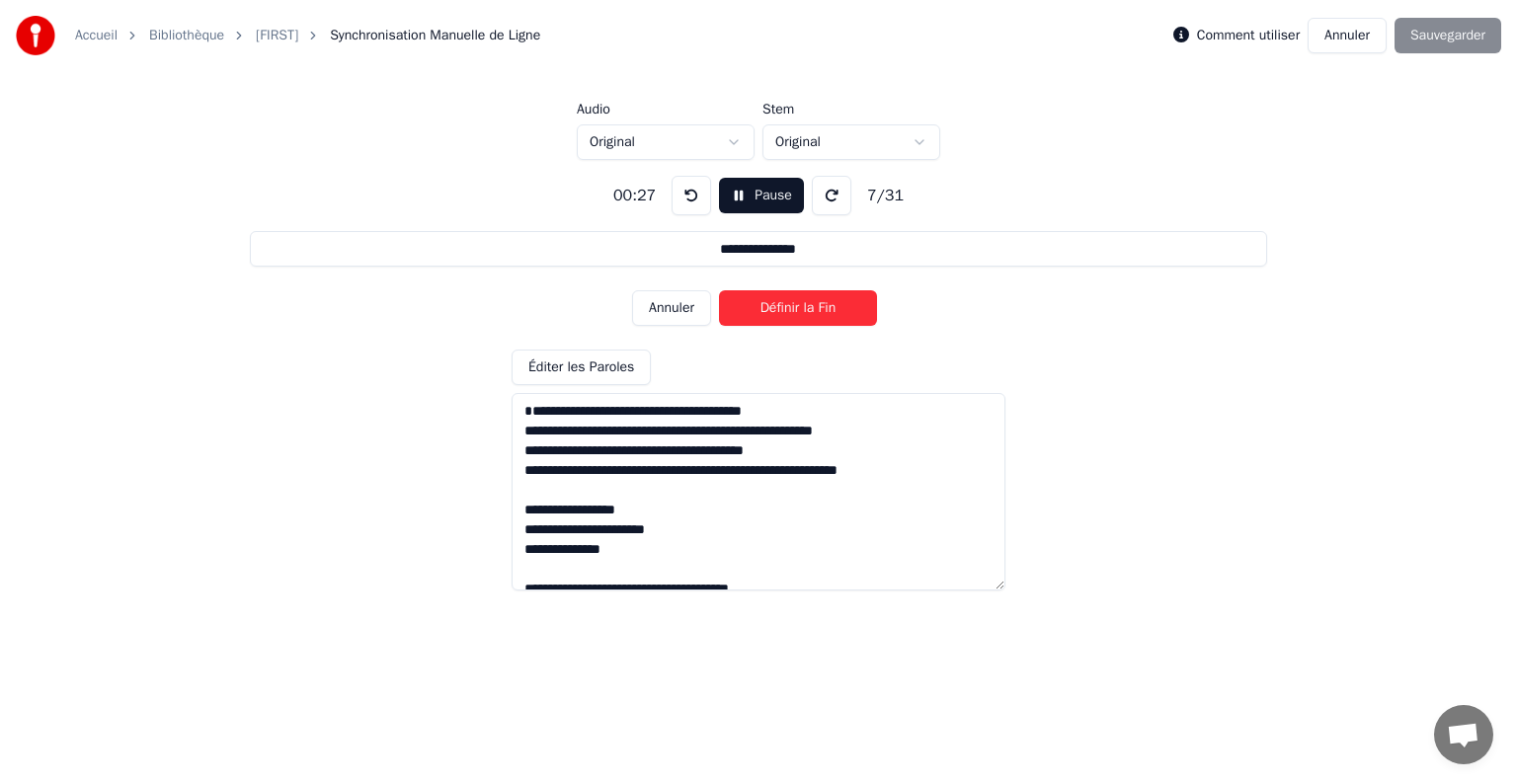 click on "Définir la Fin" at bounding box center [798, 308] 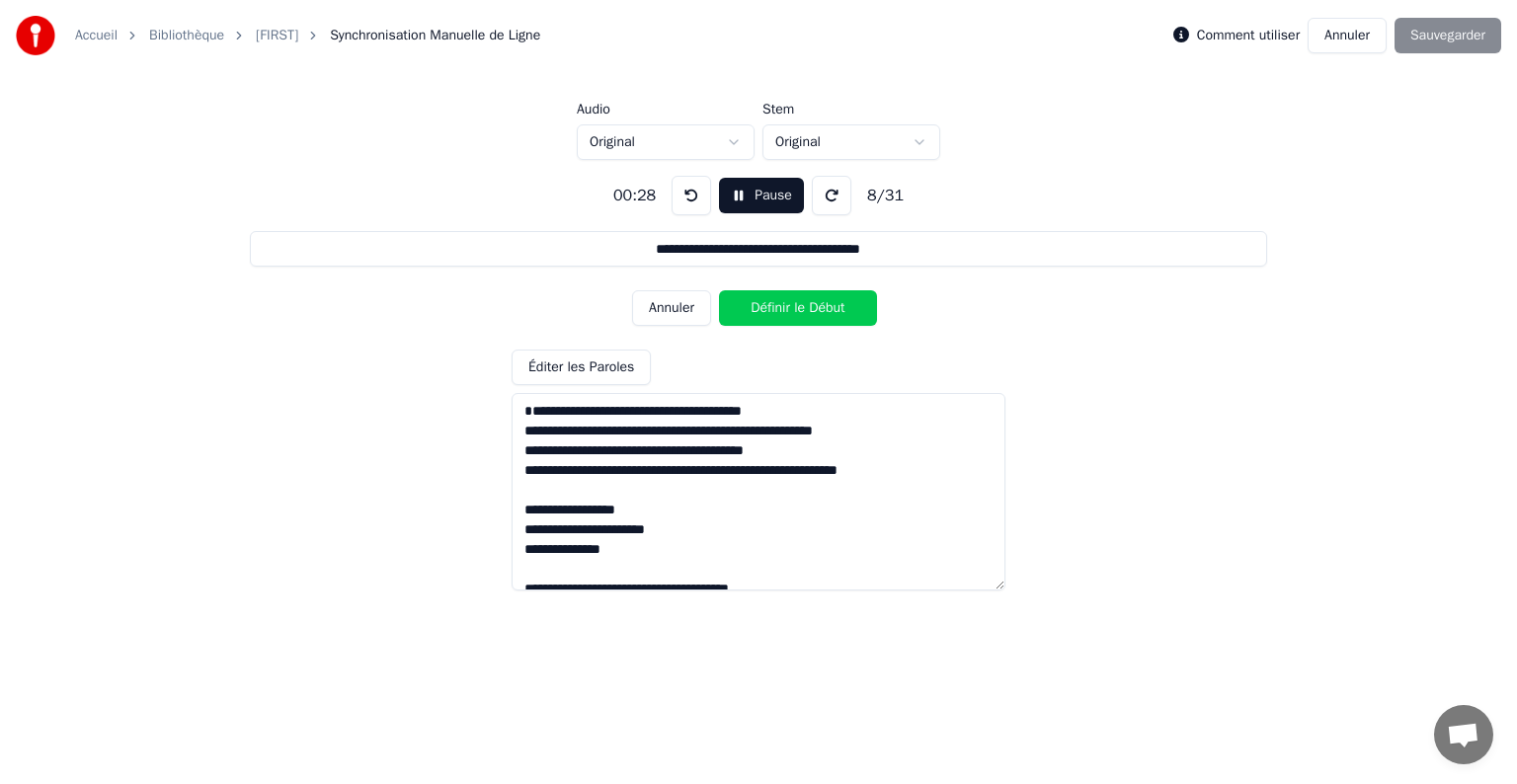 click on "Définir le Début" at bounding box center [798, 308] 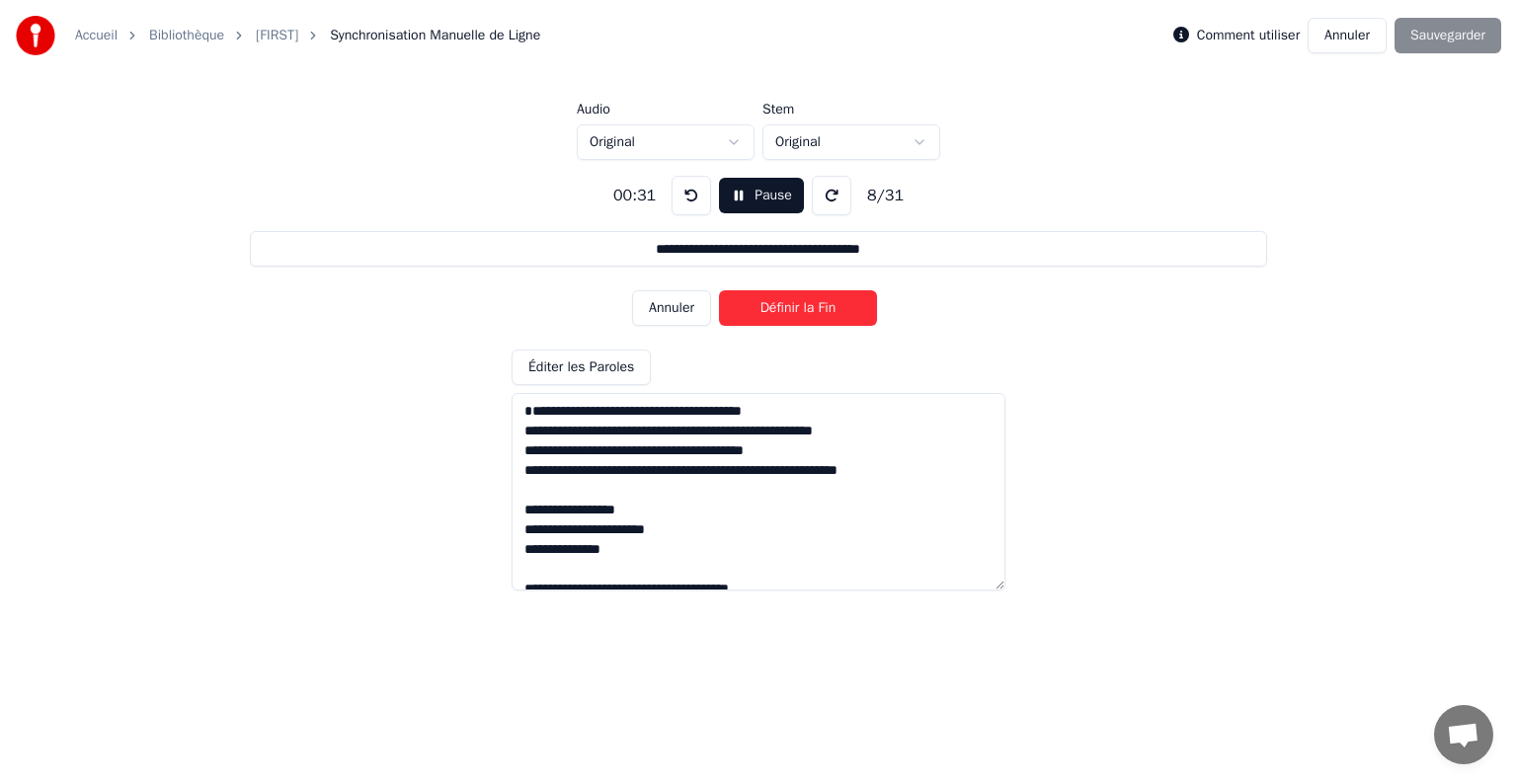 click on "Définir la Fin" at bounding box center (798, 308) 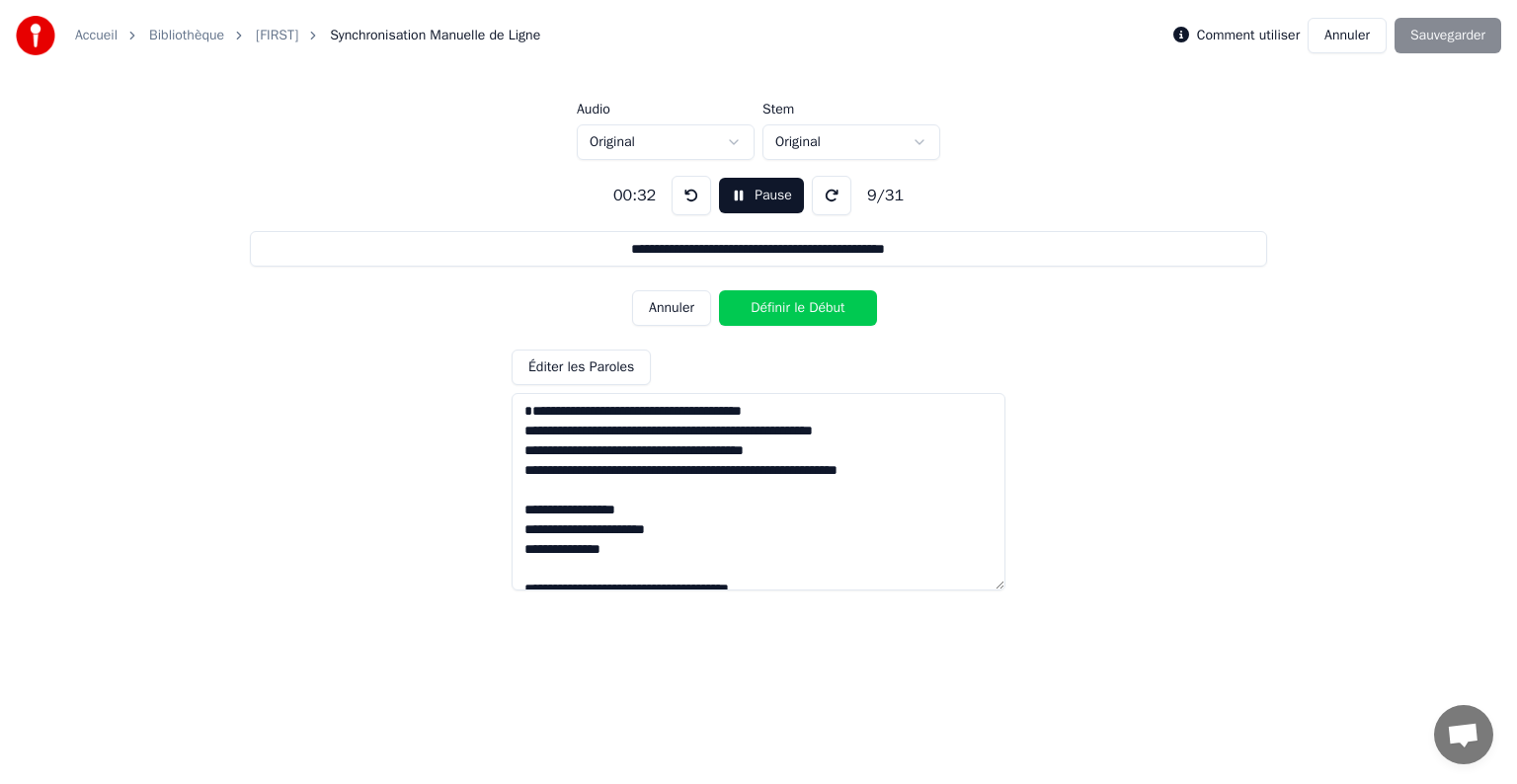 click on "Définir le Début" at bounding box center (798, 308) 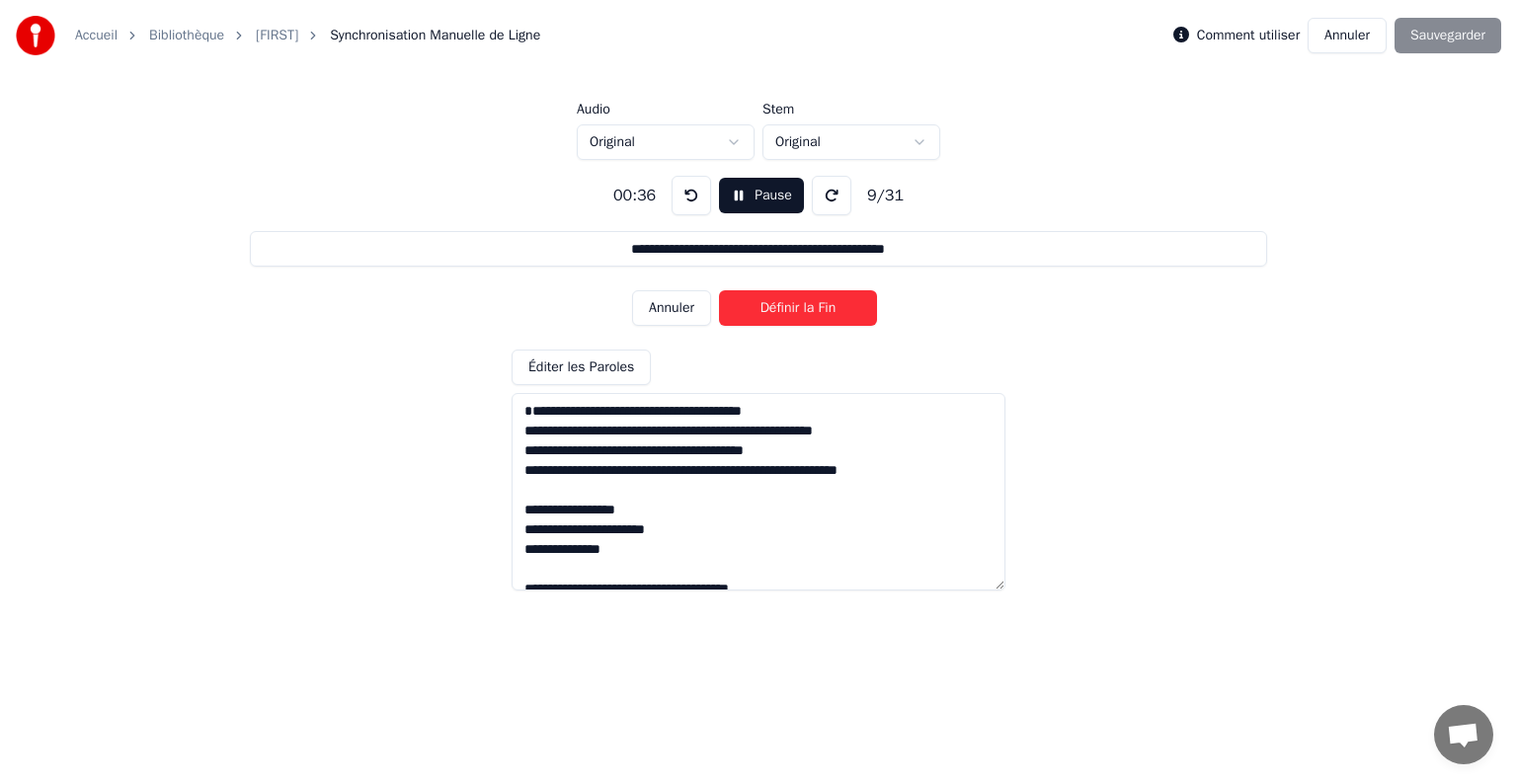 click on "Définir la Fin" at bounding box center (798, 308) 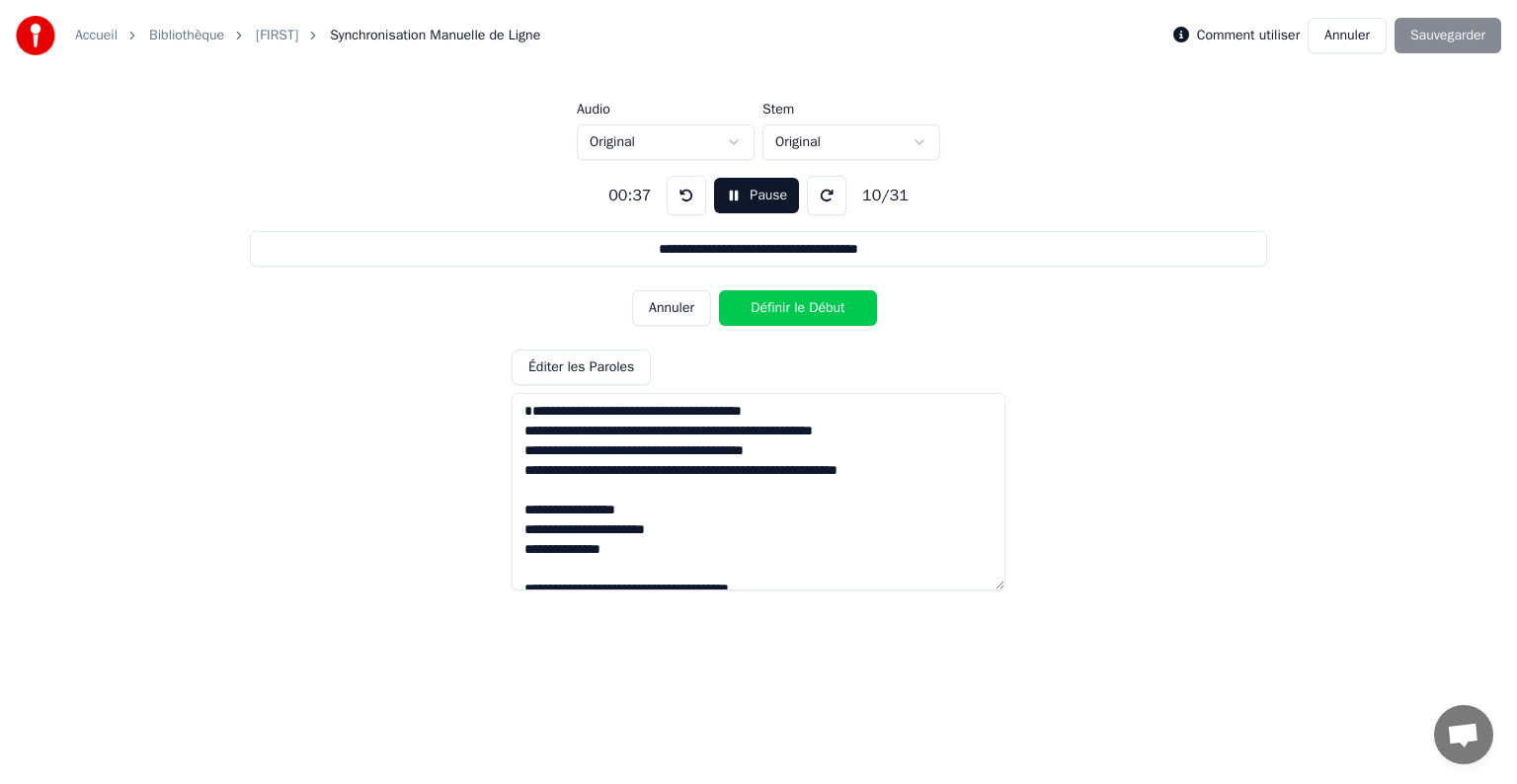 click on "Définir le Début" at bounding box center [798, 308] 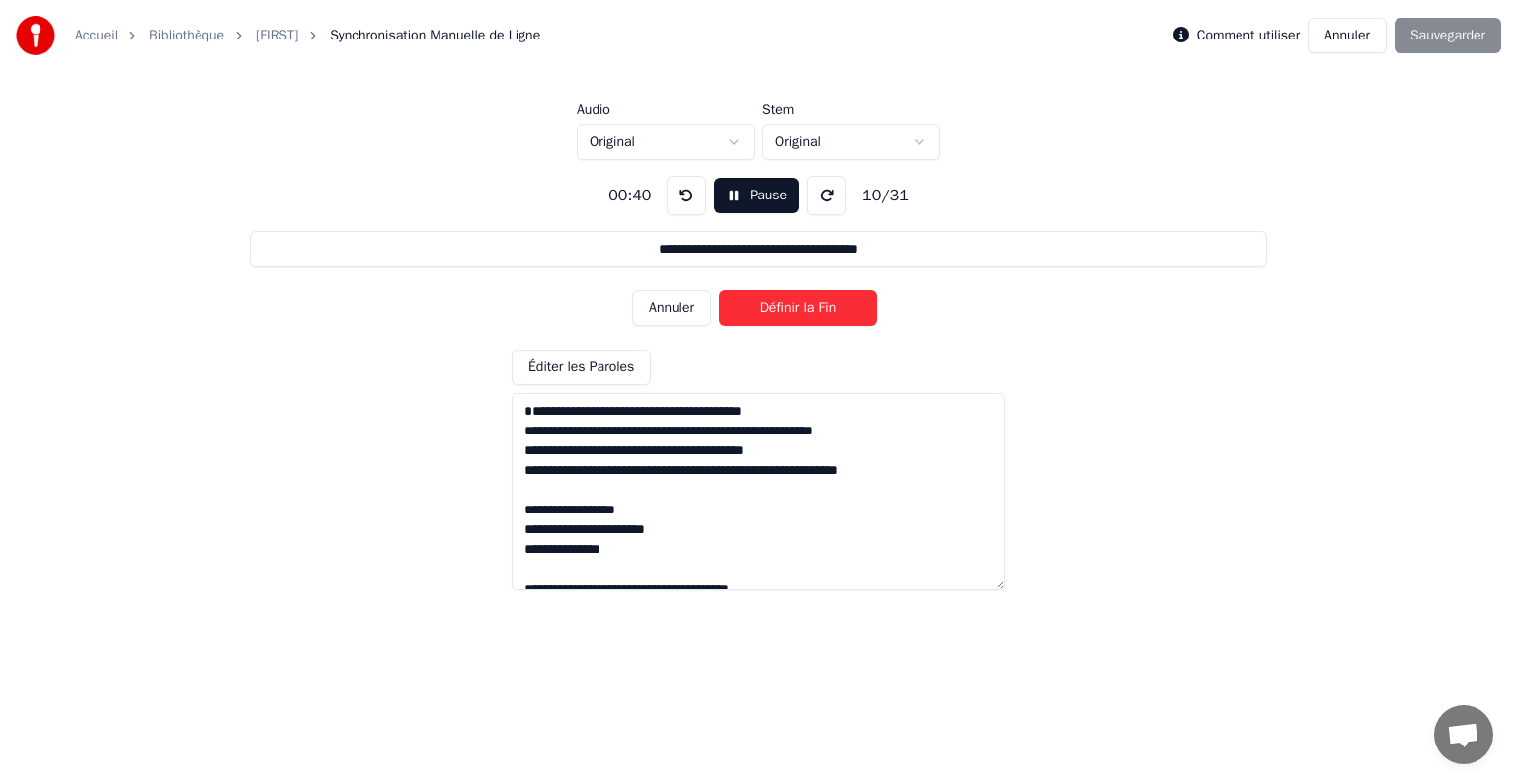 click on "Définir la Fin" at bounding box center (798, 308) 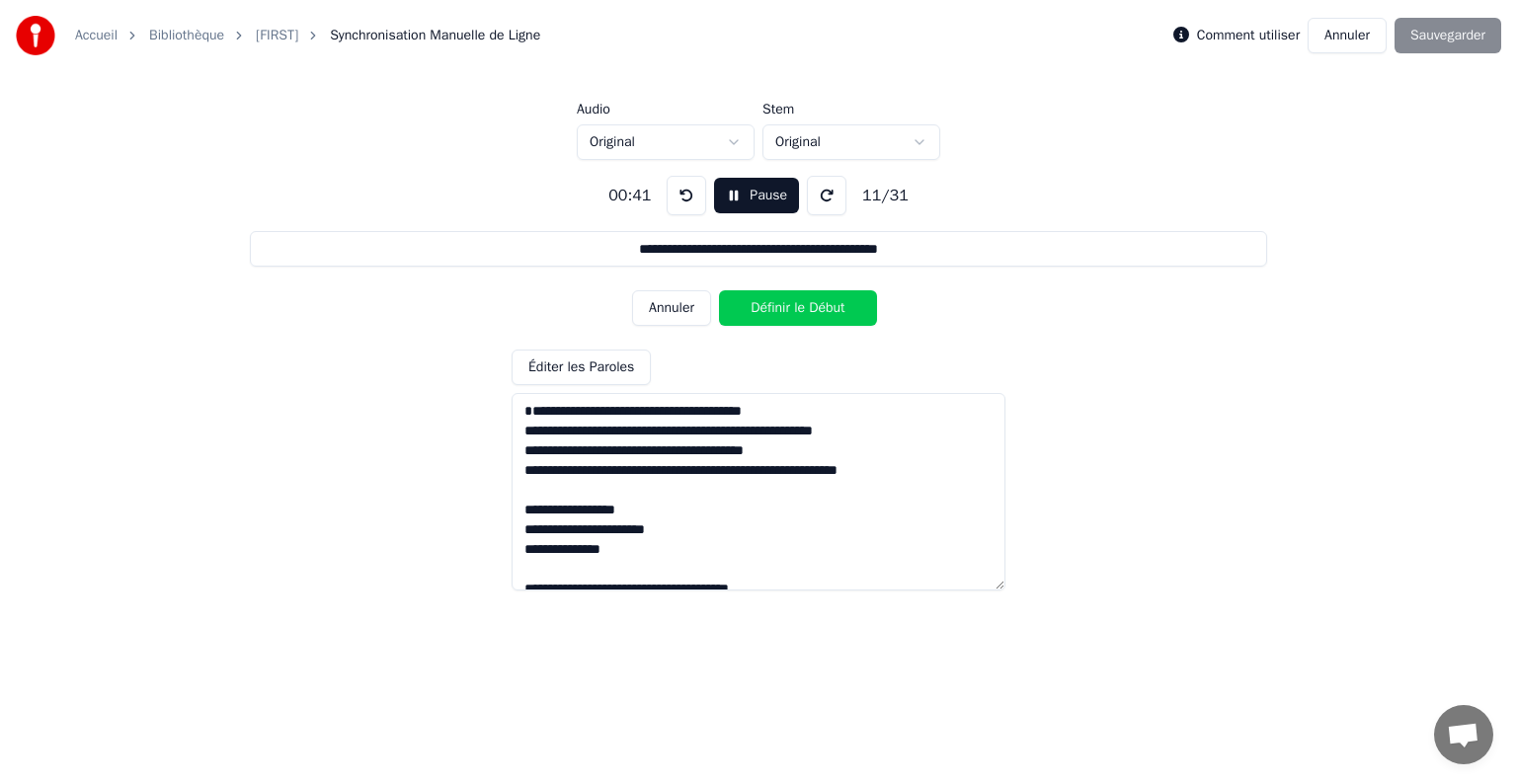 click on "Définir le Début" at bounding box center [798, 308] 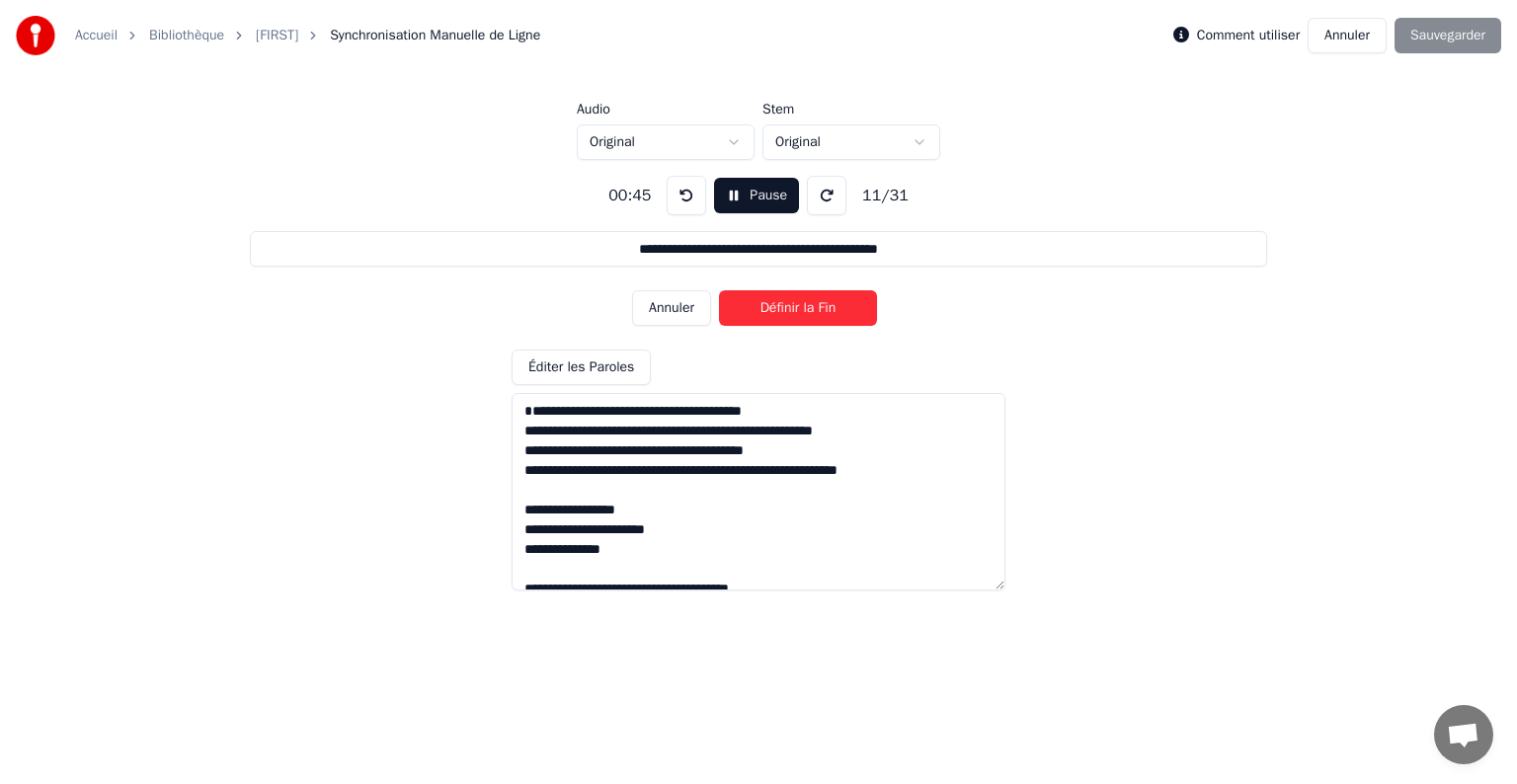 click on "Définir la Fin" at bounding box center (798, 308) 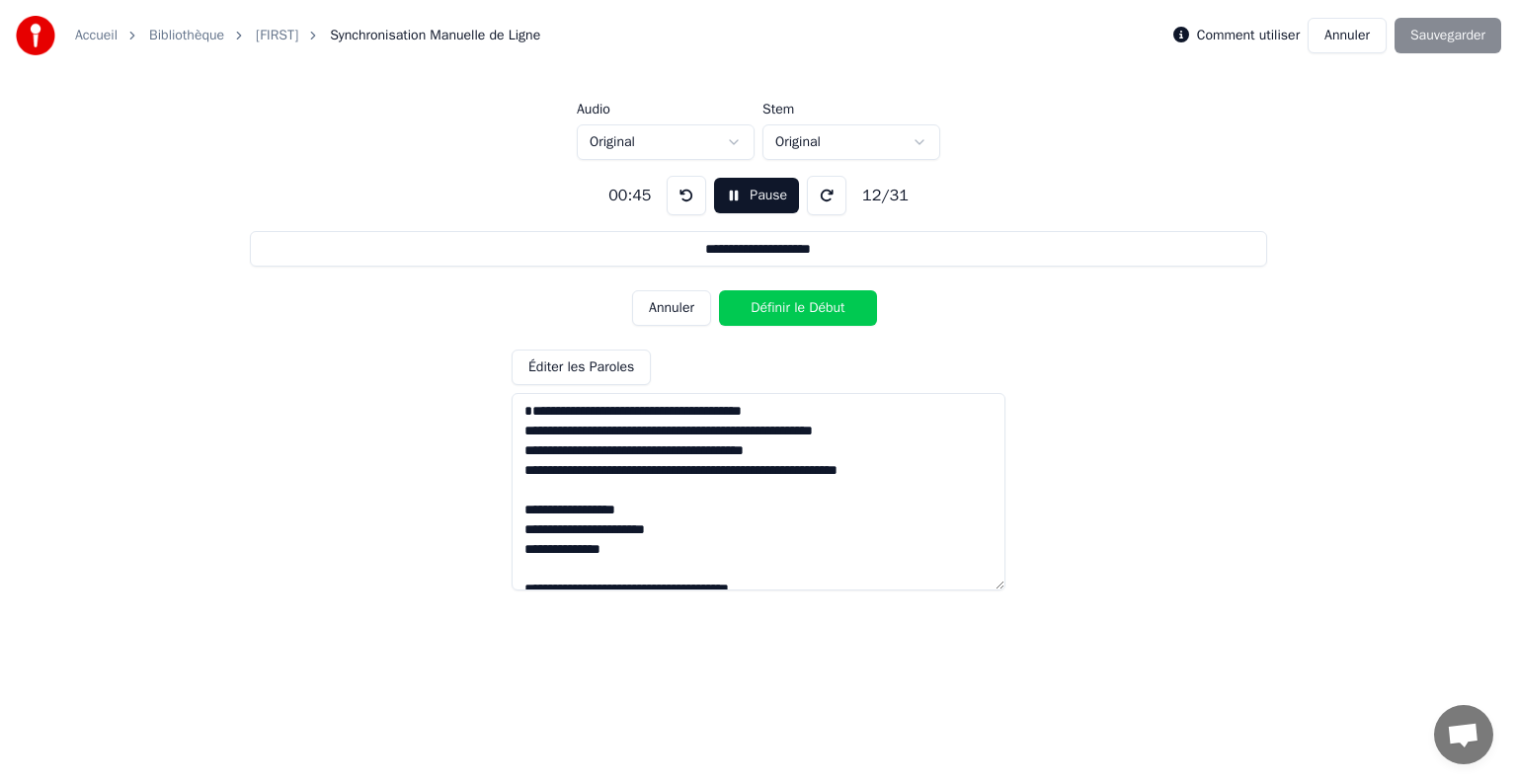 click on "Définir le Début" at bounding box center (798, 308) 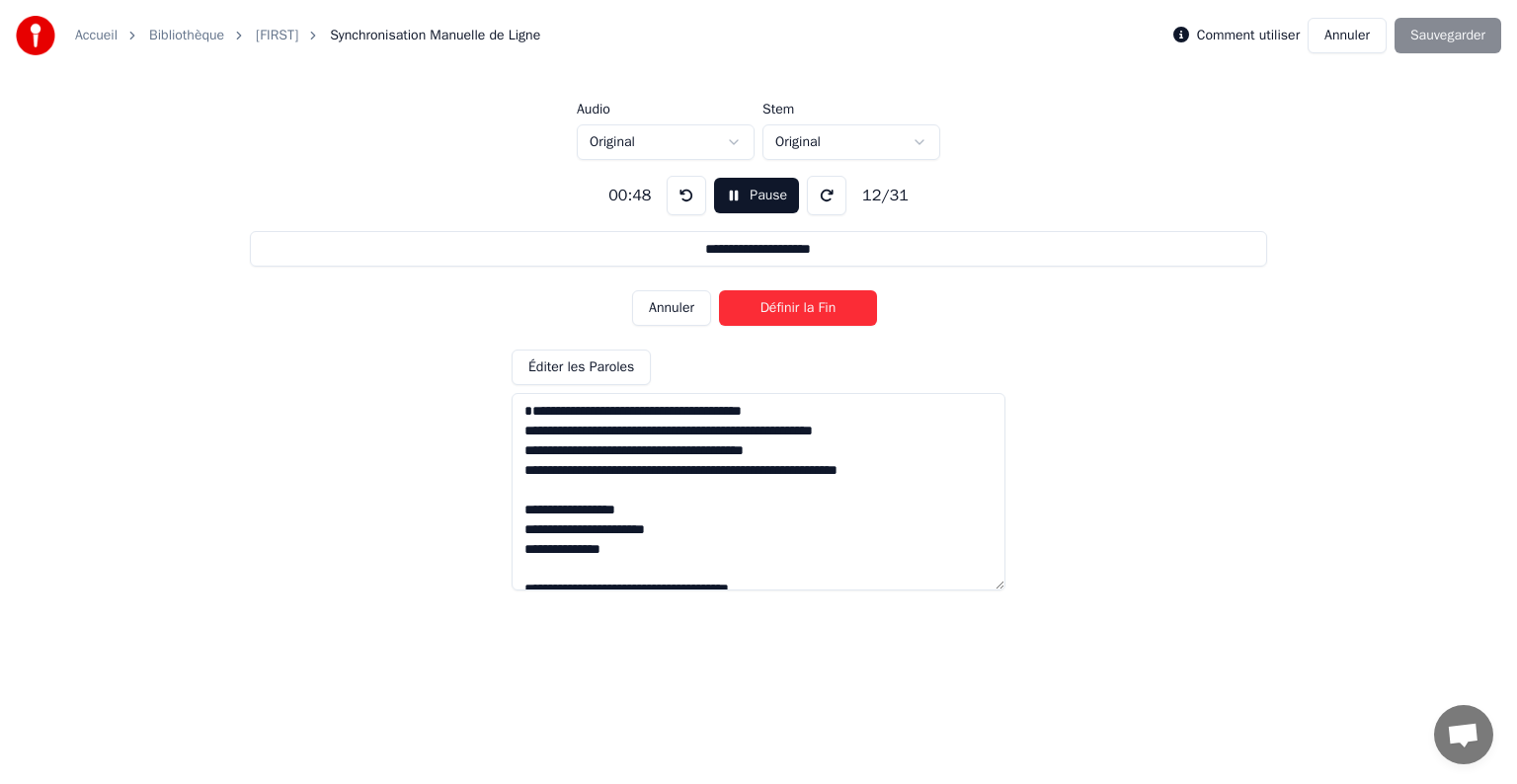 click on "Définir la Fin" at bounding box center (798, 308) 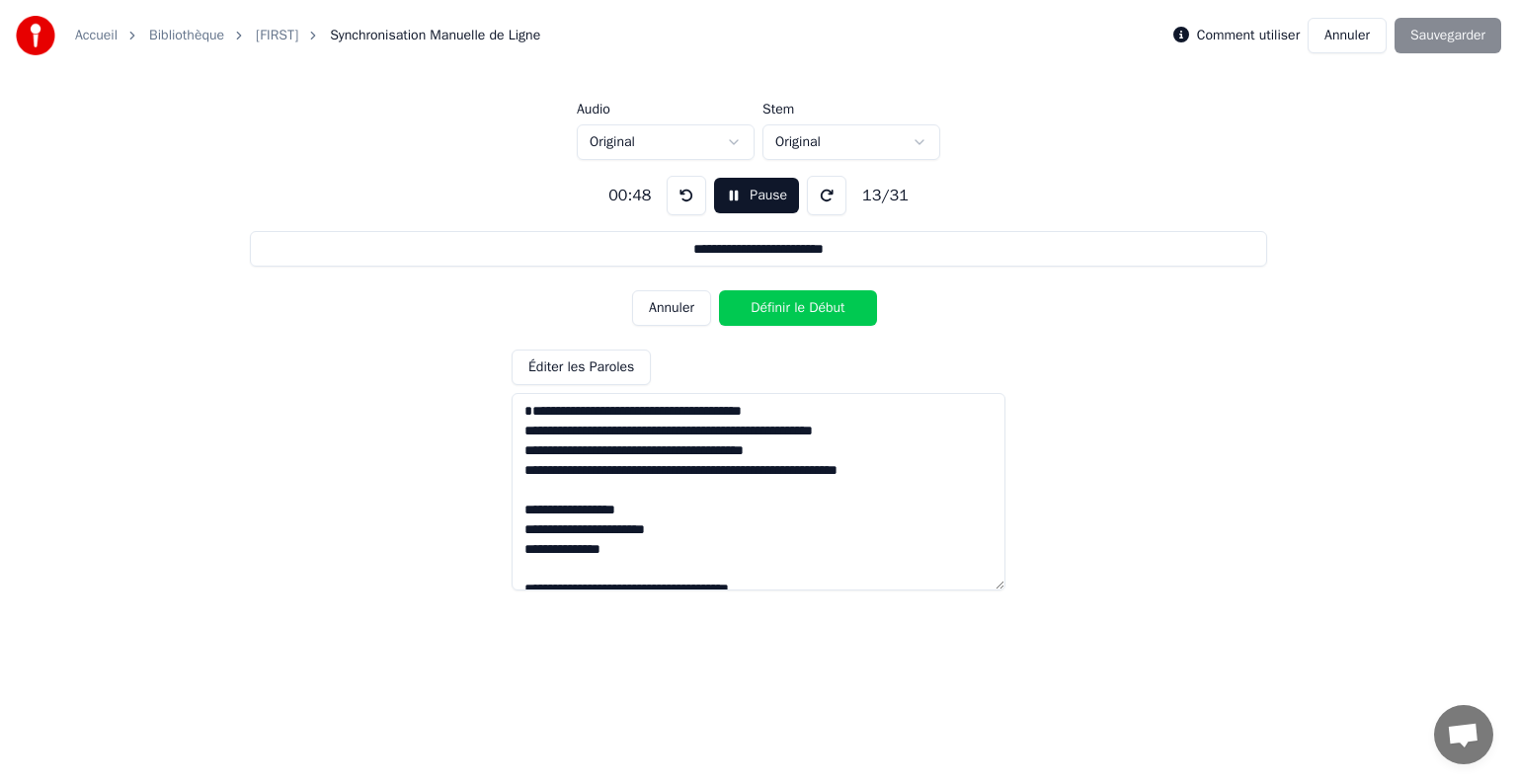 click on "Définir le Début" at bounding box center [798, 308] 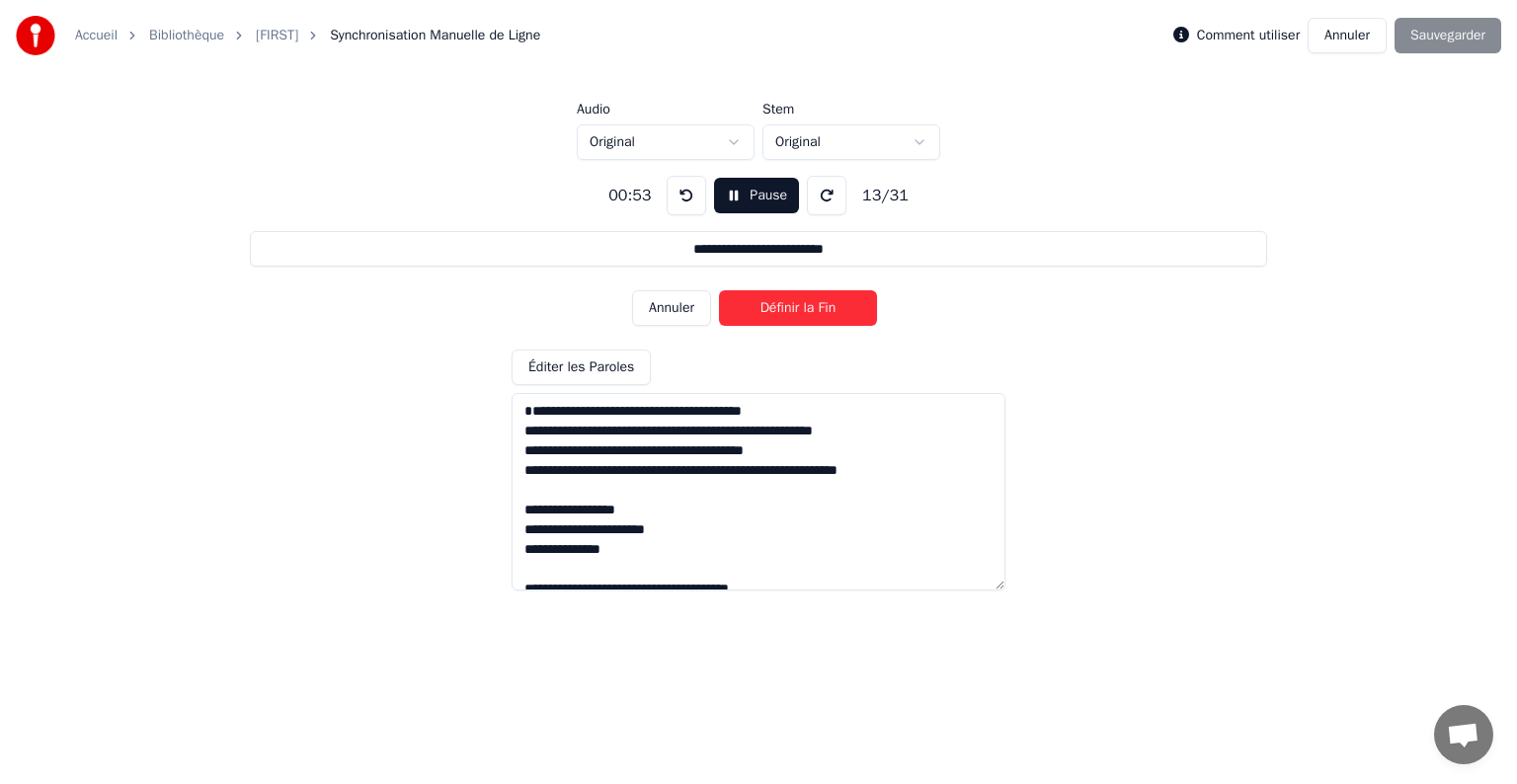 click on "Définir la Fin" at bounding box center (798, 308) 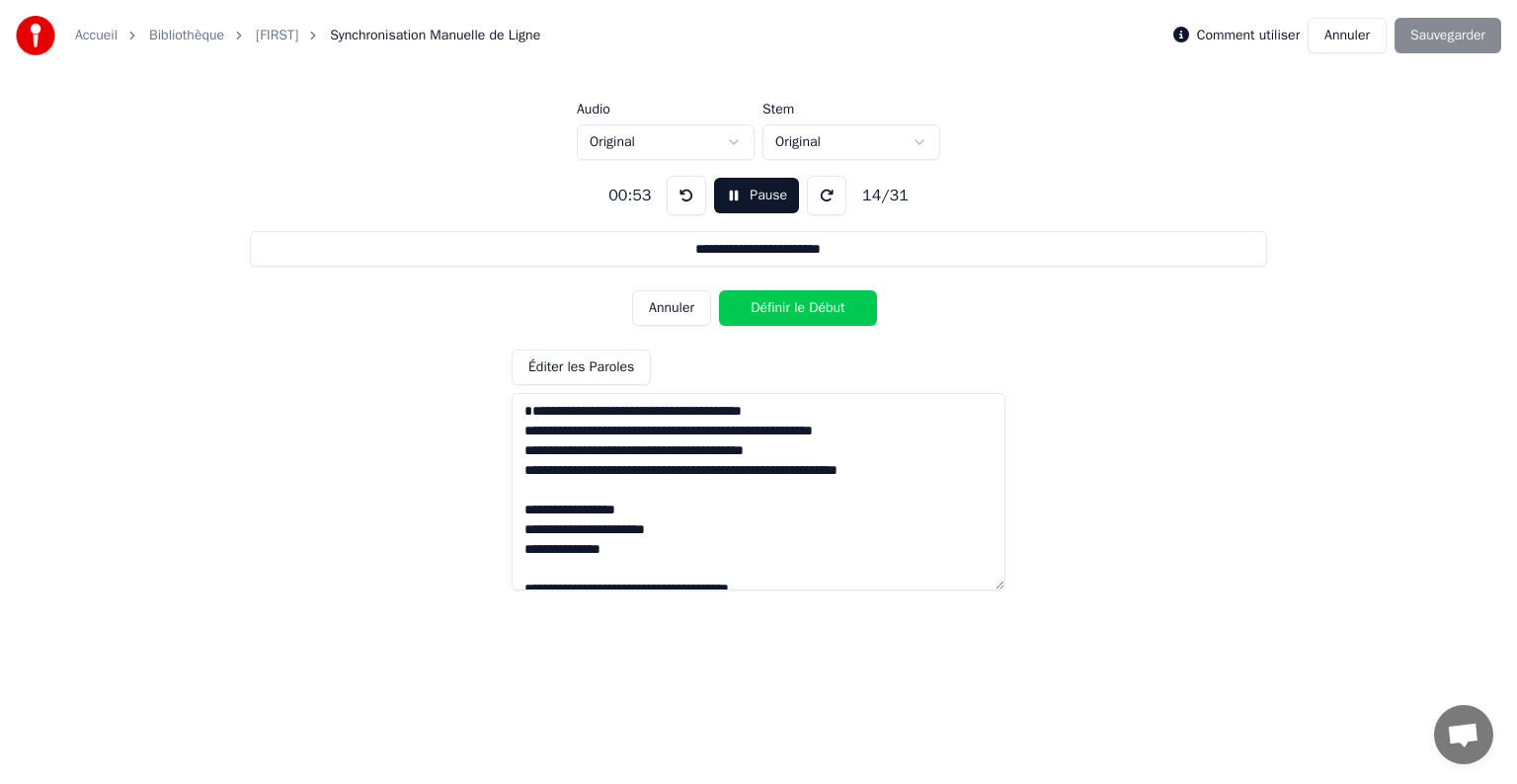click on "Définir le Début" at bounding box center (798, 308) 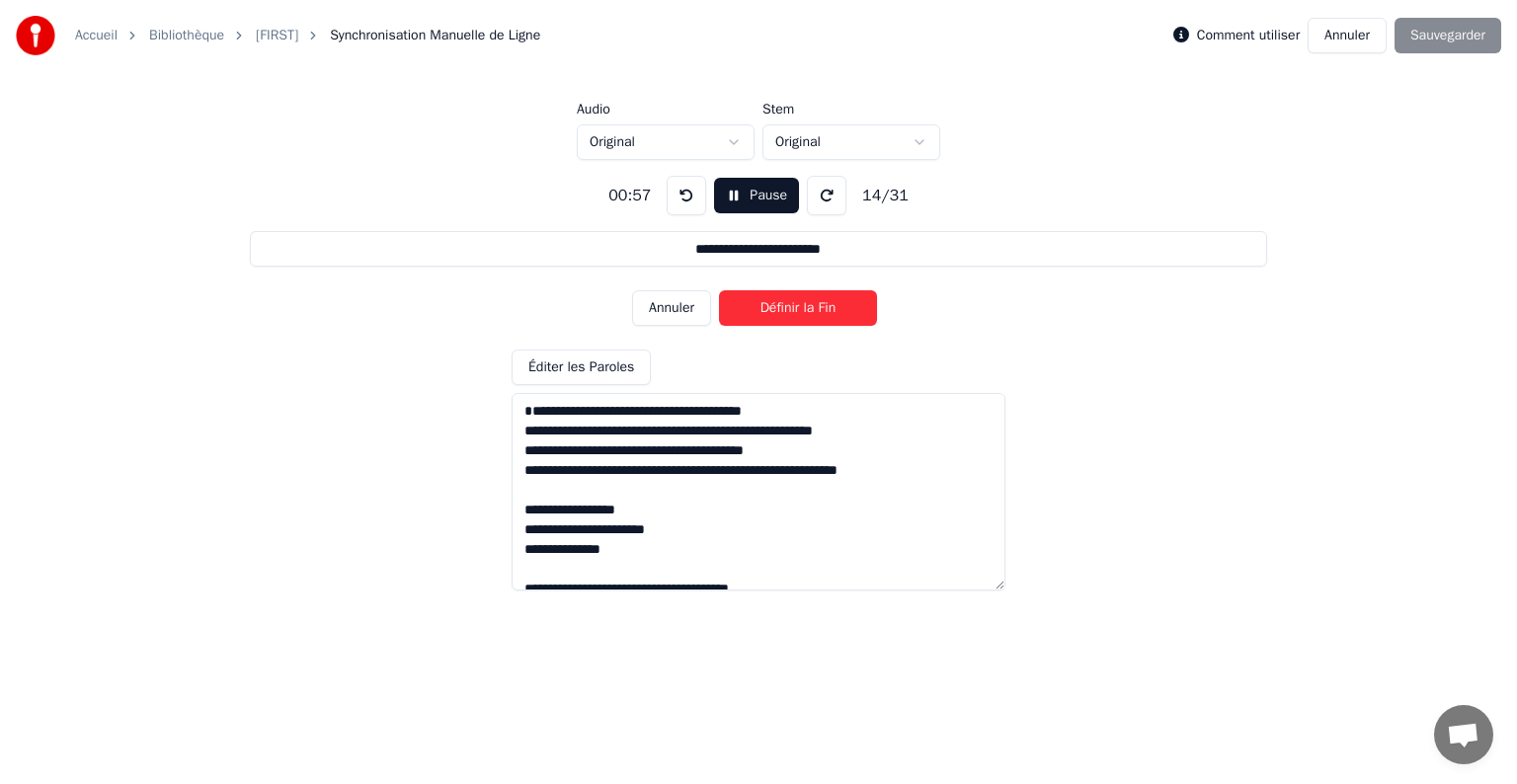 click on "Définir la Fin" at bounding box center [798, 308] 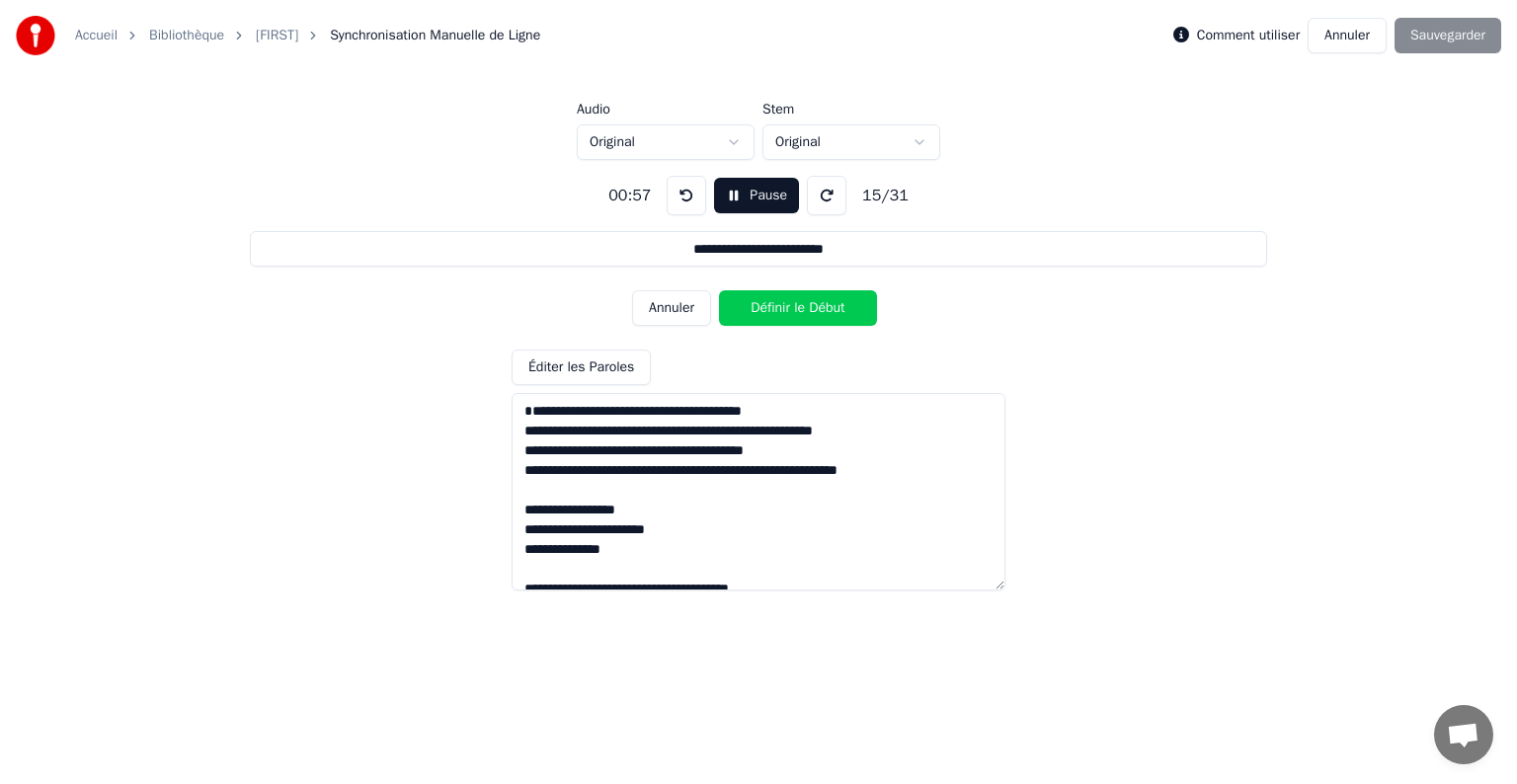click on "Définir le Début" at bounding box center (798, 308) 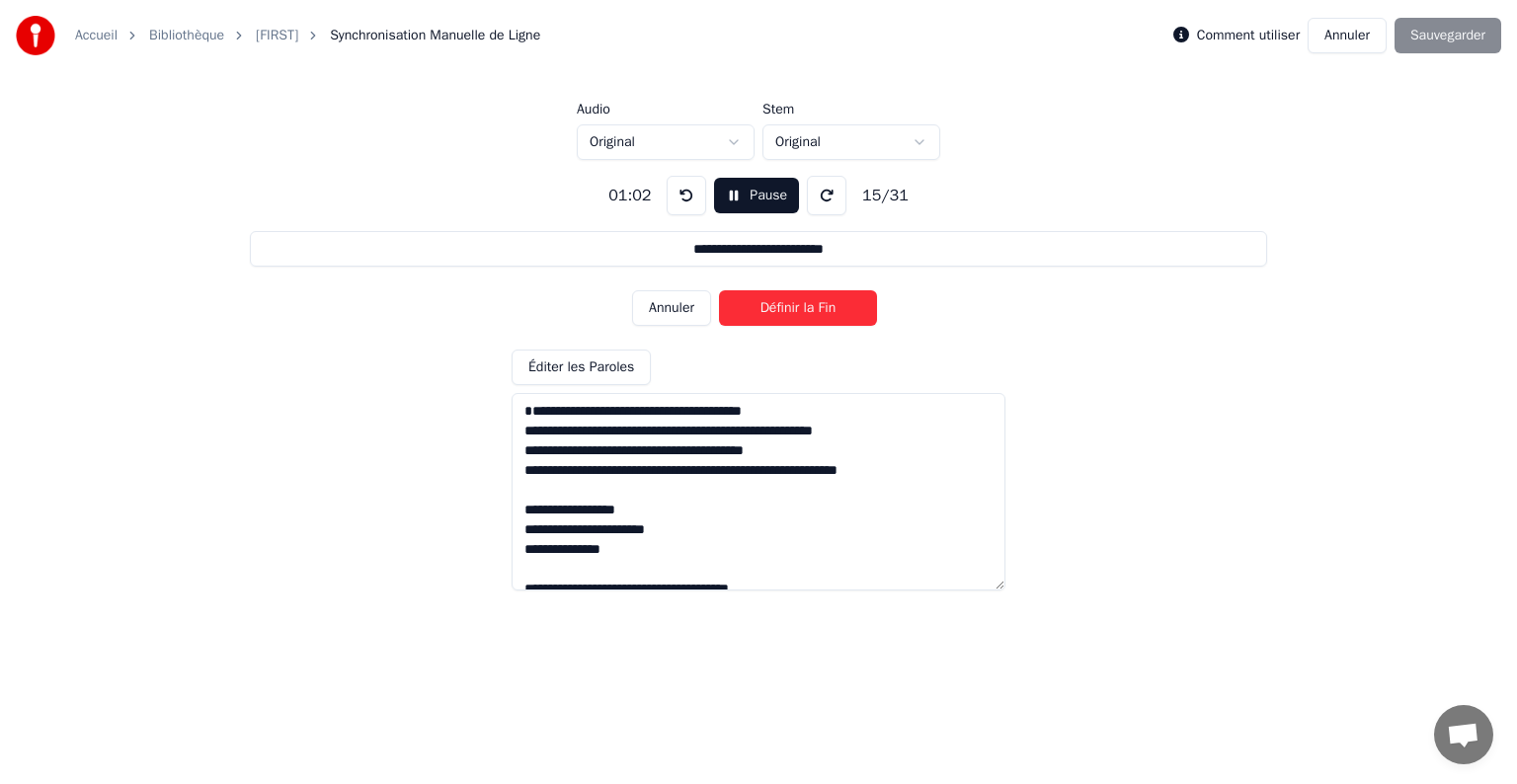 click on "Définir la Fin" at bounding box center (798, 308) 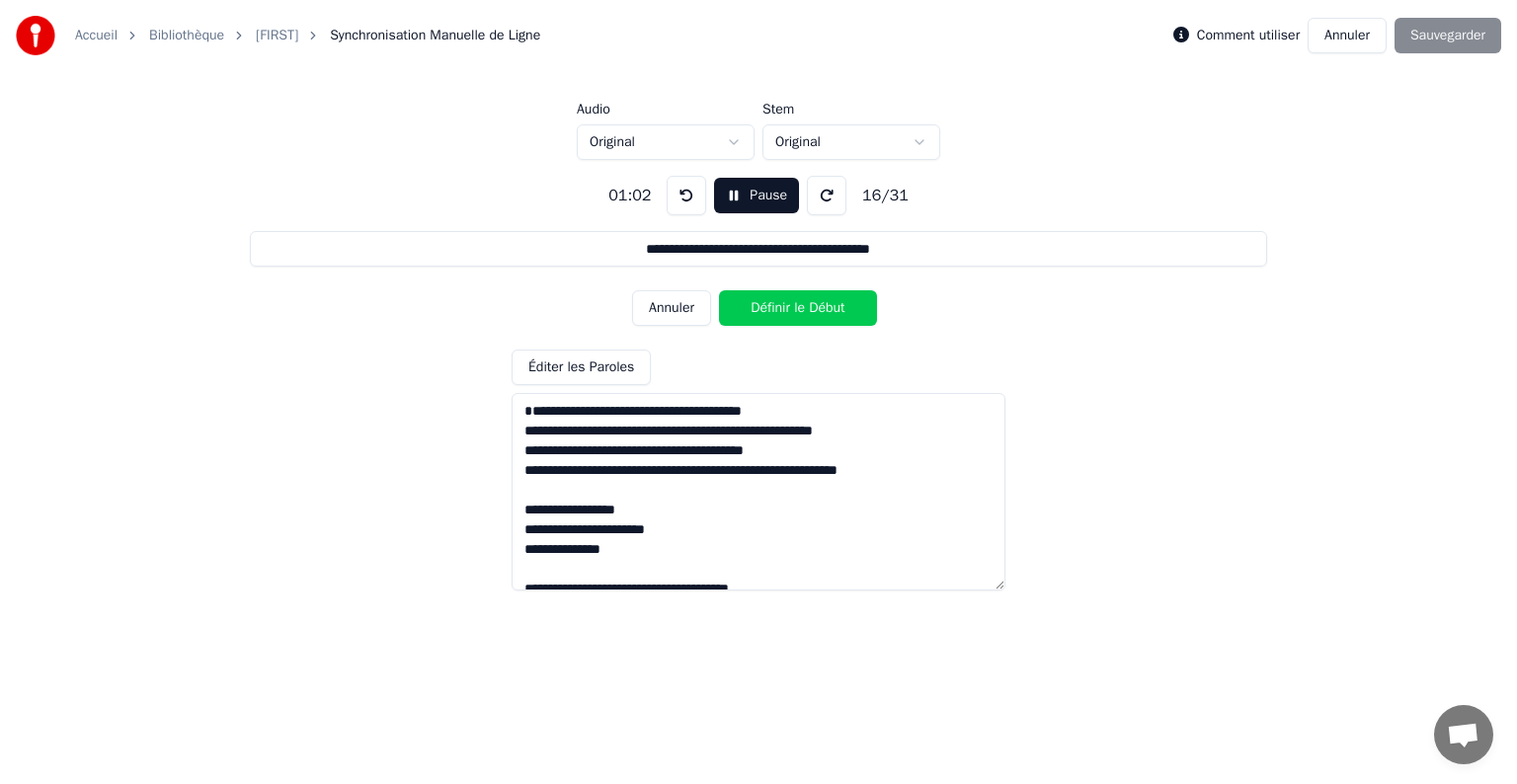 click on "Définir le Début" at bounding box center [798, 308] 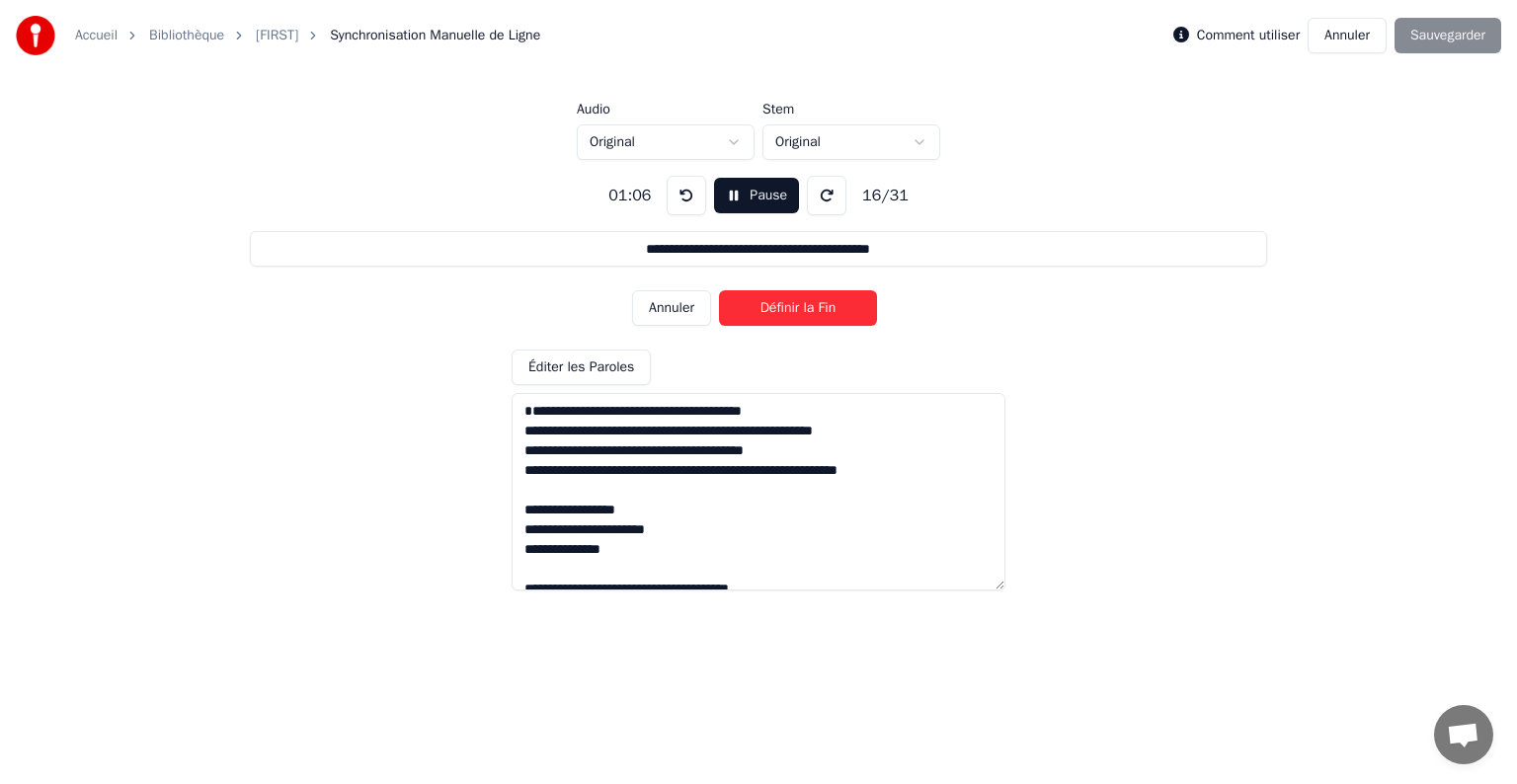 click on "Définir la Fin" at bounding box center (798, 308) 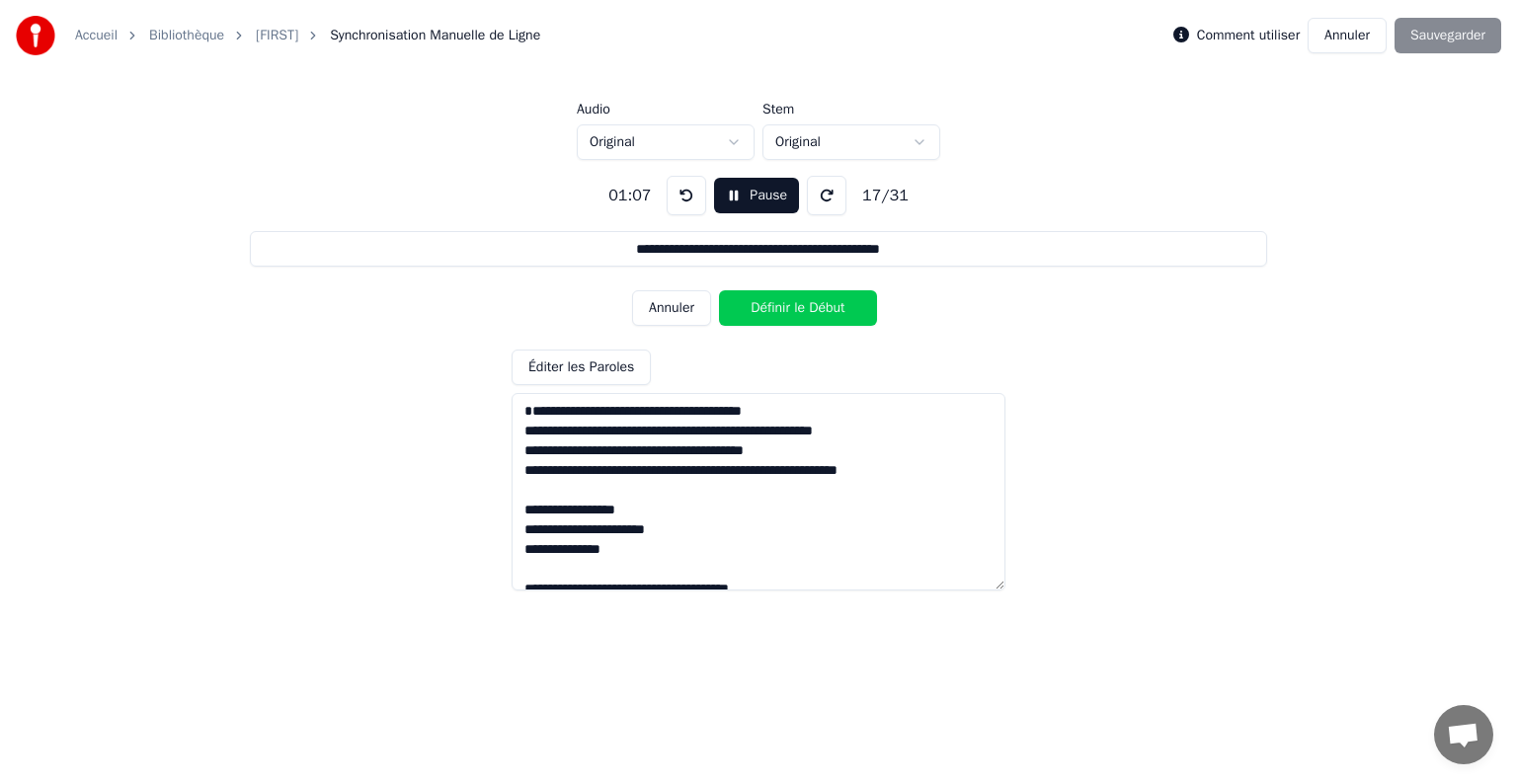 click on "Définir le Début" at bounding box center (798, 308) 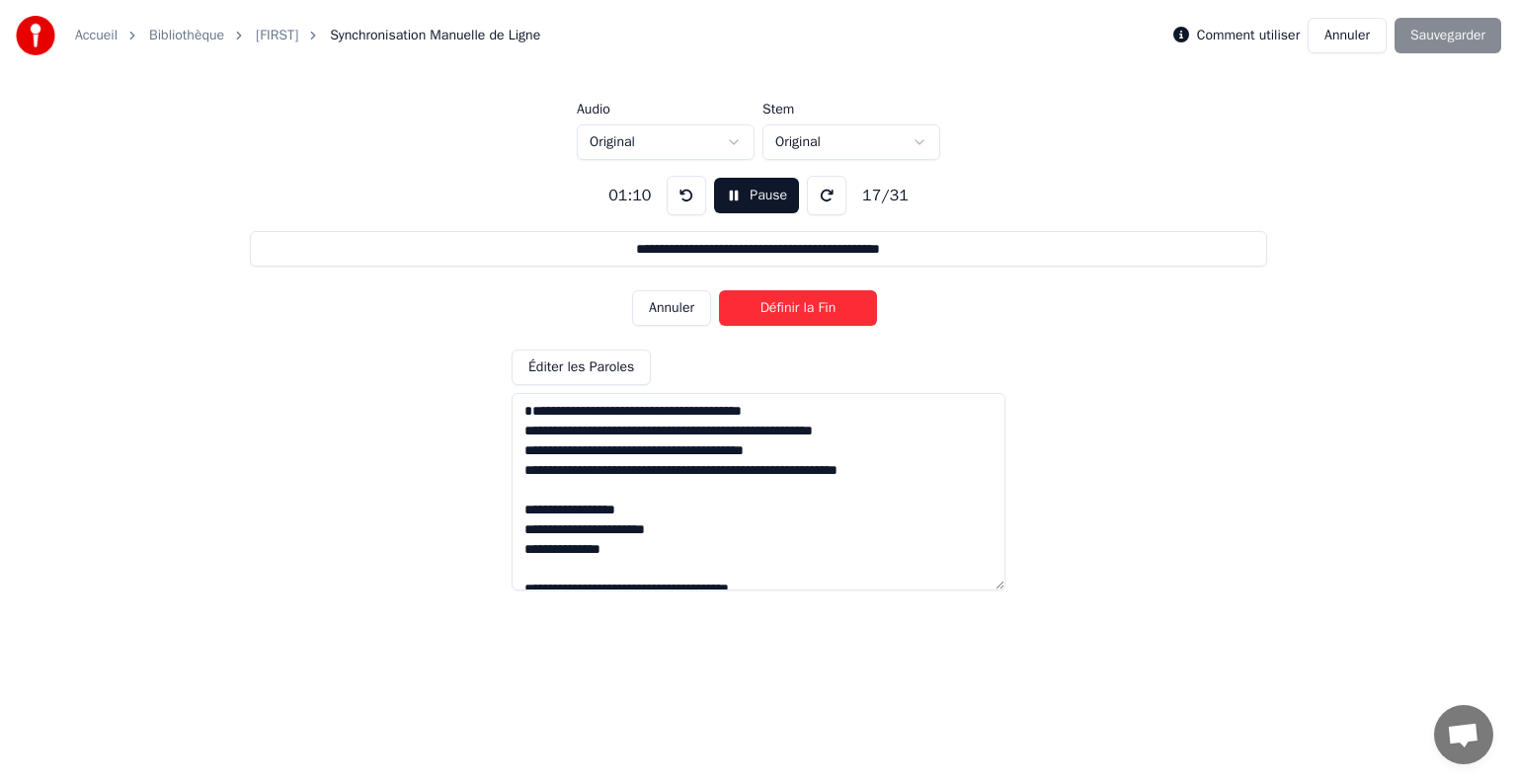 click on "Définir la Fin" at bounding box center [798, 308] 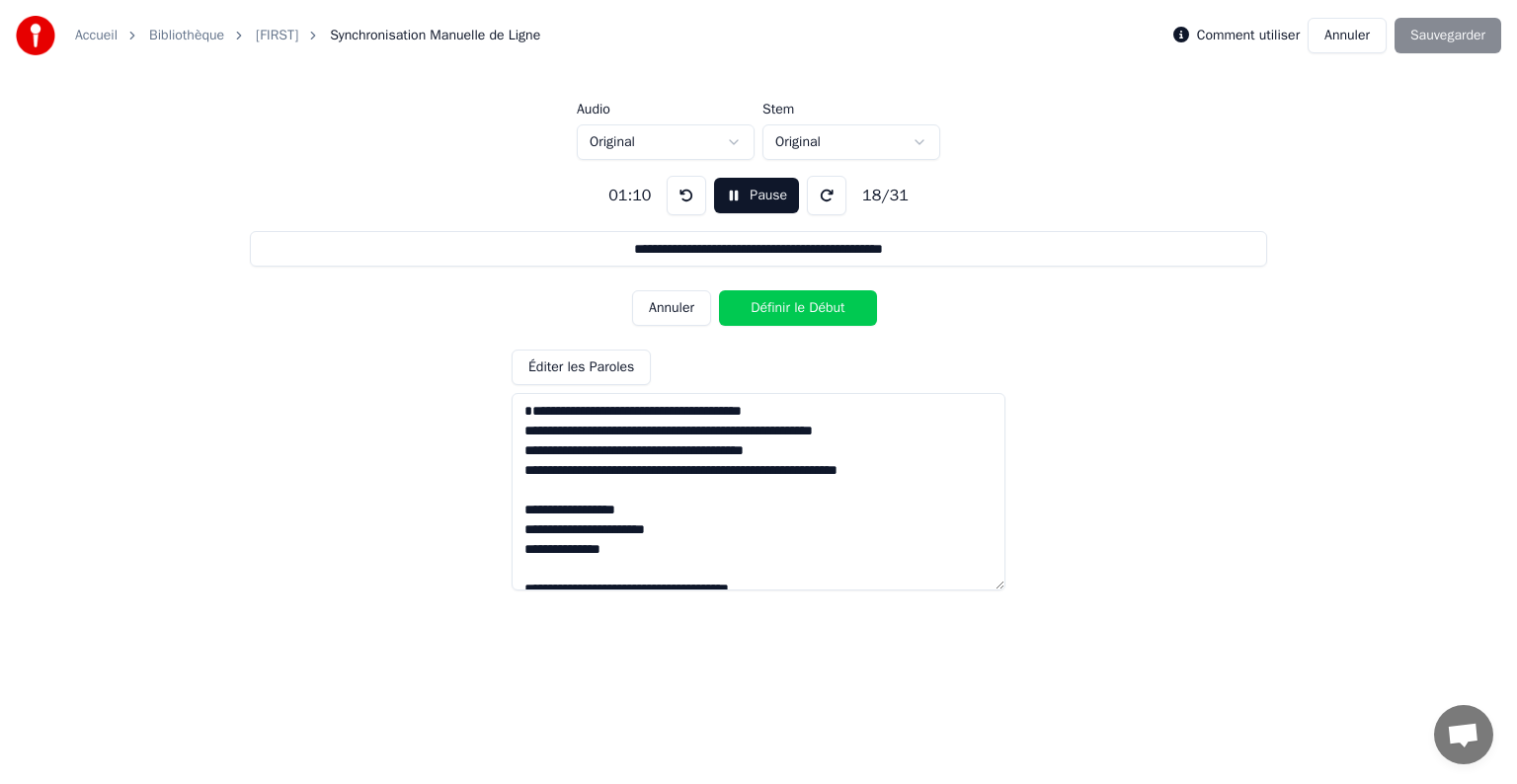 click on "Définir le Début" at bounding box center [798, 308] 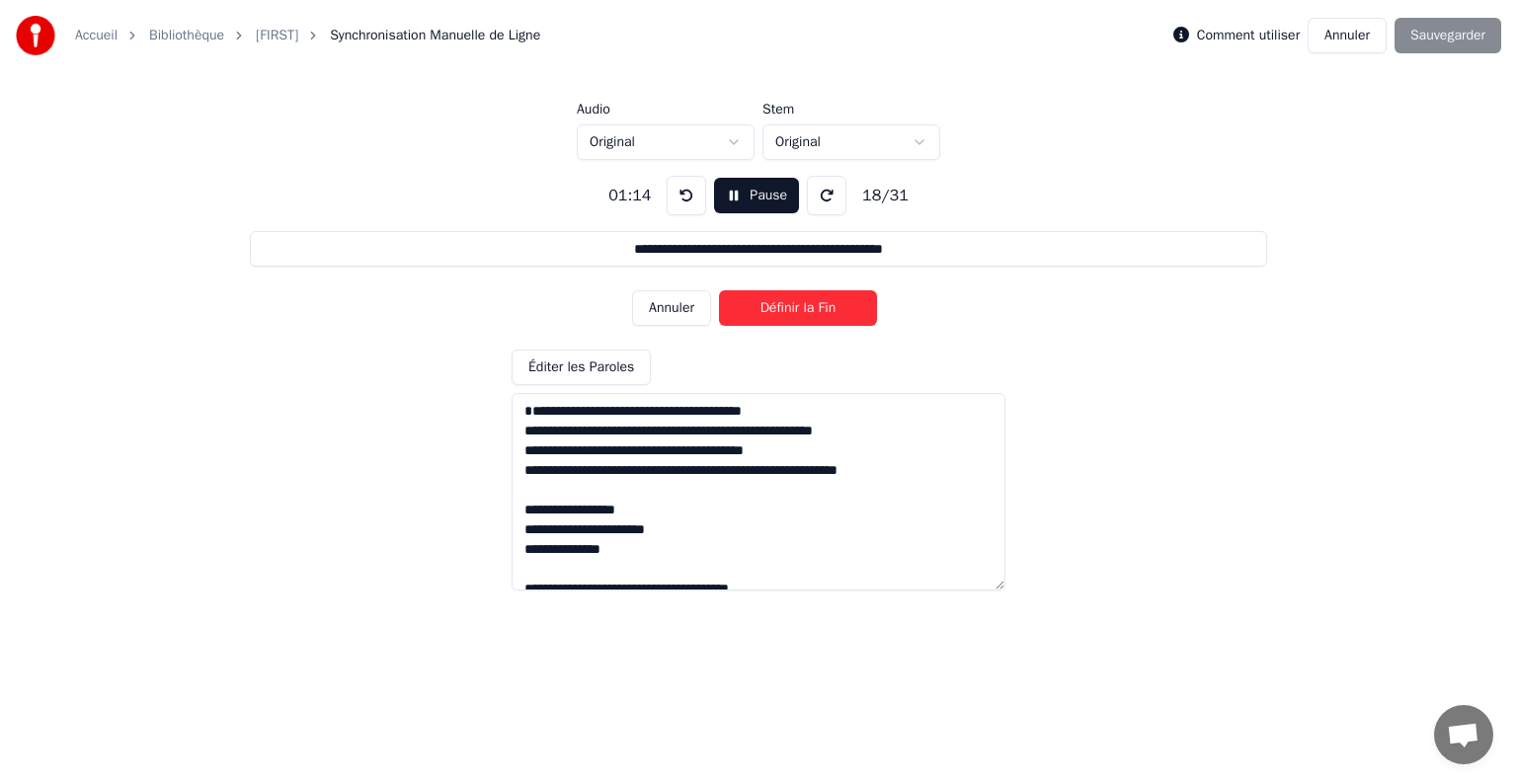 click on "Définir la Fin" at bounding box center (798, 308) 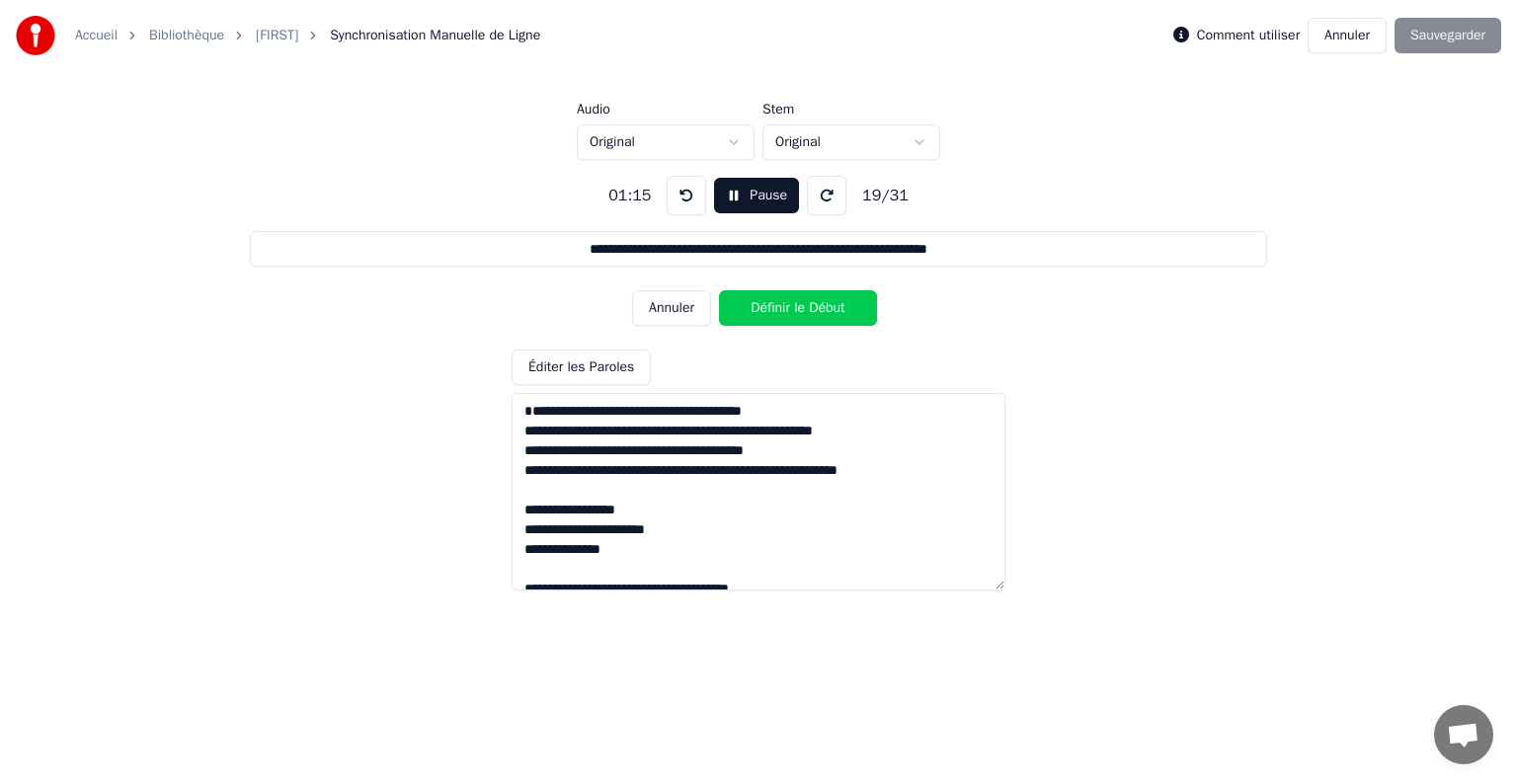 click on "Définir le Début" at bounding box center (798, 308) 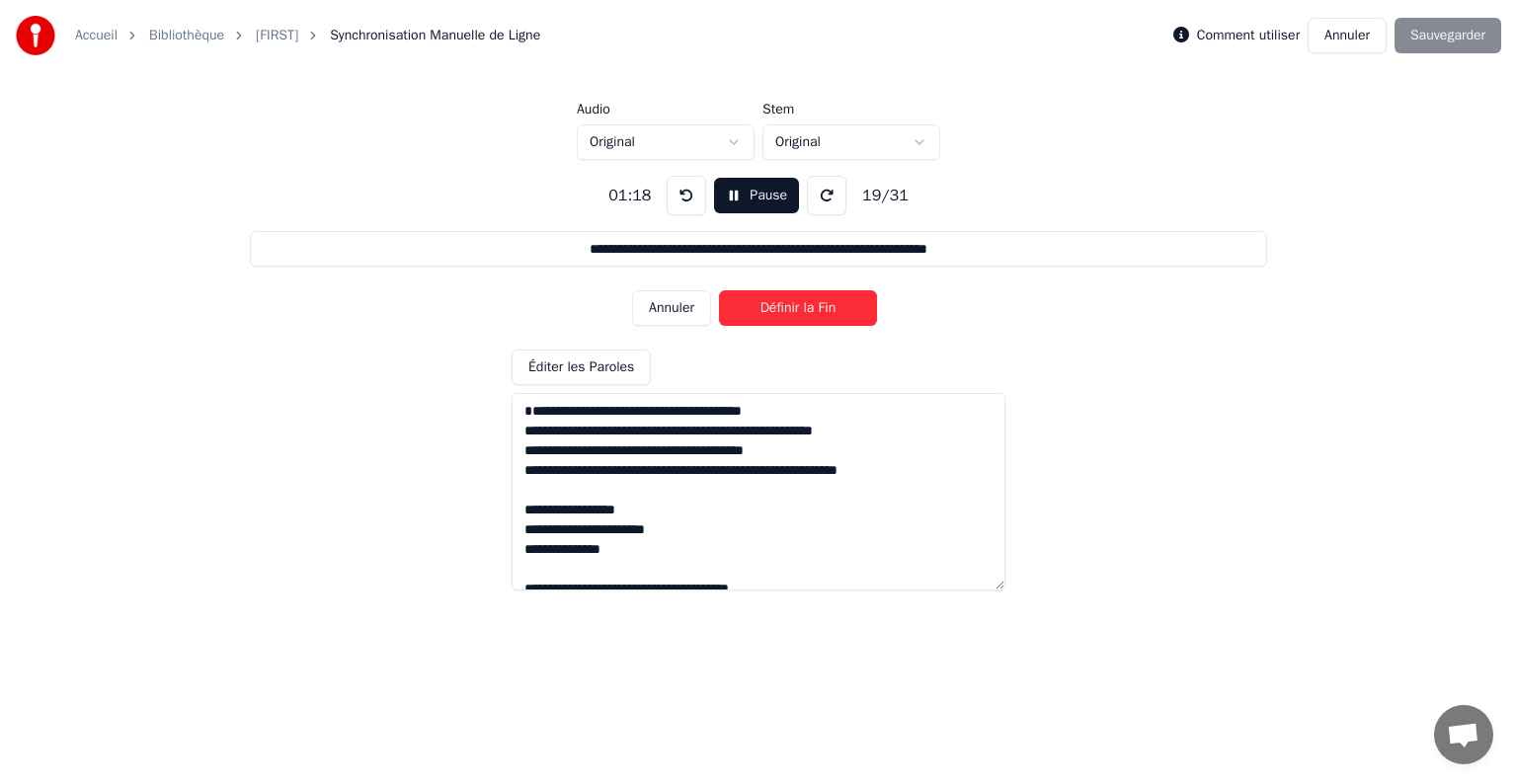 click on "Définir la Fin" at bounding box center [798, 308] 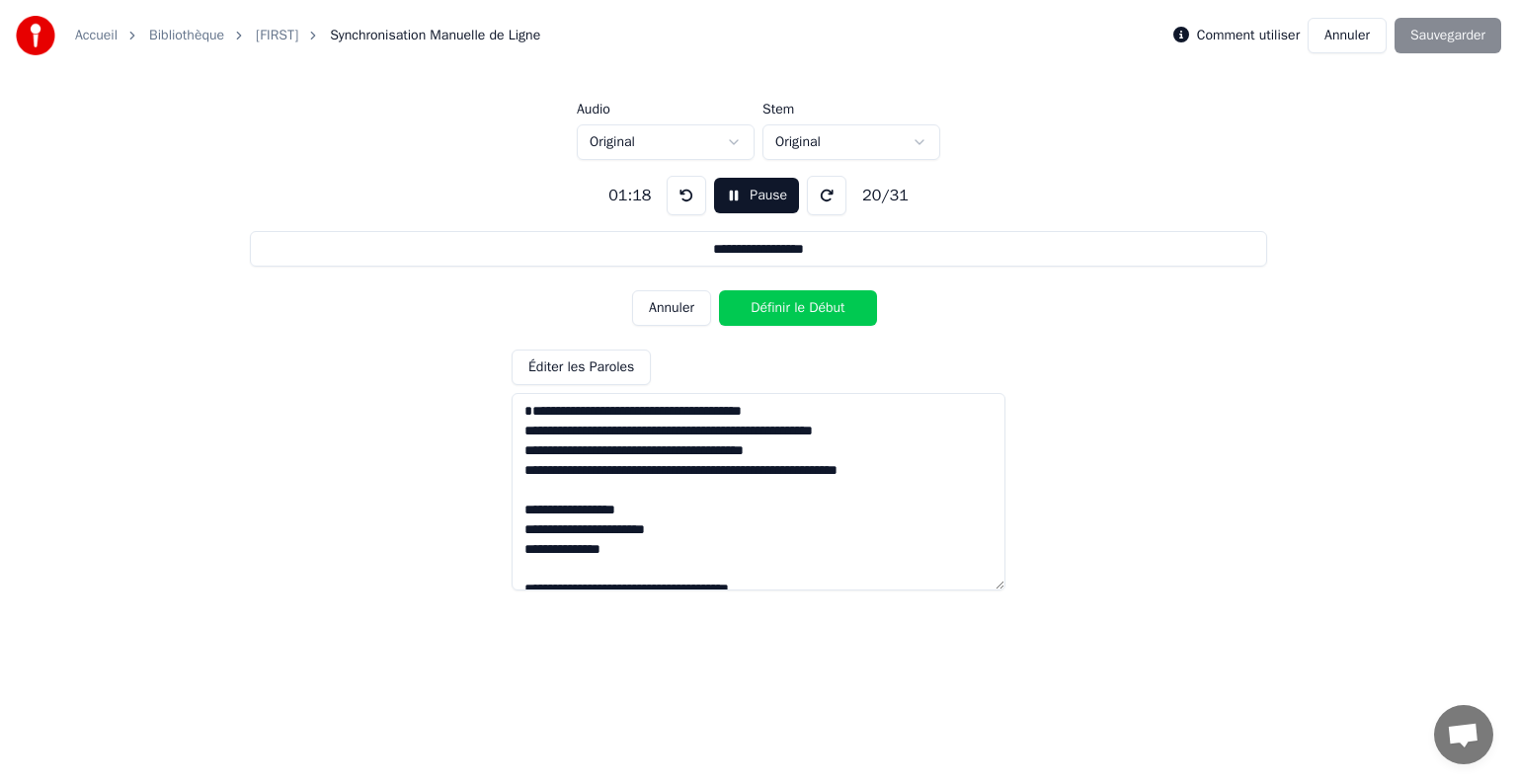 click on "Définir le Début" at bounding box center [798, 308] 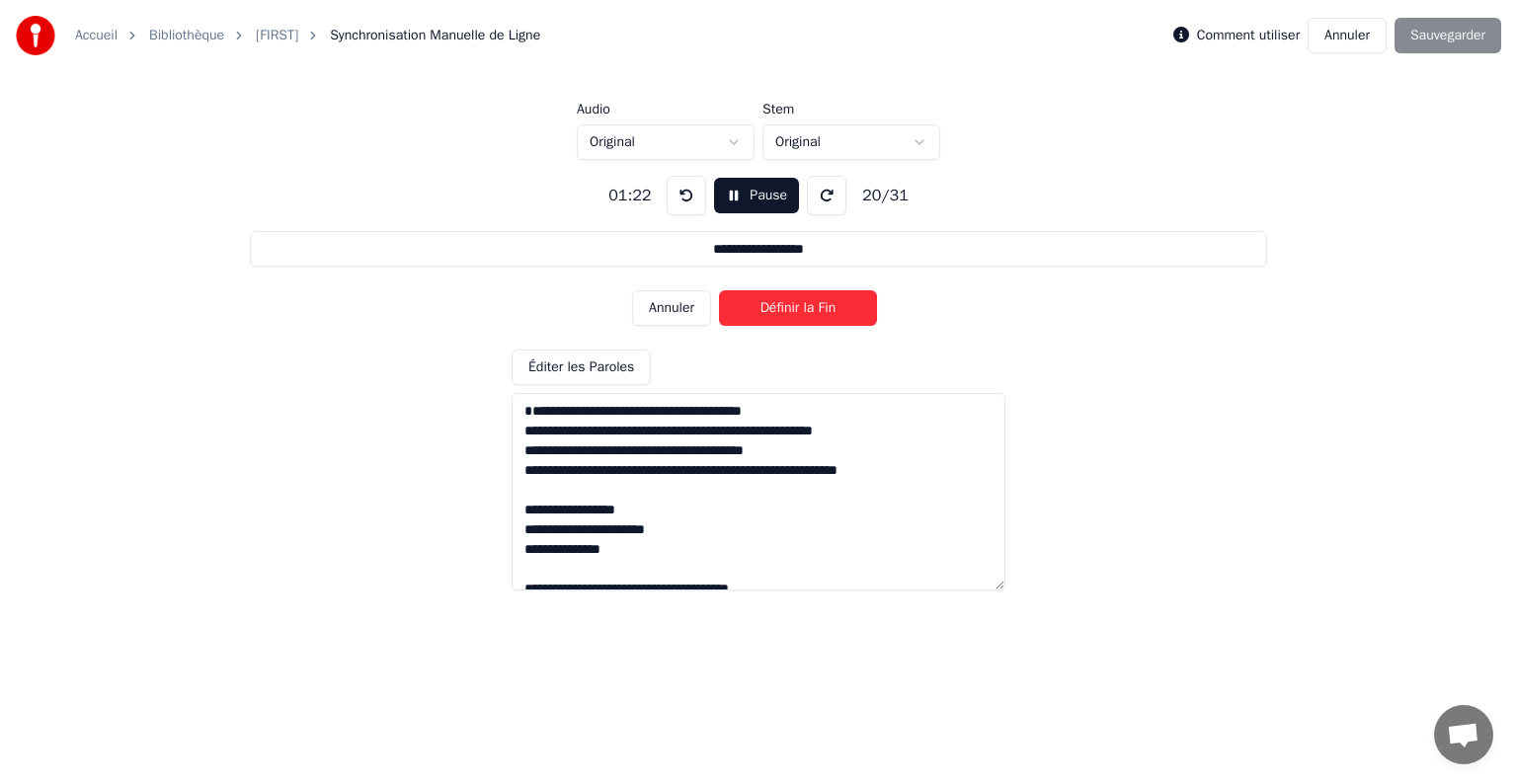 click on "Définir la Fin" at bounding box center [798, 308] 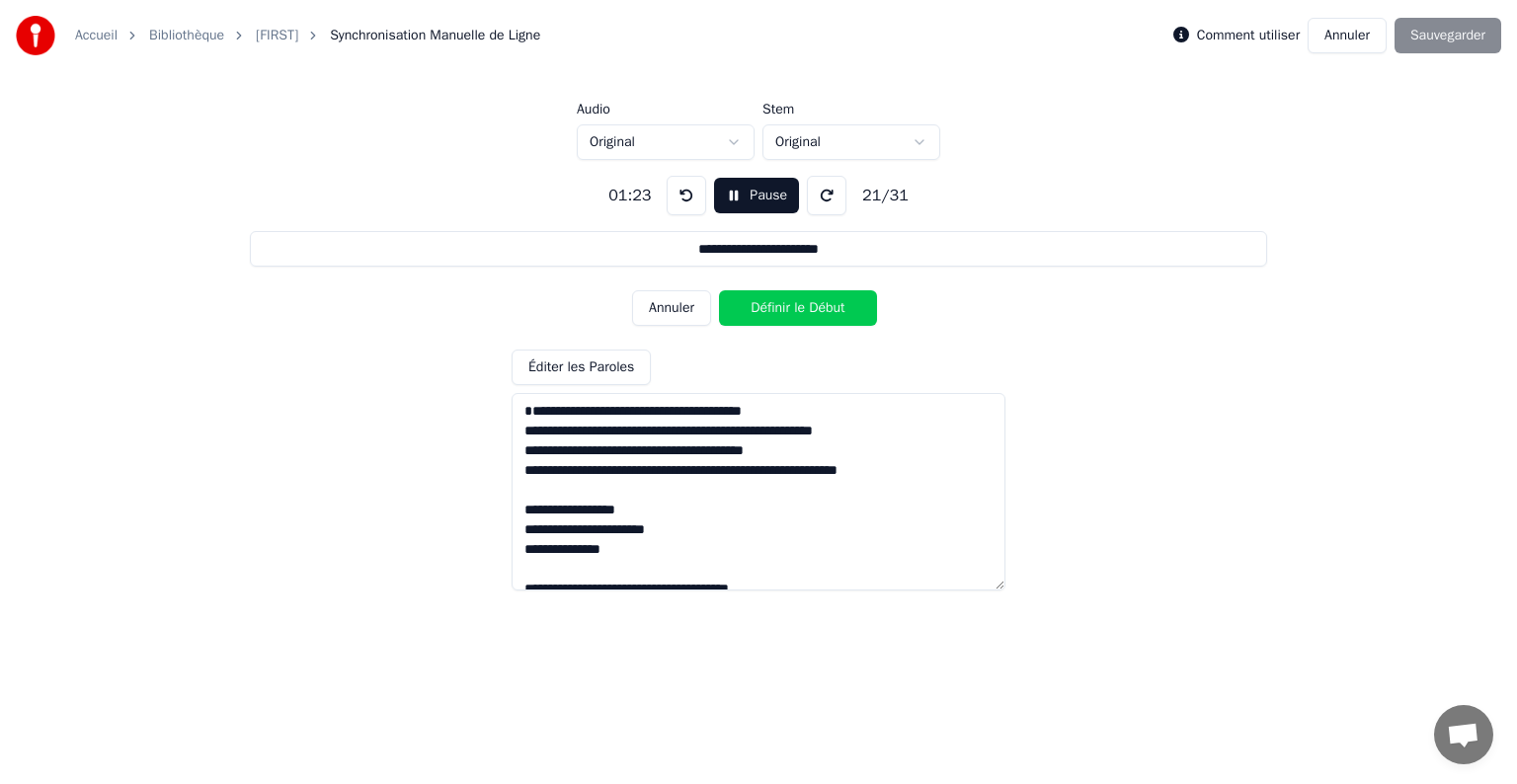 click on "Définir le Début" at bounding box center [798, 308] 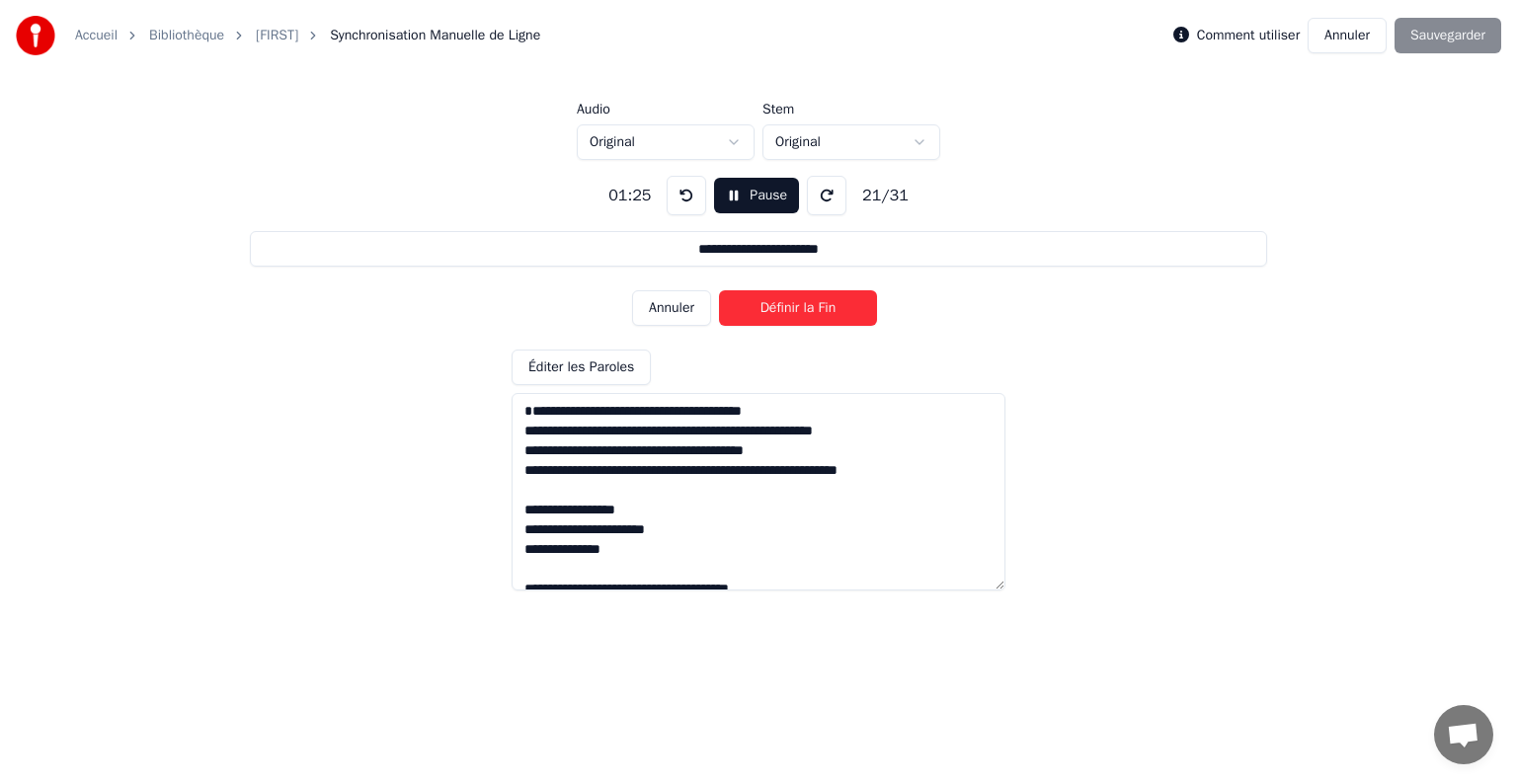 click on "Définir la Fin" at bounding box center (798, 308) 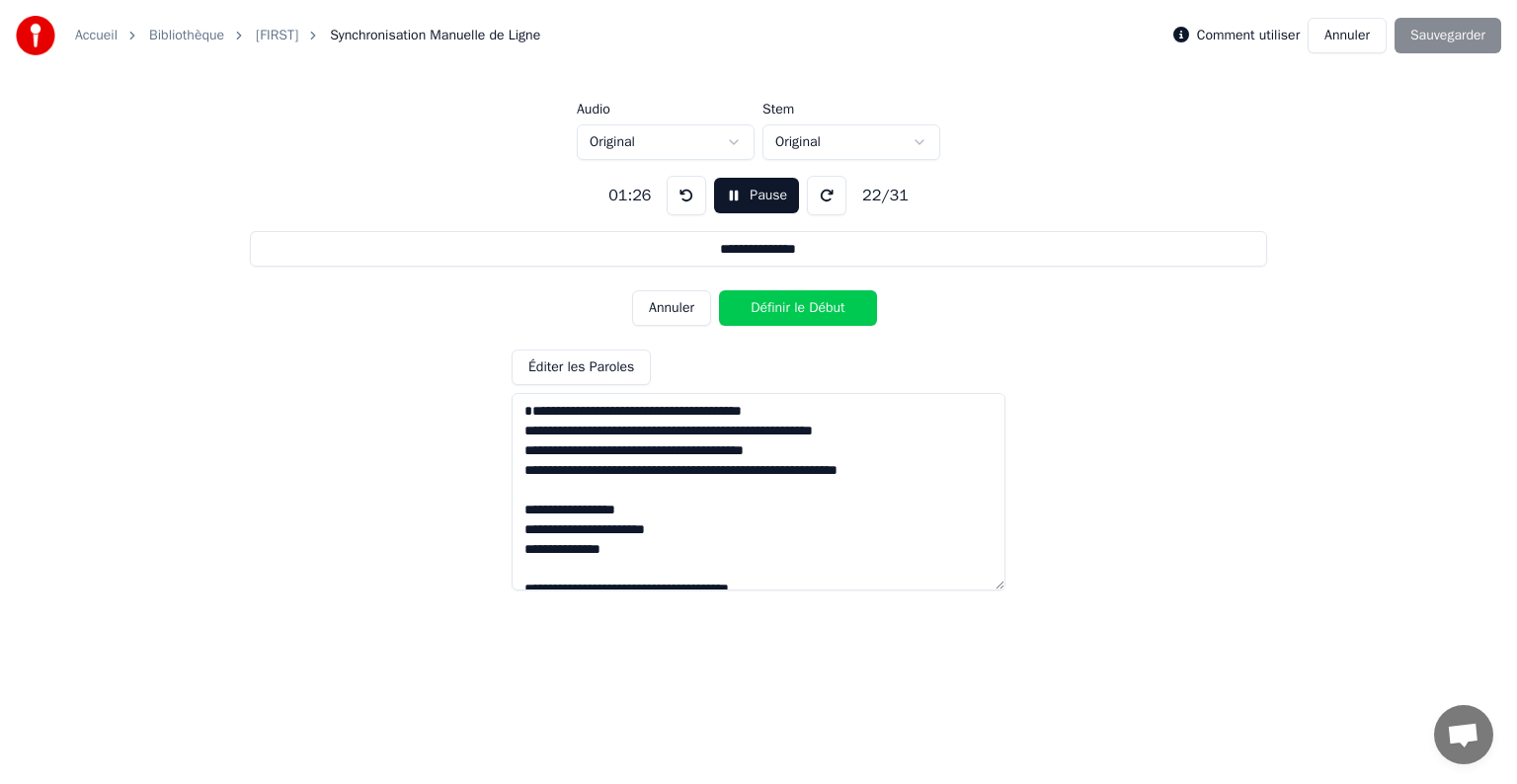 click on "Définir le Début" at bounding box center (798, 308) 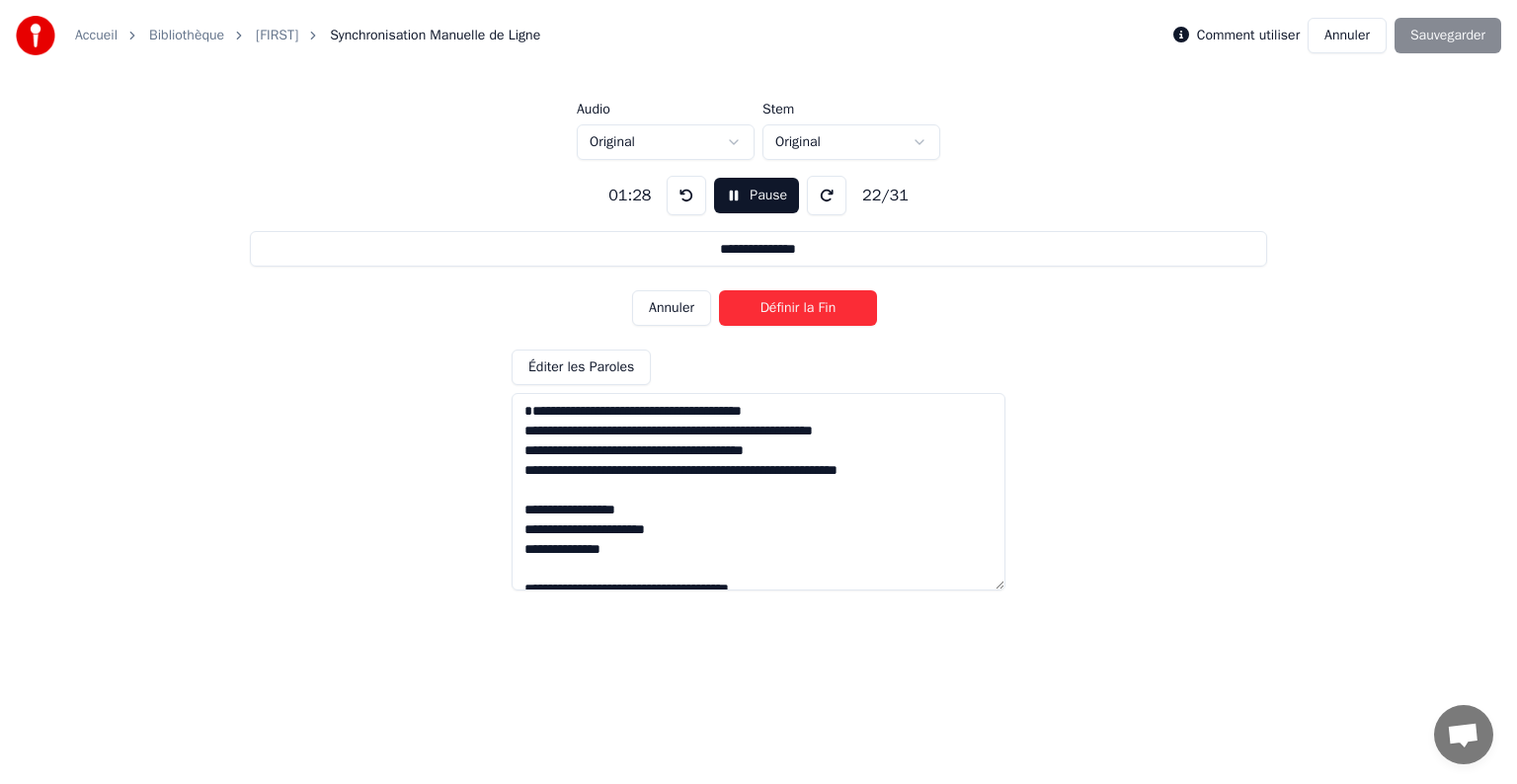click on "Définir la Fin" at bounding box center (798, 308) 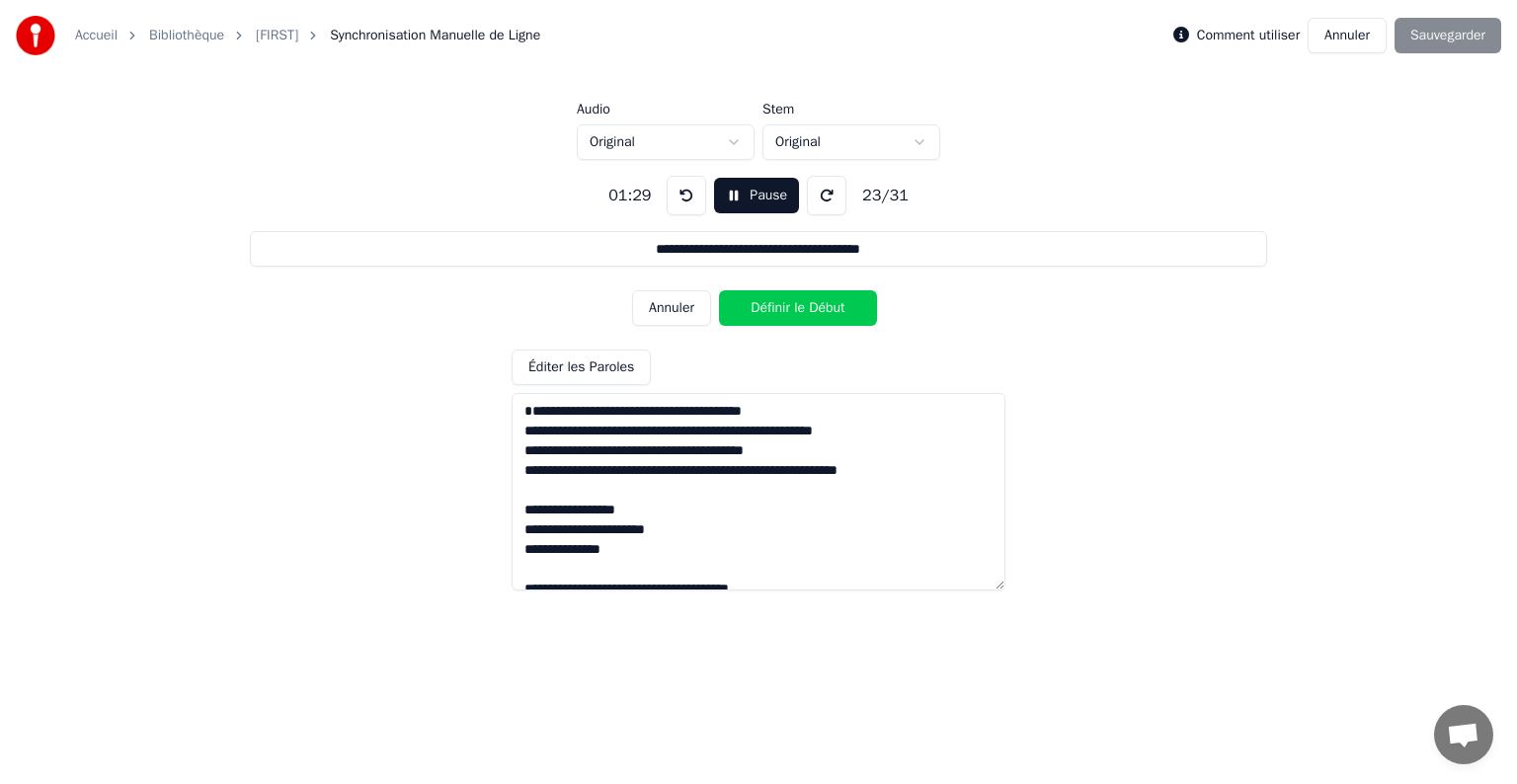 click on "Définir le Début" at bounding box center (798, 308) 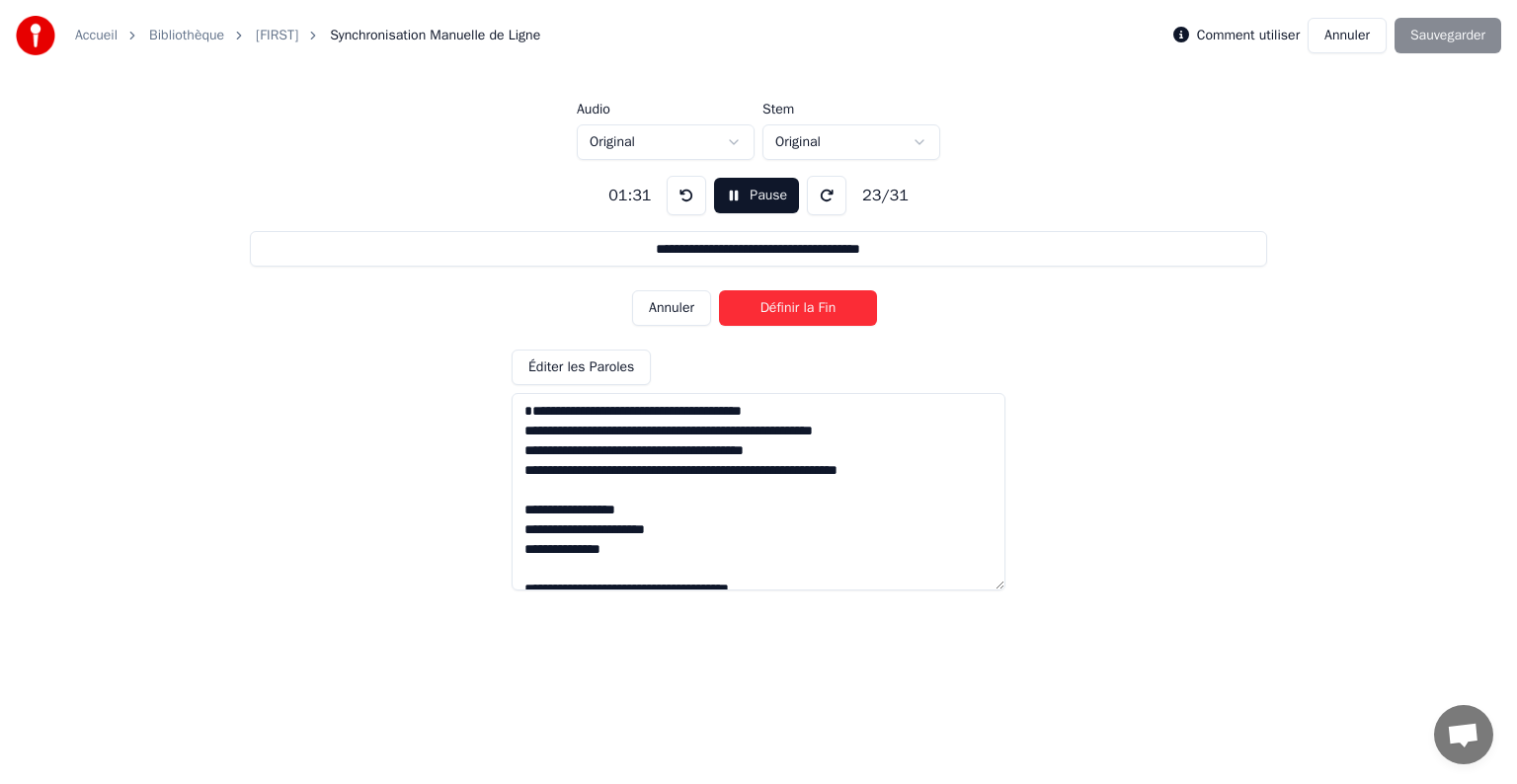 click on "Définir la Fin" at bounding box center [798, 308] 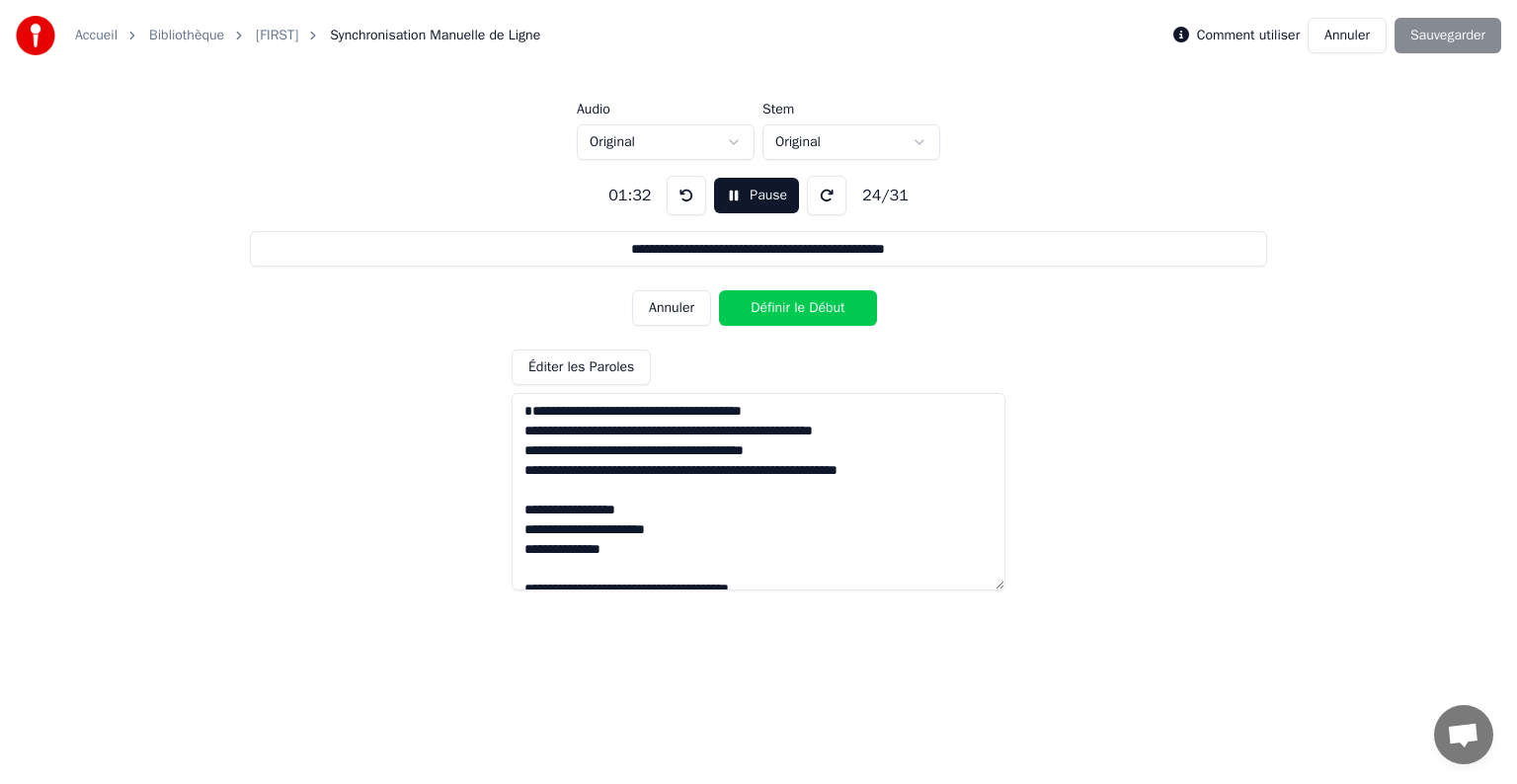 click on "Définir le Début" at bounding box center (798, 308) 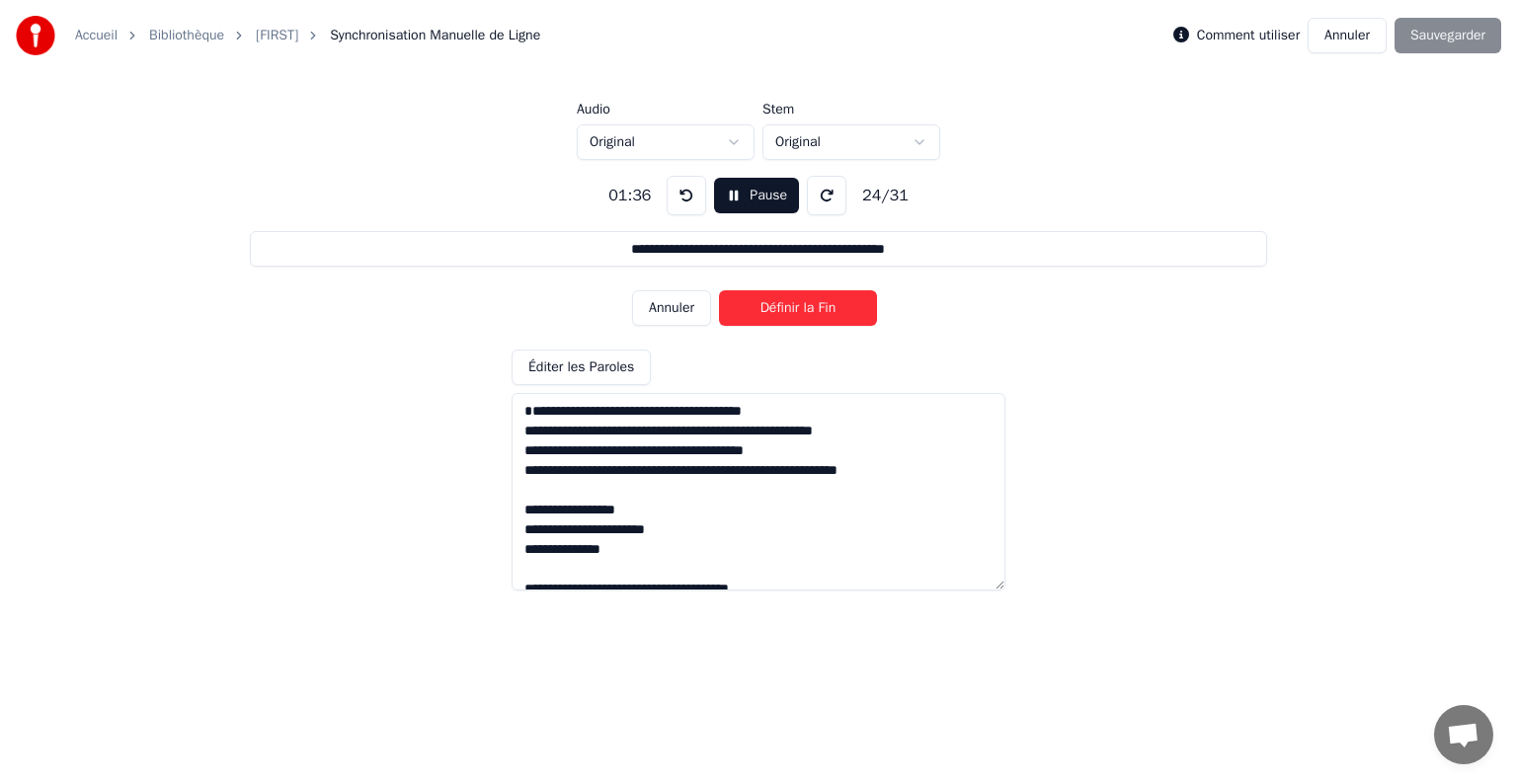 click on "Définir la Fin" at bounding box center (798, 308) 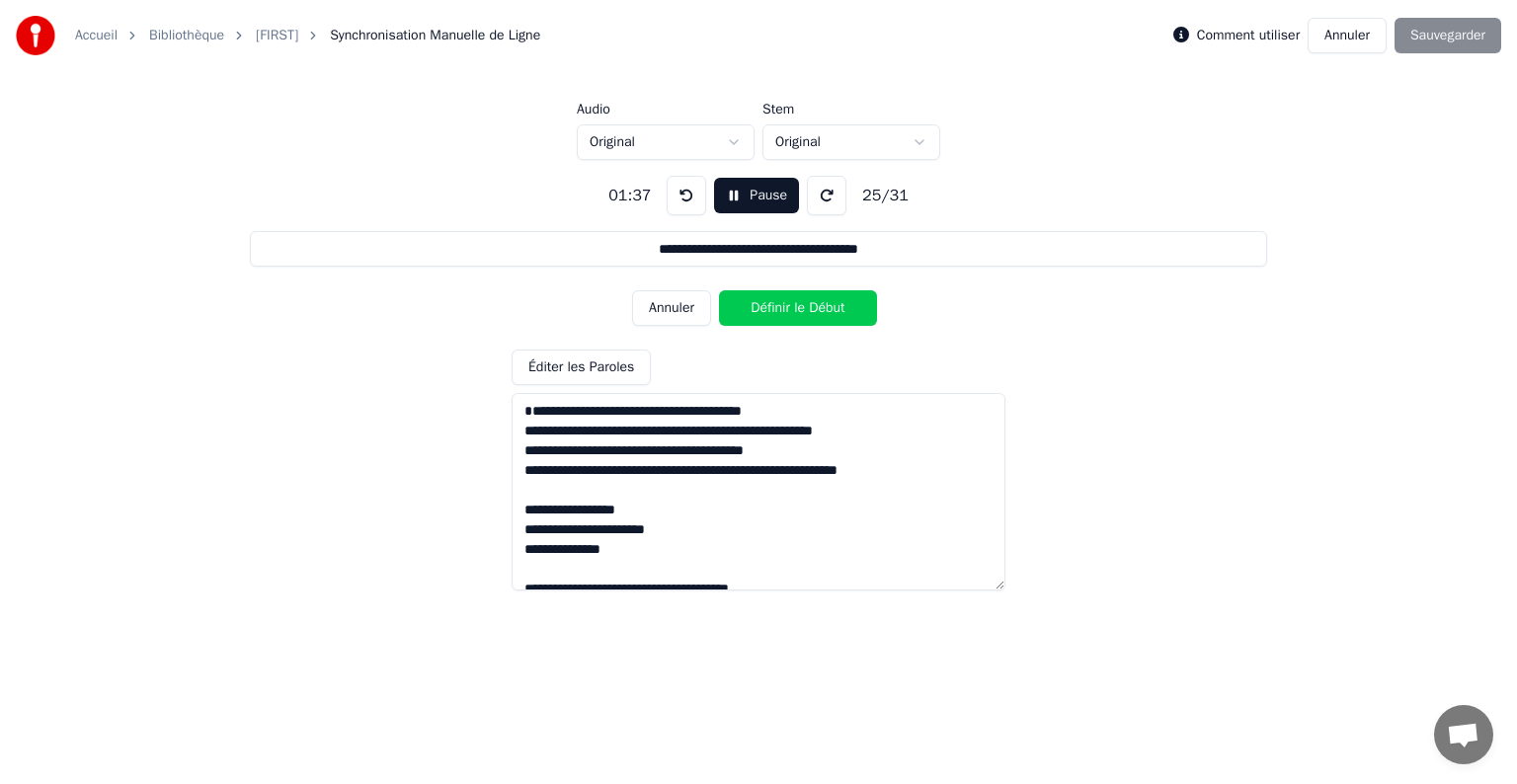 click on "Définir le Début" at bounding box center (798, 308) 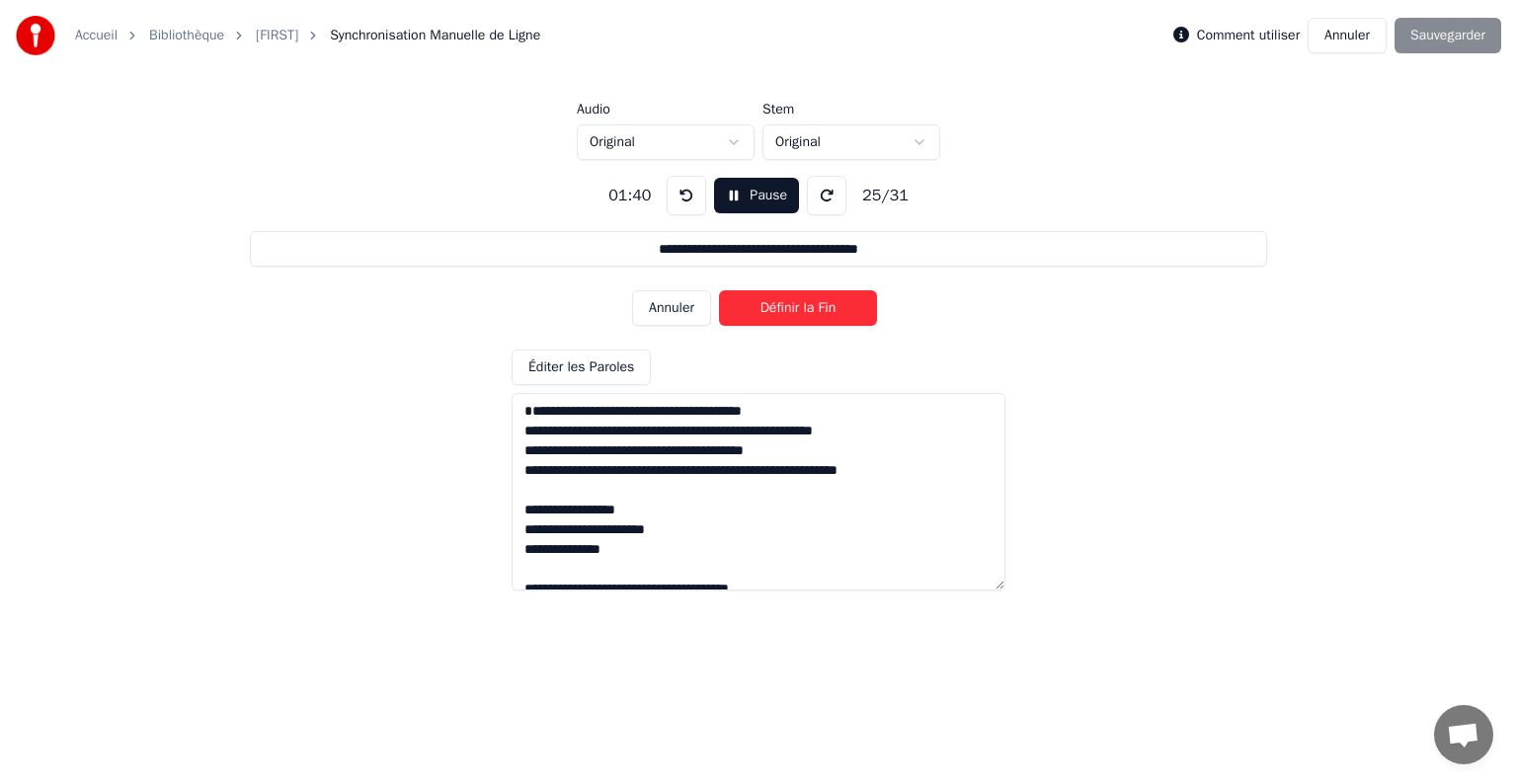 click on "Définir la Fin" at bounding box center [798, 308] 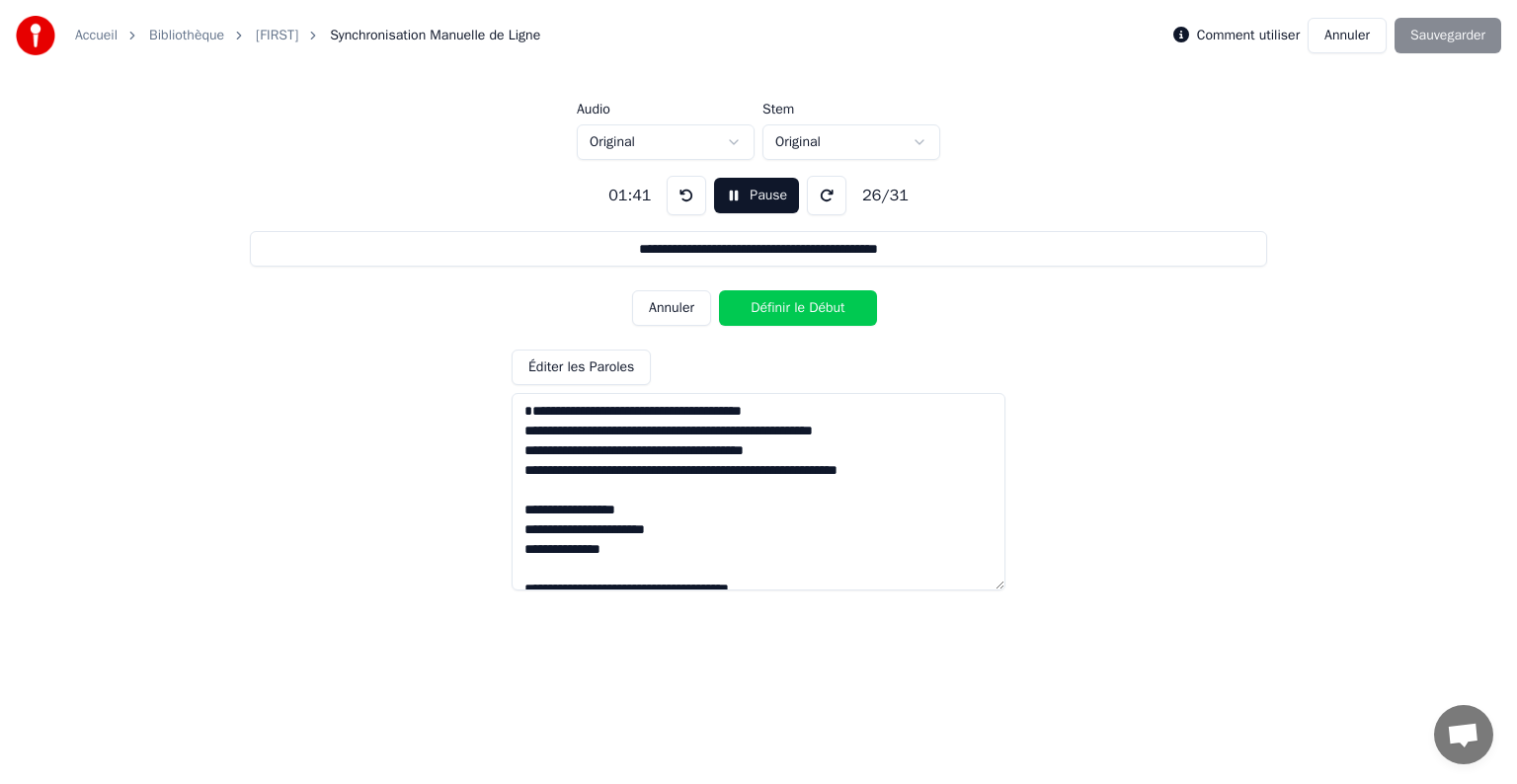click on "Définir le Début" at bounding box center (798, 308) 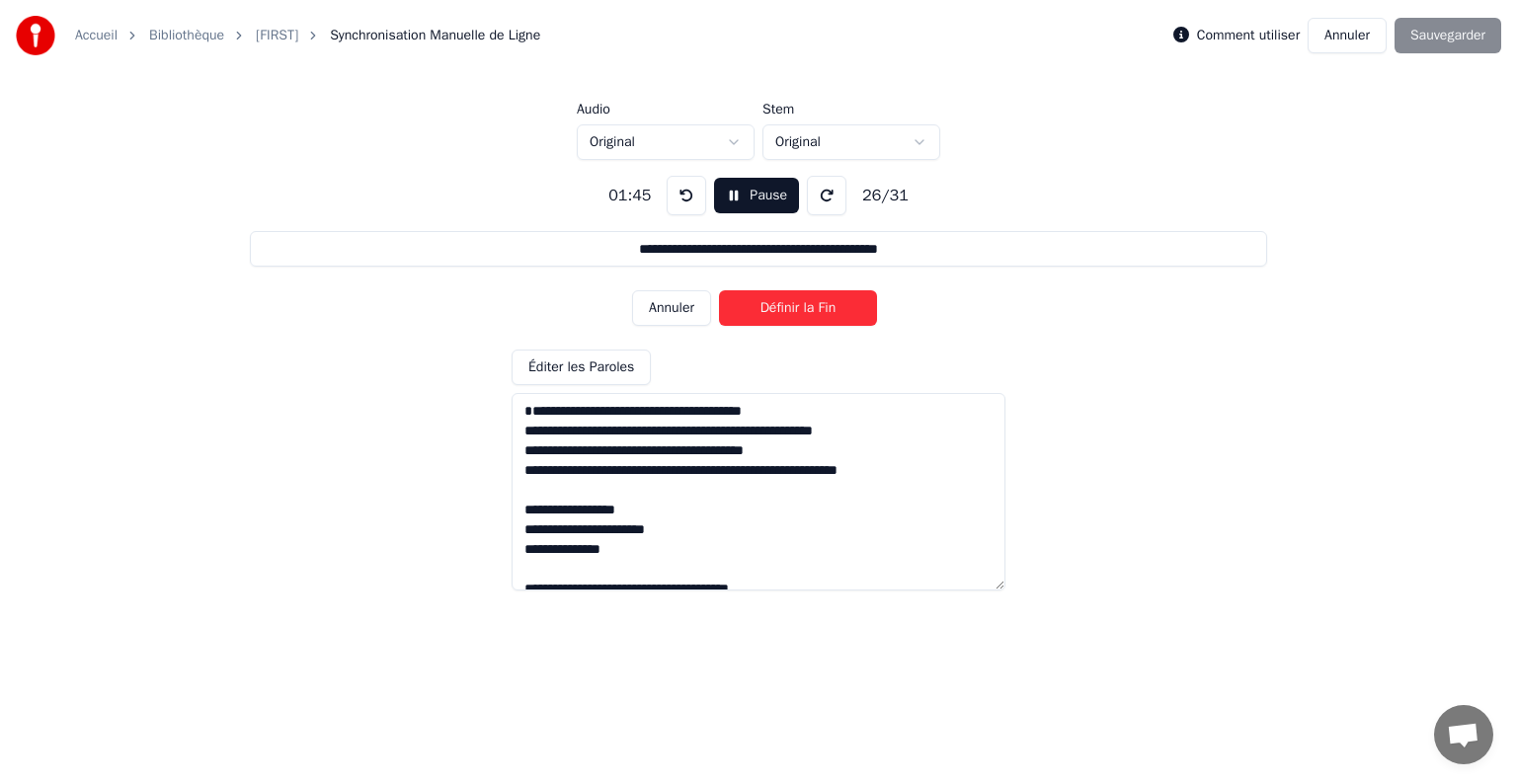 click on "Définir la Fin" at bounding box center [798, 308] 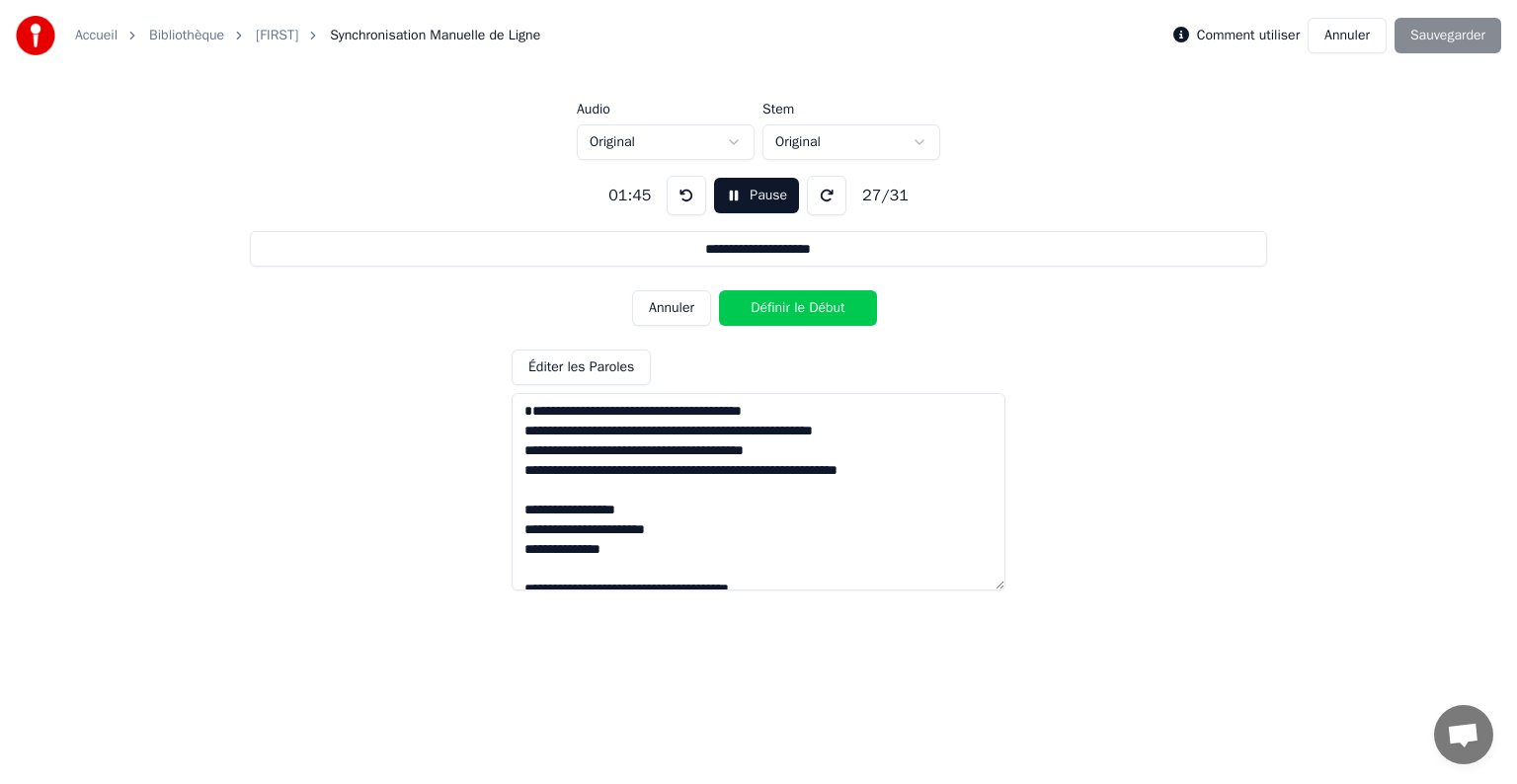click on "Définir le Début" at bounding box center [798, 308] 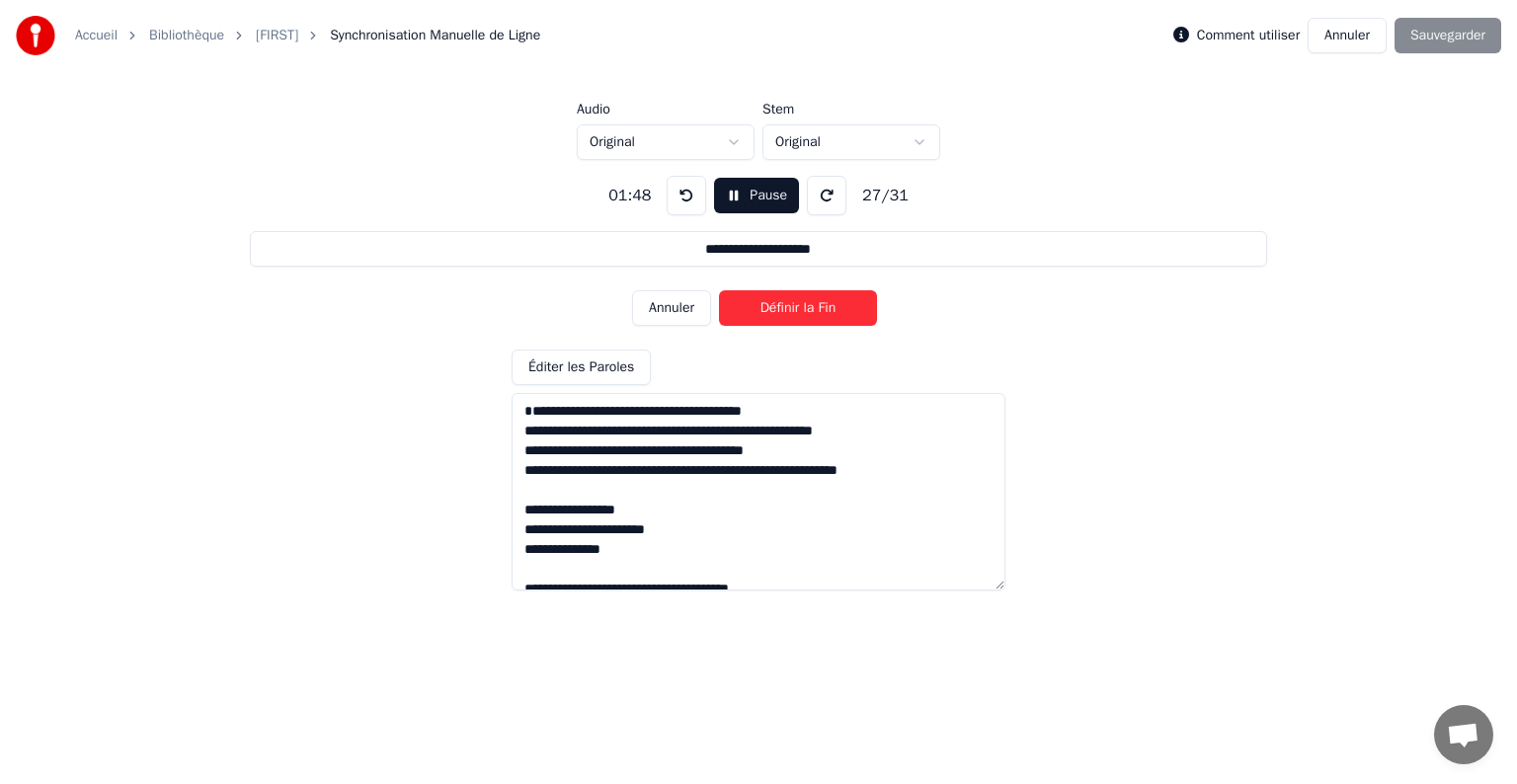 click on "Définir la Fin" at bounding box center [798, 308] 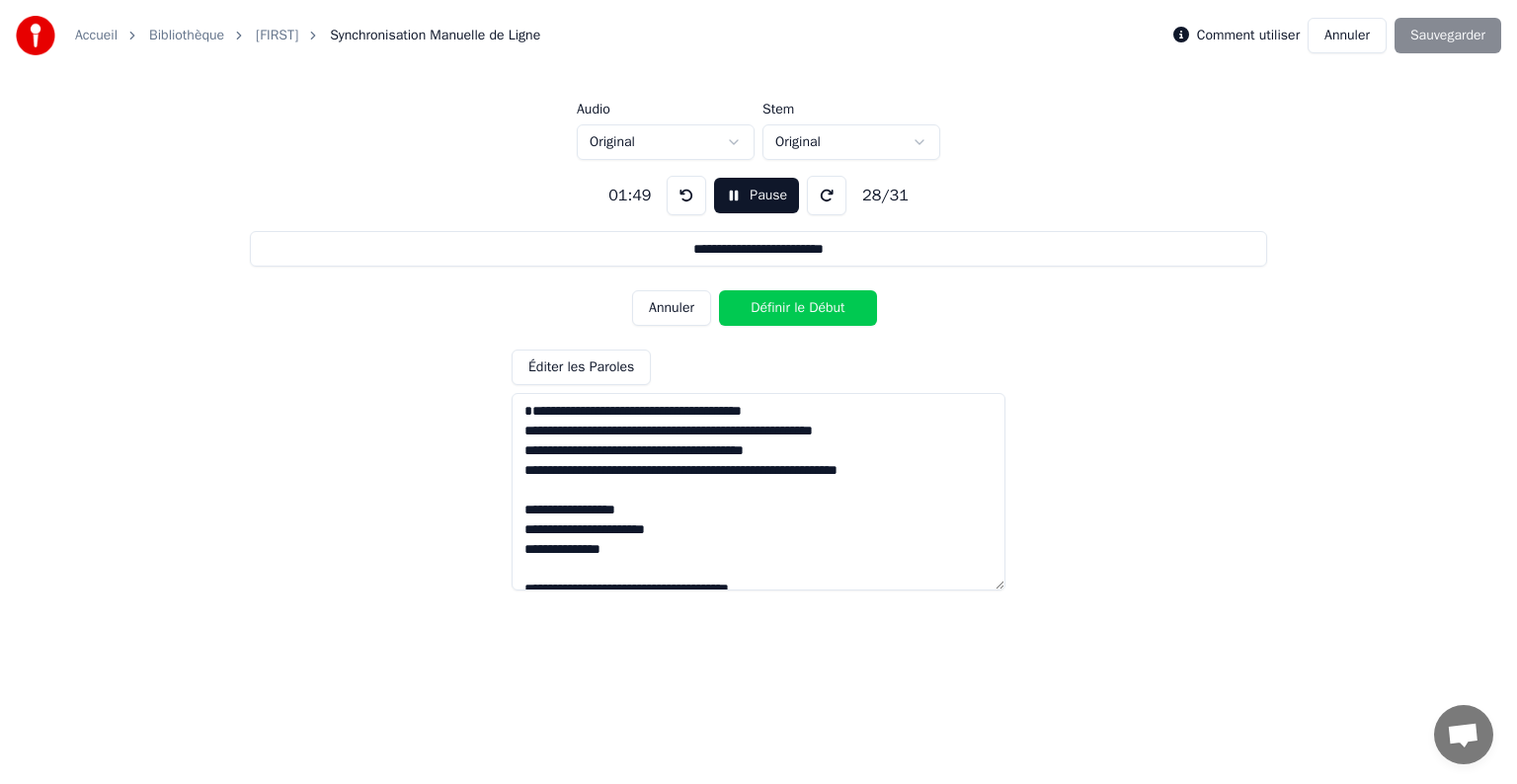 click on "Définir le Début" at bounding box center [798, 308] 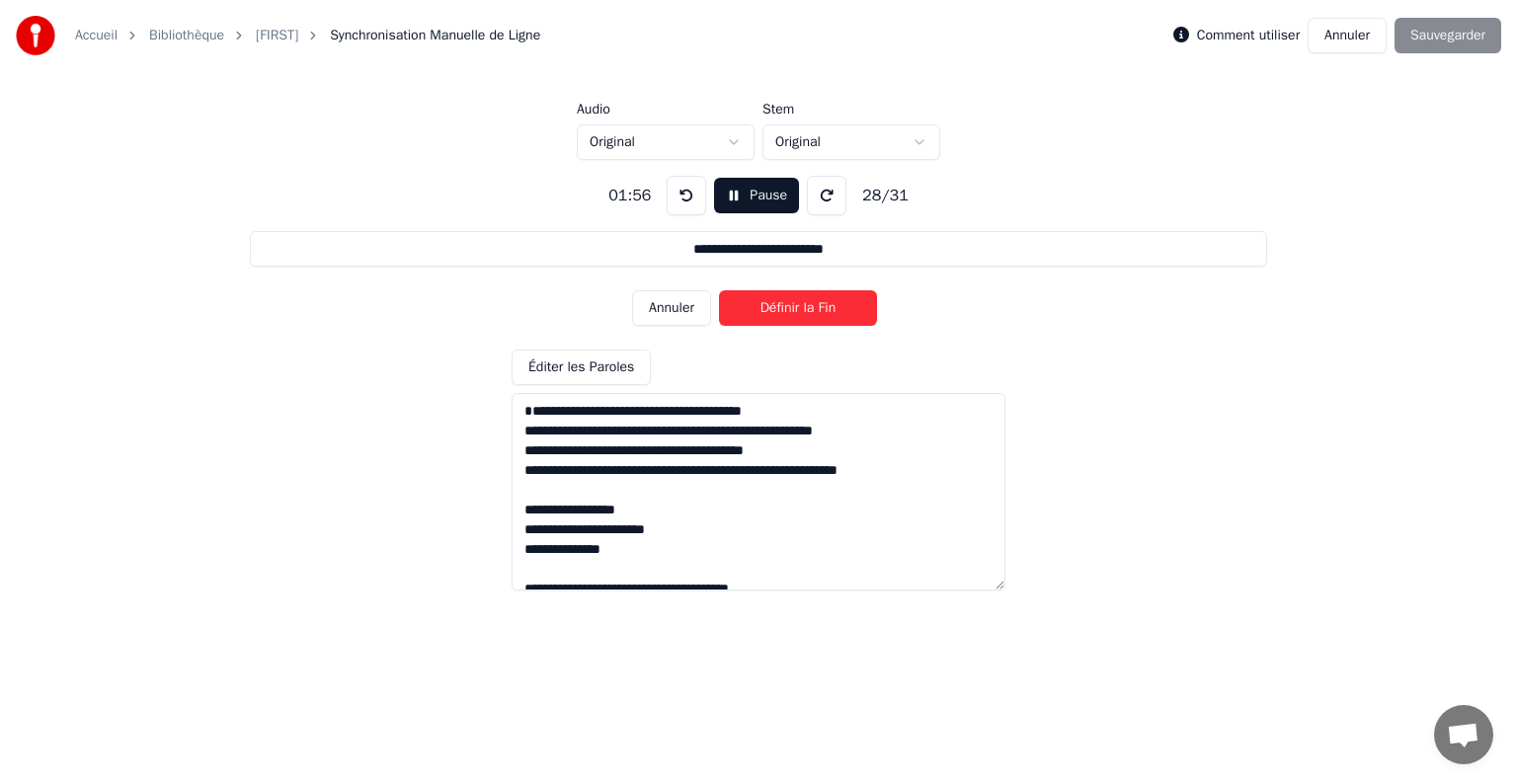 click on "Définir la Fin" at bounding box center [798, 308] 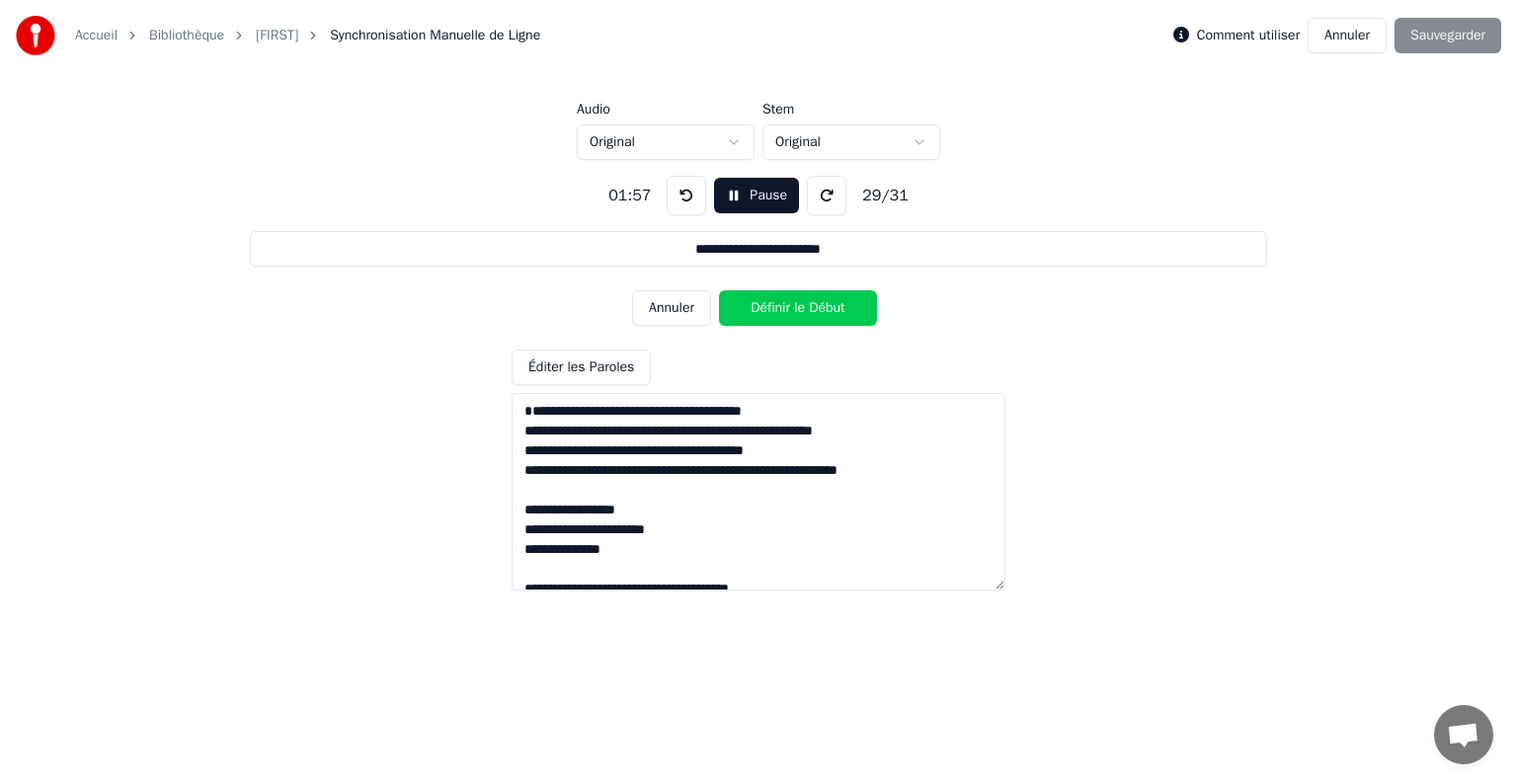 click on "Définir le Début" at bounding box center [798, 308] 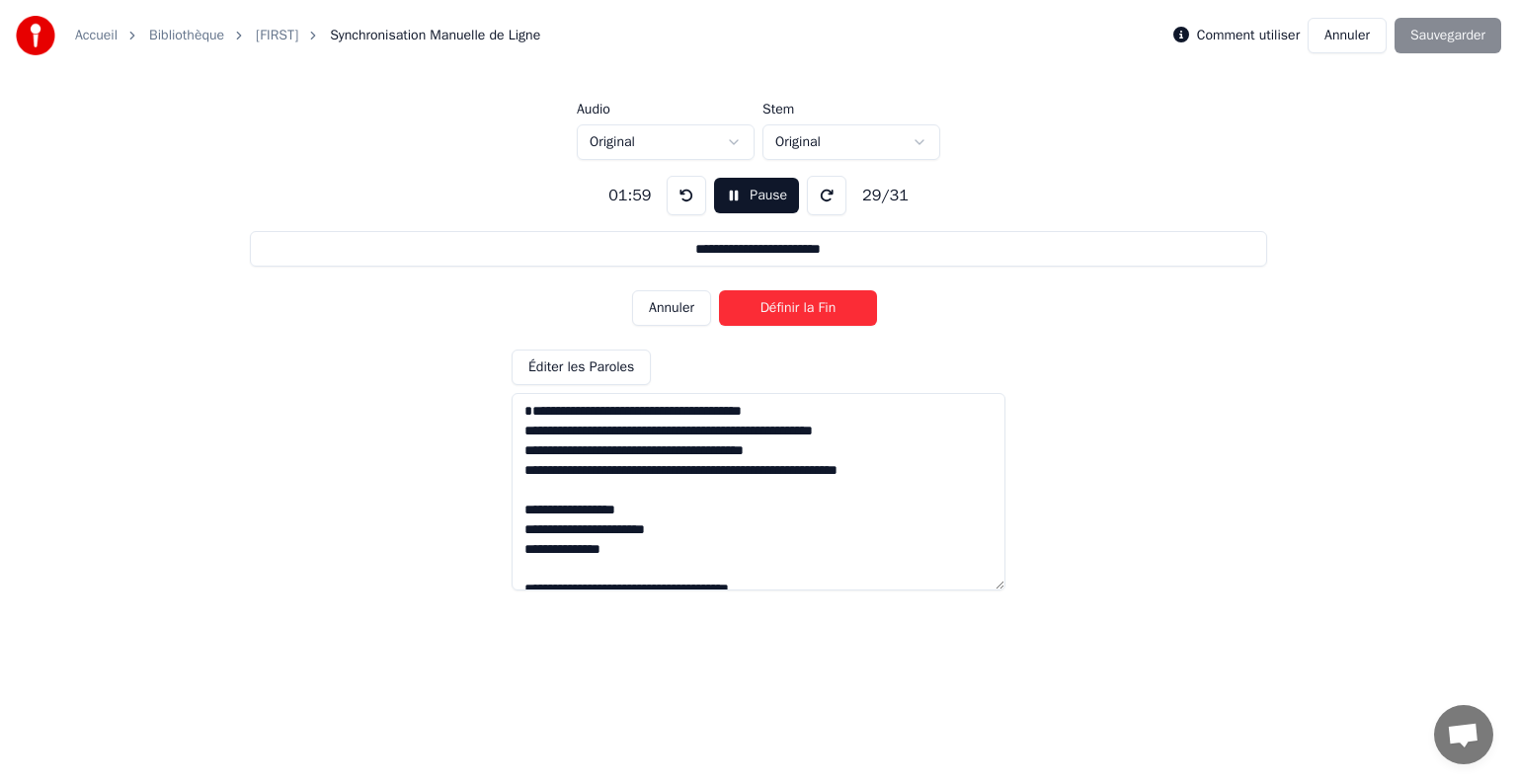 click on "Définir la Fin" at bounding box center (798, 308) 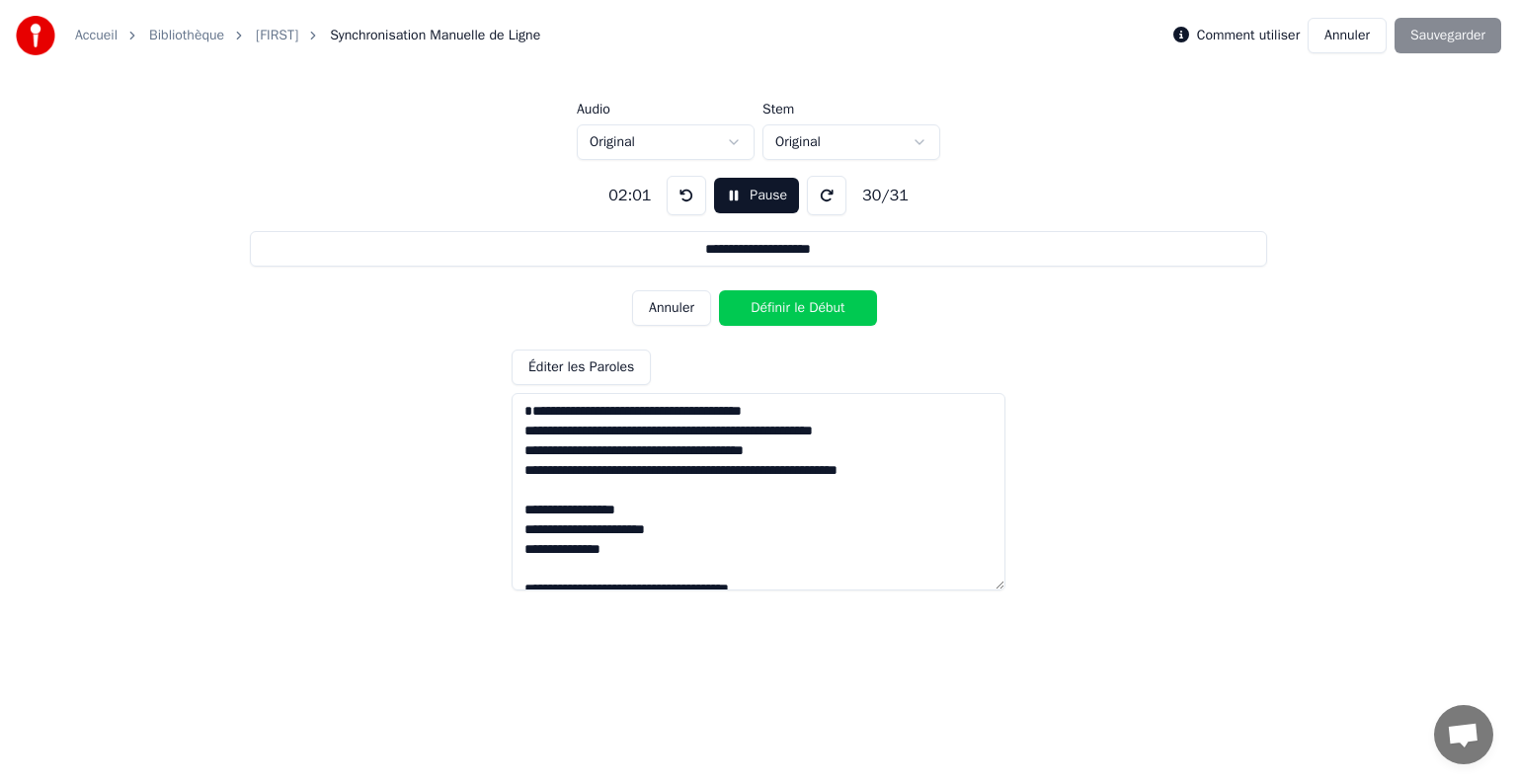 click on "Définir le Début" at bounding box center (798, 308) 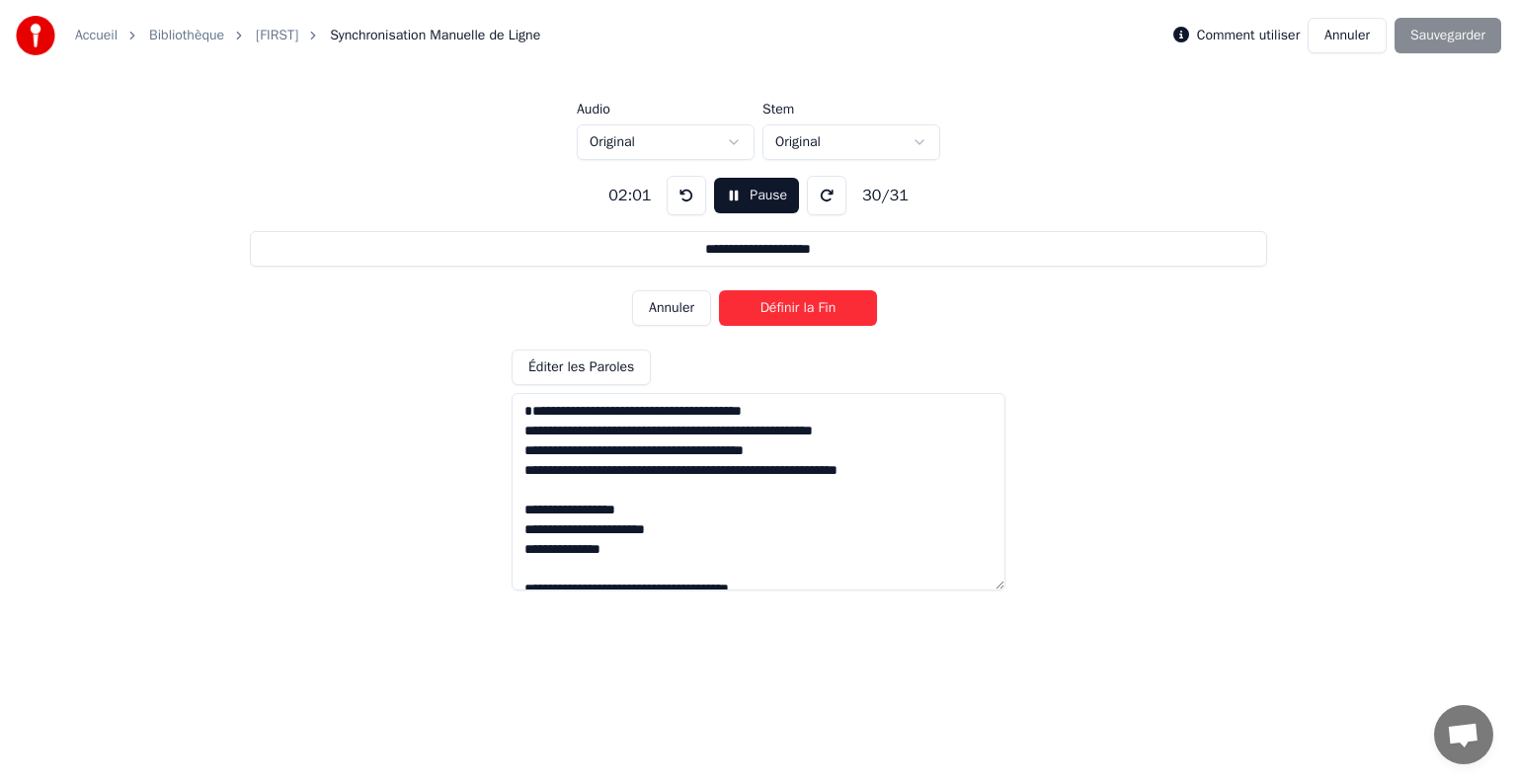 click on "Définir la Fin" at bounding box center (798, 308) 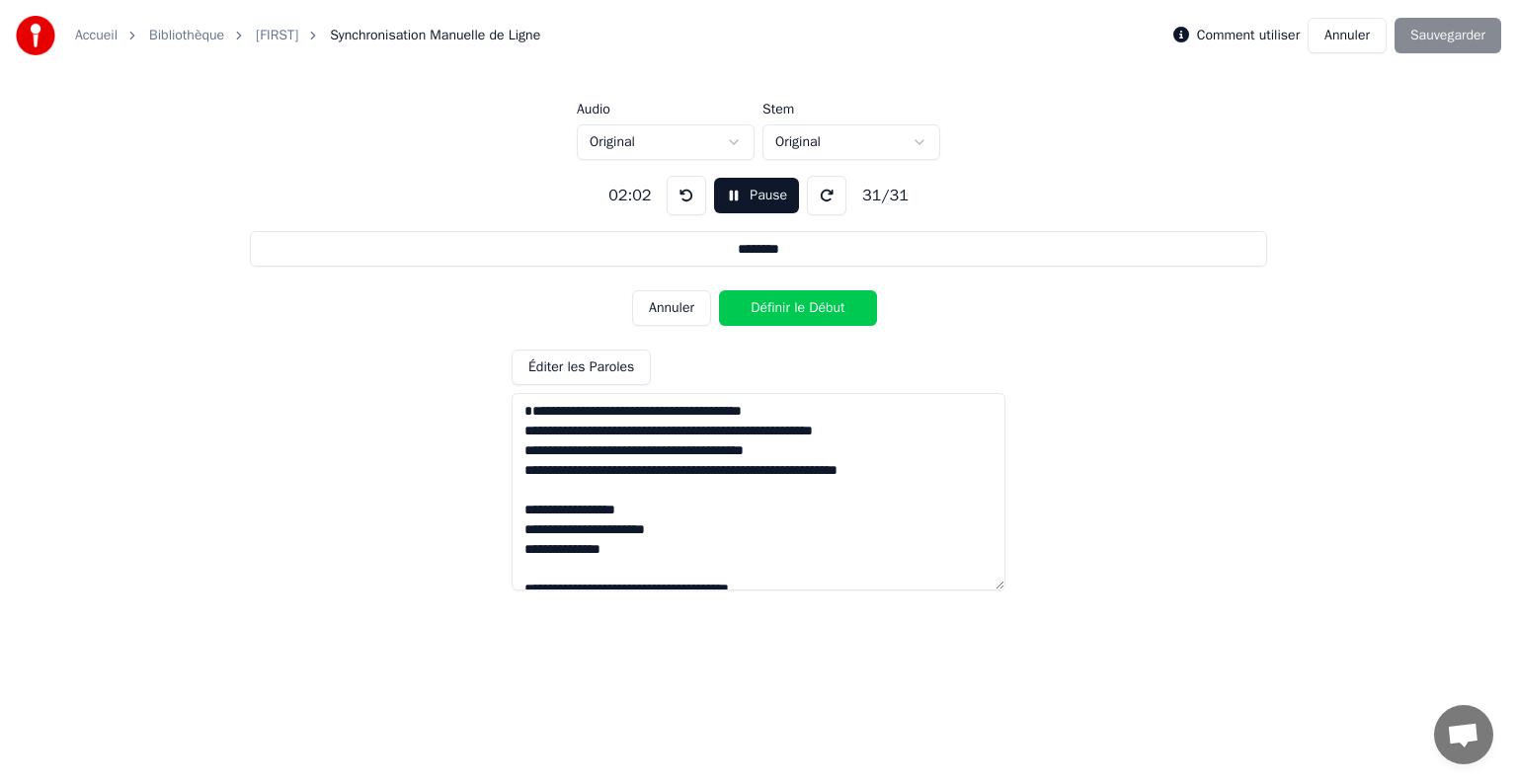 click on "Définir le Début" at bounding box center (798, 308) 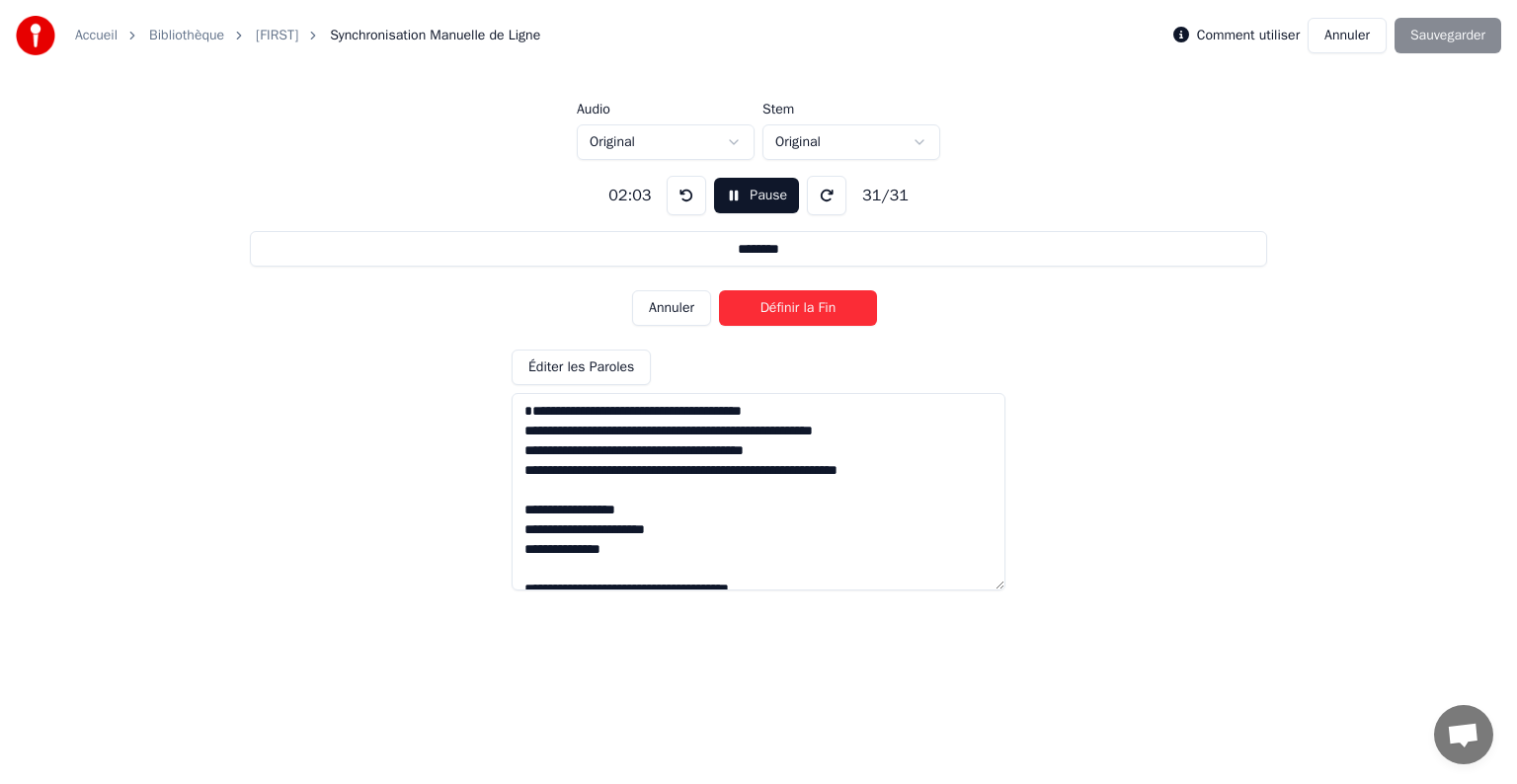 click on "Définir la Fin" at bounding box center (798, 308) 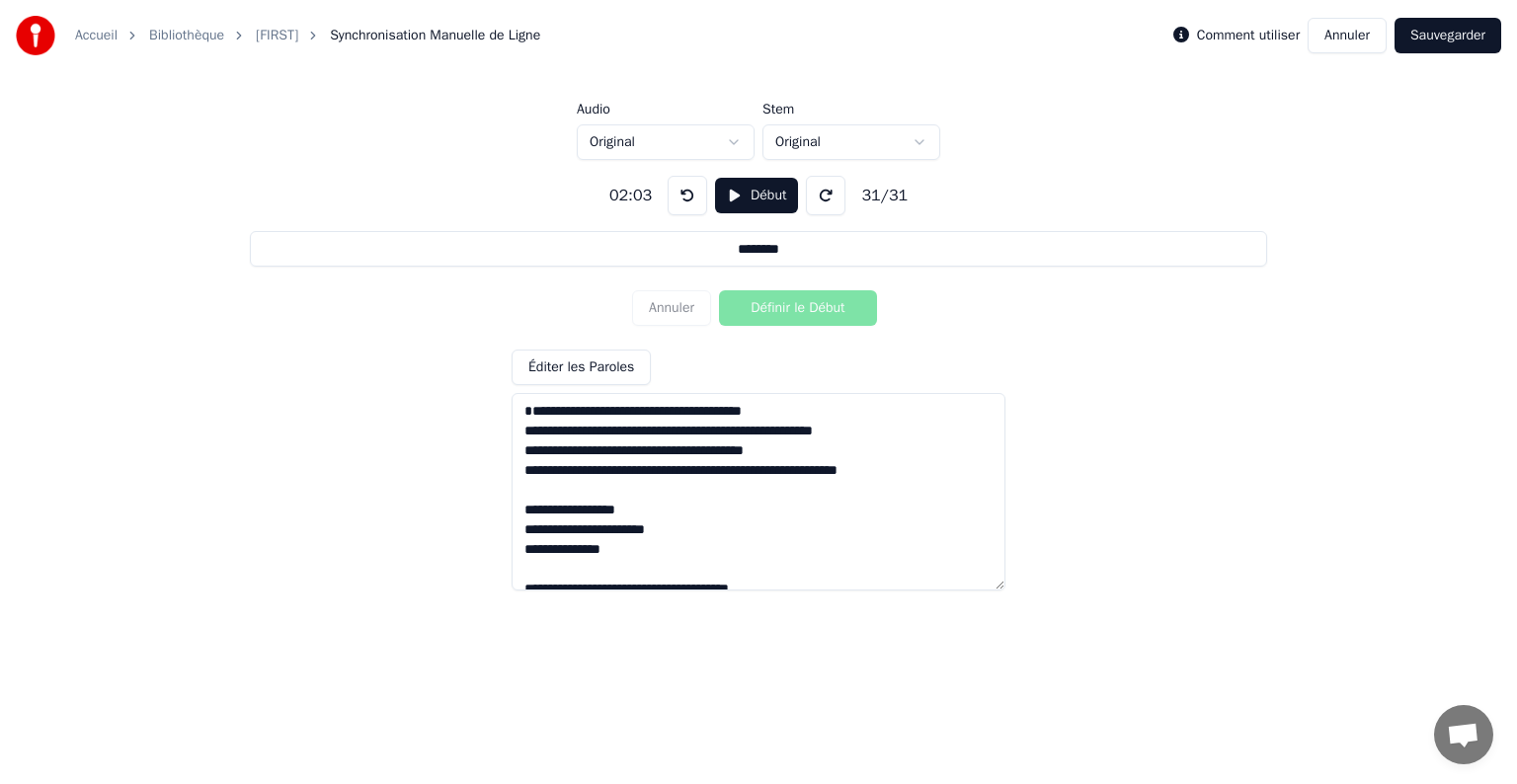 click on "Sauvegarder" at bounding box center (1448, 36) 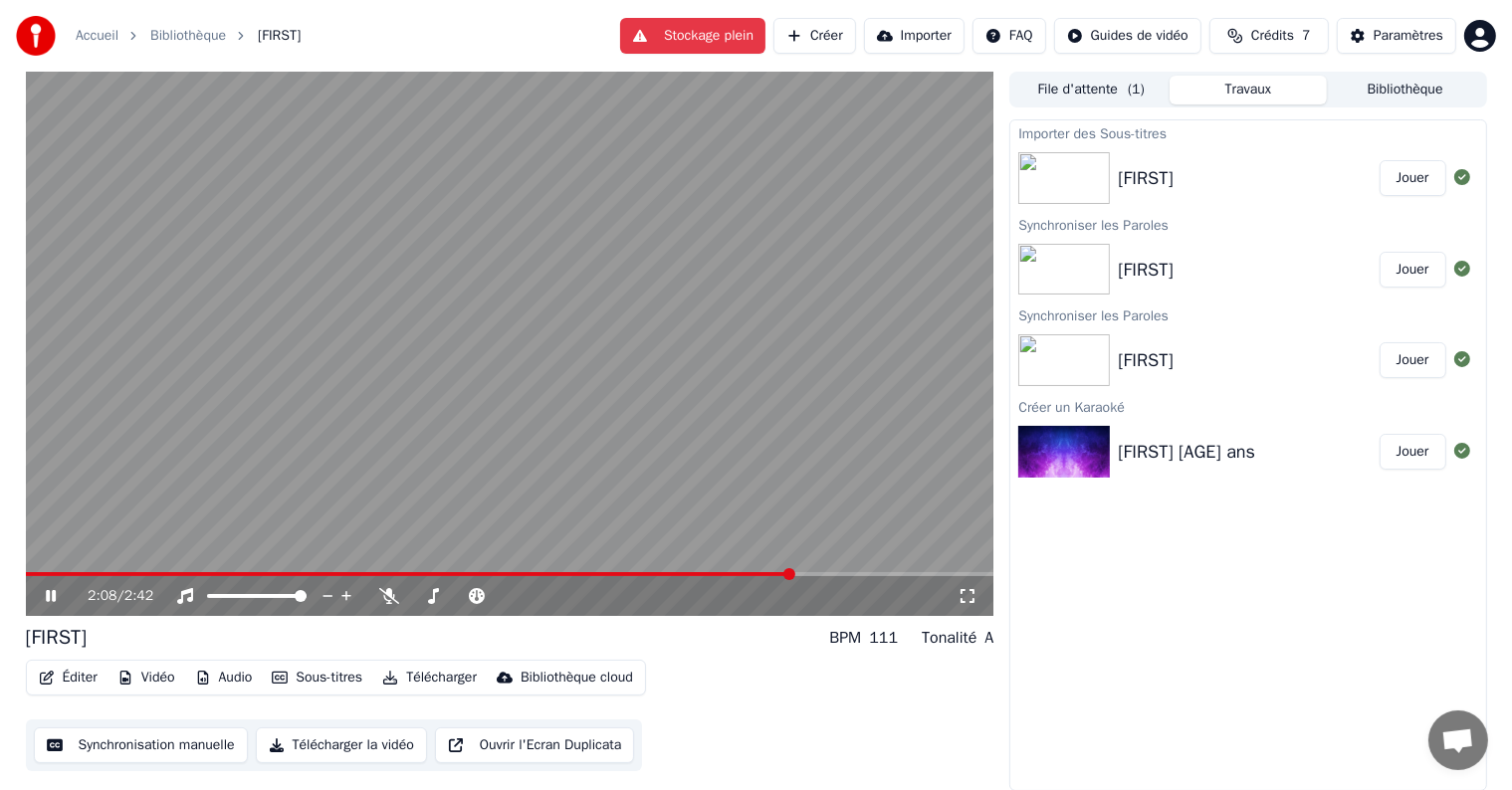 click at bounding box center [510, 343] 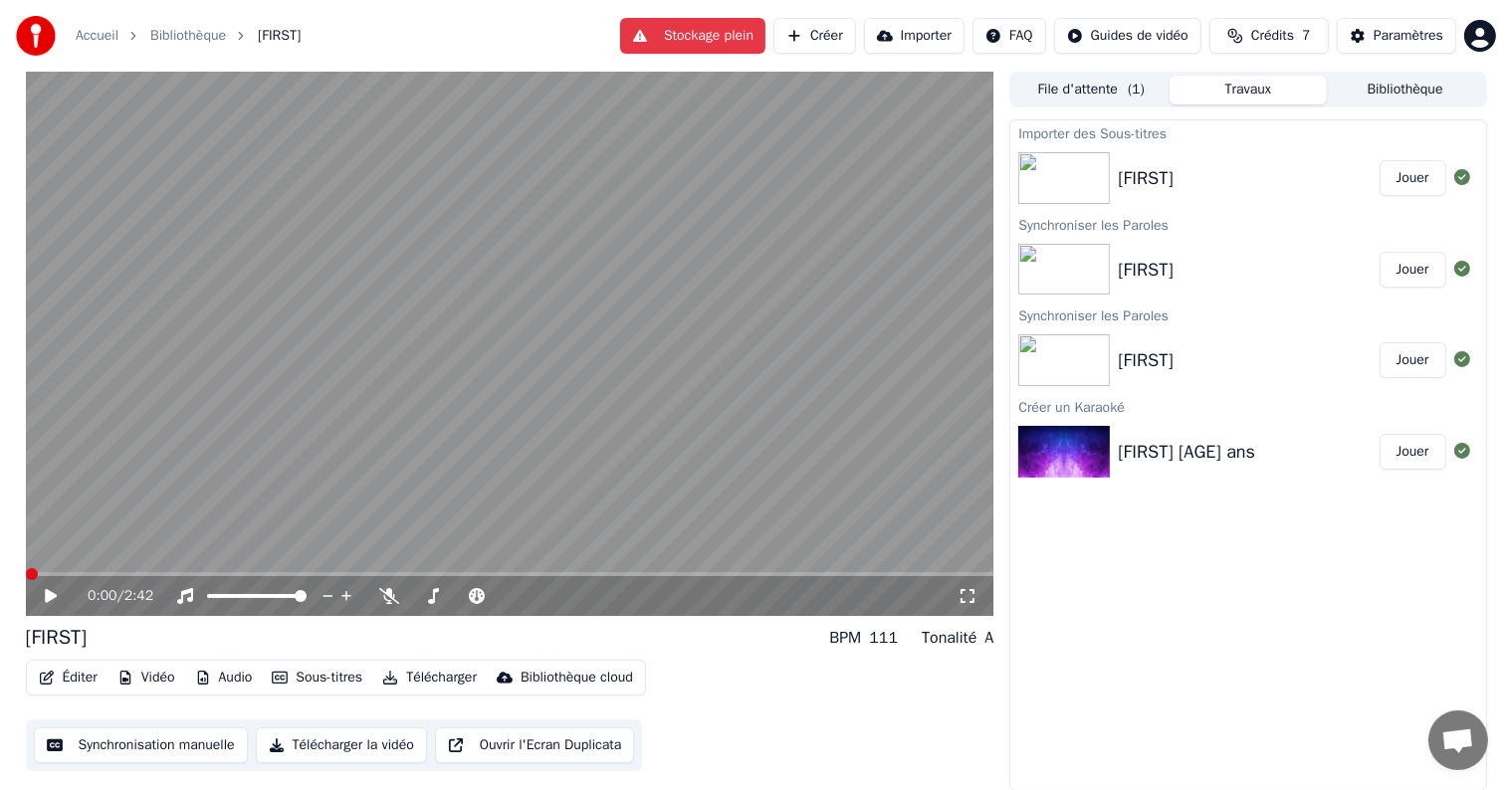 click at bounding box center [32, 574] 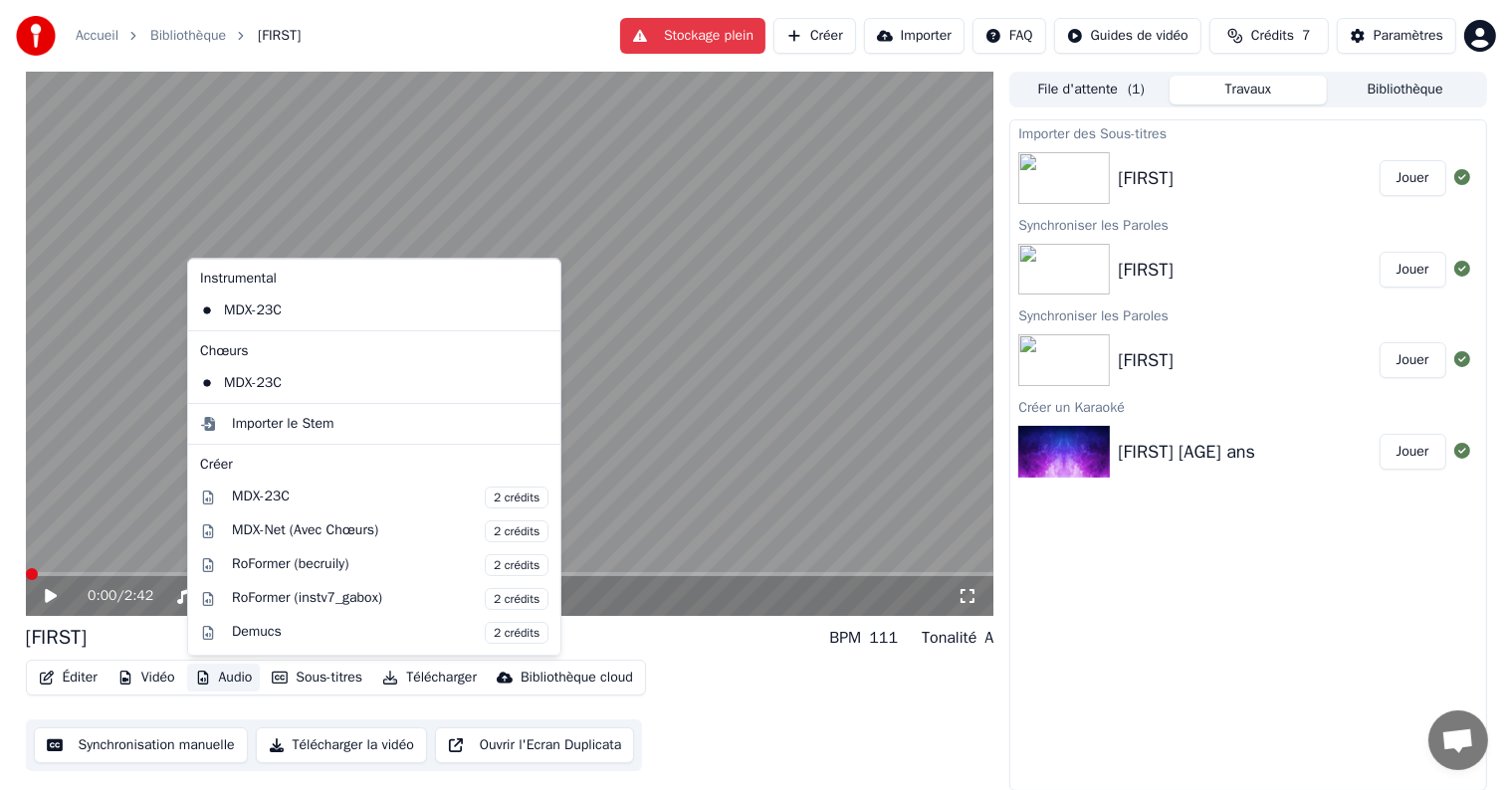 click on "Audio" at bounding box center [224, 678] 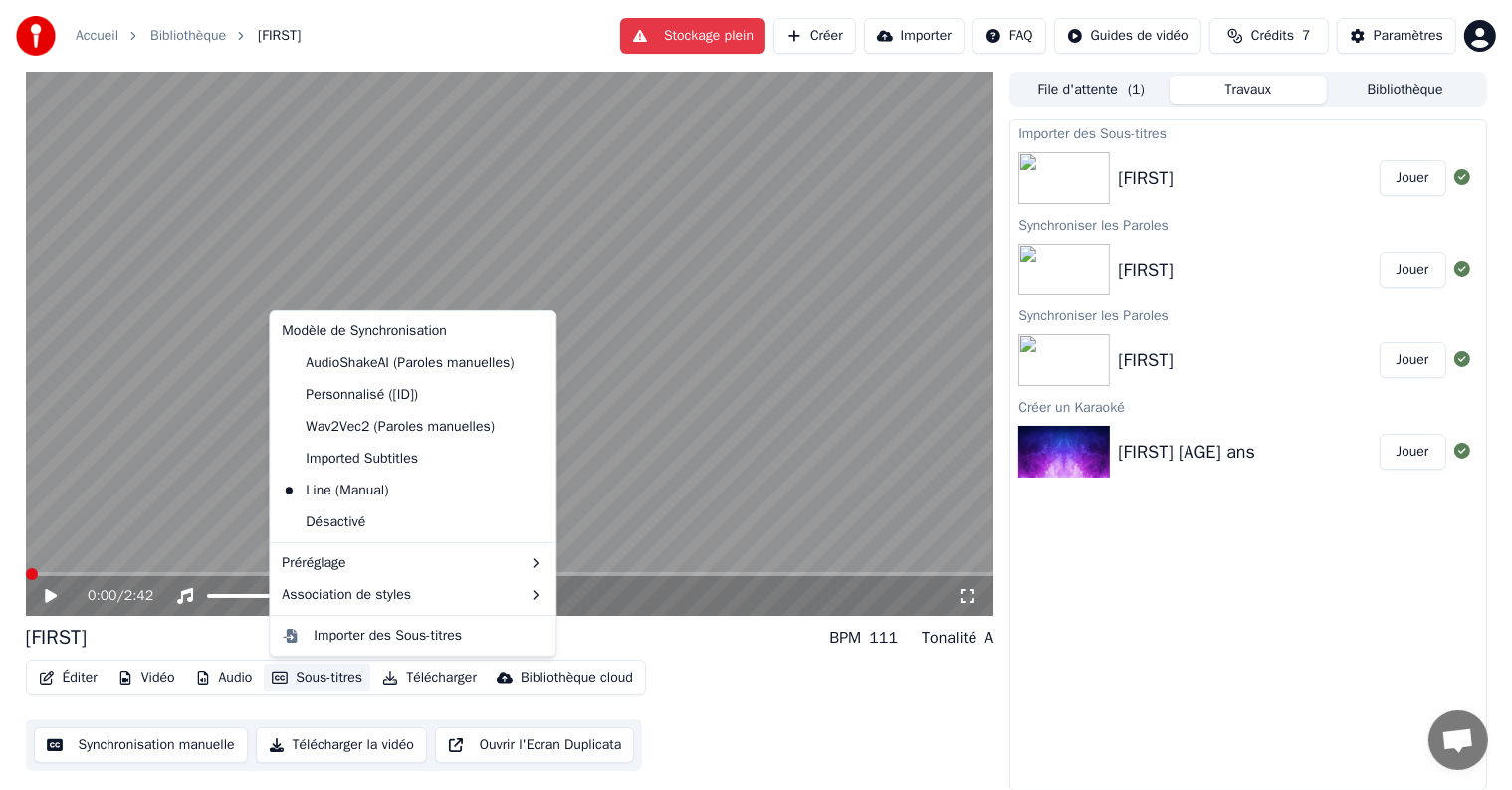 click on "Sous-titres" at bounding box center [317, 678] 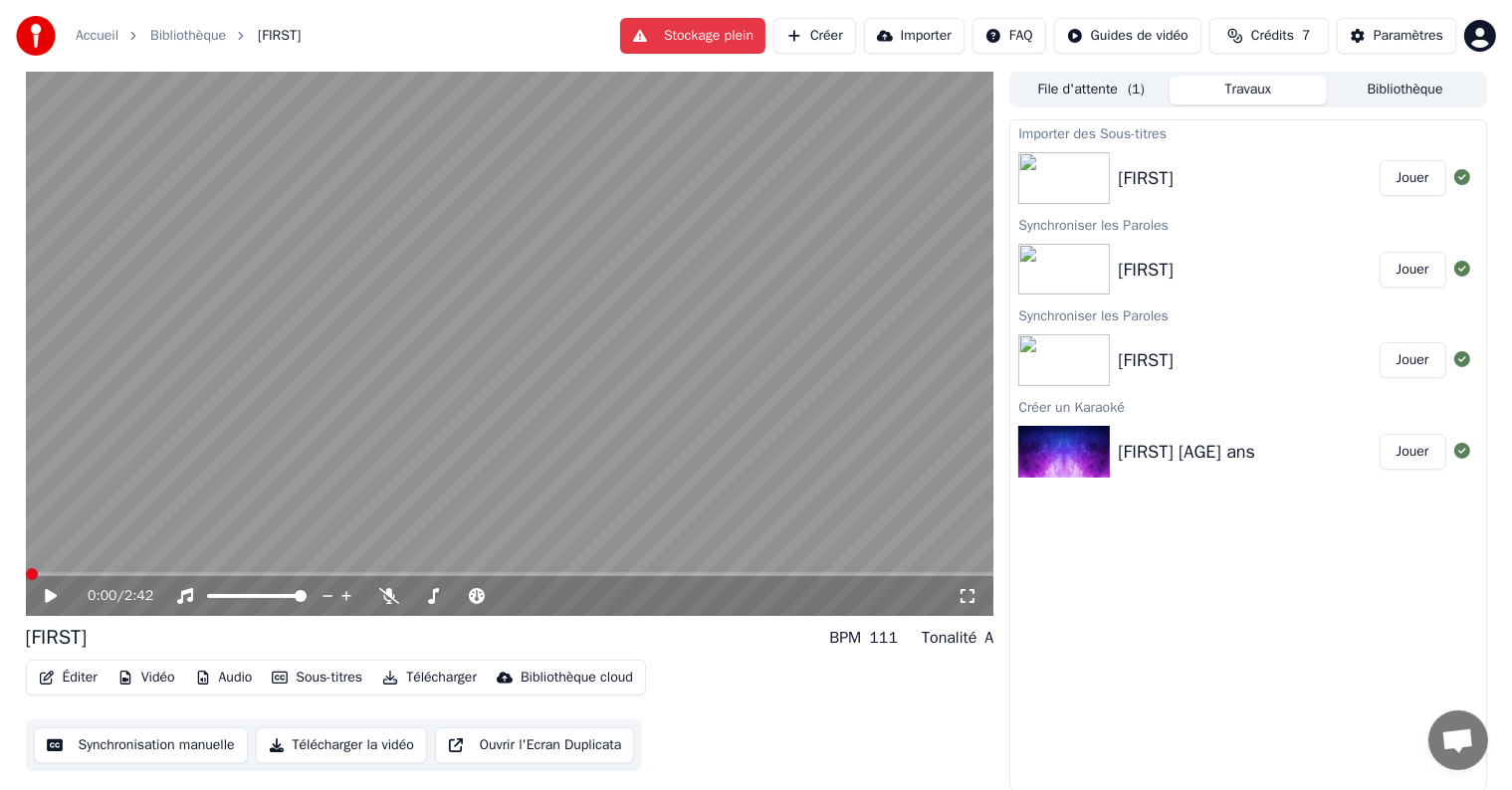 click on "Sous-titres" at bounding box center [317, 678] 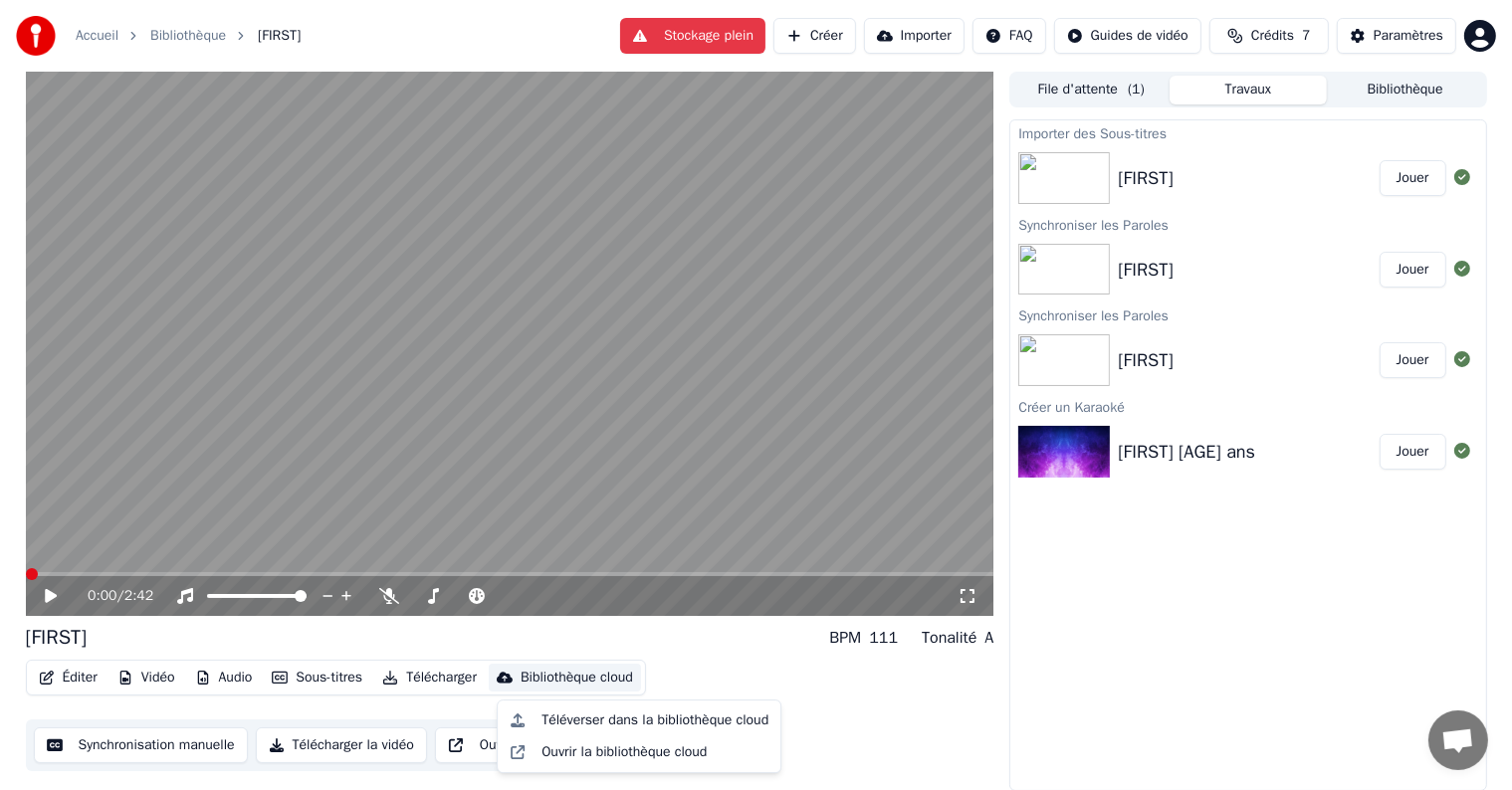 click 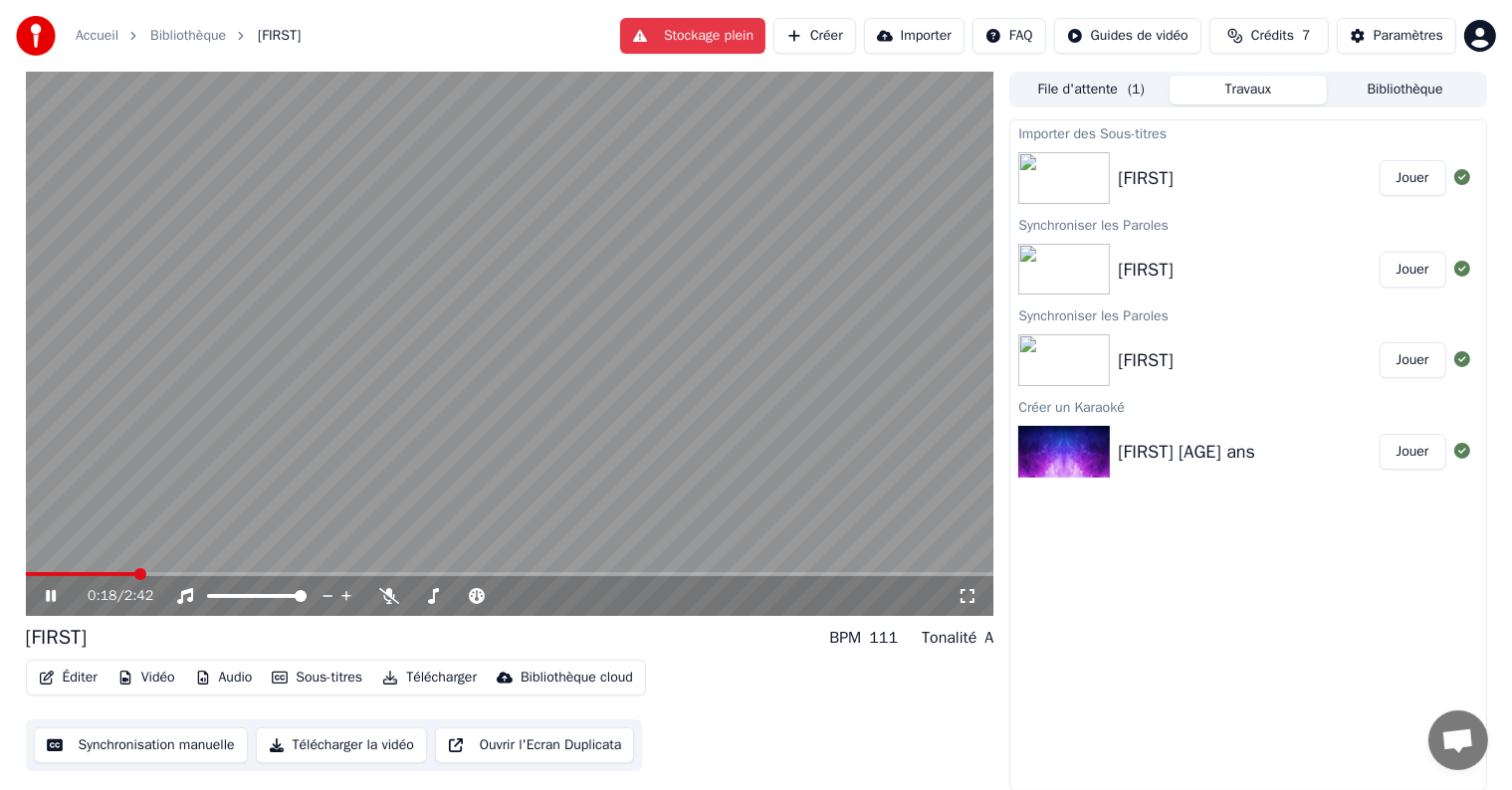 click at bounding box center (510, 343) 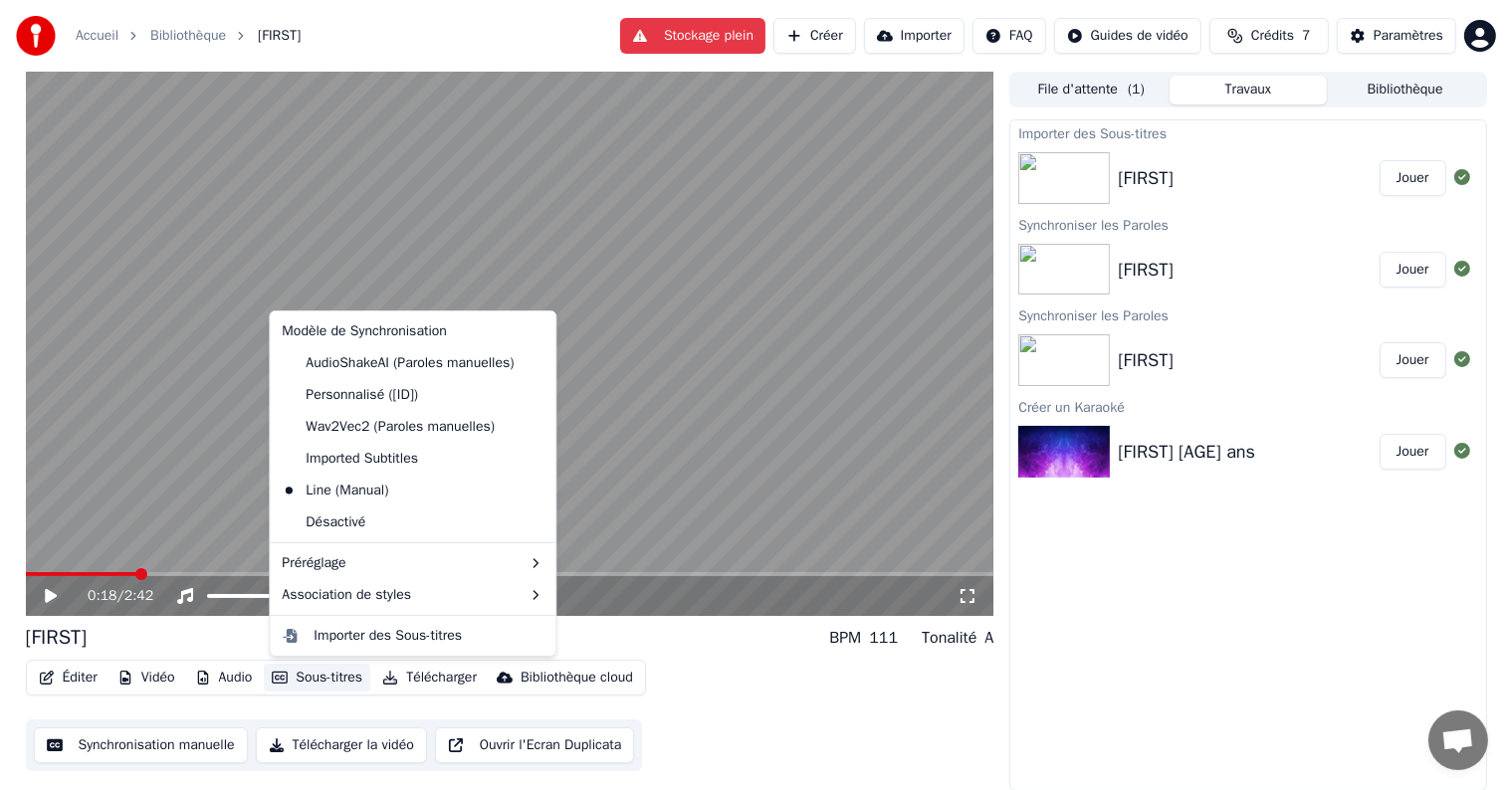 click on "Sous-titres" at bounding box center [317, 678] 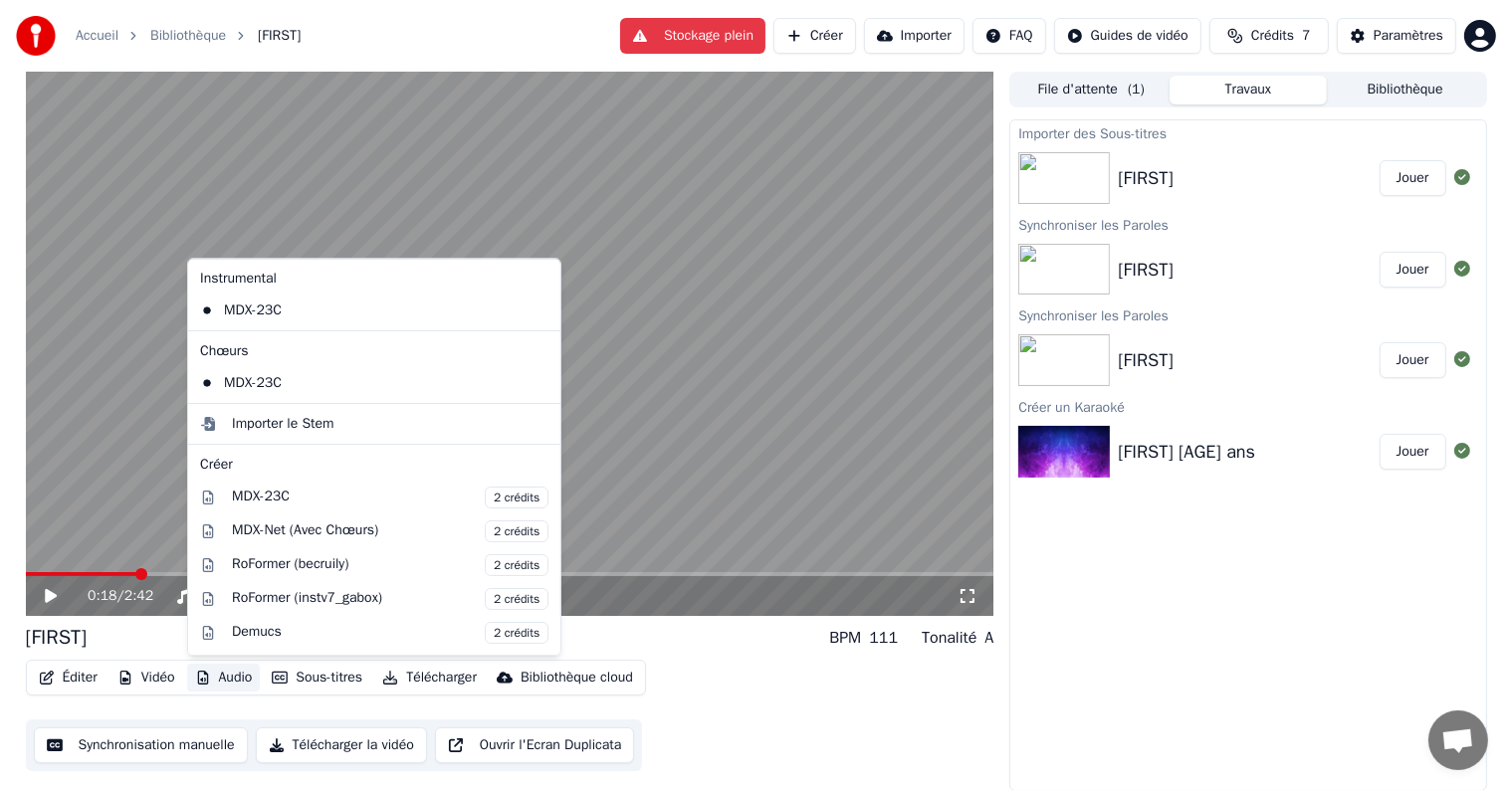 click on "Synchronisation manuelle" at bounding box center (140, 745) 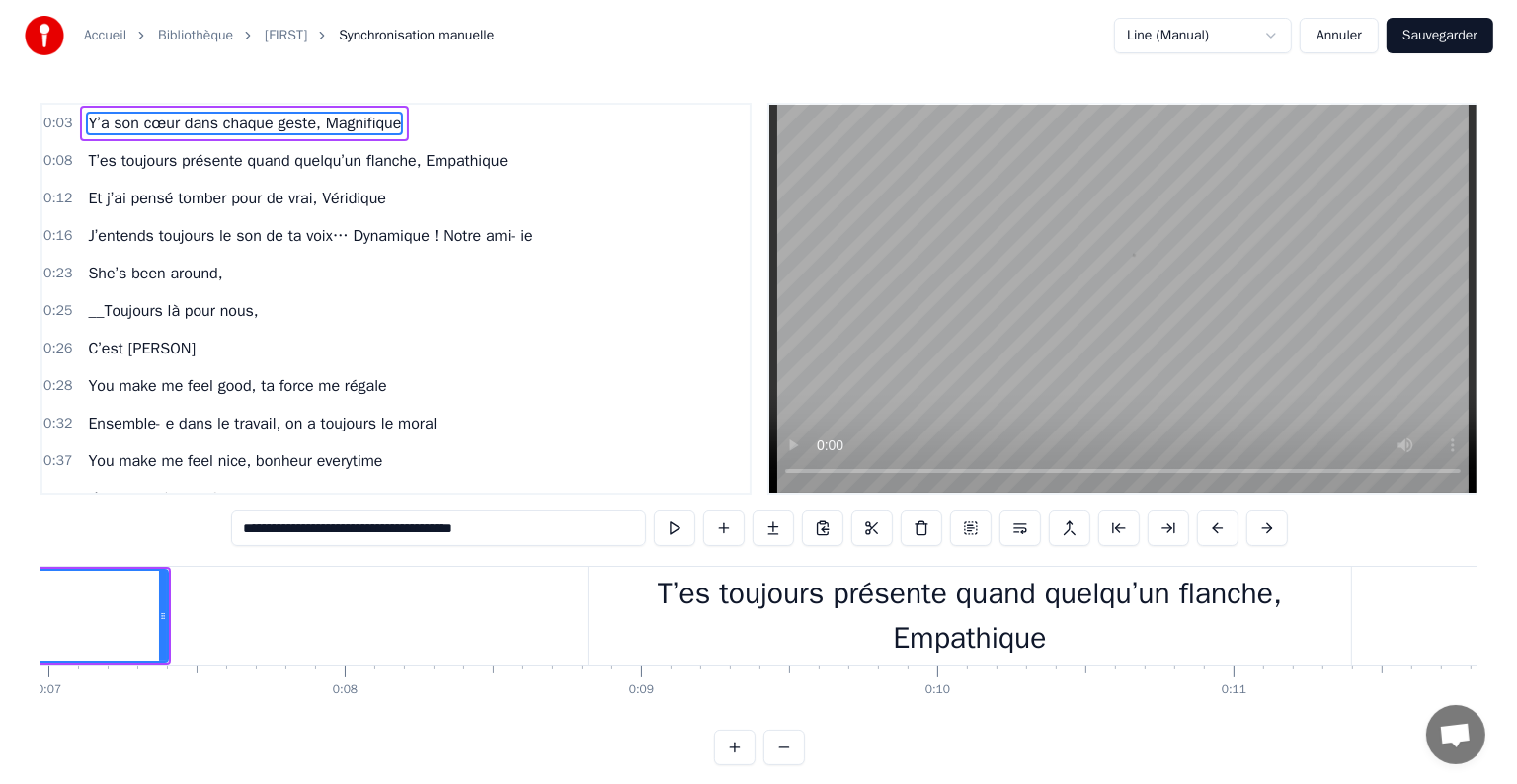 scroll, scrollTop: 0, scrollLeft: 2584, axis: horizontal 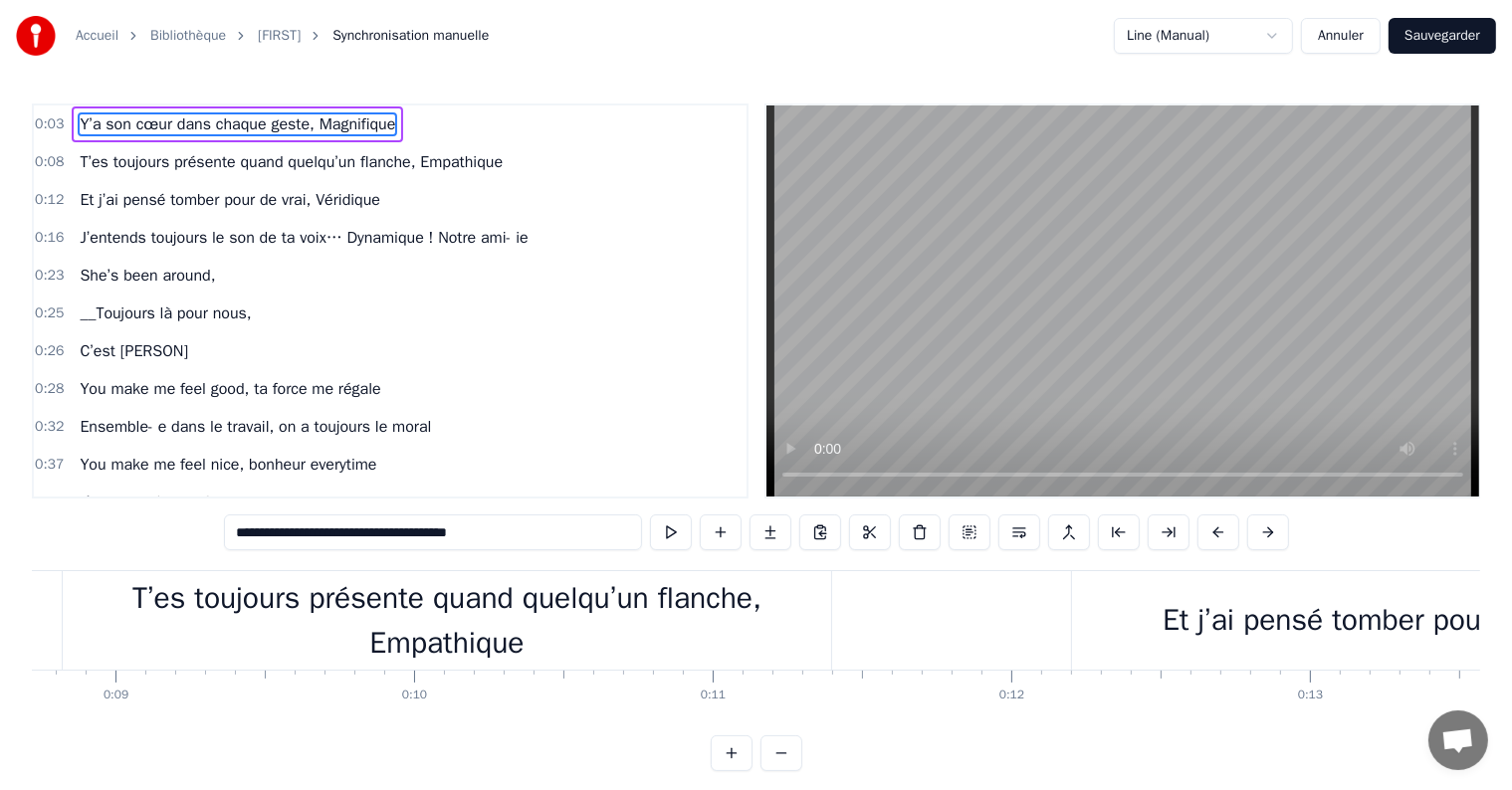 click on "[FIRST]" at bounding box center [279, 36] 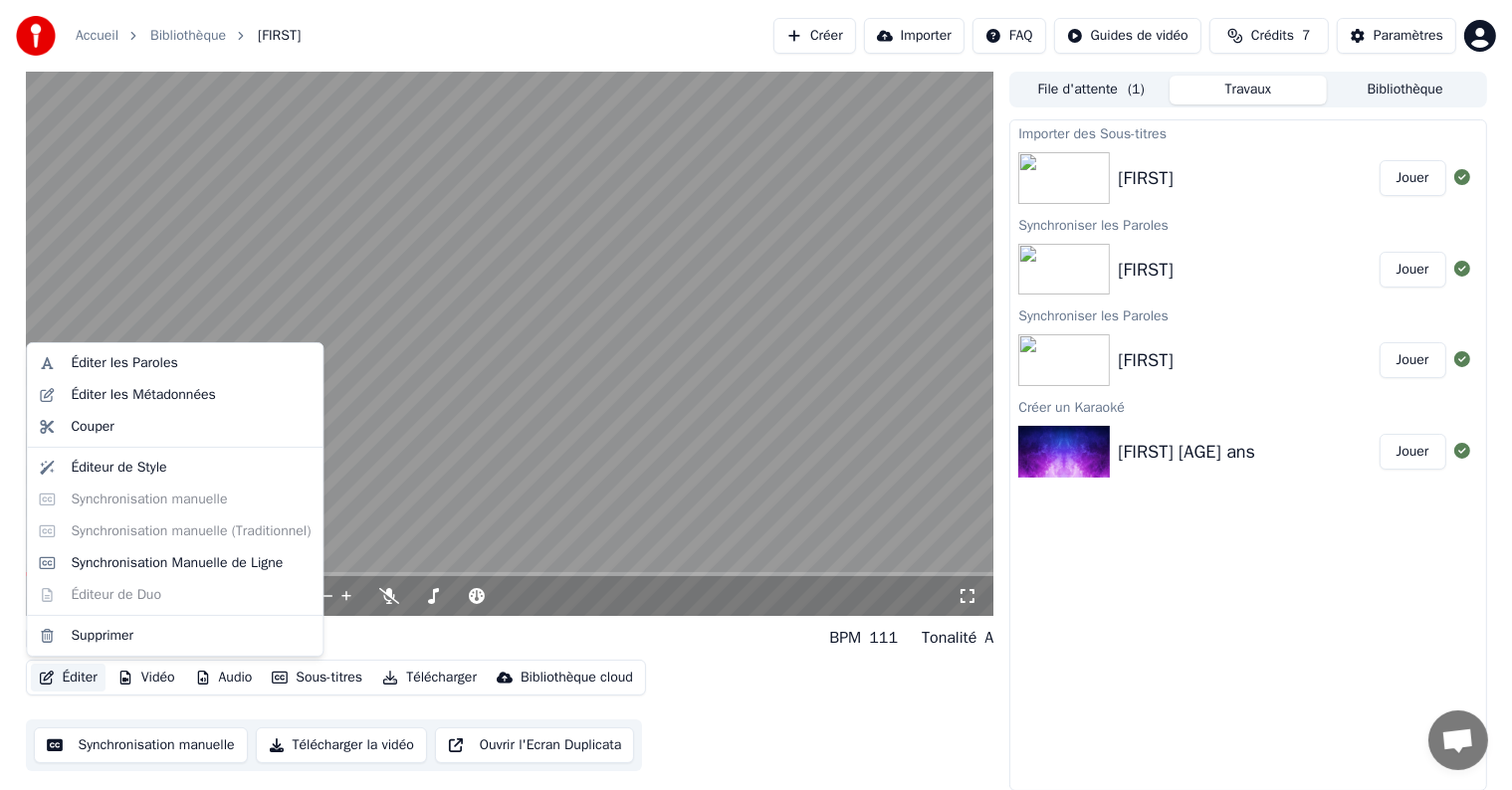 click on "Éditer" at bounding box center (68, 678) 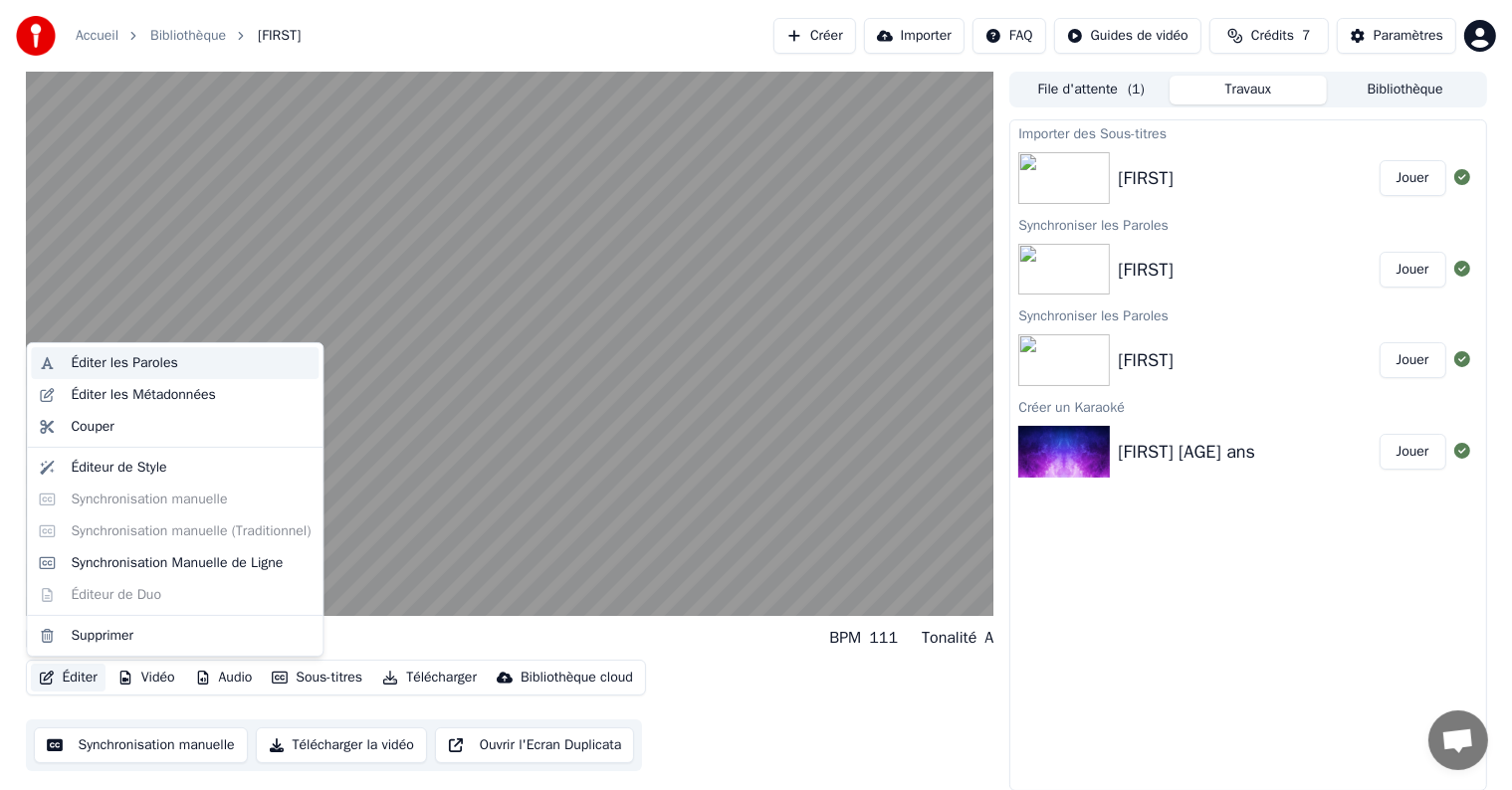 click on "Éditer les Paroles" at bounding box center (123, 363) 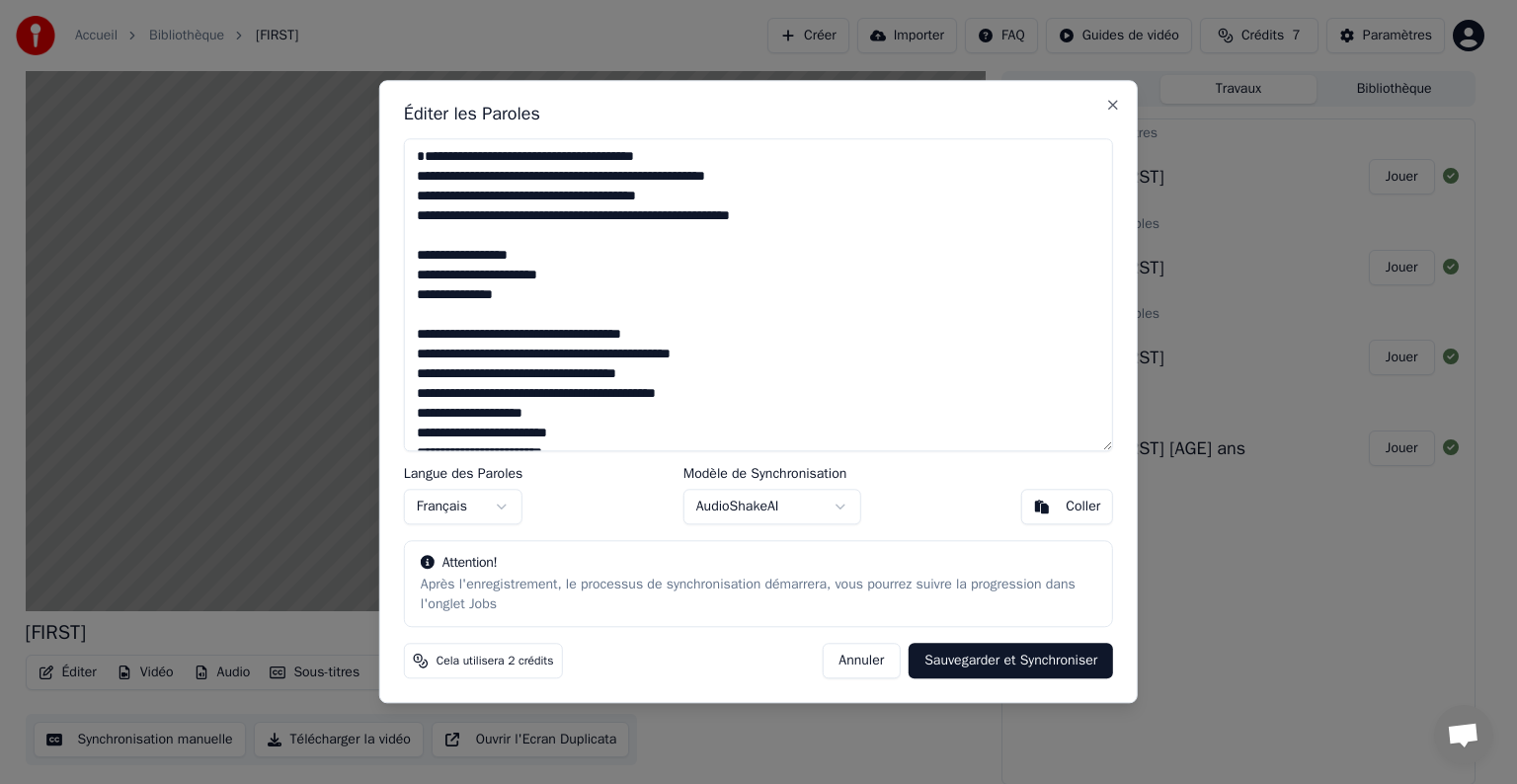 scroll, scrollTop: 433, scrollLeft: 0, axis: vertical 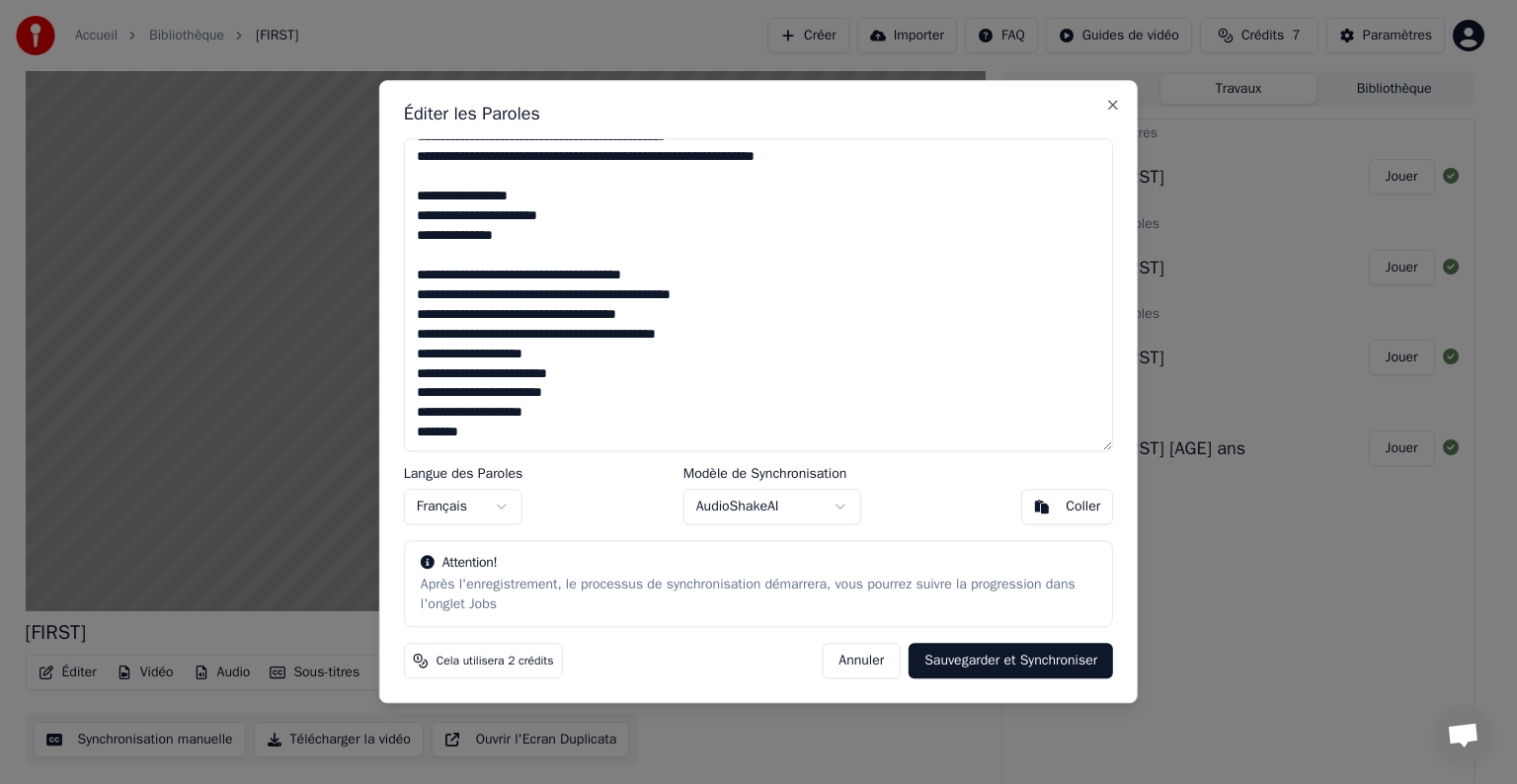 drag, startPoint x: 418, startPoint y: 276, endPoint x: 697, endPoint y: 342, distance: 286.7002 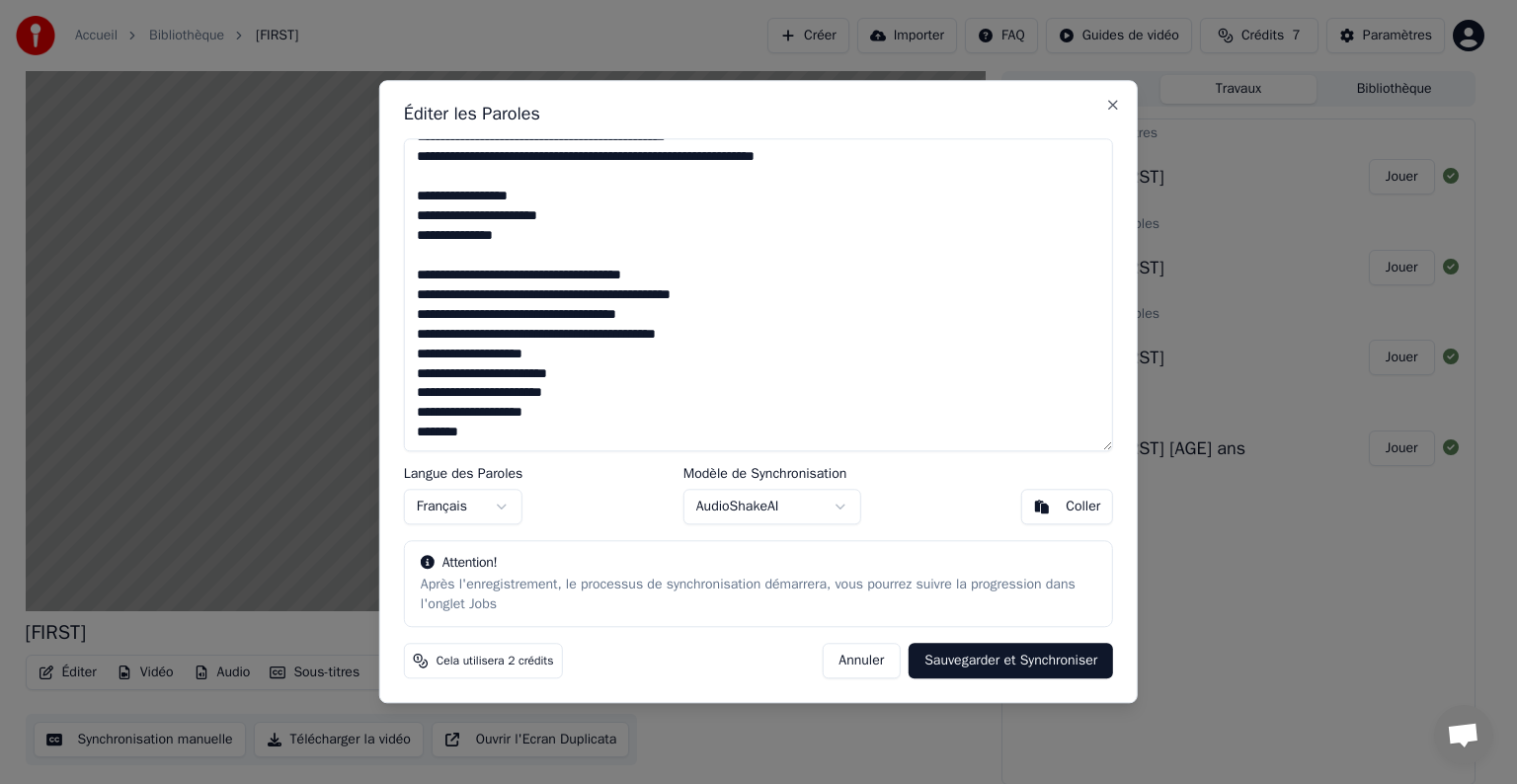 click at bounding box center (758, 294) 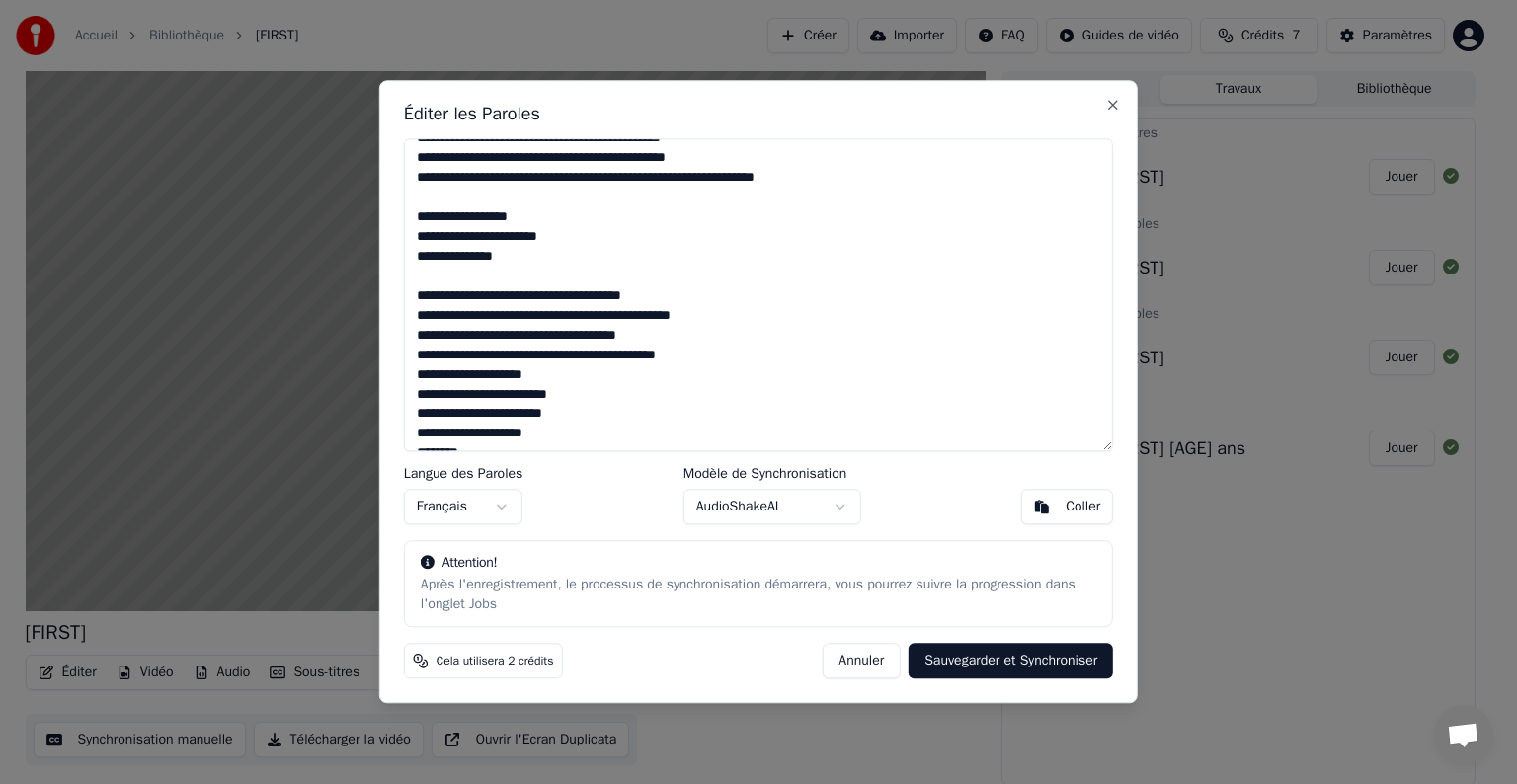 scroll, scrollTop: 433, scrollLeft: 0, axis: vertical 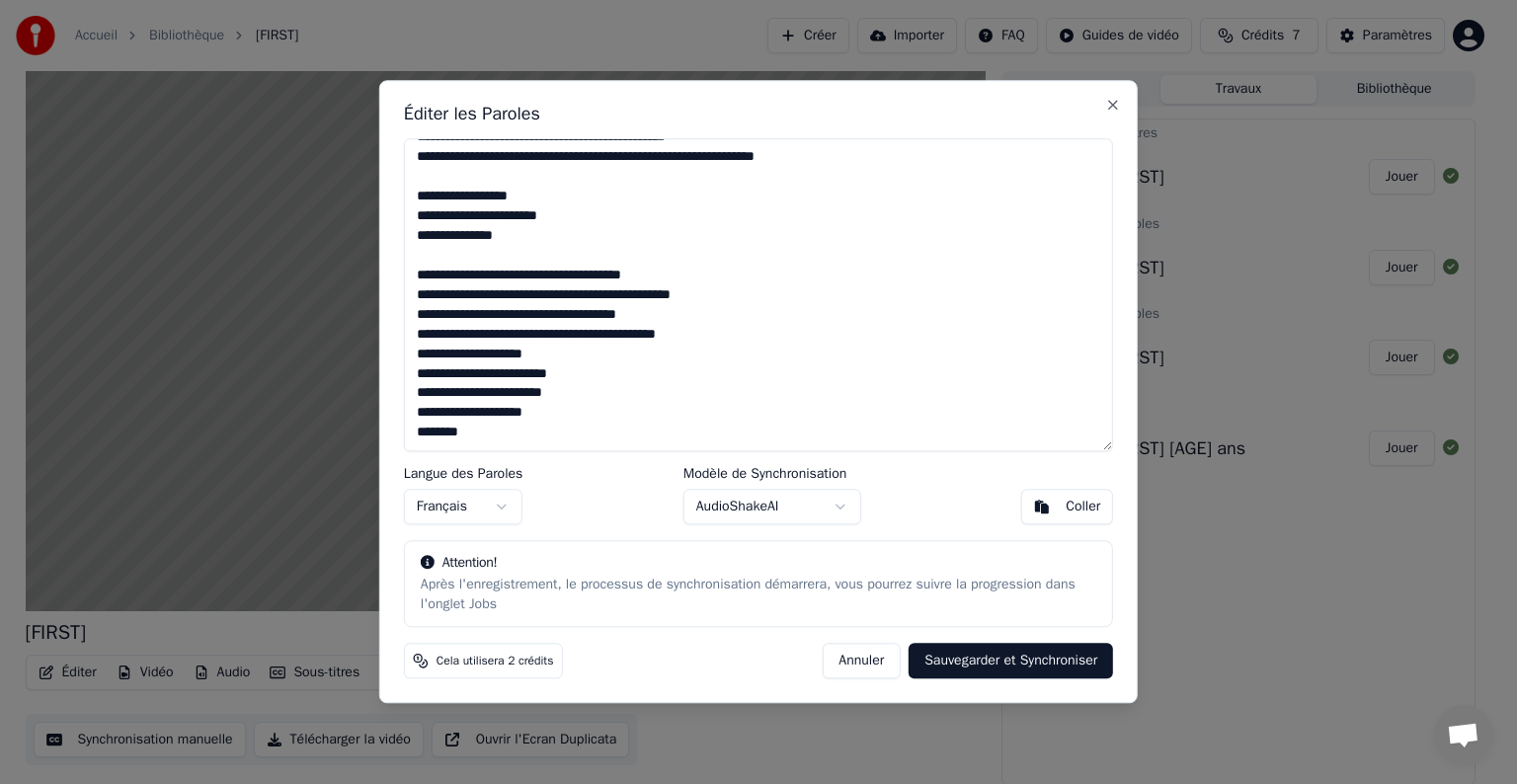 click at bounding box center [758, 294] 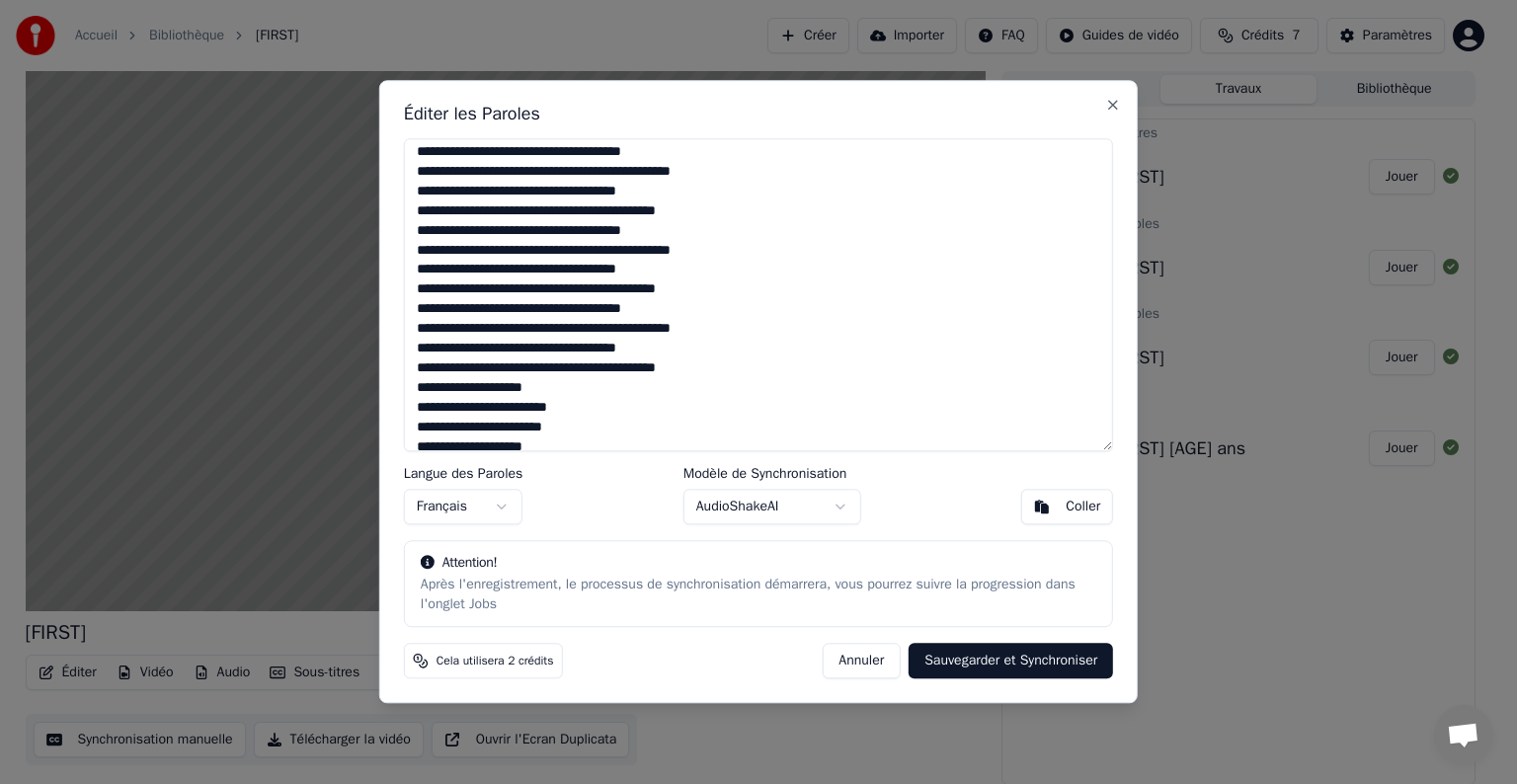 scroll, scrollTop: 591, scrollLeft: 0, axis: vertical 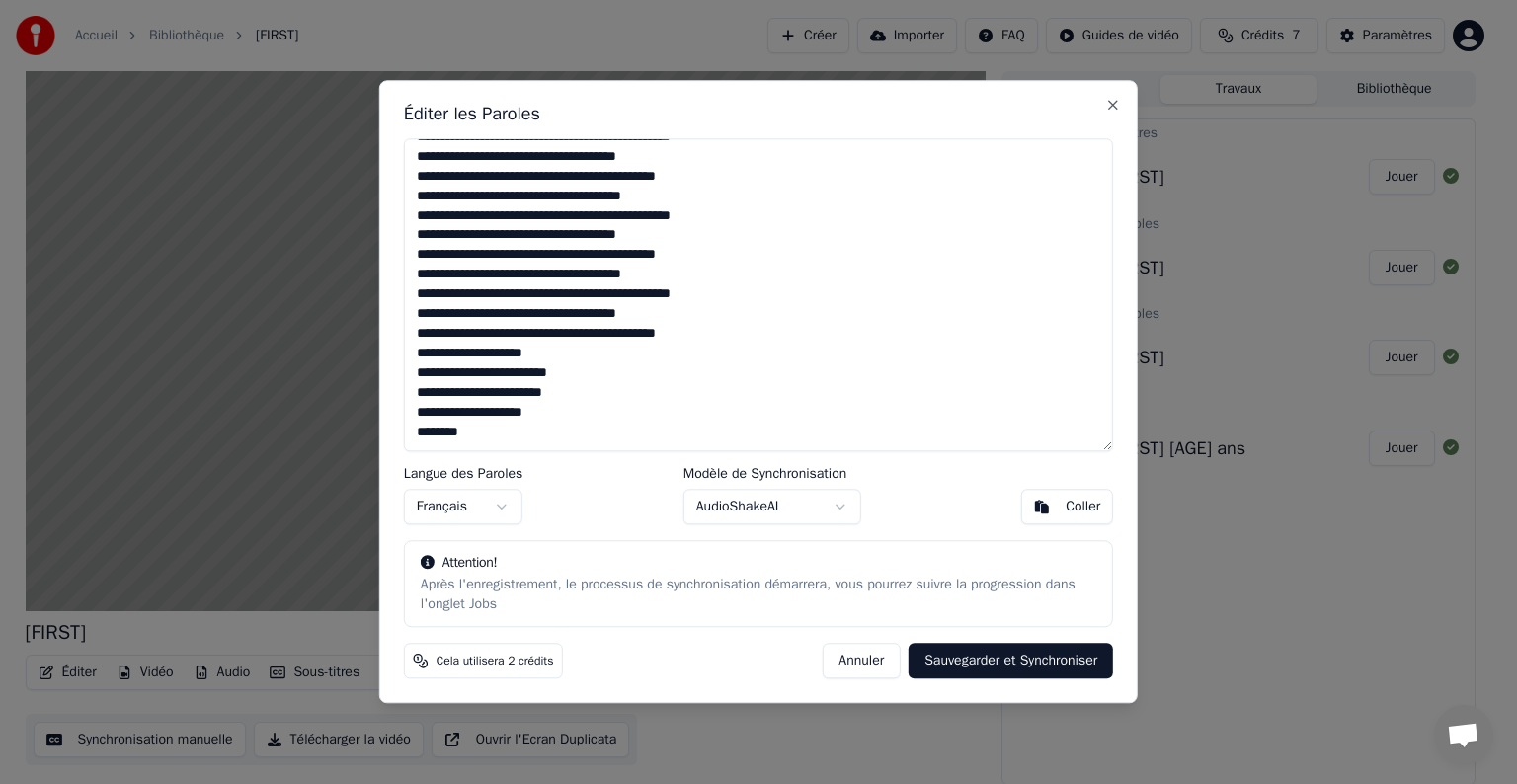click on "Sauvegarder et Synchroniser" at bounding box center (1010, 662) 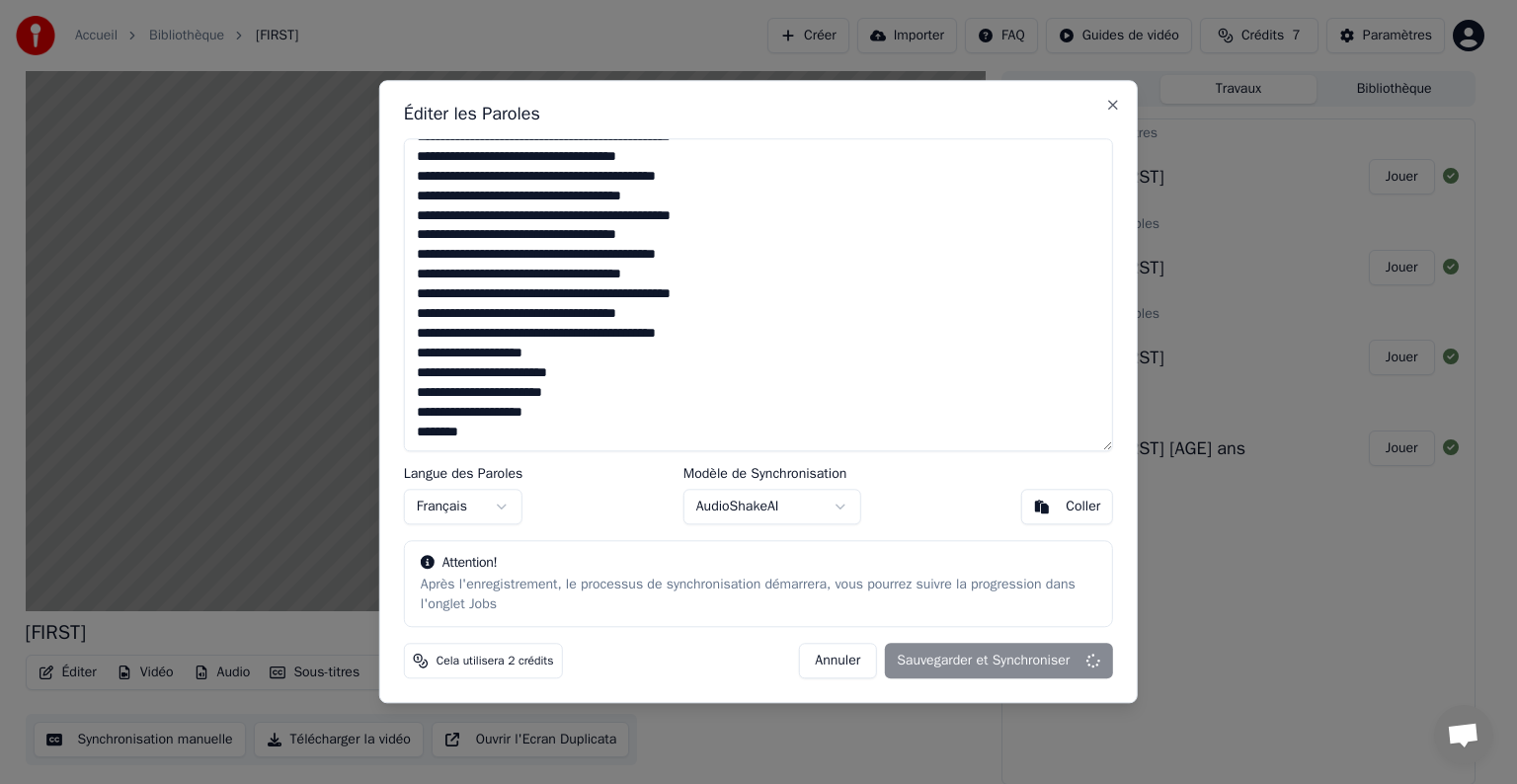 type on "**********" 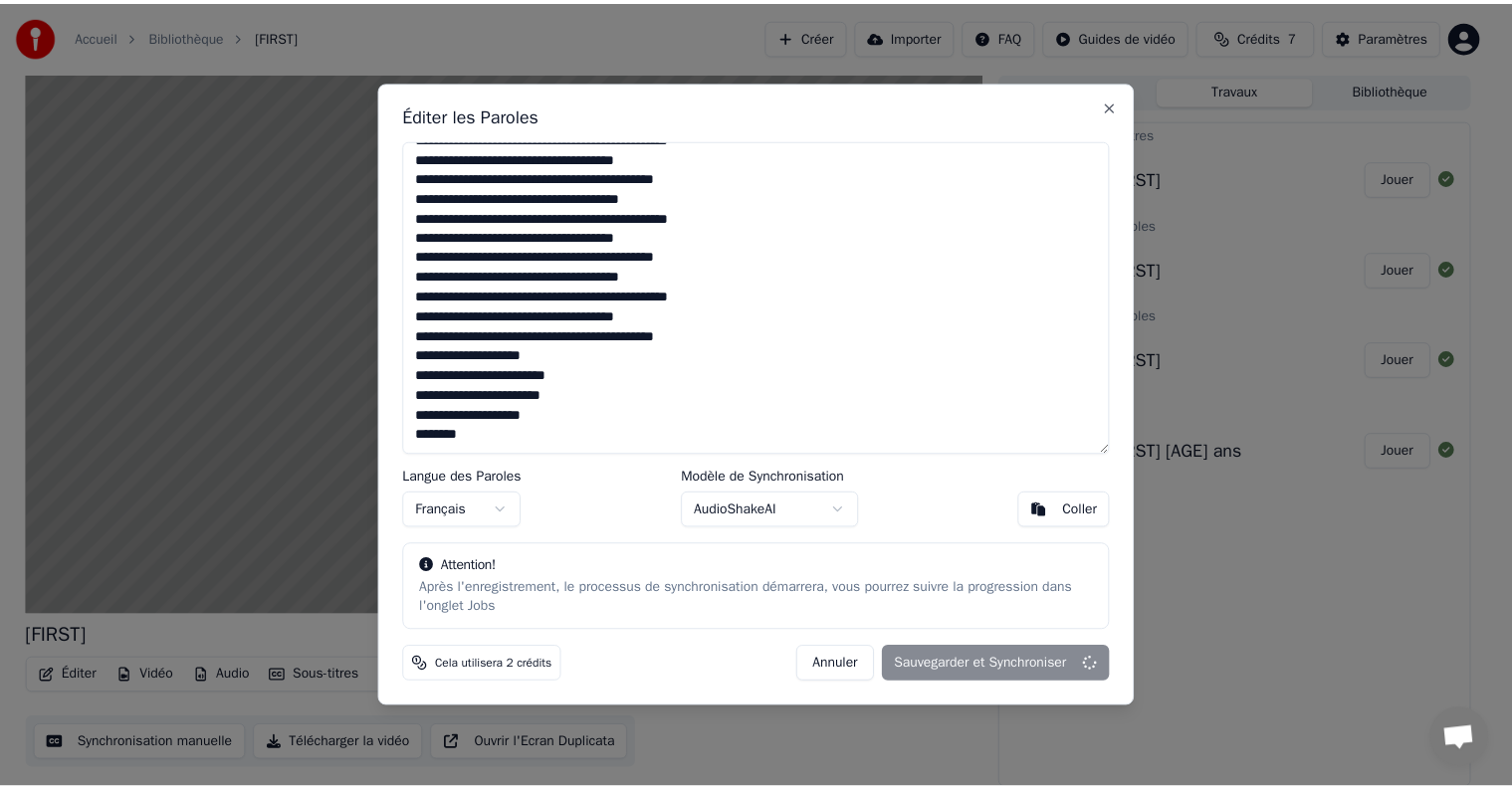 scroll, scrollTop: 596, scrollLeft: 0, axis: vertical 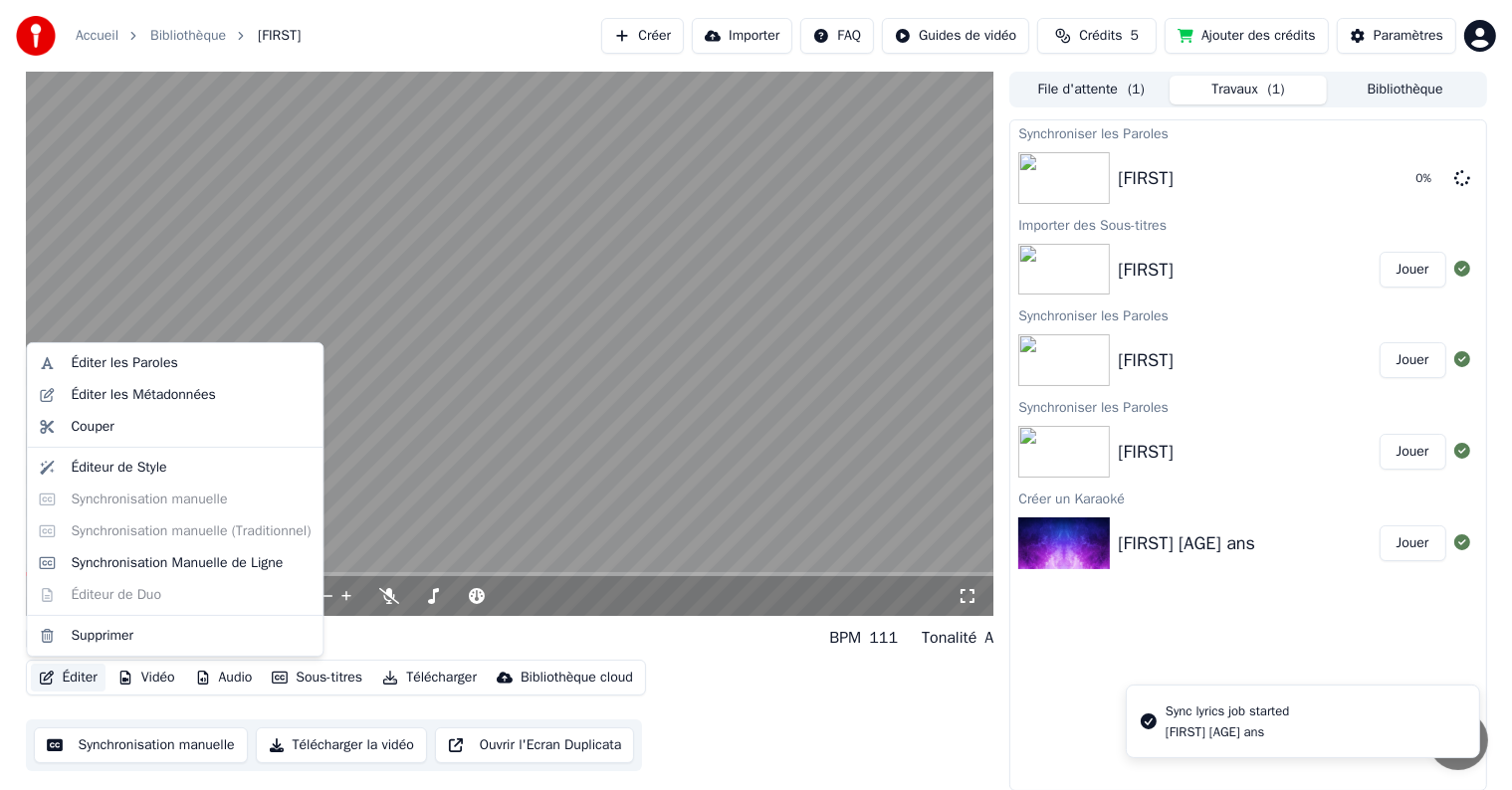click on "Éditer" at bounding box center [68, 678] 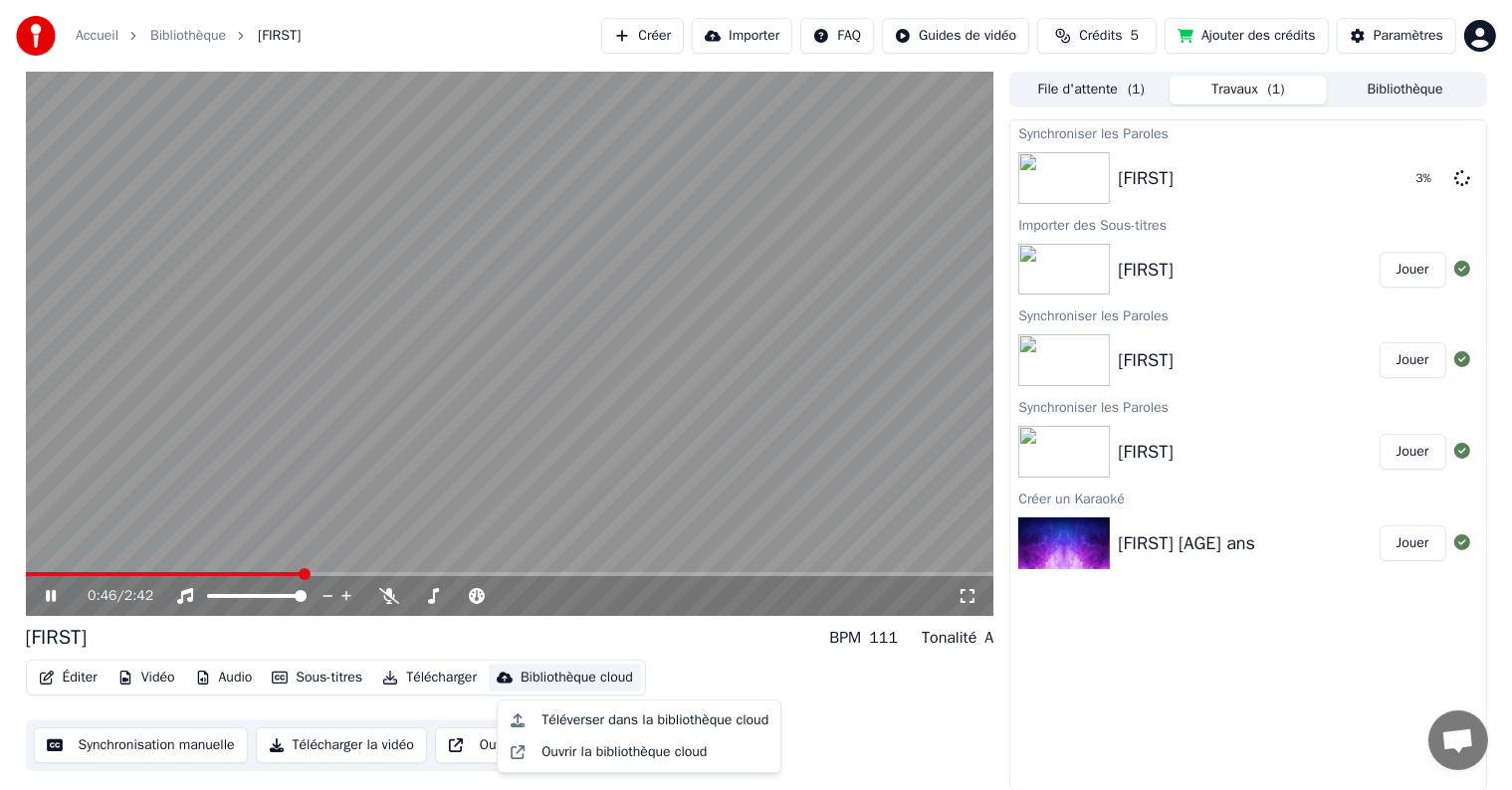 click on "Éditer Vidéo Audio Sous-titres Télécharger Bibliothèque cloud Synchronisation manuelle Télécharger la vidéo Ouvrir l'Ecran Duplicata" at bounding box center (510, 715) 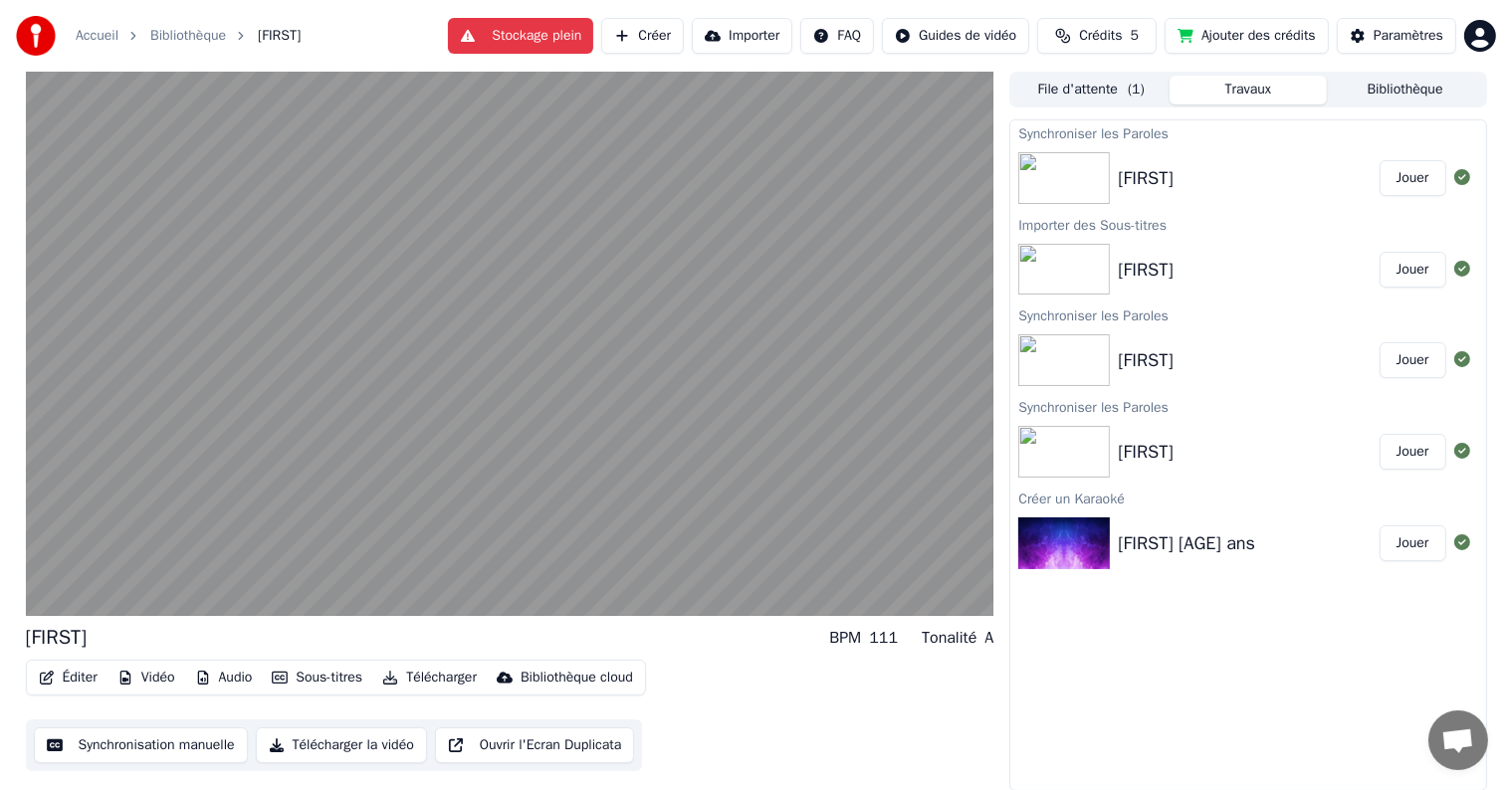 click on "Éditer" at bounding box center [68, 678] 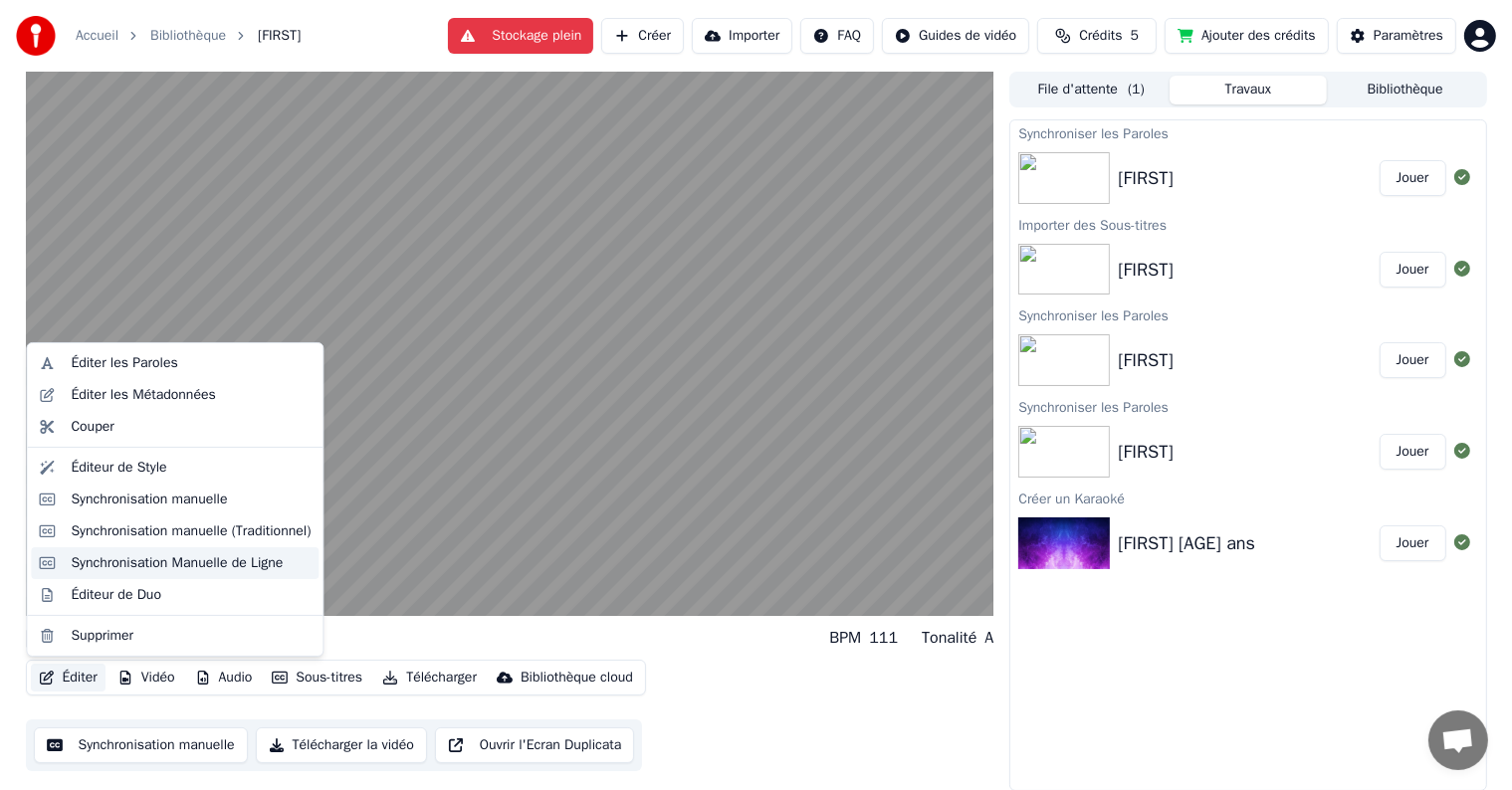click on "Synchronisation Manuelle de Ligne" at bounding box center (176, 563) 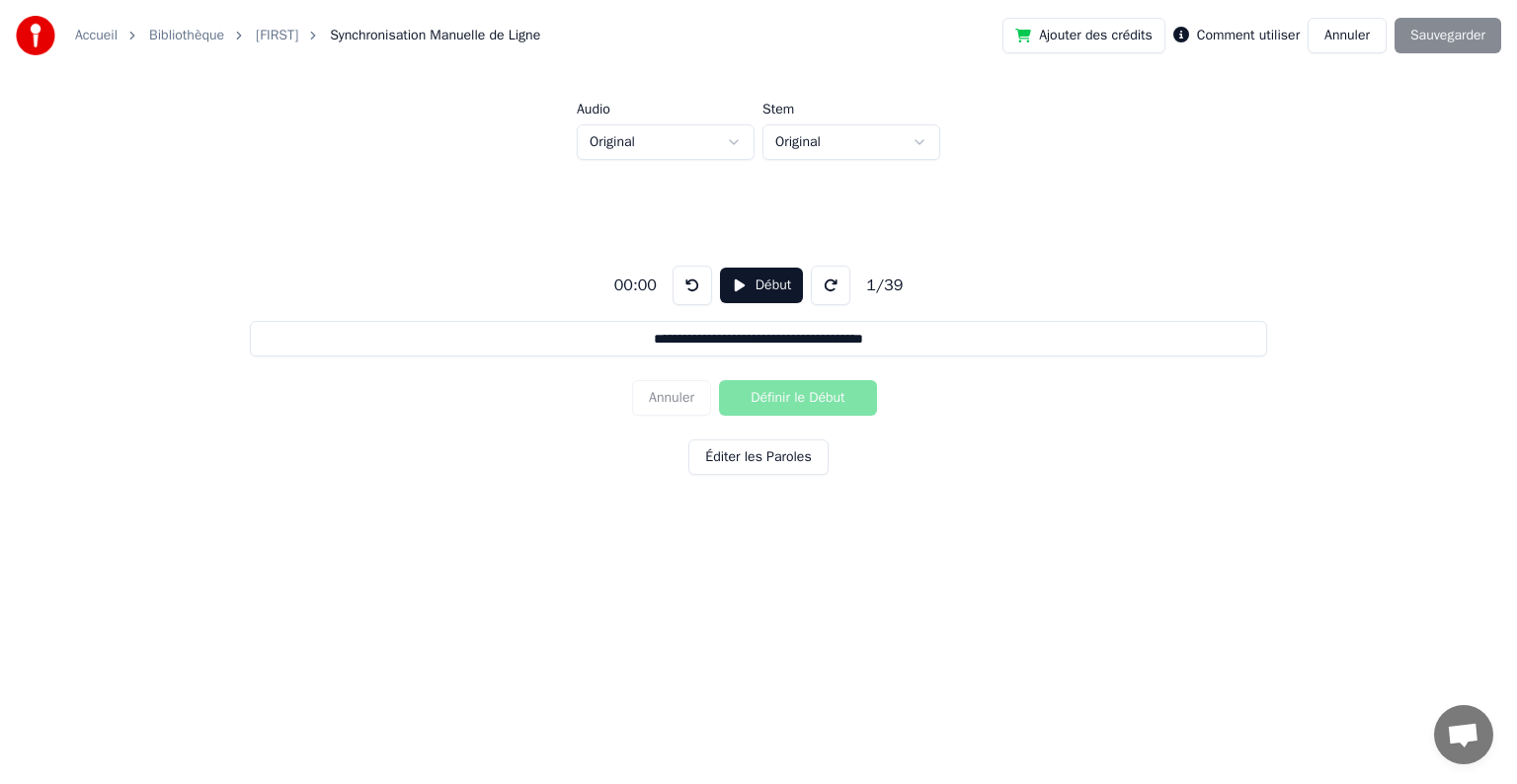 click on "Début" at bounding box center [761, 285] 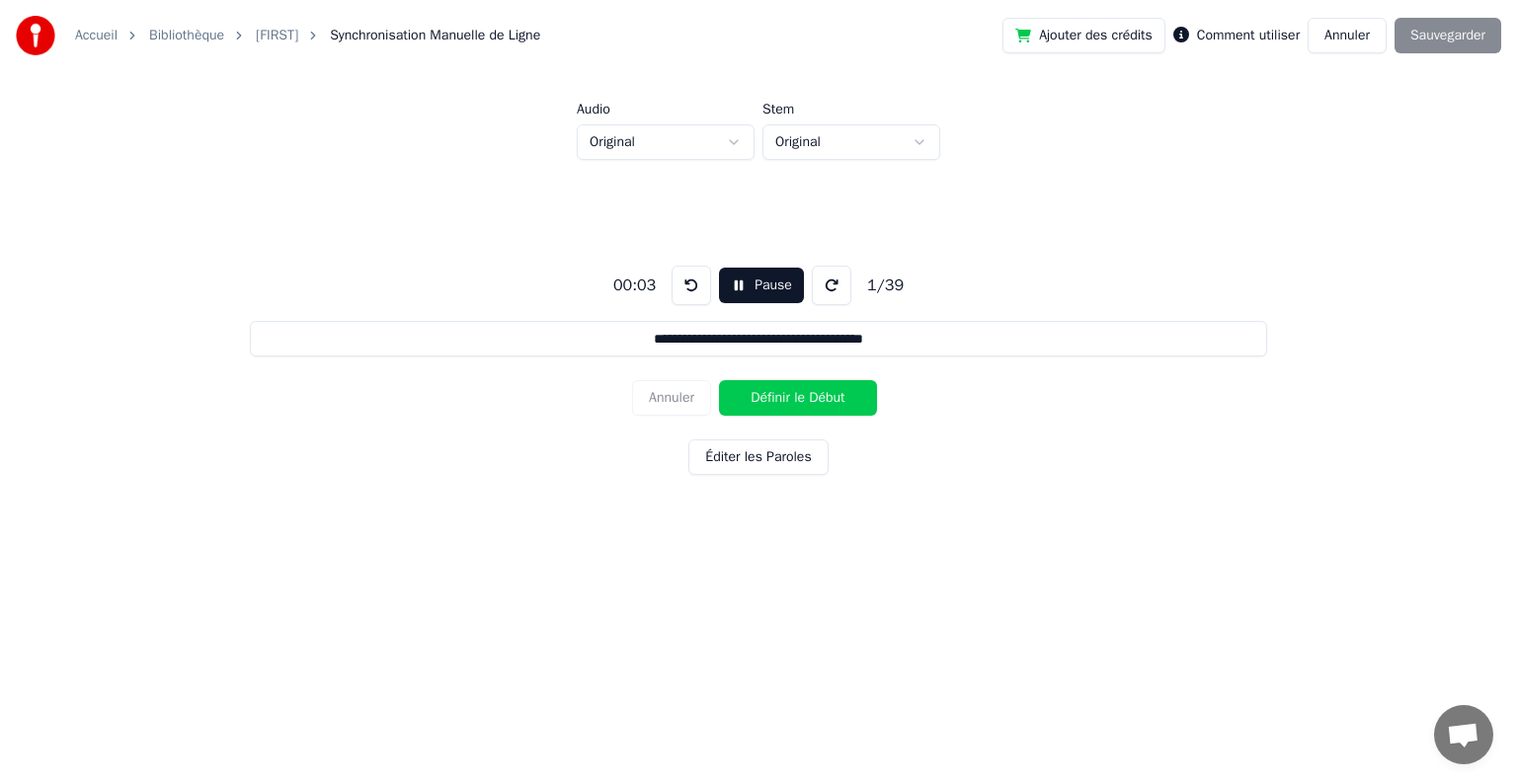 click on "Définir le Début" at bounding box center (798, 398) 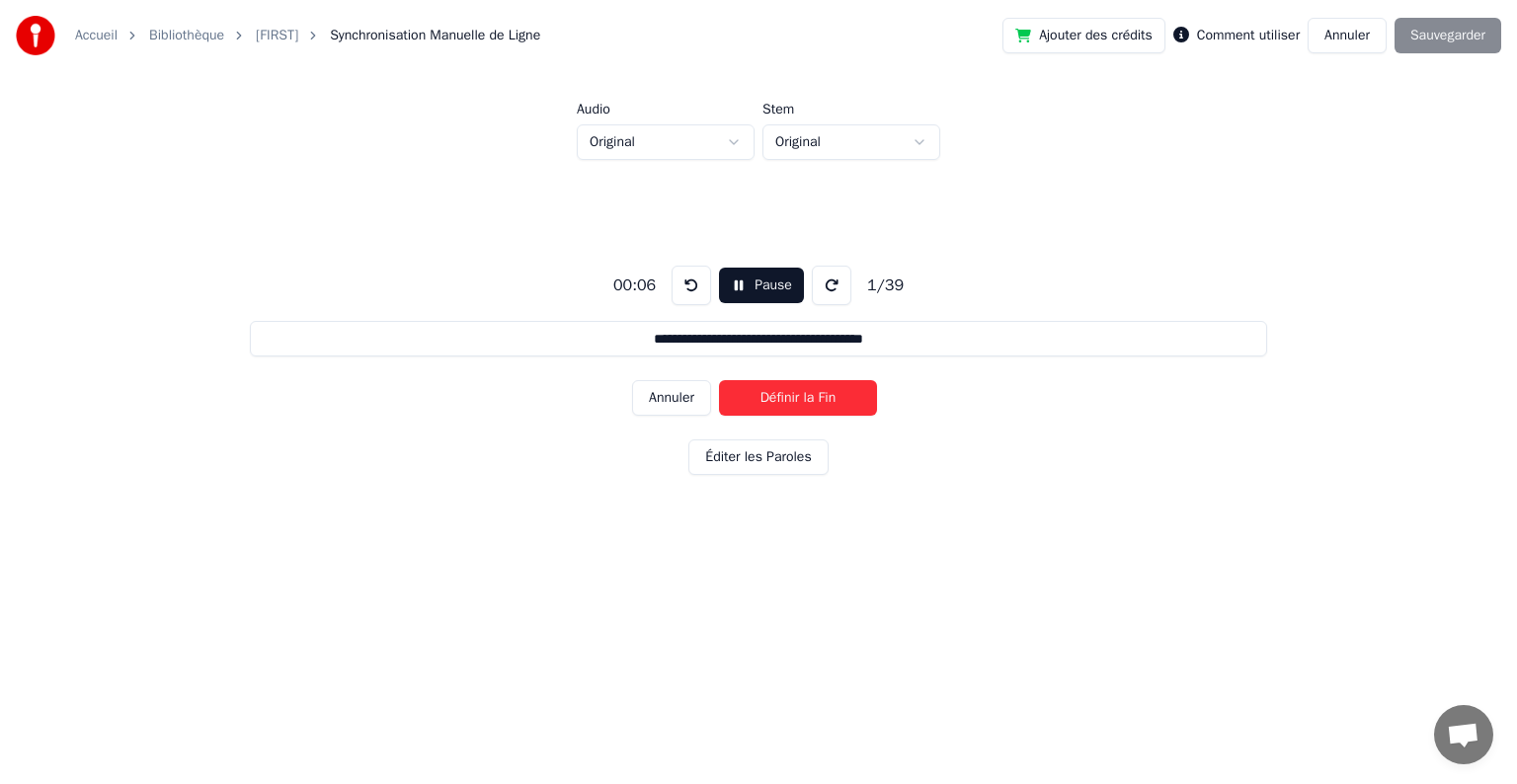 click on "Définir la Fin" at bounding box center (798, 398) 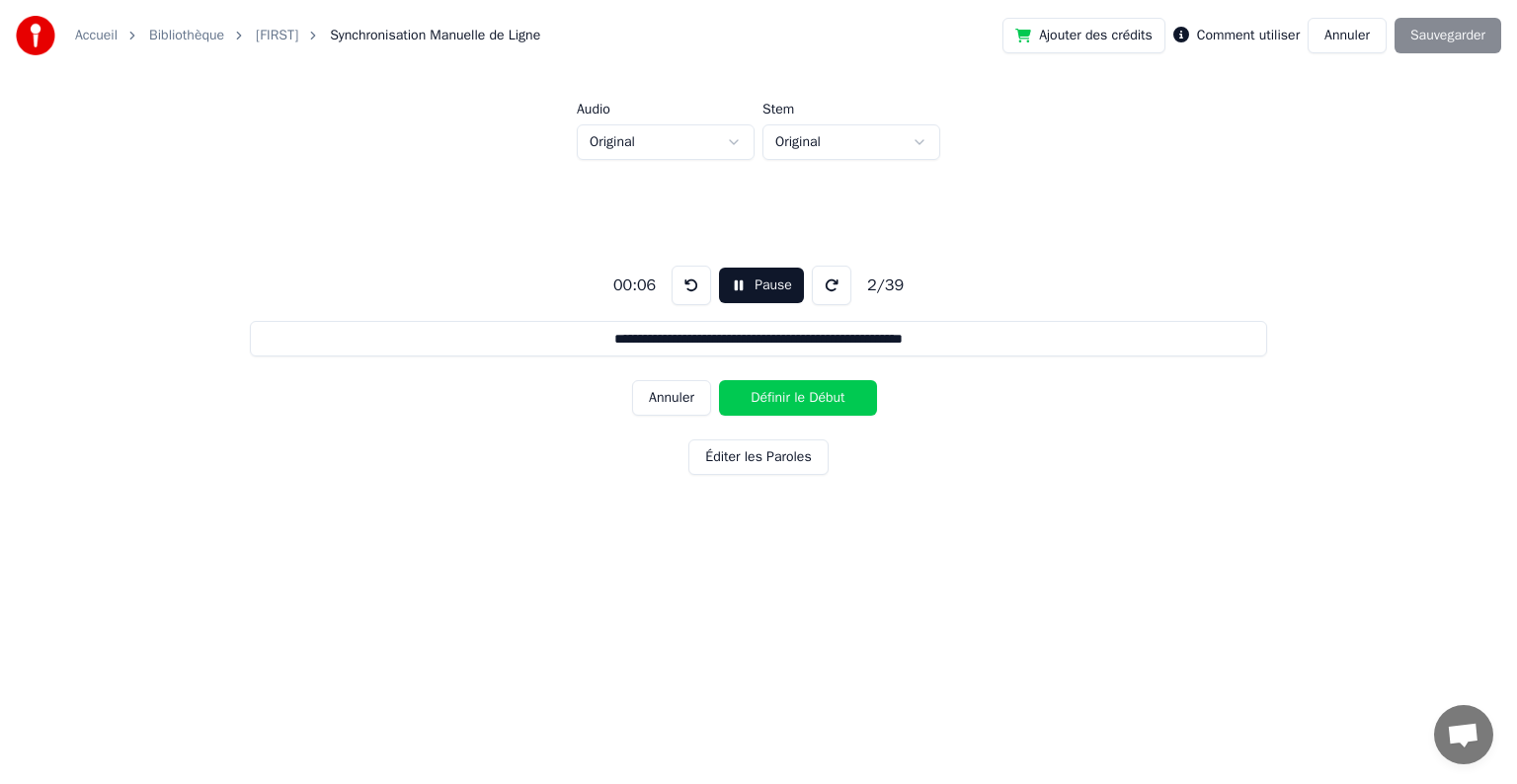 click on "Définir le Début" at bounding box center (798, 398) 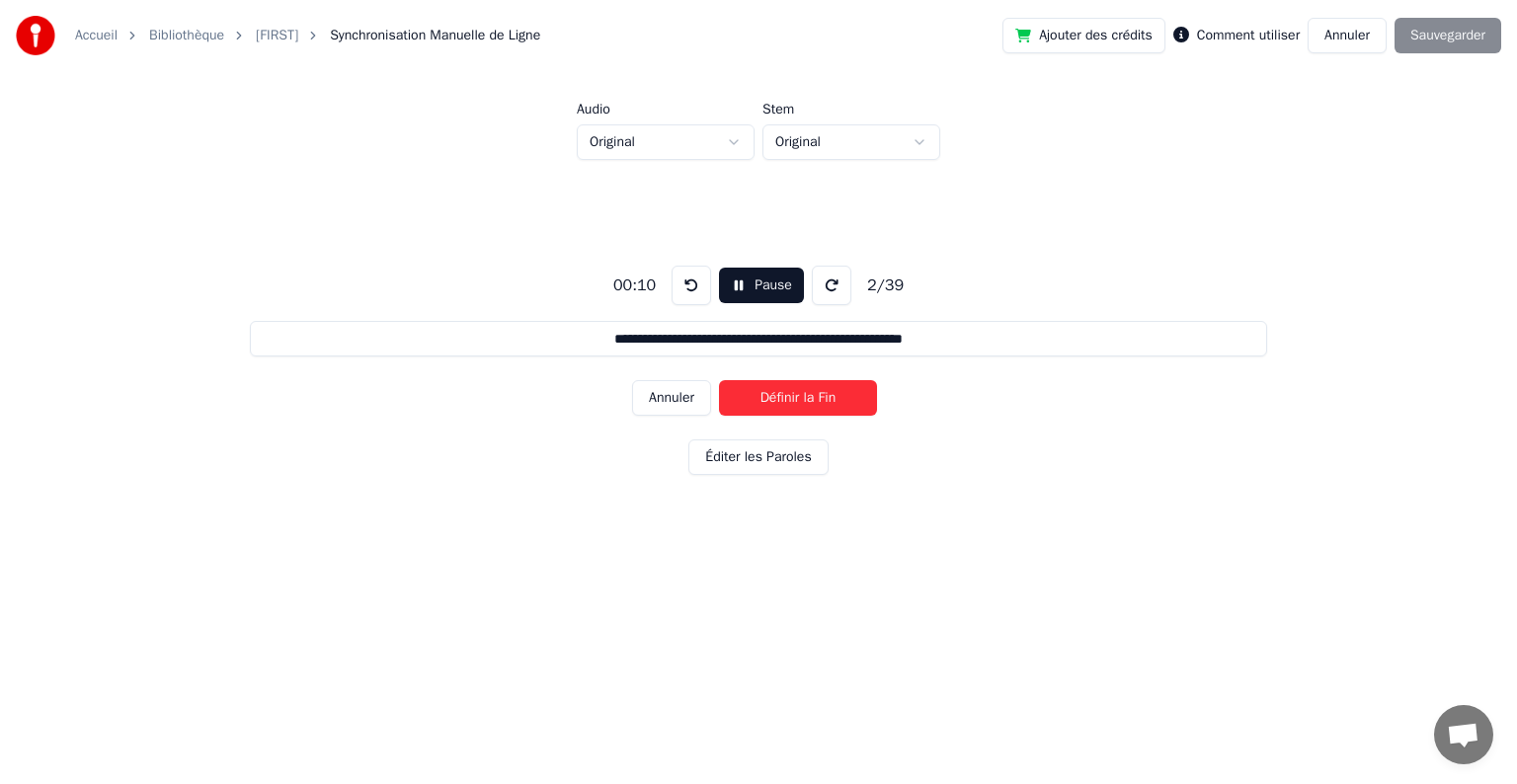 click on "Définir la Fin" at bounding box center (798, 398) 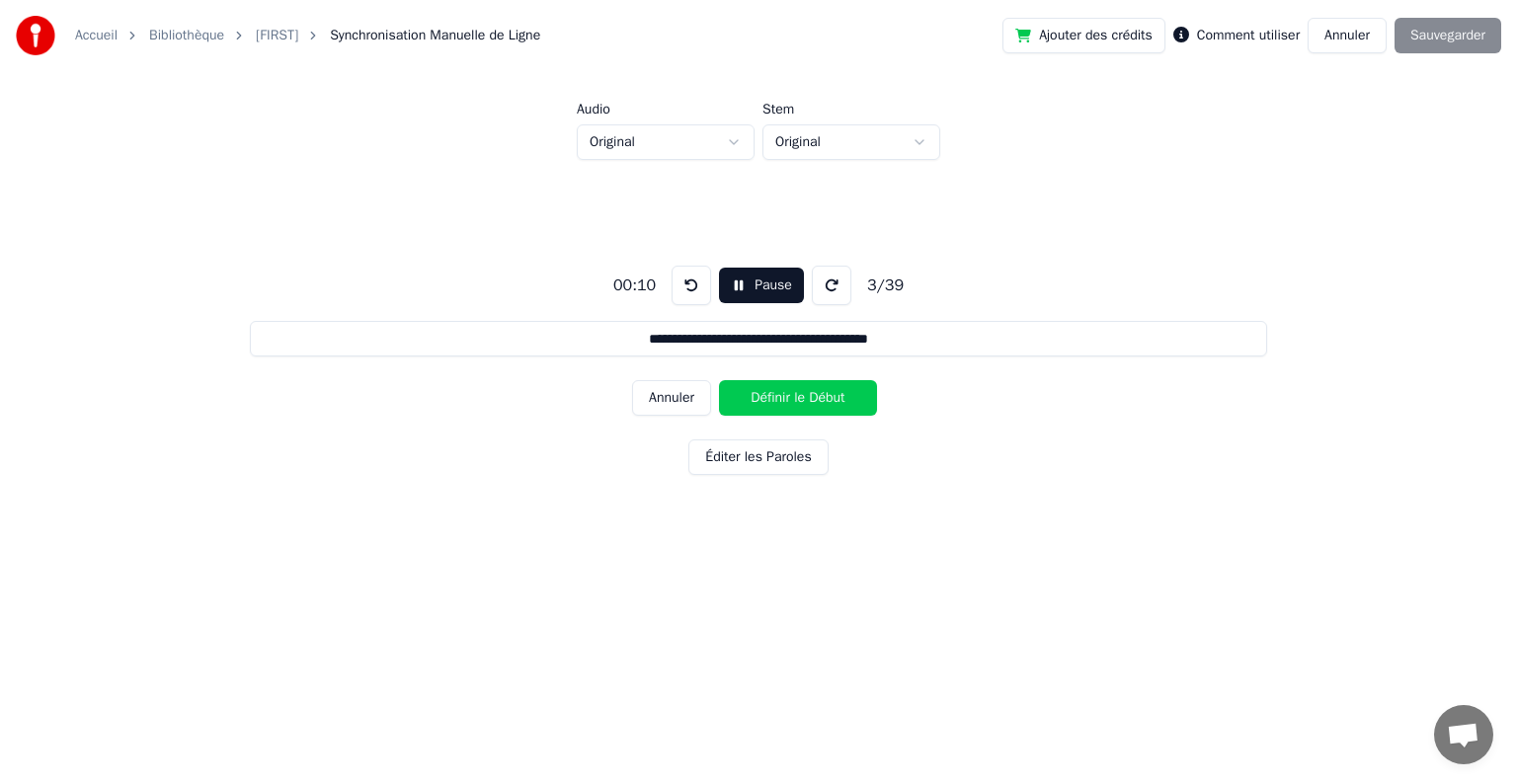 click on "Définir le Début" at bounding box center [798, 398] 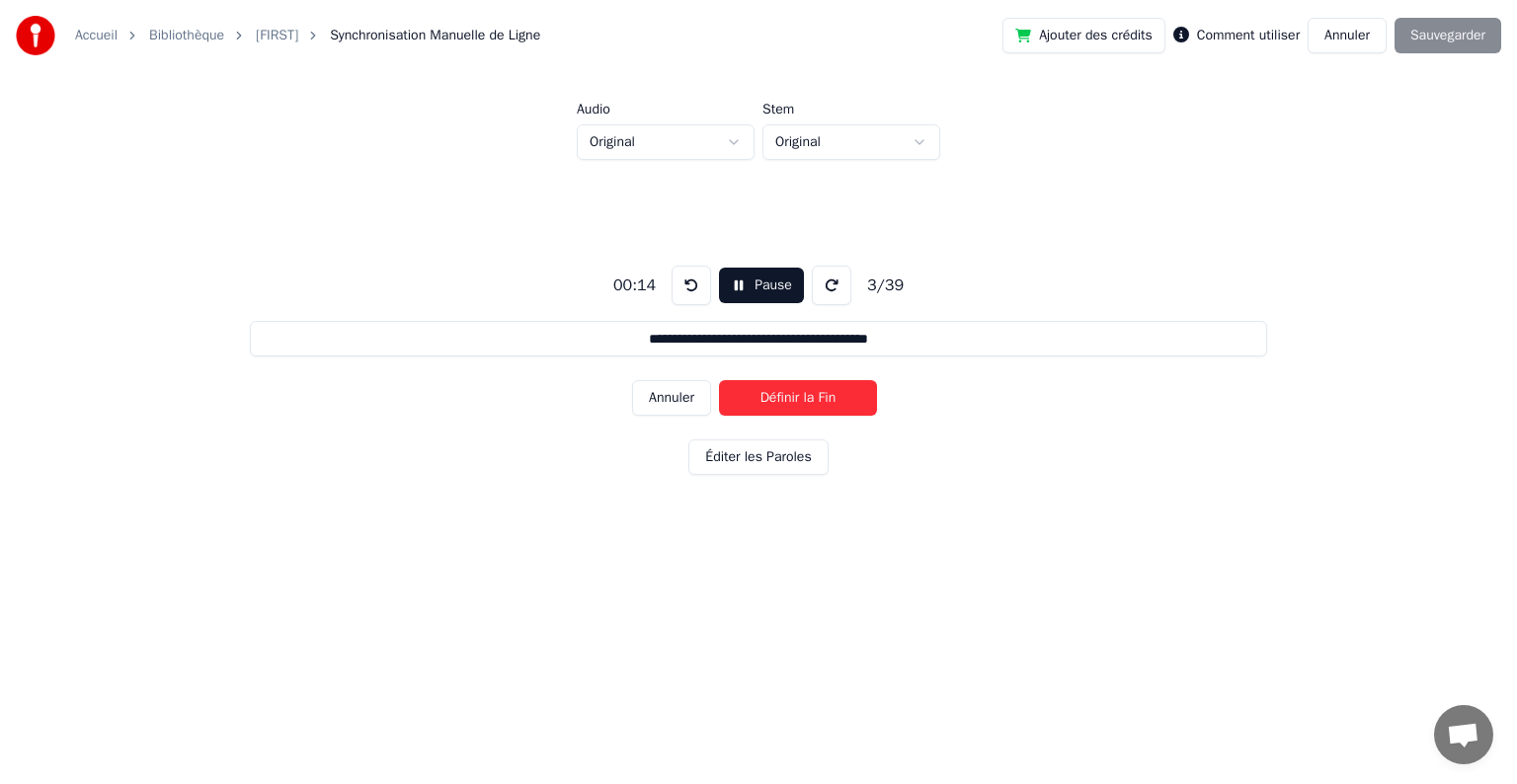 click on "Définir la Fin" at bounding box center [798, 398] 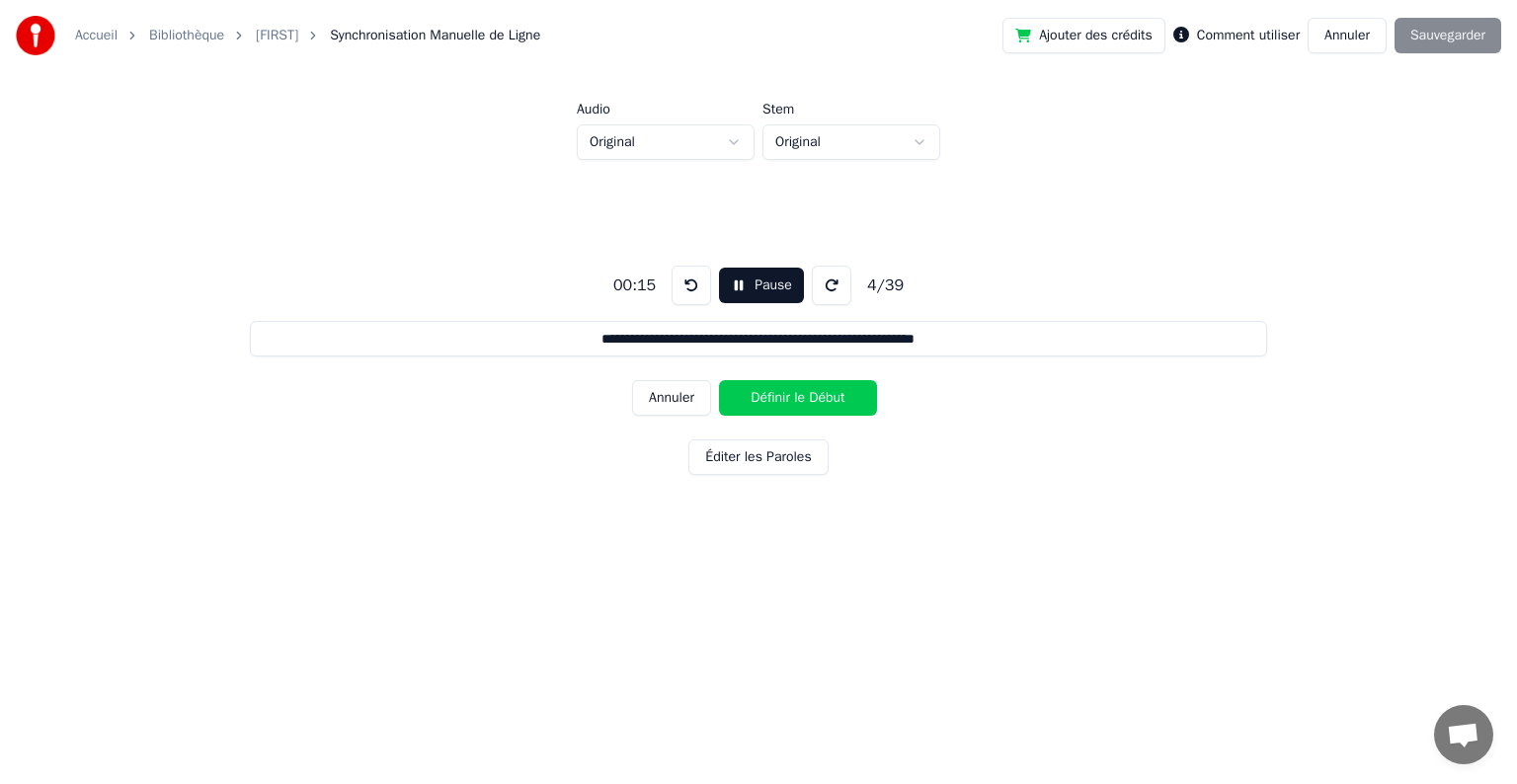click on "Définir le Début" at bounding box center (798, 398) 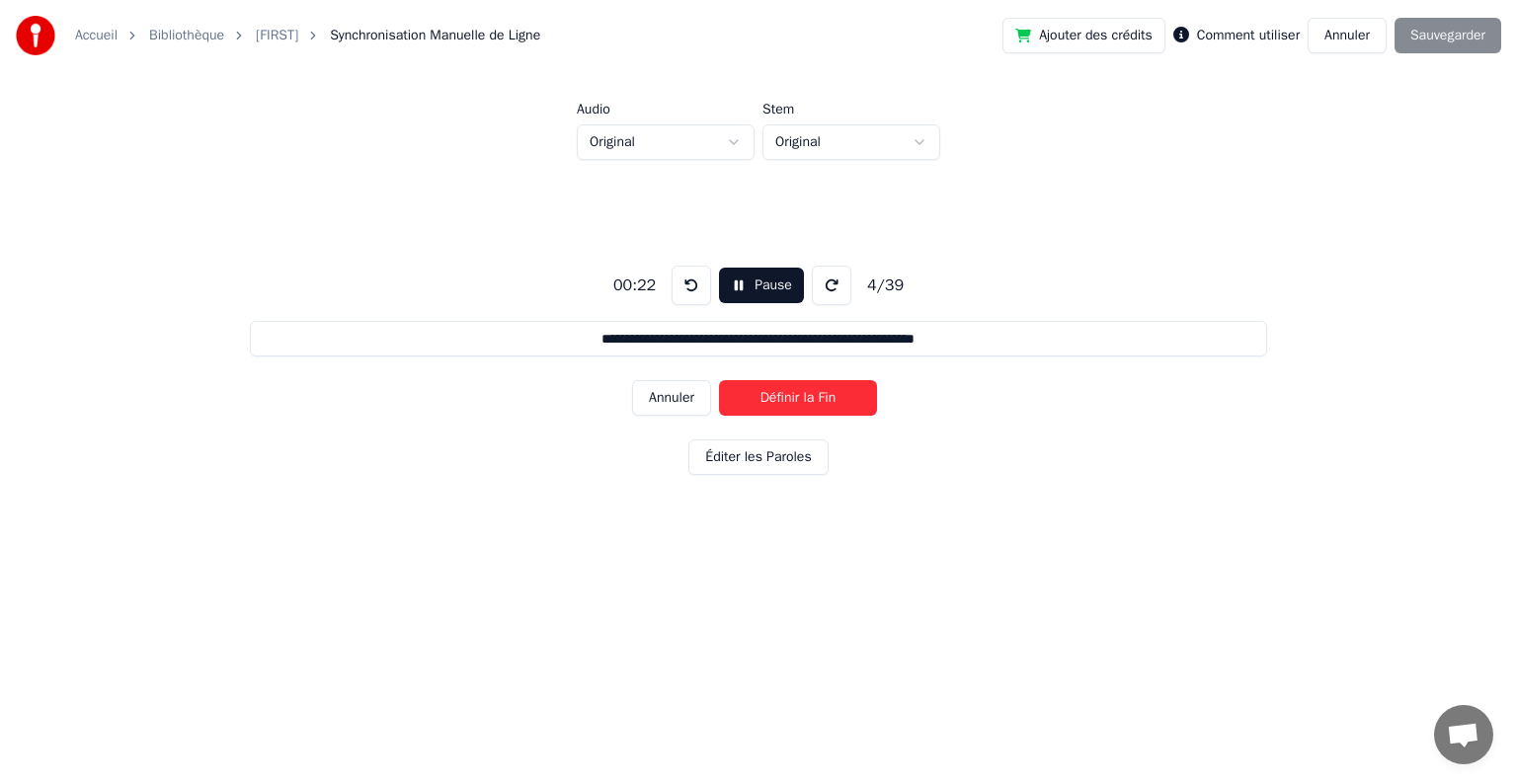 click on "Définir la Fin" at bounding box center (798, 398) 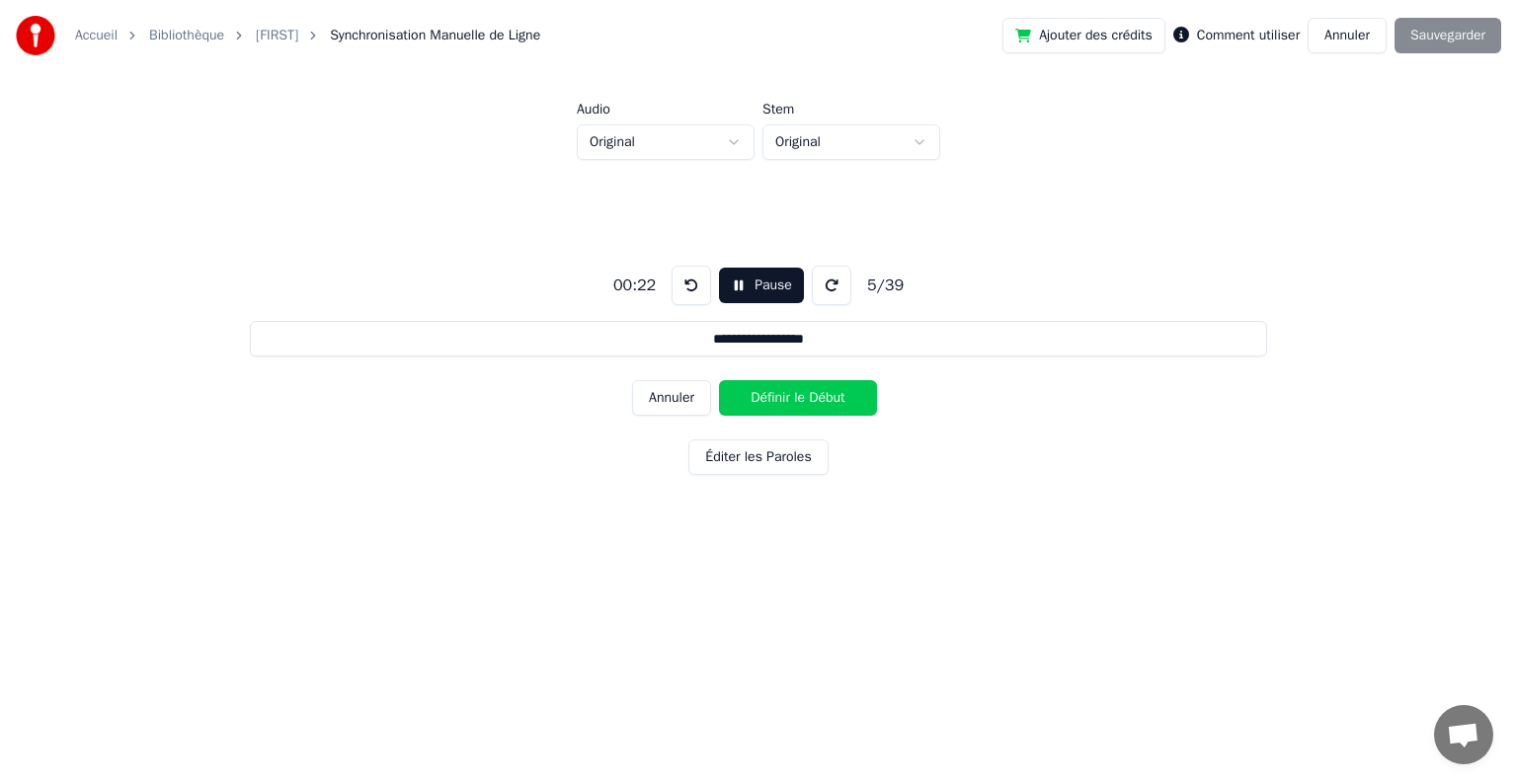 click on "Définir le Début" at bounding box center (798, 398) 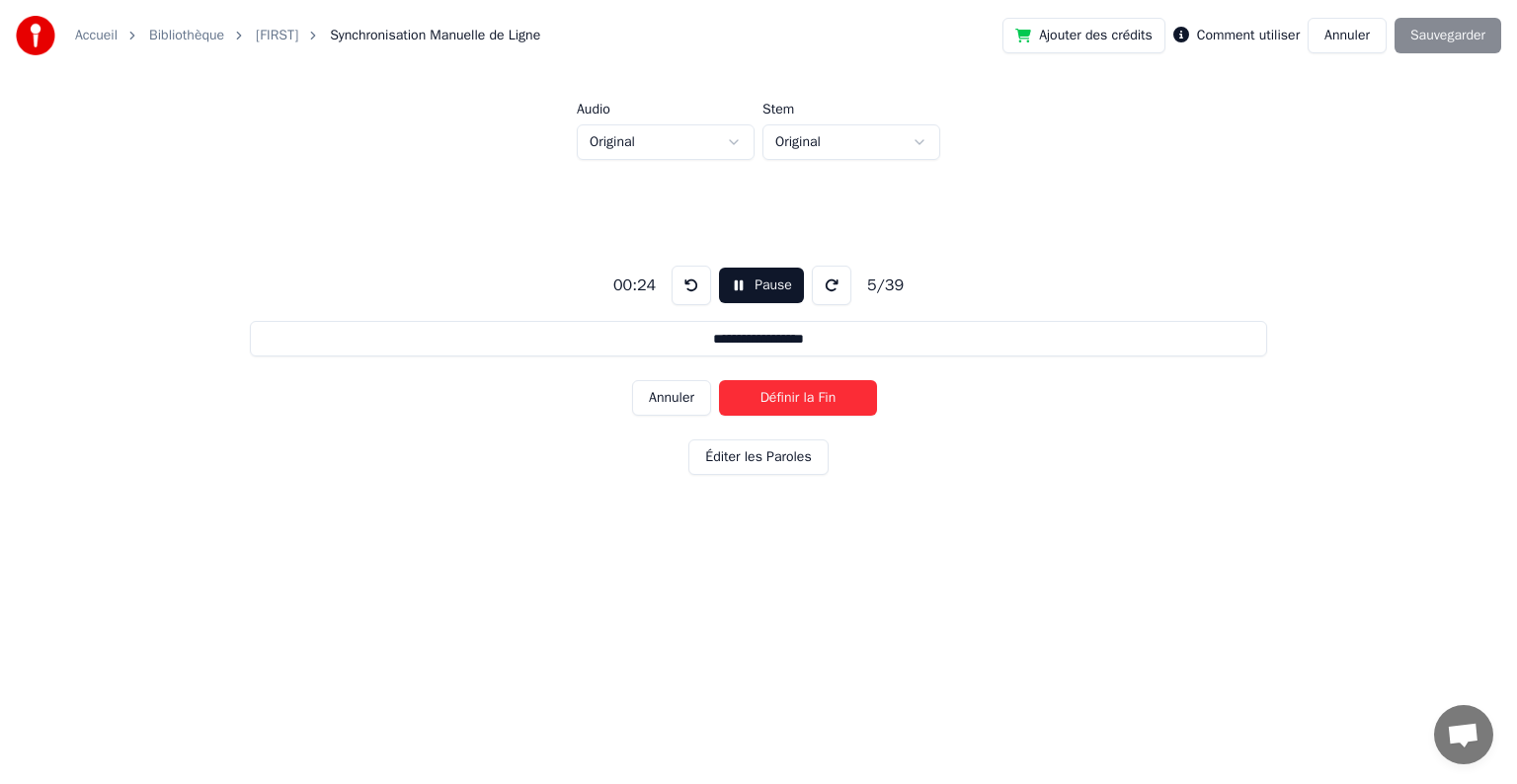 click on "Définir la Fin" at bounding box center [798, 398] 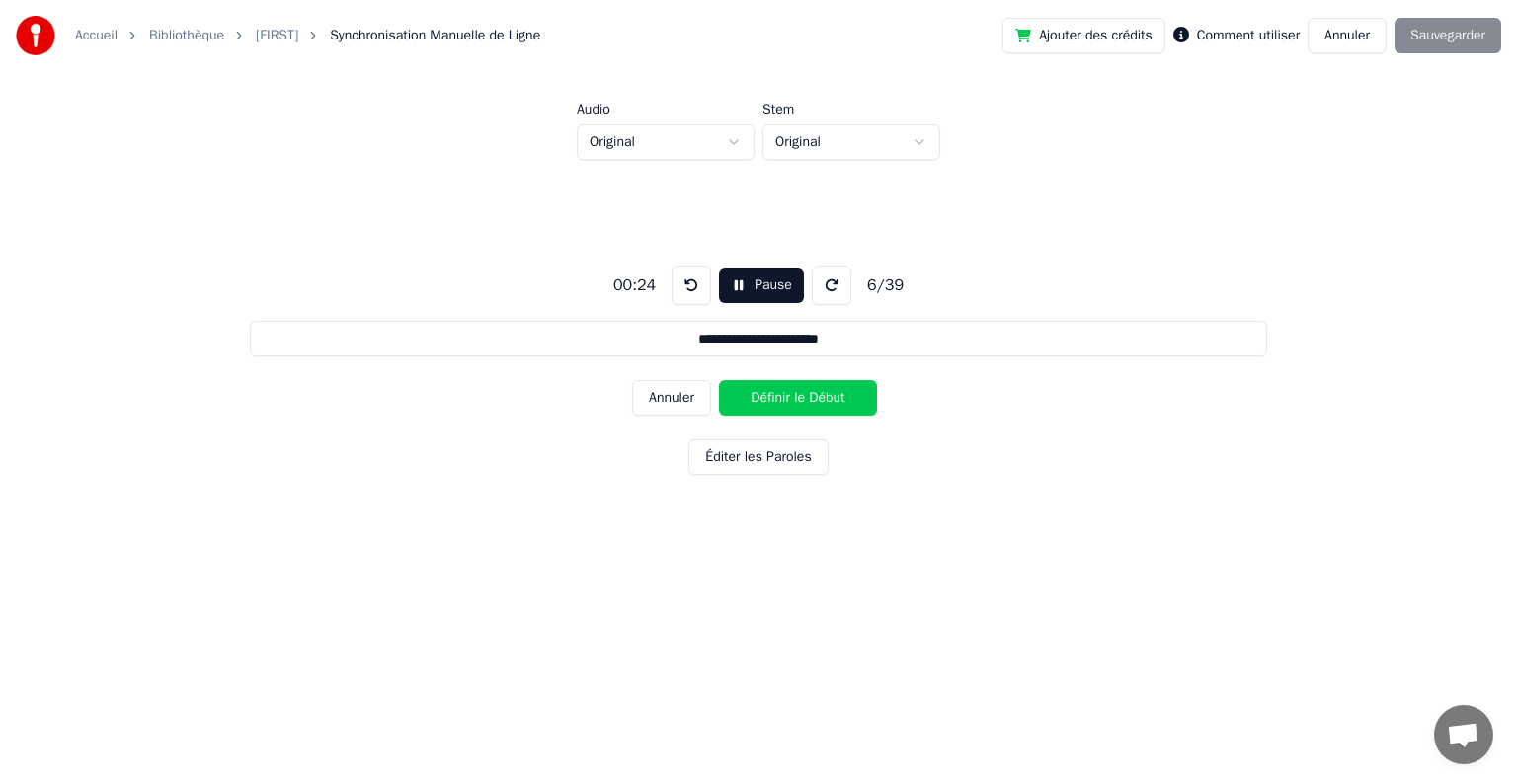 click on "Définir le Début" at bounding box center (798, 398) 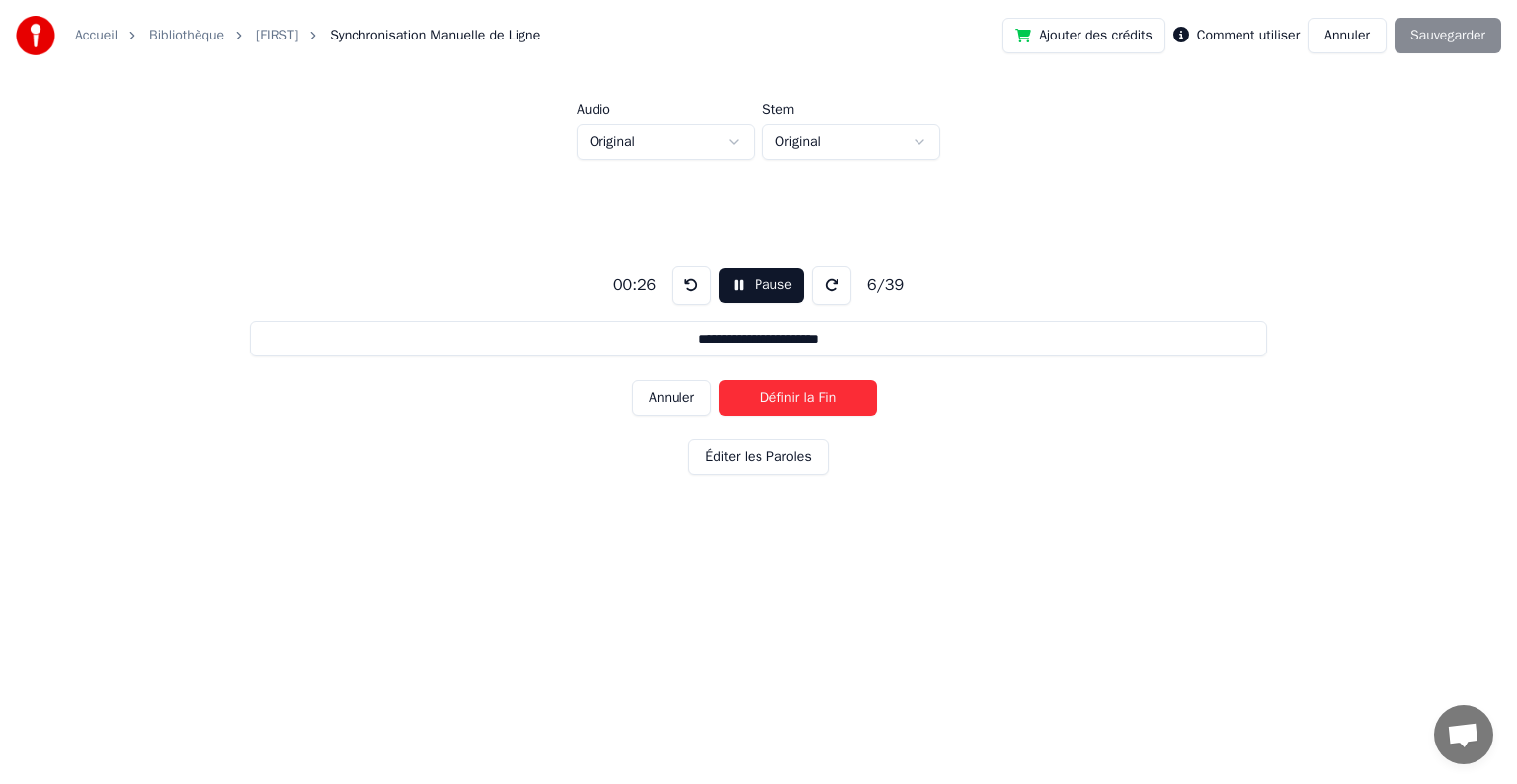 click on "Définir la Fin" at bounding box center (798, 398) 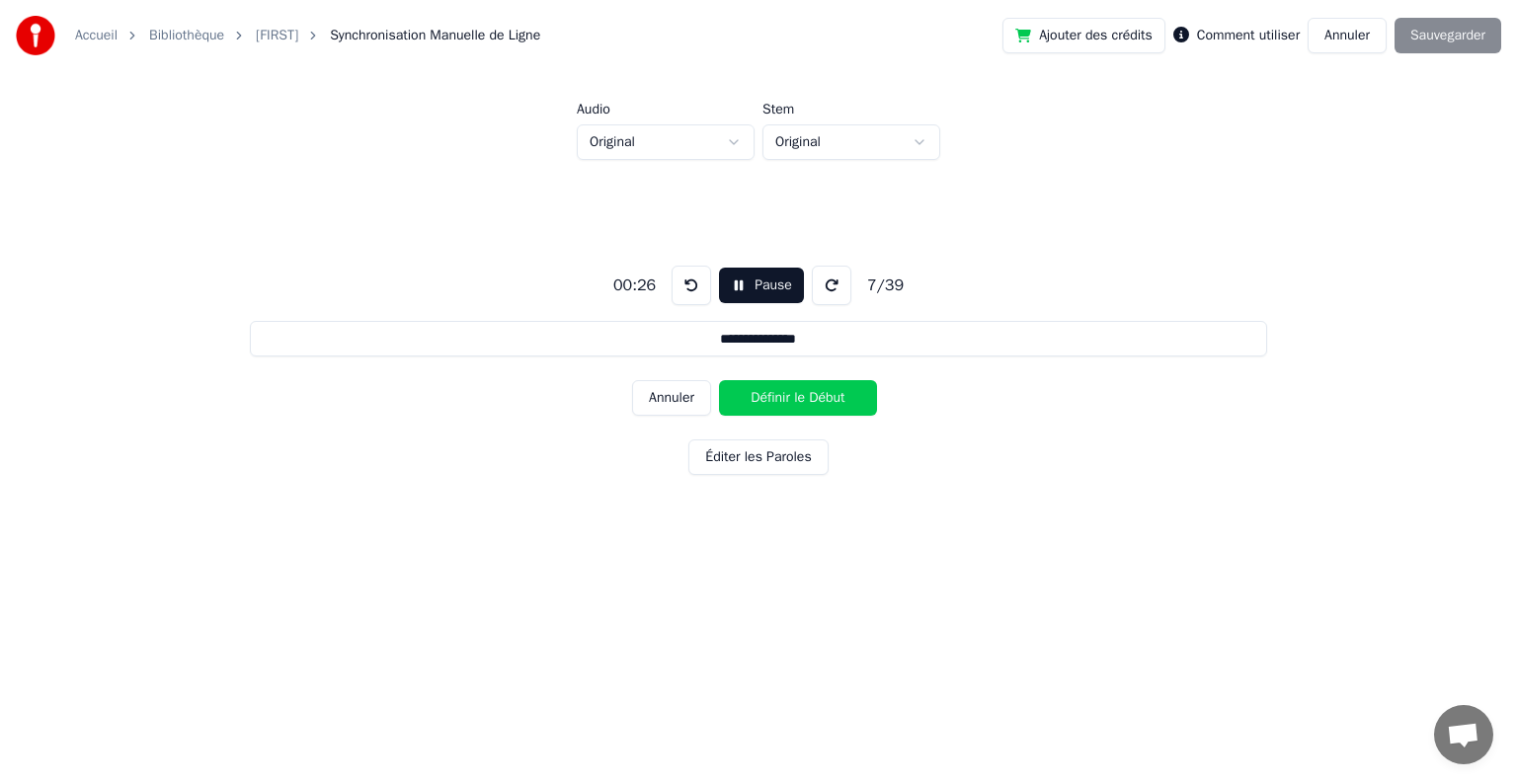 click on "Définir le Début" at bounding box center (798, 398) 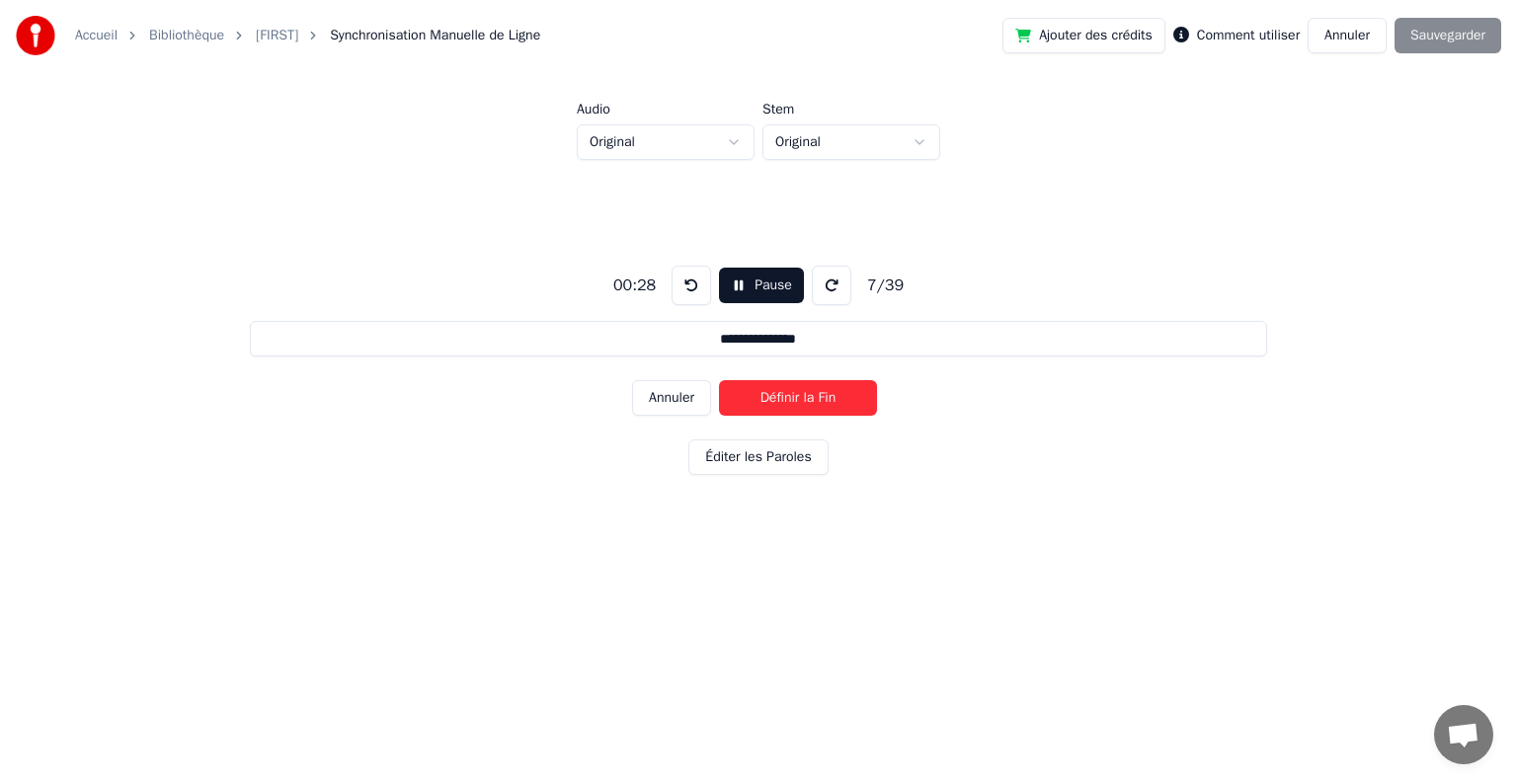 click on "Définir la Fin" at bounding box center (798, 398) 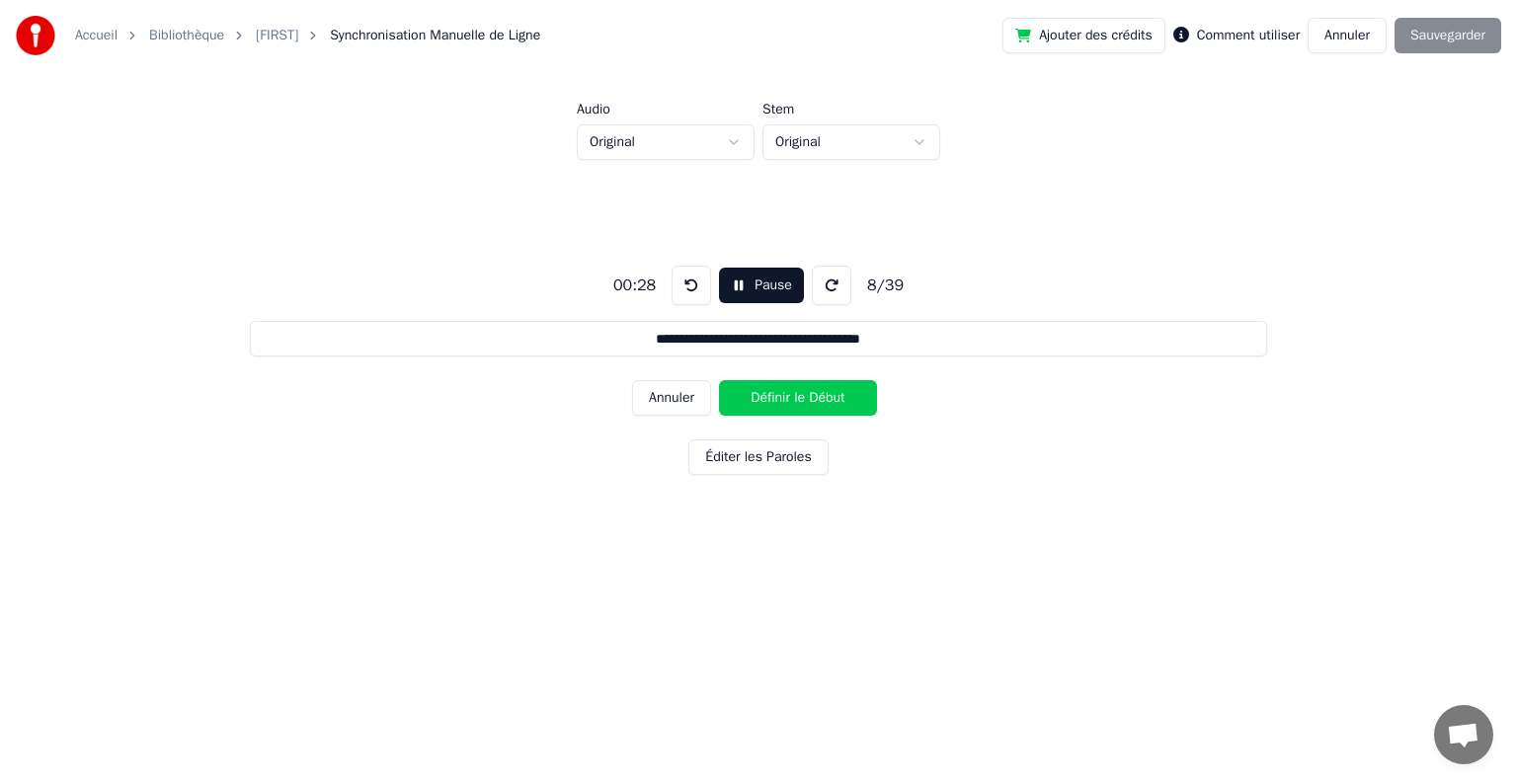 click on "Définir le Début" at bounding box center [798, 398] 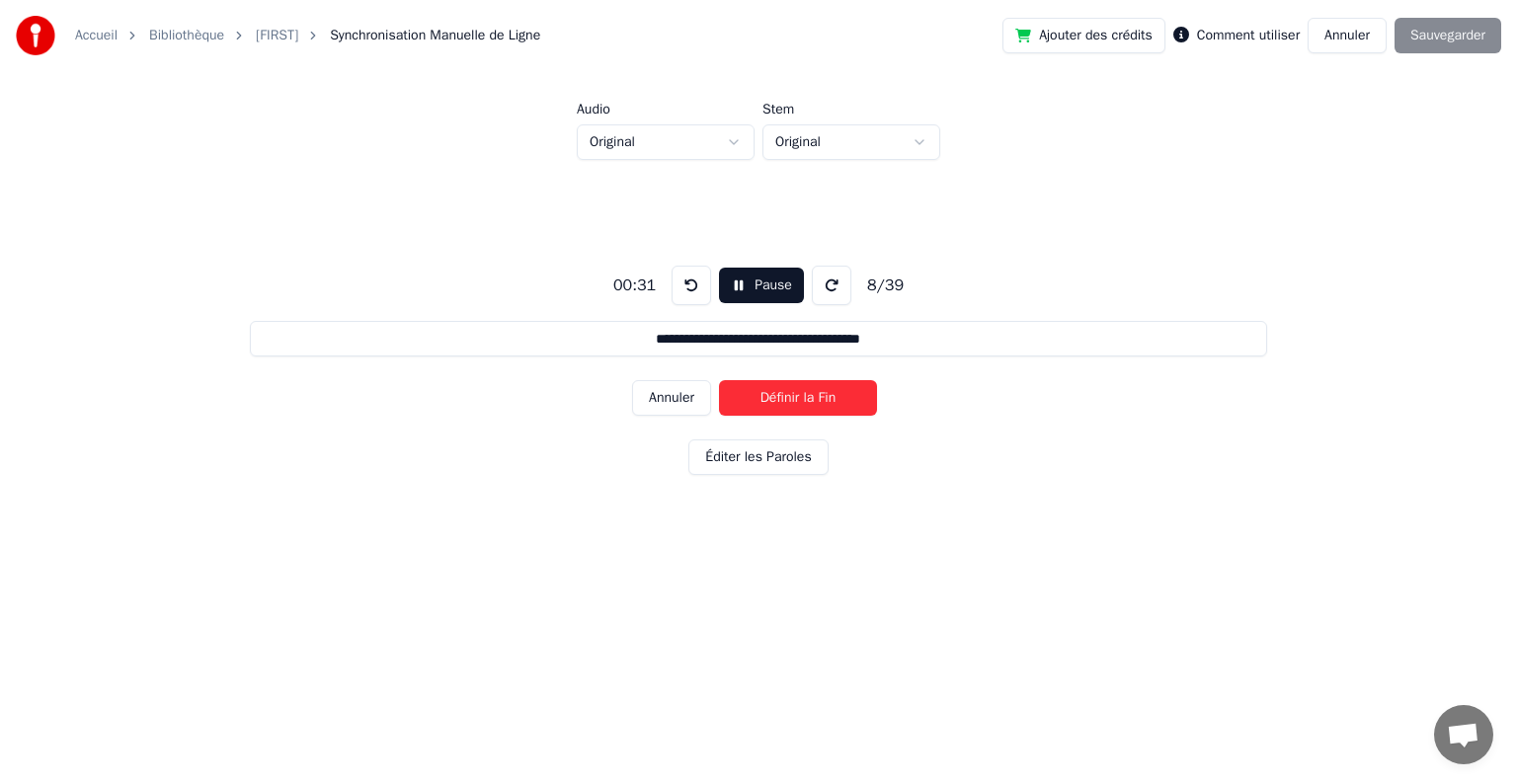 click on "Définir la Fin" at bounding box center [798, 398] 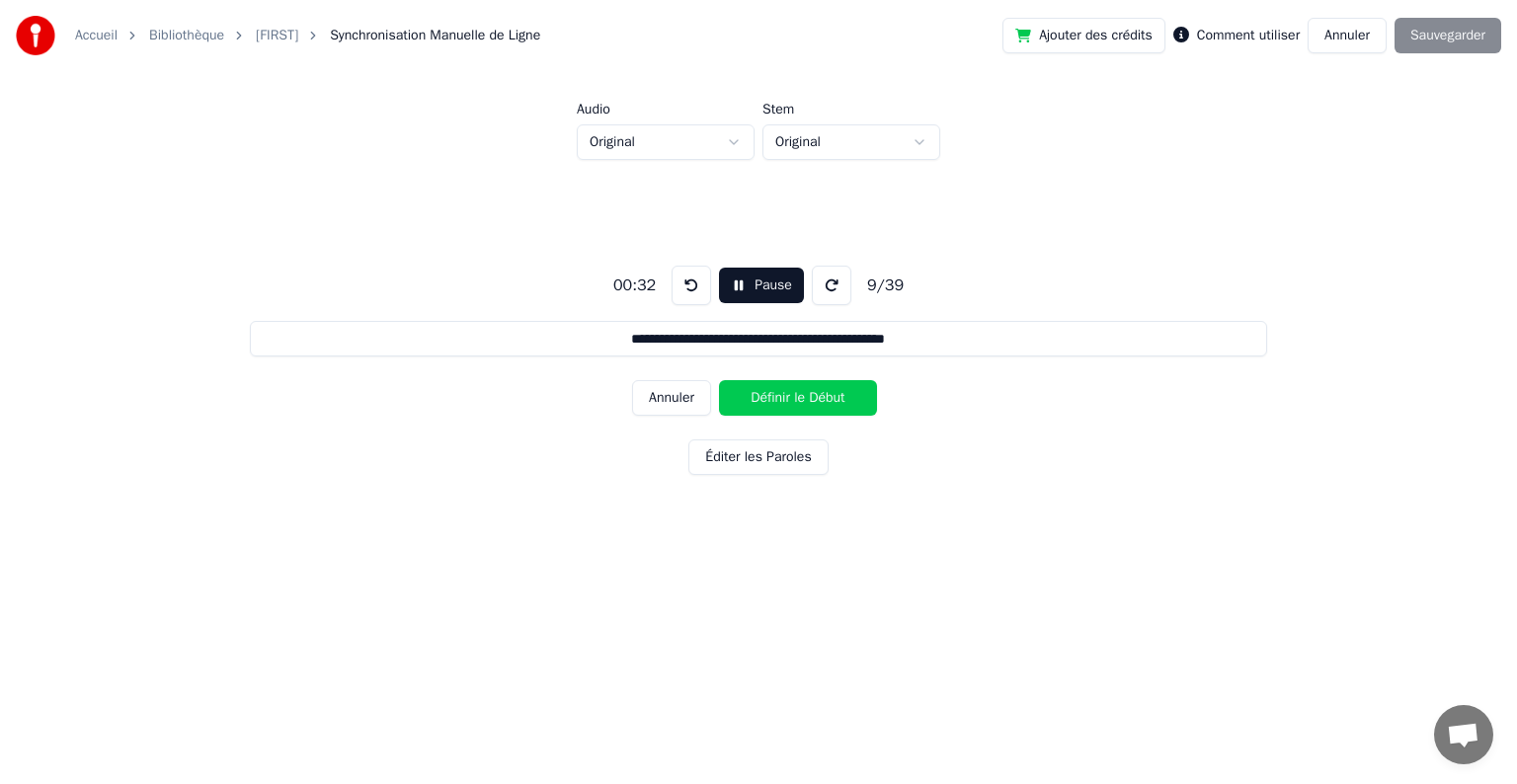 click on "Définir le Début" at bounding box center (798, 398) 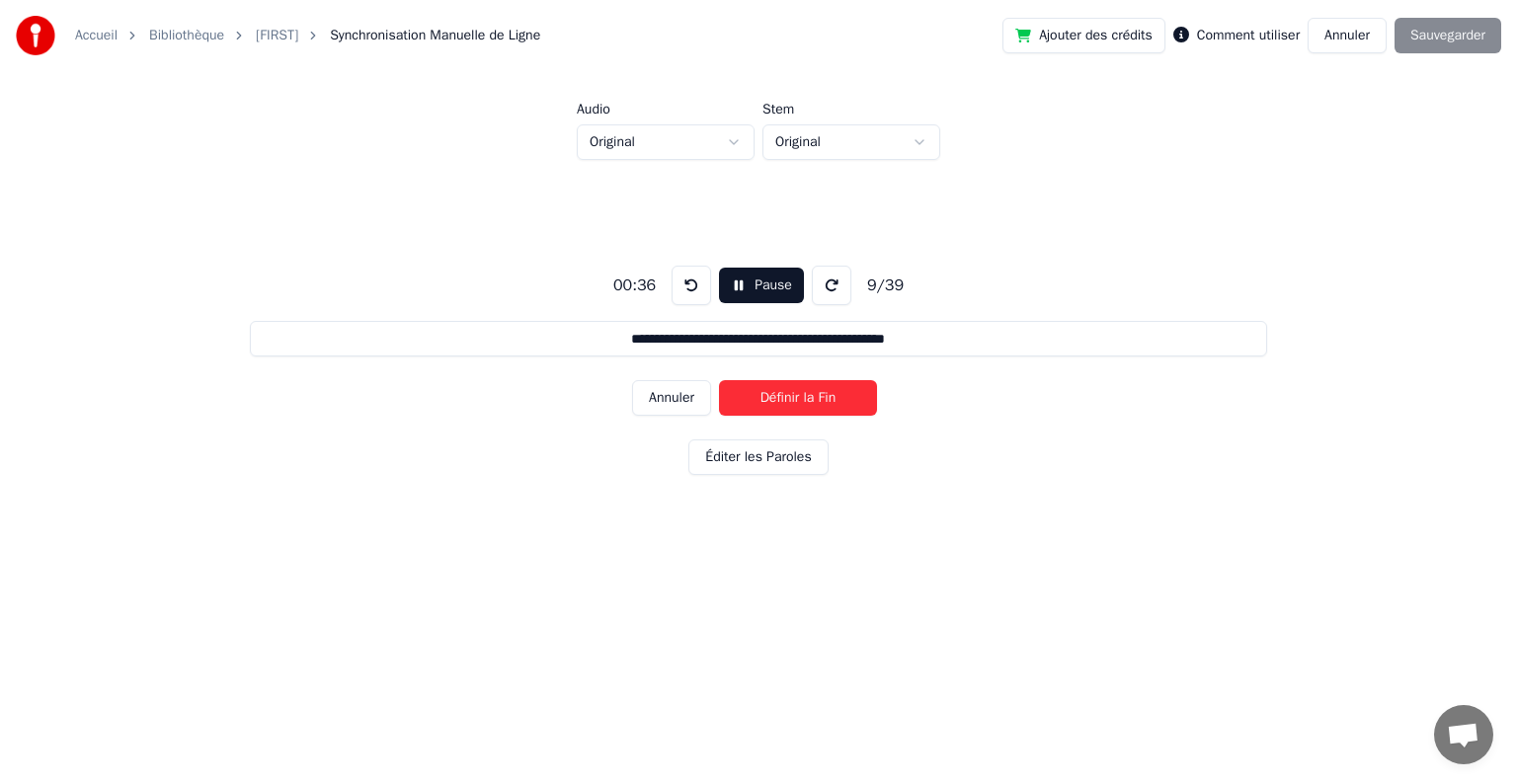 click on "Définir la Fin" at bounding box center [798, 398] 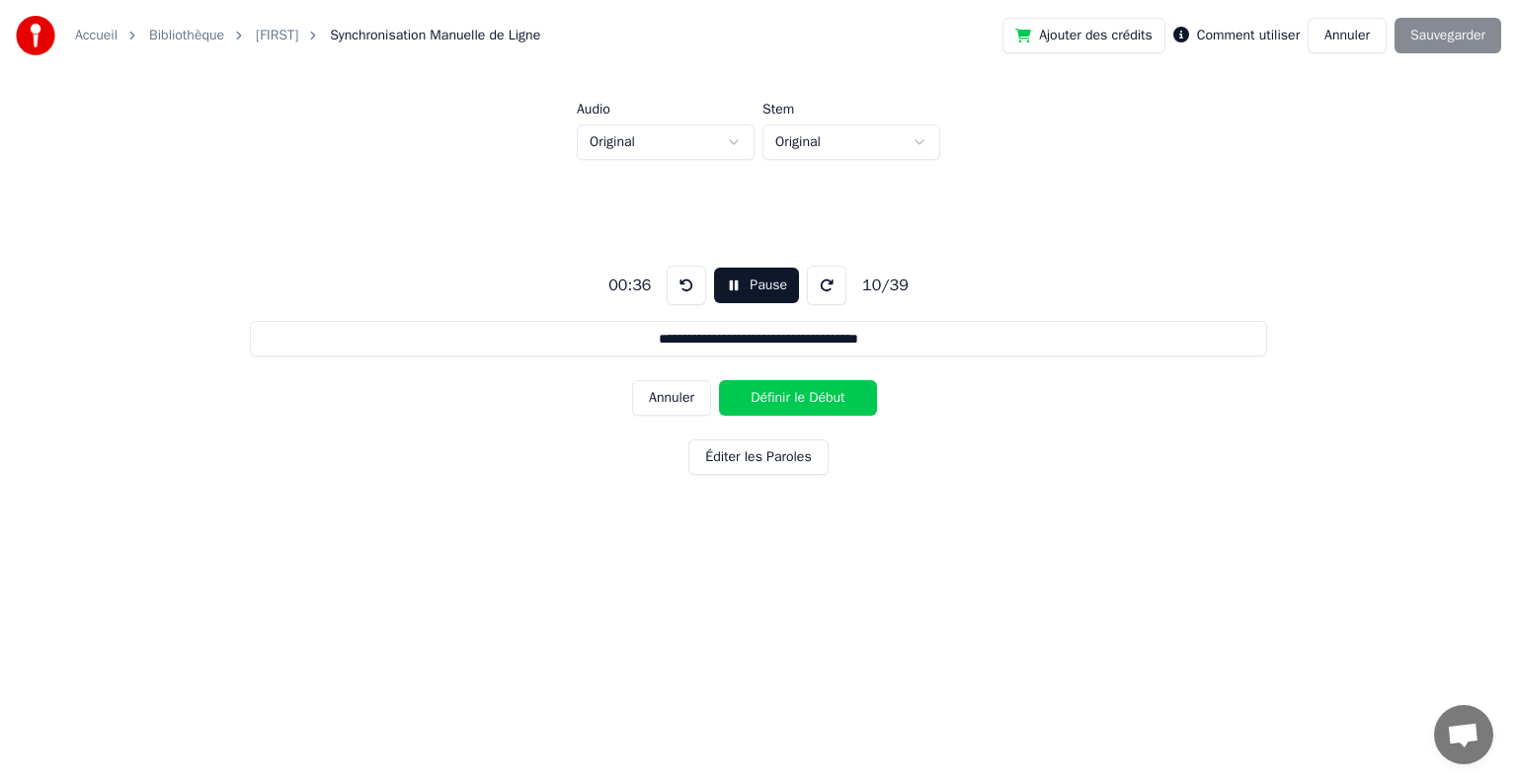 click on "Définir le Début" at bounding box center (798, 398) 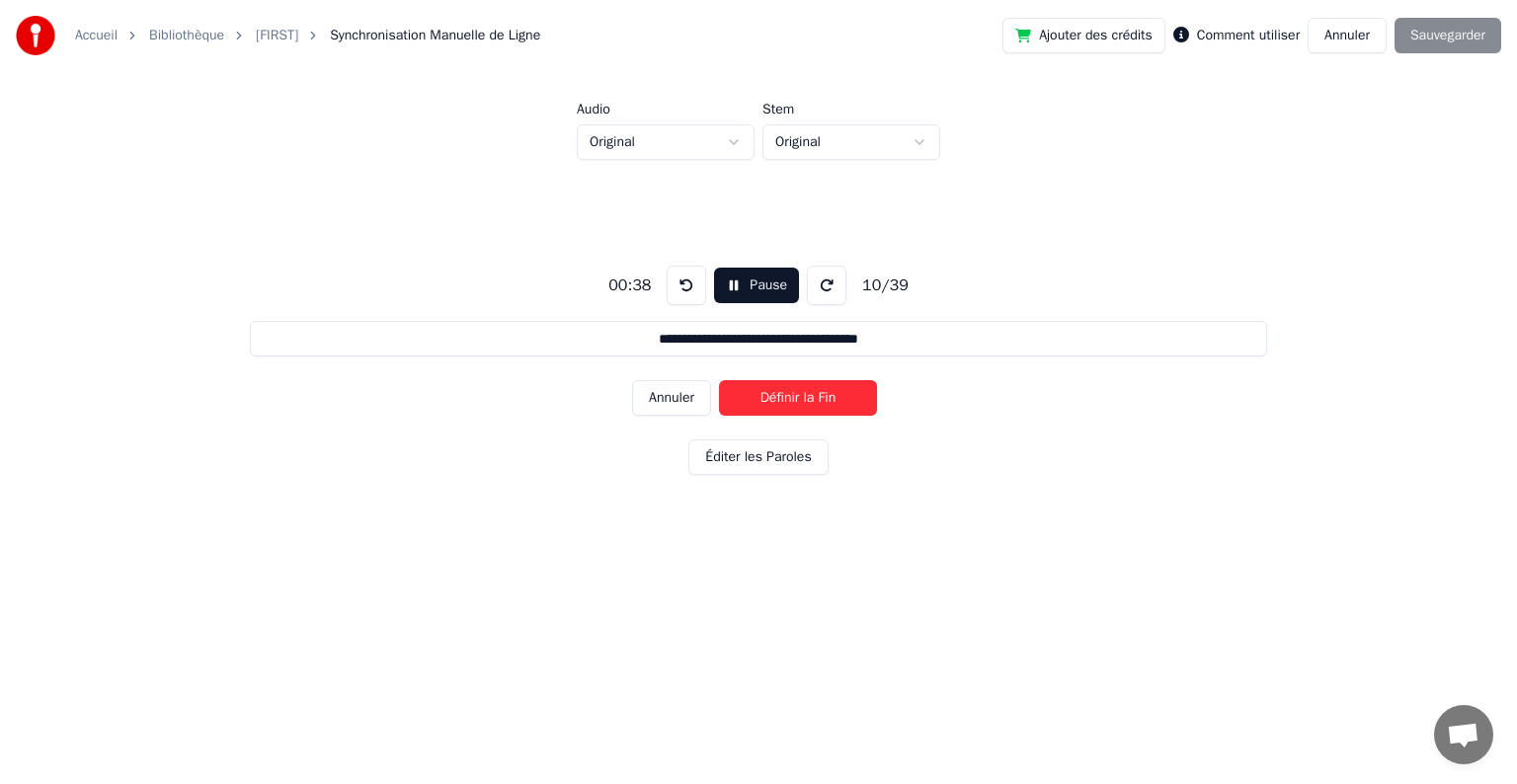 click on "Définir la Fin" at bounding box center (798, 398) 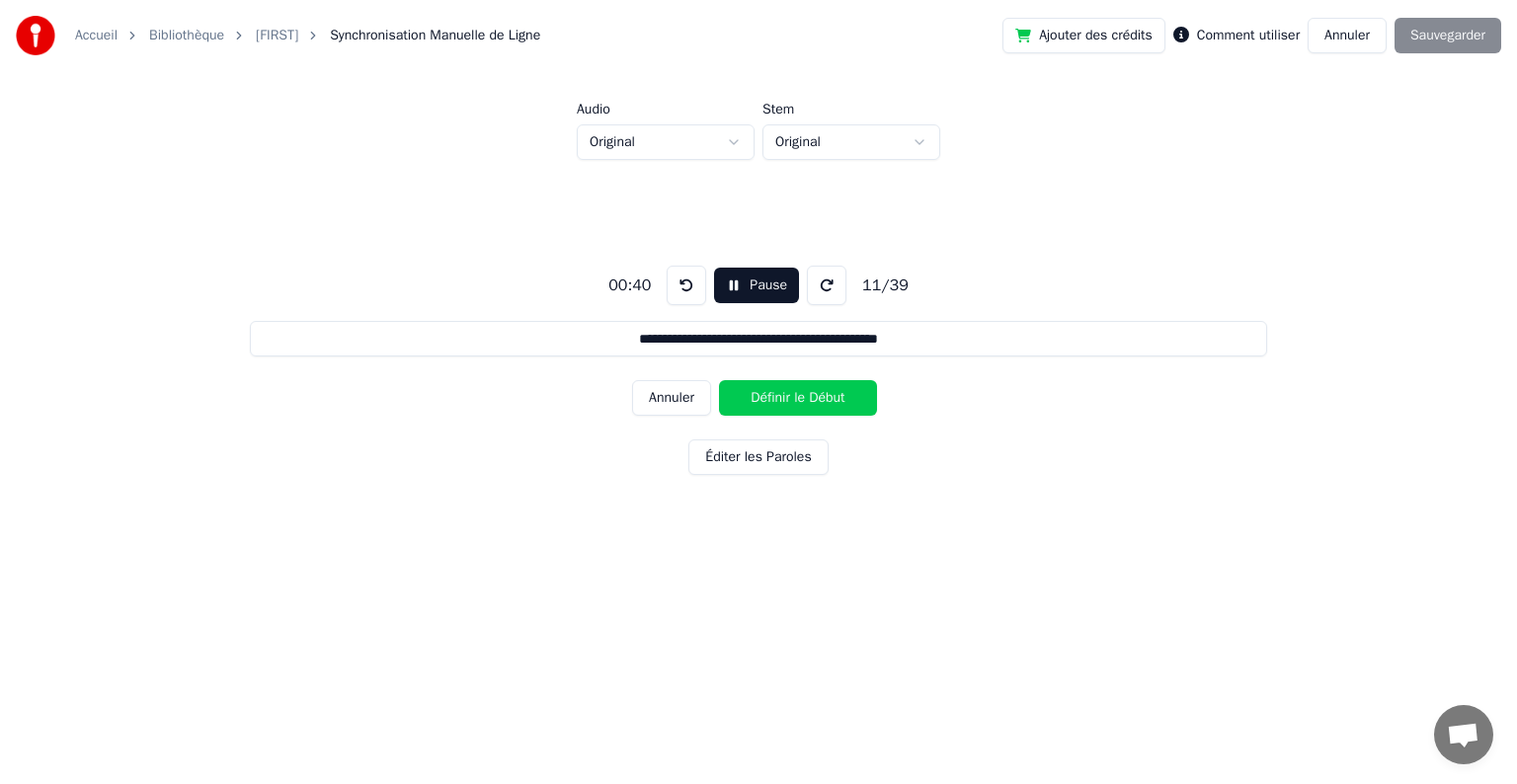 click at bounding box center (686, 285) 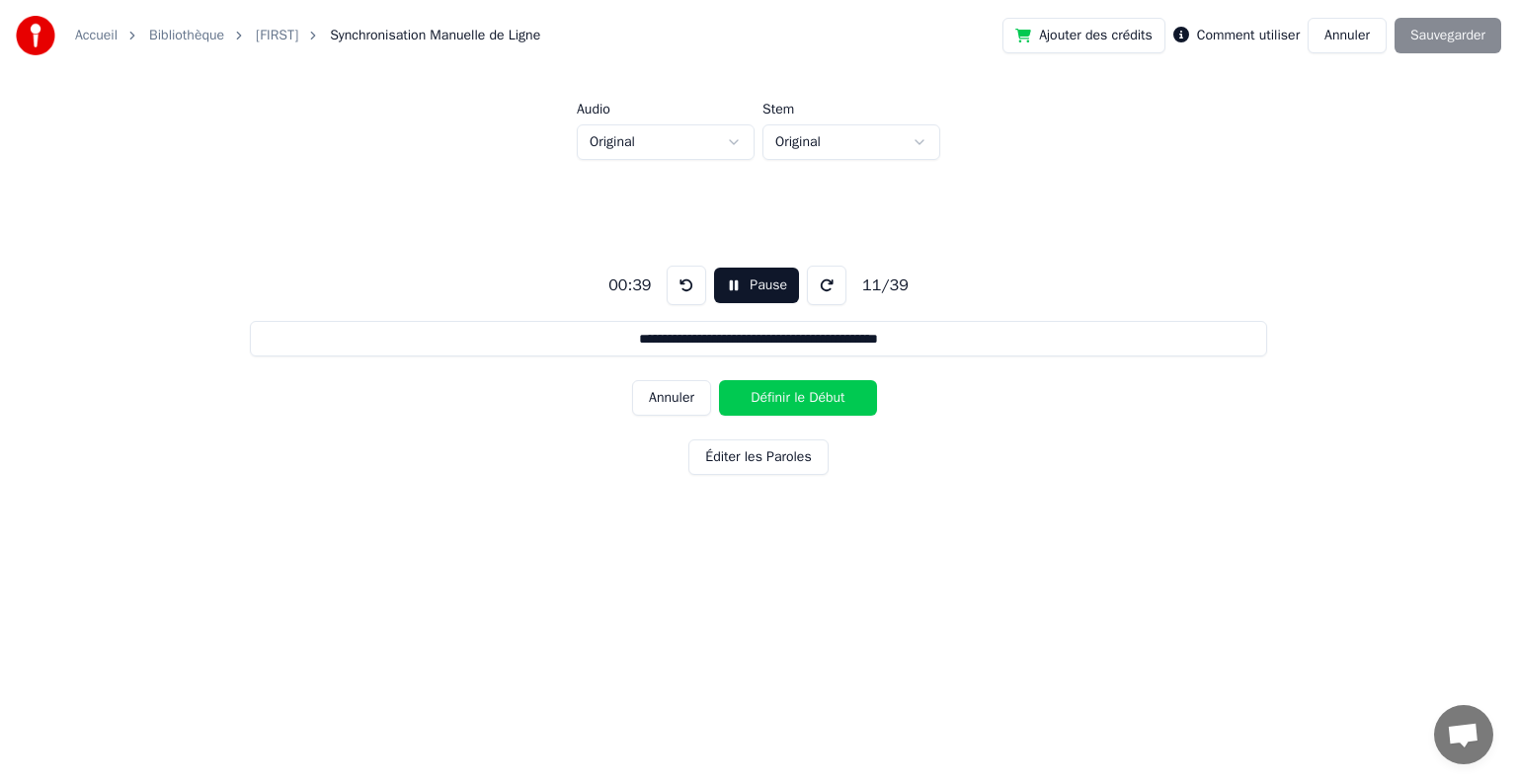 click at bounding box center [686, 285] 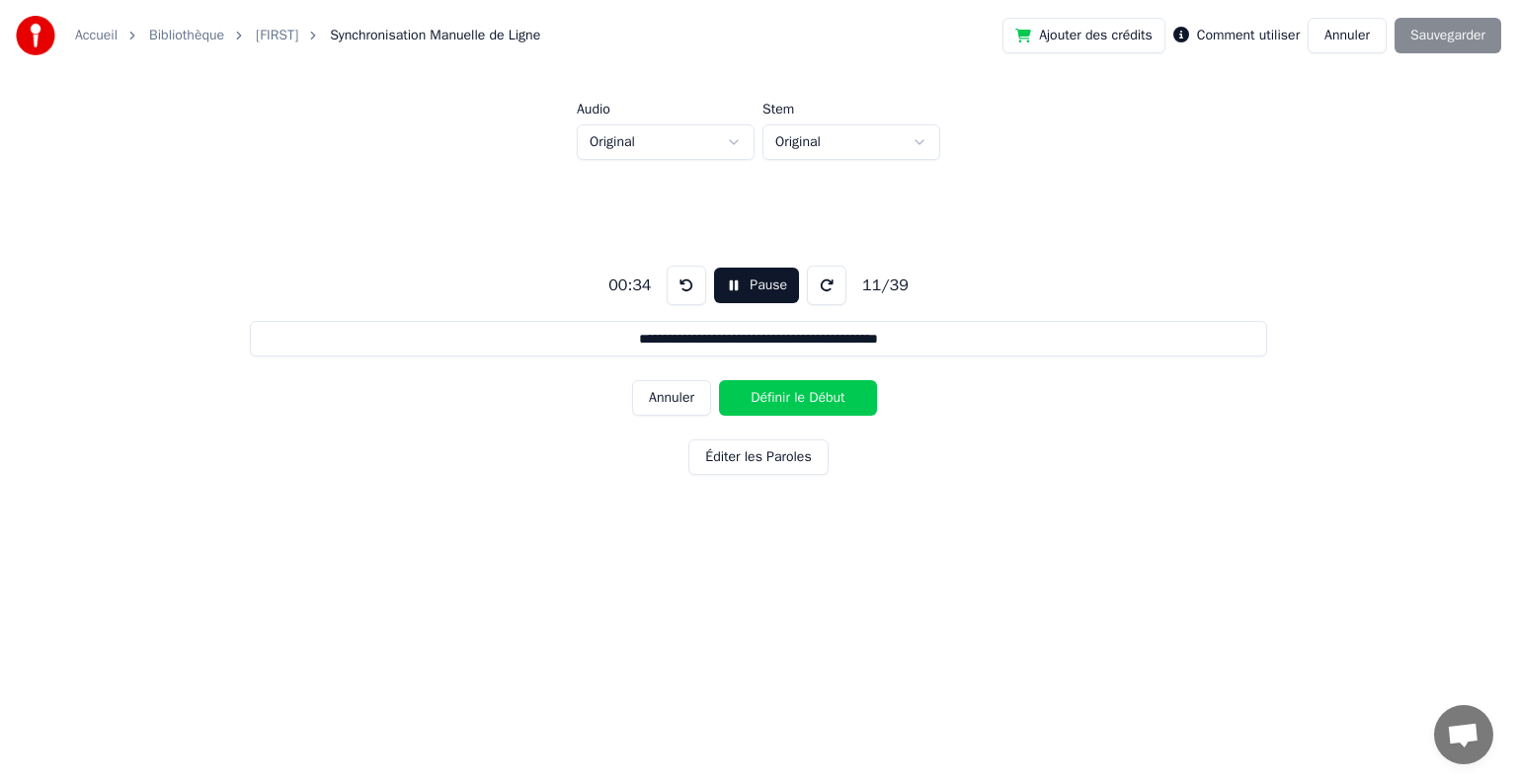click at bounding box center [686, 285] 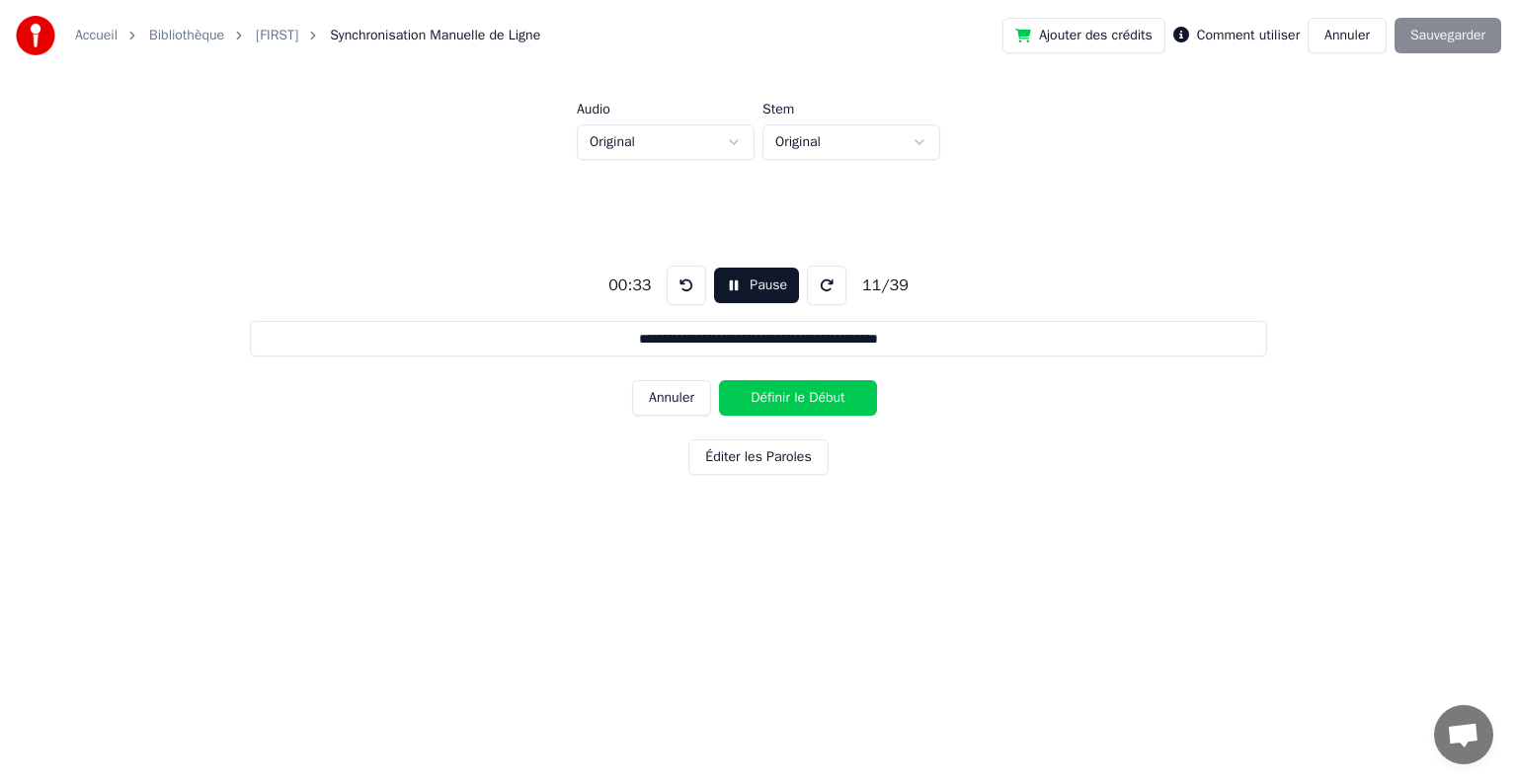click on "Pause" at bounding box center (757, 285) 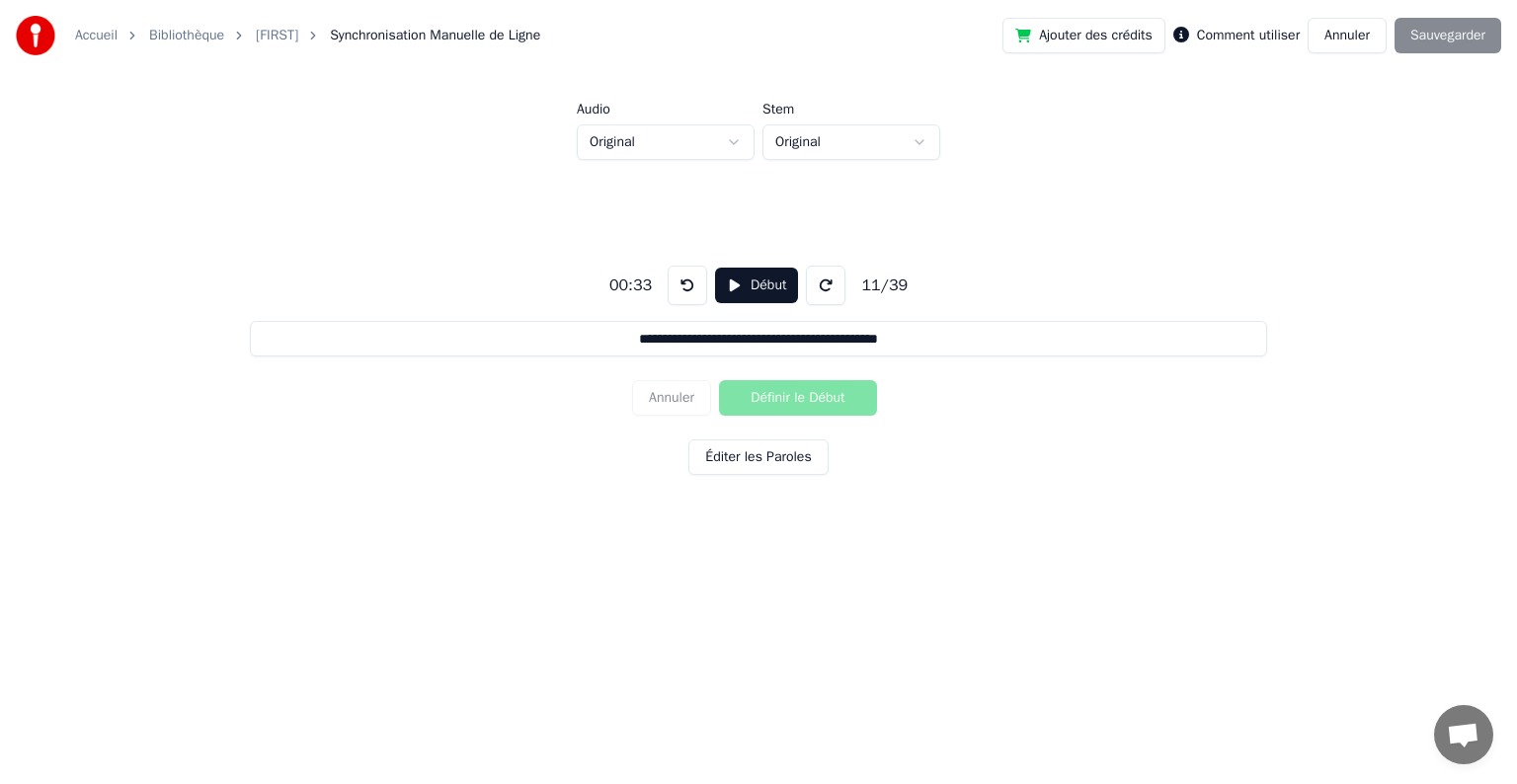 click at bounding box center (687, 285) 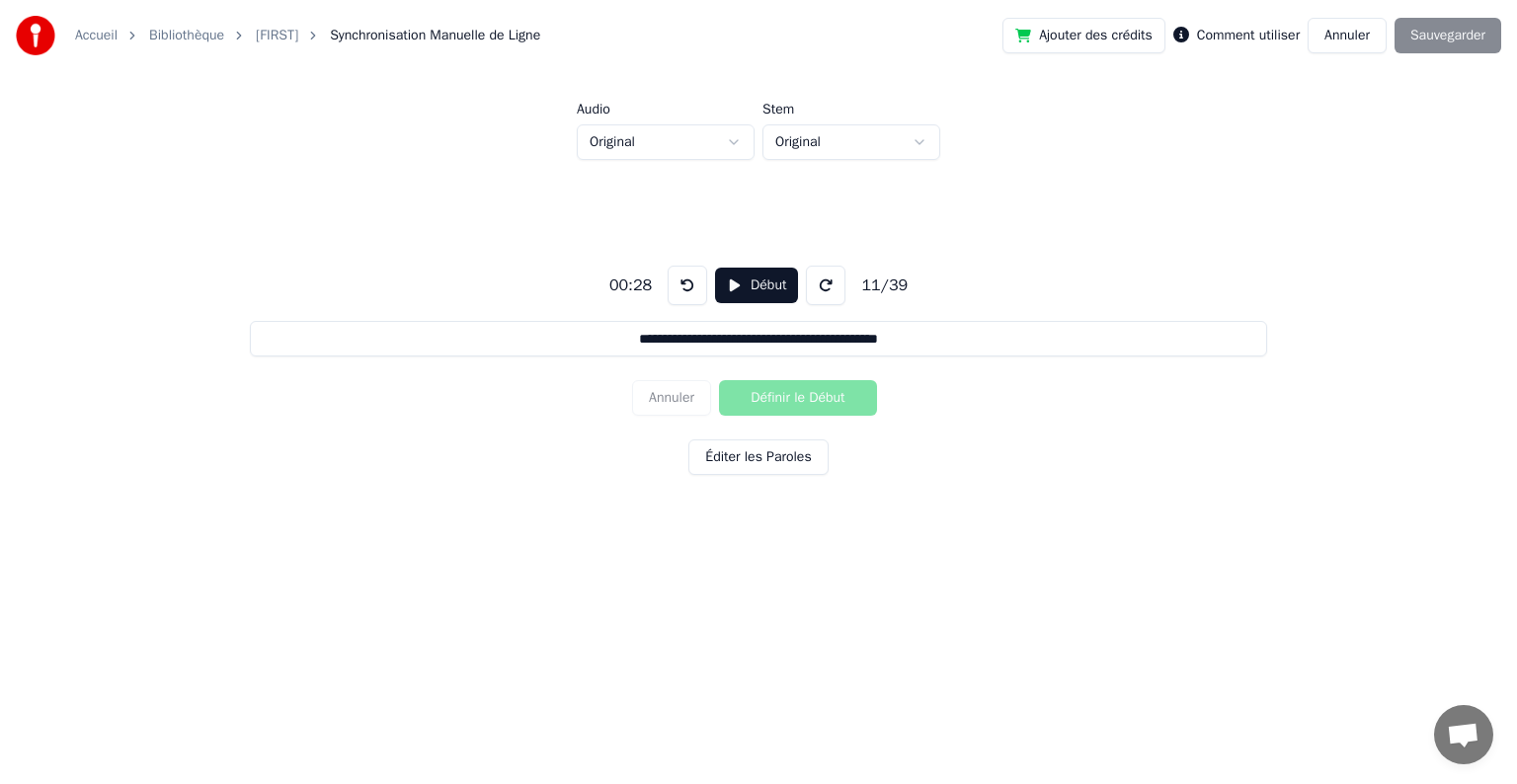 click at bounding box center (687, 285) 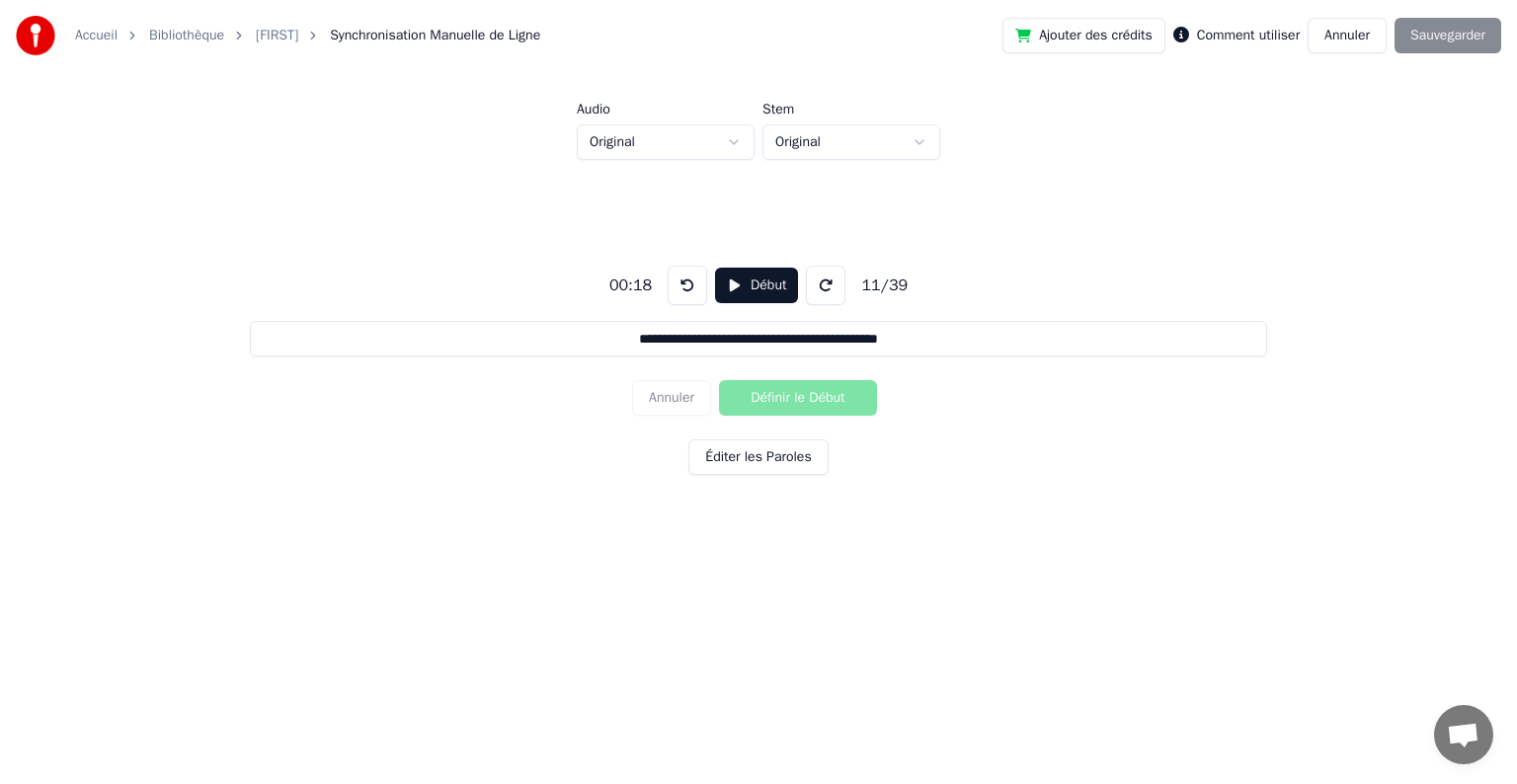 click at bounding box center [687, 285] 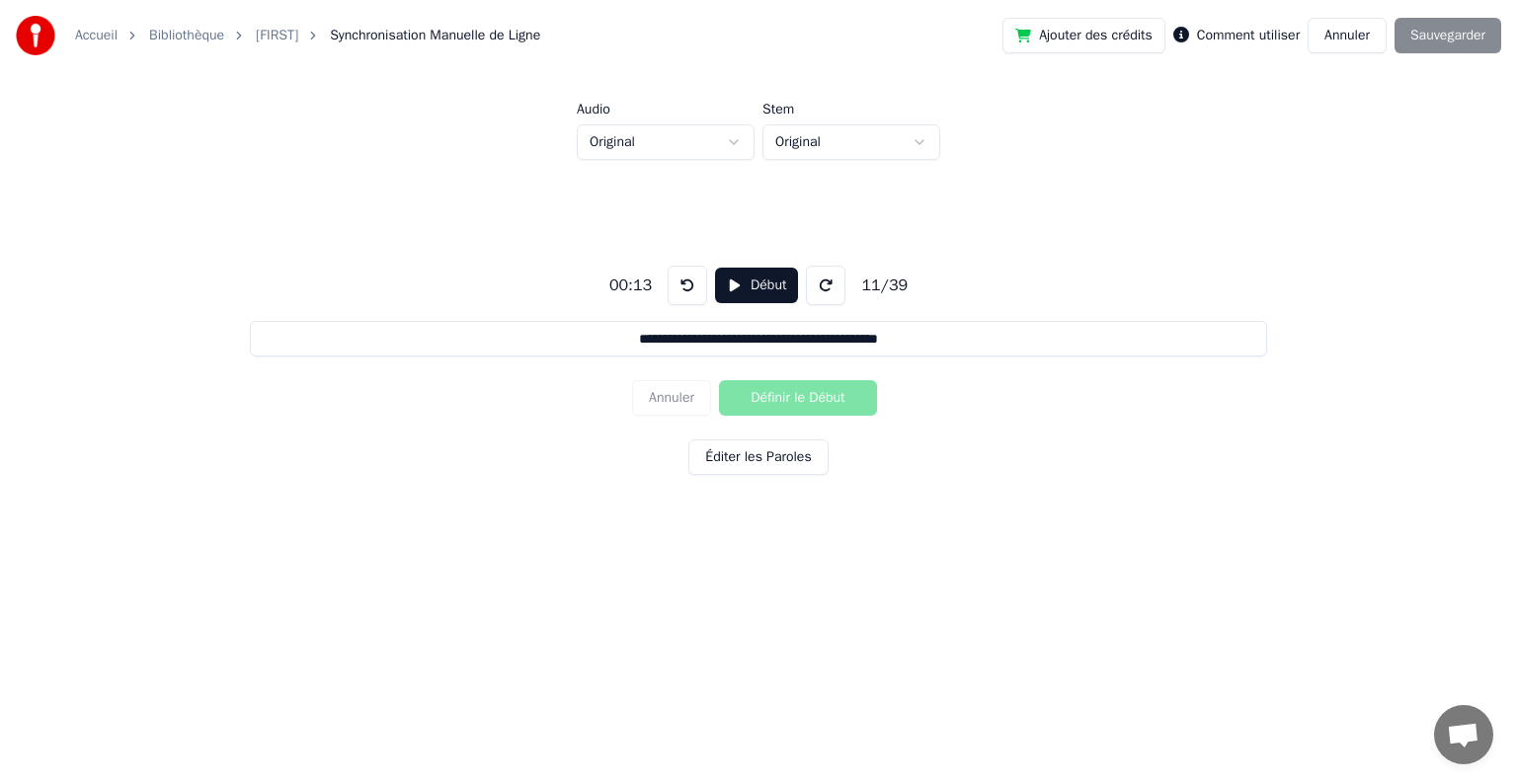 click at bounding box center [687, 285] 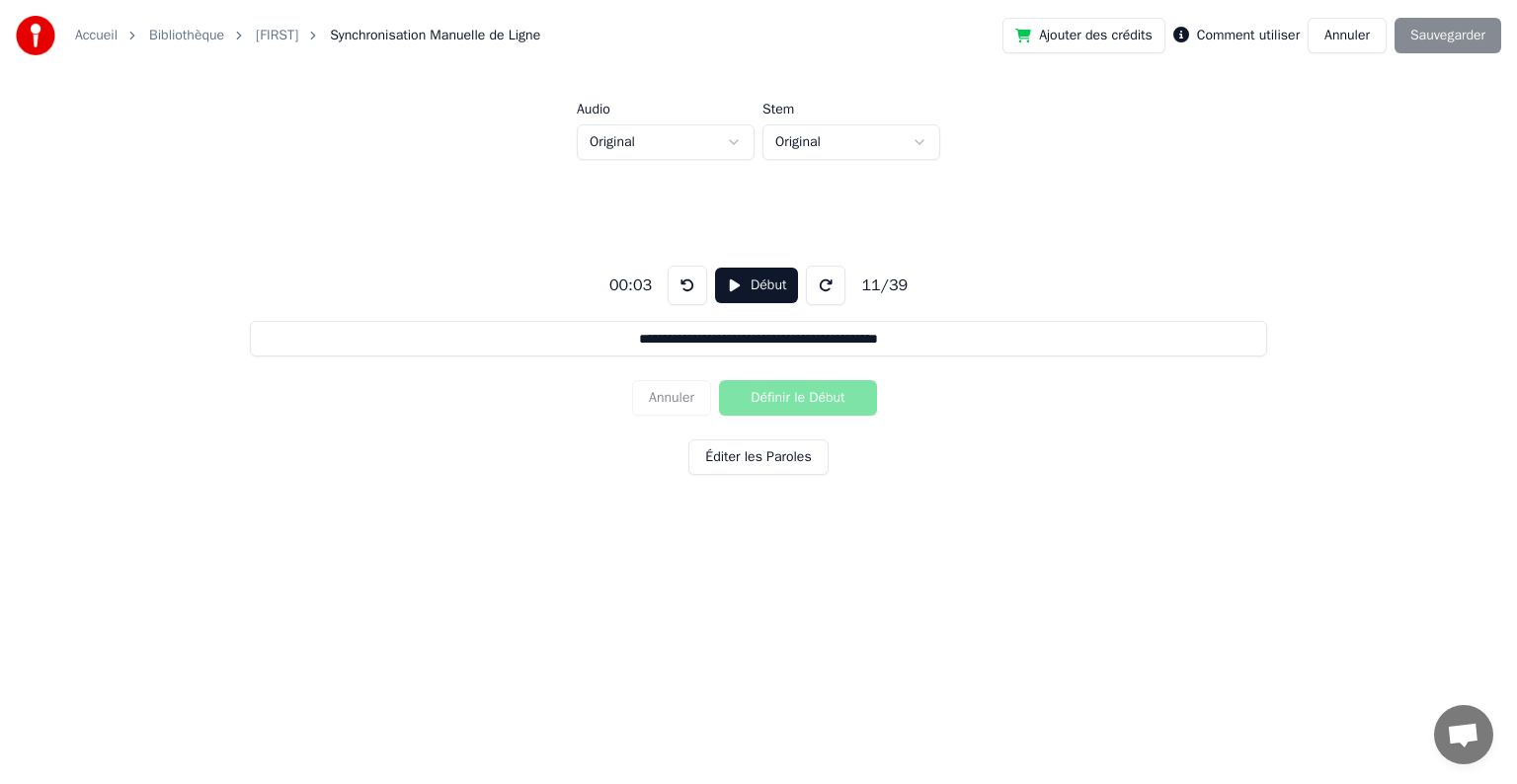 click at bounding box center (687, 285) 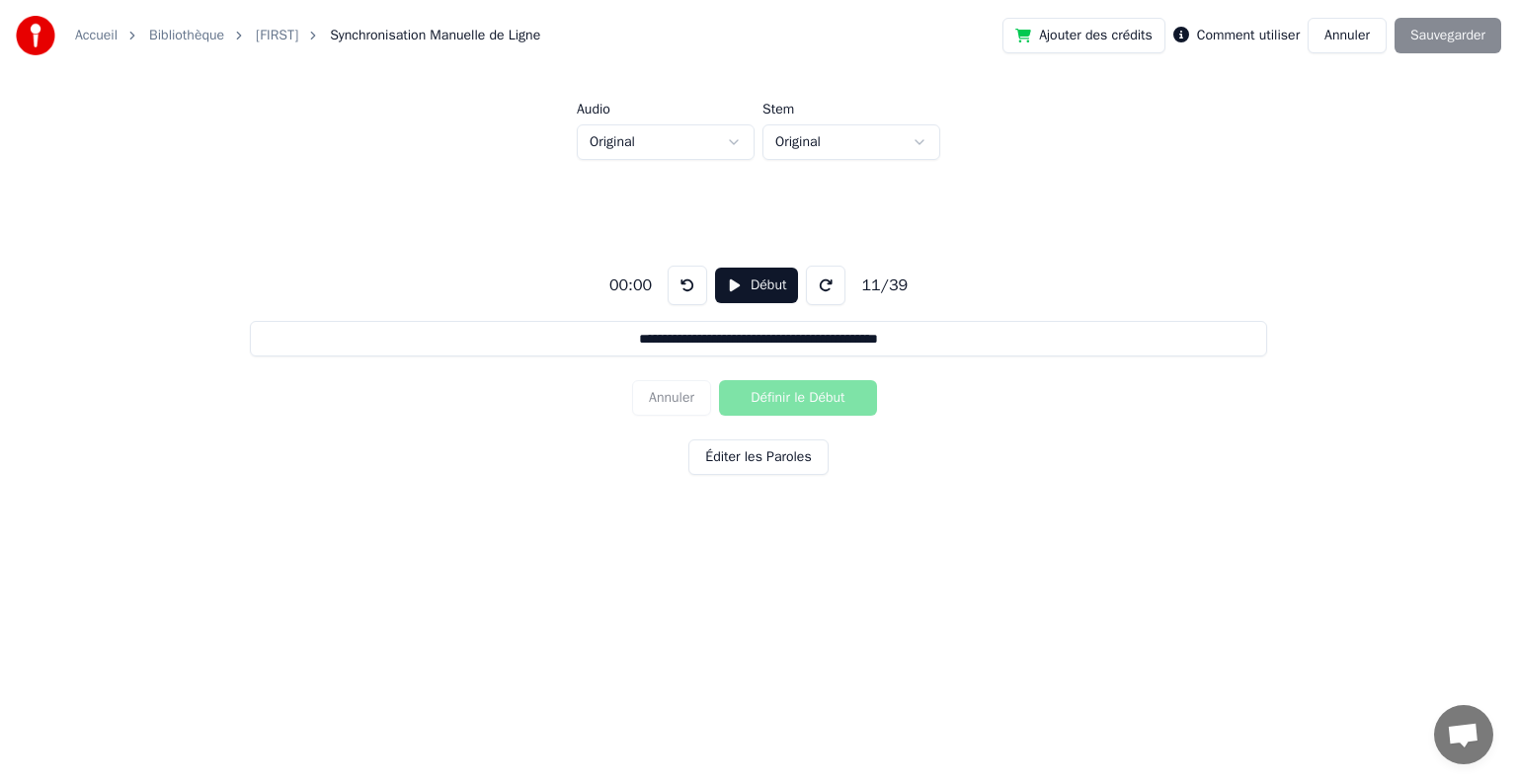 click at bounding box center [687, 285] 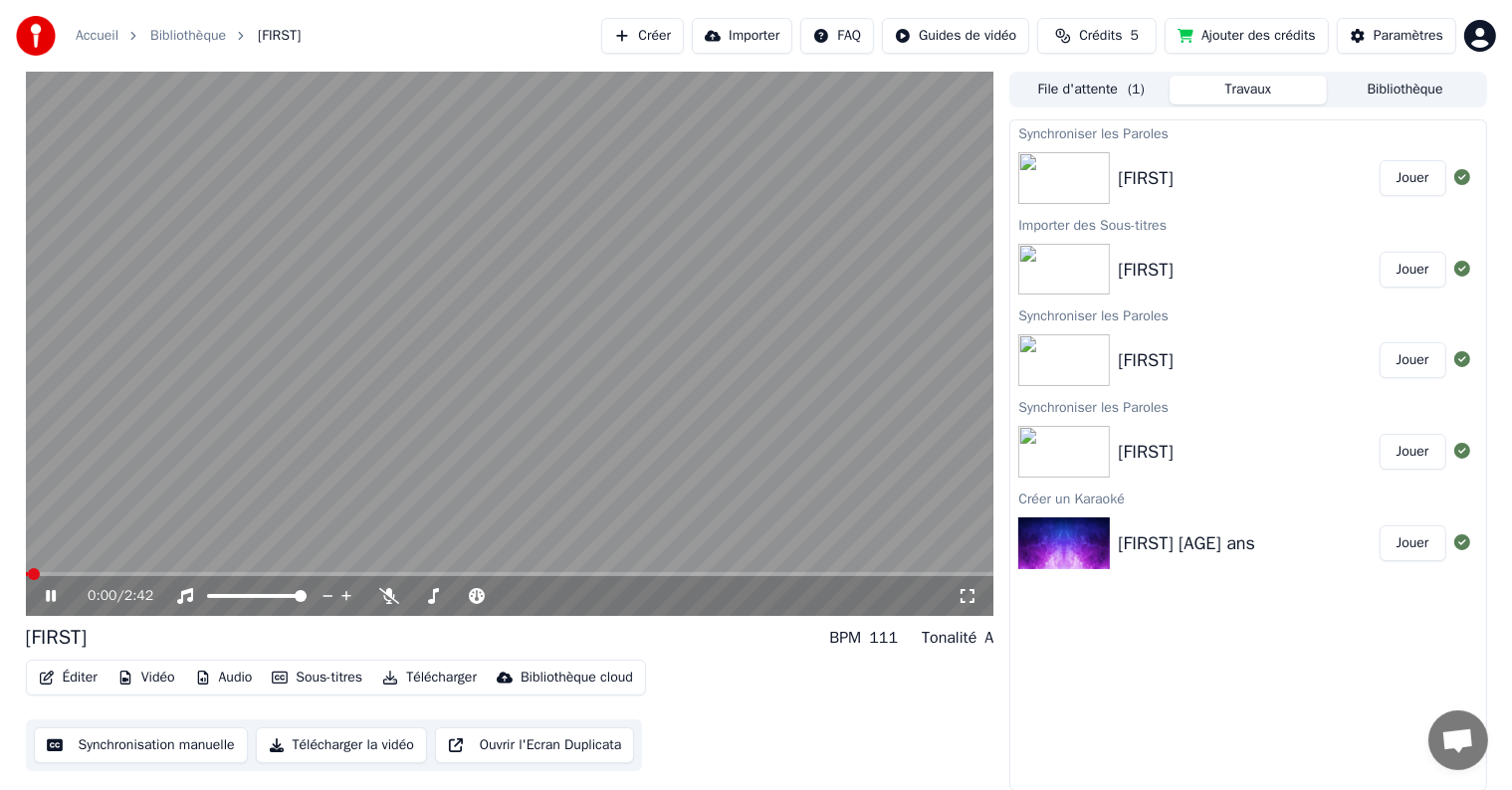 click 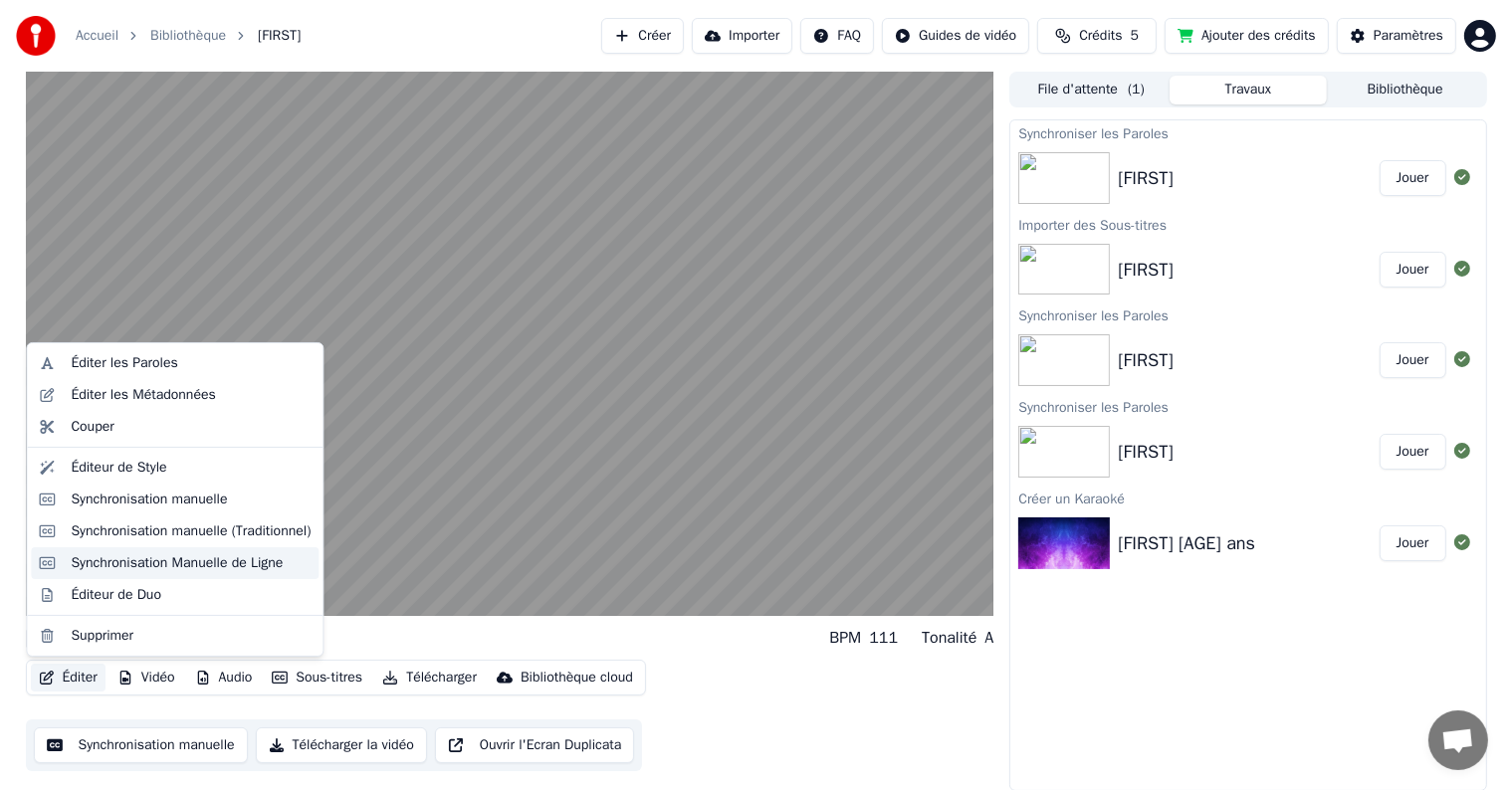 click on "Synchronisation Manuelle de Ligne" at bounding box center (176, 563) 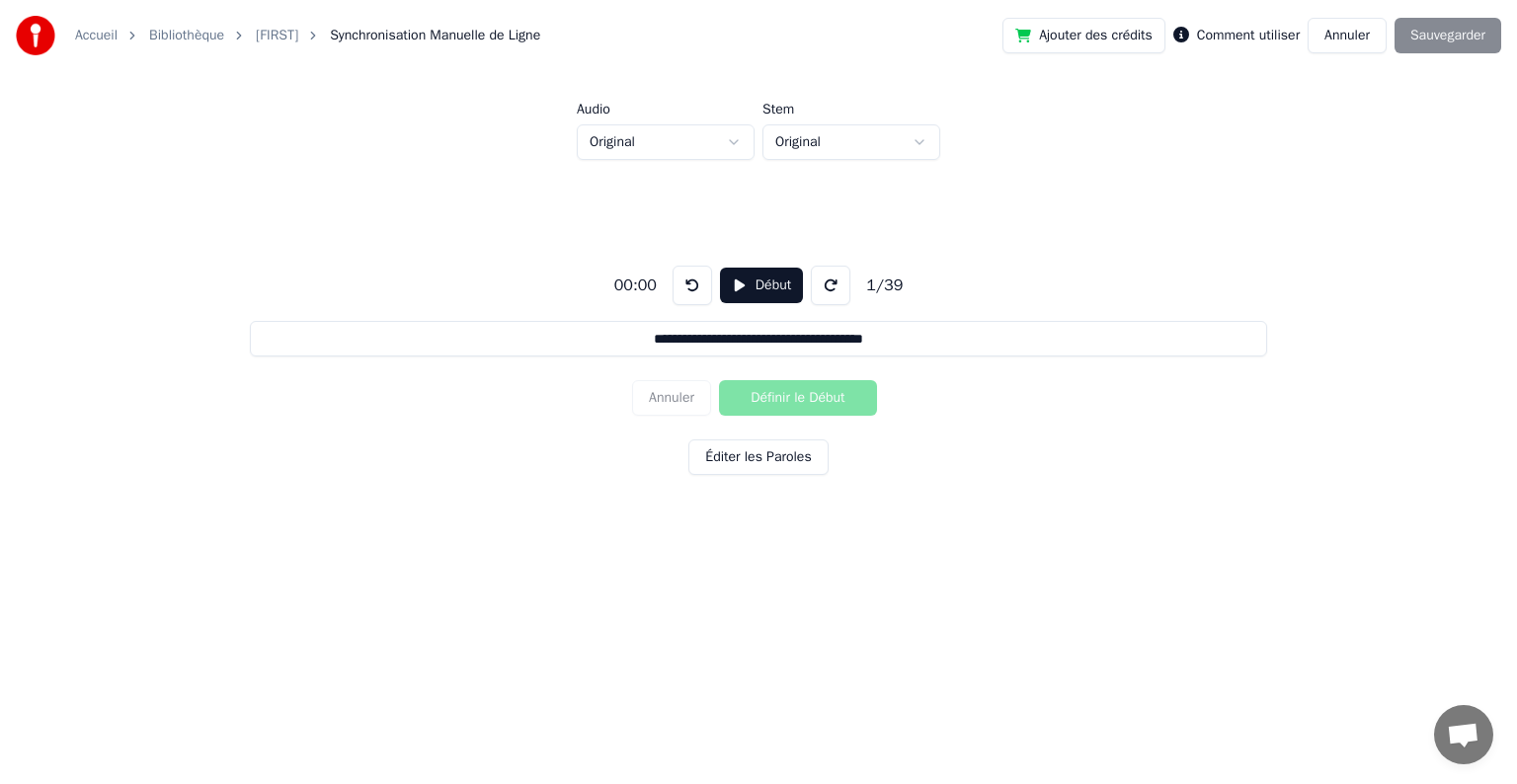 click on "Début" at bounding box center (761, 285) 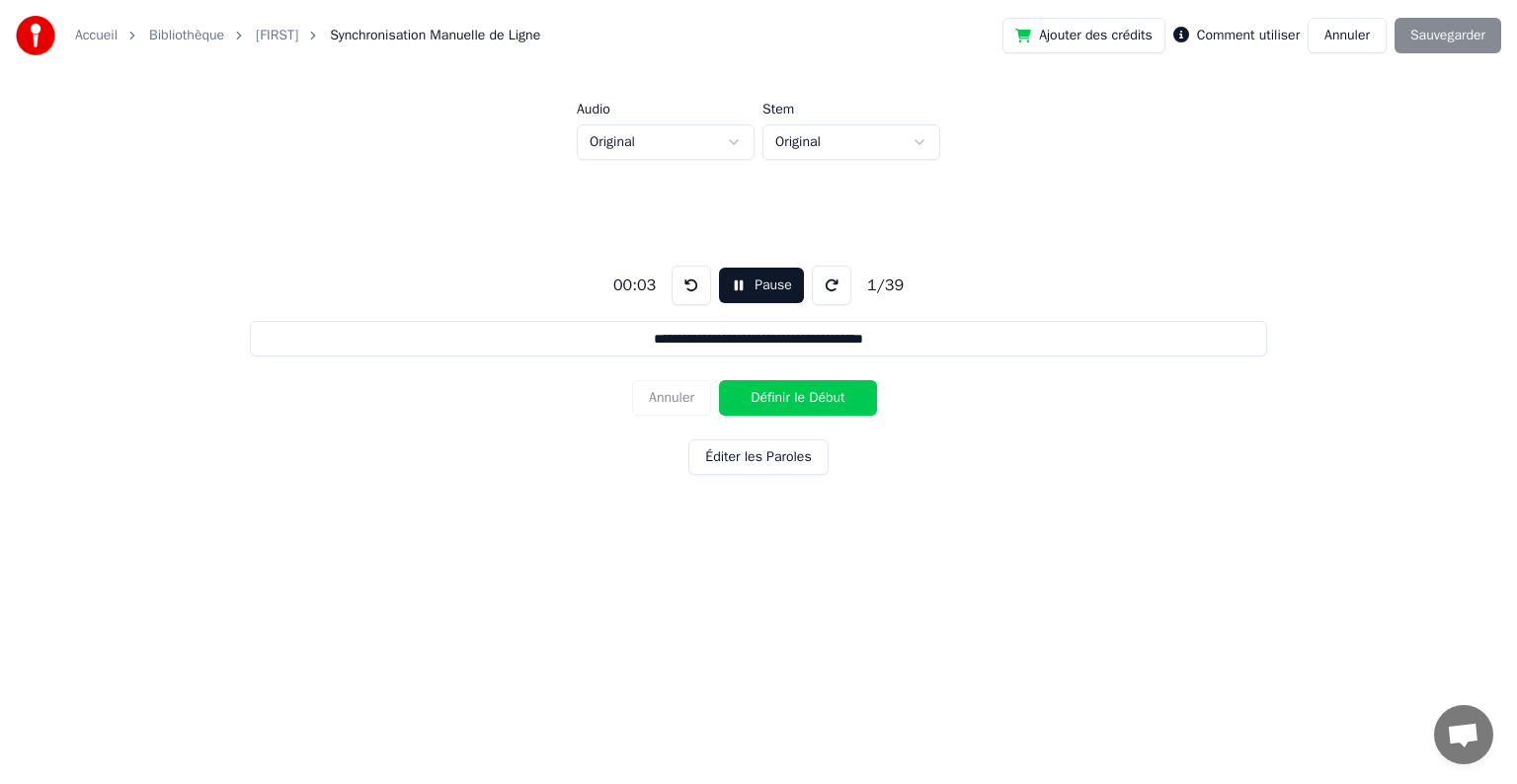 click on "Définir le Début" at bounding box center (798, 398) 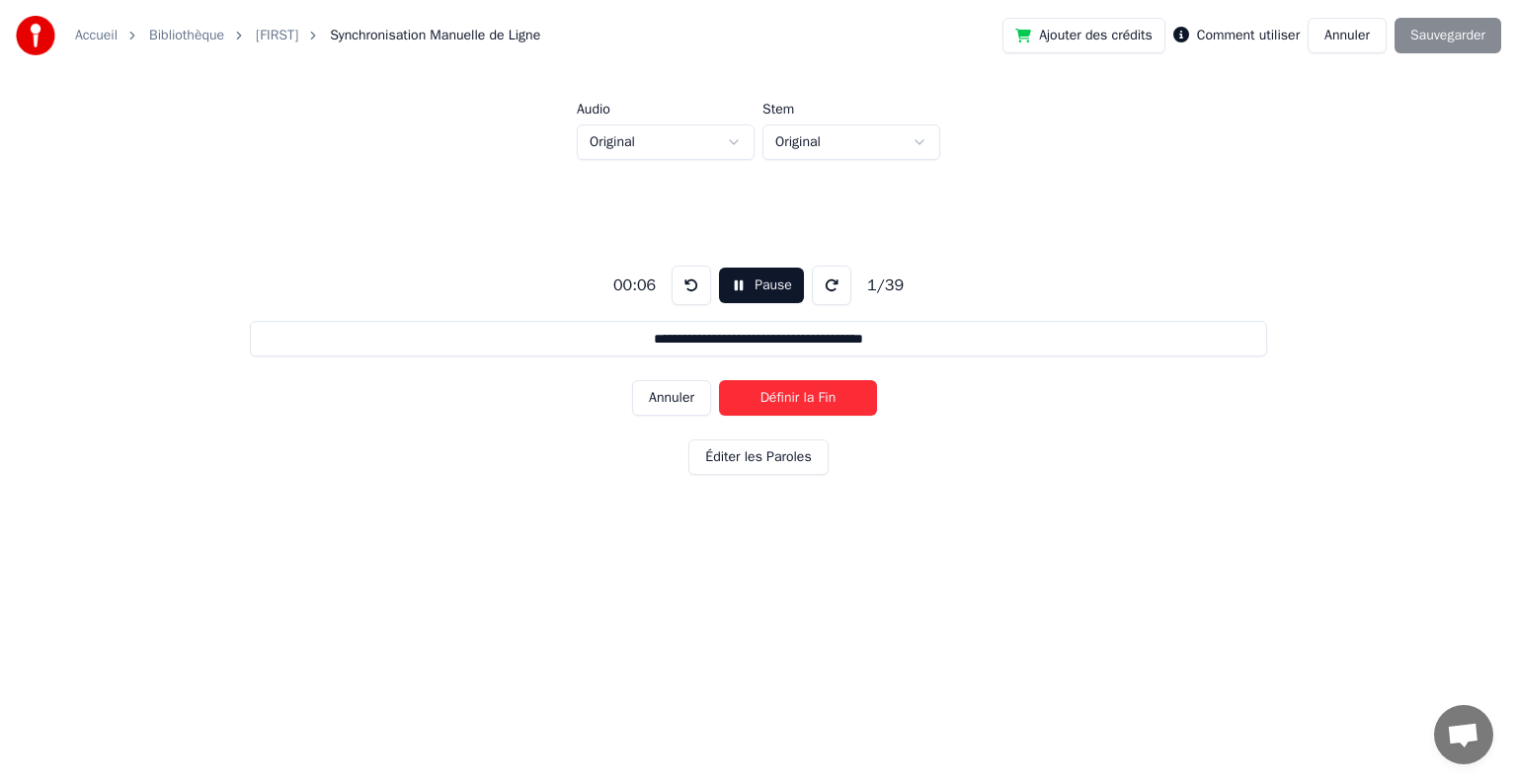 click on "Définir la Fin" at bounding box center [798, 398] 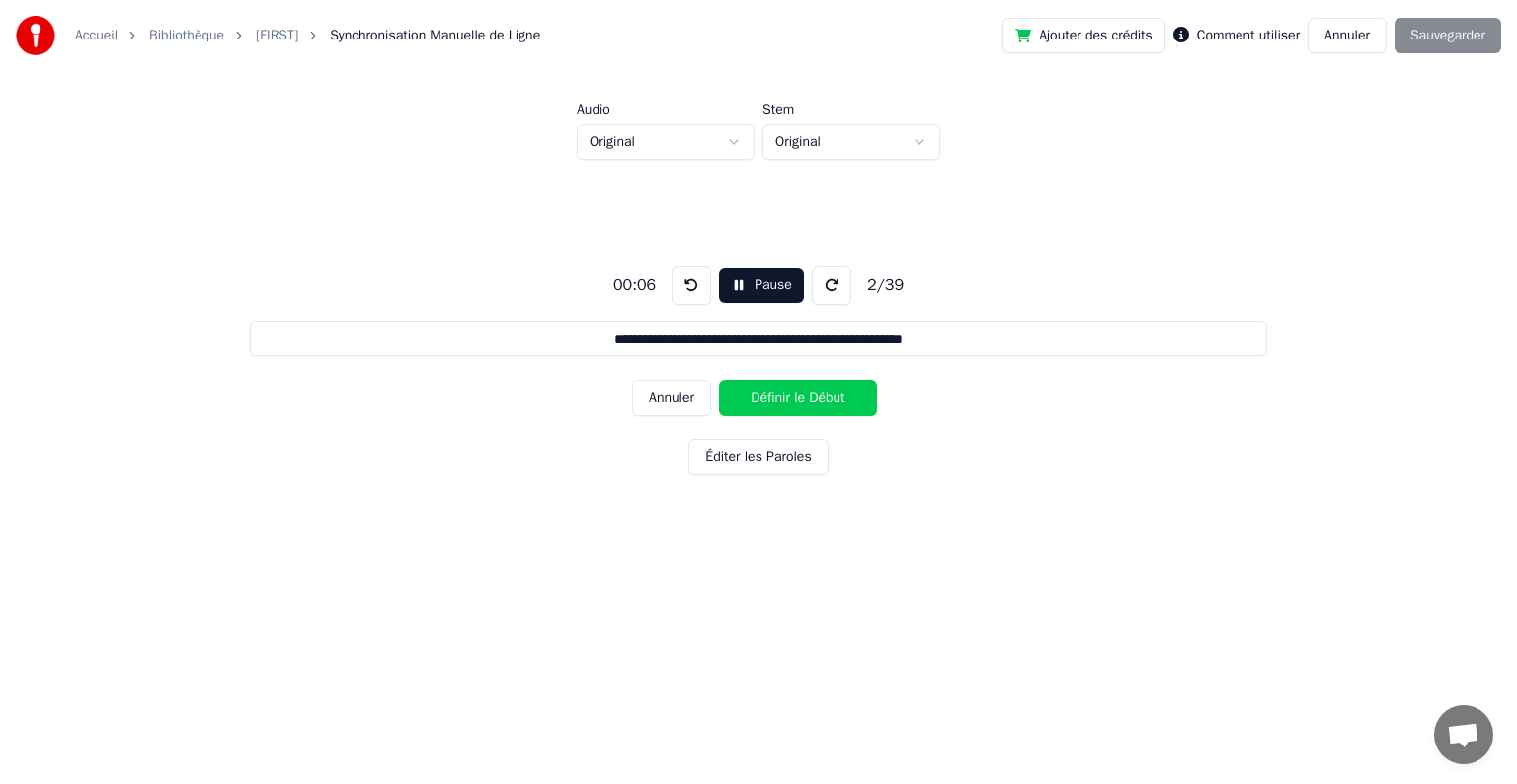 click on "Définir le Début" at bounding box center [798, 398] 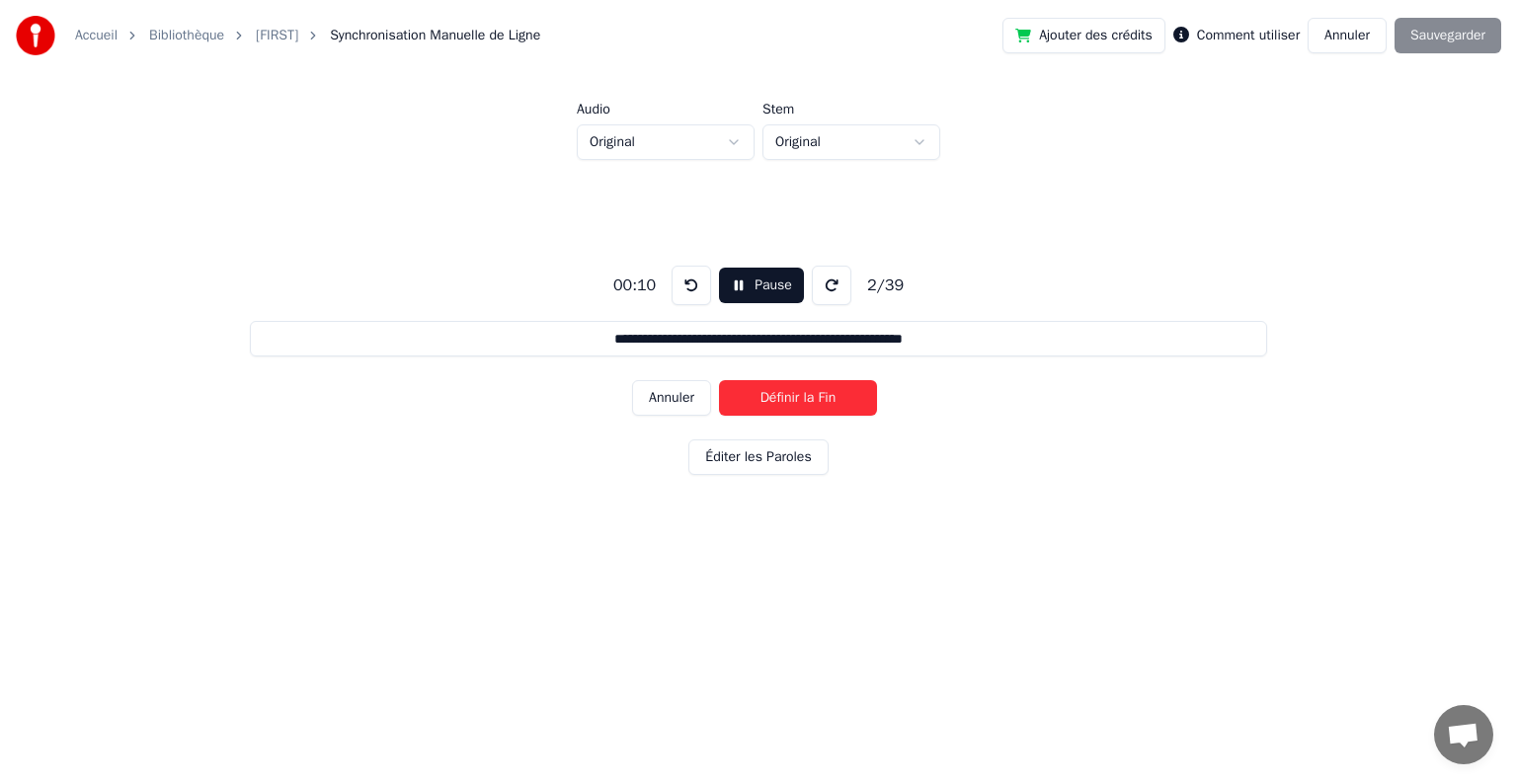 click on "Définir la Fin" at bounding box center (798, 398) 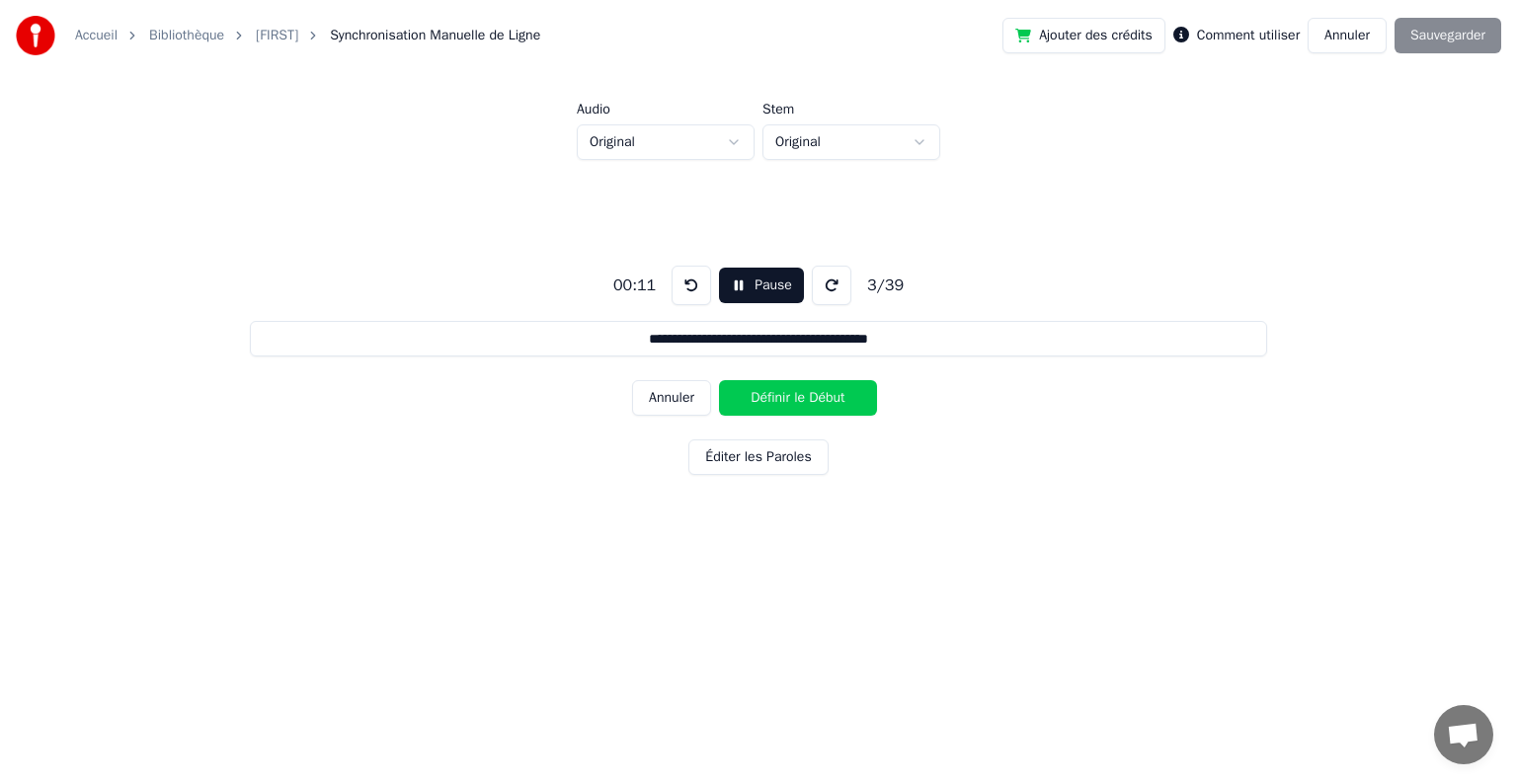 click on "Définir le Début" at bounding box center (798, 398) 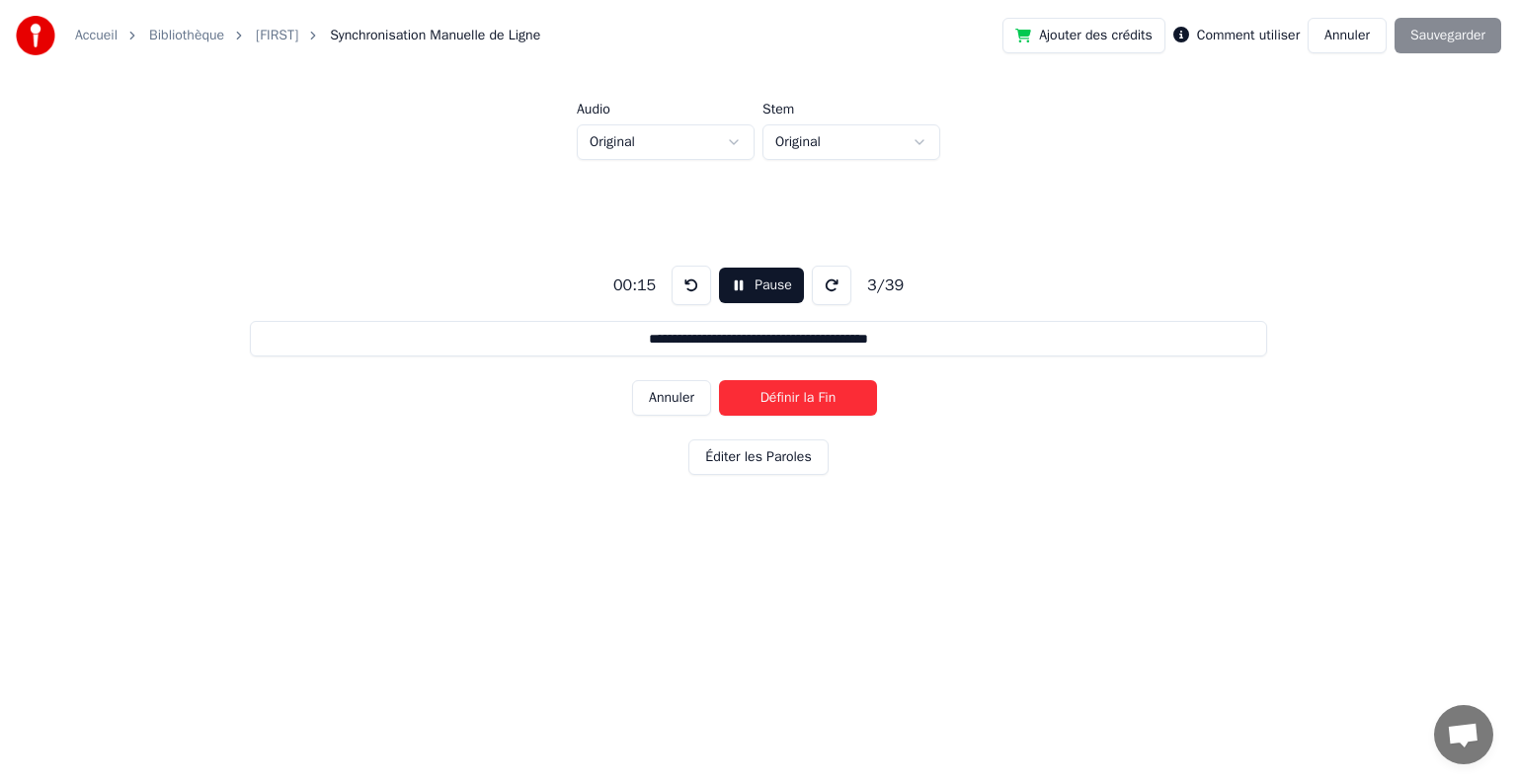click on "Définir la Fin" at bounding box center [798, 398] 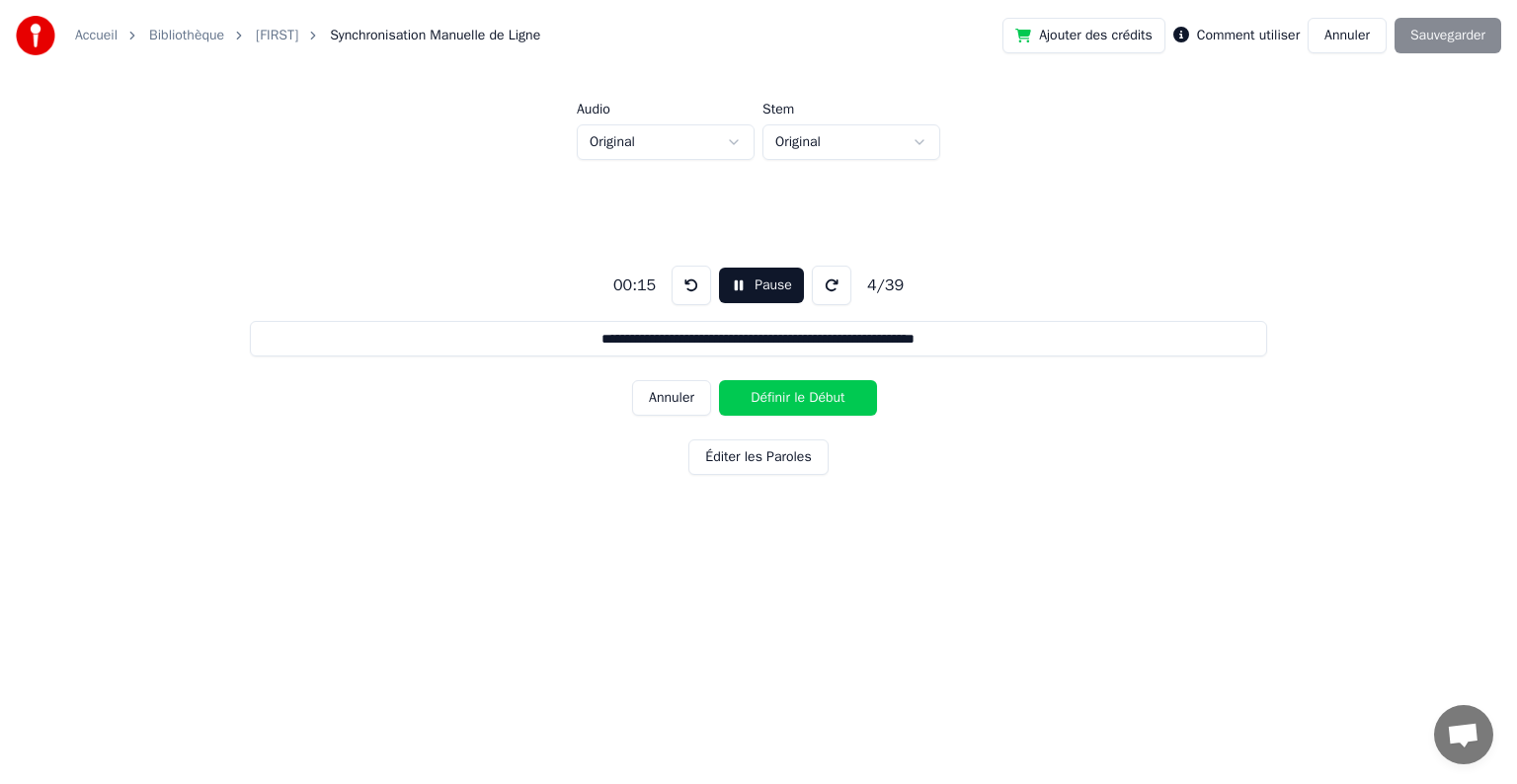 click on "Définir le Début" at bounding box center (798, 398) 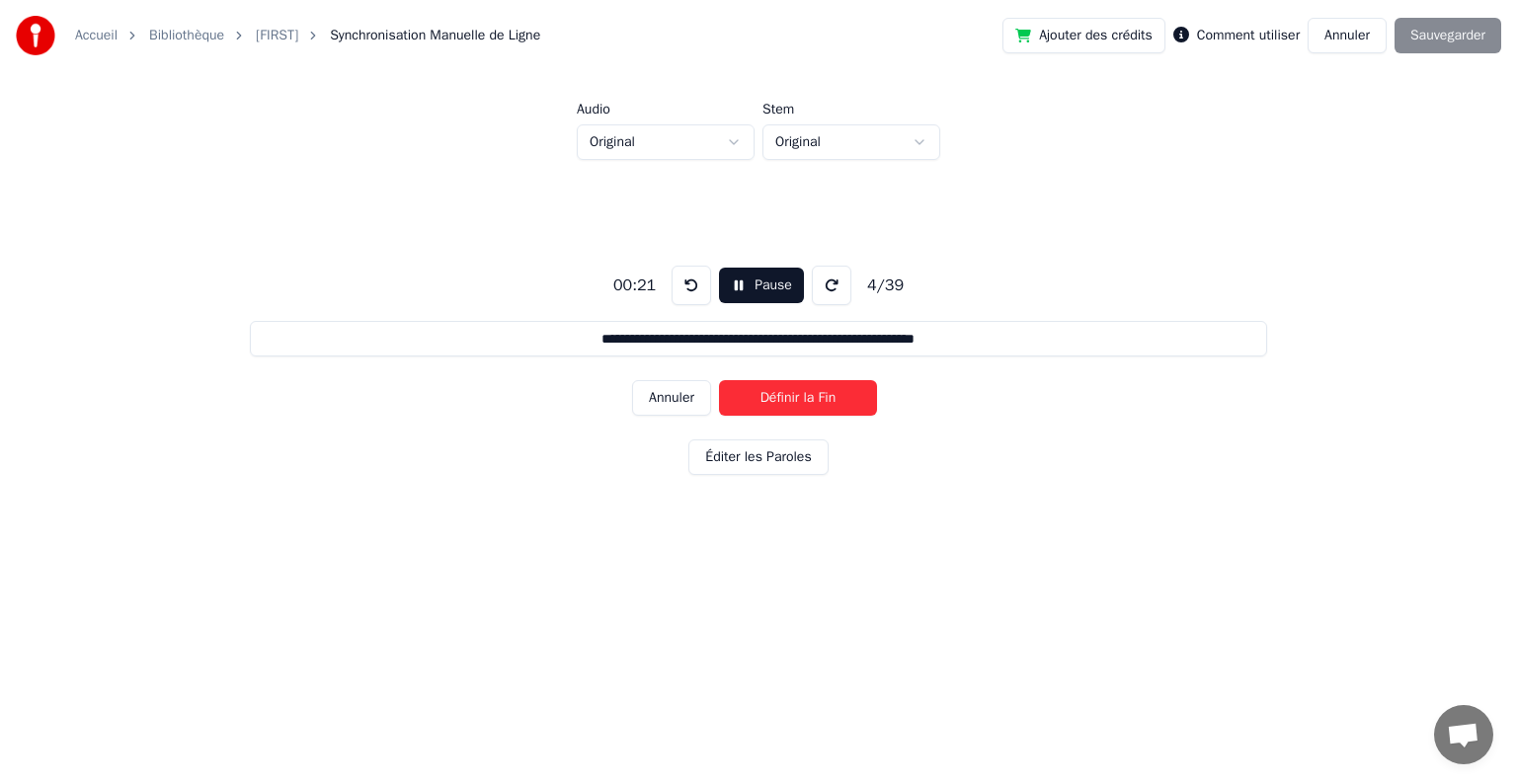 click on "Définir la Fin" at bounding box center (798, 398) 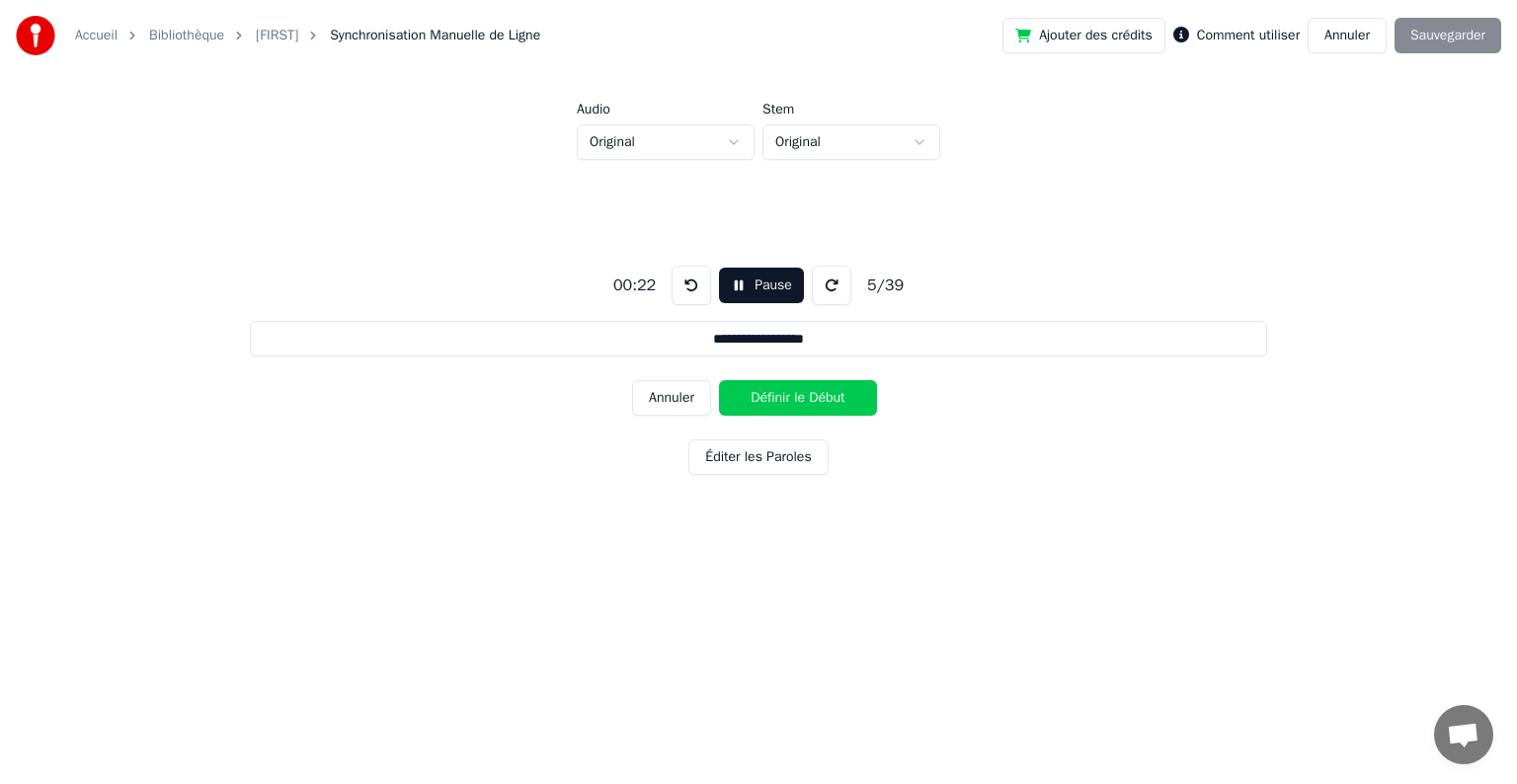 click on "Définir le Début" at bounding box center [798, 398] 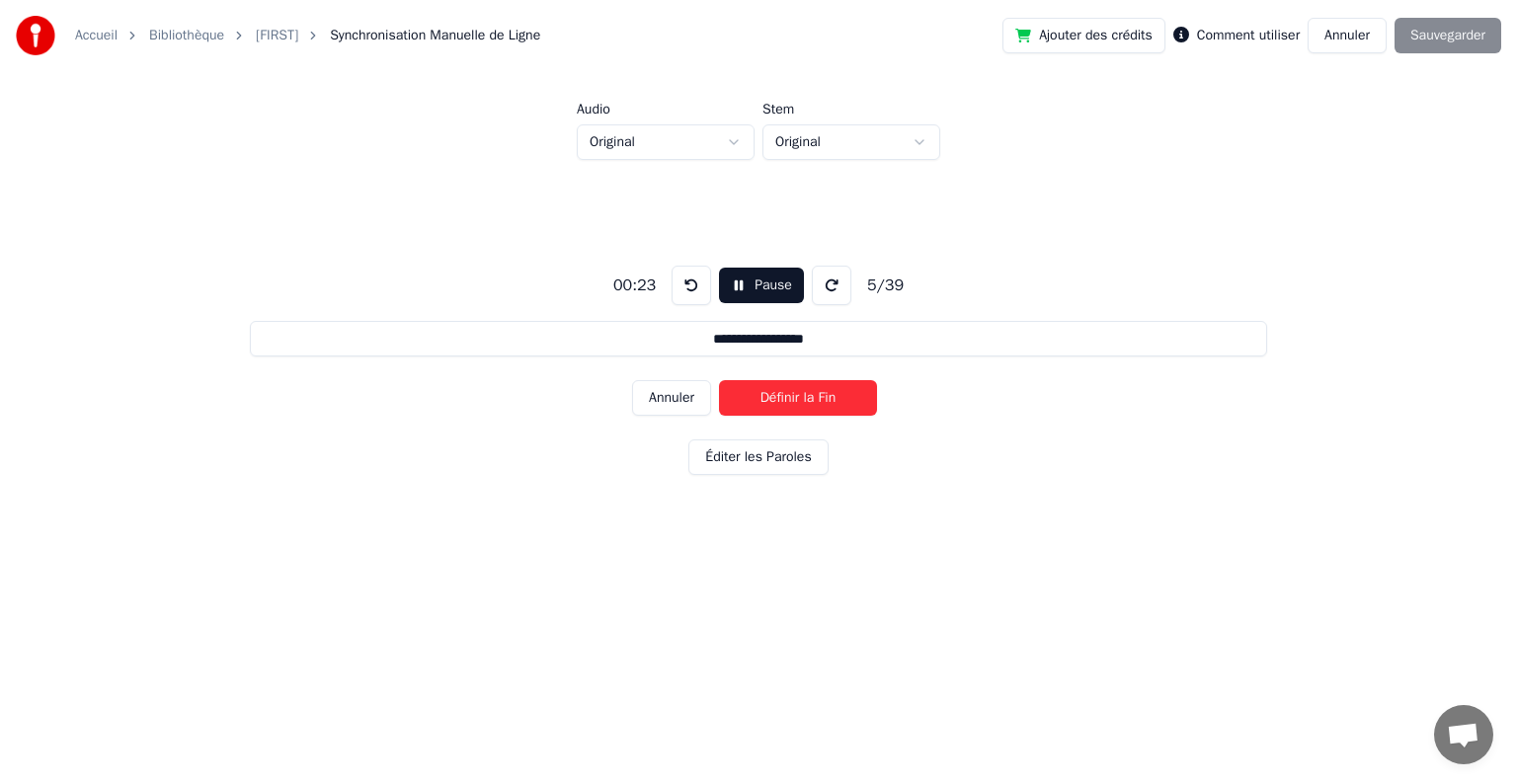 click on "Définir la Fin" at bounding box center (798, 398) 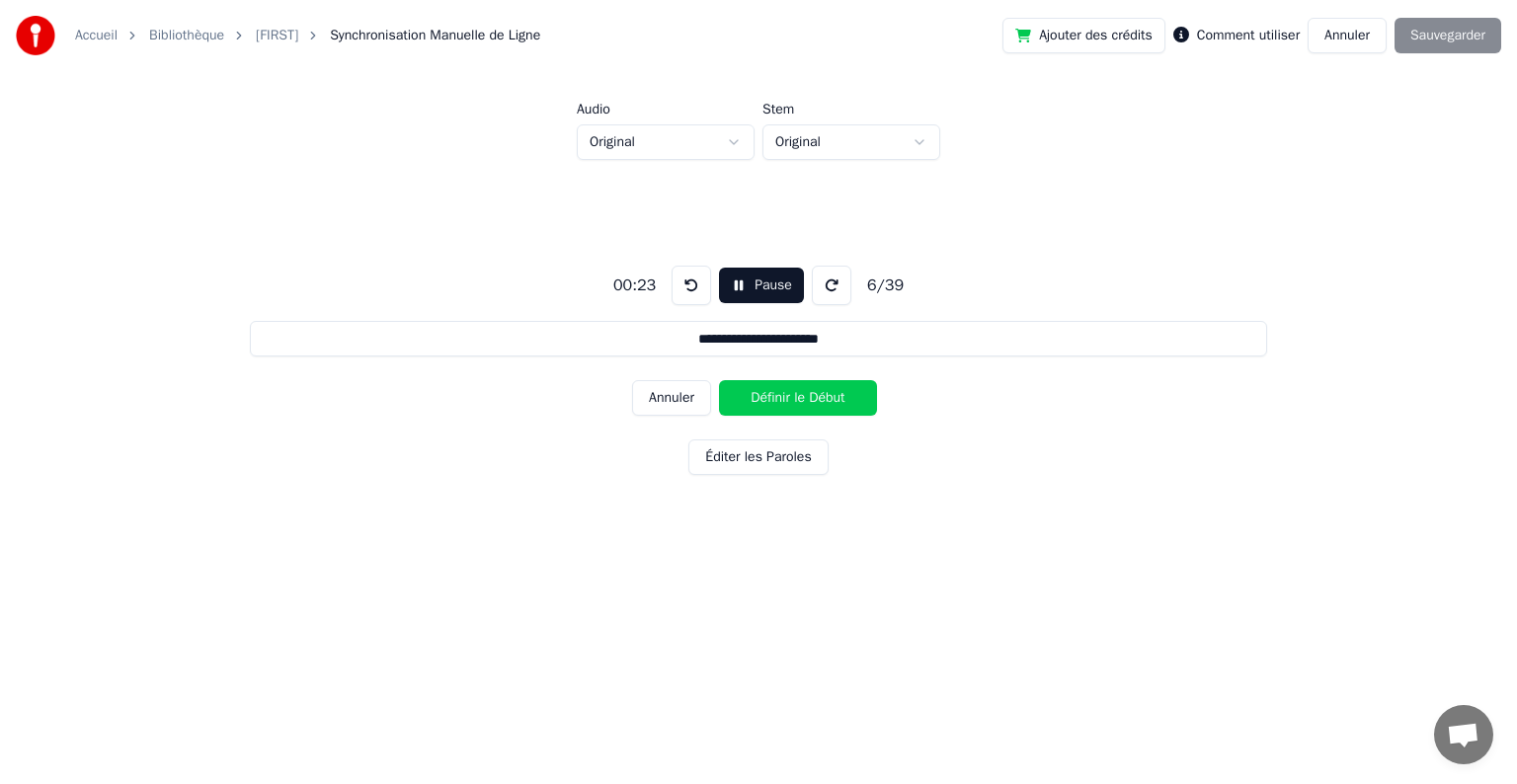 click on "Définir le Début" at bounding box center [798, 398] 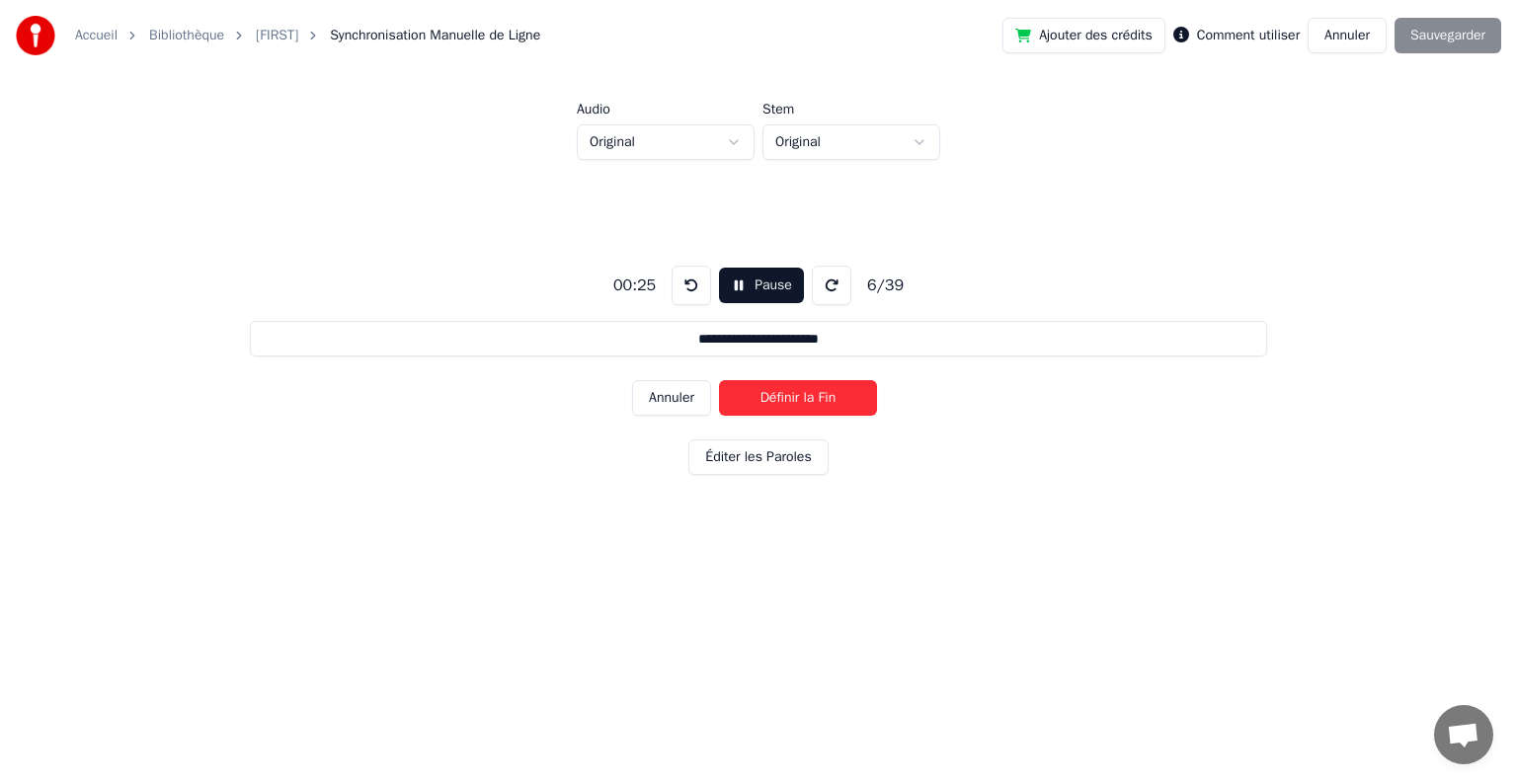 click on "Définir la Fin" at bounding box center (798, 398) 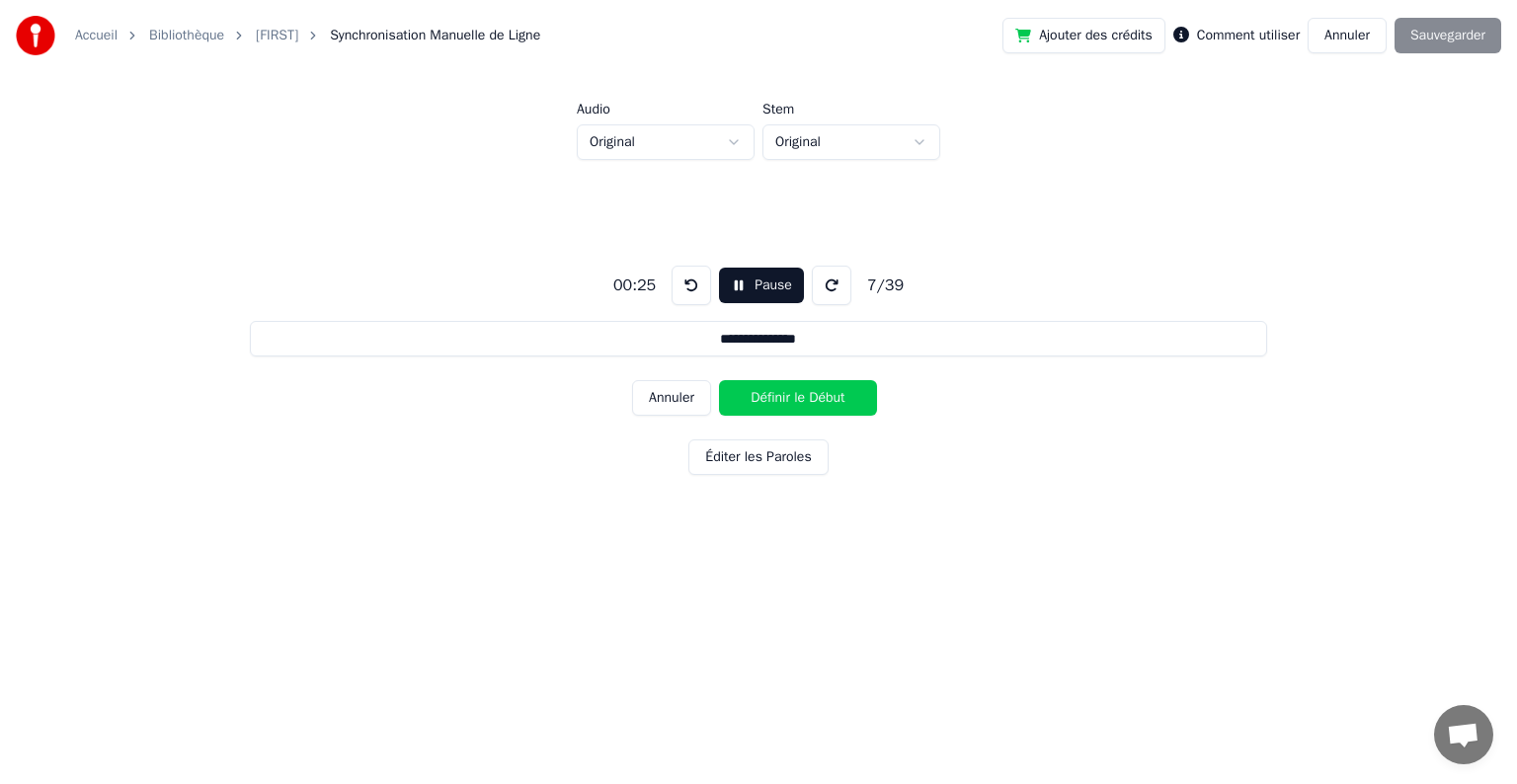 click on "Définir le Début" at bounding box center [798, 398] 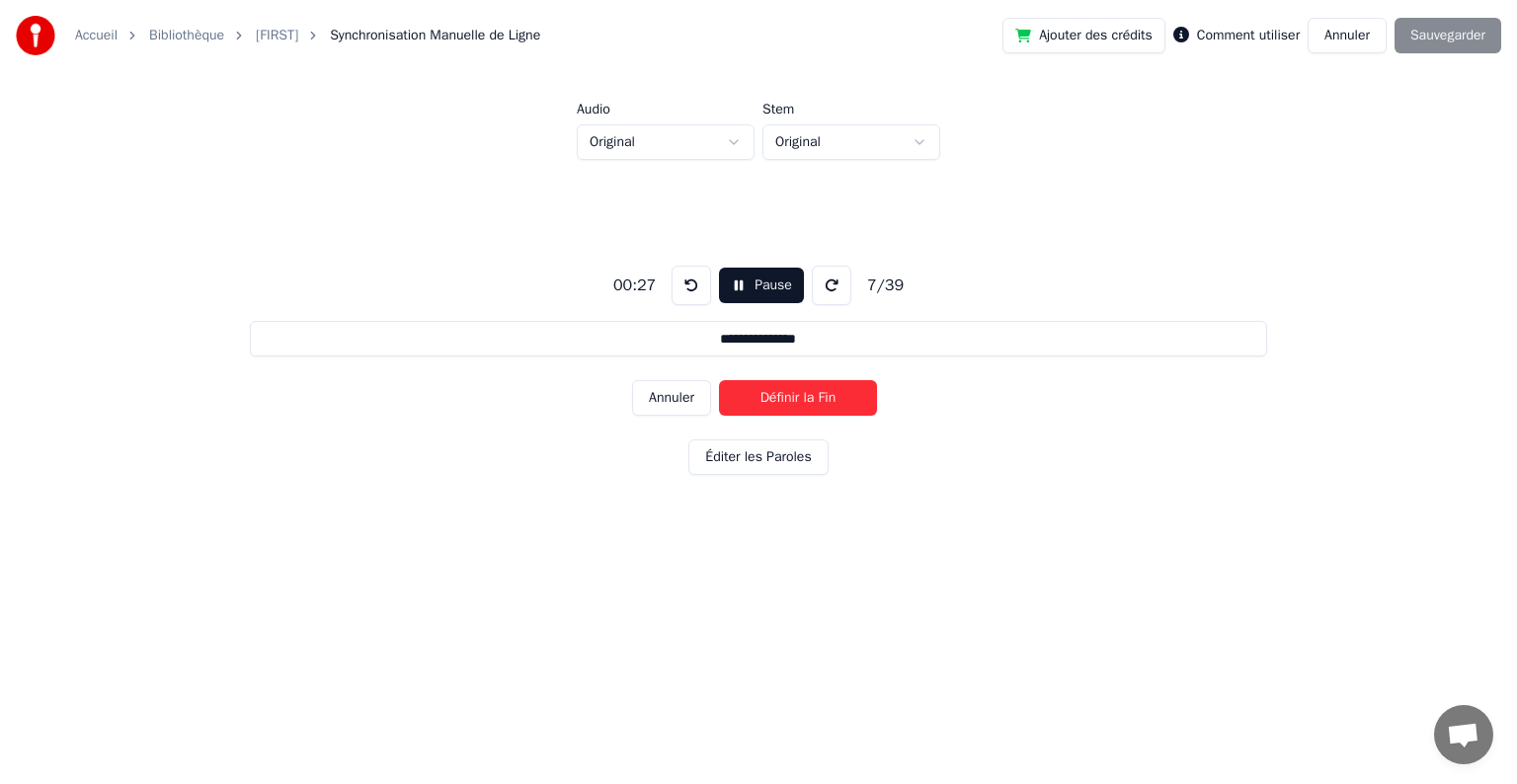 click on "Définir la Fin" at bounding box center [798, 398] 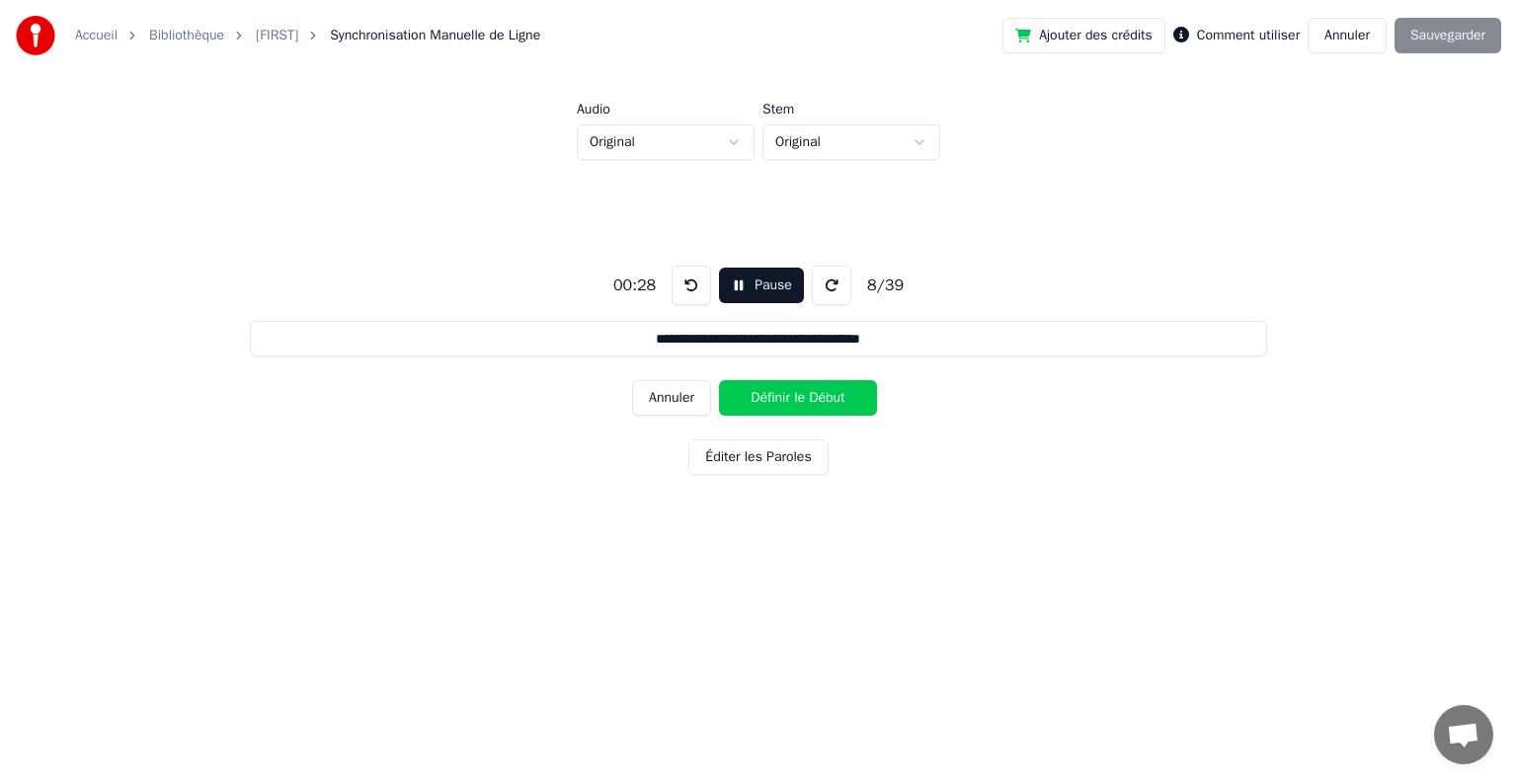 click on "Définir le Début" at bounding box center (798, 398) 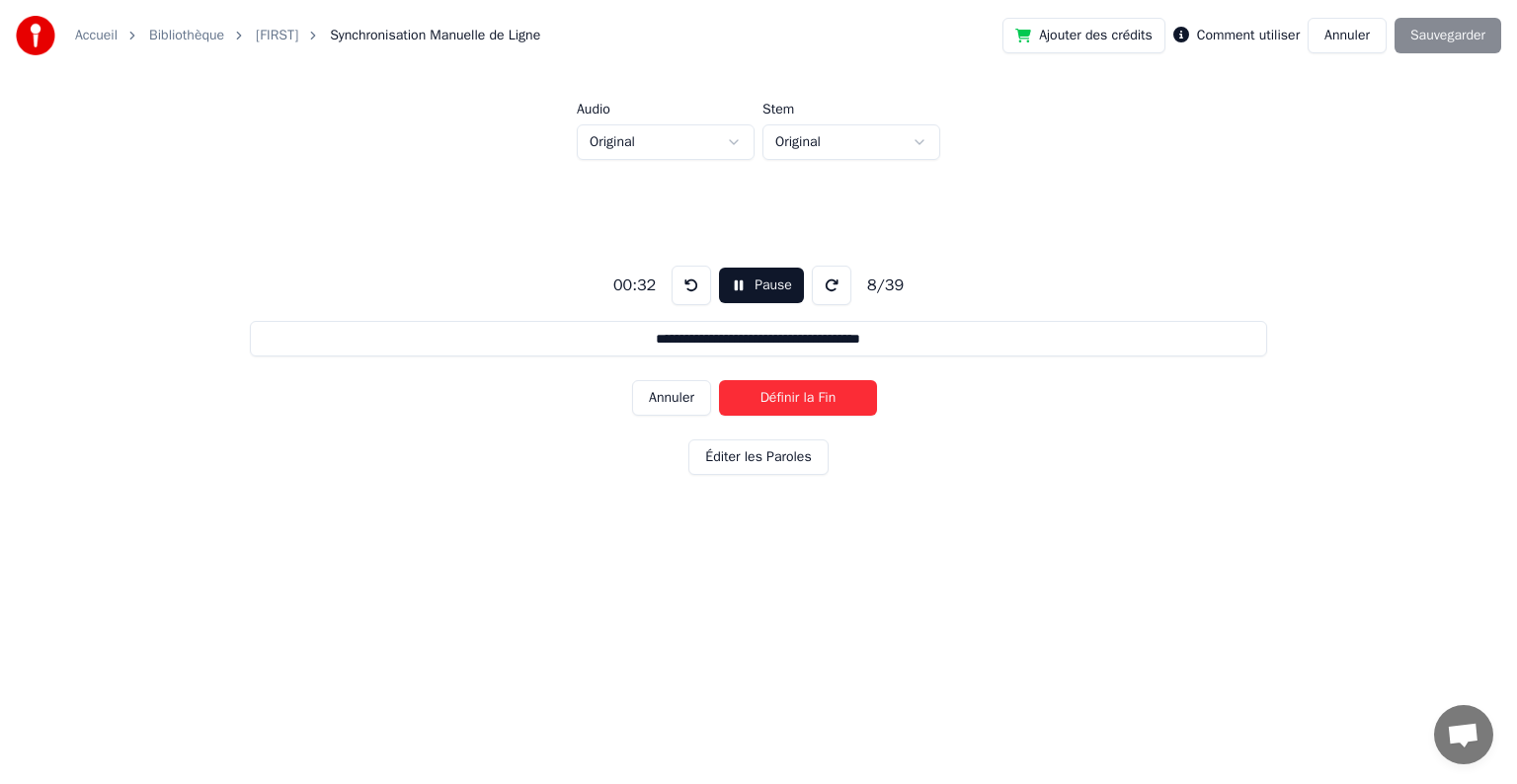 click on "Définir la Fin" at bounding box center [798, 398] 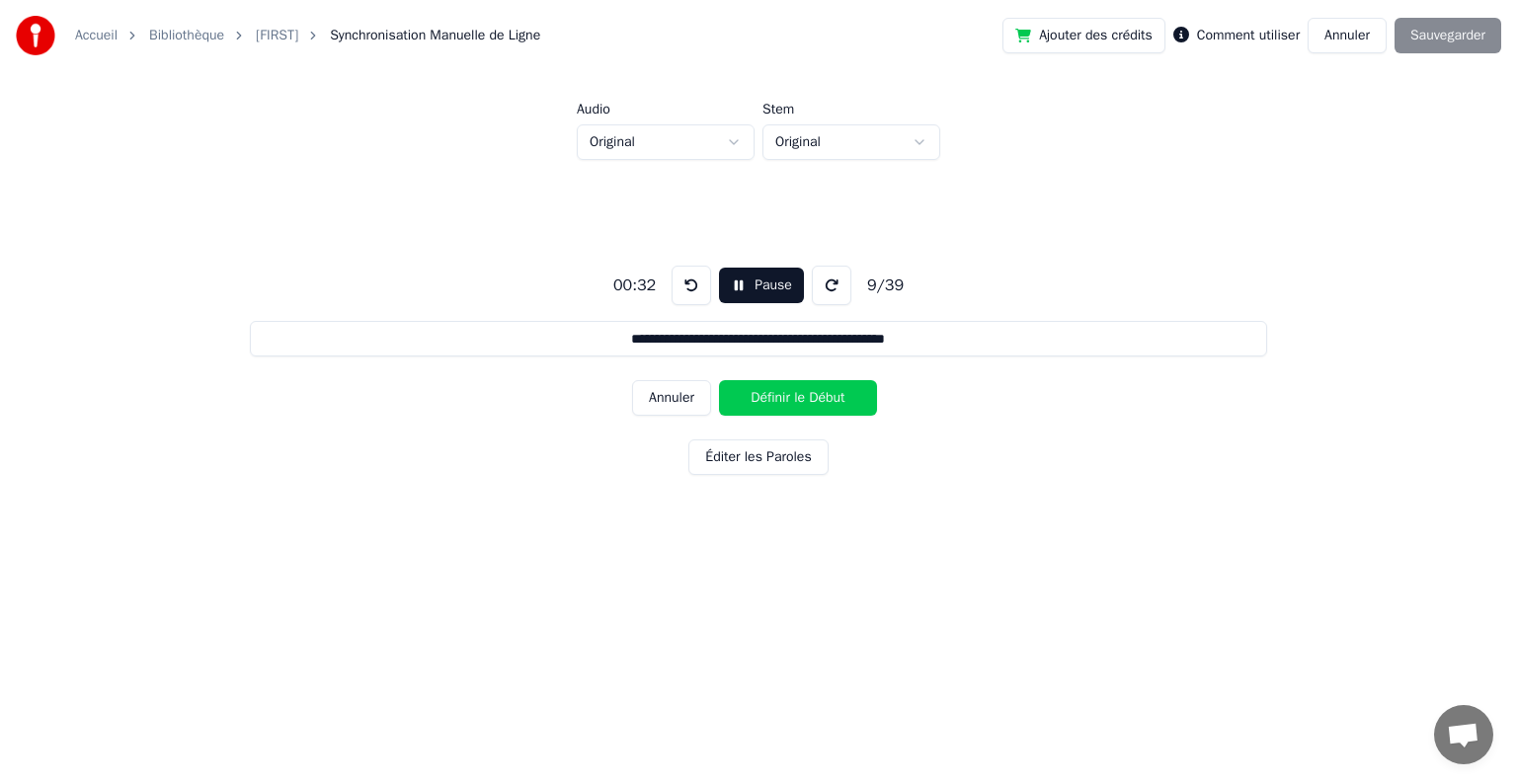 click on "Définir le Début" at bounding box center [798, 398] 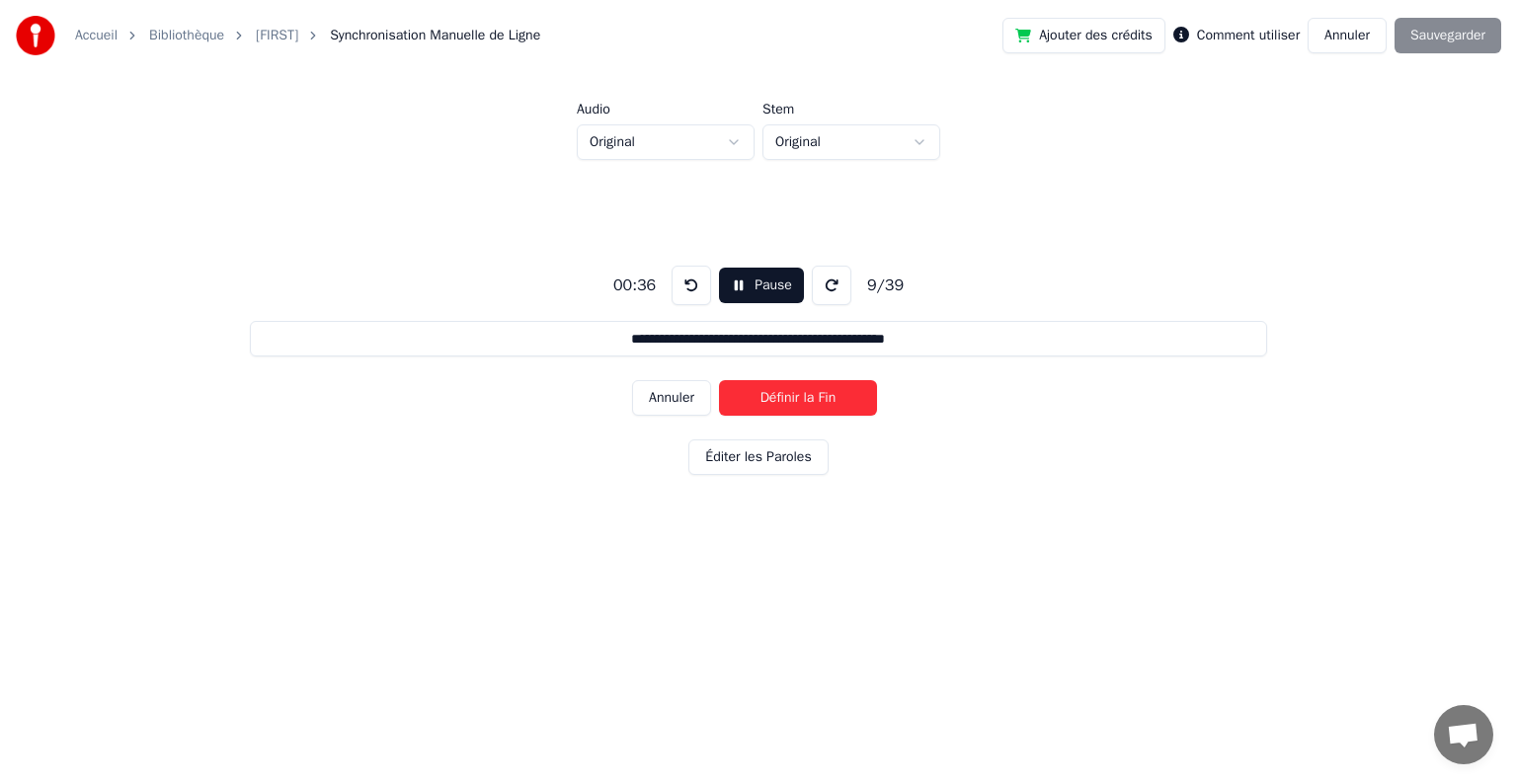 click on "Définir la Fin" at bounding box center (798, 398) 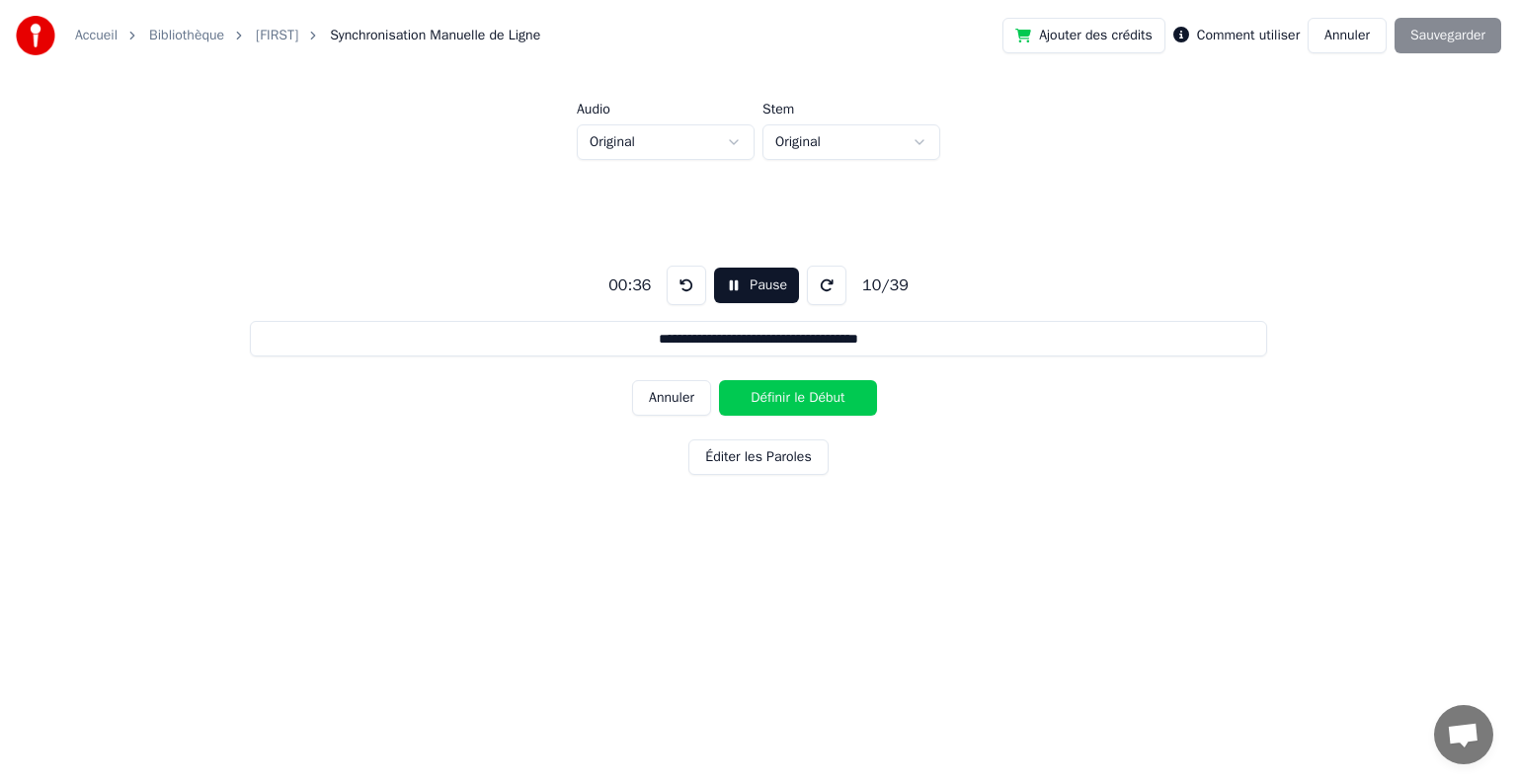 click on "Définir le Début" at bounding box center [798, 398] 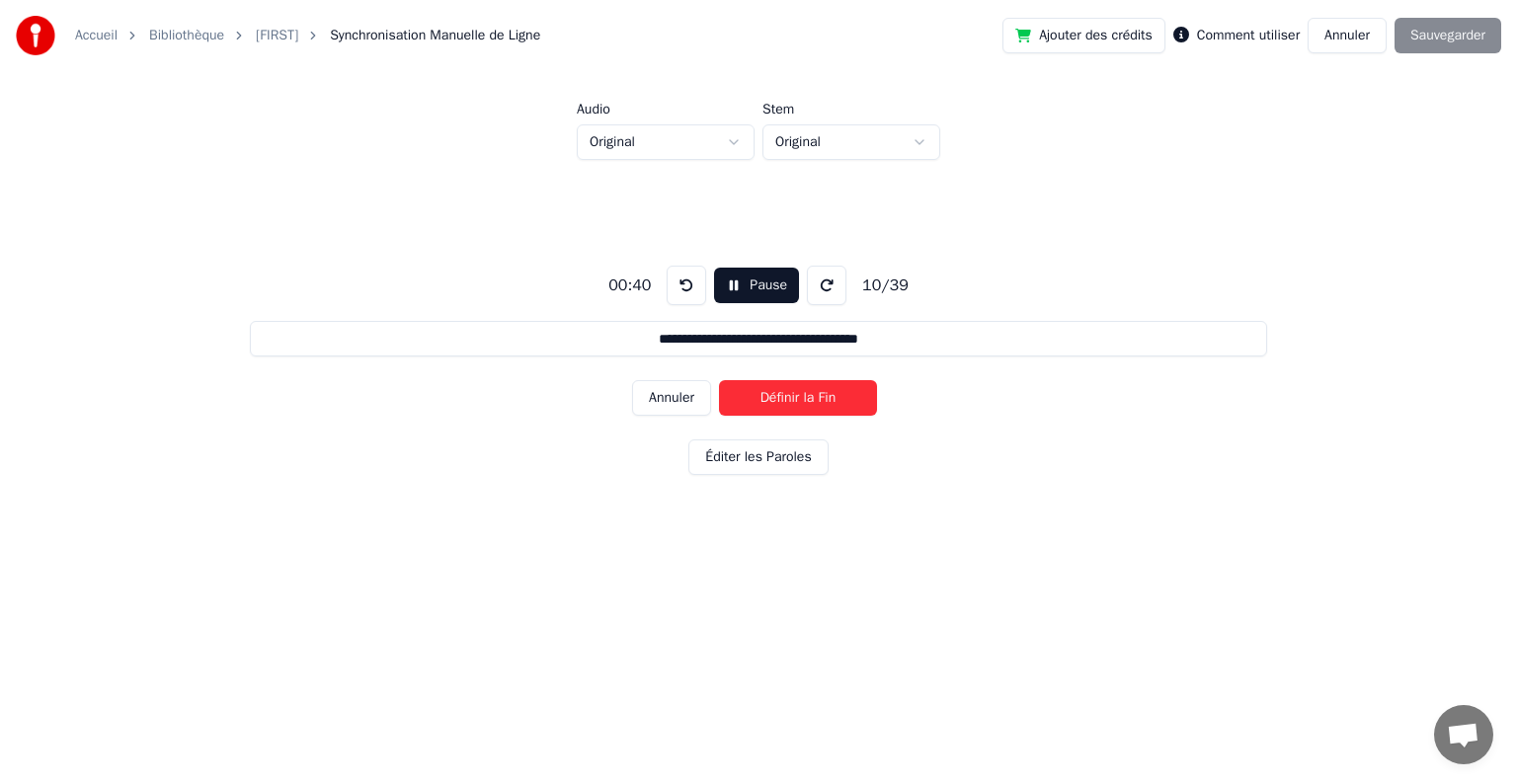 click on "Définir la Fin" at bounding box center (798, 398) 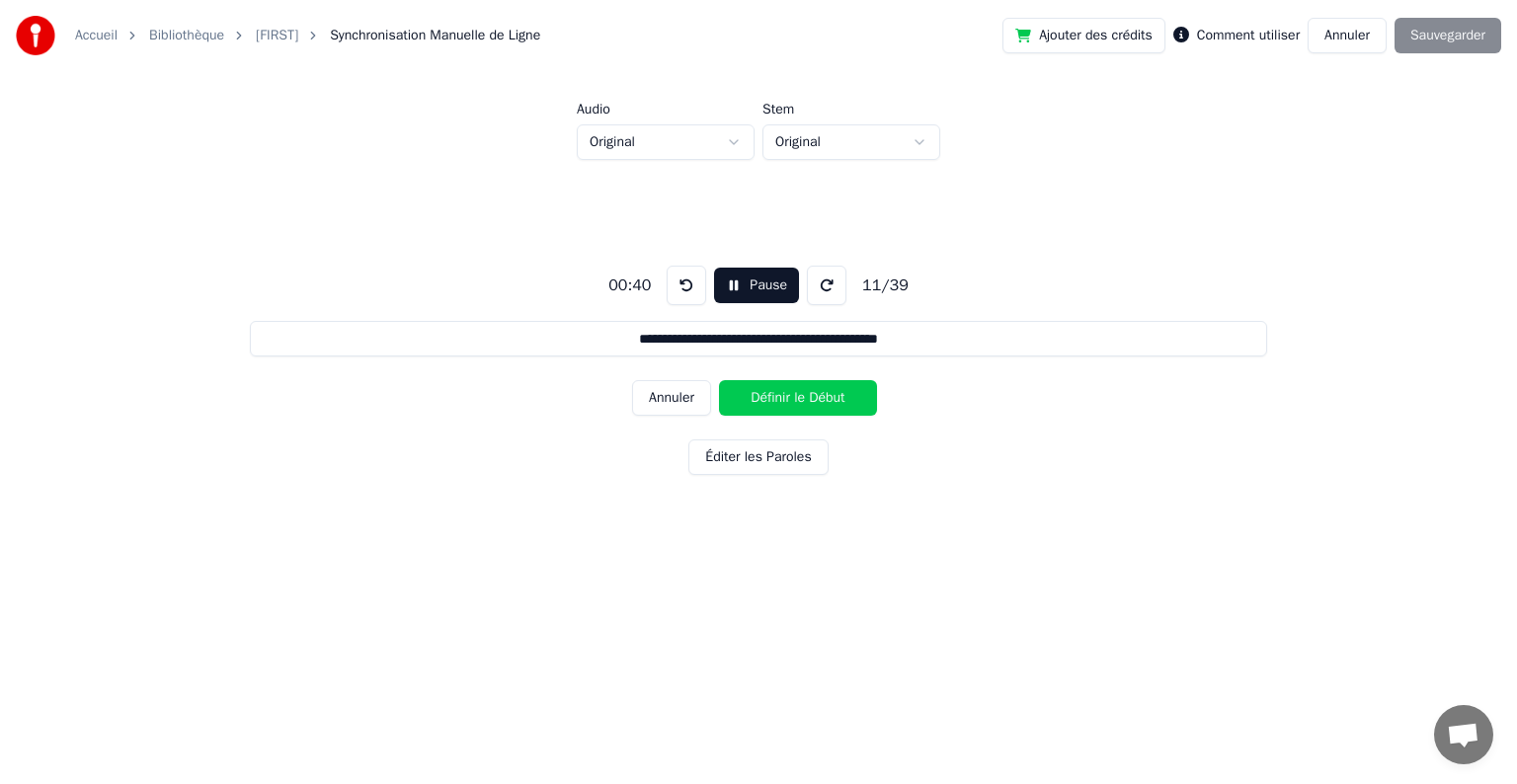 click on "Définir le Début" at bounding box center [798, 398] 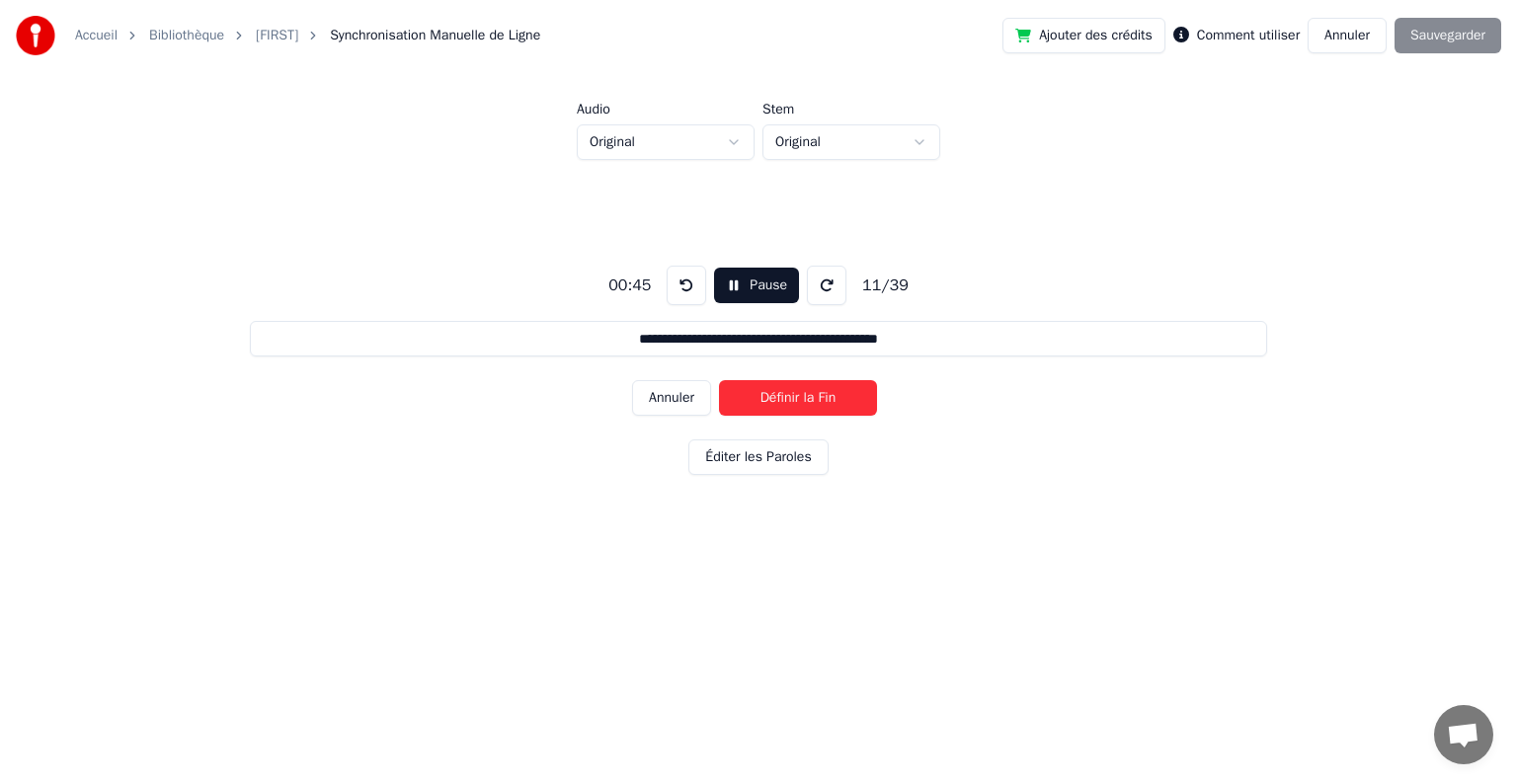 click on "Définir la Fin" at bounding box center [798, 398] 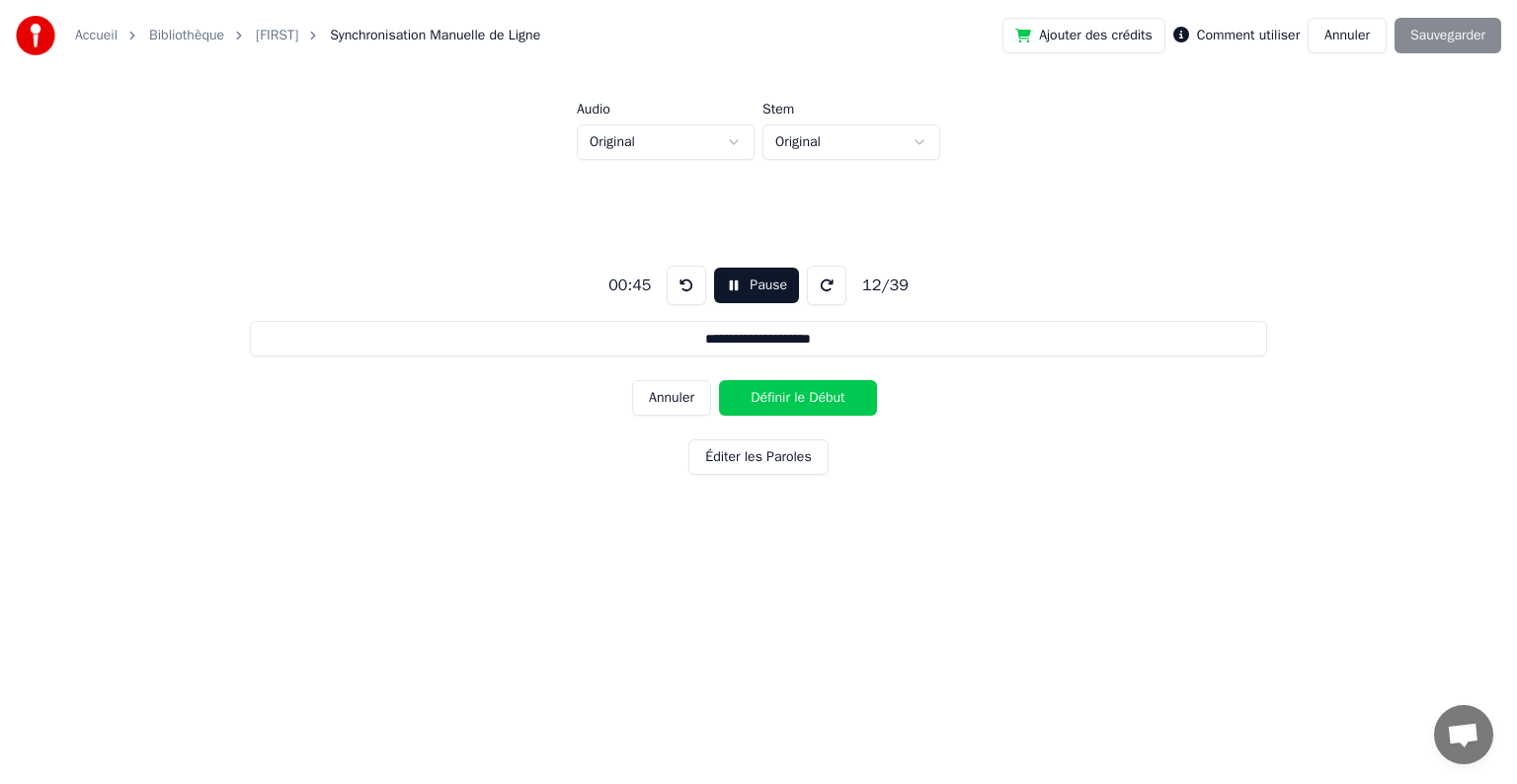 click on "Définir le Début" at bounding box center [798, 398] 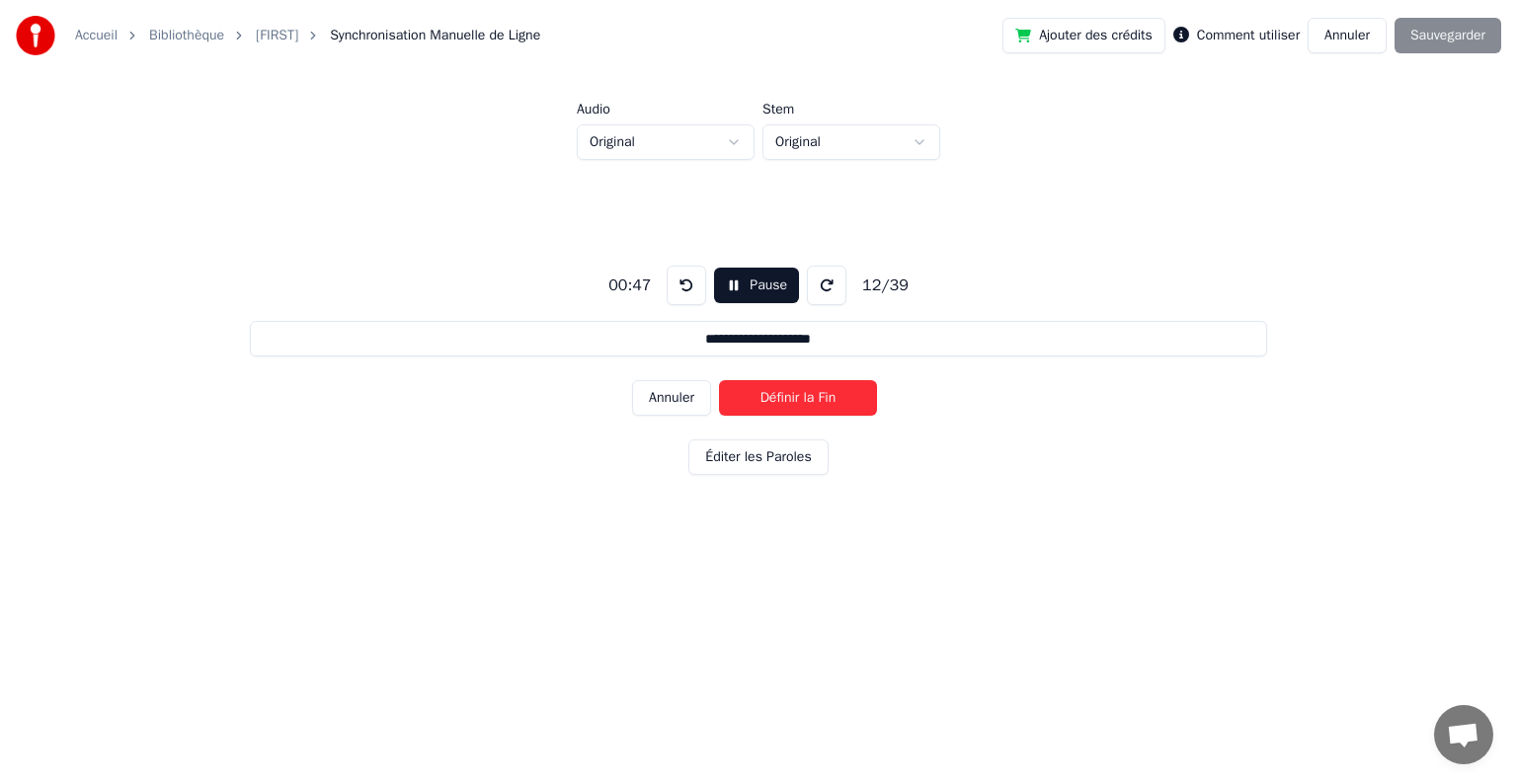 click on "Définir la Fin" at bounding box center [798, 398] 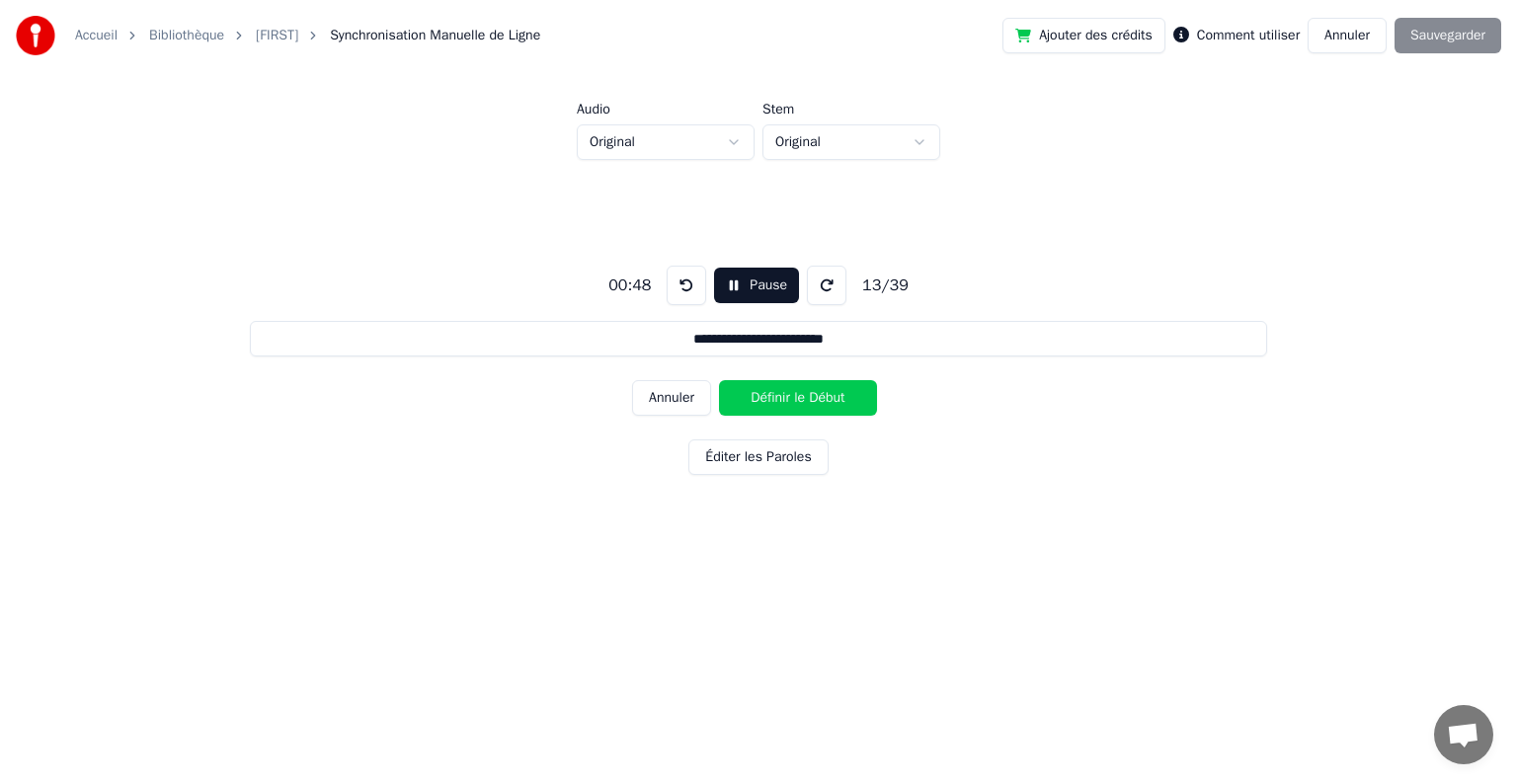 click on "Définir le Début" at bounding box center [798, 398] 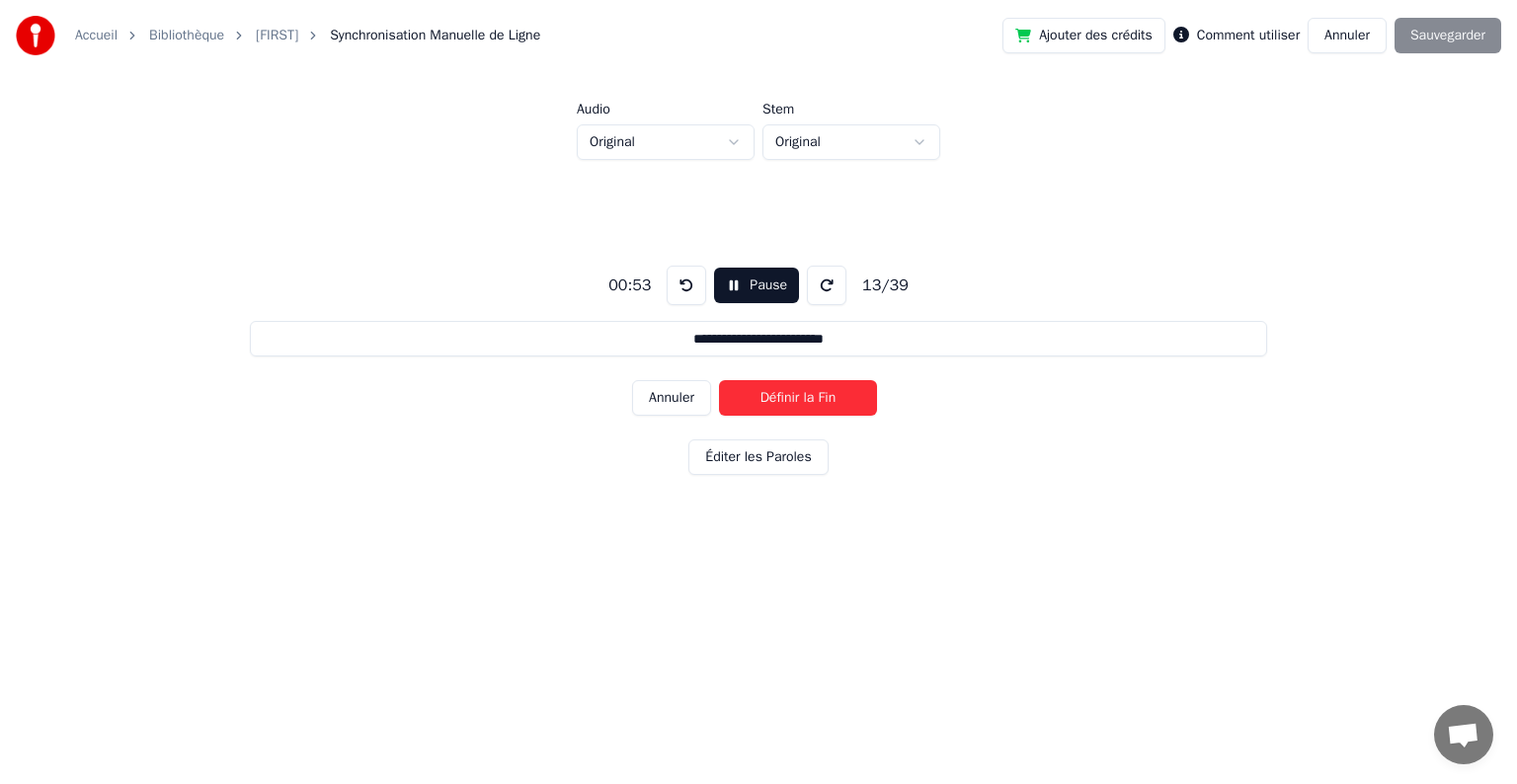 click on "Définir la Fin" at bounding box center (798, 398) 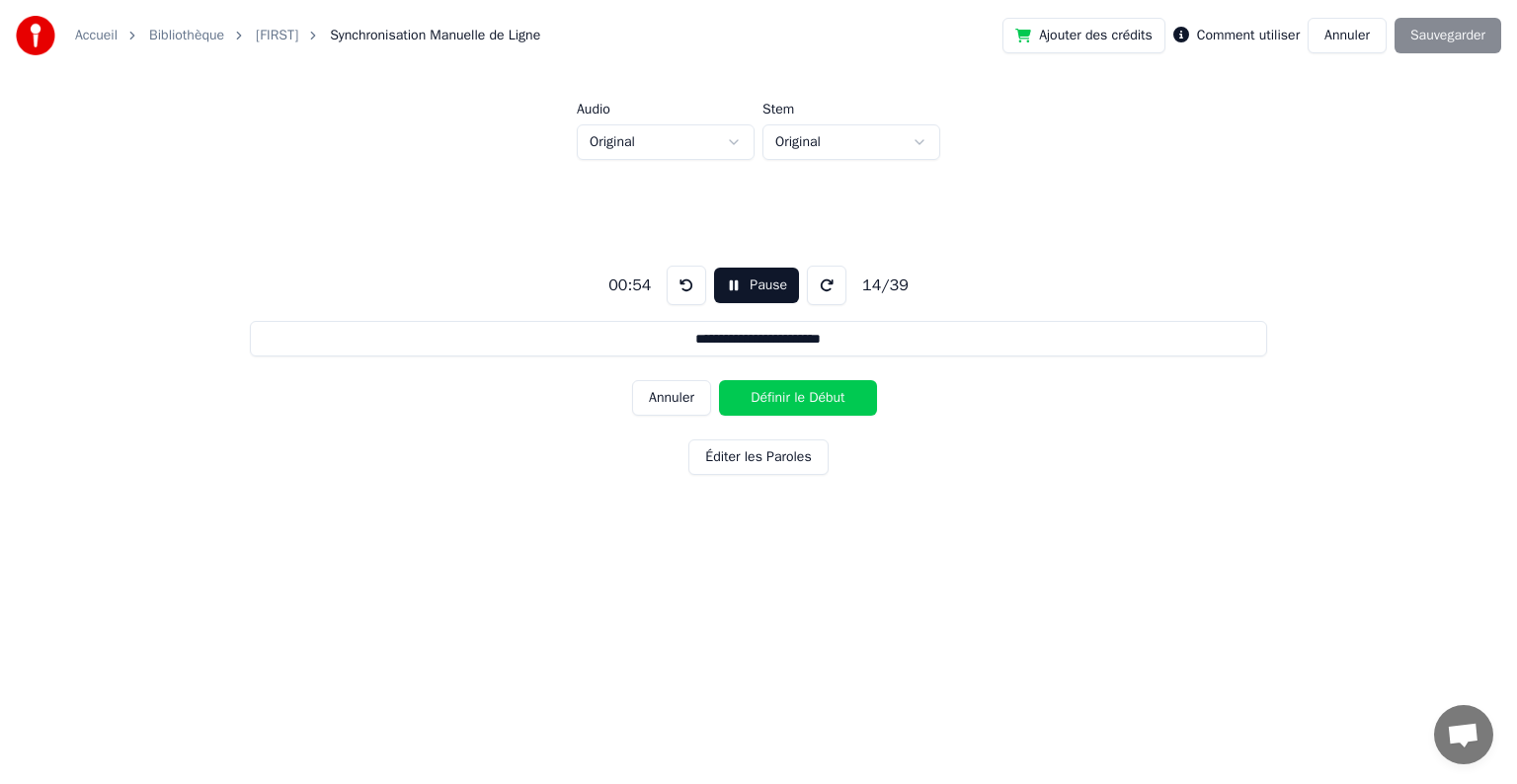 click on "Définir le Début" at bounding box center [798, 398] 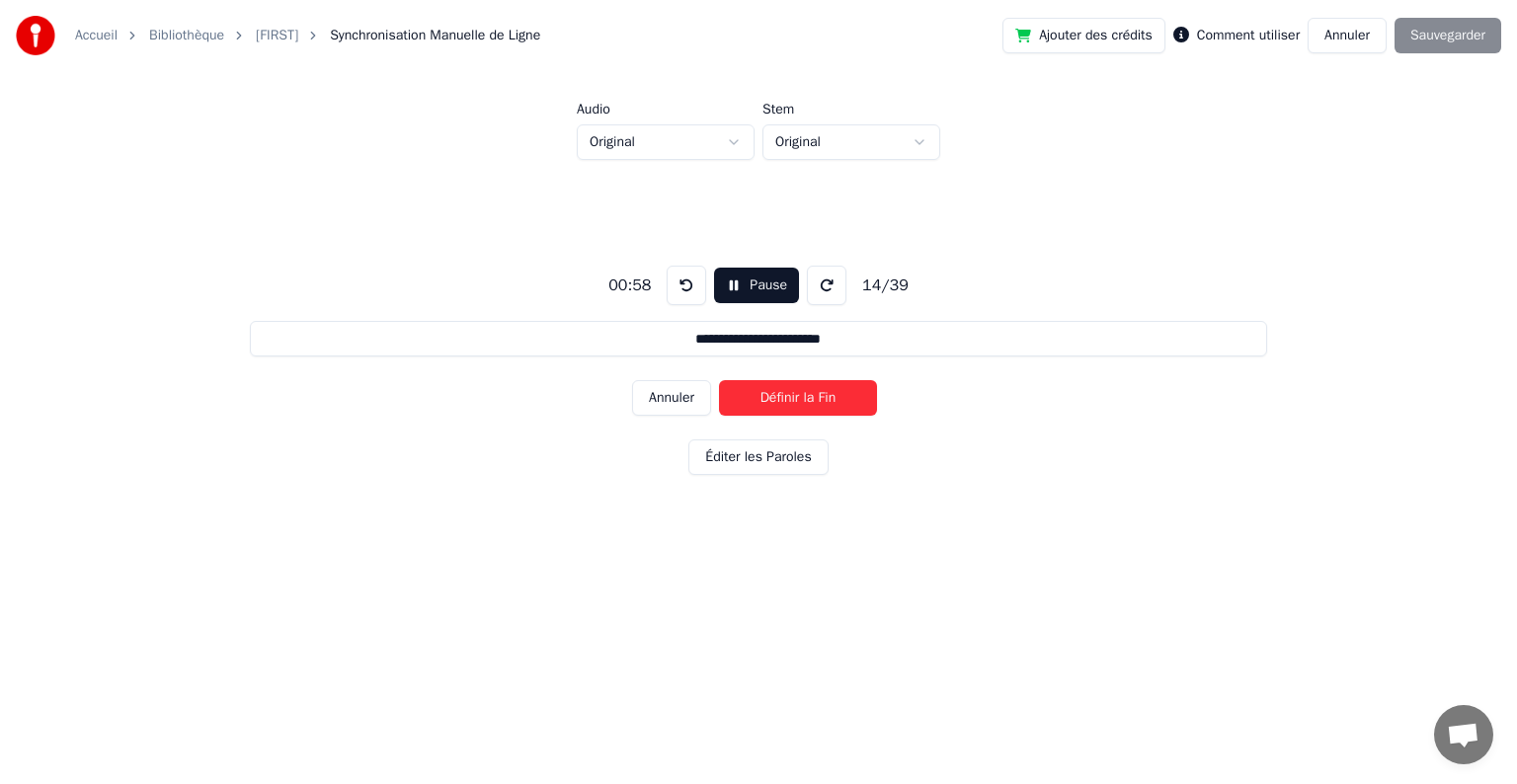 click on "Définir la Fin" at bounding box center [798, 398] 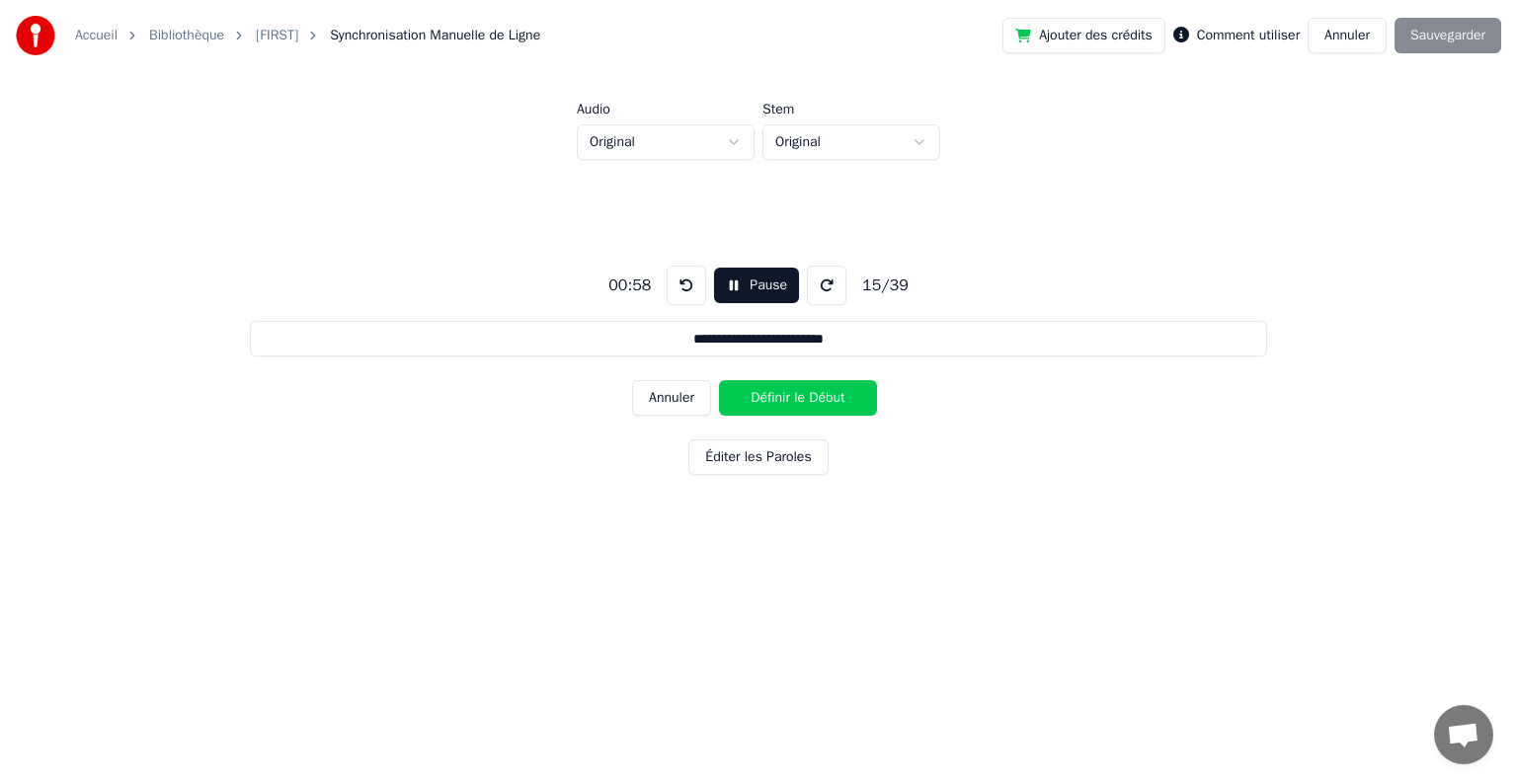 click on "Définir le Début" at bounding box center [798, 398] 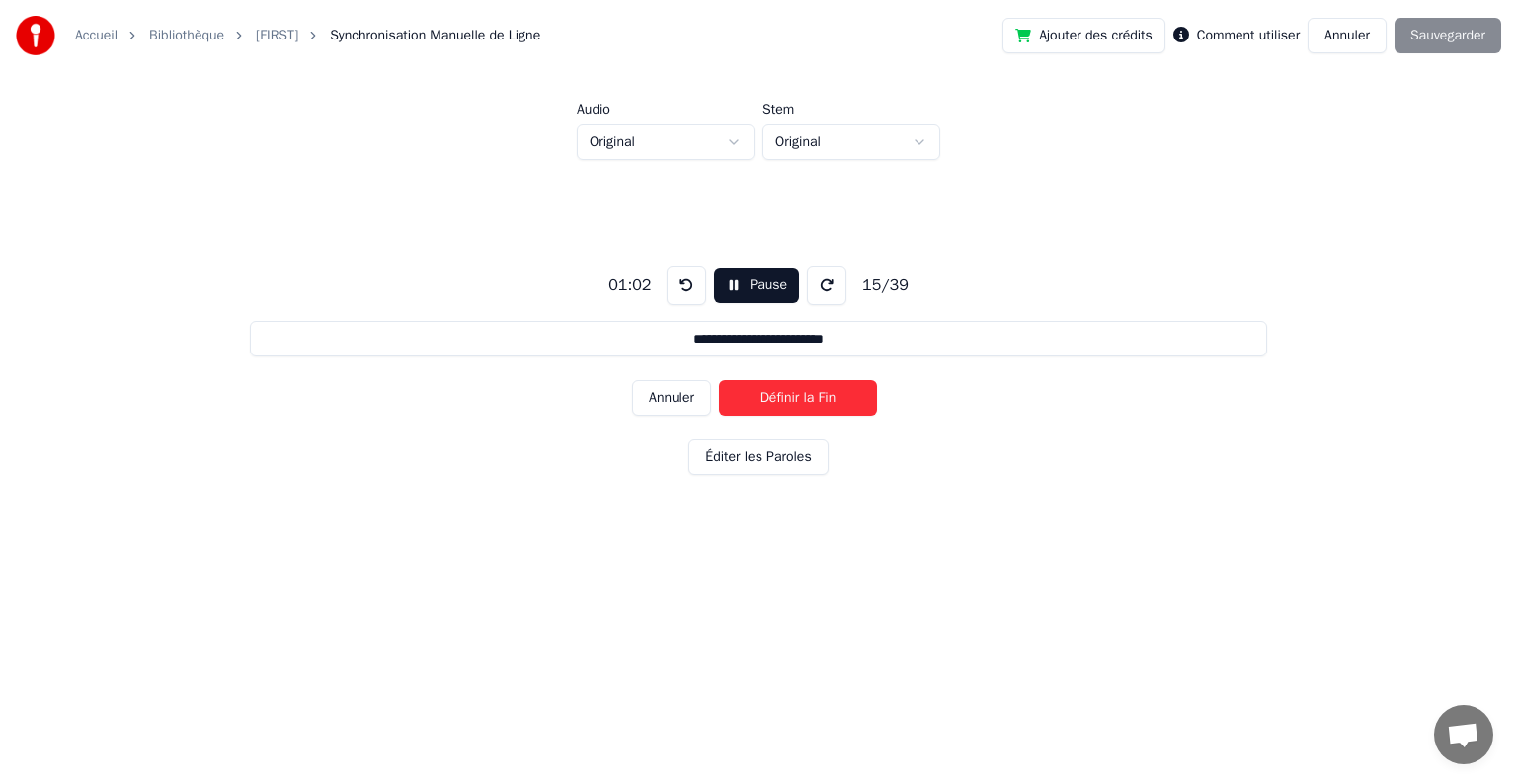 click on "Définir la Fin" at bounding box center [798, 398] 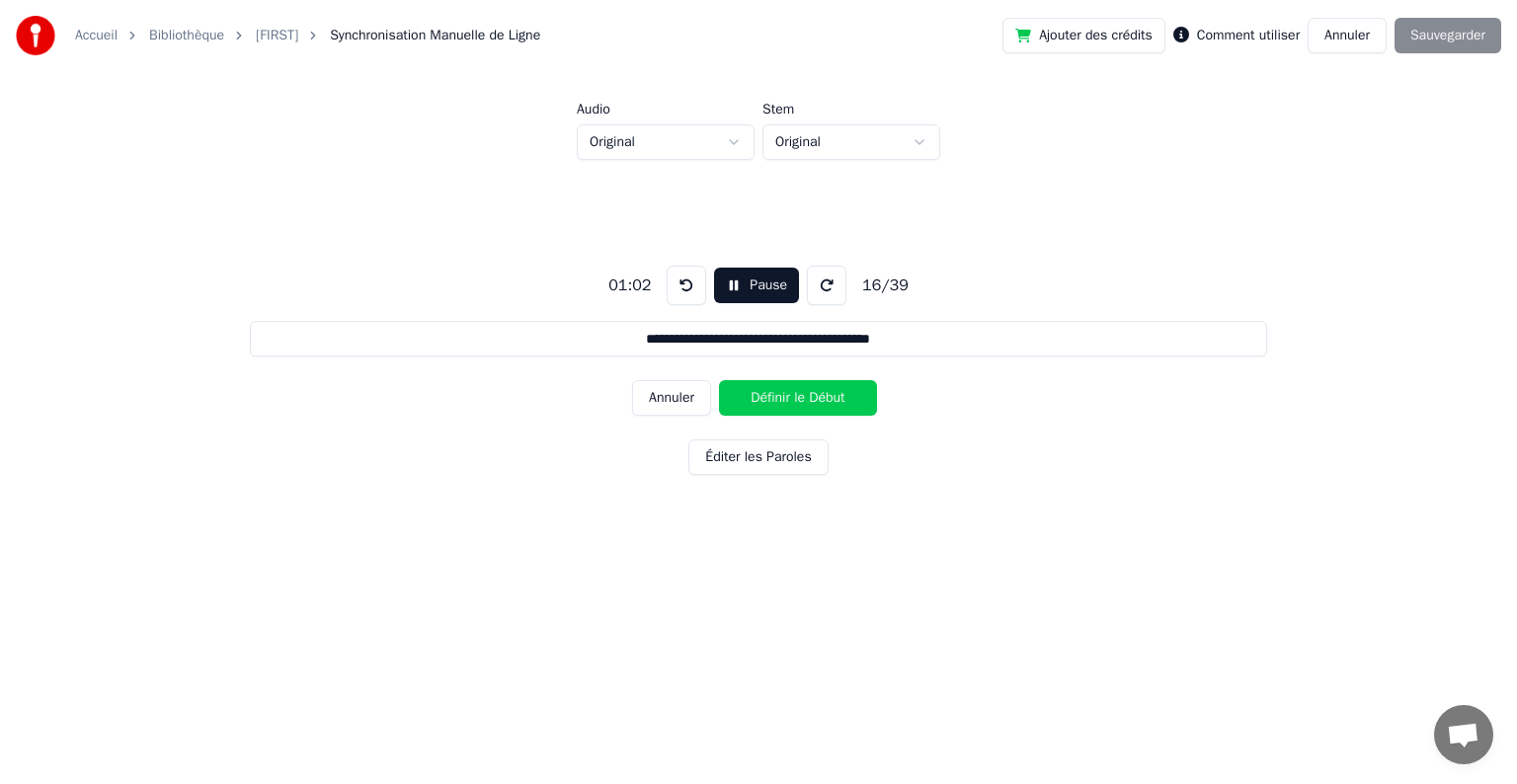 click on "Définir le Début" at bounding box center (798, 398) 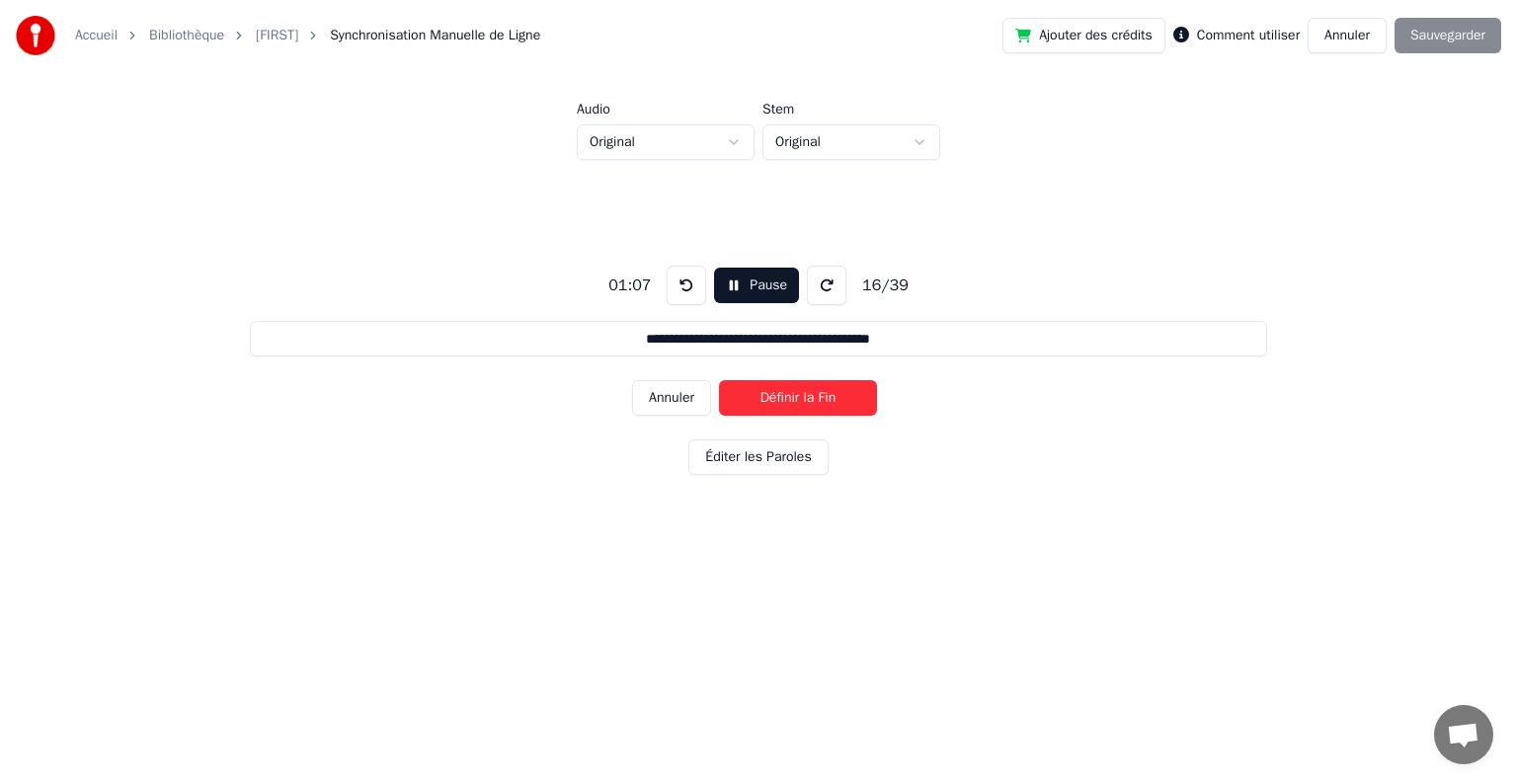 click on "Définir la Fin" at bounding box center (798, 398) 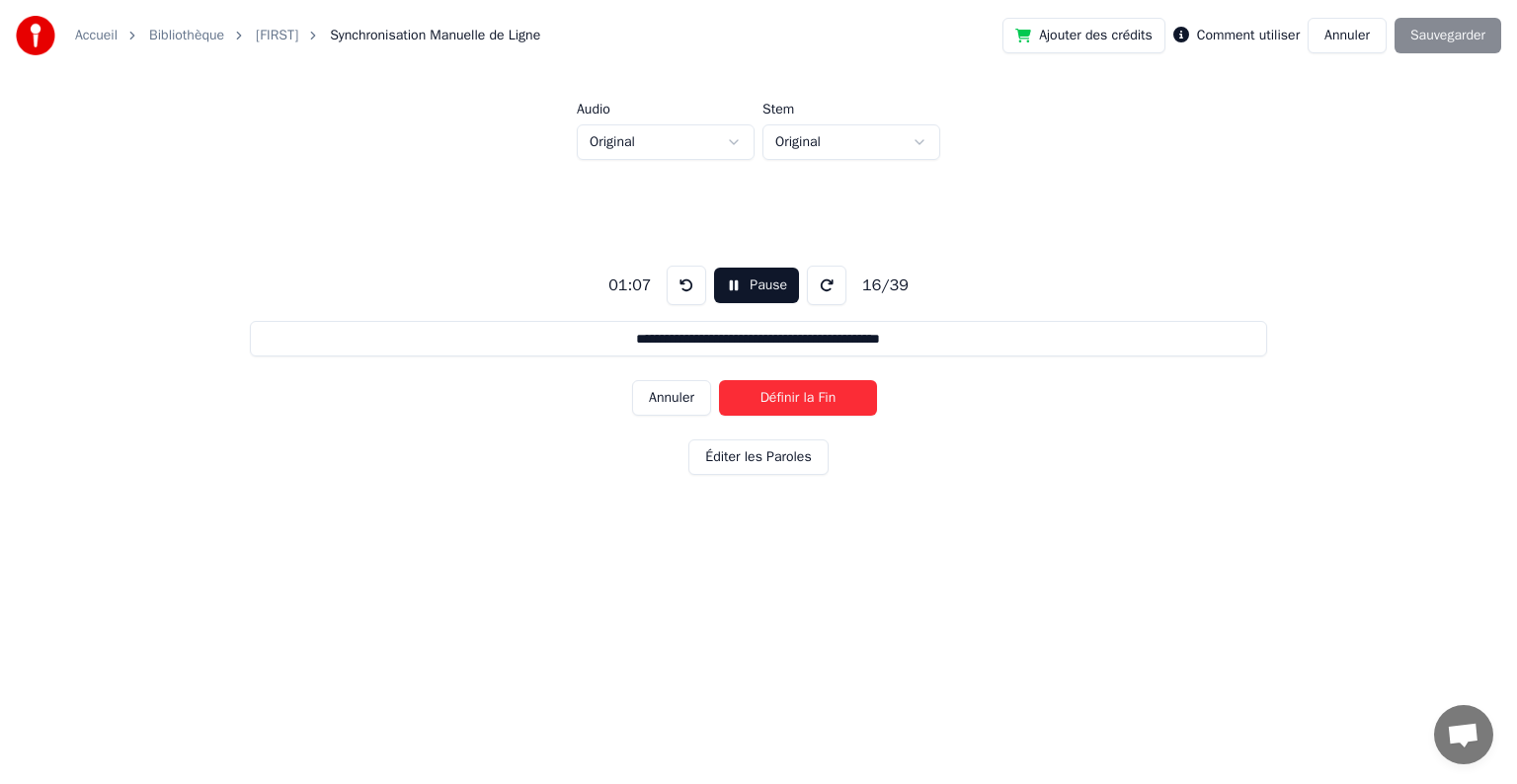 click on "Définir la Fin" at bounding box center [798, 398] 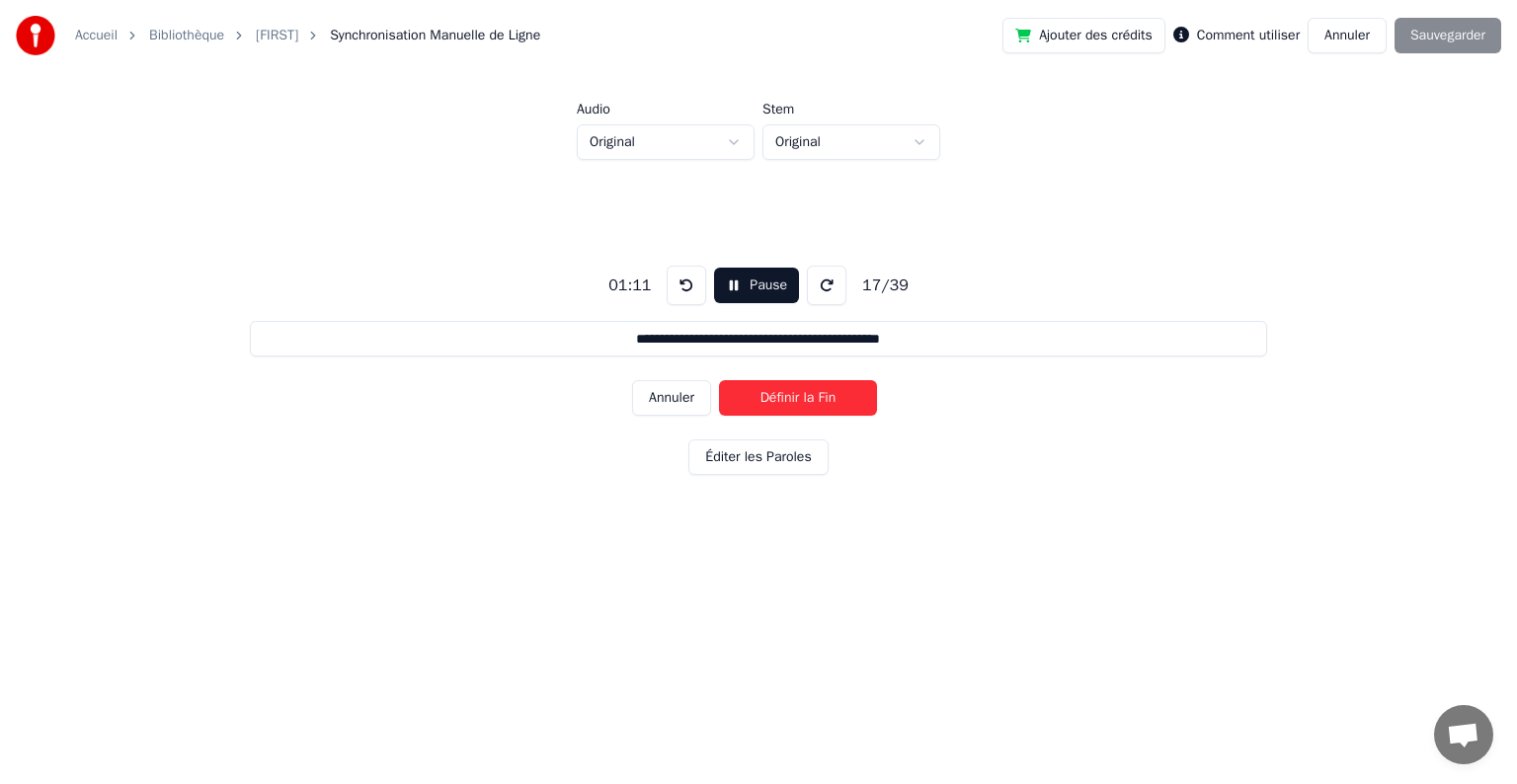 click on "Définir la Fin" at bounding box center (798, 398) 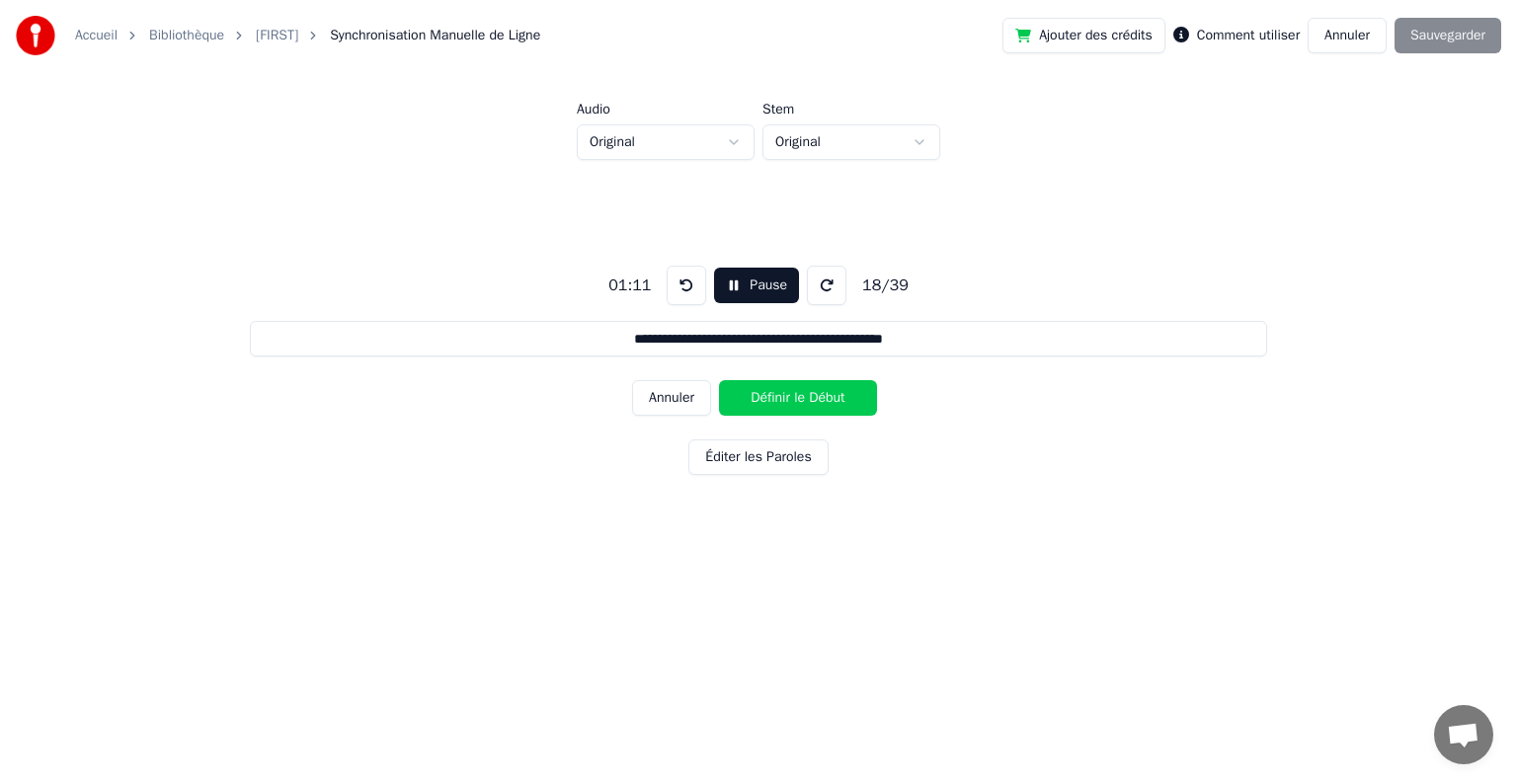 click on "Définir le Début" at bounding box center [798, 398] 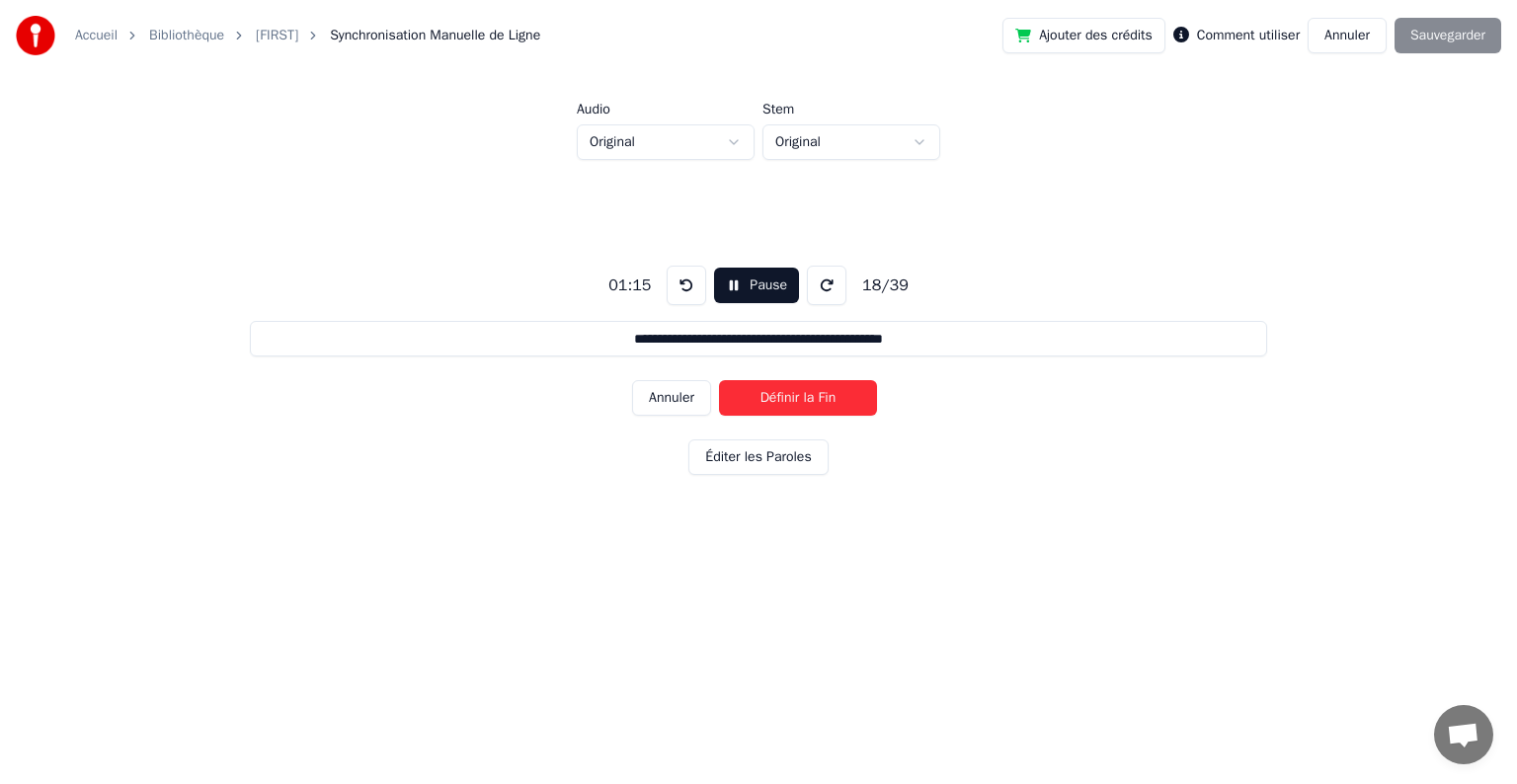 click on "Définir la Fin" at bounding box center (798, 398) 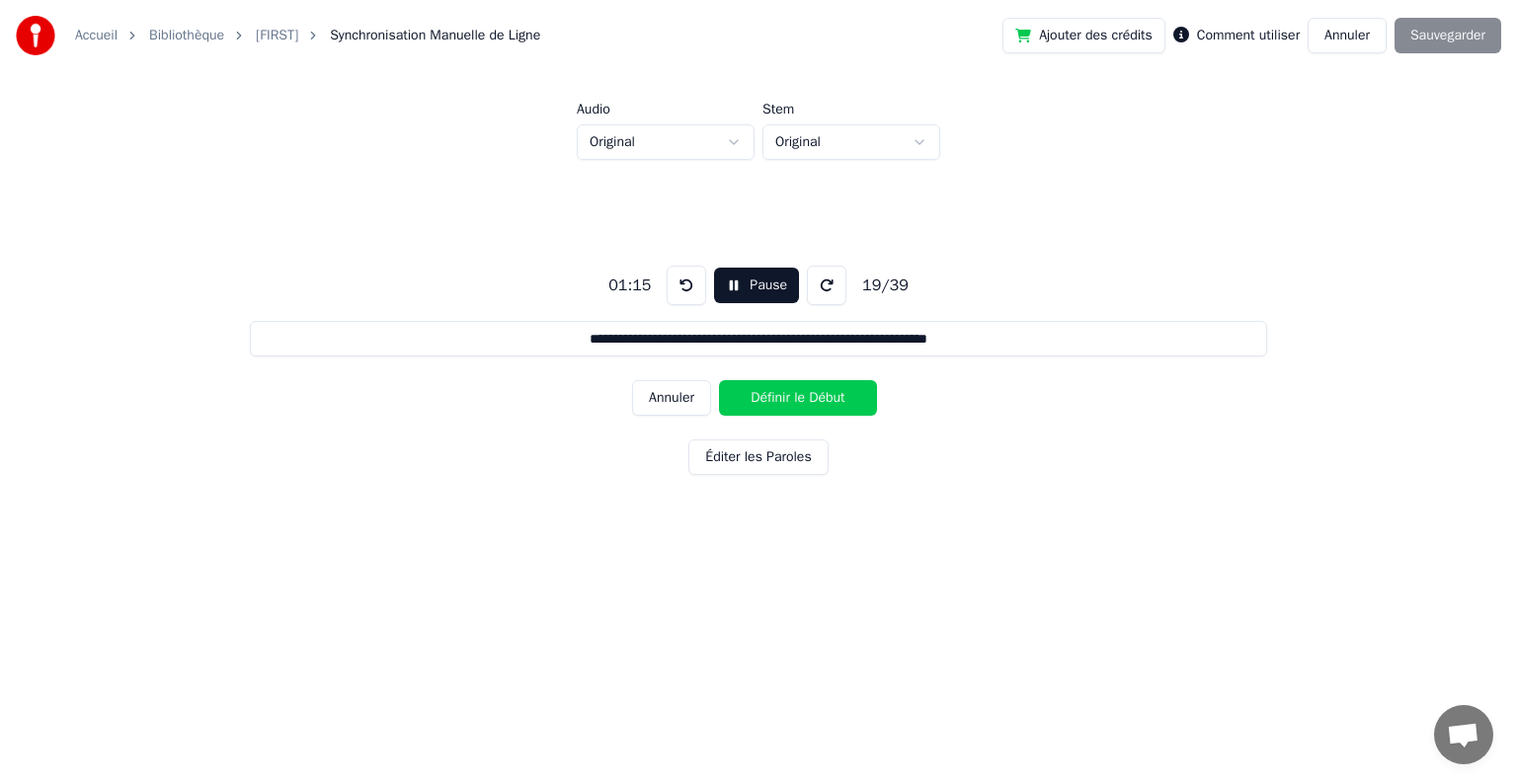click on "Définir le Début" at bounding box center (798, 398) 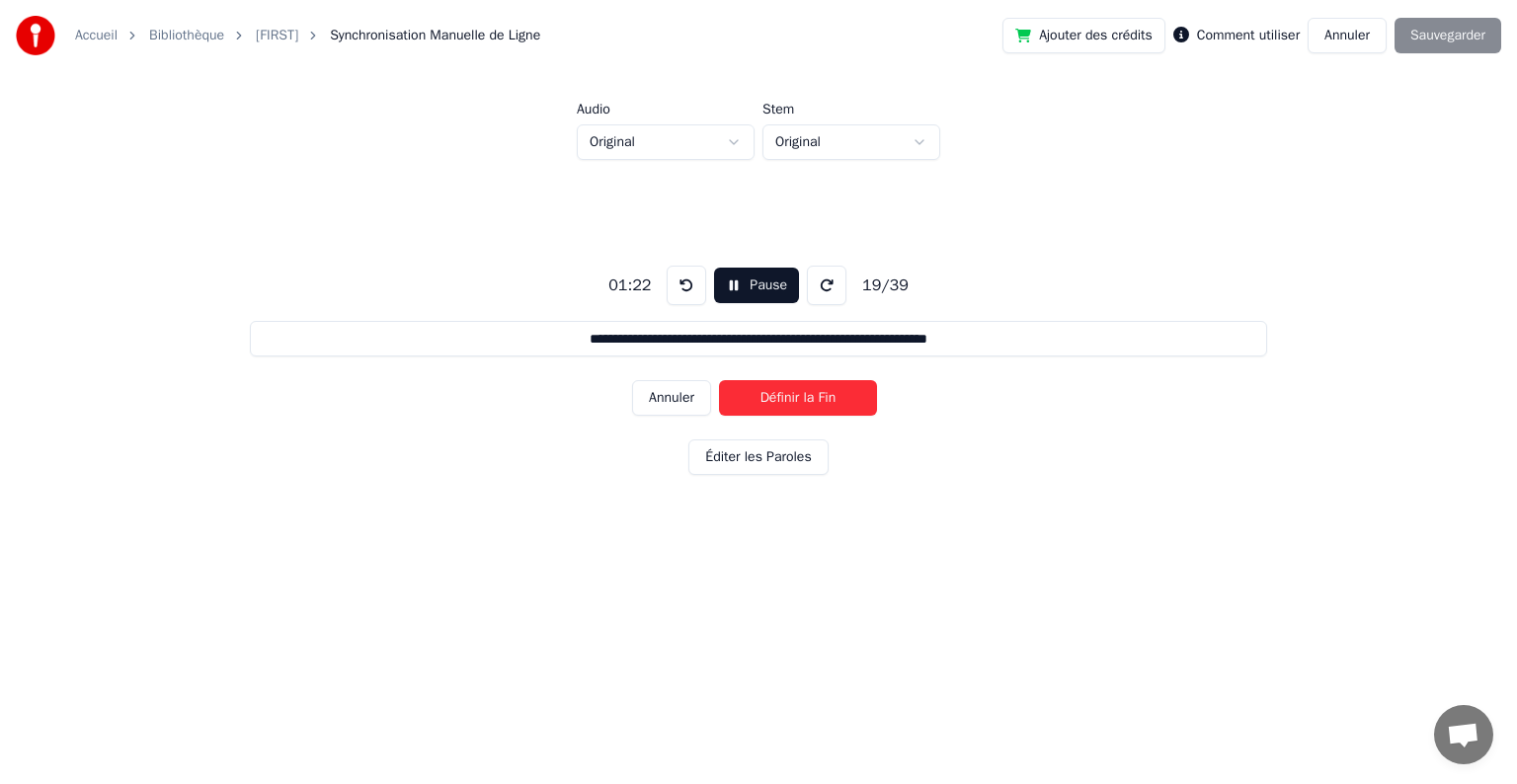 click on "Définir la Fin" at bounding box center [798, 398] 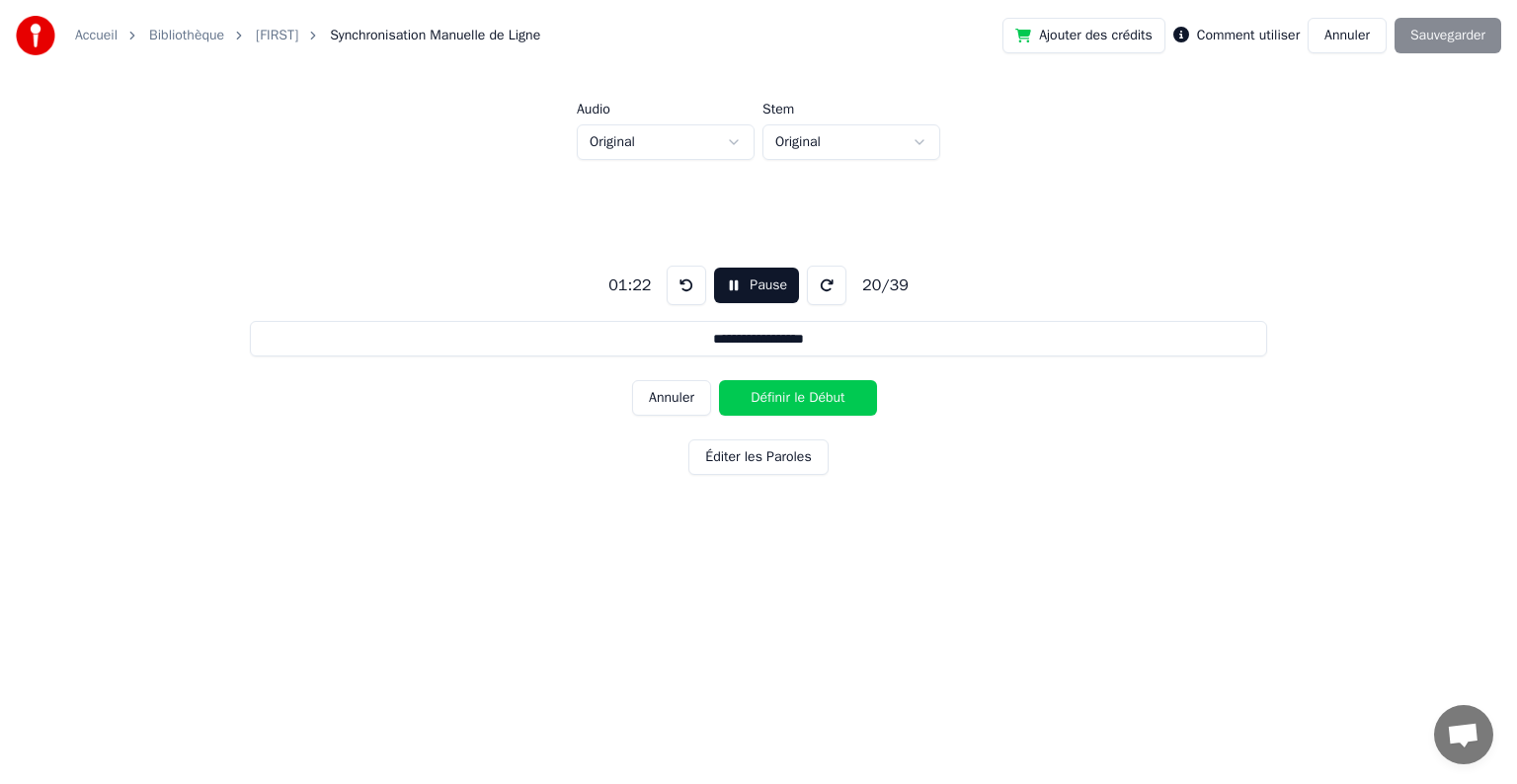 click on "Définir le Début" at bounding box center (798, 398) 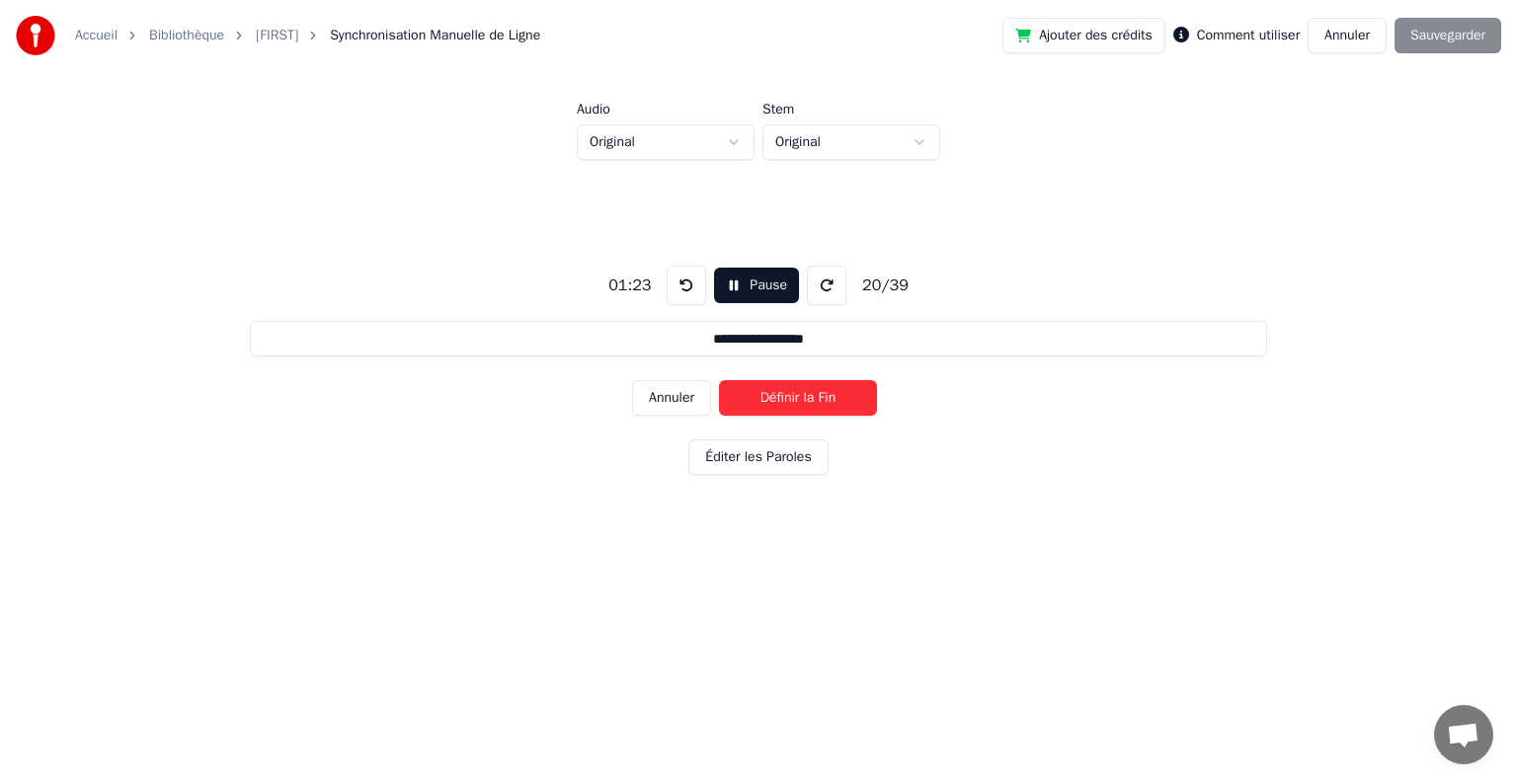 click on "Définir la Fin" at bounding box center [798, 398] 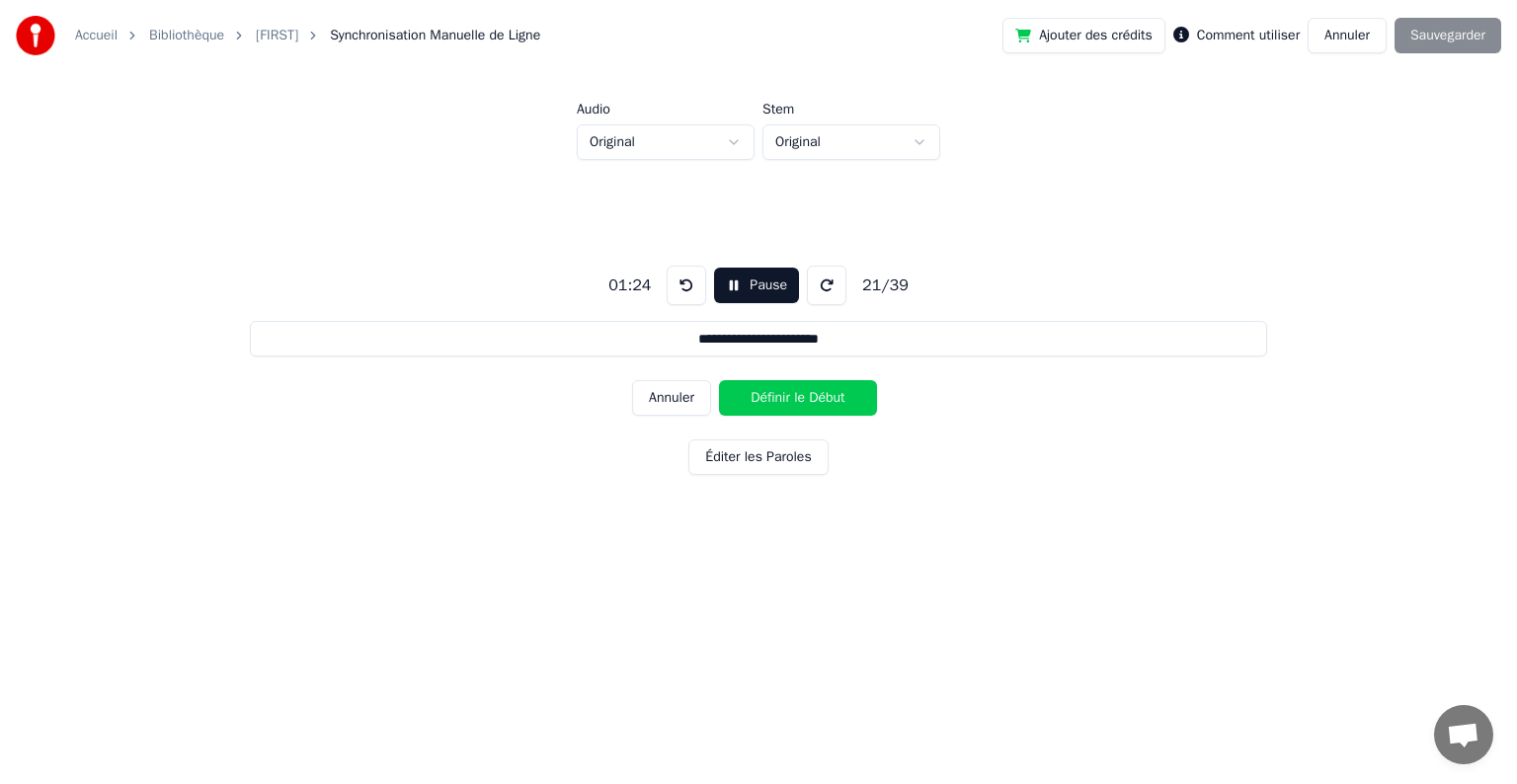 click on "Définir le Début" at bounding box center [798, 398] 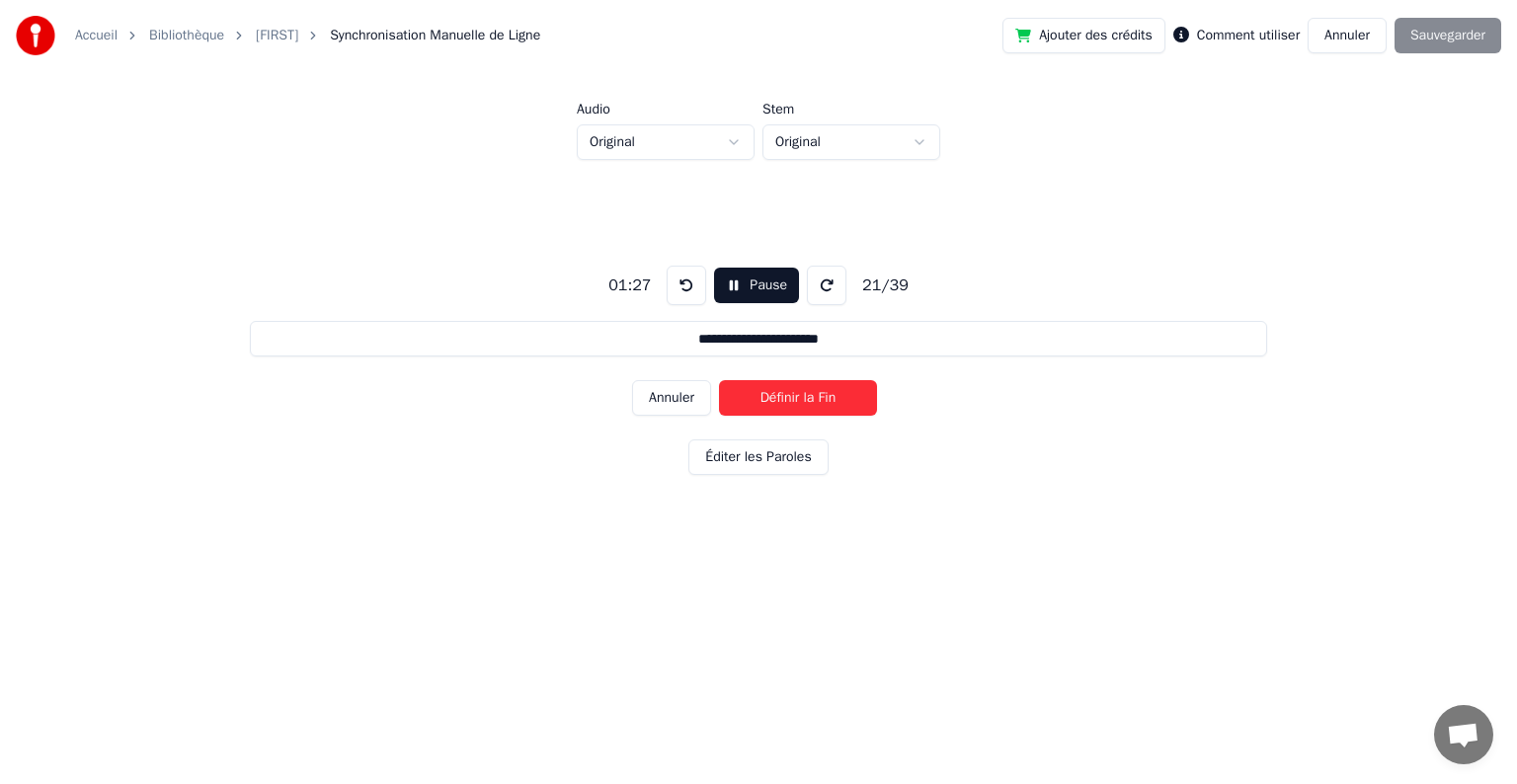 click on "Définir la Fin" at bounding box center [798, 398] 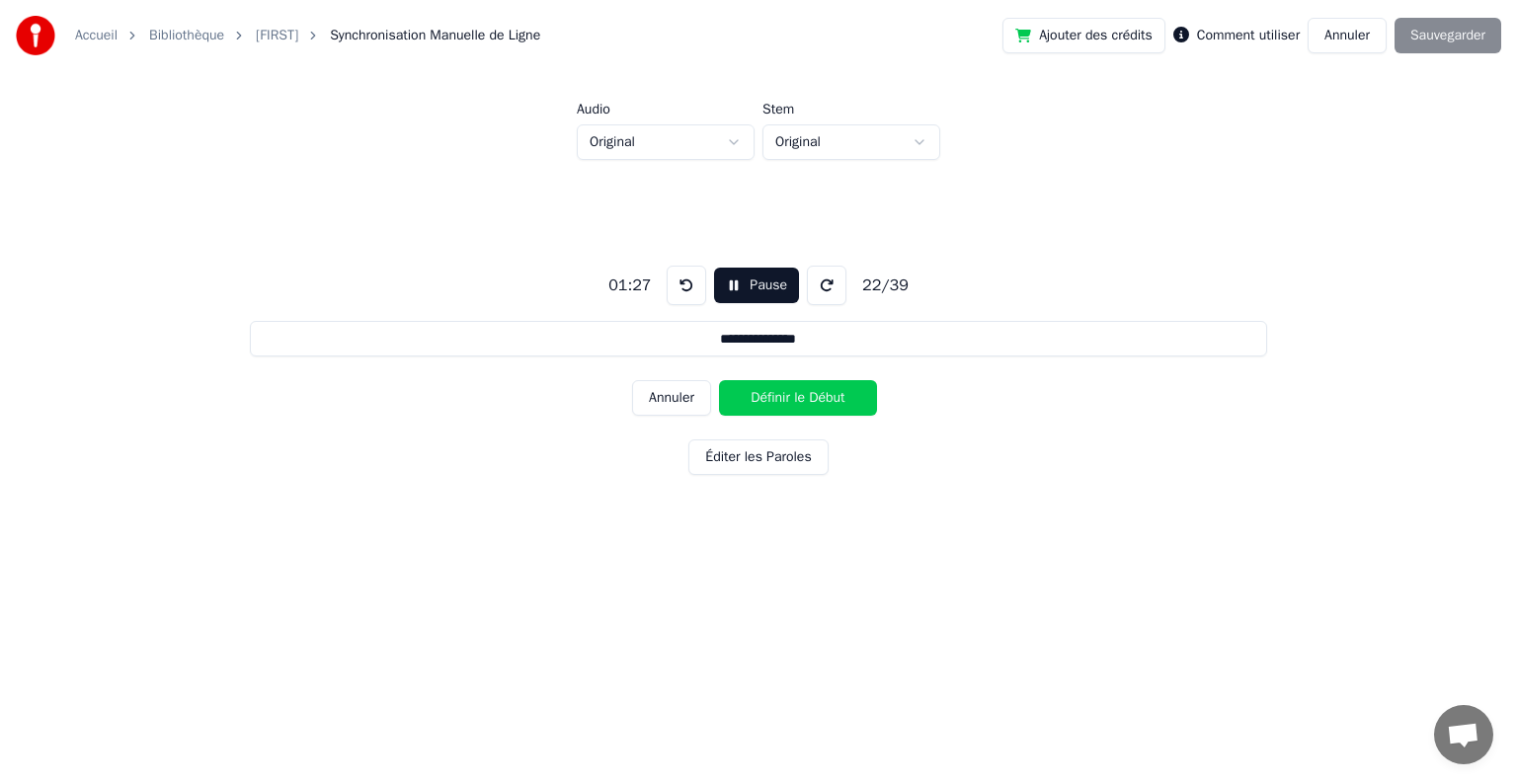 click on "Définir le Début" at bounding box center (798, 398) 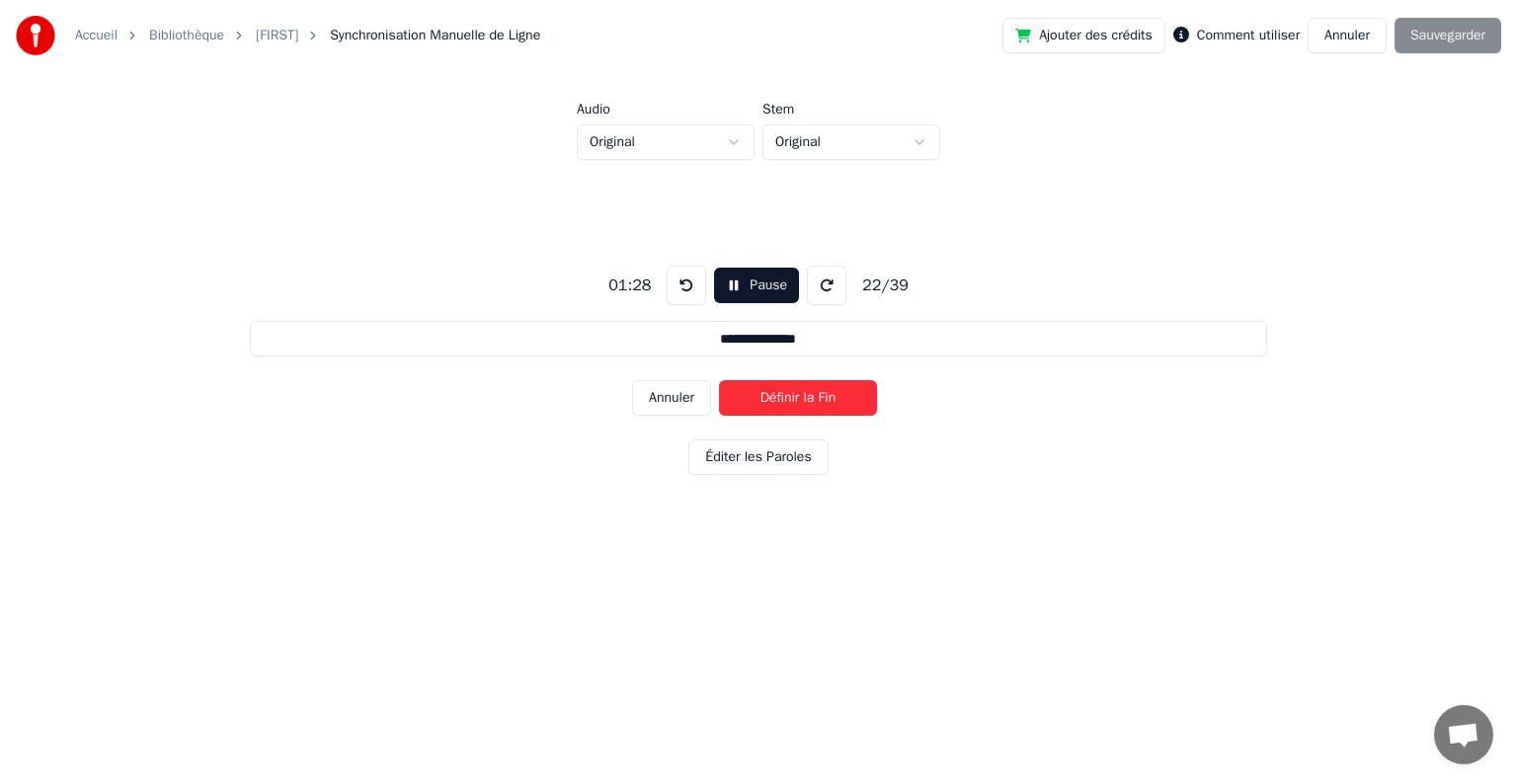 click on "Définir la Fin" at bounding box center [798, 398] 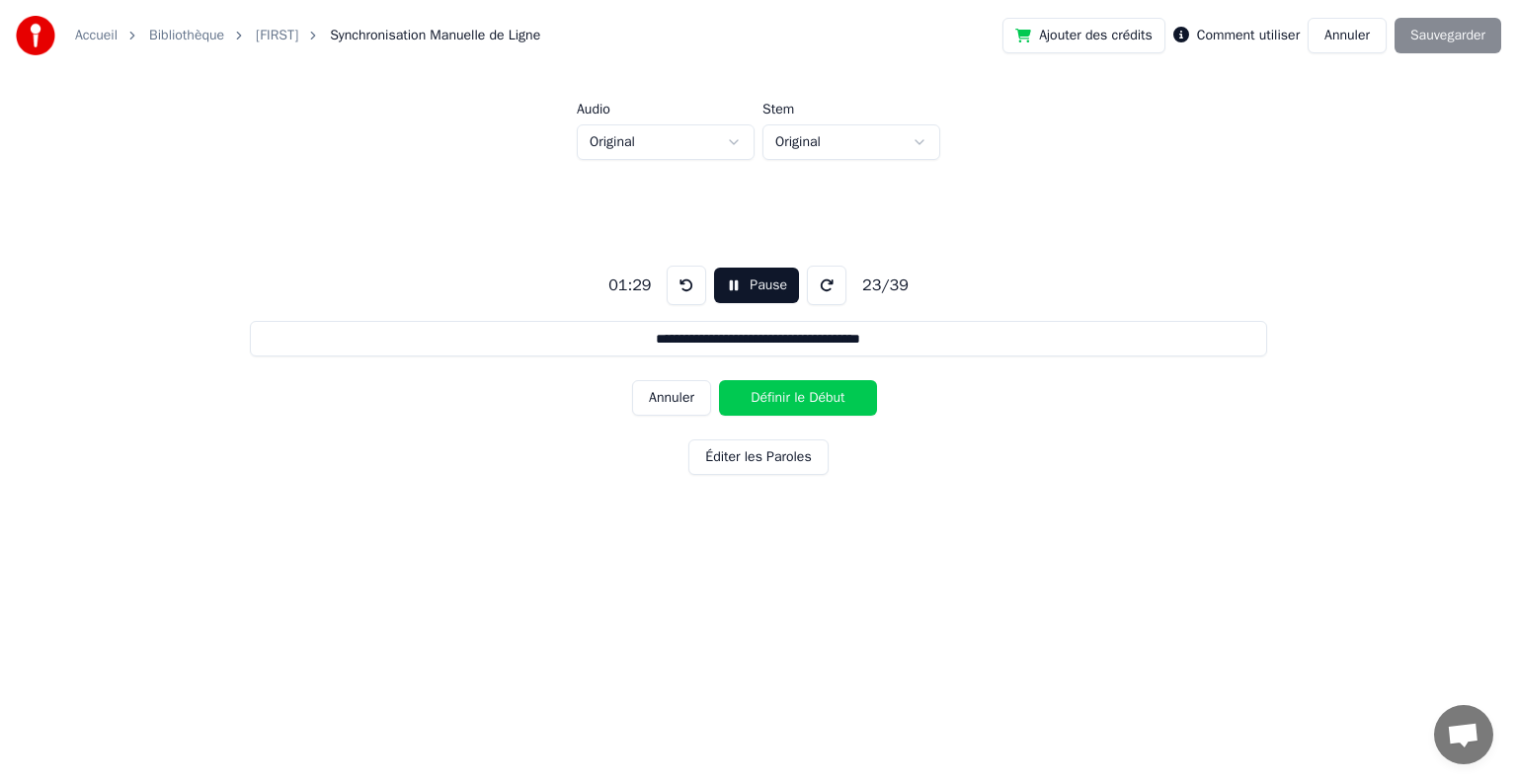 click on "Définir le Début" at bounding box center (798, 398) 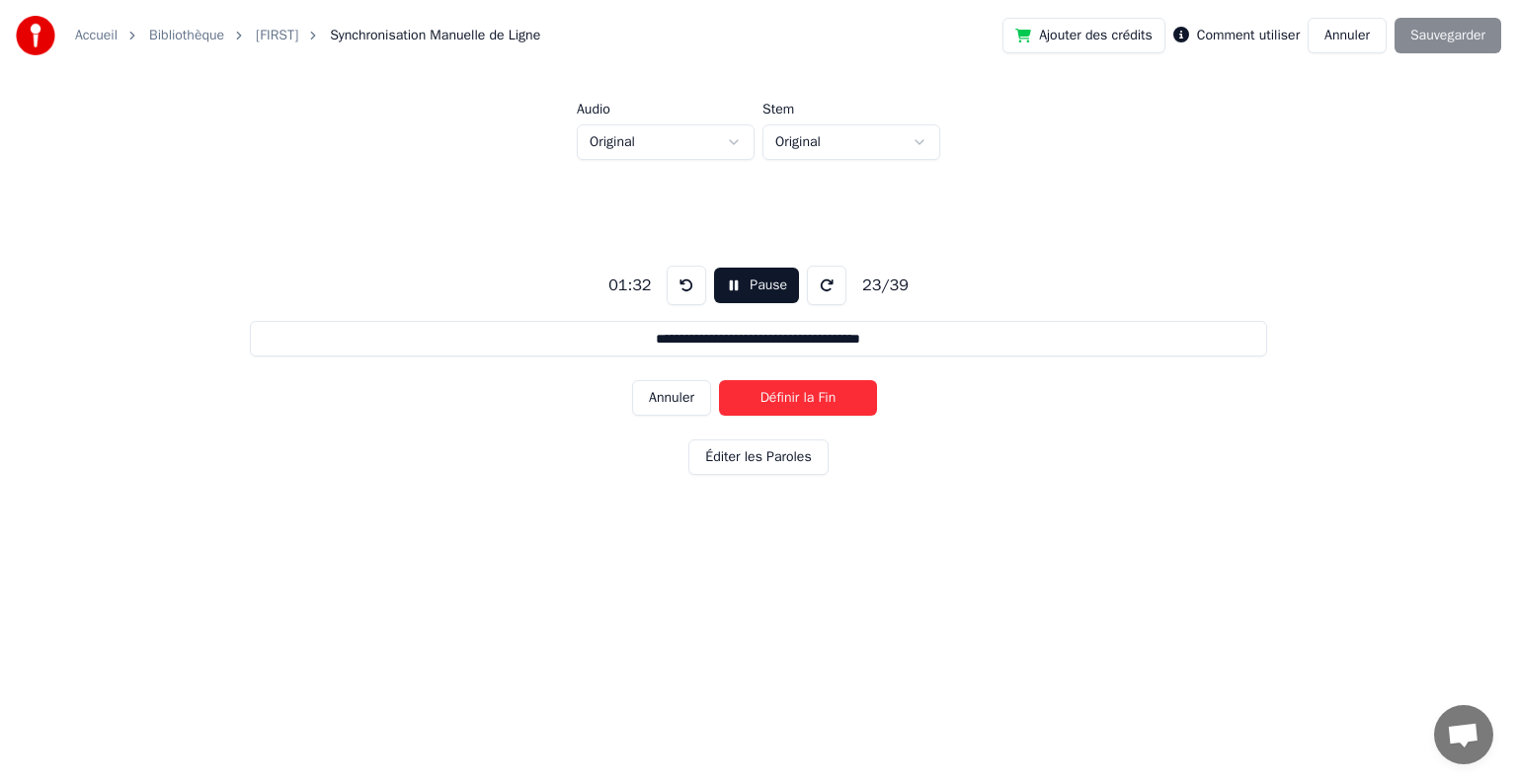click on "Définir la Fin" at bounding box center (798, 398) 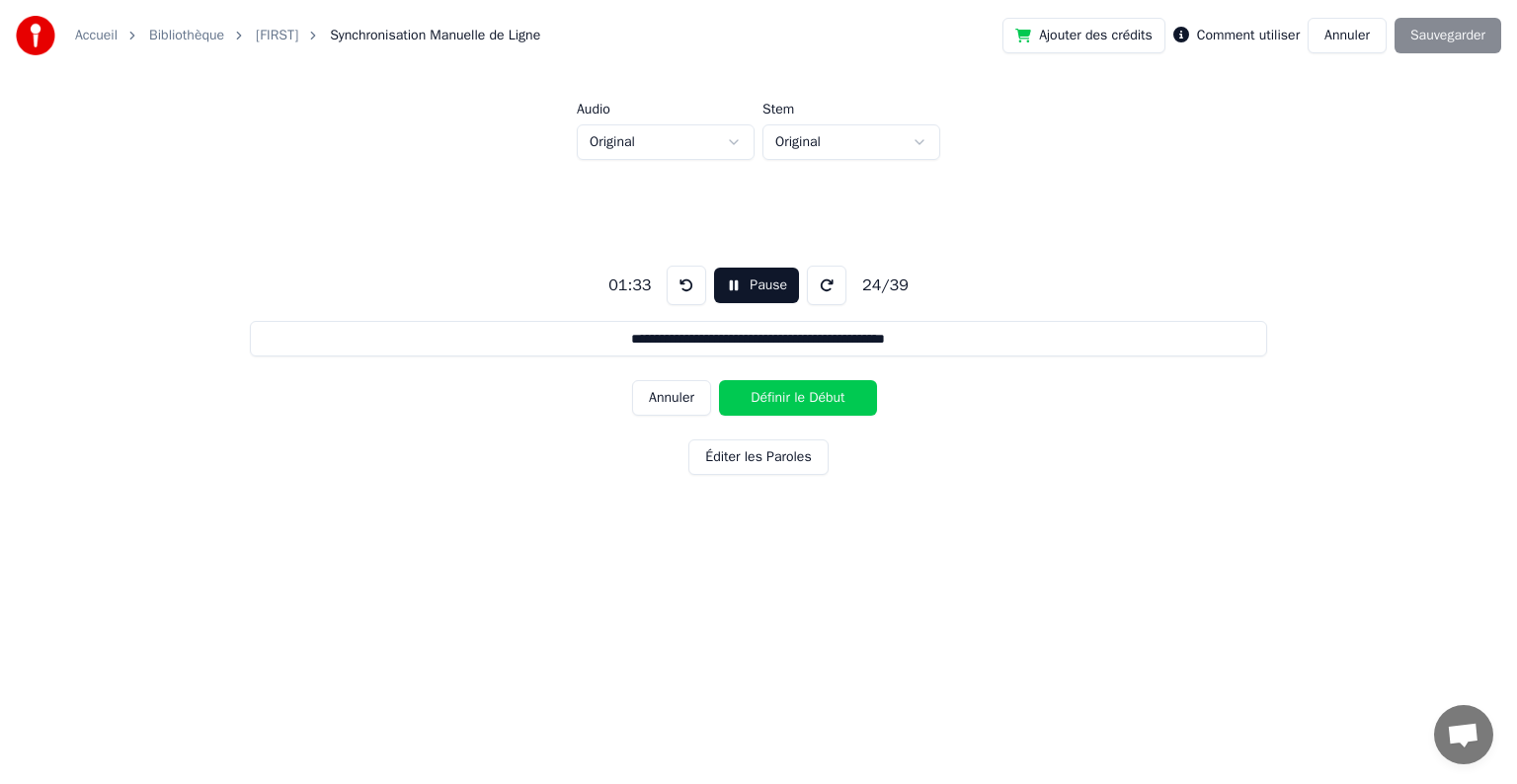 click on "Définir le Début" at bounding box center [798, 398] 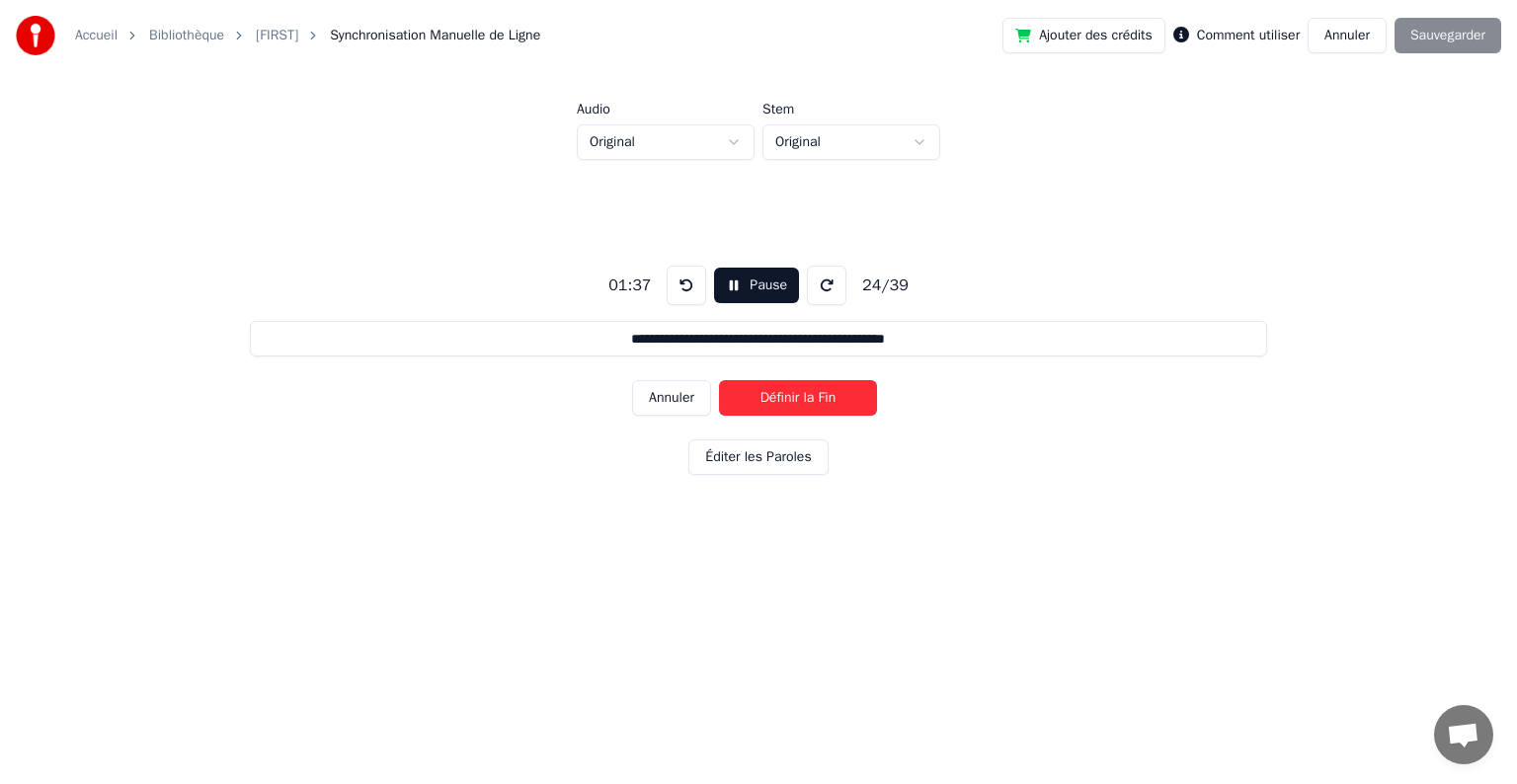 click on "Définir la Fin" at bounding box center [798, 398] 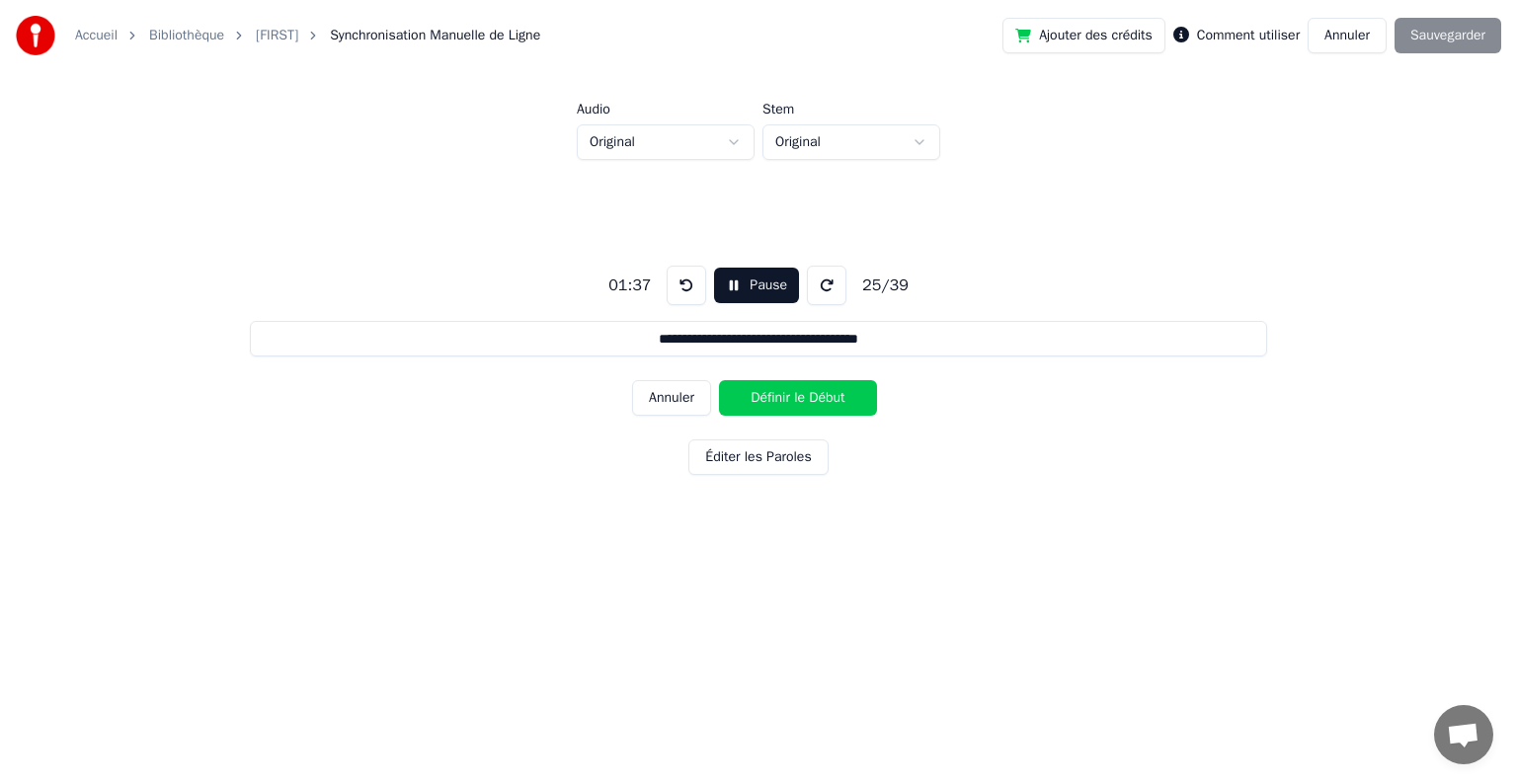 click on "Définir le Début" at bounding box center [798, 398] 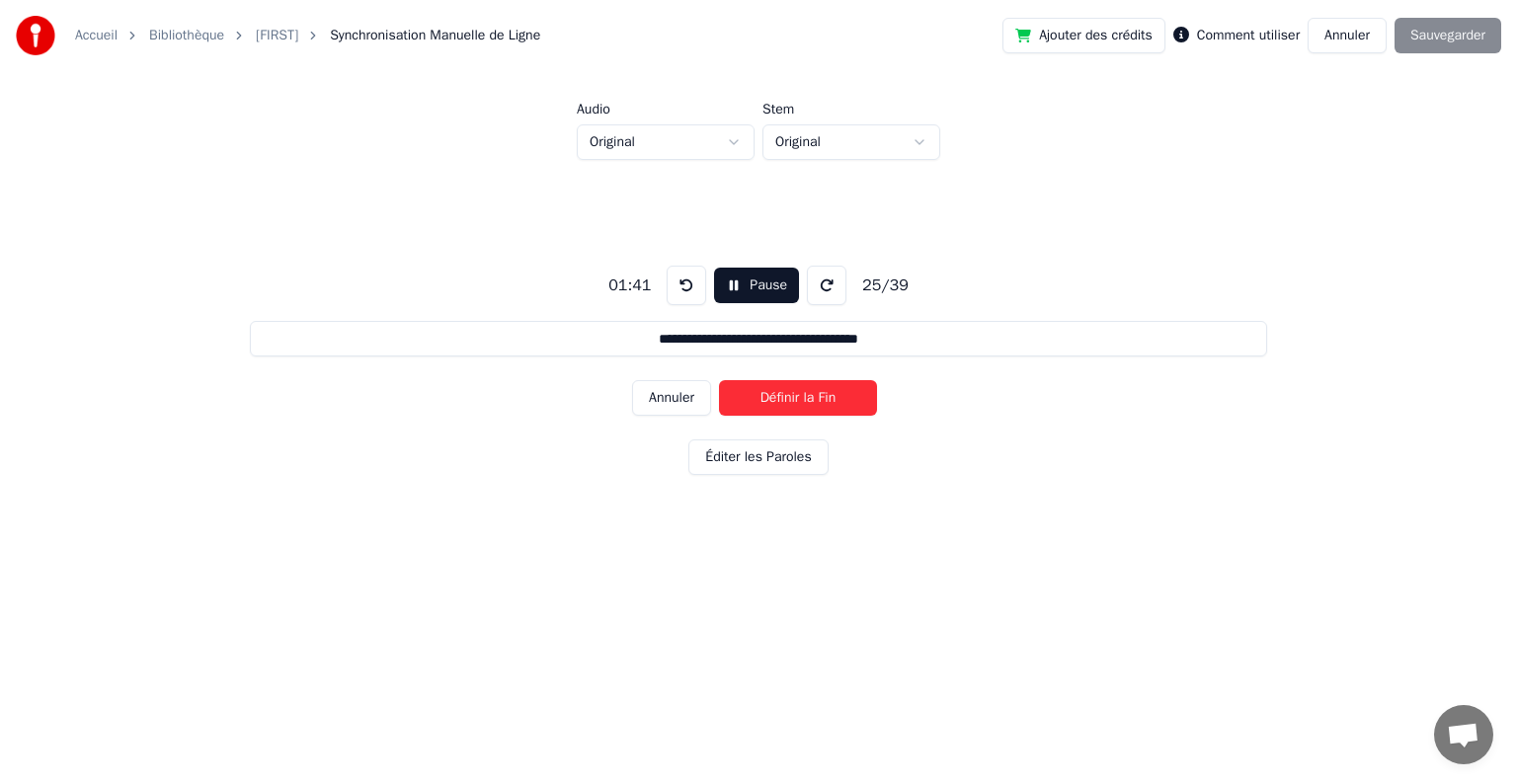 click on "Définir la Fin" at bounding box center (798, 398) 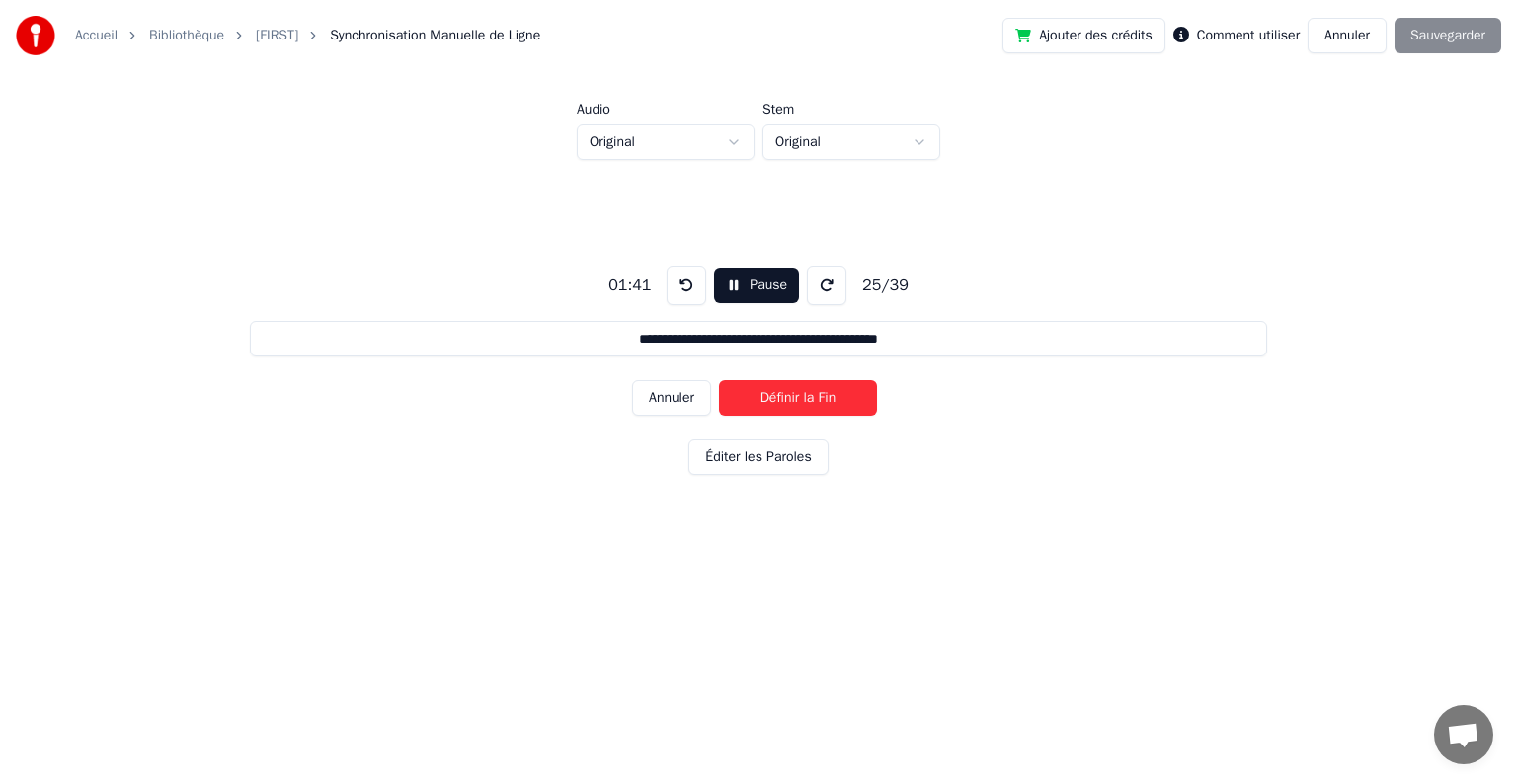 click on "Définir la Fin" at bounding box center [798, 398] 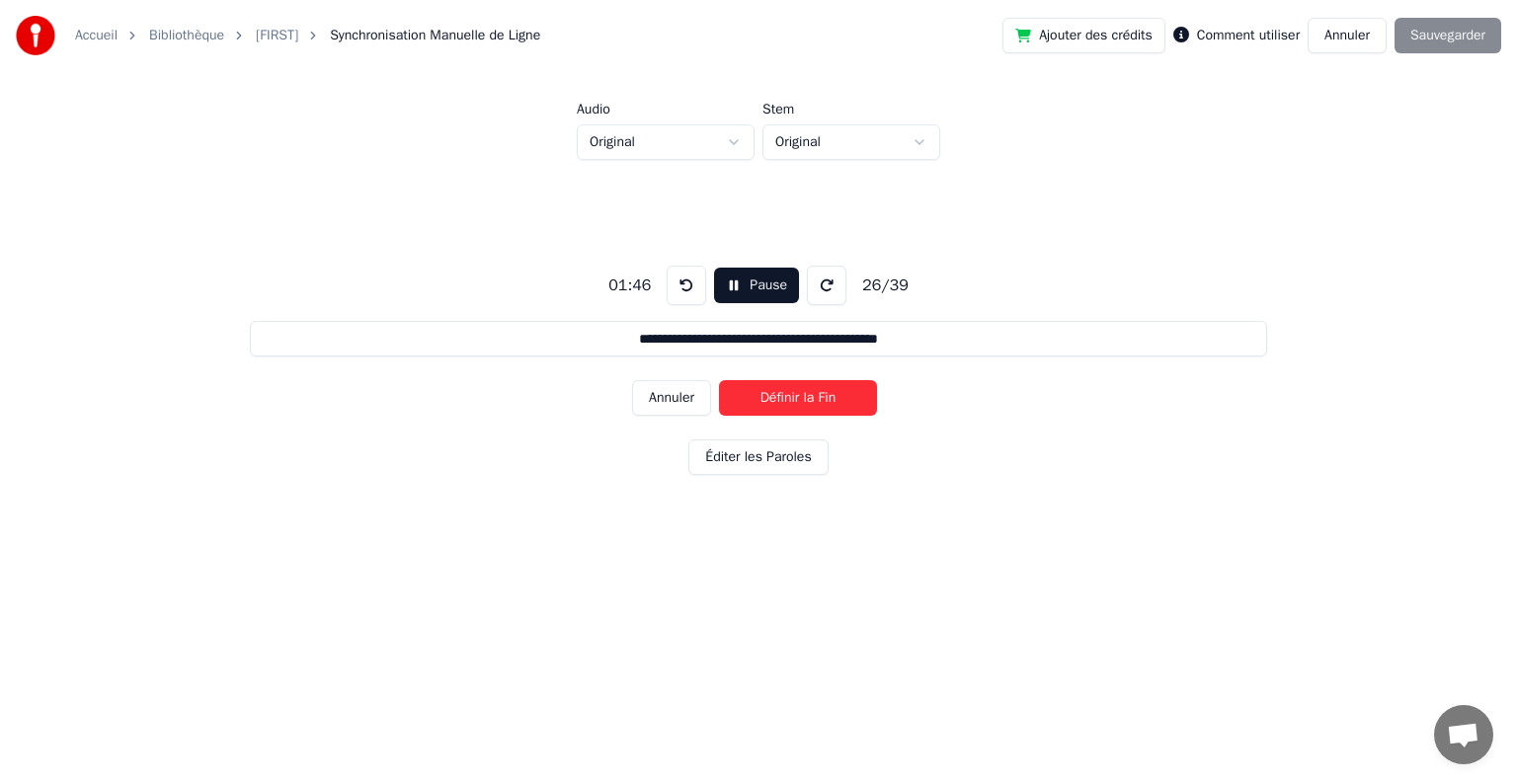 click on "Définir la Fin" at bounding box center (798, 398) 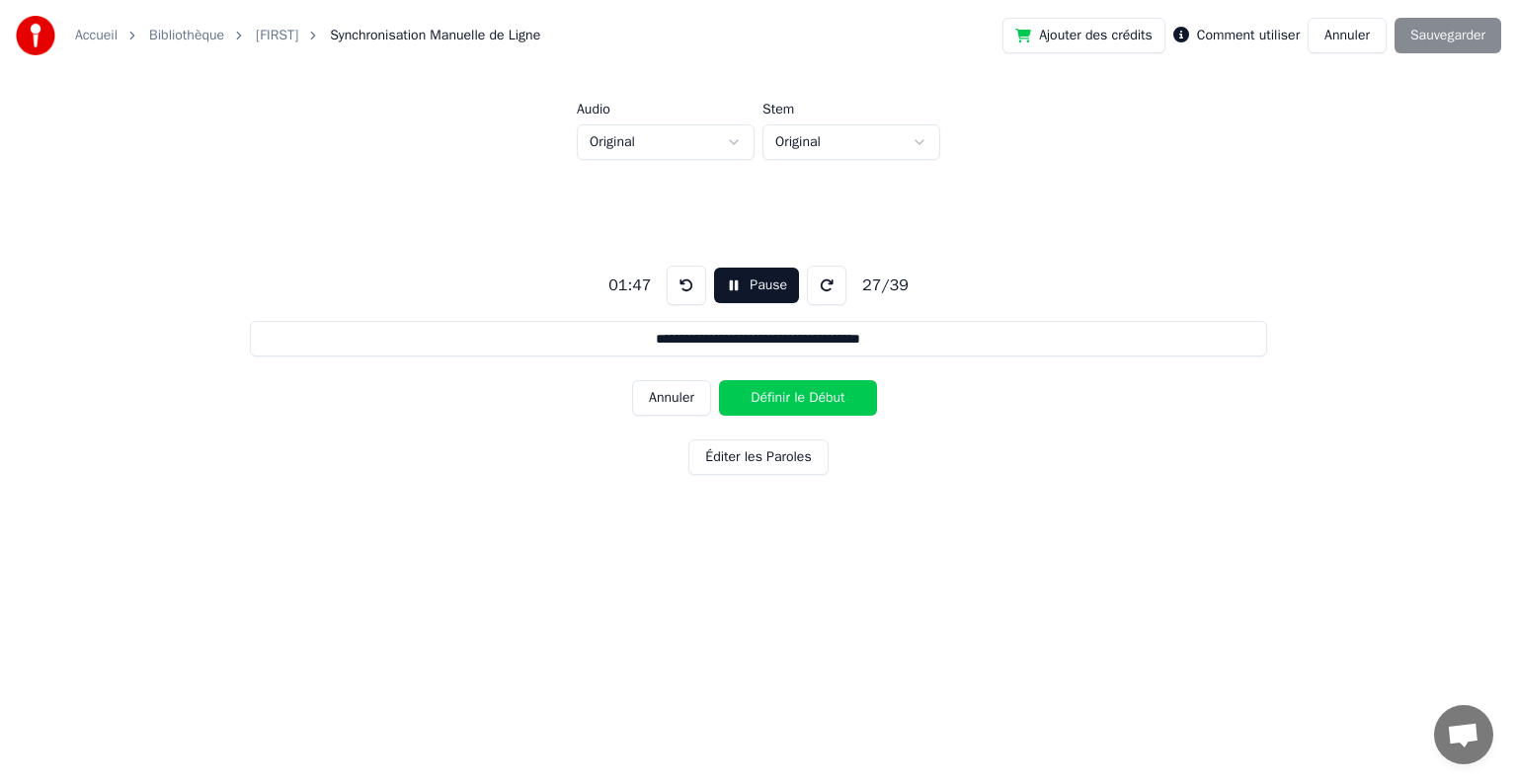 click on "Définir le Début" at bounding box center (798, 398) 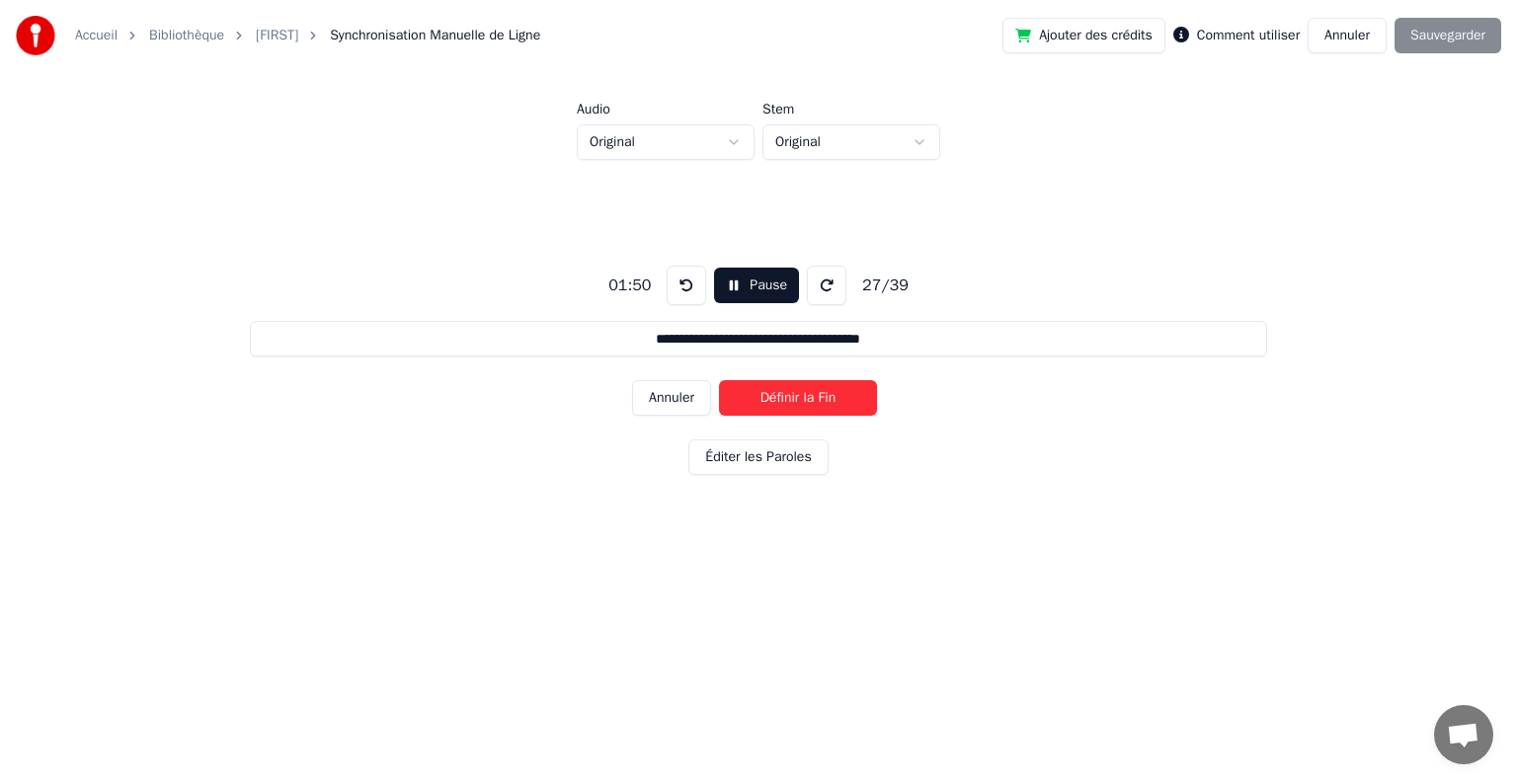 click on "Définir la Fin" at bounding box center [798, 398] 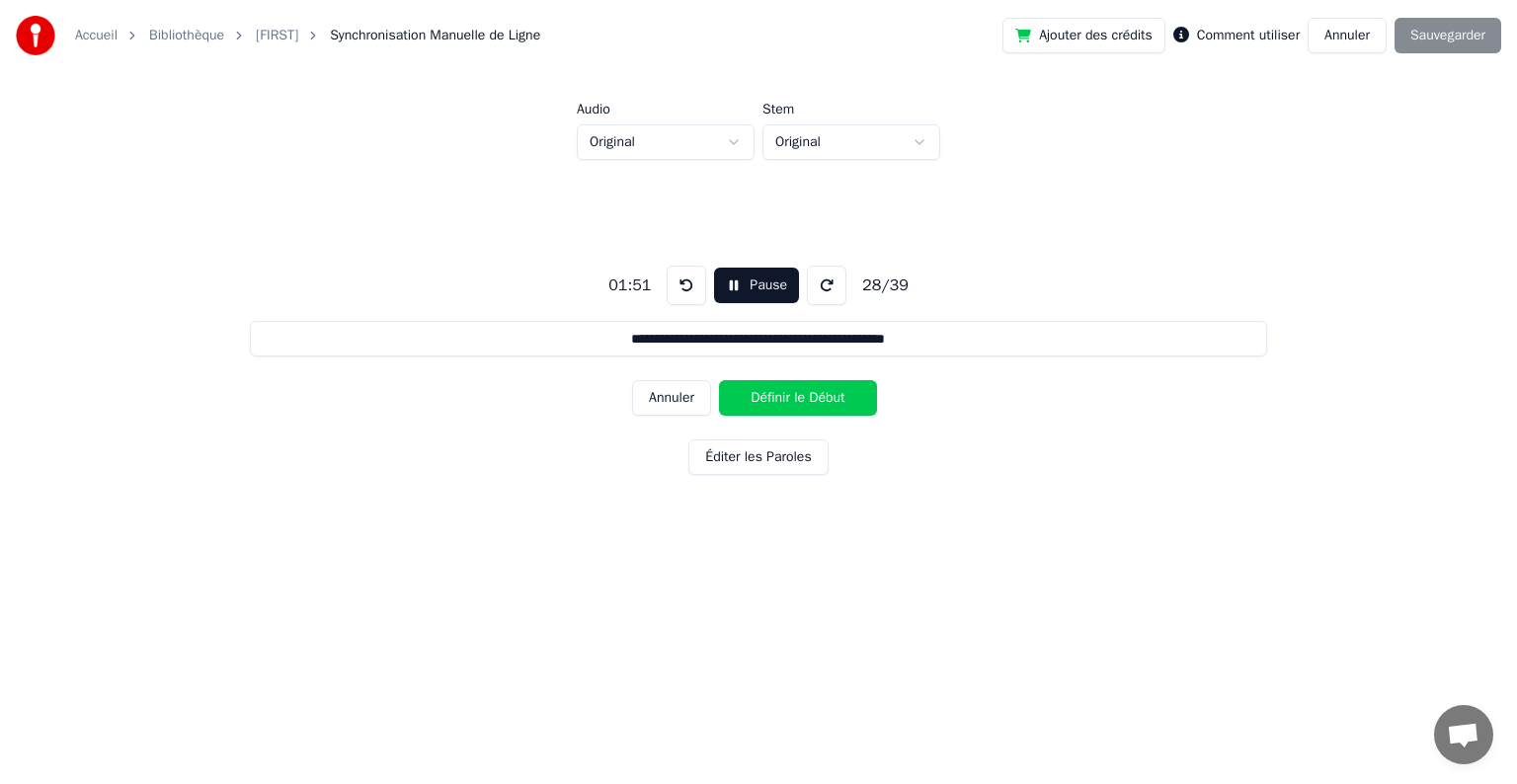 click on "Définir le Début" at bounding box center (798, 398) 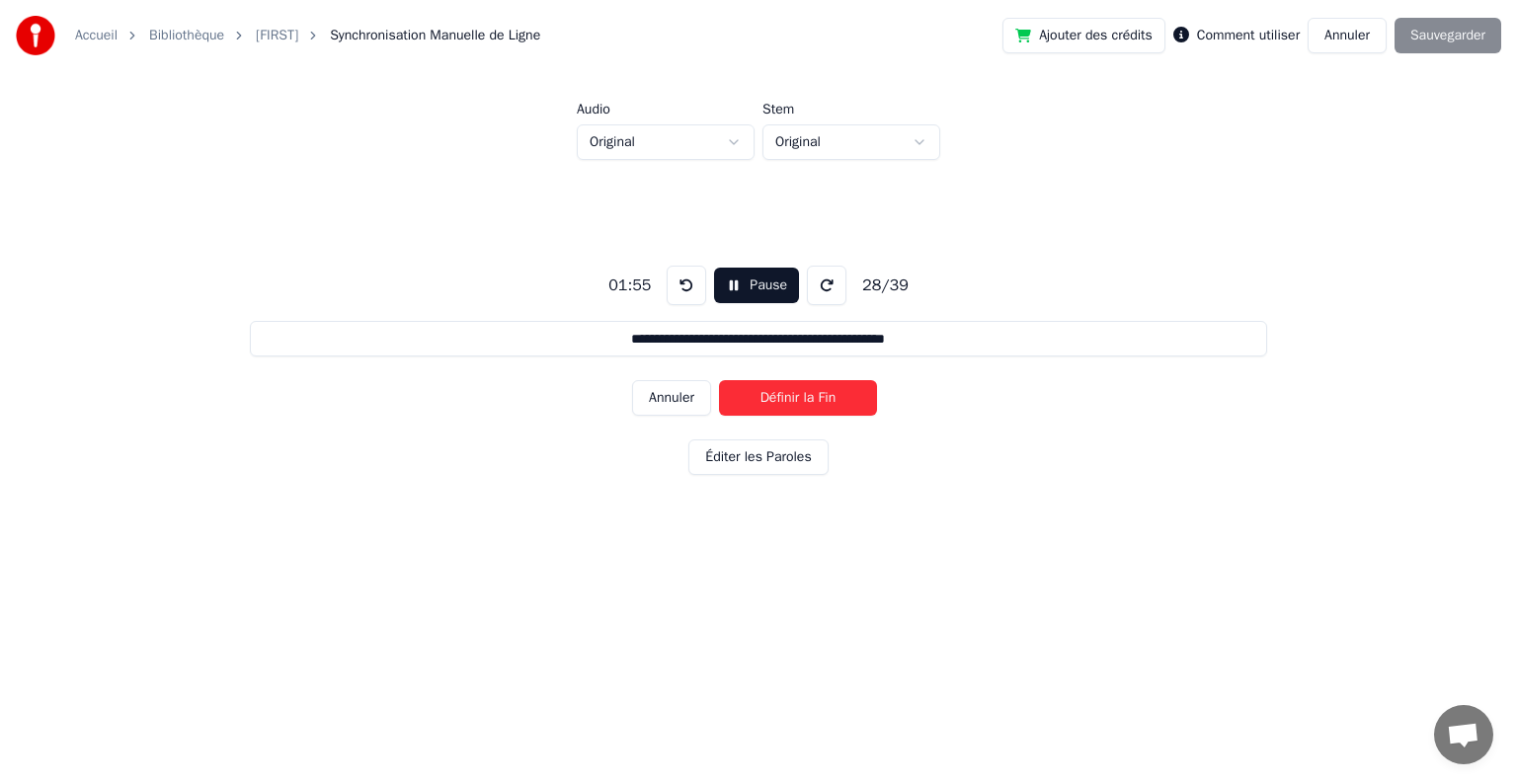 click on "Définir la Fin" at bounding box center [798, 398] 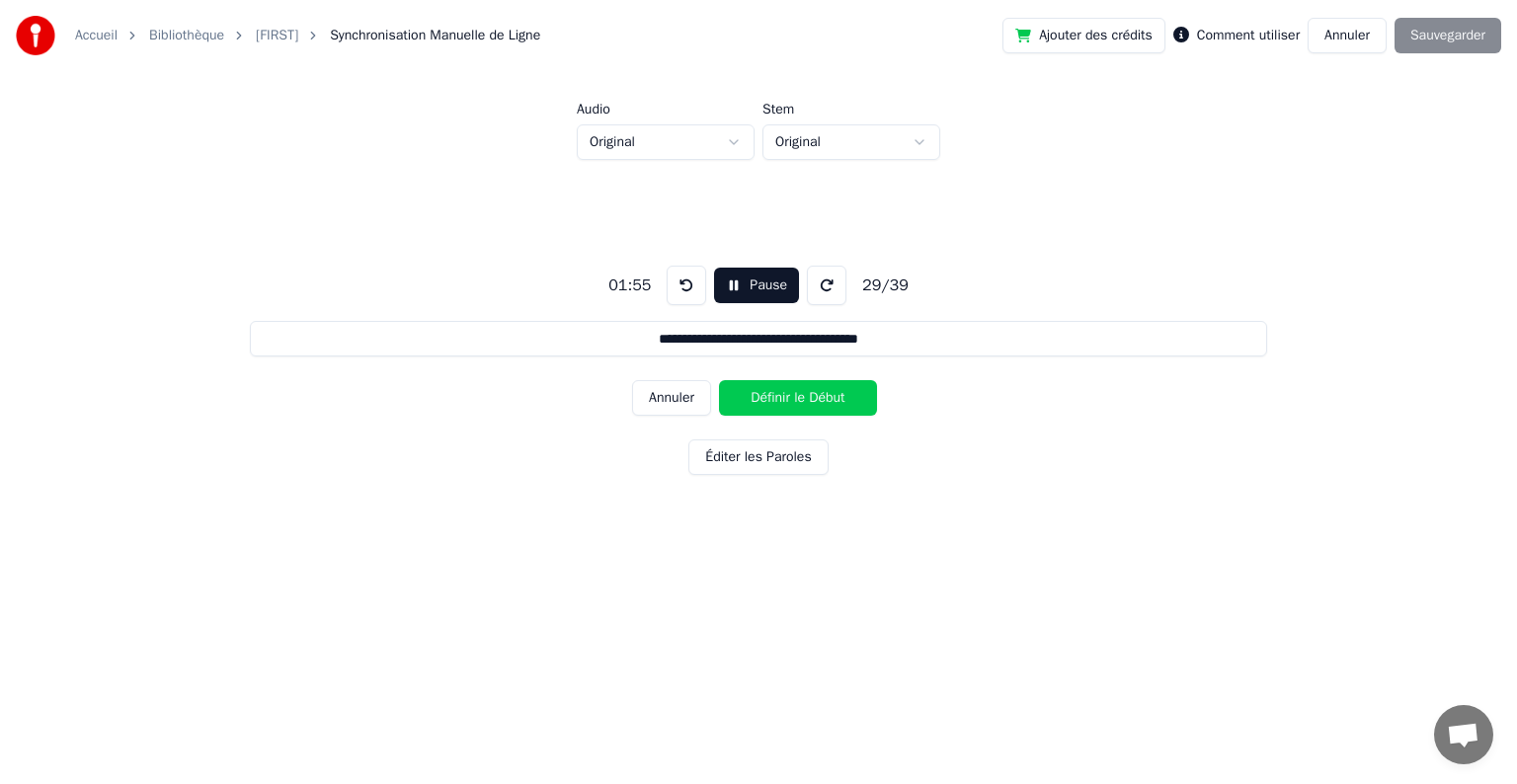 click on "Définir le Début" at bounding box center [798, 398] 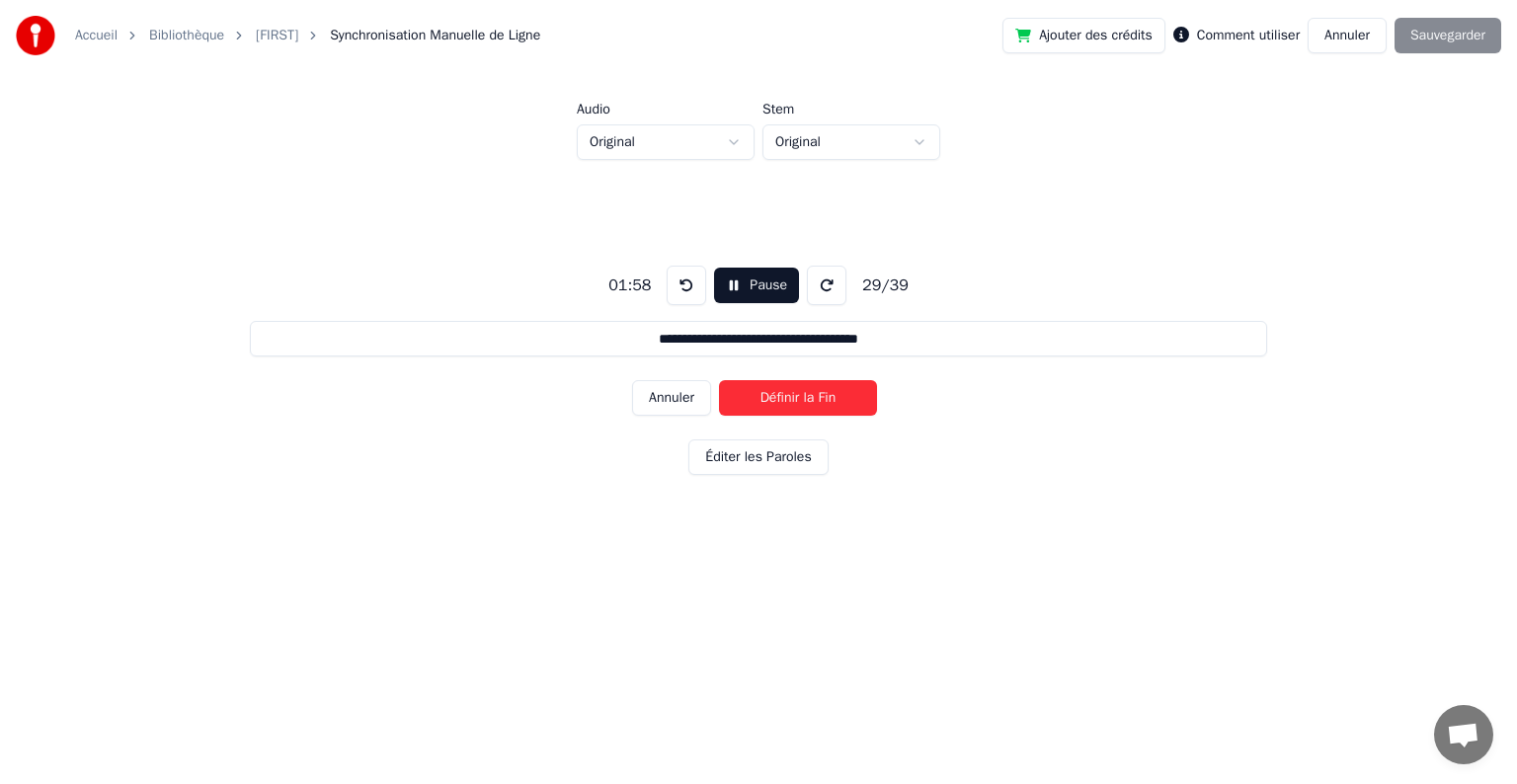 click on "Définir la Fin" at bounding box center (798, 398) 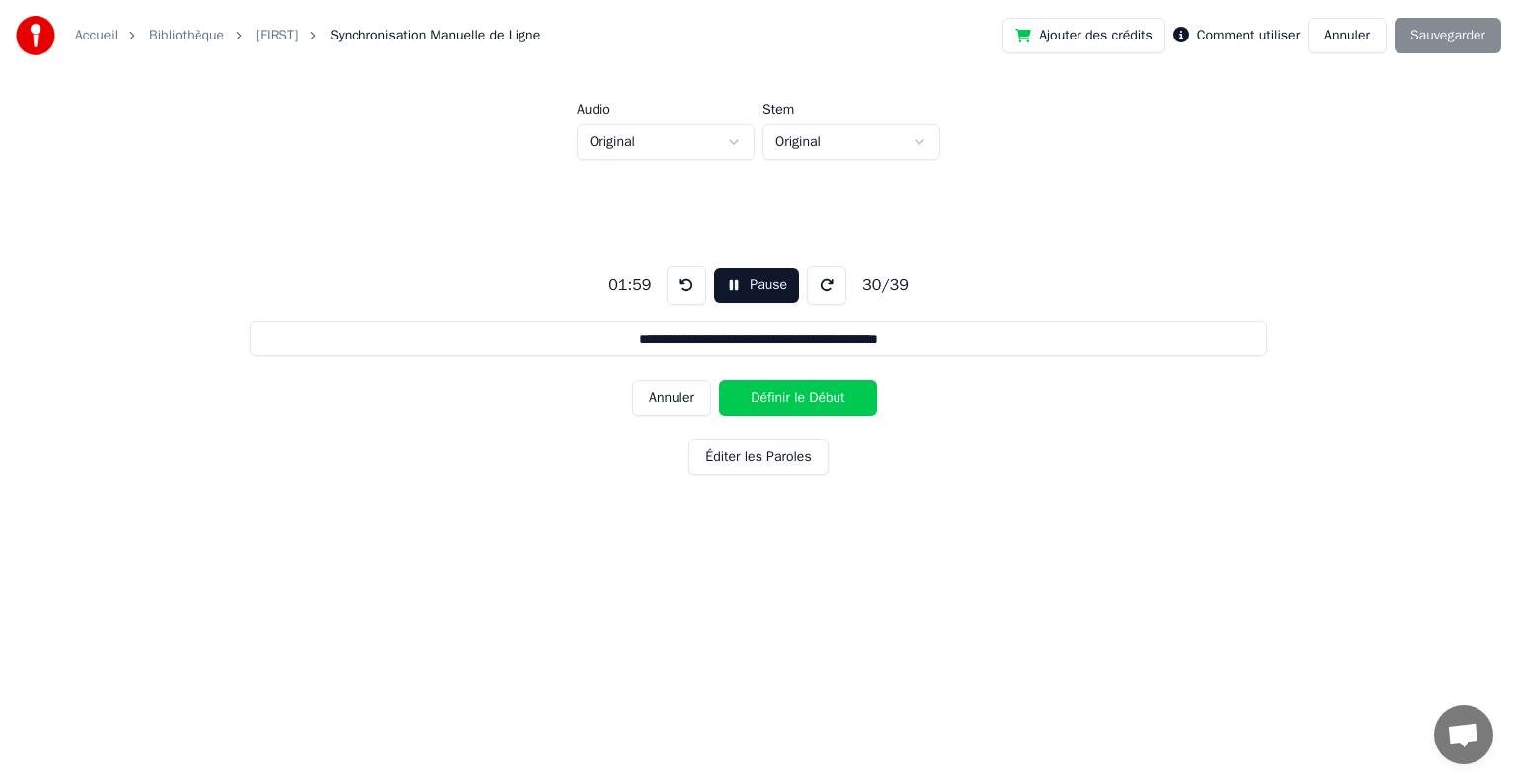 click on "Définir le Début" at bounding box center [798, 398] 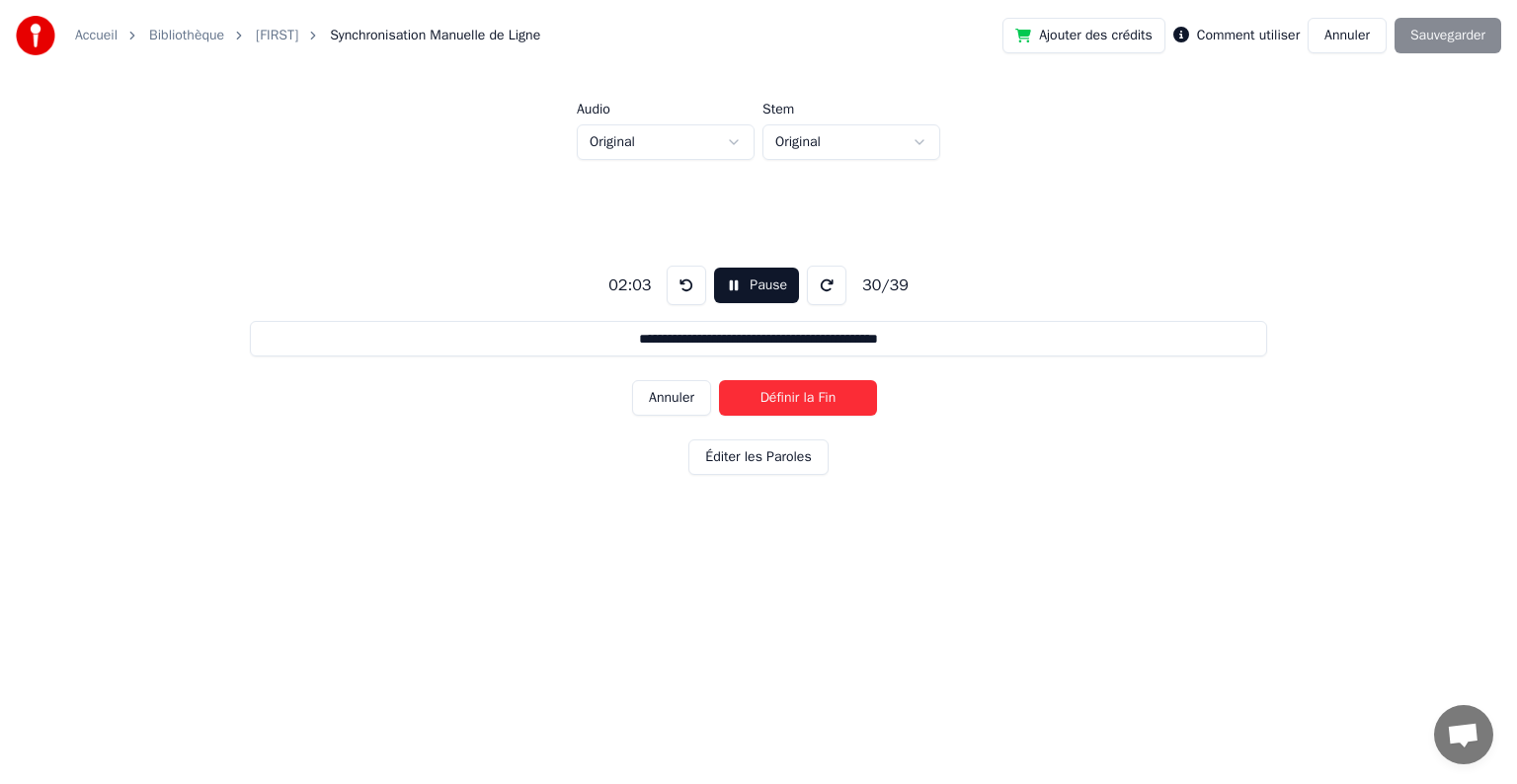 click on "Définir la Fin" at bounding box center (798, 398) 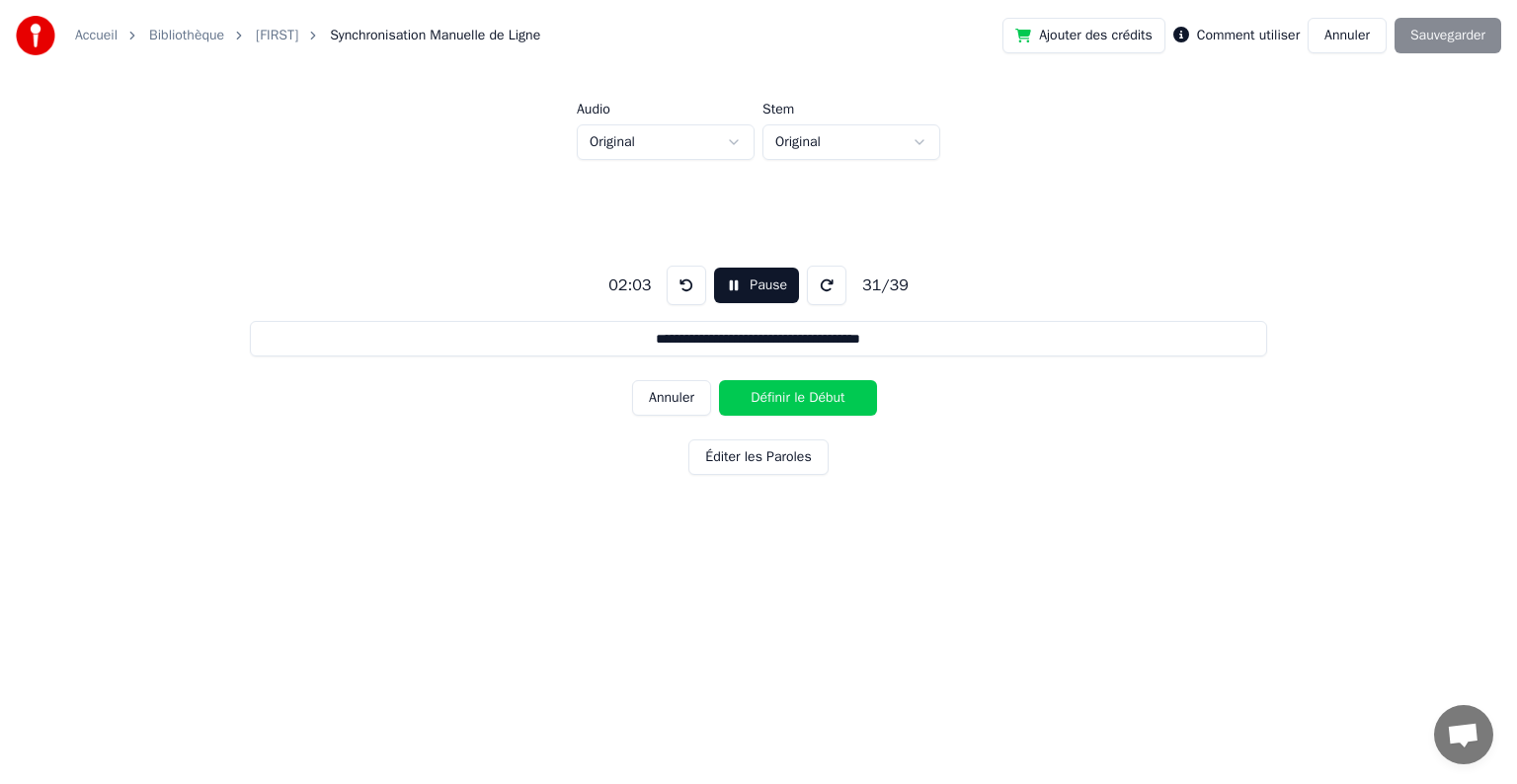click on "Définir le Début" at bounding box center [798, 398] 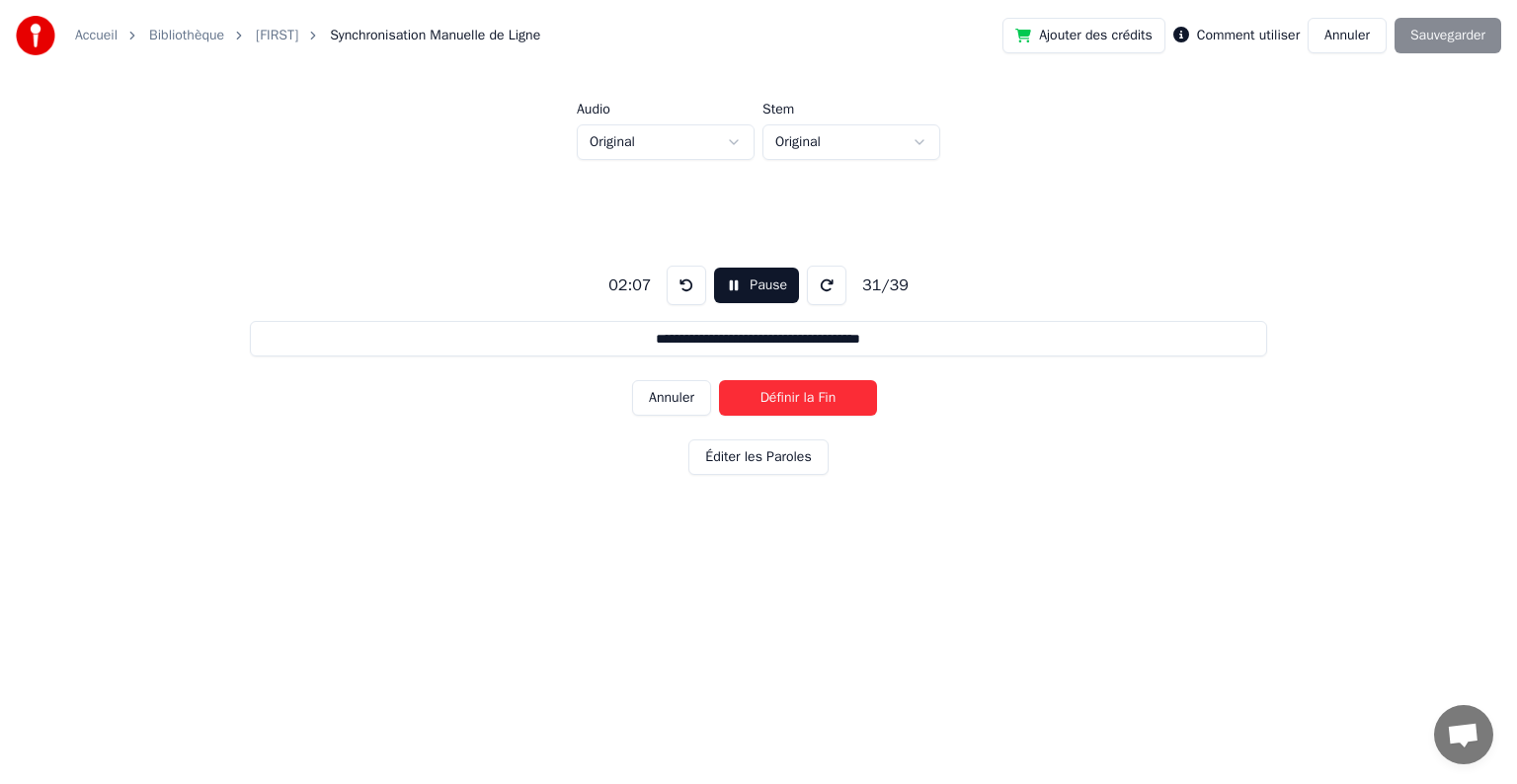 click on "Définir la Fin" at bounding box center [798, 398] 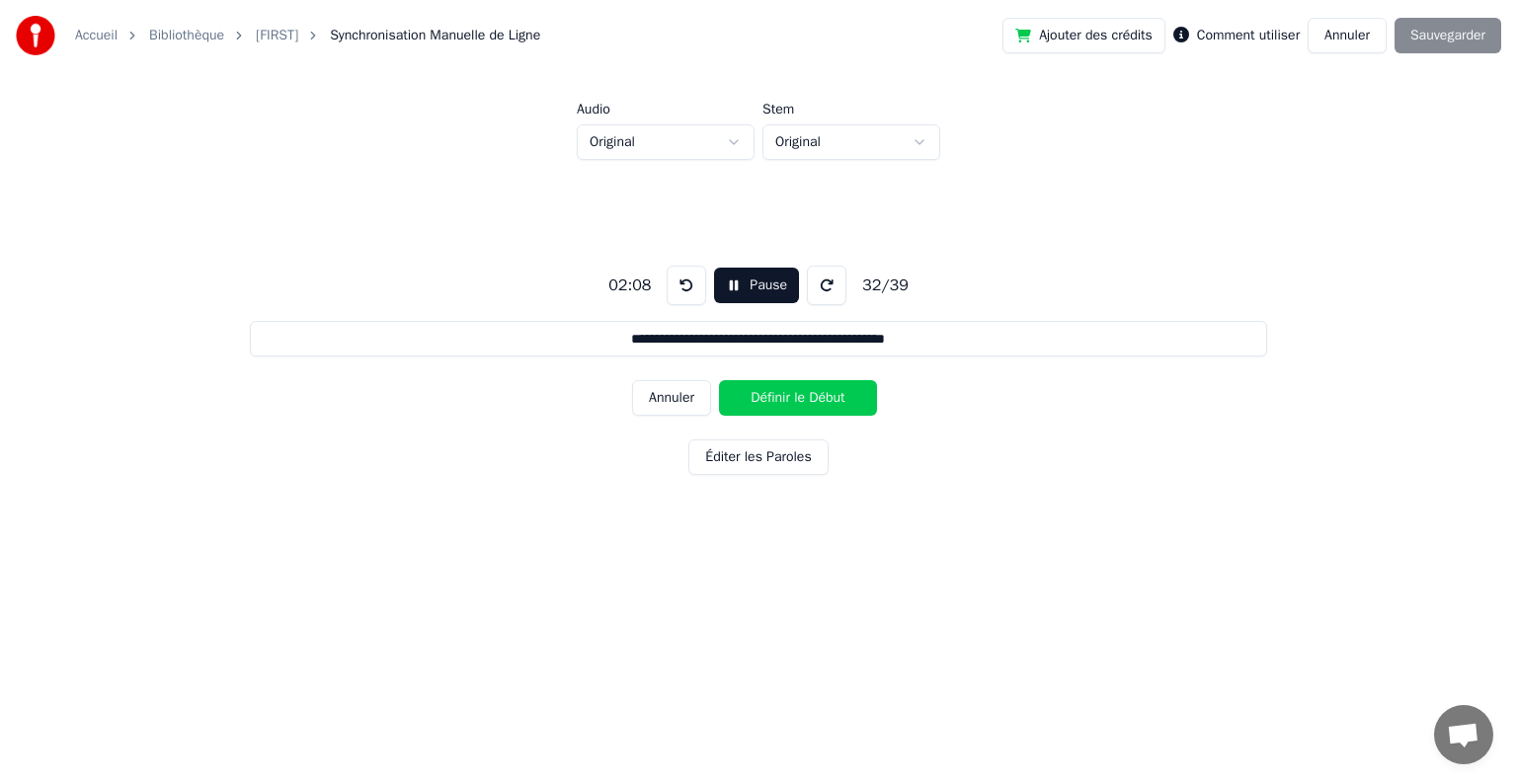 click on "Définir le Début" at bounding box center [798, 398] 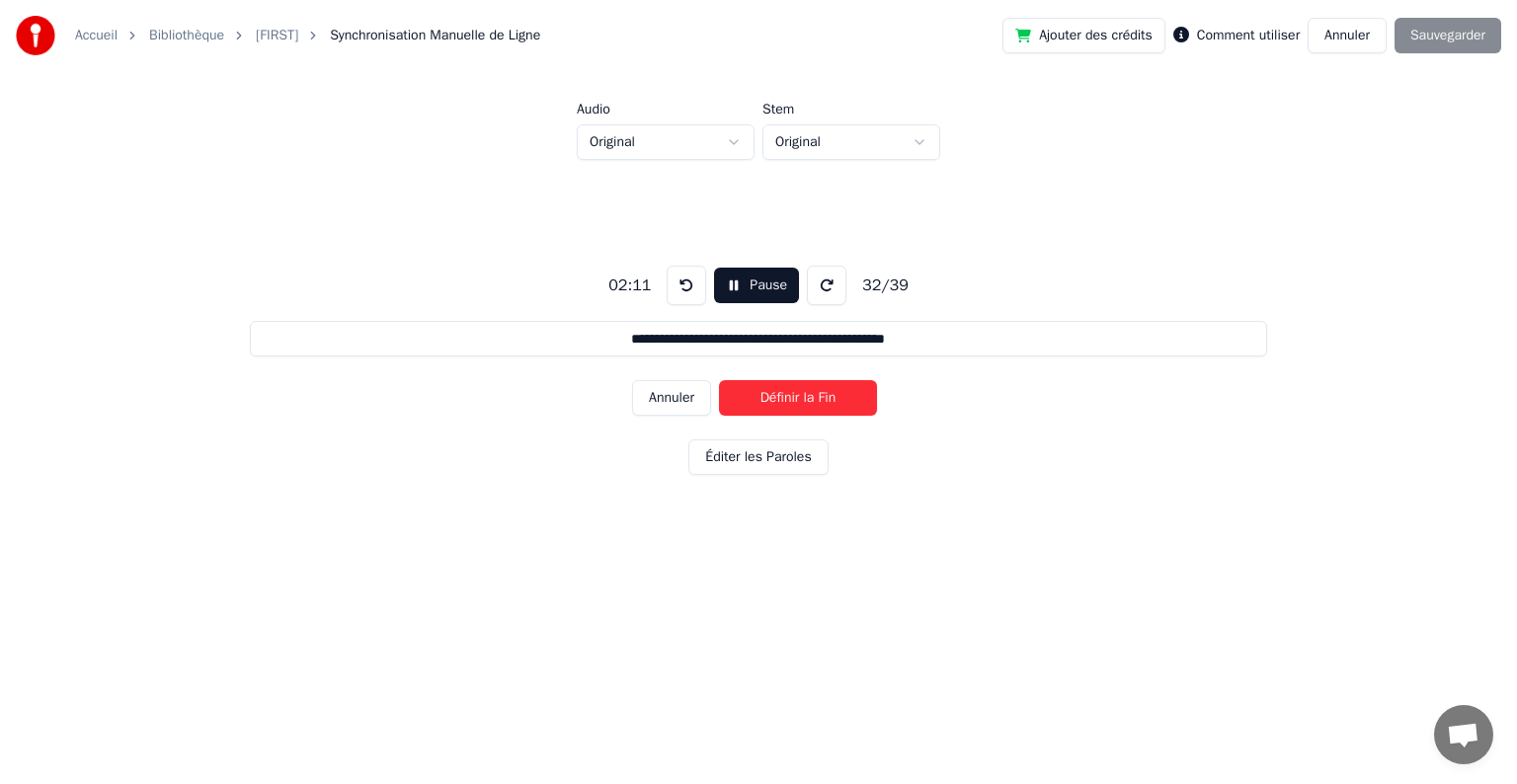 click on "Définir la Fin" at bounding box center [798, 398] 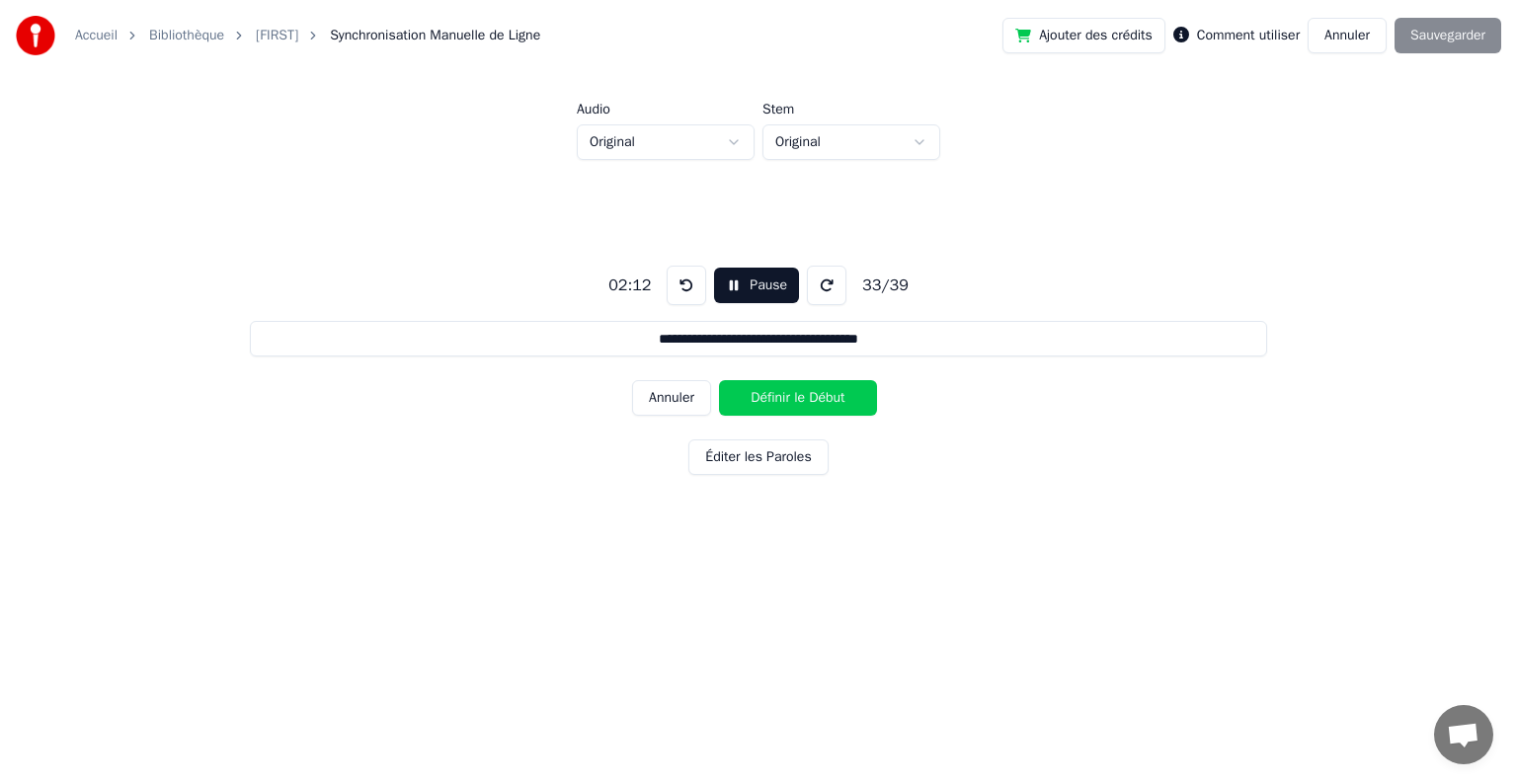 click on "Définir le Début" at bounding box center (798, 398) 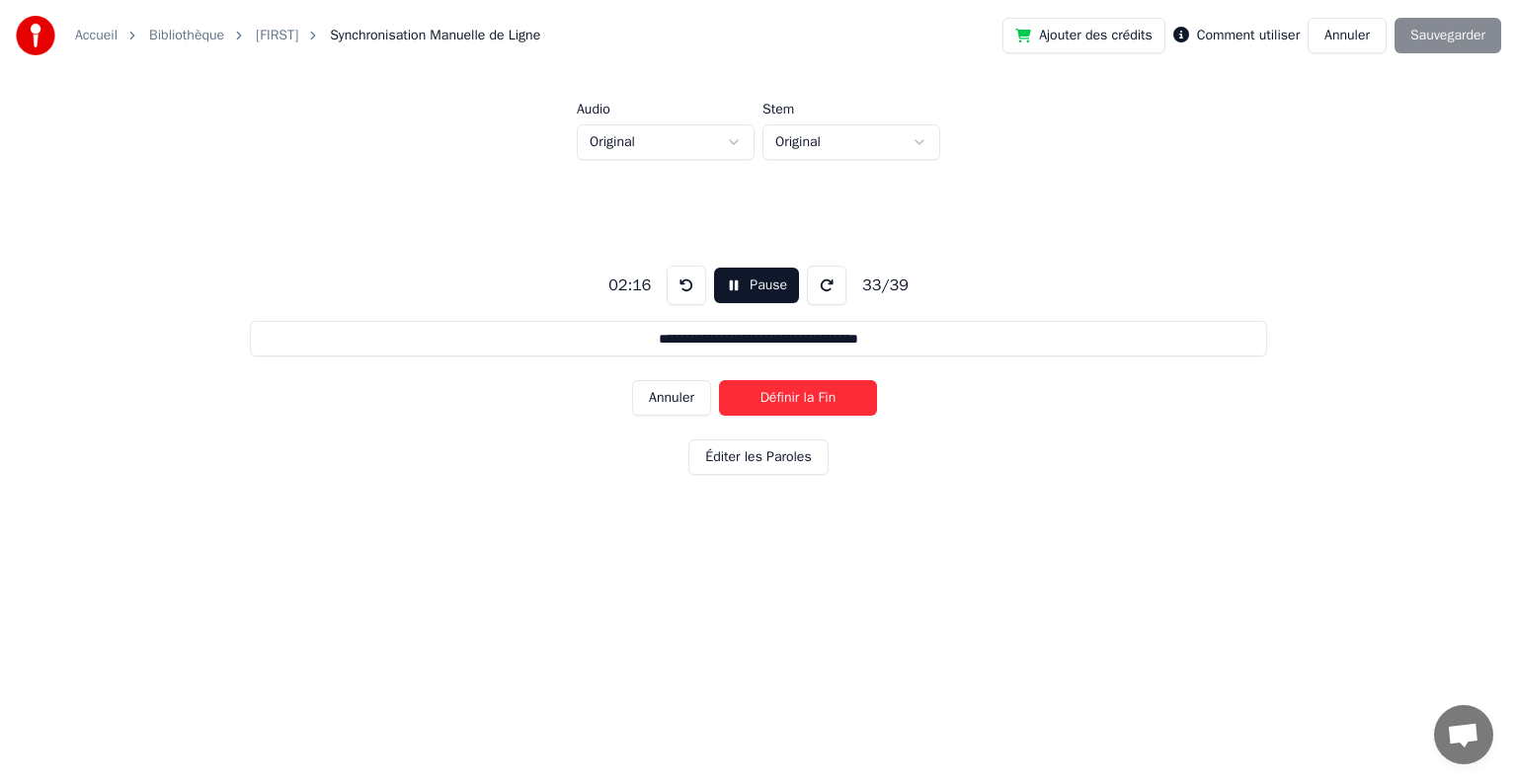 click on "Définir la Fin" at bounding box center [798, 398] 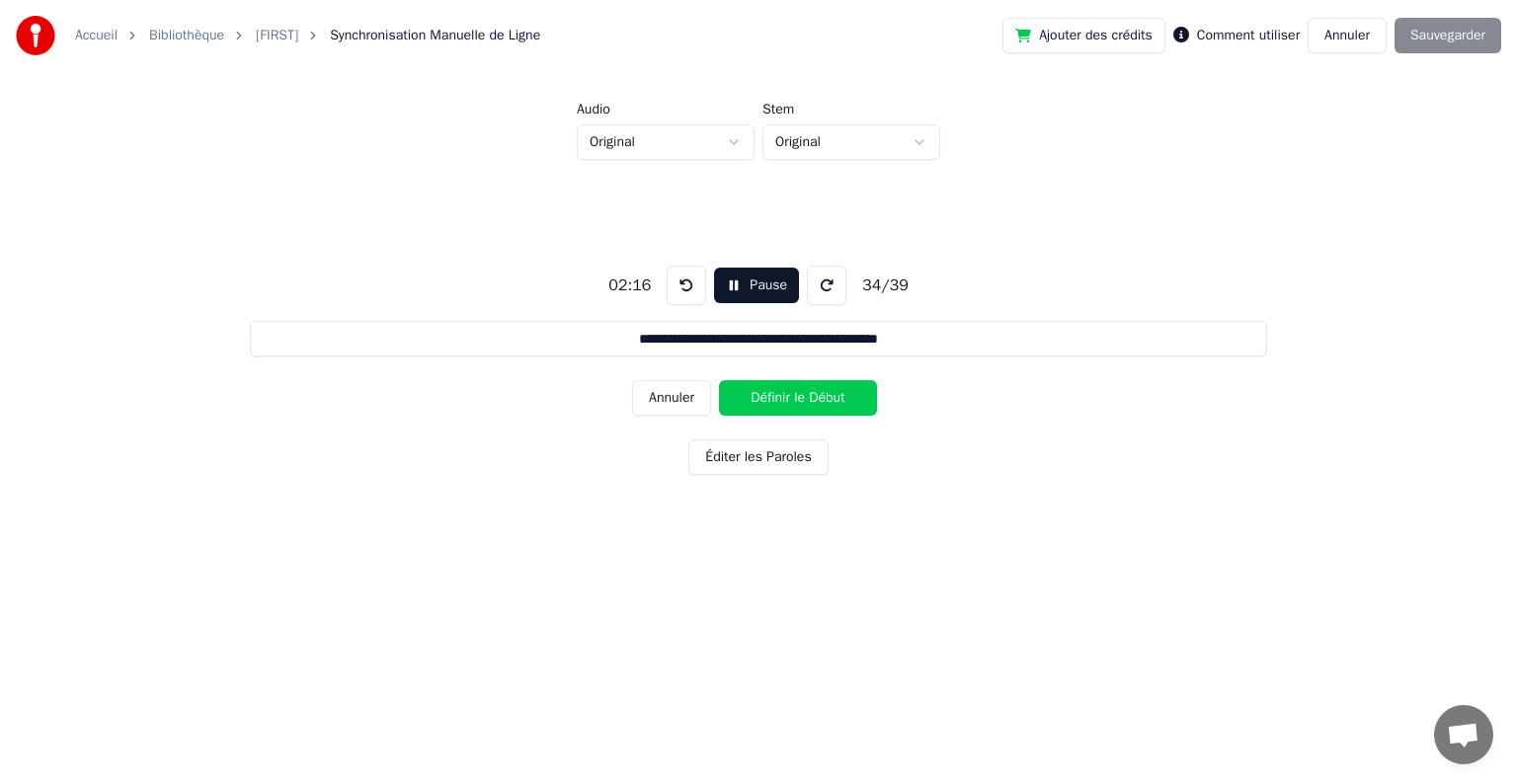 click on "Définir le Début" at bounding box center [798, 398] 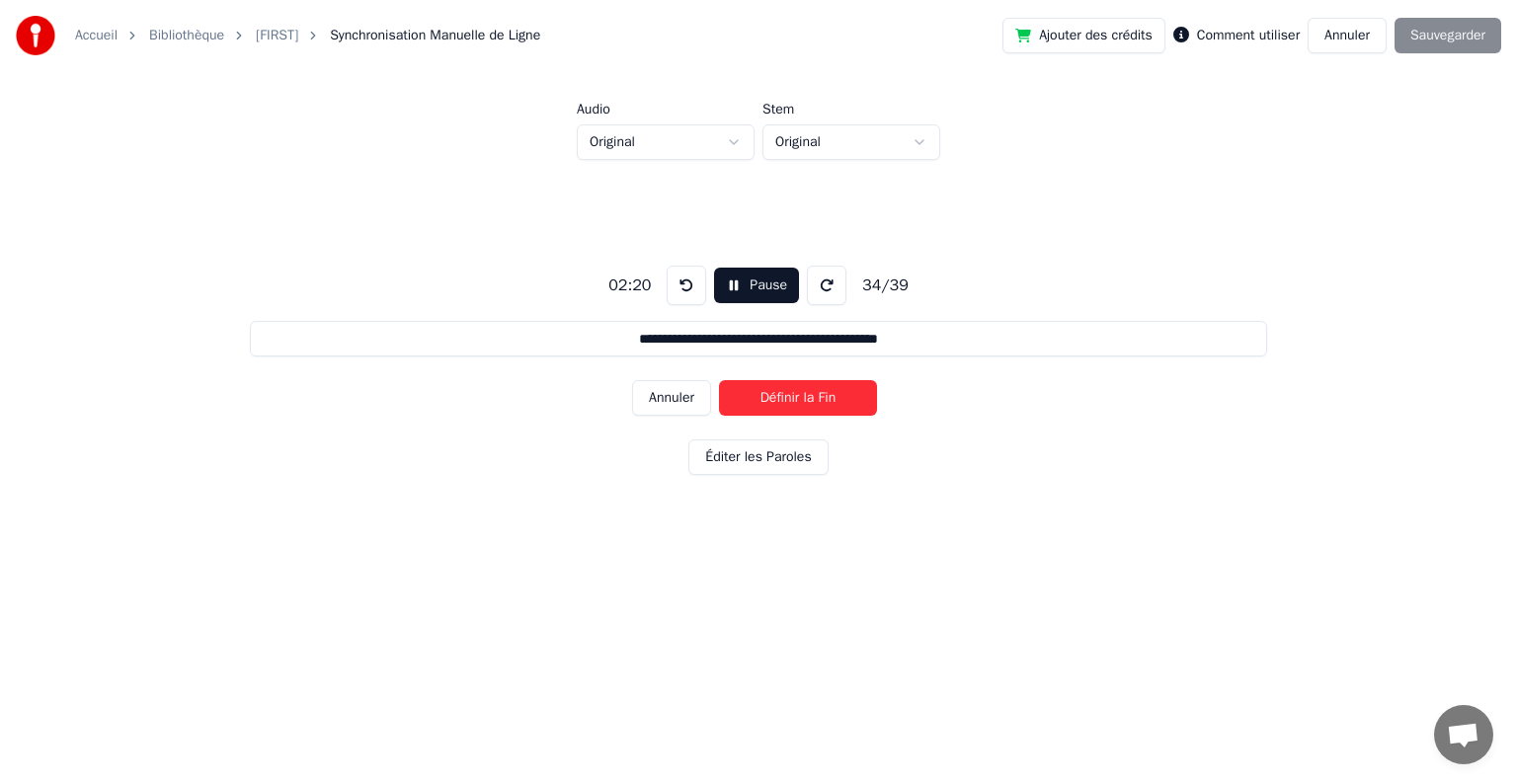click on "Définir la Fin" at bounding box center (798, 398) 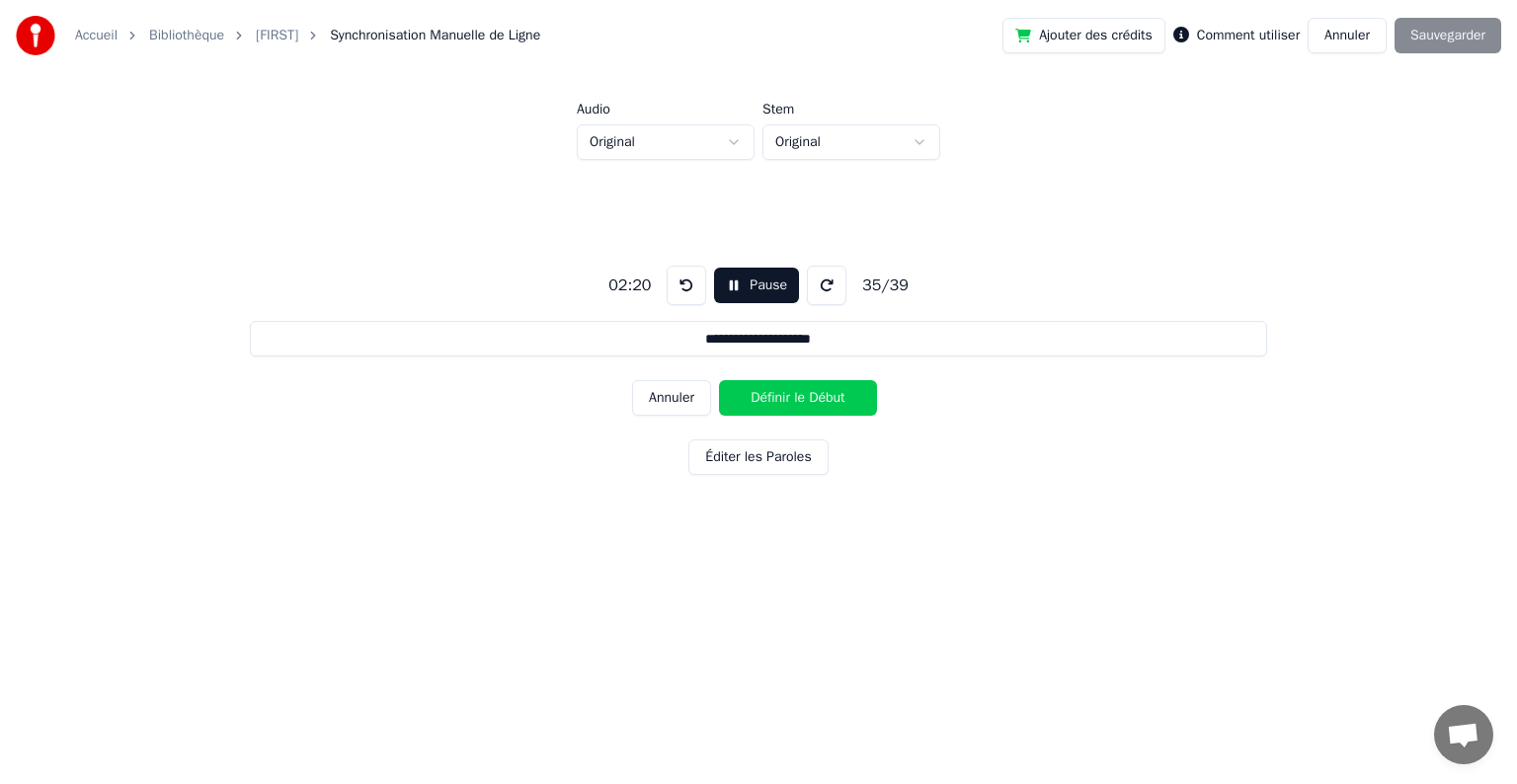 click on "Définir le Début" at bounding box center [798, 398] 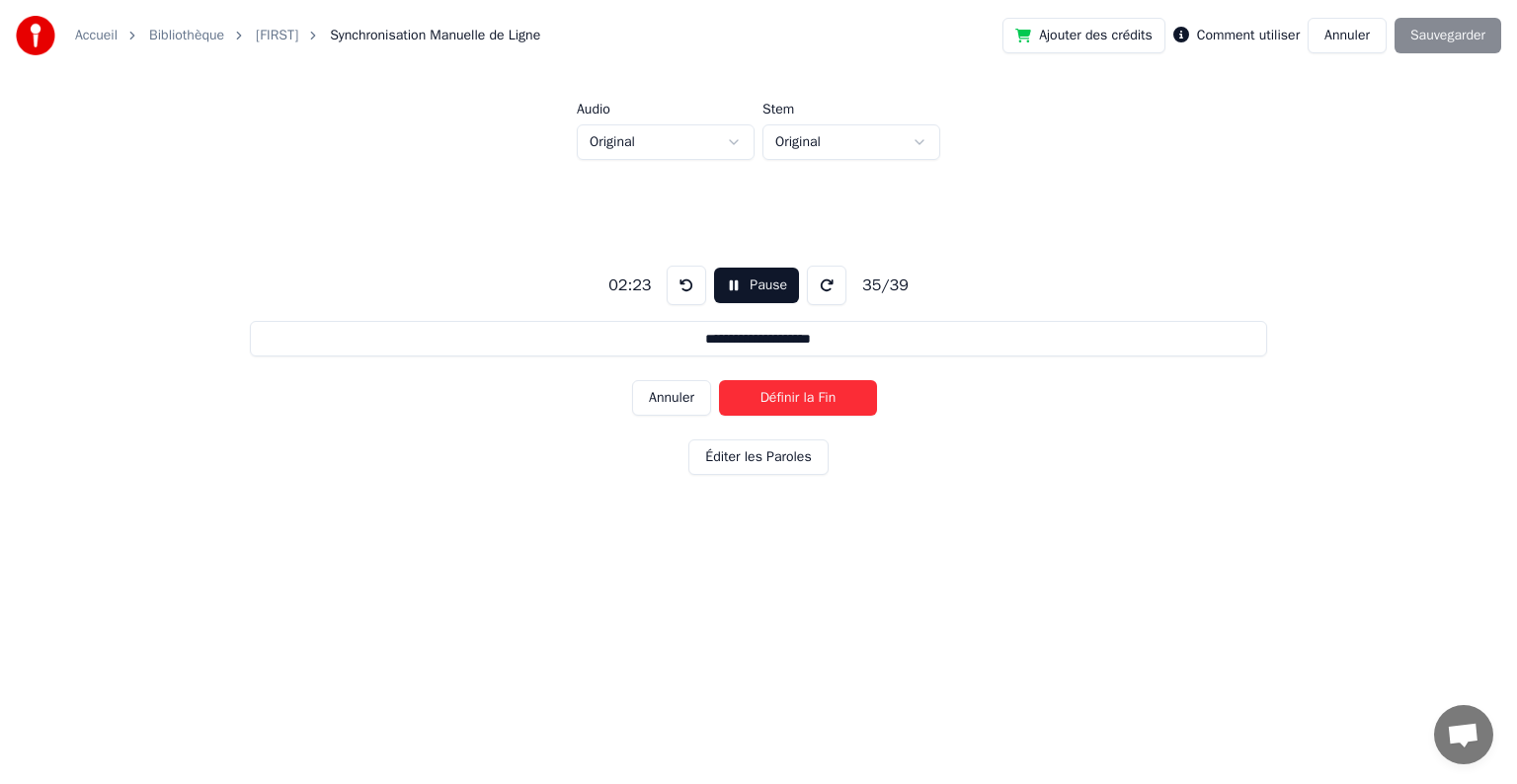 click on "Définir la Fin" at bounding box center [798, 398] 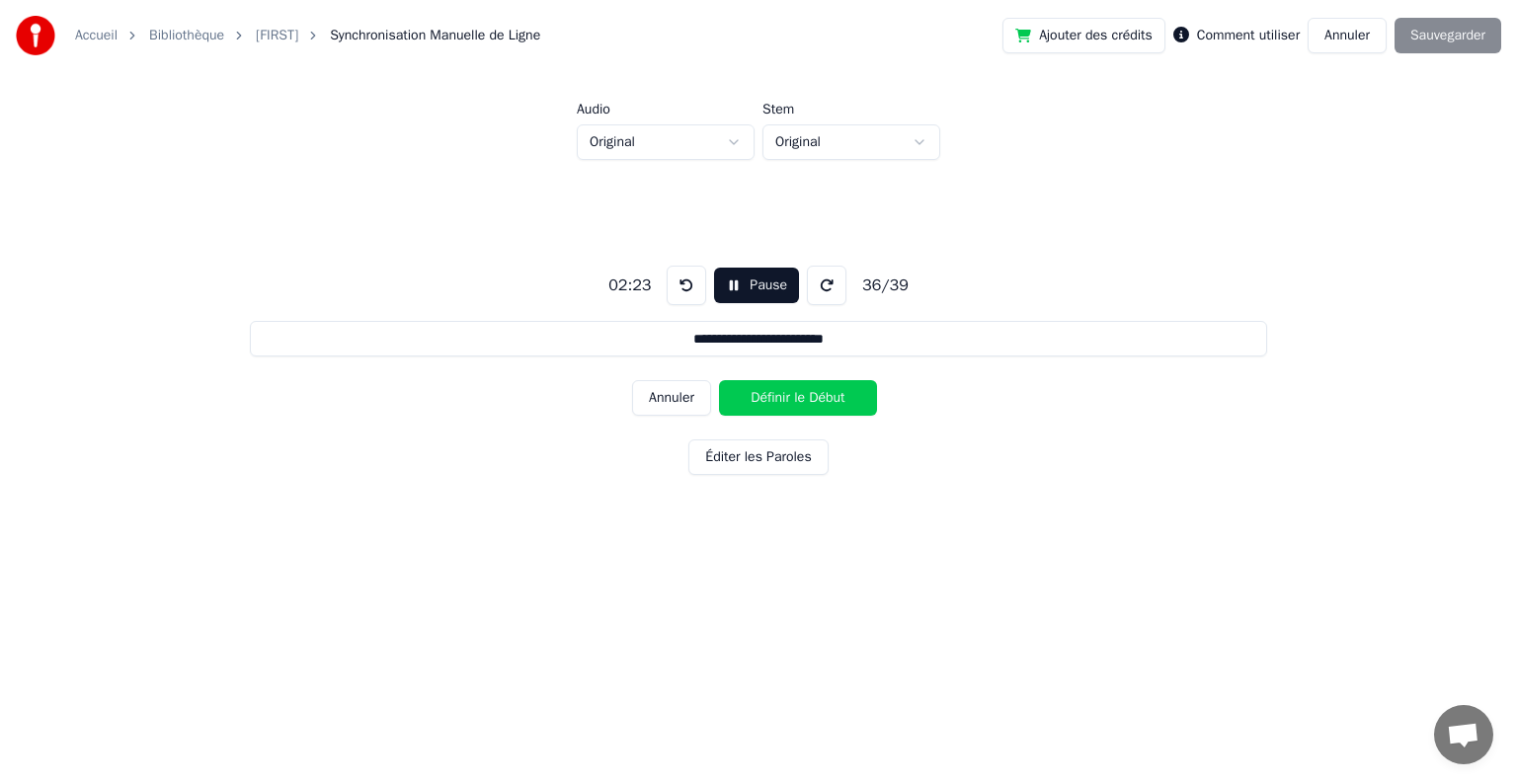 click on "Définir le Début" at bounding box center [798, 398] 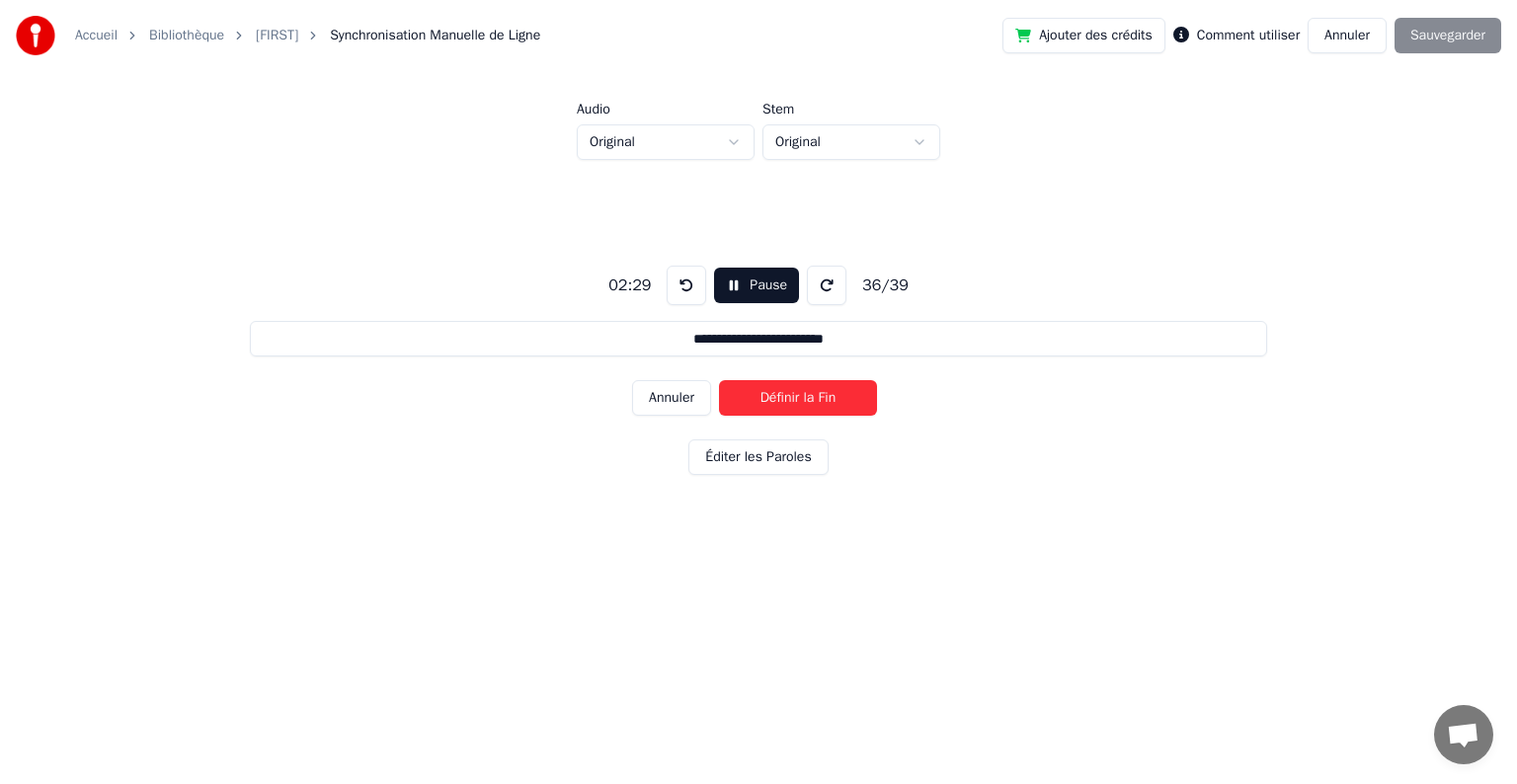click on "Définir la Fin" at bounding box center (798, 398) 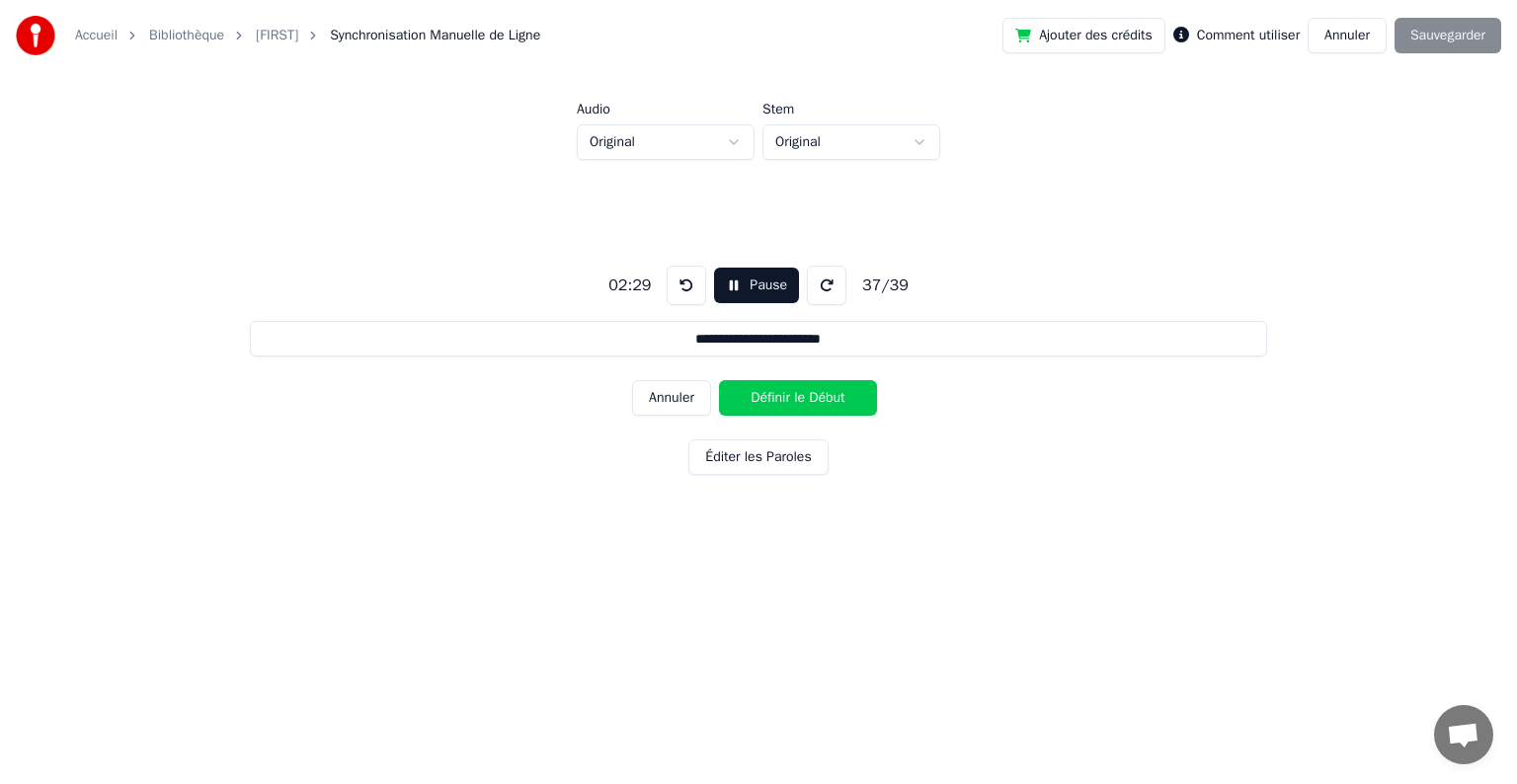click on "Définir le Début" at bounding box center (798, 398) 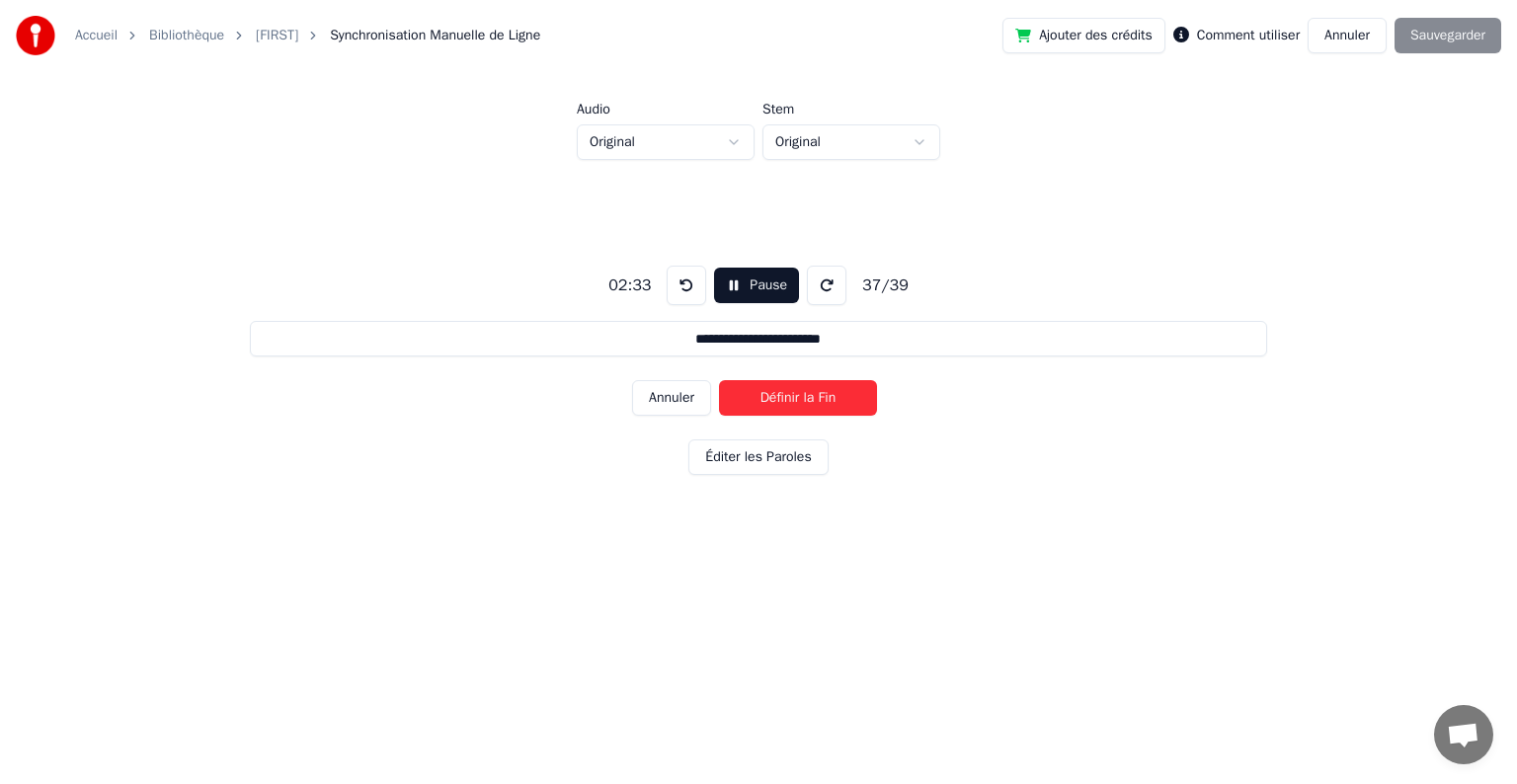 click on "Définir la Fin" at bounding box center [798, 398] 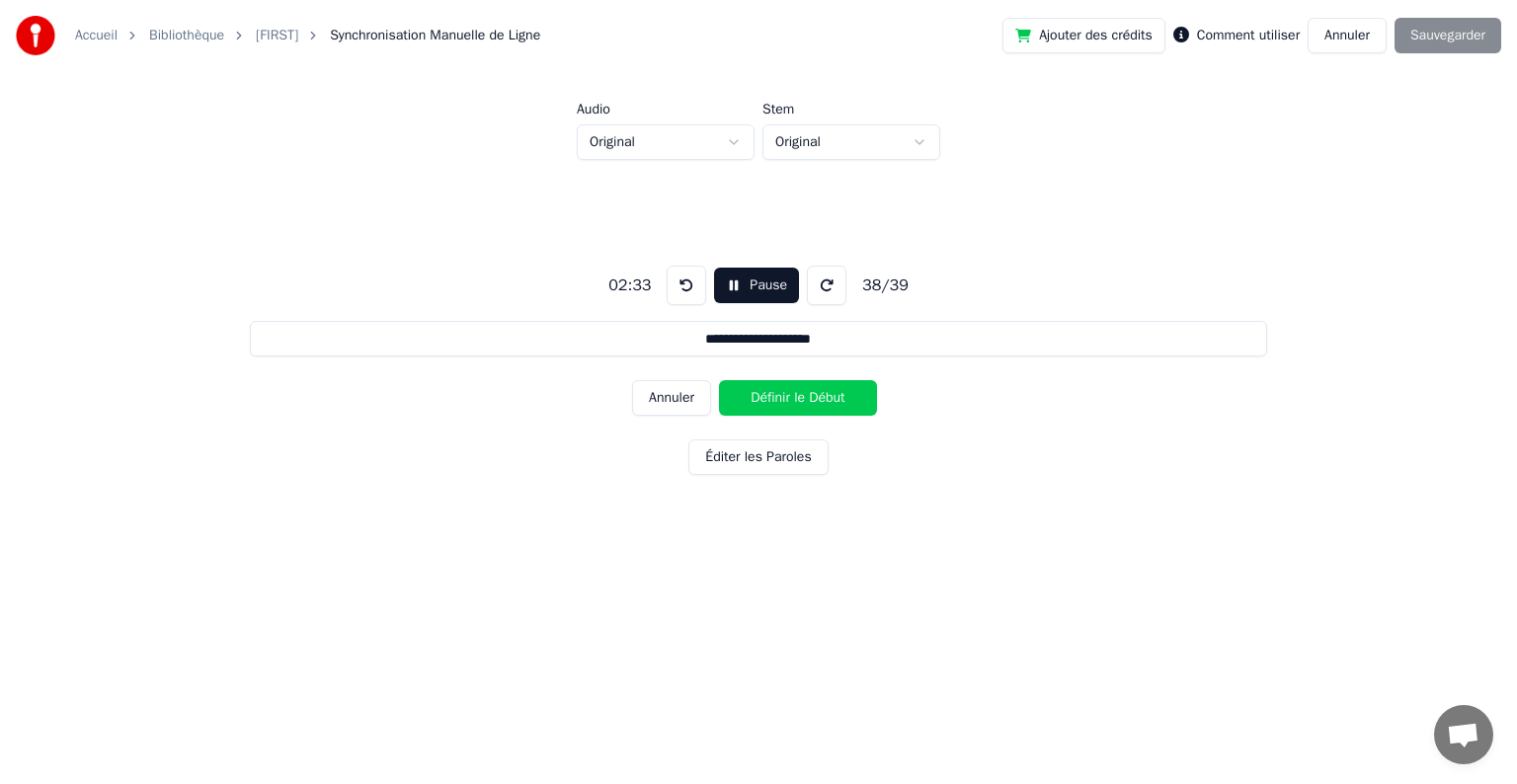 click on "Définir le Début" at bounding box center (798, 398) 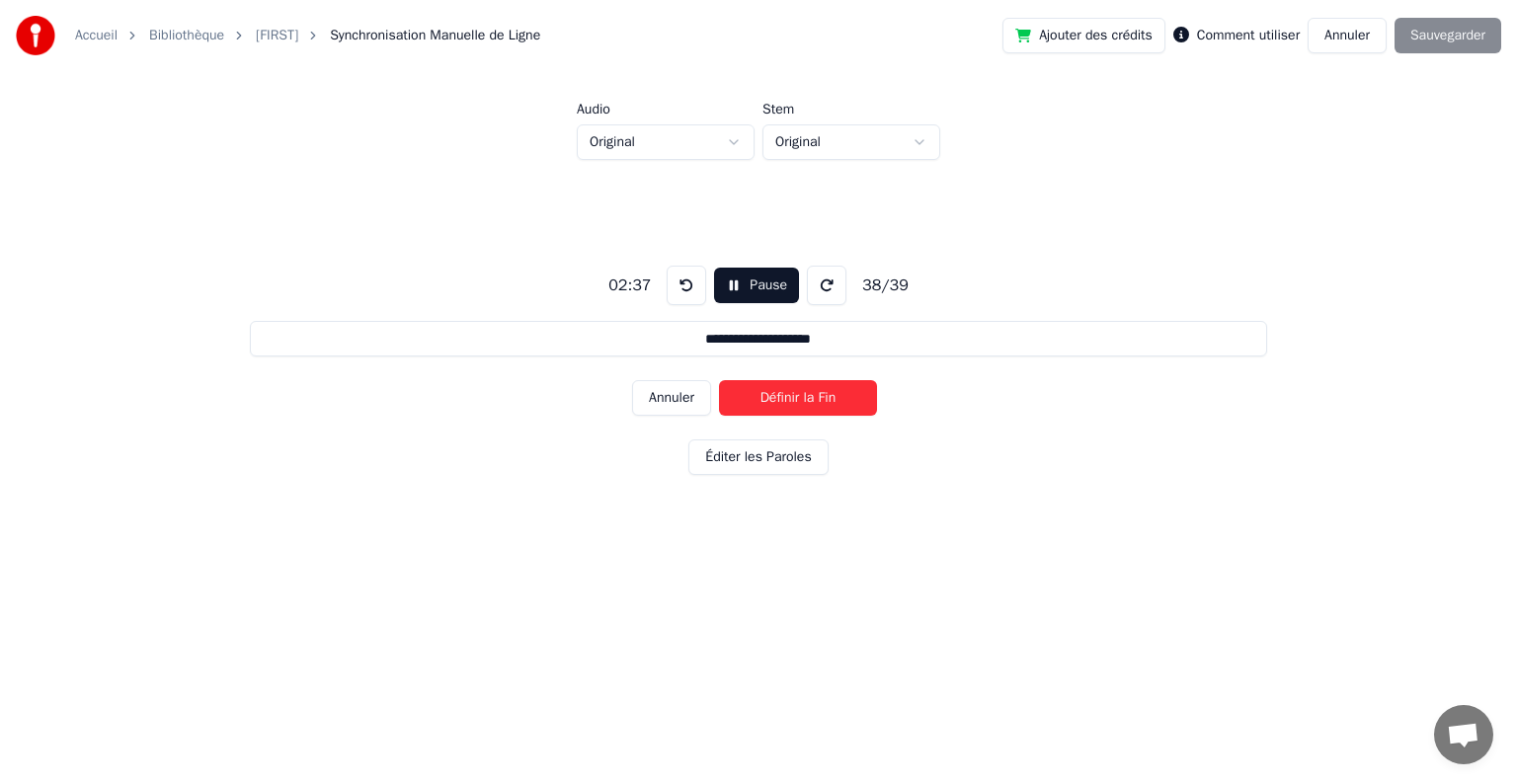 click on "Définir la Fin" at bounding box center [798, 398] 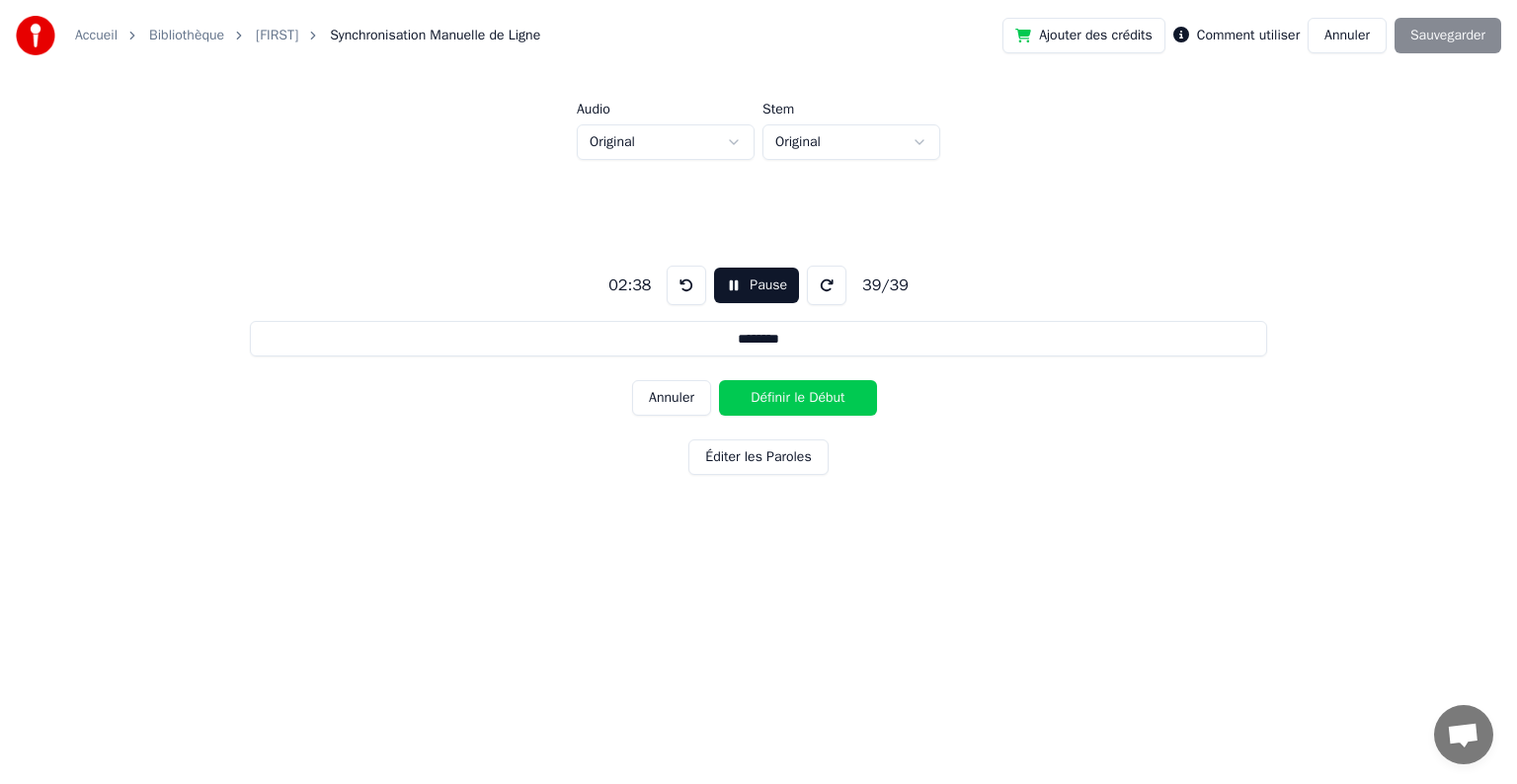 click on "Définir le Début" at bounding box center [798, 398] 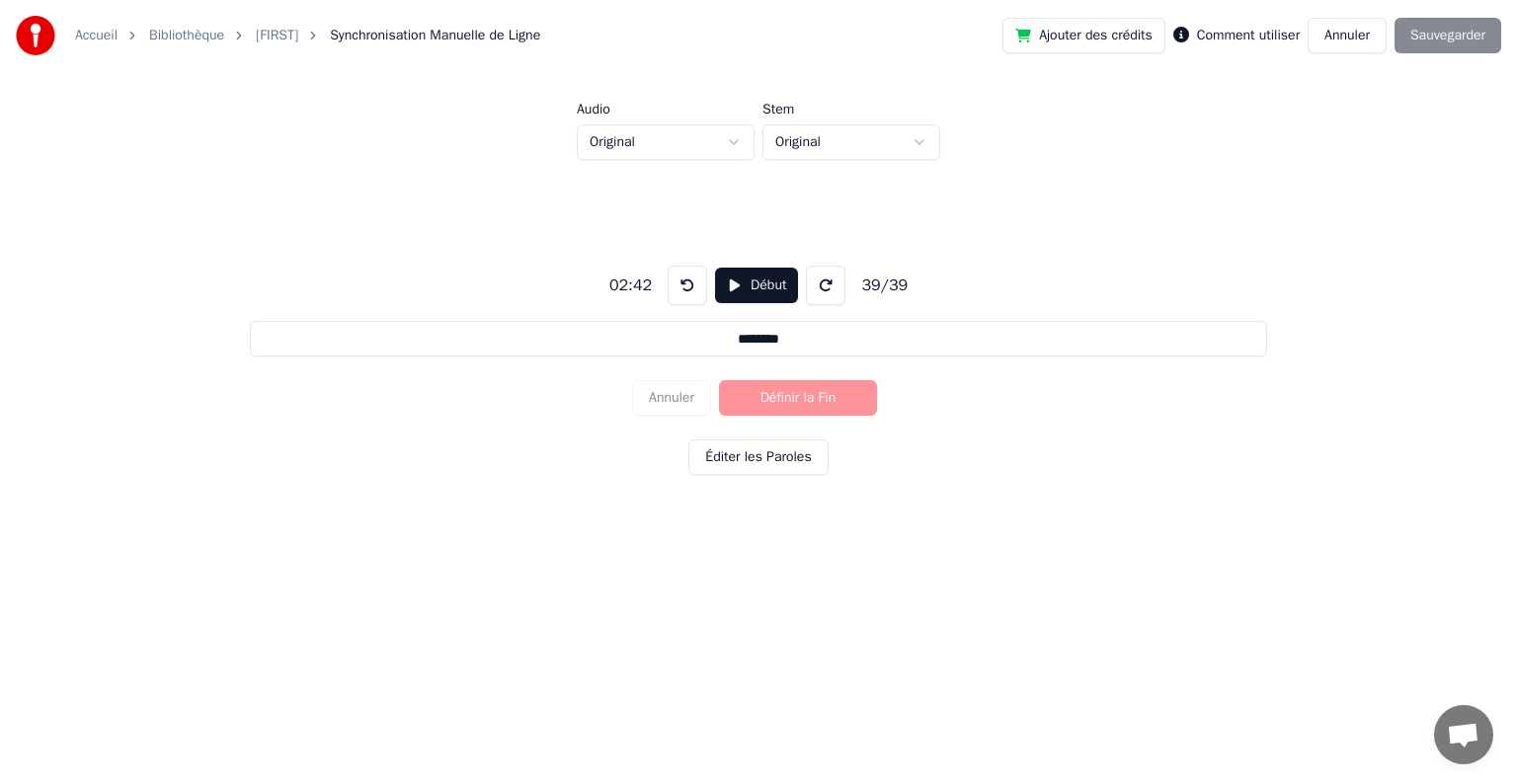 click on "Ajouter des crédits Comment utiliser Annuler Sauvegarder" at bounding box center (1251, 36) 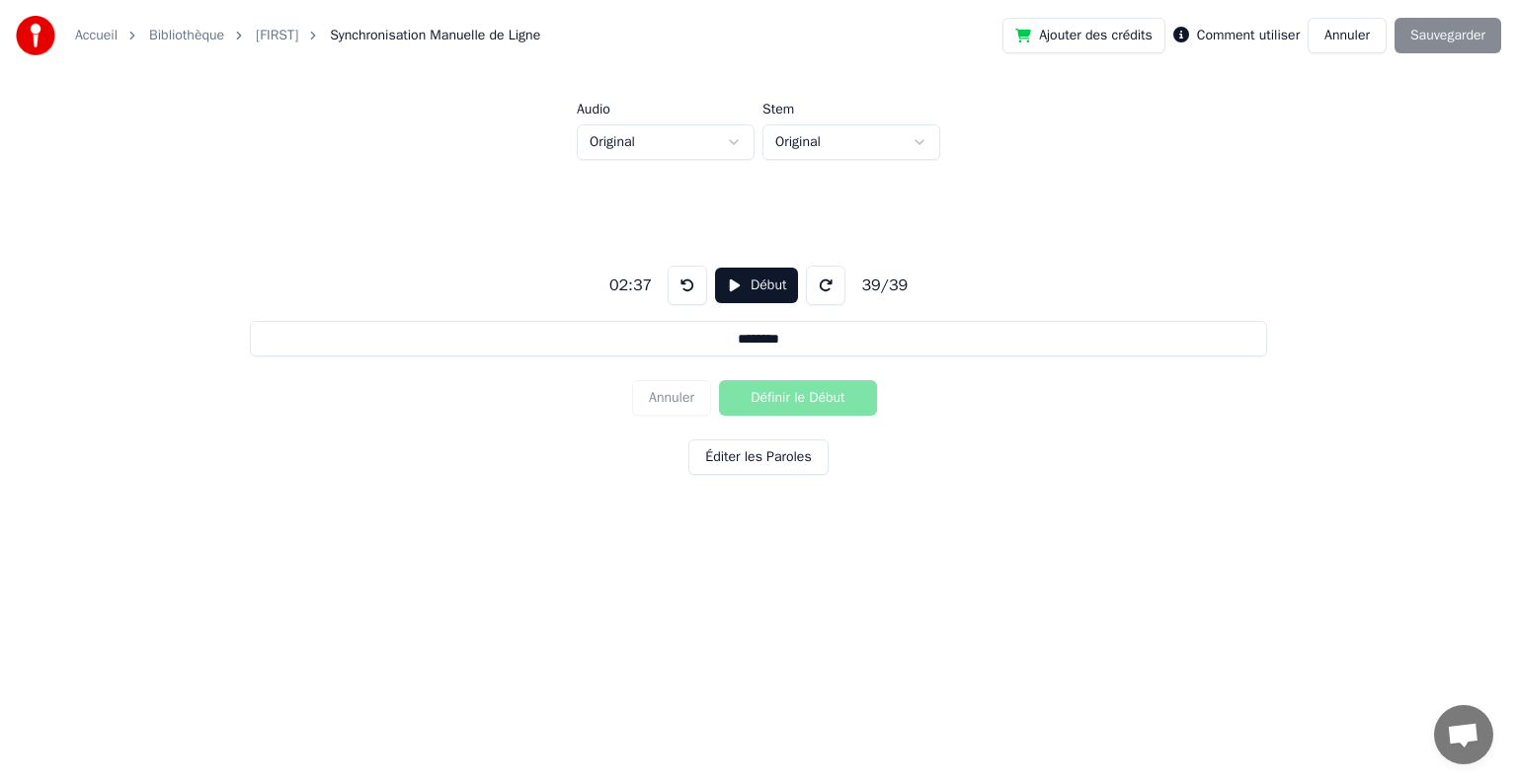 click on "Annuler Définir le Début" at bounding box center (758, 398) 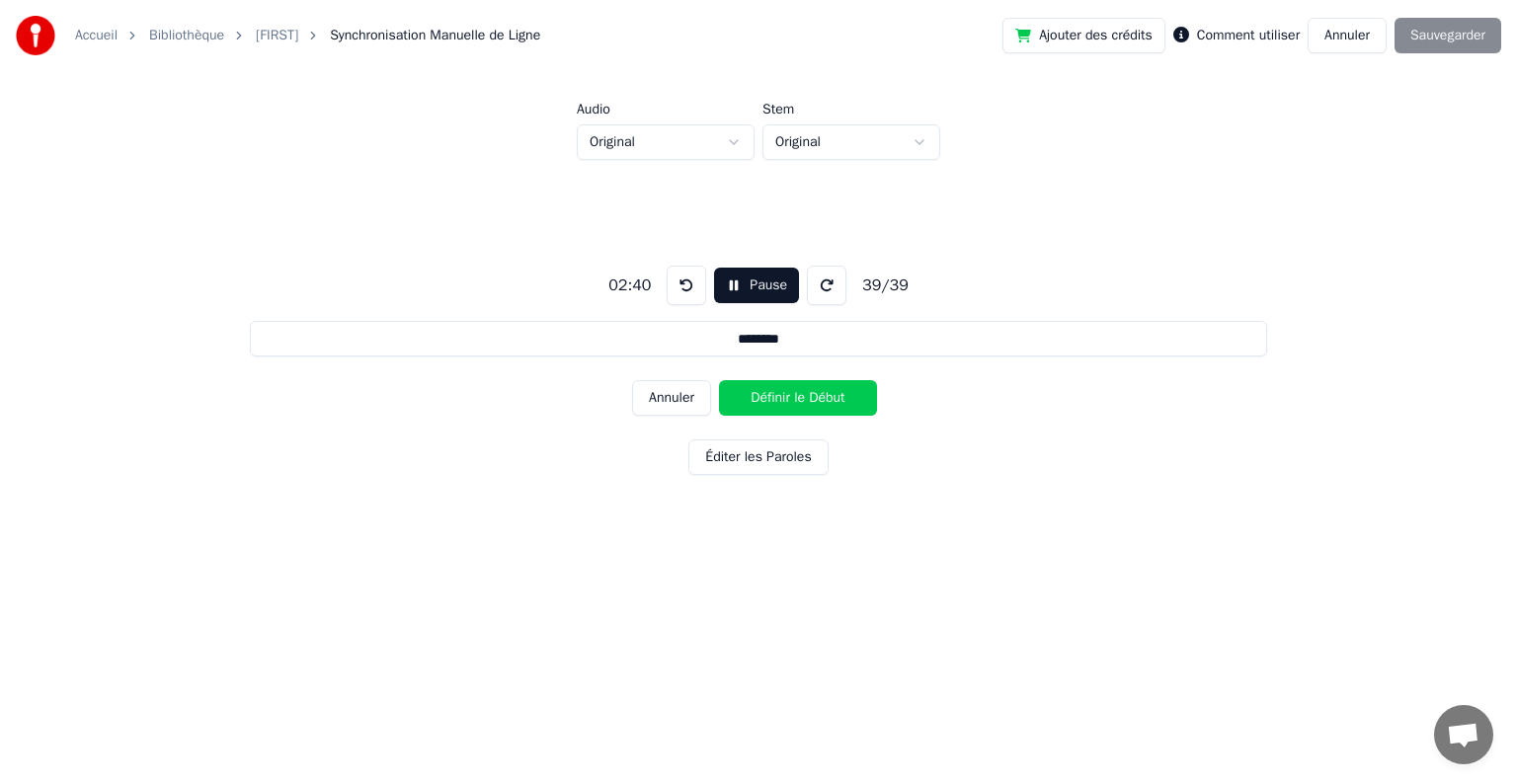 click on "Définir le Début" at bounding box center (798, 398) 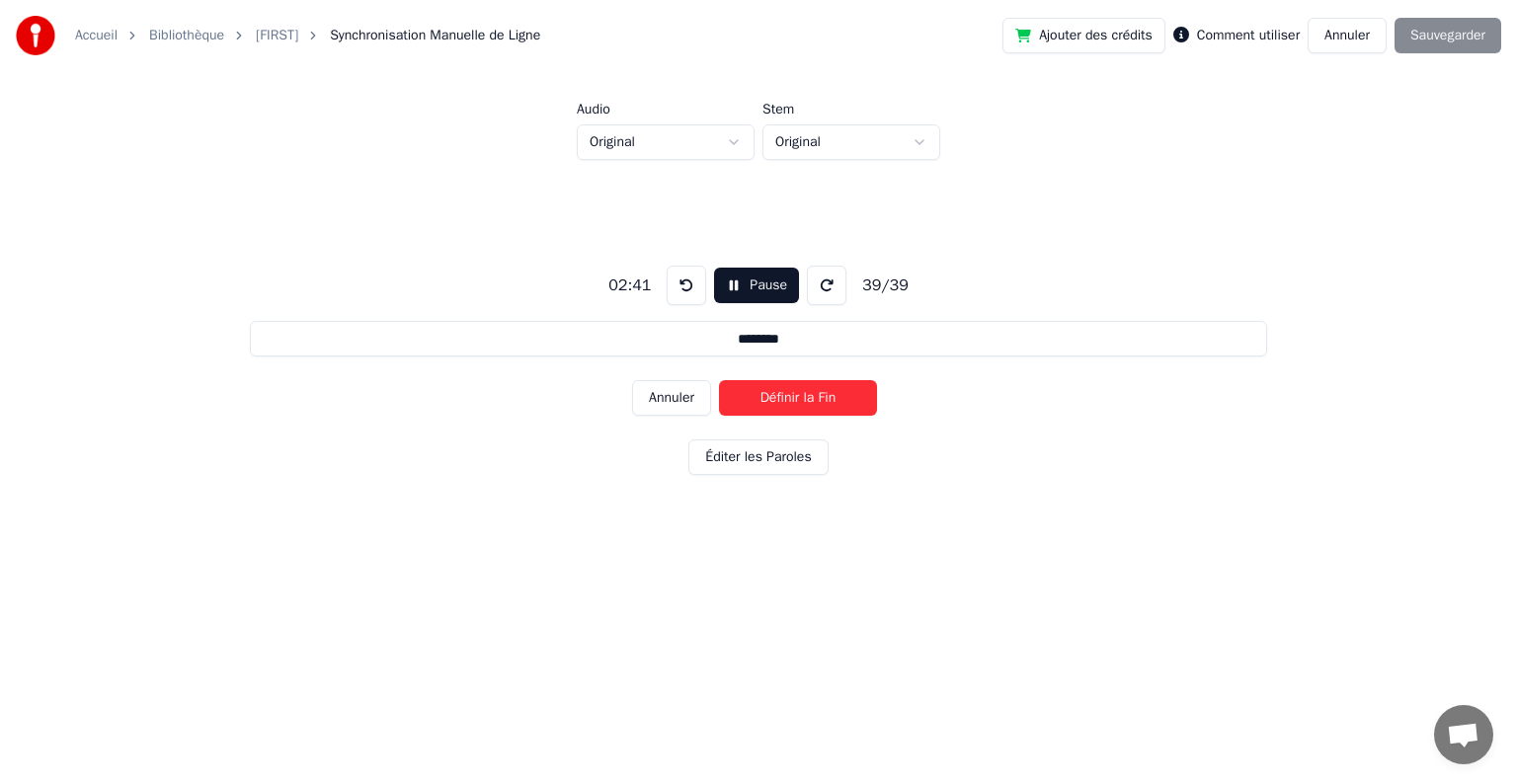 click on "Définir la Fin" at bounding box center (798, 398) 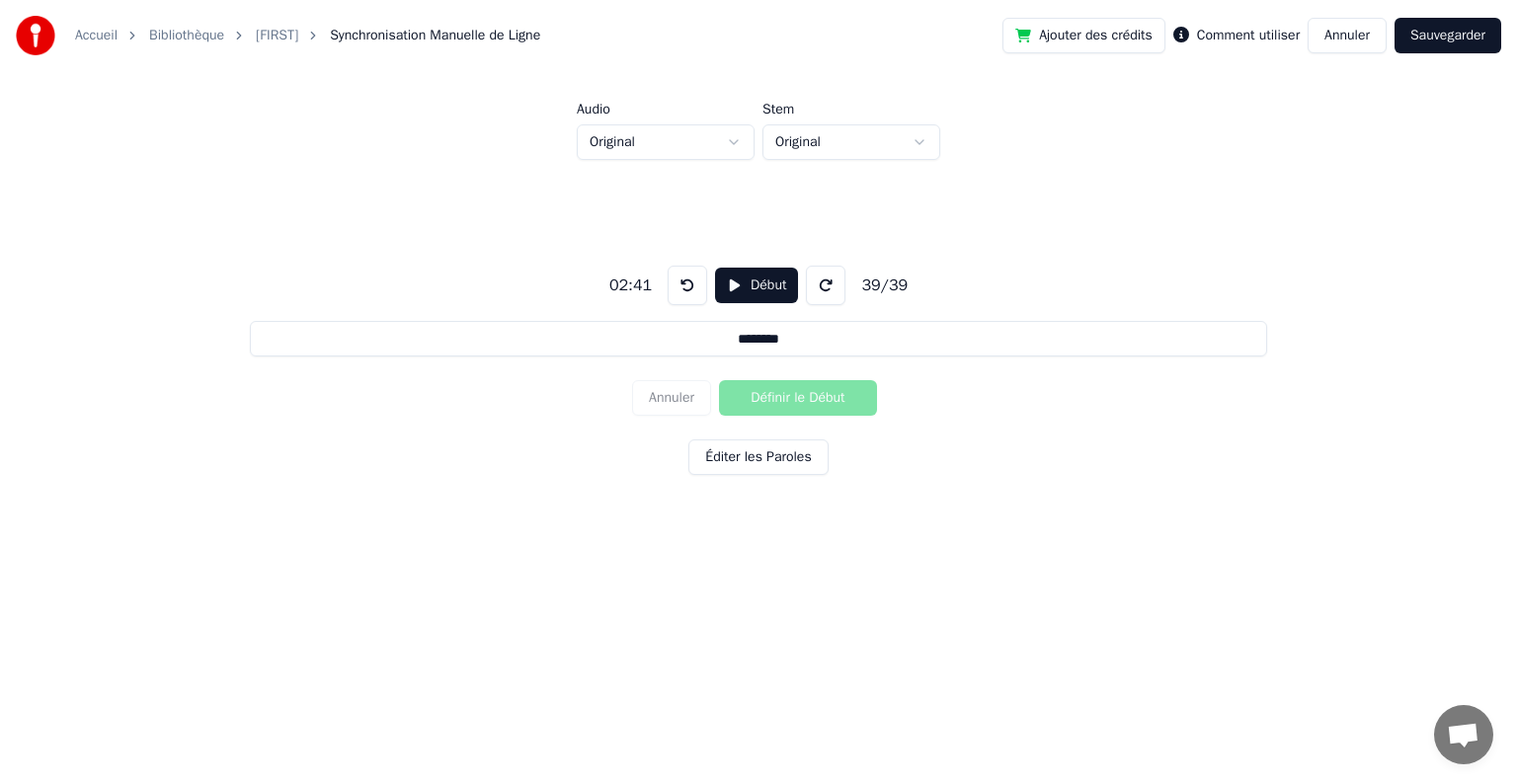 click on "Sauvegarder" at bounding box center (1448, 36) 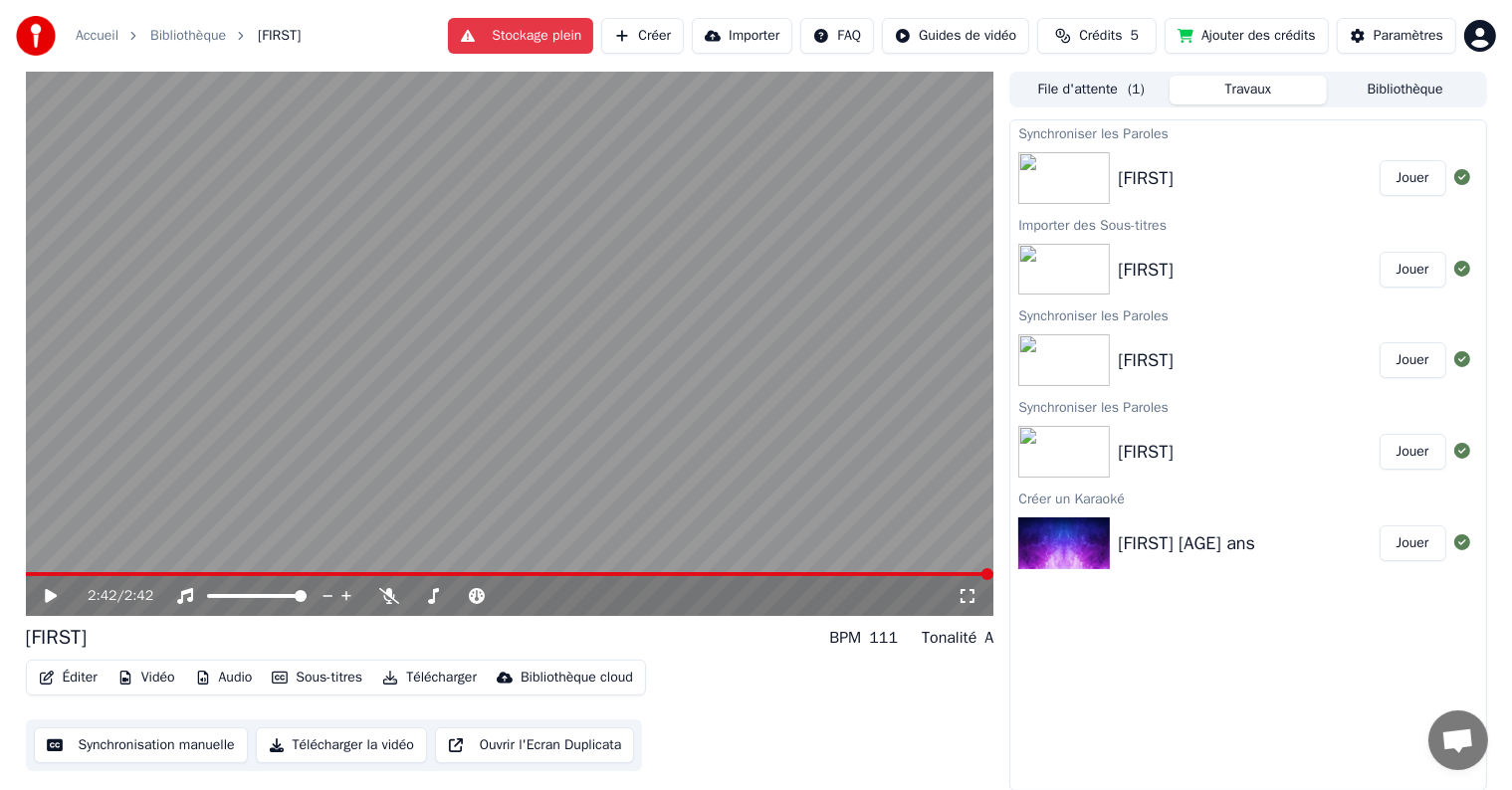 click on "Télécharger la vidéo" at bounding box center [341, 745] 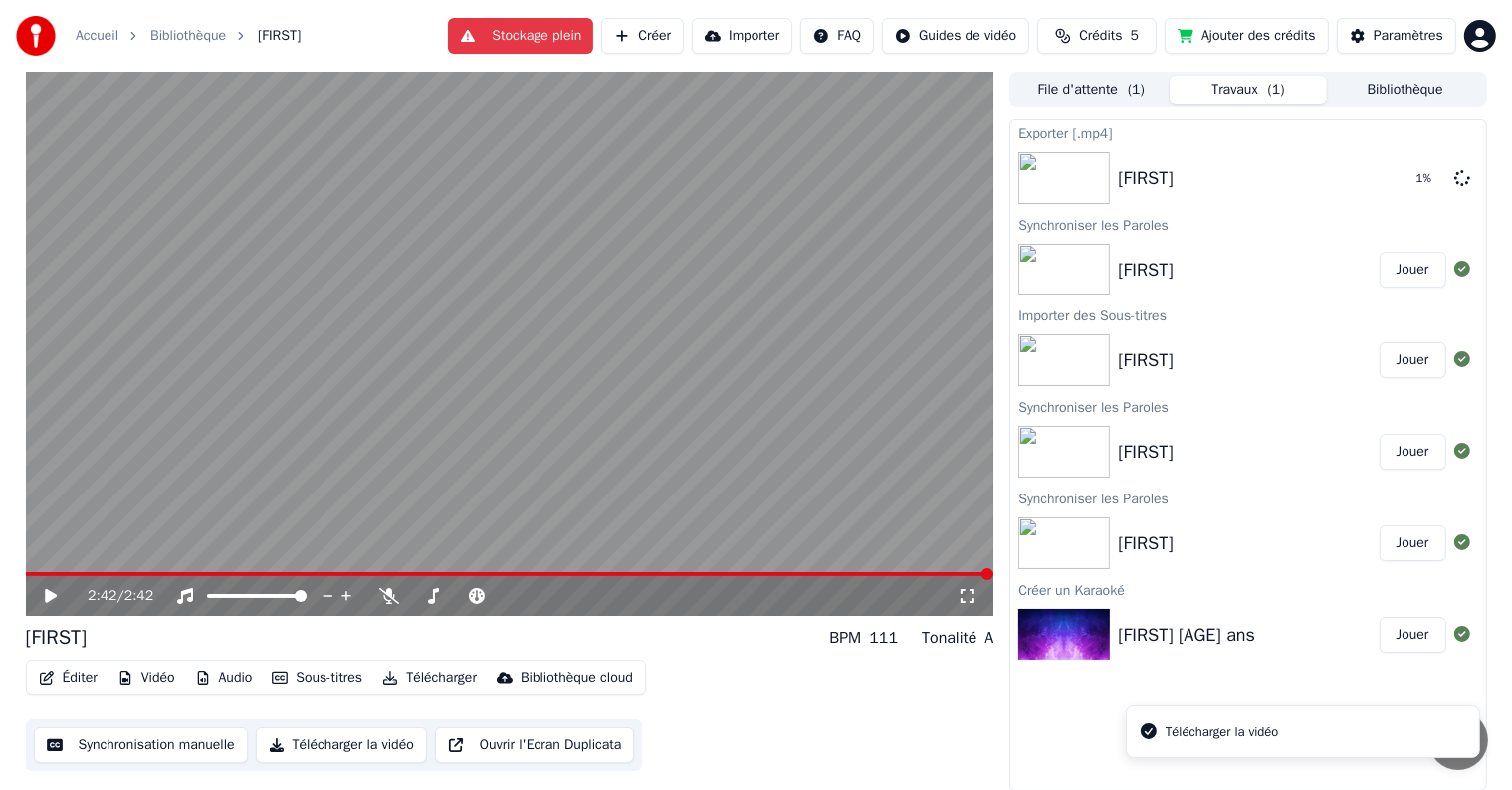 click on "Sous-titres" at bounding box center (317, 678) 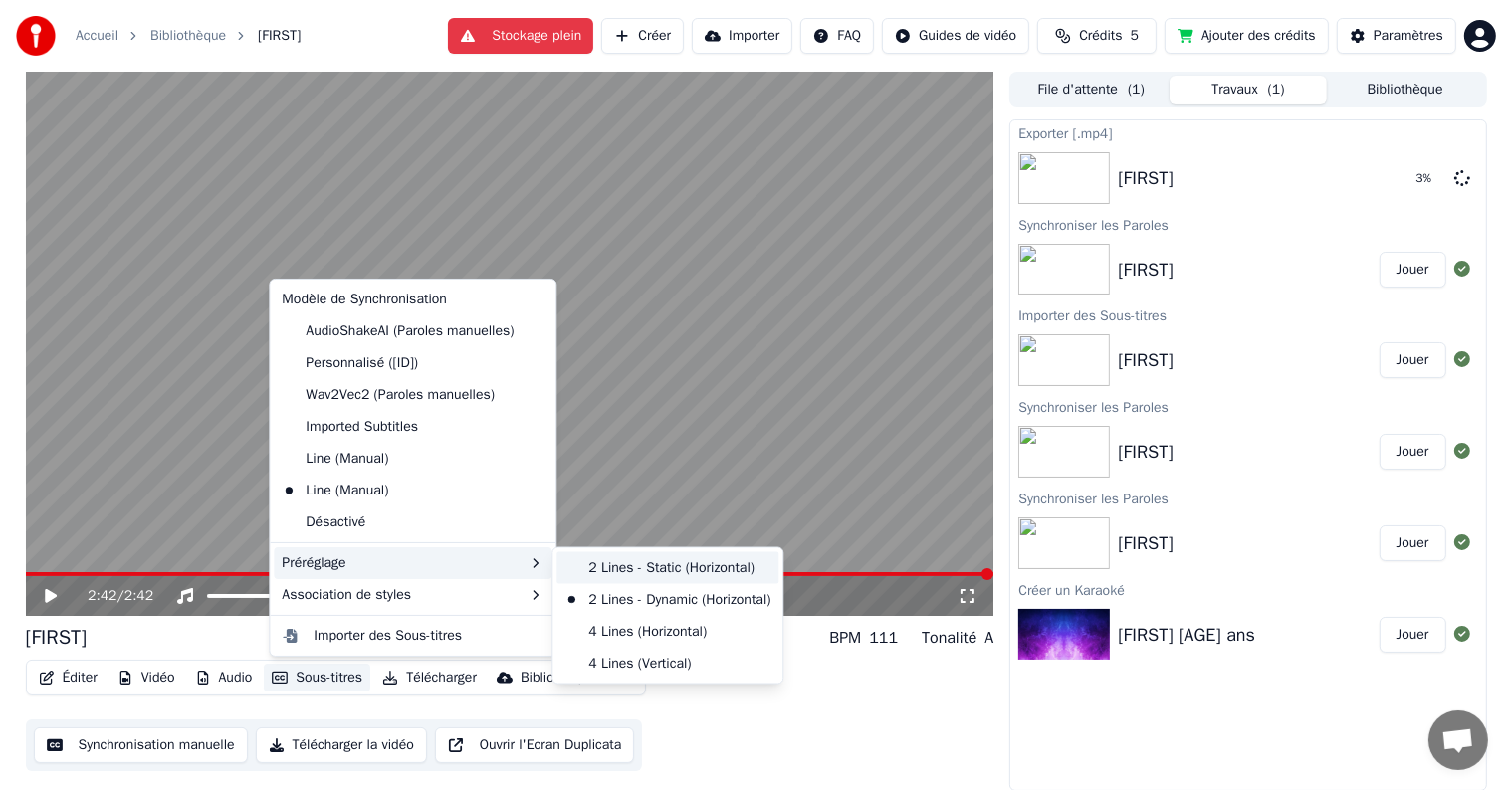 click on "2 Lines - Static (Horizontal)" at bounding box center (667, 568) 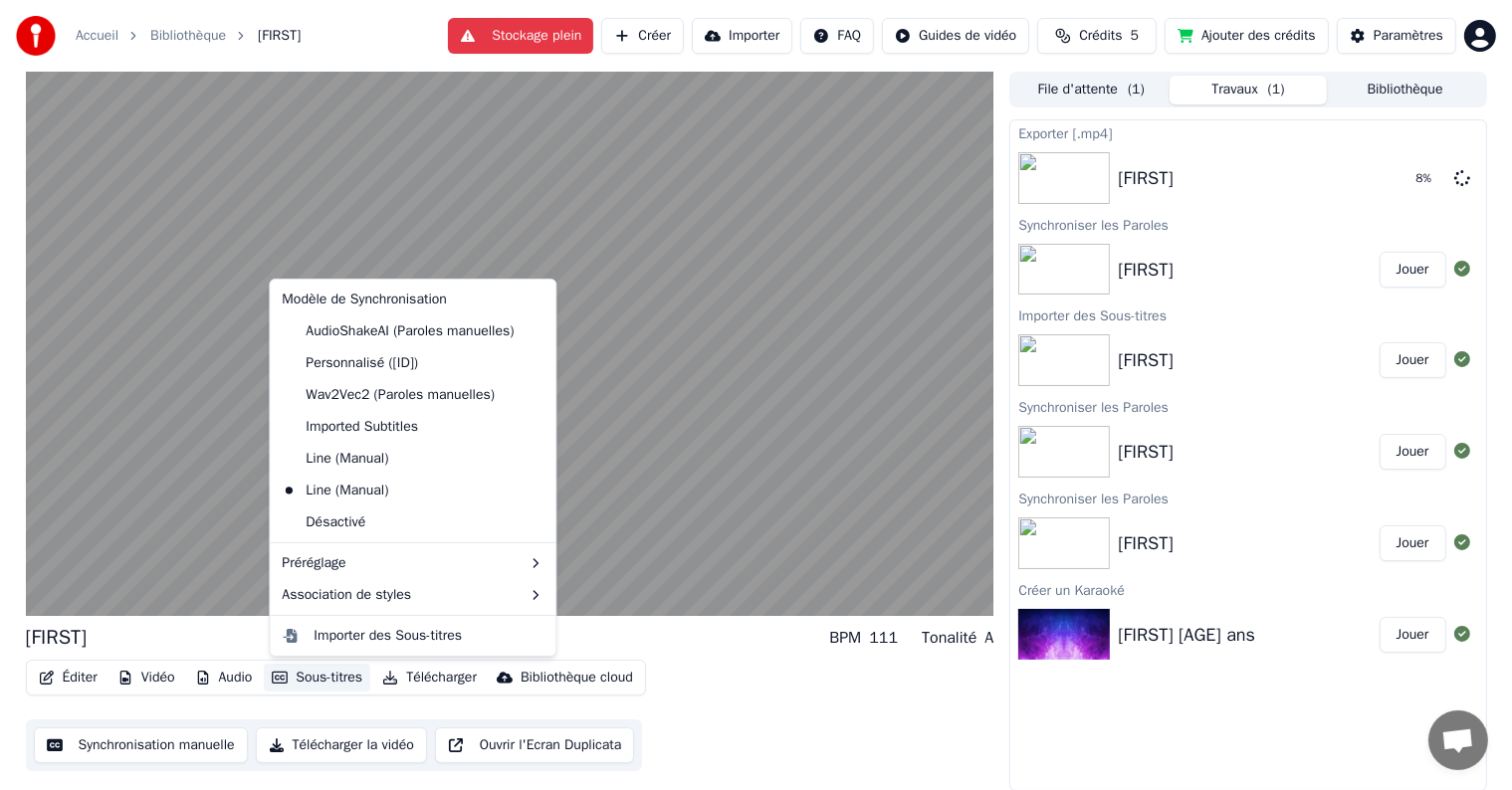 click on "Sous-titres" at bounding box center [317, 678] 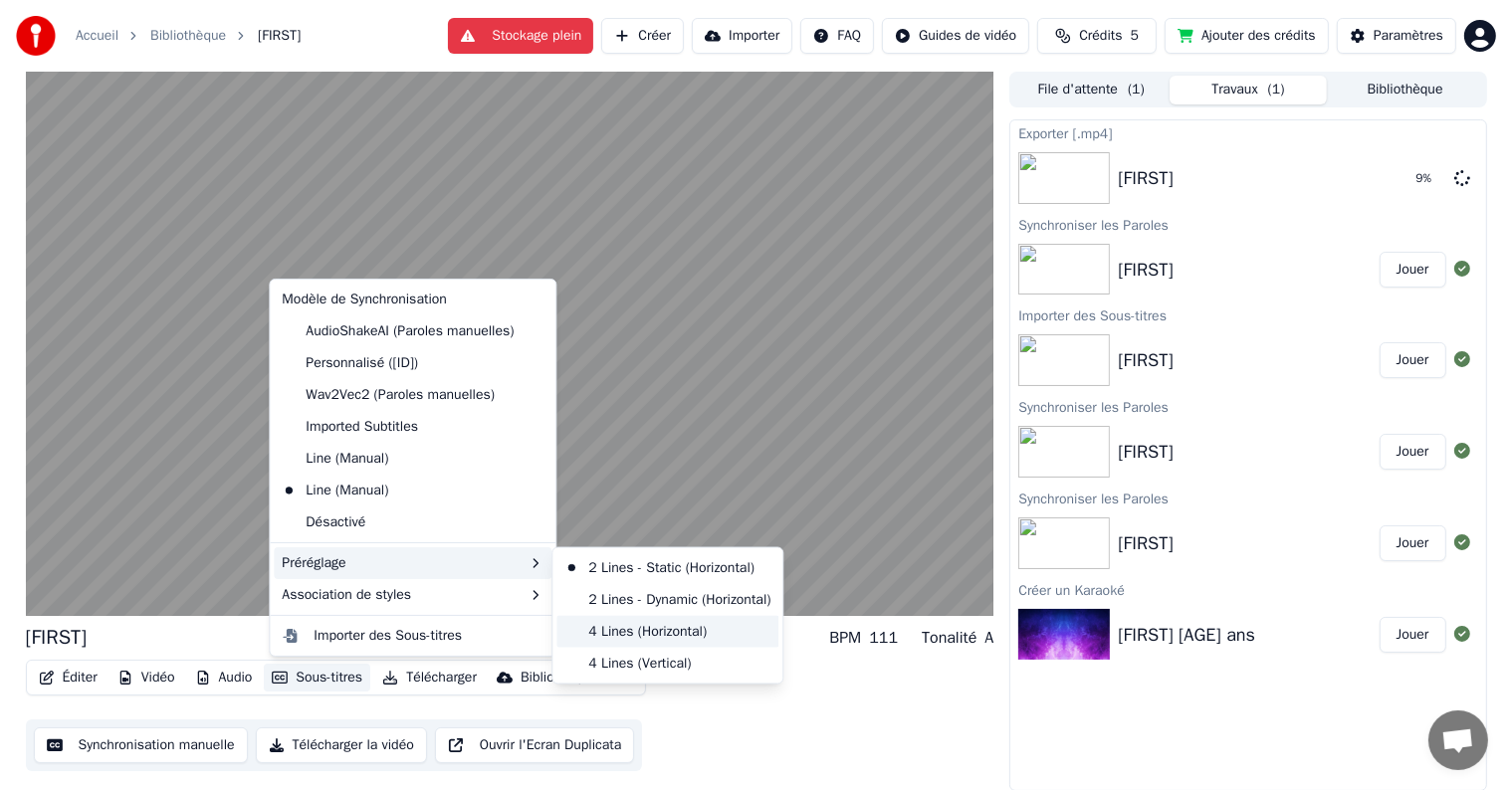 click on "4 Lines (Horizontal)" at bounding box center (667, 632) 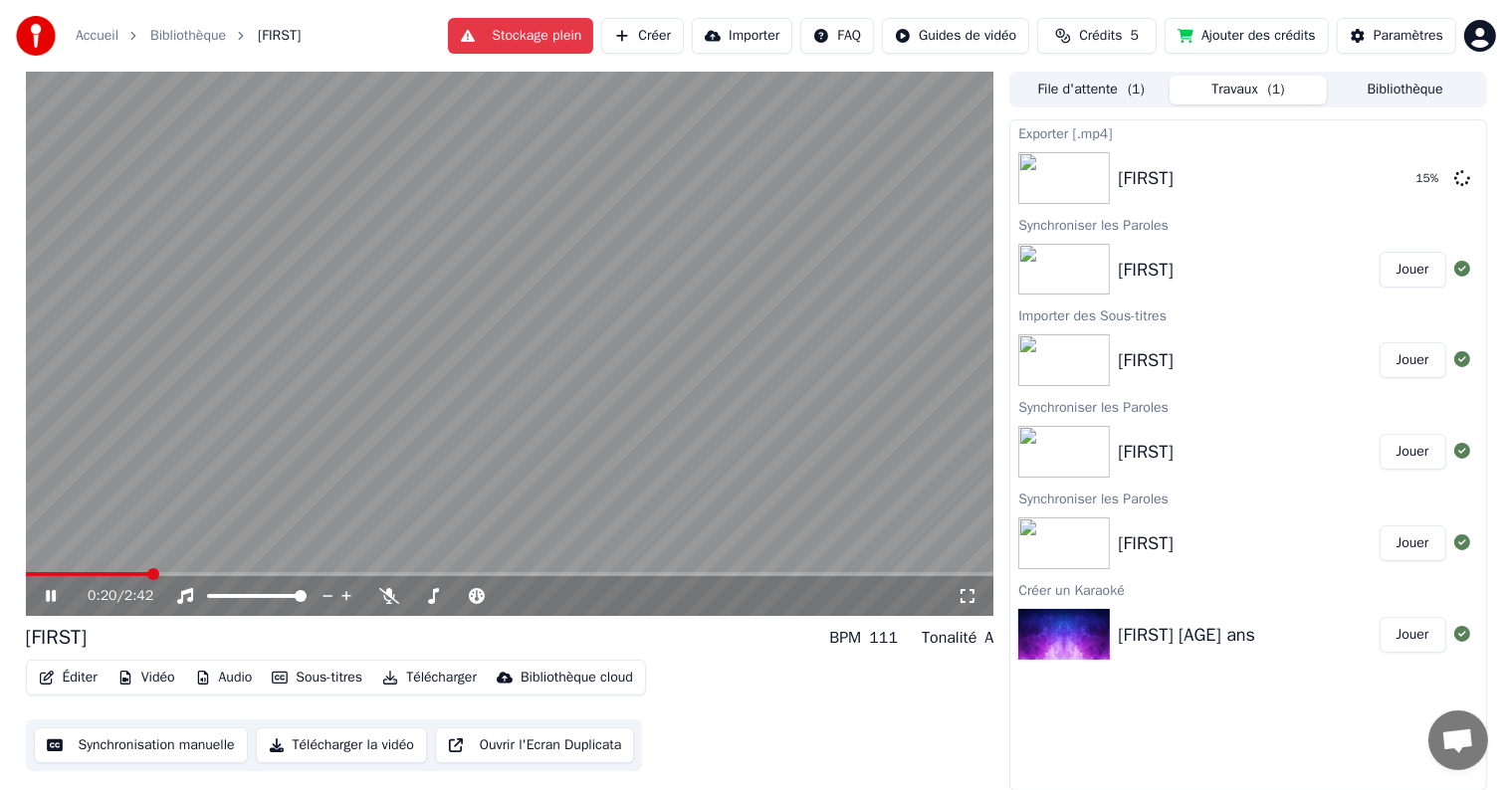 click on "Sous-titres" at bounding box center (317, 678) 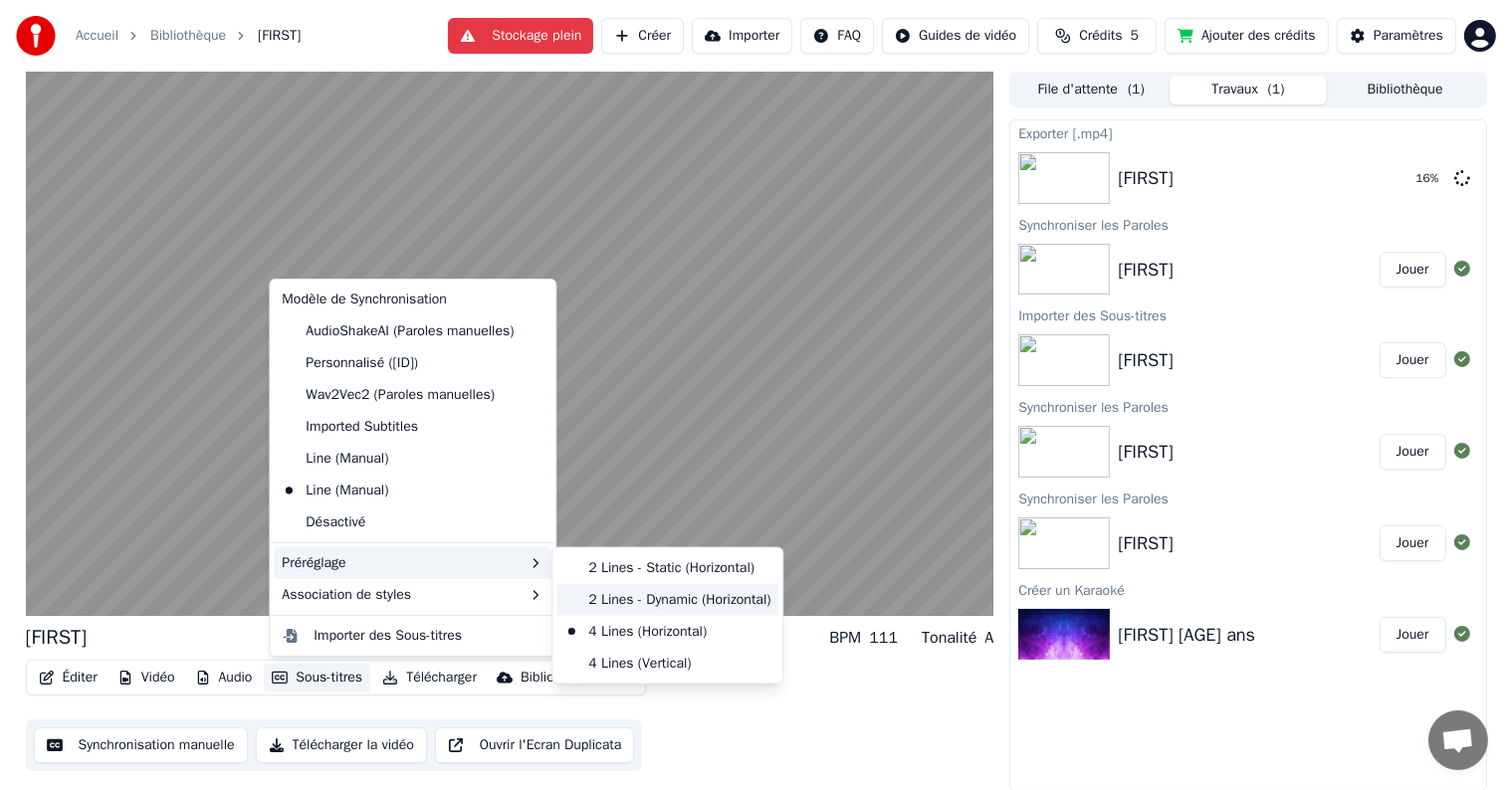 click on "2 Lines - Dynamic (Horizontal)" at bounding box center [667, 600] 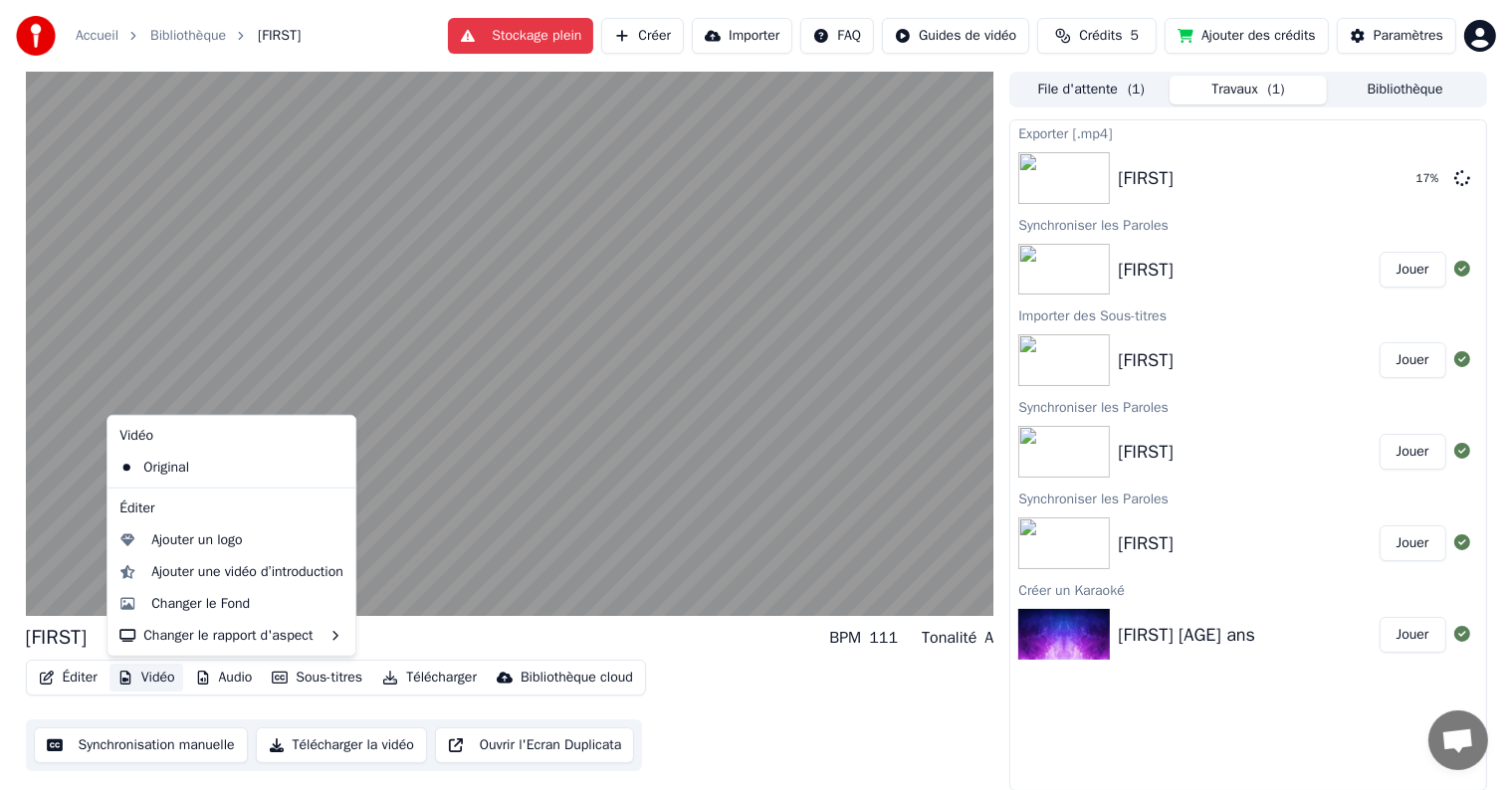 click on "Vidéo" at bounding box center [146, 678] 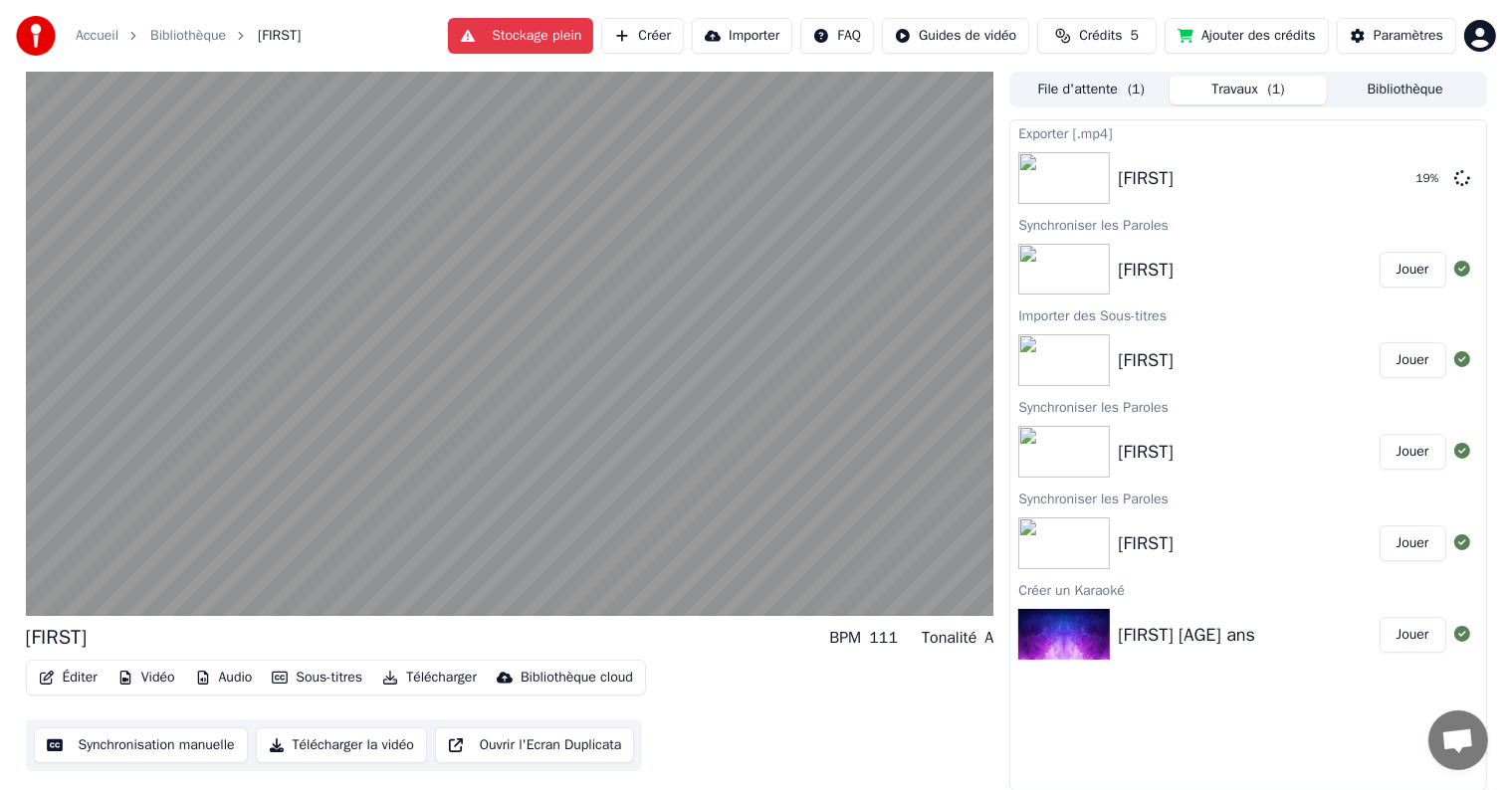 click on "Télécharger la vidéo" at bounding box center (341, 745) 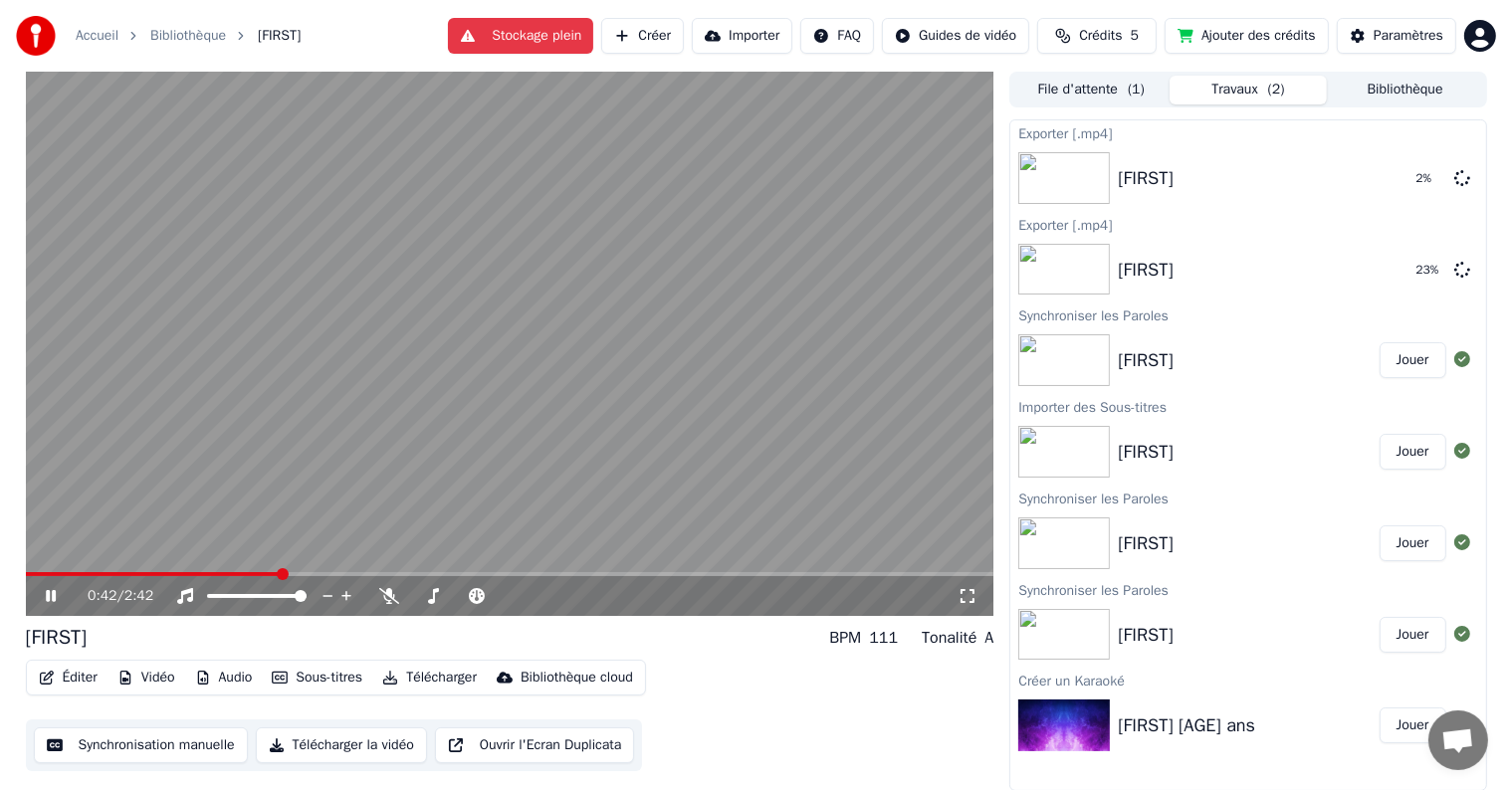 click on "Télécharger la vidéo" at bounding box center [341, 745] 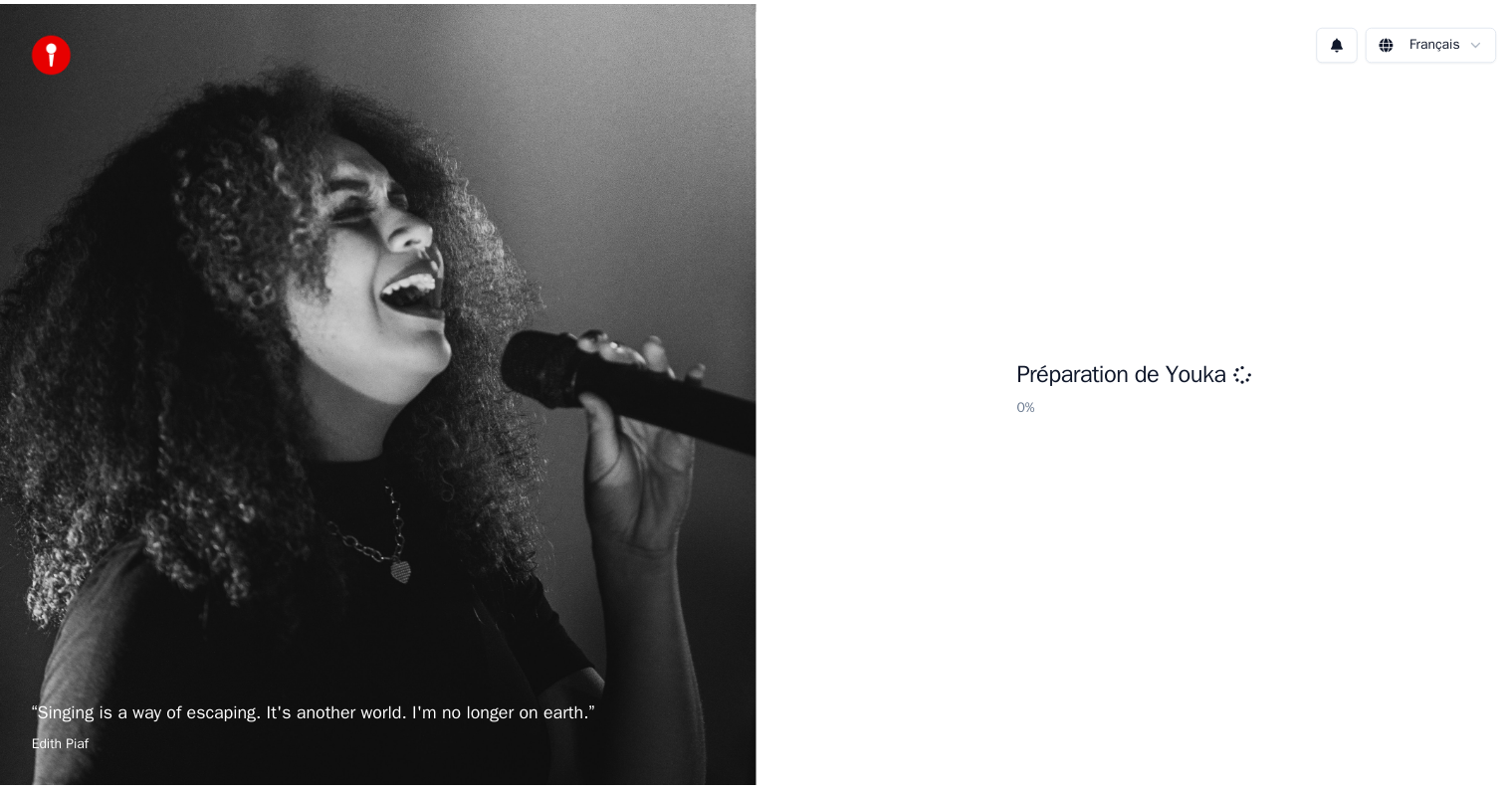scroll, scrollTop: 0, scrollLeft: 0, axis: both 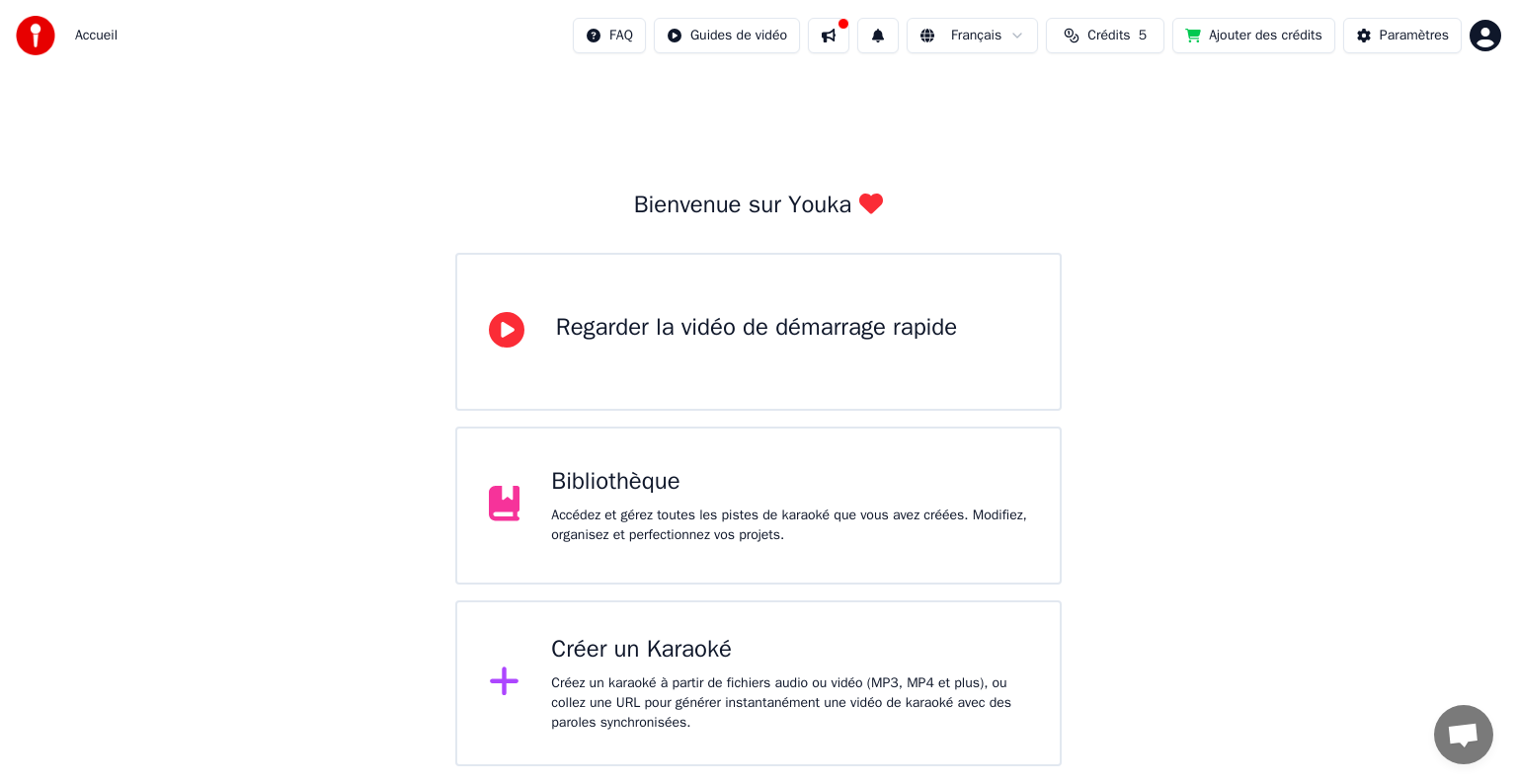 click on "Accédez et gérez toutes les pistes de karaoké que vous avez créées. Modifiez, organisez et perfectionnez vos projets." at bounding box center (789, 525) 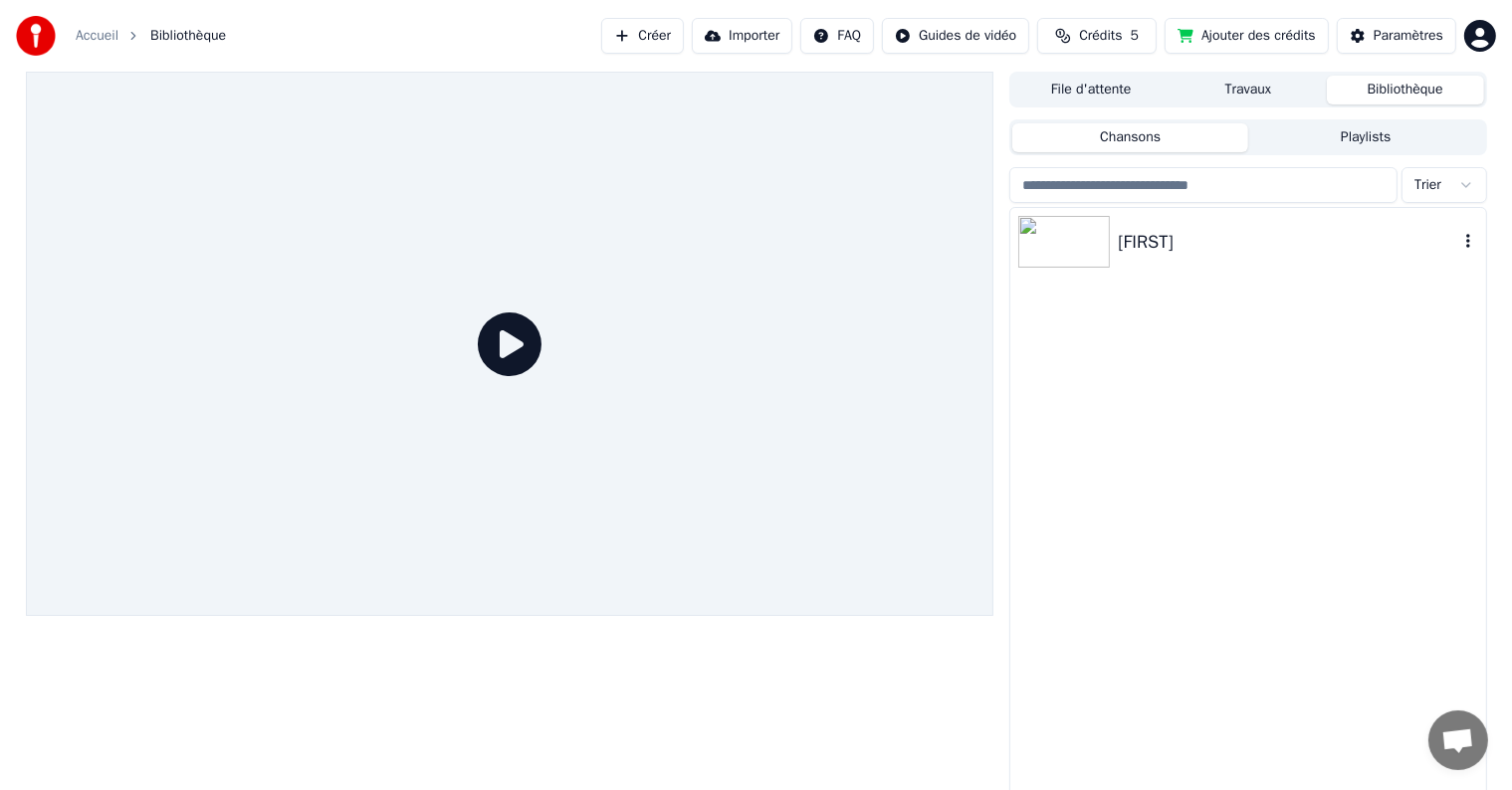 click on "[FIRST]" at bounding box center [1287, 242] 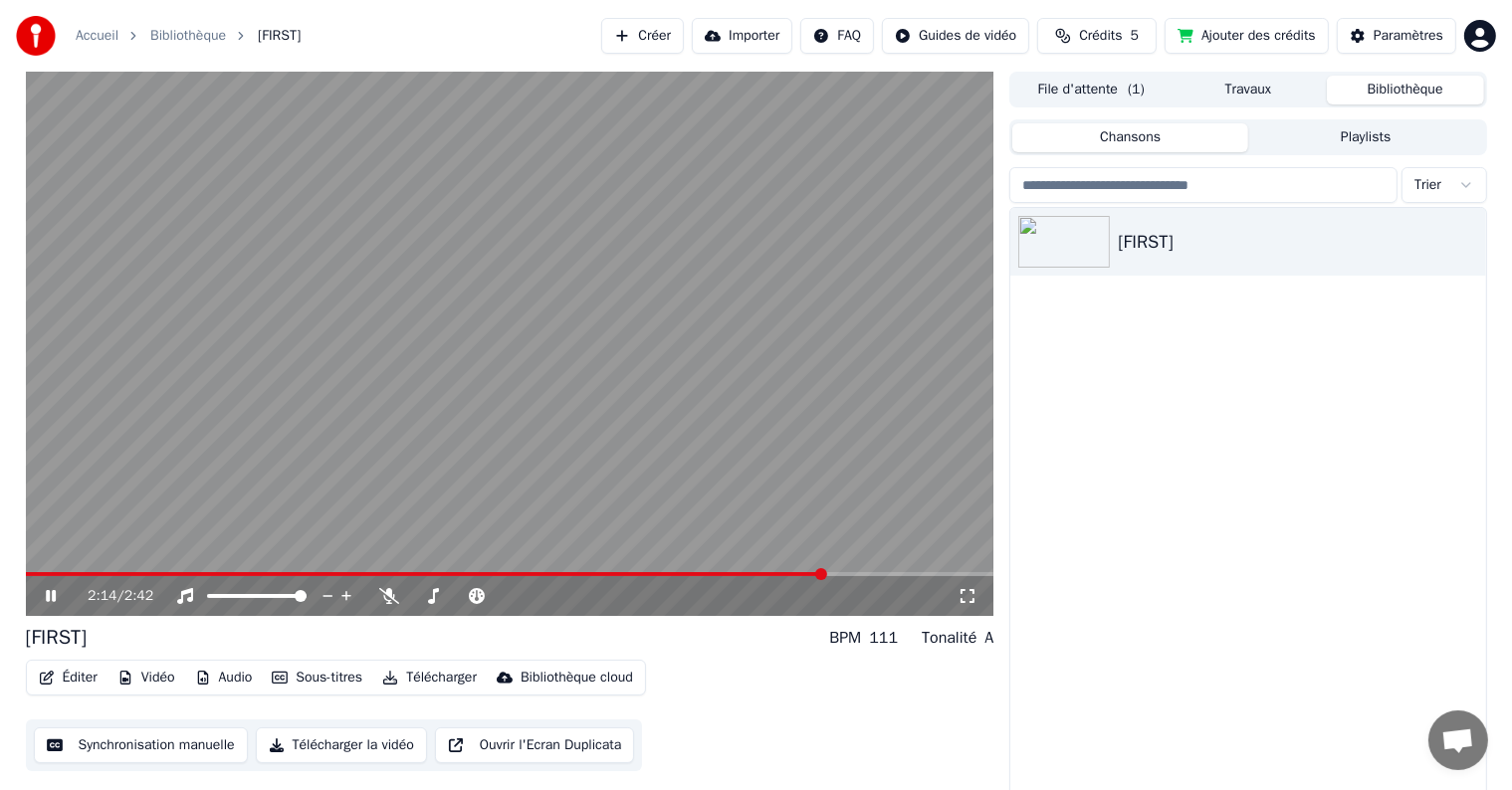 click at bounding box center [510, 574] 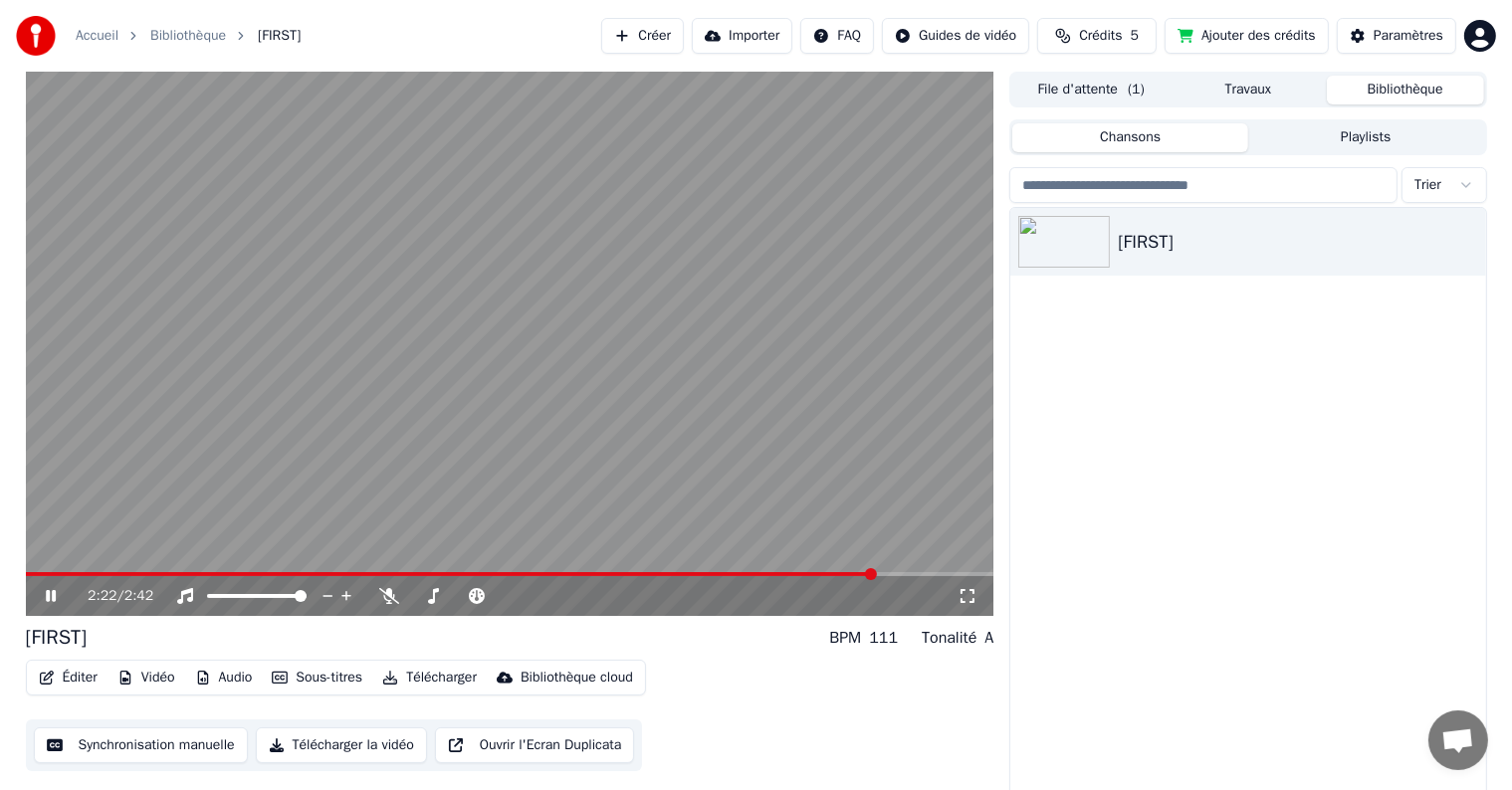 click on "Télécharger la vidéo" at bounding box center [341, 745] 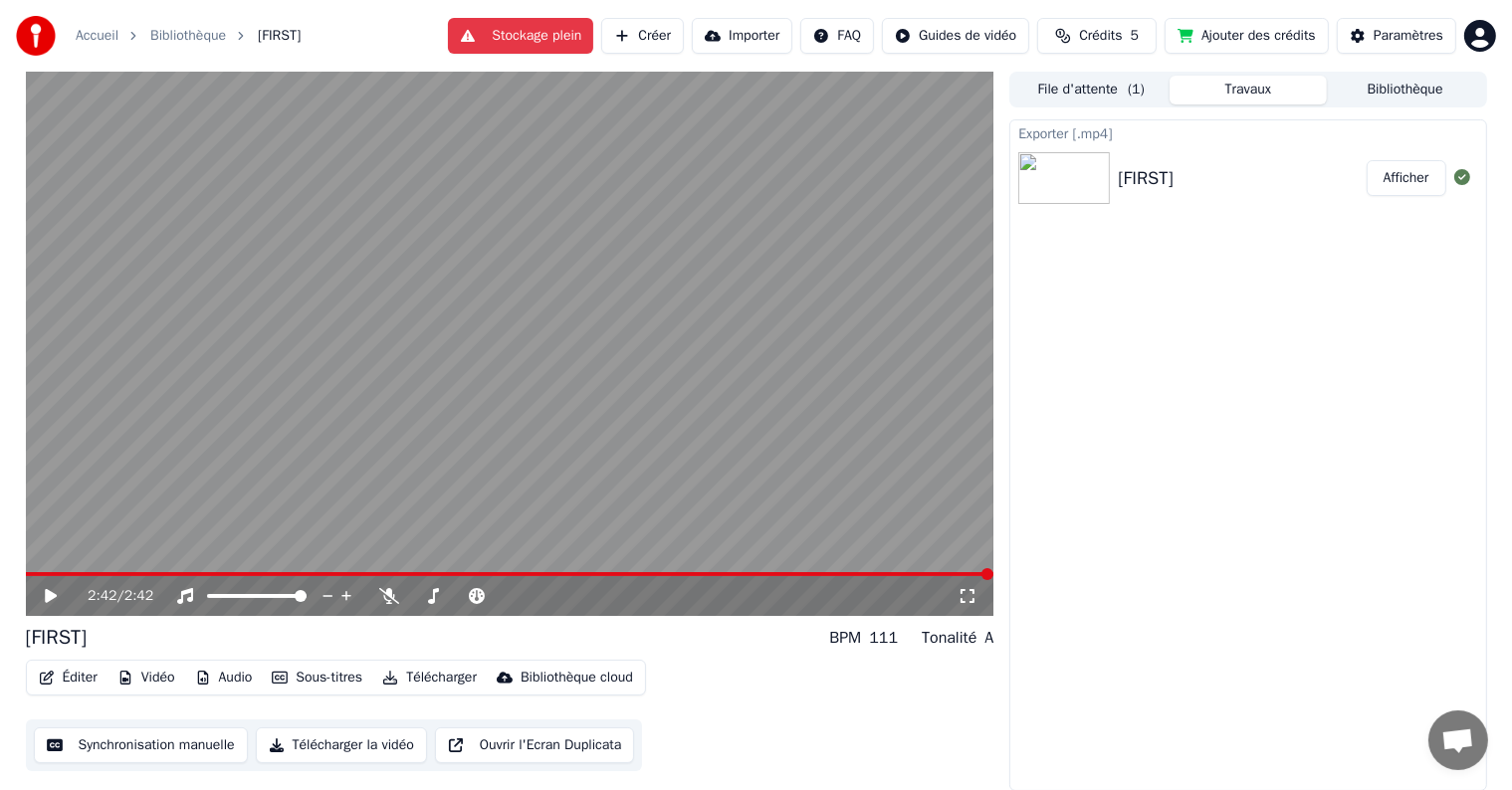 click on "Afficher" at bounding box center [1406, 178] 